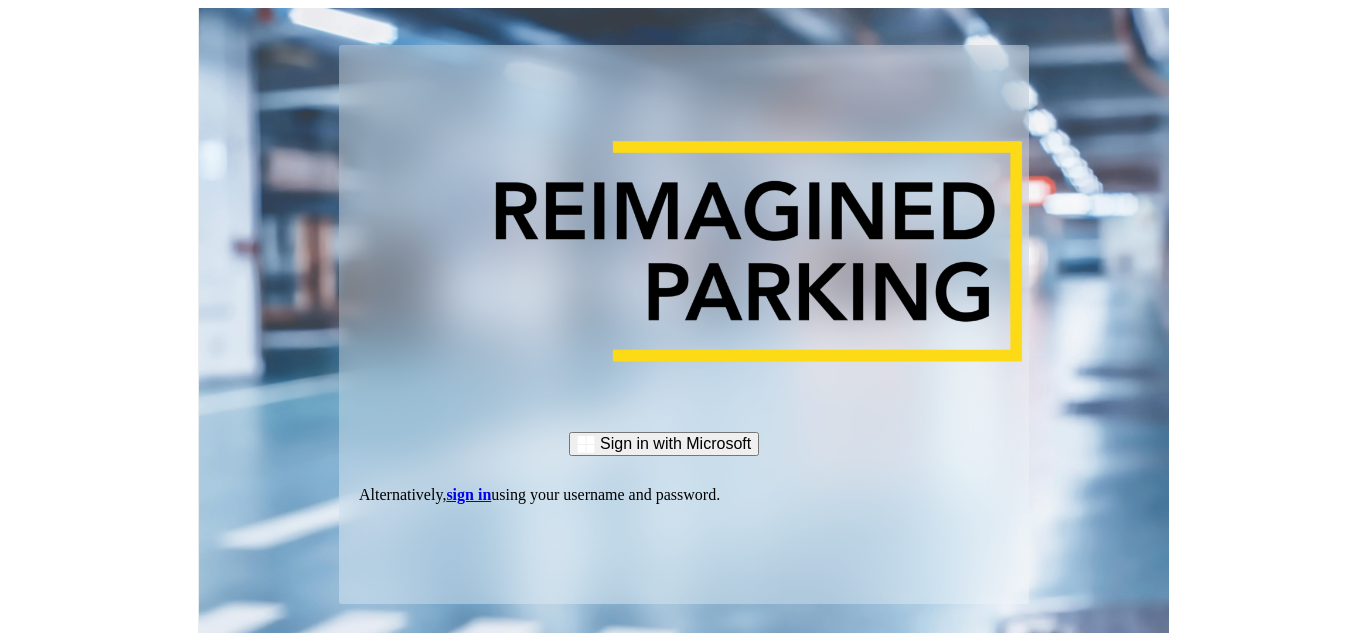 scroll, scrollTop: 0, scrollLeft: 0, axis: both 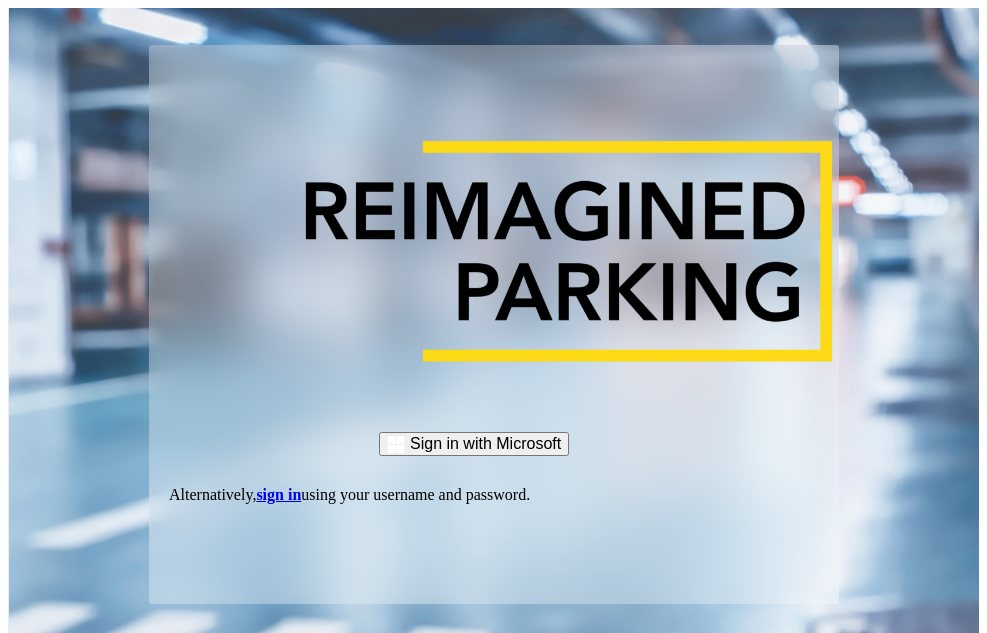 click on "sign in" at bounding box center [278, 494] 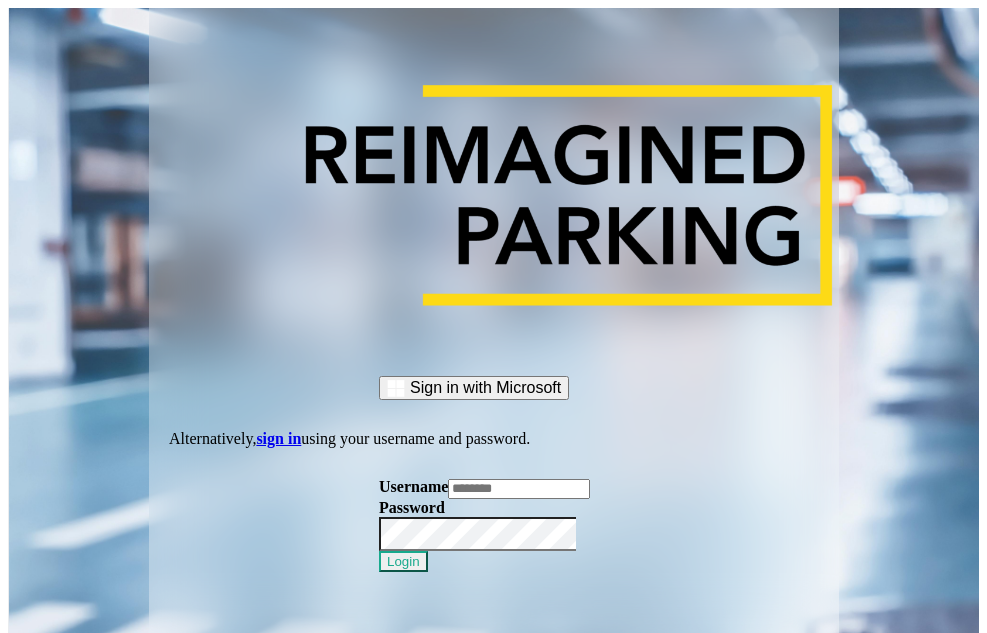 drag, startPoint x: 421, startPoint y: 461, endPoint x: 430, endPoint y: 456, distance: 10.29563 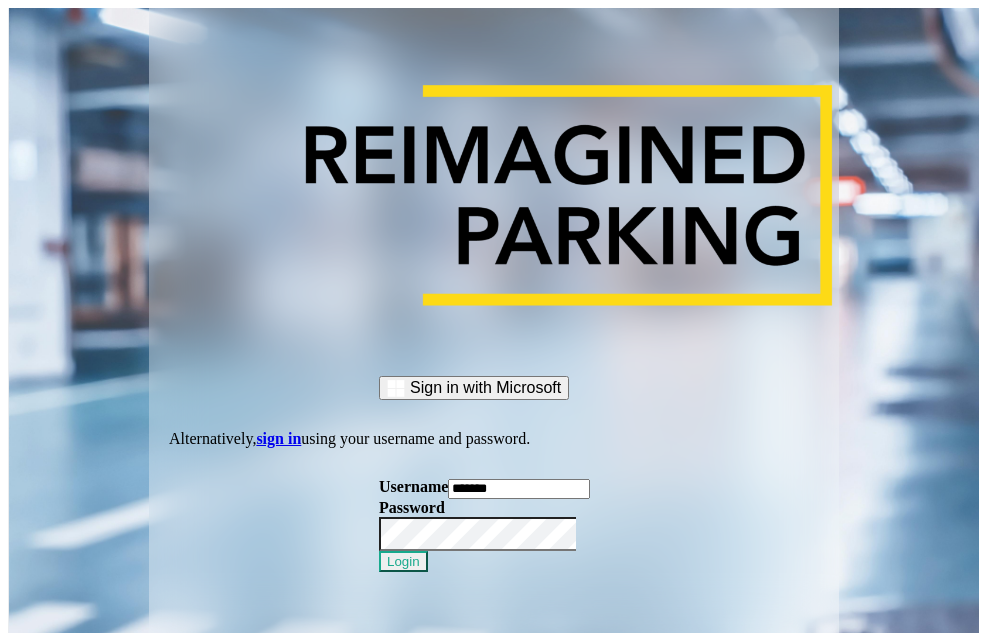 click on "Login" at bounding box center [403, 561] 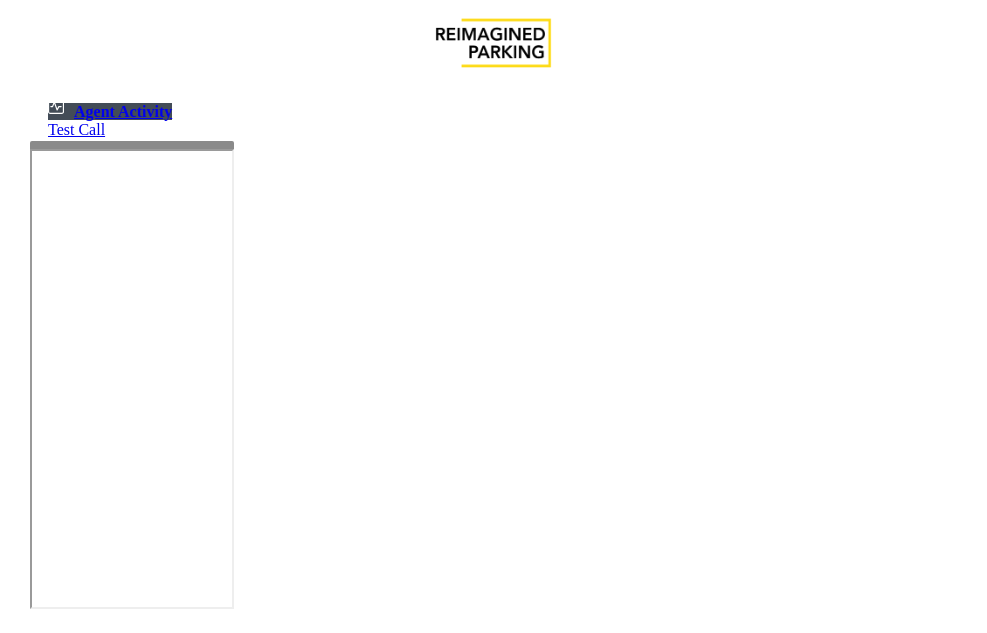 click on "**********" at bounding box center (493, 1849) 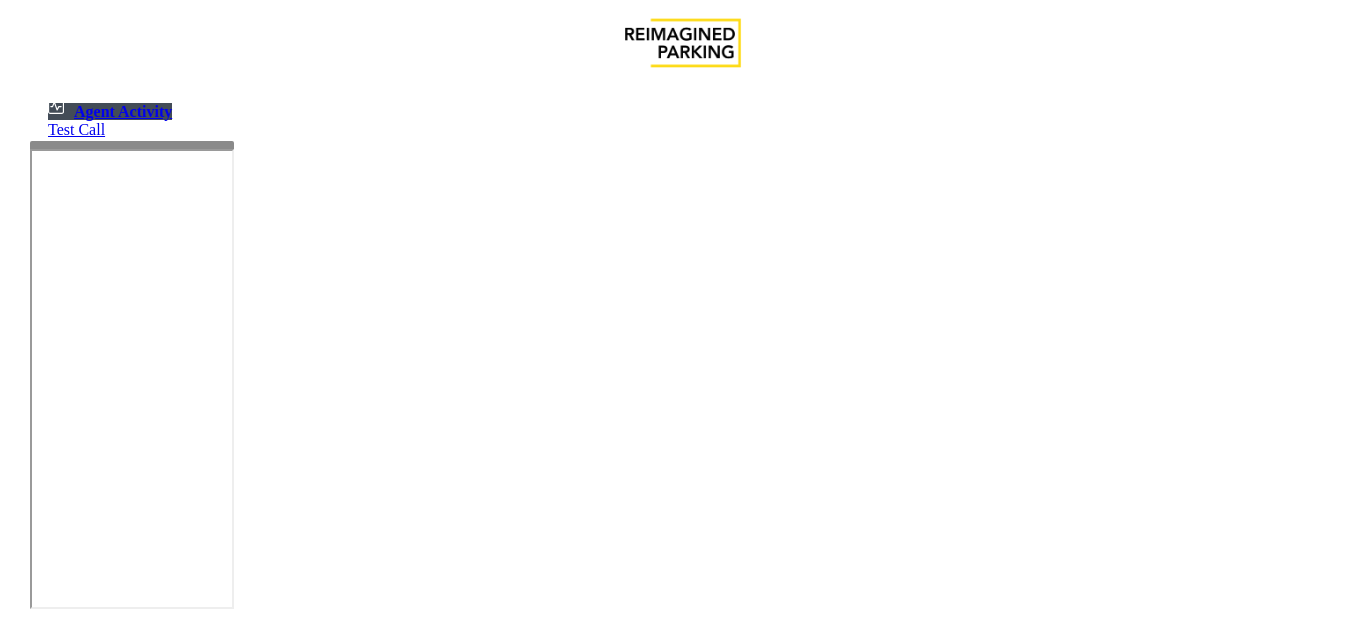 drag, startPoint x: 130, startPoint y: 152, endPoint x: 131, endPoint y: 182, distance: 30.016663 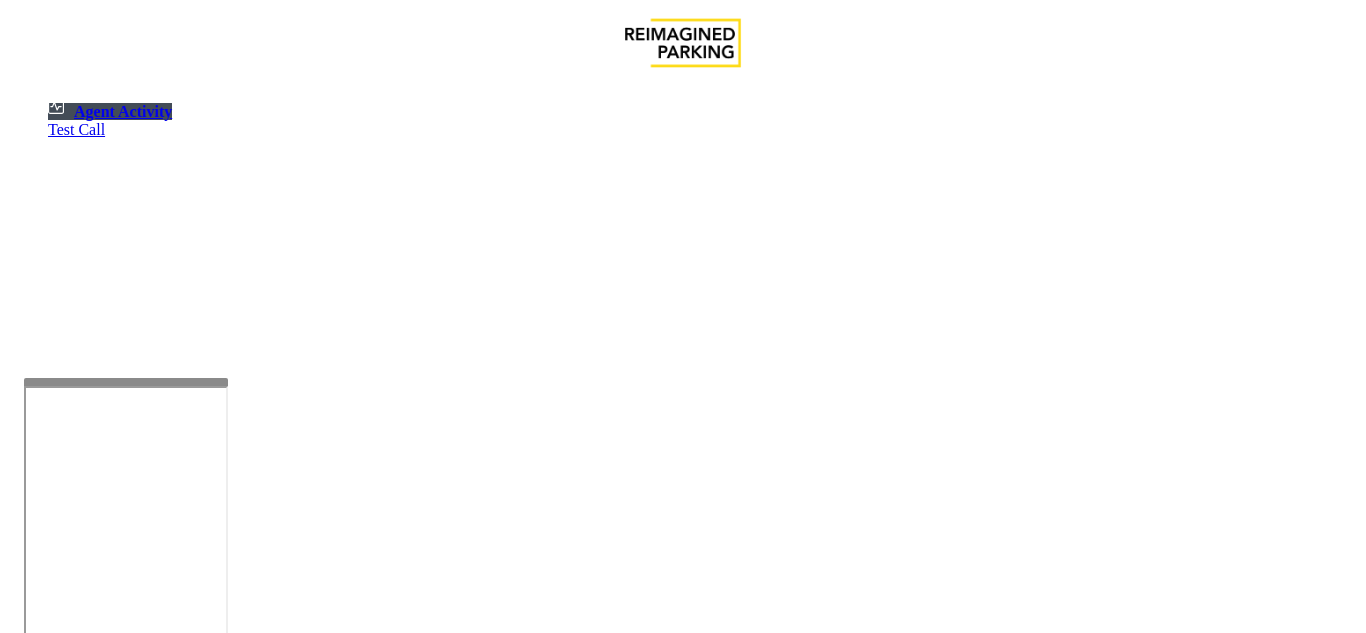 click at bounding box center (126, 382) 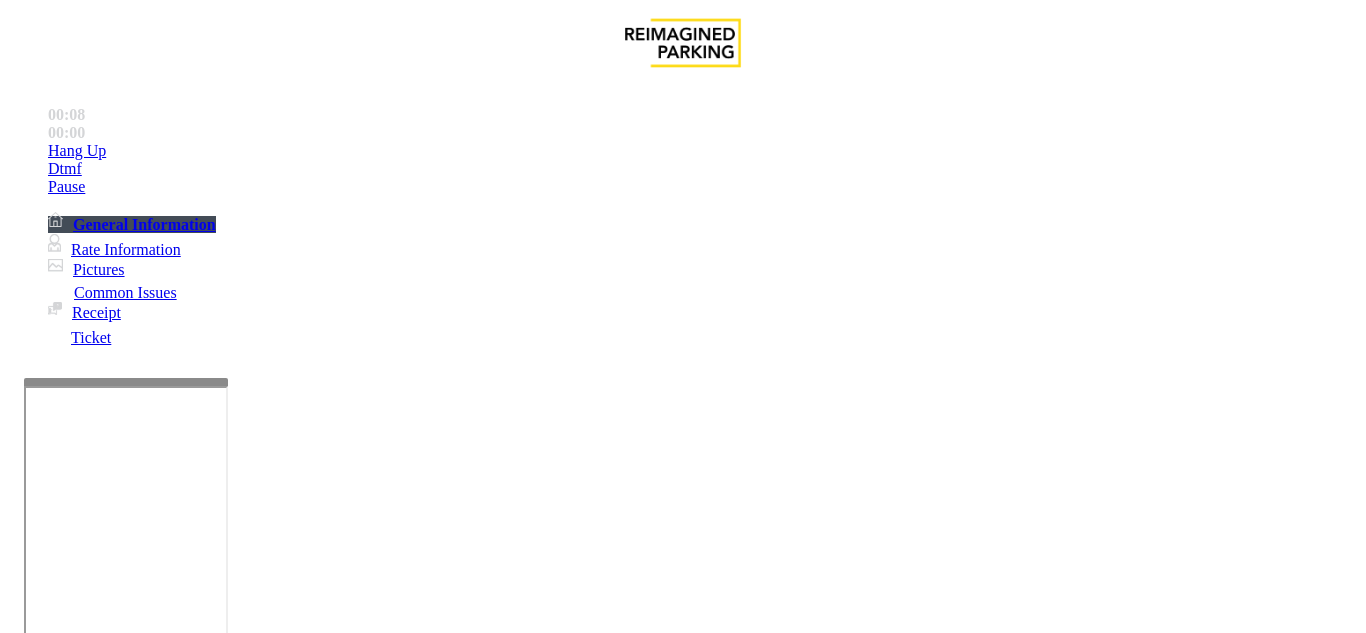scroll, scrollTop: 300, scrollLeft: 0, axis: vertical 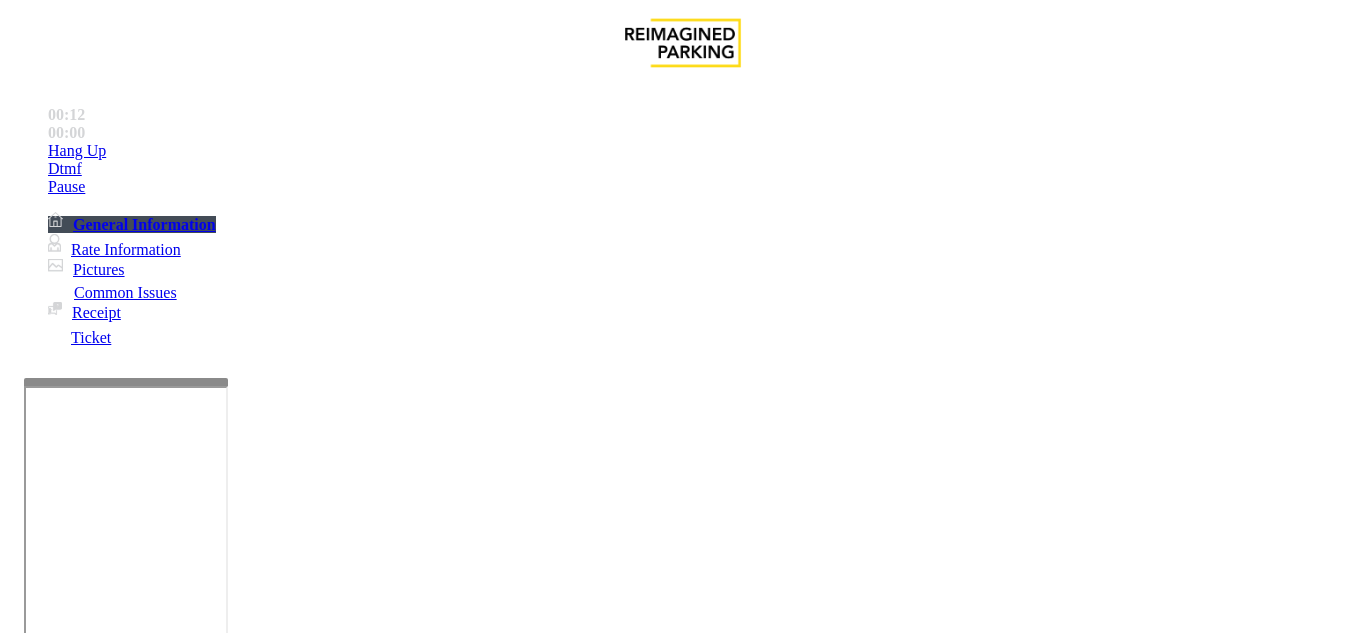 click on "Intercom Issue/No Response" at bounding box center (1080, 1286) 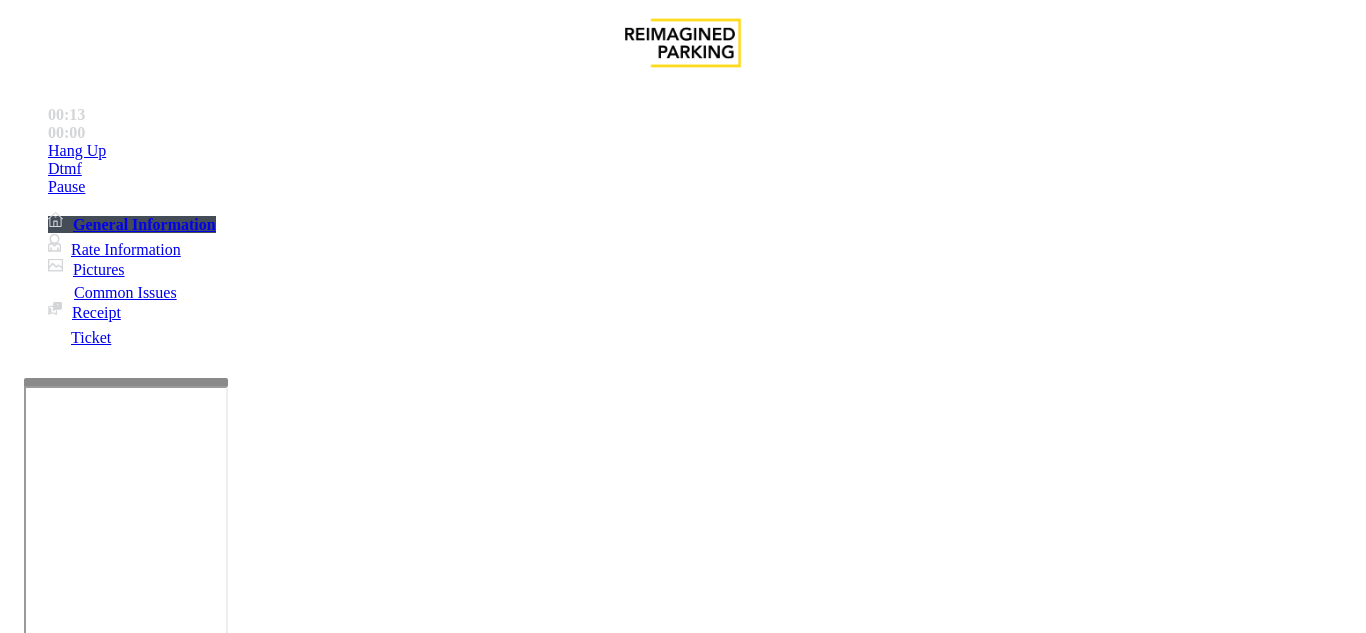 click on "No Response/Unable to hear parker" at bounding box center (142, 1286) 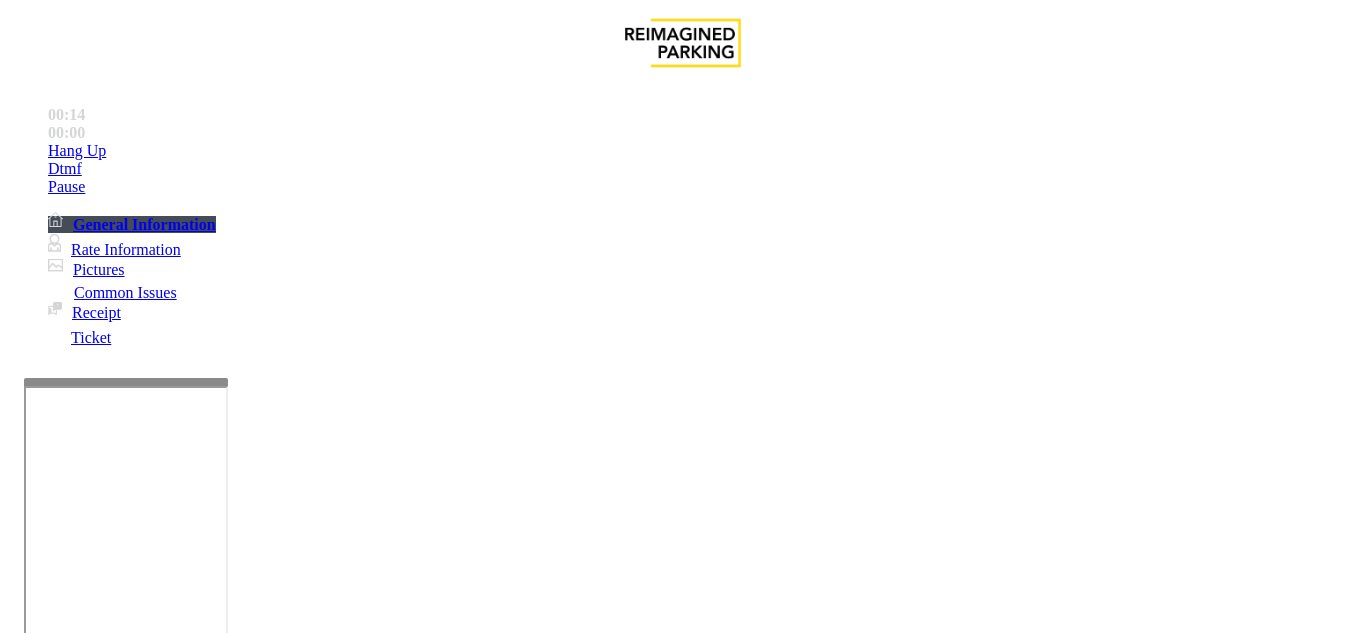click on "No Response/Unable to hear parker" at bounding box center [682, 1271] 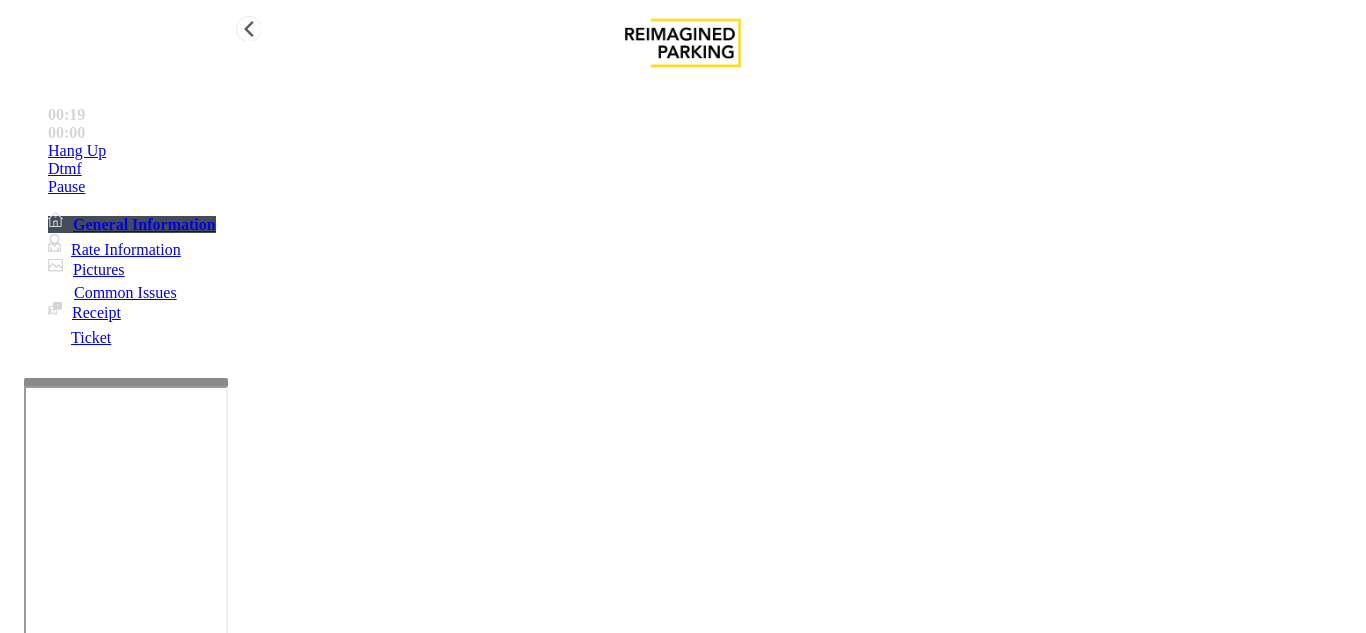 type on "**********" 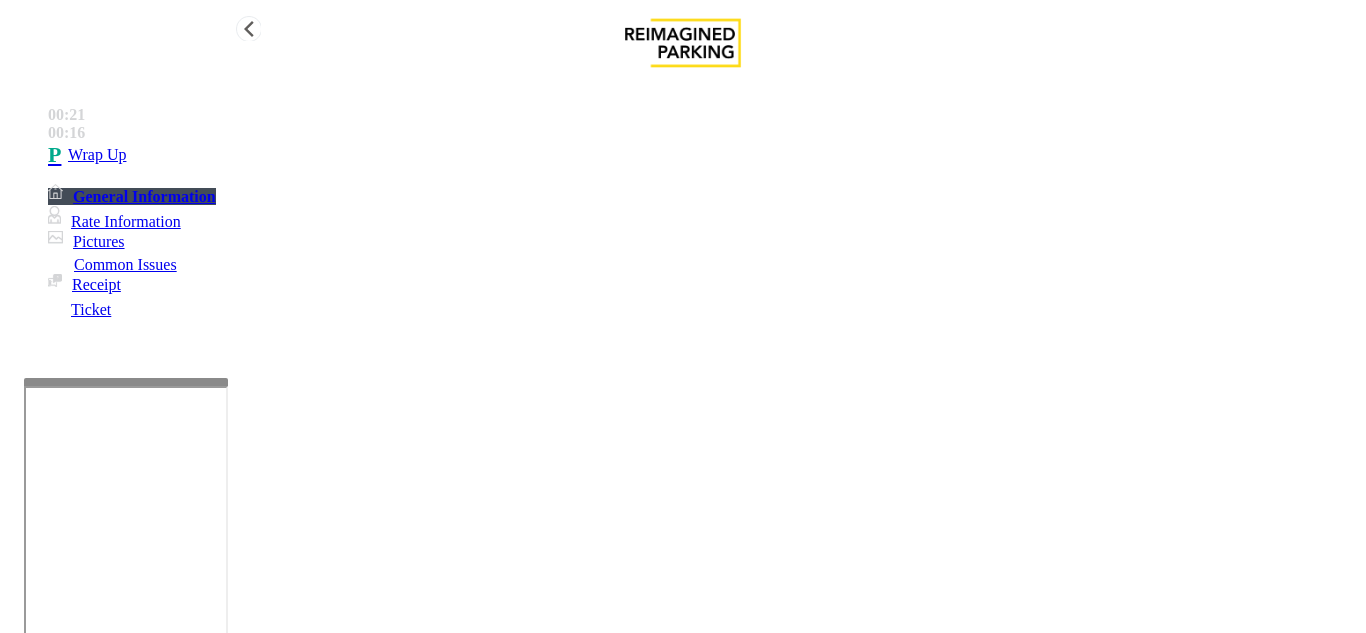 click on "Wrap Up" at bounding box center (703, 155) 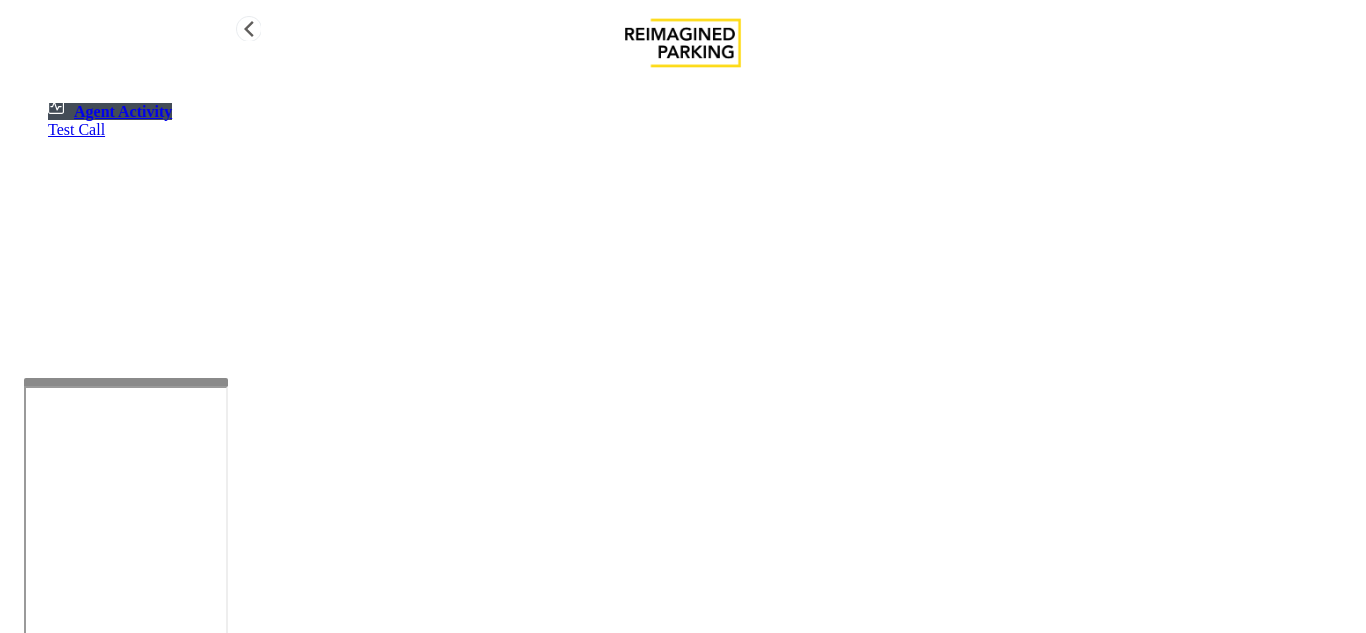 drag, startPoint x: 173, startPoint y: 206, endPoint x: 91, endPoint y: 232, distance: 86.023254 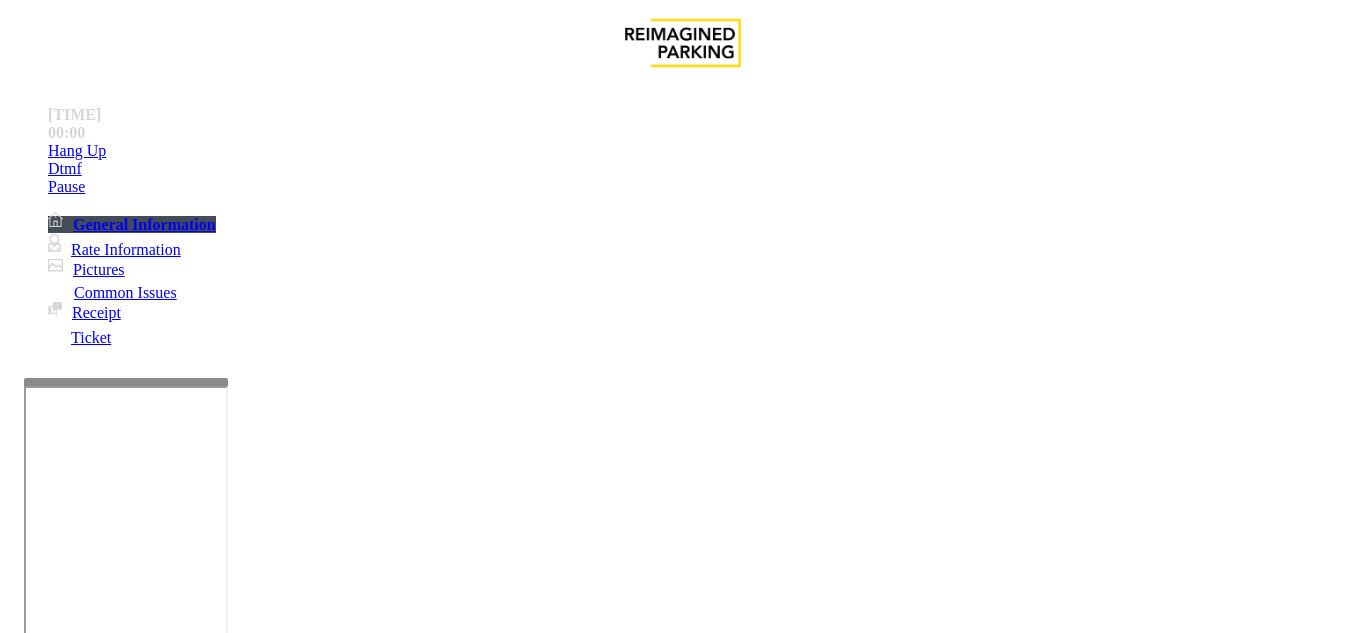 drag, startPoint x: 440, startPoint y: 595, endPoint x: 441, endPoint y: 568, distance: 27.018513 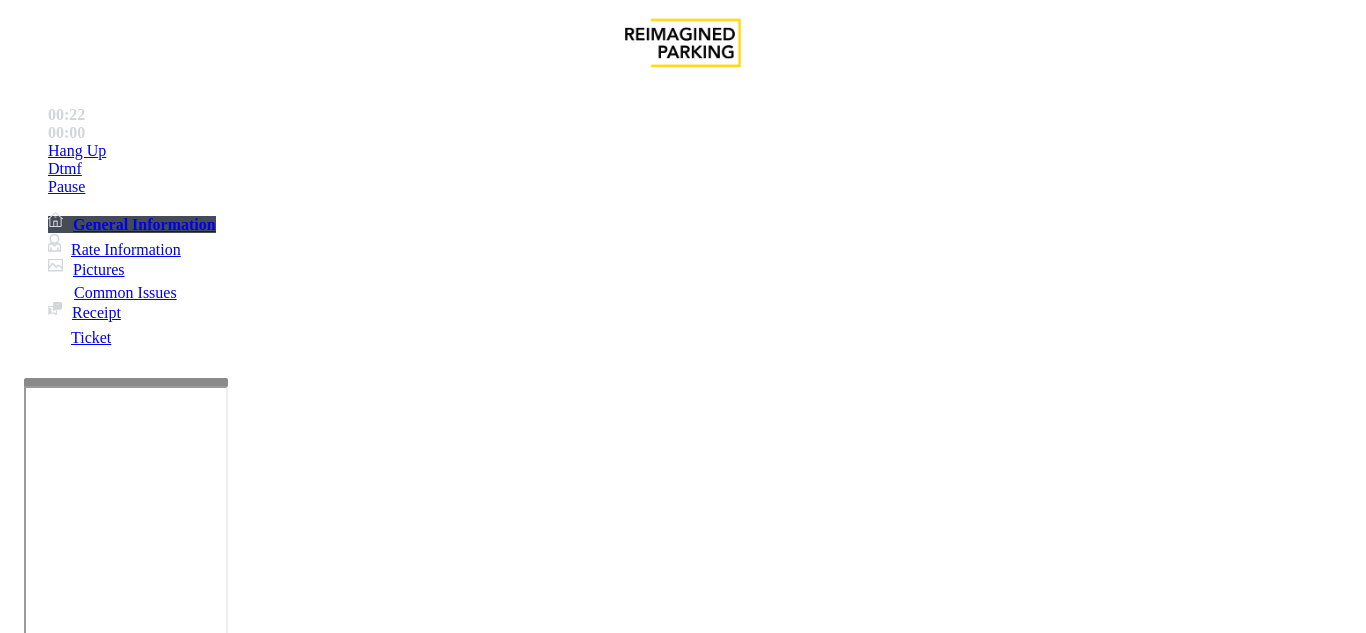 click on "No Response/Unable to hear parker" at bounding box center [142, 1286] 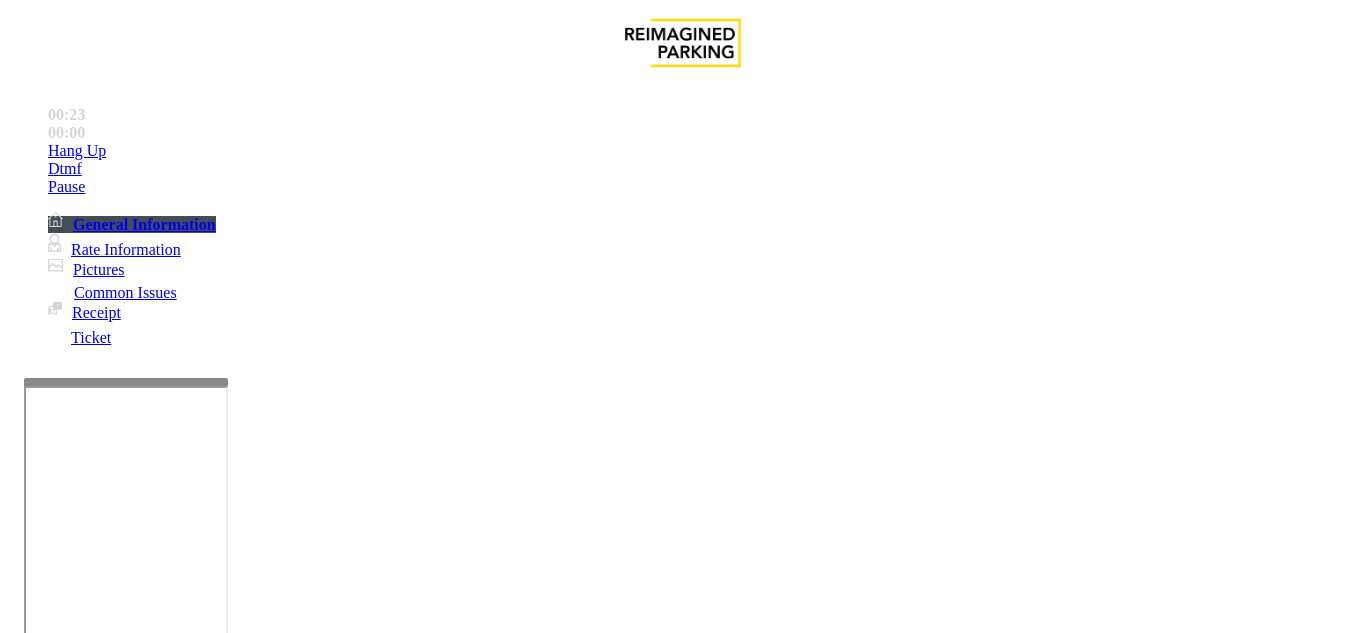 click on "No Response/Unable to hear parker" at bounding box center [682, 1271] 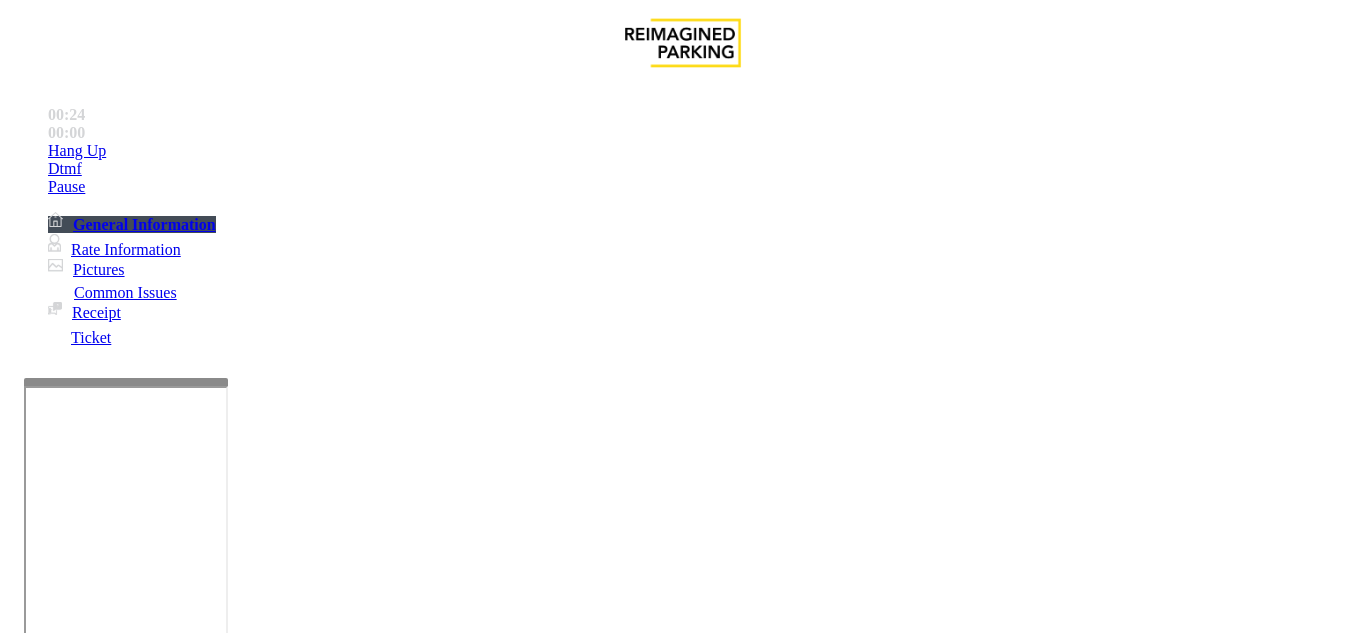copy on "No Response/Unable to hear parker" 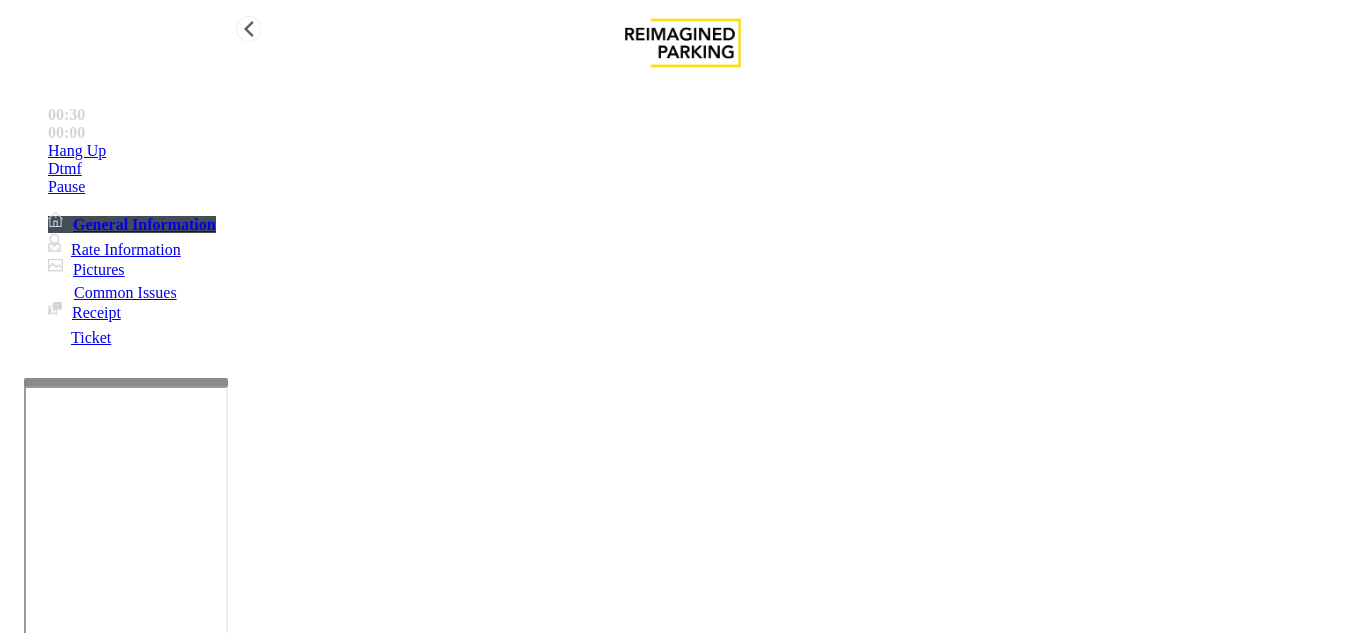 type on "**********" 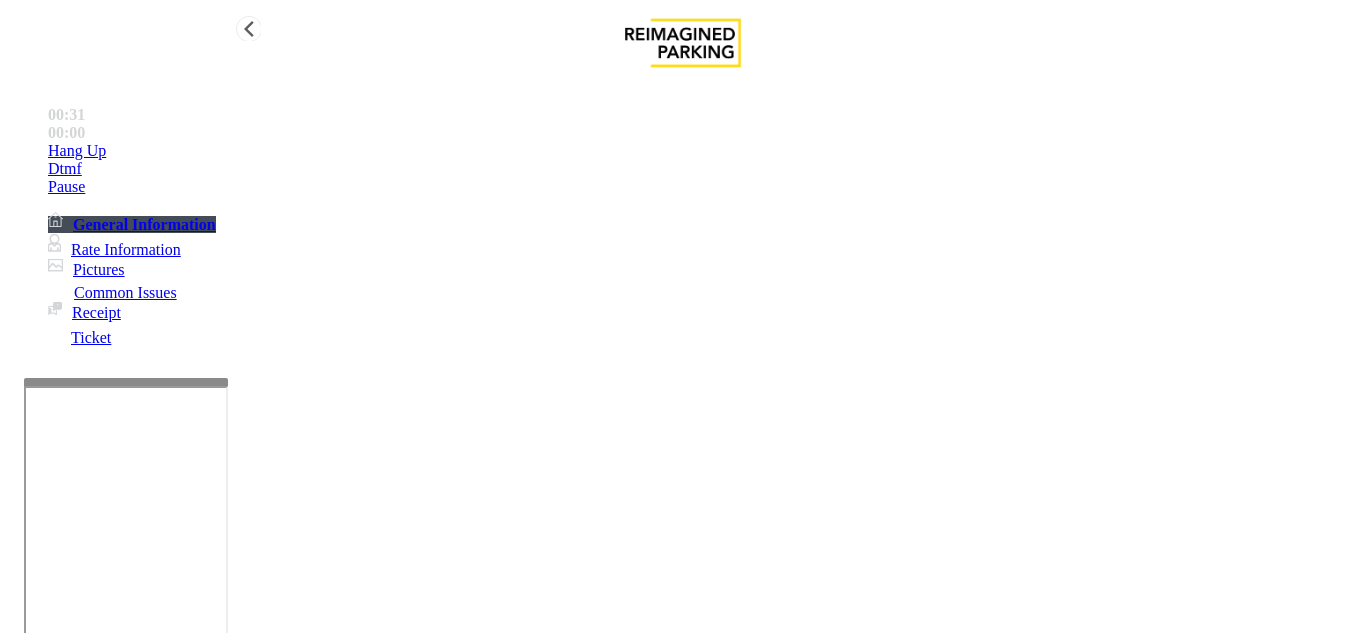 click on "00:00" at bounding box center [703, 115] 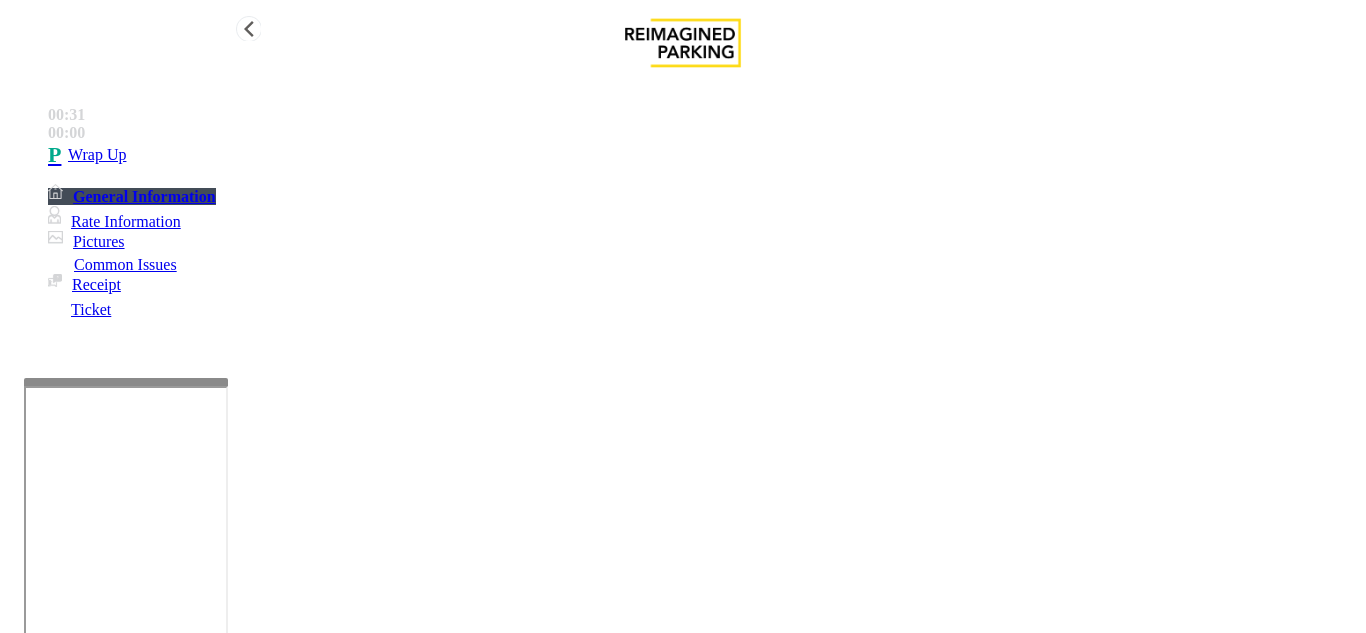 click on "•••• ••" at bounding box center (703, 155) 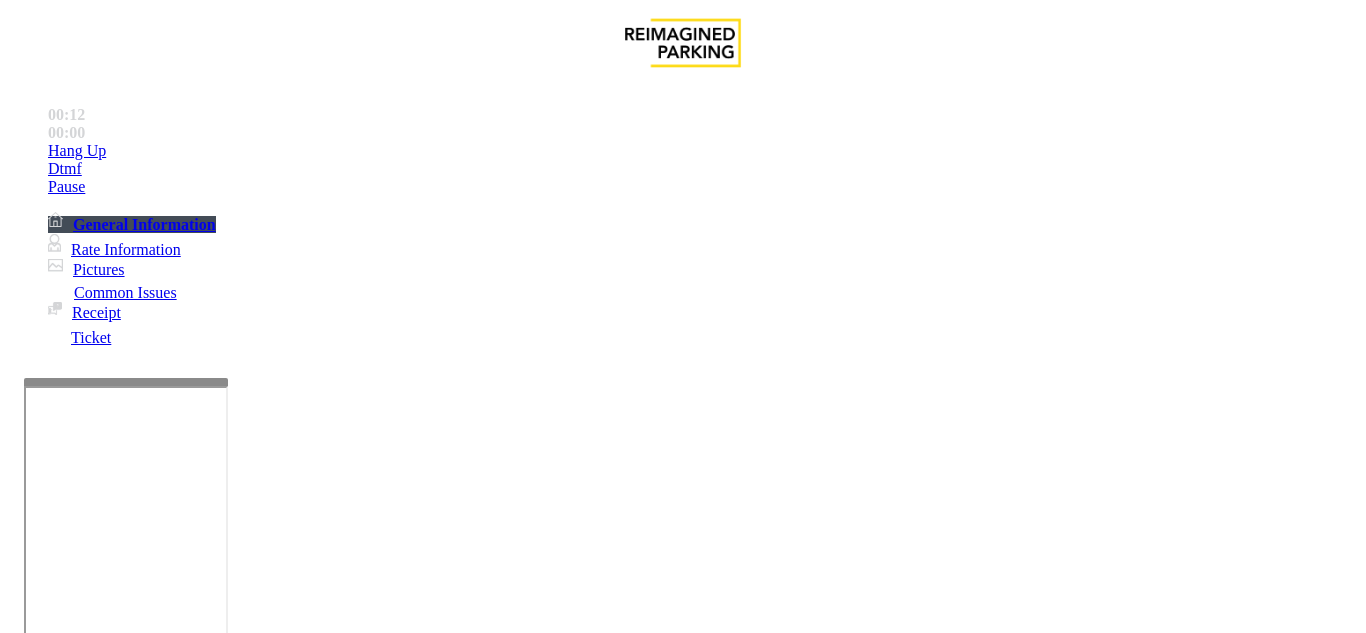 drag, startPoint x: 436, startPoint y: 601, endPoint x: 437, endPoint y: 588, distance: 13.038404 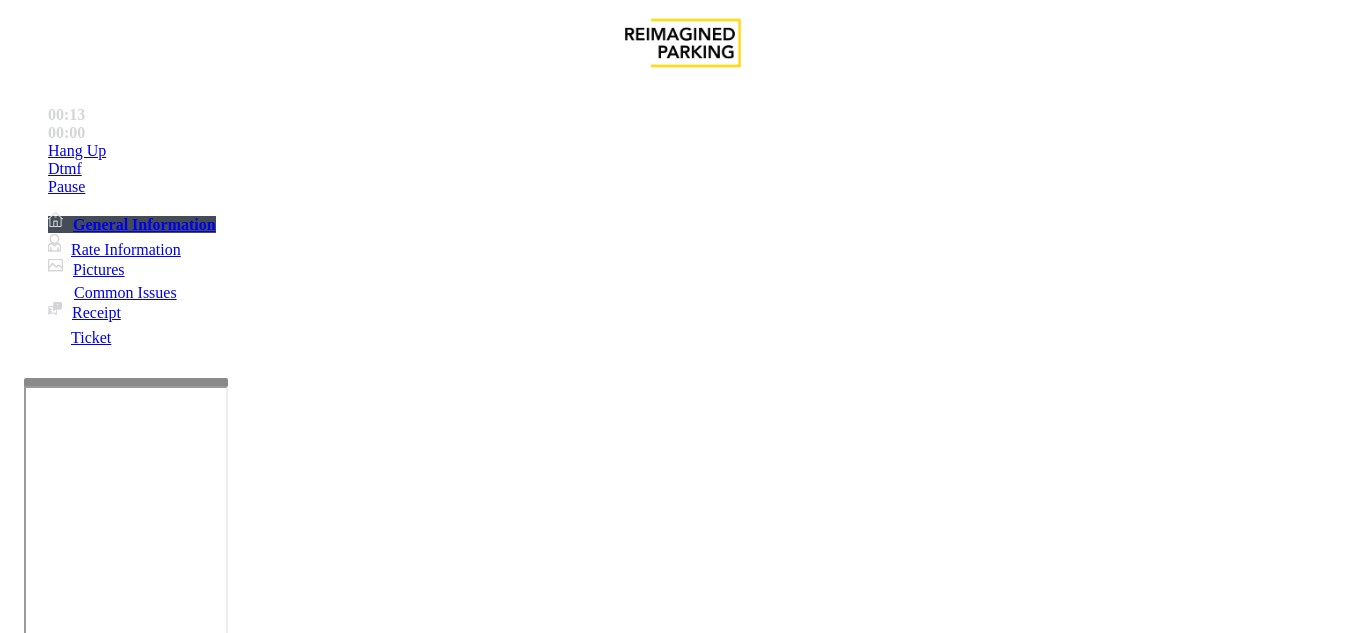 click on "No Response/Unable to hear parker" at bounding box center [142, 1286] 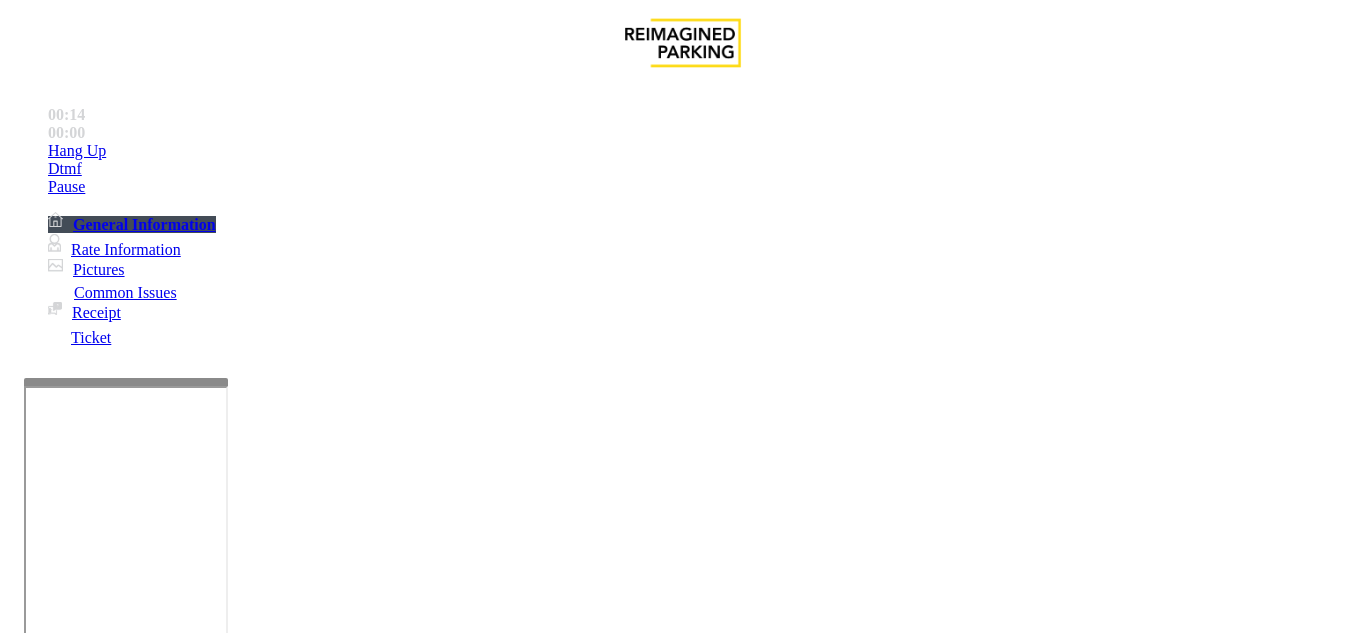click on "No Response/Unable to hear parker" at bounding box center (142, 1286) 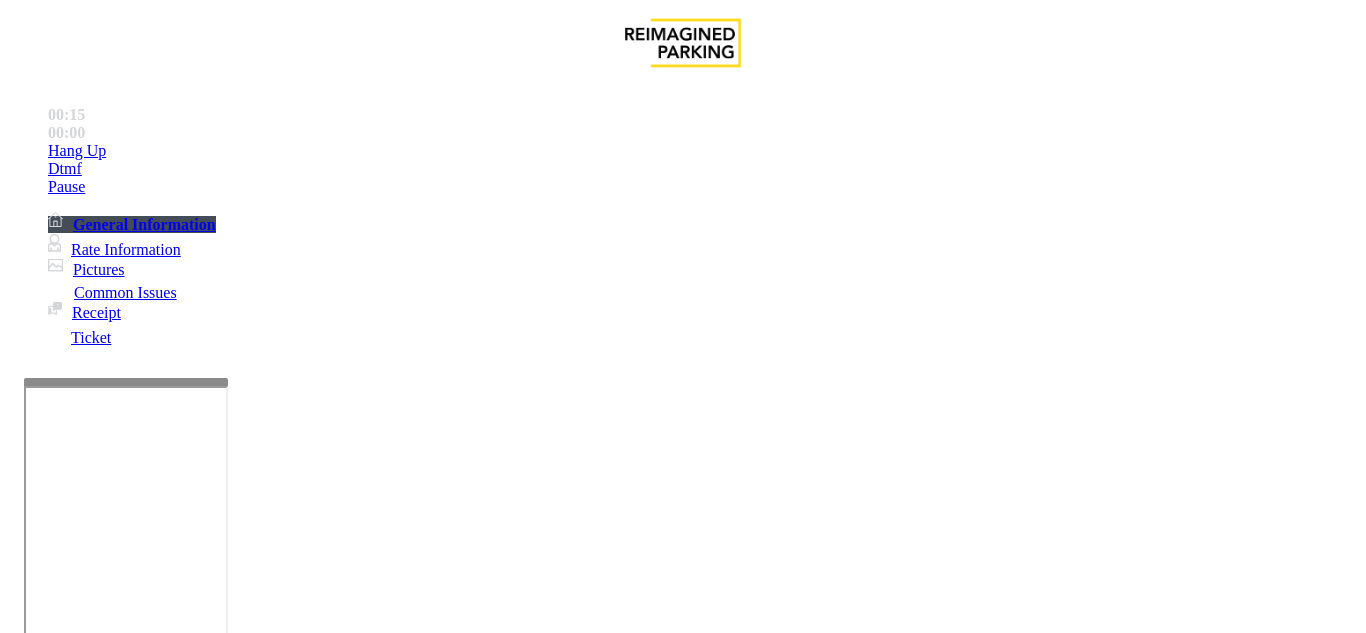 click on "No Response/Unable to hear parker" at bounding box center [682, 1271] 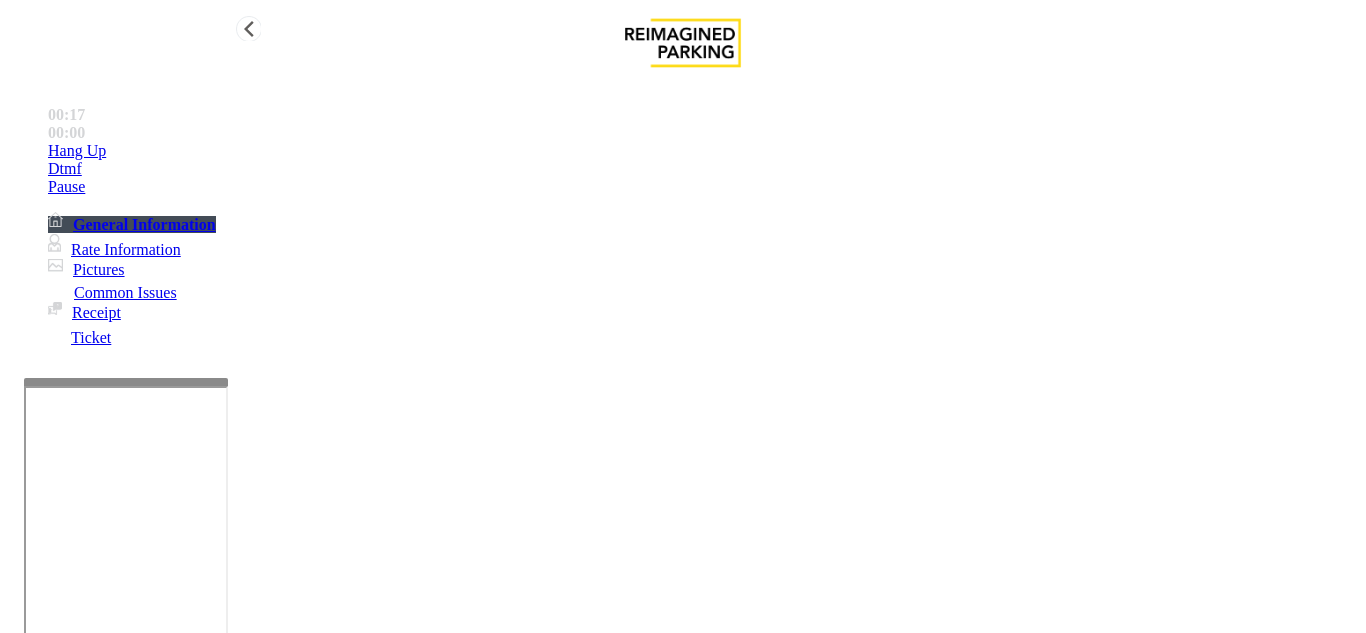 type on "**********" 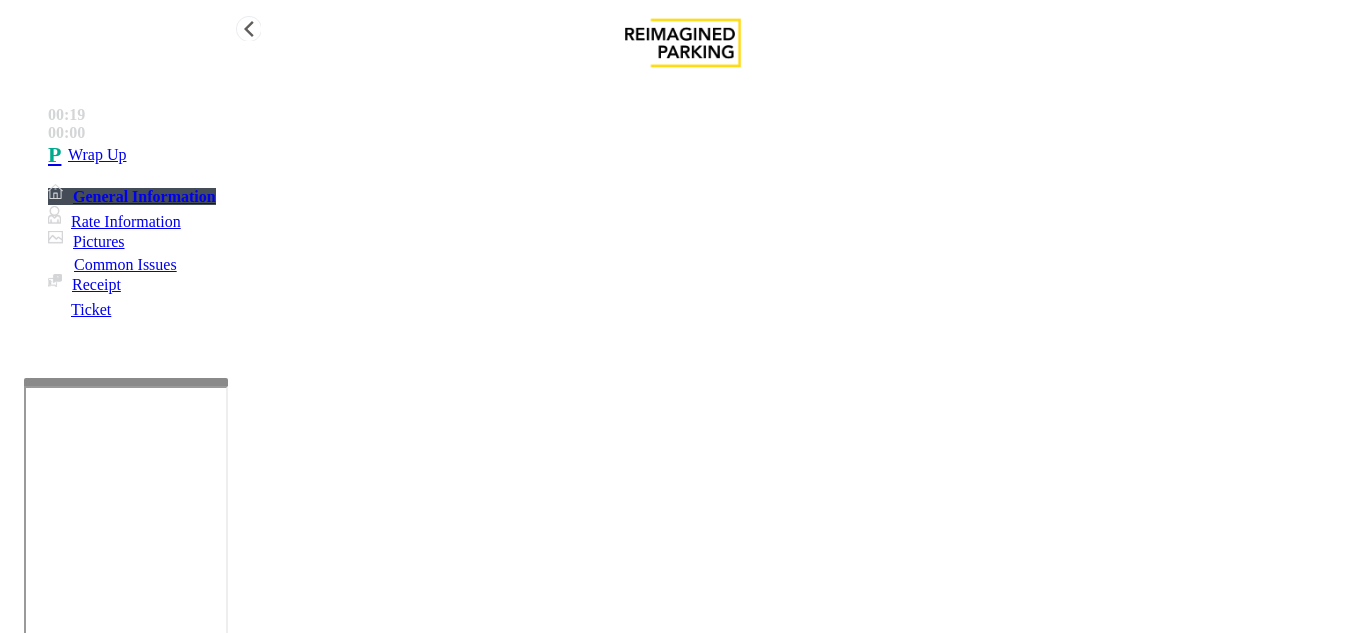 click on "•••• ••" at bounding box center [703, 155] 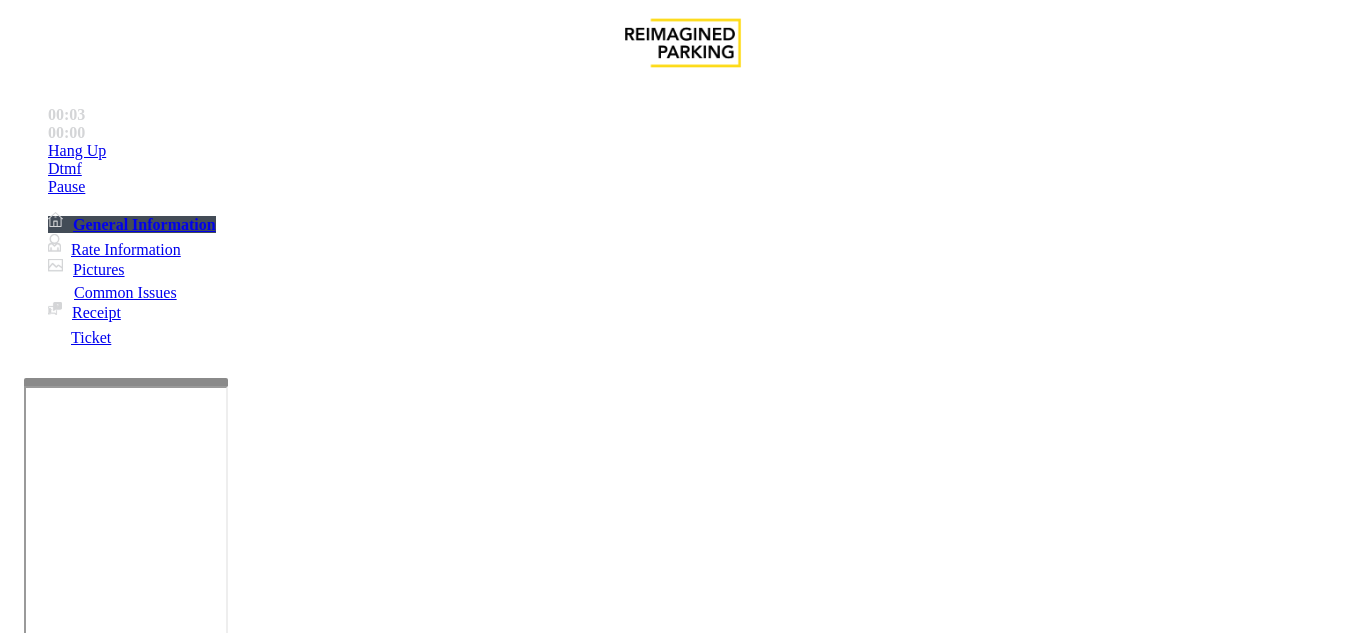scroll, scrollTop: 600, scrollLeft: 0, axis: vertical 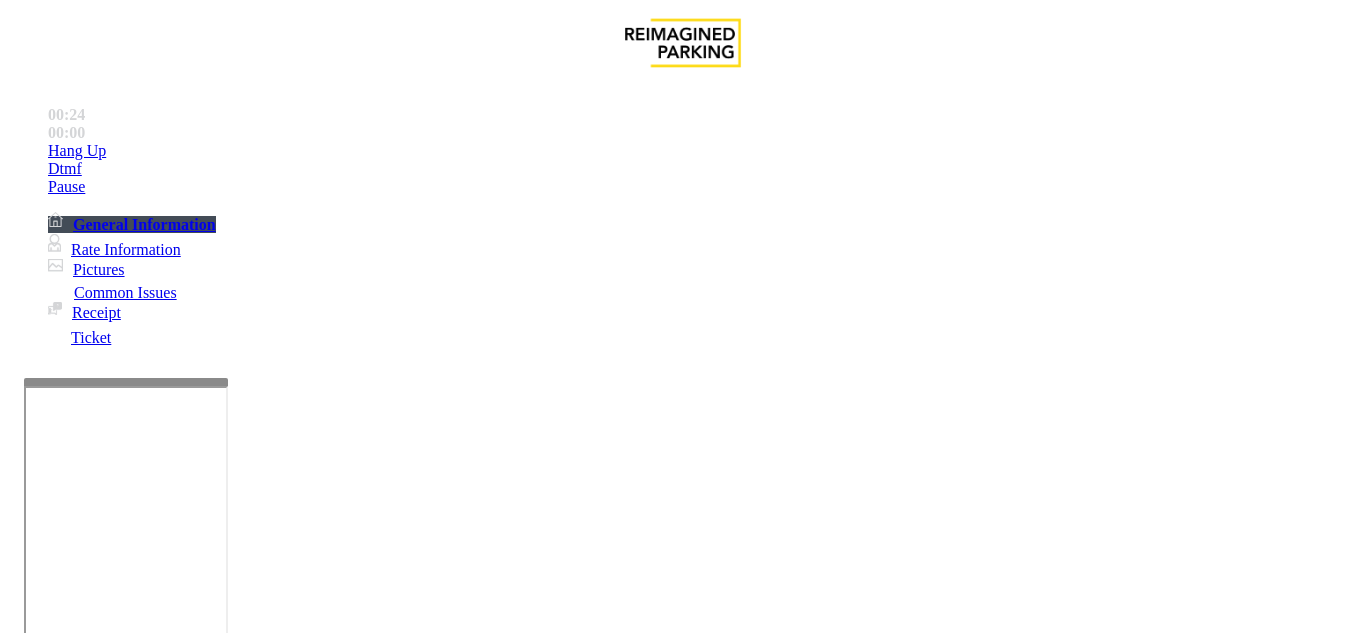 click on "Equipment Issue" at bounding box center (697, 1286) 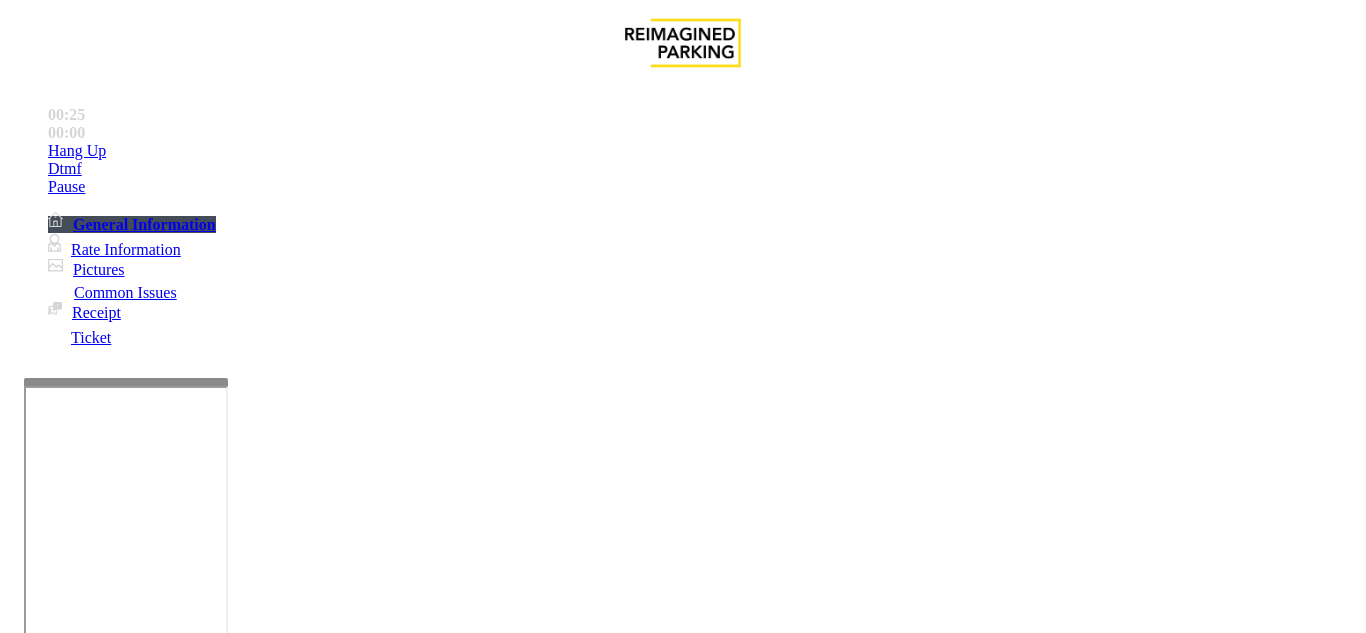 click on "Gate / Door Won't Open" at bounding box center (575, 1286) 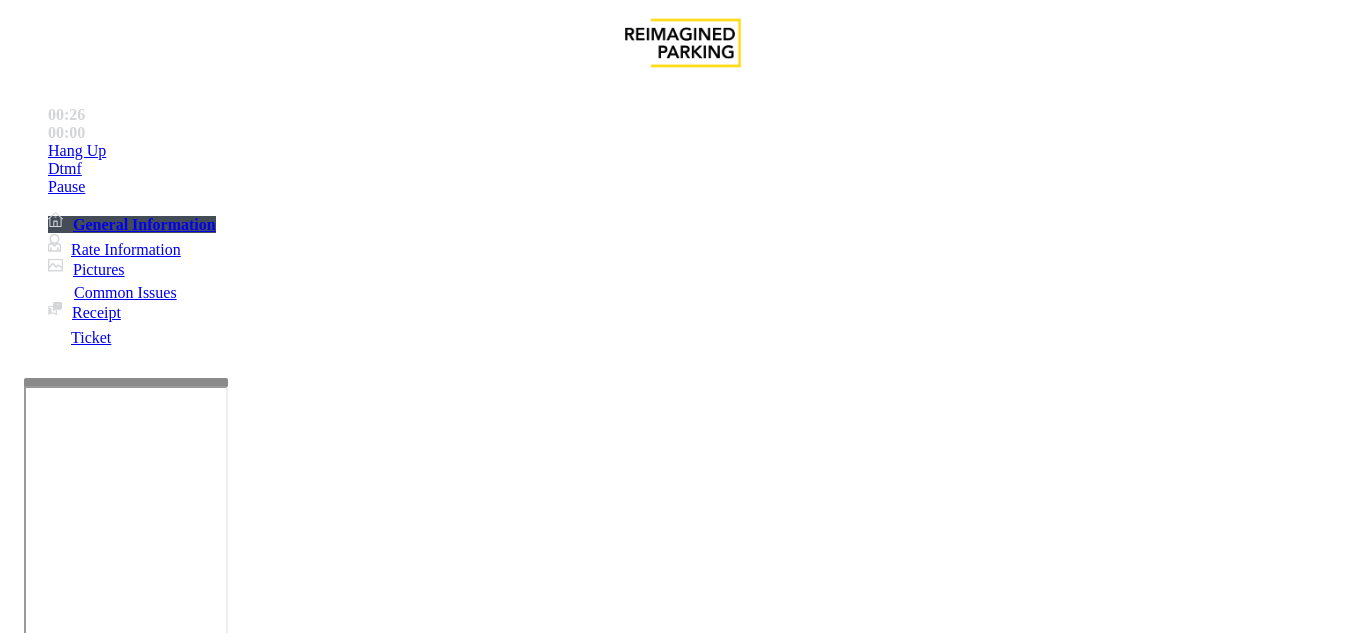 scroll, scrollTop: 400, scrollLeft: 0, axis: vertical 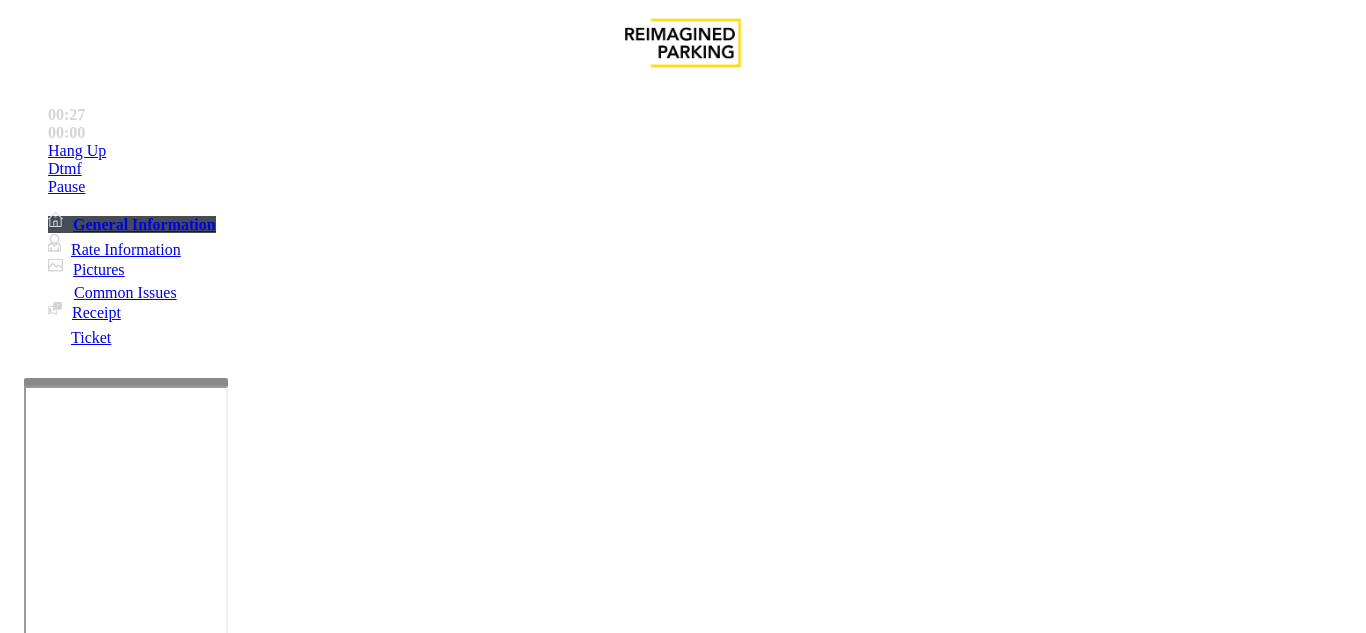 click at bounding box center [221, 1667] 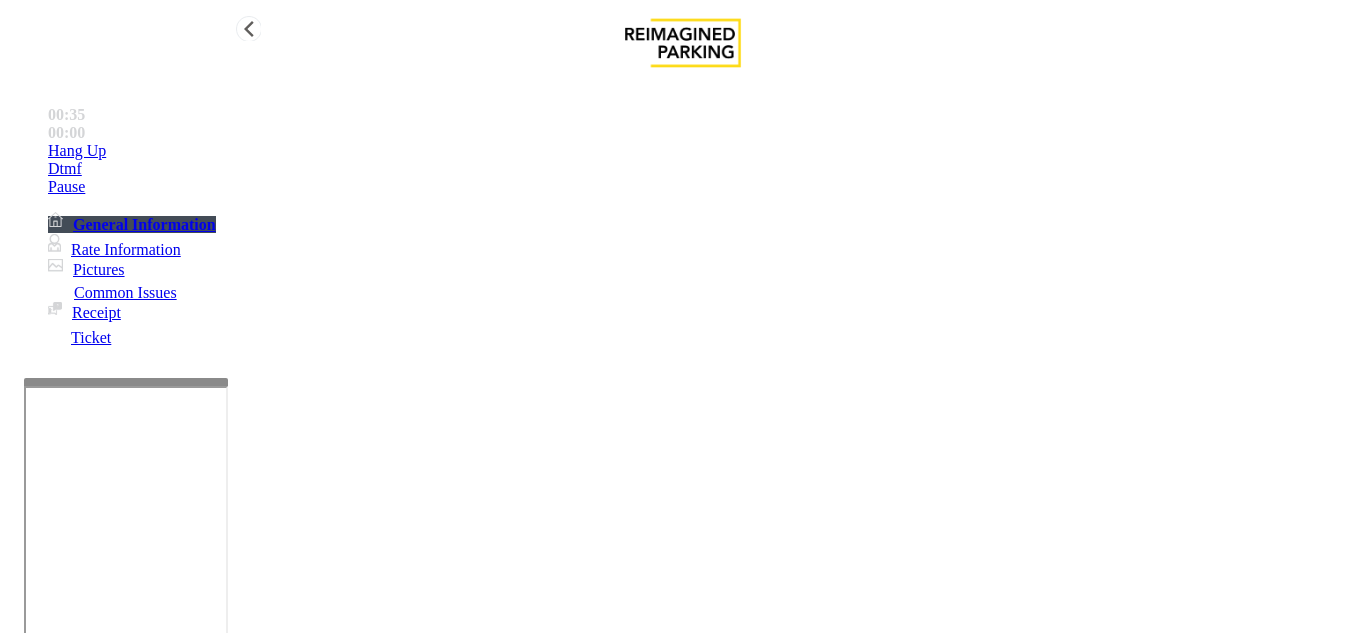 click on "Hang Up" at bounding box center [703, 151] 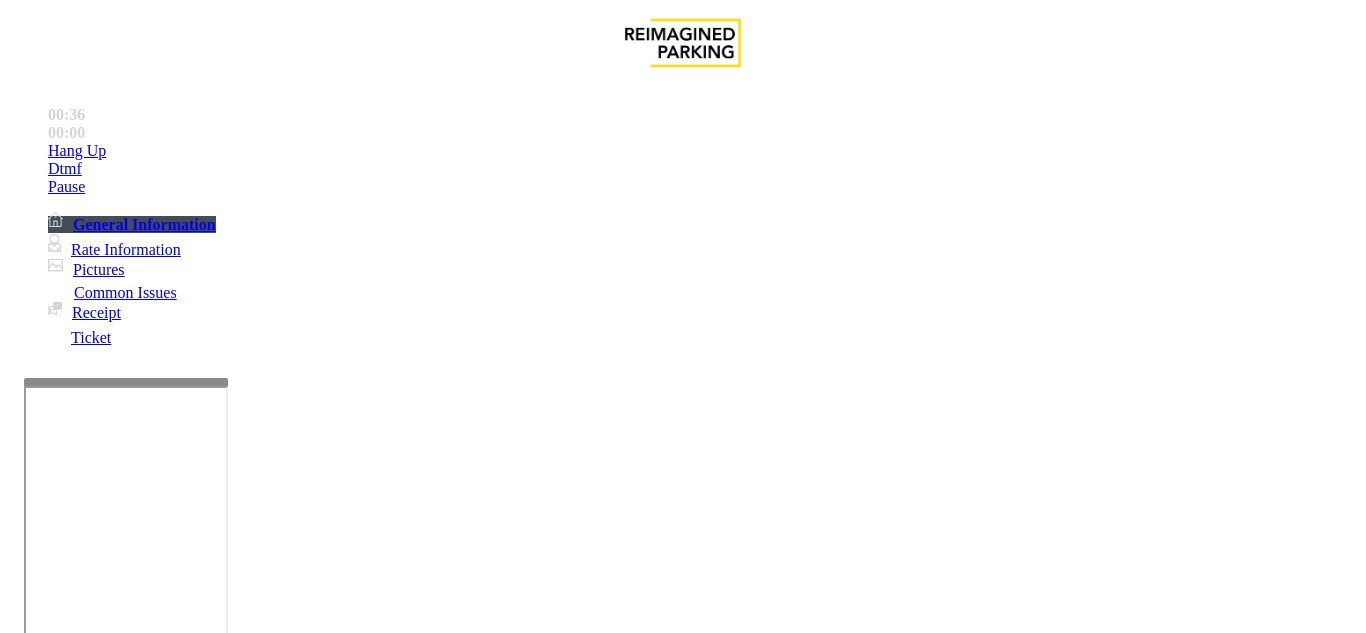 click at bounding box center (221, 1667) 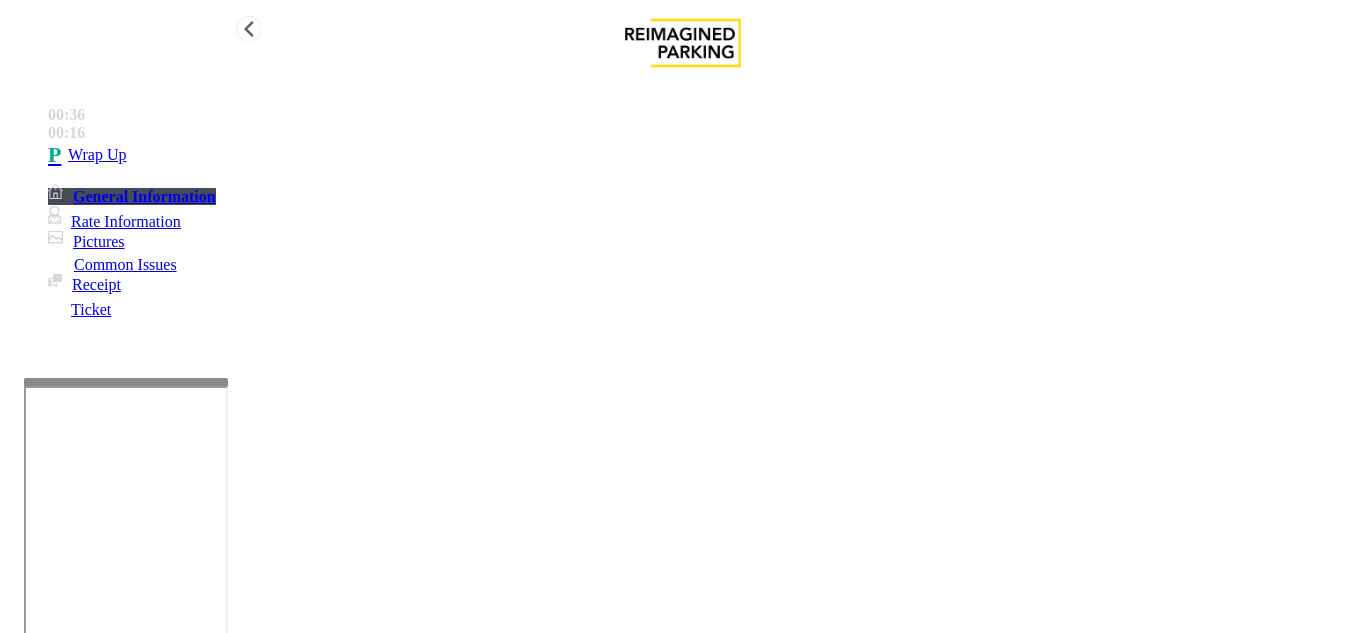 type on "**********" 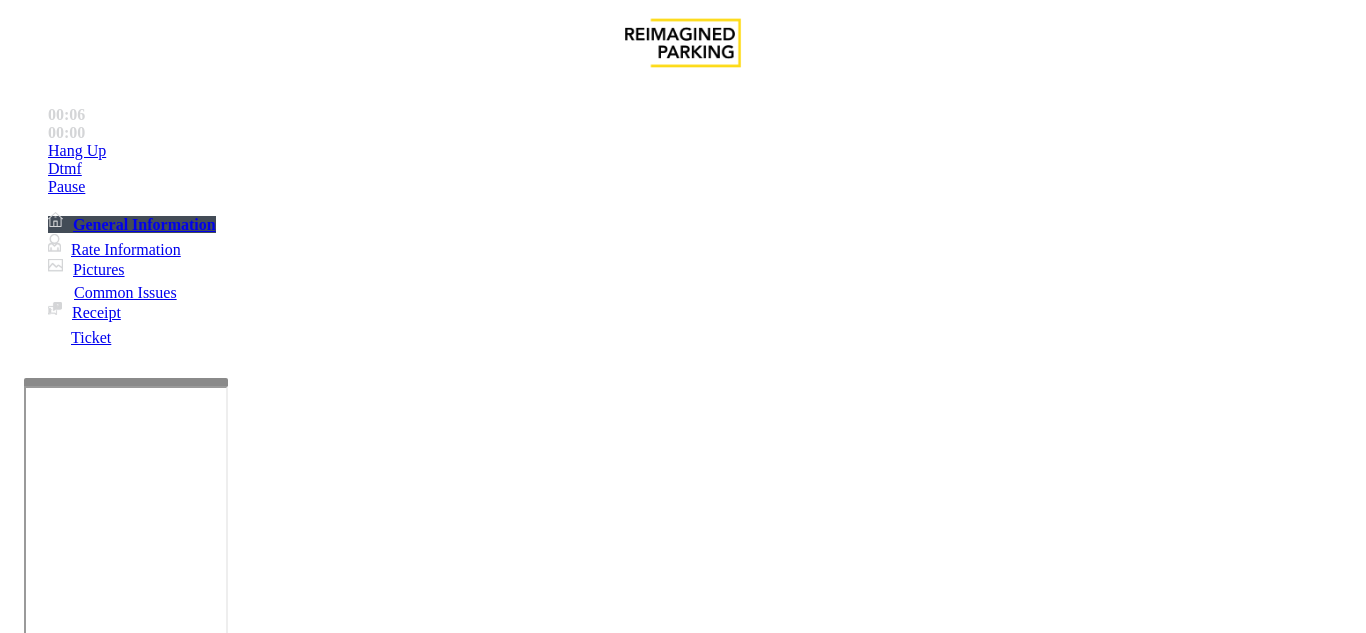 scroll, scrollTop: 1100, scrollLeft: 0, axis: vertical 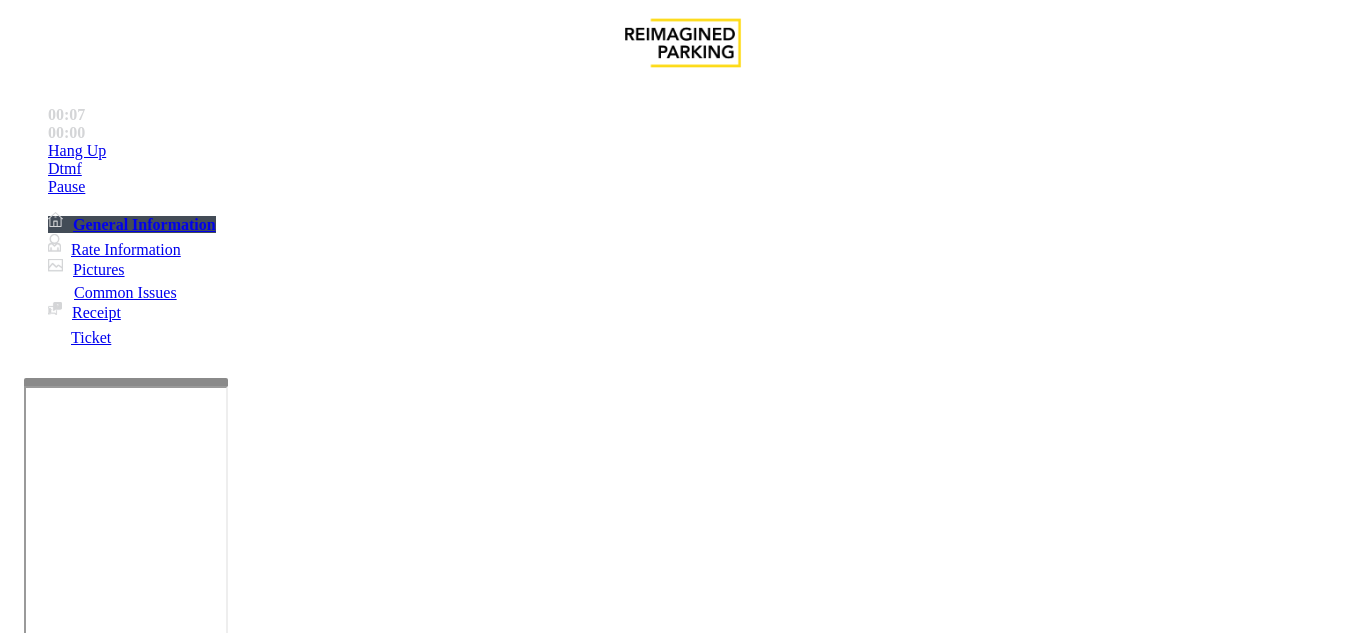 click on "LAN21082601" at bounding box center [46, 2916] 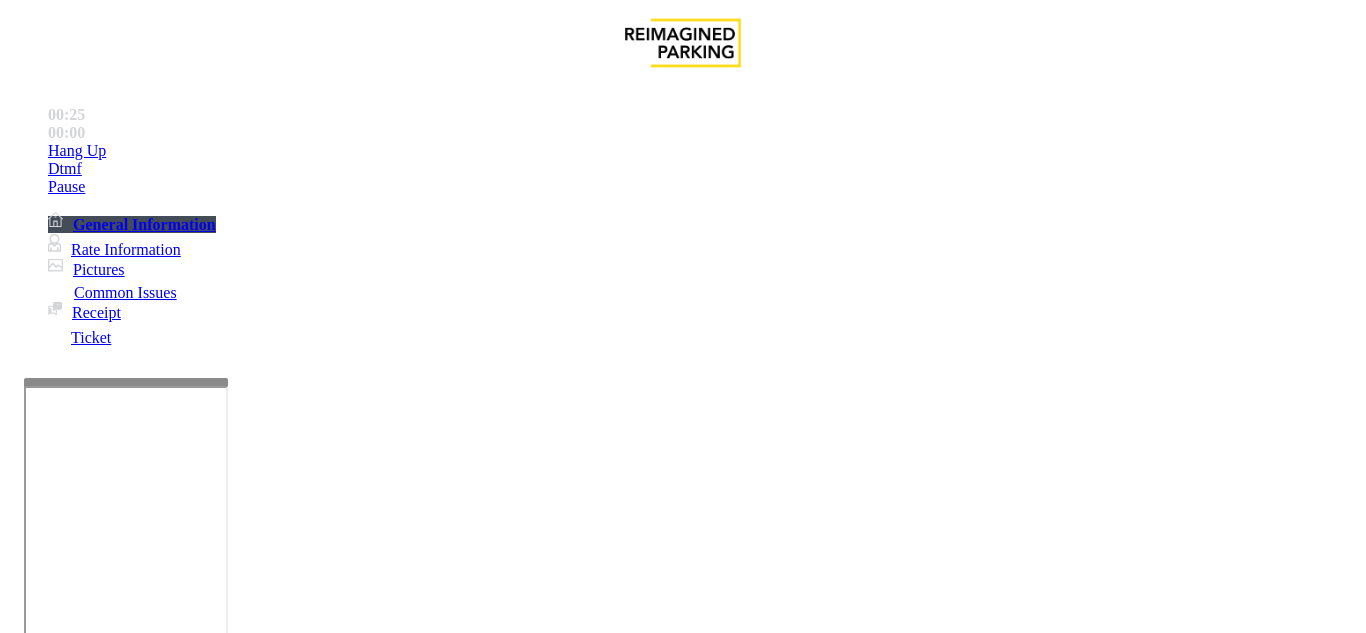 click on "•••••" at bounding box center [42, 1253] 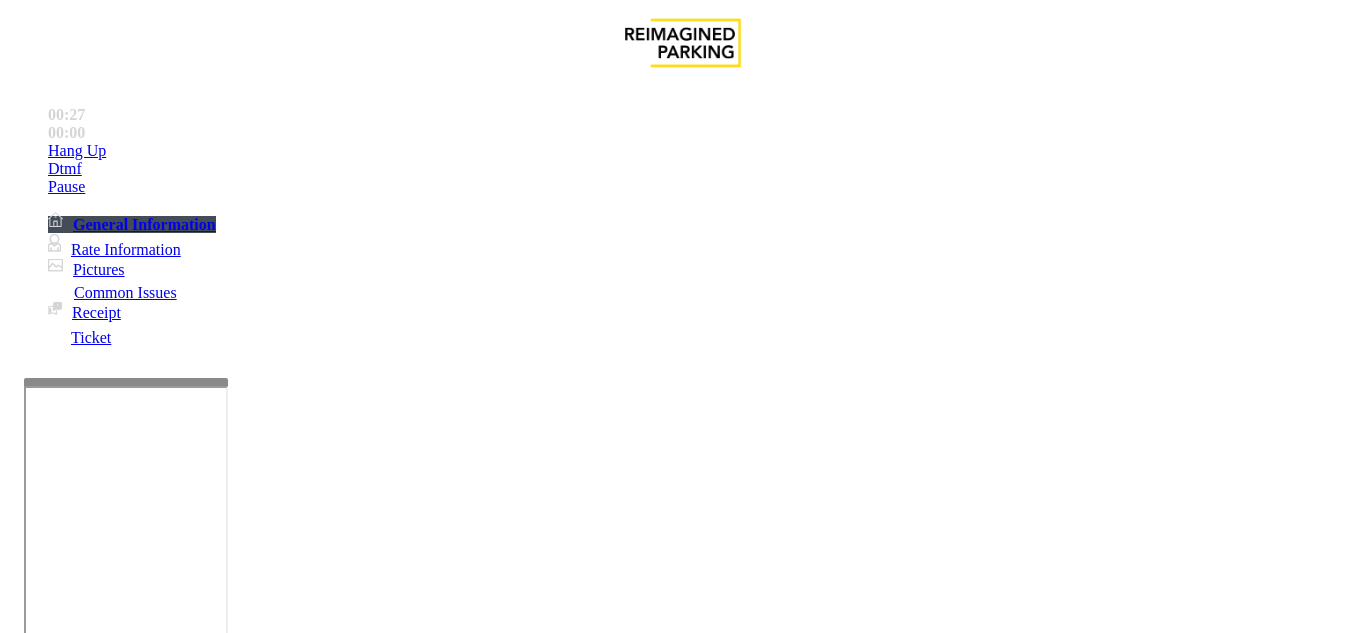 click on "Equipment Issue" at bounding box center (483, 1286) 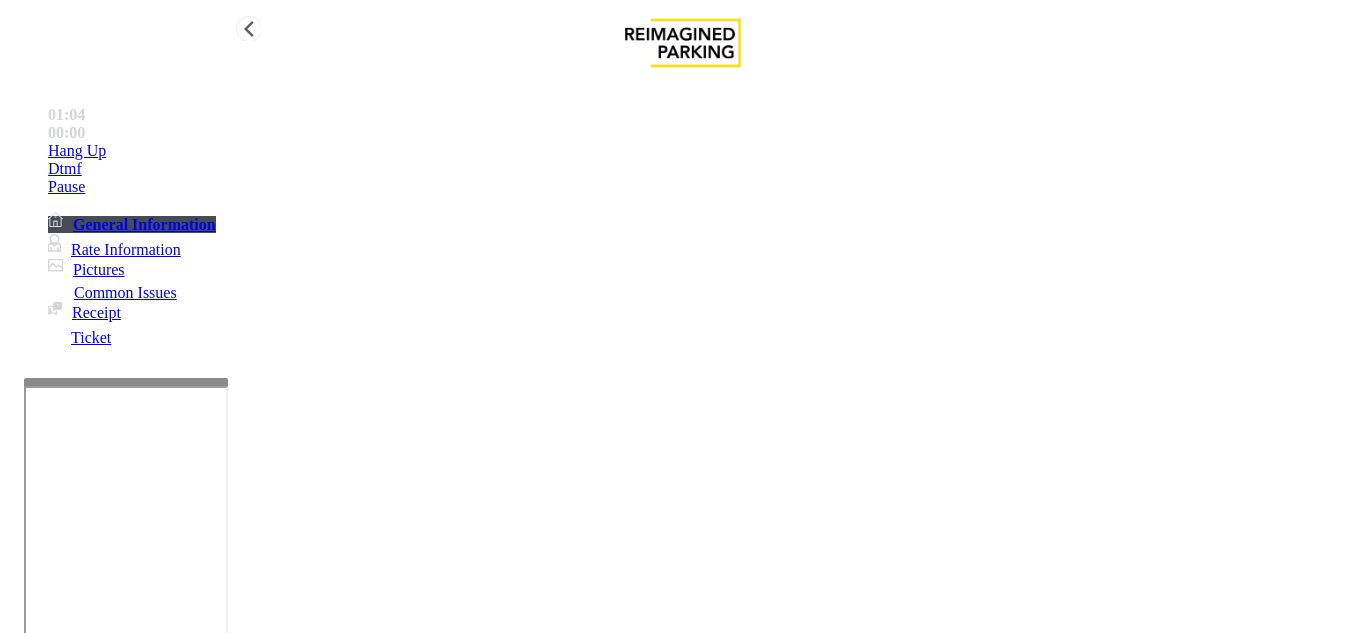 click on "Hang Up" at bounding box center [703, 151] 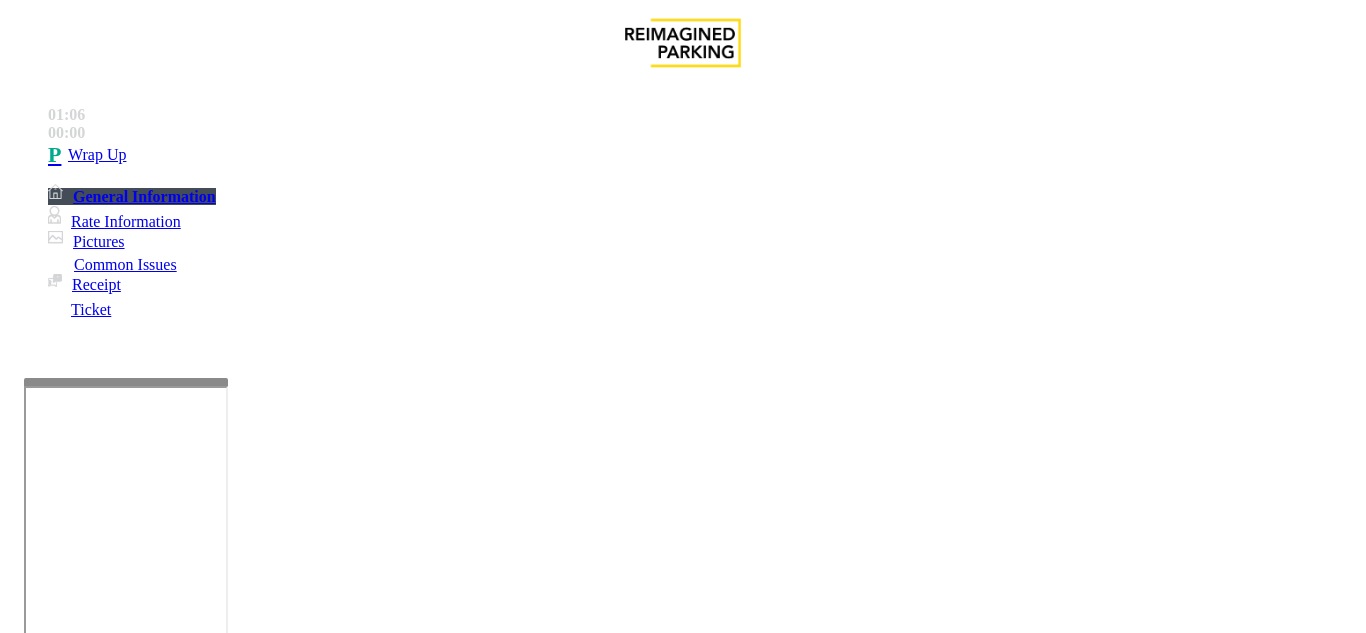 scroll, scrollTop: 200, scrollLeft: 0, axis: vertical 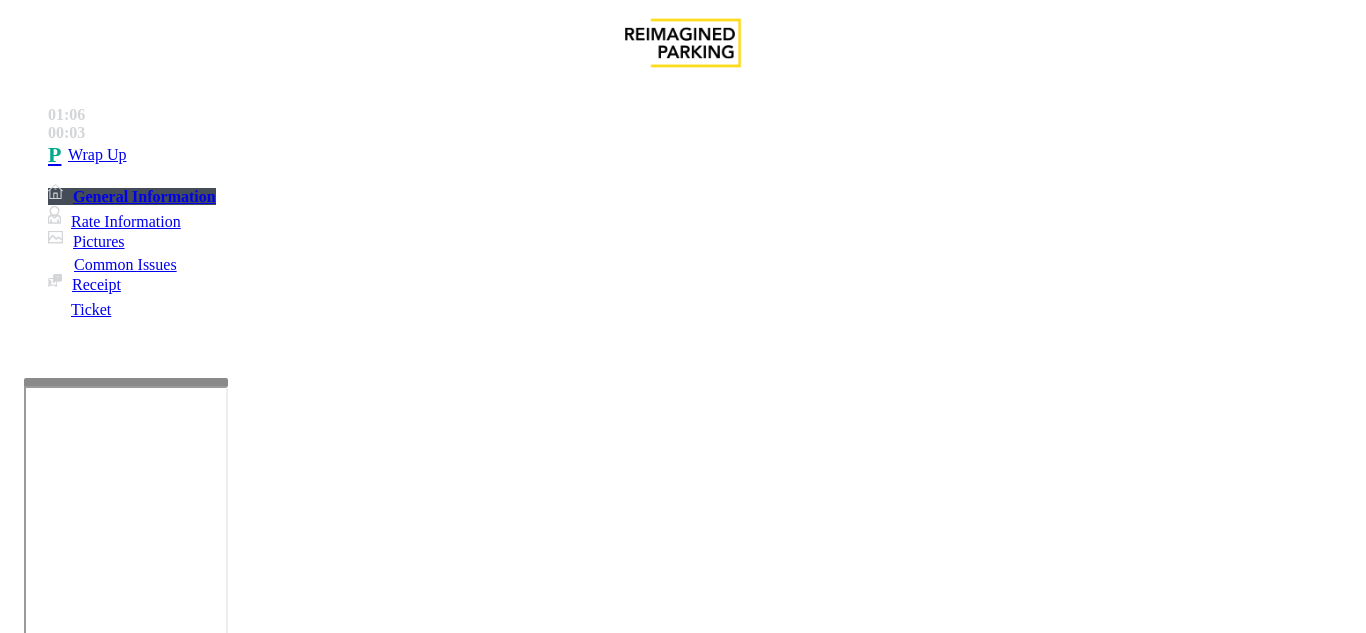 click at bounding box center [221, 1642] 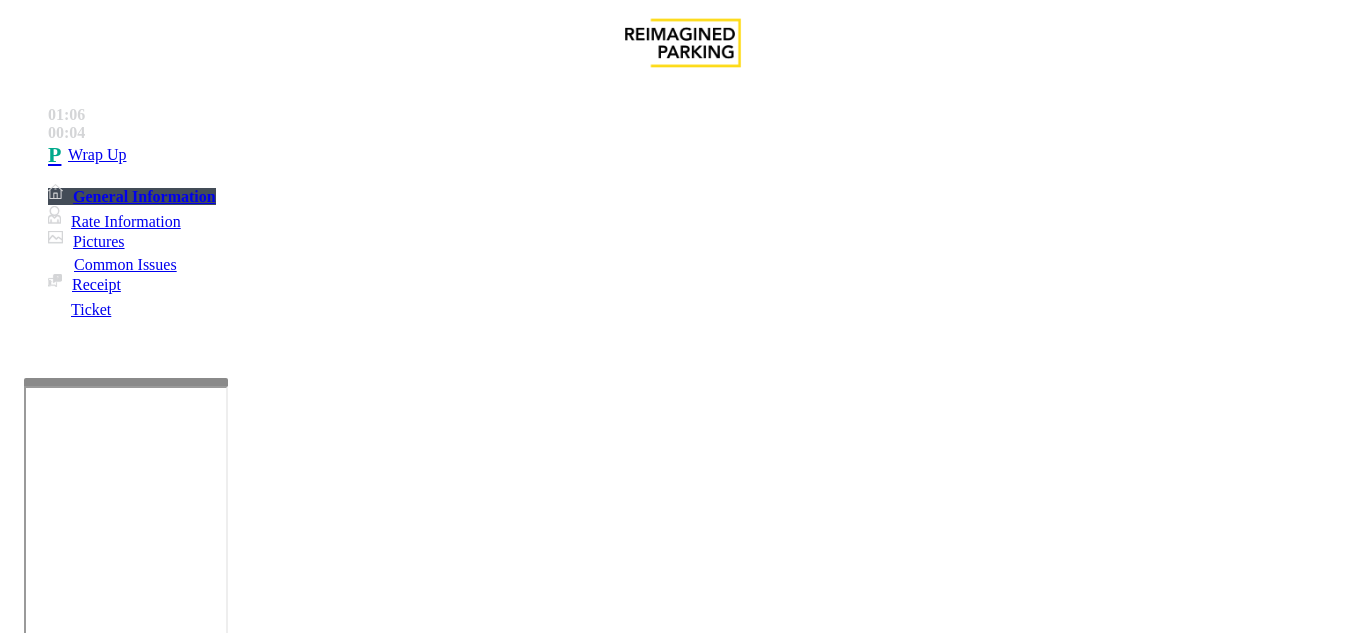paste on "**********" 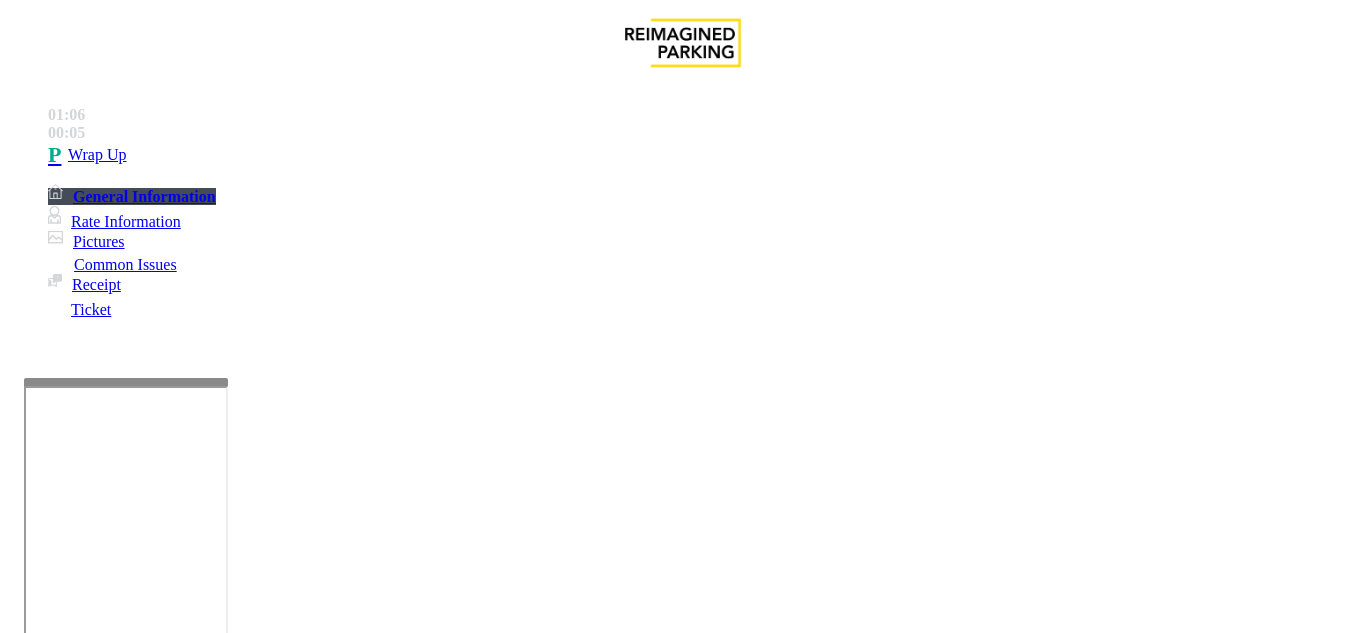 scroll, scrollTop: 0, scrollLeft: 0, axis: both 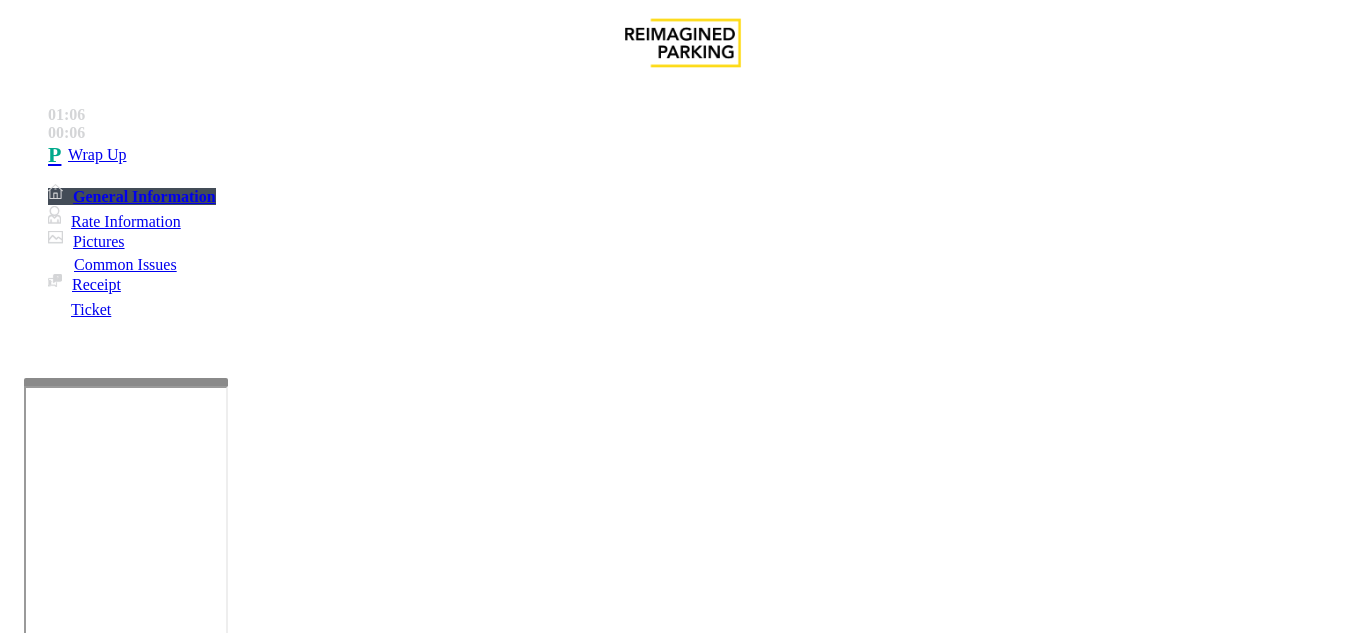 copy on "Gate / Door Won't Open" 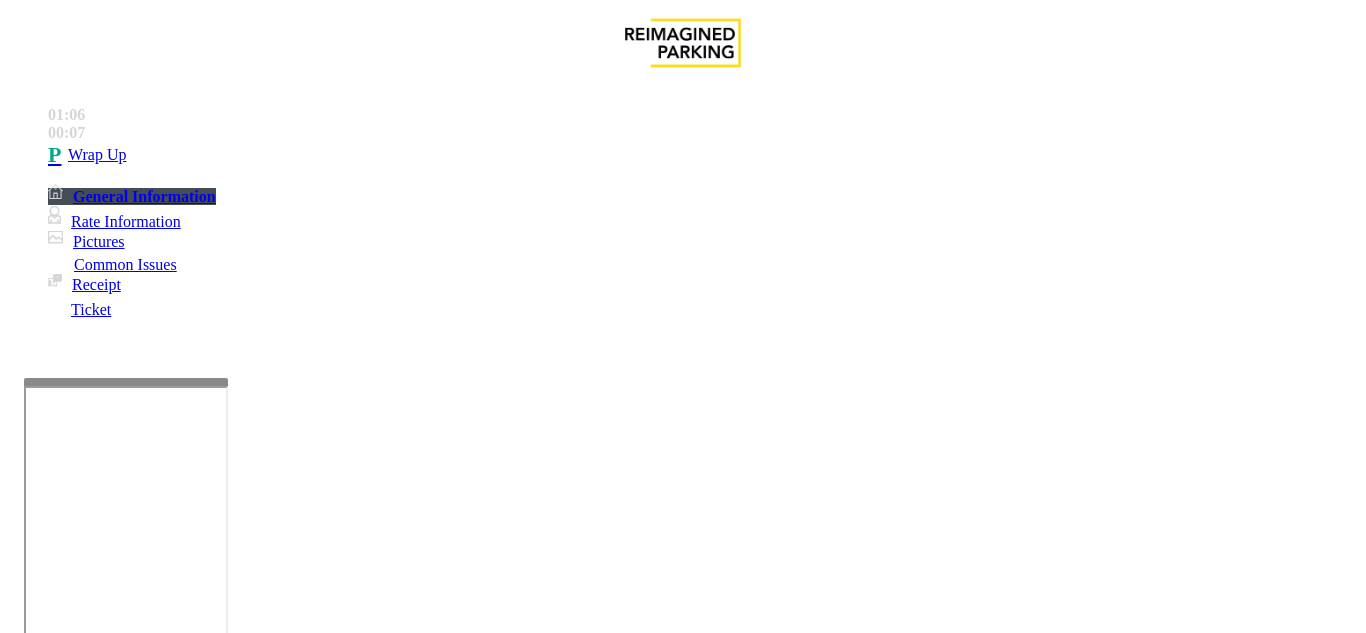 click at bounding box center (221, 1642) 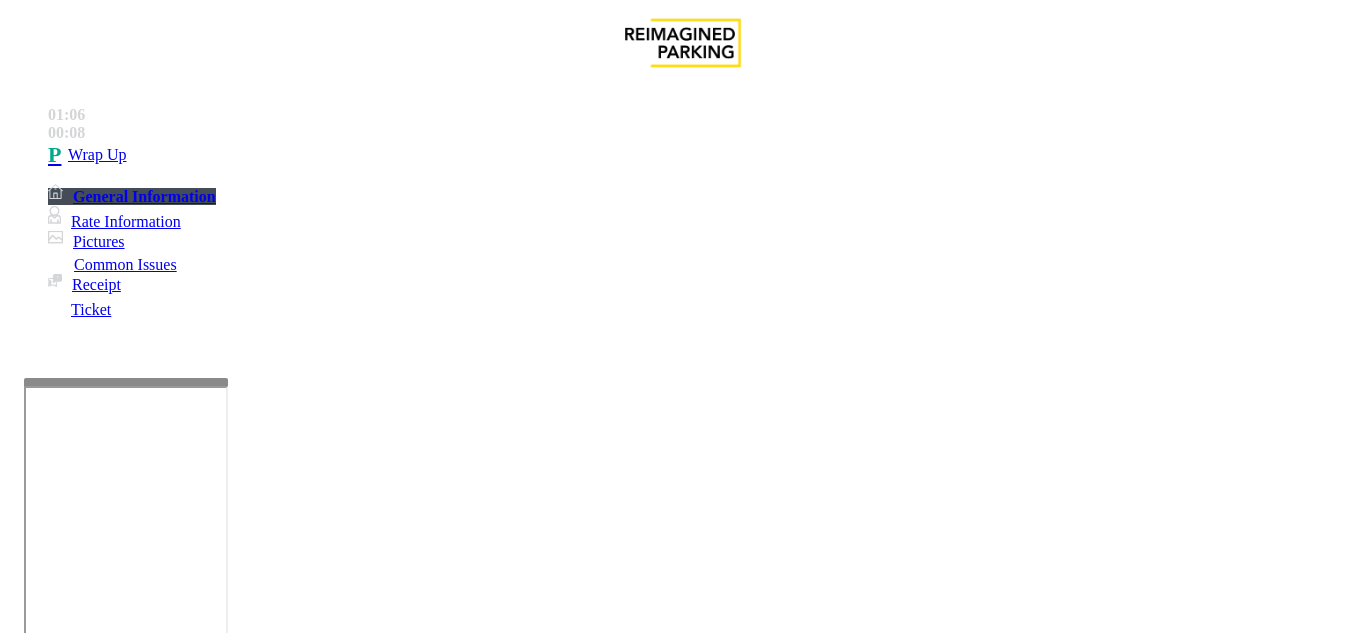 scroll, scrollTop: 200, scrollLeft: 0, axis: vertical 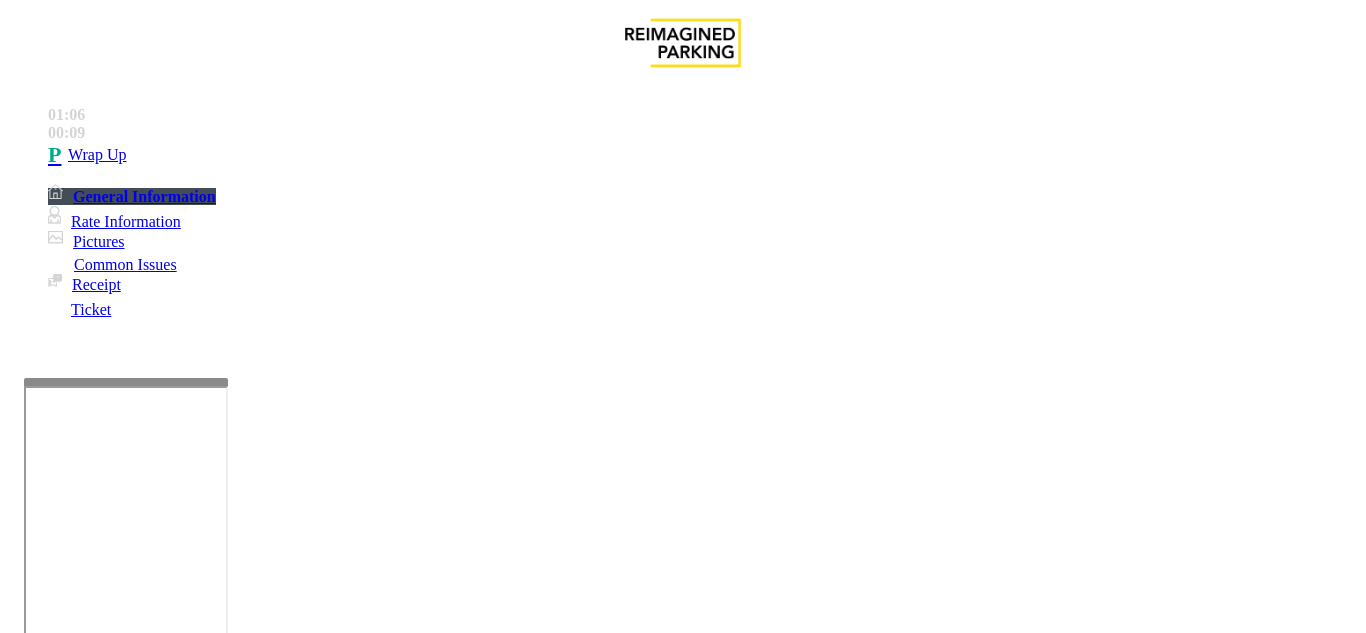 click at bounding box center (221, 1642) 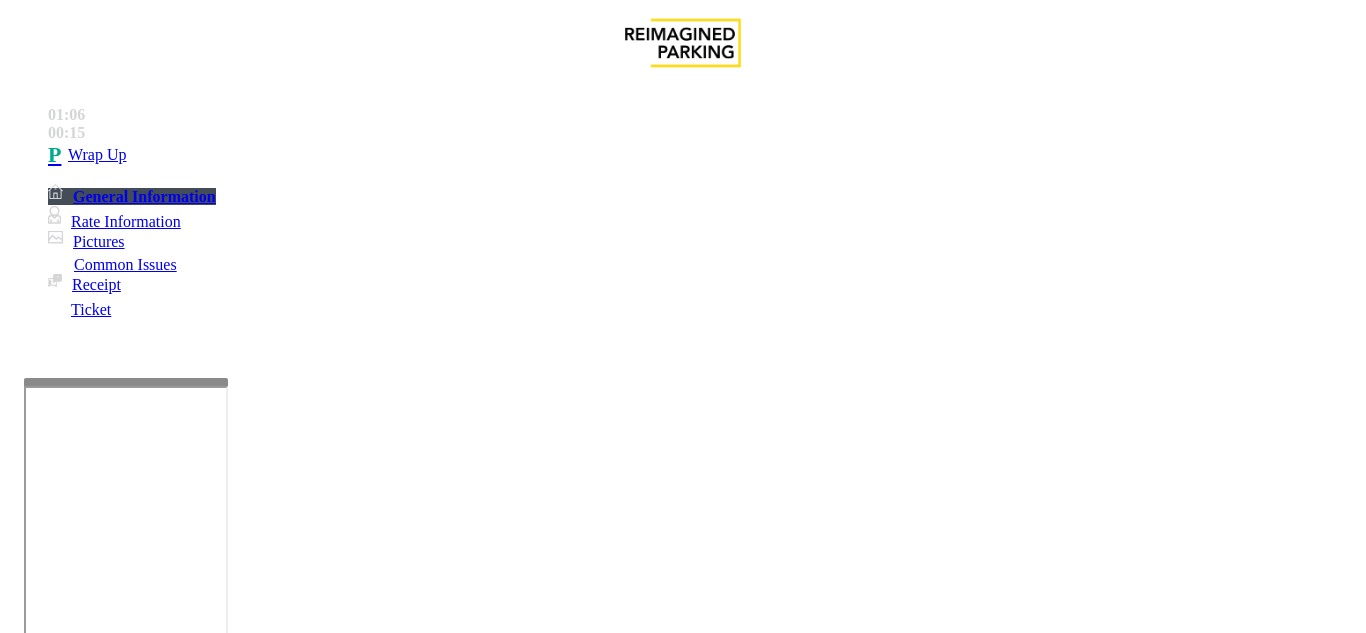 paste on "**********" 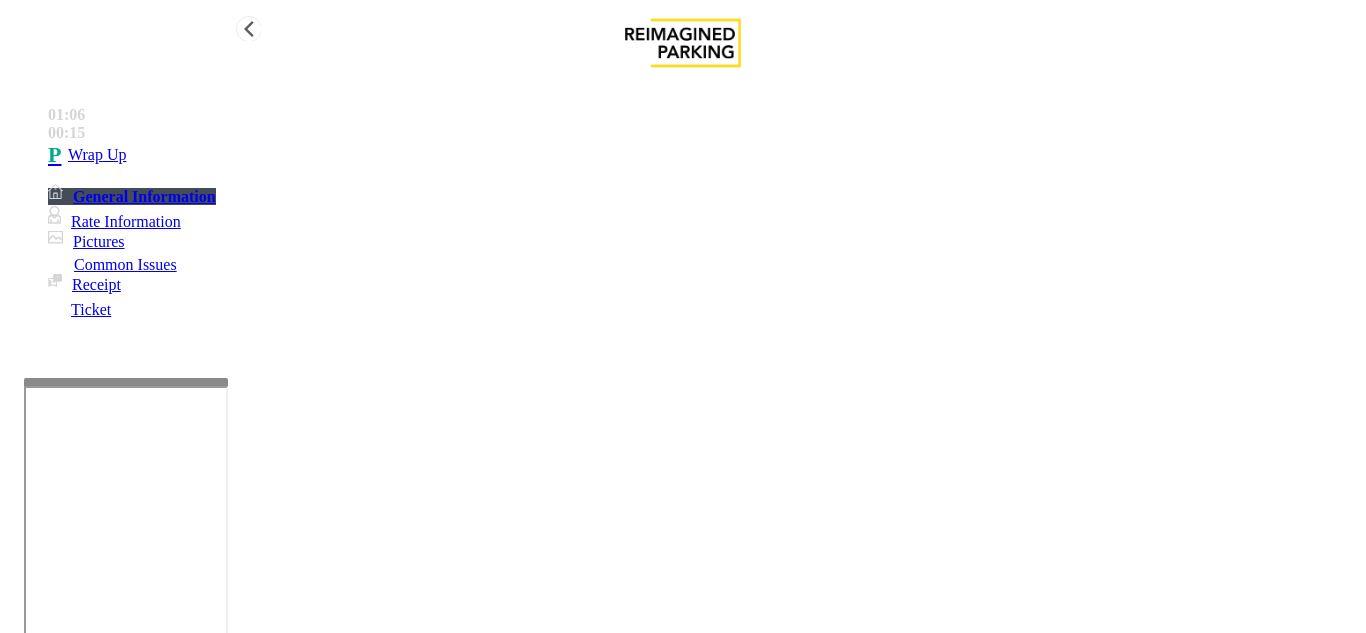 type on "**********" 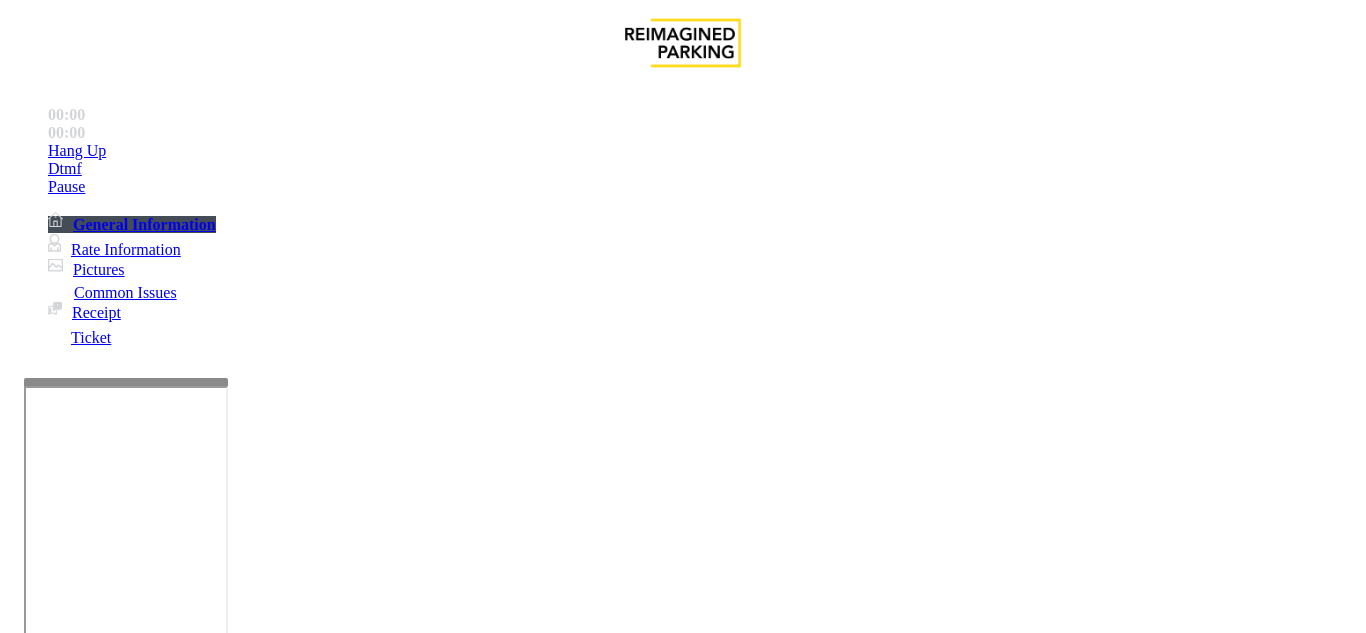 click on "Equipment Issue" at bounding box center (483, 1286) 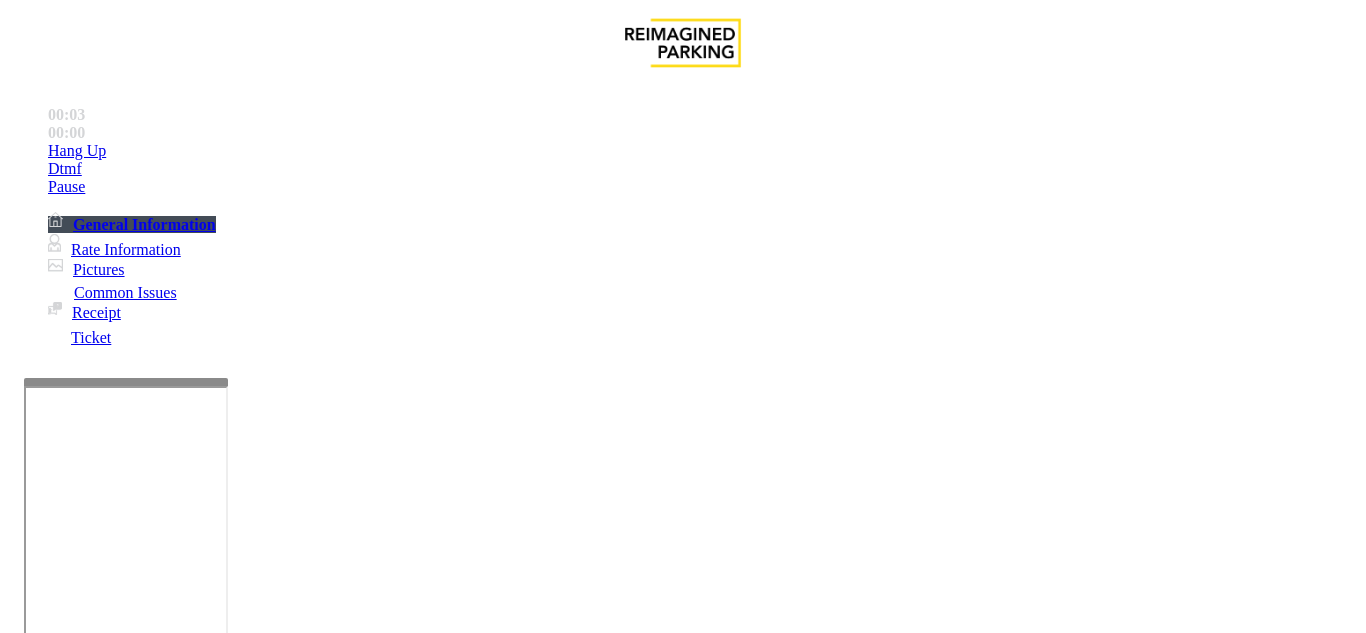 scroll, scrollTop: 400, scrollLeft: 0, axis: vertical 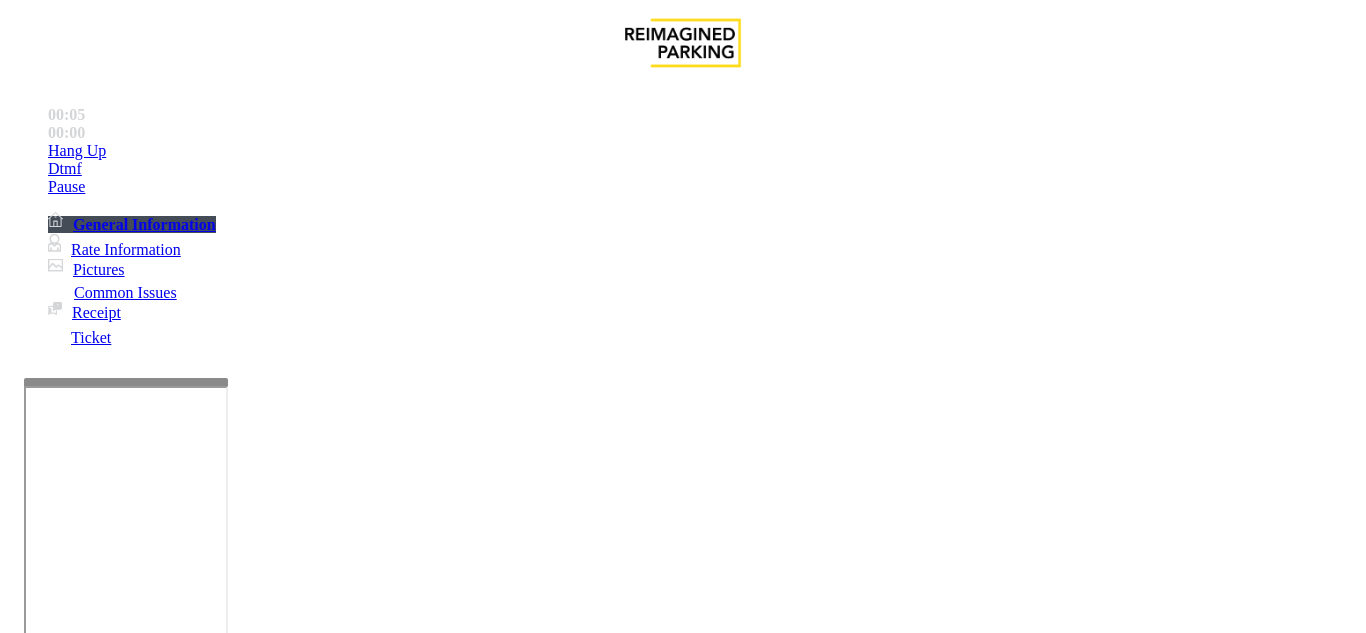 click on "Do not take any details until further notice. Simply vend the gates." at bounding box center (433, 3169) 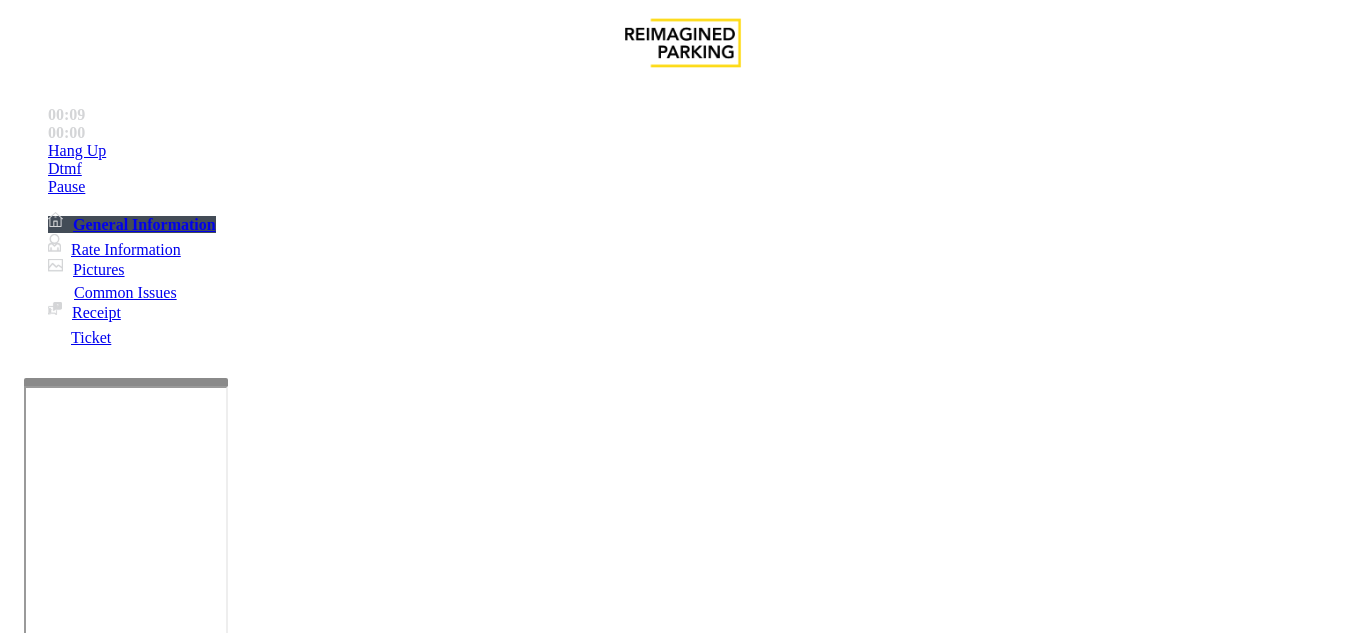 scroll, scrollTop: 200, scrollLeft: 0, axis: vertical 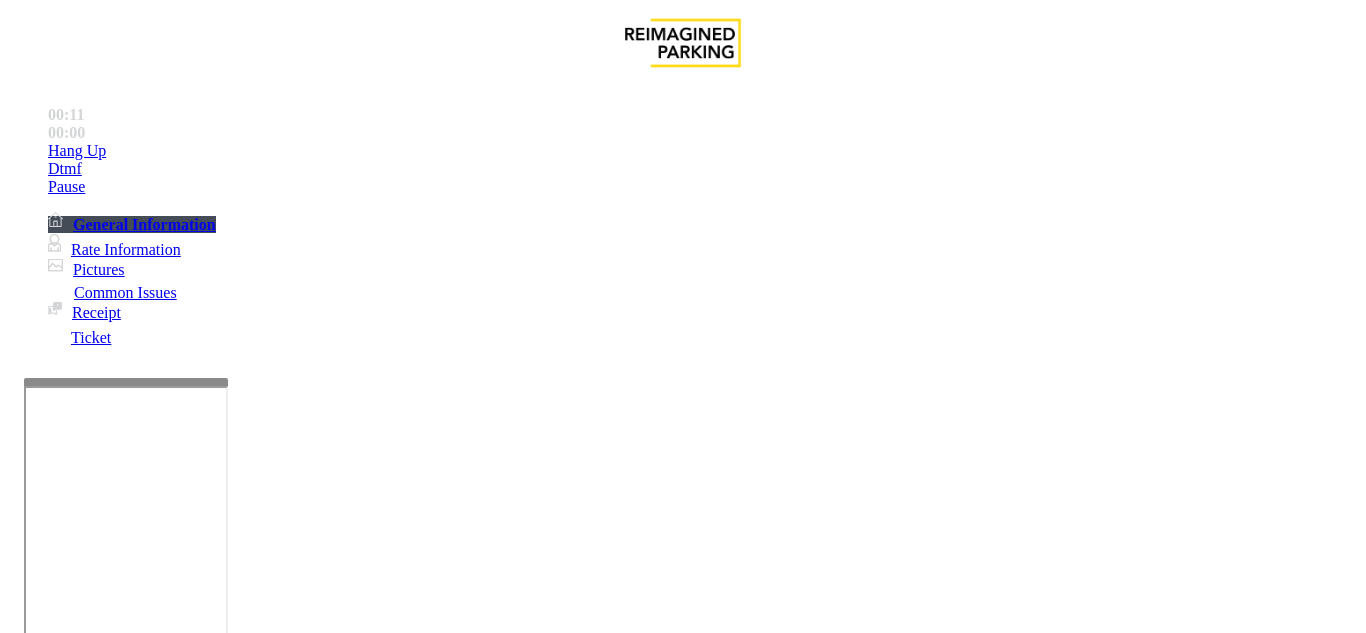 click on "•••••" at bounding box center [42, 1253] 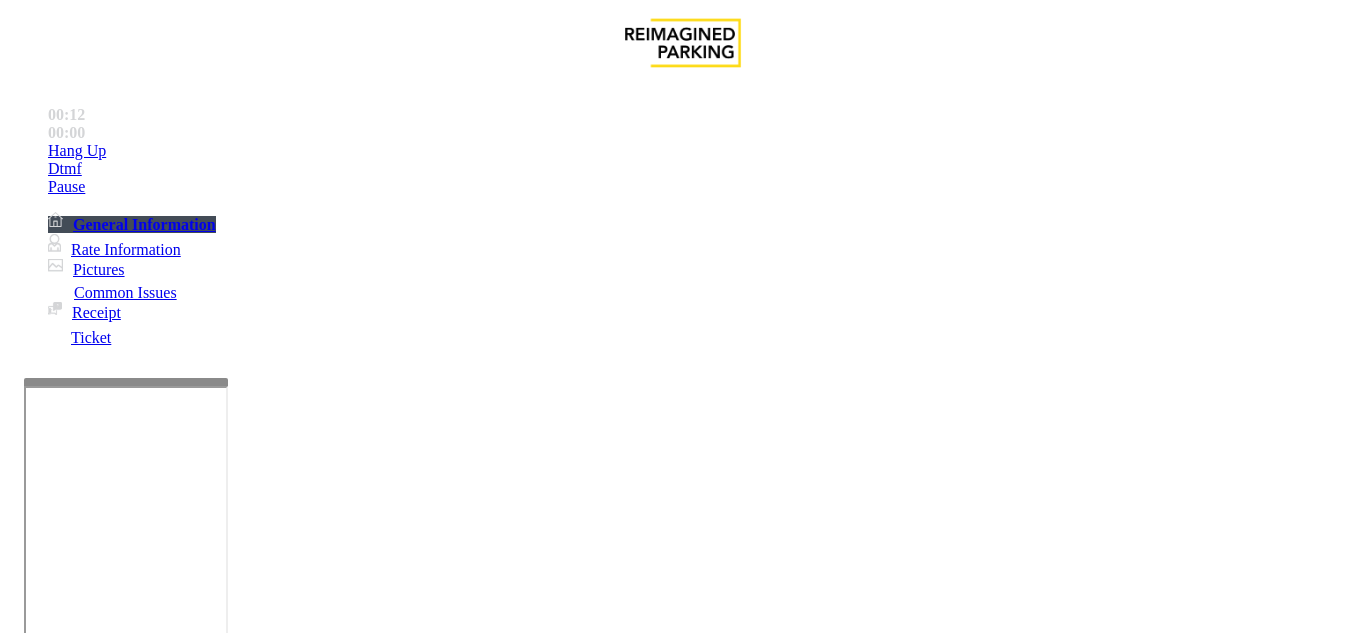 click on "Intercom Issue/No Response" at bounding box center [929, 1286] 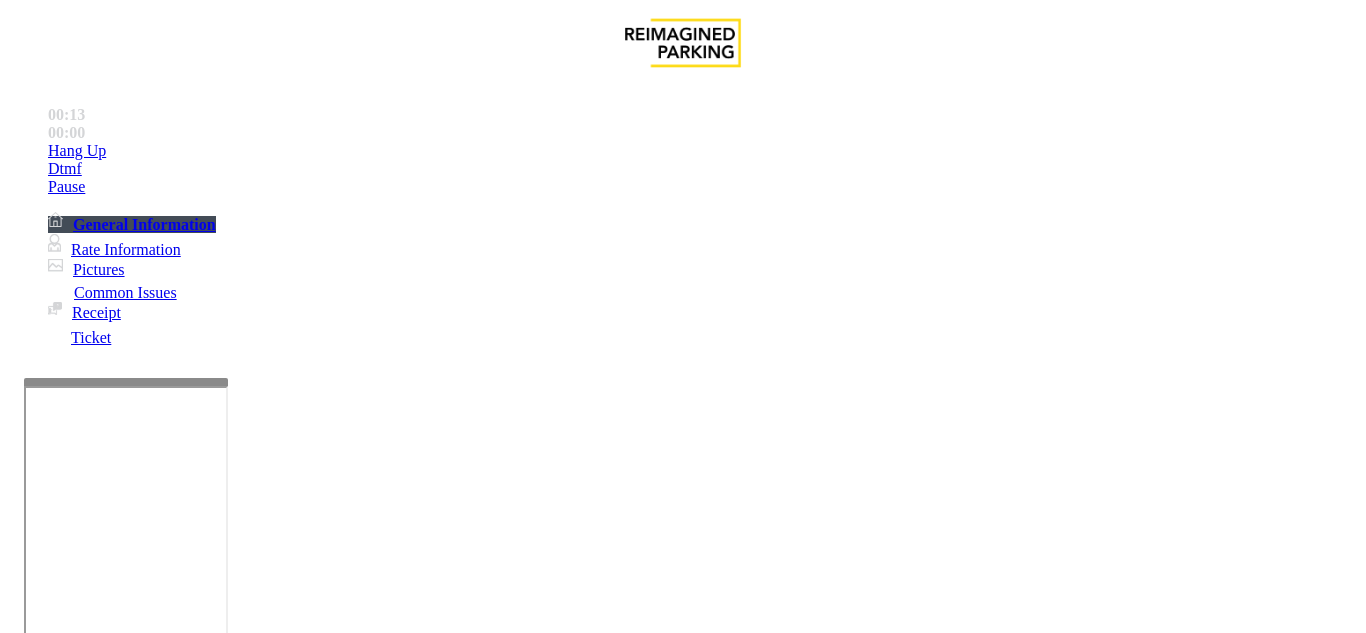 click on "No Response/Unable to hear parker" at bounding box center [682, 1271] 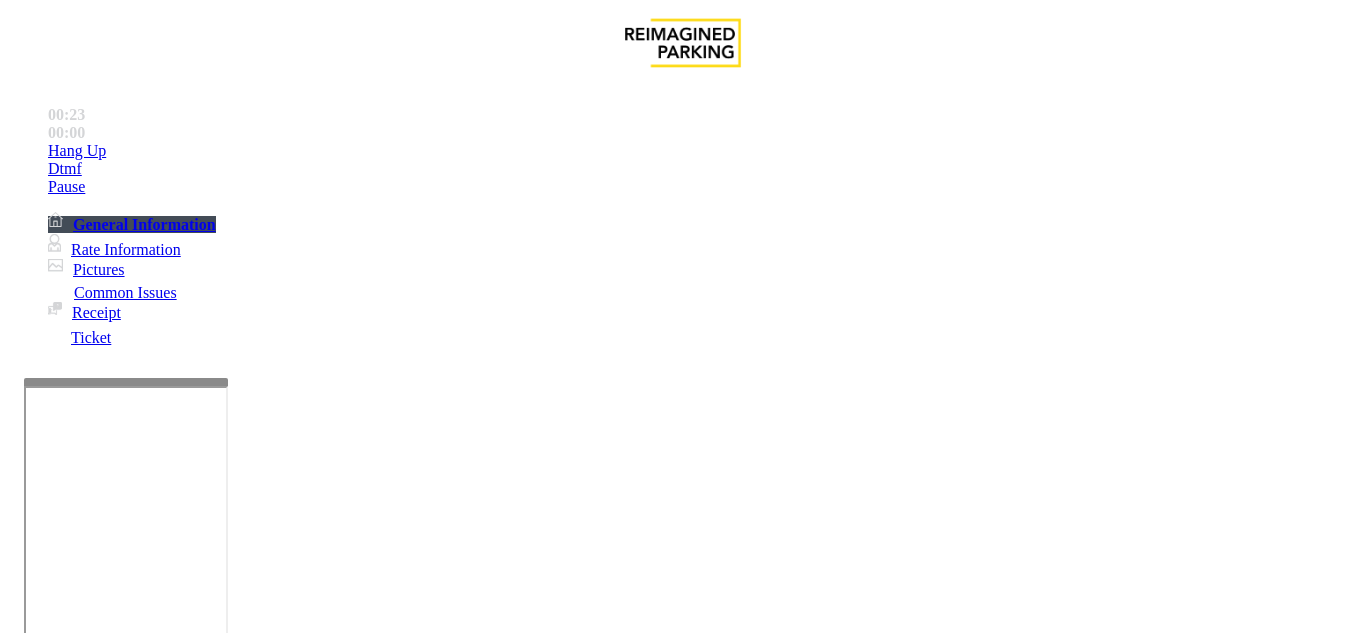 type on "**********" 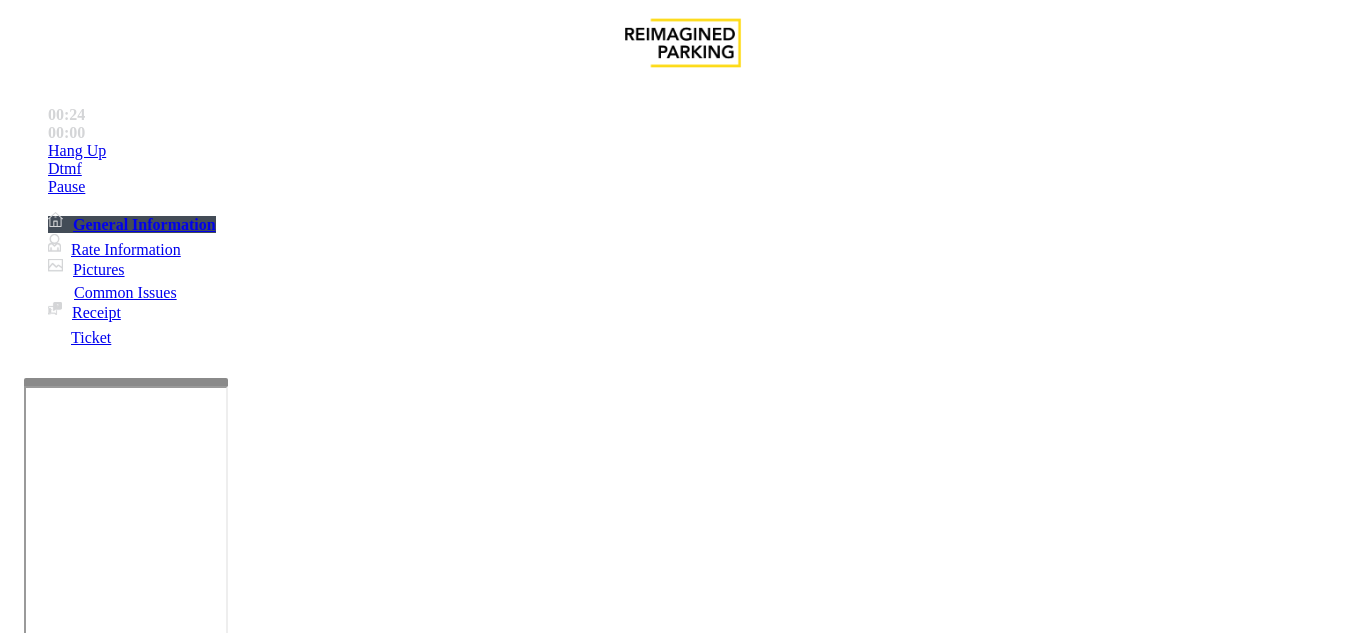 click on "•••••" at bounding box center (42, 1253) 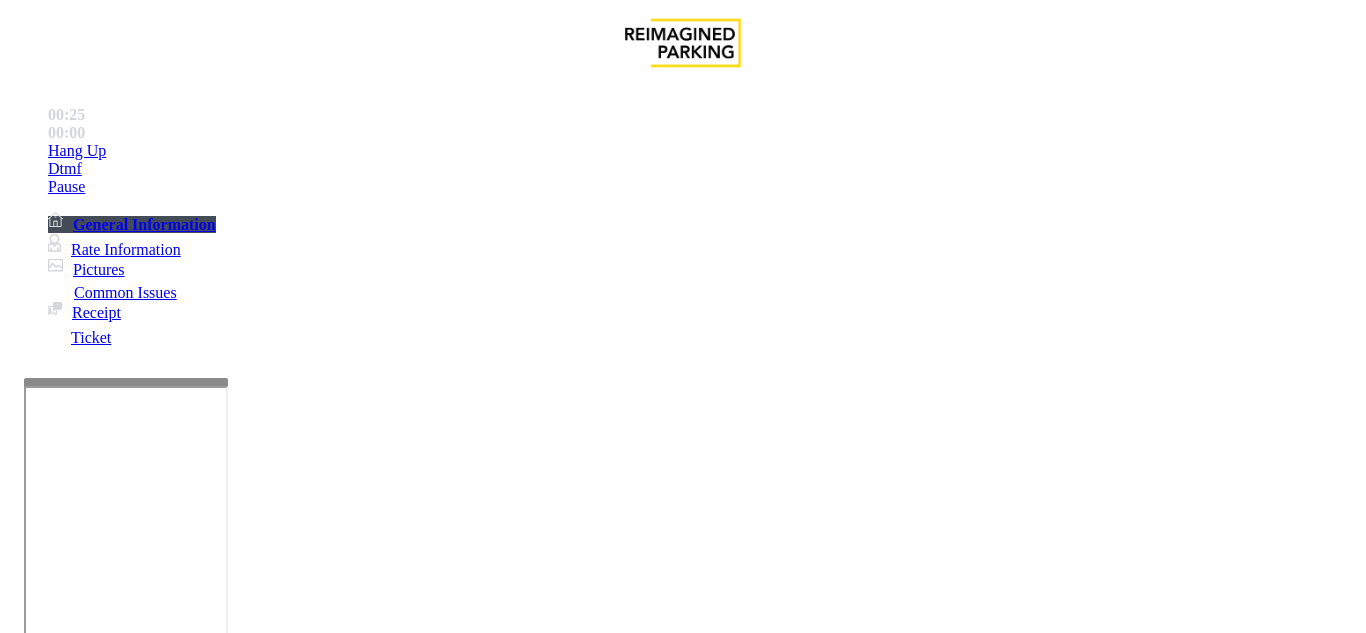 scroll, scrollTop: 200, scrollLeft: 0, axis: vertical 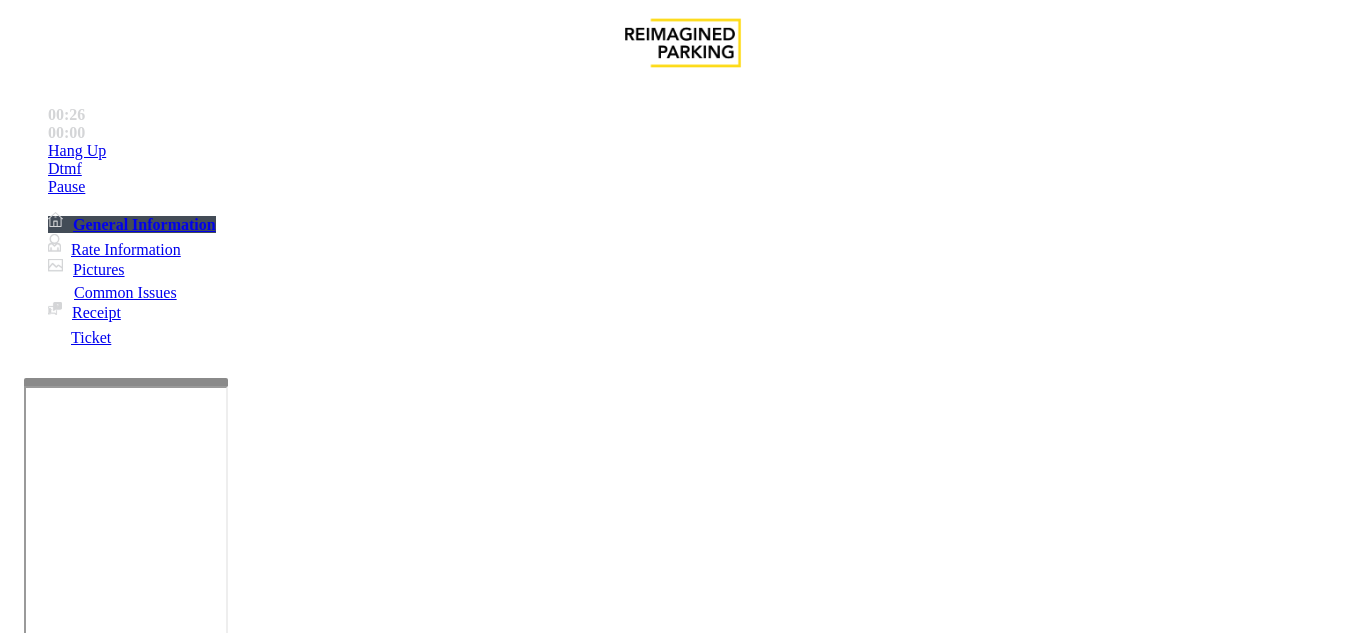 click on "Vend Gate" at bounding box center (69, 1735) 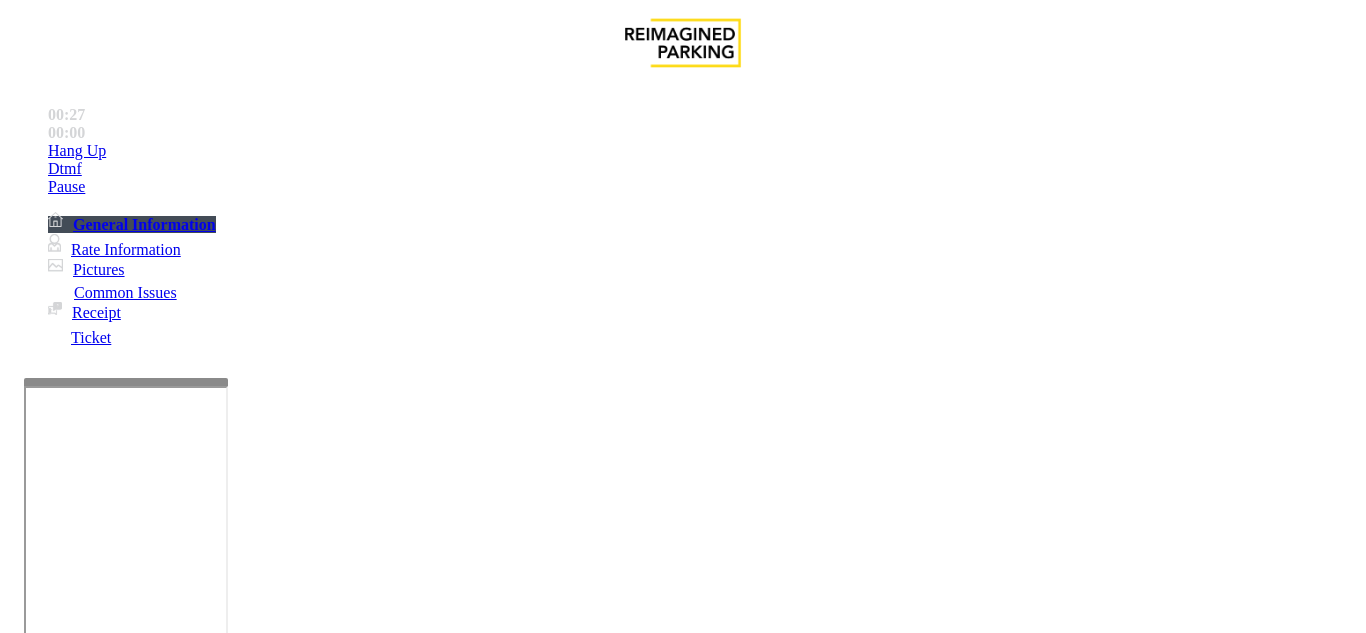 drag, startPoint x: 538, startPoint y: 457, endPoint x: 229, endPoint y: 446, distance: 309.19574 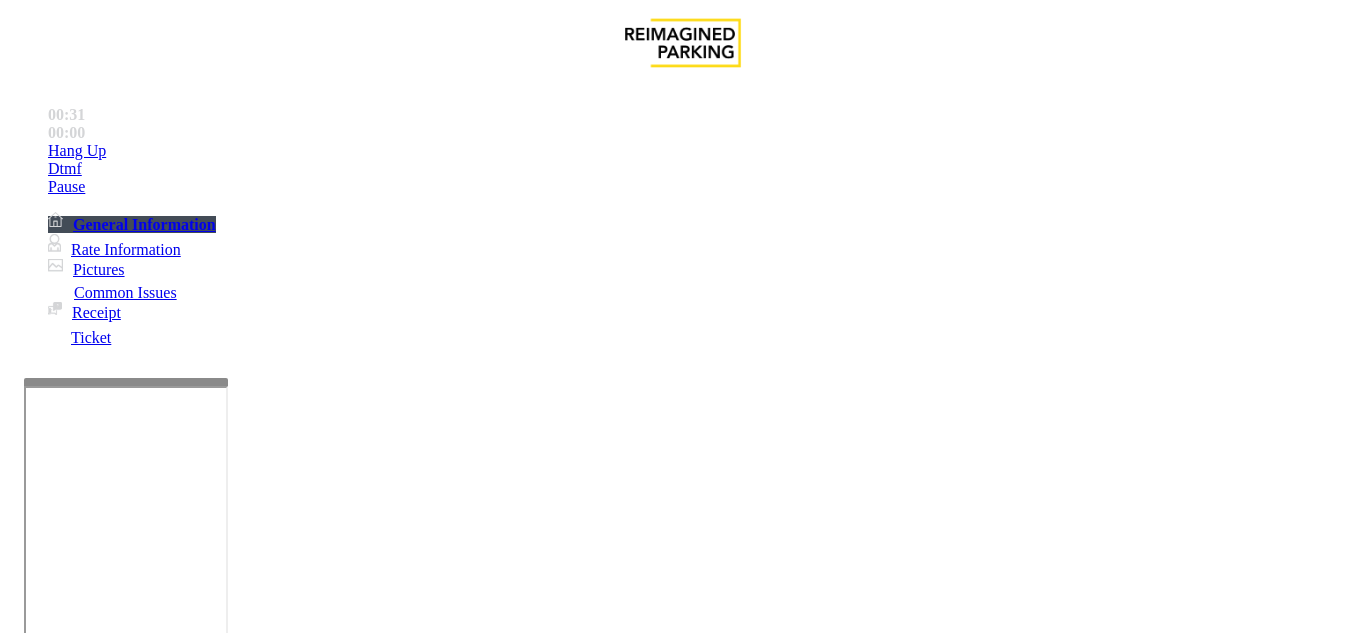 drag, startPoint x: 738, startPoint y: 107, endPoint x: 415, endPoint y: 467, distance: 483.66208 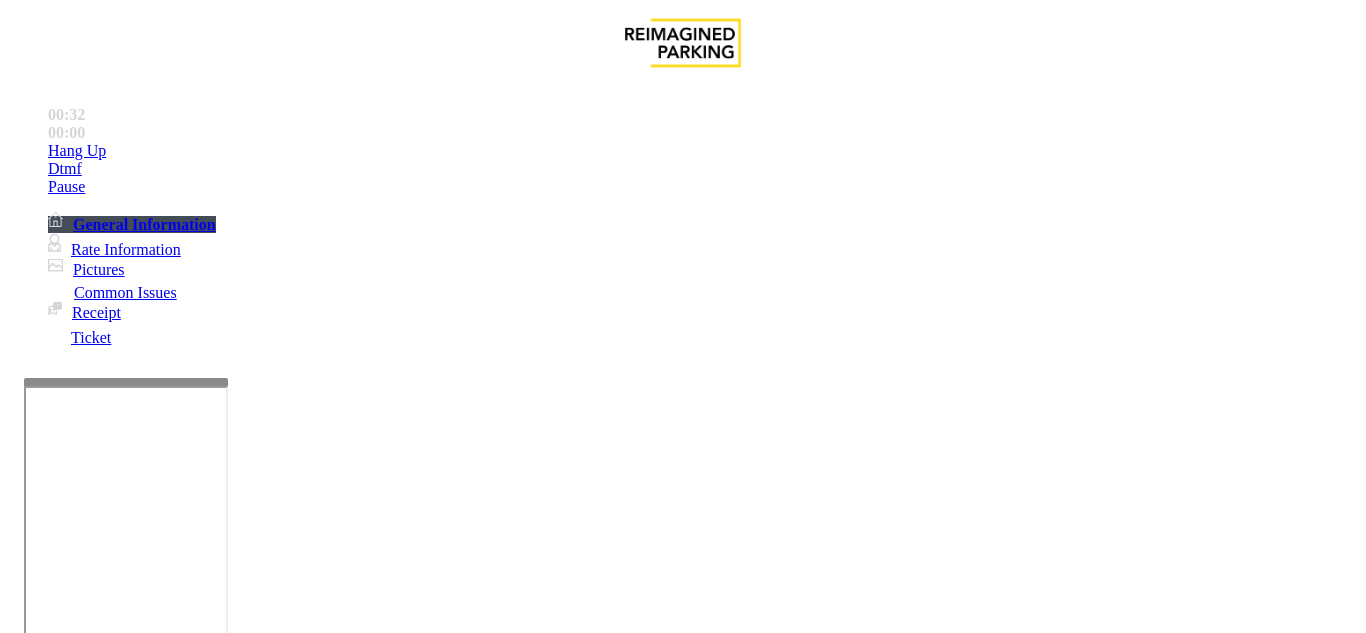 click on "Do not take any details until further notice. Simply vend the gates." at bounding box center [433, 3194] 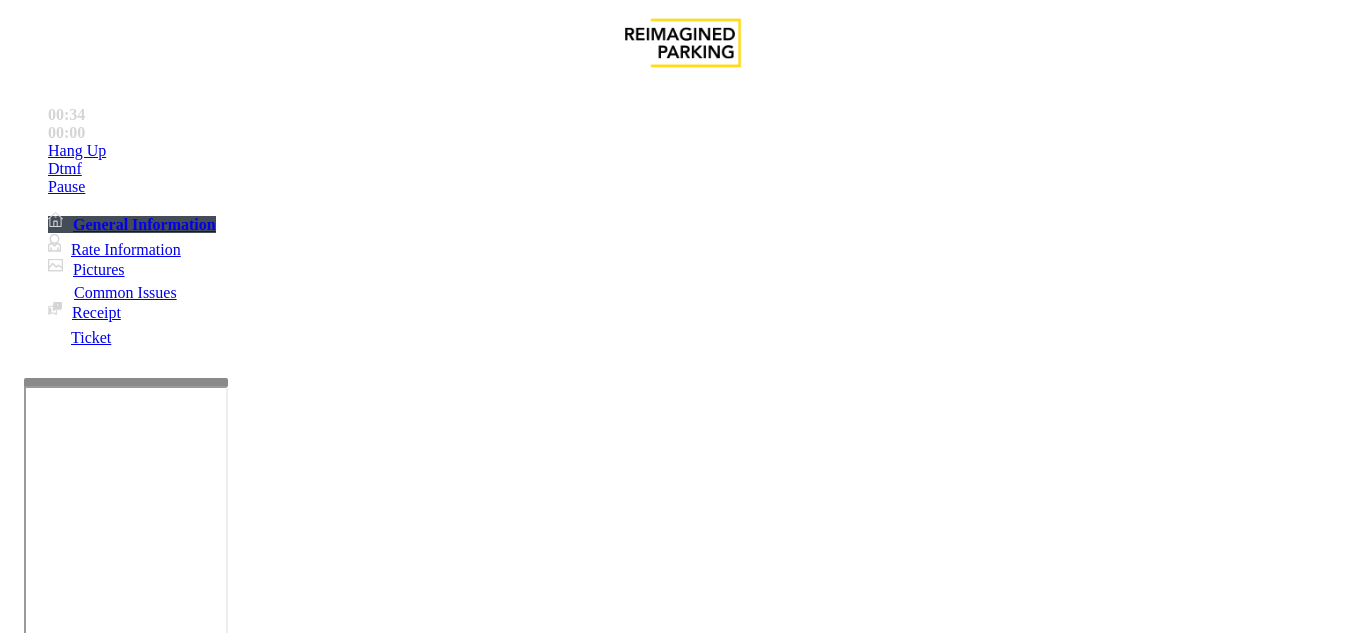 click at bounding box center (221, 1642) 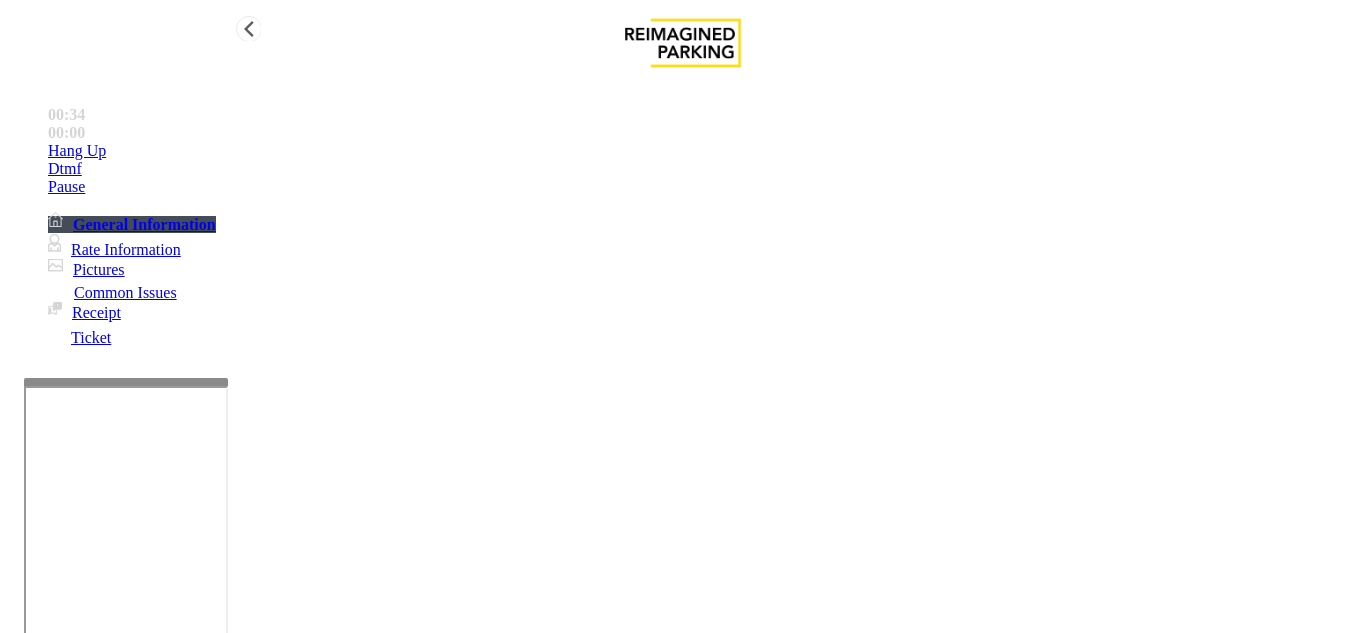 type on "**********" 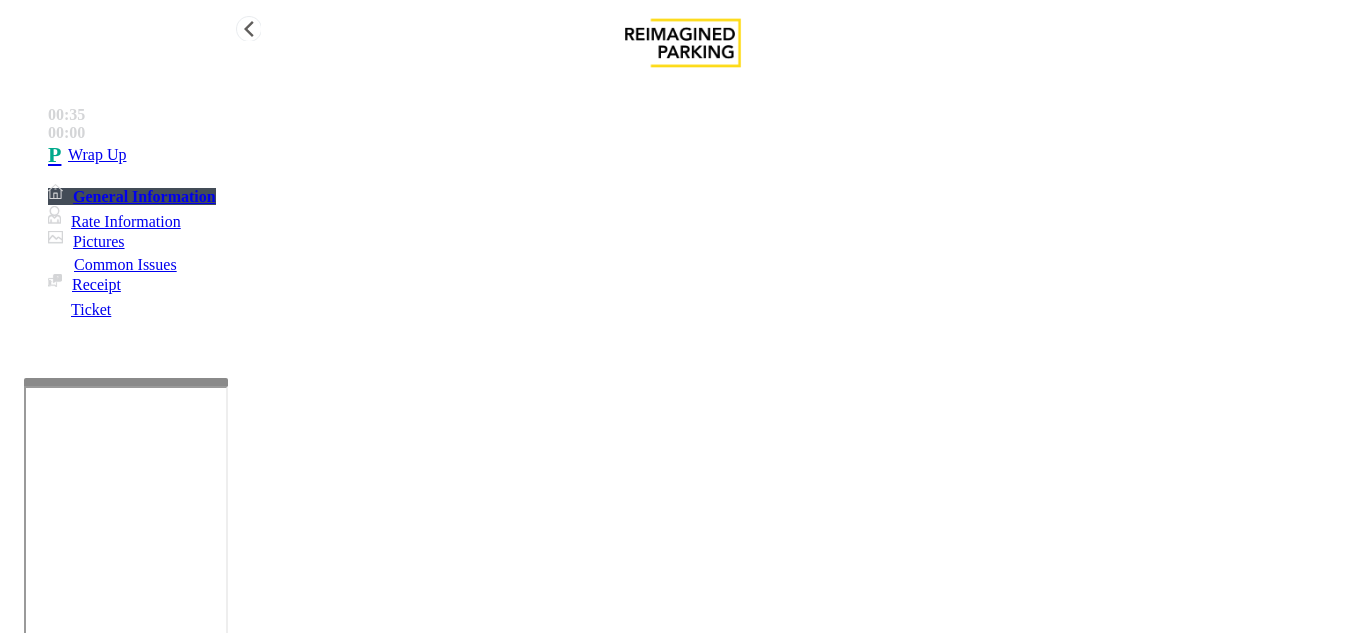 click on "•••• ••" at bounding box center [703, 155] 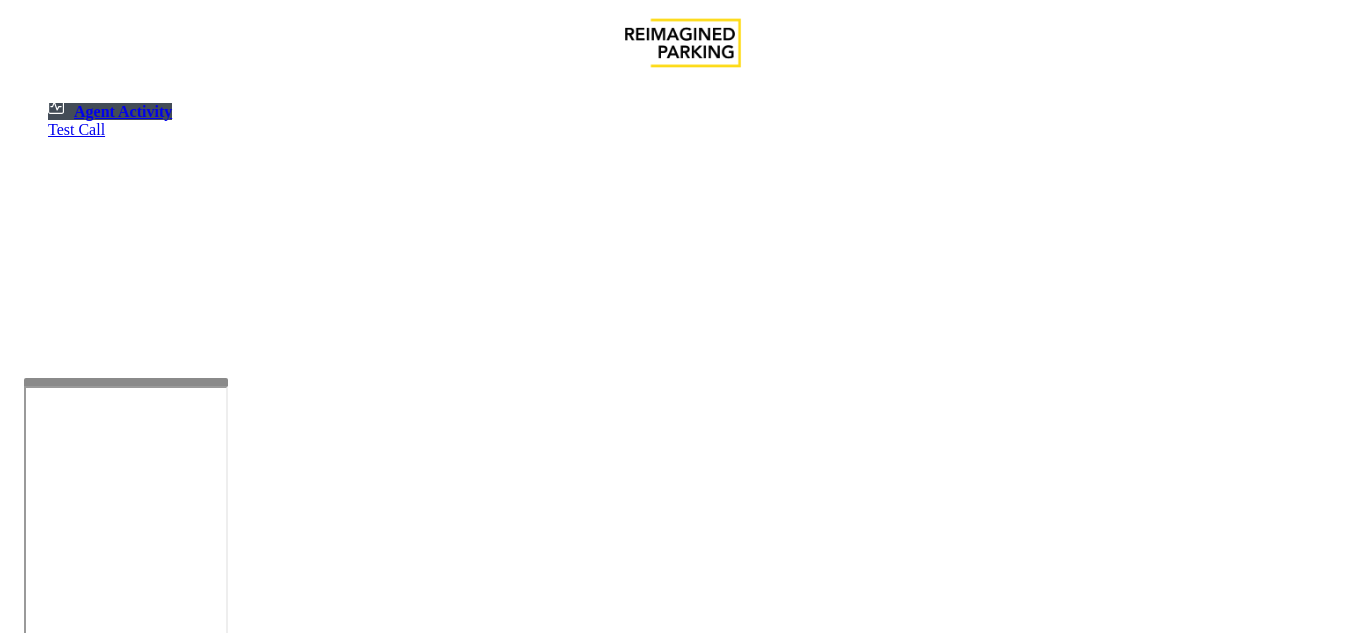 click at bounding box center [79, 1335] 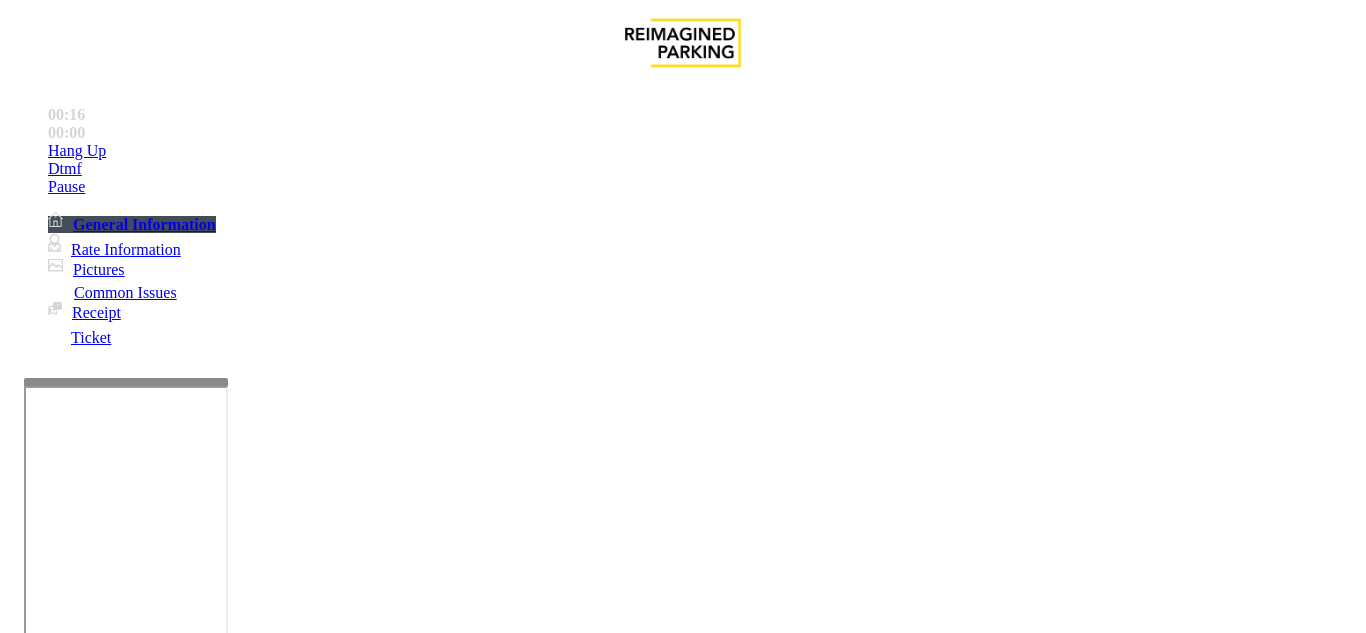 scroll, scrollTop: 1000, scrollLeft: 0, axis: vertical 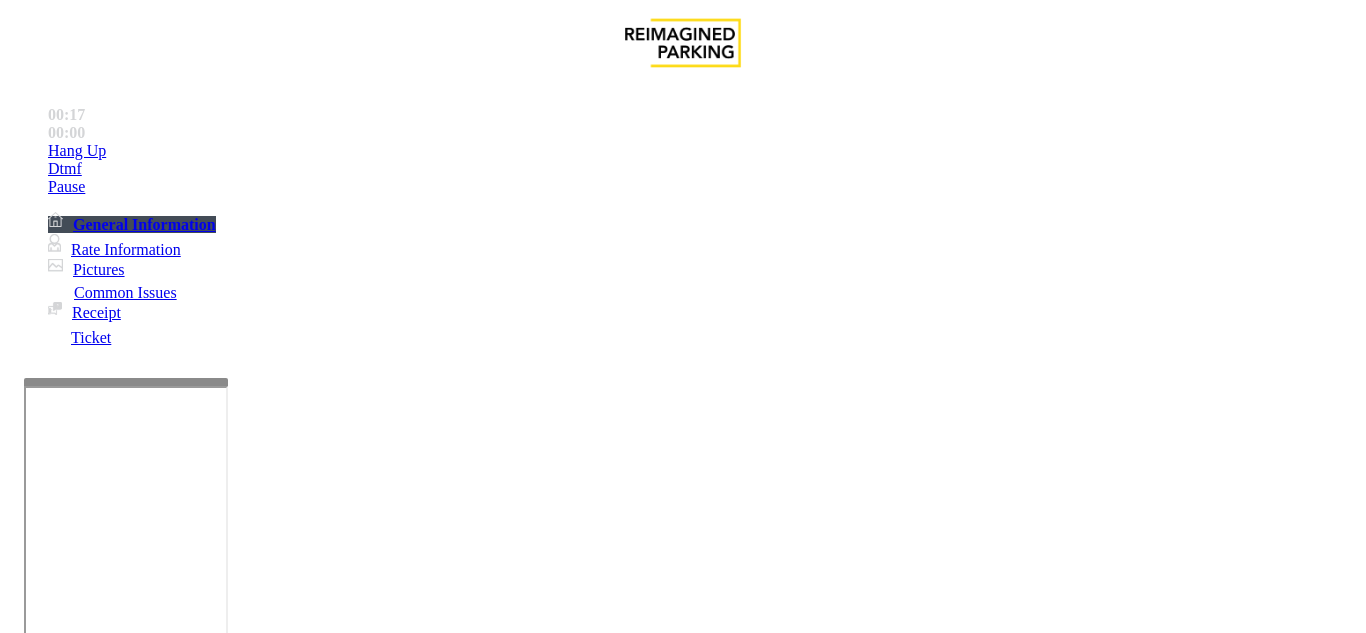click at bounding box center (74, 2916) 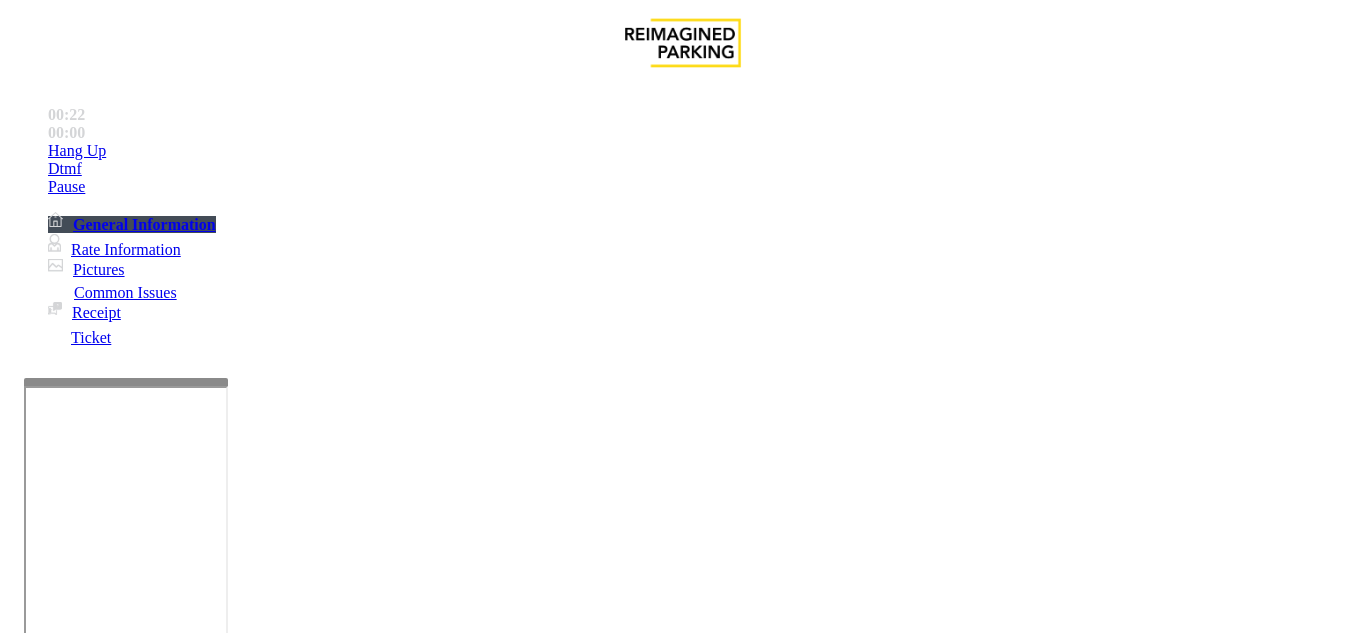 click on "Validation Issue" at bounding box center (371, 1286) 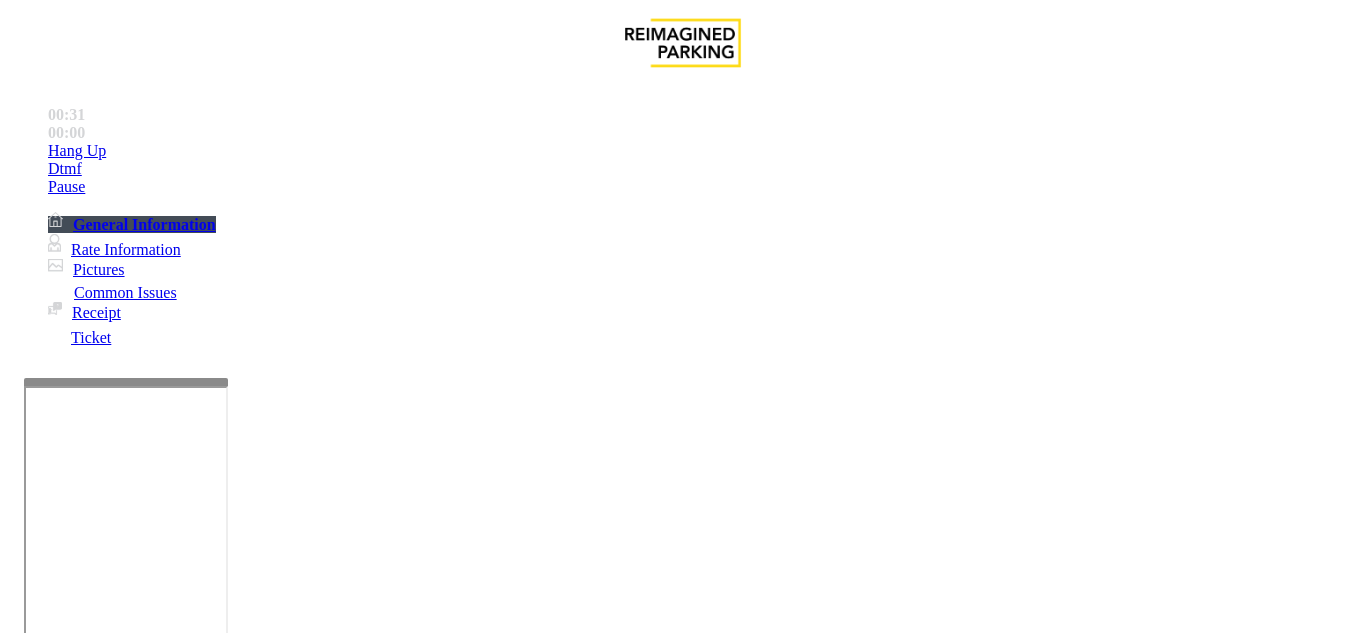 scroll, scrollTop: 2000, scrollLeft: 0, axis: vertical 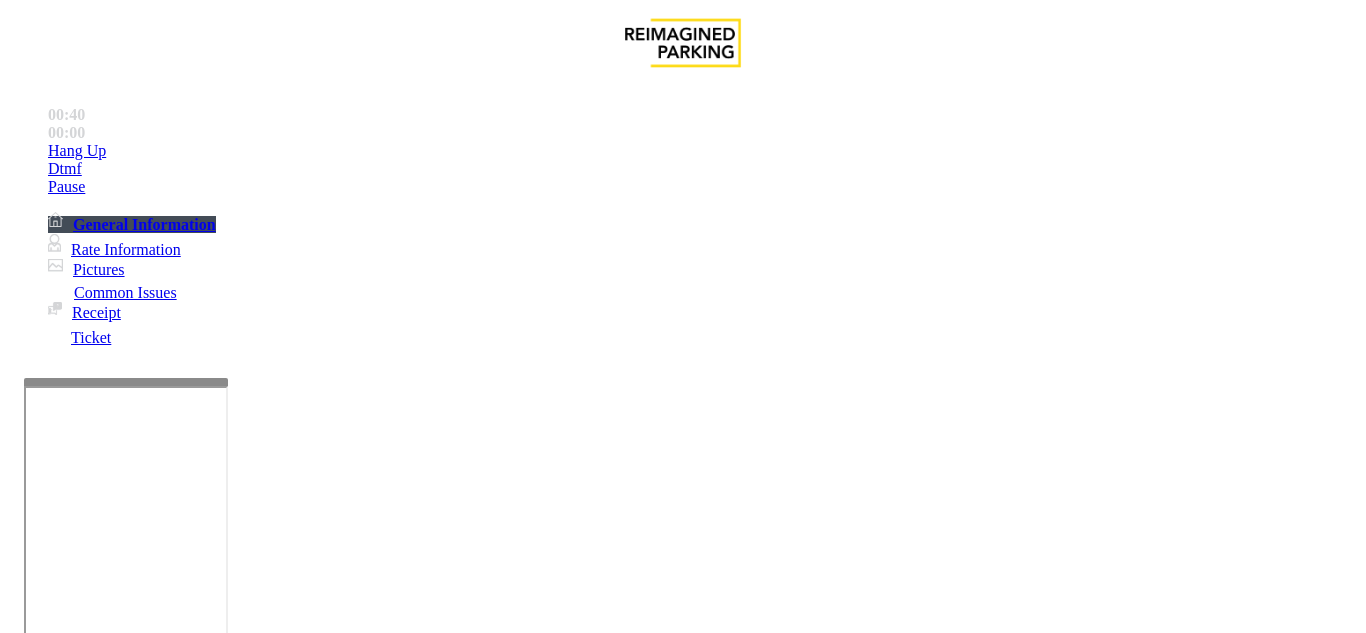 click at bounding box center (221, 1634) 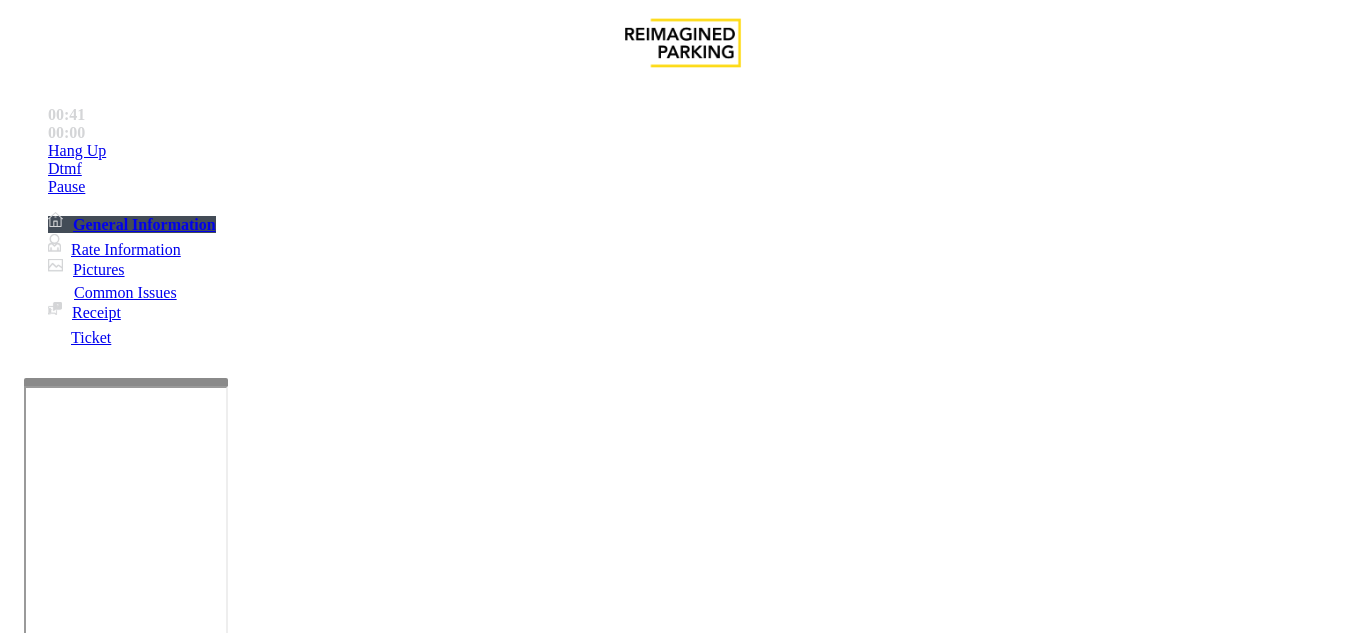 scroll, scrollTop: 0, scrollLeft: 0, axis: both 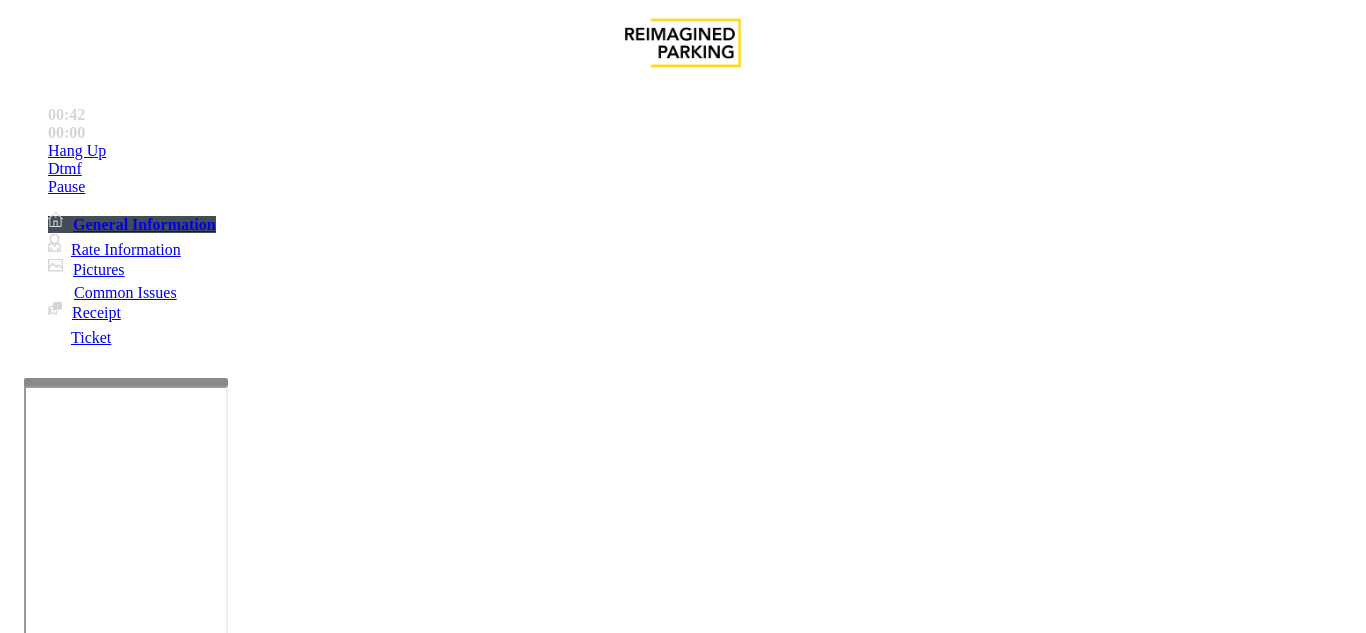 click on "Validation Error" at bounding box center [682, 1271] 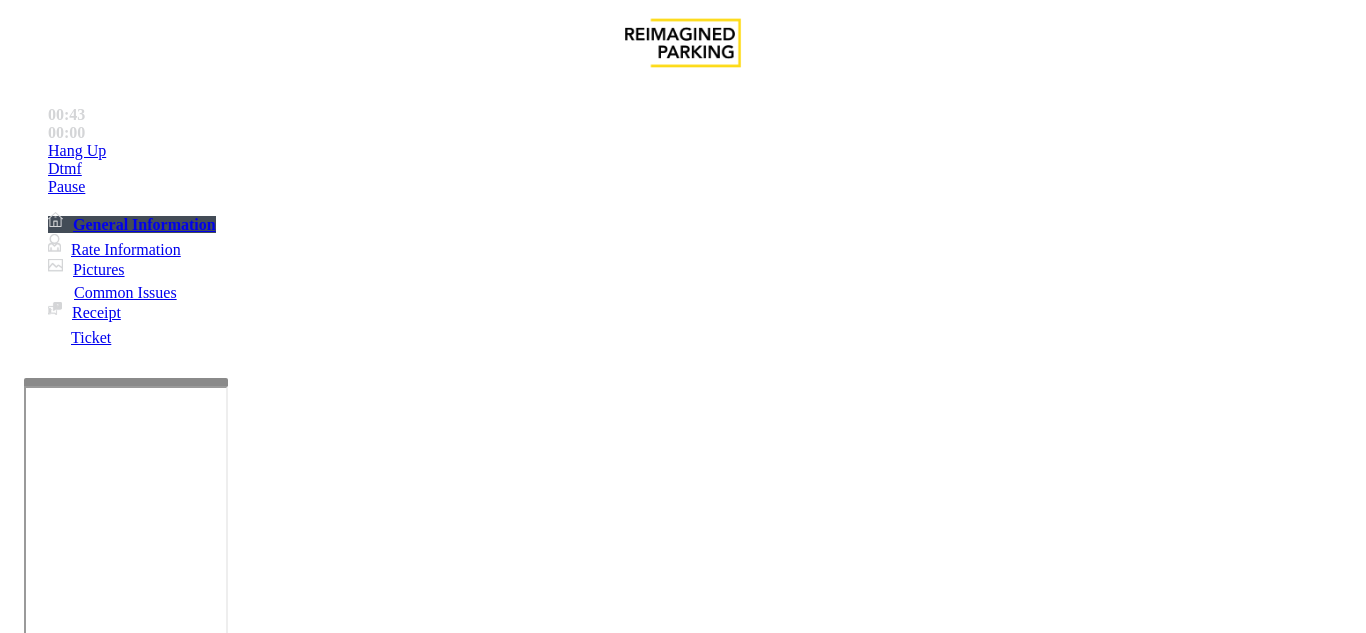 scroll, scrollTop: 100, scrollLeft: 0, axis: vertical 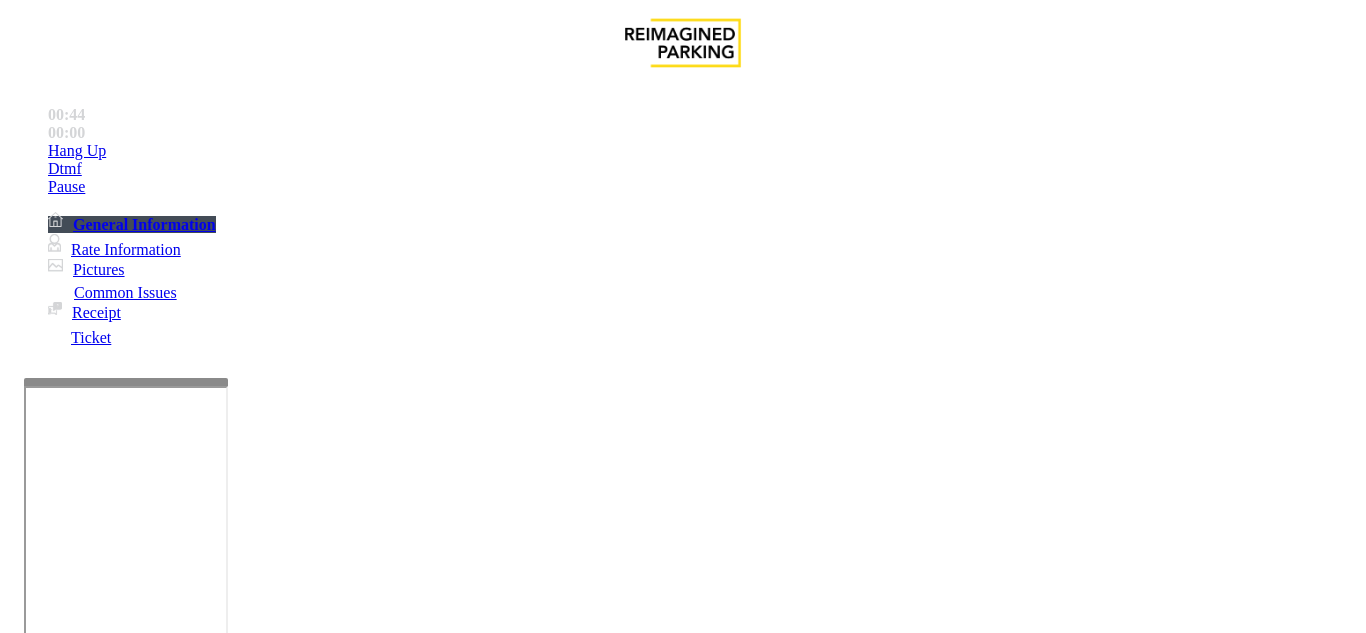 type on "**********" 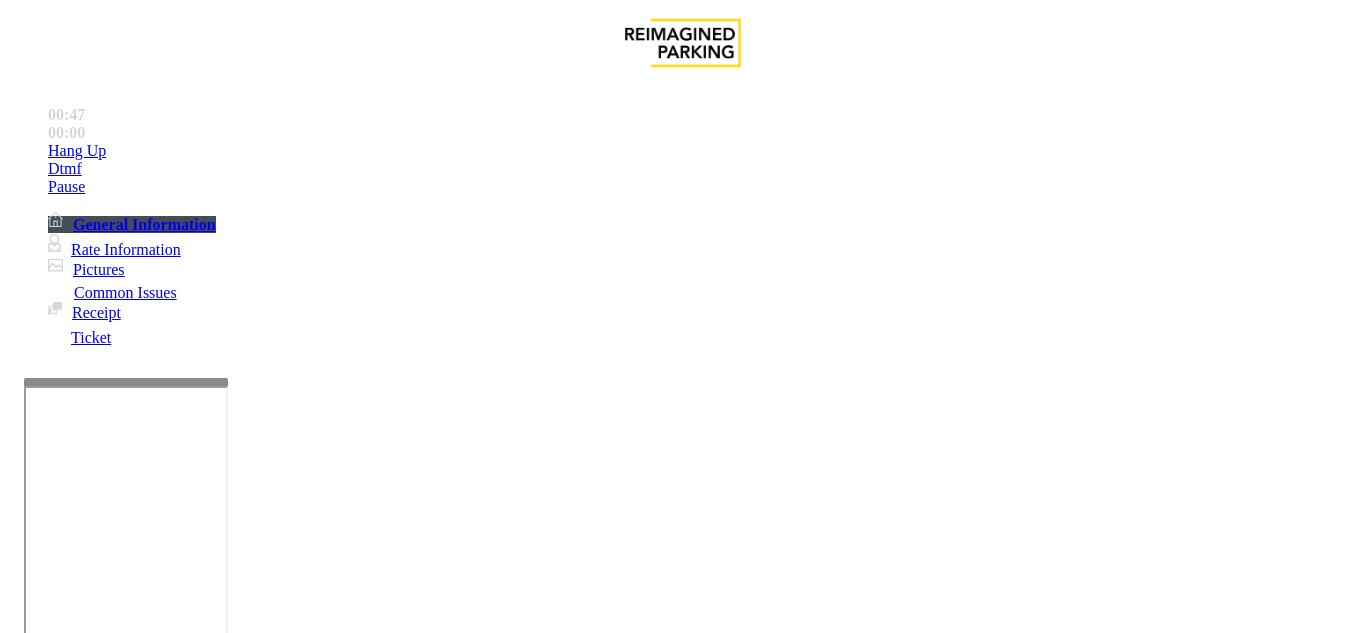type on "******" 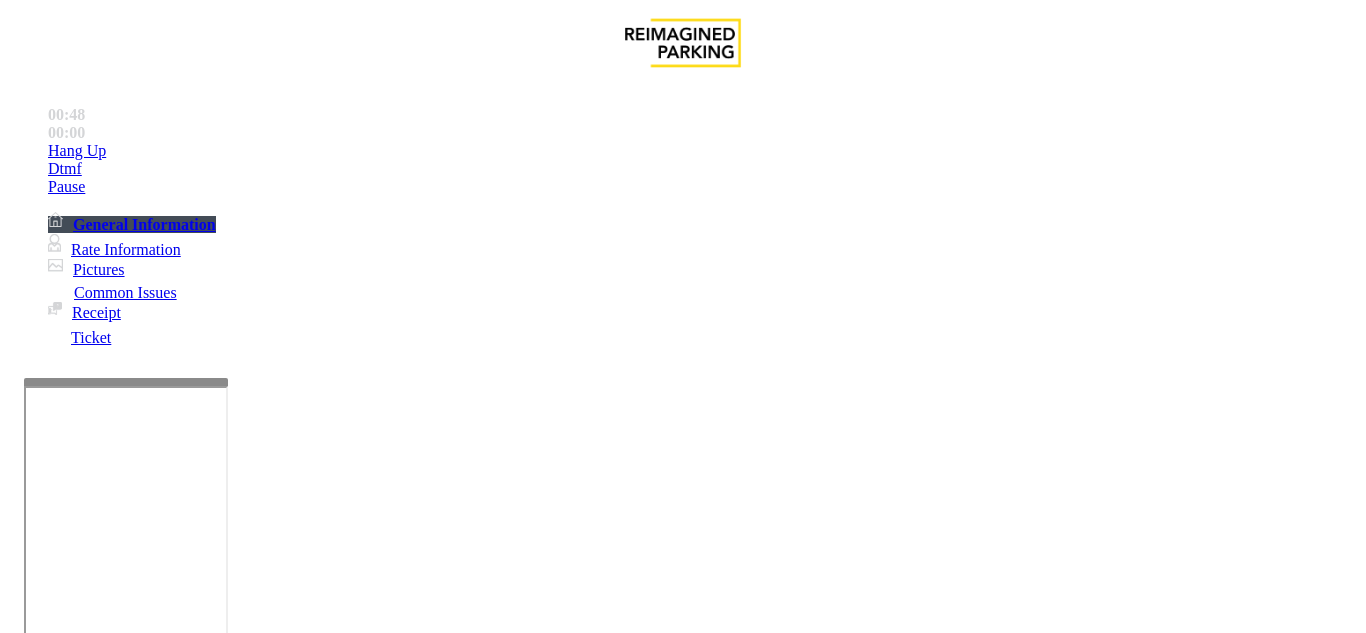 click at bounding box center (96, 1308) 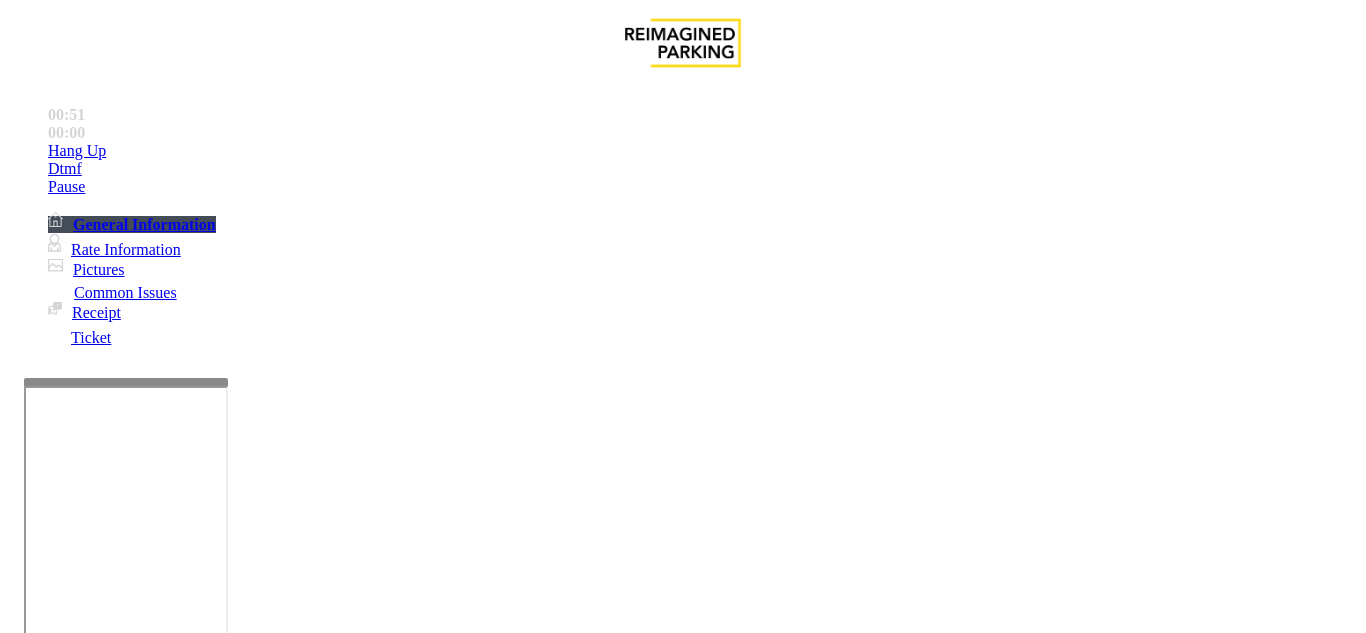 type on "*********" 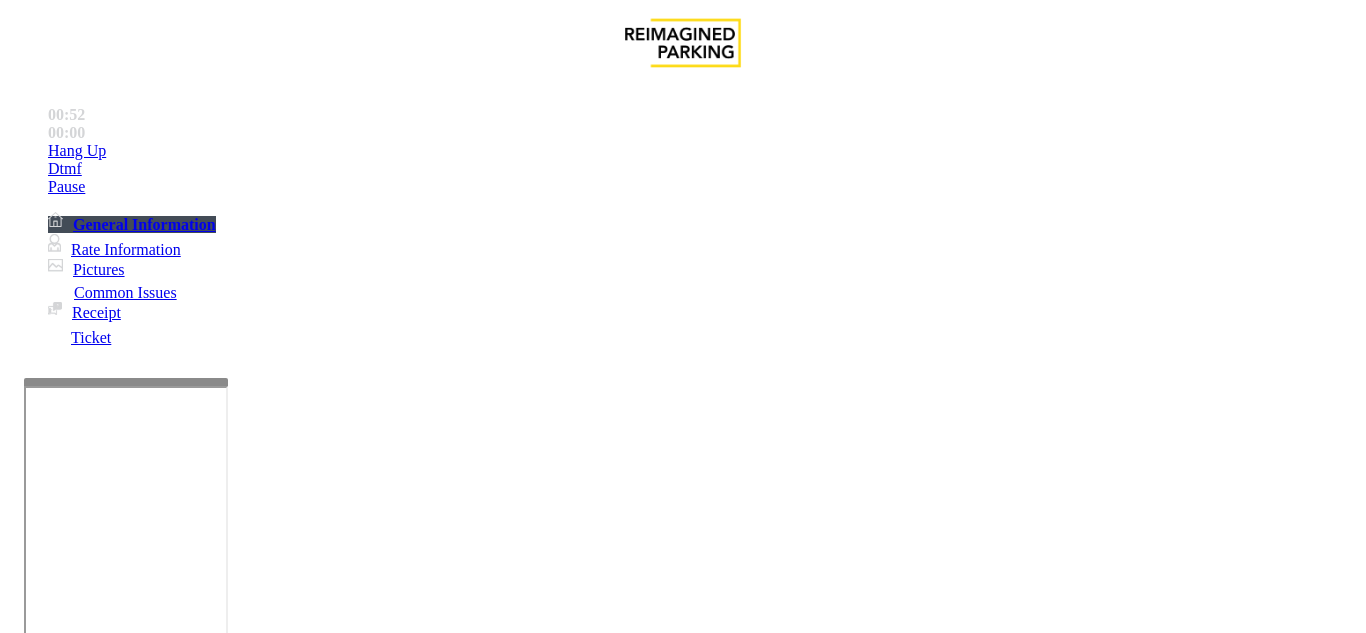 click at bounding box center (96, 1308) 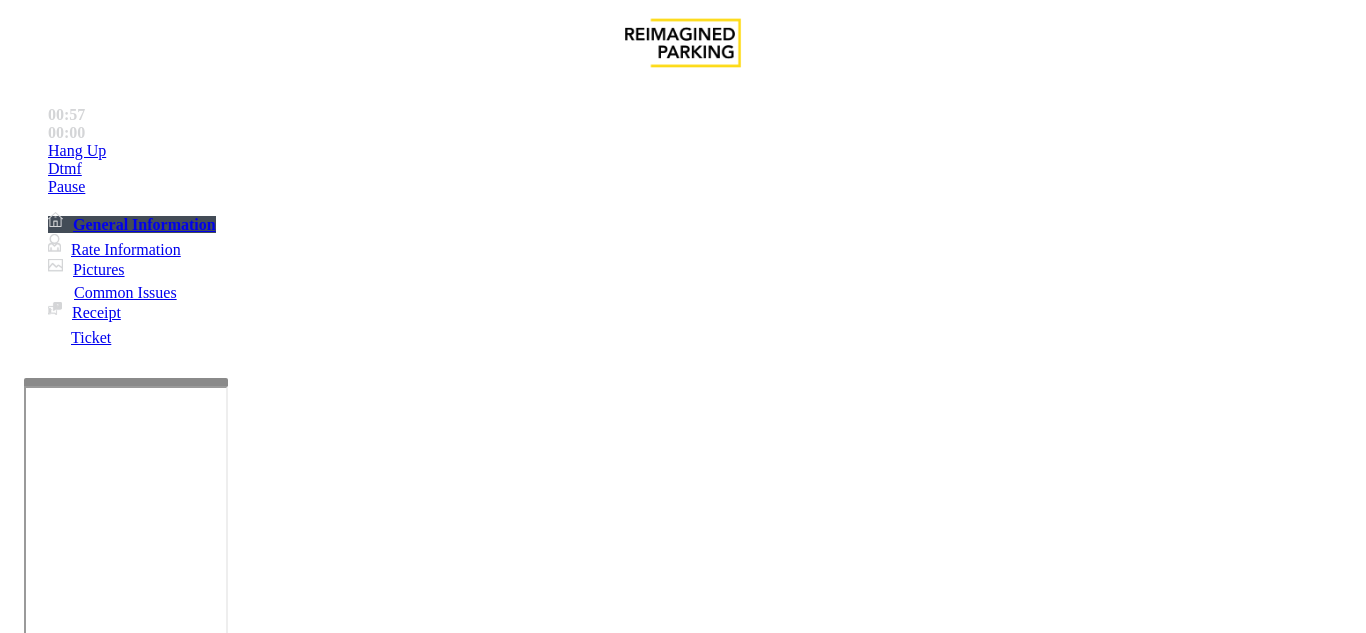 type on "*********" 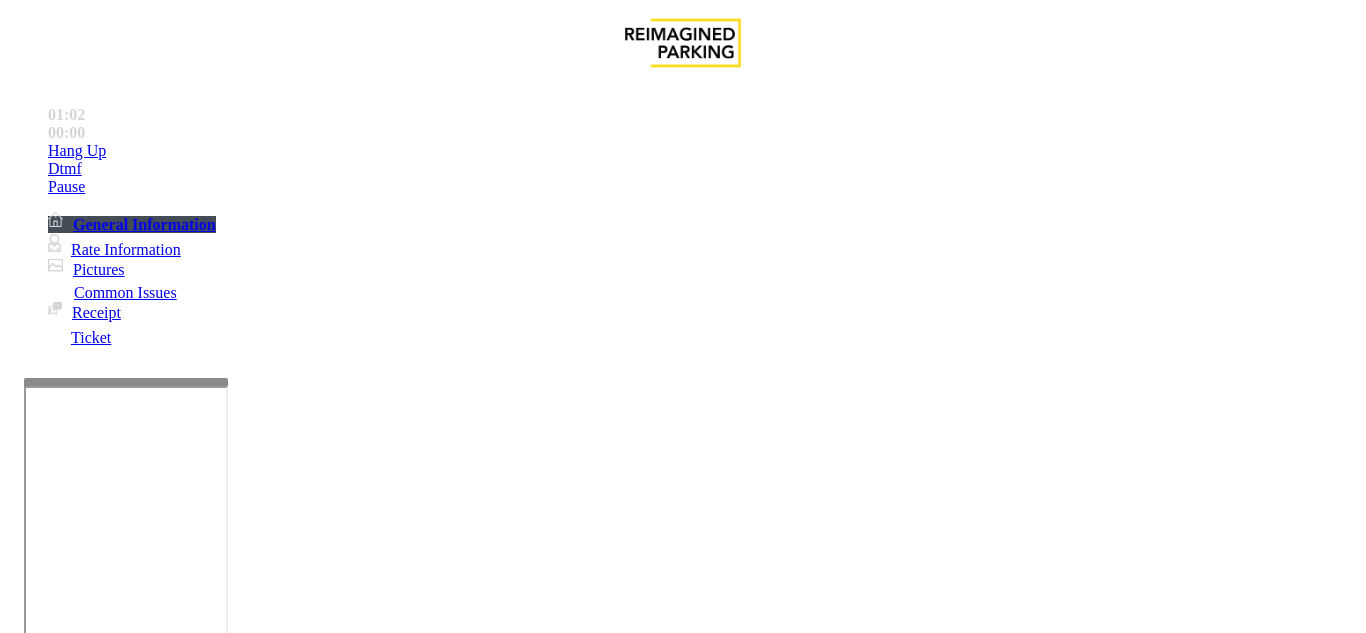 scroll, scrollTop: 300, scrollLeft: 0, axis: vertical 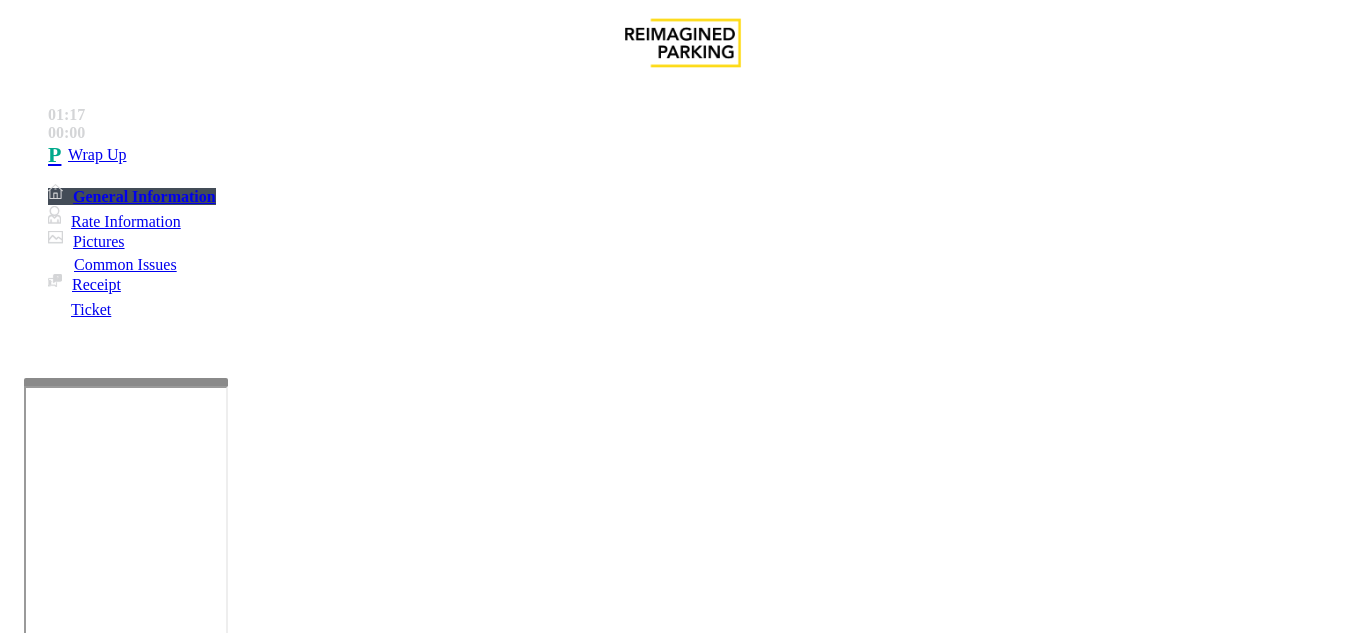 click at bounding box center [221, 1634] 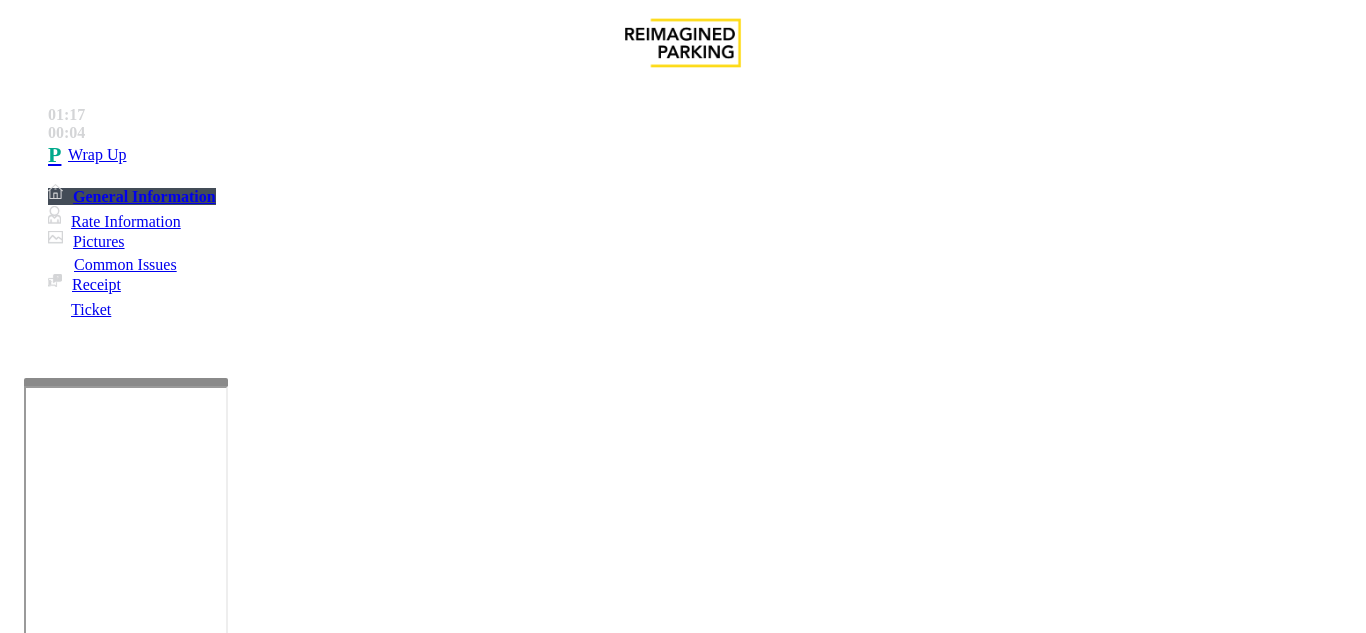 paste on "**********" 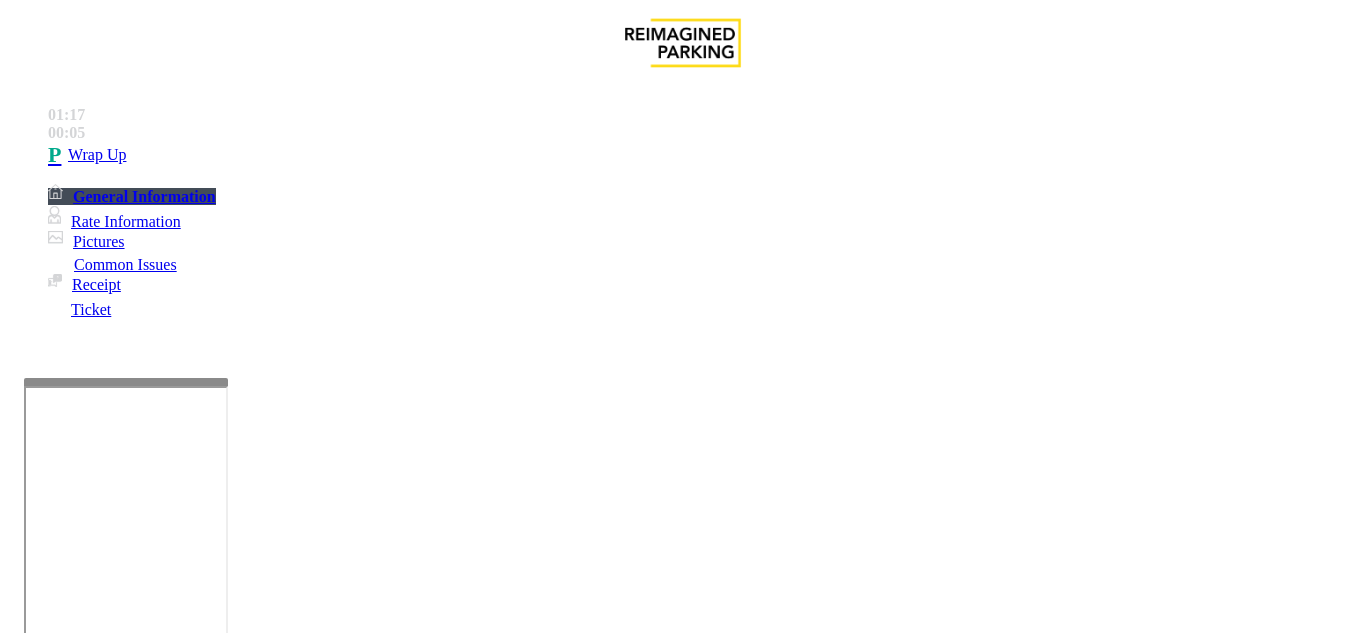 scroll, scrollTop: 100, scrollLeft: 0, axis: vertical 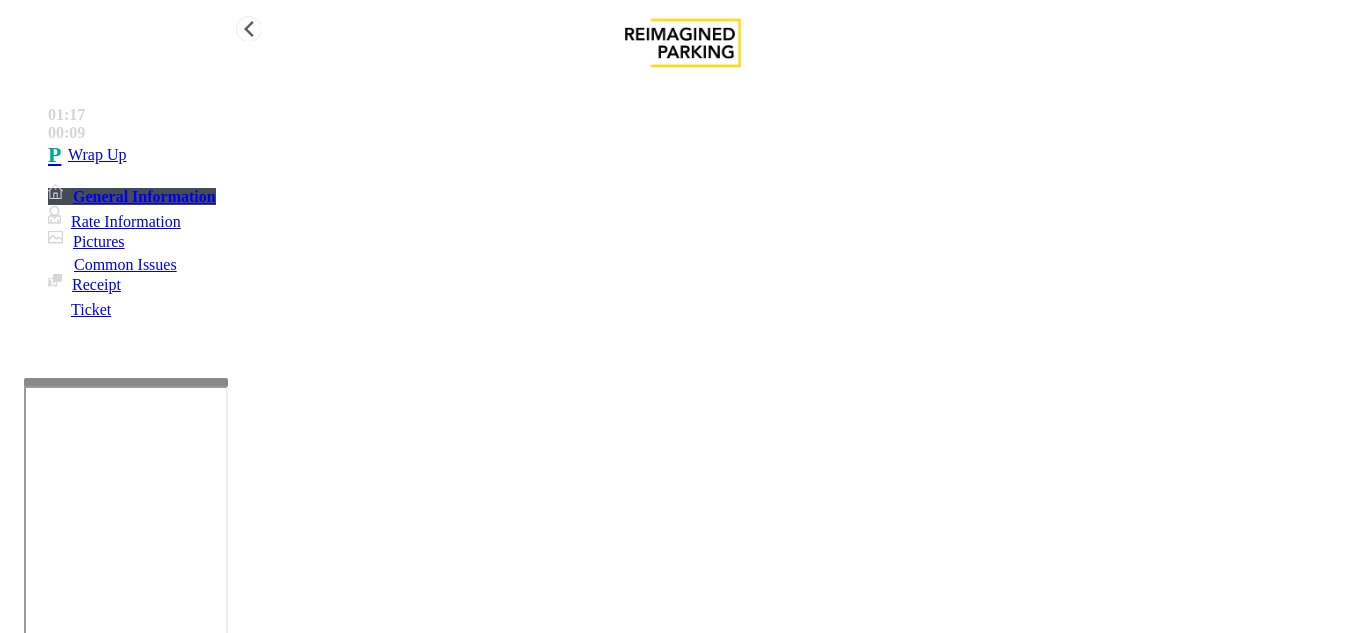 type on "**********" 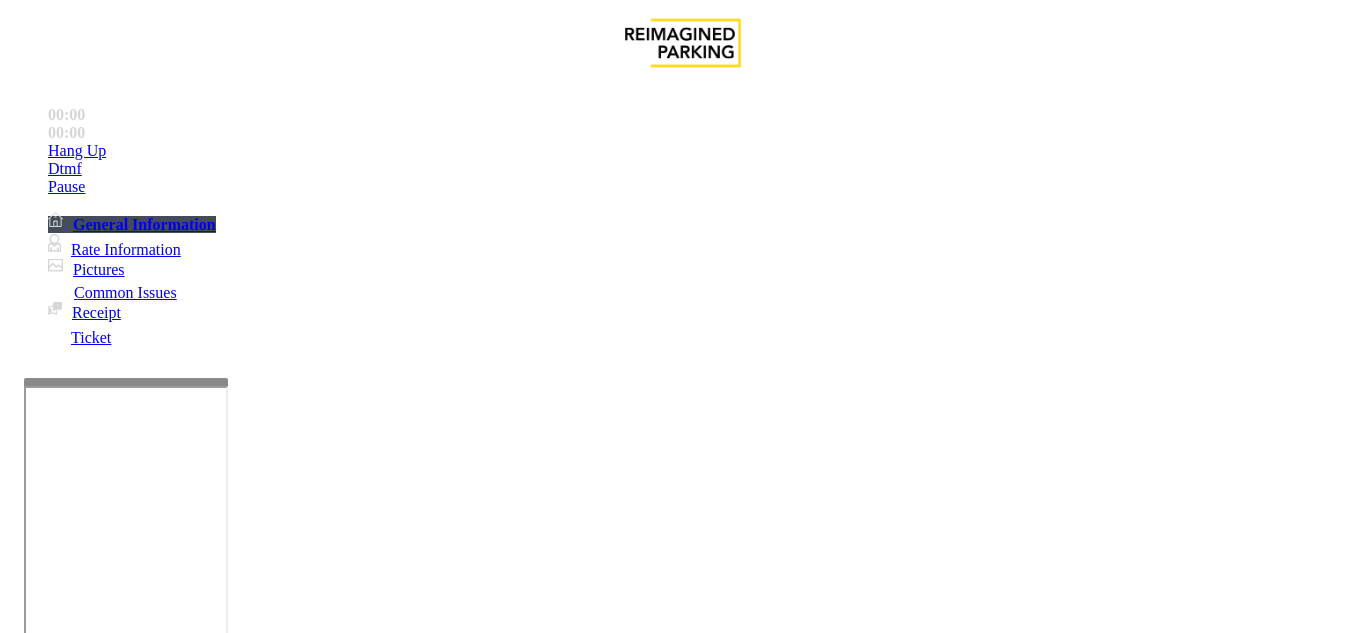 scroll, scrollTop: 500, scrollLeft: 0, axis: vertical 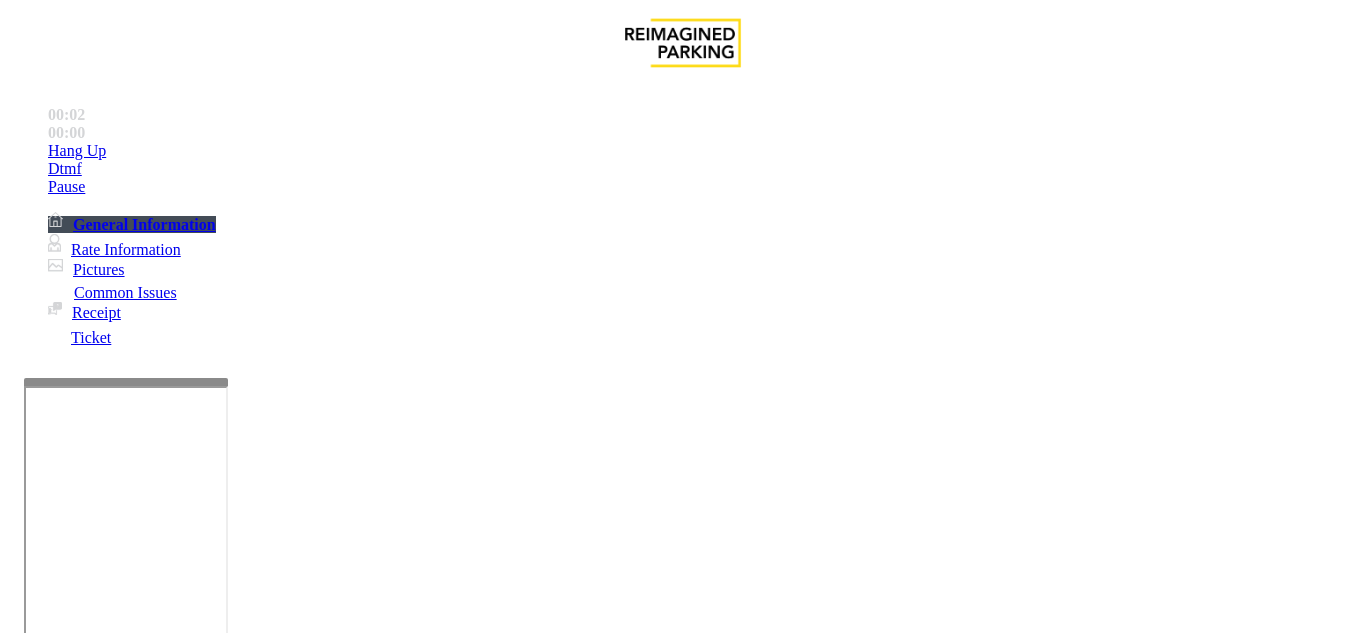 click on "Intercom Issue/No Response" at bounding box center (866, 1286) 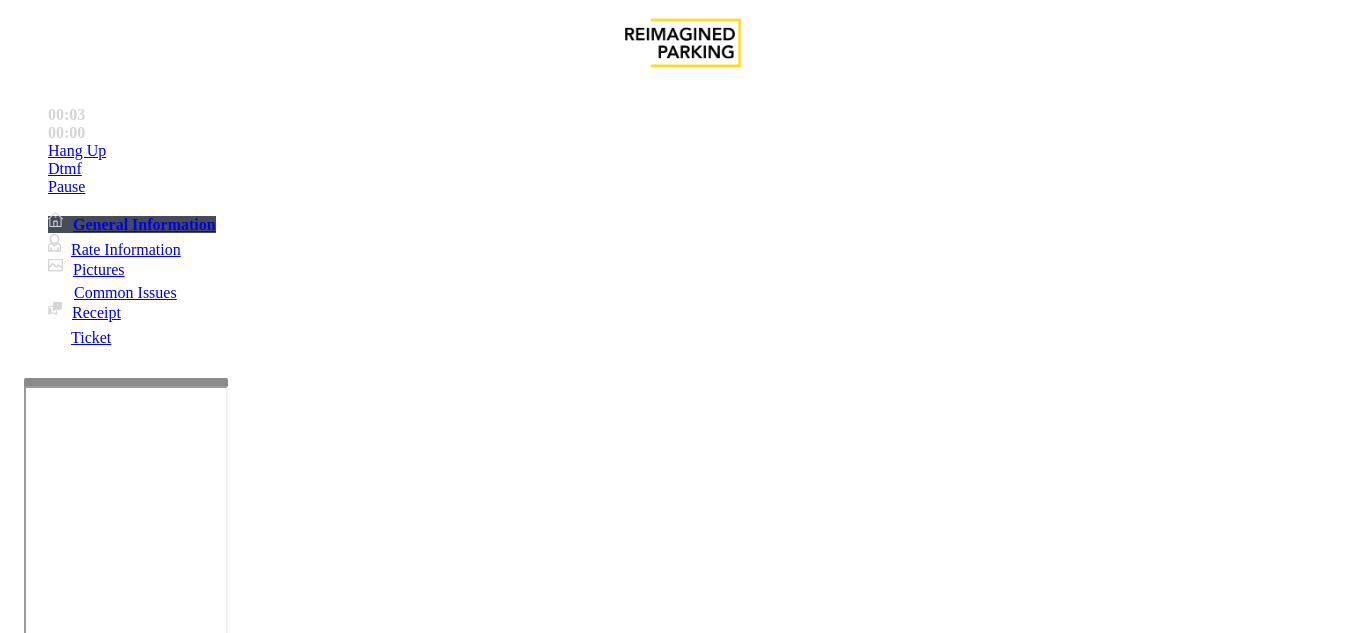 click on "No Response/Unable to hear parker" at bounding box center (142, 1286) 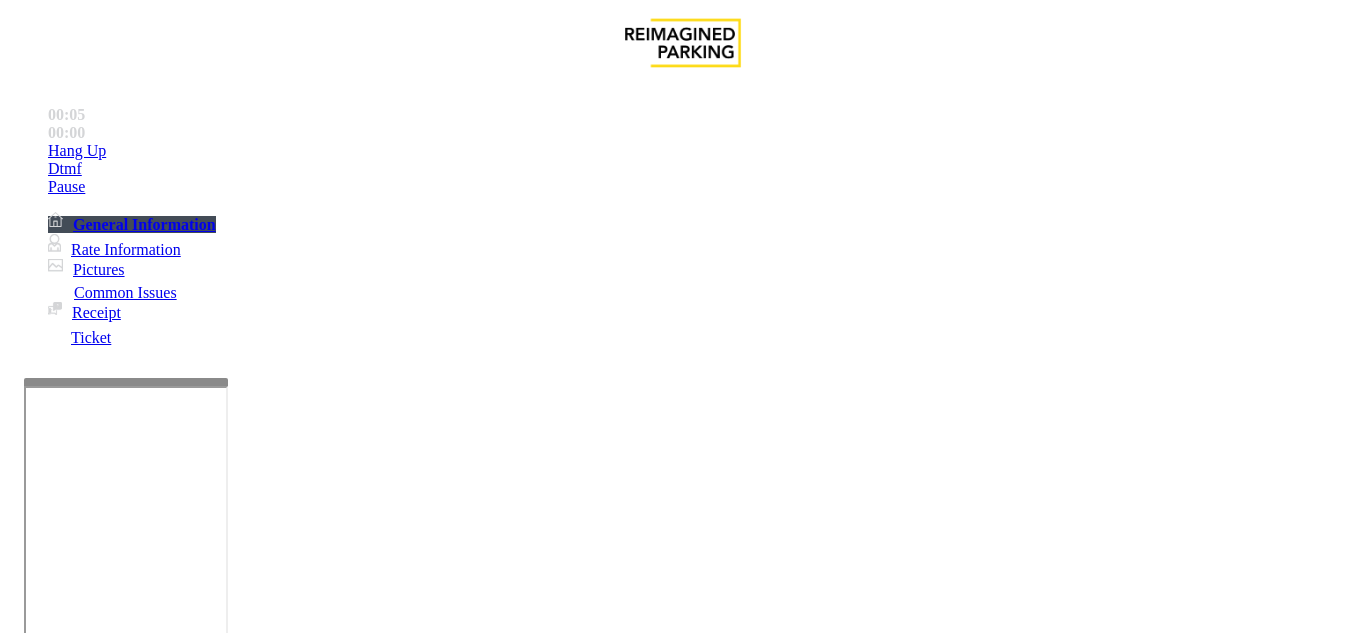 click at bounding box center (229, 1334) 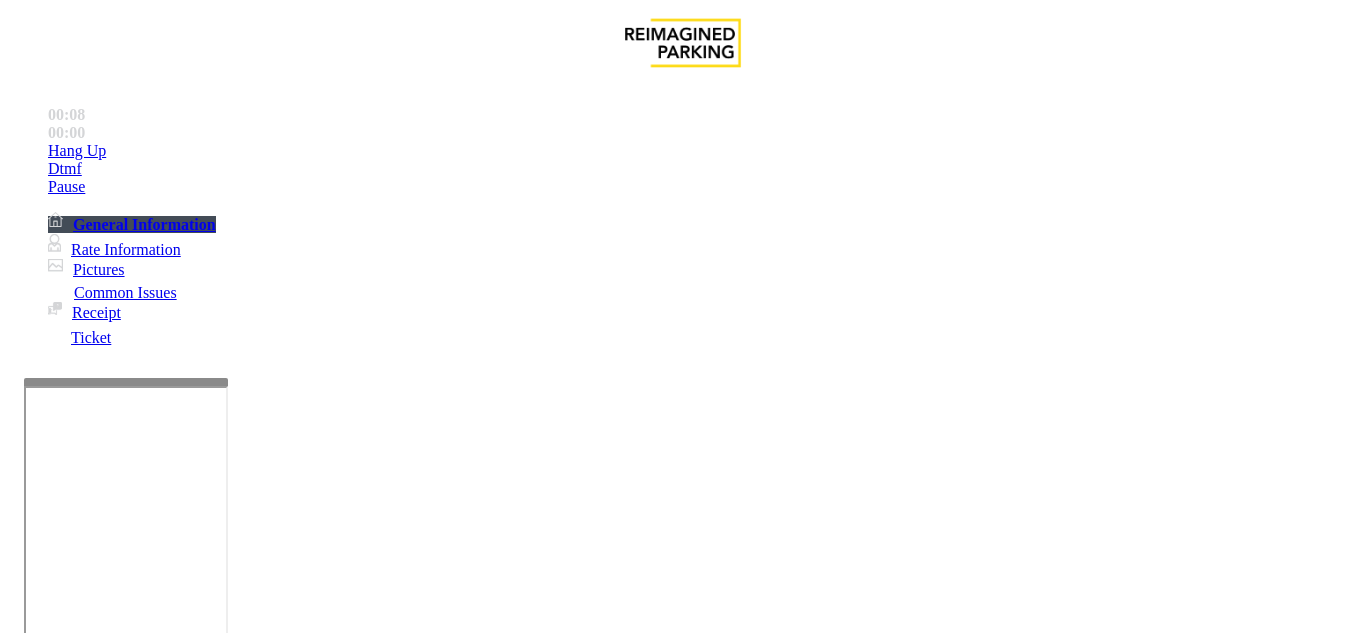 type on "**********" 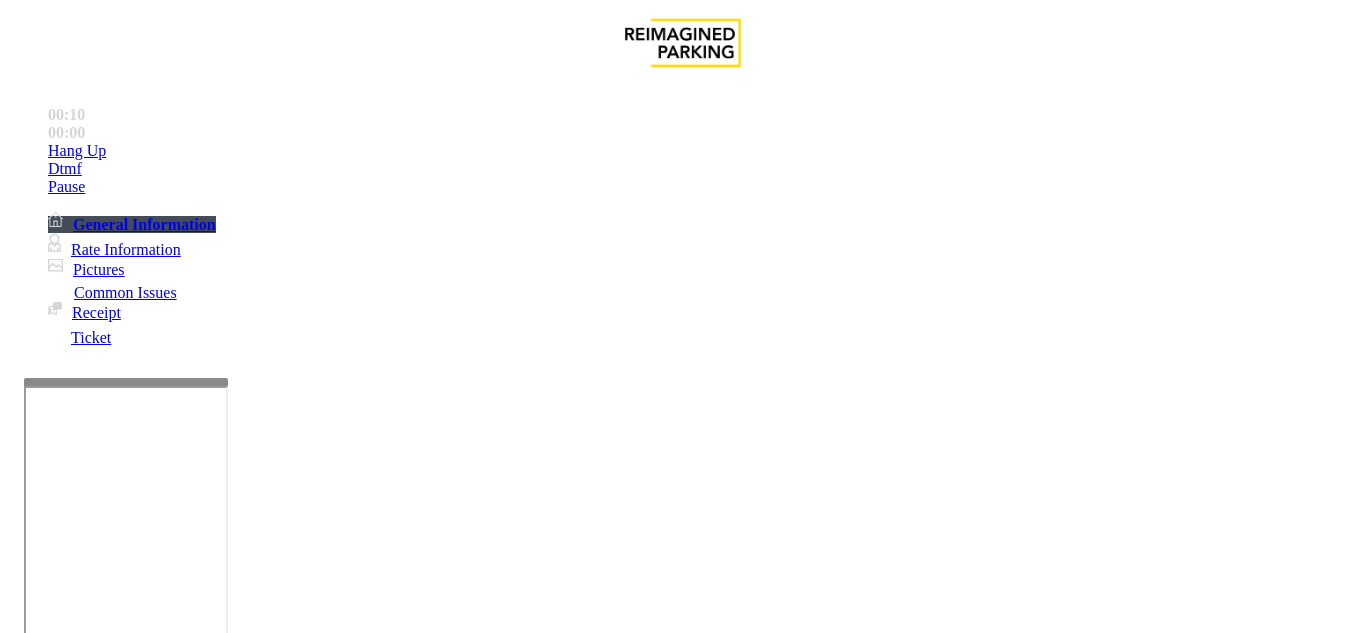 drag, startPoint x: 957, startPoint y: 231, endPoint x: 829, endPoint y: 81, distance: 197.19026 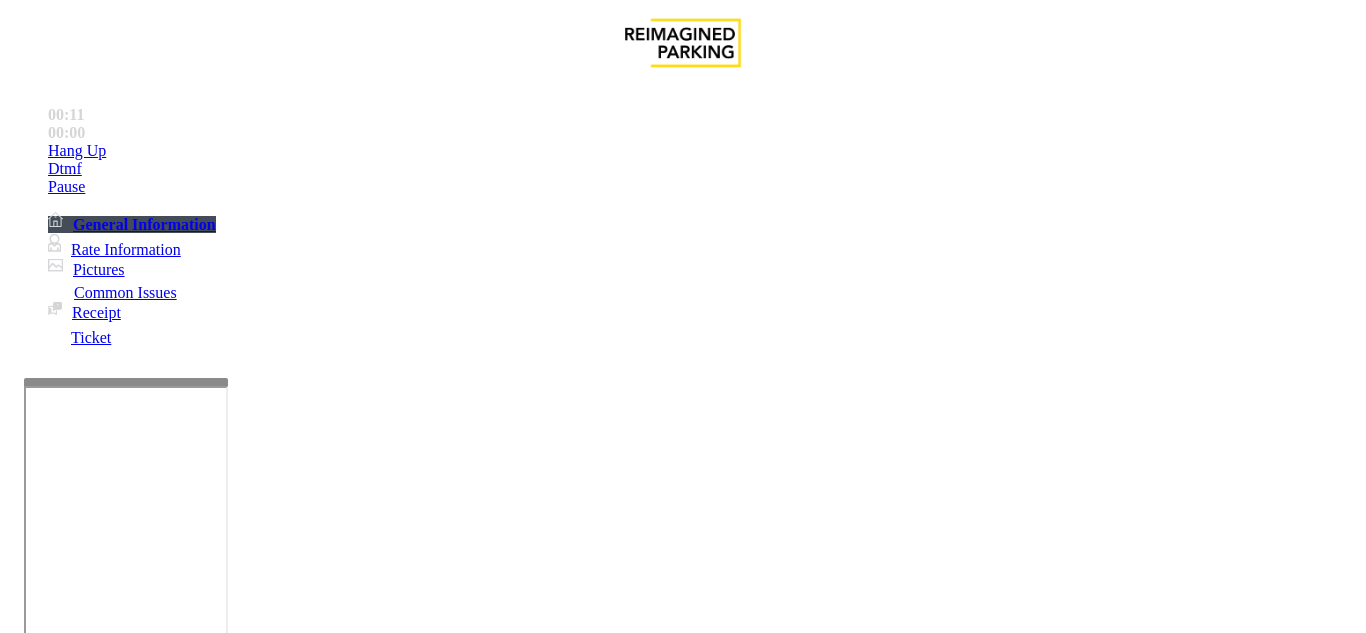 drag, startPoint x: 829, startPoint y: 81, endPoint x: 813, endPoint y: 77, distance: 16.492422 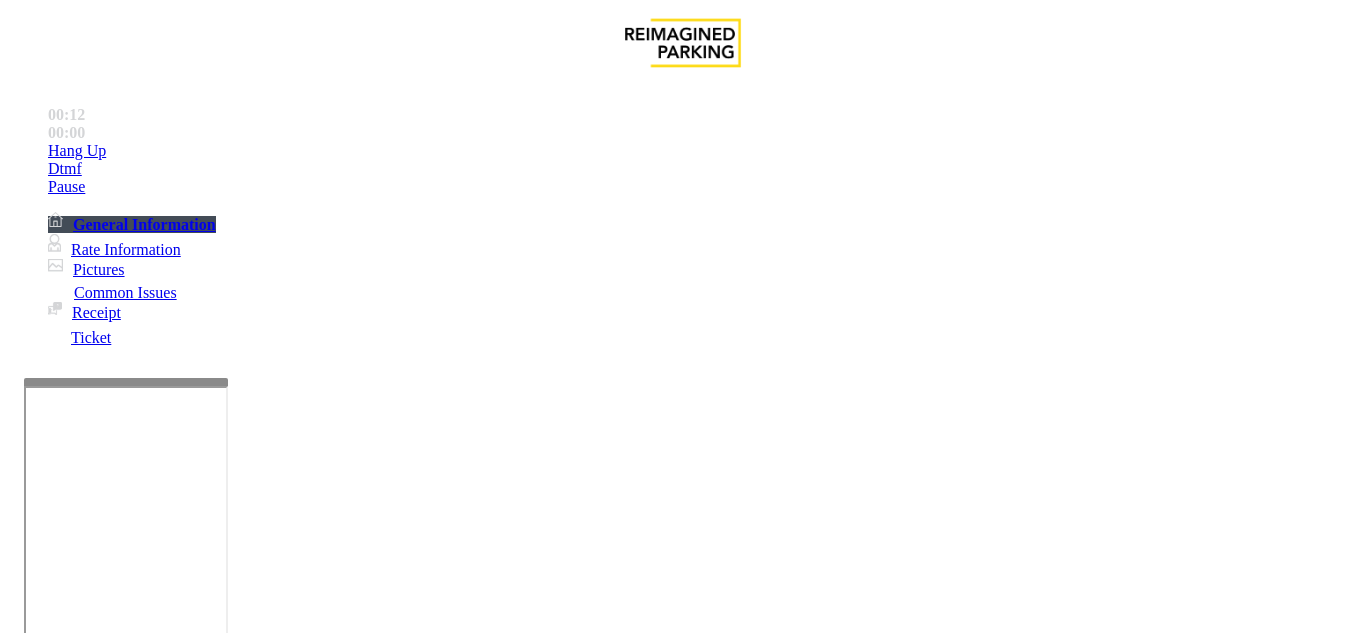 drag, startPoint x: 813, startPoint y: 77, endPoint x: 798, endPoint y: 111, distance: 37.161808 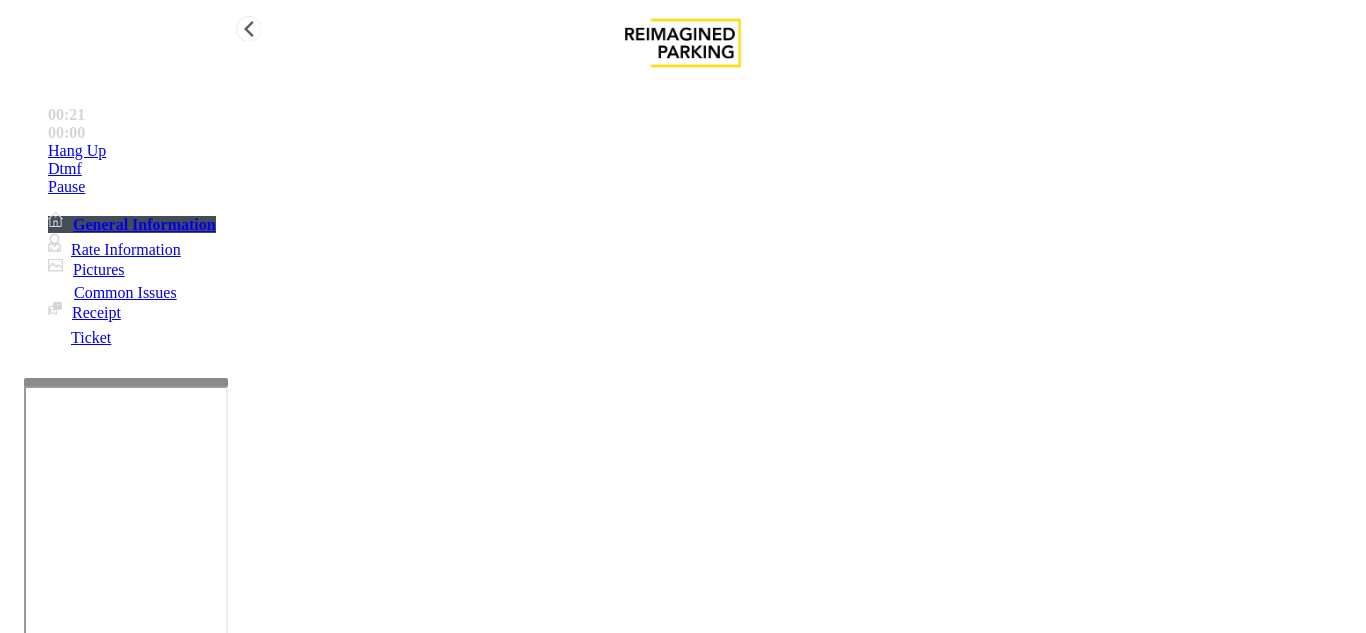 click on "Hang Up" at bounding box center (703, 151) 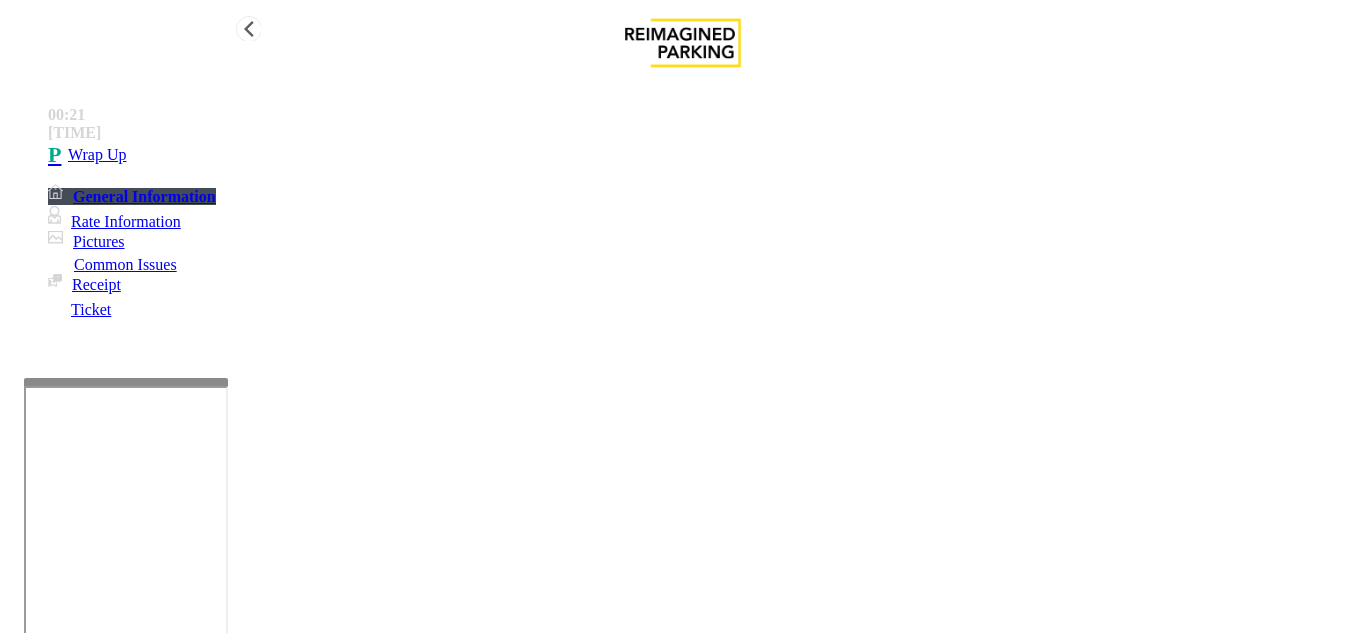 click on "•••• ••" at bounding box center [703, 155] 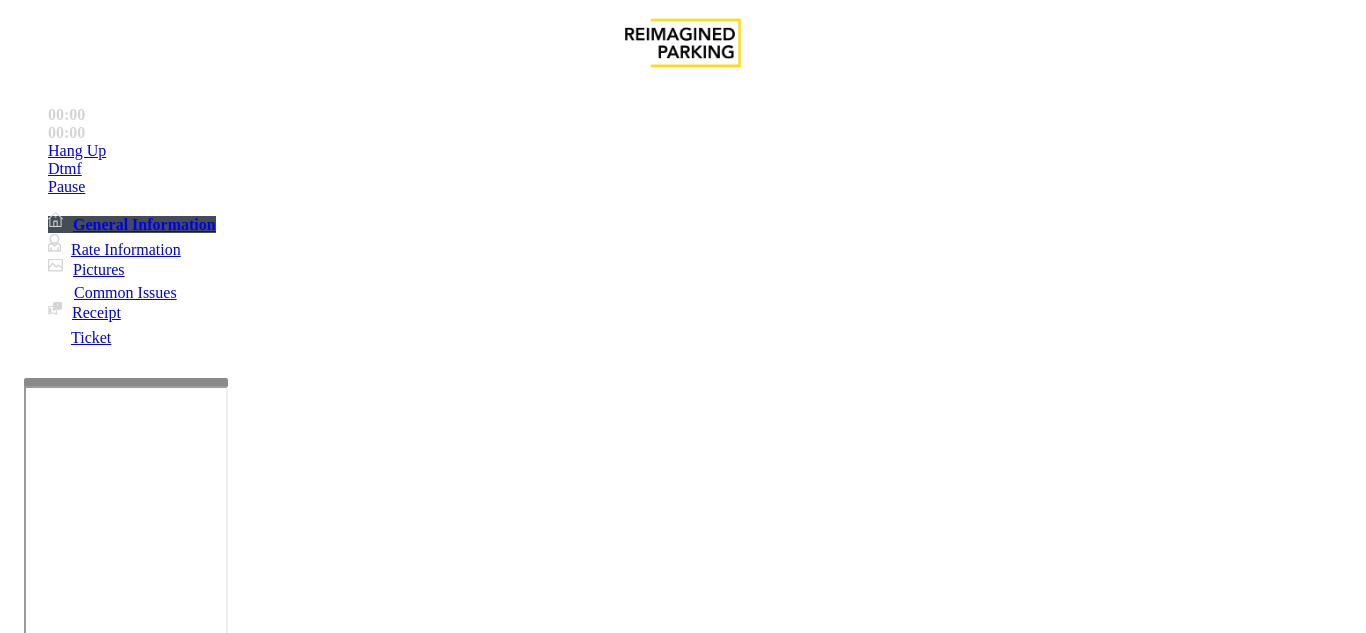 scroll, scrollTop: 14, scrollLeft: 0, axis: vertical 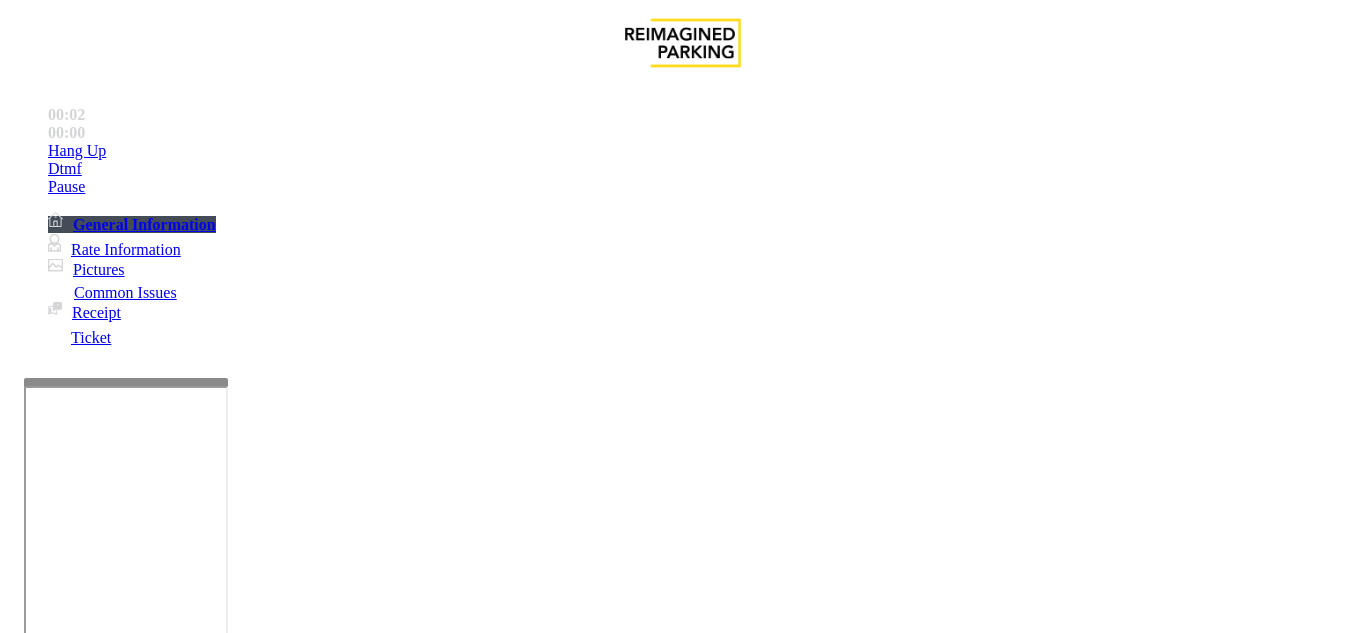 click on "LAN21043100 - SUNTRUST PLAZA" at bounding box center [53, 2553] 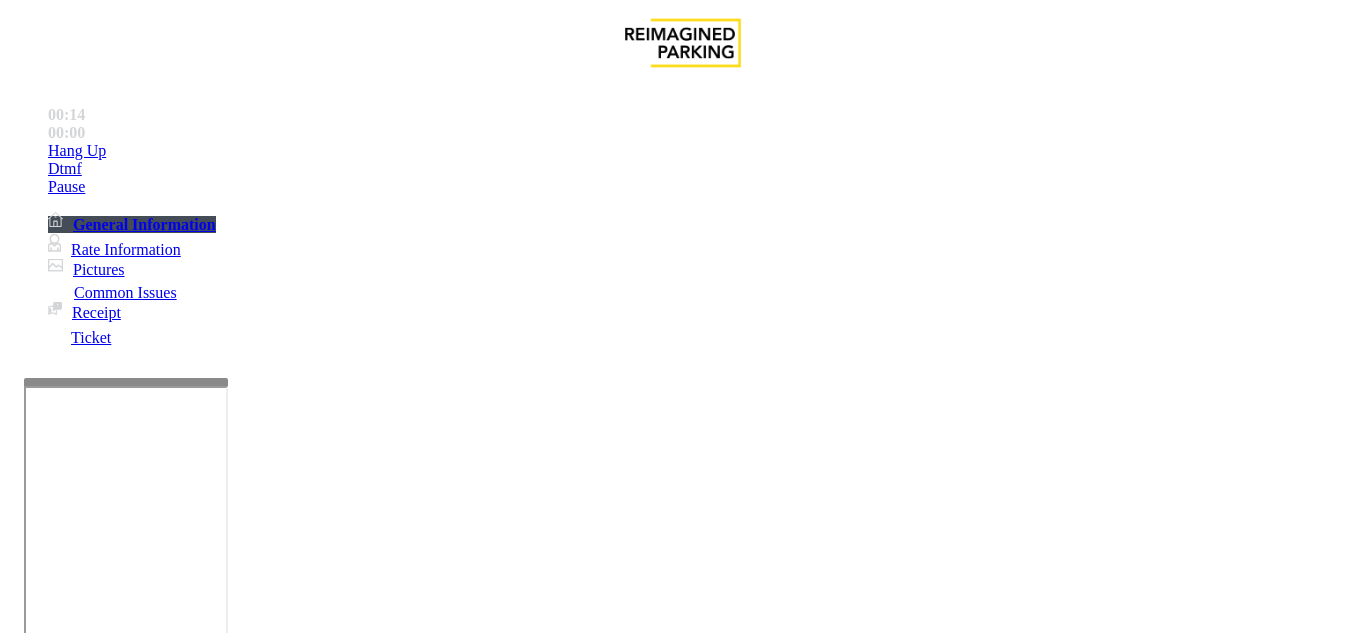 click on "Validation Issue" at bounding box center [371, 1286] 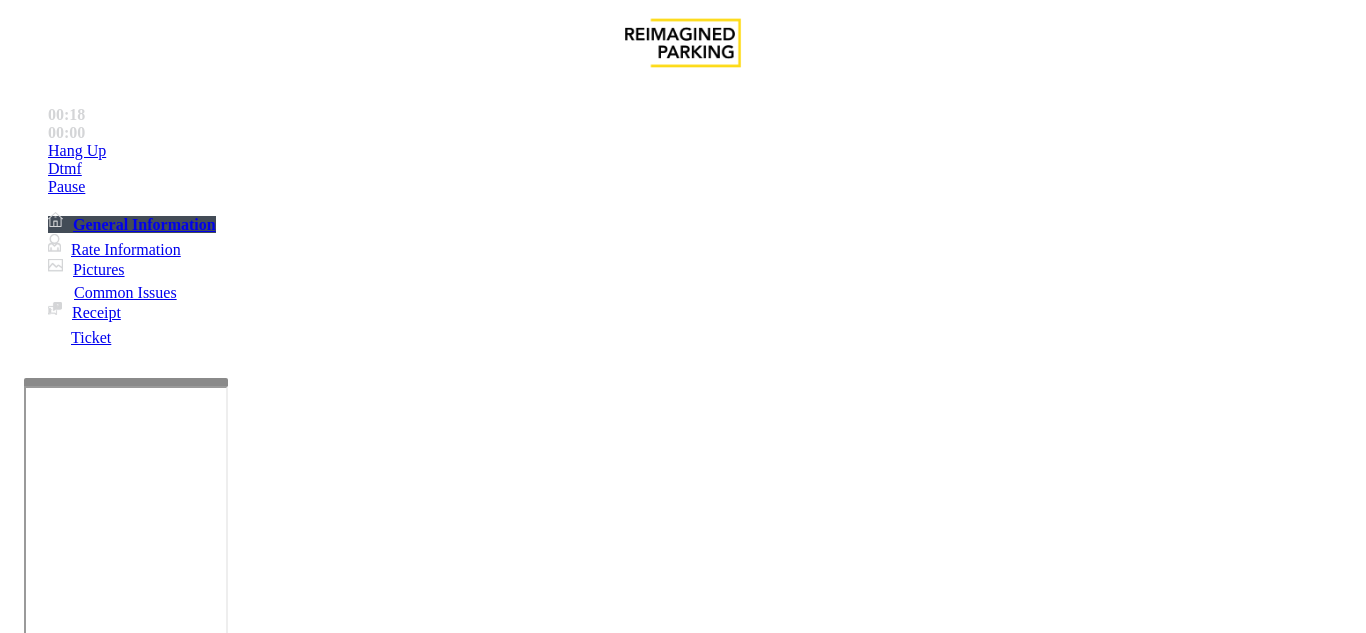 paste on "**********" 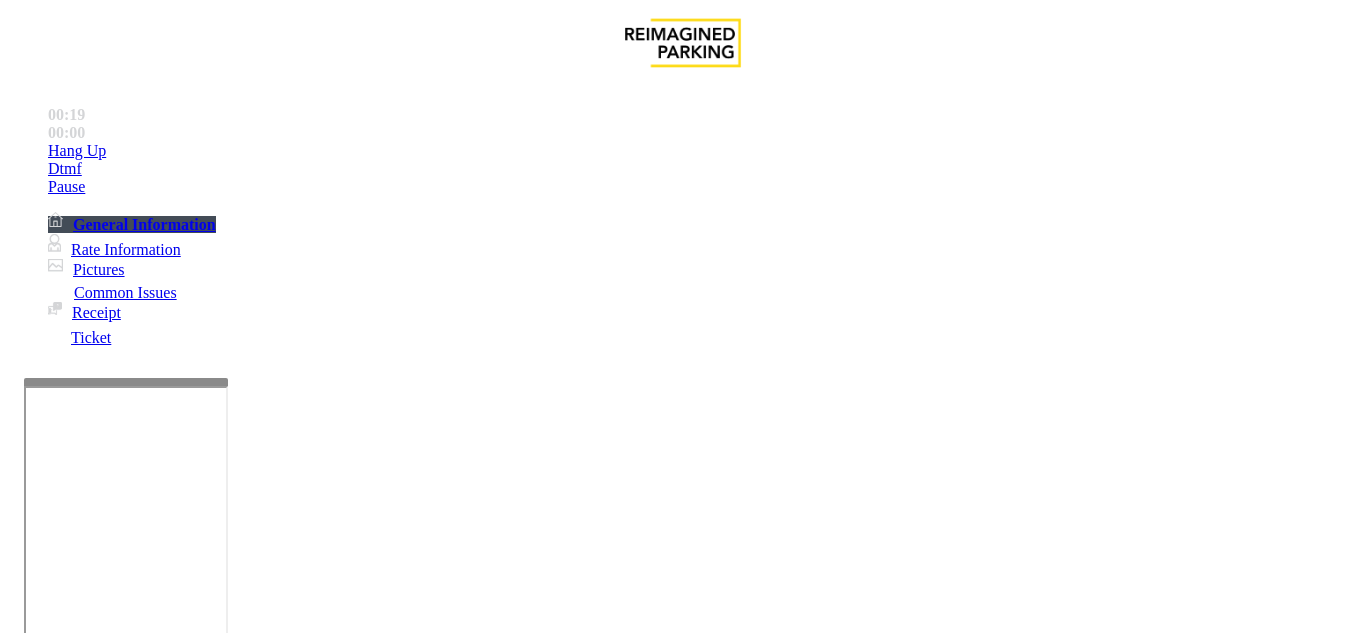 click on "Validation Error" at bounding box center [682, 1271] 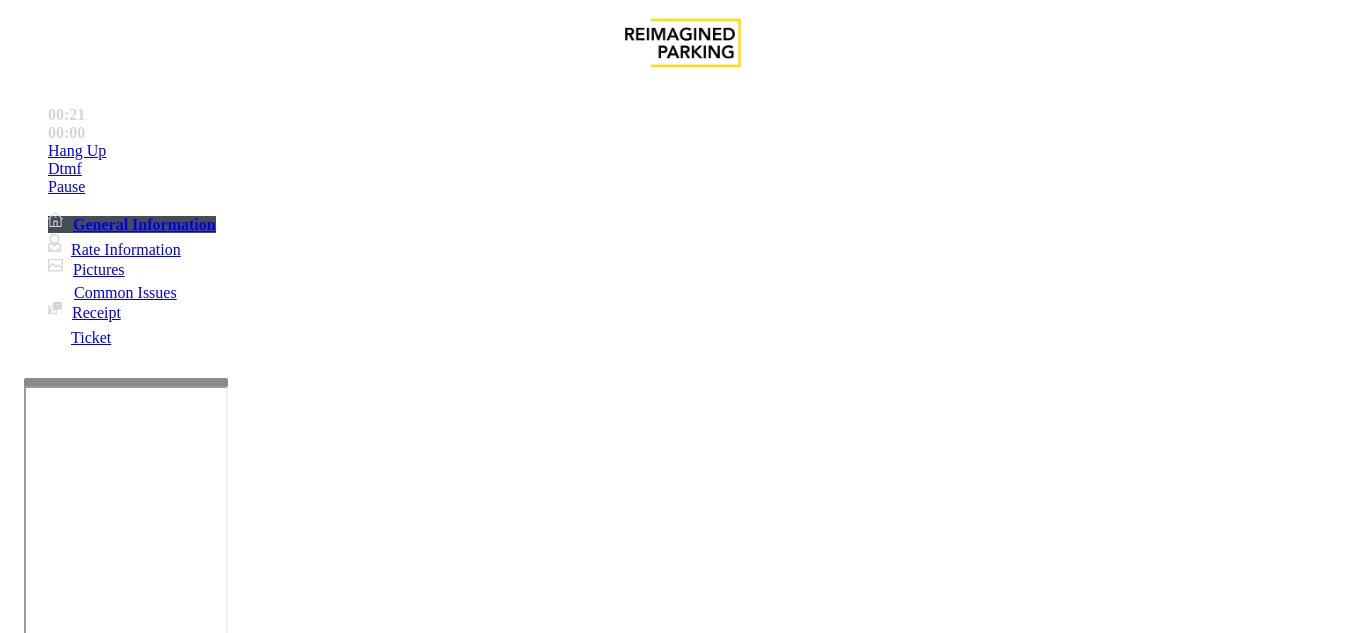 click at bounding box center (221, 1515) 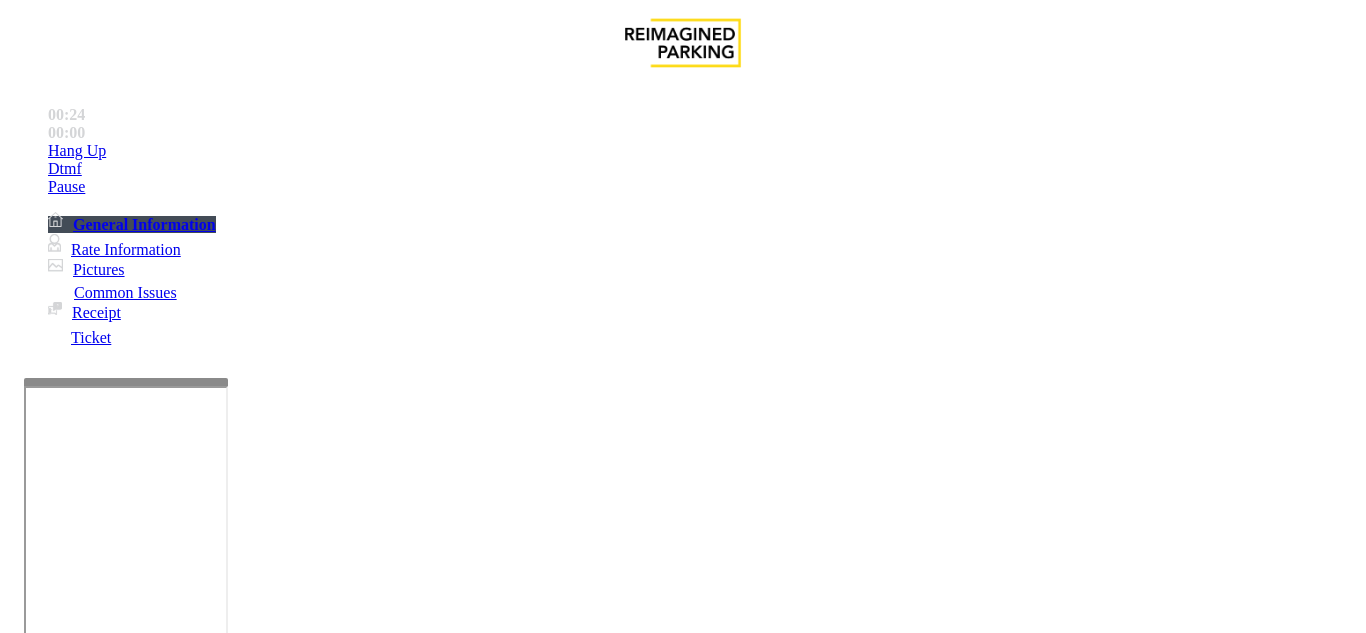 type on "**********" 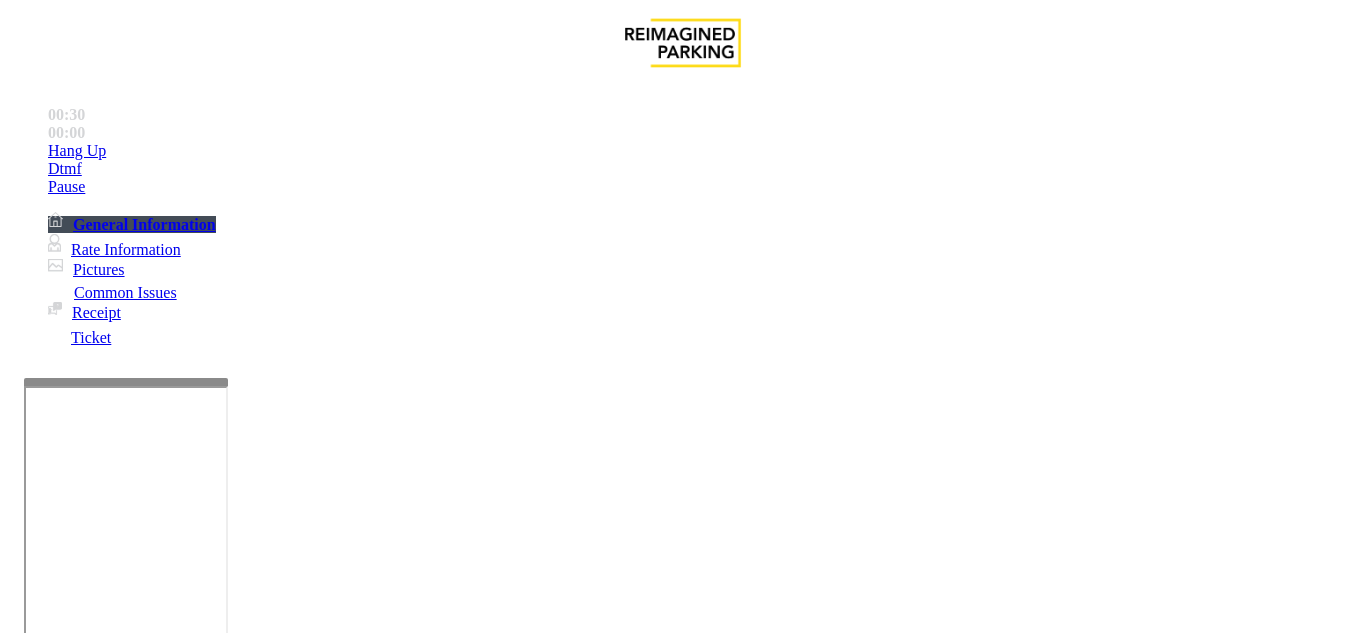 scroll, scrollTop: 0, scrollLeft: 0, axis: both 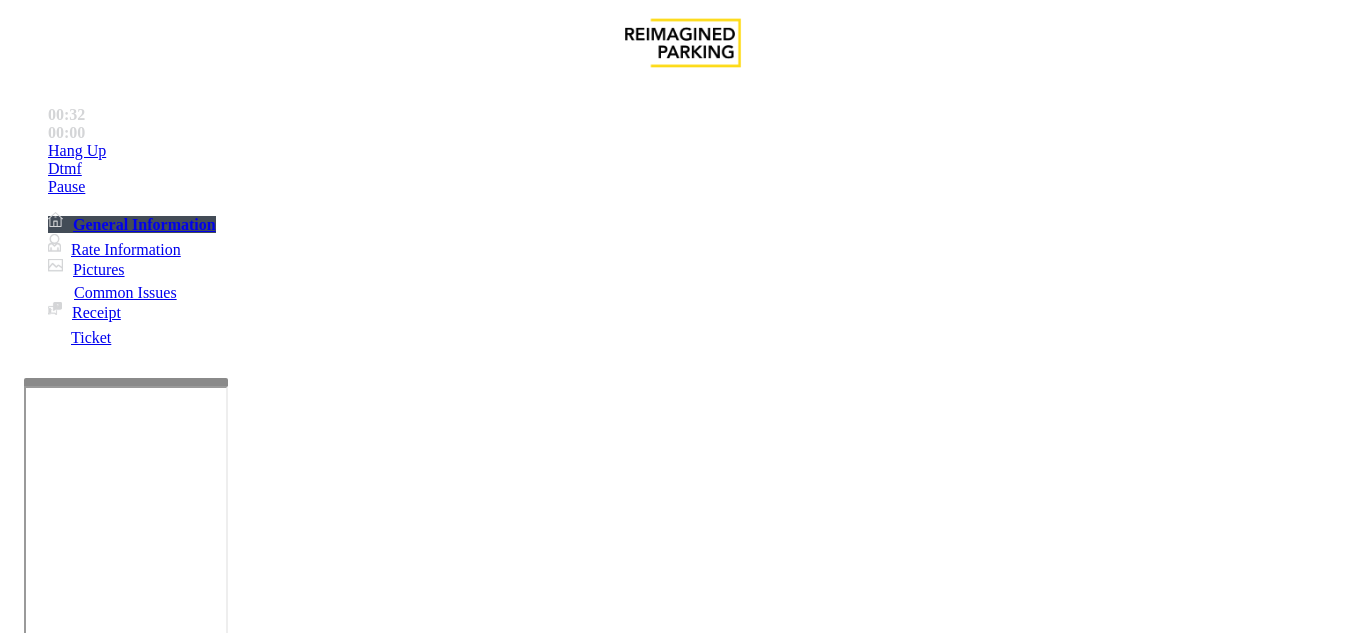 drag, startPoint x: 744, startPoint y: 488, endPoint x: 848, endPoint y: 493, distance: 104.120125 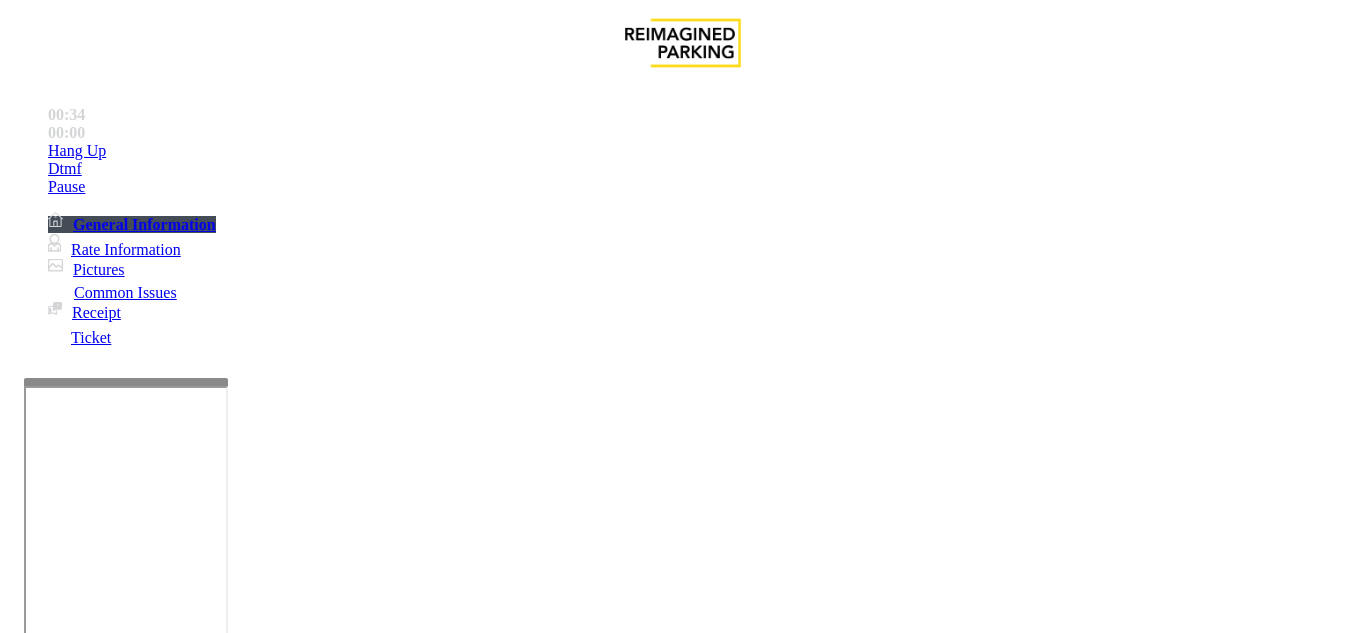 click on "**********" at bounding box center (96, 1389) 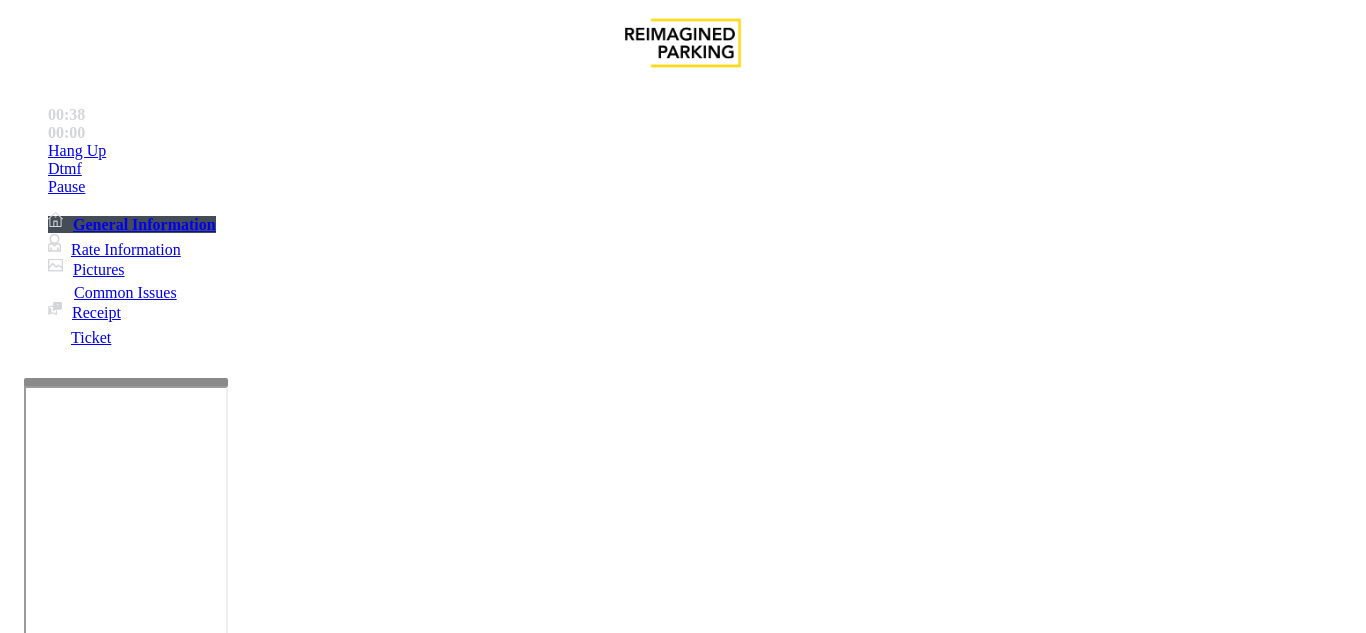 type on "**********" 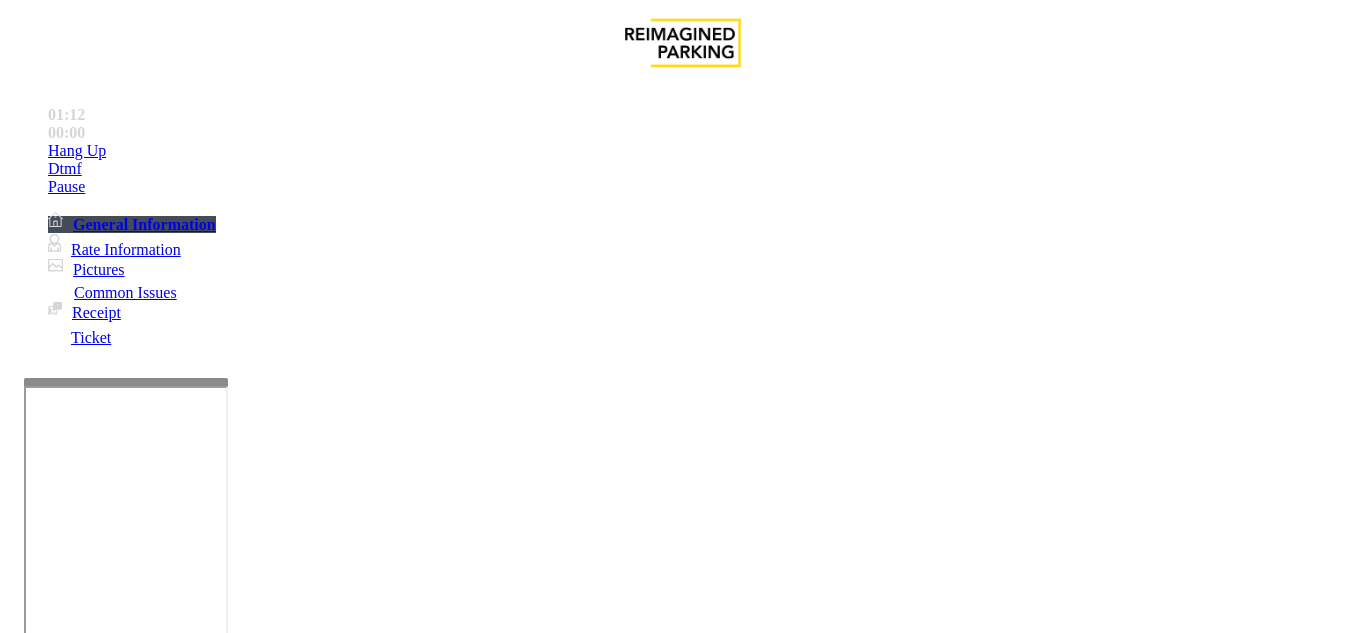 click at bounding box center (221, 1515) 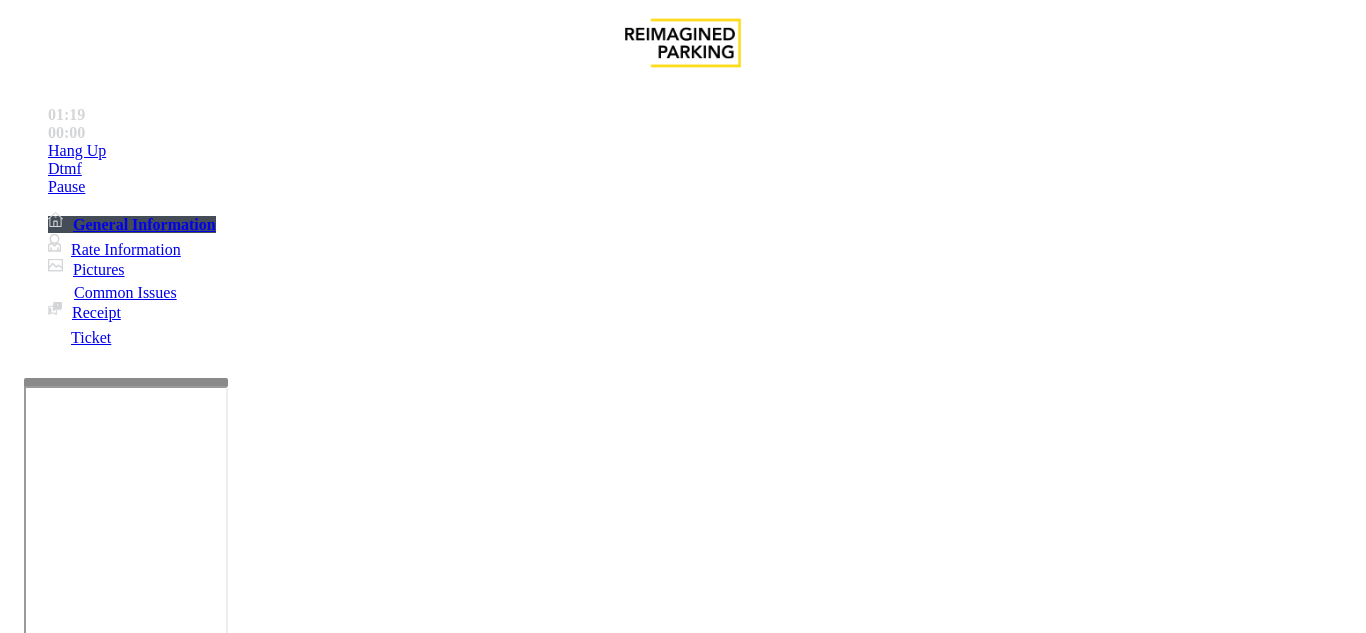 click at bounding box center (96, 1308) 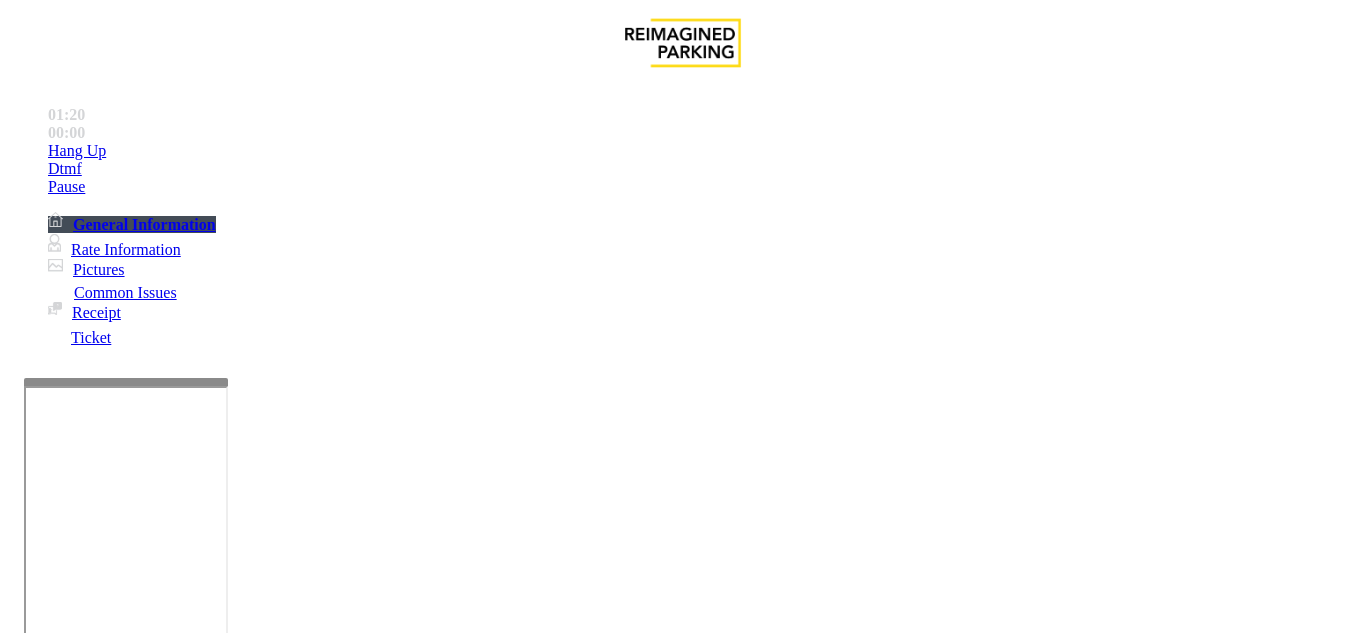 click at bounding box center [221, 1515] 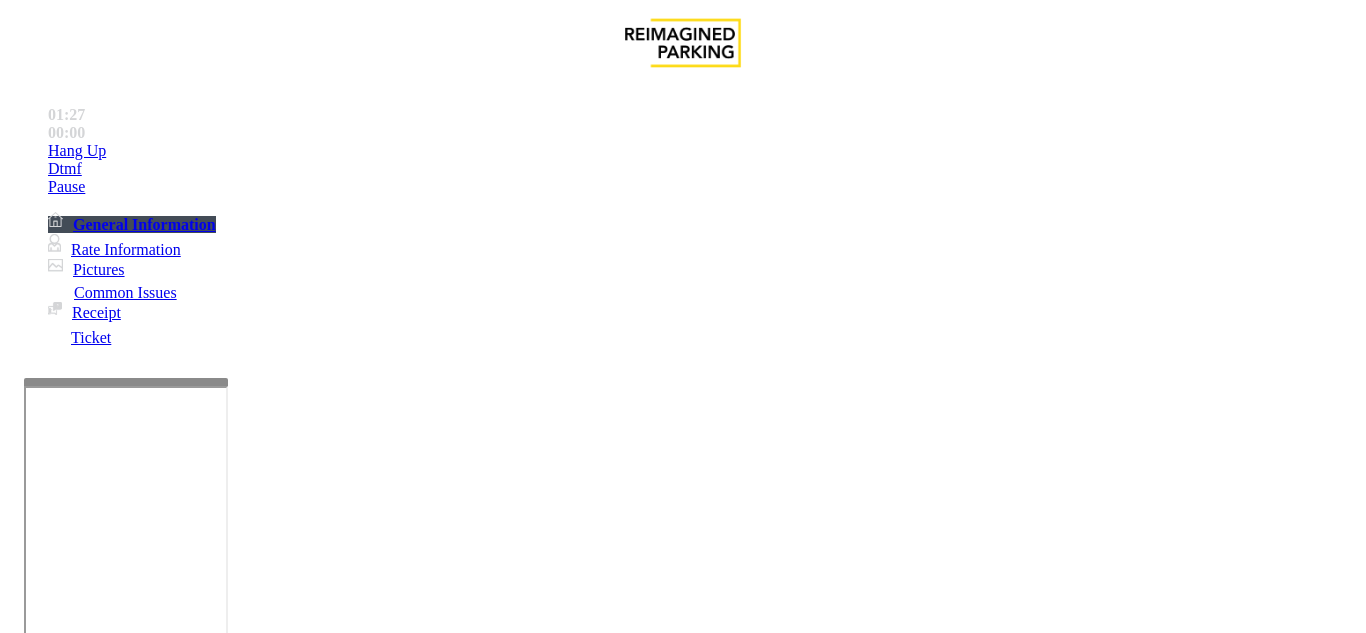 type on "**********" 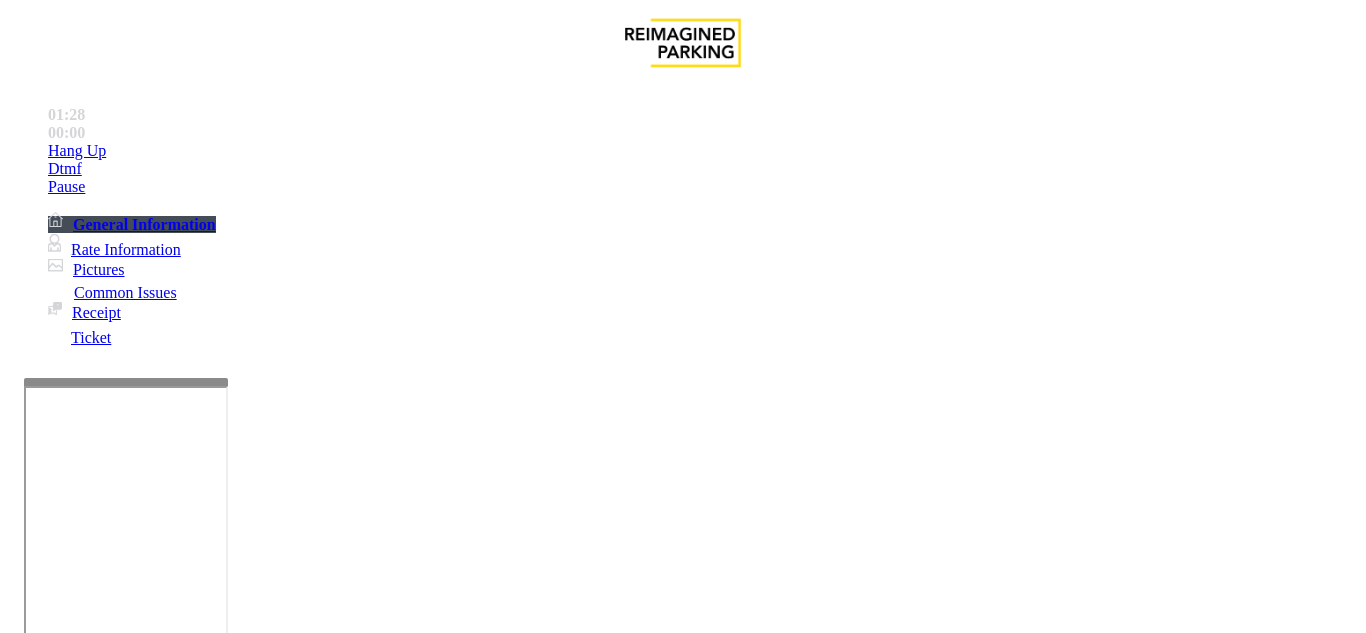 drag, startPoint x: 371, startPoint y: 235, endPoint x: 347, endPoint y: 234, distance: 24.020824 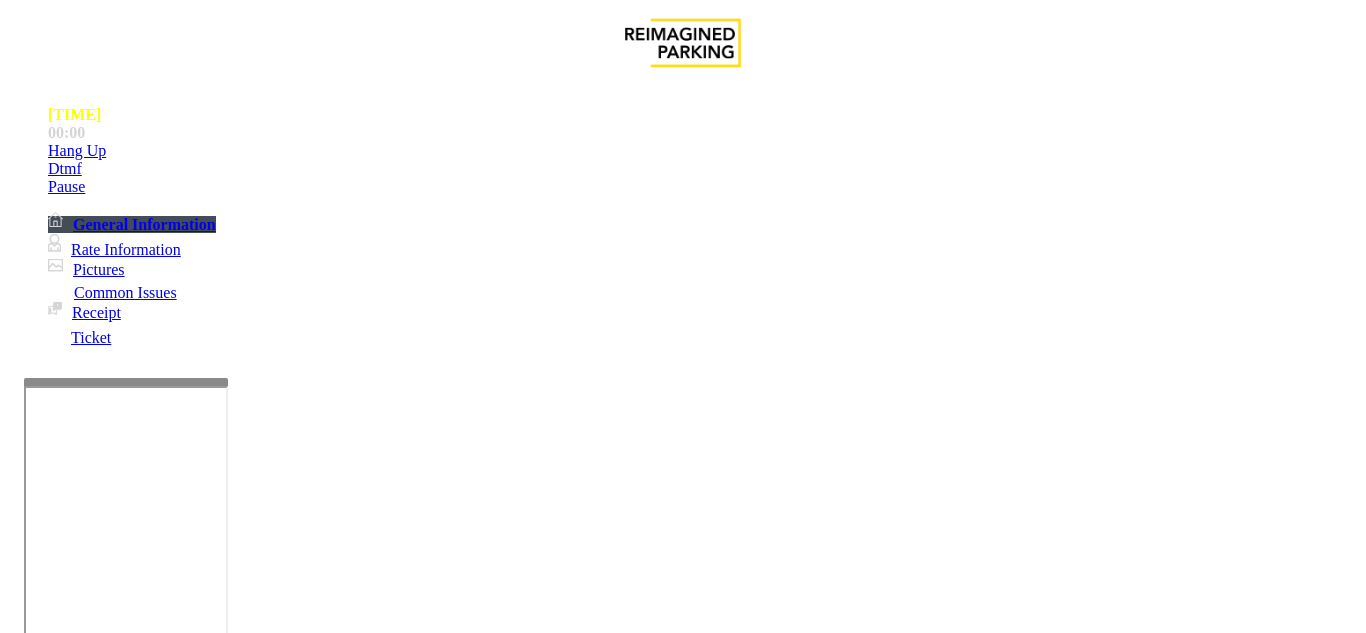 type on "****" 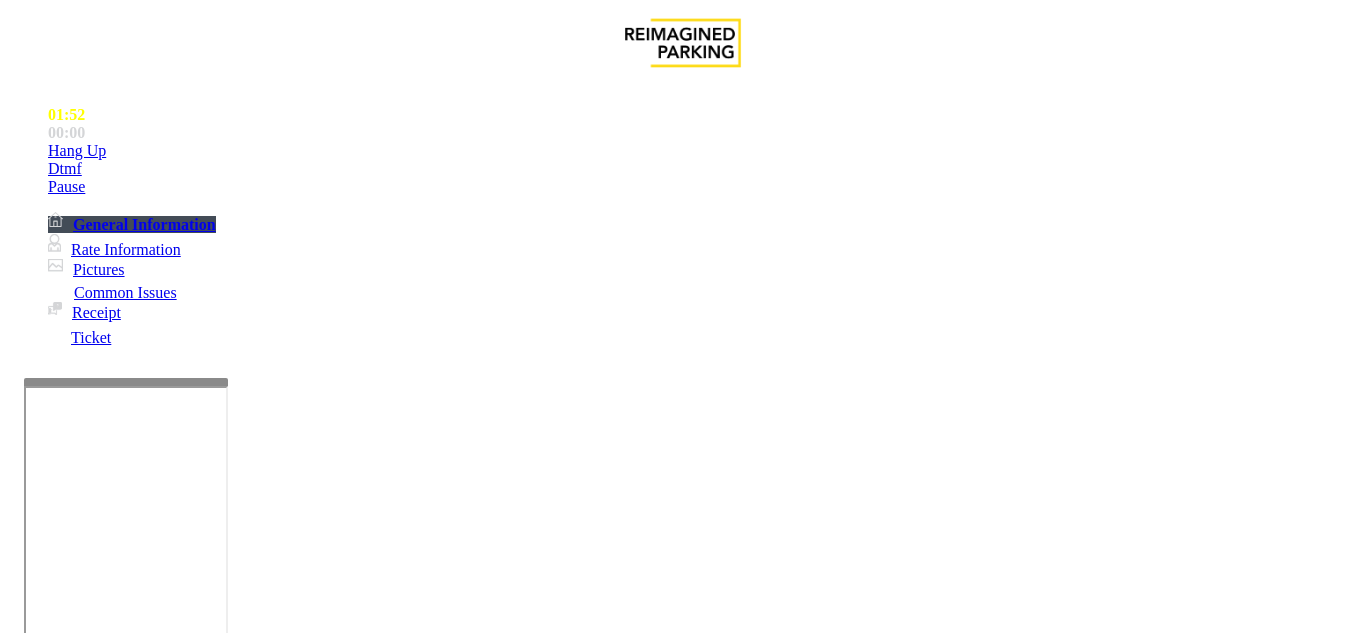 scroll, scrollTop: 500, scrollLeft: 0, axis: vertical 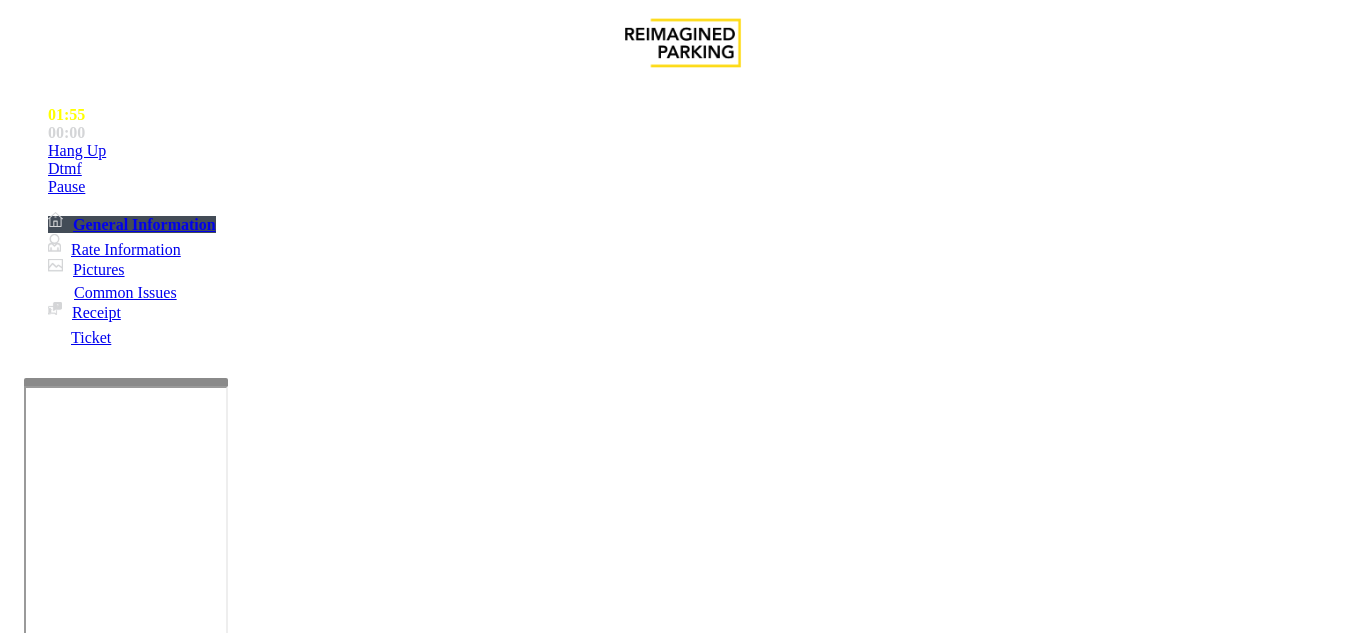 click on "Vend Gate" at bounding box center [69, 1608] 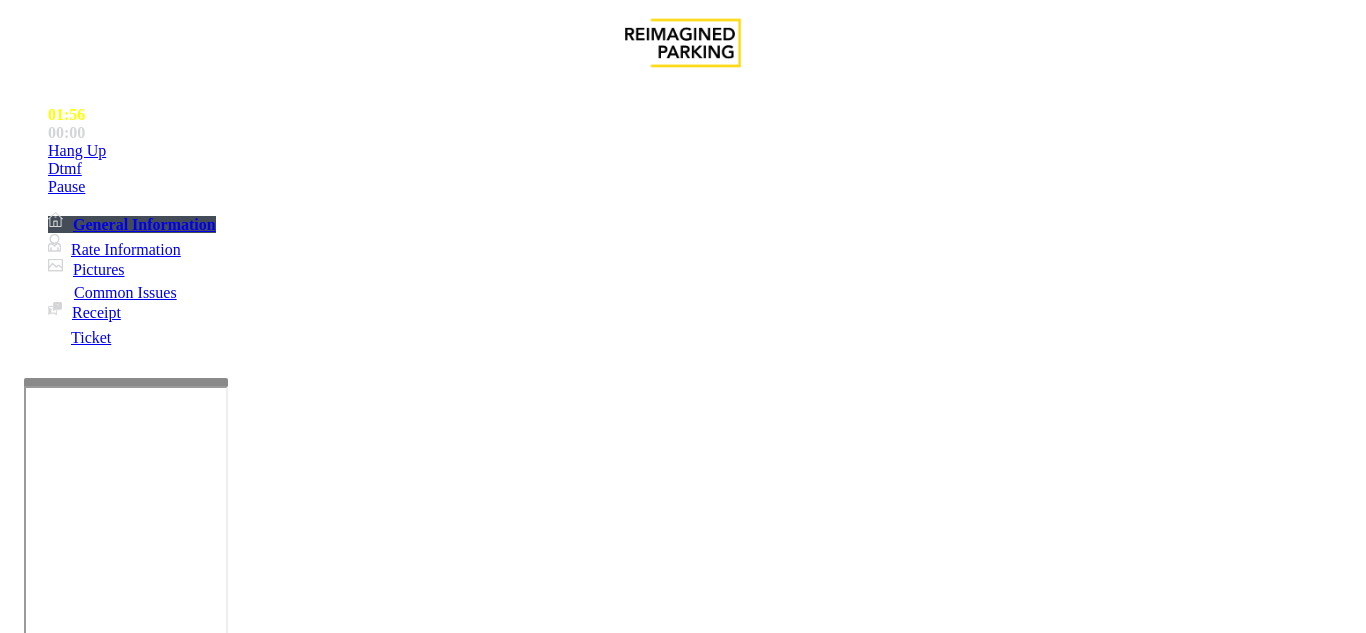 click at bounding box center [221, 1515] 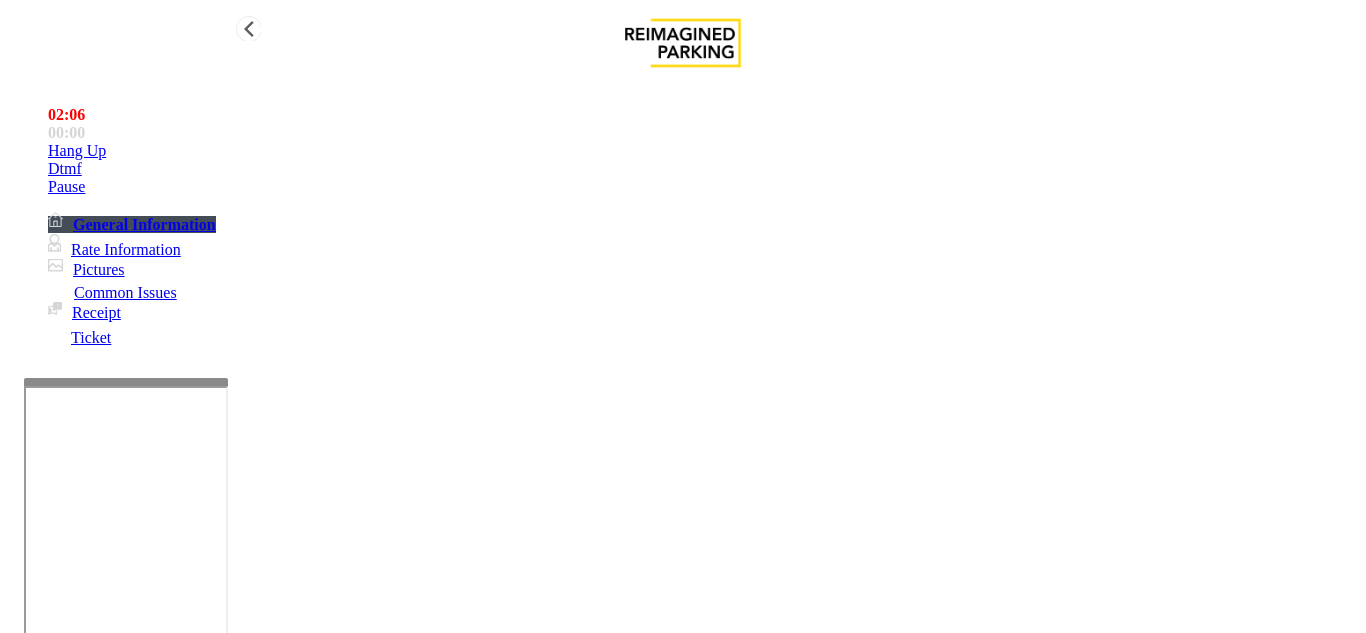 click on "Hang Up" at bounding box center [703, 151] 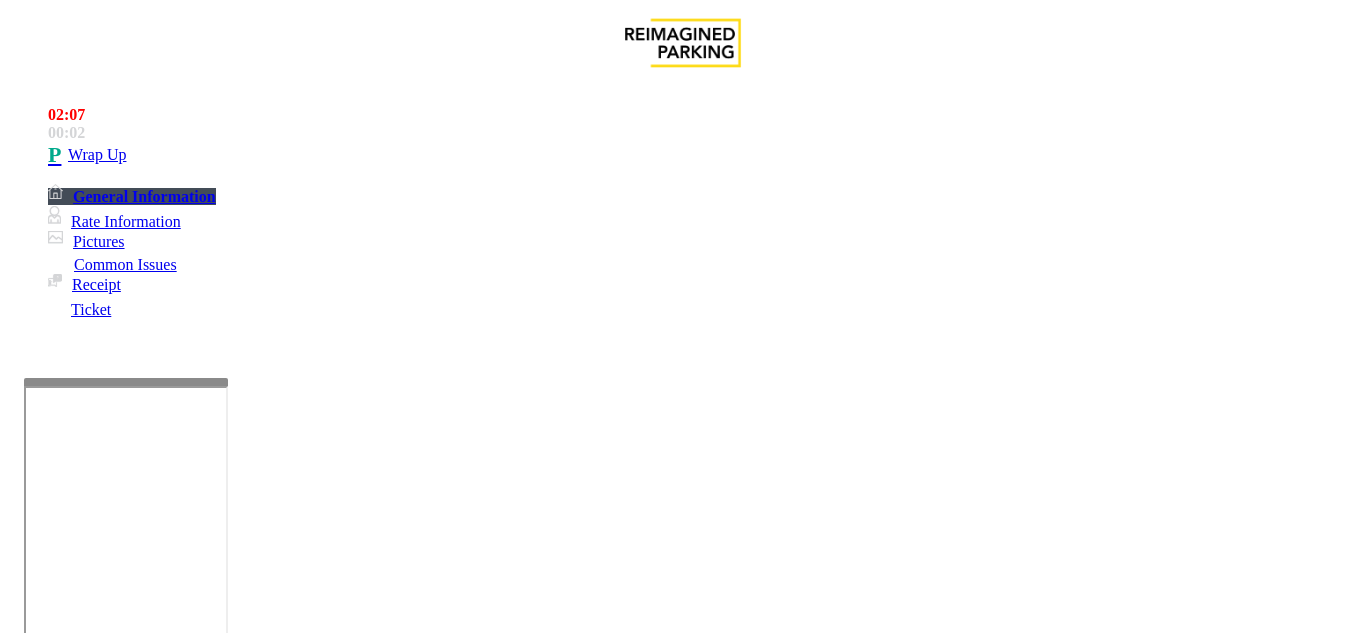 scroll, scrollTop: 200, scrollLeft: 0, axis: vertical 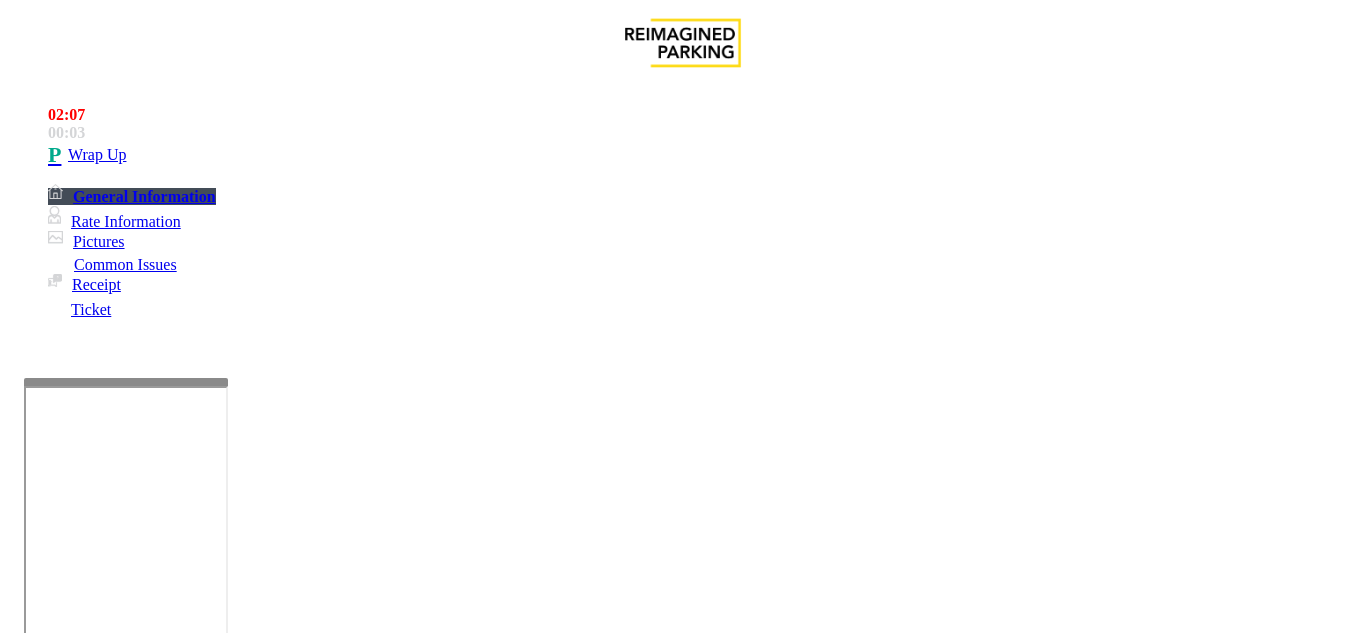 click at bounding box center (221, 1515) 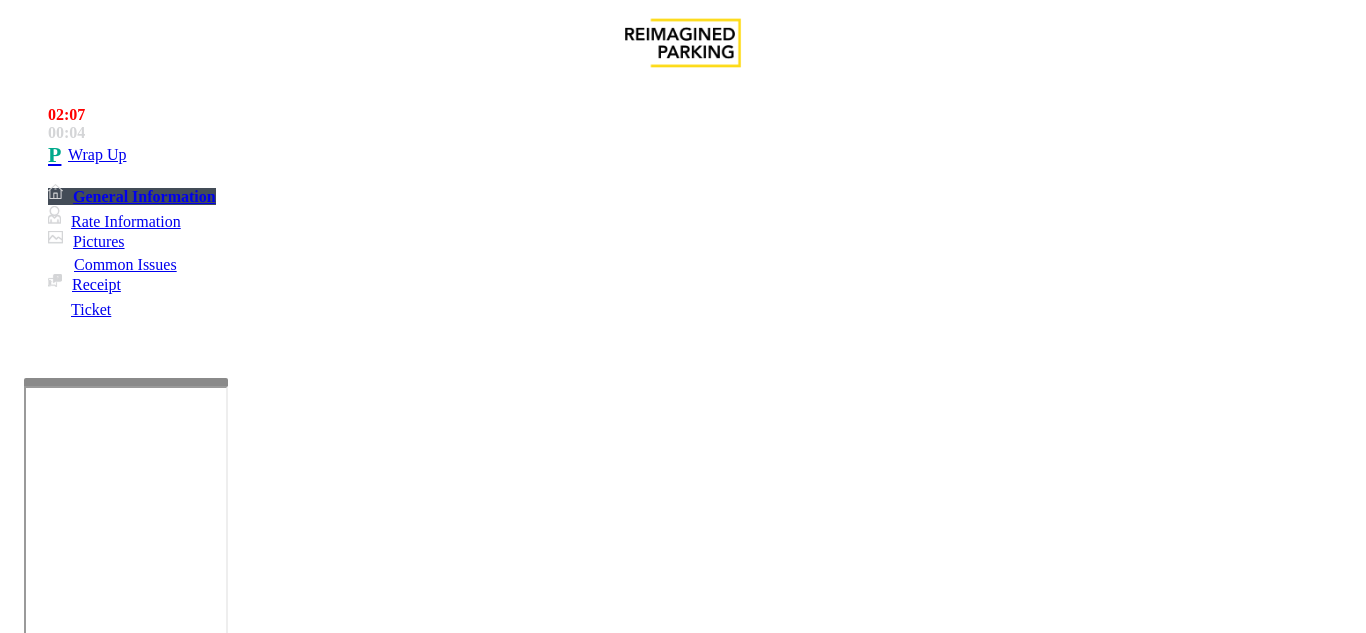 click at bounding box center [221, 1515] 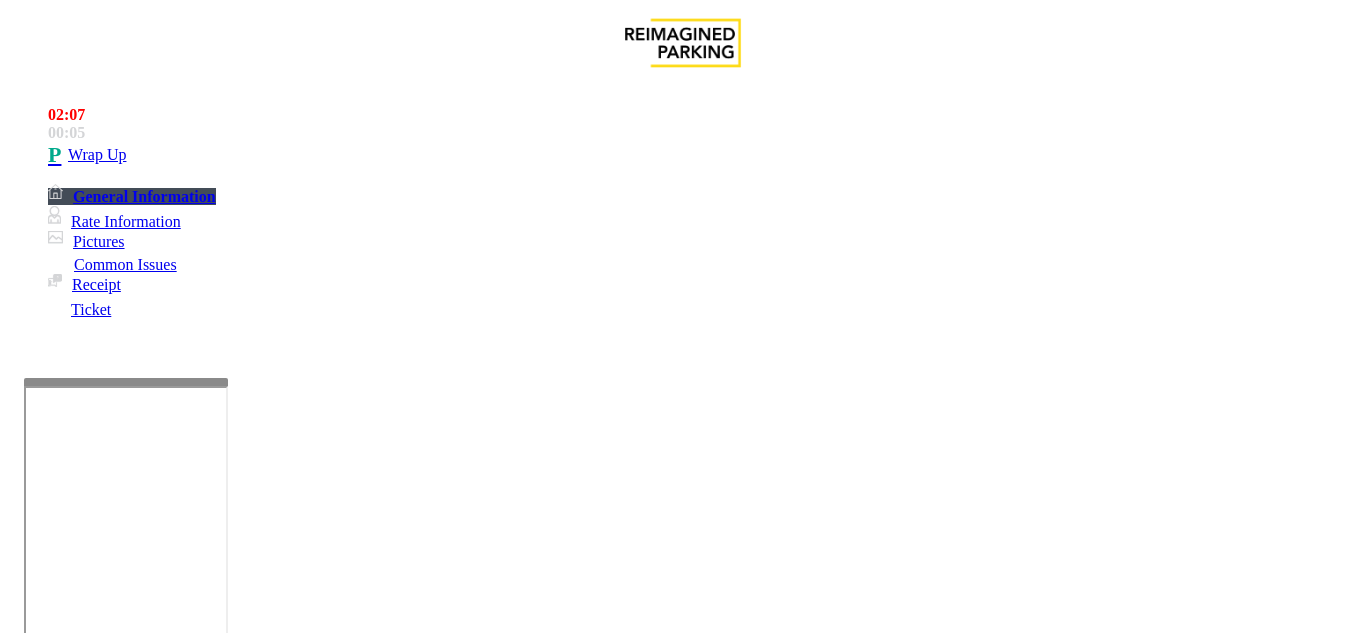 click at bounding box center (221, 1515) 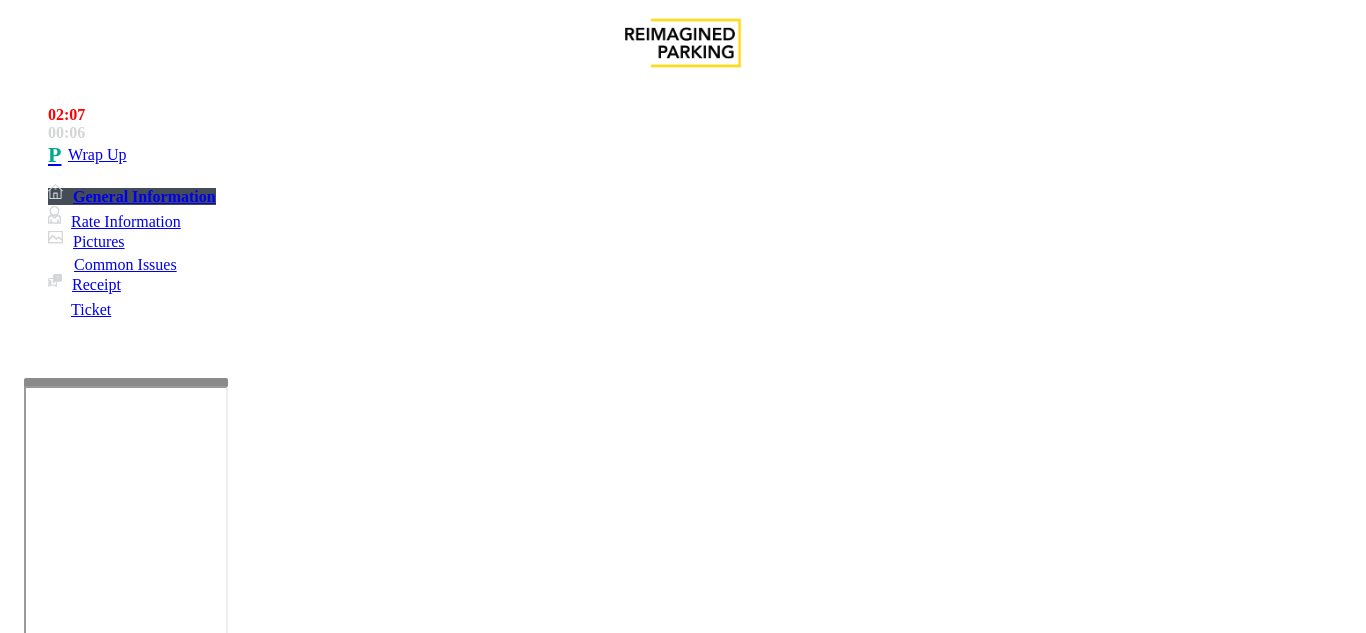 click at bounding box center (221, 1515) 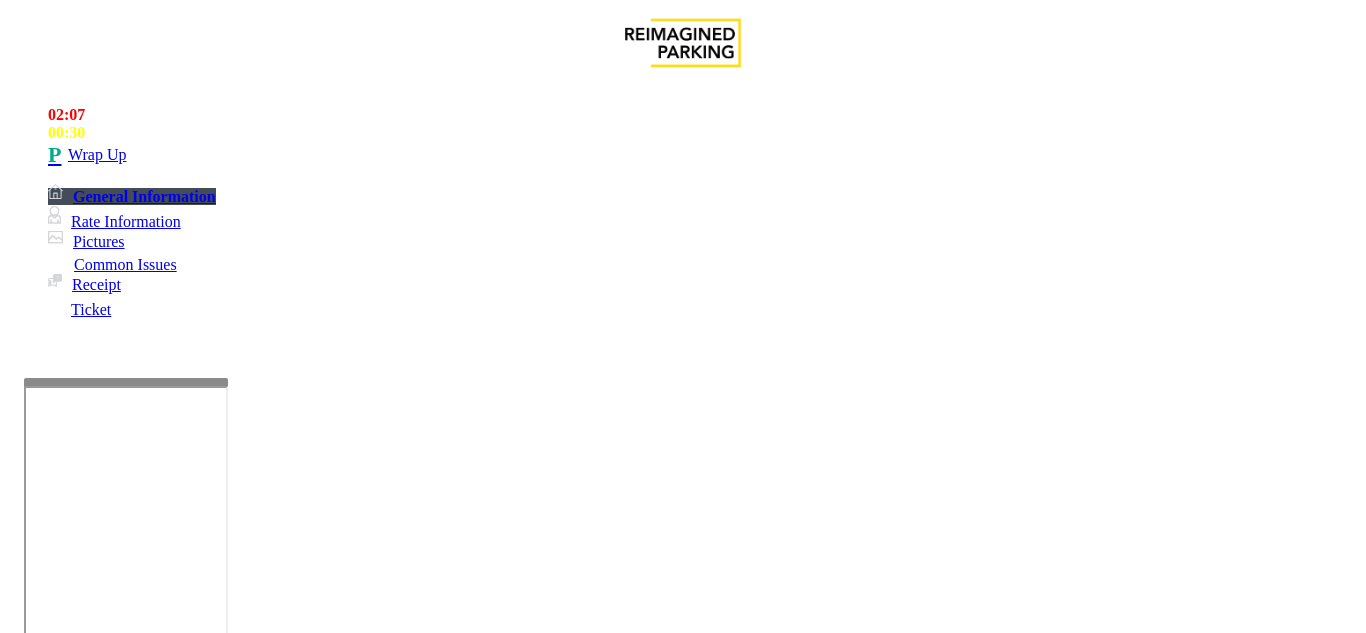 scroll, scrollTop: 0, scrollLeft: 0, axis: both 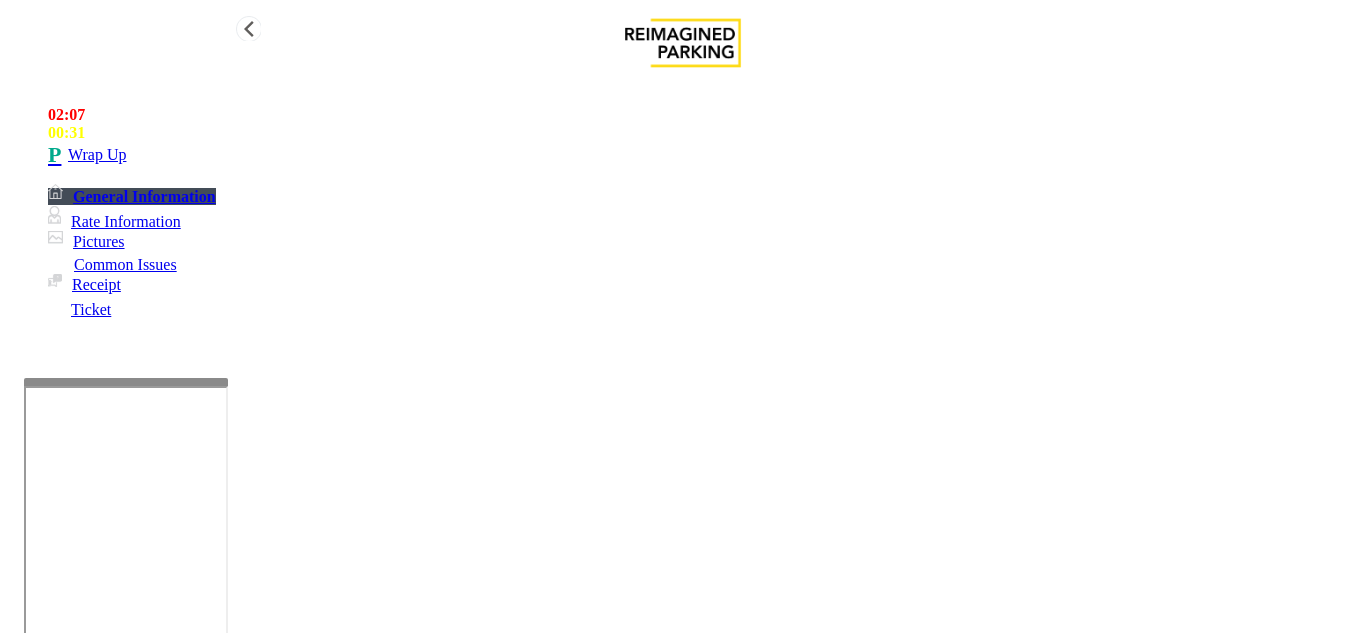 type on "**********" 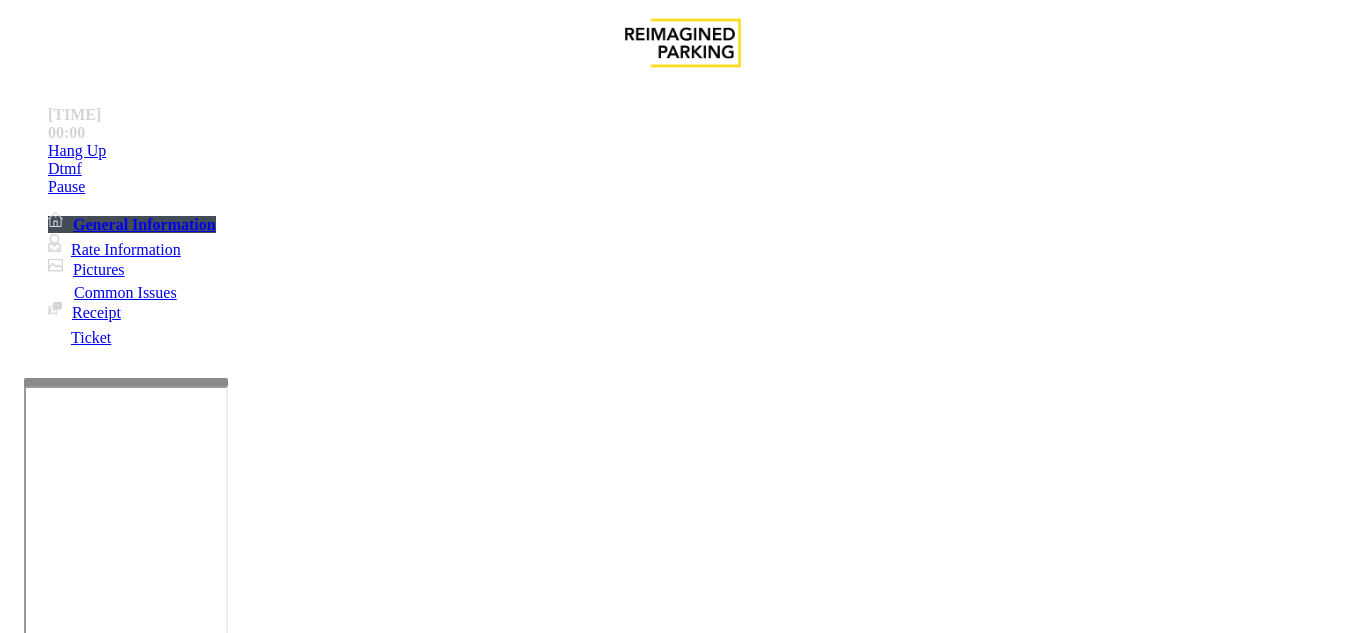 scroll, scrollTop: 600, scrollLeft: 0, axis: vertical 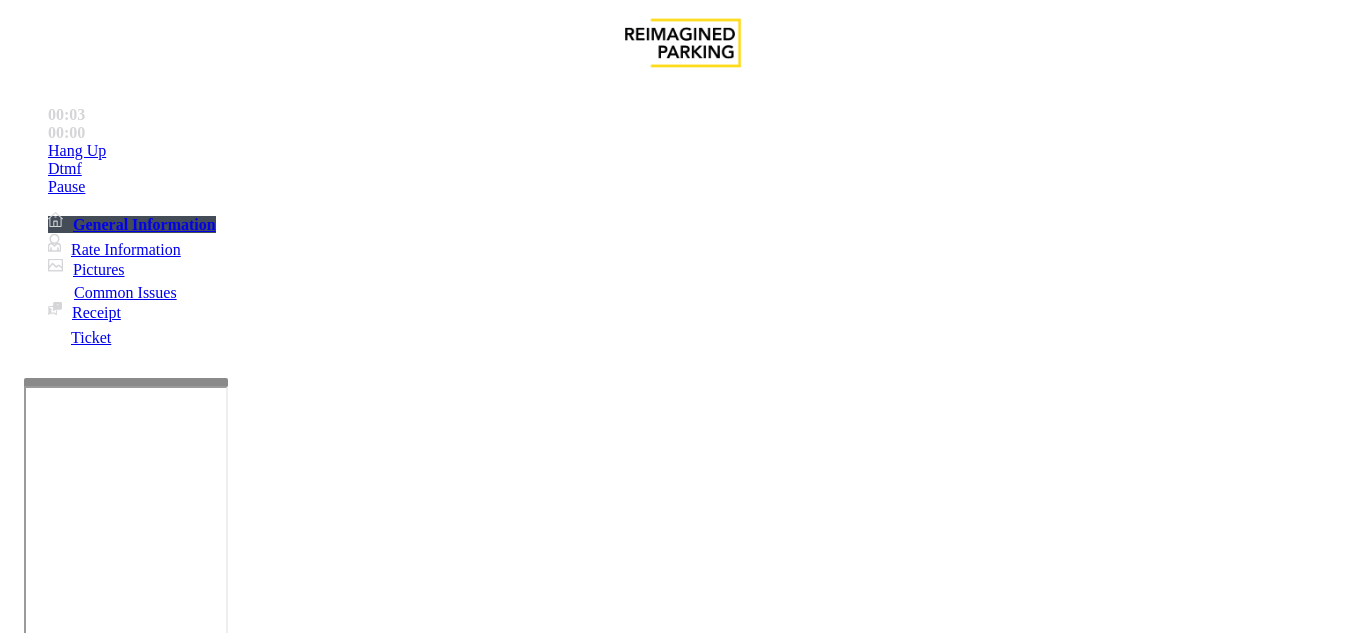 click on "Time Zone" at bounding box center (682, 2611) 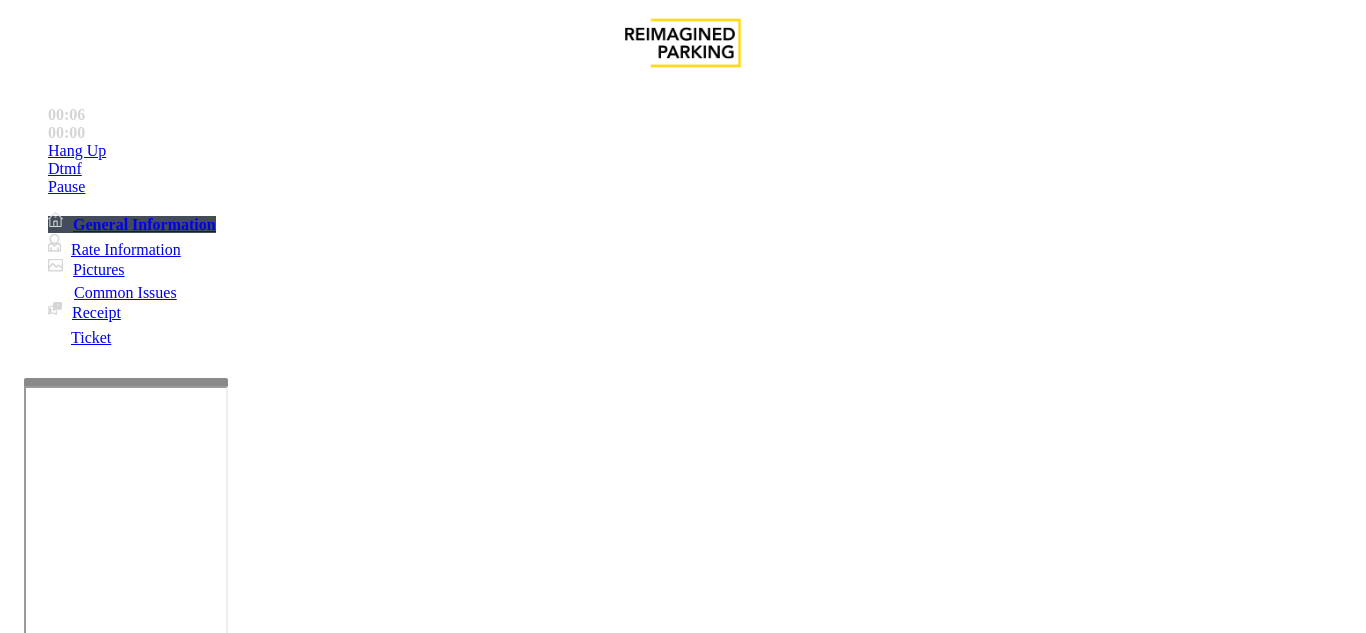 click on "Validation Issue" at bounding box center [371, 1286] 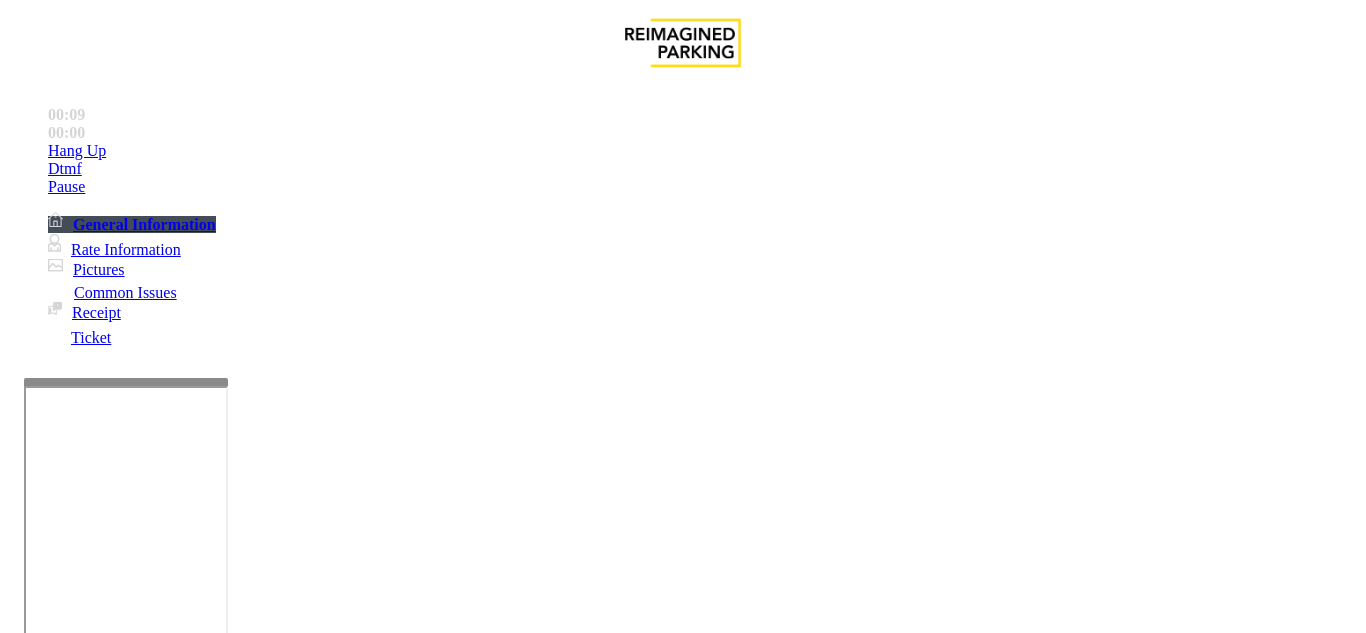 paste on "**********" 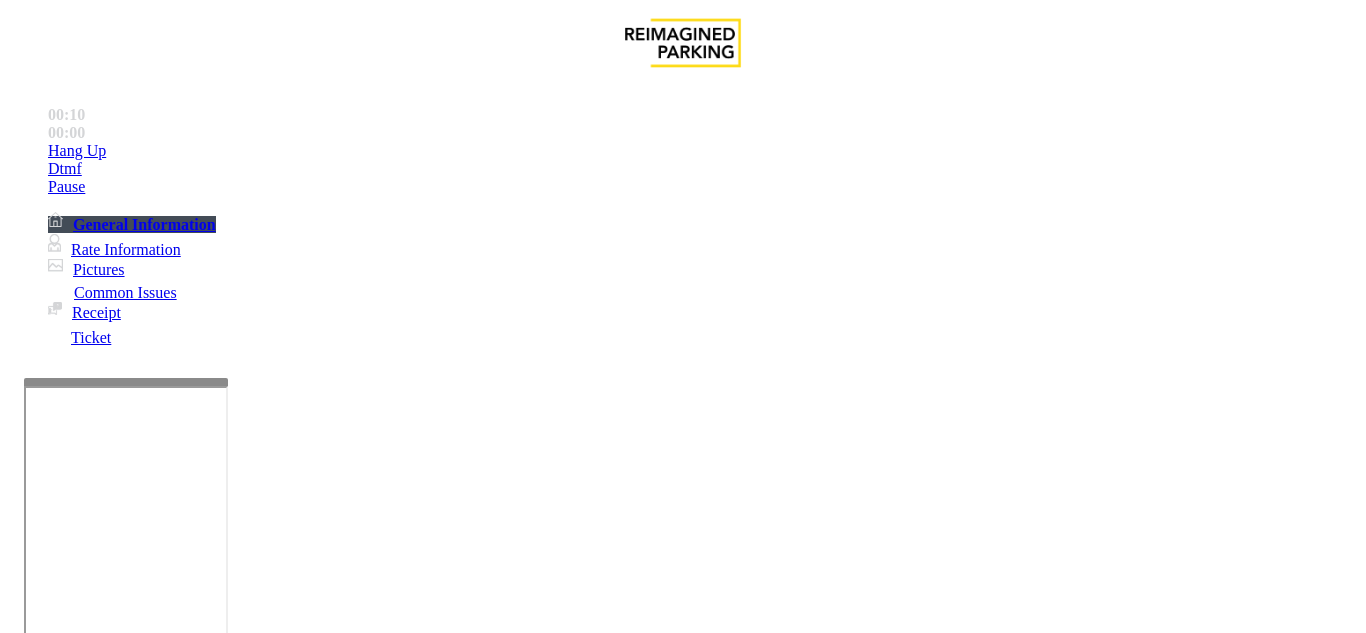 click on "Validation Error" at bounding box center (682, 1271) 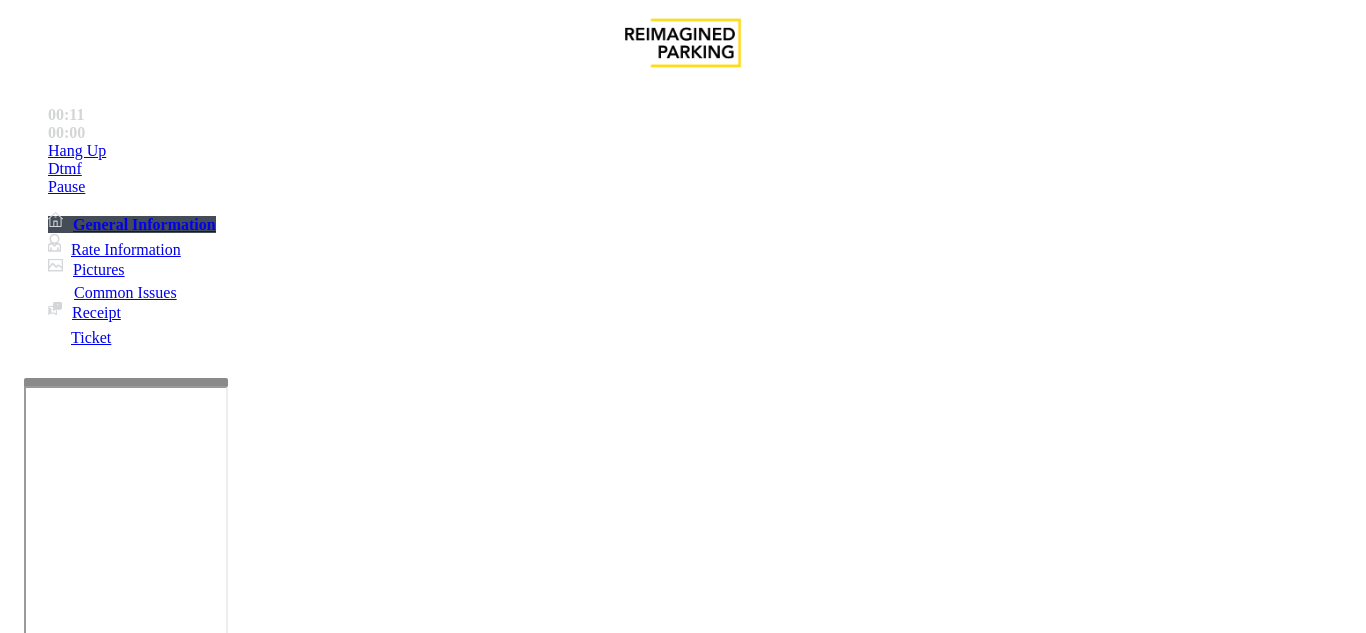 paste on "**********" 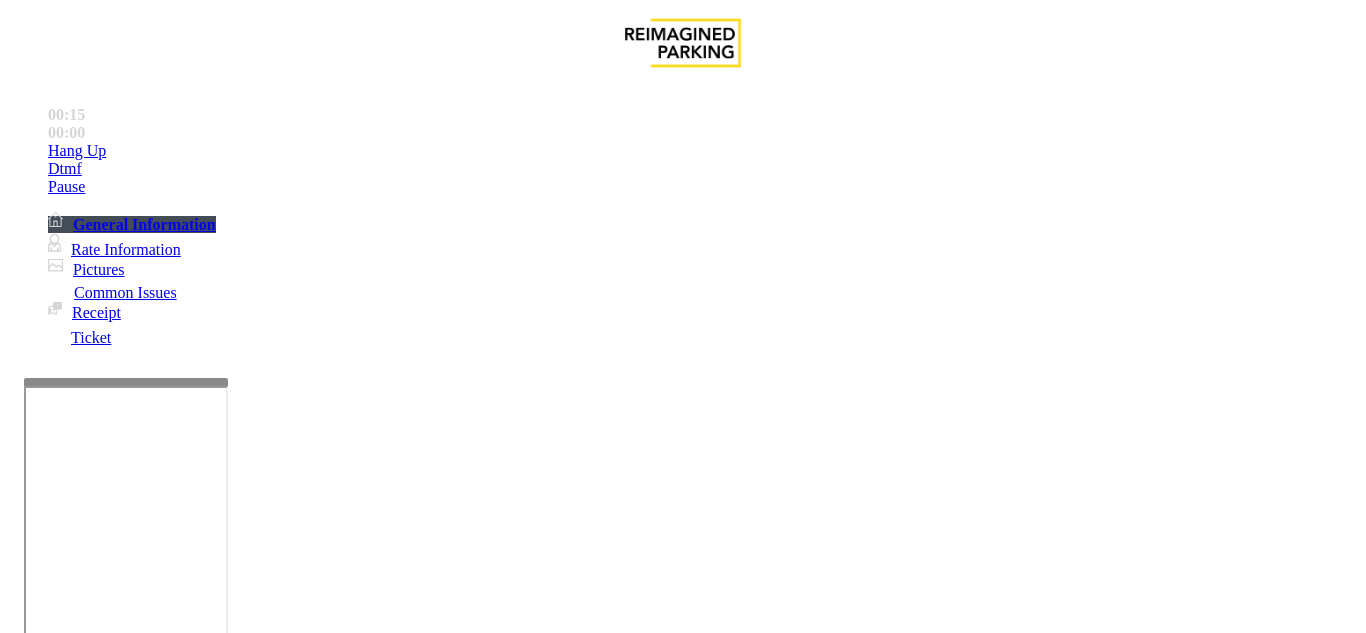 click at bounding box center (229, 1334) 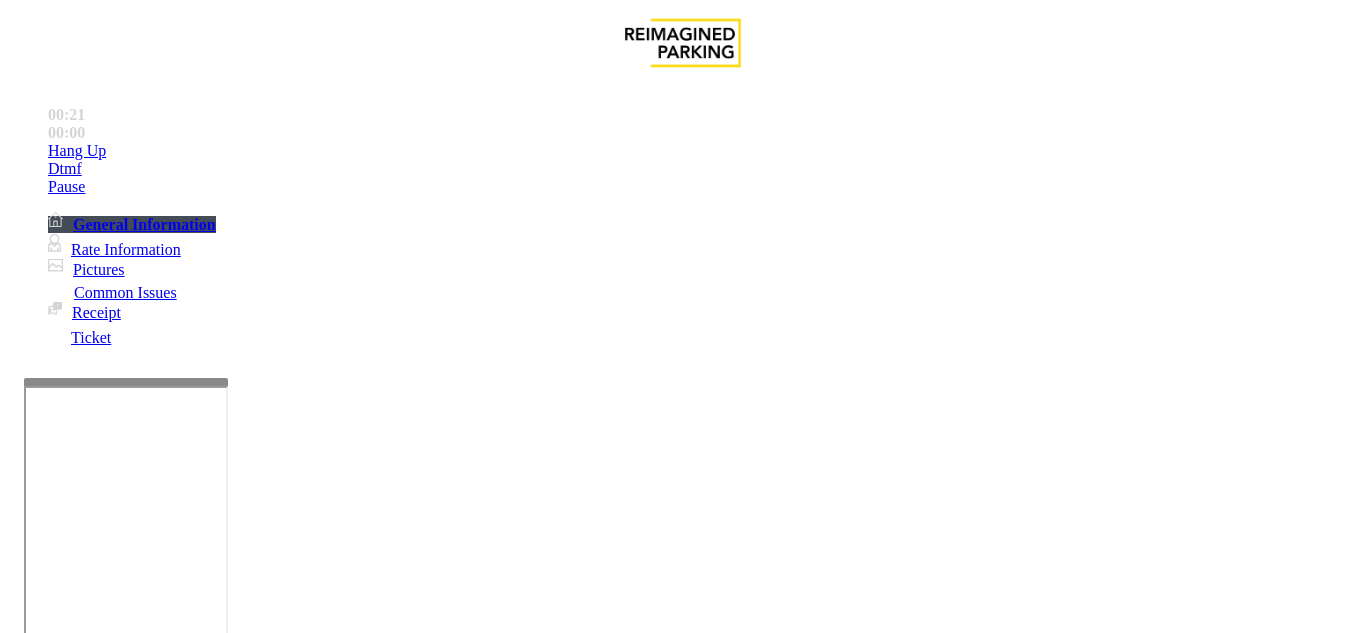 scroll, scrollTop: 78, scrollLeft: 0, axis: vertical 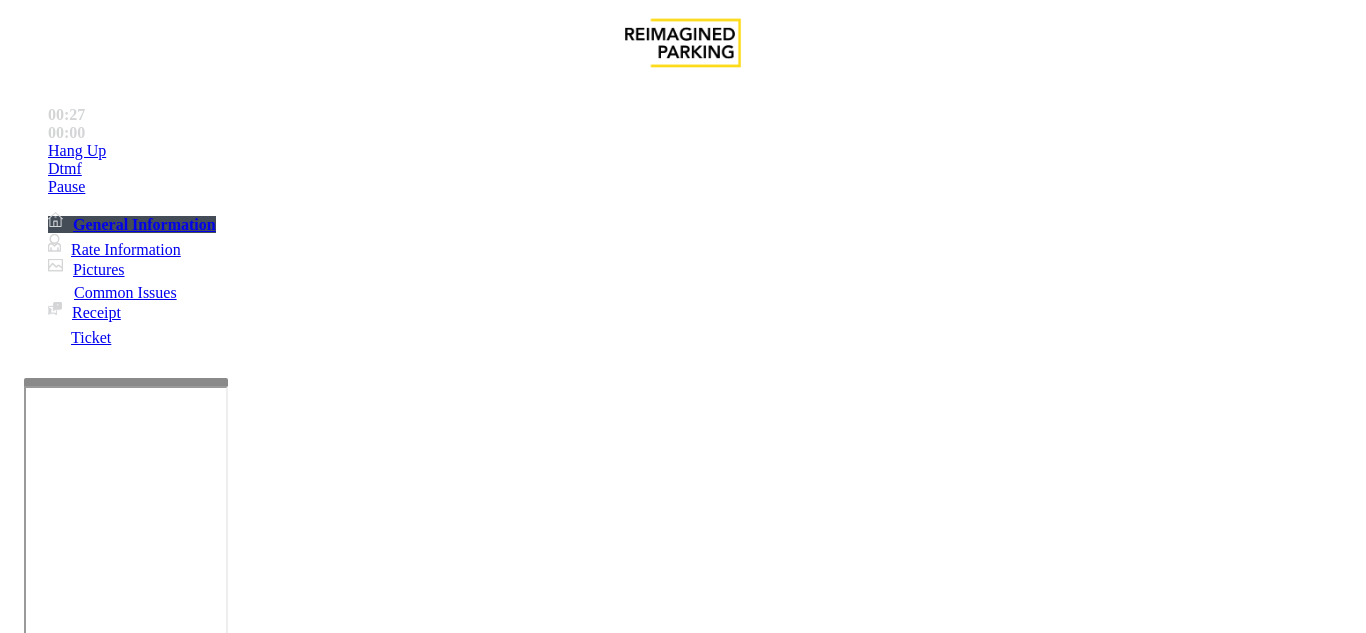 drag, startPoint x: 356, startPoint y: 307, endPoint x: 385, endPoint y: 310, distance: 29.15476 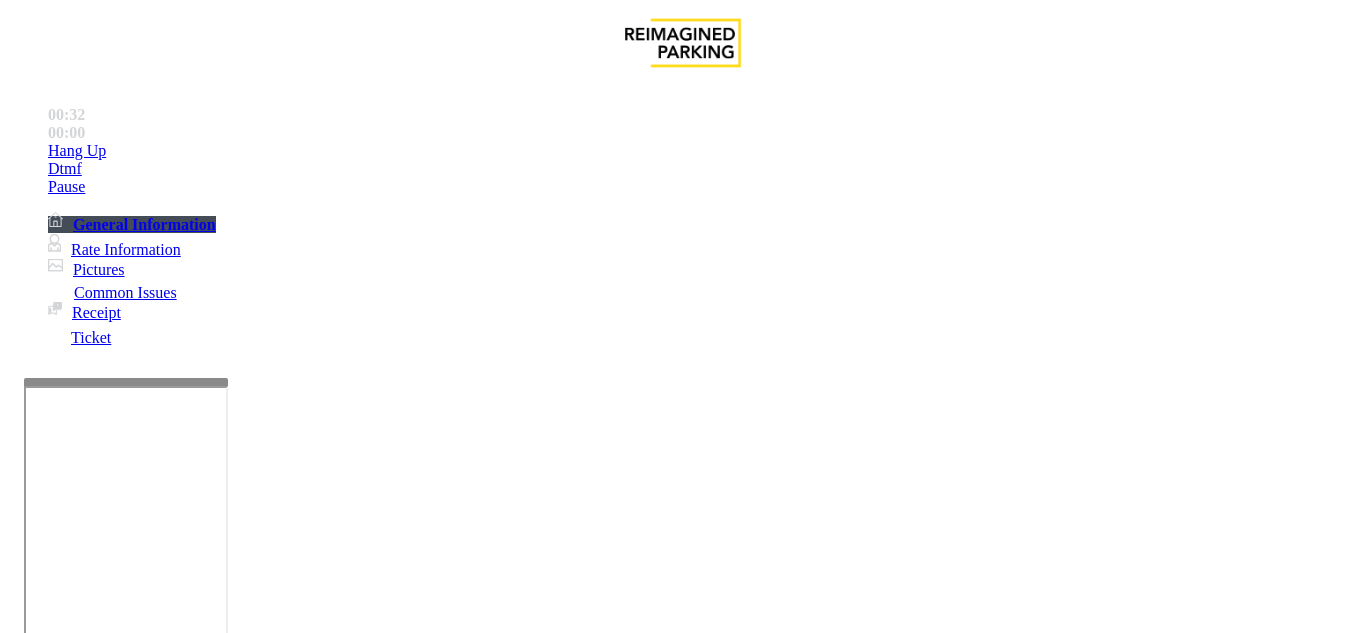 type on "**********" 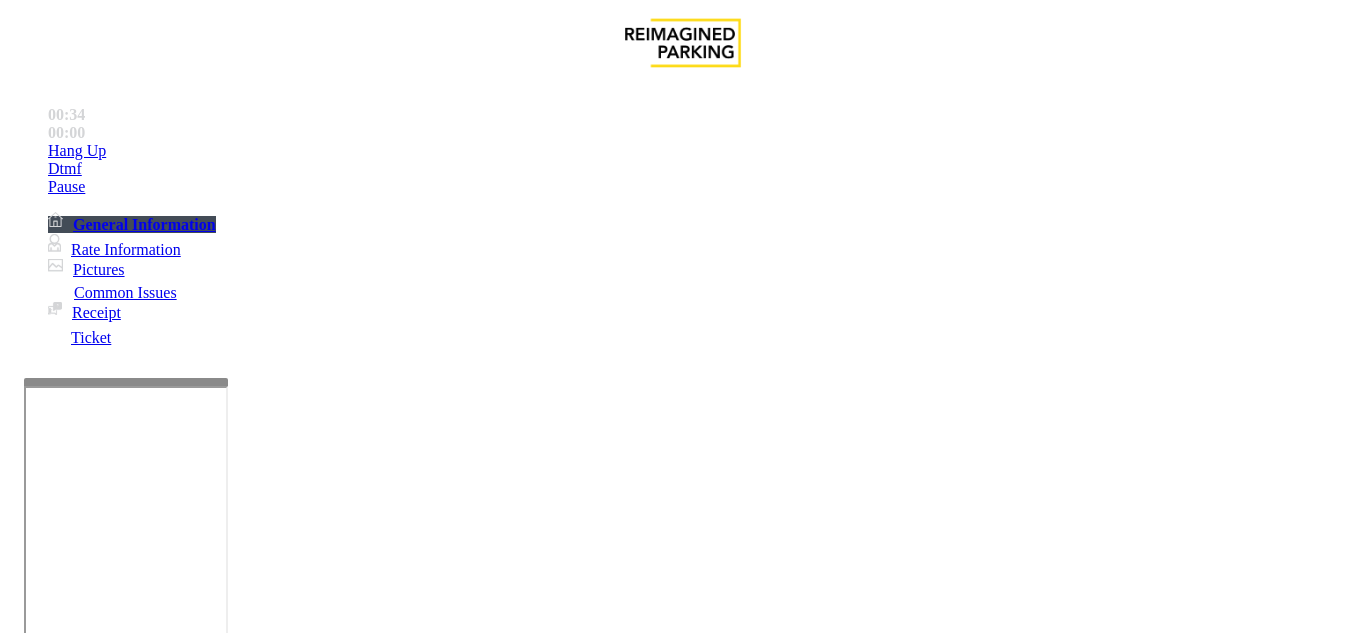 click on "Vend Gate" at bounding box center (69, 1427) 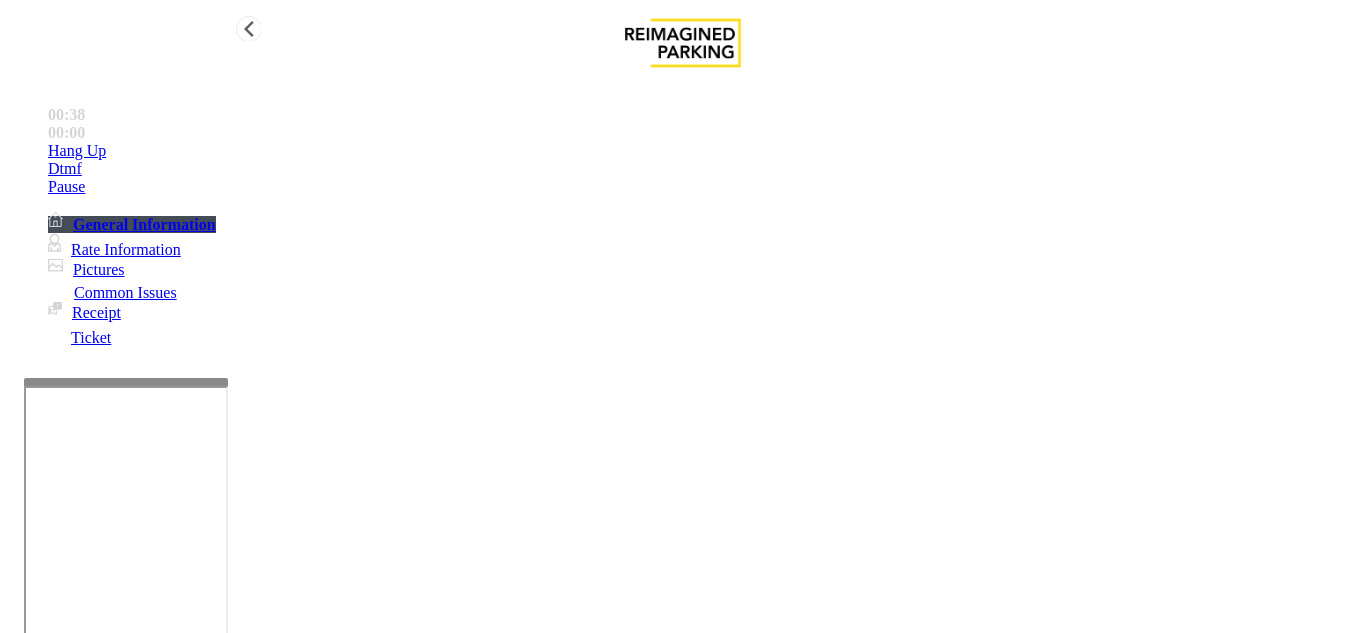 click on "Hang Up" at bounding box center [703, 151] 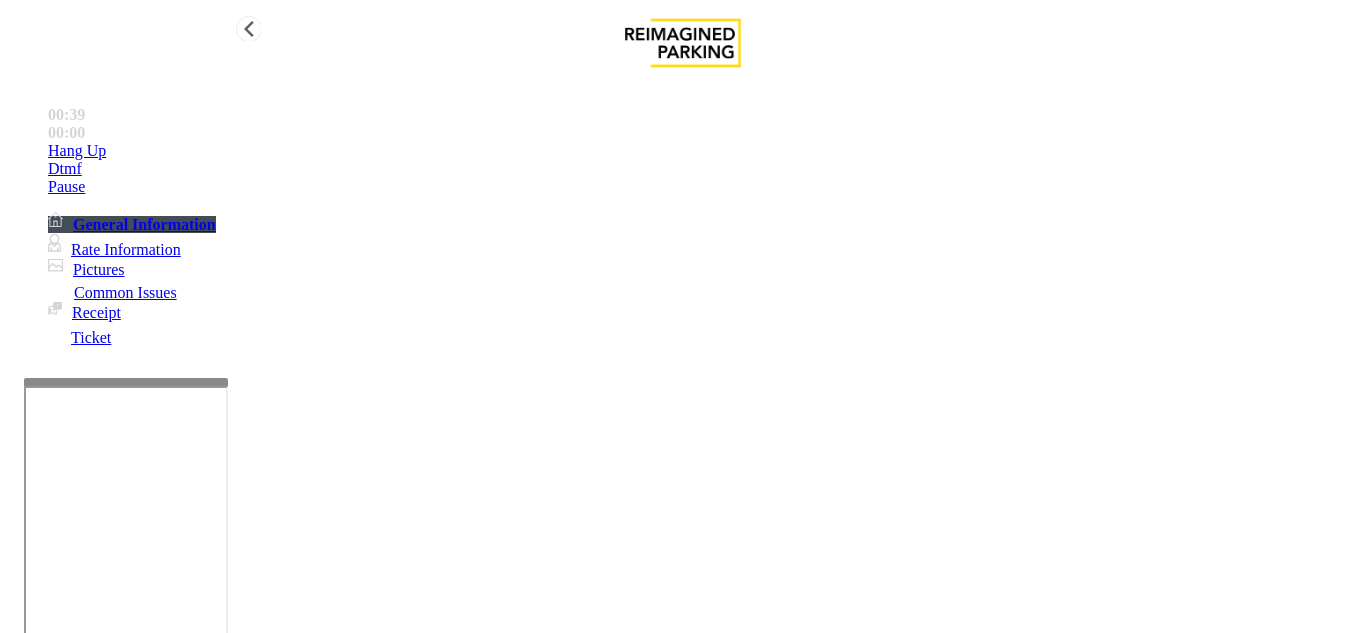 click on "Hang Up" at bounding box center (703, 151) 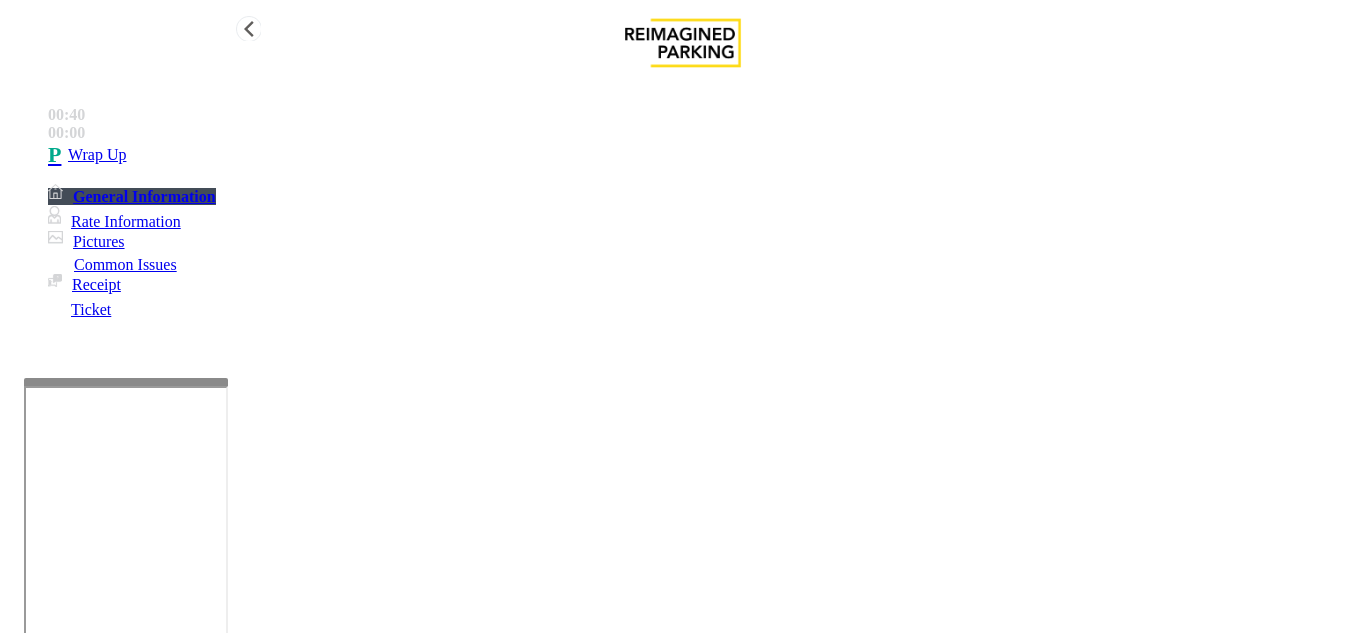 click on "•••• ••" at bounding box center [97, 155] 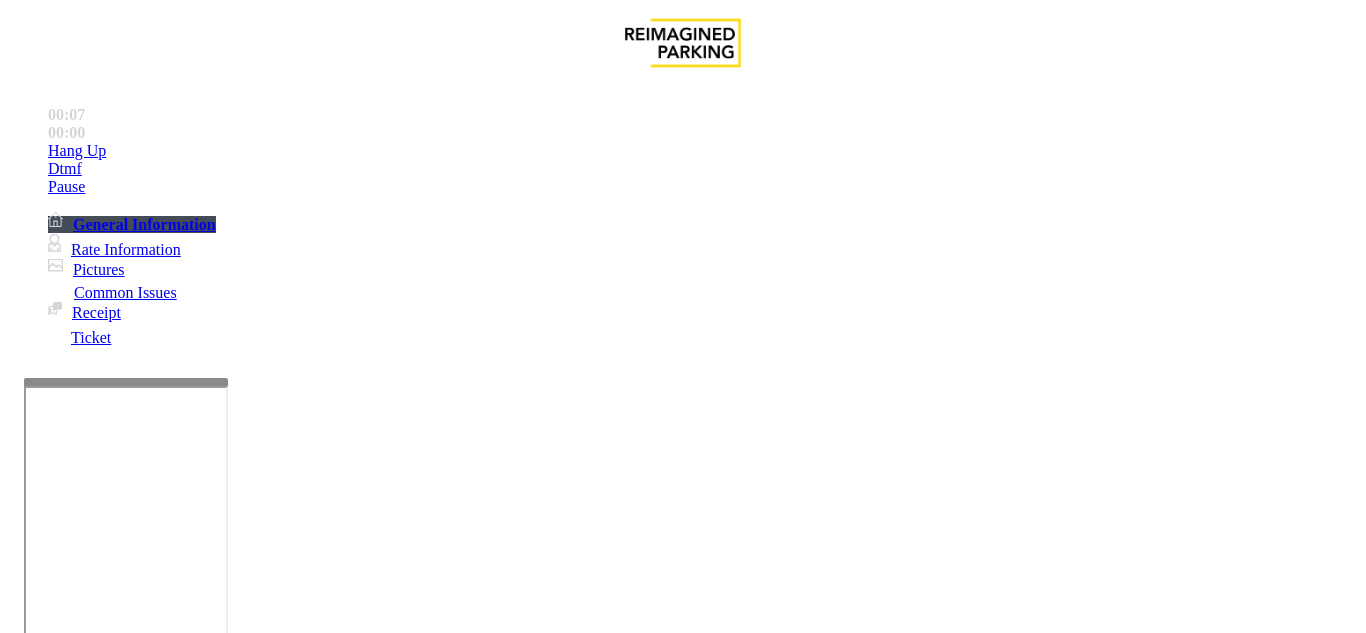 click on "Equipment Issue" at bounding box center (483, 1286) 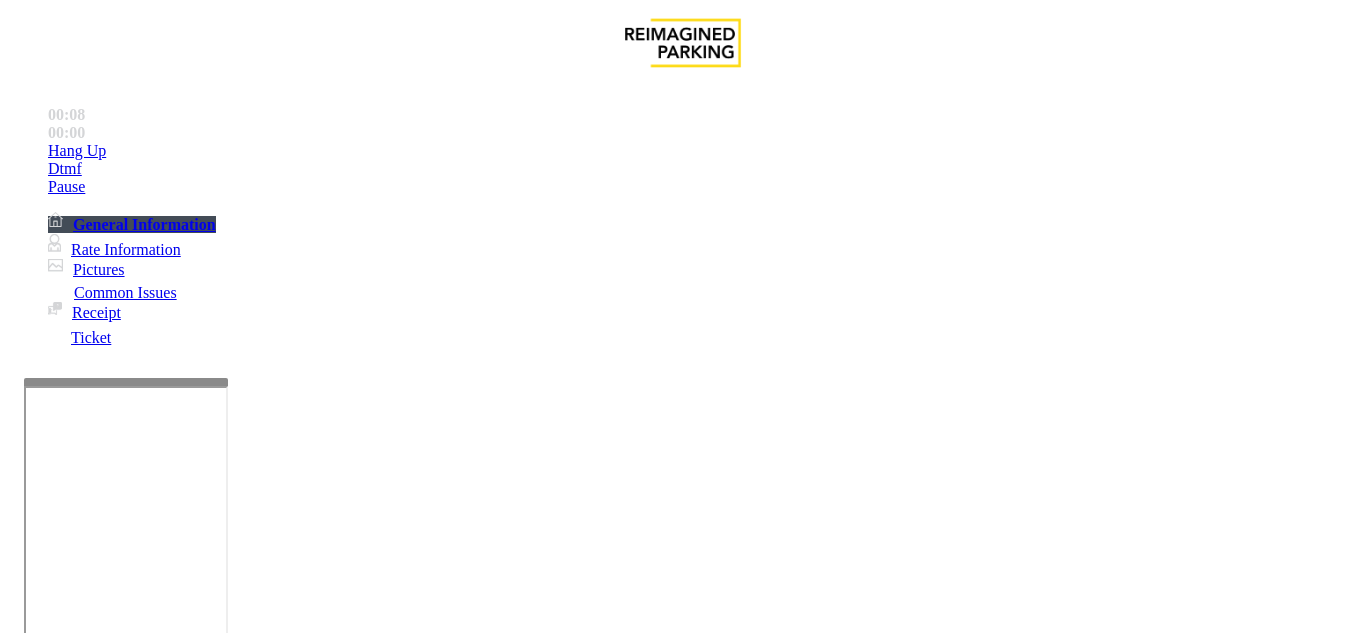 click on "Gate / Door Won't Open" at bounding box center (575, 1286) 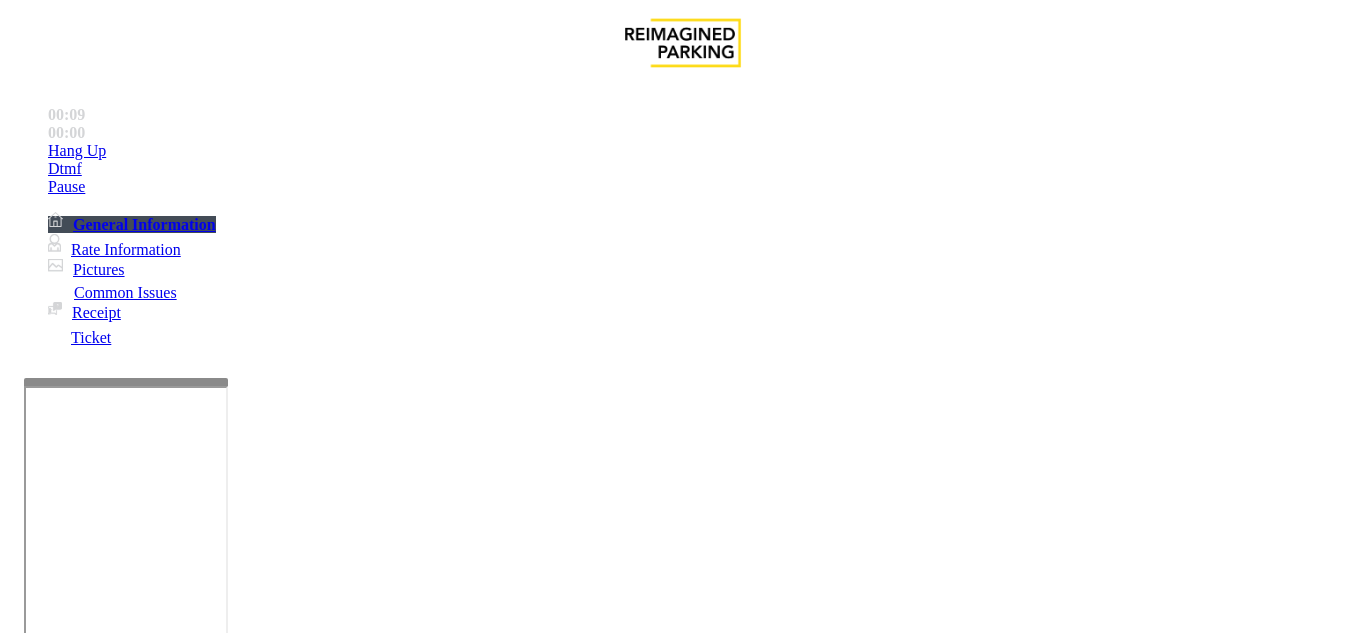 scroll, scrollTop: 400, scrollLeft: 0, axis: vertical 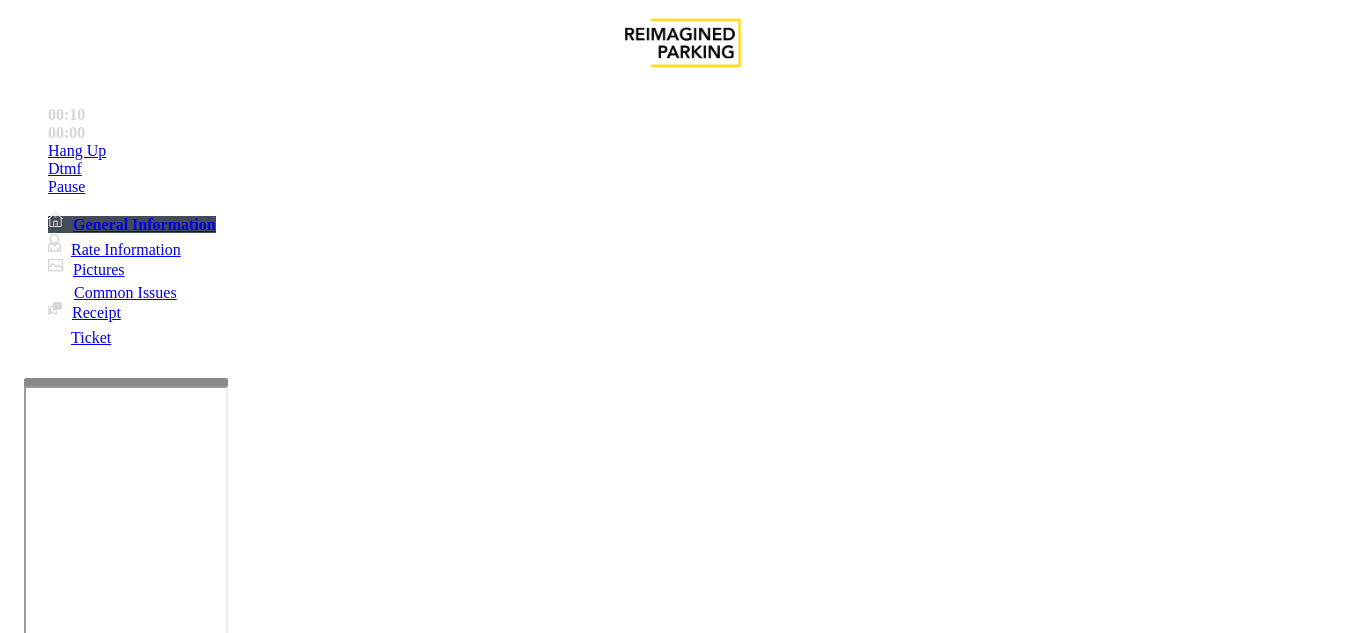 click on "Vend the gates without asking questions. Equipment is waiting to be repaired" at bounding box center (679, 3002) 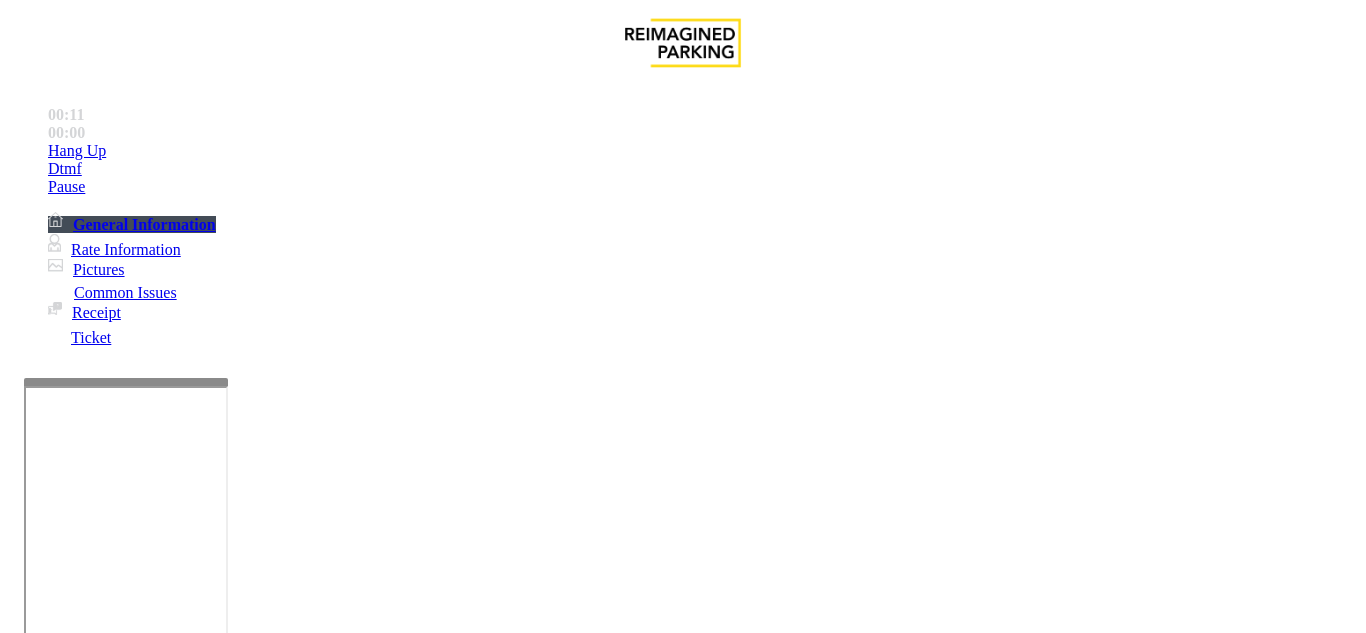 scroll, scrollTop: 300, scrollLeft: 0, axis: vertical 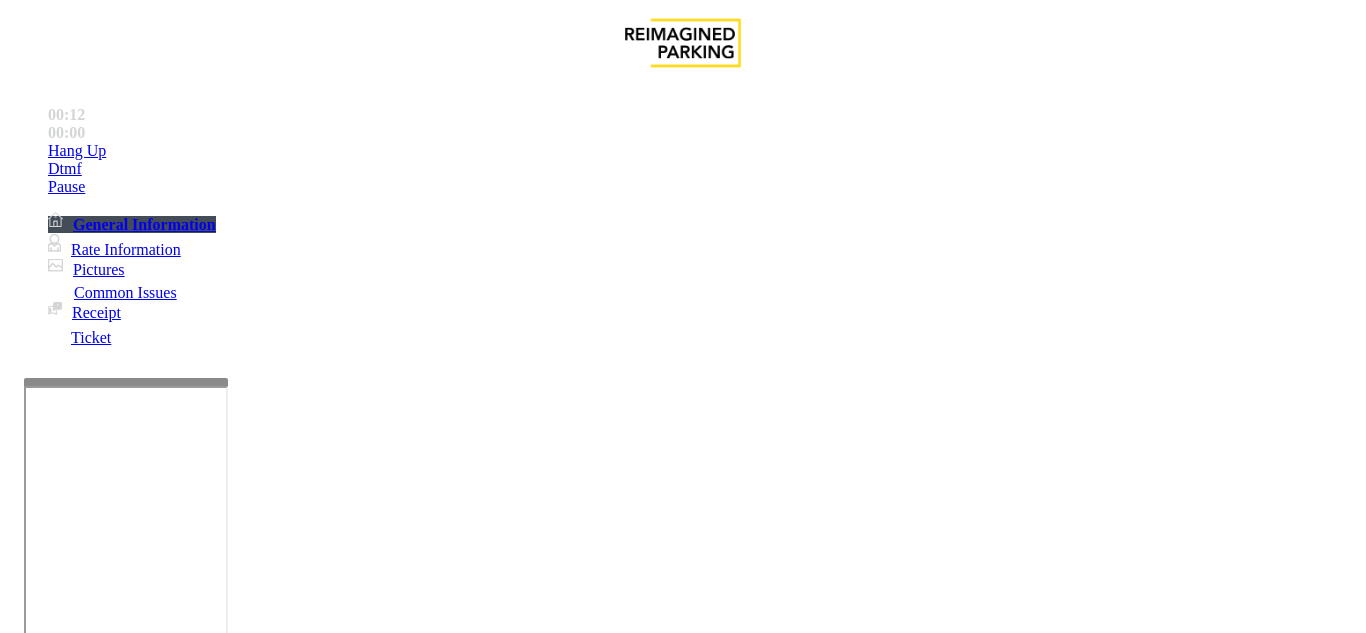 click at bounding box center [221, 1667] 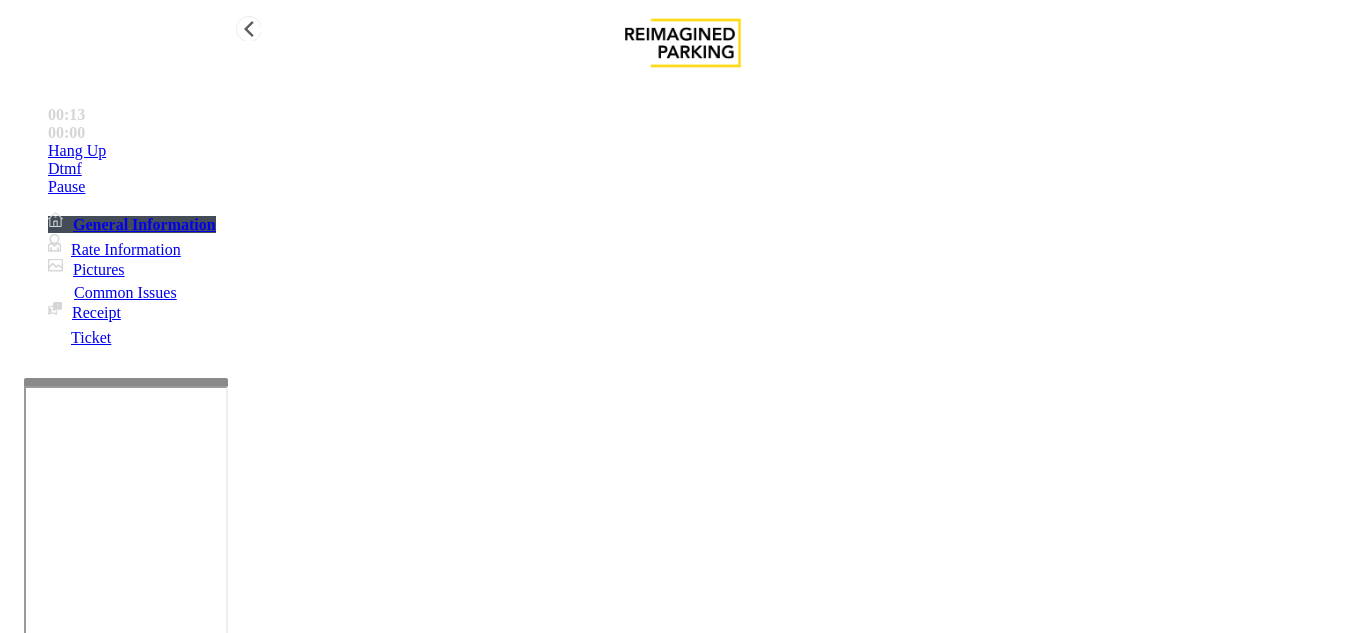 type on "**********" 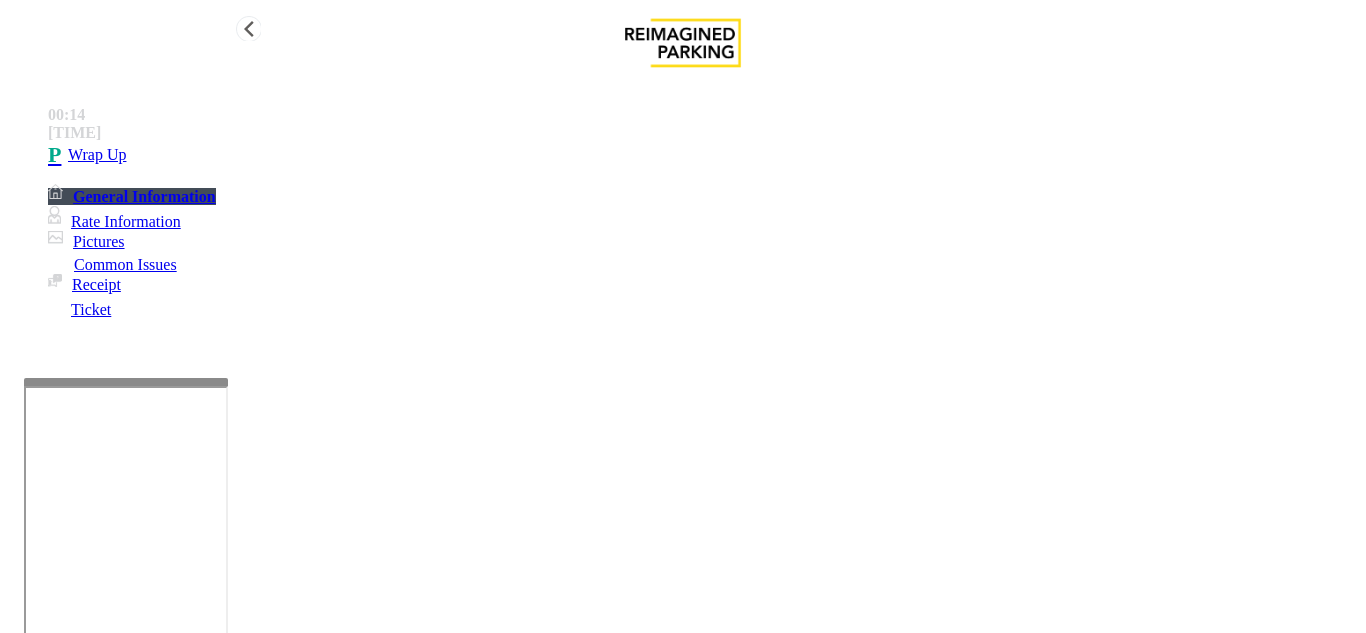 click on "•••• ••" at bounding box center (703, 155) 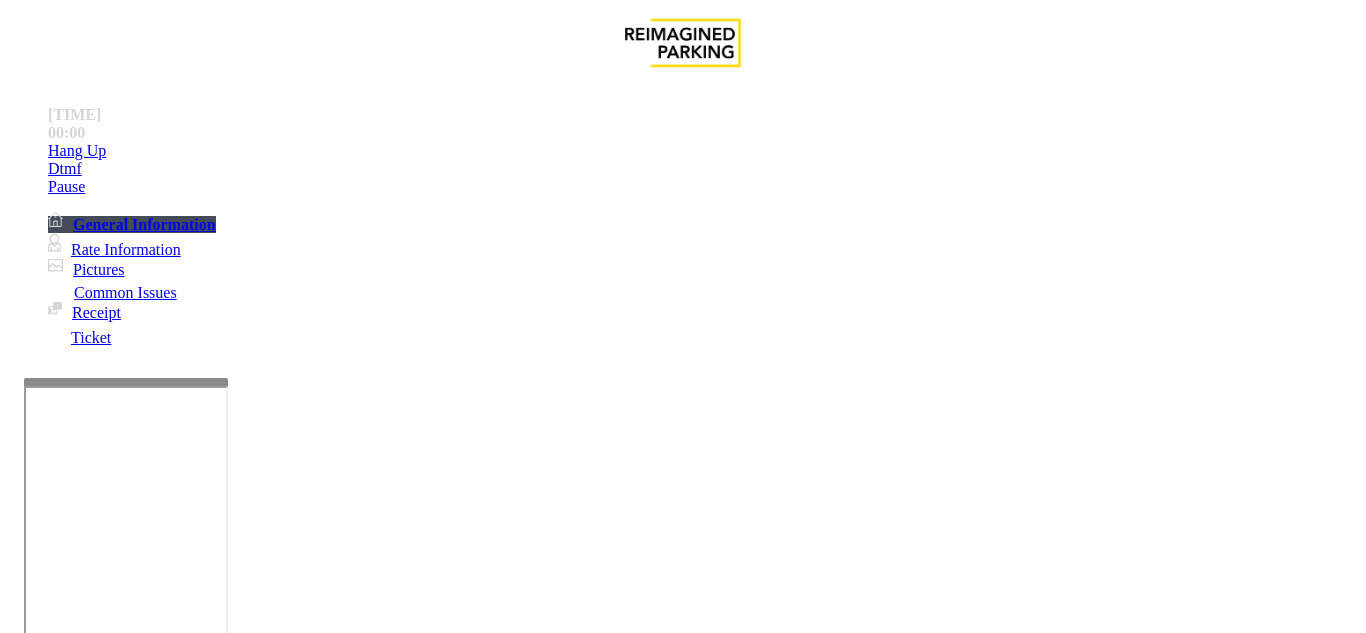 scroll, scrollTop: 1000, scrollLeft: 0, axis: vertical 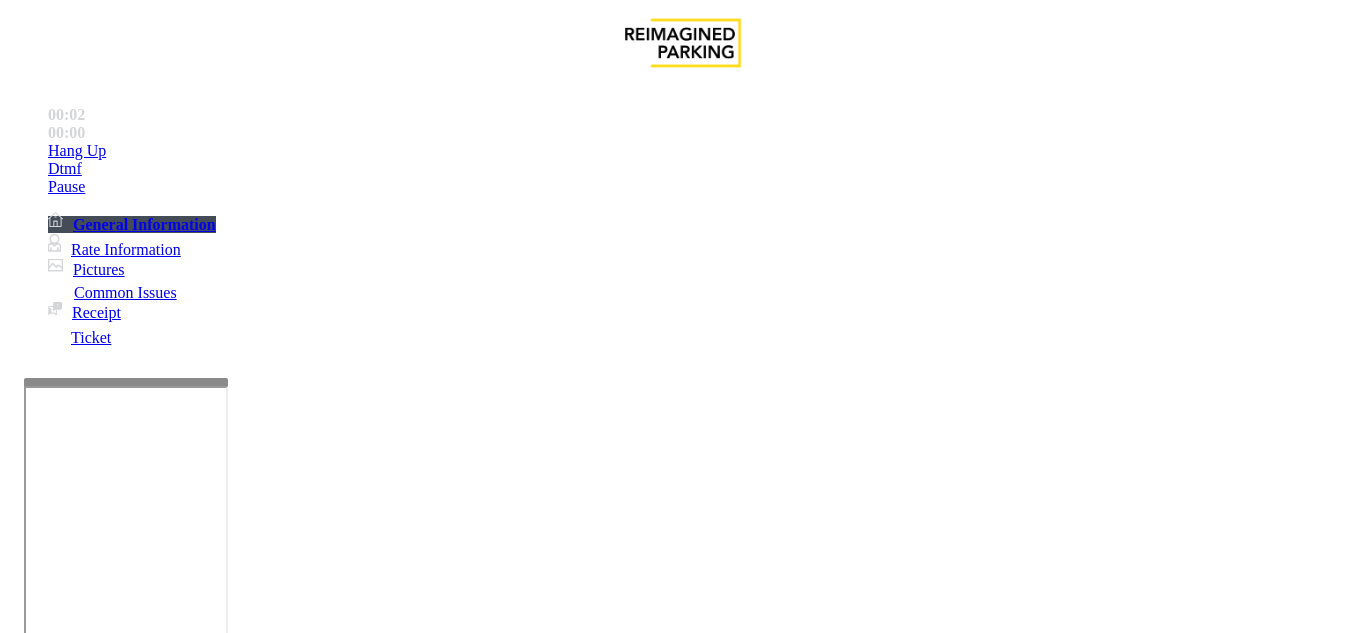 click on "LAN21082601" at bounding box center [48, 2916] 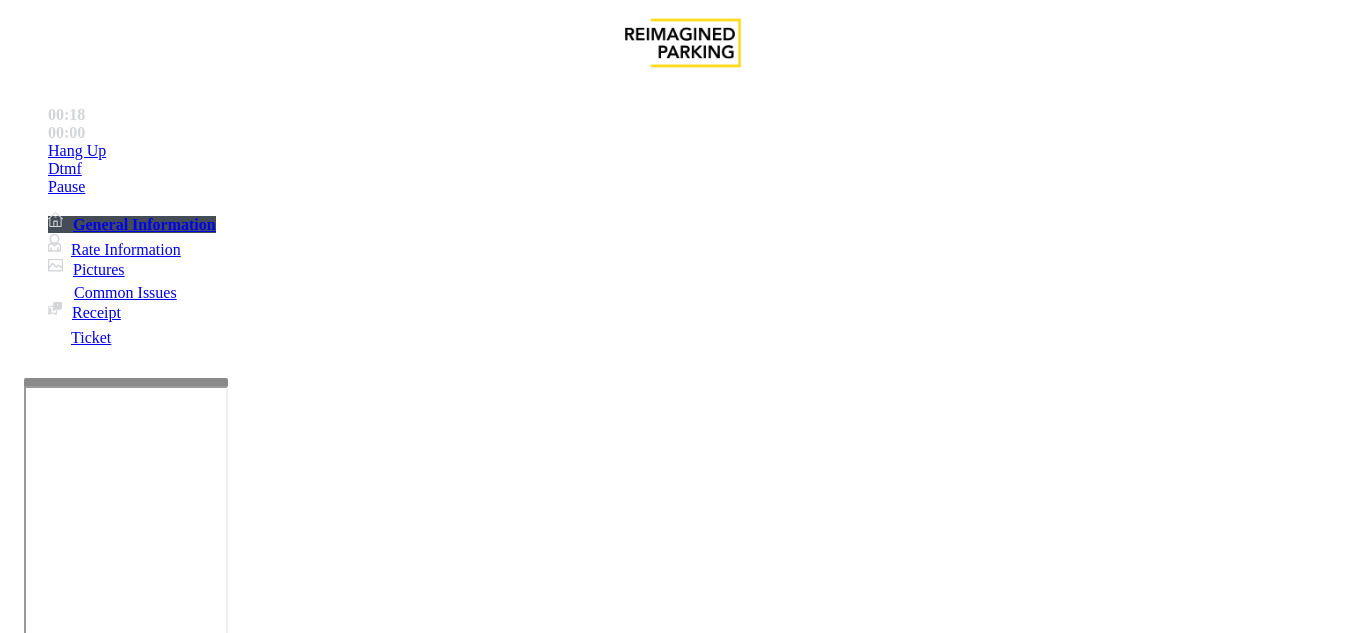 scroll, scrollTop: 500, scrollLeft: 0, axis: vertical 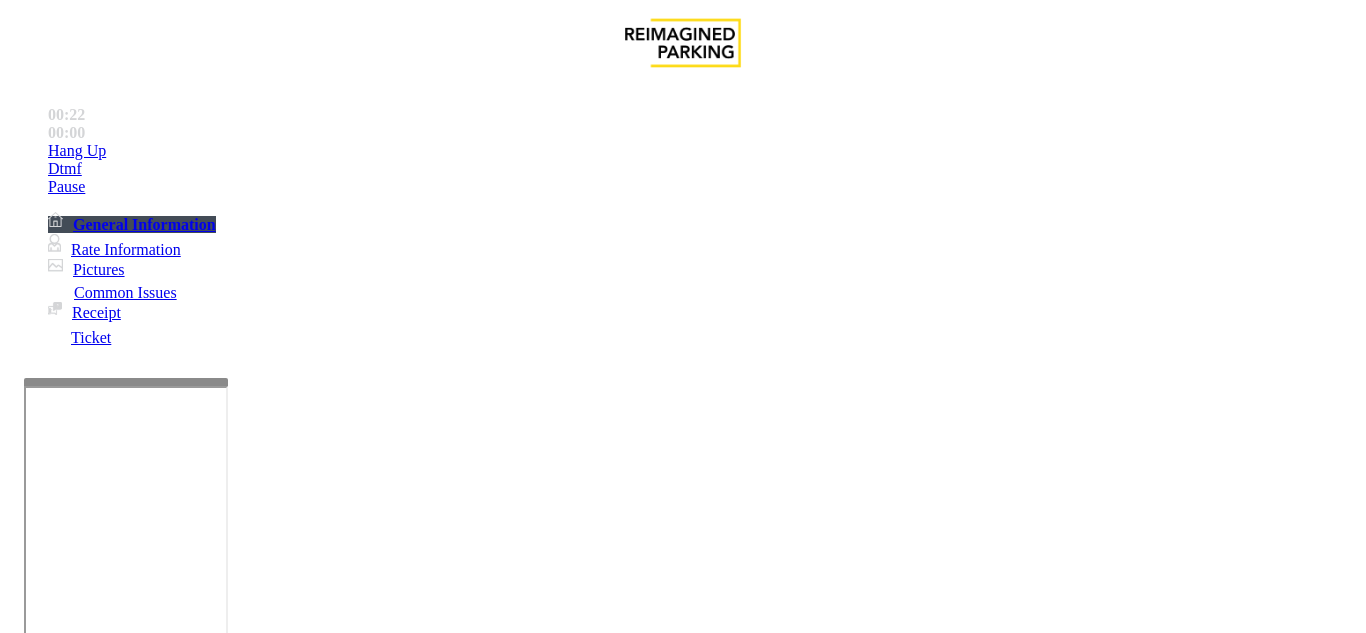 drag, startPoint x: 827, startPoint y: 500, endPoint x: 797, endPoint y: 506, distance: 30.594116 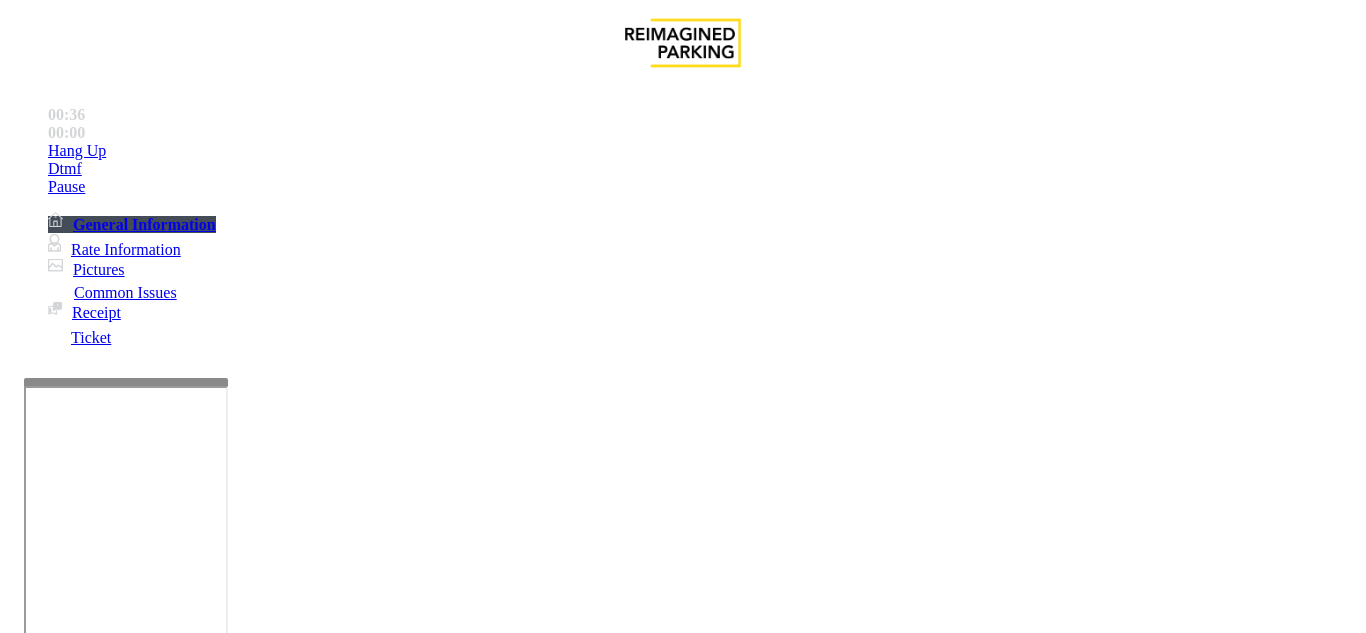 click on "Equipment Issue" at bounding box center [483, 1286] 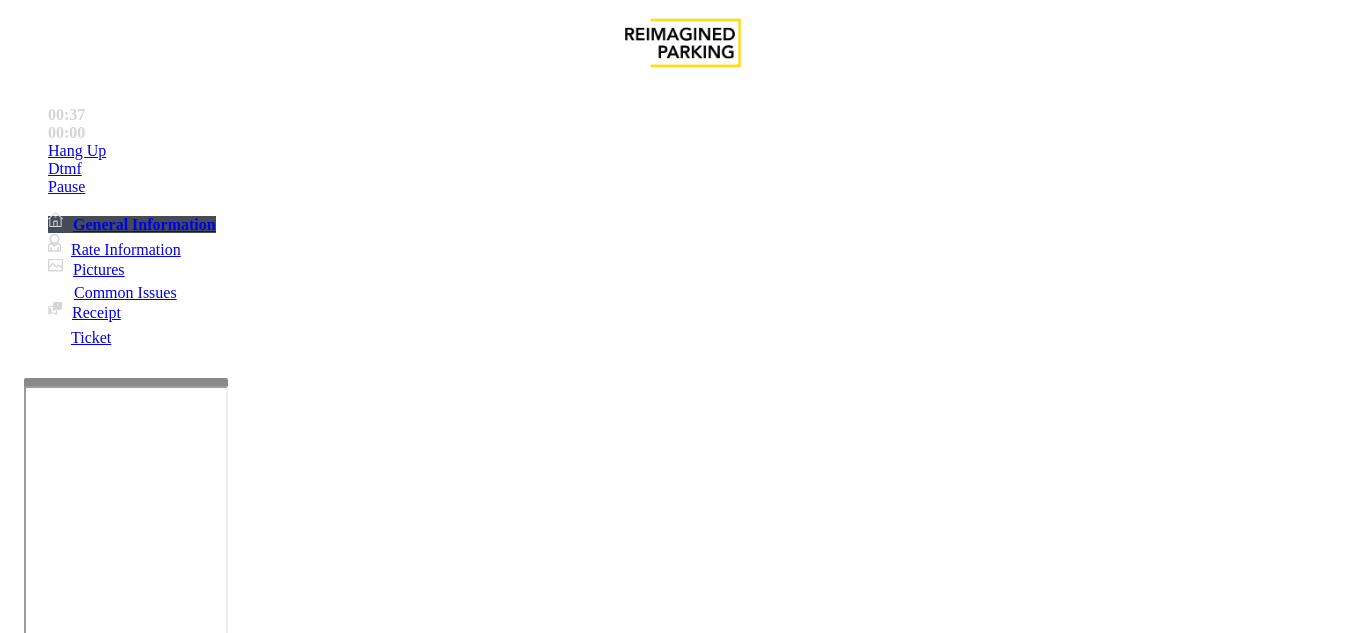 click on "Ticket Jam" at bounding box center (268, 1286) 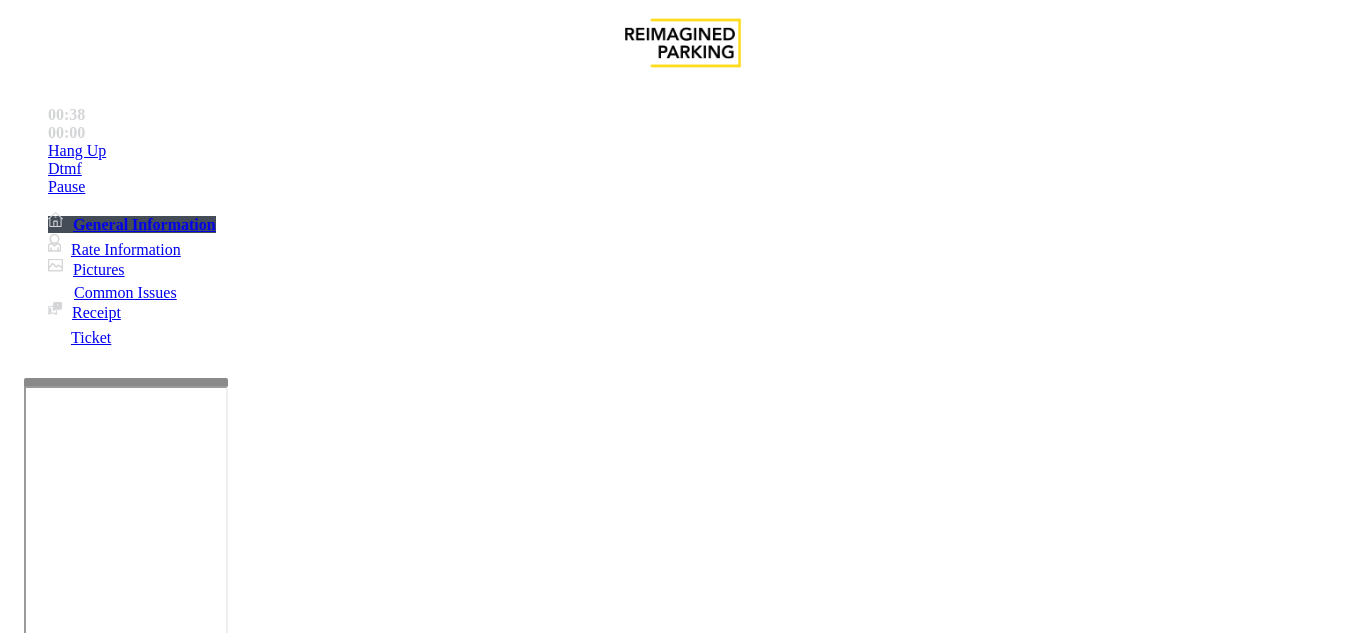 scroll, scrollTop: 400, scrollLeft: 0, axis: vertical 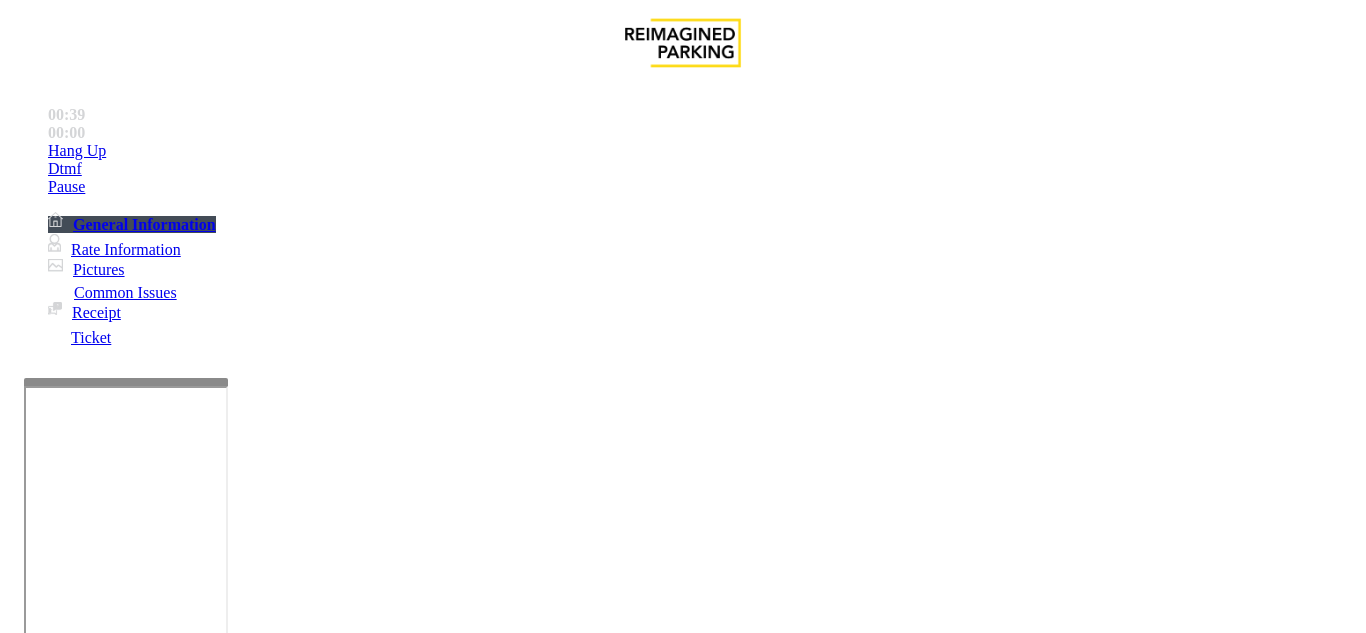 click at bounding box center (221, 1653) 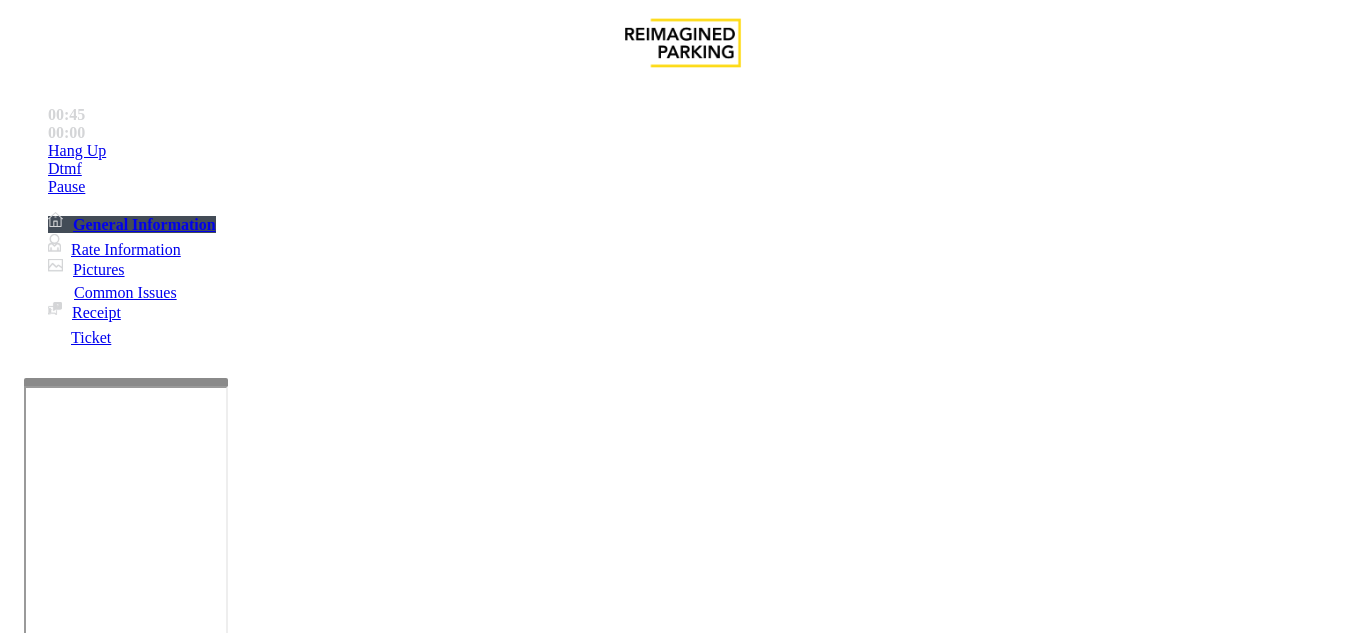 drag, startPoint x: 380, startPoint y: 268, endPoint x: 379, endPoint y: 285, distance: 17.029387 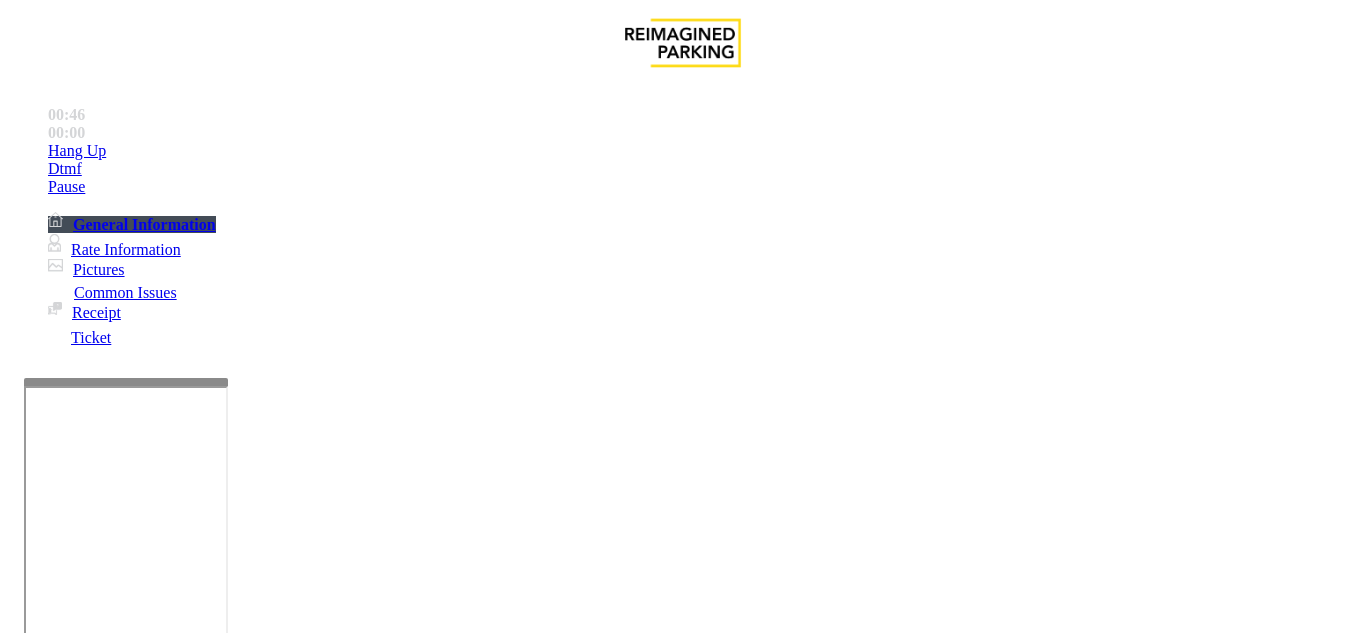 paste on "**********" 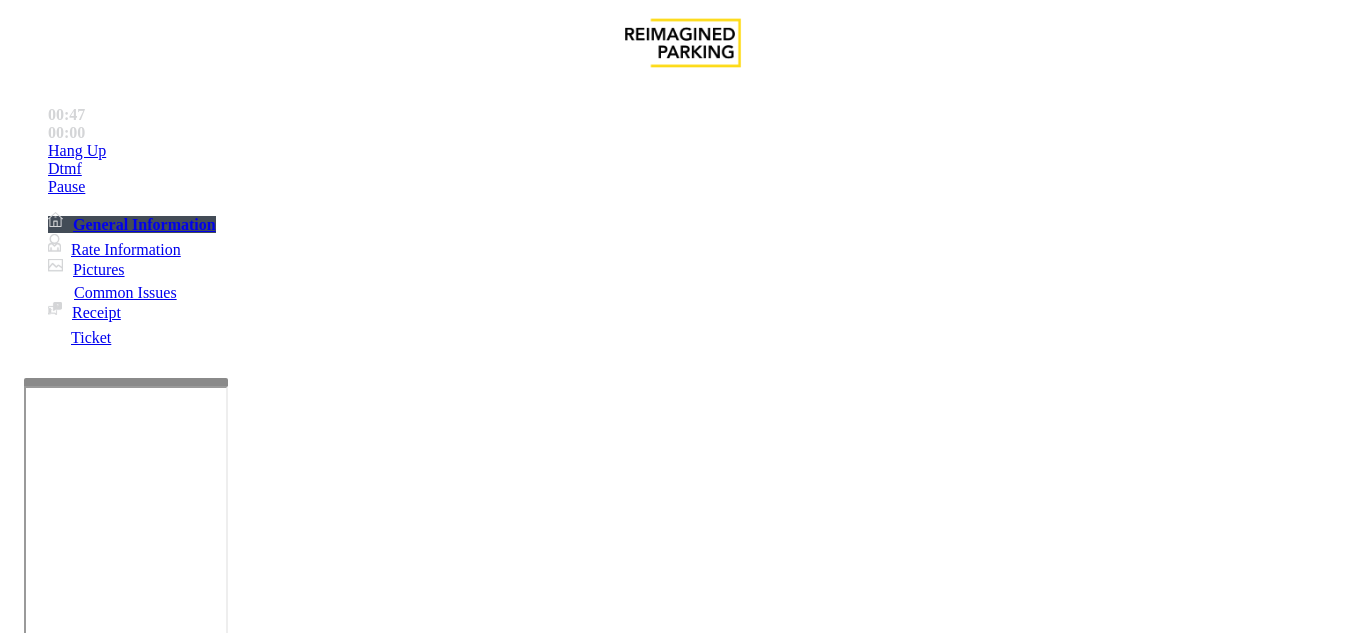 scroll, scrollTop: 100, scrollLeft: 0, axis: vertical 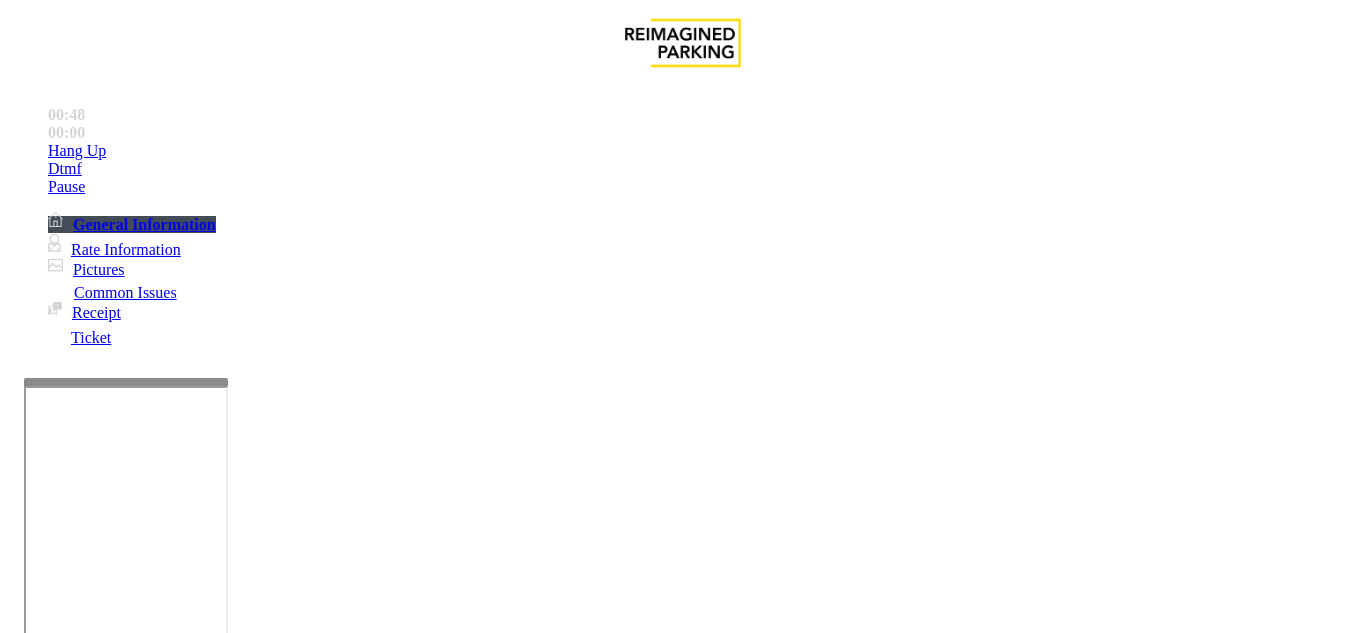 drag, startPoint x: 261, startPoint y: 89, endPoint x: 344, endPoint y: 97, distance: 83.38465 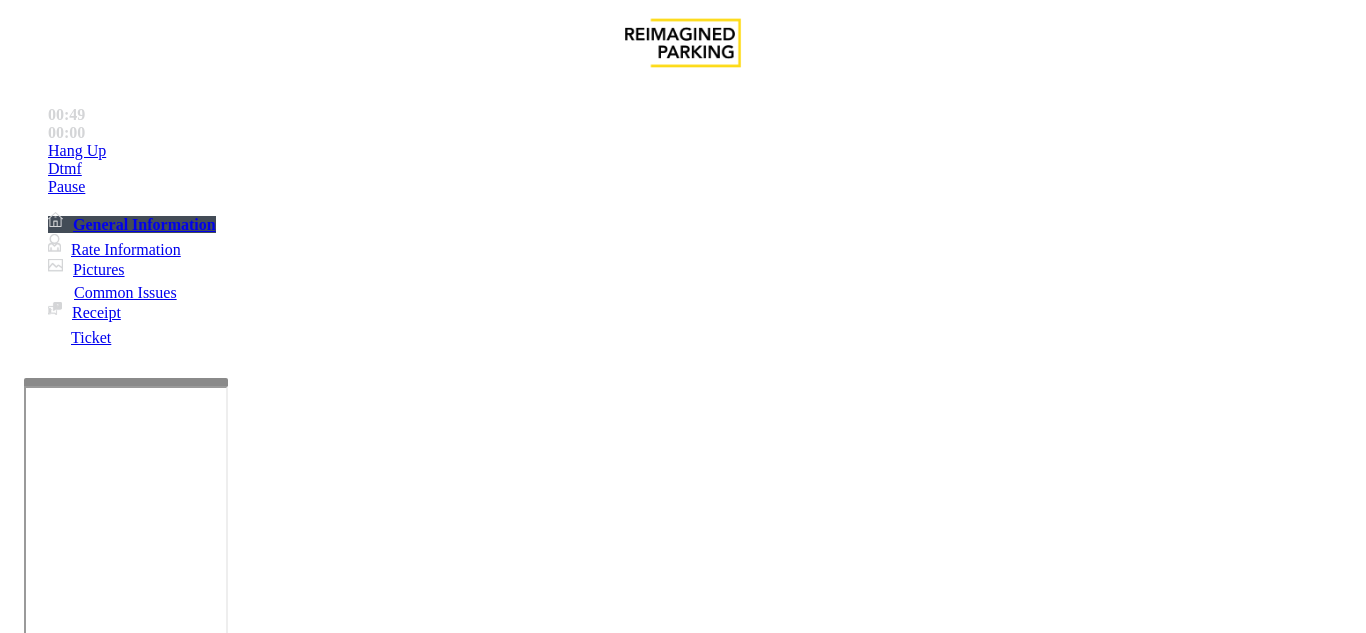 drag, startPoint x: 278, startPoint y: 98, endPoint x: 400, endPoint y: 97, distance: 122.0041 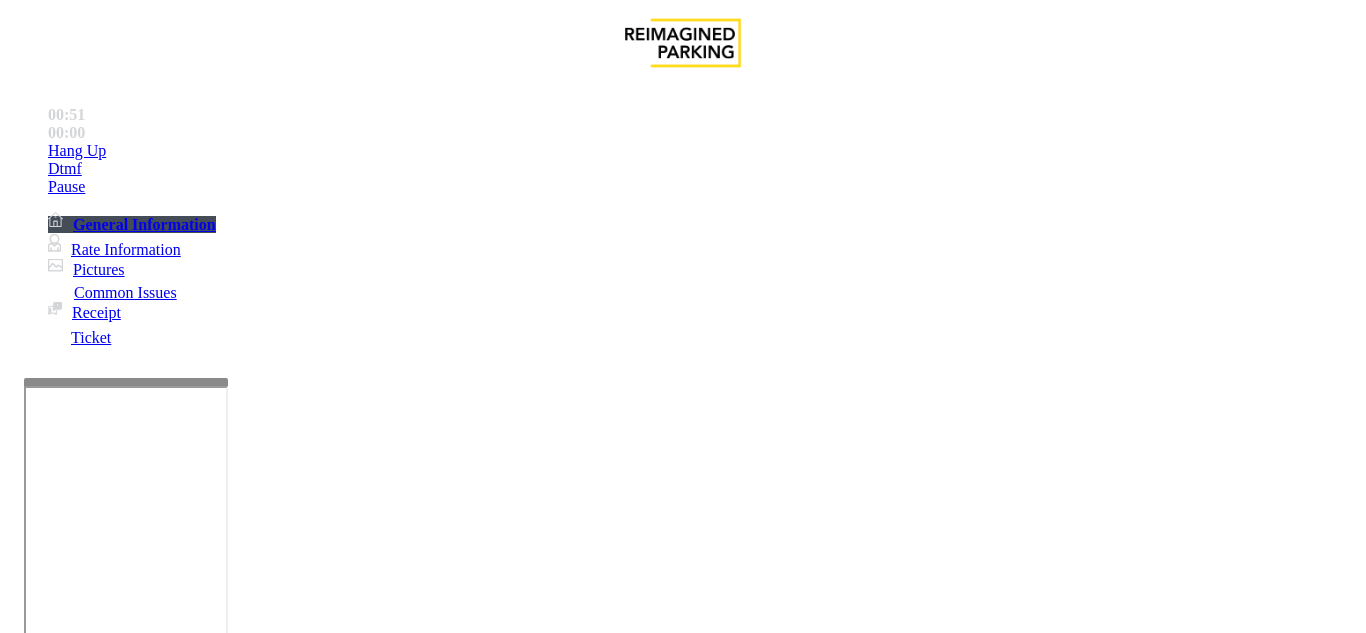 click at bounding box center [221, 1653] 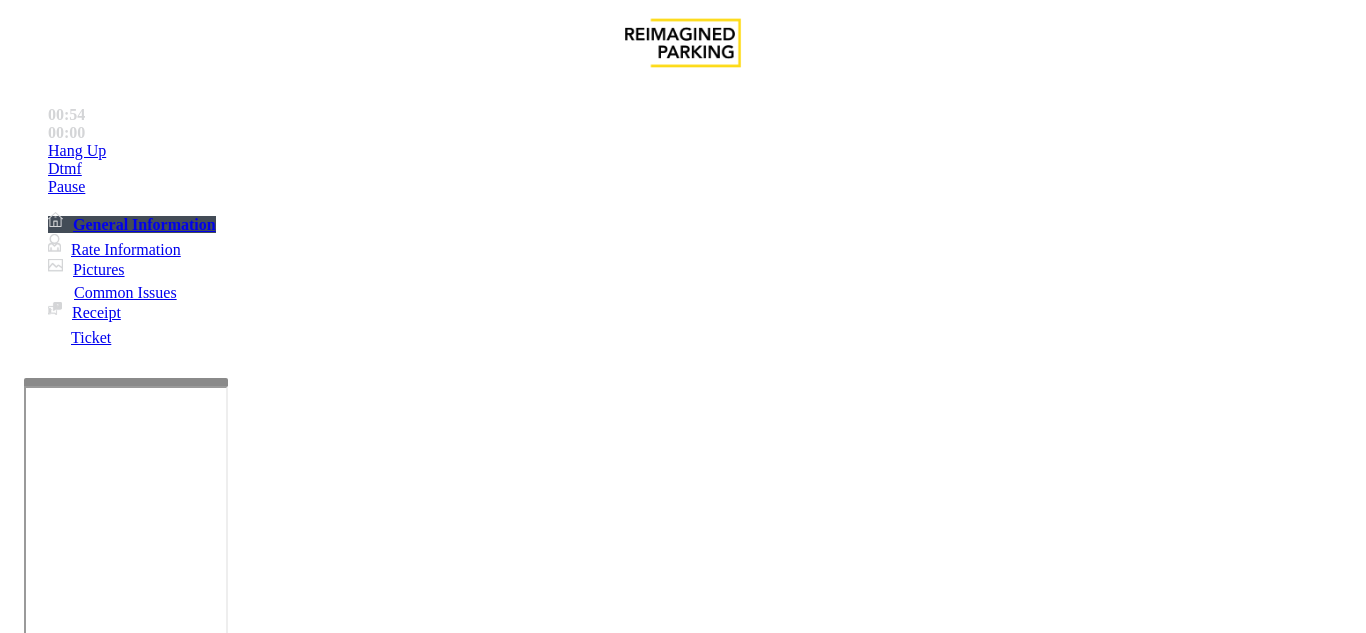 scroll, scrollTop: 1000, scrollLeft: 0, axis: vertical 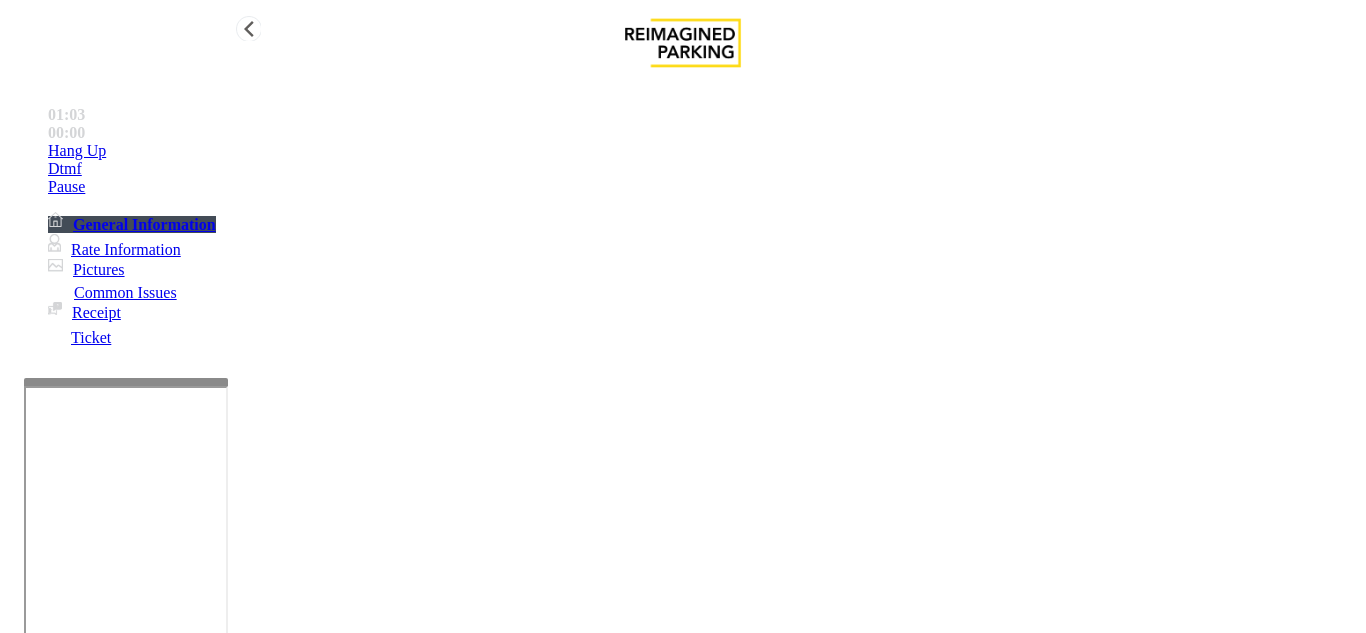 click on "Hang Up" at bounding box center (703, 151) 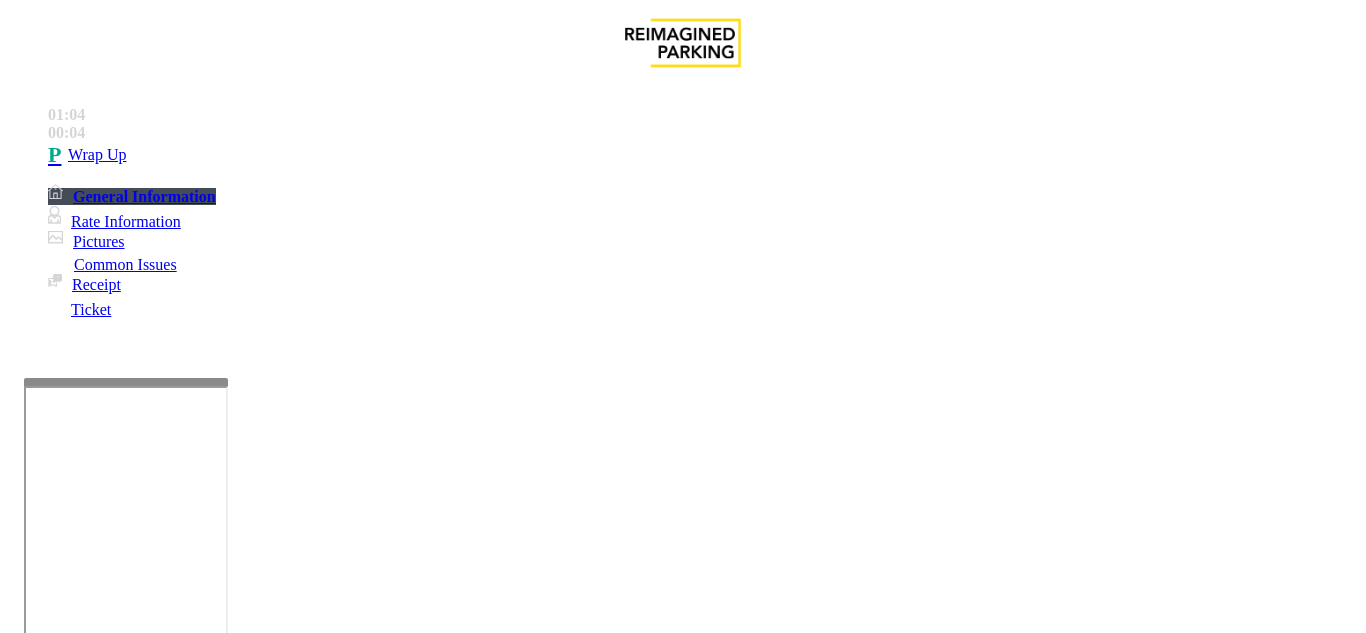 click at bounding box center [221, 1653] 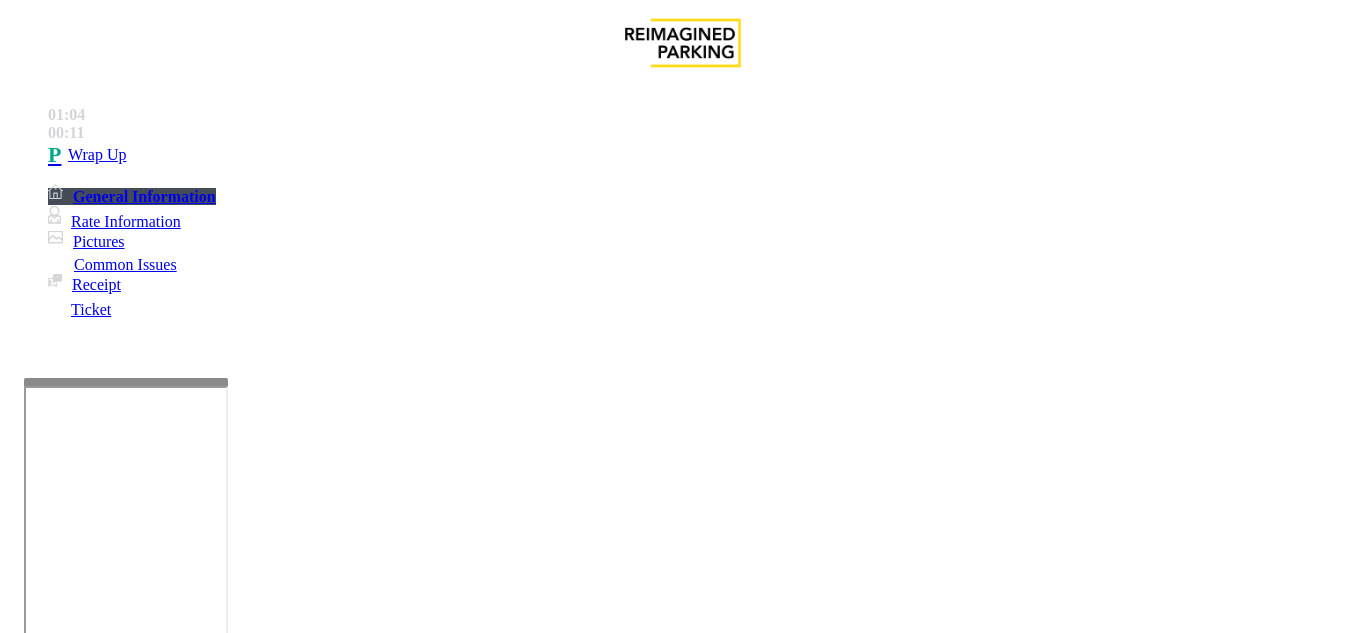 click at bounding box center (221, 1653) 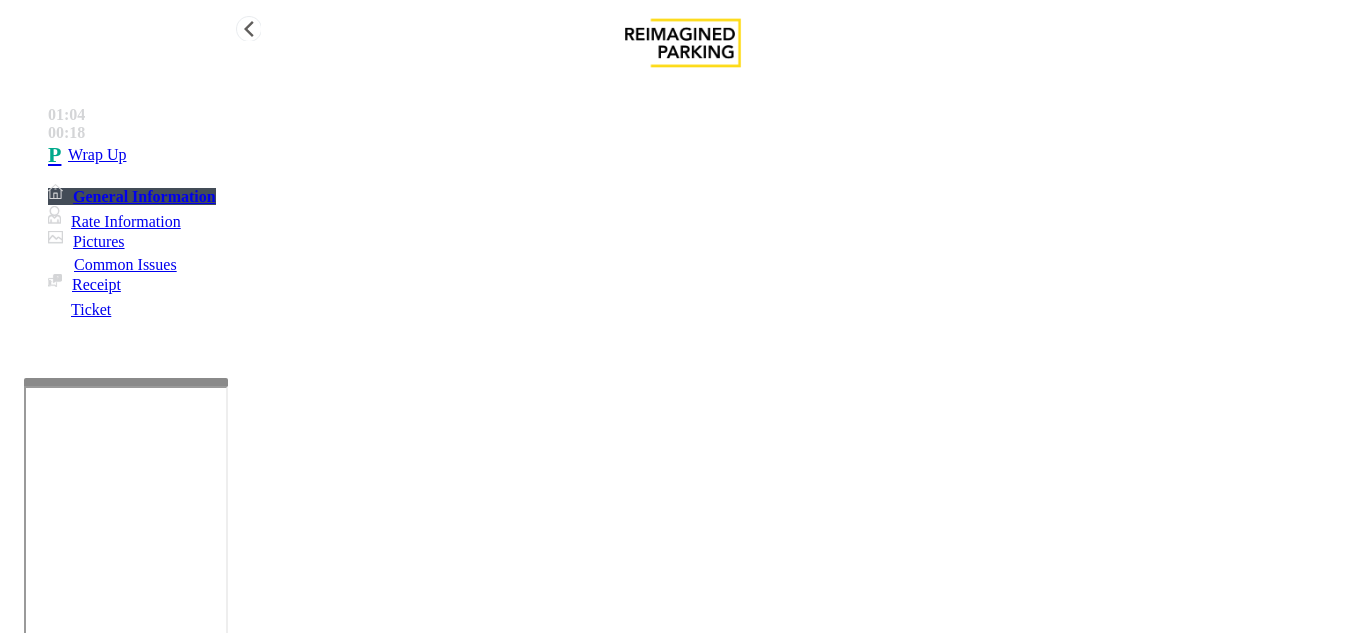 type on "**********" 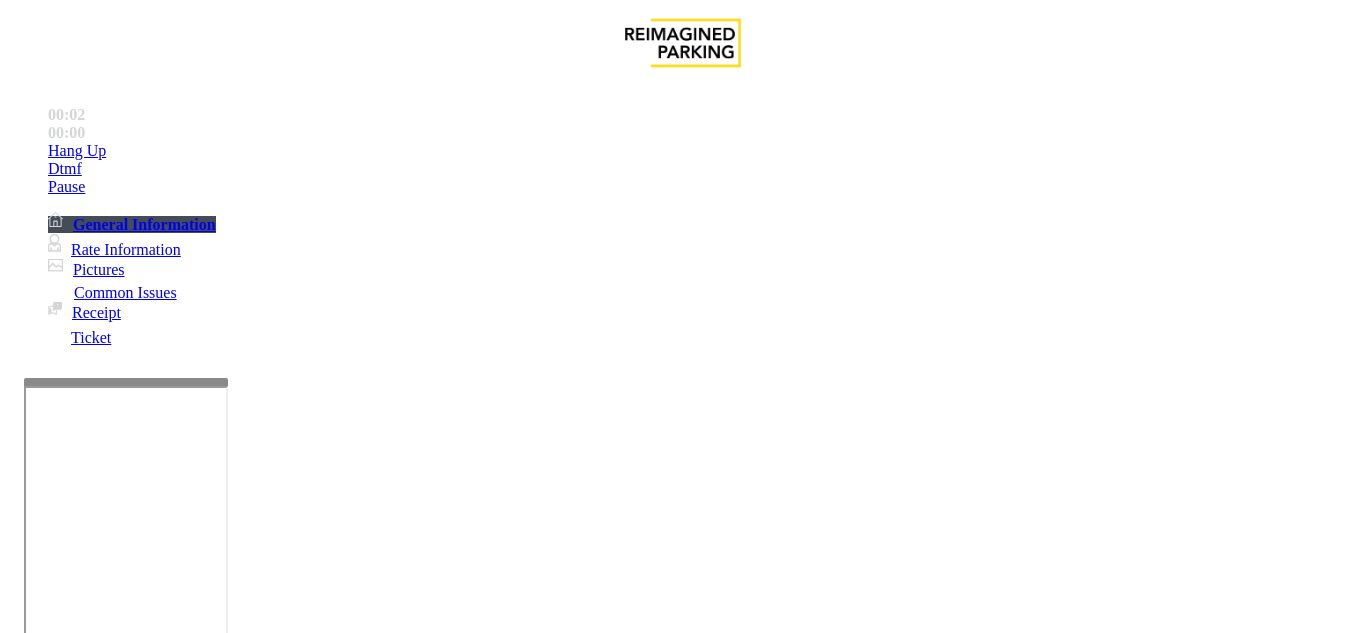 scroll, scrollTop: 400, scrollLeft: 0, axis: vertical 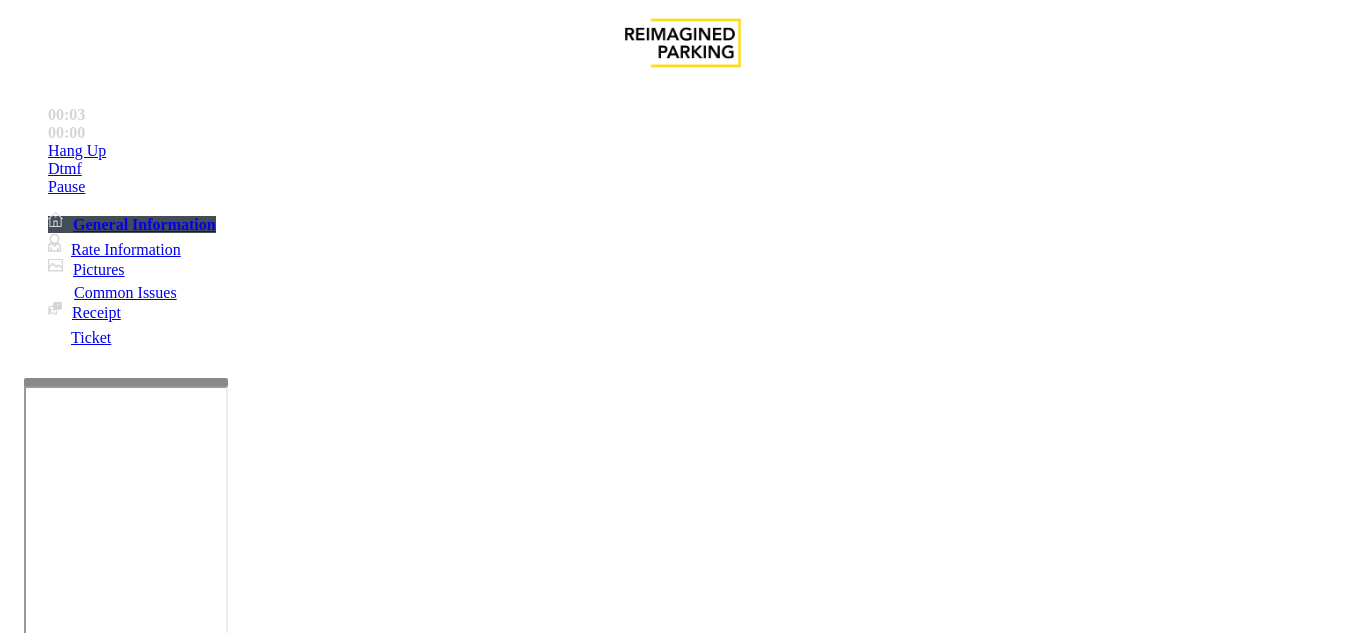 drag, startPoint x: 821, startPoint y: 520, endPoint x: 797, endPoint y: 538, distance: 30 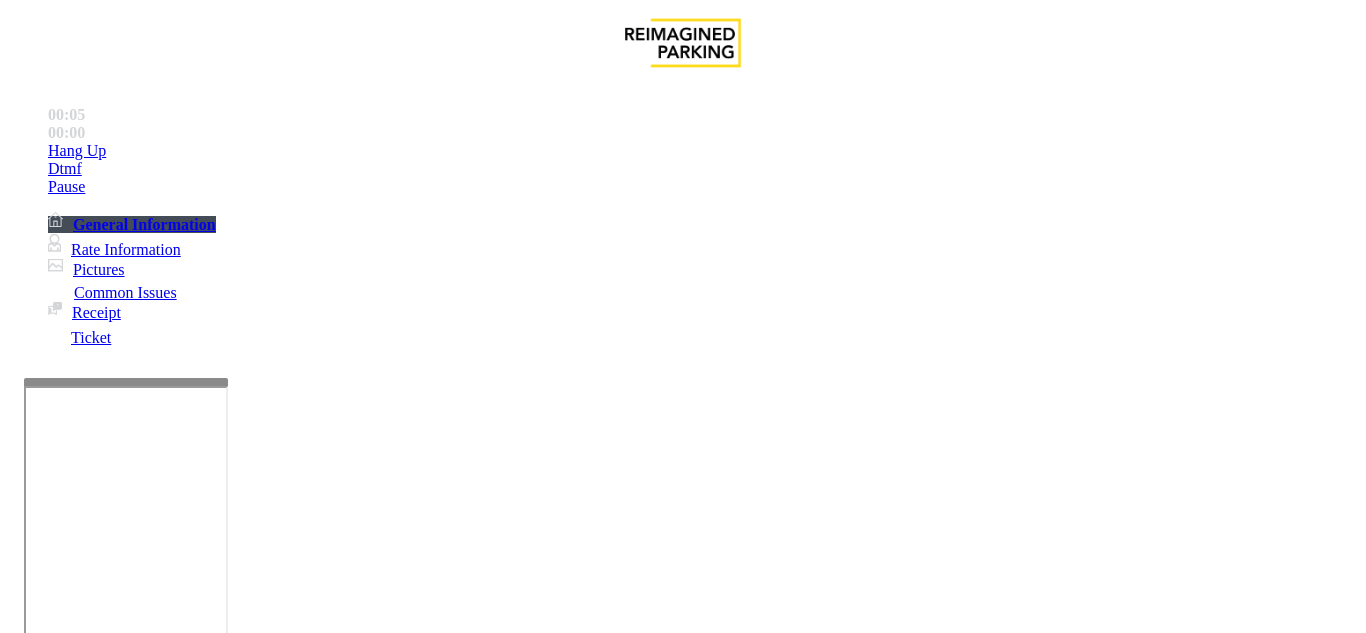 click on "••••••• •••••" at bounding box center (167, 1286) 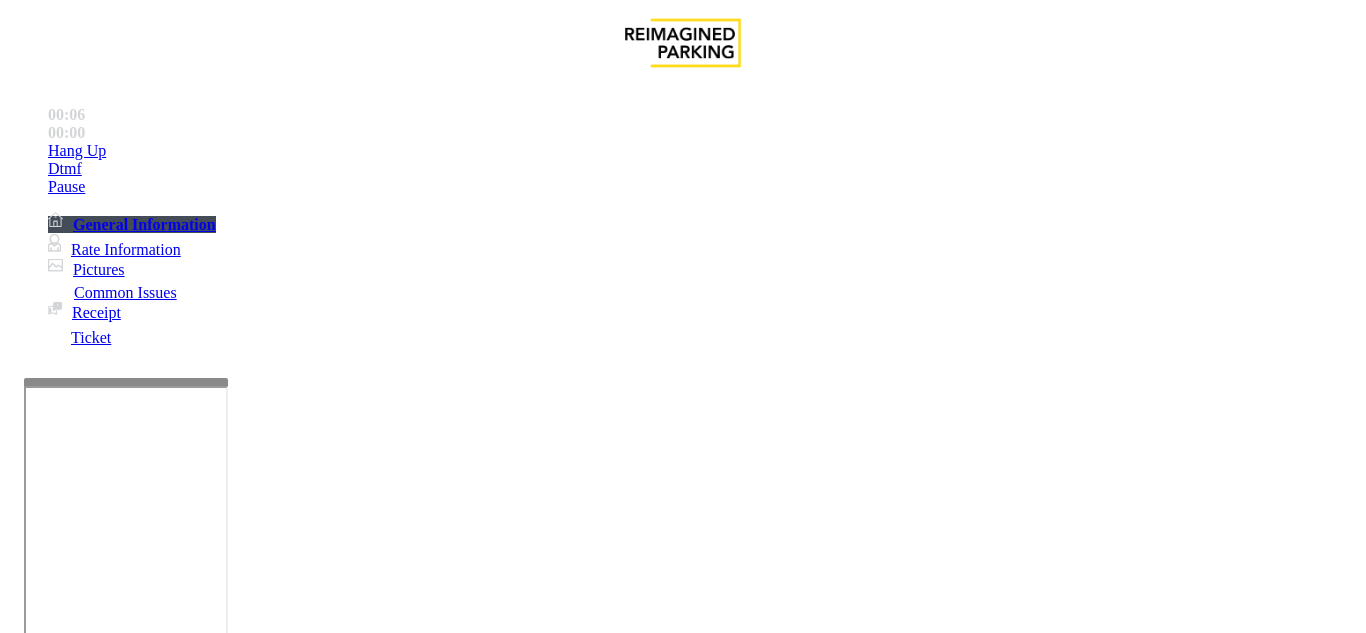 click on "Credit Card Not Reading   Customer Needs Receipt   Customer Needs Change   Parker Requesting Refund/Credit   Machine Not Accepting Ticket   Credit Card Only Machine   Parker Has No Money" at bounding box center (682, 1289) 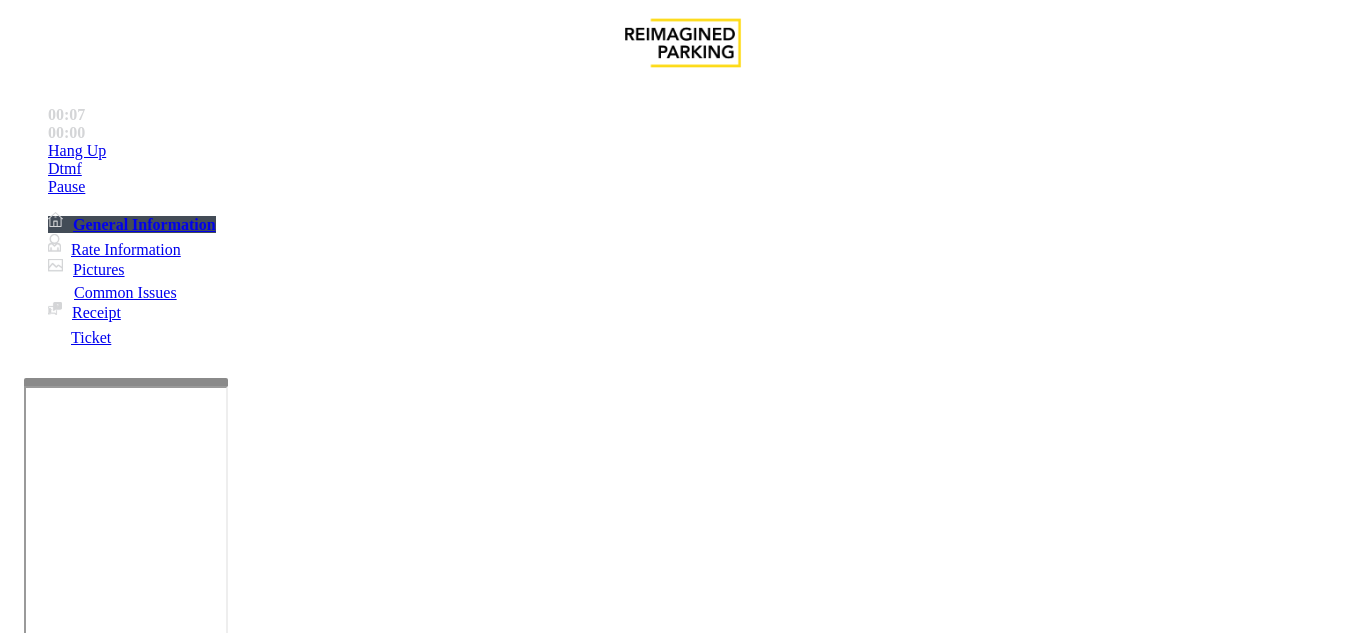 click on "Credit Card Not Reading" at bounding box center (109, 1286) 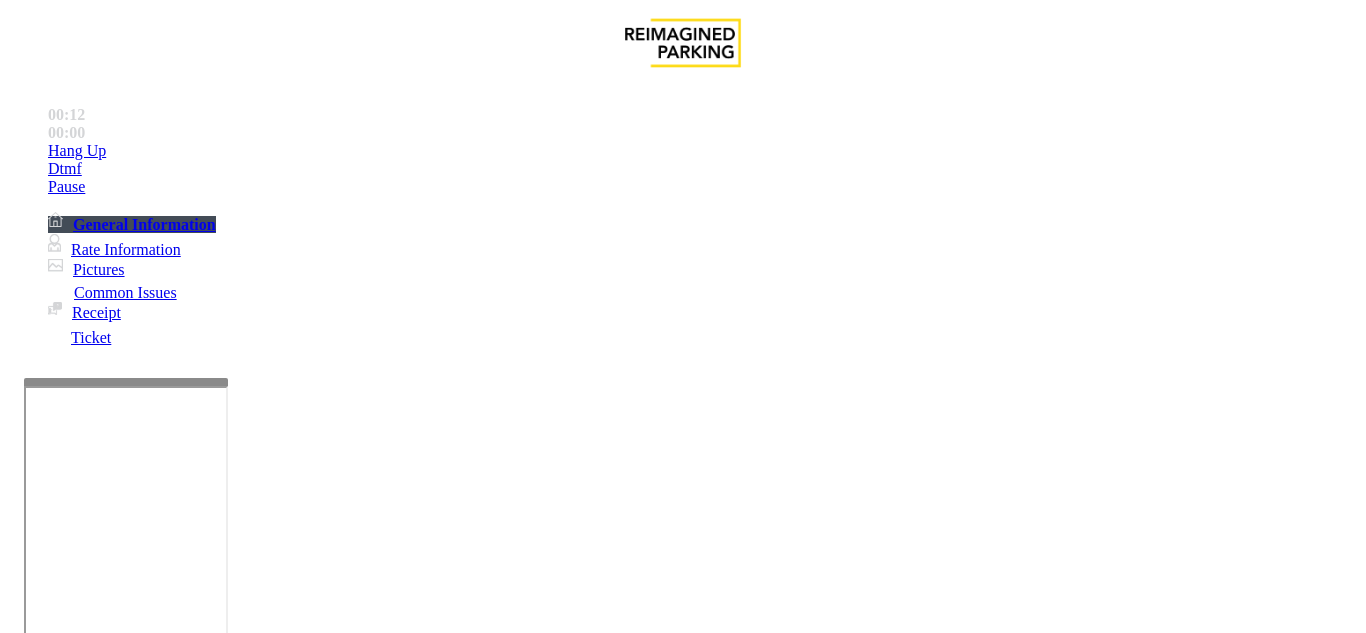 paste on "**********" 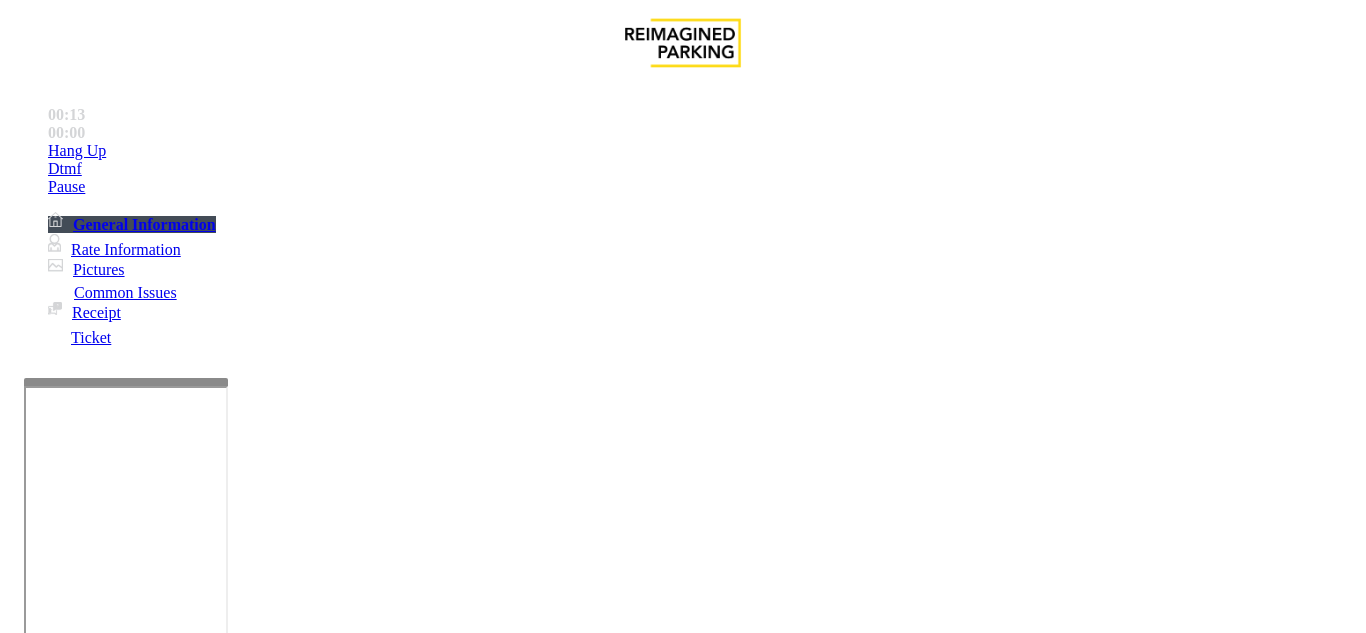 click on "**********" at bounding box center (682, 1649) 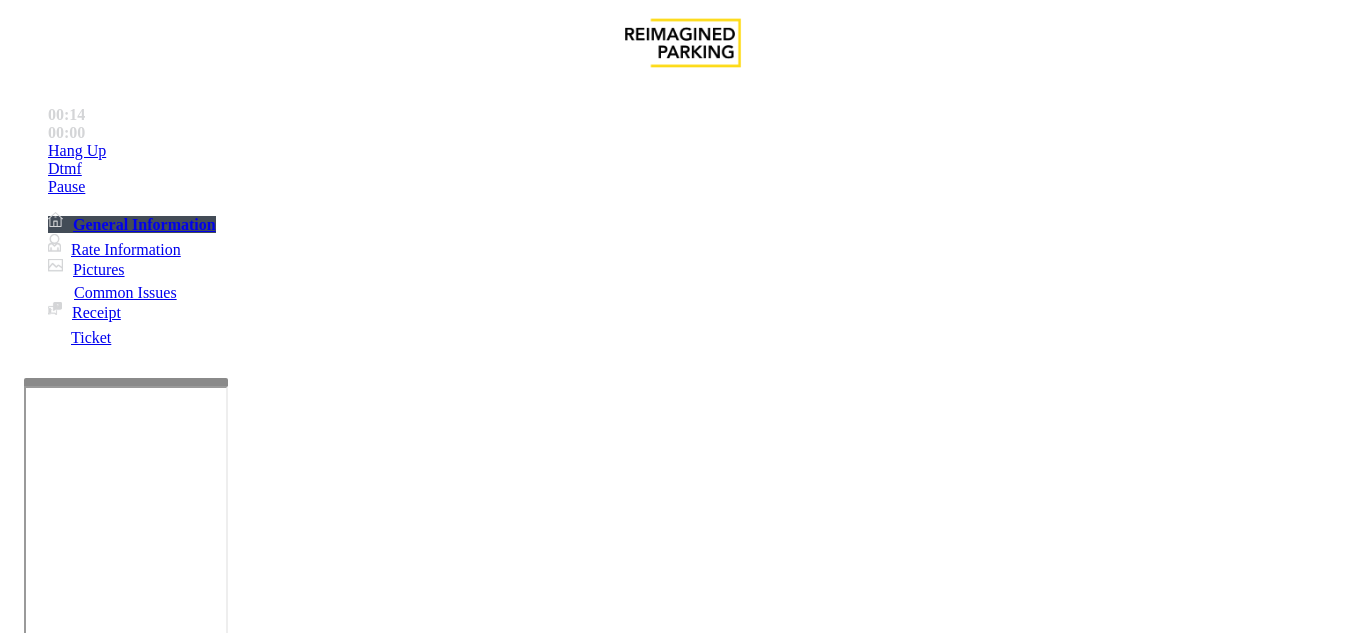 drag, startPoint x: 281, startPoint y: 171, endPoint x: 522, endPoint y: 175, distance: 241.03319 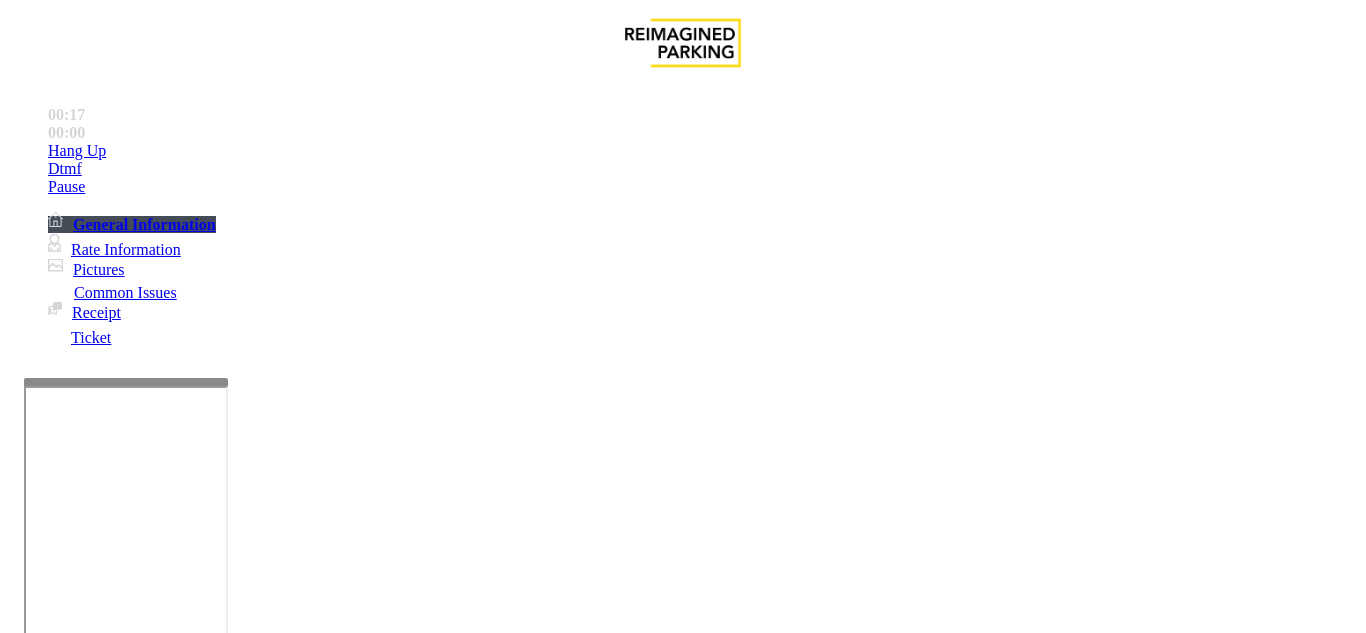 click at bounding box center (221, 1634) 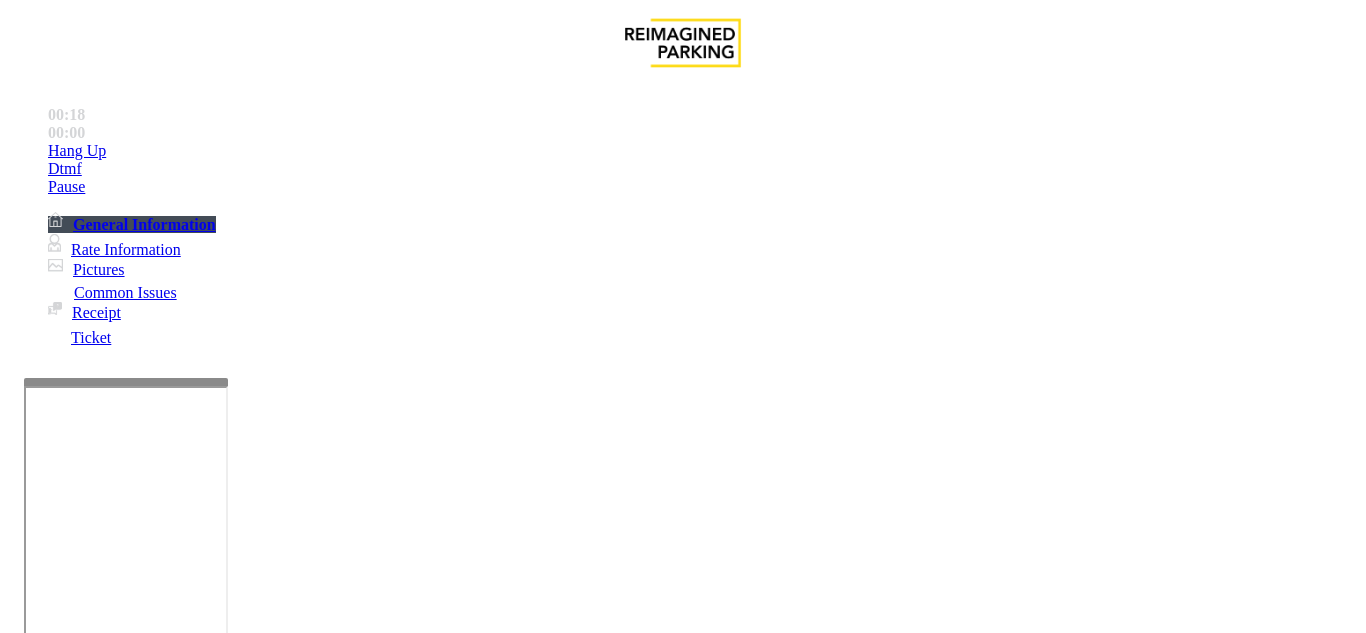 scroll, scrollTop: 1300, scrollLeft: 0, axis: vertical 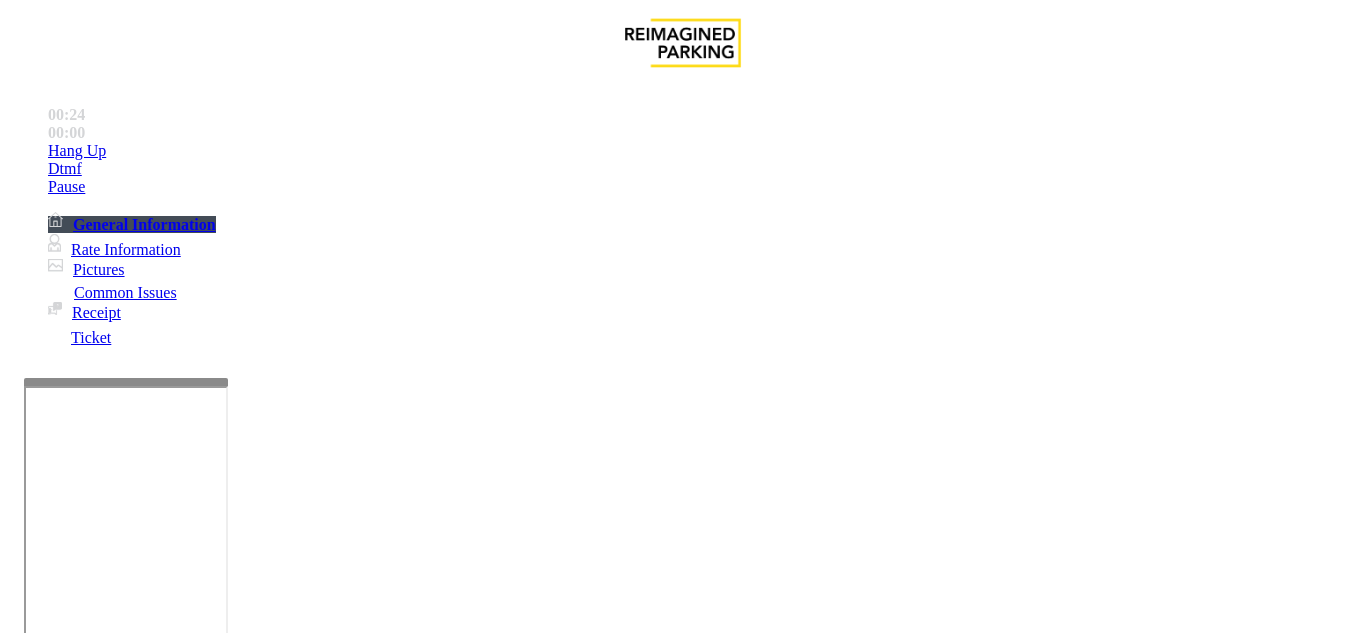 paste on "**********" 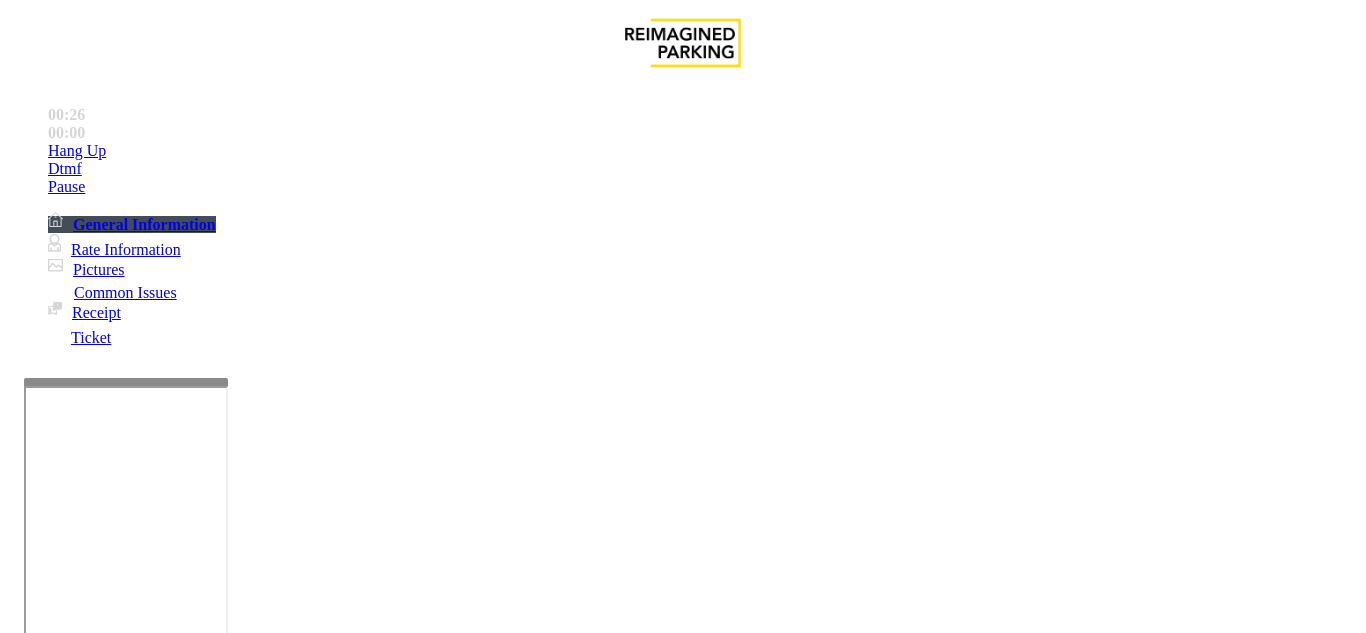 type on "**********" 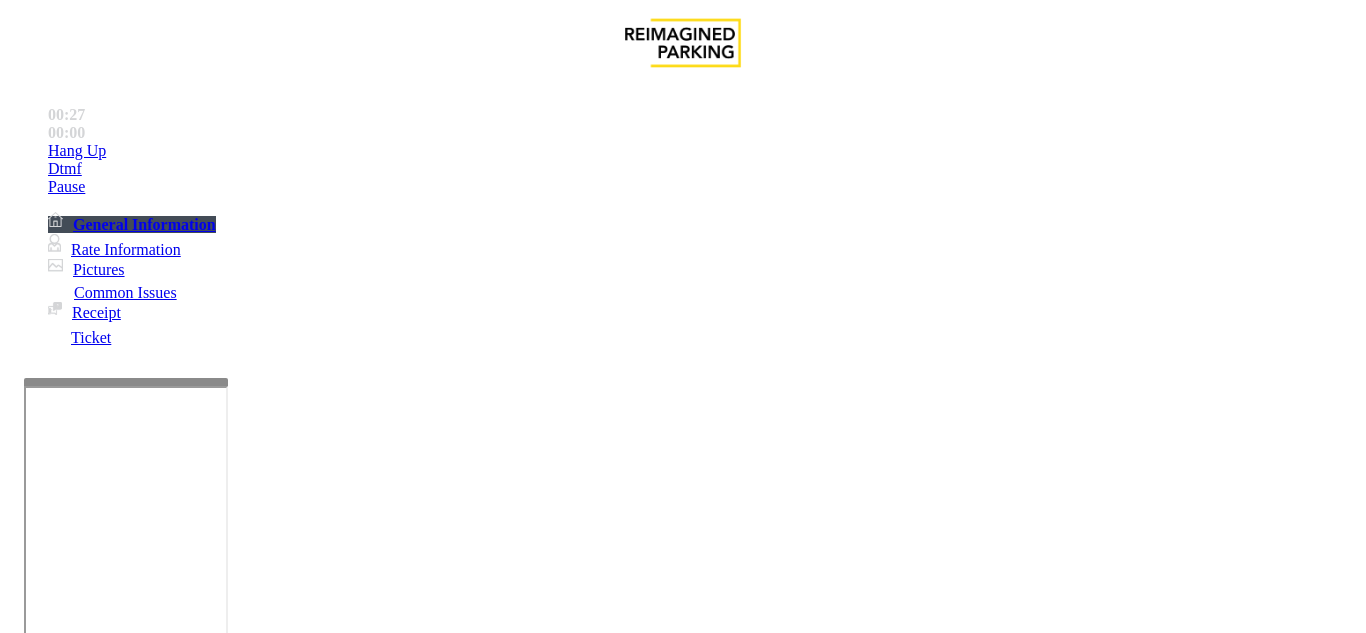 scroll, scrollTop: 854, scrollLeft: 0, axis: vertical 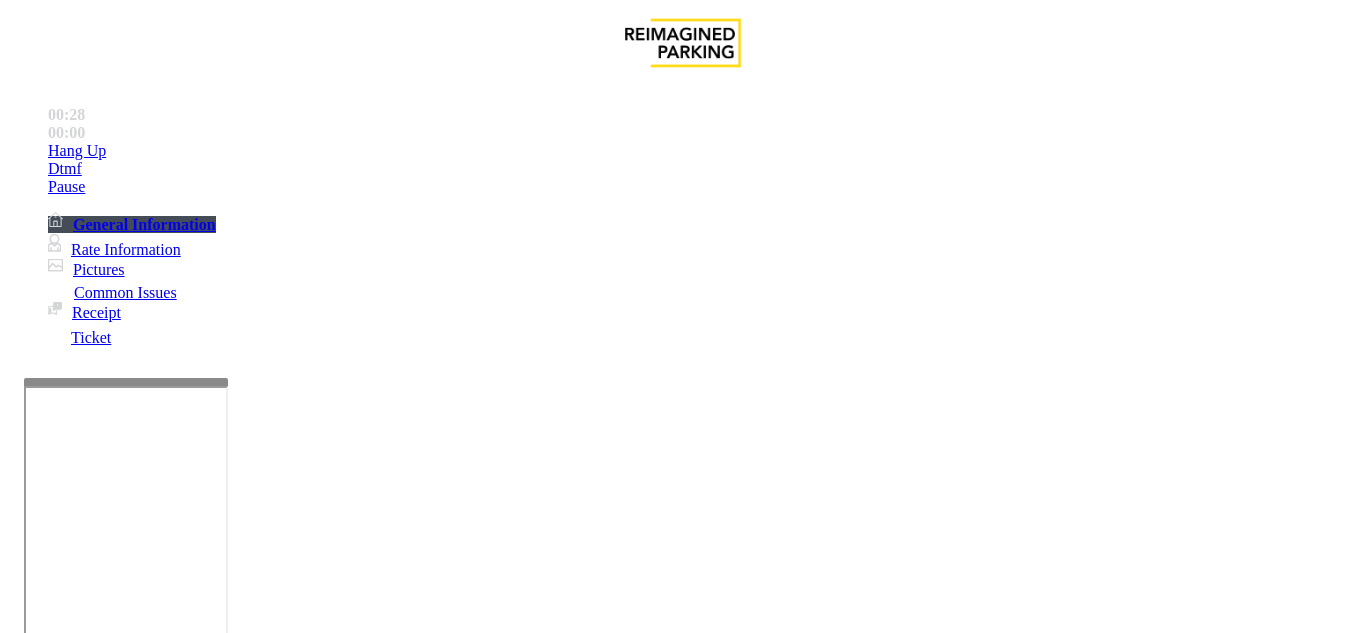 click at bounding box center (96, 1335) 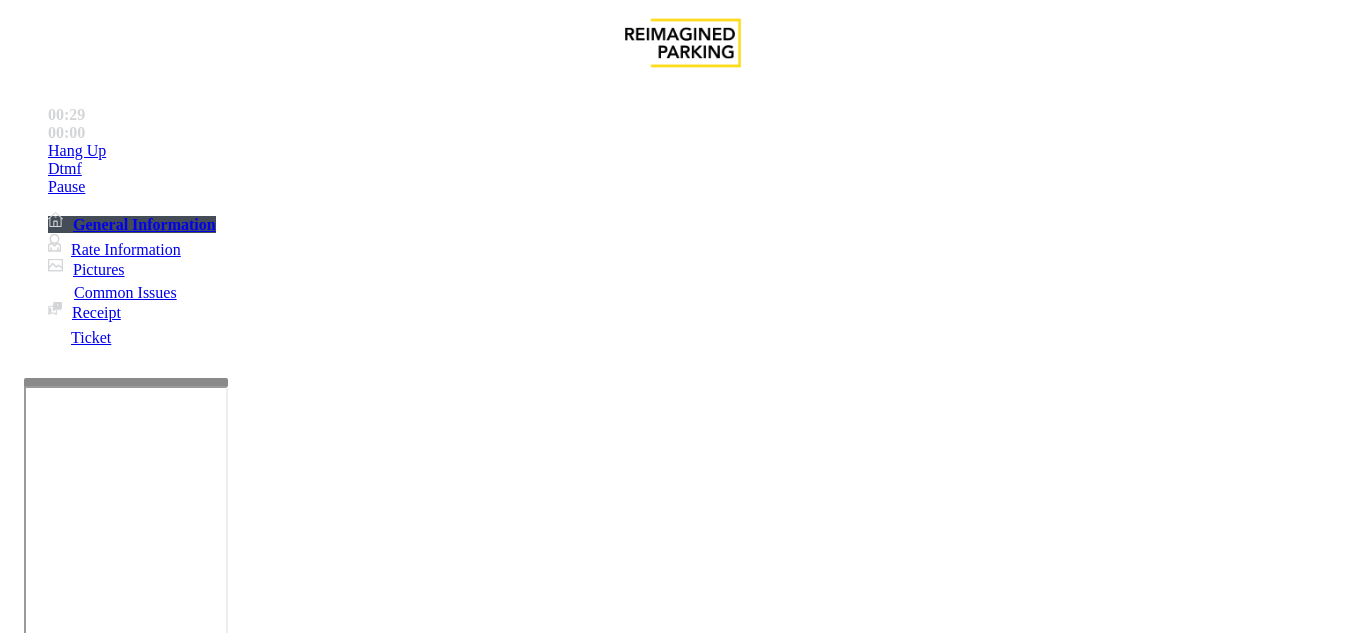 click on "At Shrader Exit ( patient/visitor) Everybody must pay for parking unless they have validations. Employee with the discount sticker must scan the validation at the entry in order to receive the discount. If they scan at the exit and in case it did not work . In order to keep the complaint to a minimum. Take down the employee email, name and contact. Have them pay for the ticket. MOD will reach out to process a refund for the difference. Same for transients if they have validation sticker and its not working. Take down the name , email and contact. Have them pay for the ticket and MOD will reach out to process a refund for the difference." at bounding box center (685, 3446) 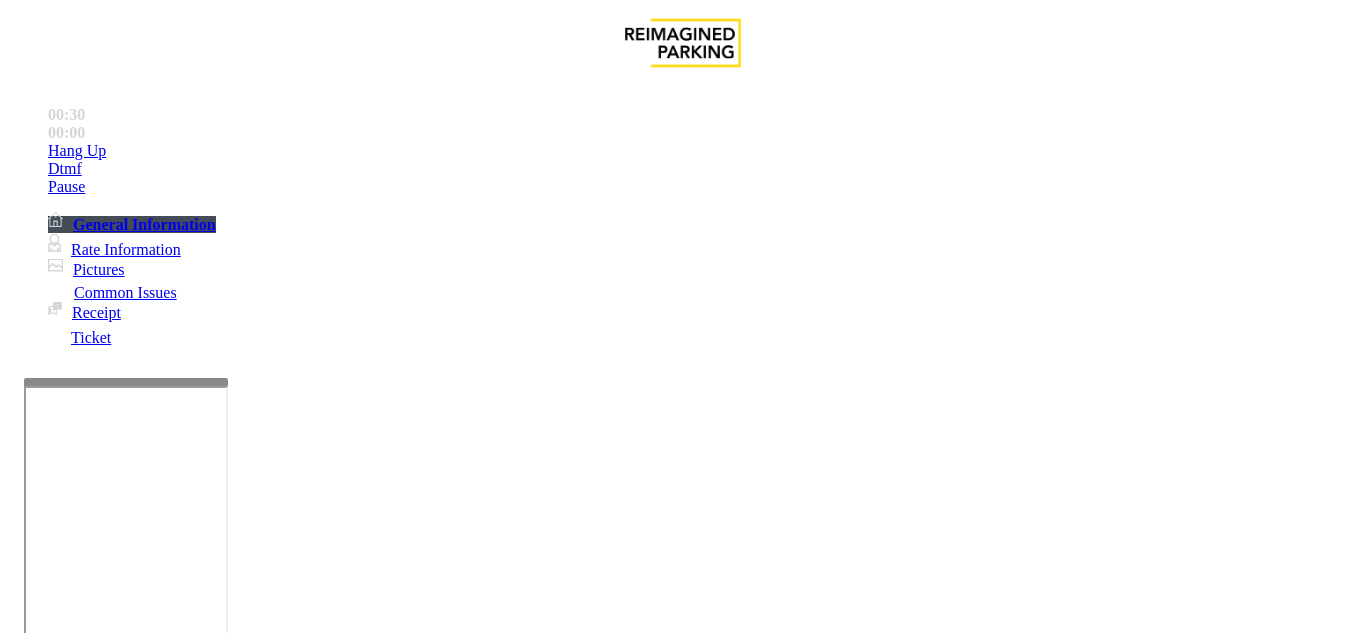 click on "At Shrader Exit ( patient/visitor) Everybody must pay for parking unless they have validations. Employee with the discount sticker must scan the validation at the entry in order to receive the discount. If they scan at the exit and in case it did not work . In order to keep the complaint to a minimum. Take down the employee email, name and contact. Have them pay for the ticket. MOD will reach out to process a refund for the difference. Same for transients if they have validation sticker and its not working. Take down the name , email and contact. Have them pay for the ticket and MOD will reach out to process a refund for the difference." at bounding box center (685, 3446) 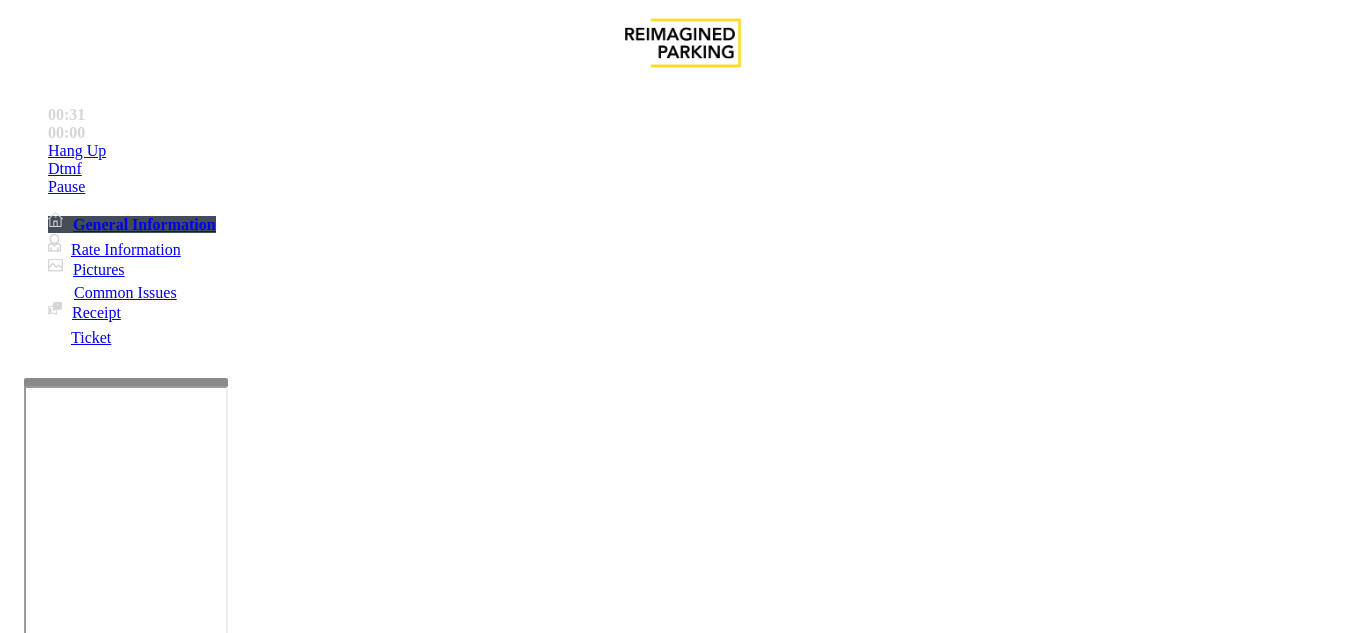 scroll, scrollTop: 354, scrollLeft: 0, axis: vertical 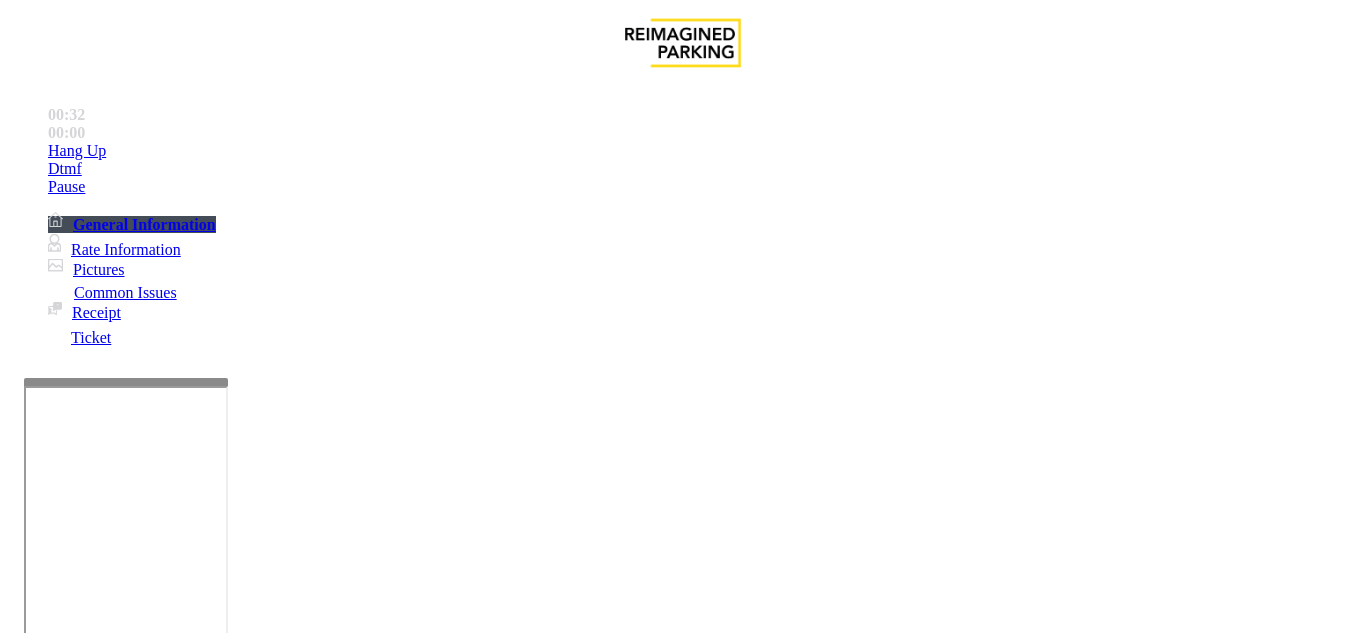 click at bounding box center (96, 1389) 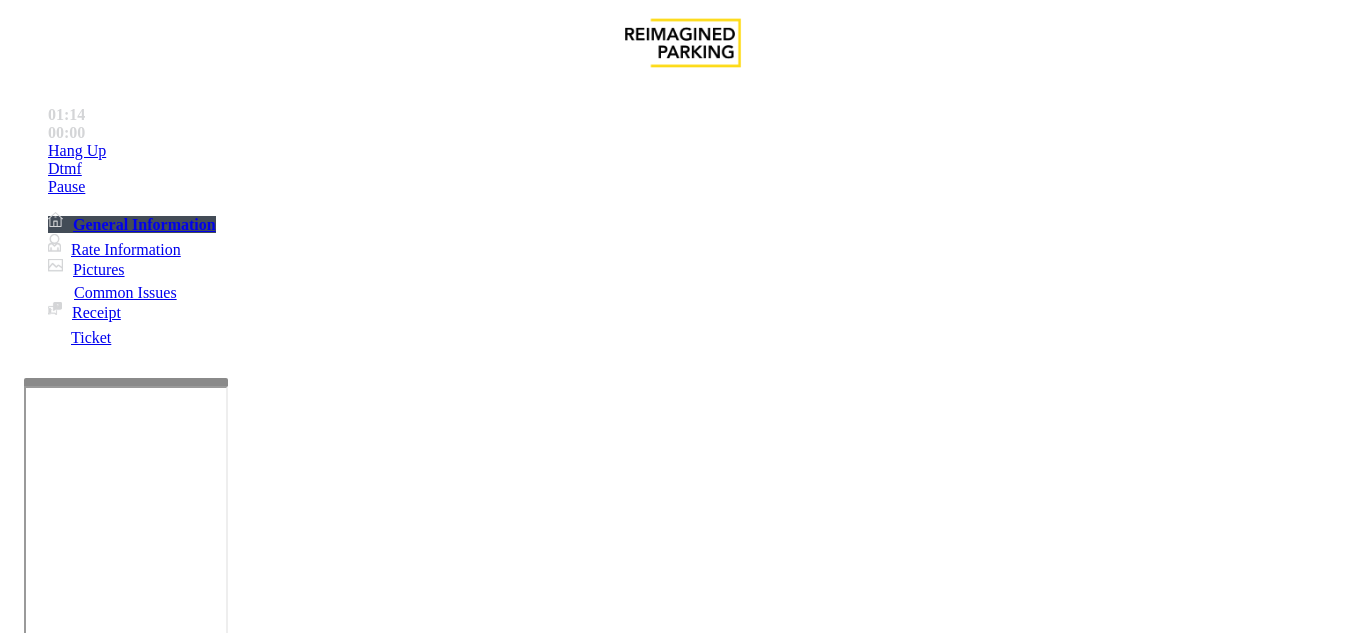 click on "Vend Gate" at bounding box center (69, 1727) 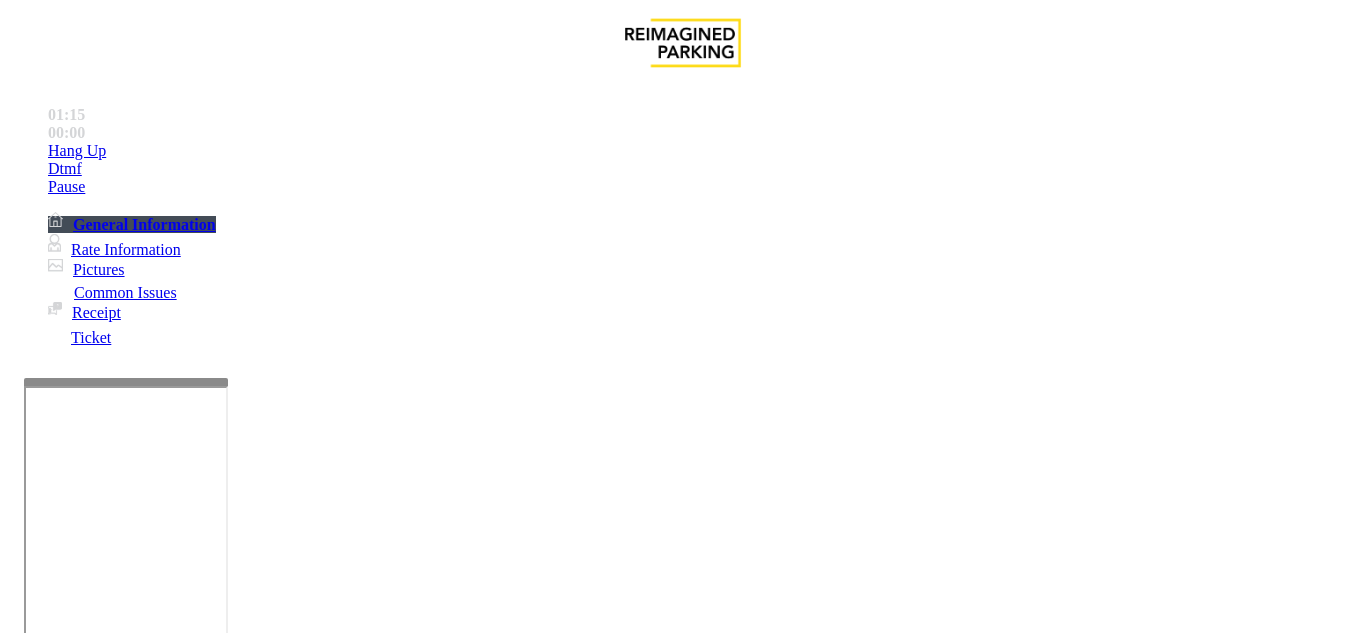 scroll, scrollTop: 0, scrollLeft: 0, axis: both 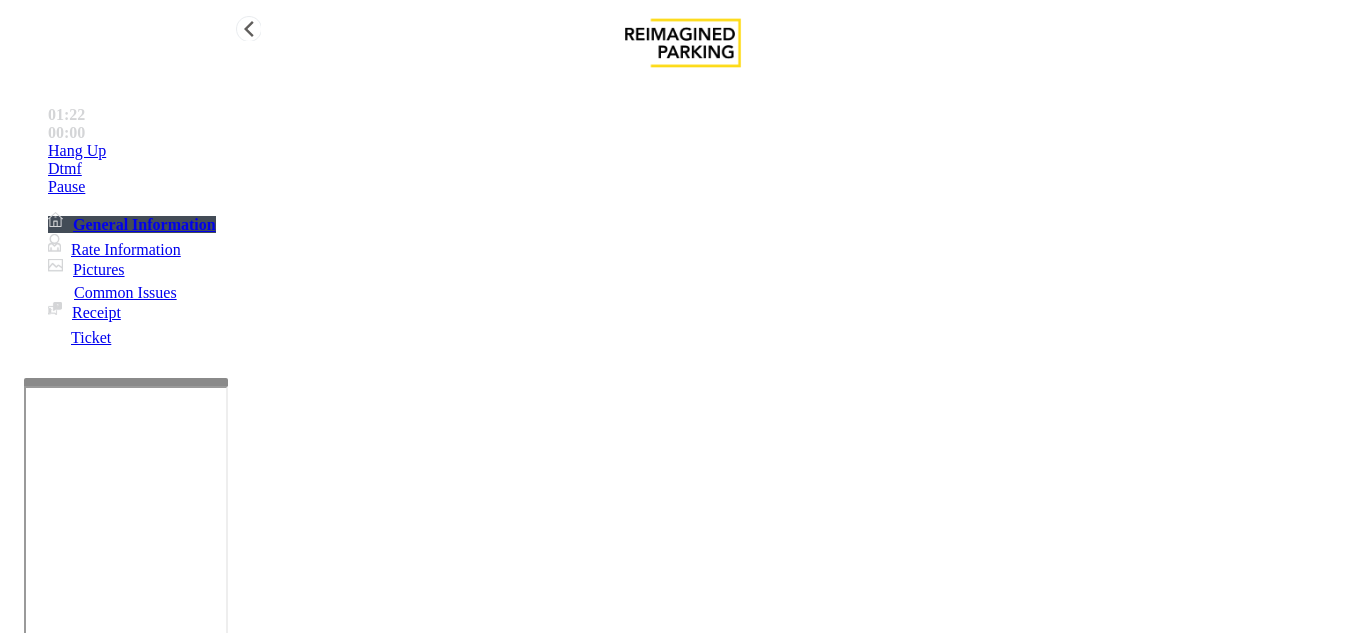 type on "**" 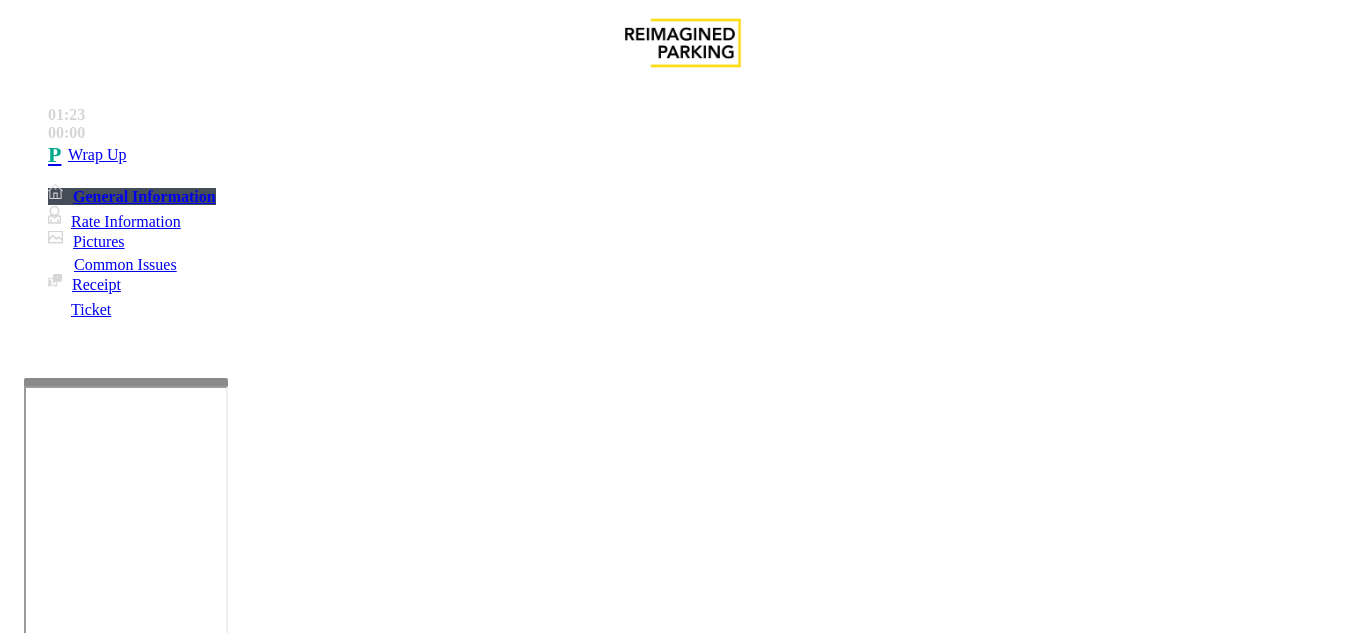 scroll, scrollTop: 200, scrollLeft: 0, axis: vertical 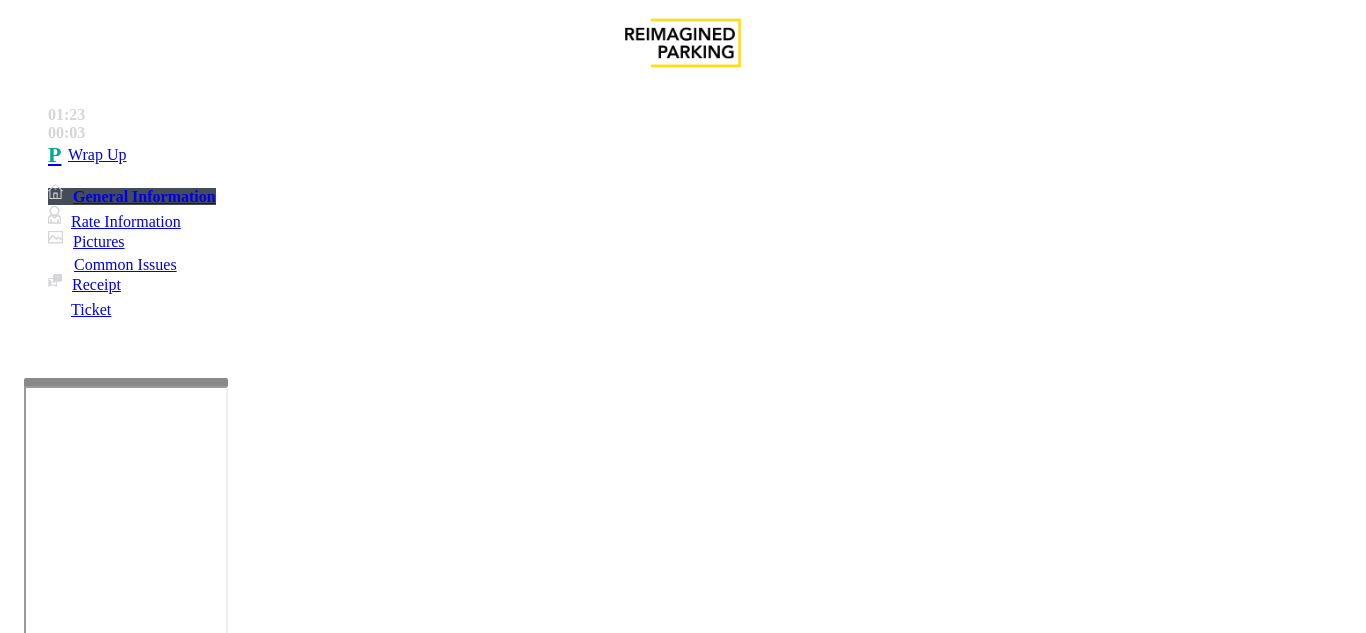 drag, startPoint x: 357, startPoint y: 404, endPoint x: 512, endPoint y: 450, distance: 161.6818 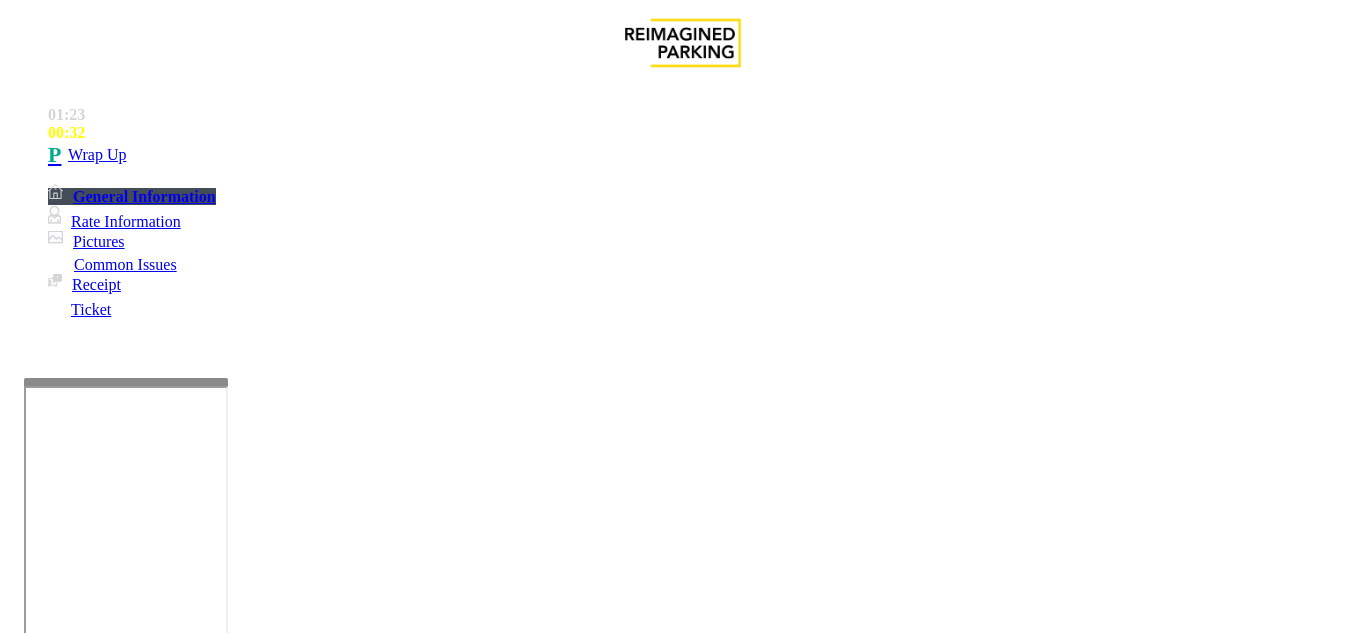 scroll, scrollTop: 37, scrollLeft: 0, axis: vertical 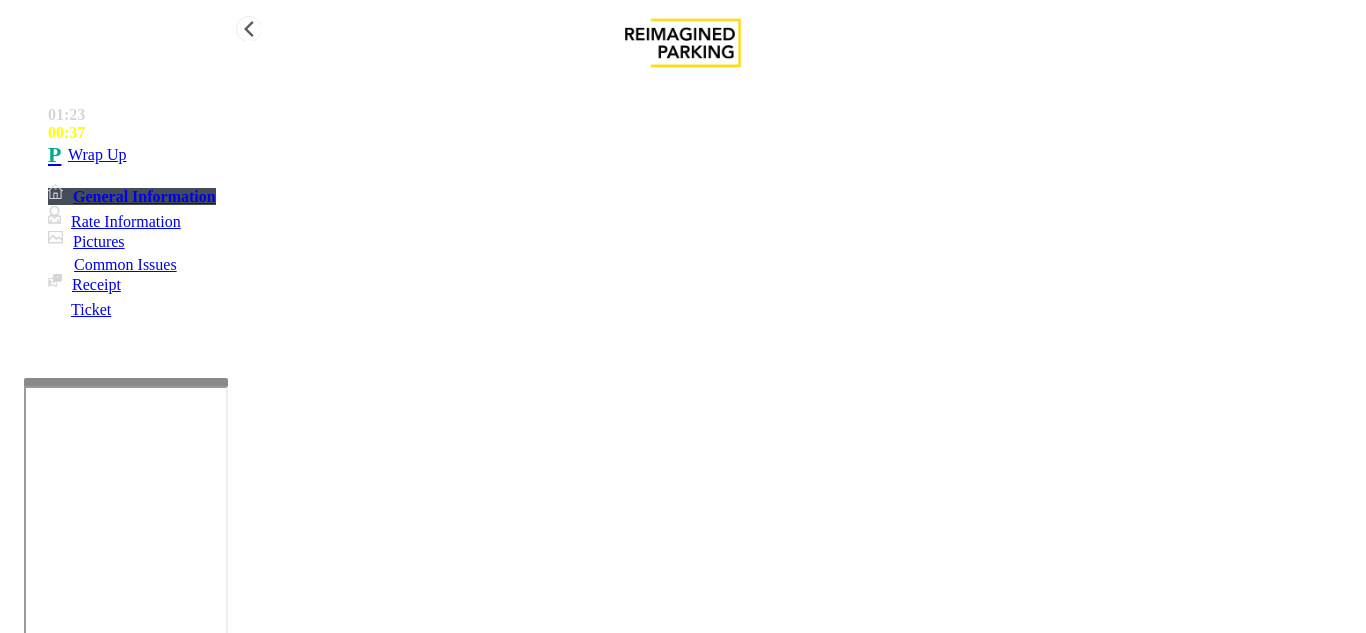 type on "**********" 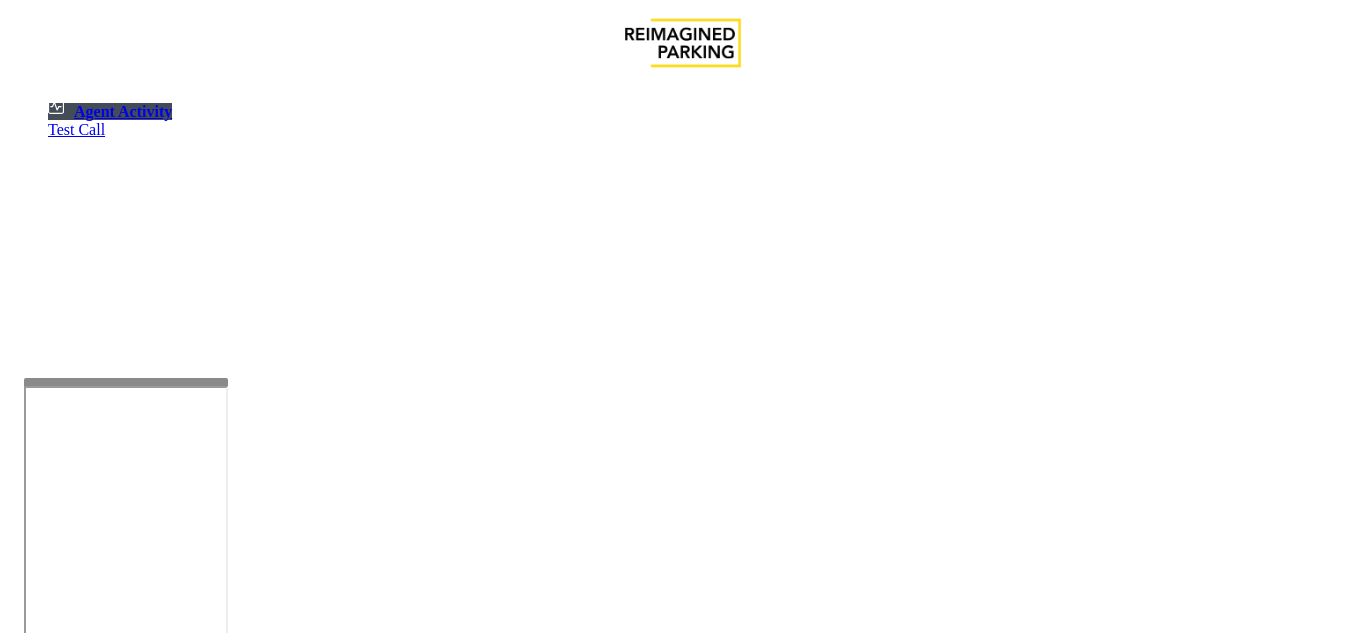 scroll, scrollTop: 0, scrollLeft: 0, axis: both 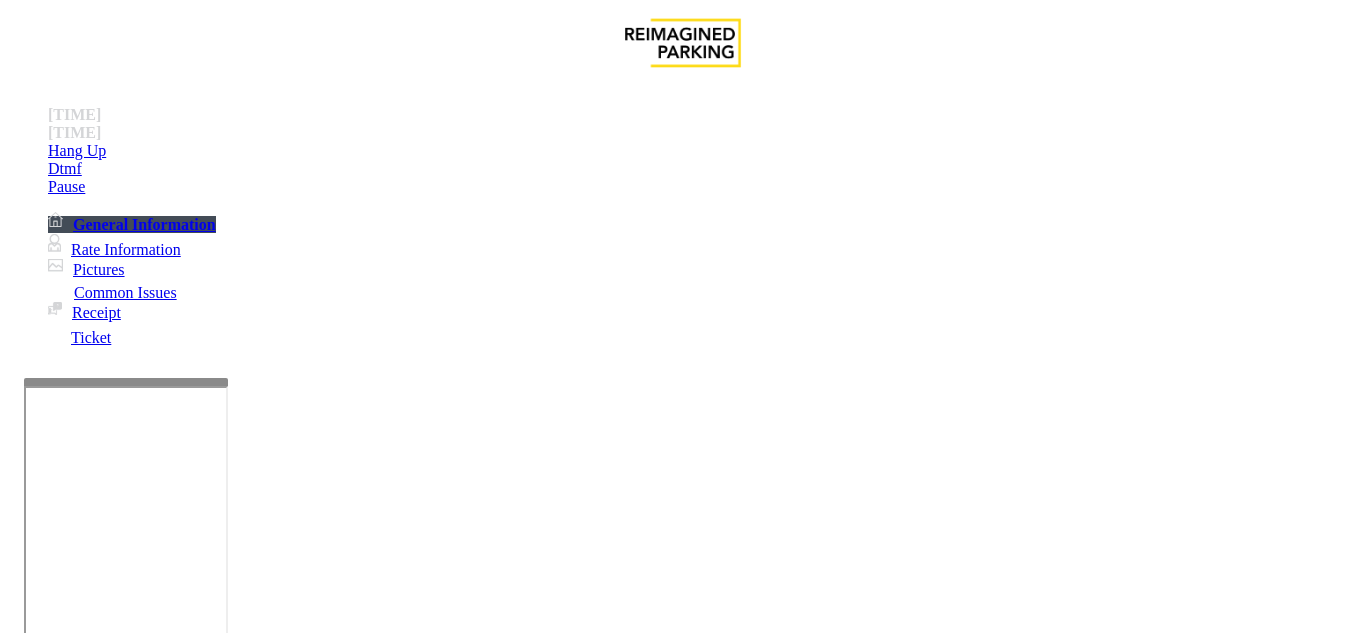 click on "Monthly Issue" at bounding box center [252, 1286] 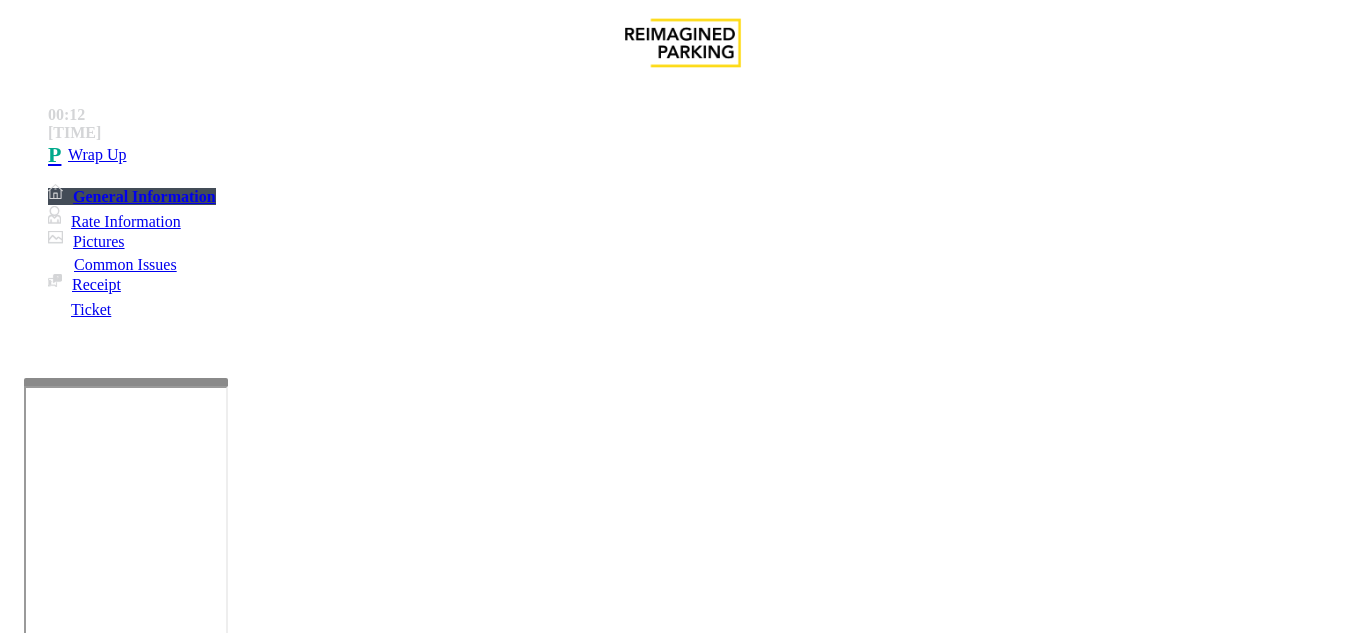 click at bounding box center [221, 1588] 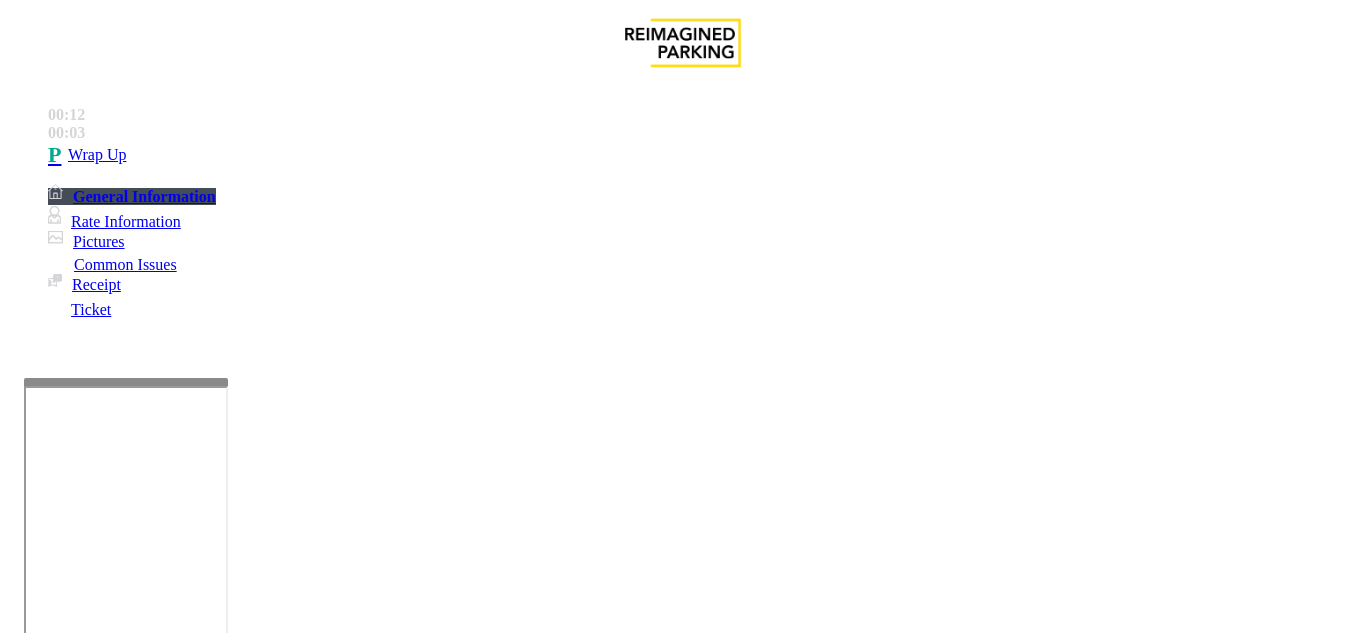 click at bounding box center (221, 1588) 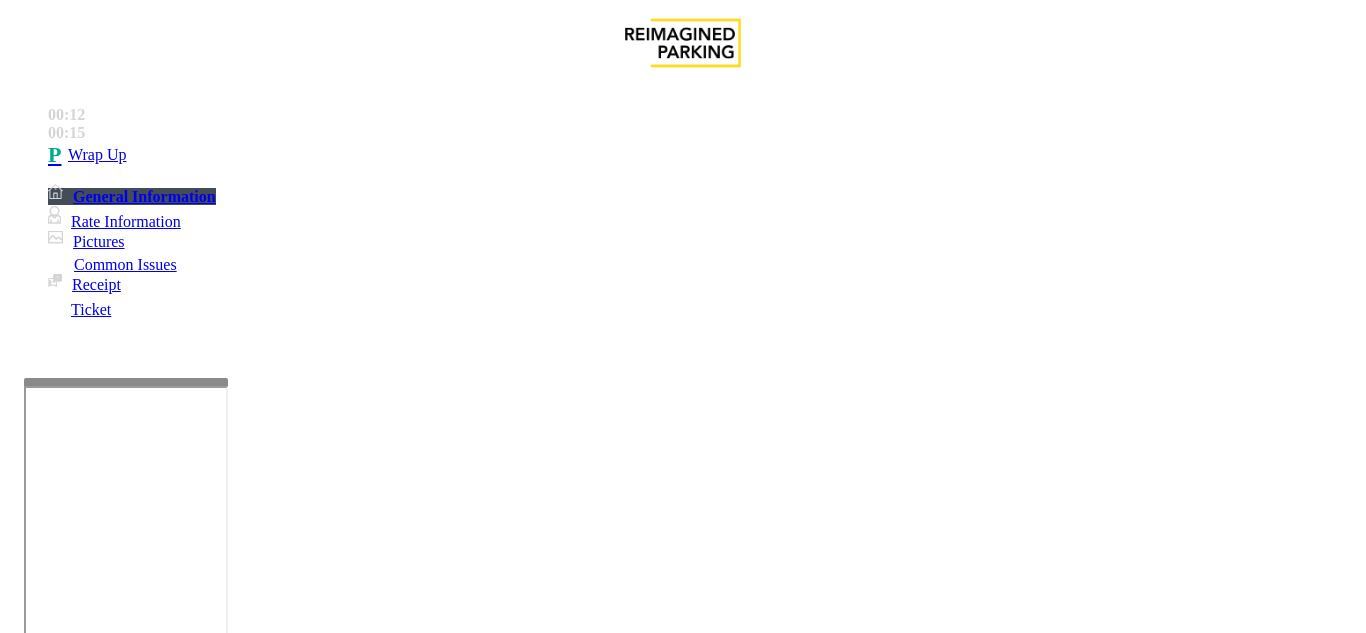 type on "**********" 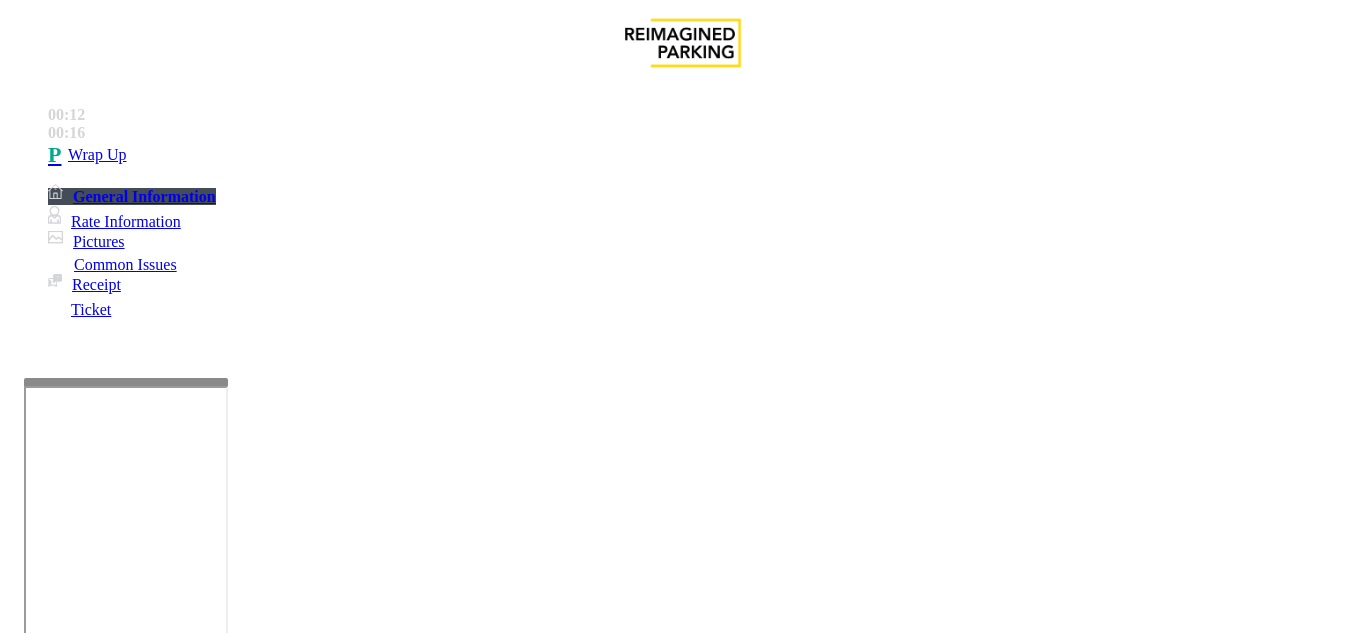 type on "**" 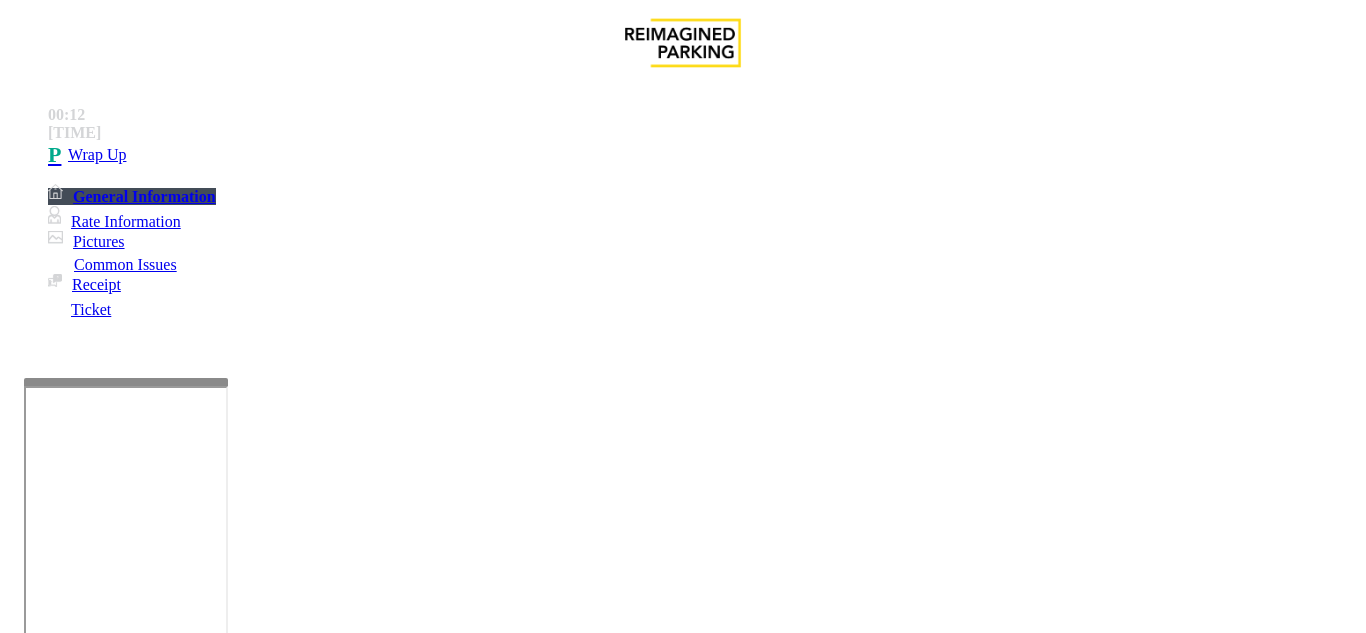 type on "**" 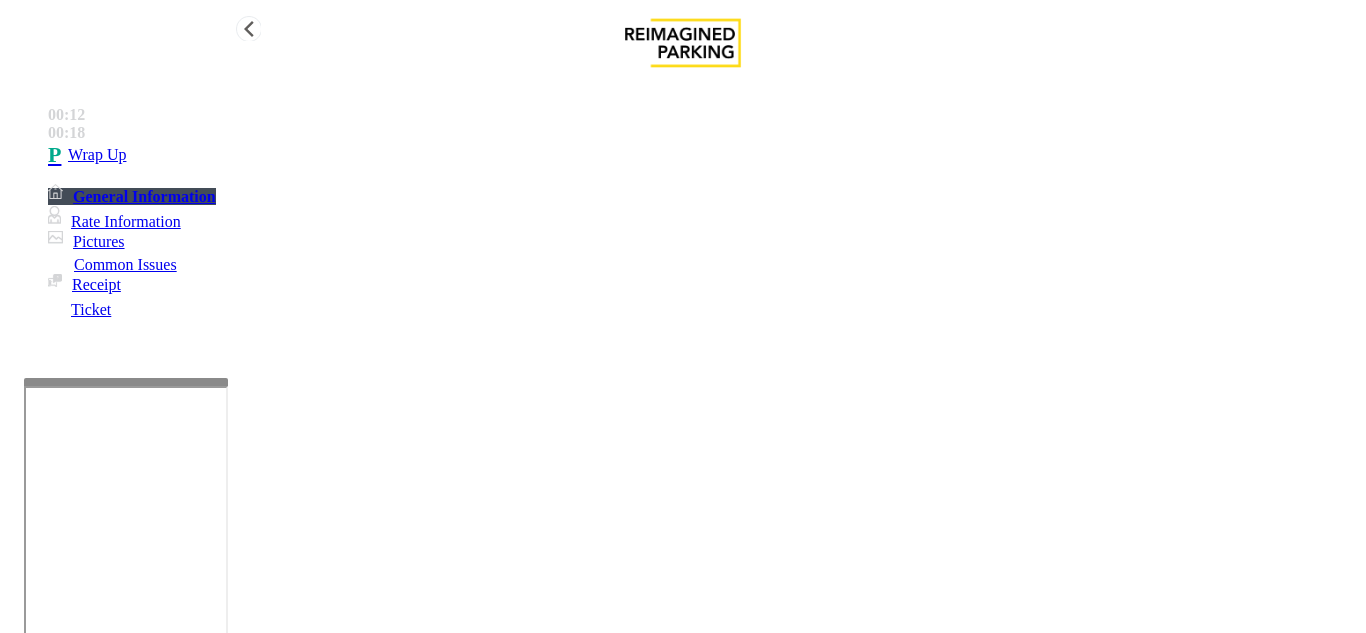 click on "•••• ••" at bounding box center [703, 155] 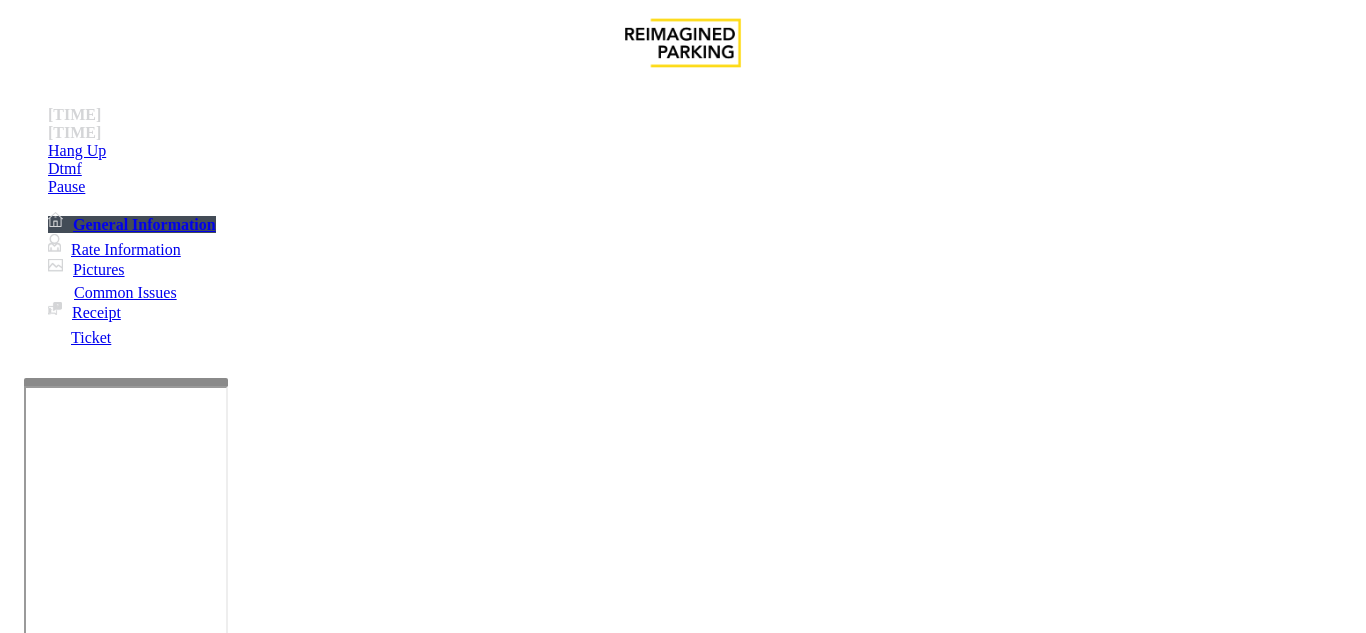 click on "Equipment Issue" at bounding box center (448, 1286) 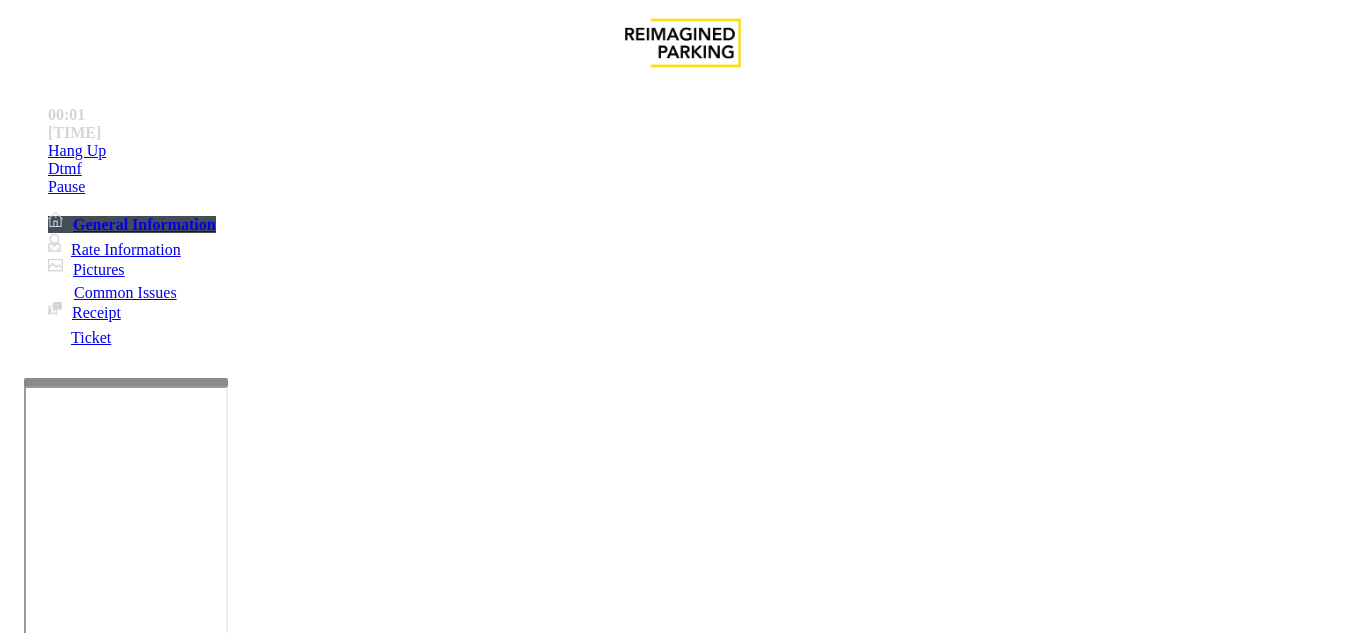 click on "Gate / Door Won't Open" at bounding box center (523, 1286) 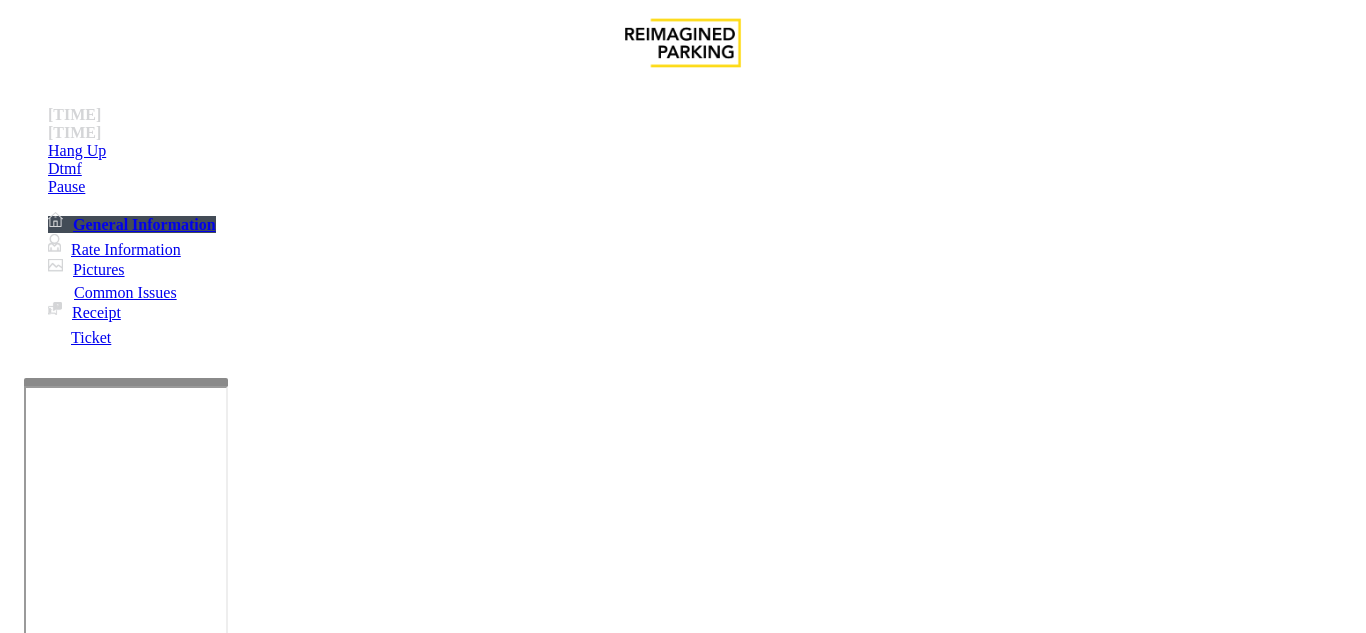 click on "Do not take any details until further notice. Simply vend the gates." at bounding box center (433, 3169) 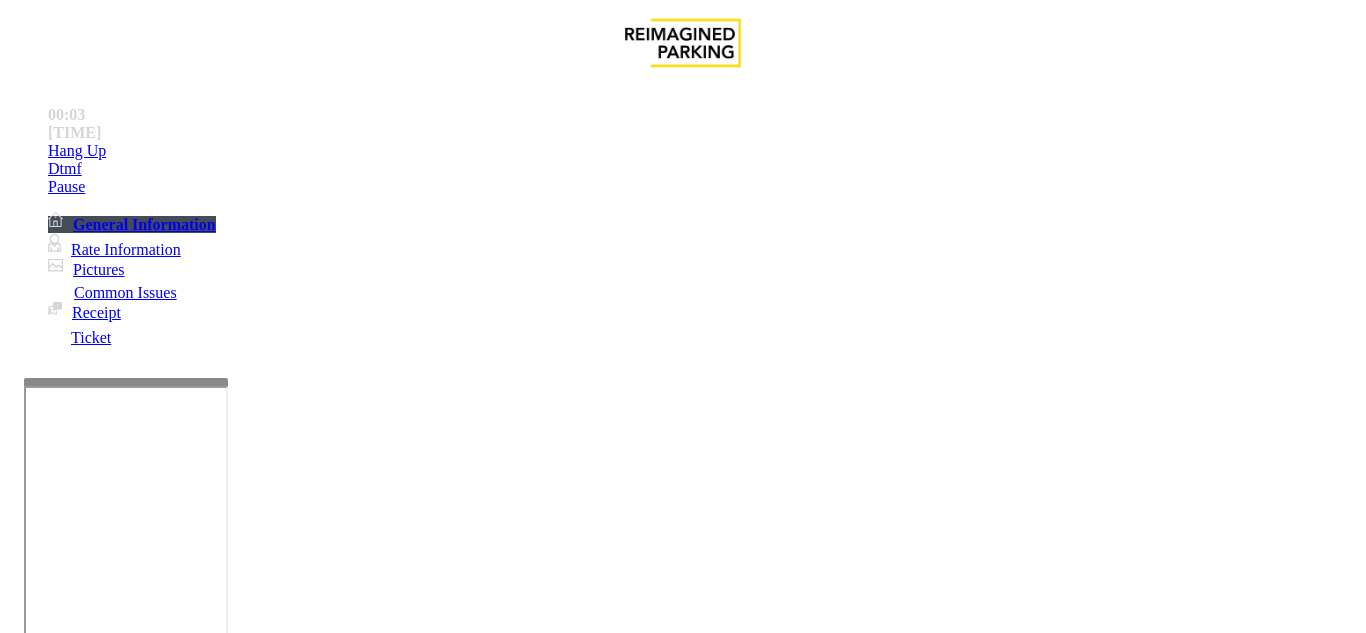 scroll, scrollTop: 200, scrollLeft: 0, axis: vertical 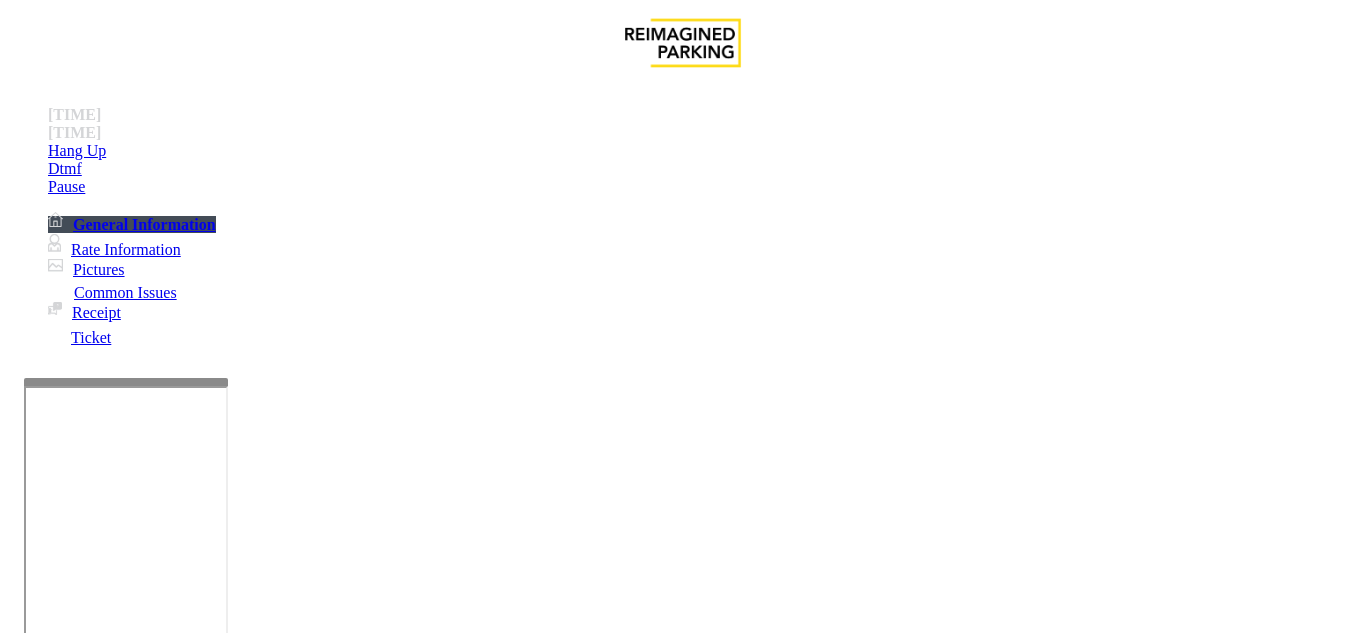 type on "**********" 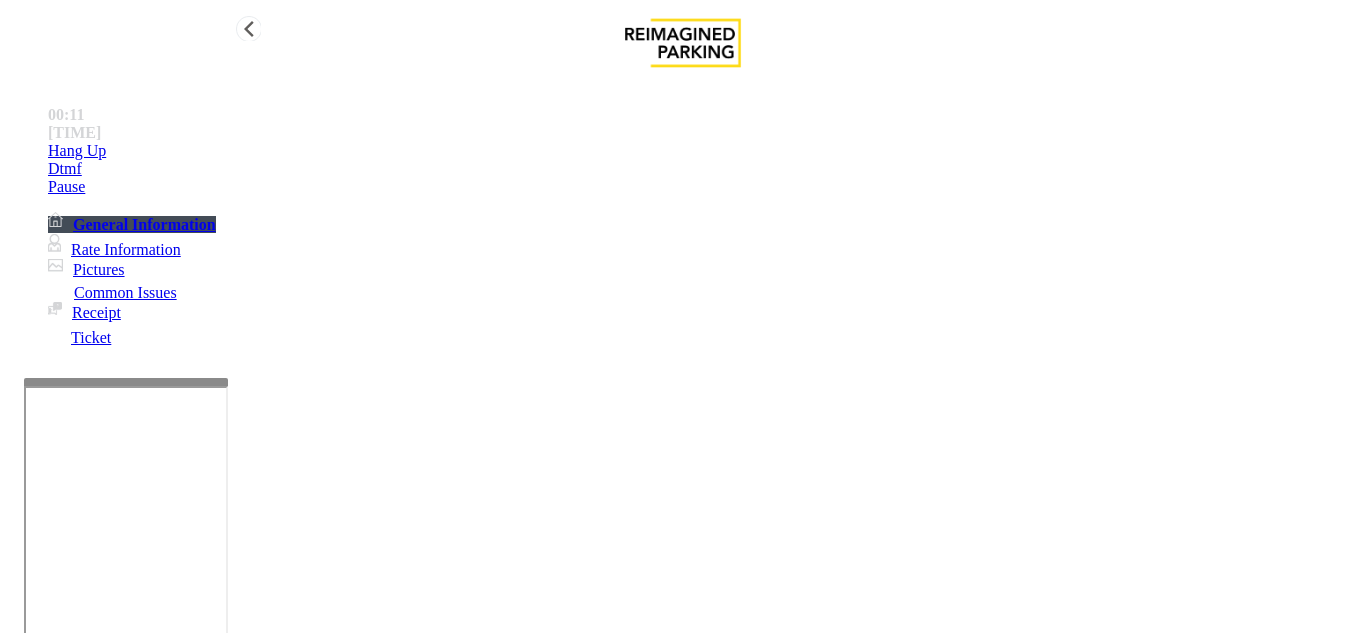 click on "Hang Up" at bounding box center (703, 151) 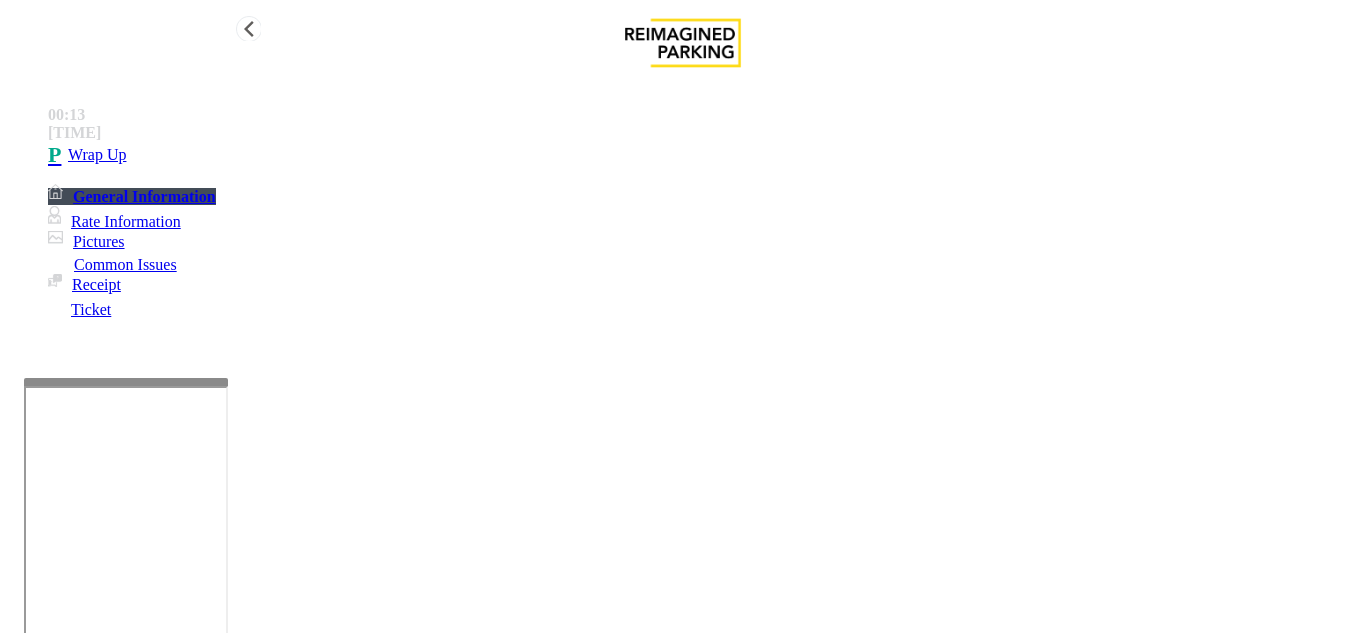 click on "•••• ••" at bounding box center (703, 155) 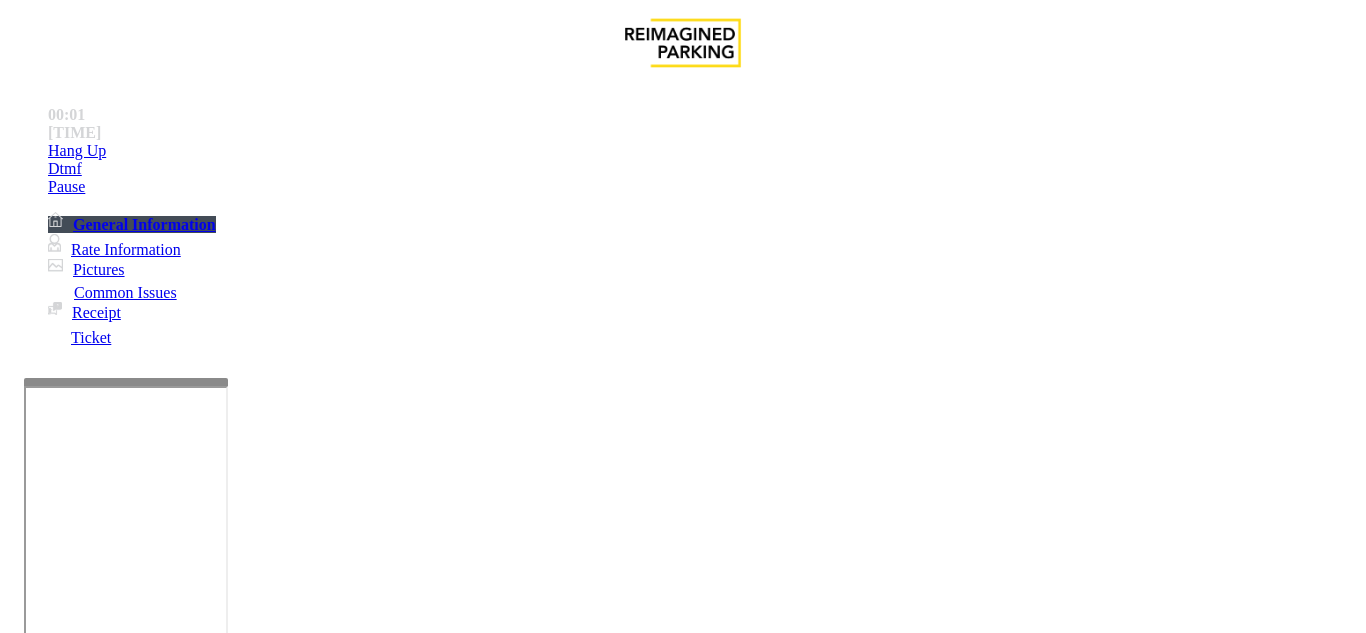click on "LPR Issue" at bounding box center [175, 1286] 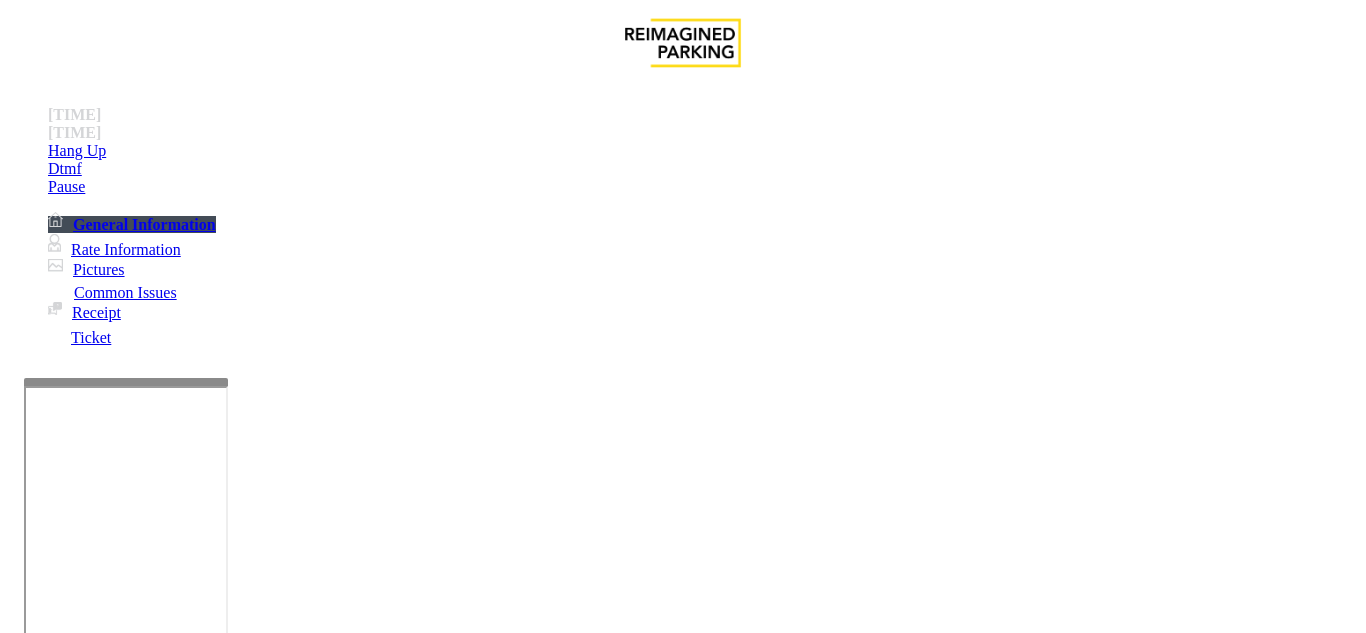 click on "Camera not working" at bounding box center (95, 1286) 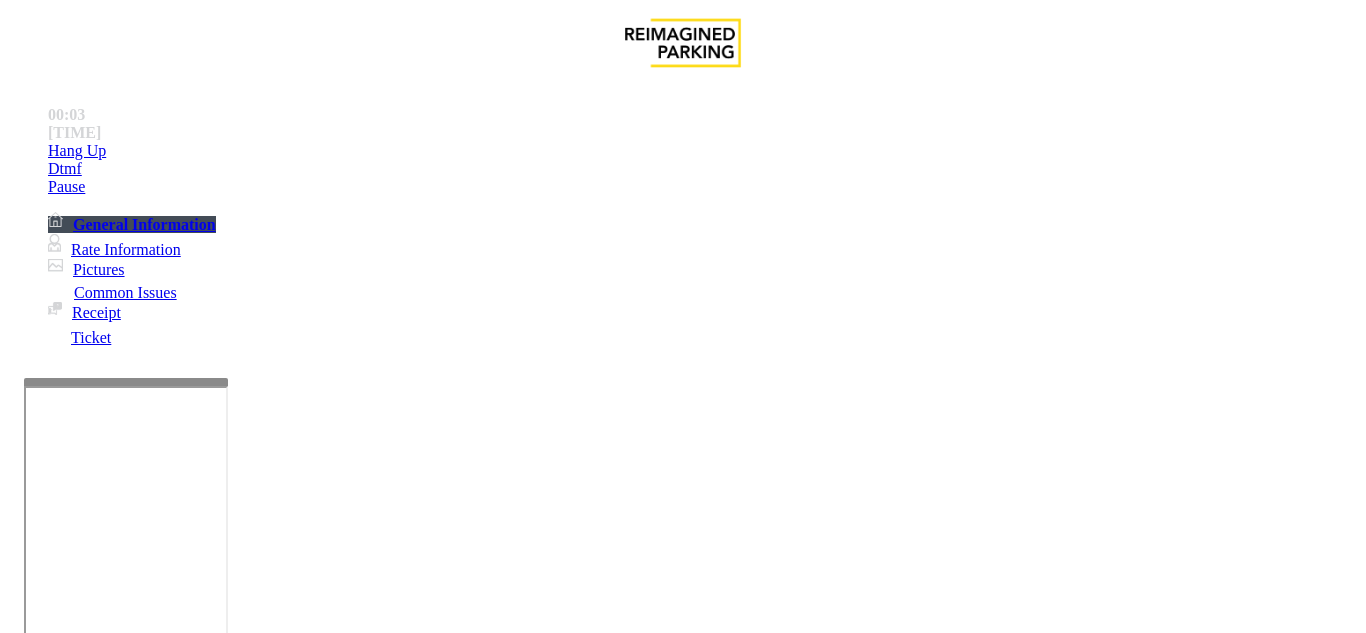 paste on "**********" 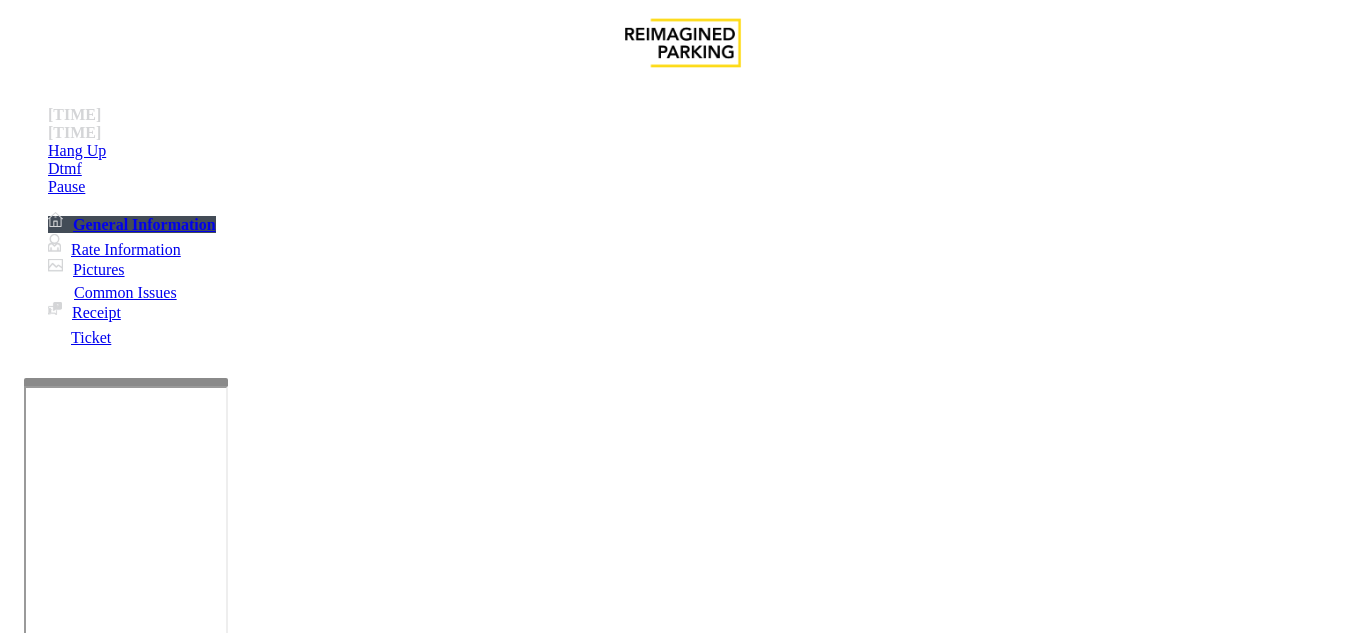 scroll, scrollTop: 1000, scrollLeft: 0, axis: vertical 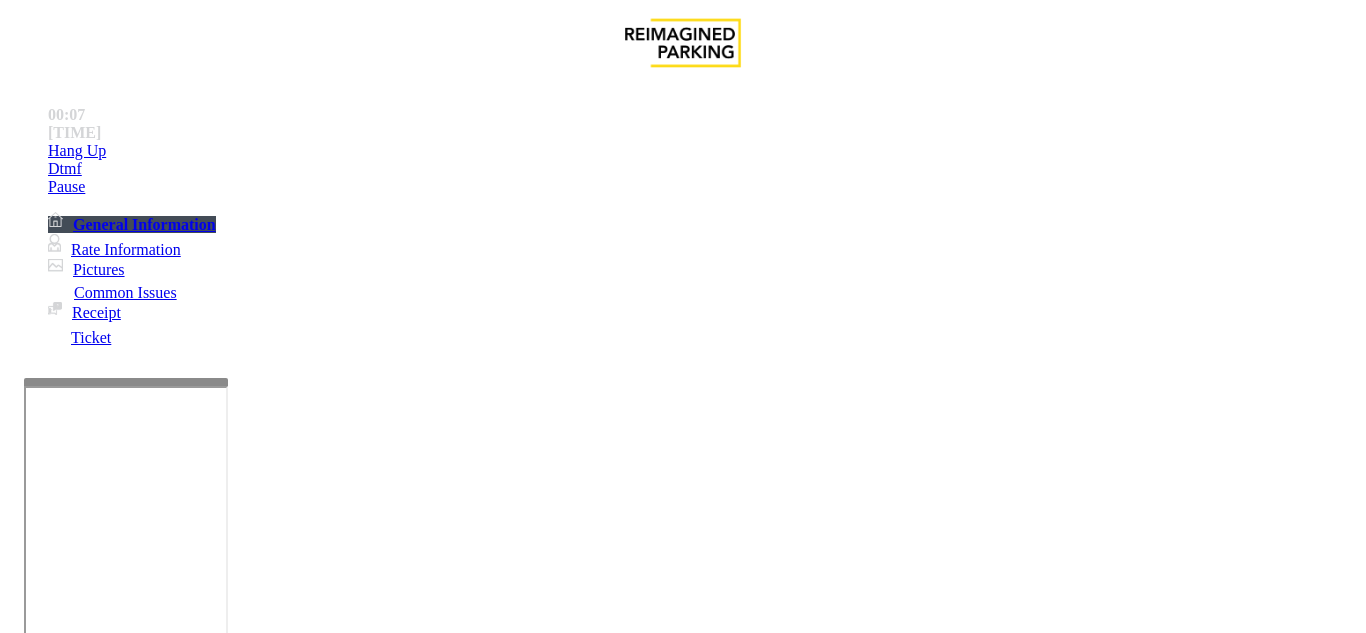 click on "Validation Issue" at bounding box center (461, 1286) 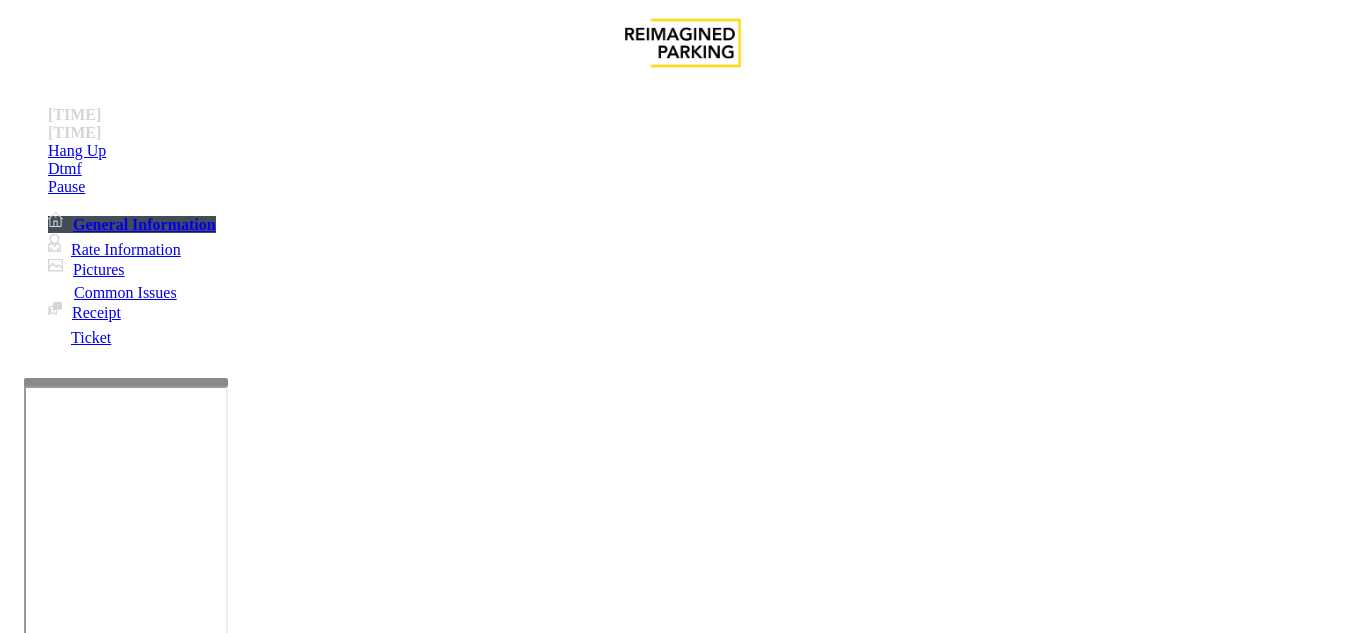 click on "Validation Error" at bounding box center [682, 1271] 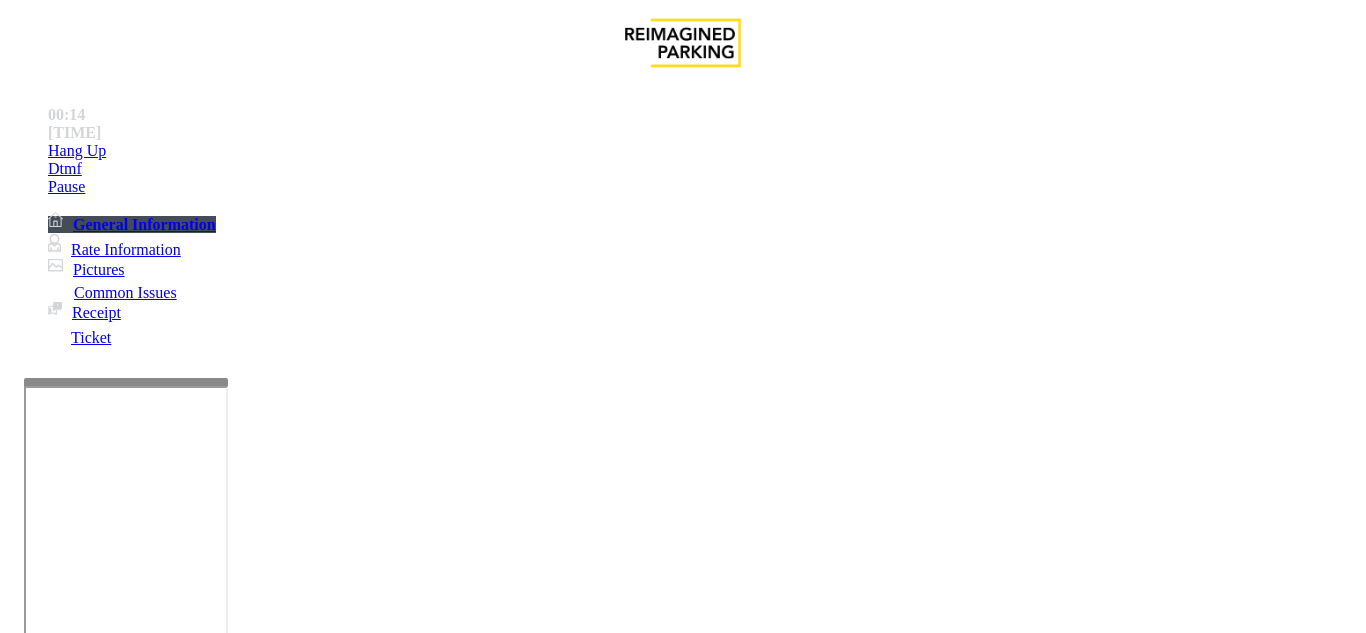 scroll, scrollTop: 300, scrollLeft: 0, axis: vertical 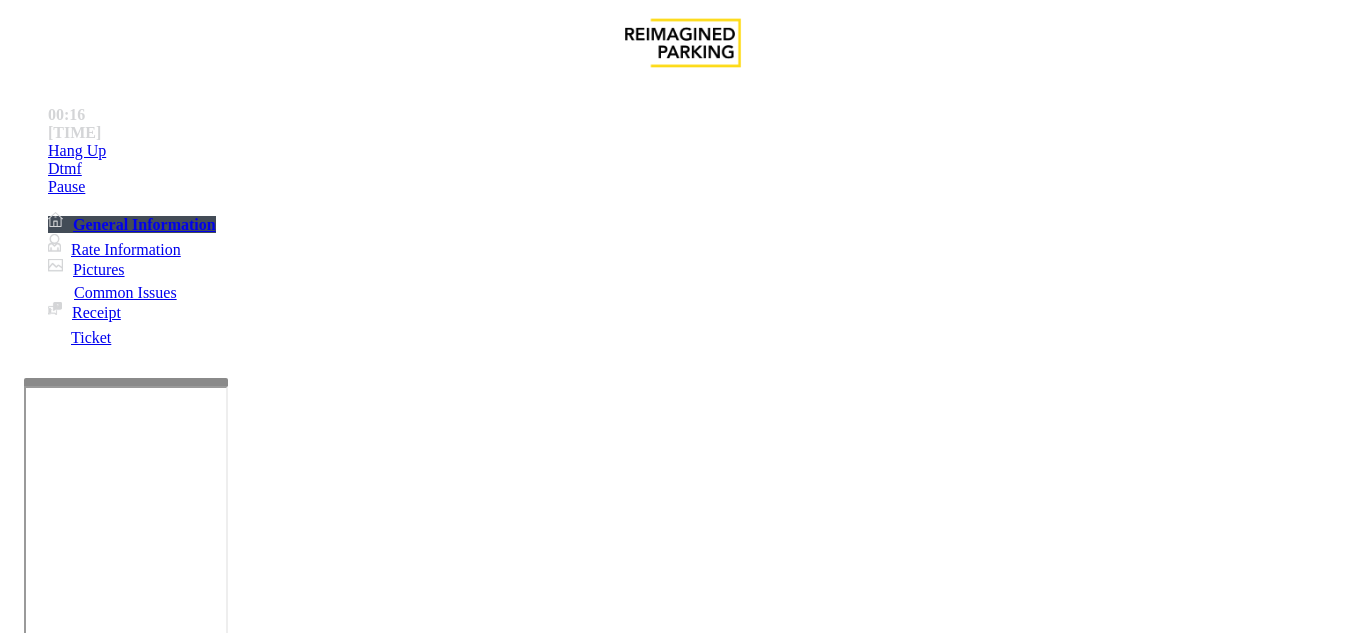 paste on "**********" 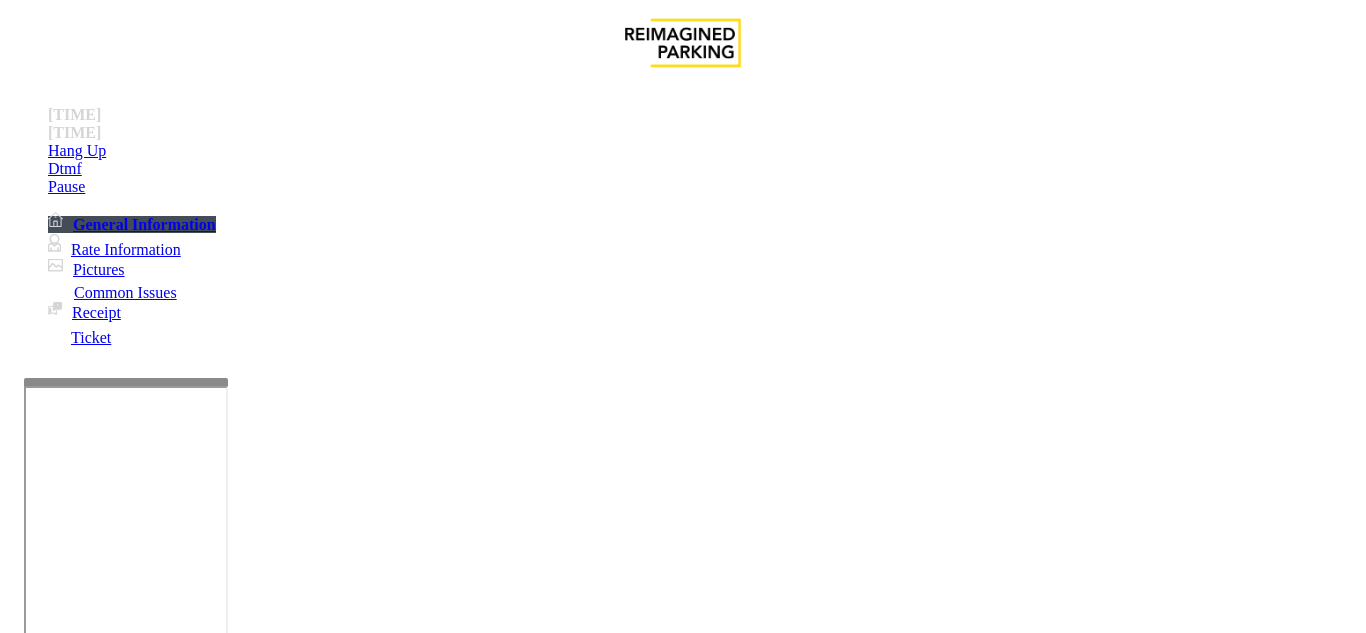 type on "**********" 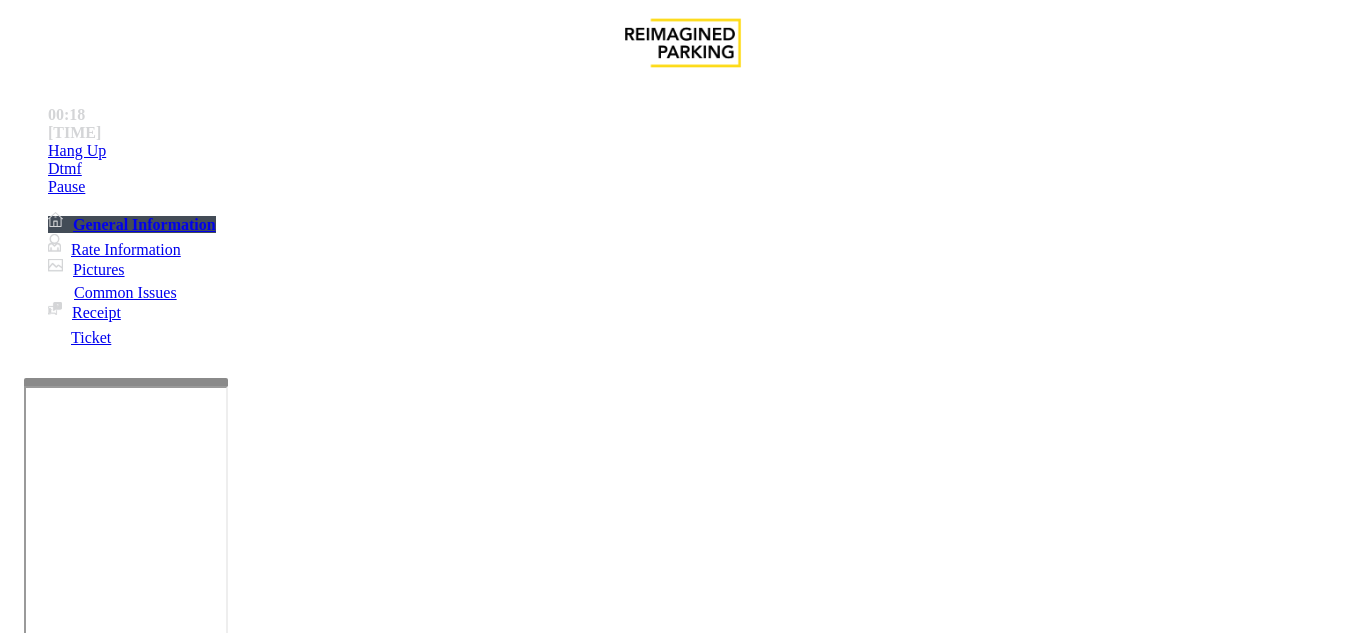 drag, startPoint x: 819, startPoint y: 487, endPoint x: 1169, endPoint y: 494, distance: 350.07 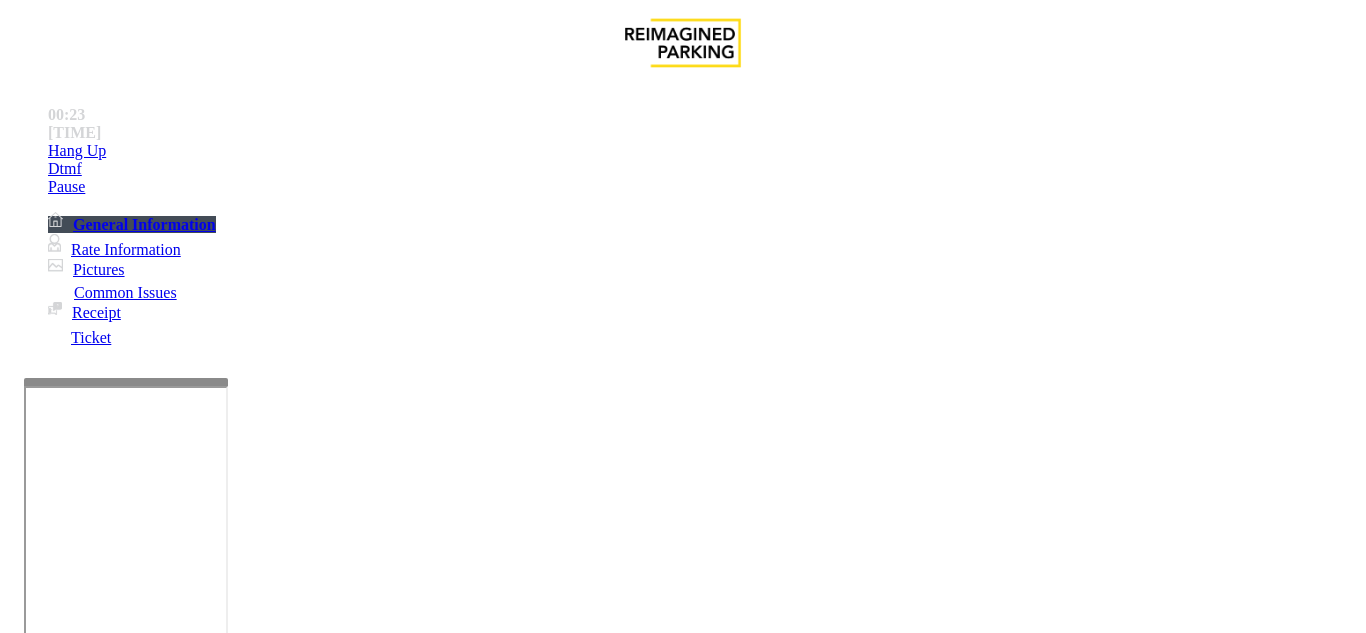 scroll, scrollTop: 67, scrollLeft: 0, axis: vertical 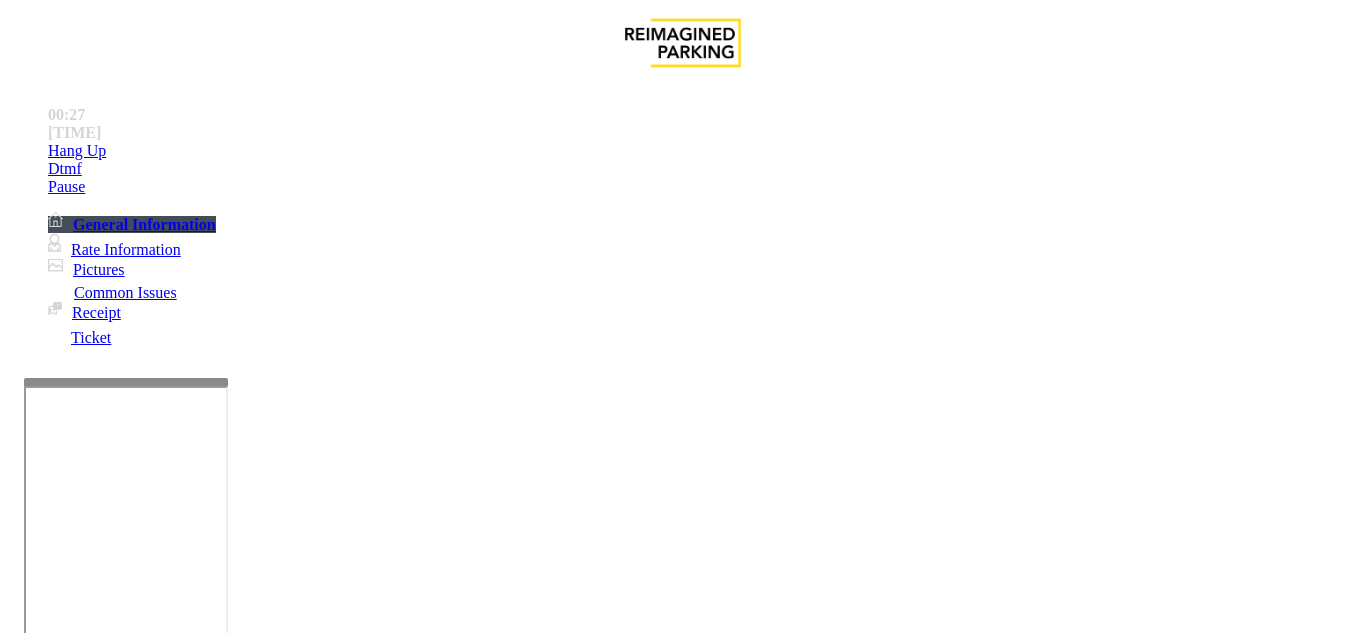 click on "**********" at bounding box center (96, 1335) 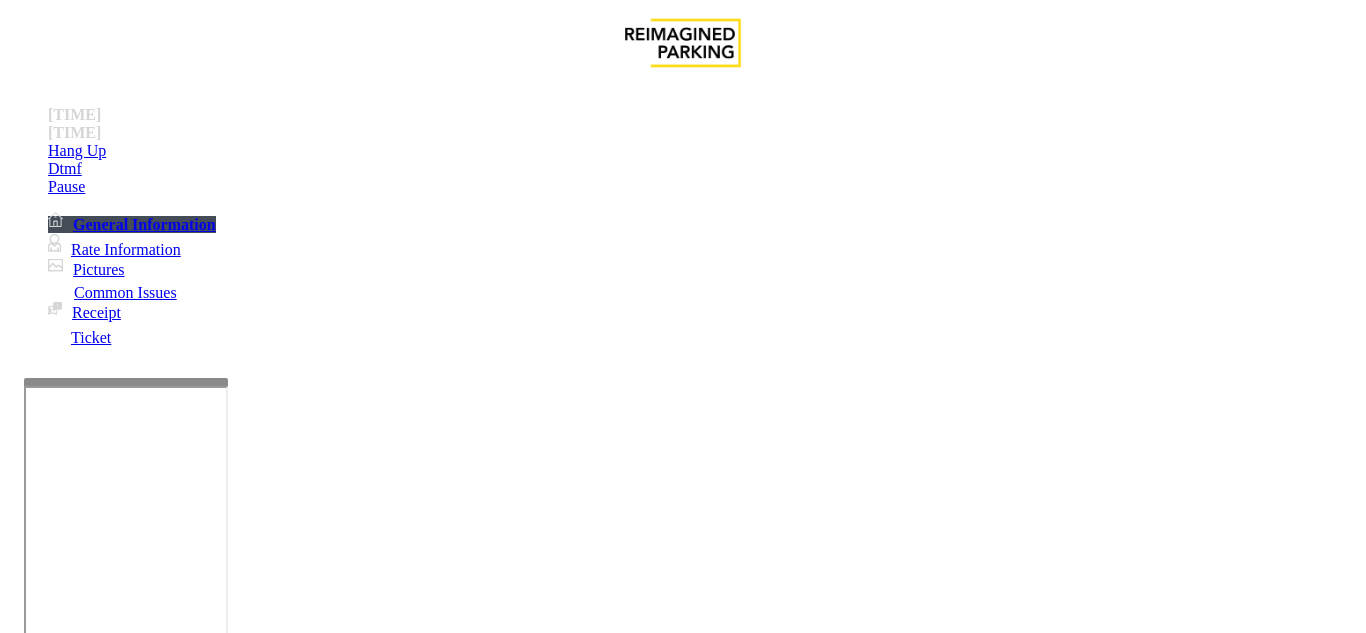 scroll, scrollTop: 1200, scrollLeft: 0, axis: vertical 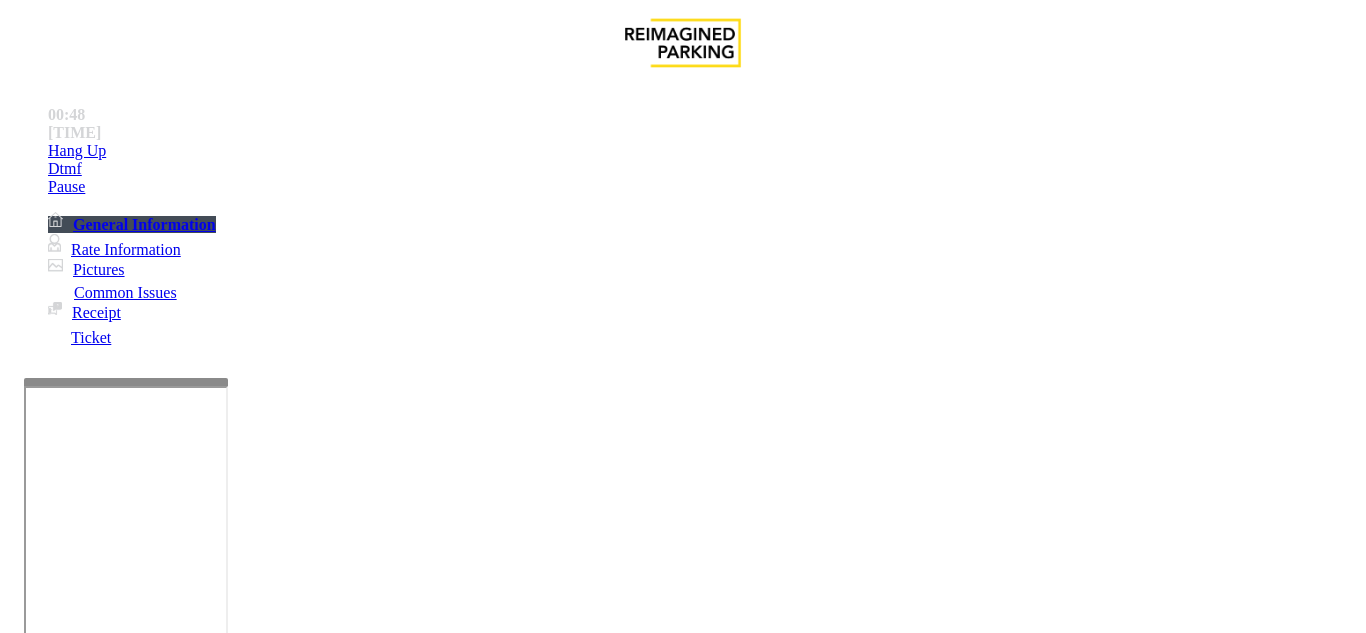 click at bounding box center [221, 1634] 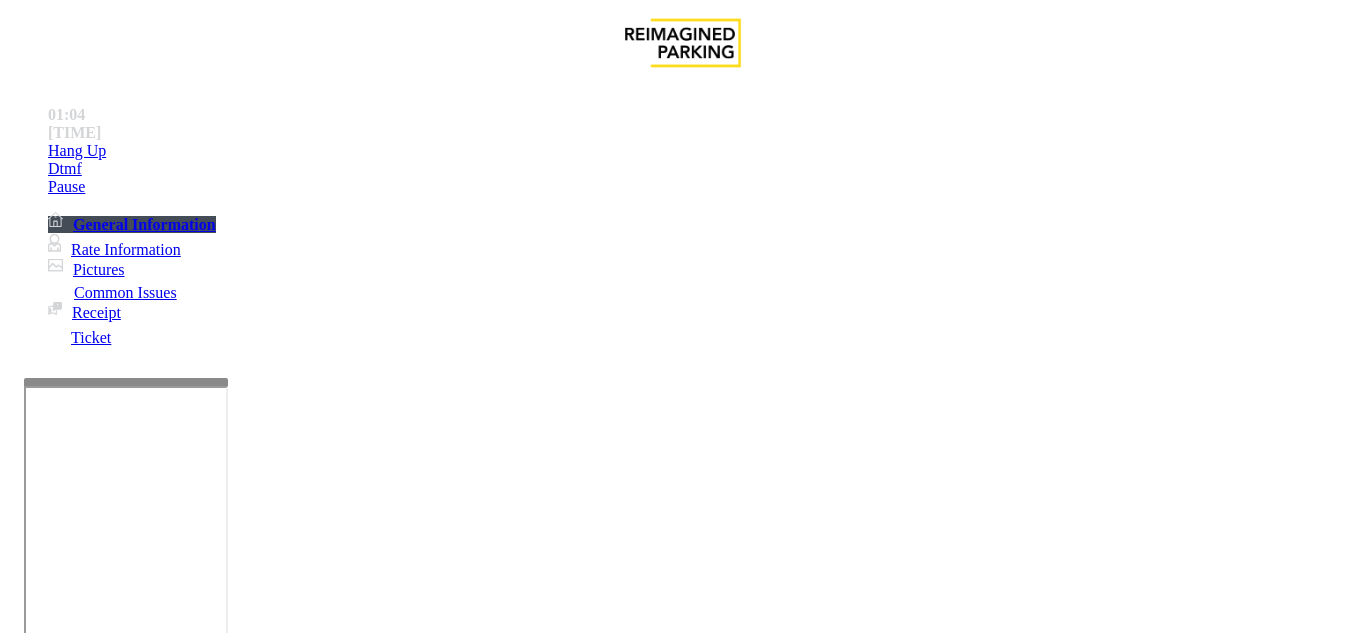 type on "**********" 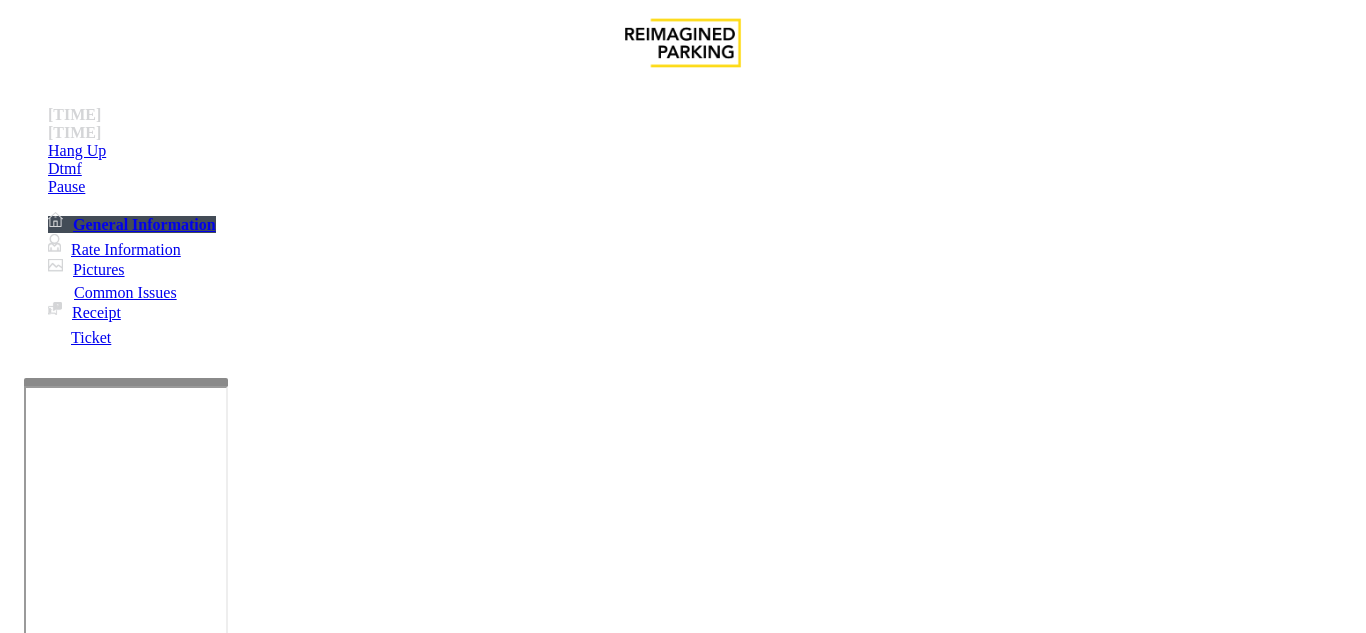 scroll, scrollTop: 0, scrollLeft: 0, axis: both 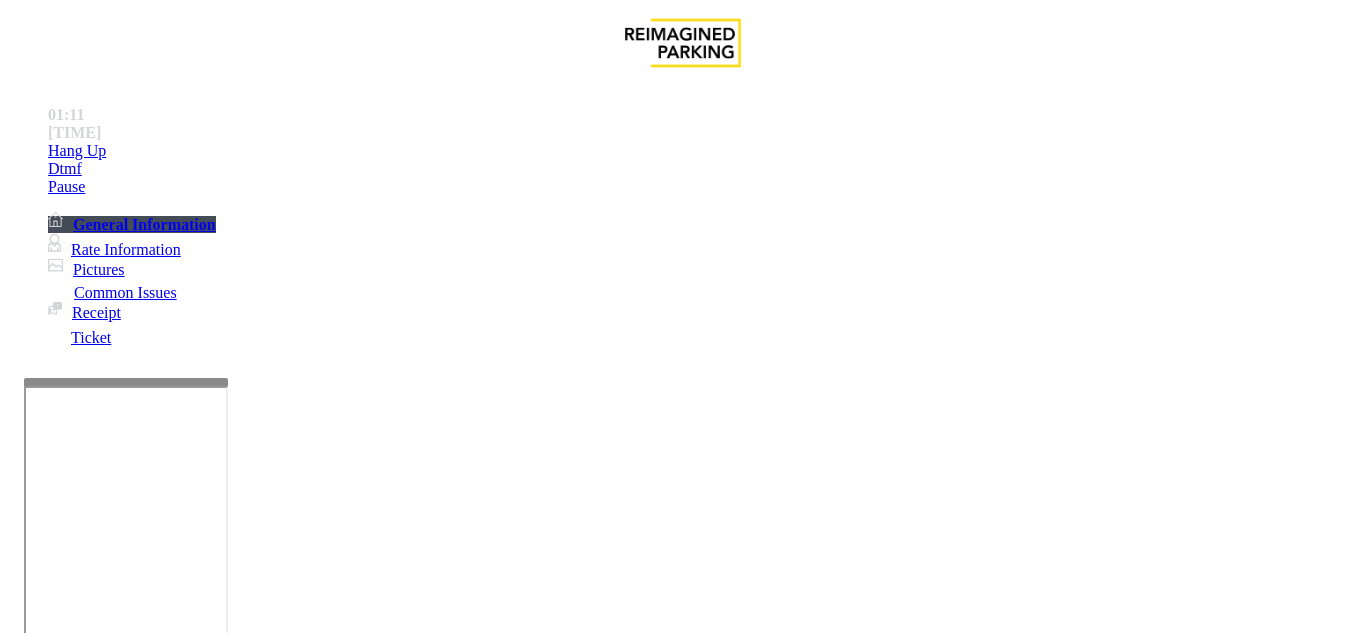 click at bounding box center [96, 1308] 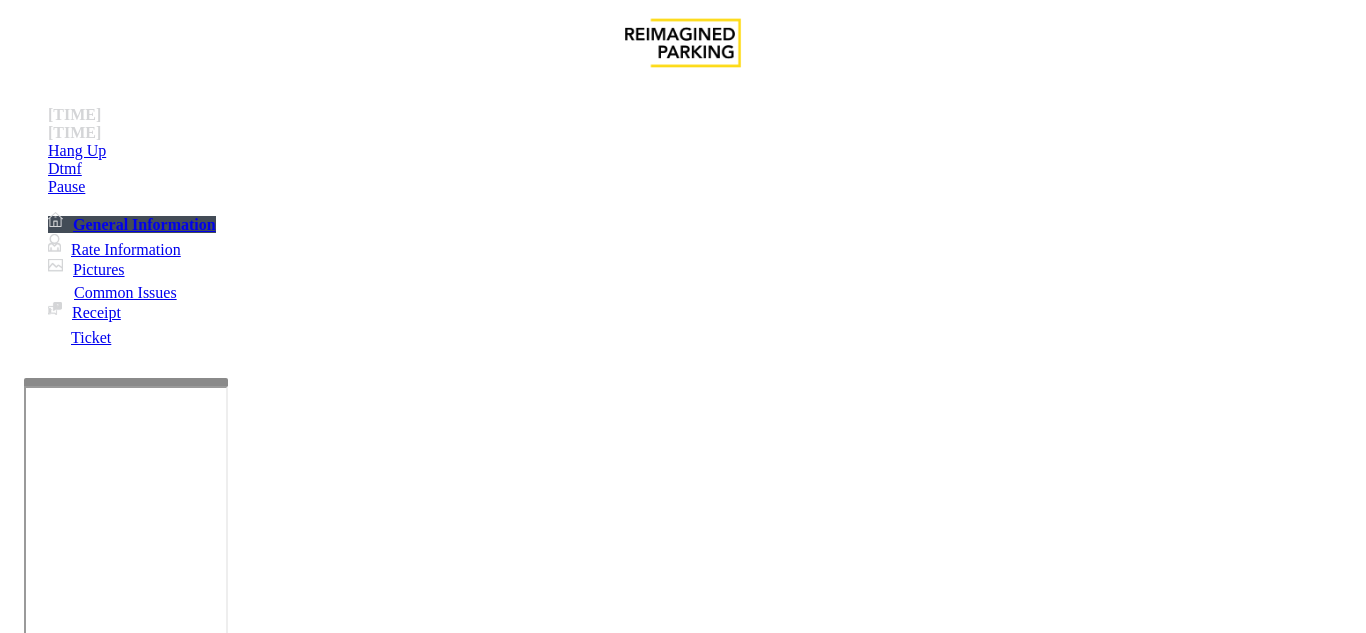 type on "*****" 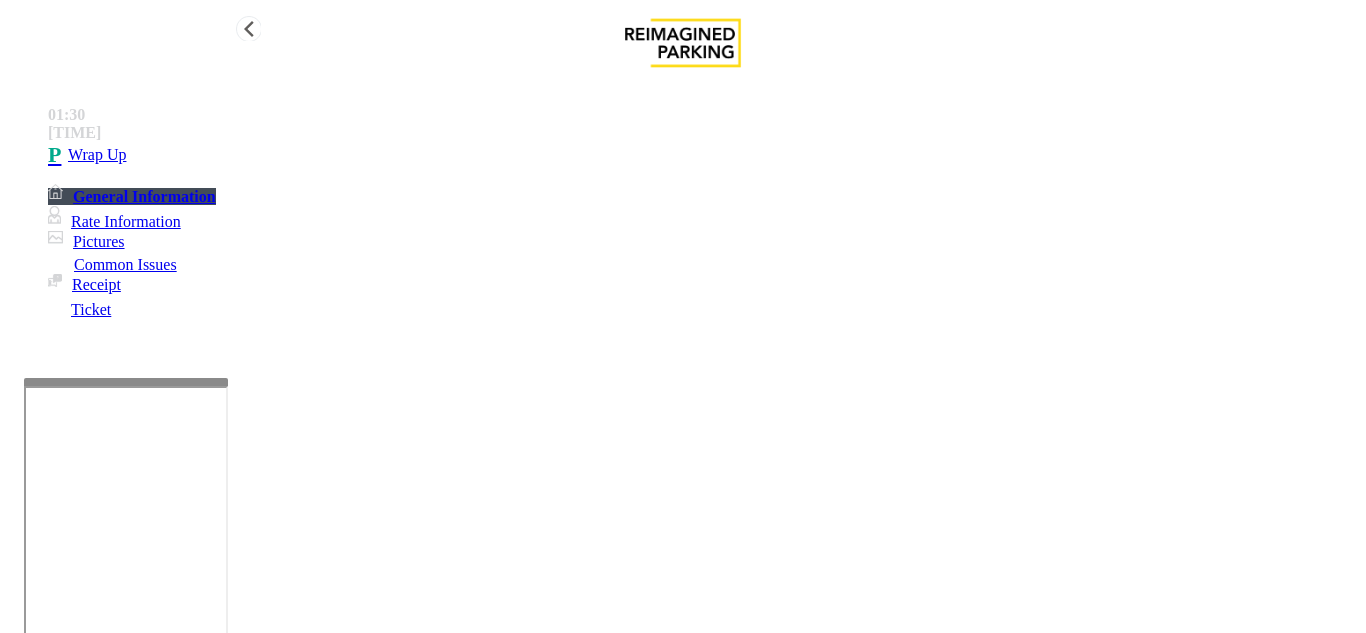 click on "•••• ••" at bounding box center (703, 155) 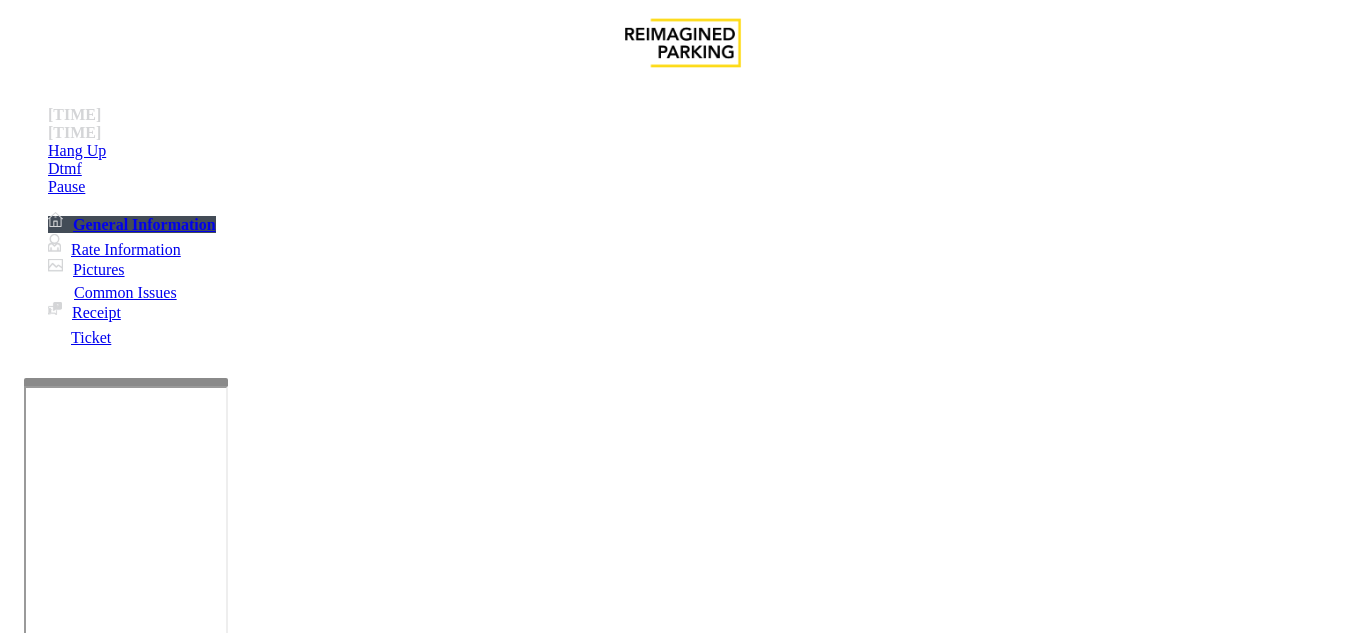 click on "Equipment Issue" at bounding box center (448, 1286) 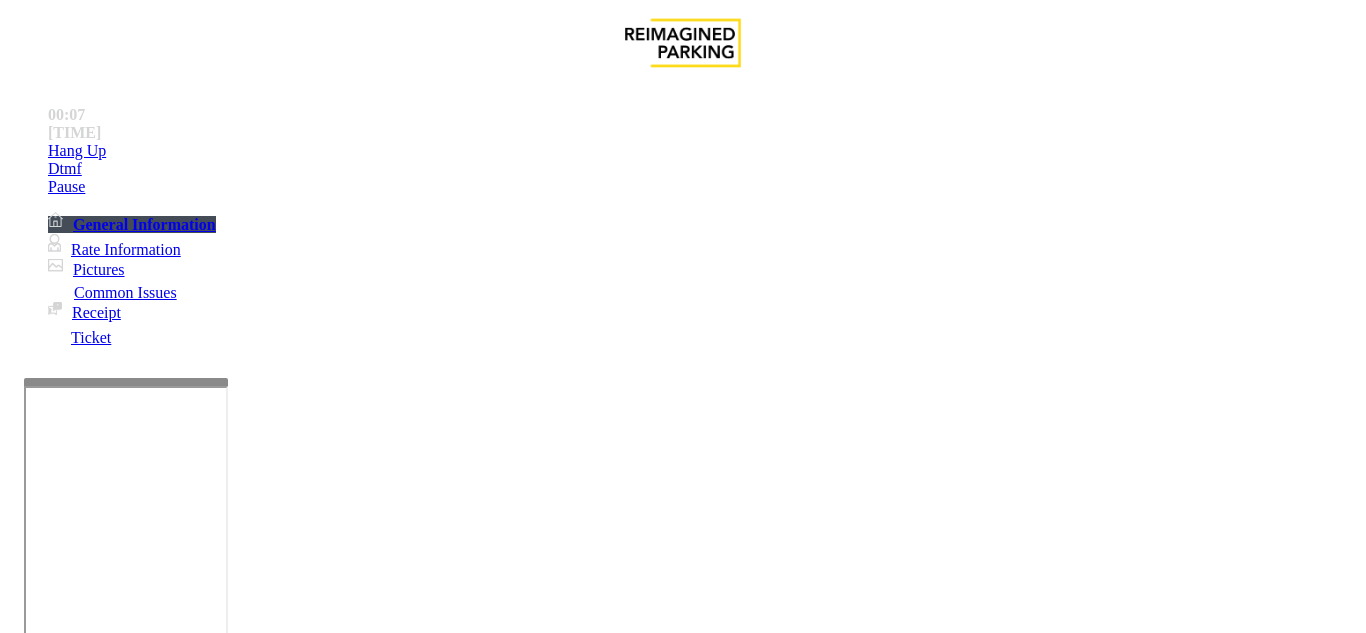 click on "Do not take any details until further notice. Simply vend the gates." at bounding box center (433, 3169) 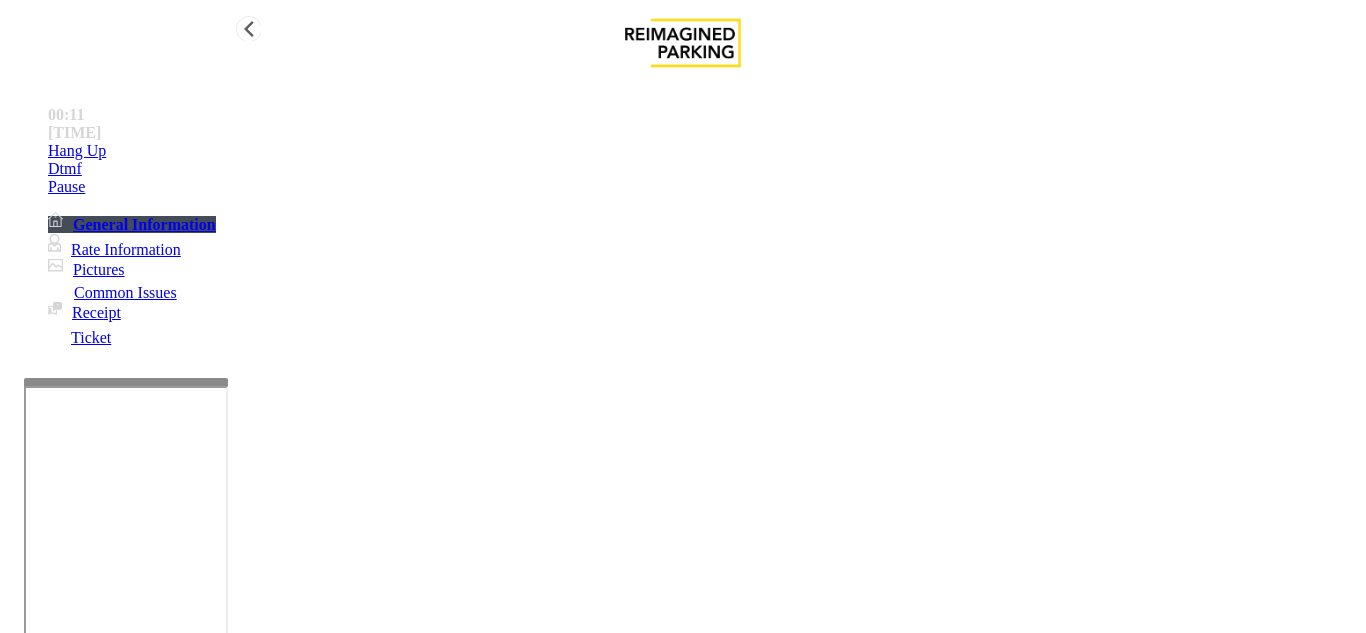 type on "**********" 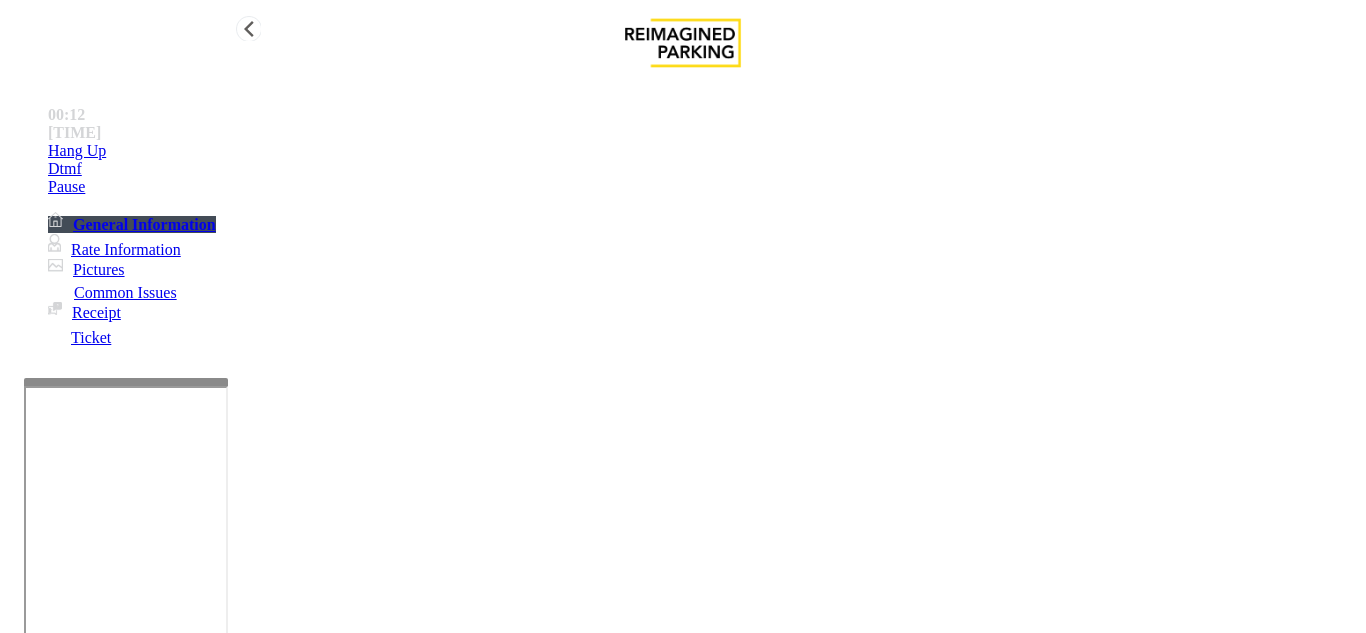 click on "Hang Up" at bounding box center (703, 151) 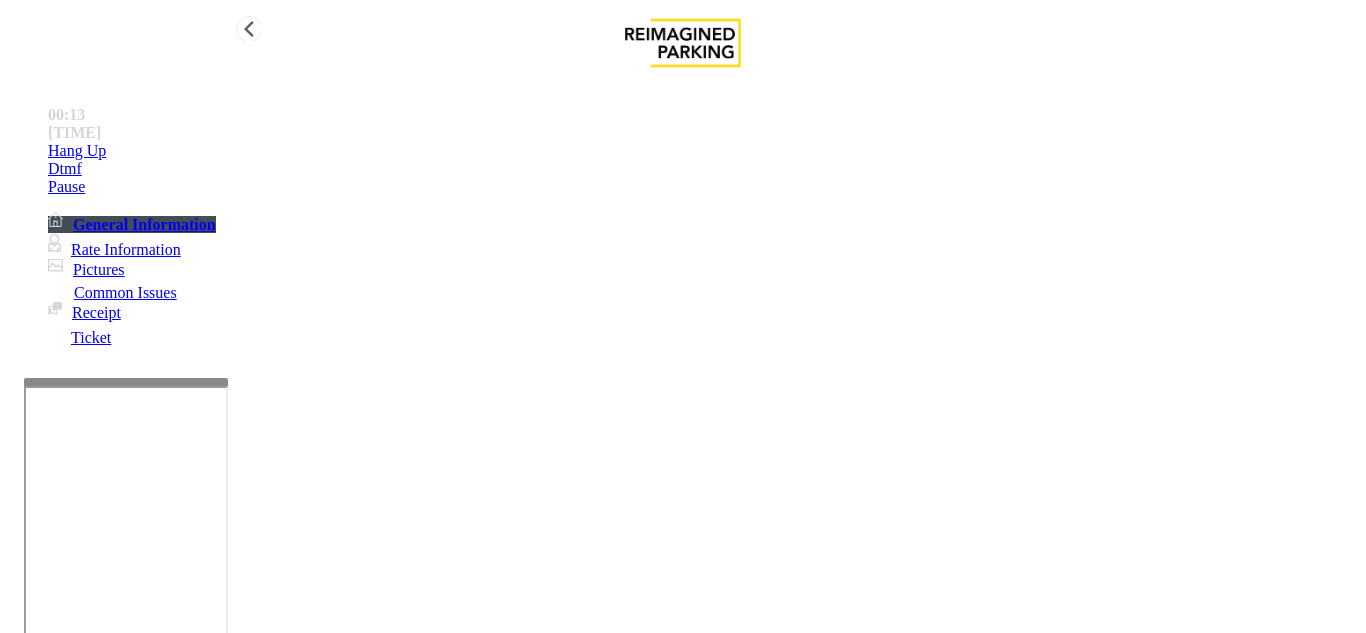 click on "Hang Up" at bounding box center [703, 151] 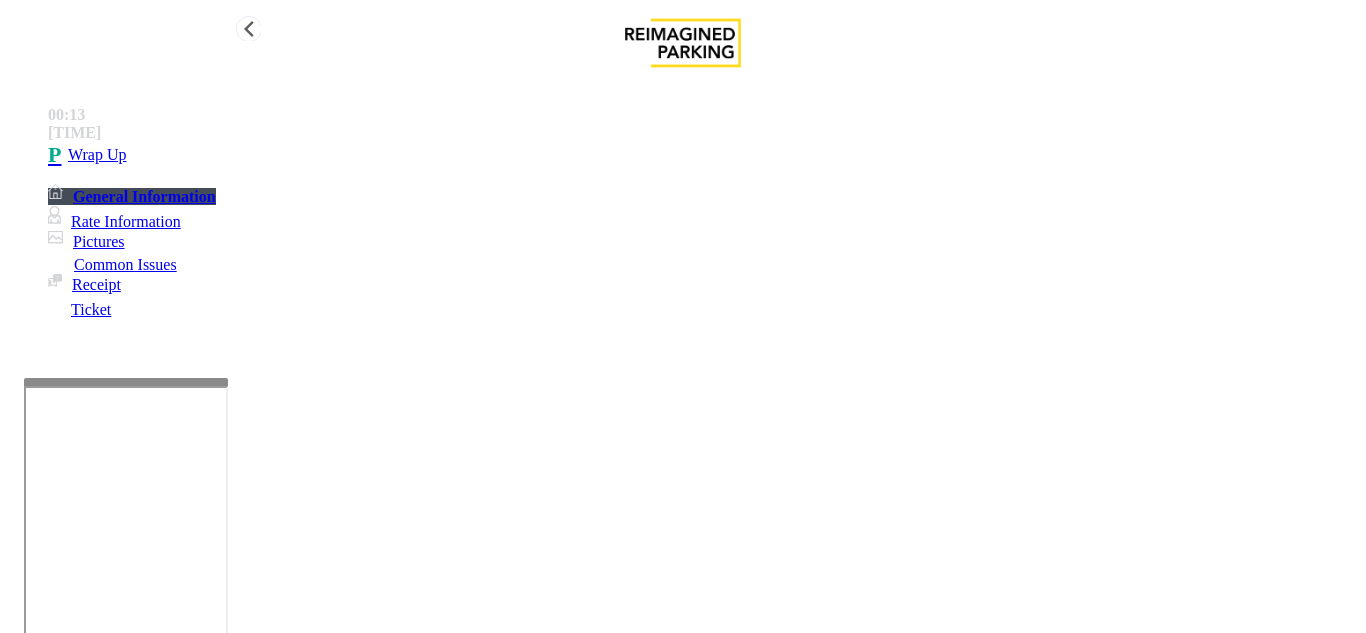 click on "•••• ••" at bounding box center (703, 155) 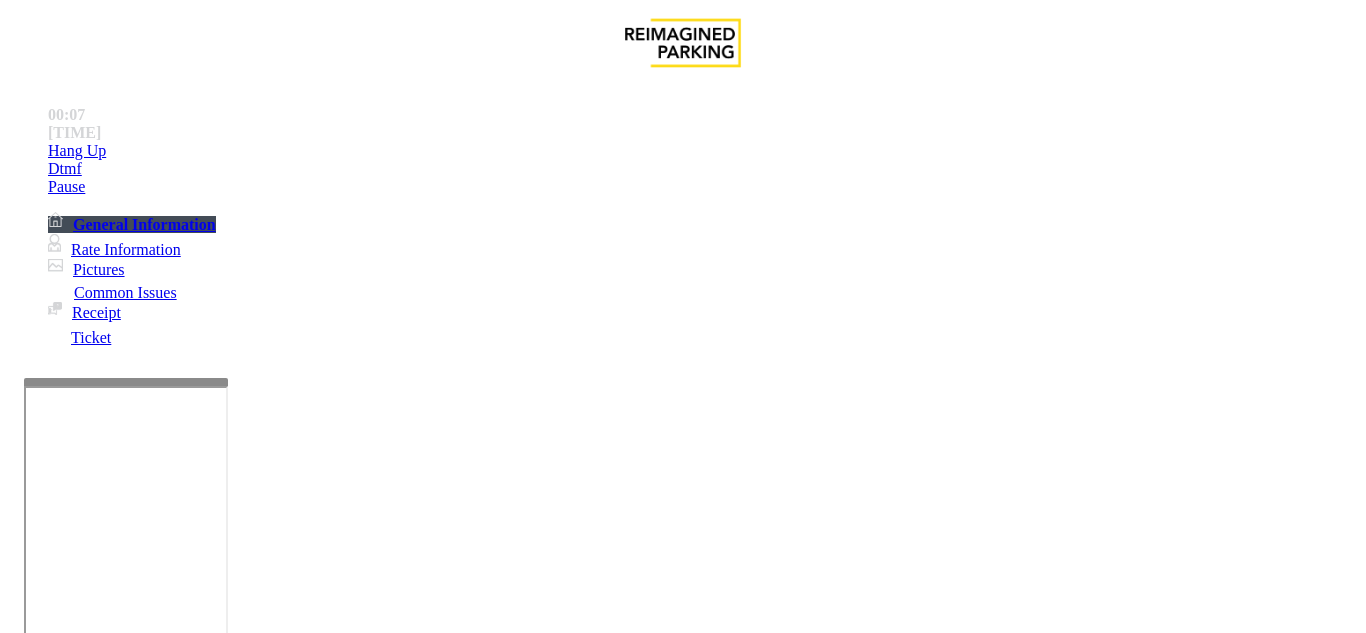 scroll, scrollTop: 2000, scrollLeft: 0, axis: vertical 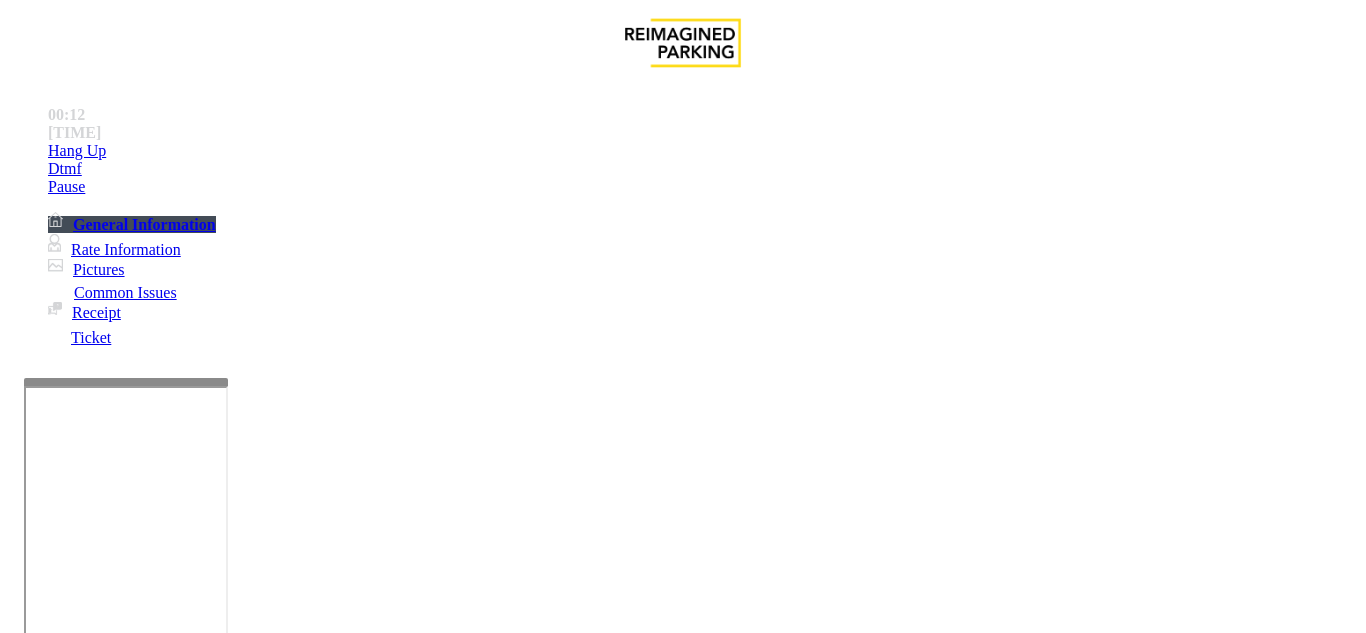 click at bounding box center (74, 3279) 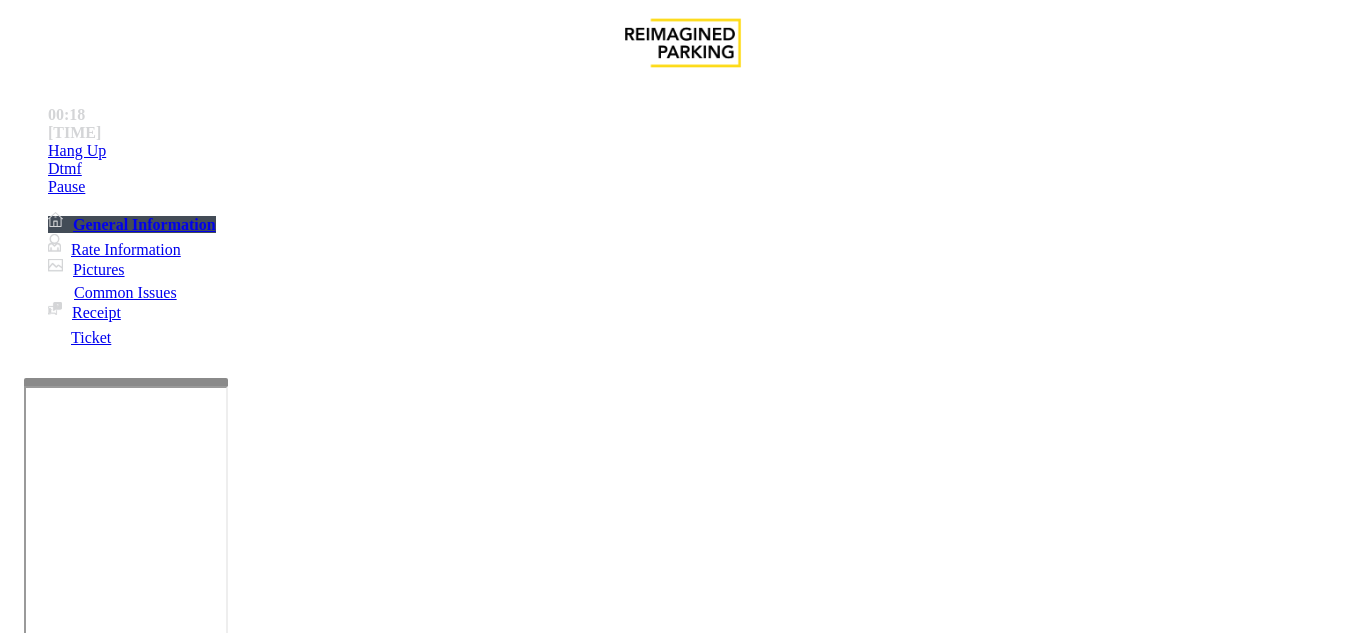 click on "Intercom Issue/No Response" at bounding box center [894, 1286] 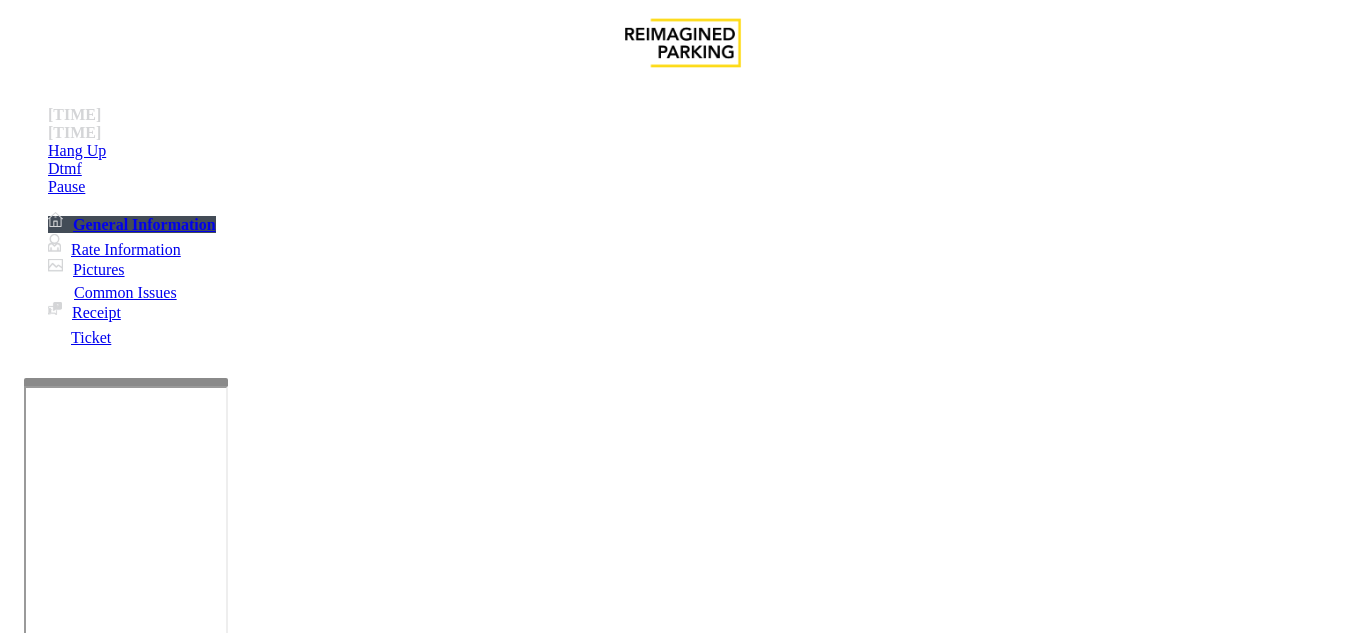 click on "Call dropped" at bounding box center [682, 1271] 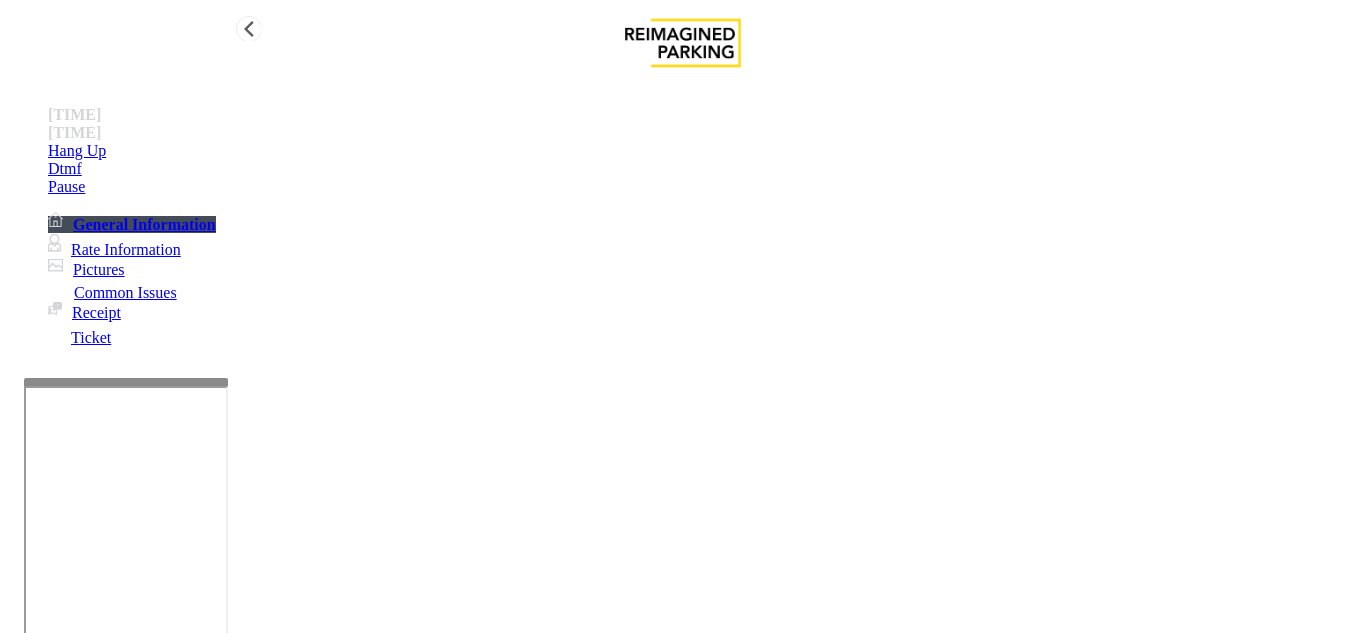 type on "**********" 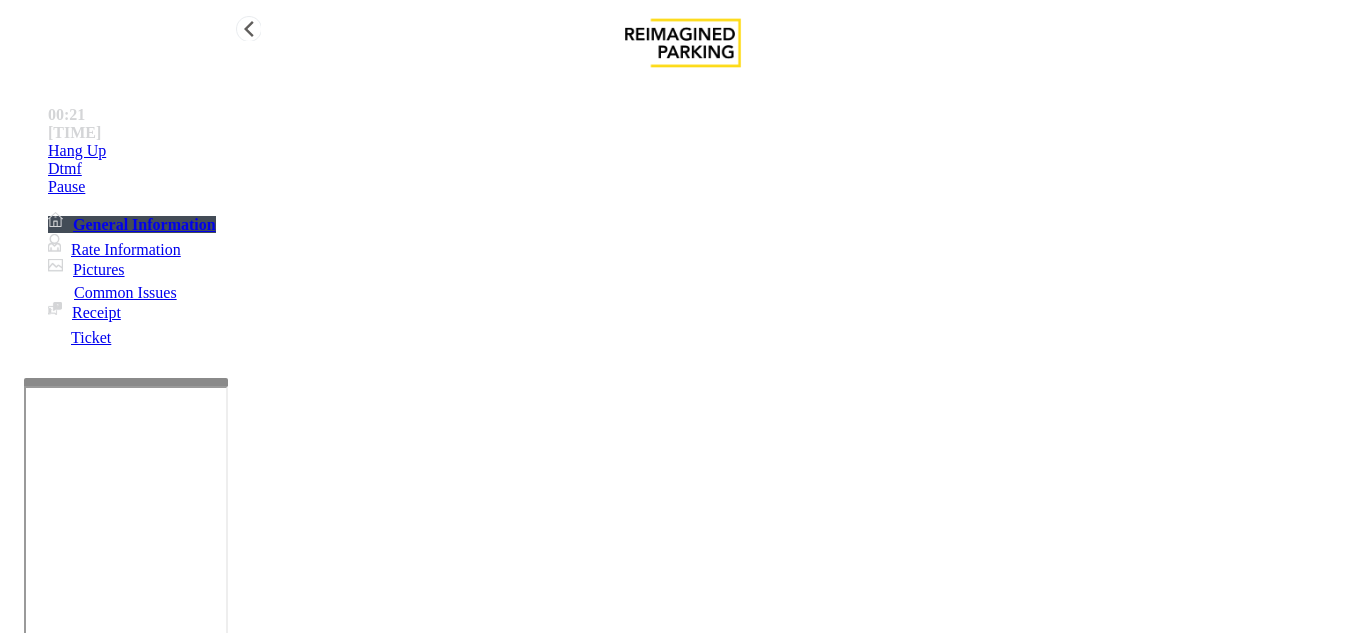 click on "Hang Up" at bounding box center (703, 151) 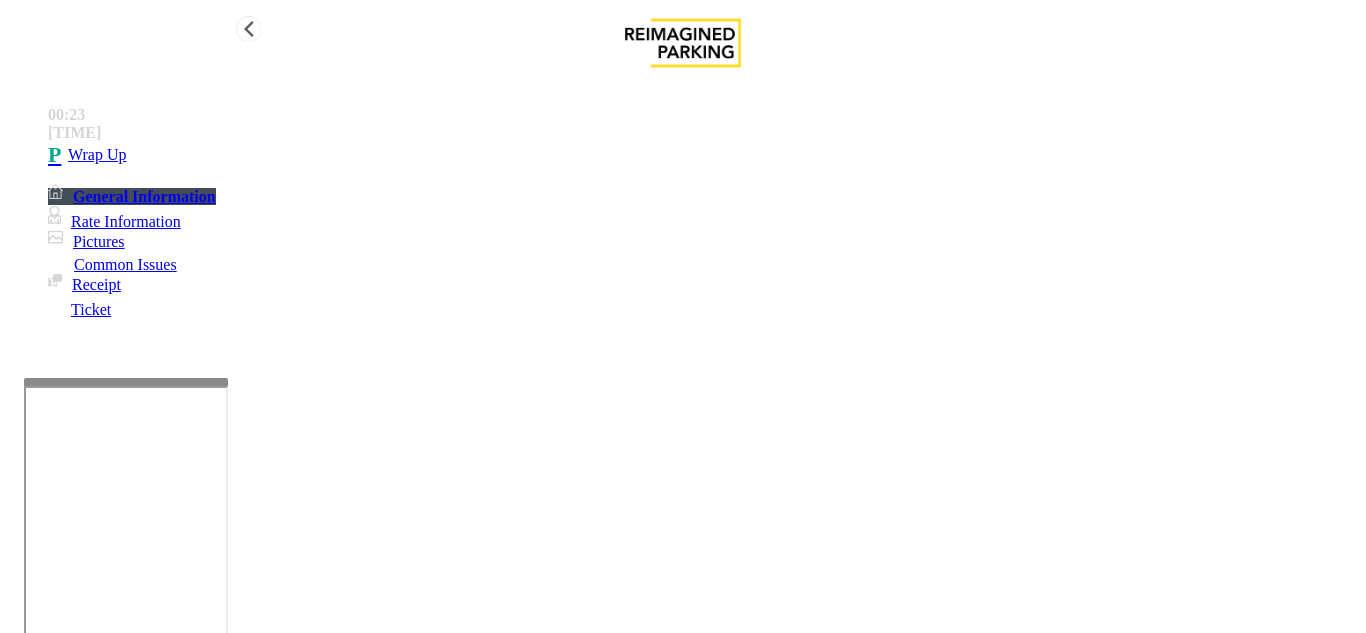 click on "•••• ••" at bounding box center (703, 155) 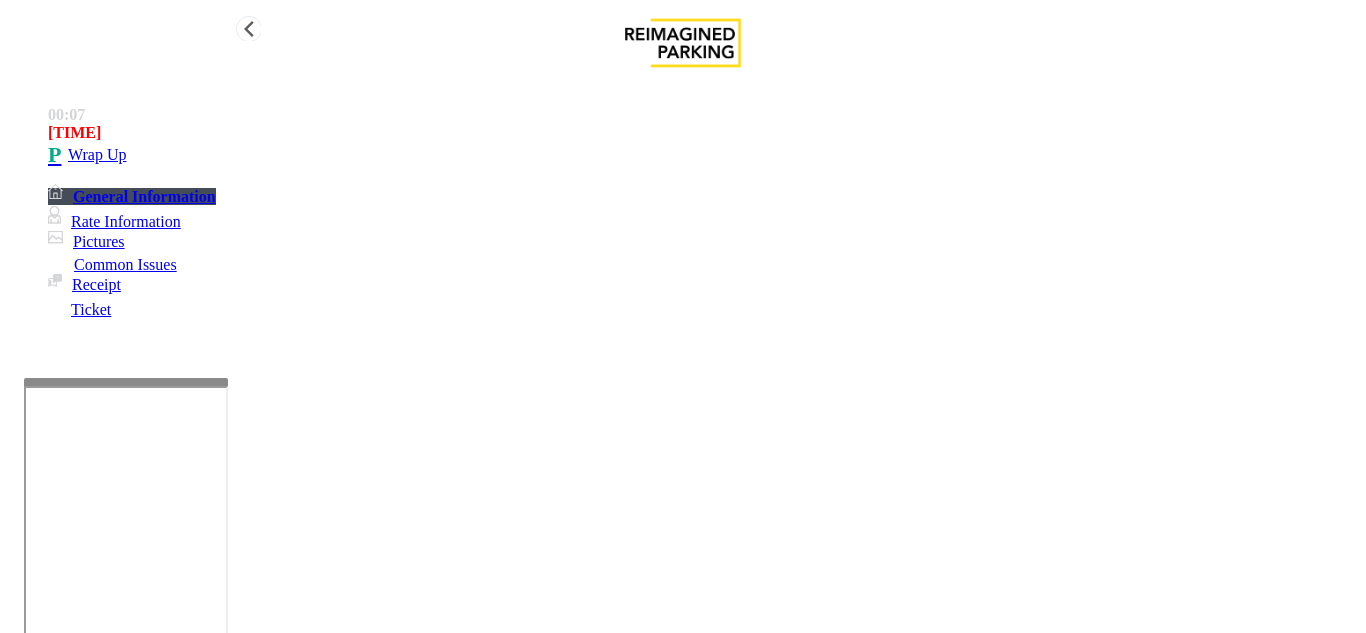 click on "06:00" at bounding box center (703, 133) 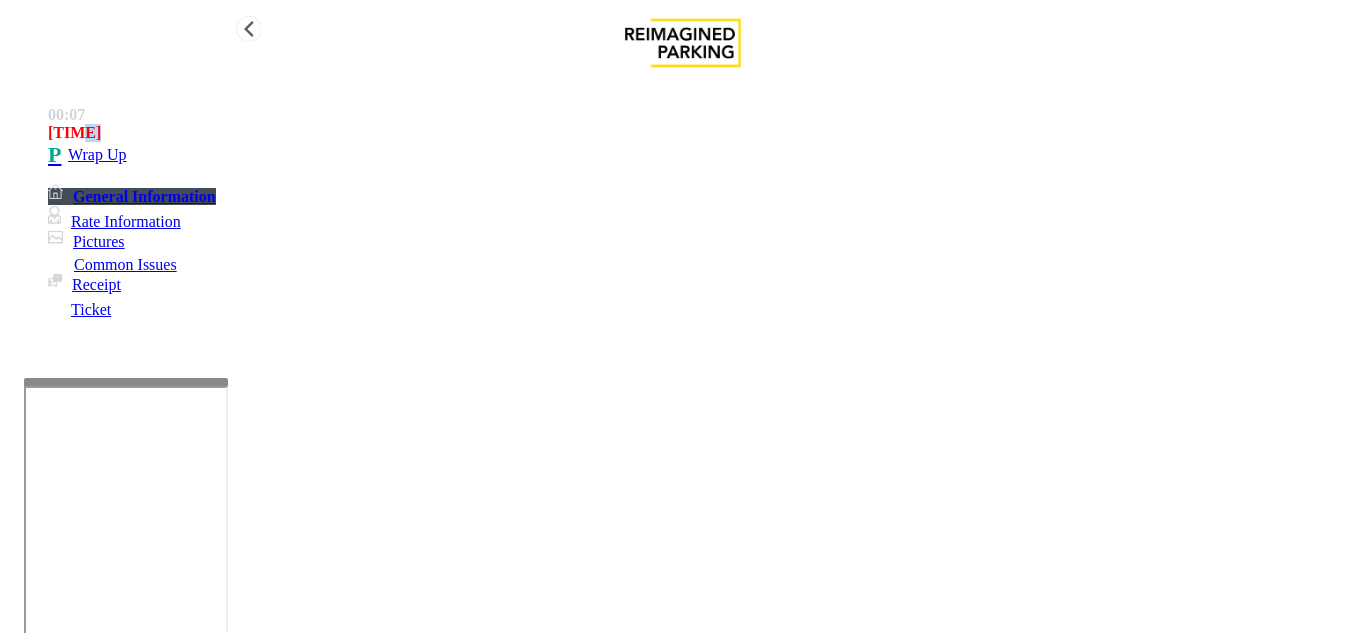 click on "06:00" at bounding box center (703, 133) 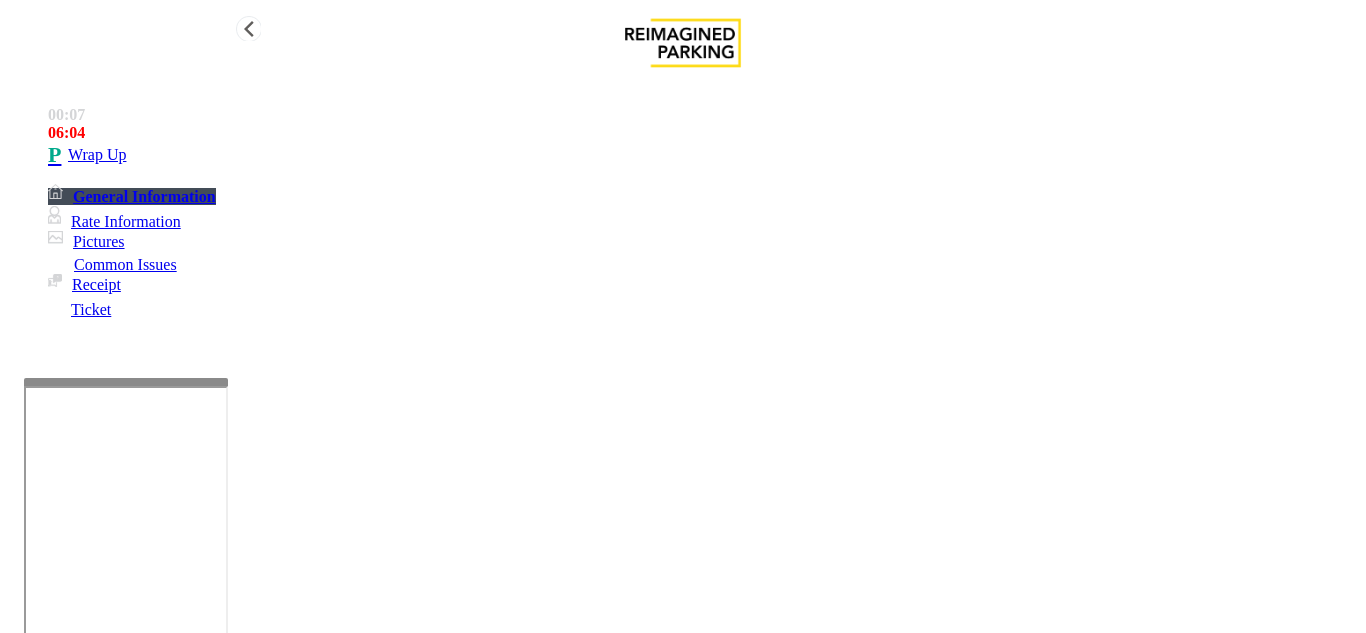 click on "•••• ••" at bounding box center [703, 155] 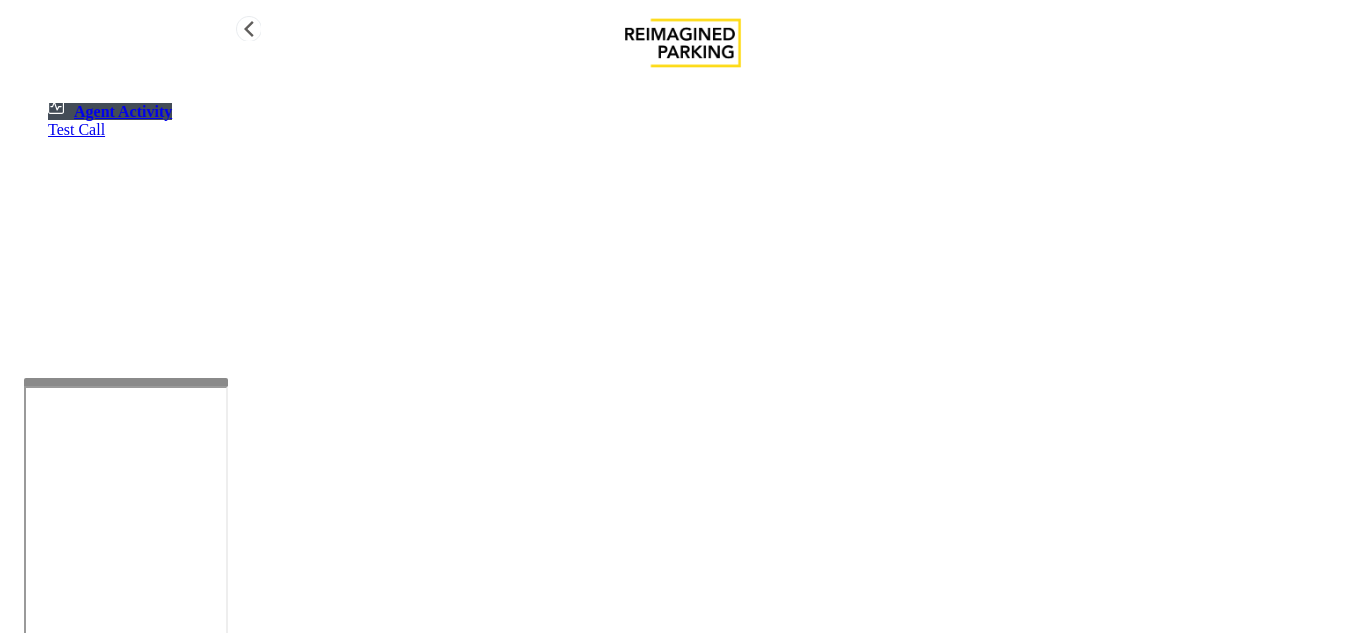 drag, startPoint x: 125, startPoint y: 278, endPoint x: 73, endPoint y: 290, distance: 53.366657 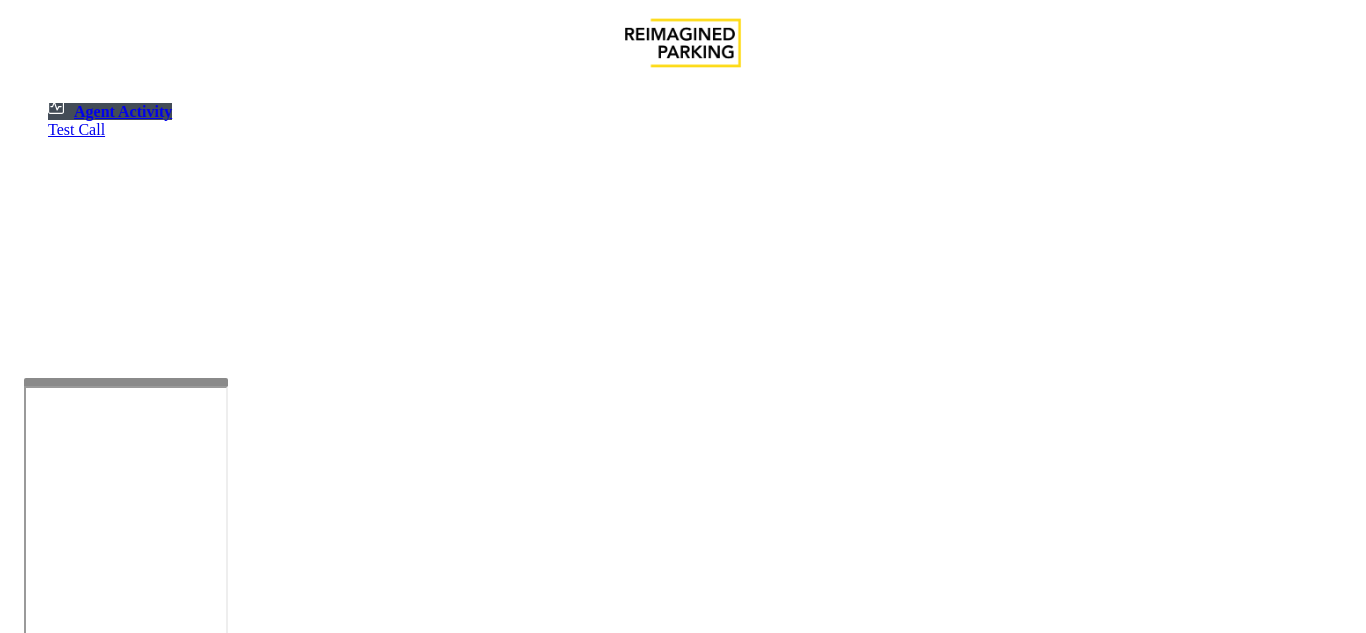 scroll, scrollTop: 200, scrollLeft: 0, axis: vertical 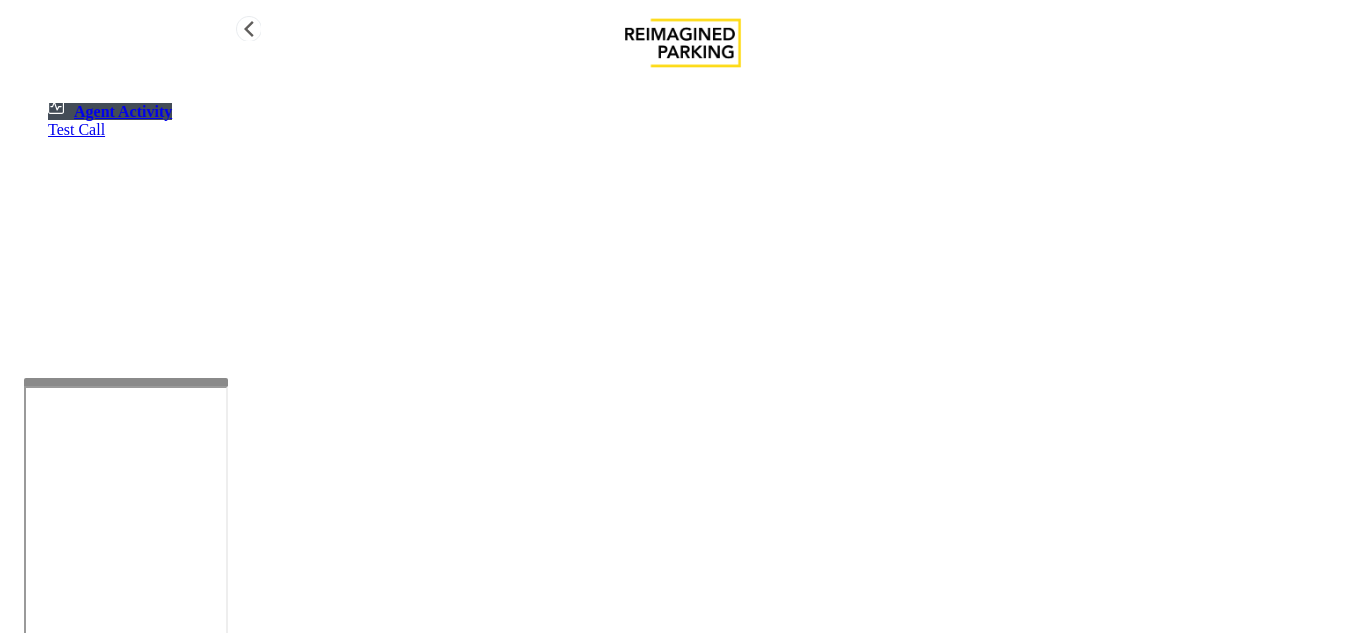 drag, startPoint x: 200, startPoint y: 341, endPoint x: 190, endPoint y: 342, distance: 10.049875 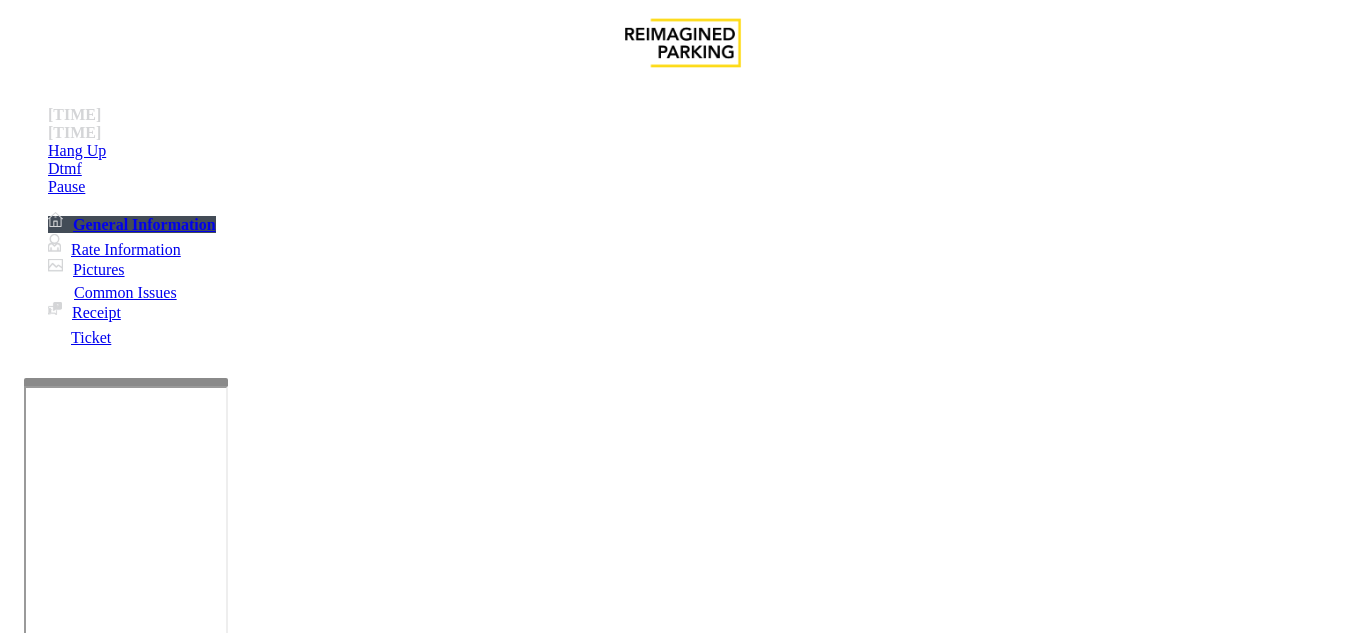 scroll, scrollTop: 400, scrollLeft: 0, axis: vertical 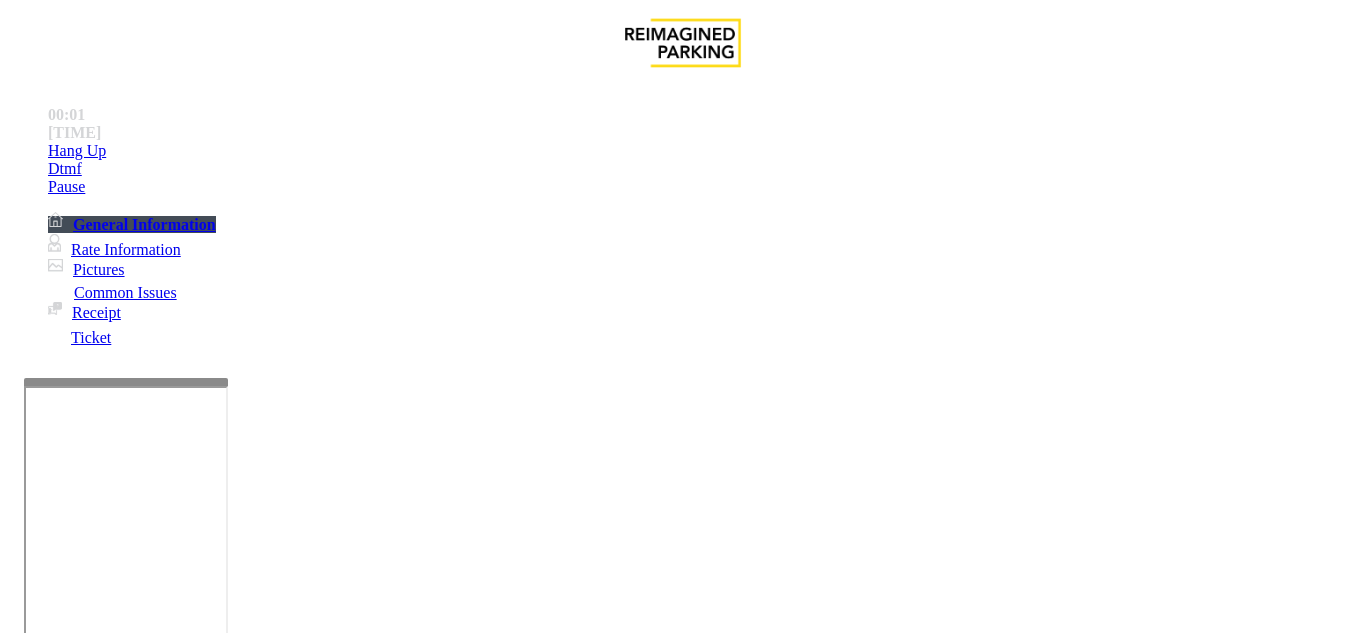click on "There is no ticket or credit card machine at this location. This parking lot is only for the AT&T" at bounding box center (438, 2406) 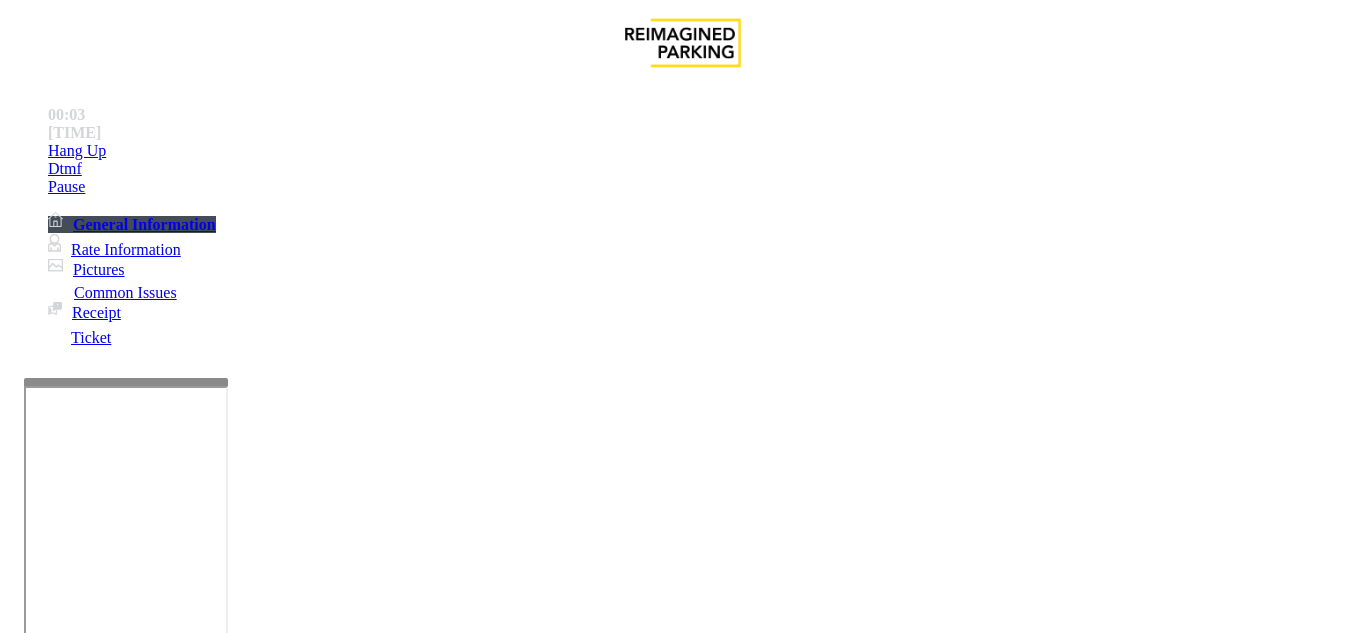 drag, startPoint x: 963, startPoint y: 448, endPoint x: 942, endPoint y: 457, distance: 22.847319 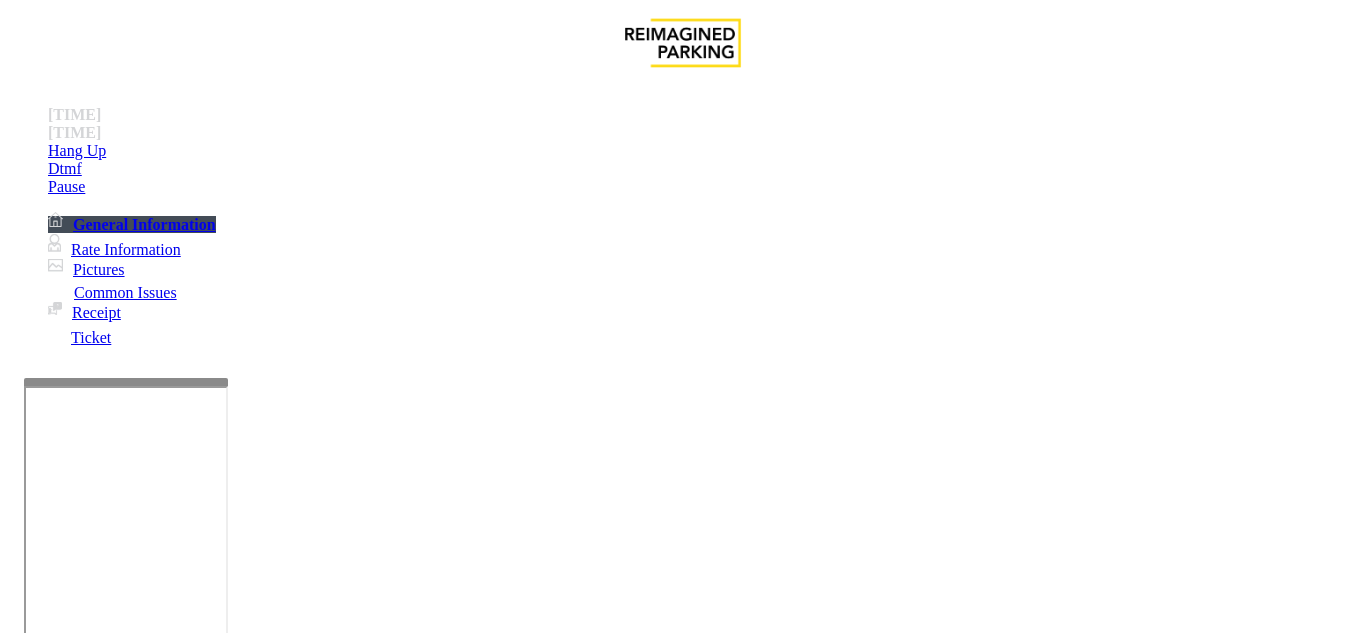 click on "ATT@REEFPARKING.COM" at bounding box center (910, 2339) 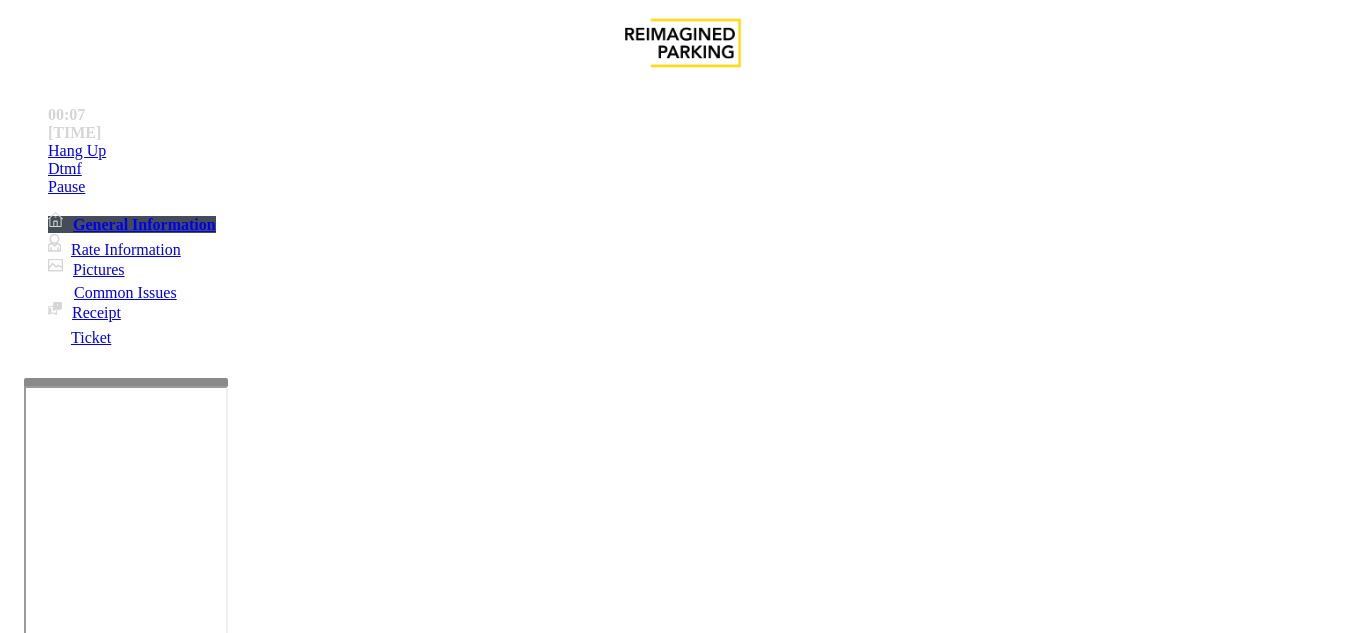click on "ATT@REEFPARKING.COM" at bounding box center (910, 2339) 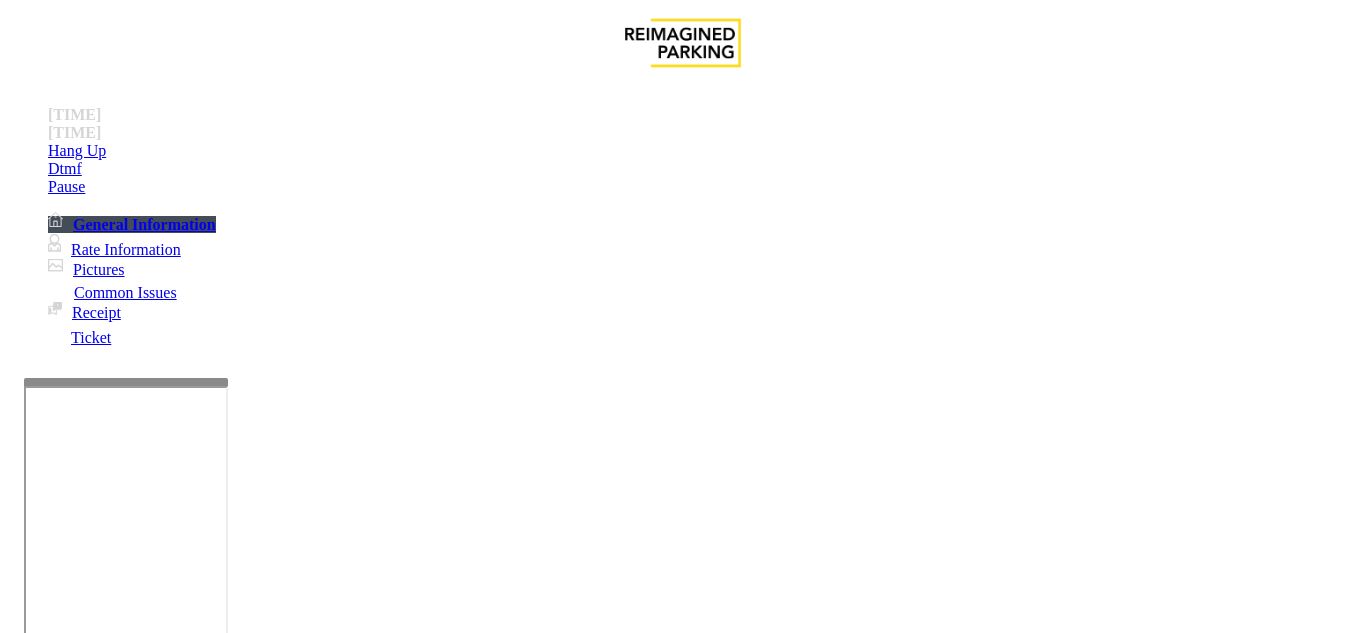 scroll, scrollTop: 850, scrollLeft: 0, axis: vertical 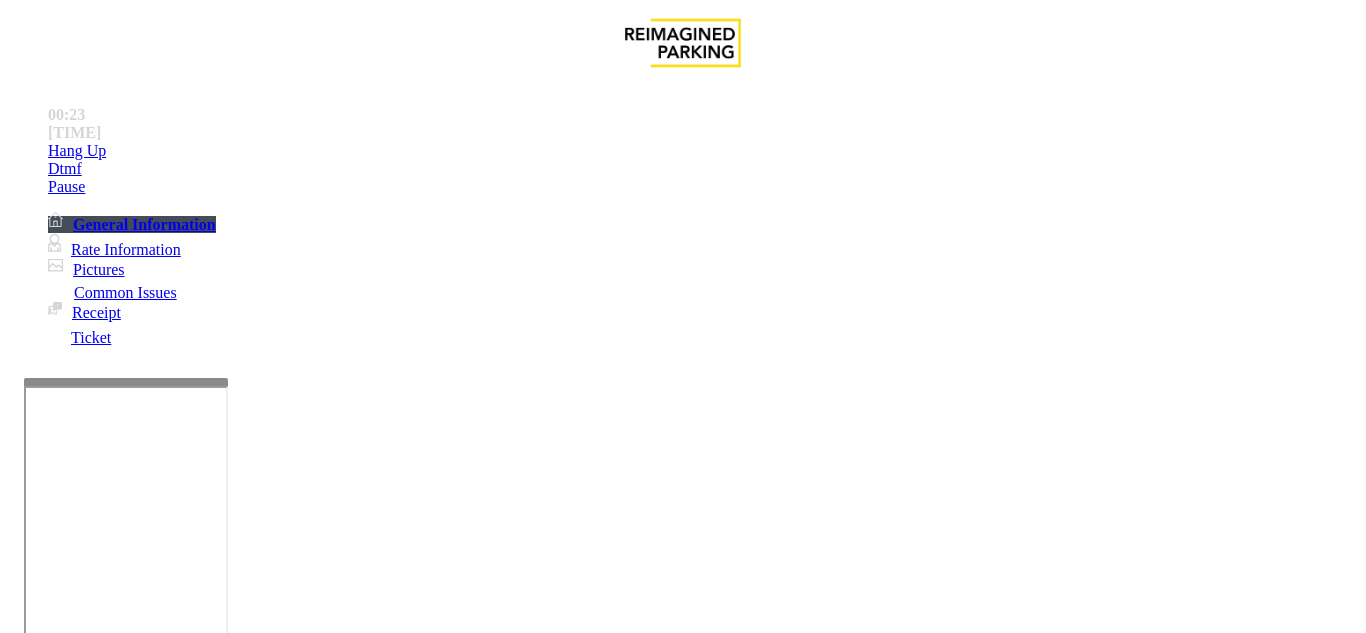copy on "(404)927-0295" 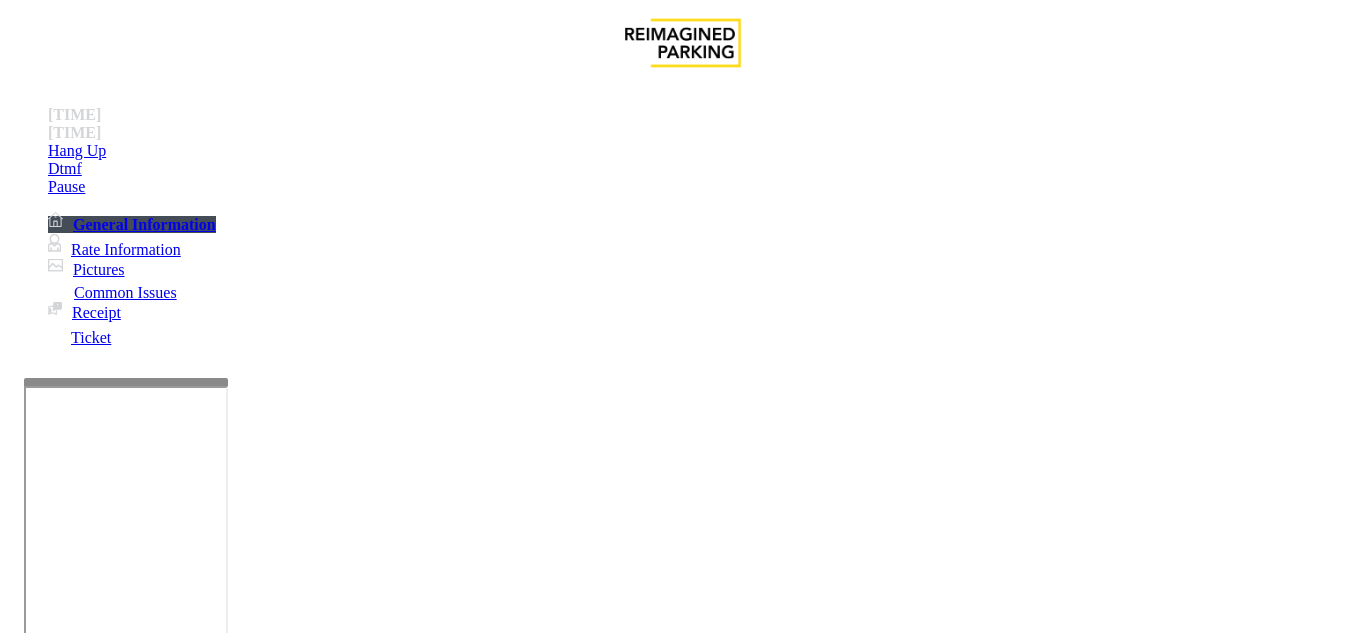 click on "Monthly Issue" at bounding box center [252, 1286] 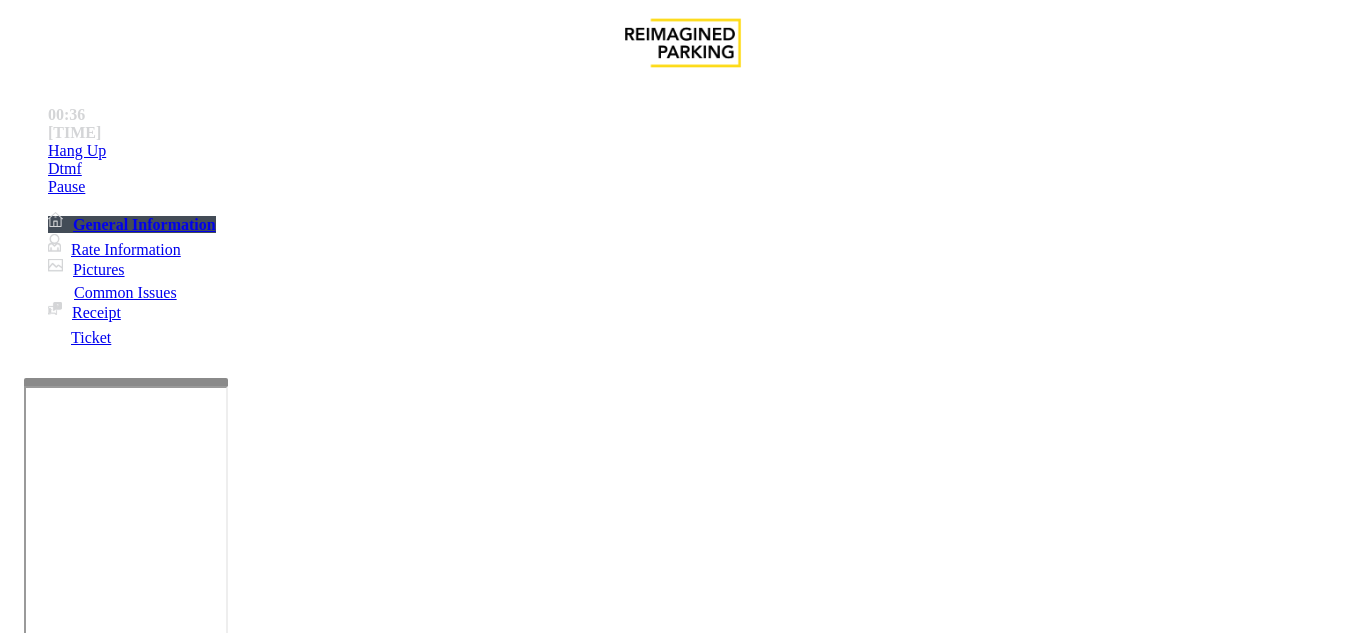 paste on "**********" 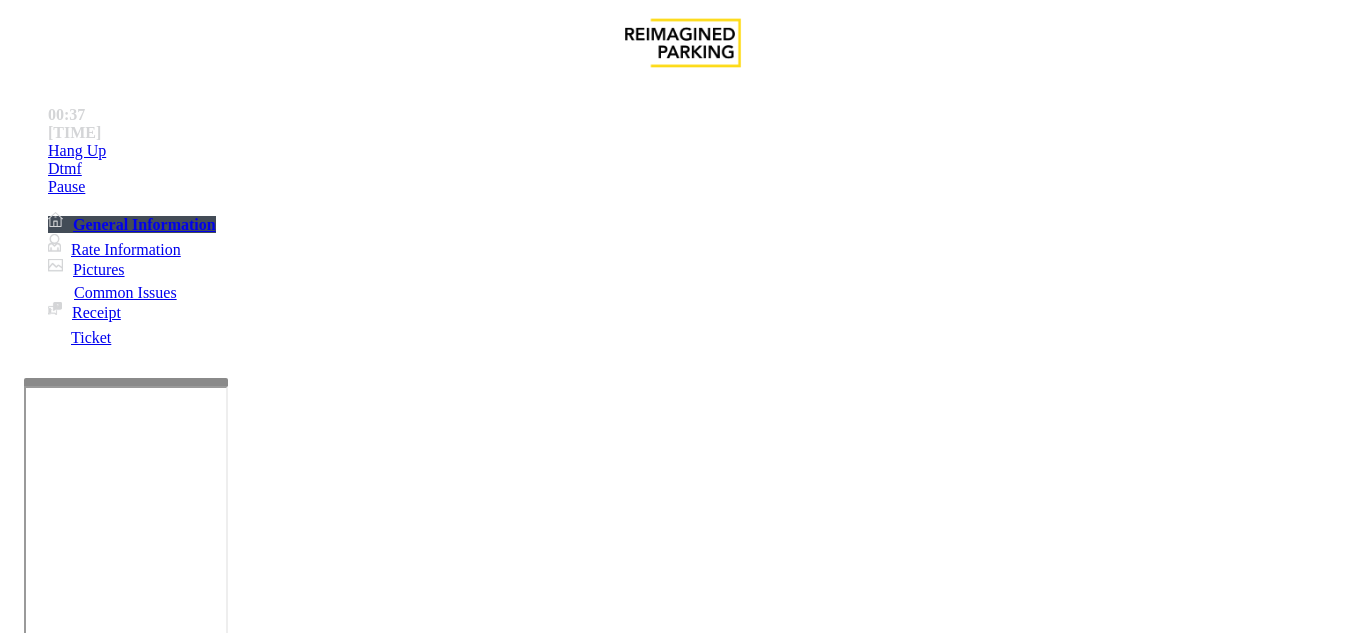 drag, startPoint x: 268, startPoint y: 187, endPoint x: 427, endPoint y: 171, distance: 159.80301 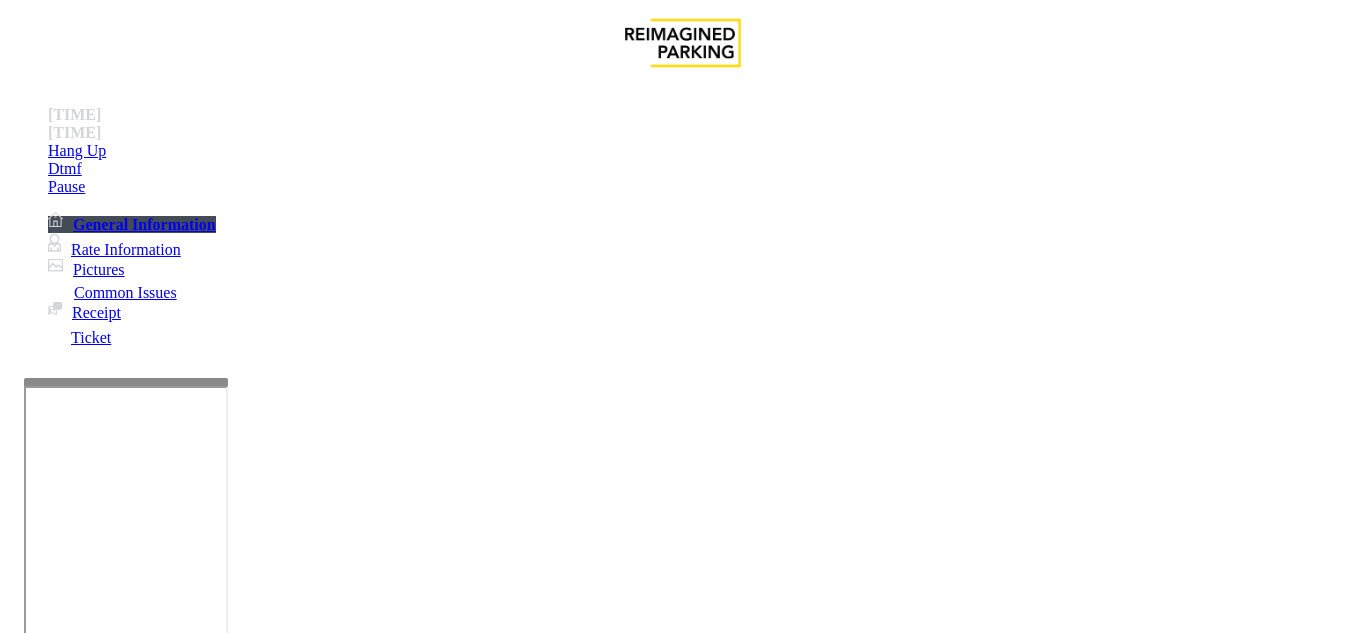 click on "Disabled Card" at bounding box center (682, 1271) 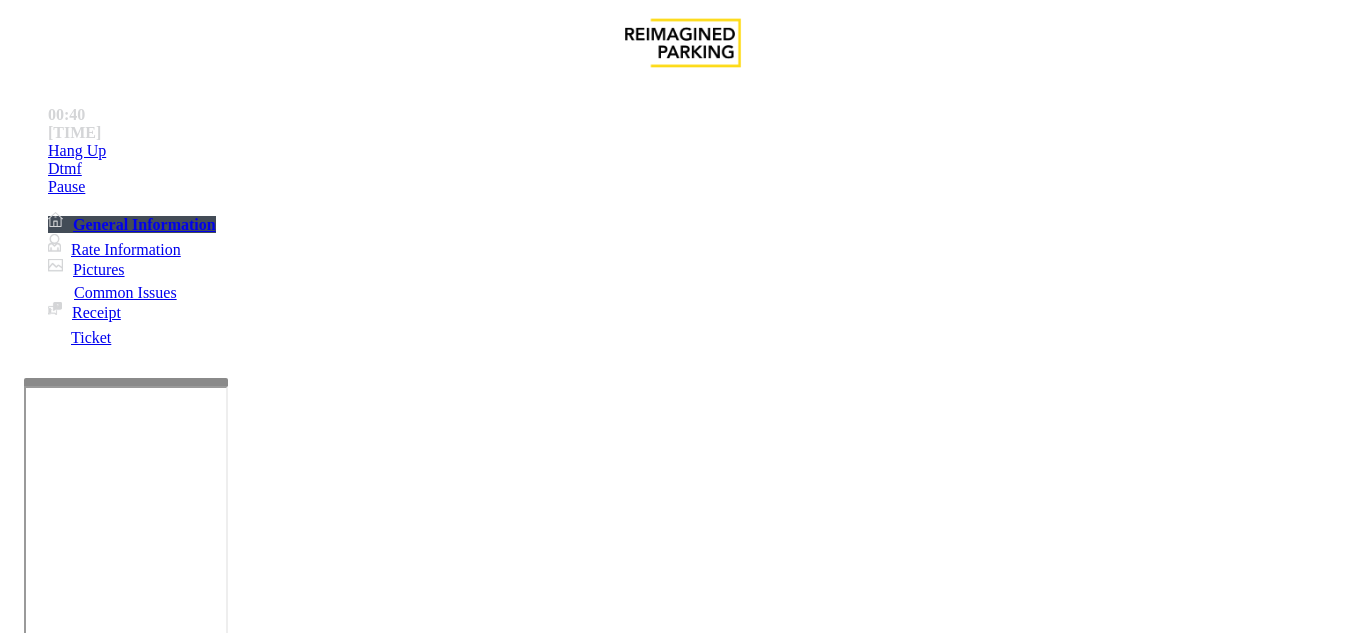 copy on "Disabled Card" 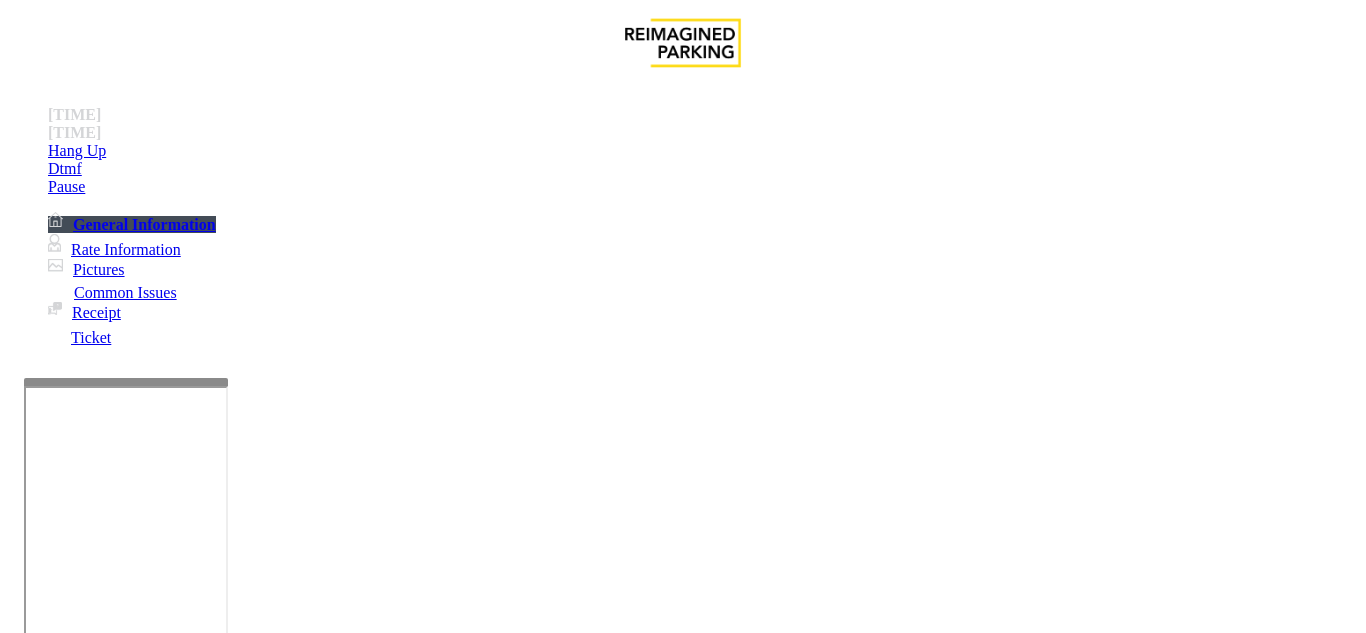 click at bounding box center (221, 1588) 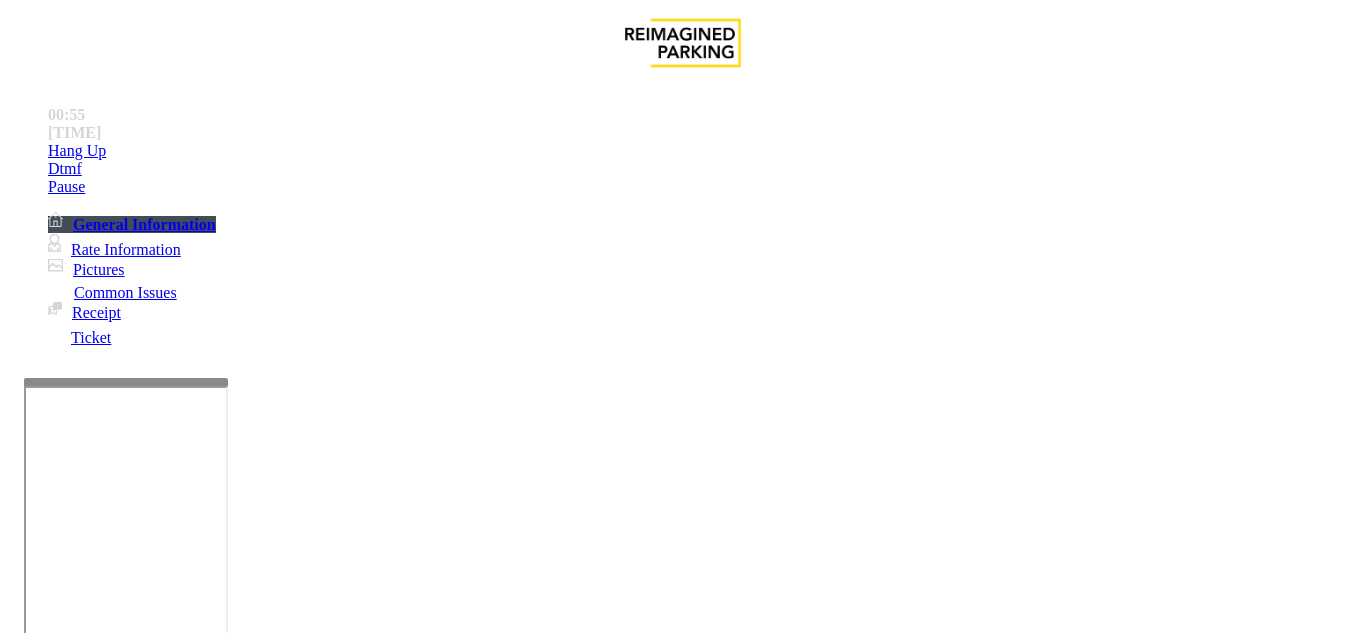 scroll, scrollTop: 550, scrollLeft: 0, axis: vertical 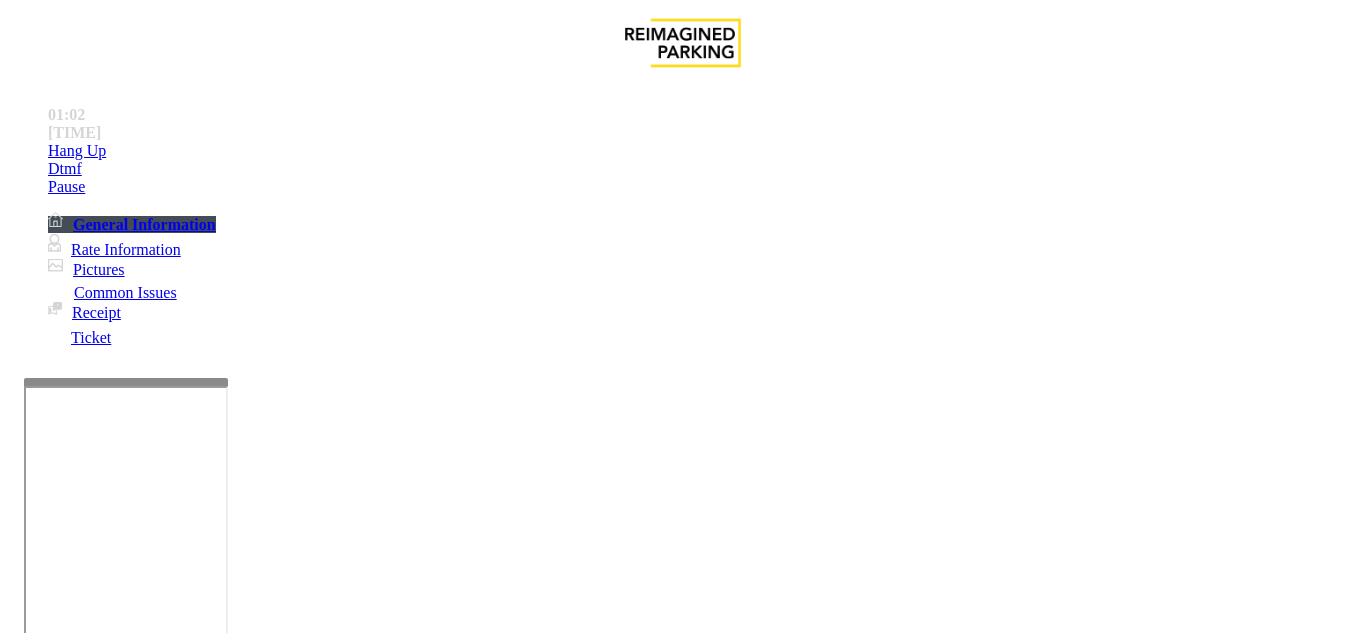 click at bounding box center [221, 1588] 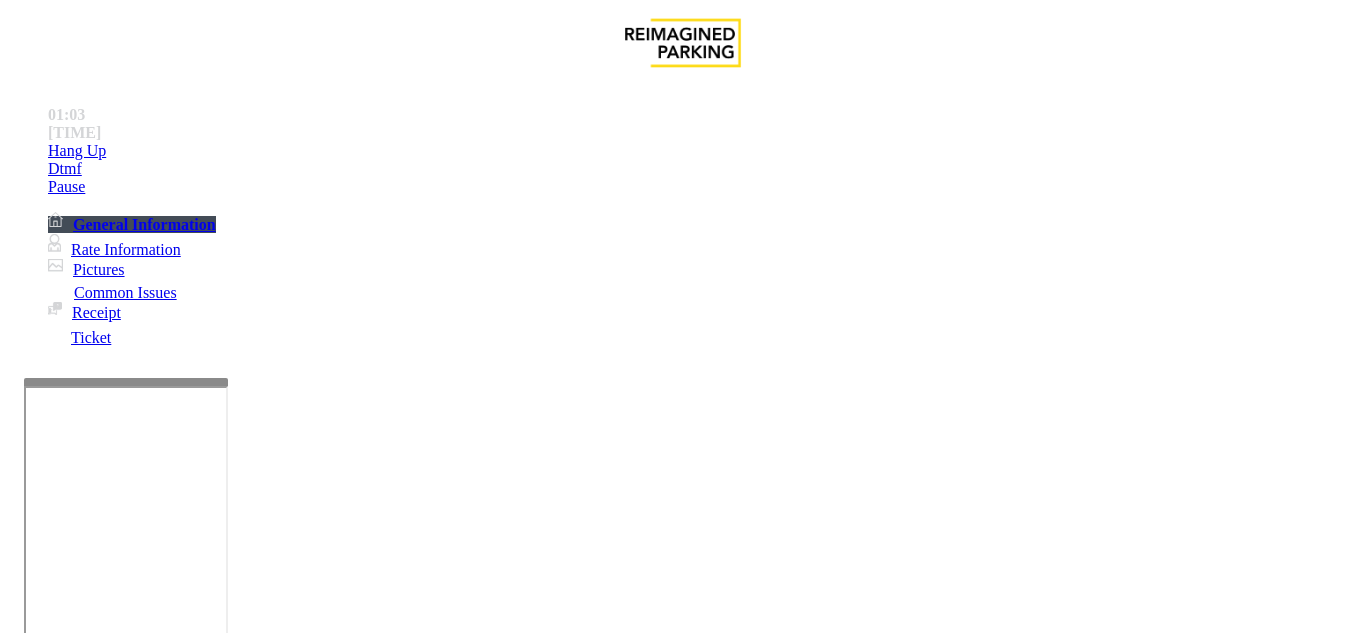 click at bounding box center (221, 1588) 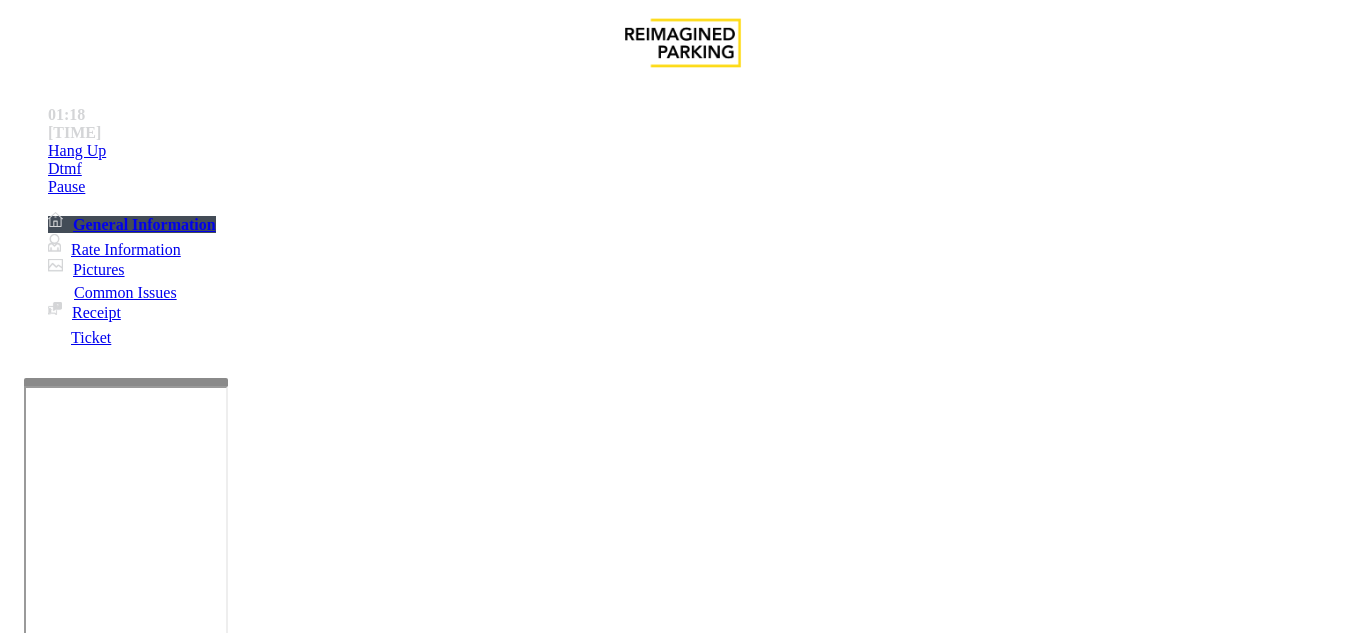 scroll, scrollTop: 450, scrollLeft: 0, axis: vertical 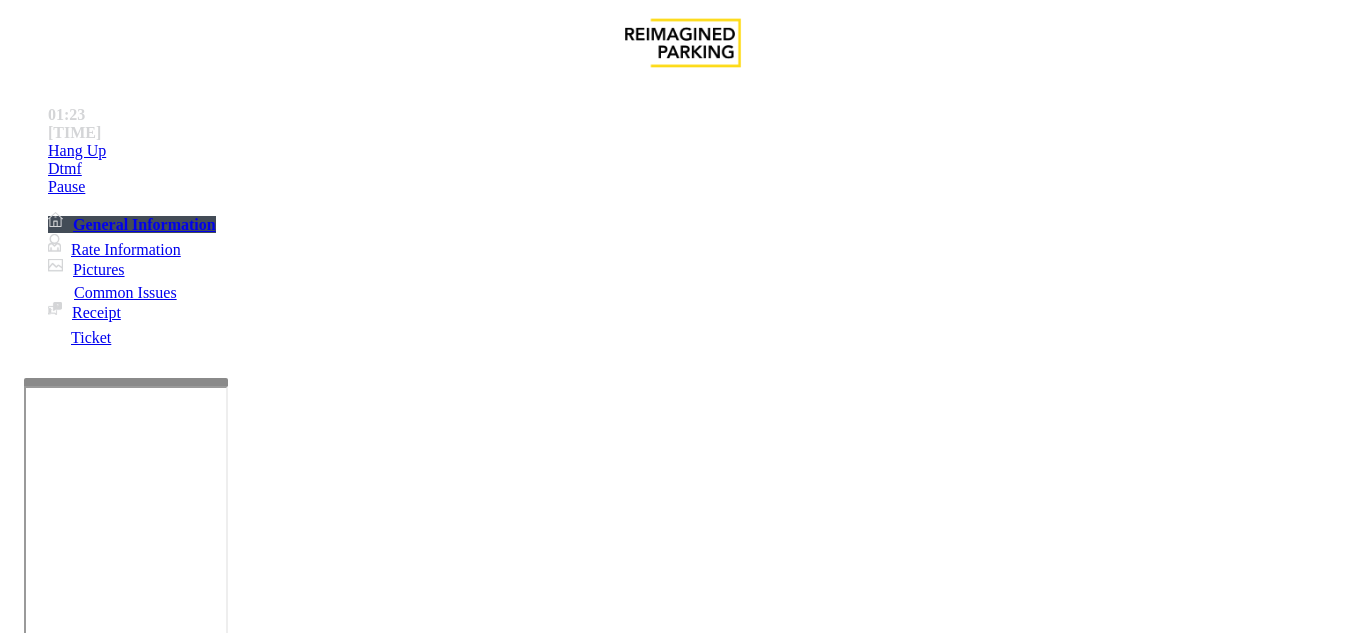 type on "**********" 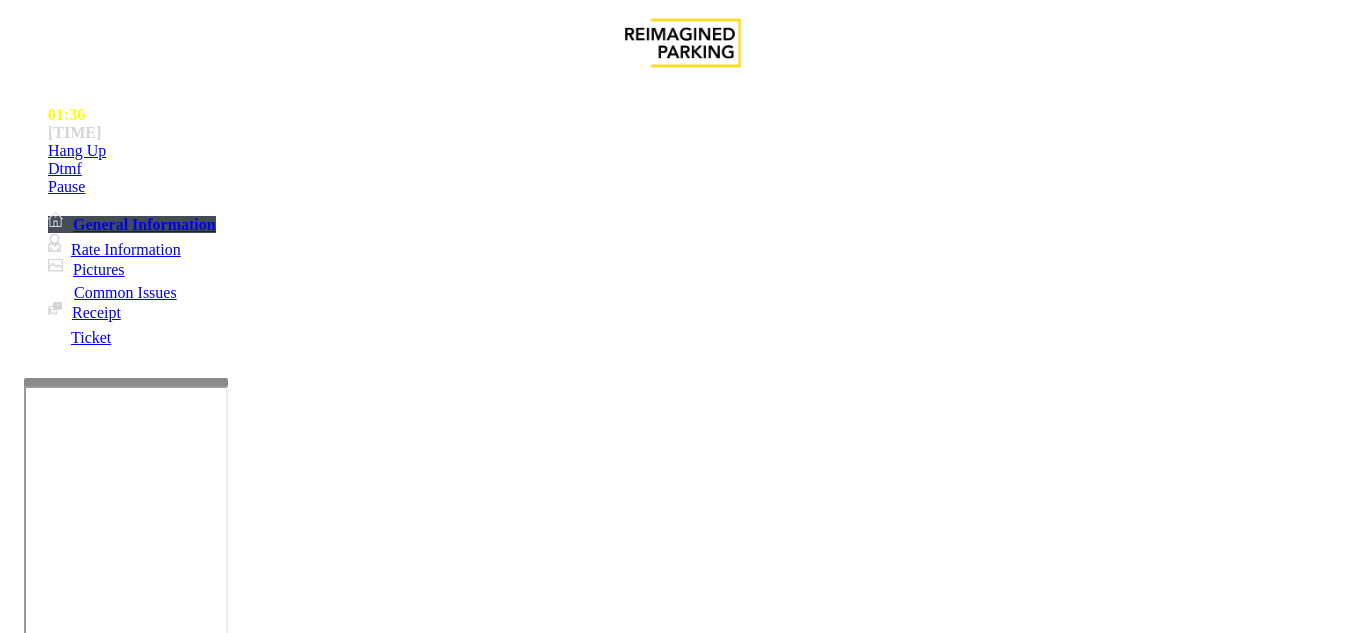 click at bounding box center [221, 1588] 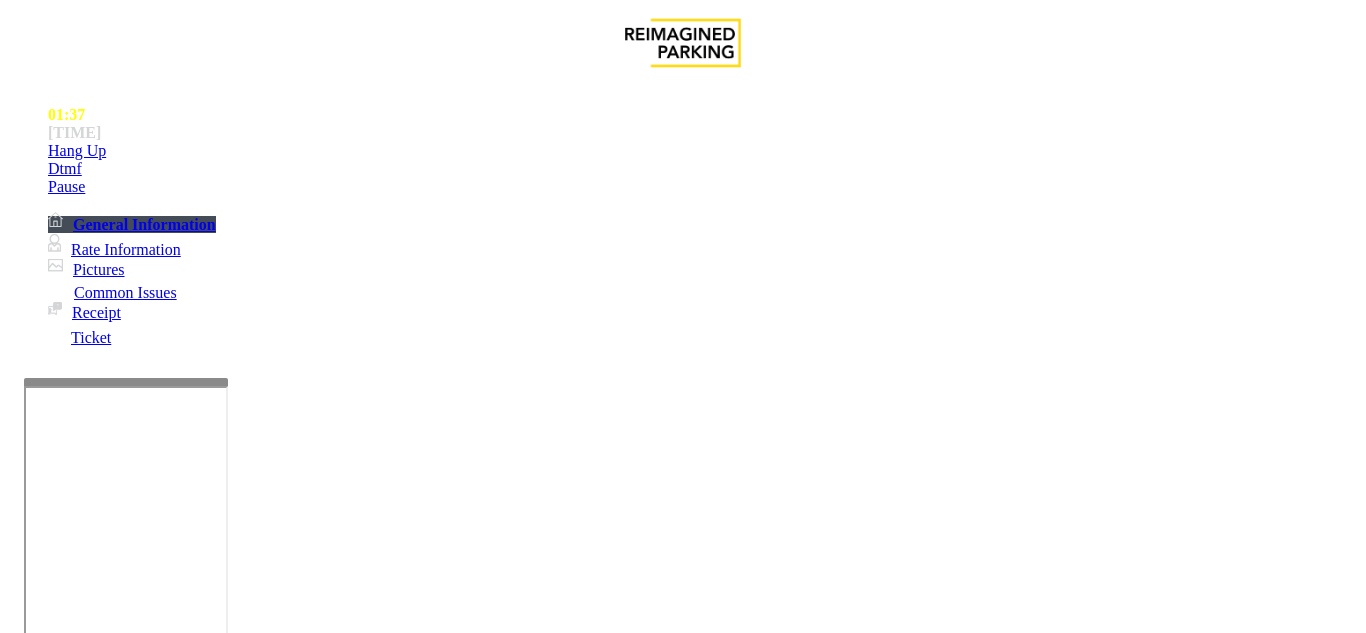 click at bounding box center (96, 1308) 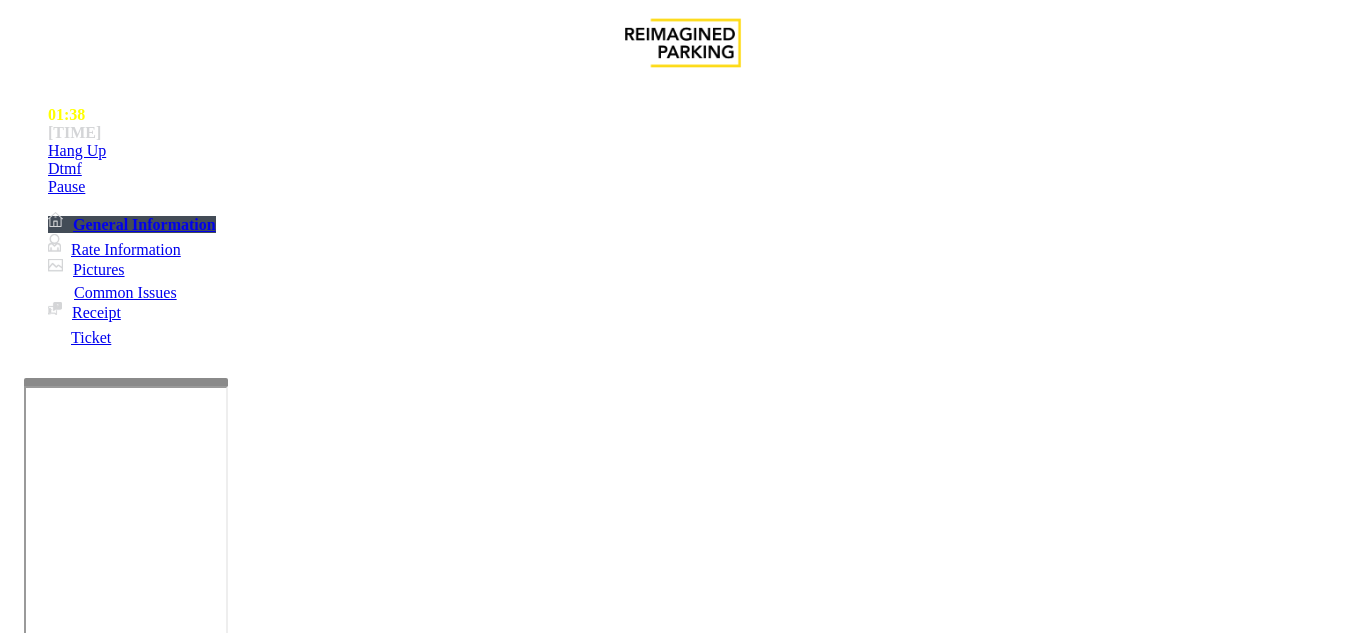 type on "**" 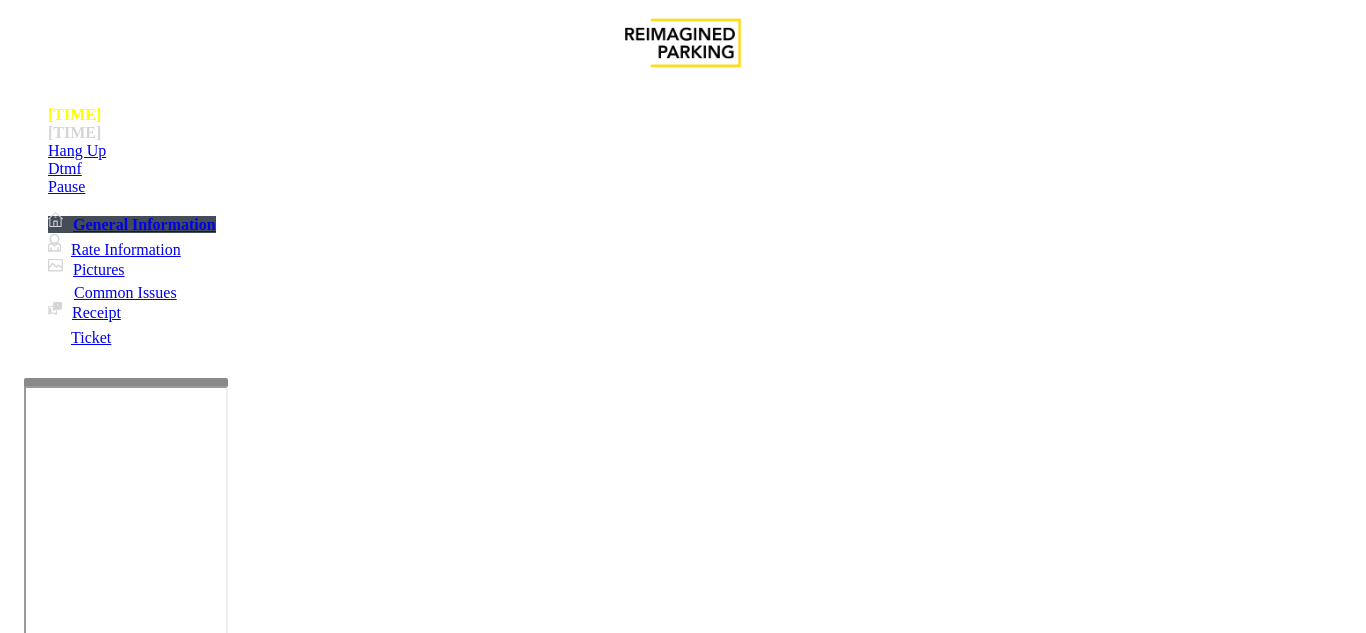 click on "*" at bounding box center (96, 1362) 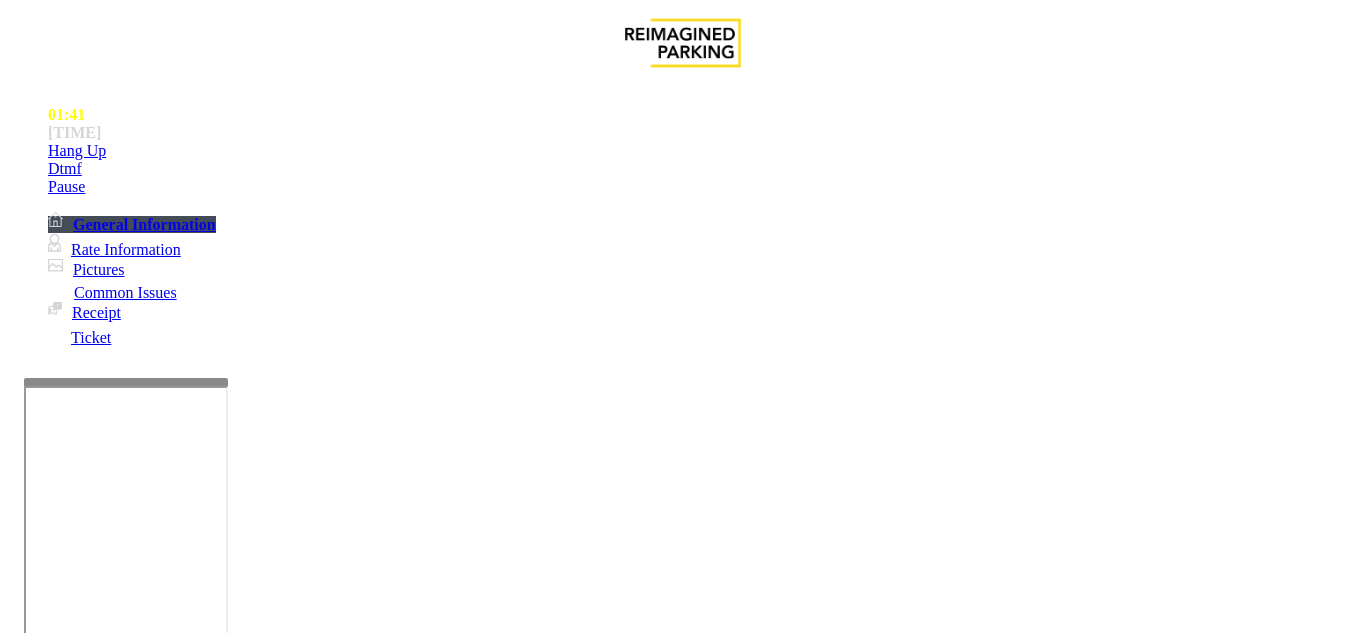 scroll, scrollTop: 0, scrollLeft: 0, axis: both 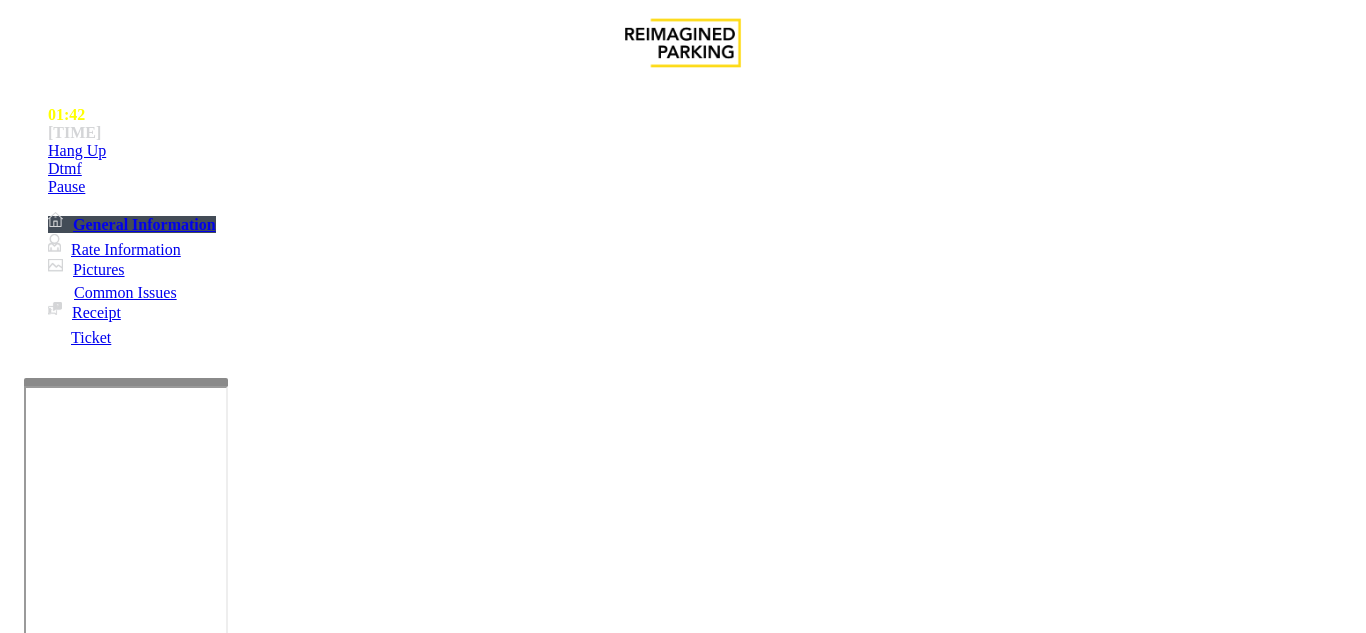 click on "•• ••••••••• ••••• ••• ••••• •••••" at bounding box center (682, 2427) 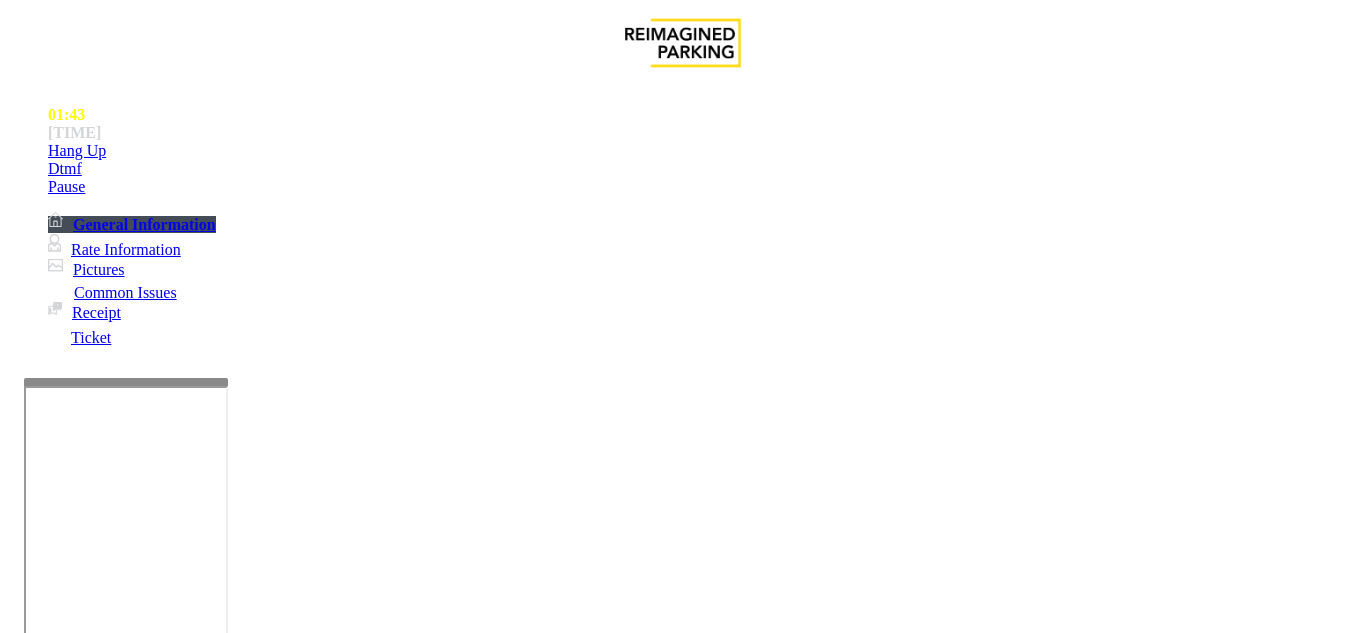click on "Map" at bounding box center [648, 2226] 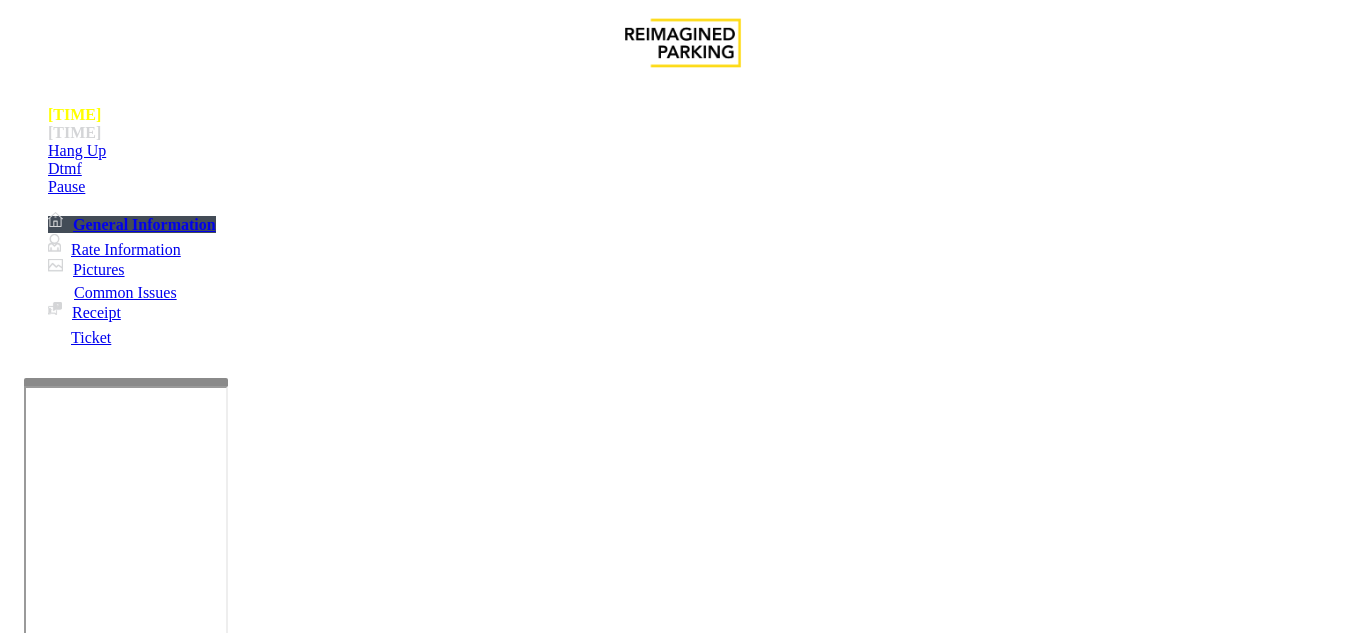 click on "CAM" at bounding box center [698, 2726] 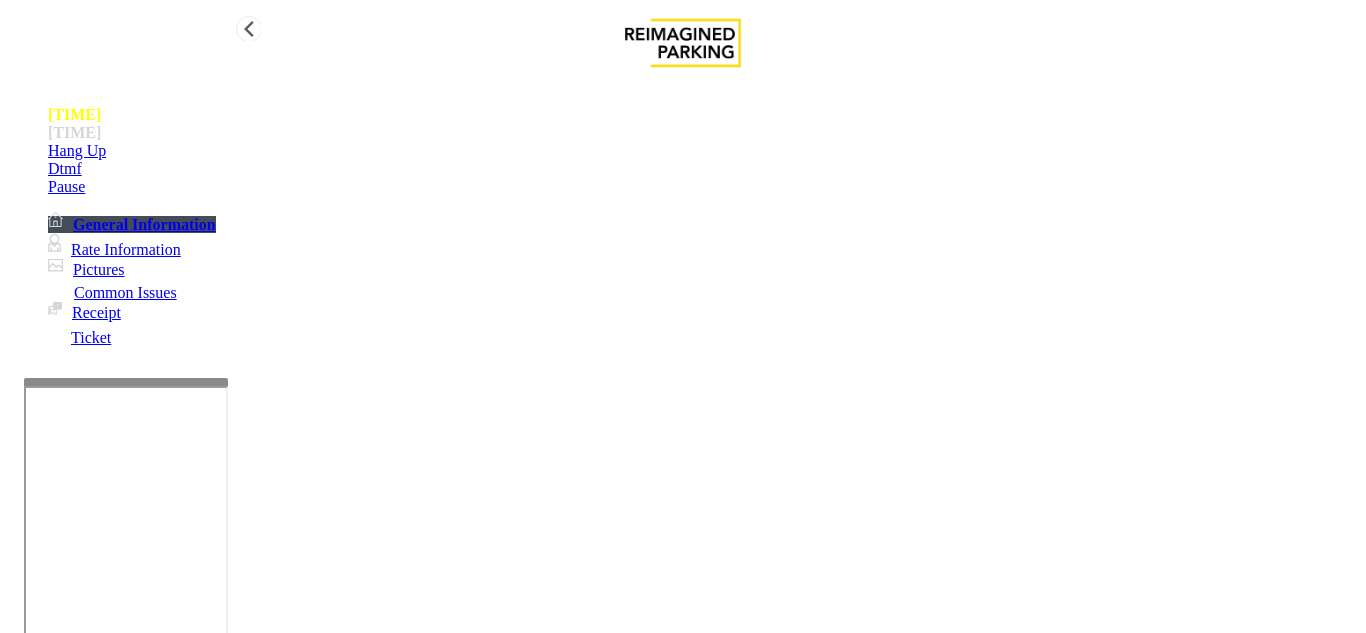 click on "Hang Up" at bounding box center [703, 151] 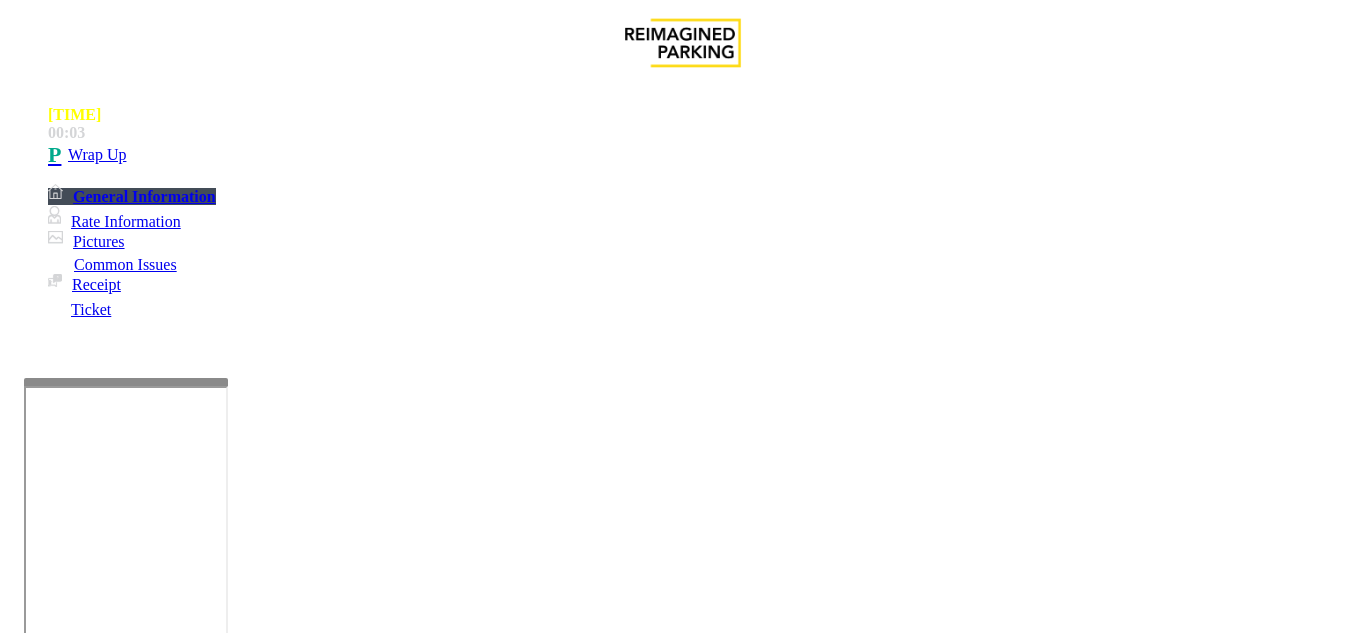 scroll, scrollTop: 400, scrollLeft: 0, axis: vertical 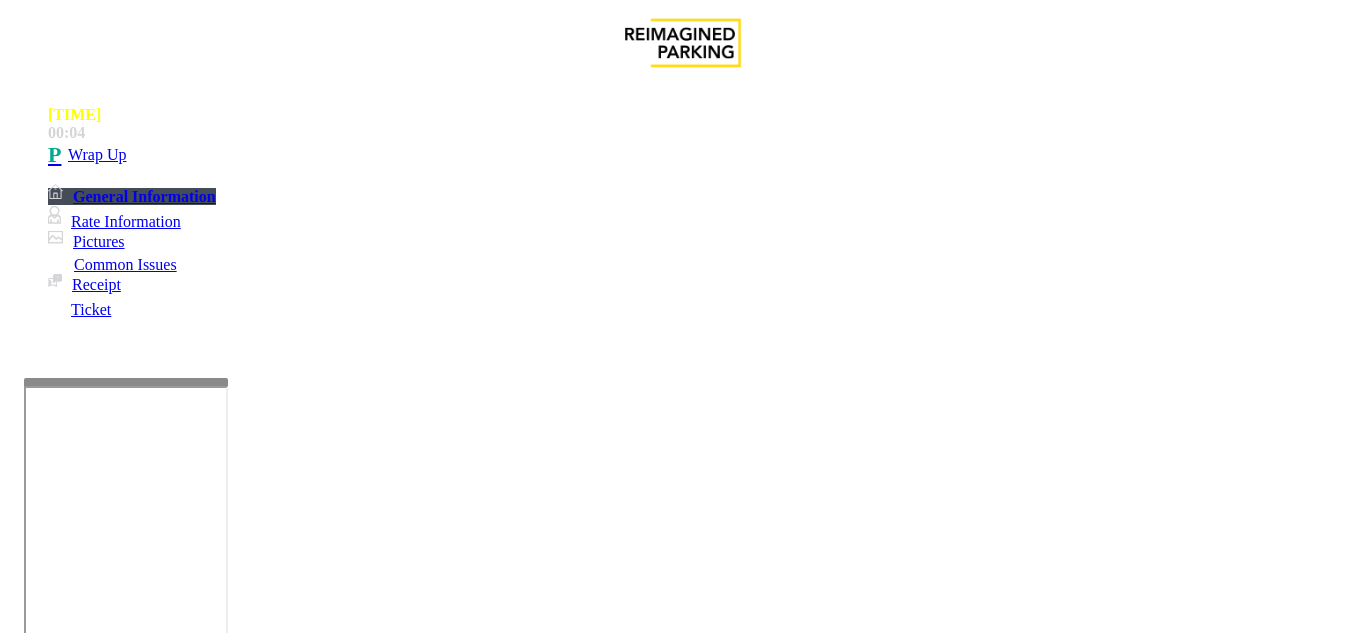 click at bounding box center [221, 1588] 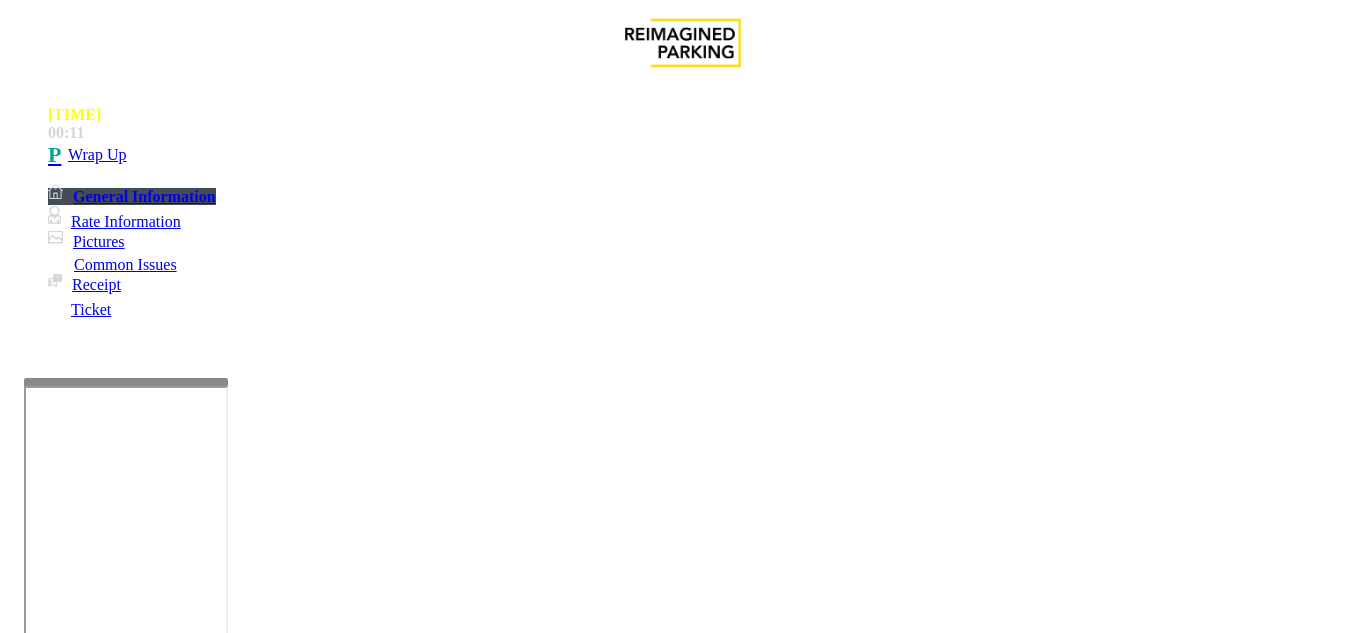 scroll, scrollTop: 15, scrollLeft: 0, axis: vertical 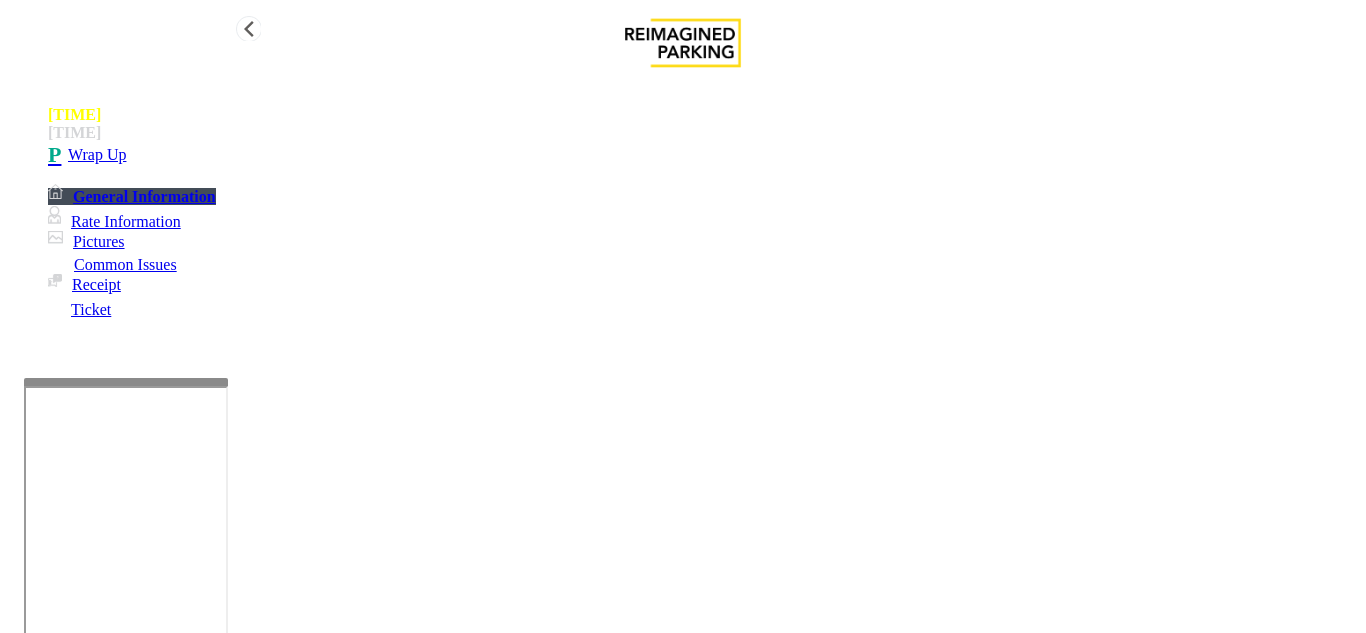 type on "**********" 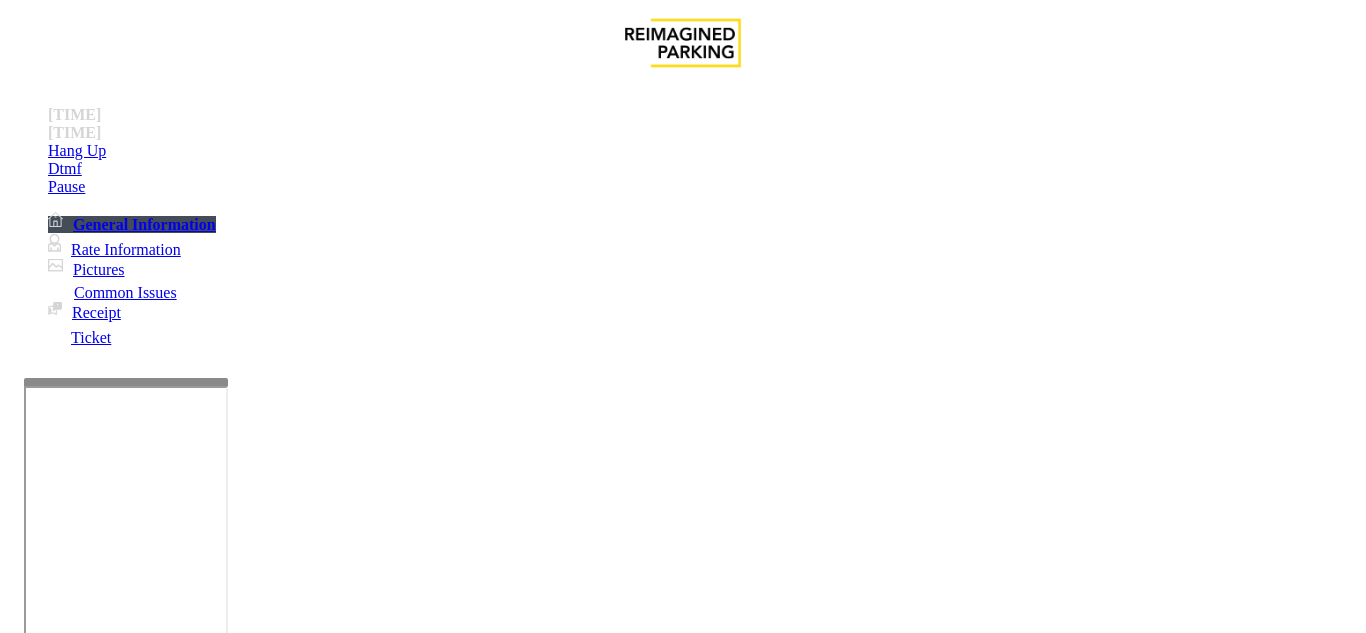 scroll, scrollTop: 500, scrollLeft: 0, axis: vertical 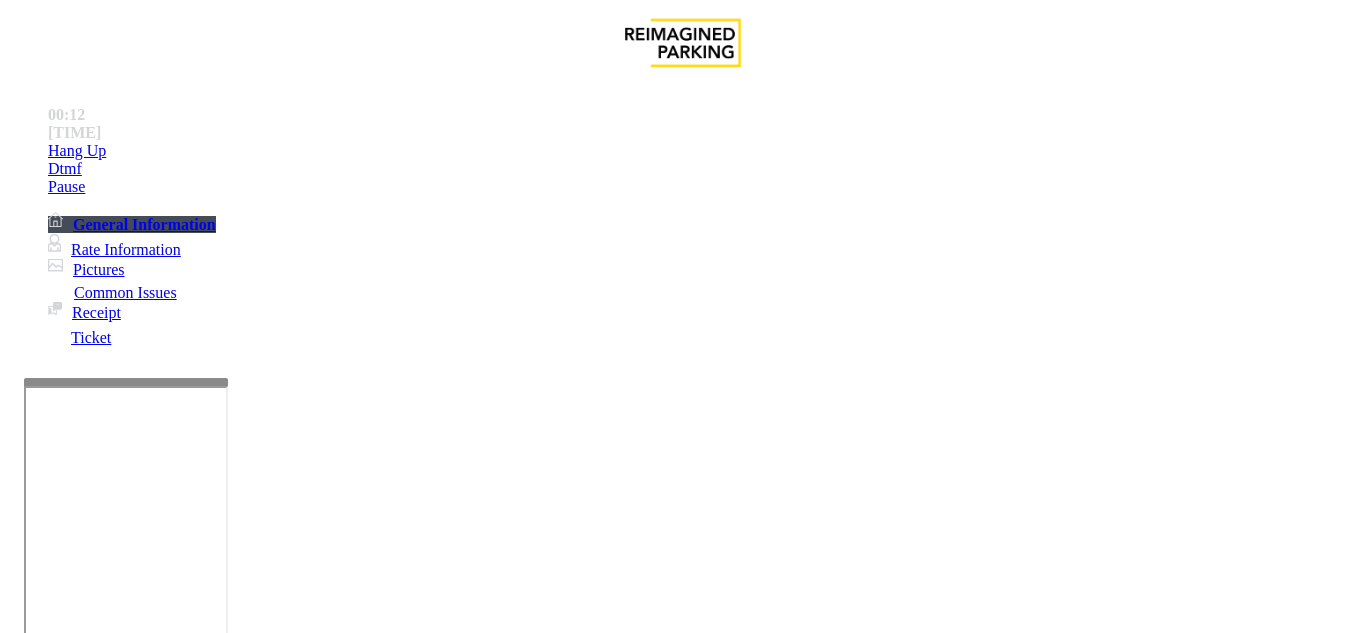 drag, startPoint x: 349, startPoint y: 245, endPoint x: 320, endPoint y: 277, distance: 43.185646 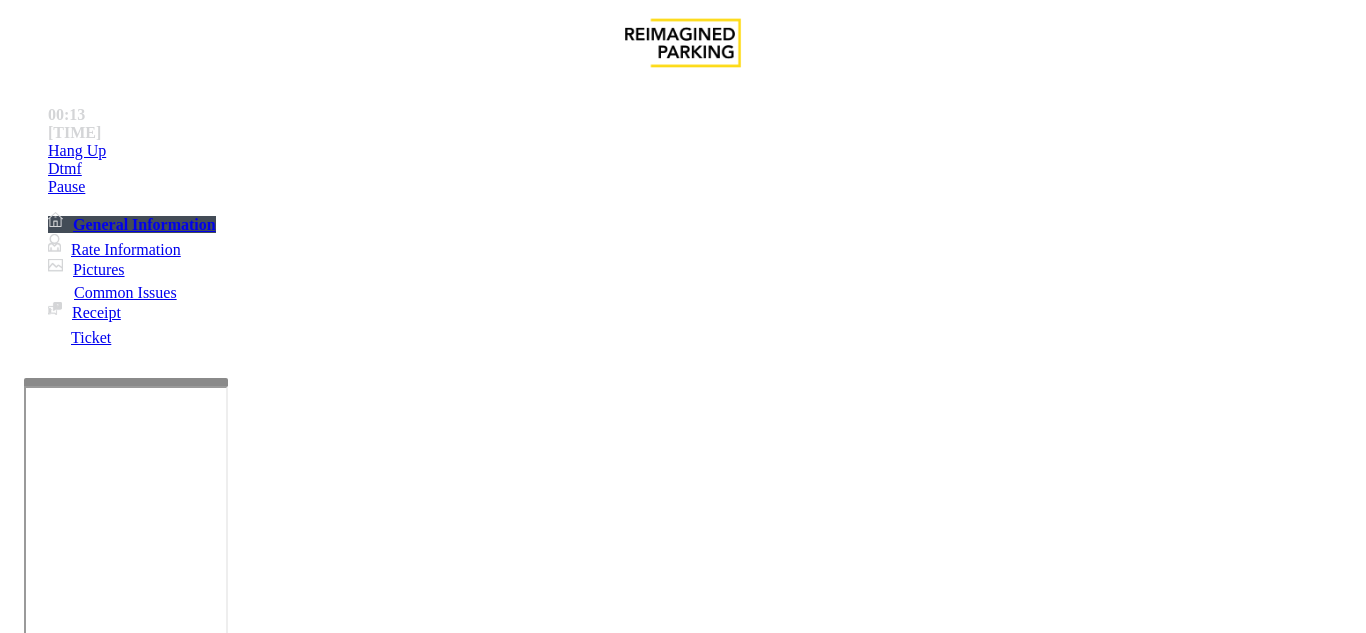 drag, startPoint x: 301, startPoint y: 178, endPoint x: 450, endPoint y: 163, distance: 149.75313 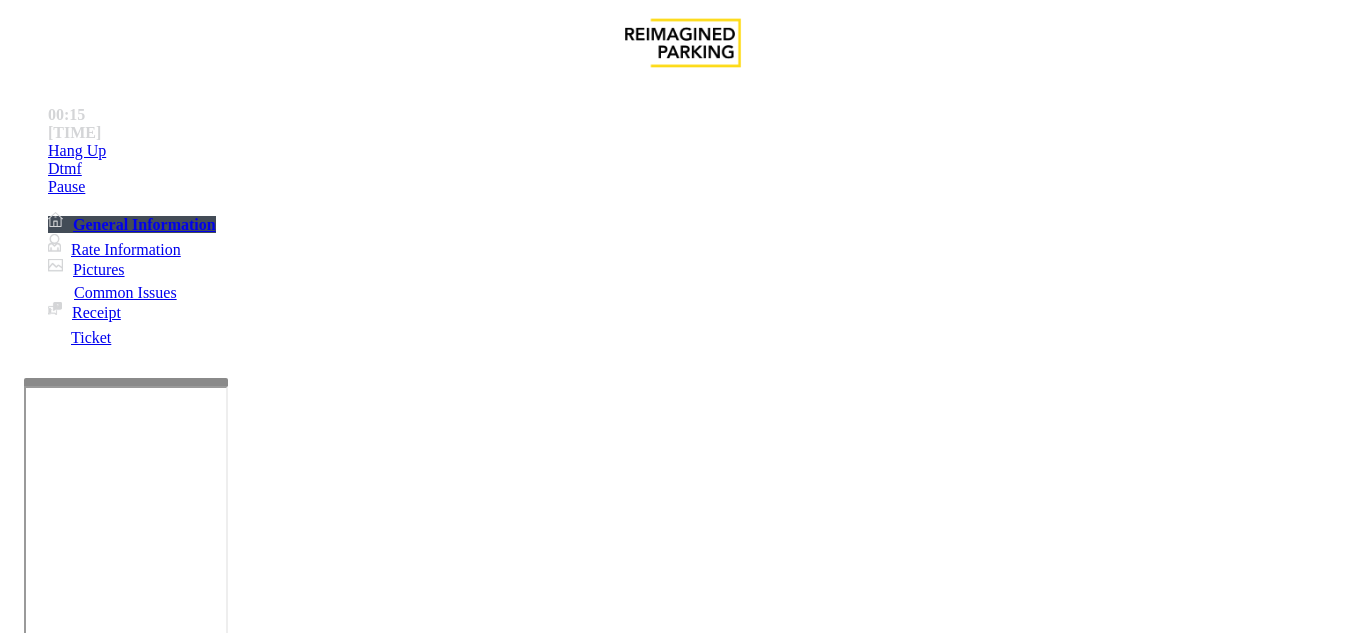 drag, startPoint x: 274, startPoint y: 182, endPoint x: 418, endPoint y: 172, distance: 144.3468 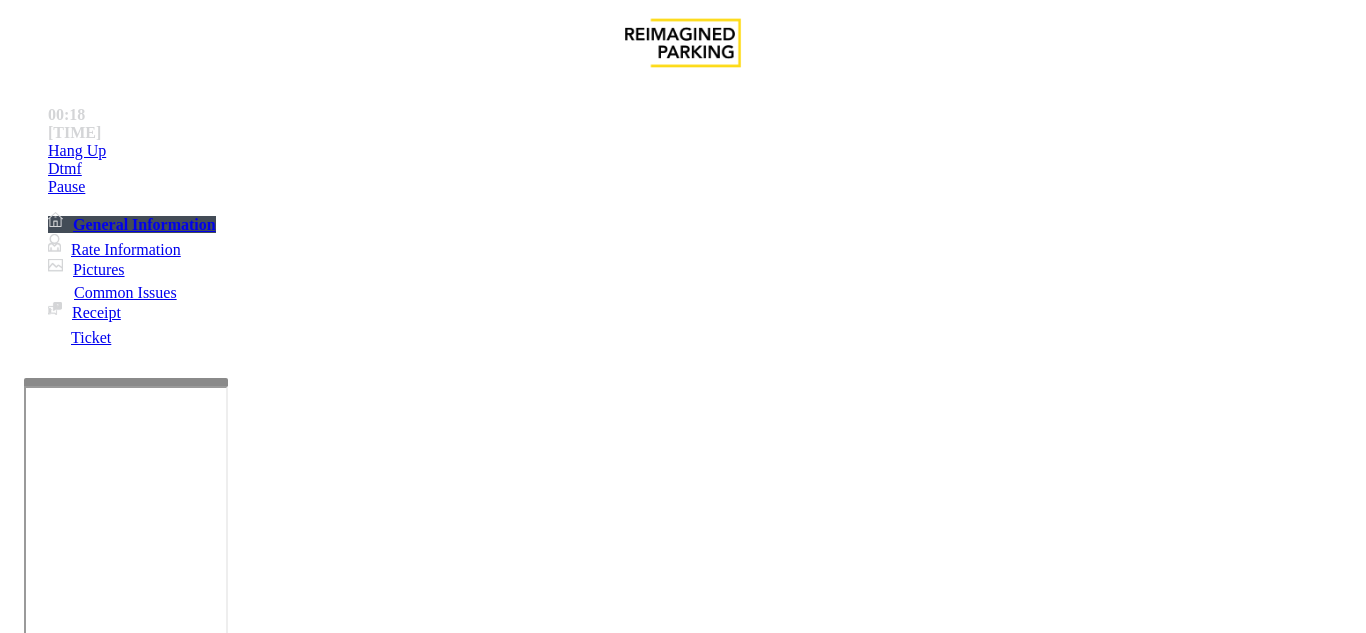 click at bounding box center [229, 1334] 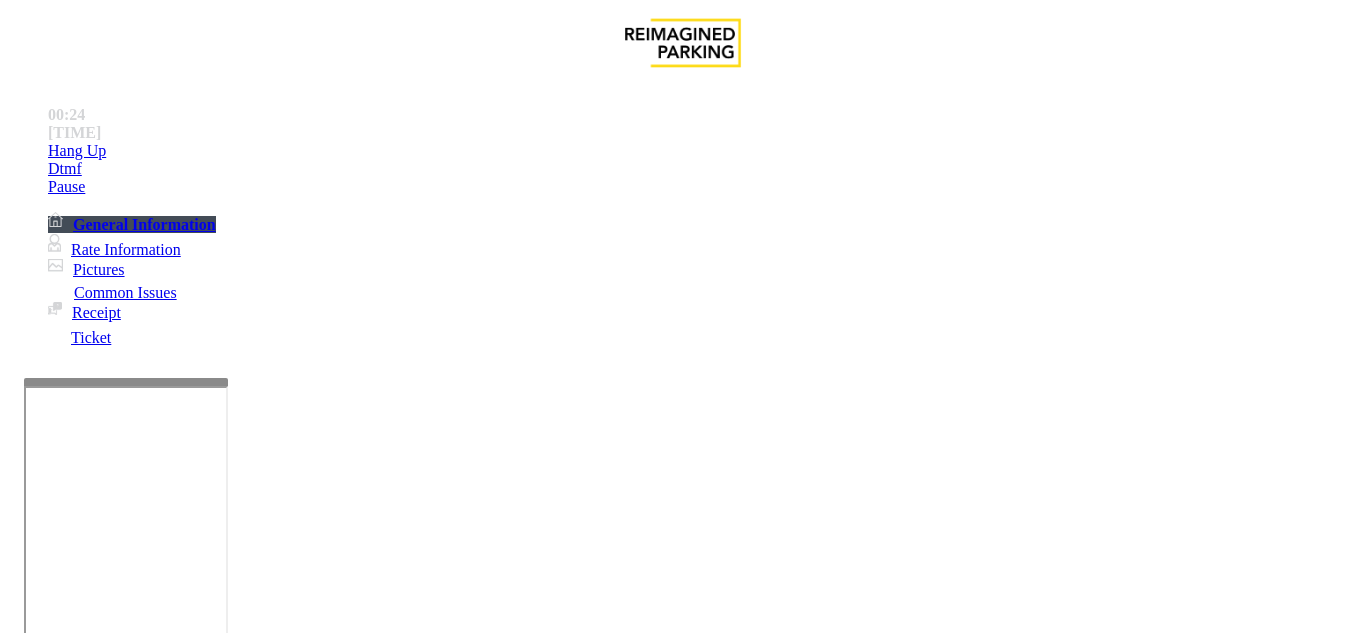 scroll, scrollTop: 700, scrollLeft: 0, axis: vertical 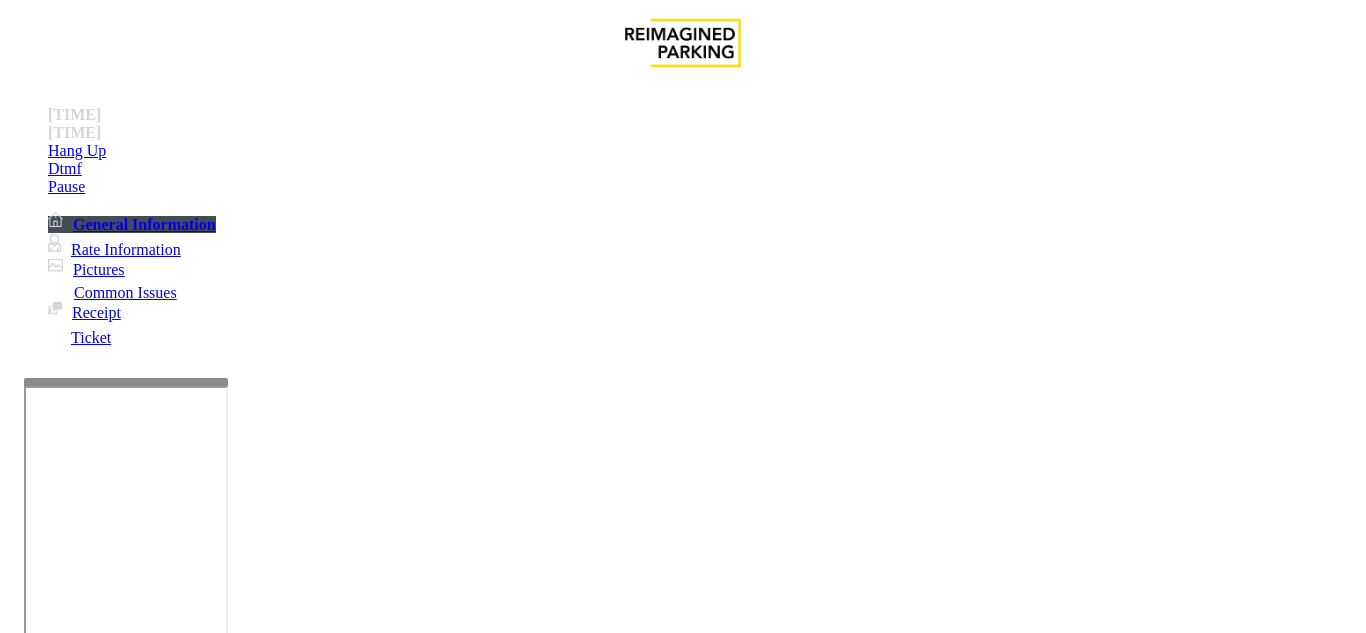 click on "Time Zone" at bounding box center (682, 2861) 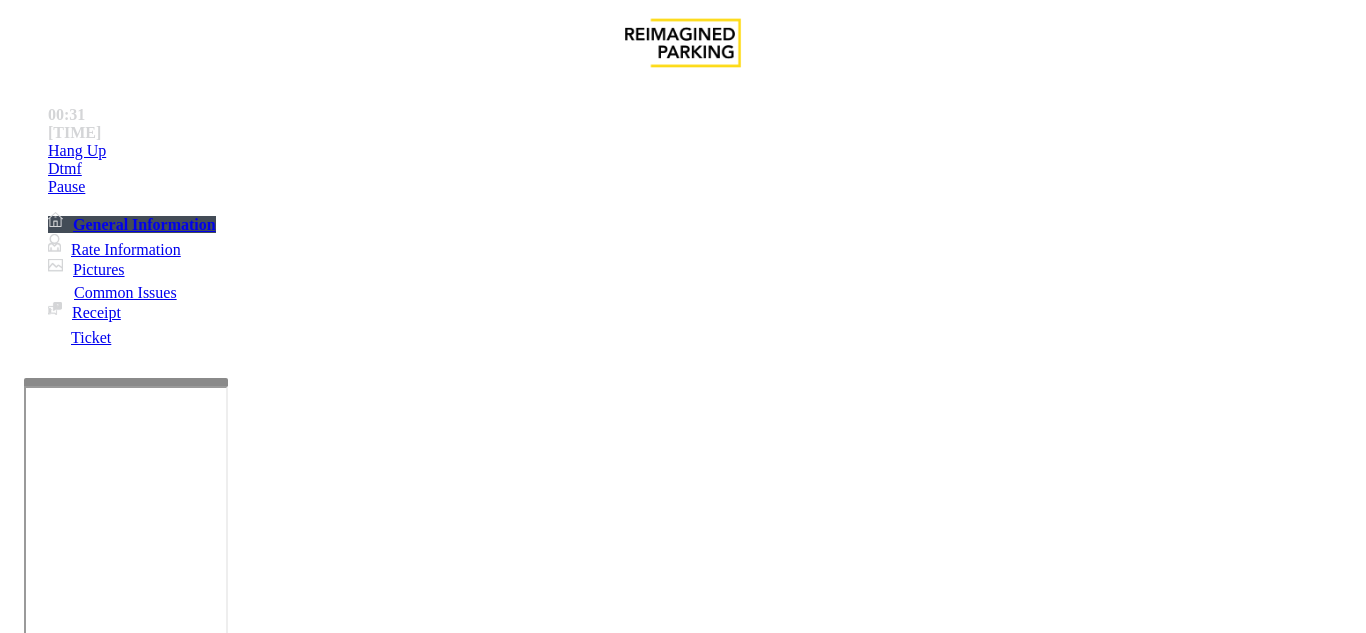 paste on "**********" 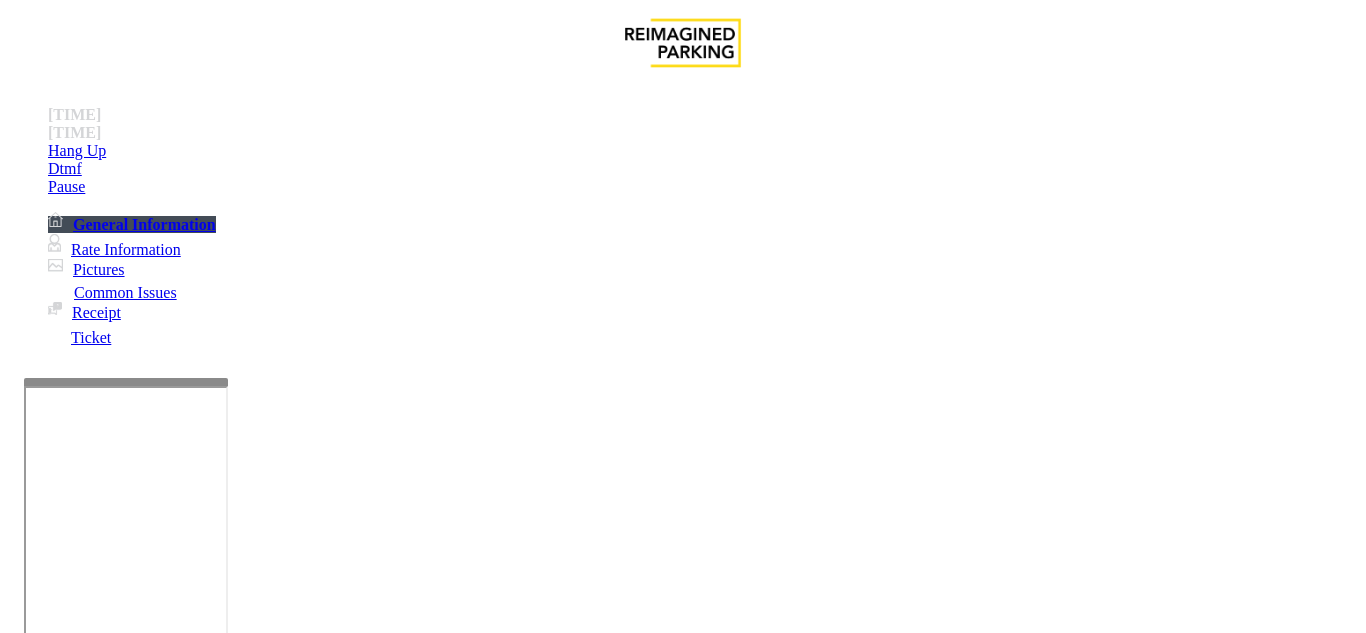 scroll, scrollTop: 0, scrollLeft: 0, axis: both 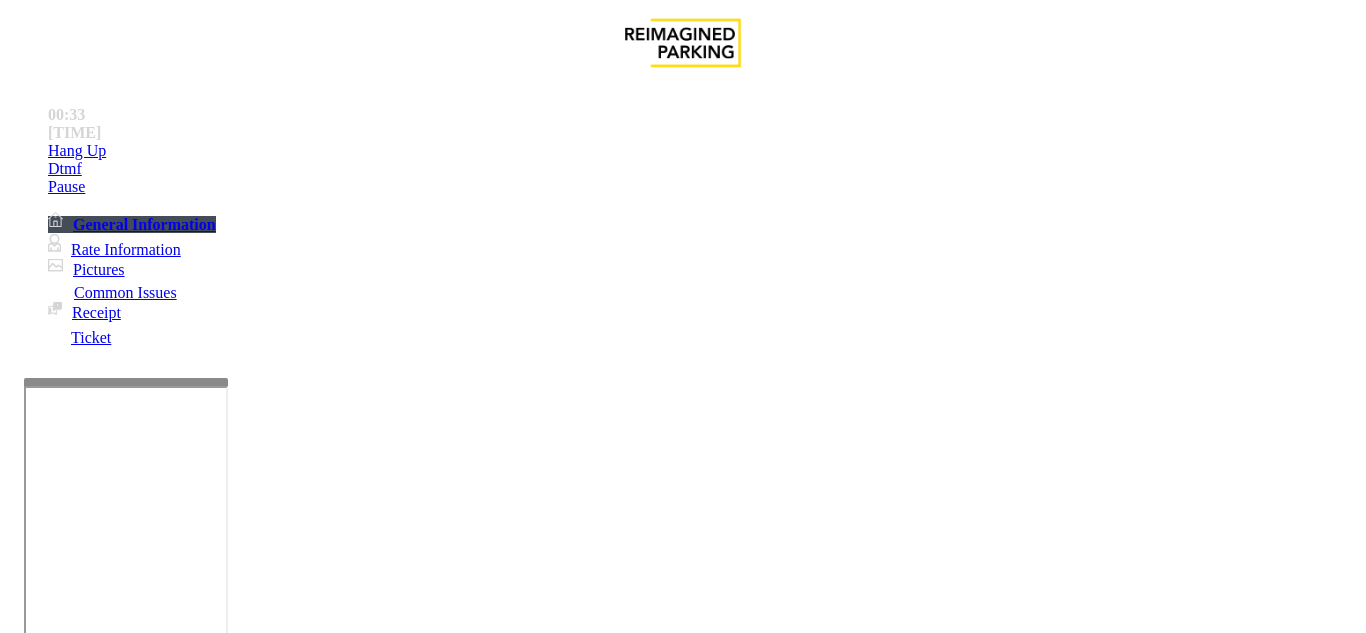 click at bounding box center (229, 1334) 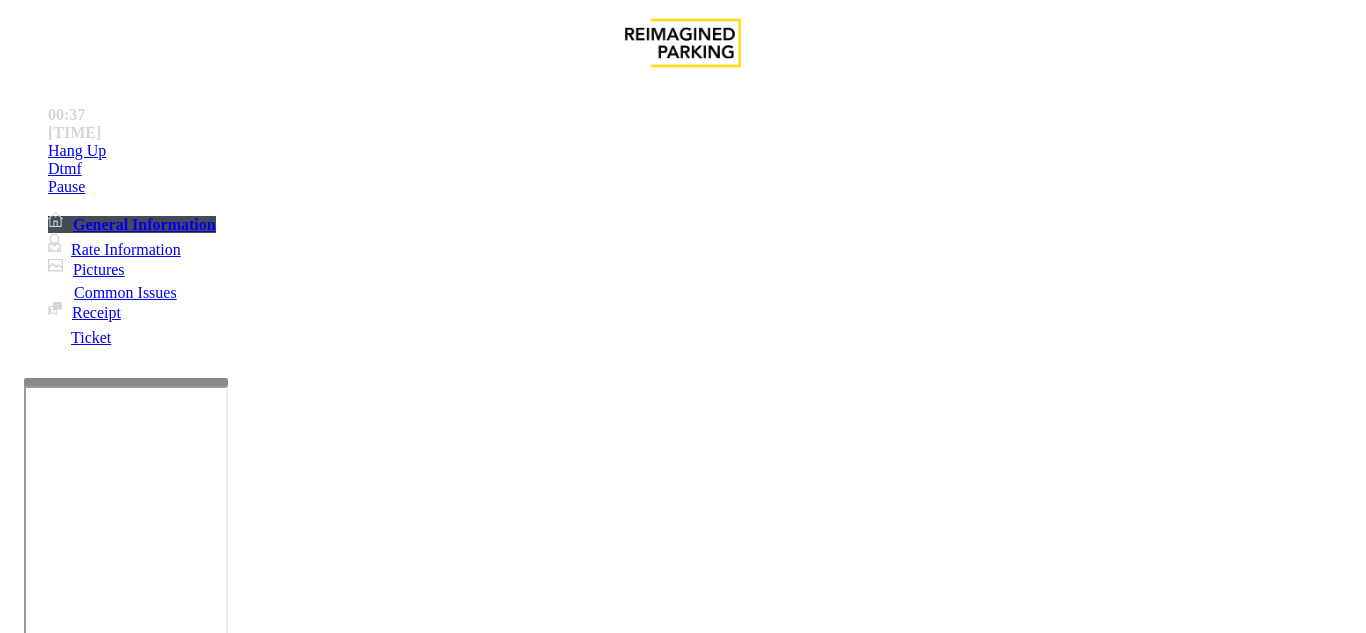 click on "Vend Gate" at bounding box center [69, 1427] 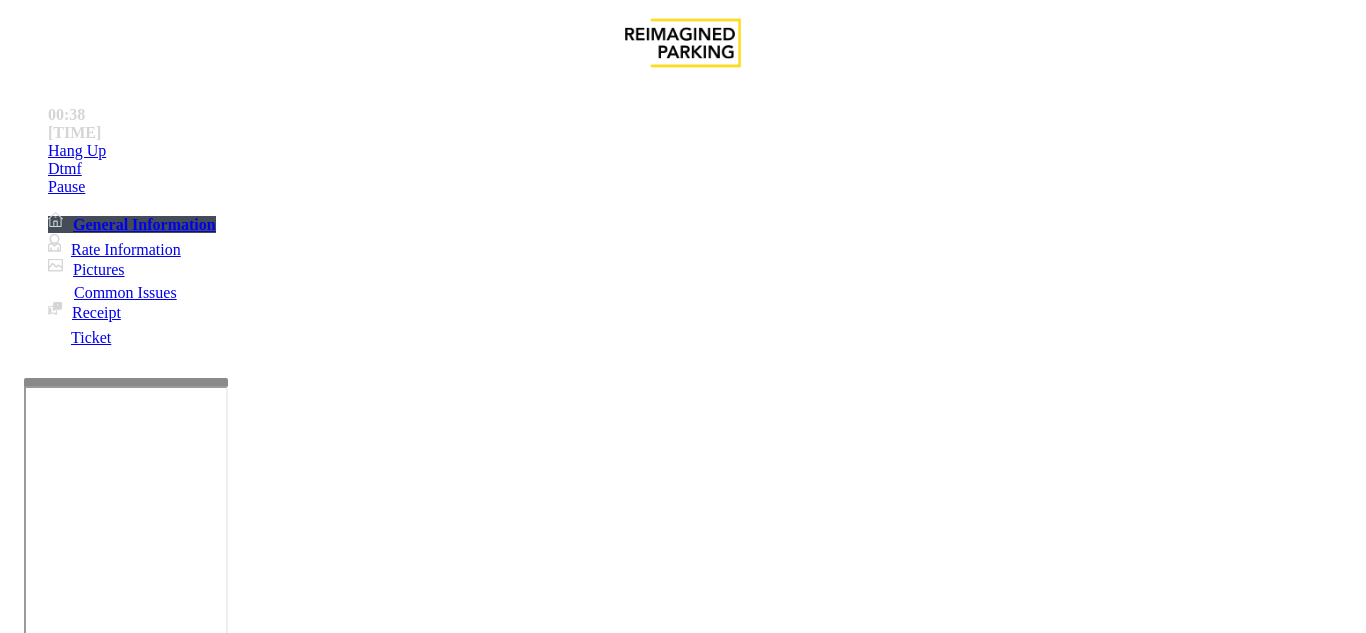 click at bounding box center [229, 1334] 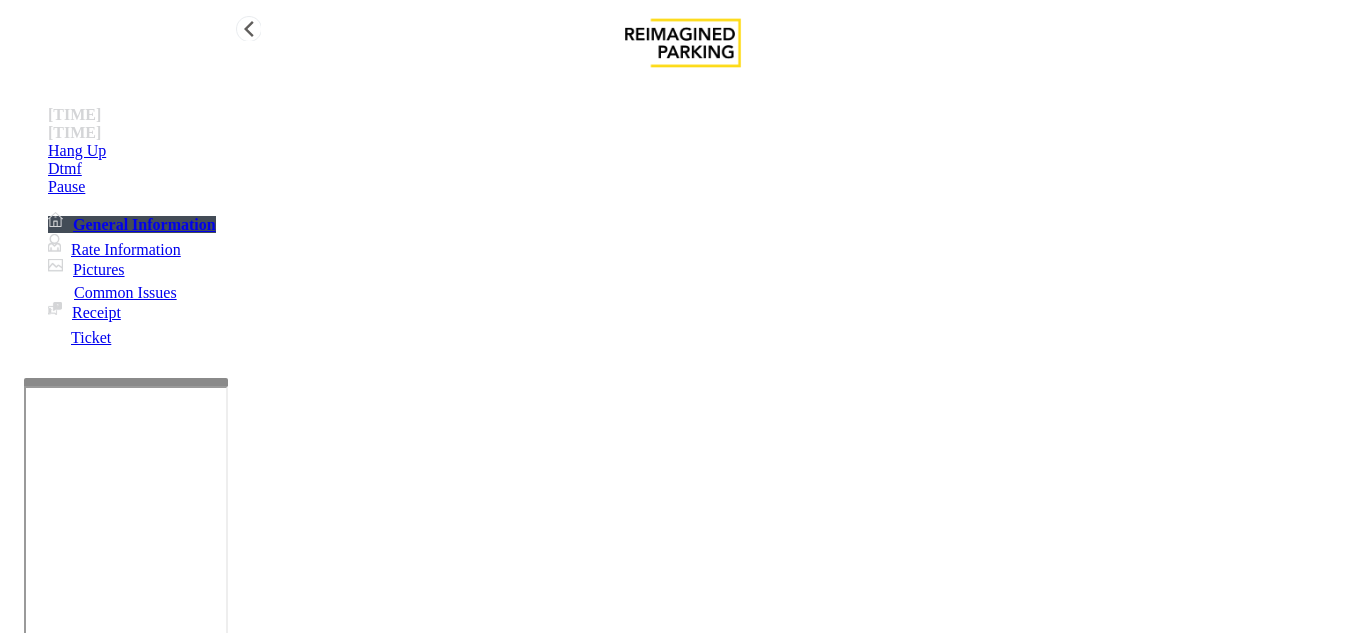 type on "**********" 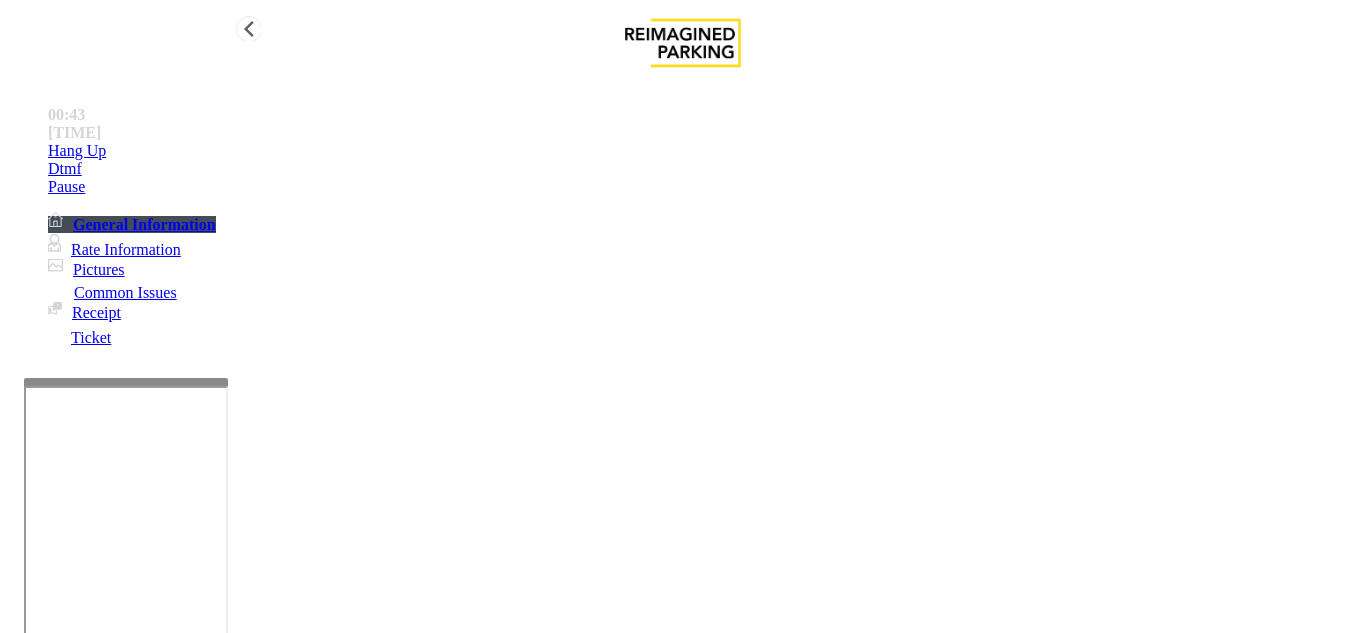 click on "Hang Up" at bounding box center [703, 151] 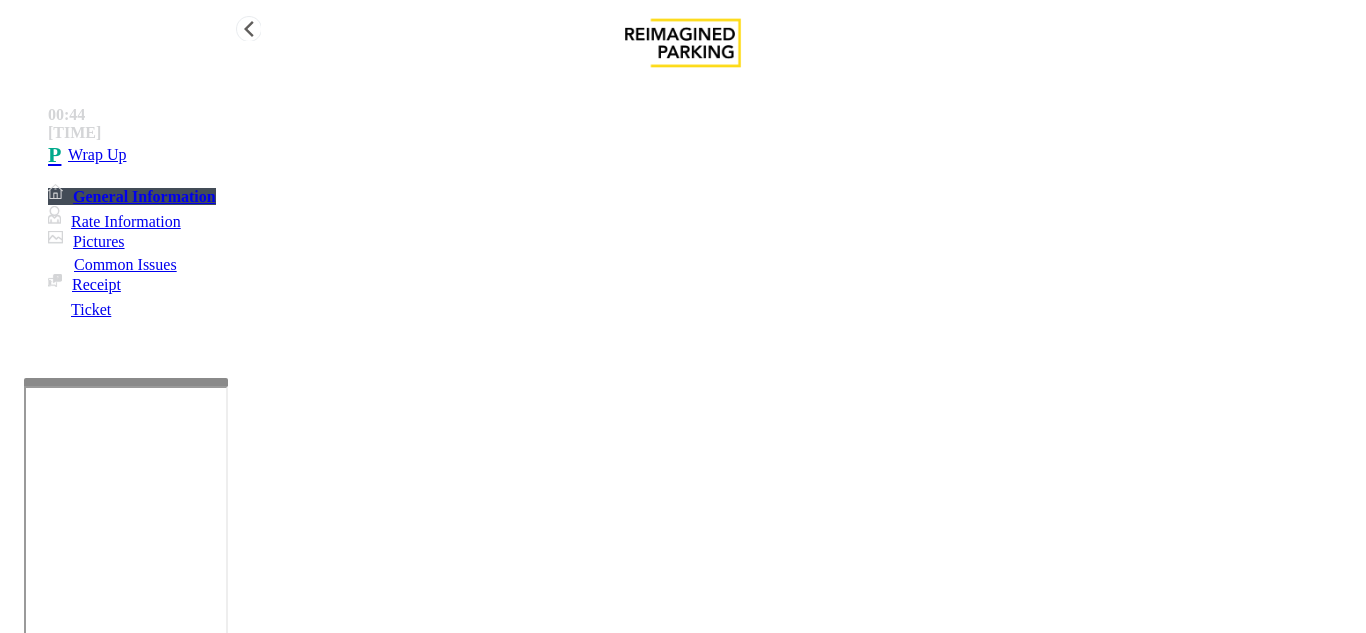 click on "•••• ••" at bounding box center [703, 155] 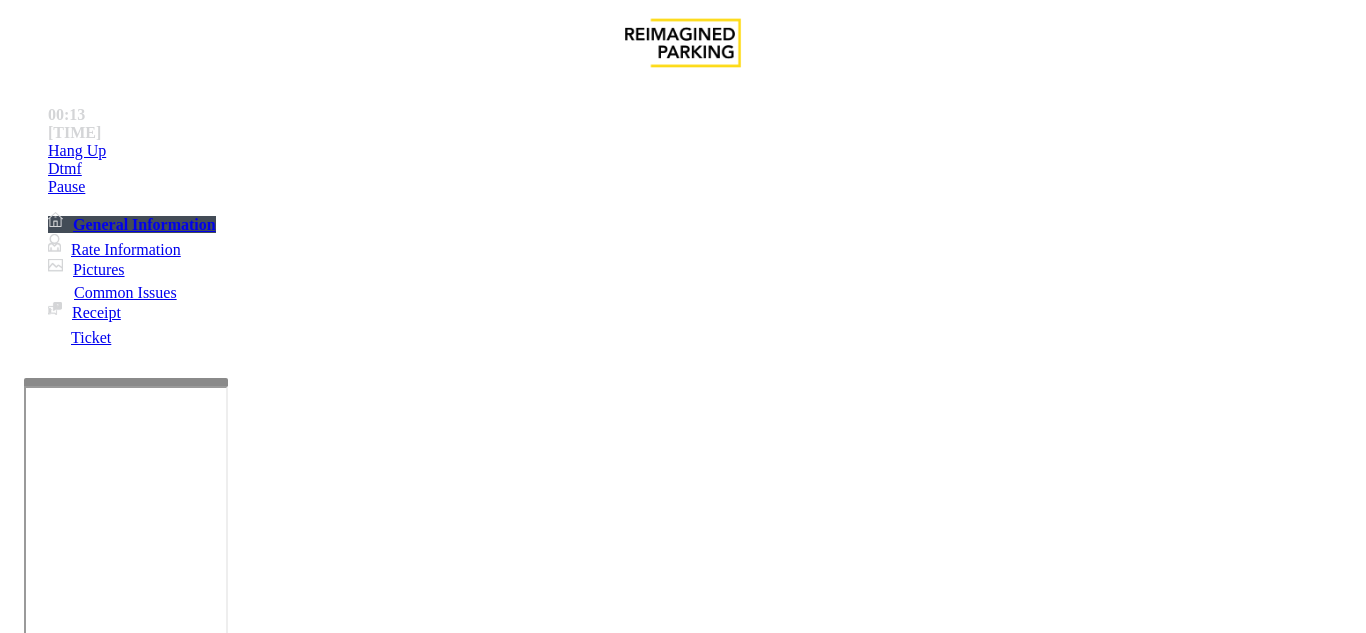 scroll, scrollTop: 900, scrollLeft: 0, axis: vertical 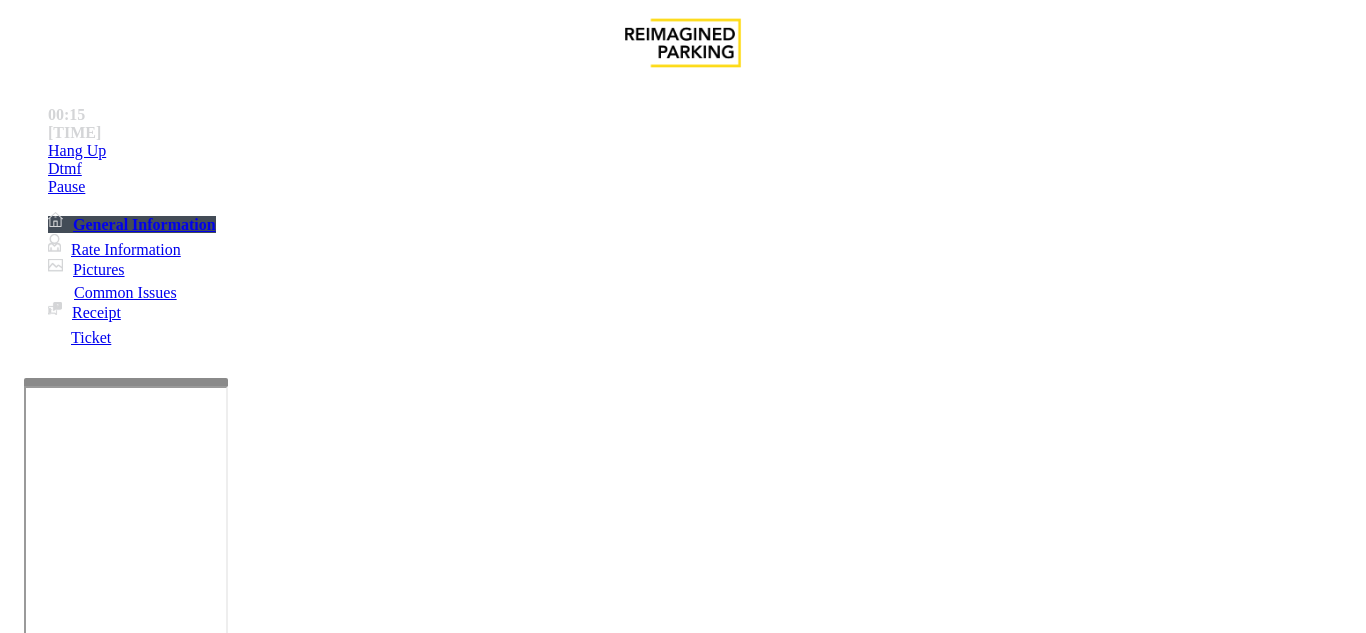 click on "Monthly Issue" at bounding box center (252, 1286) 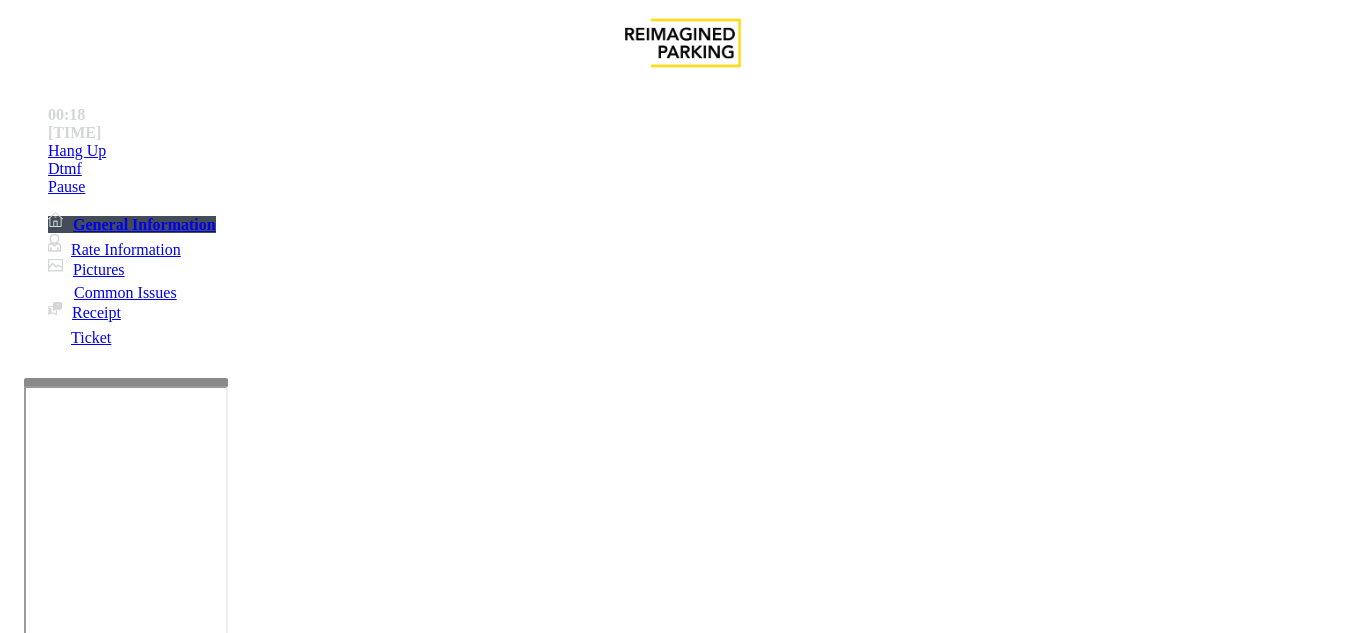 scroll, scrollTop: 1800, scrollLeft: 0, axis: vertical 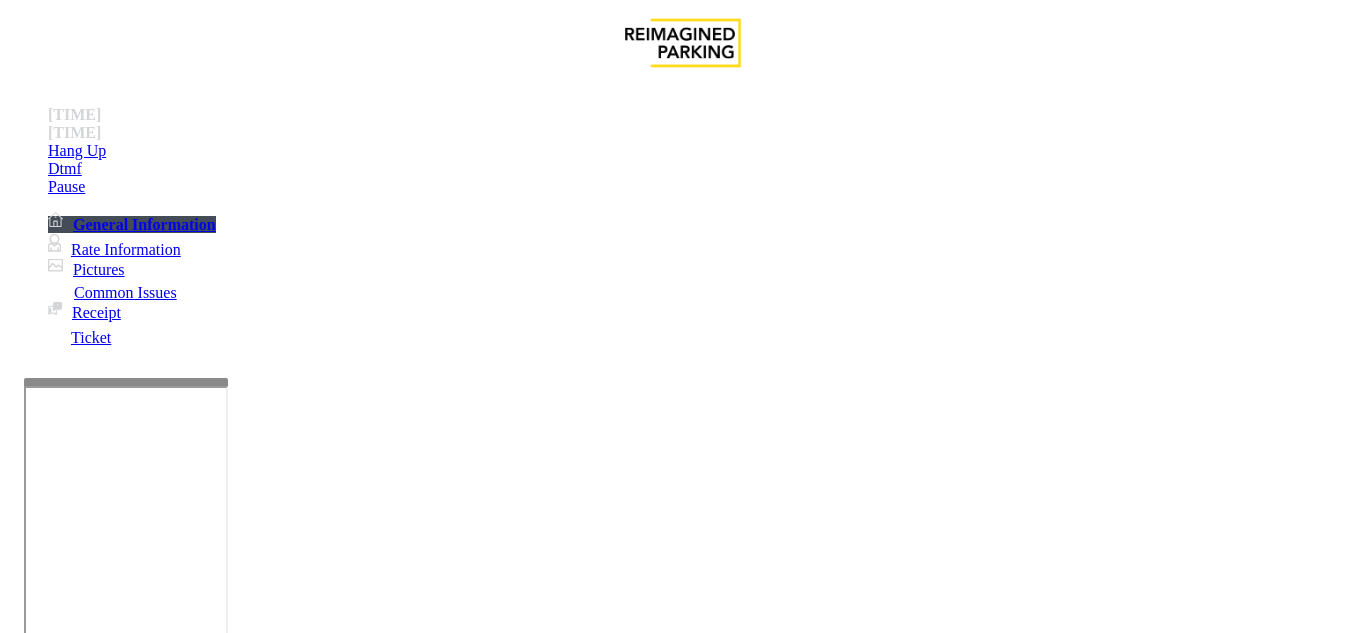 click on "LAN21059300" at bounding box center [48, 3875] 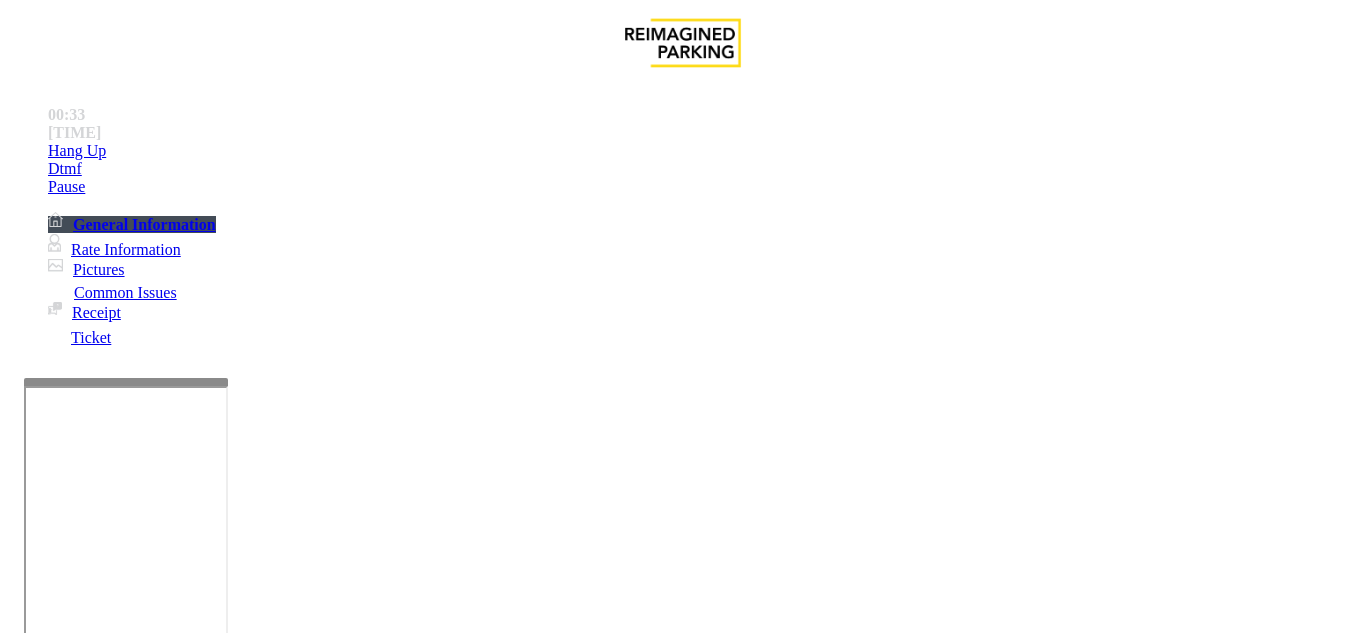type on "**********" 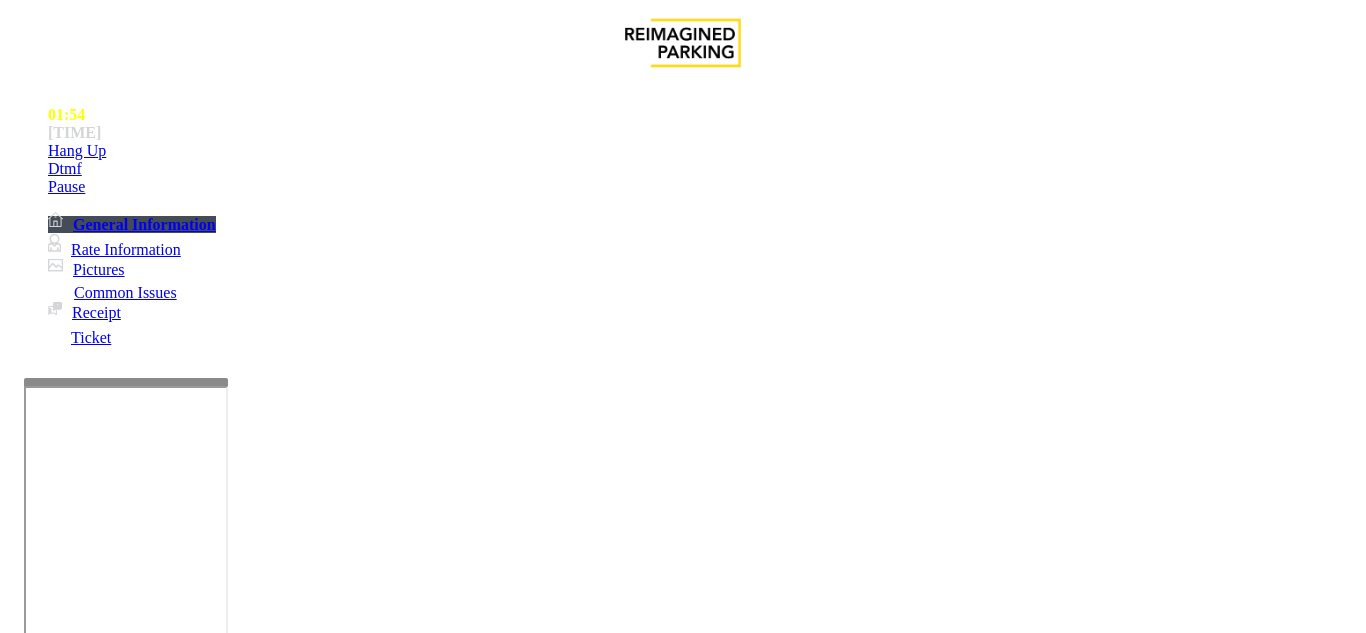 scroll, scrollTop: 100, scrollLeft: 0, axis: vertical 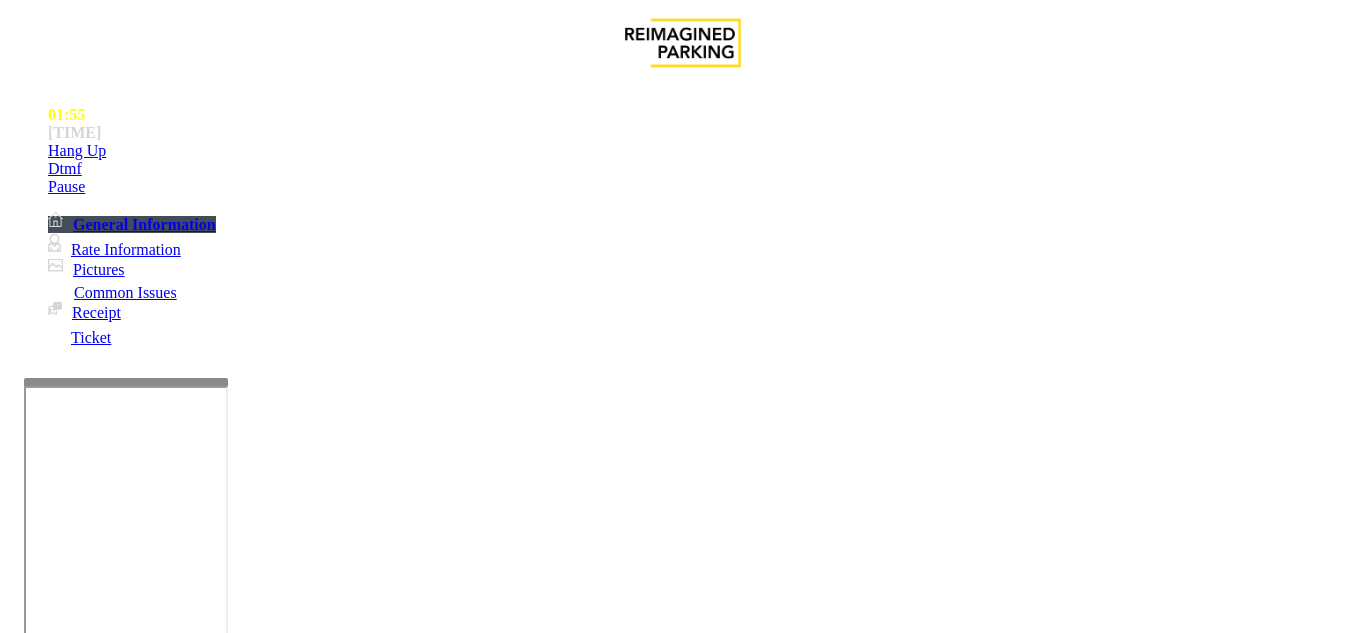 click on "Vend Gate" at bounding box center (69, 1681) 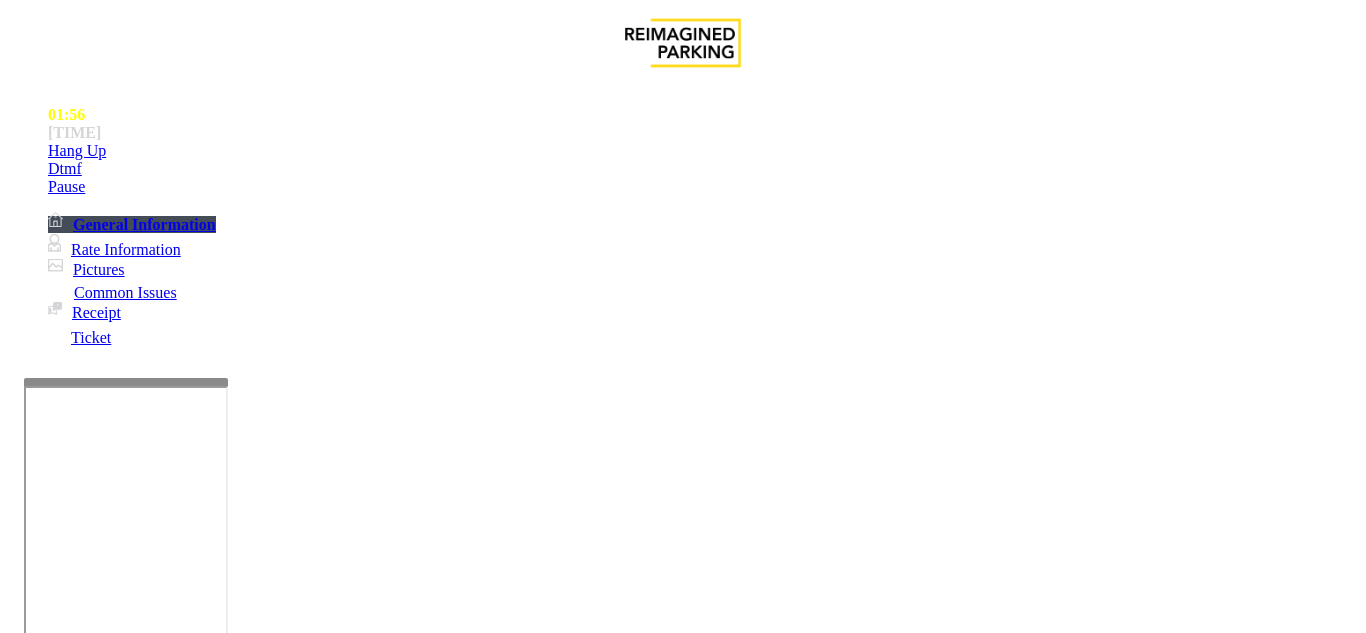 click at bounding box center (221, 1588) 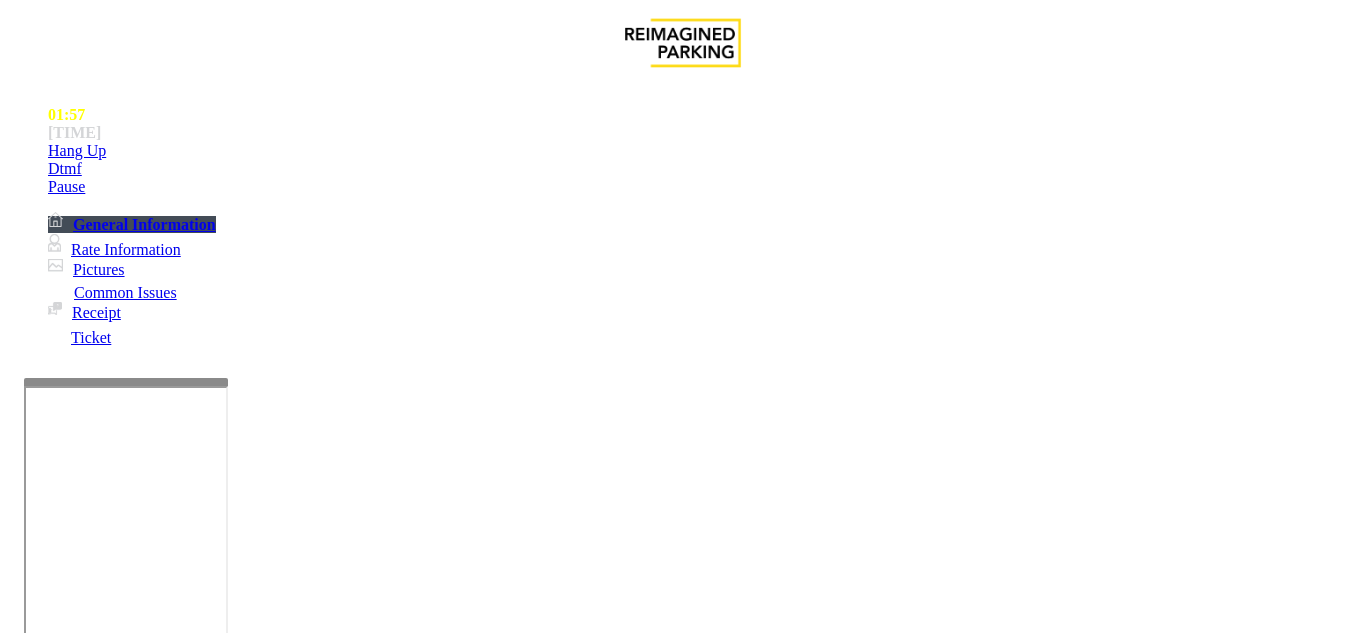 click at bounding box center (96, 1362) 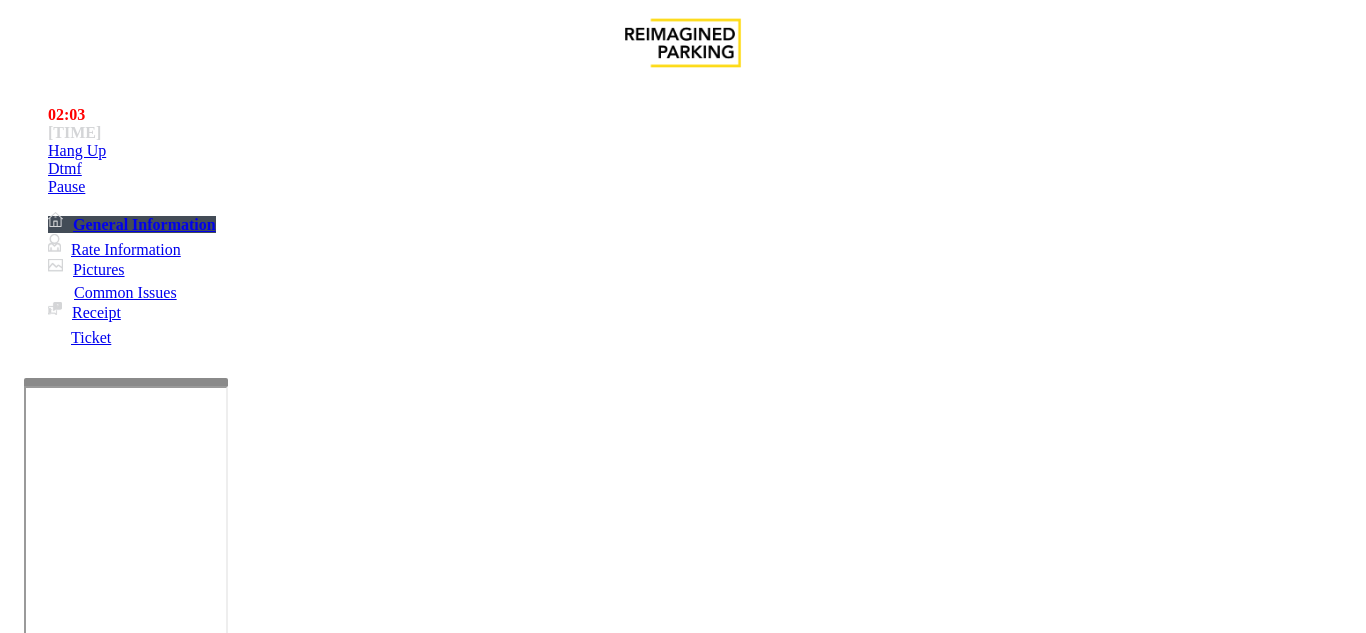 type on "*****" 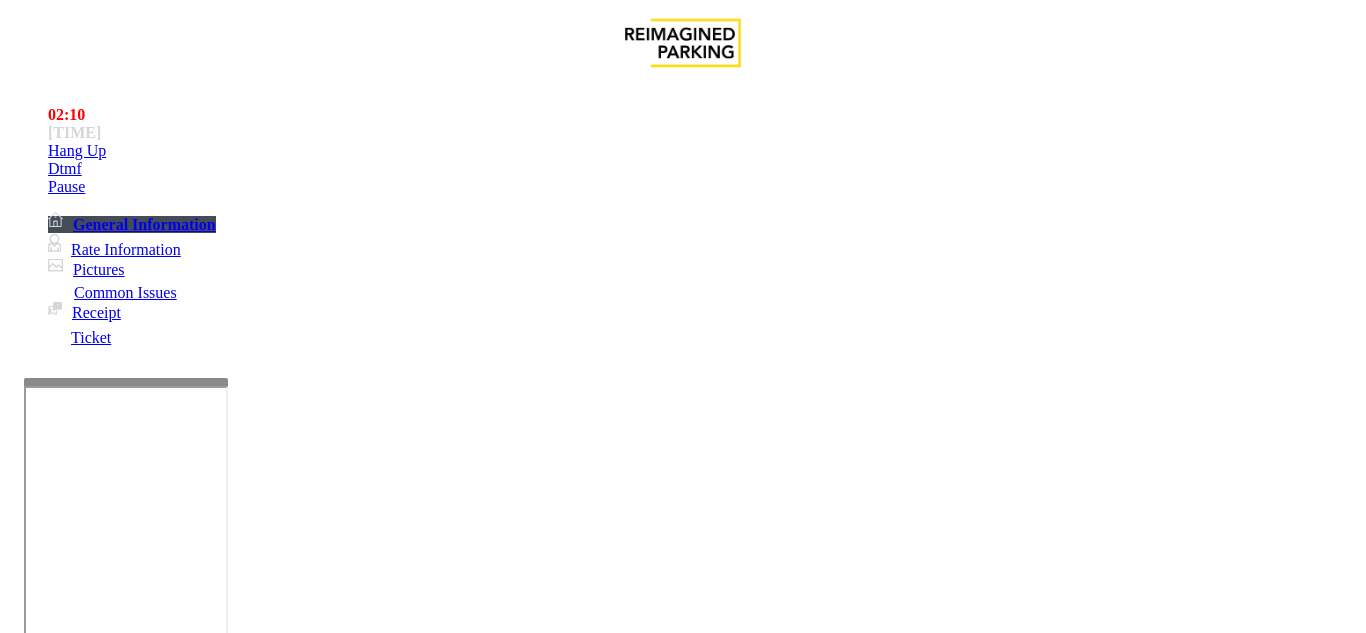 paste on "**********" 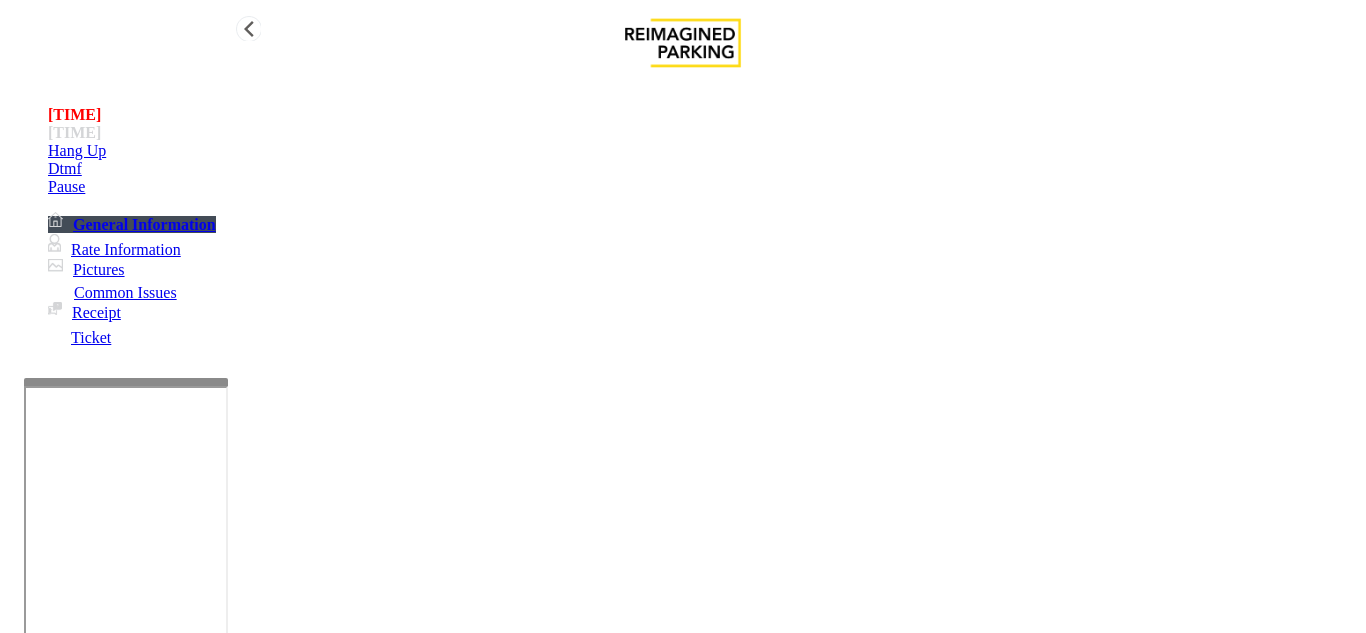 drag, startPoint x: 410, startPoint y: 129, endPoint x: 198, endPoint y: 98, distance: 214.25452 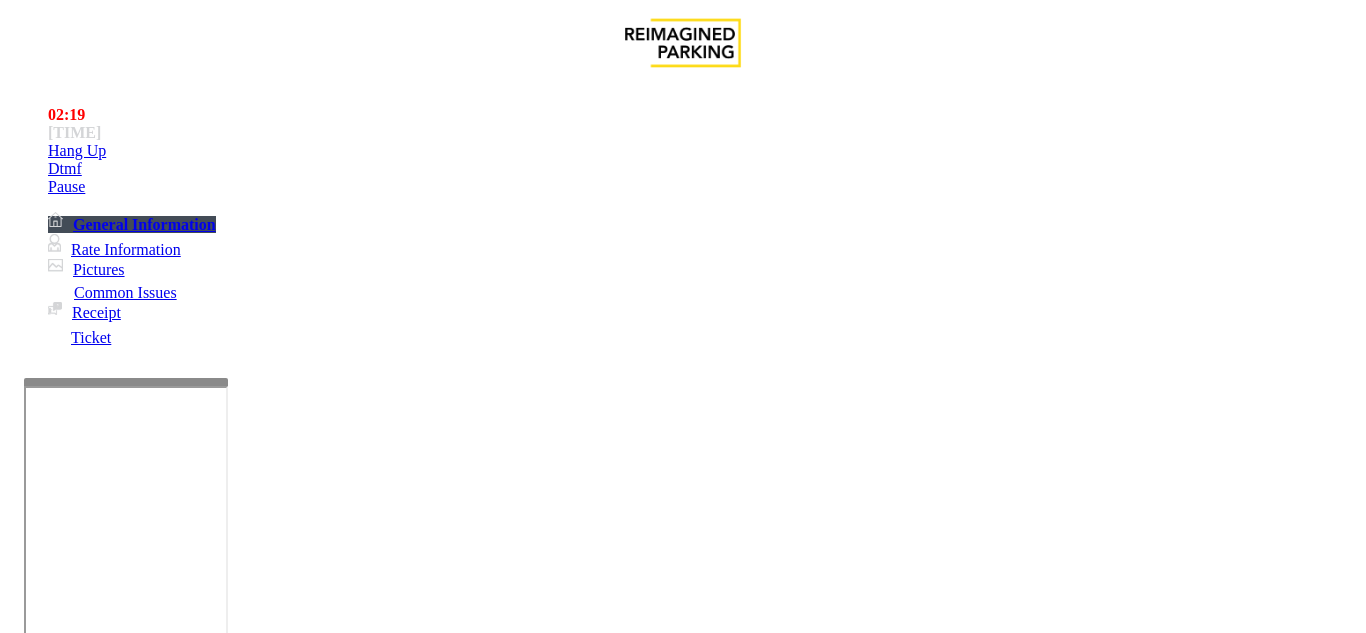 type on "********" 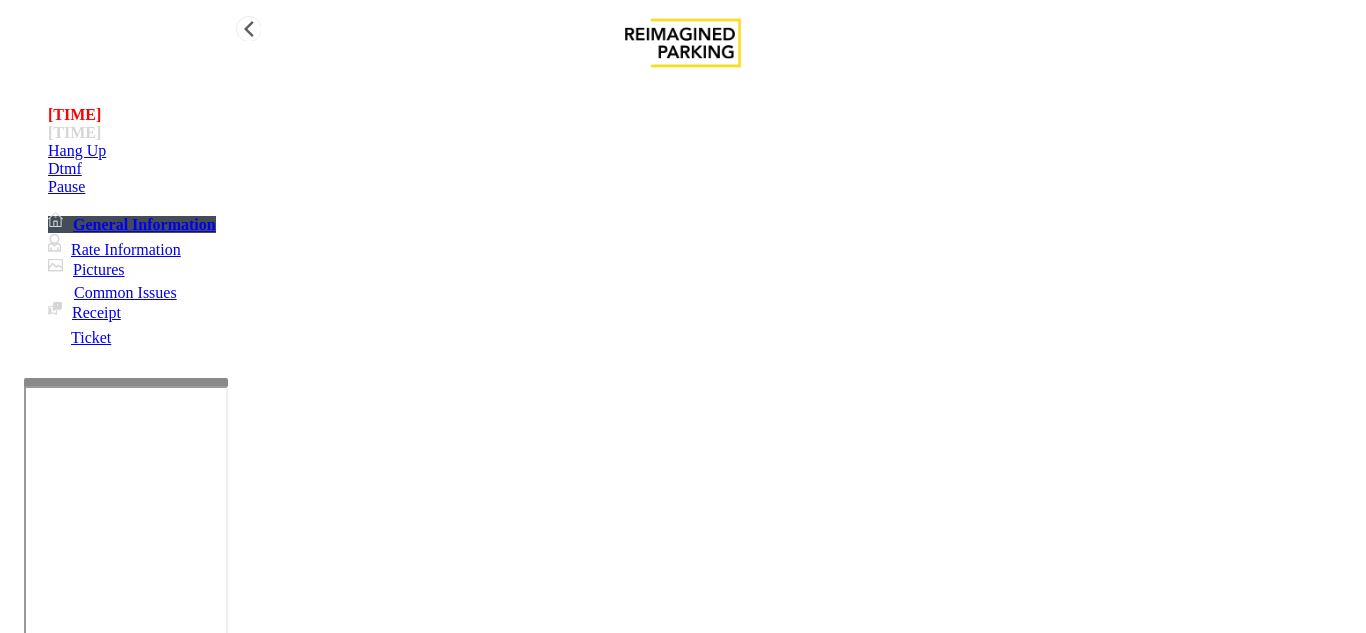 click on "Hang Up" at bounding box center (703, 151) 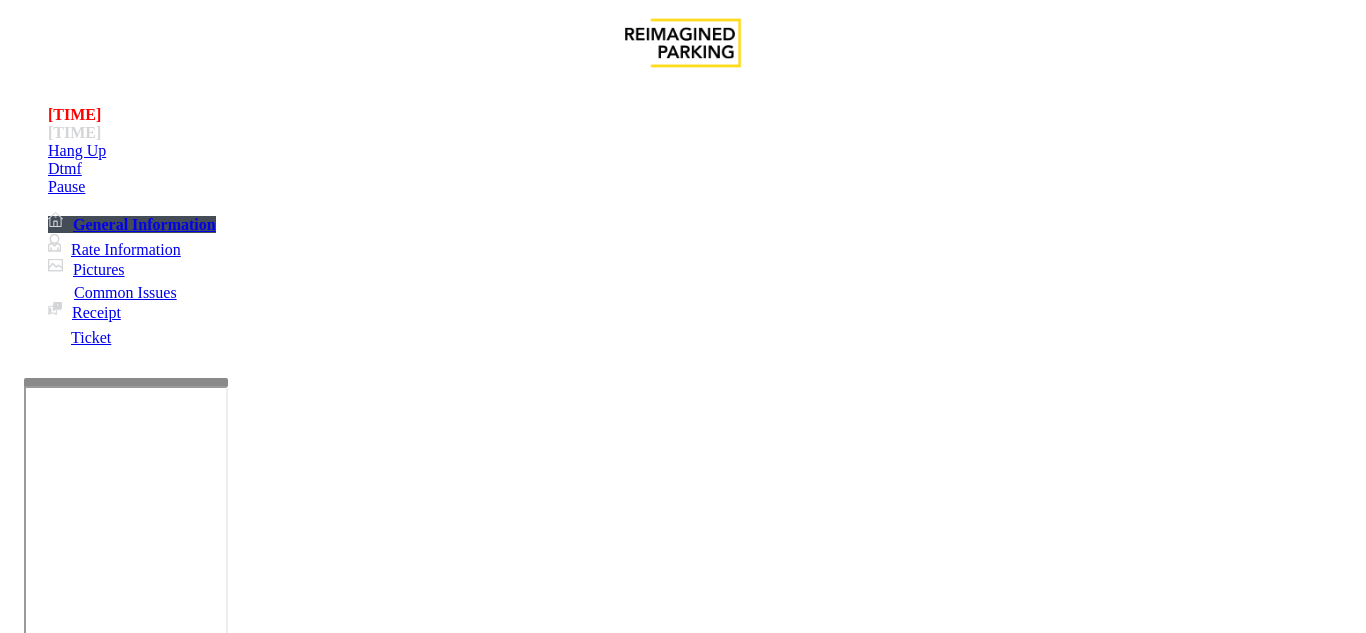 click at bounding box center [221, 1588] 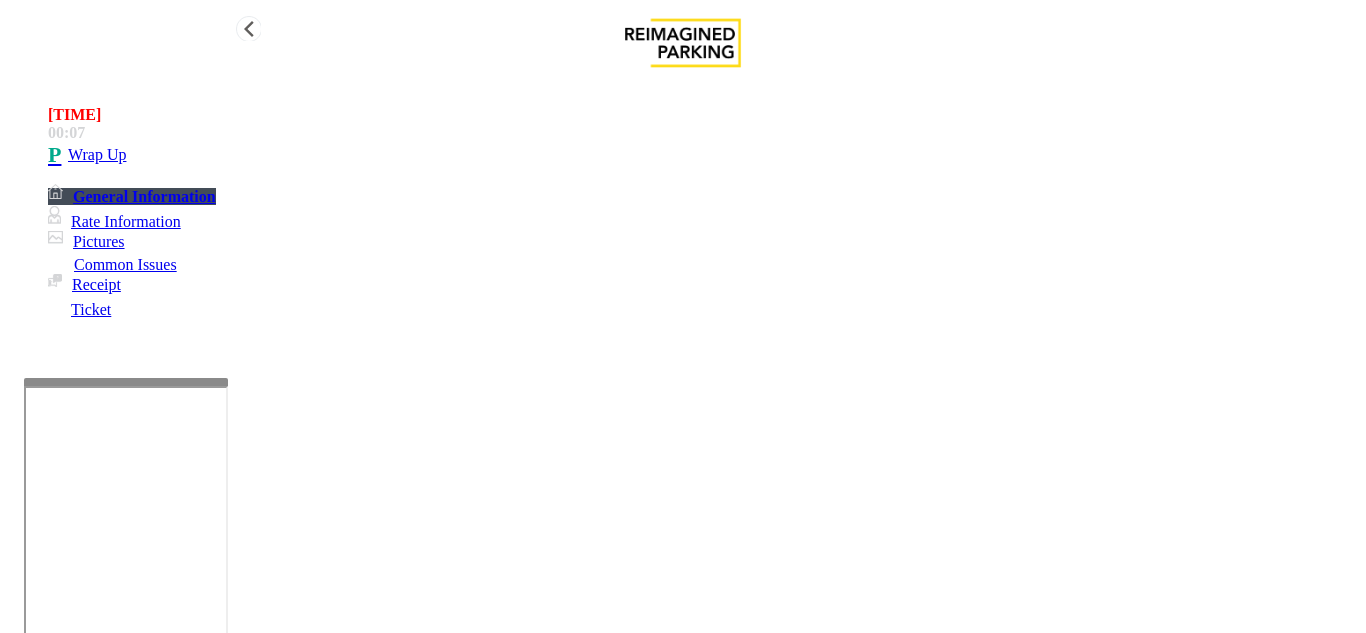 type on "**********" 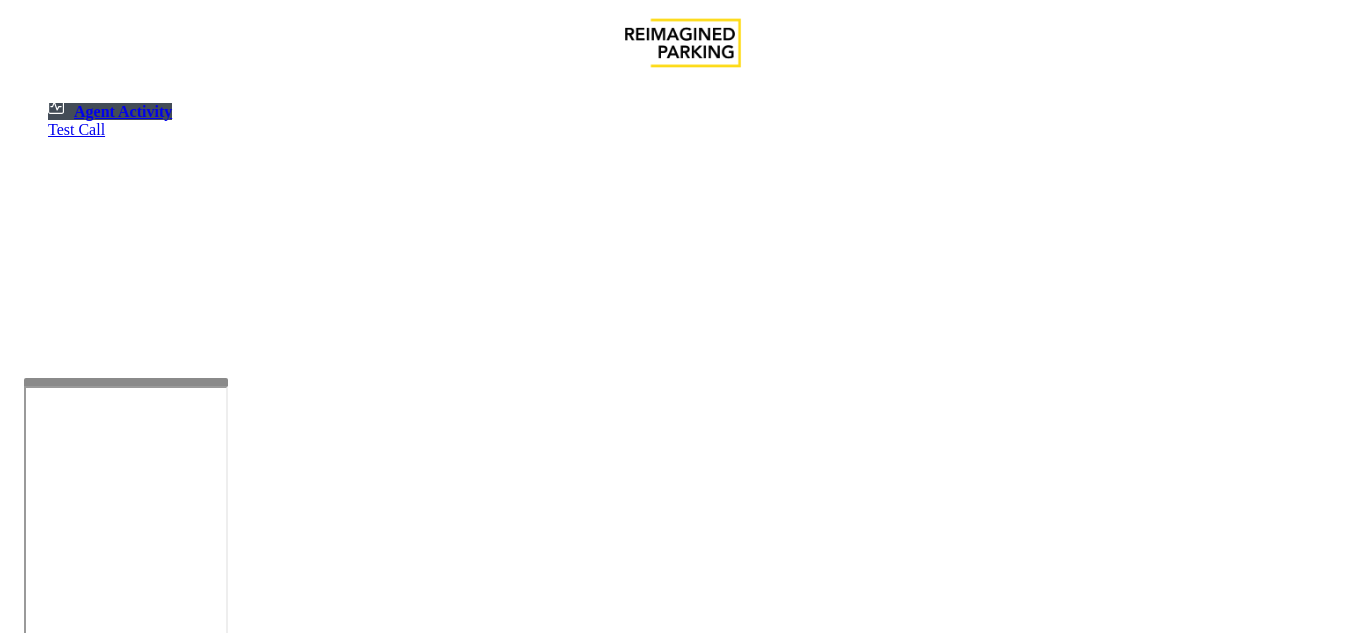 scroll, scrollTop: 200, scrollLeft: 0, axis: vertical 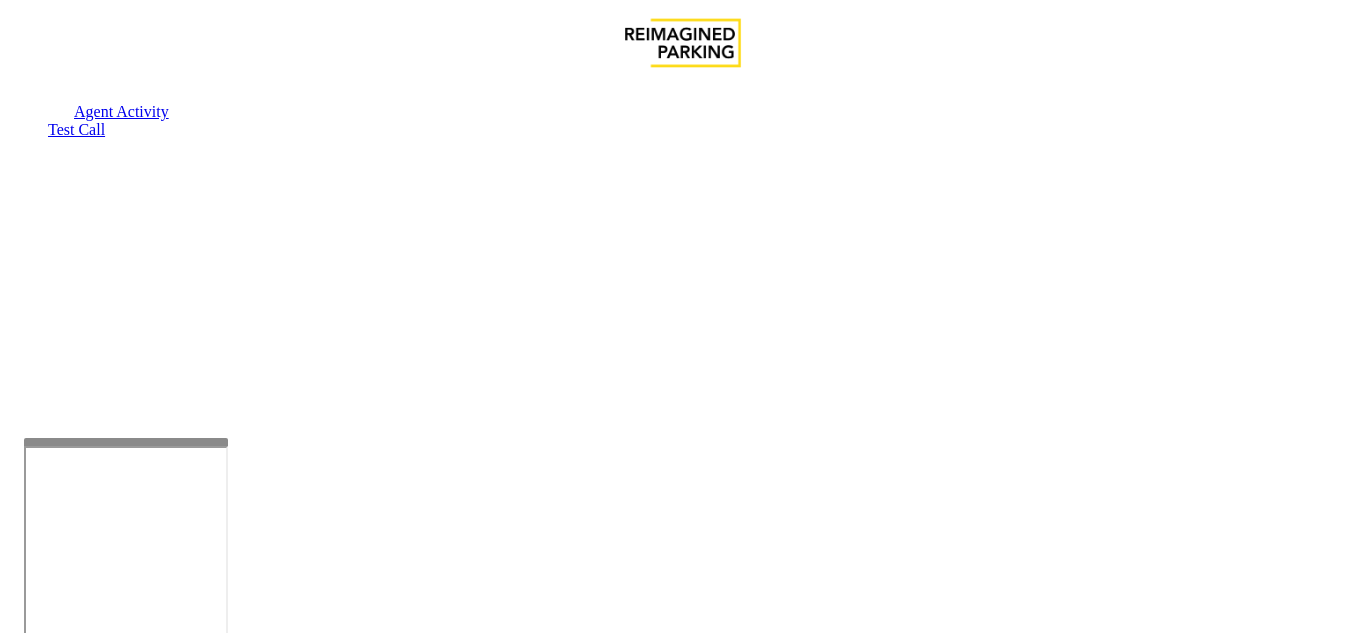 click at bounding box center (126, 442) 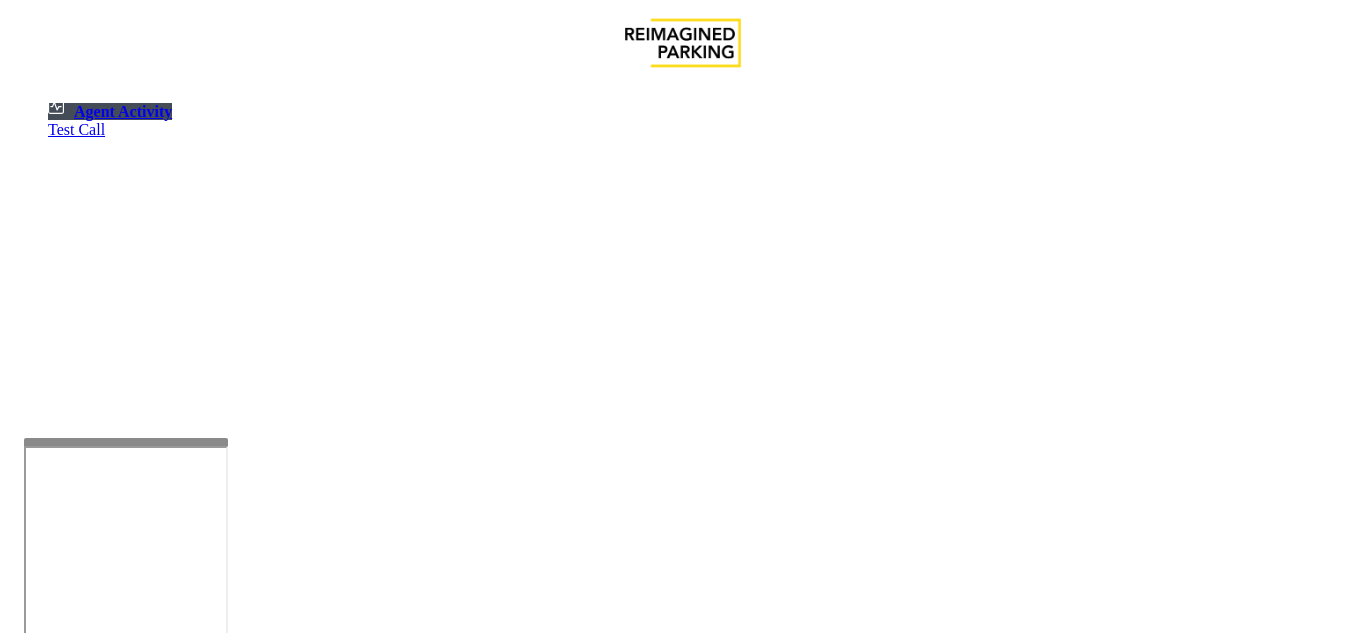 click at bounding box center (186, 1147) 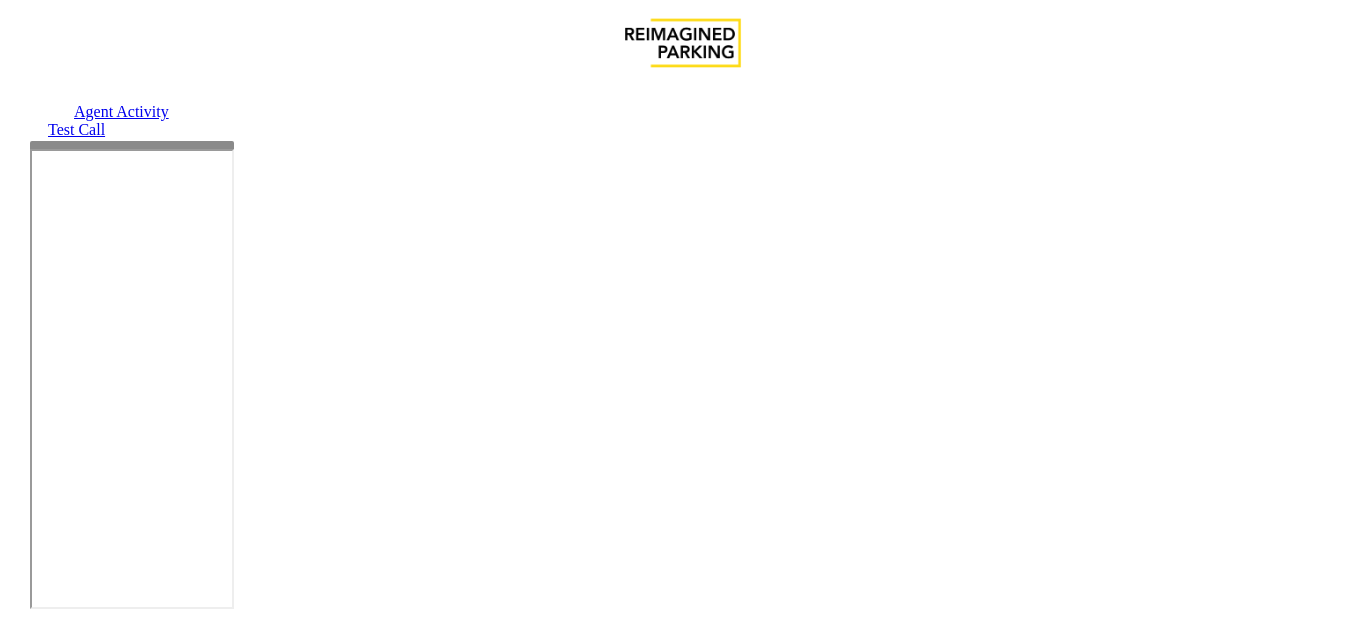 scroll, scrollTop: 0, scrollLeft: 0, axis: both 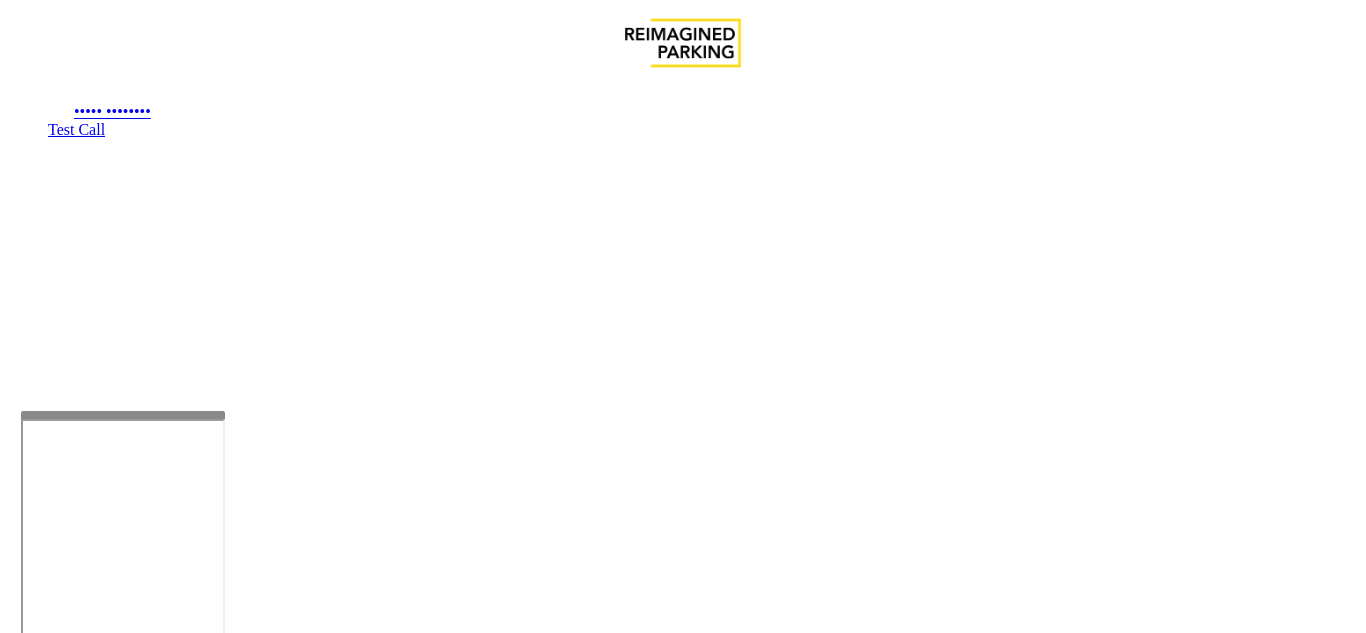 click at bounding box center (123, 415) 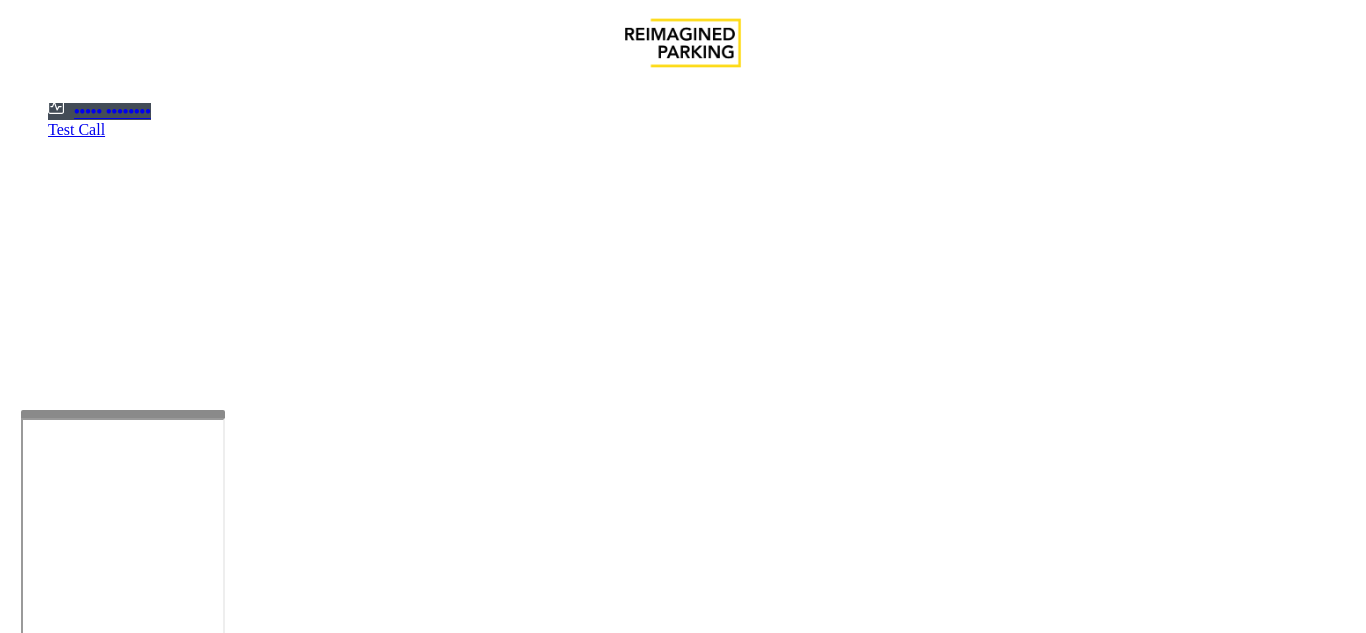 click at bounding box center [186, 1147] 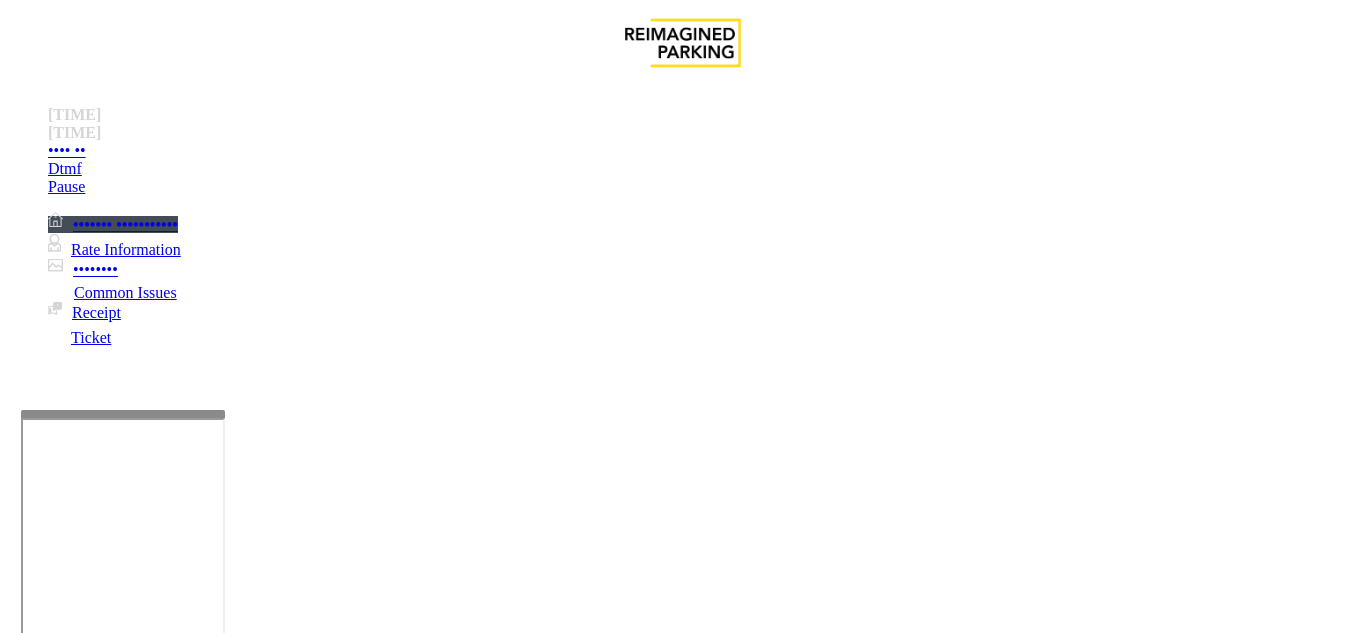 scroll, scrollTop: 500, scrollLeft: 0, axis: vertical 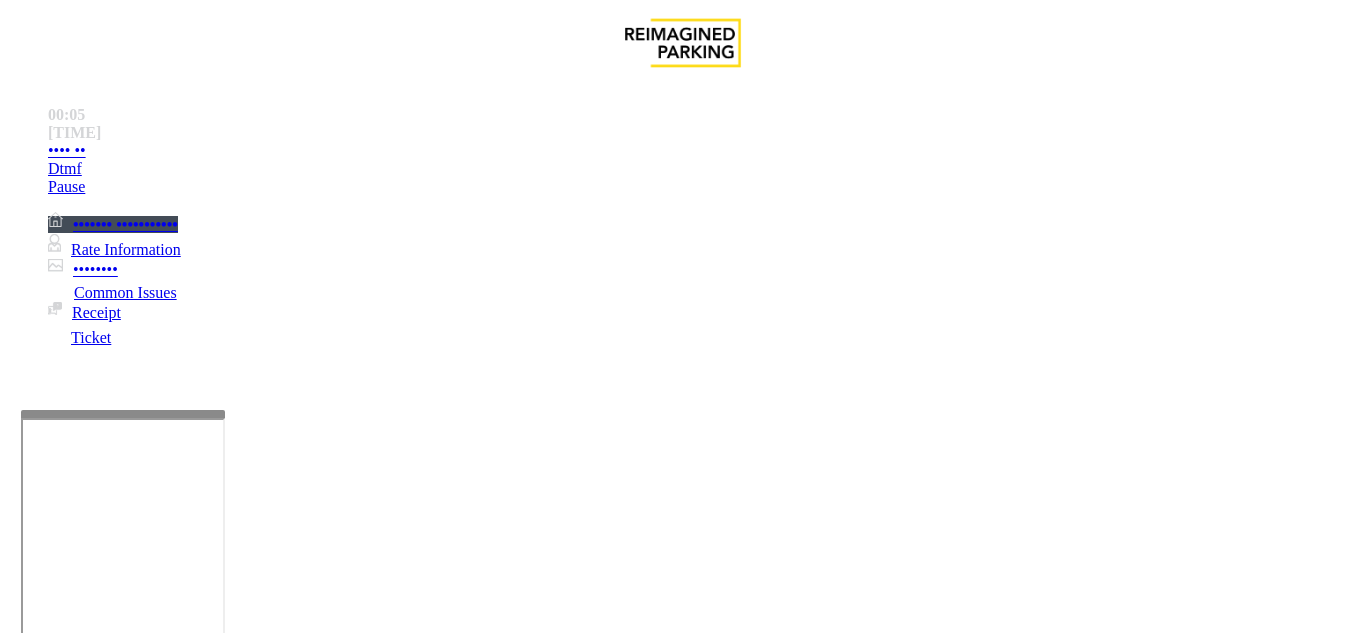click on "Monthly Issue" at bounding box center [239, 1286] 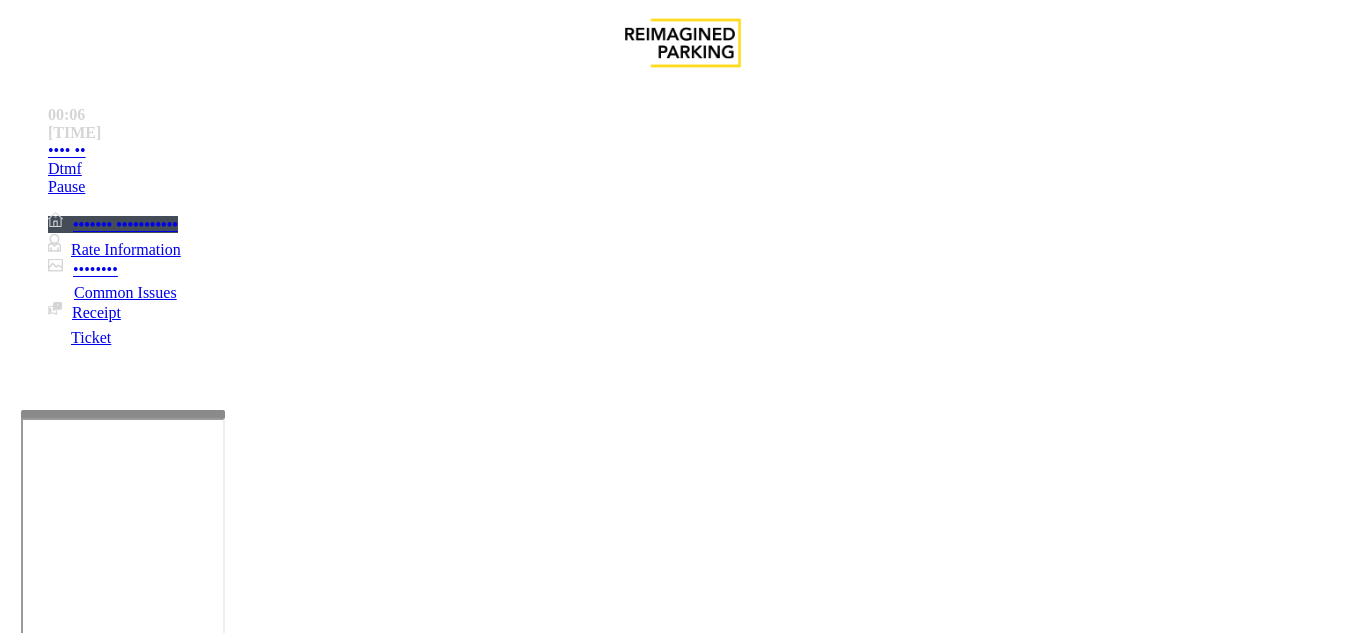 click on "Disabled Card" at bounding box center [78, 1286] 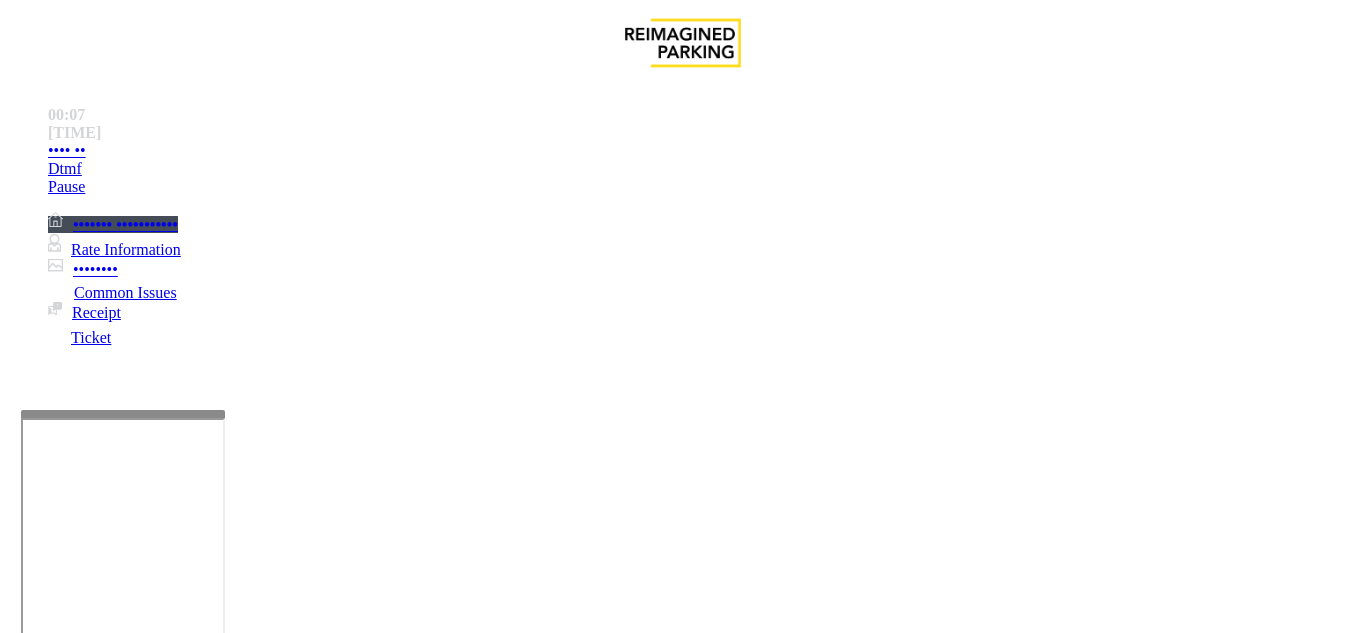 drag, startPoint x: 268, startPoint y: 184, endPoint x: 398, endPoint y: 186, distance: 130.01538 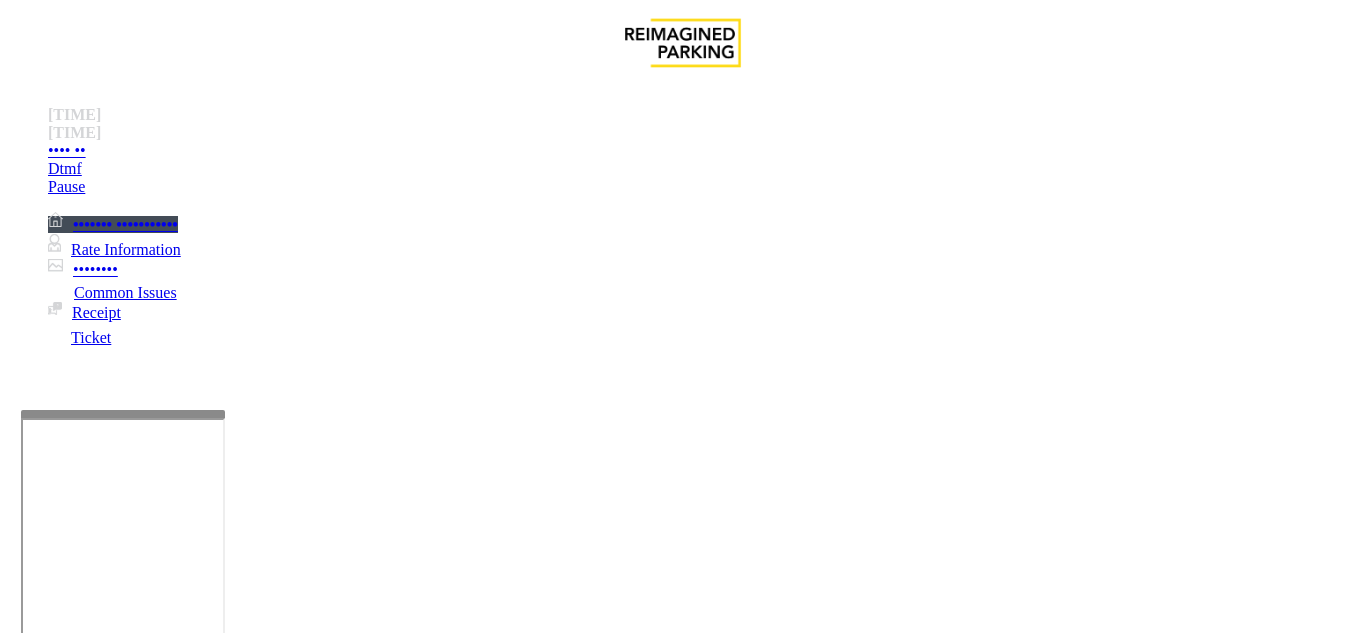 copy on "Disabled Card" 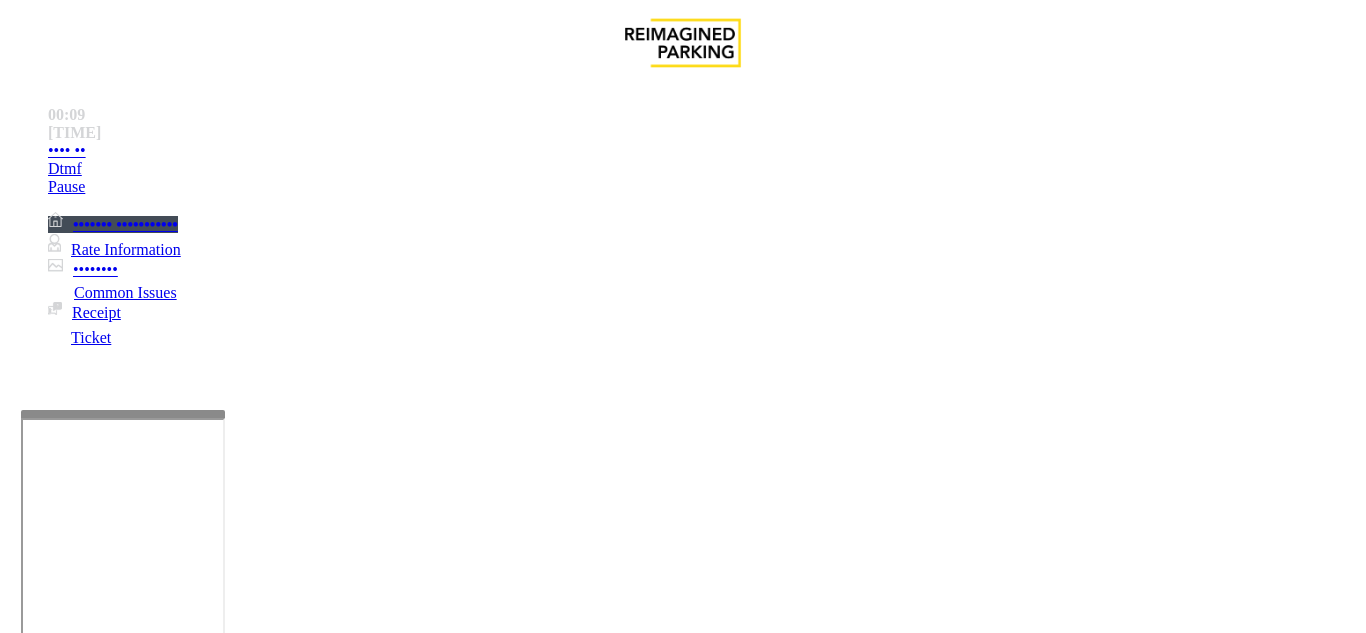 click at bounding box center [221, 1588] 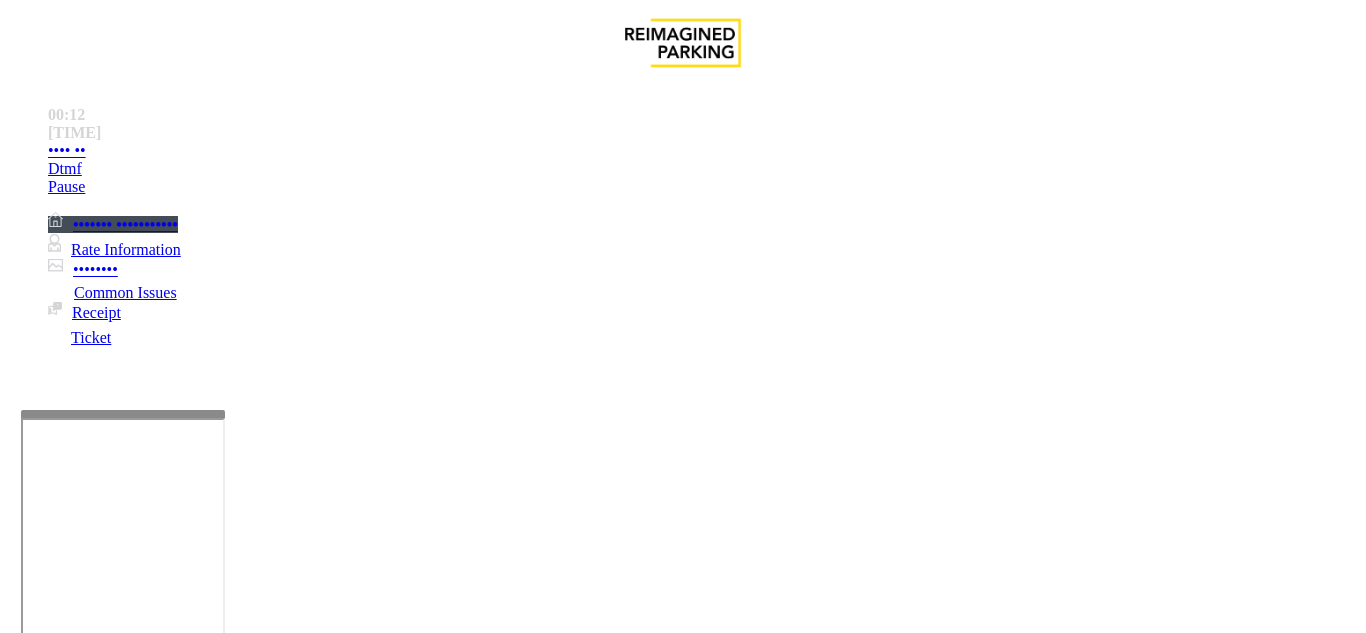 click at bounding box center (221, 1588) 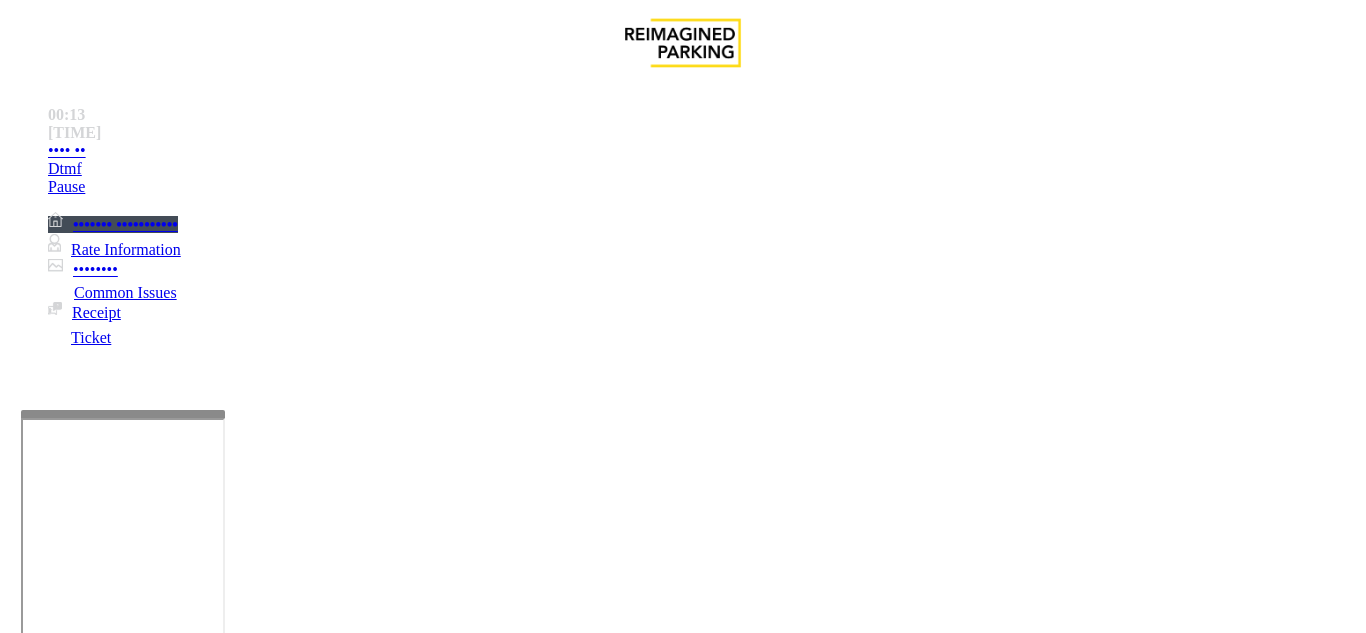 type on "**********" 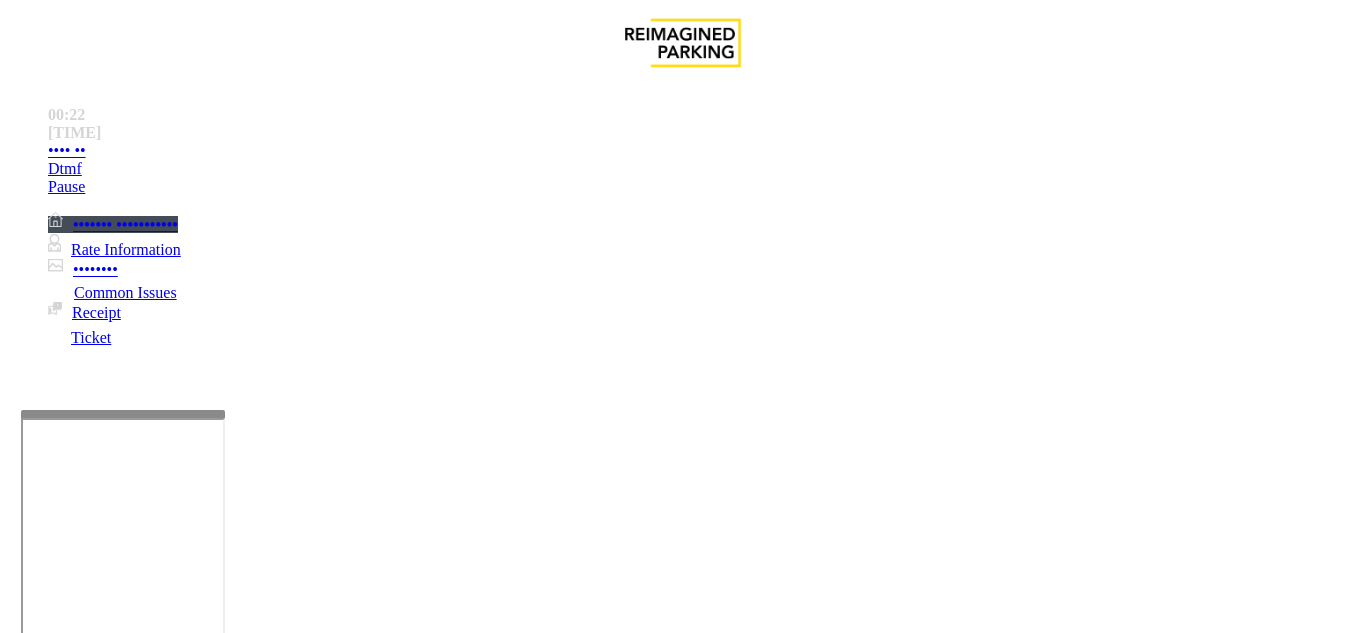 click at bounding box center (96, 1308) 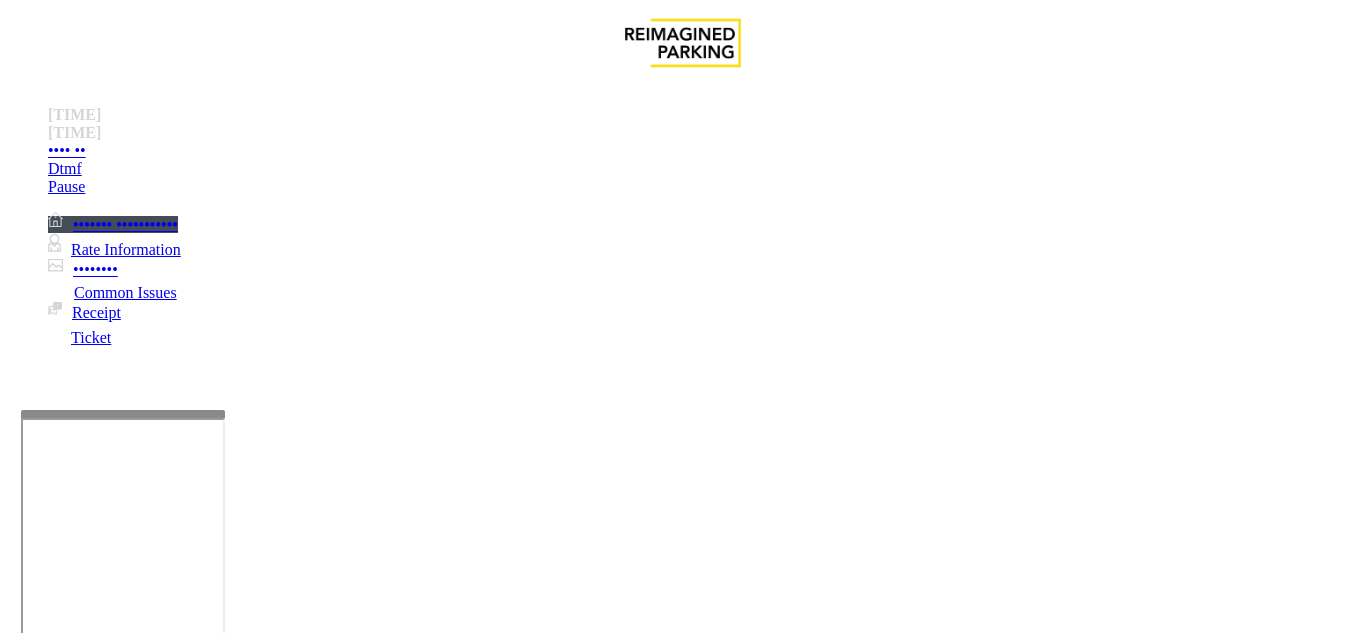 click on "IF YOU VEND THE GATE FOR AN EMPLOYEE ENSURE YOU LOG THEIR A# (EMPLOYEE NUMBER), nothing else is needed" at bounding box center [680, 3005] 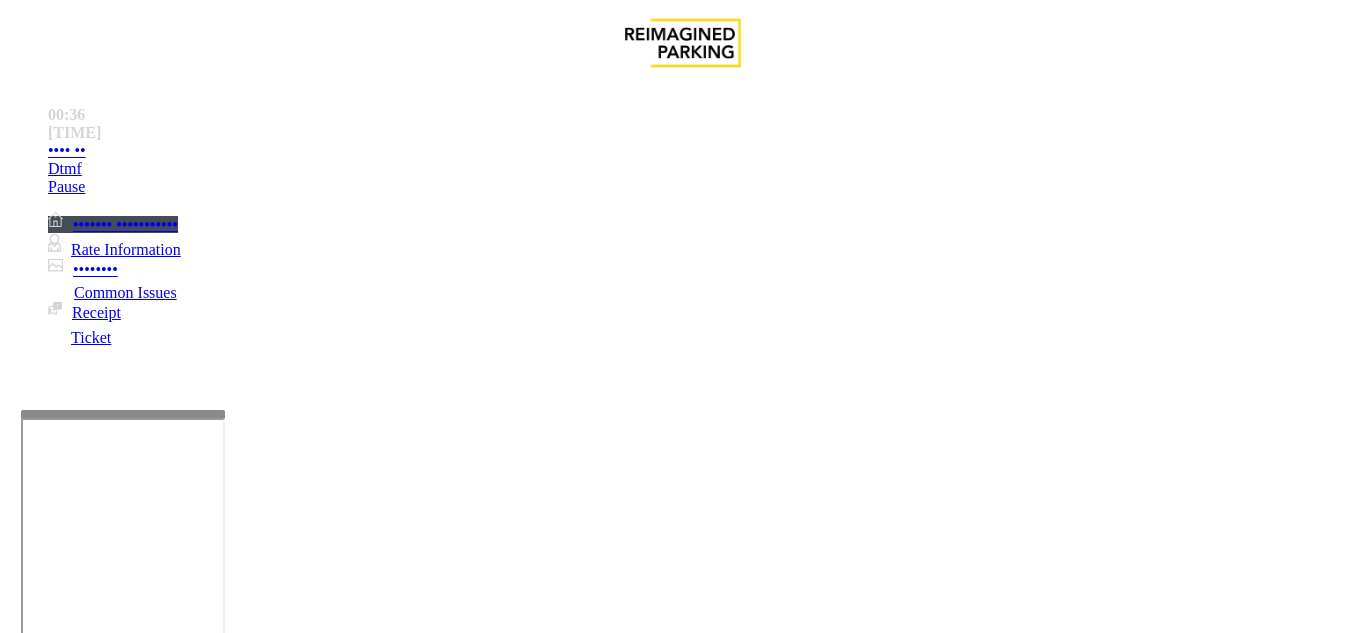 click on "IF YOU VEND THE GATE FOR AN EMPLOYEE ENSURE YOU LOG THEIR A# (EMPLOYEE NUMBER), nothing else is needed" at bounding box center [680, 3005] 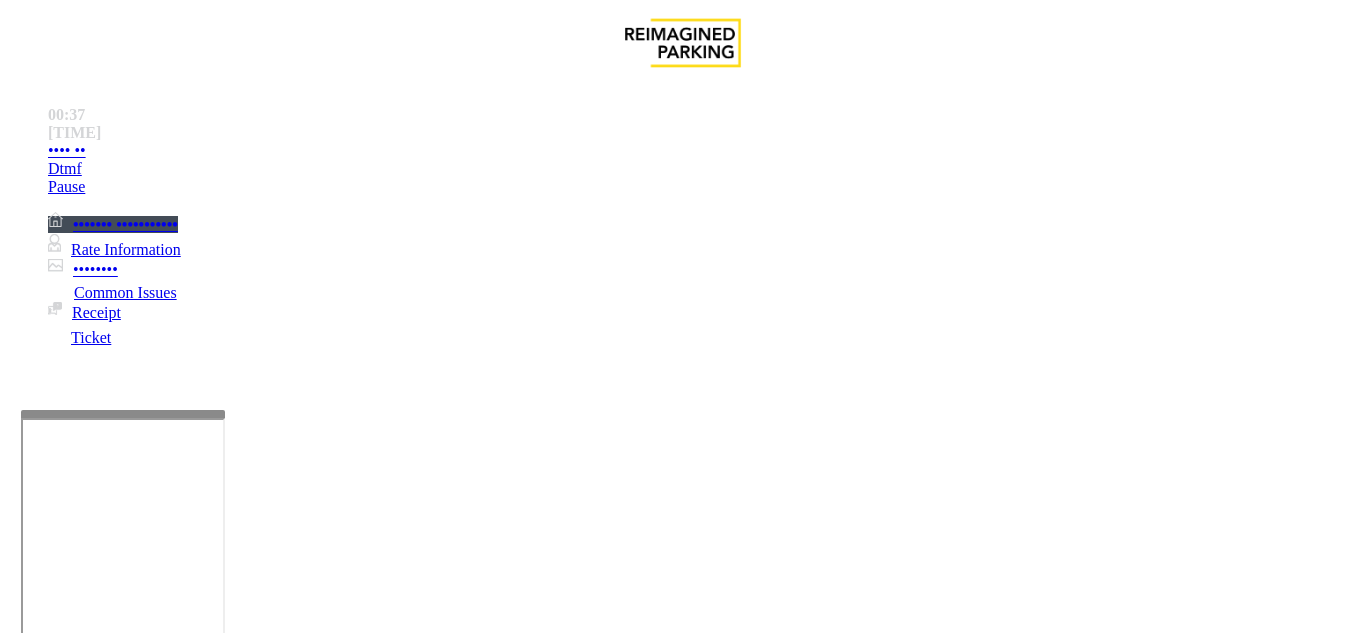 click on "ATTEMPT TO GET LOCATION NUMBER FOR EVERY CALL AND LOG IN CALL NOTES!!!" at bounding box center [680, 3005] 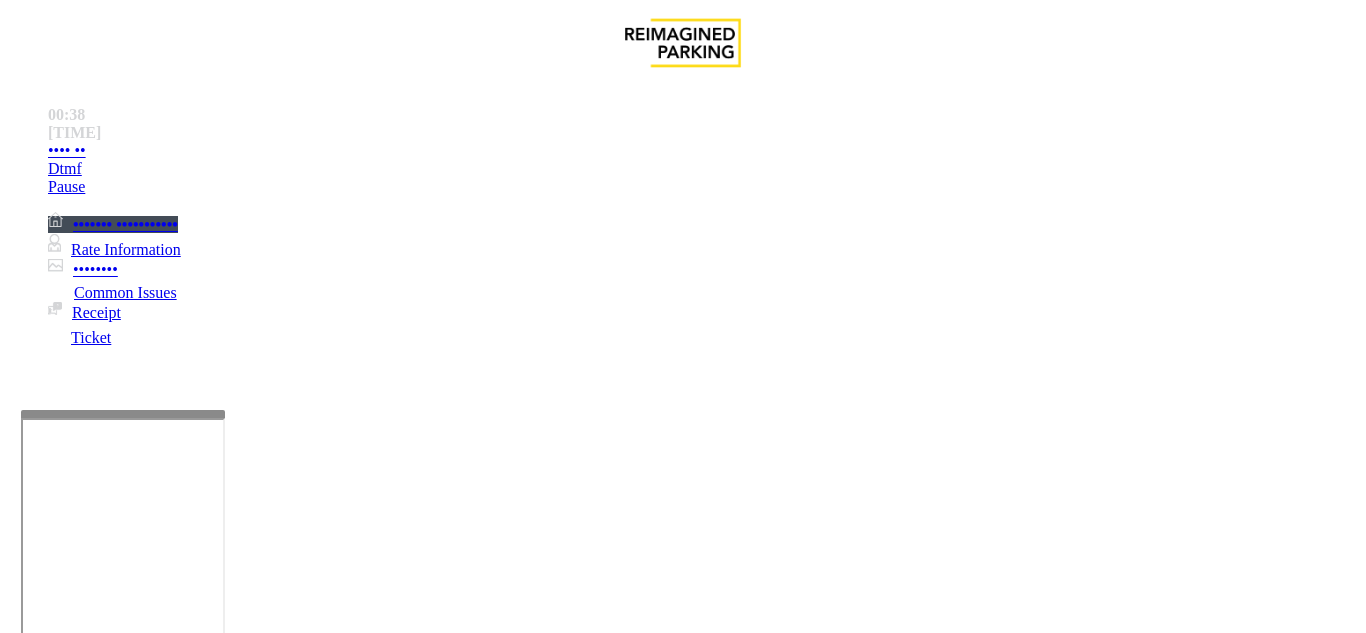 click on "Valet is open 7am-7pm MF only." at bounding box center (680, 3005) 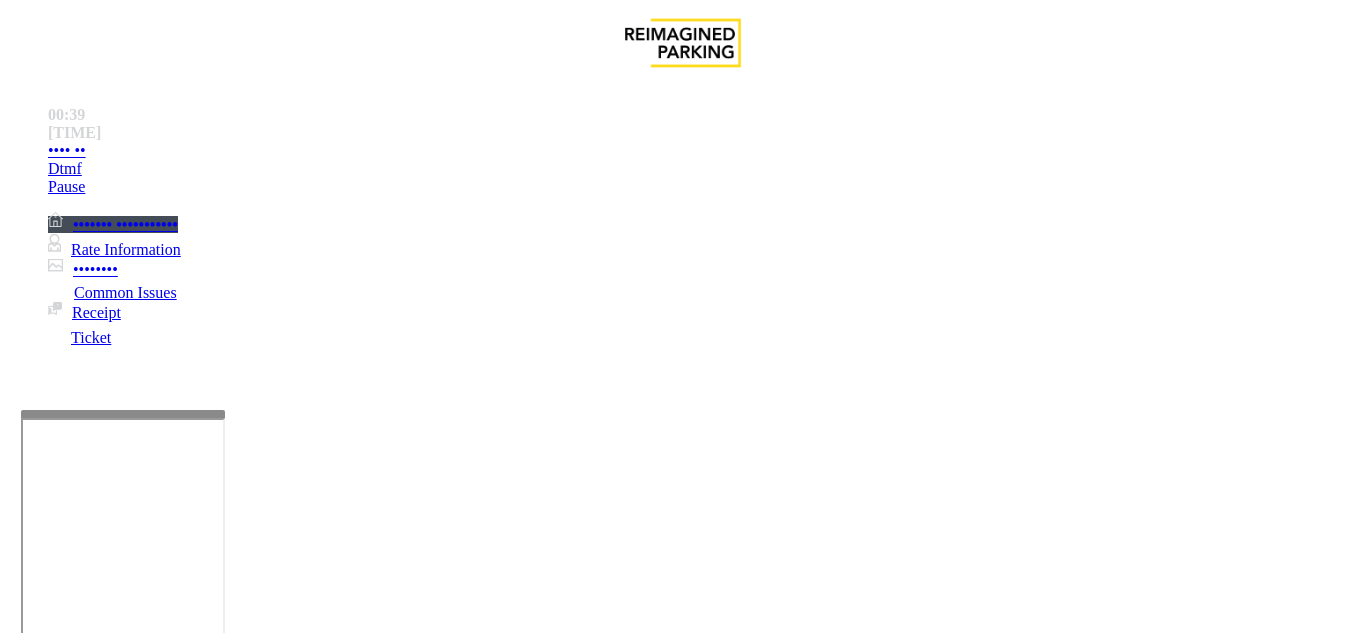 click on "ATTEMPT TO GET LOCATION NUMBER FOR EVERY CALL AND LOG IN CALL NOTES!!!" at bounding box center [682, 3006] 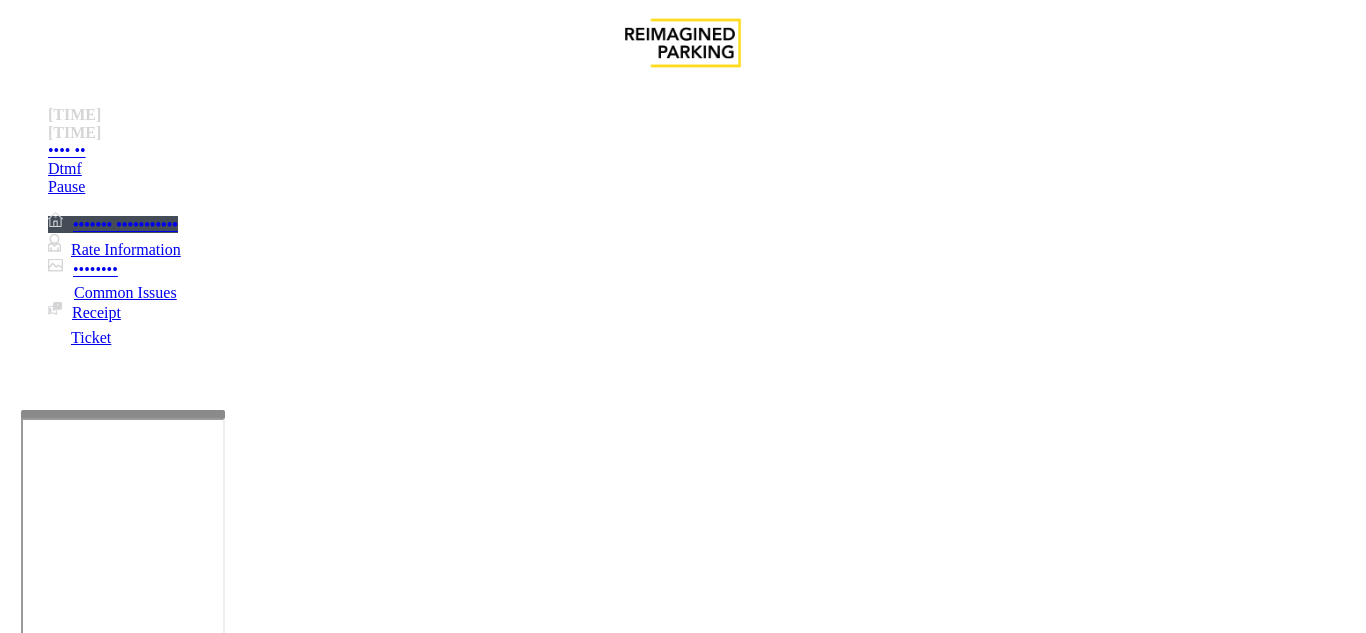 click on "*" at bounding box center [96, 1362] 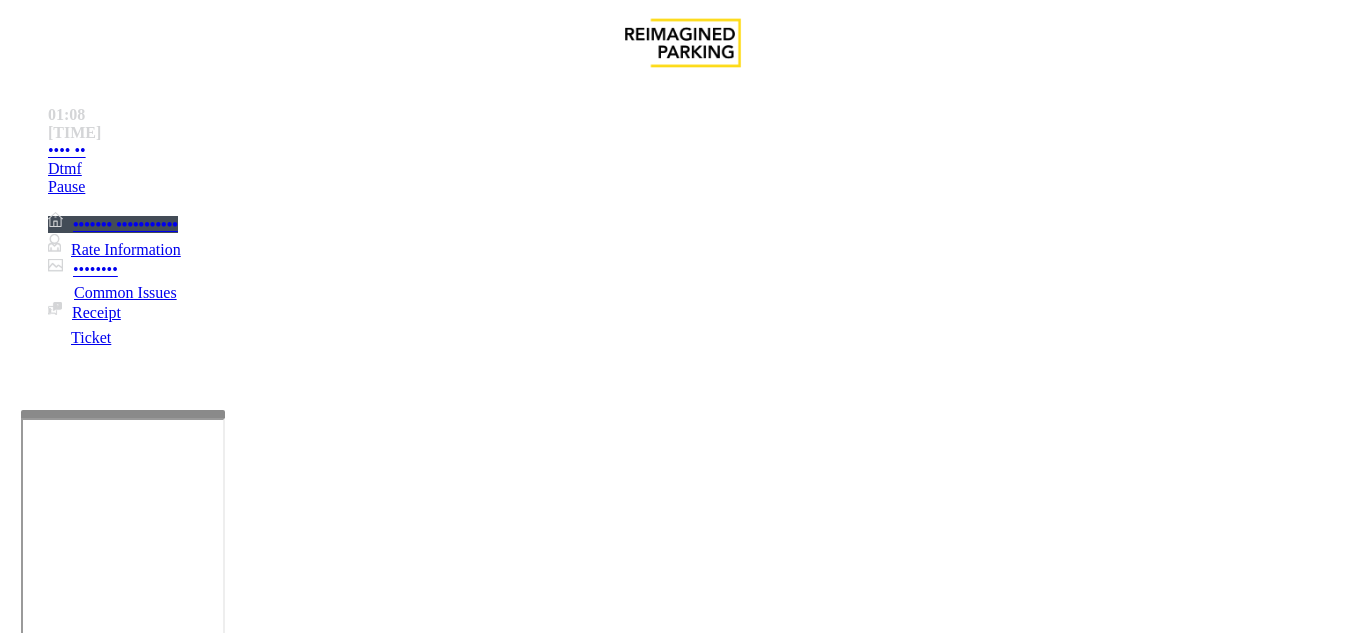 click at bounding box center (96, 1308) 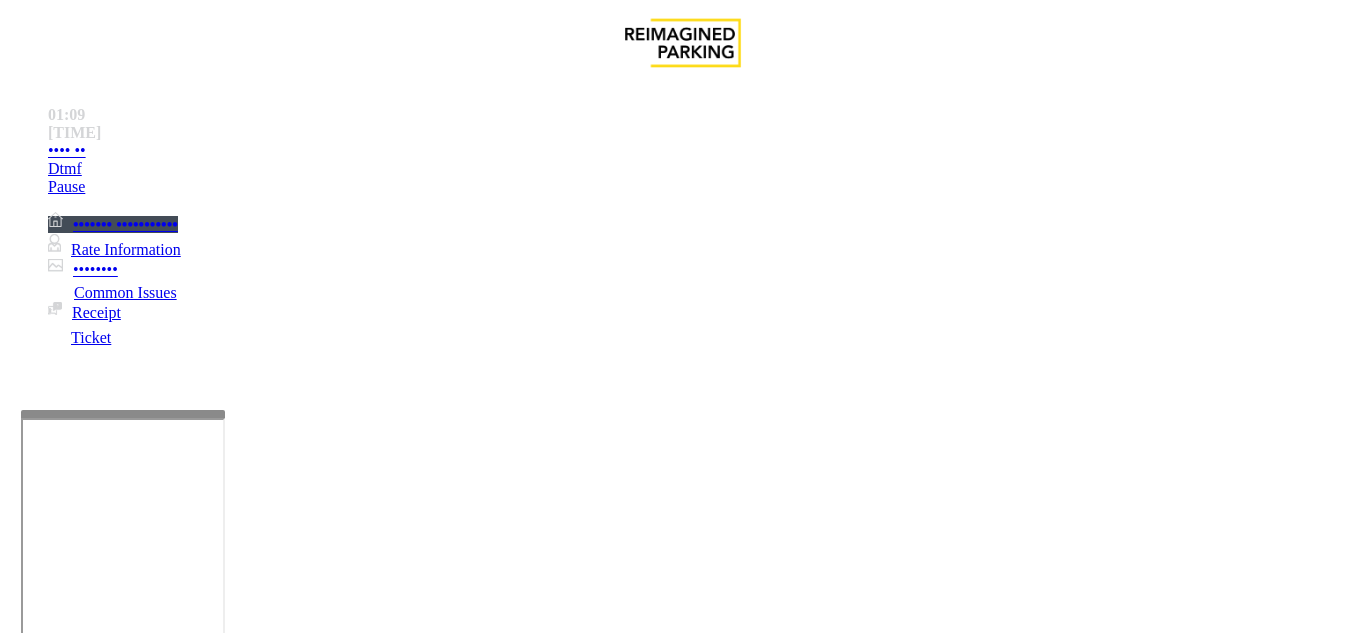 click on "*" at bounding box center [96, 1362] 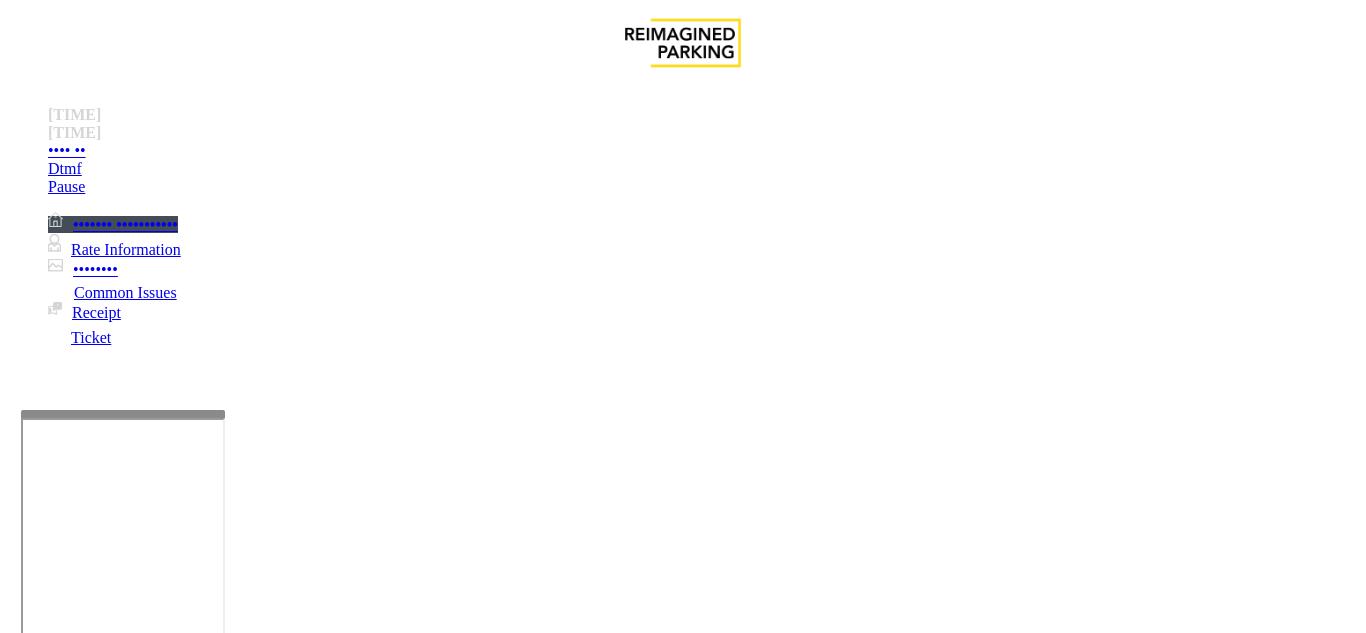 drag, startPoint x: 352, startPoint y: 306, endPoint x: 110, endPoint y: 297, distance: 242.1673 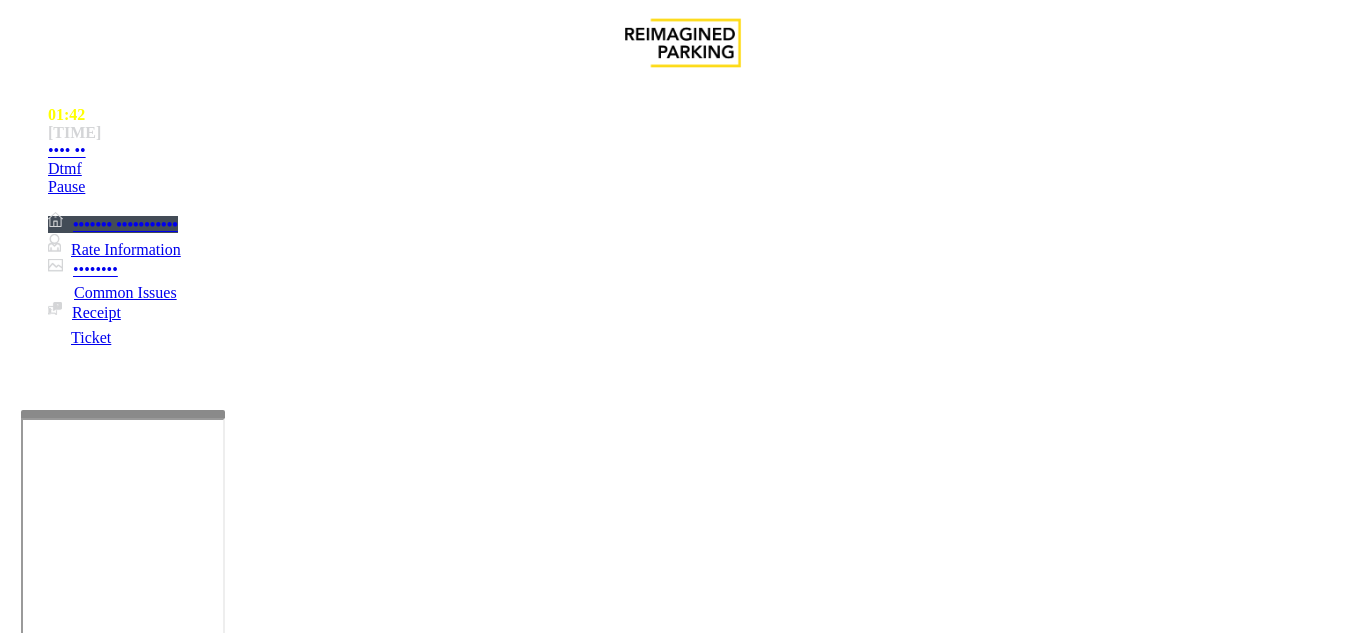 scroll, scrollTop: 500, scrollLeft: 0, axis: vertical 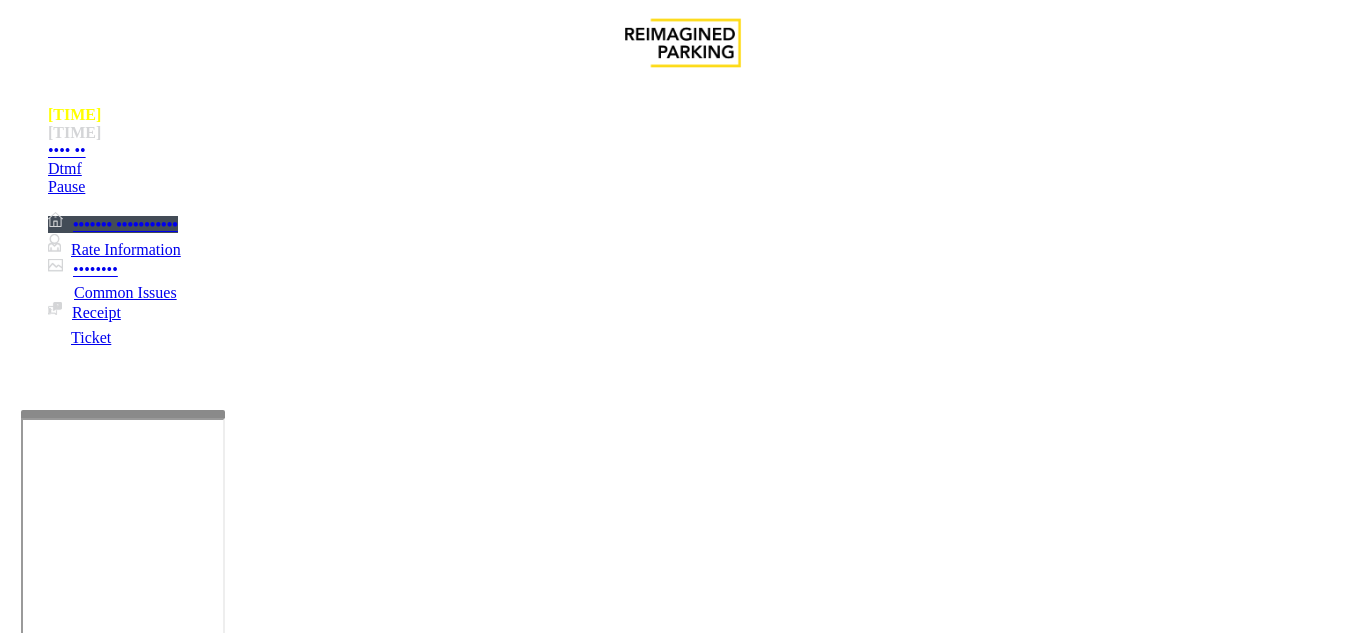 click on "Vend Gate" at bounding box center [69, 1681] 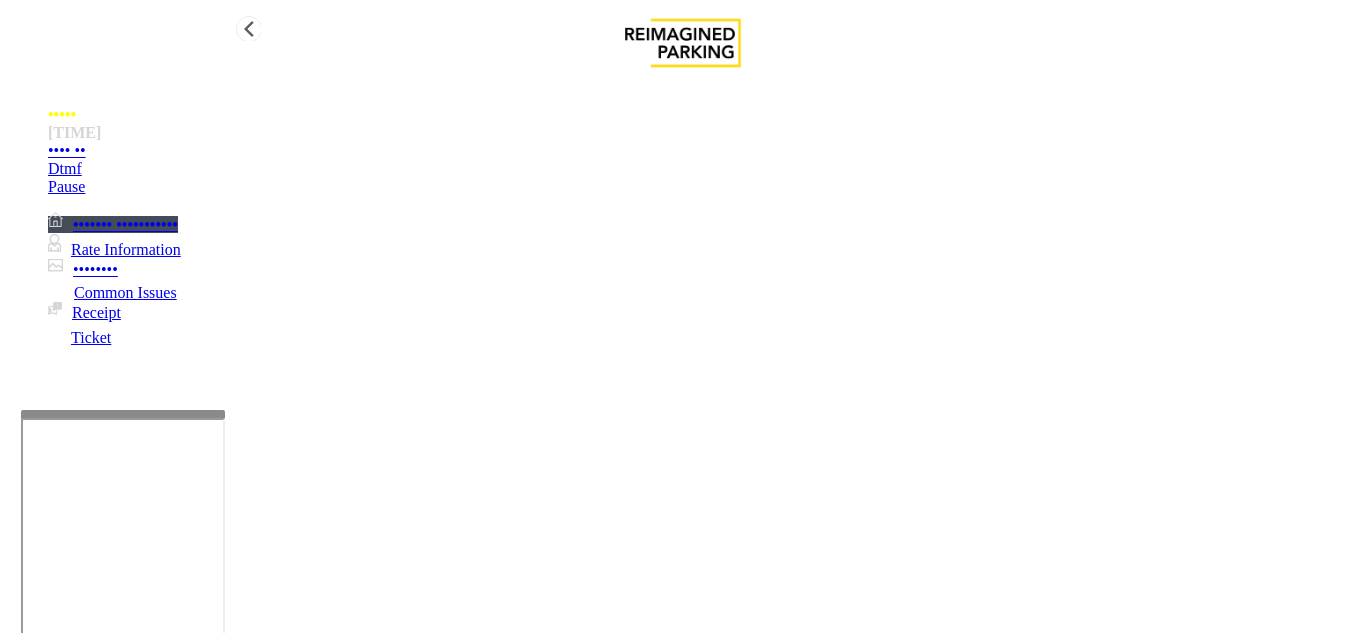 click on "Hang Up" at bounding box center [703, 151] 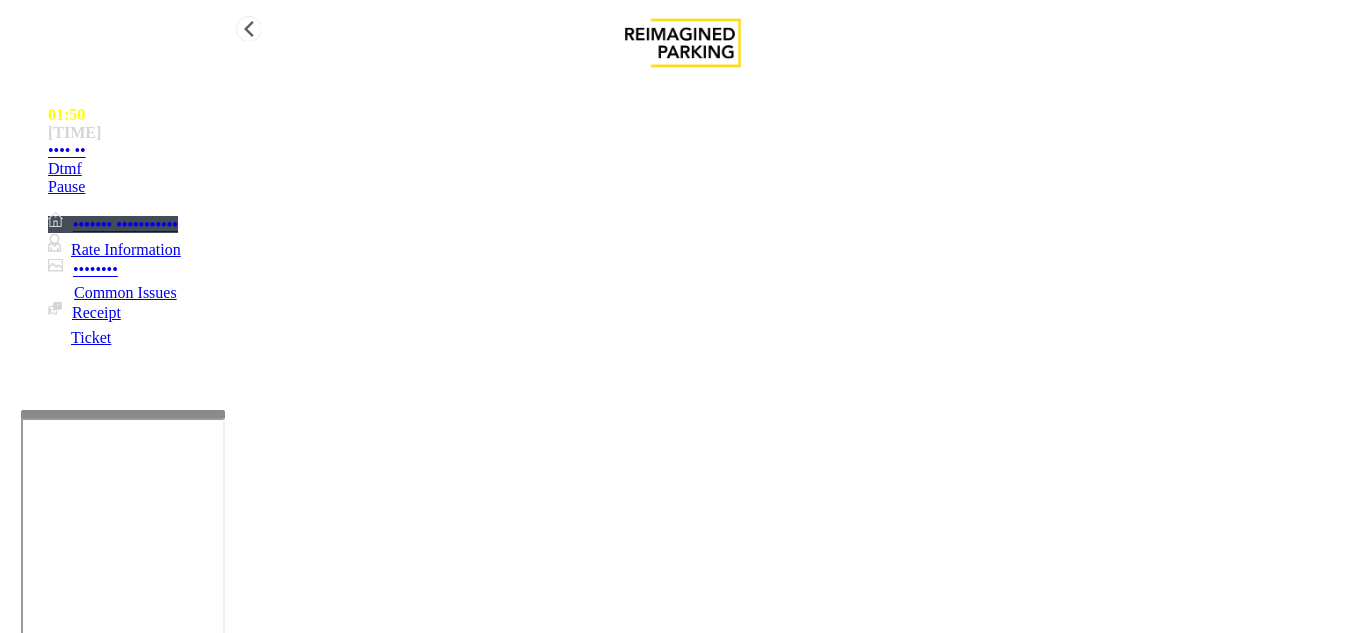 click on "Hang Up" at bounding box center (703, 151) 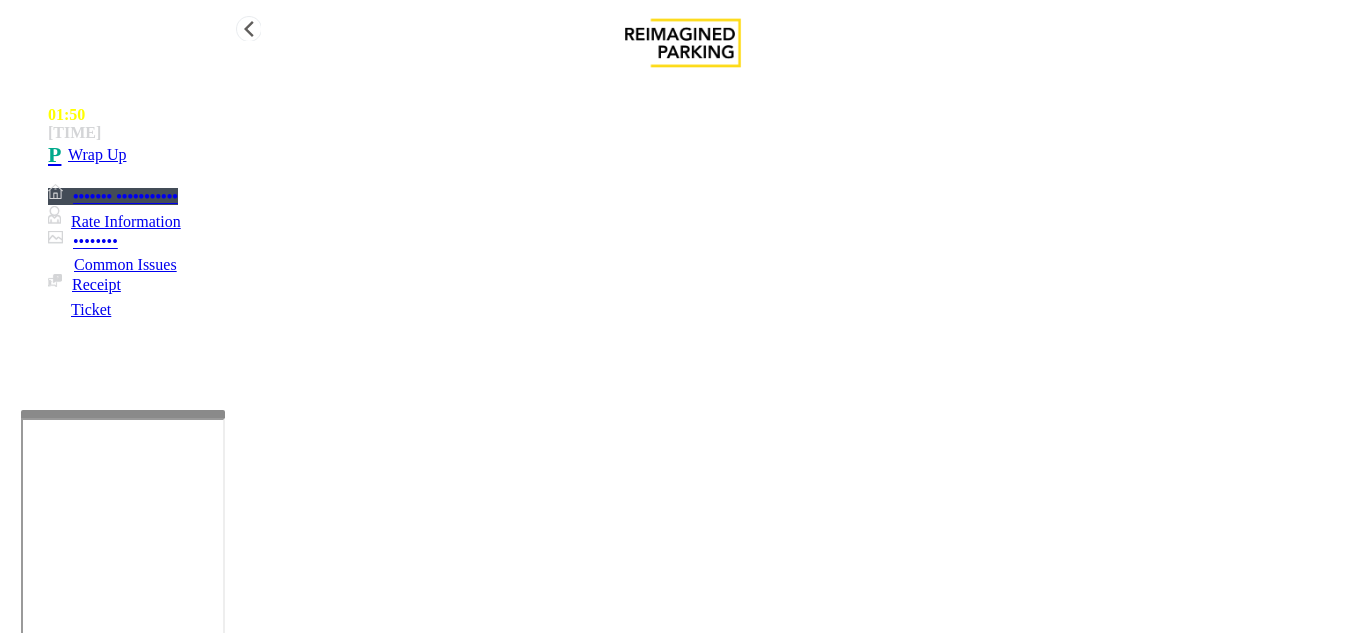 click on "•••• ••" at bounding box center [703, 155] 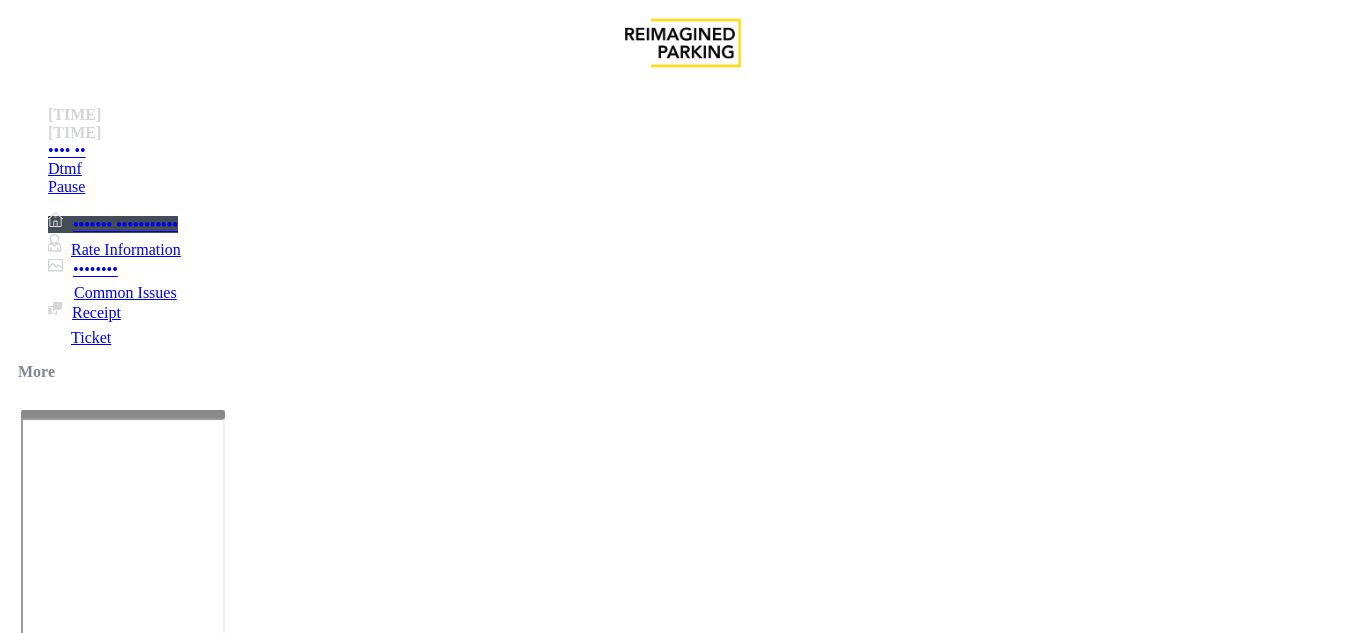 scroll, scrollTop: 500, scrollLeft: 0, axis: vertical 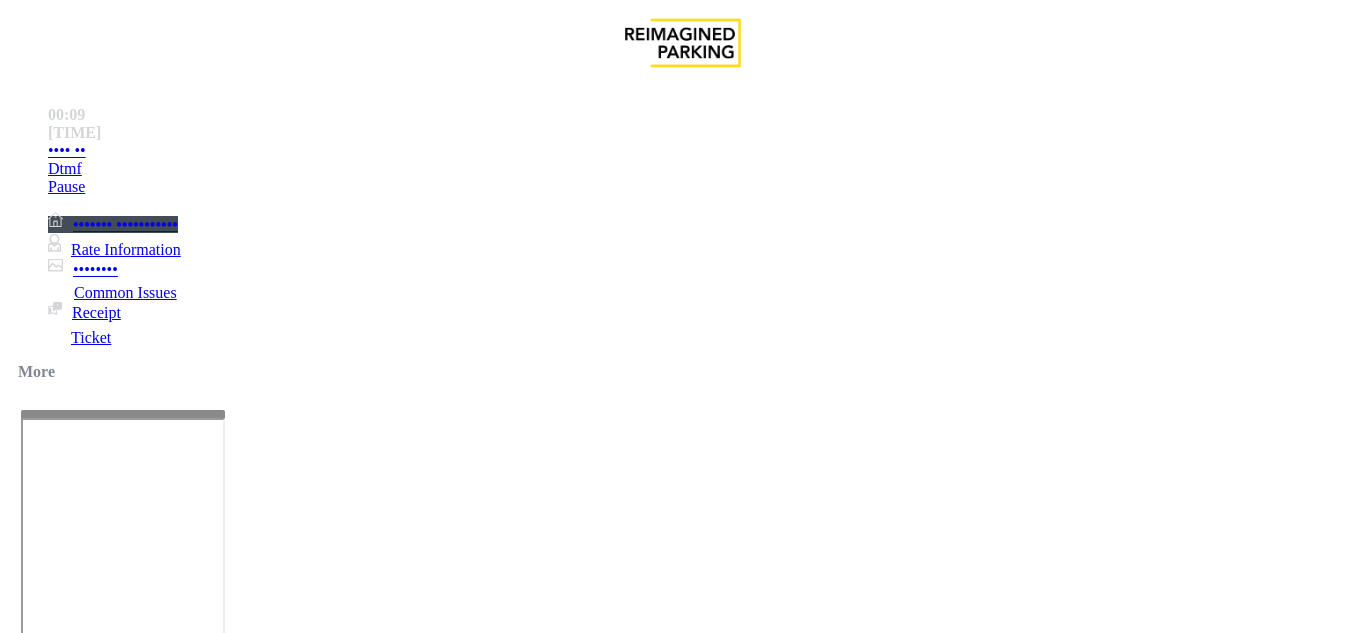 drag, startPoint x: 395, startPoint y: 612, endPoint x: 579, endPoint y: 603, distance: 184.21997 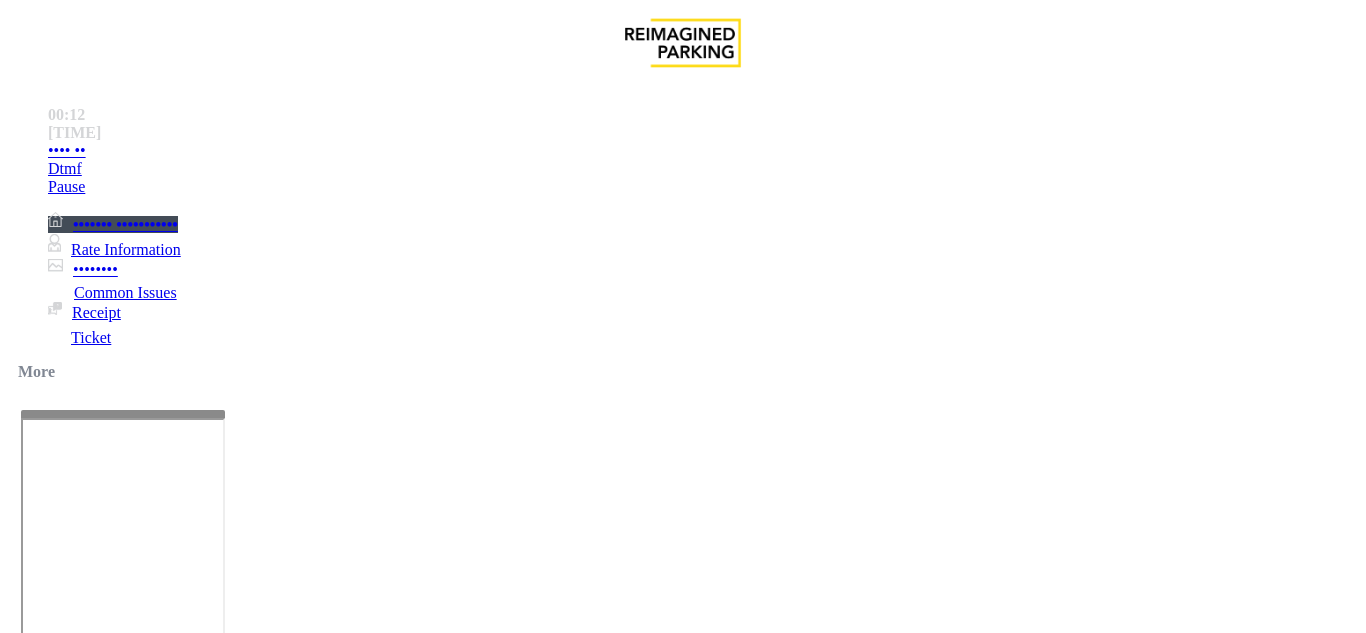 scroll, scrollTop: 900, scrollLeft: 0, axis: vertical 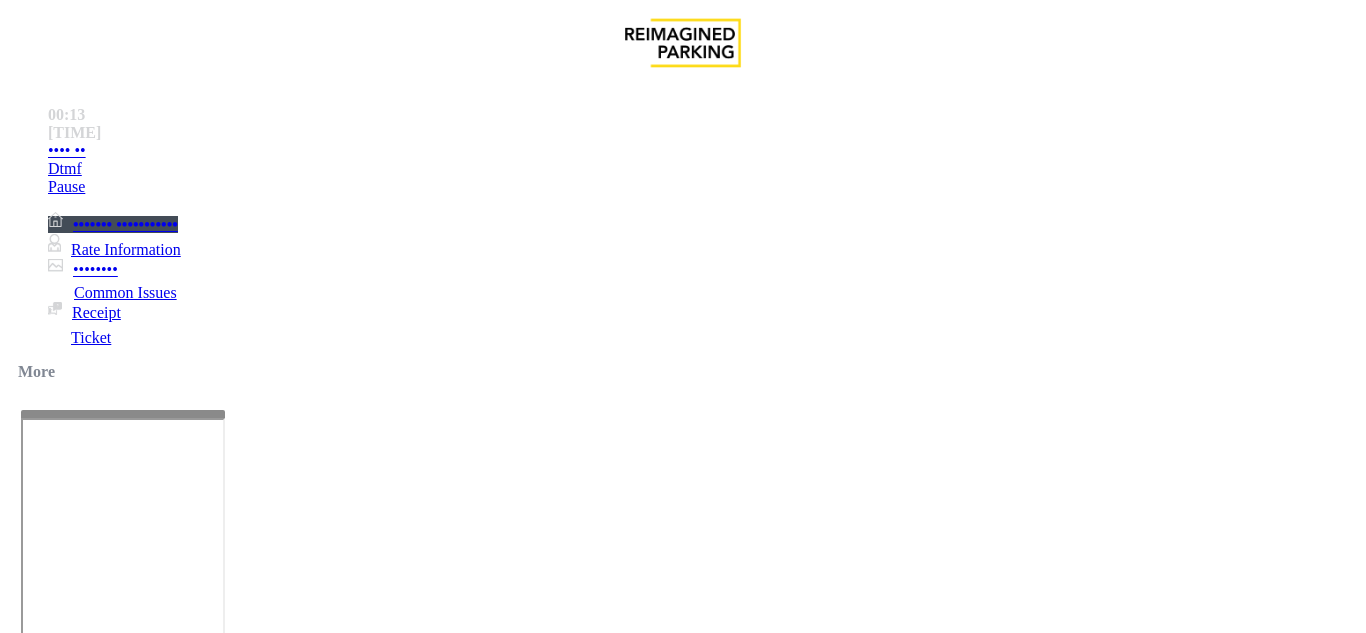 click on "The Surface Lot machines DO NOT ACCEPT COINS" at bounding box center [264, 2755] 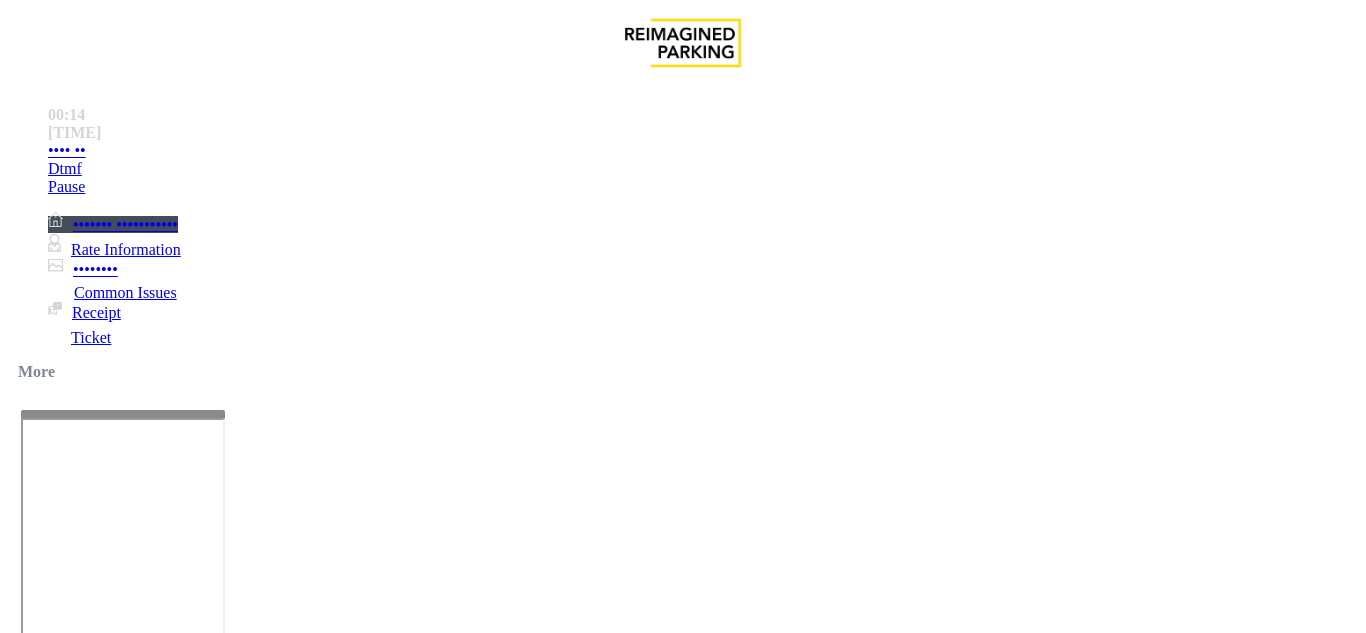 click on "of surface lots at the top right of the page." at bounding box center (97, 2647) 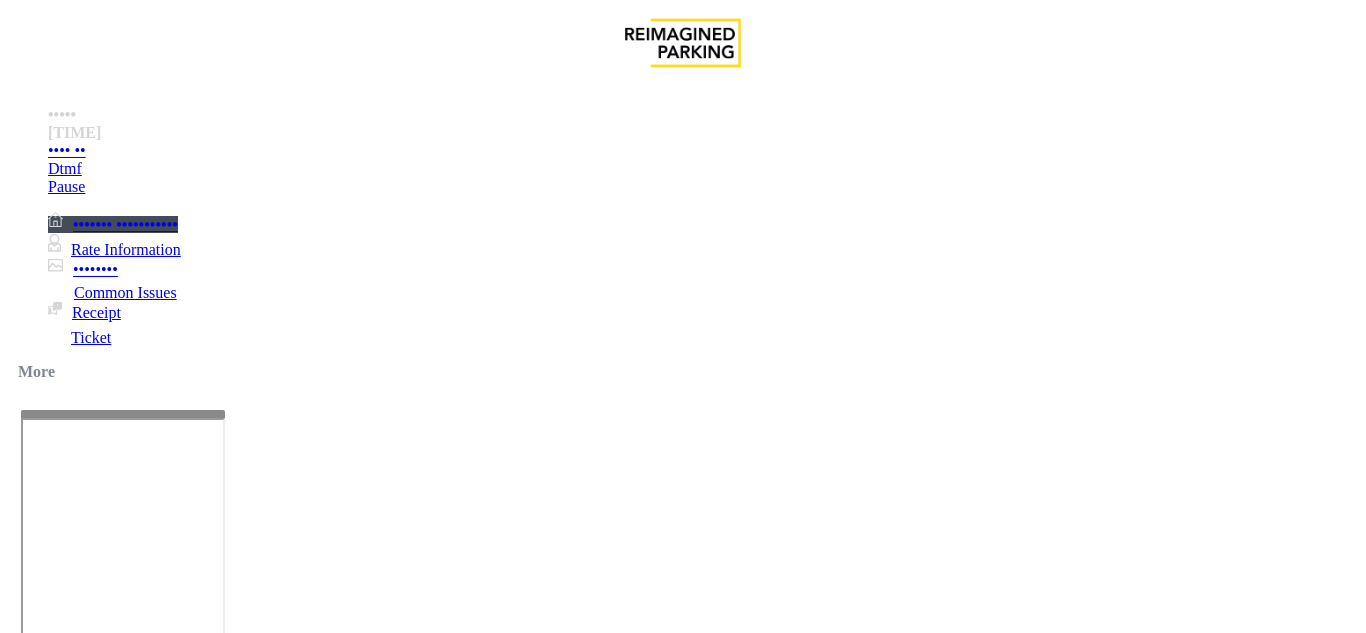 click on "Atlants Lots   Select  either garage  of surface lots at the top right of the page." at bounding box center [95, 2428] 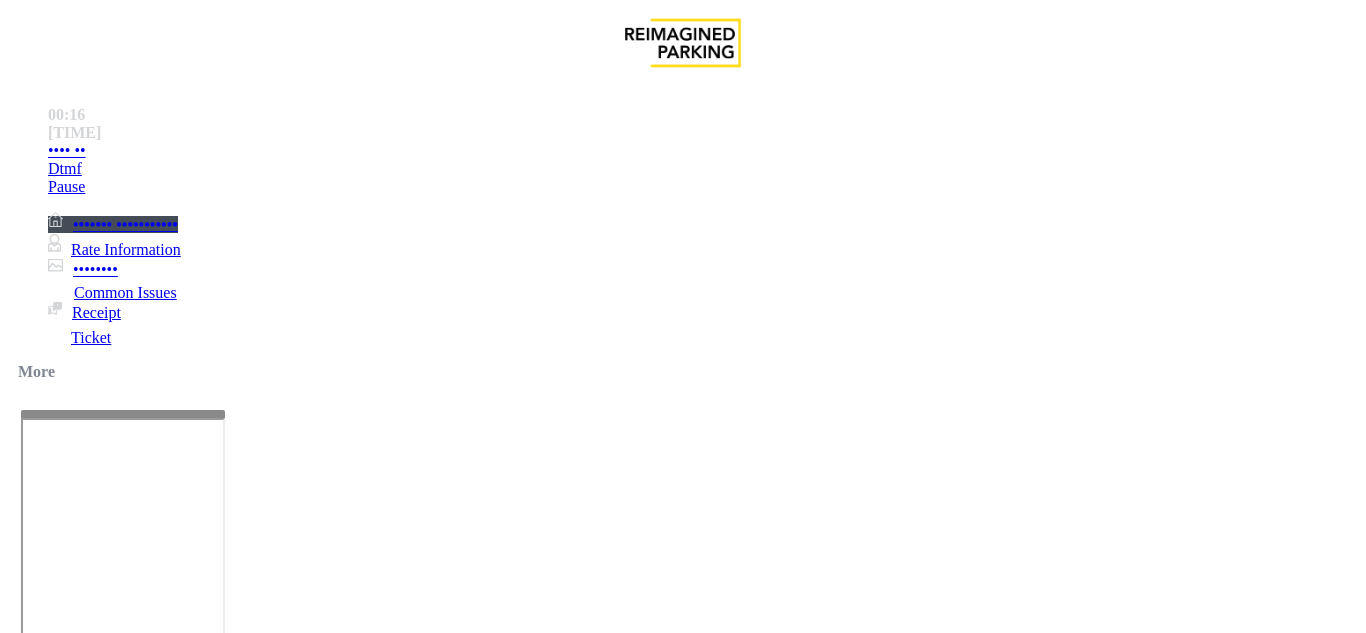click on "do" at bounding box center (230, 2679) 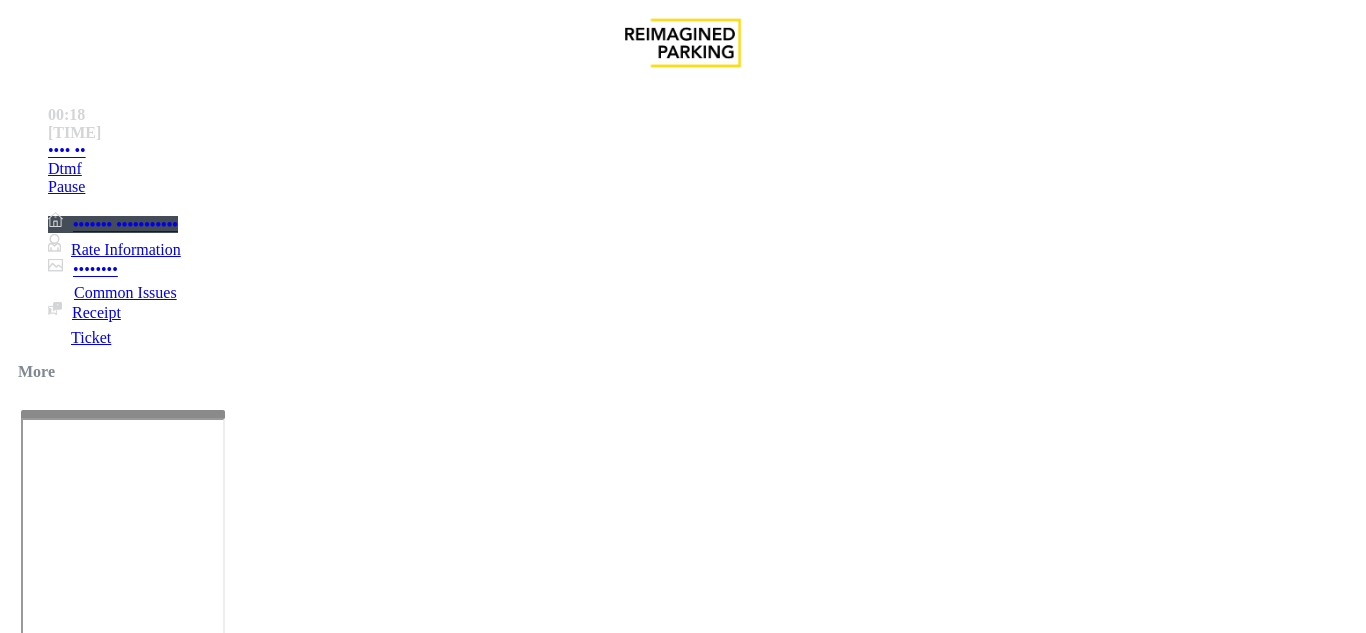 drag, startPoint x: 934, startPoint y: 213, endPoint x: 847, endPoint y: 238, distance: 90.52071 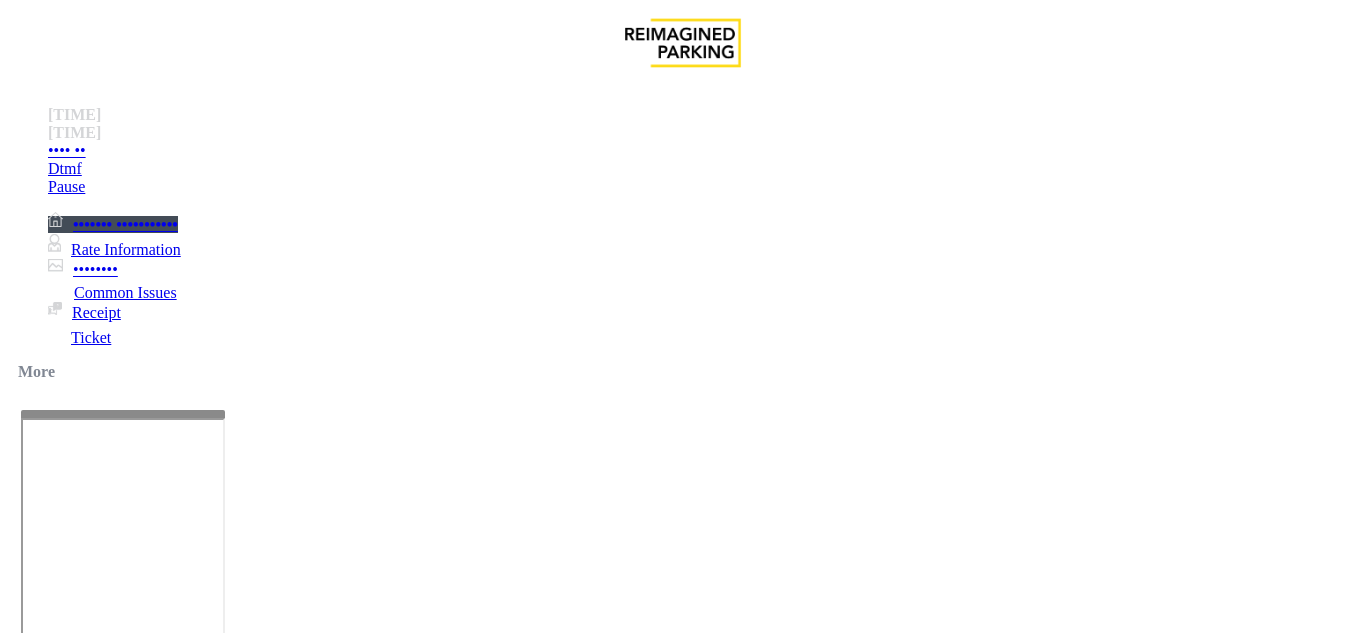 click on "Equipment Issue" at bounding box center [431, 1286] 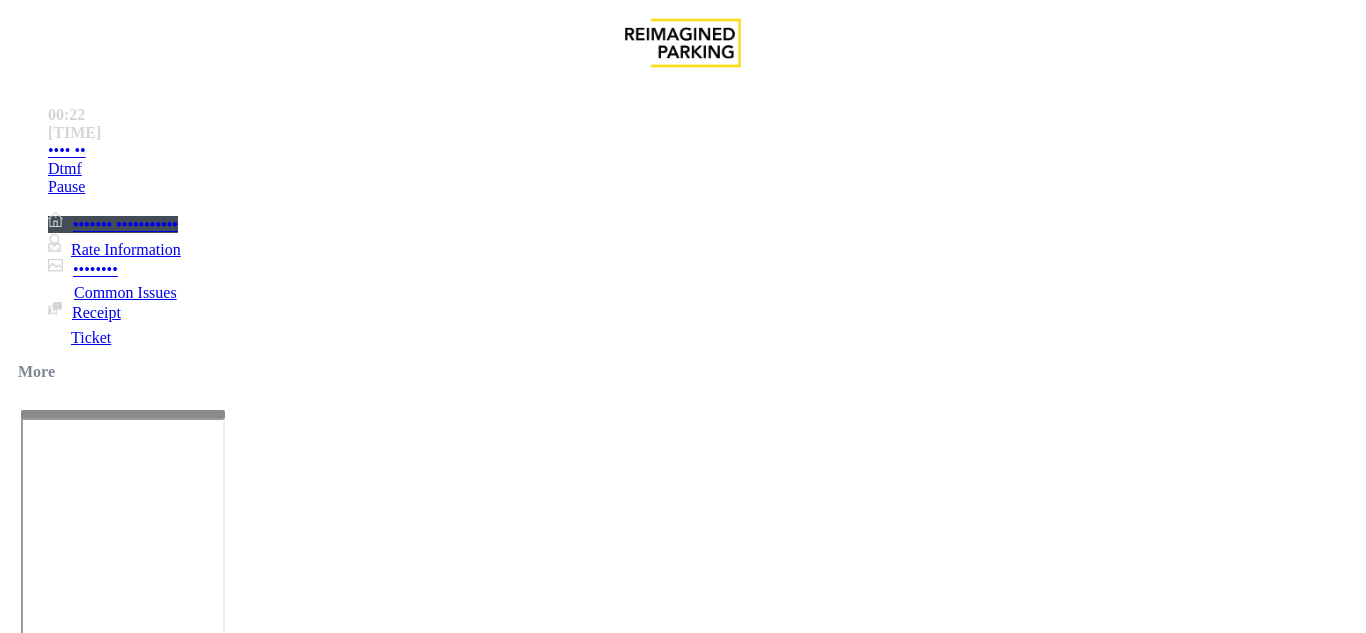 scroll, scrollTop: 300, scrollLeft: 0, axis: vertical 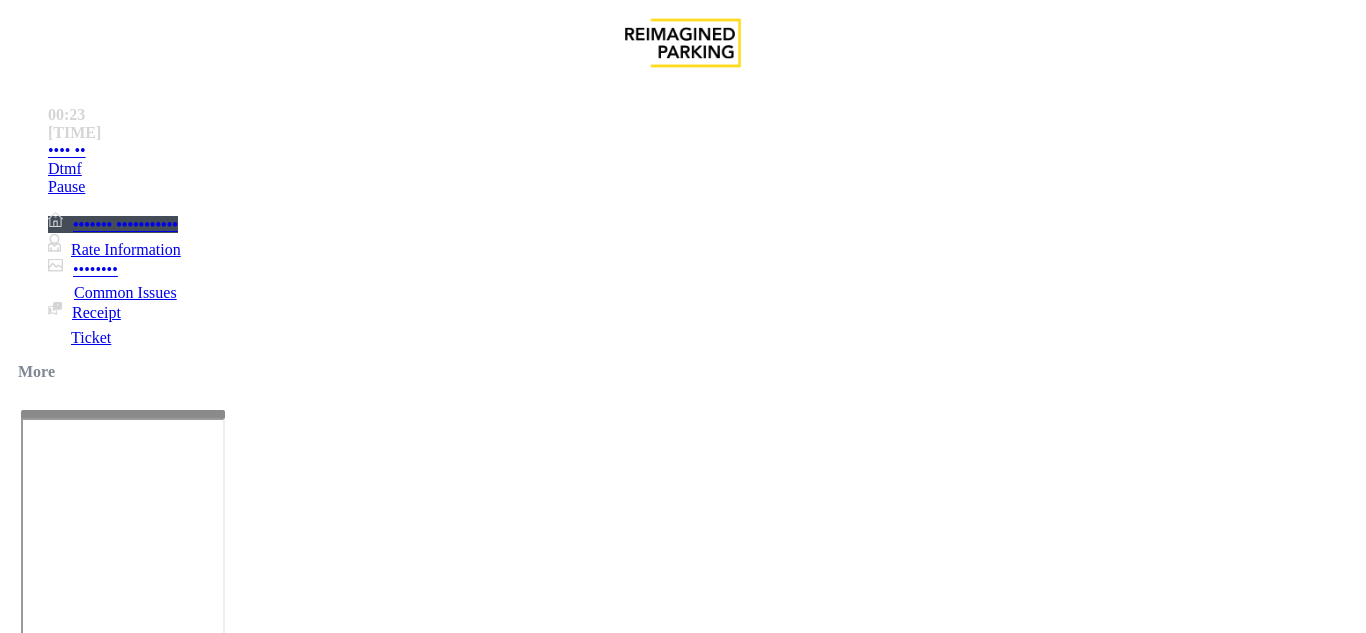click at bounding box center [221, 1642] 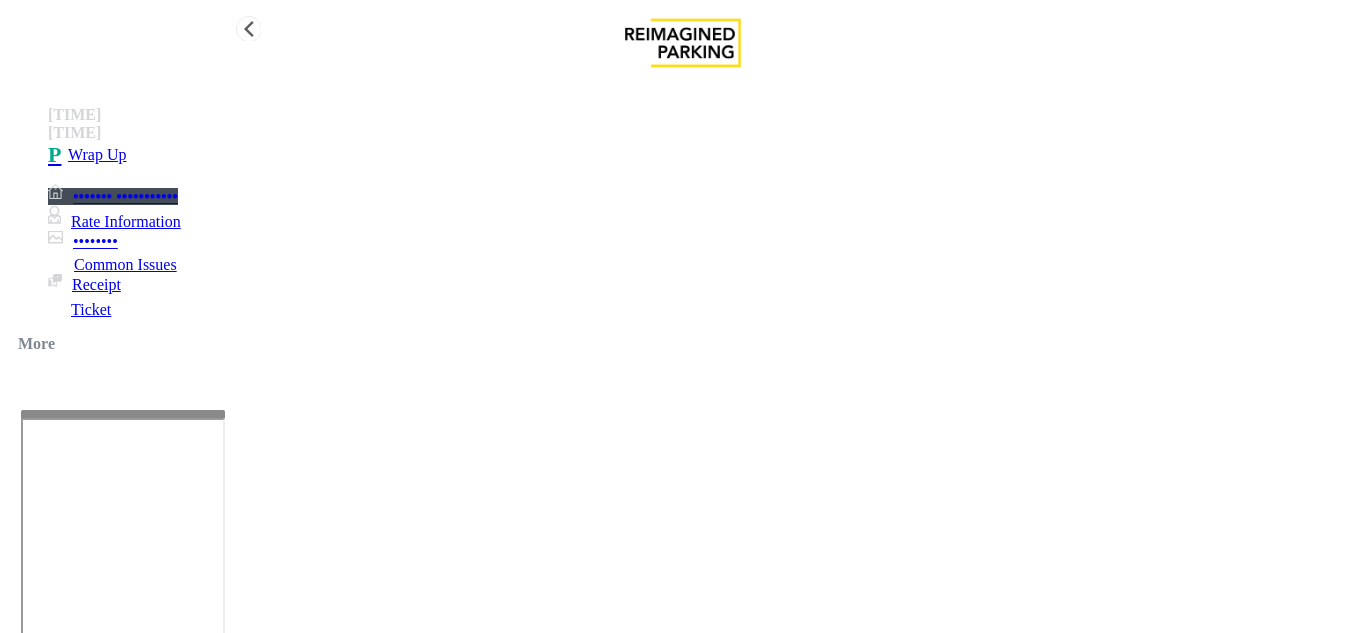 type on "**********" 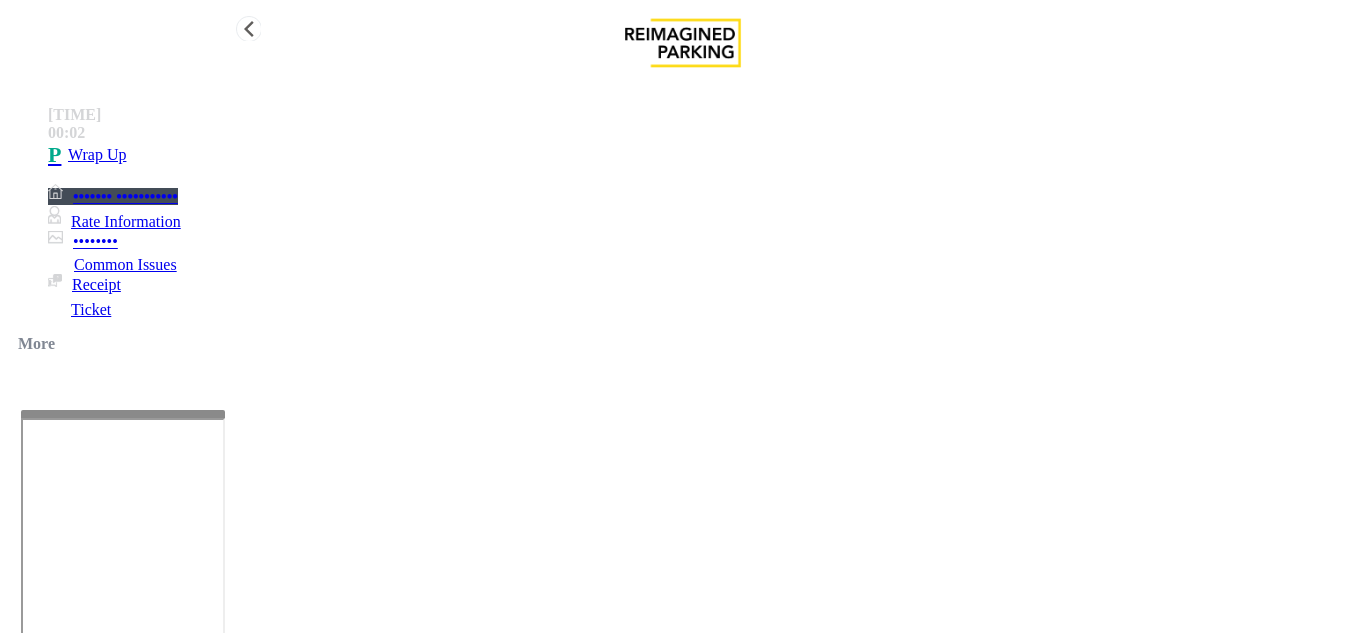 click on "•••• ••" at bounding box center [703, 155] 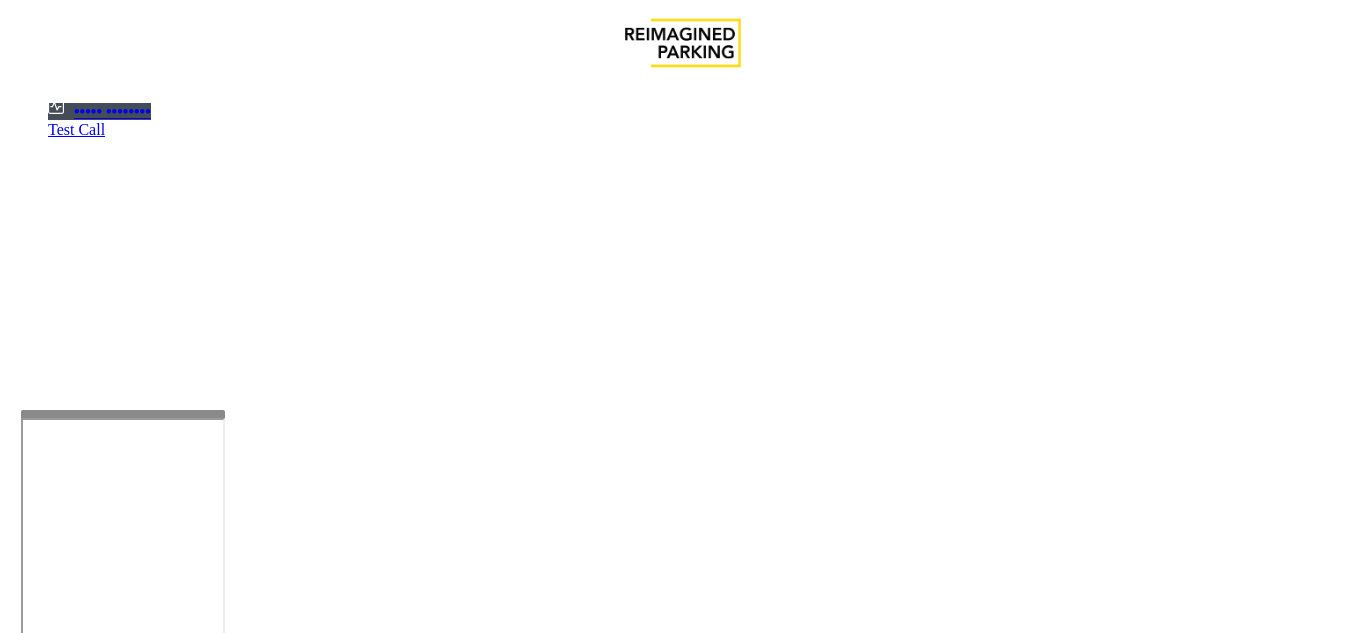 click at bounding box center [79, 1335] 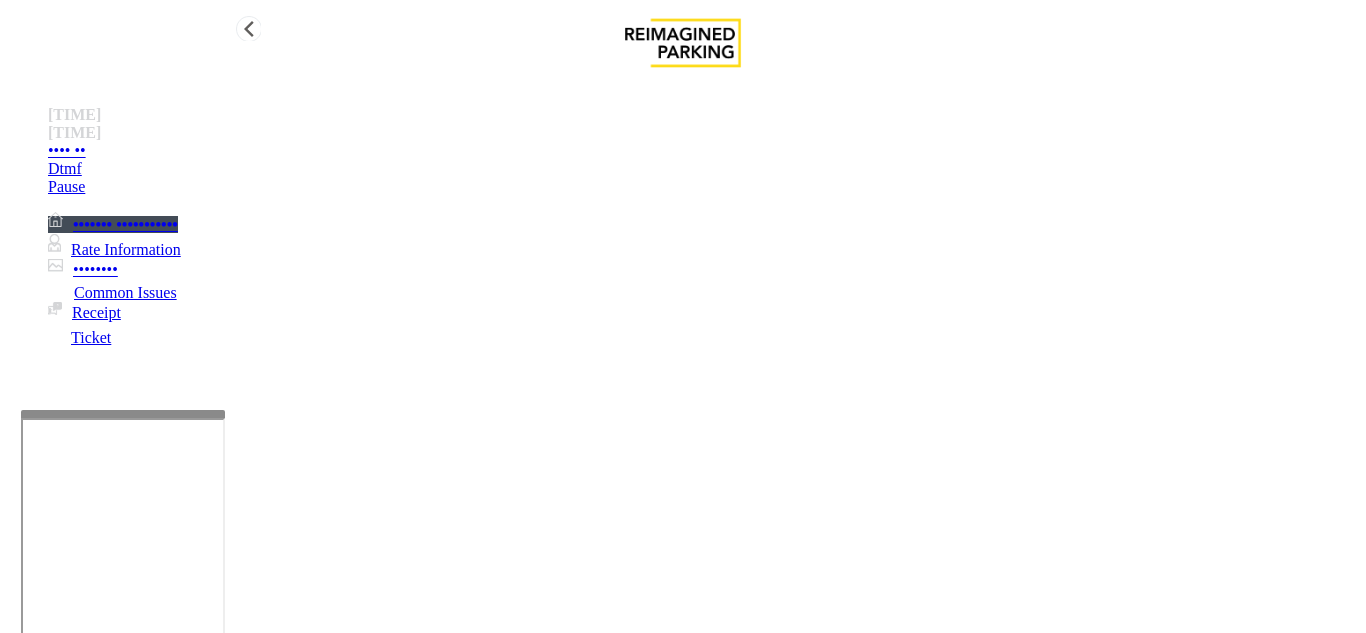 click on "Rate Information" at bounding box center (114, 249) 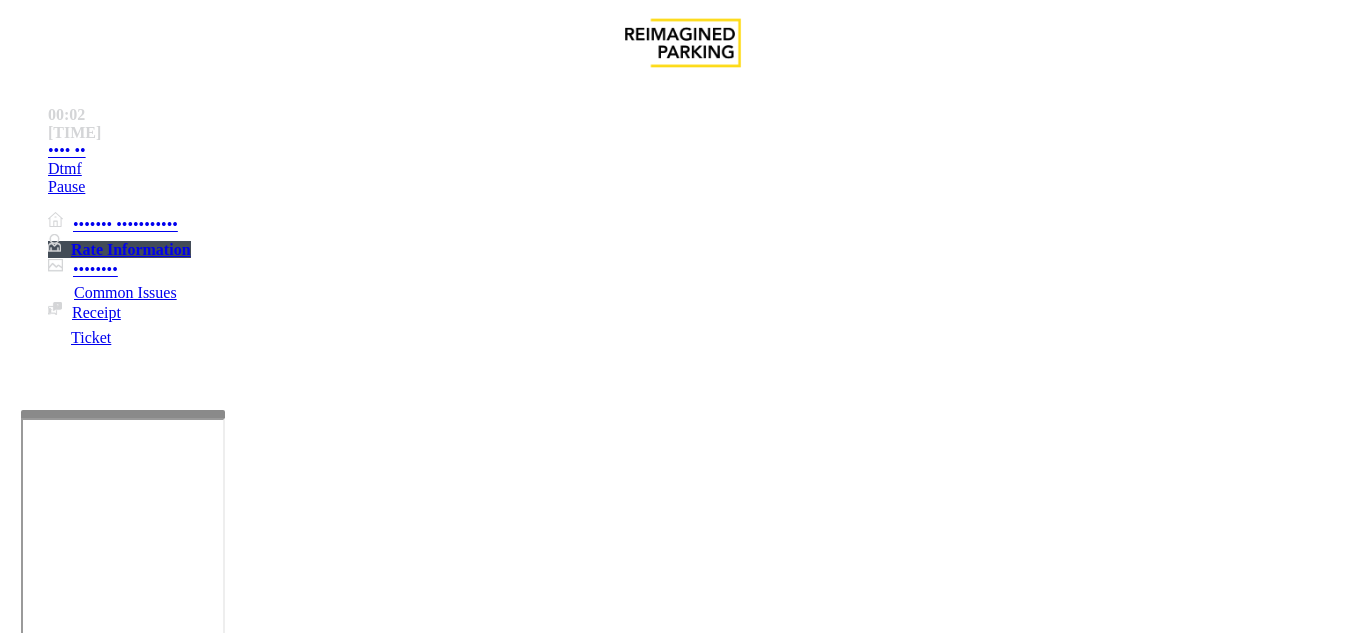 scroll, scrollTop: 127, scrollLeft: 0, axis: vertical 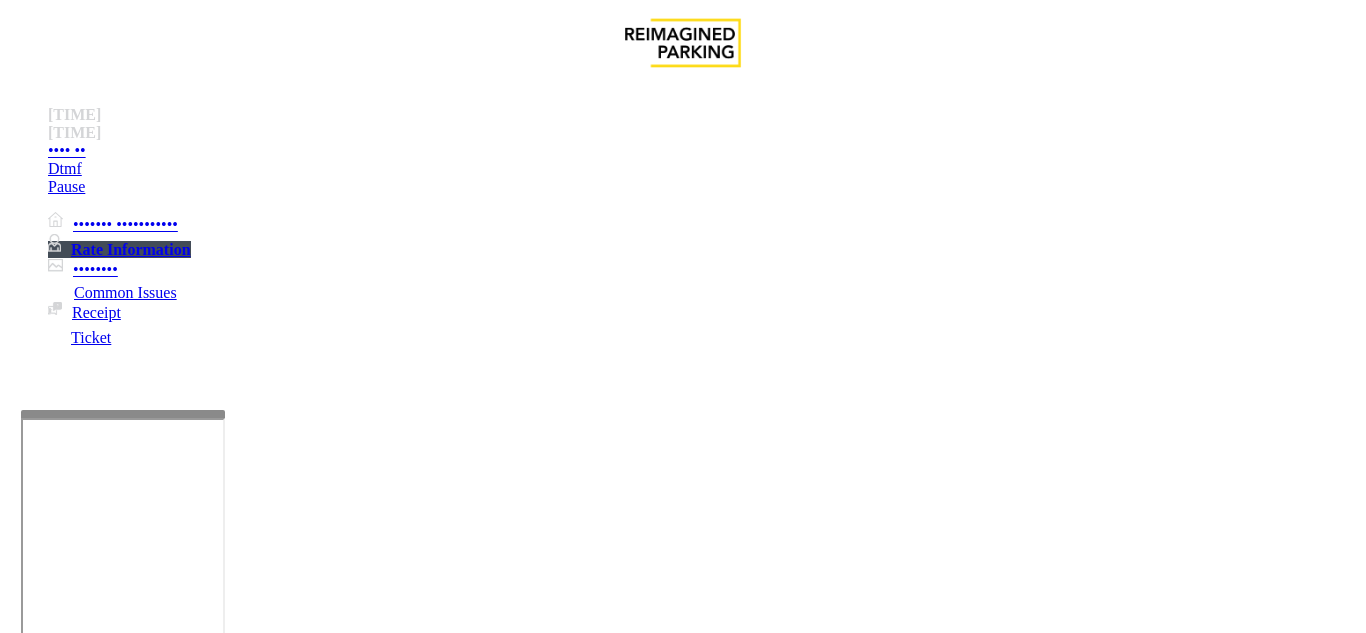 click at bounding box center [200, 2100] 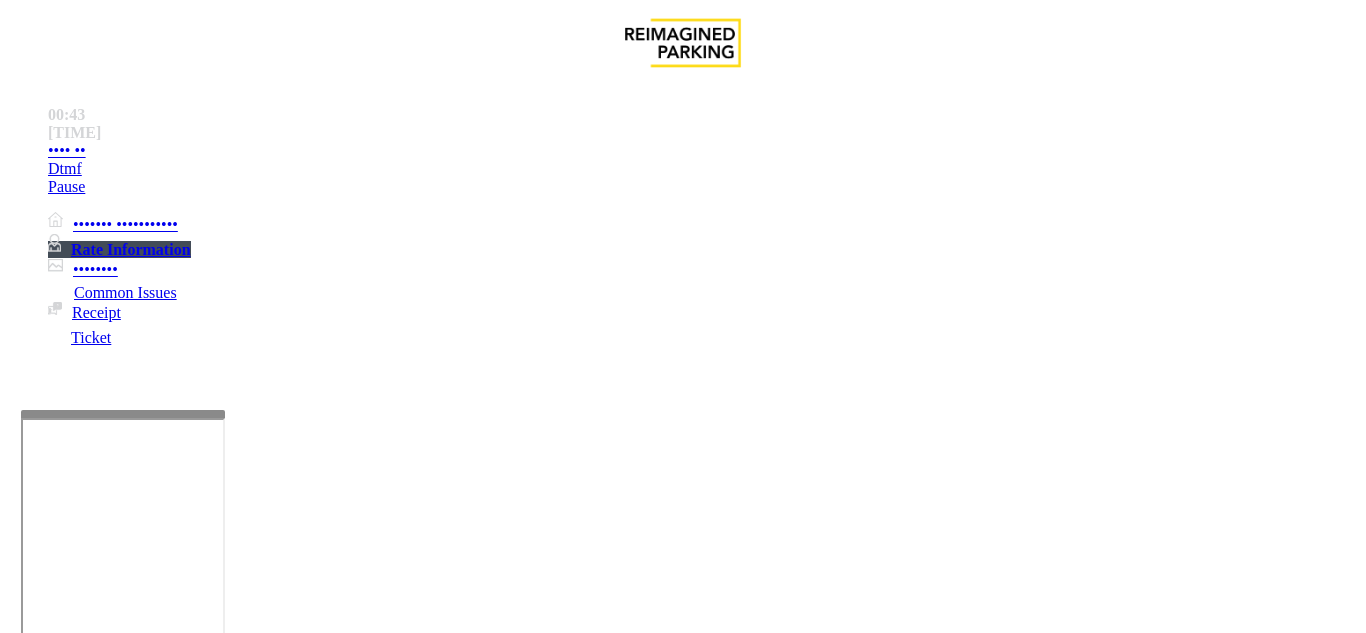 click on "Days" at bounding box center [200, 2078] 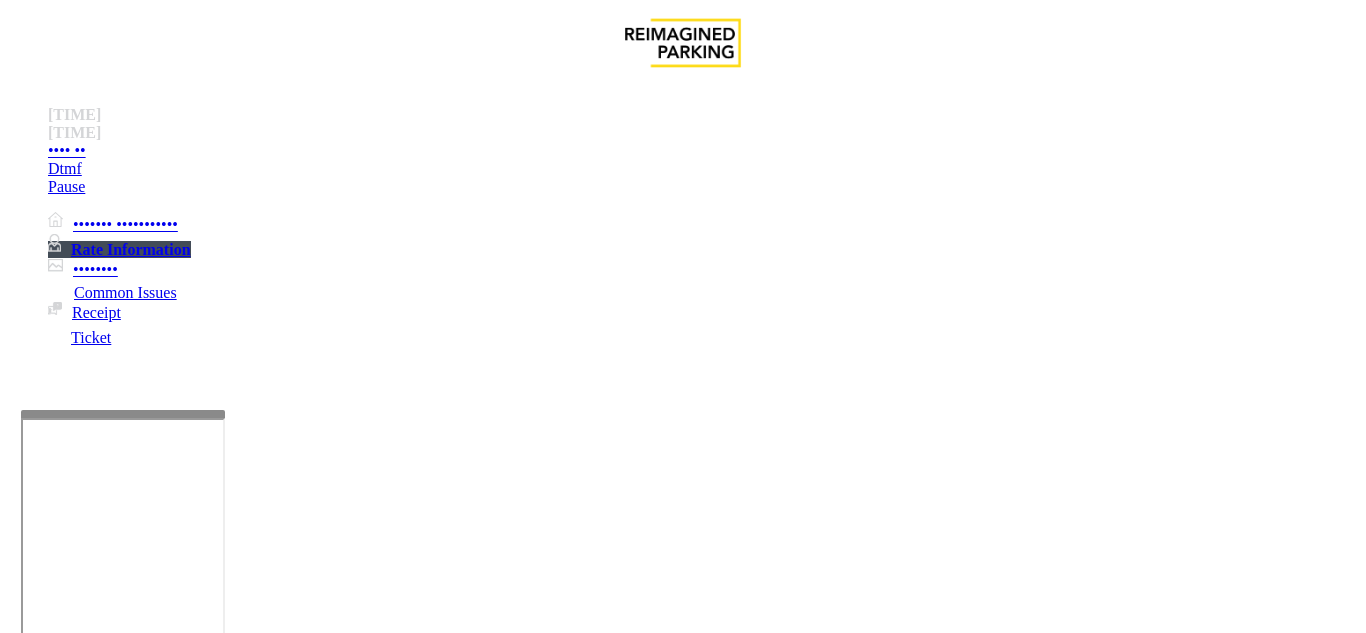drag, startPoint x: 623, startPoint y: 358, endPoint x: 799, endPoint y: 358, distance: 176 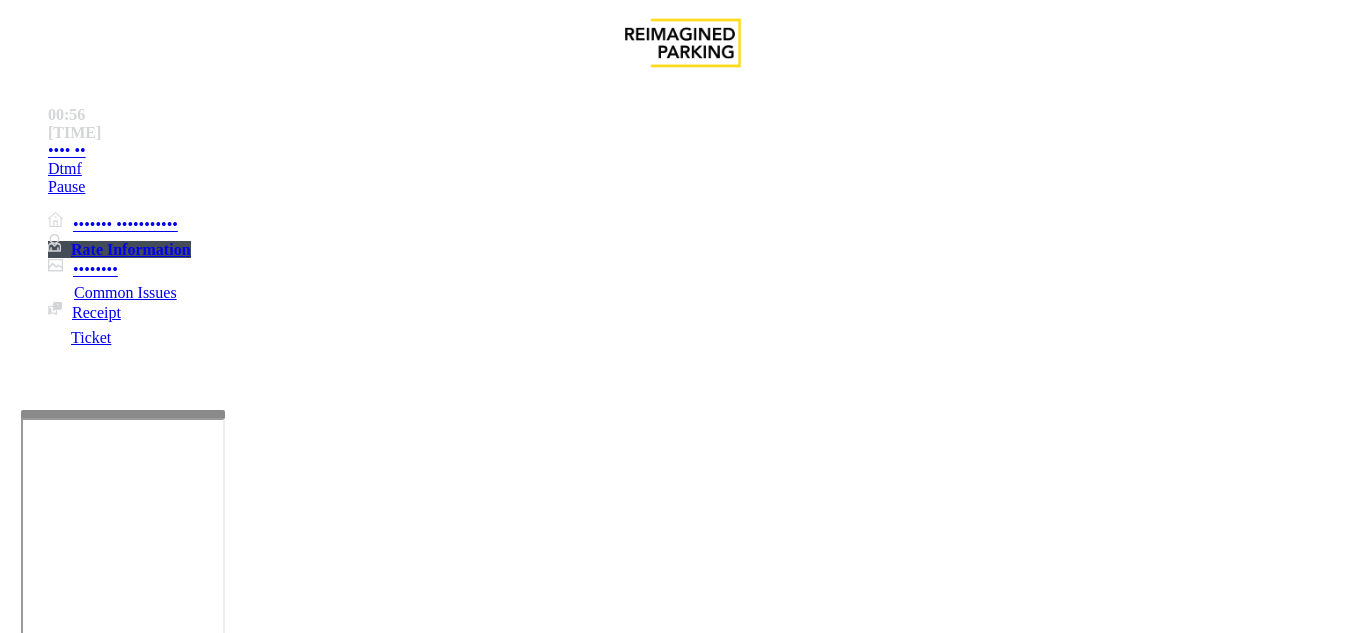 click on "Equipment Issue" at bounding box center (455, 1286) 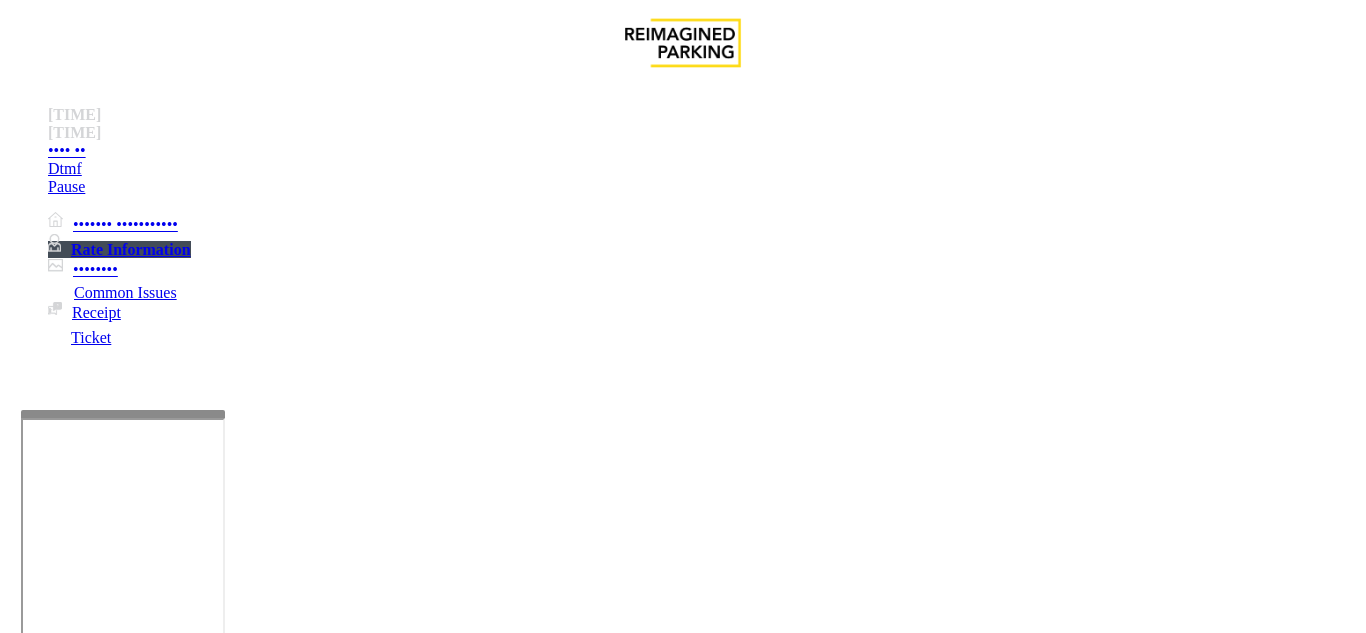scroll, scrollTop: 300, scrollLeft: 0, axis: vertical 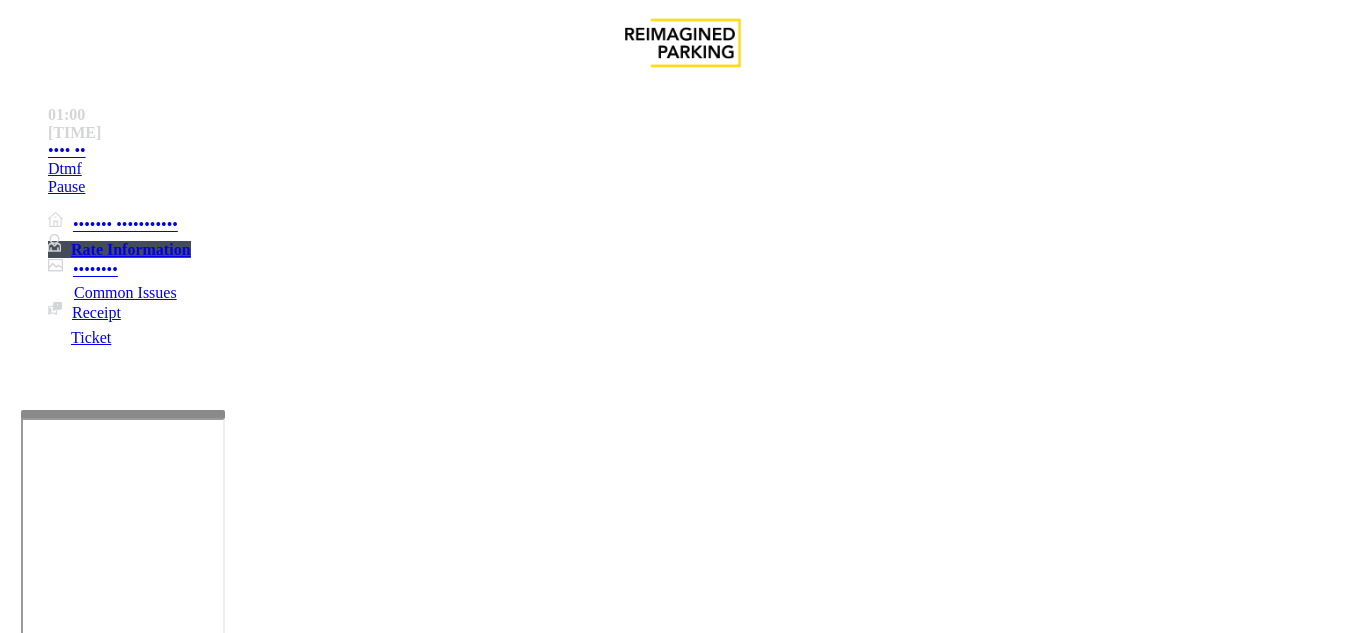 paste on "**********" 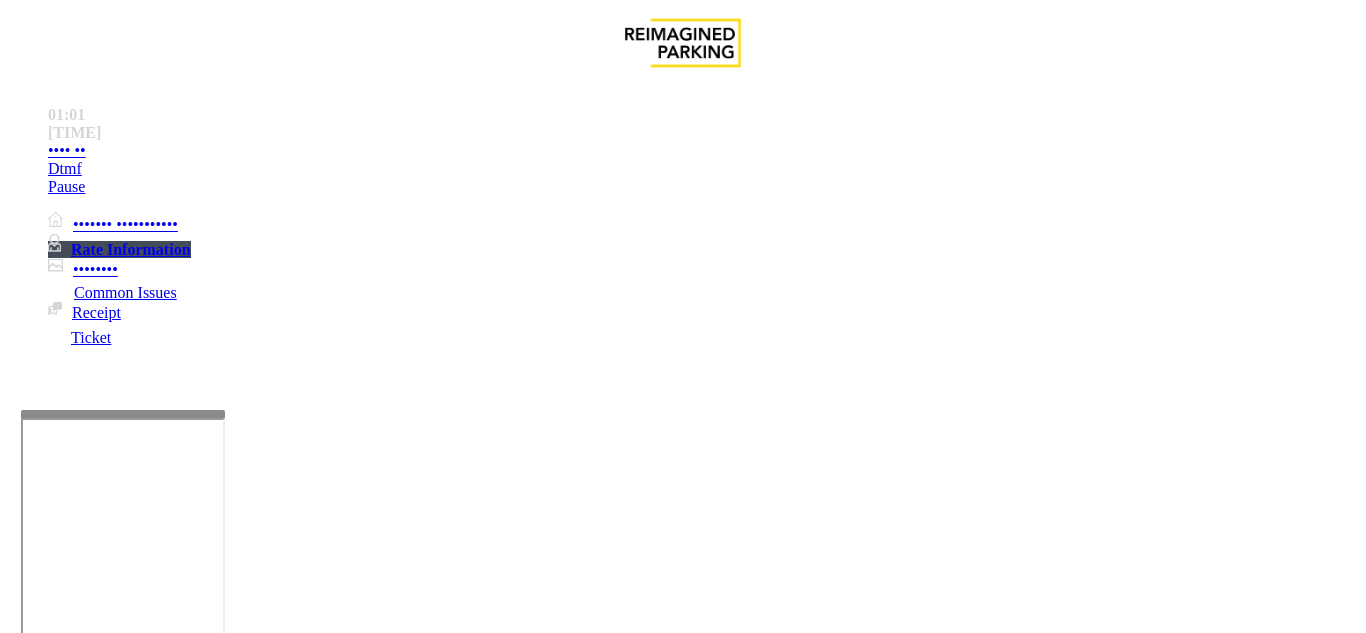 scroll, scrollTop: 300, scrollLeft: 0, axis: vertical 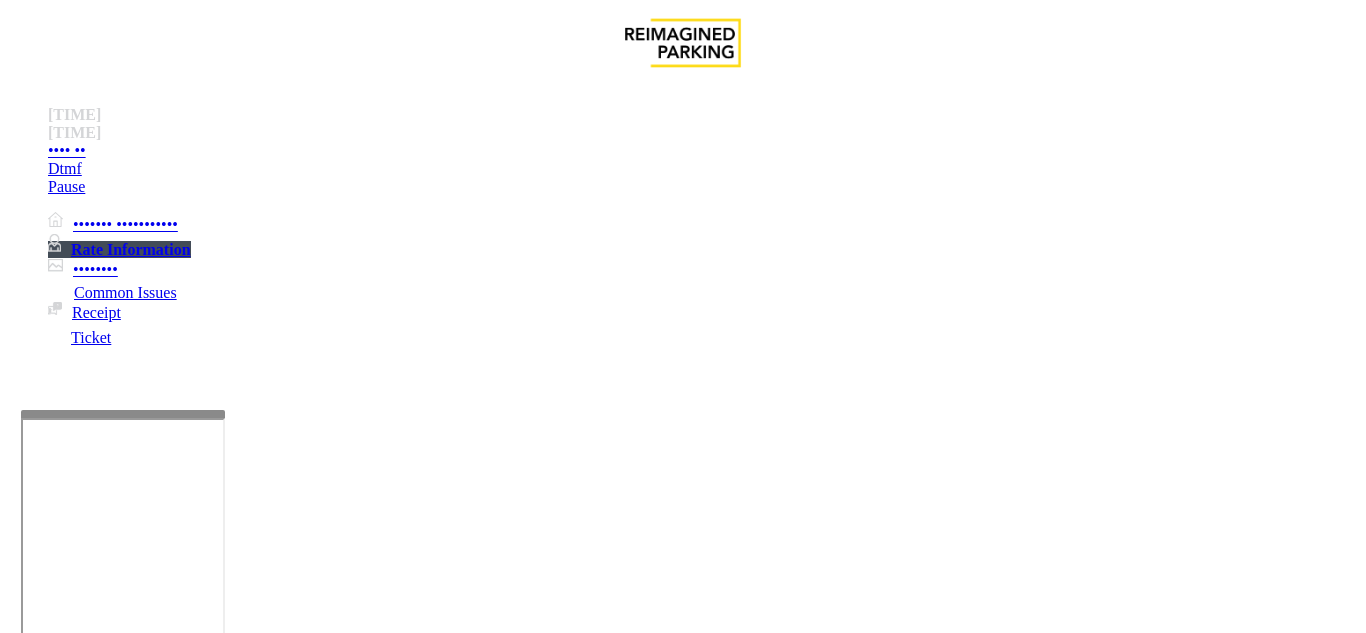 click at bounding box center (221, 1642) 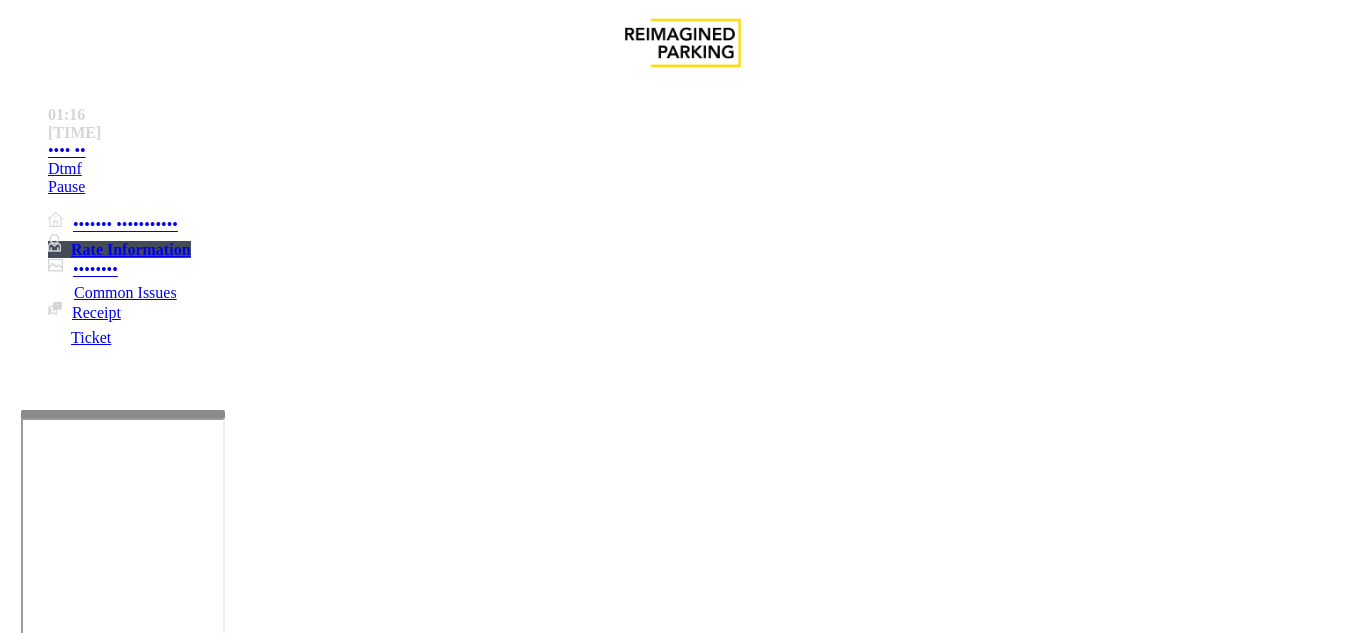 scroll, scrollTop: 100, scrollLeft: 0, axis: vertical 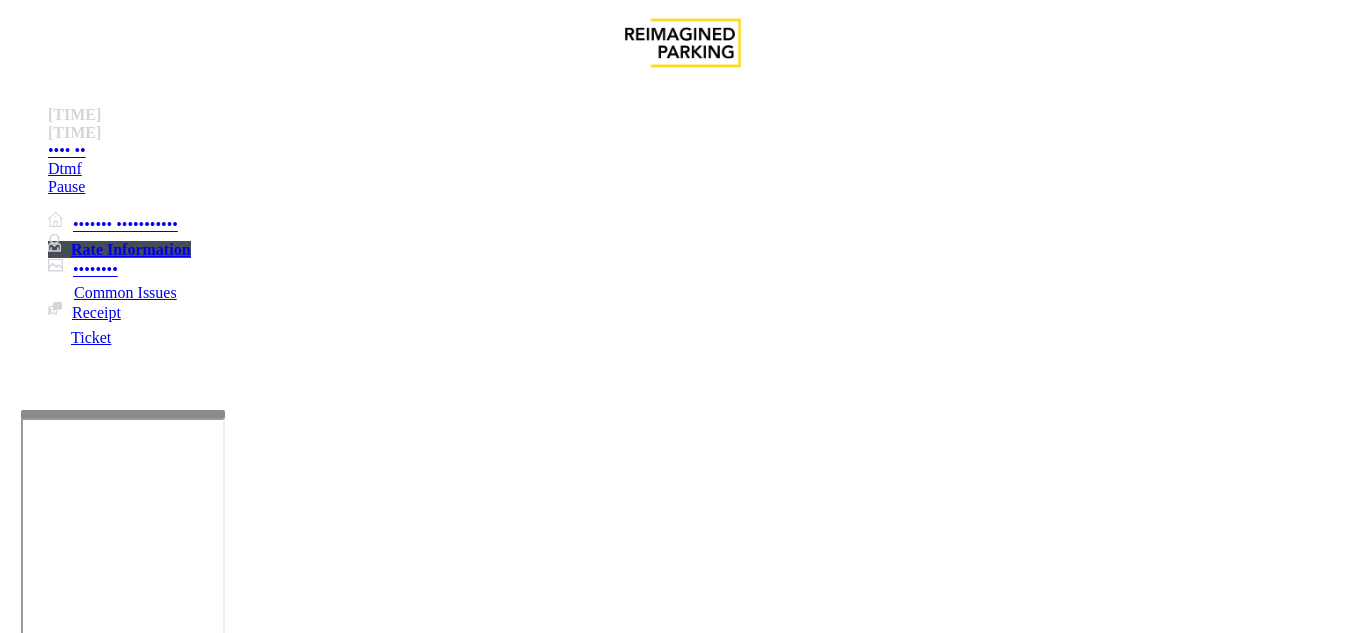 type on "********" 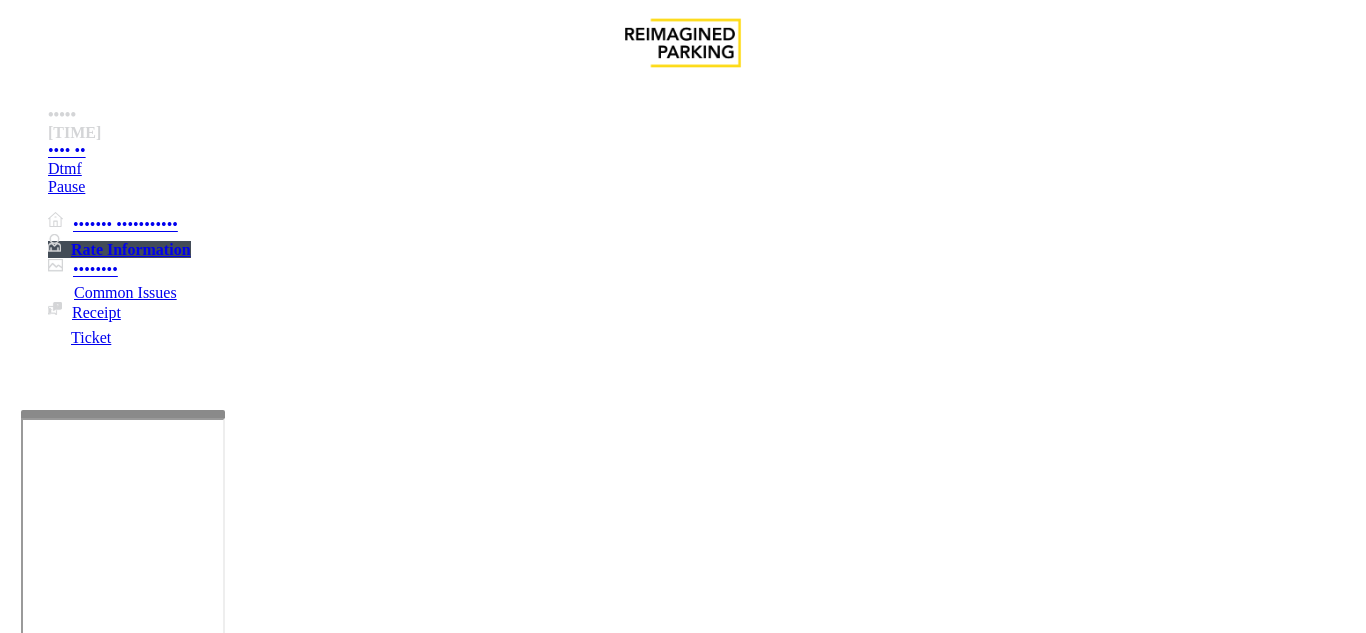 click at bounding box center (221, 1642) 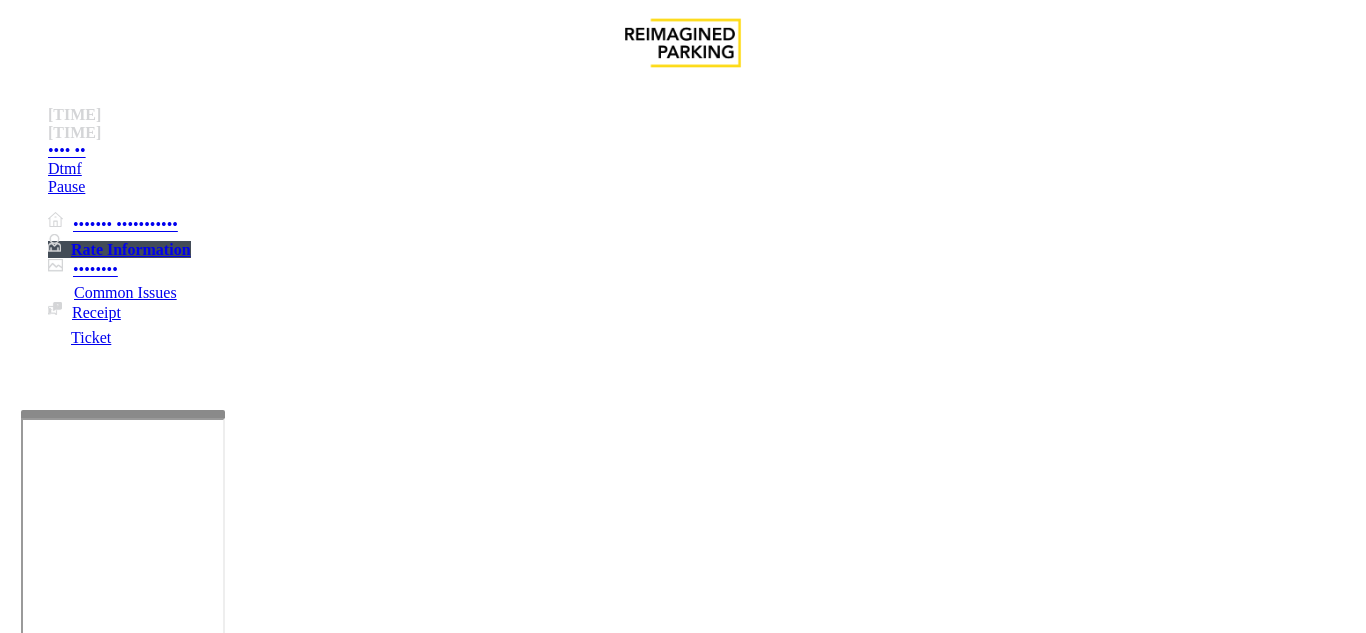 paste on "**********" 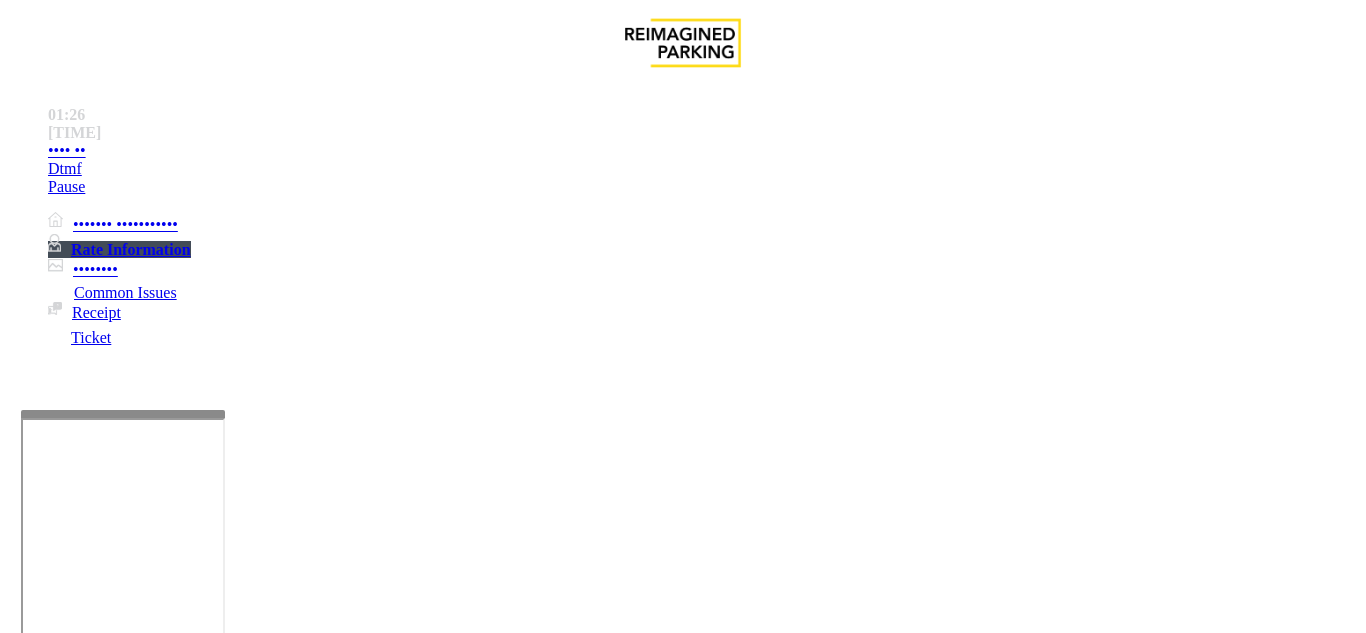 scroll, scrollTop: 0, scrollLeft: 0, axis: both 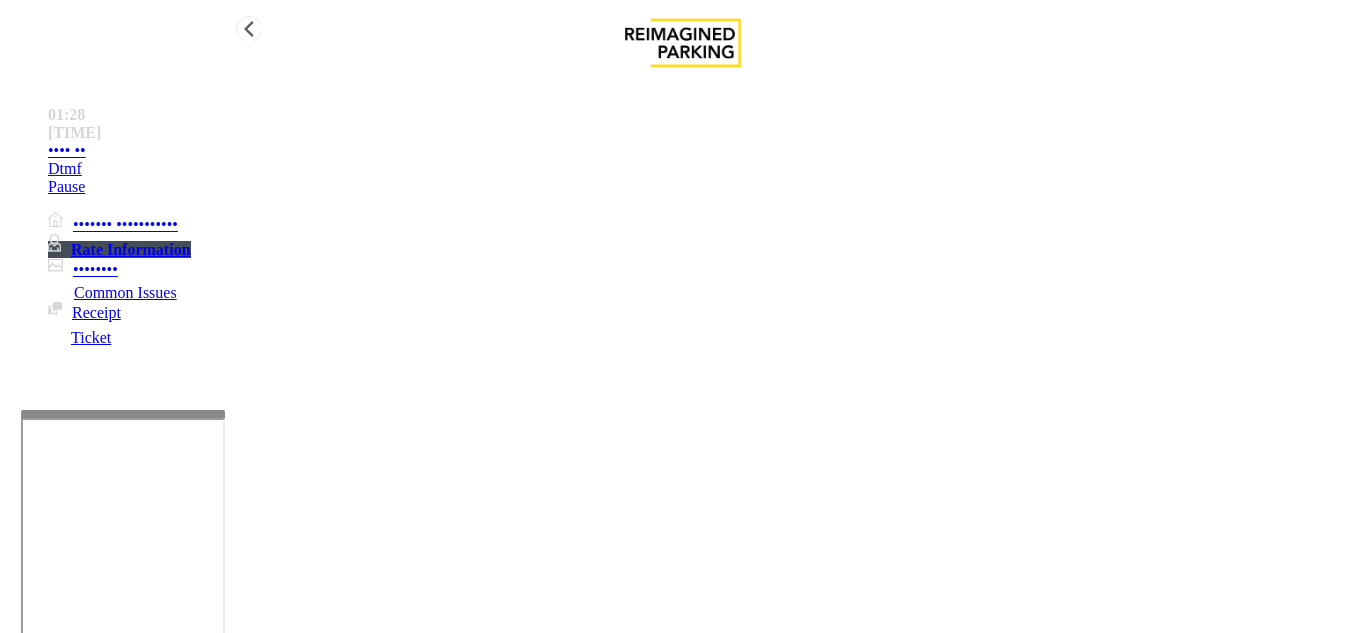 type on "**********" 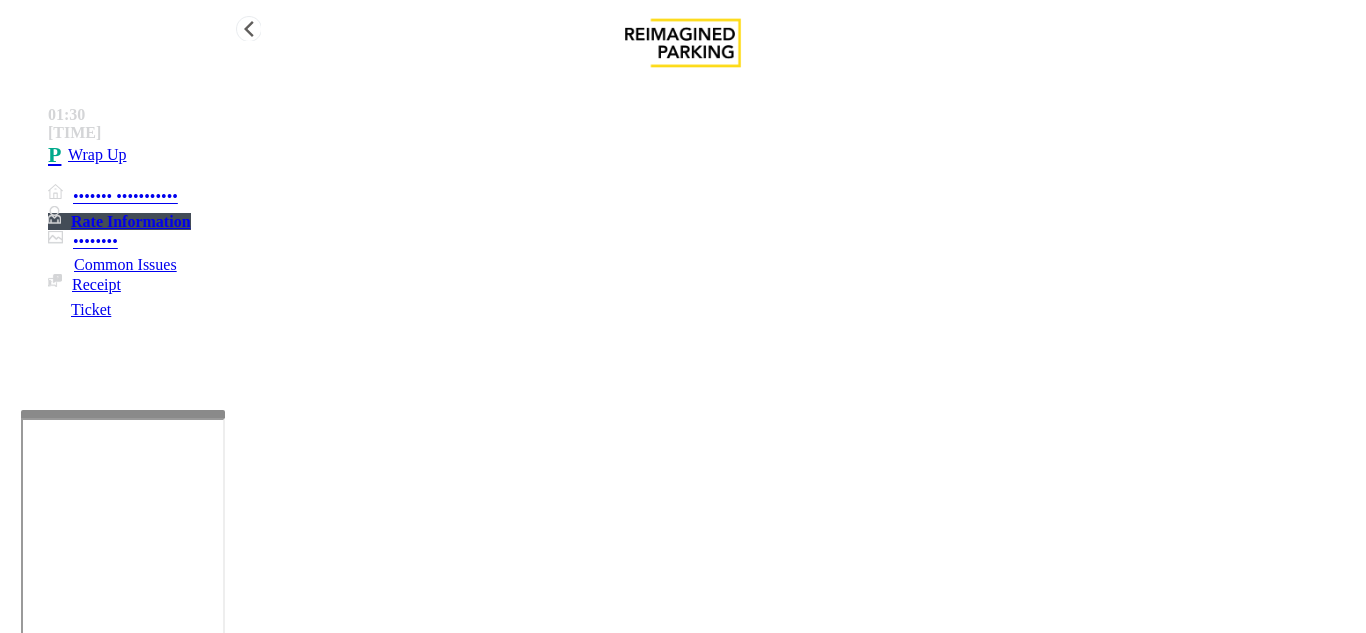 click on "•••• ••" at bounding box center [703, 155] 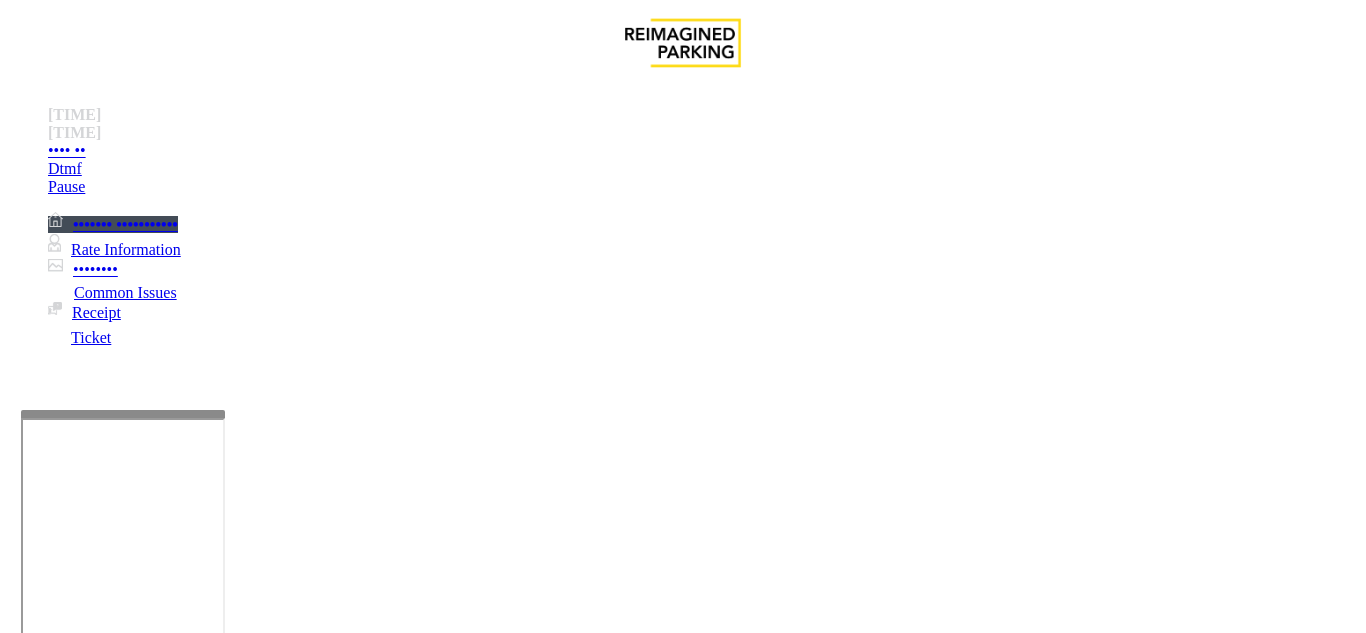 scroll, scrollTop: 600, scrollLeft: 0, axis: vertical 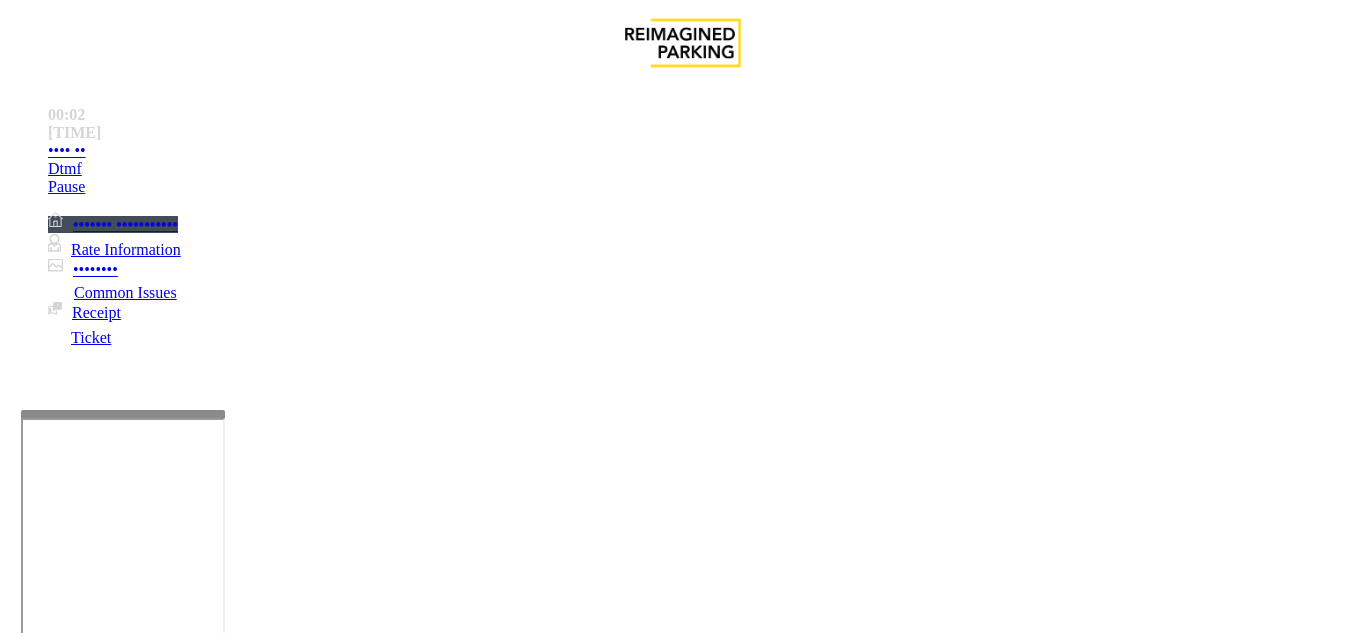 click on "At Shrader Exit ( patient/visitor) Everybody must pay for parking unless they have validations. Employee with the discount sticker must scan the validation at the entry in order to receive the discount. If they scan at the exit and in case it did not work . In order to keep the complaint to a minimum. Take down the employee email, name and contact. Have them pay for the ticket. MOD will reach out to process a refund for the difference. Same for transients if they have validation sticker and its not working. Take down the name , email and contact. Have them pay for the ticket and MOD will reach out to process a refund for the difference." at bounding box center (684, 2719) 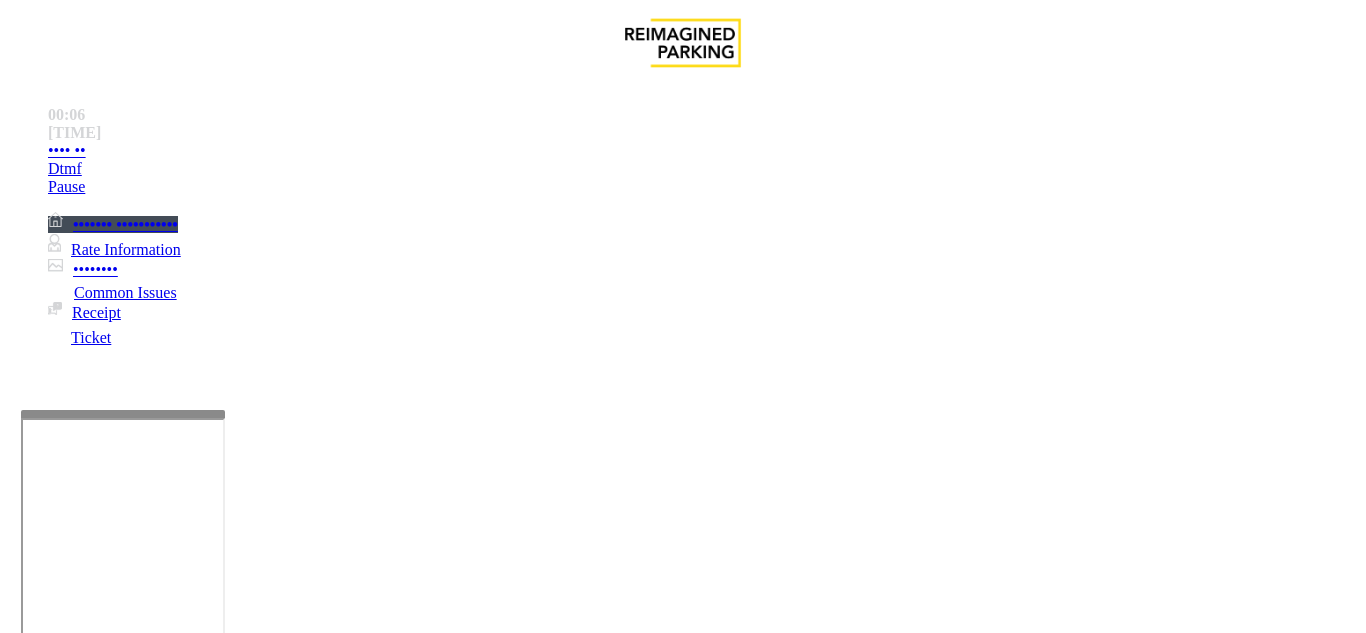 click on "••••••• •••••" at bounding box center (153, 1286) 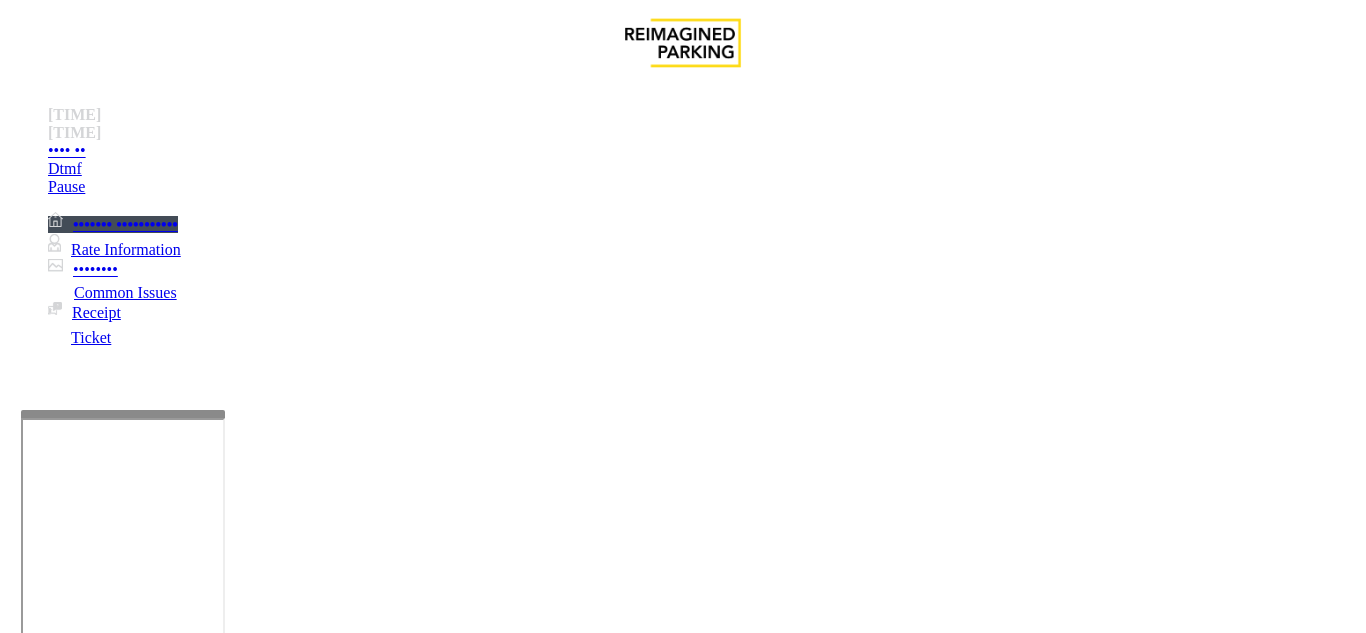paste on "**********" 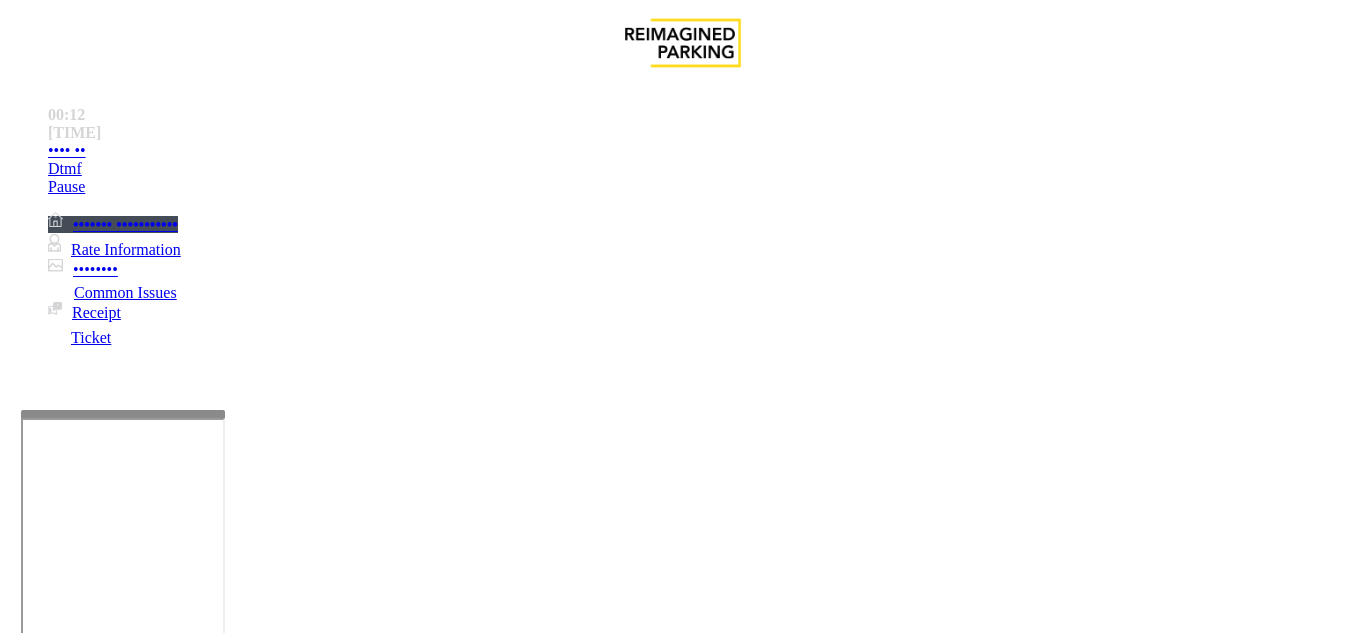 type on "**********" 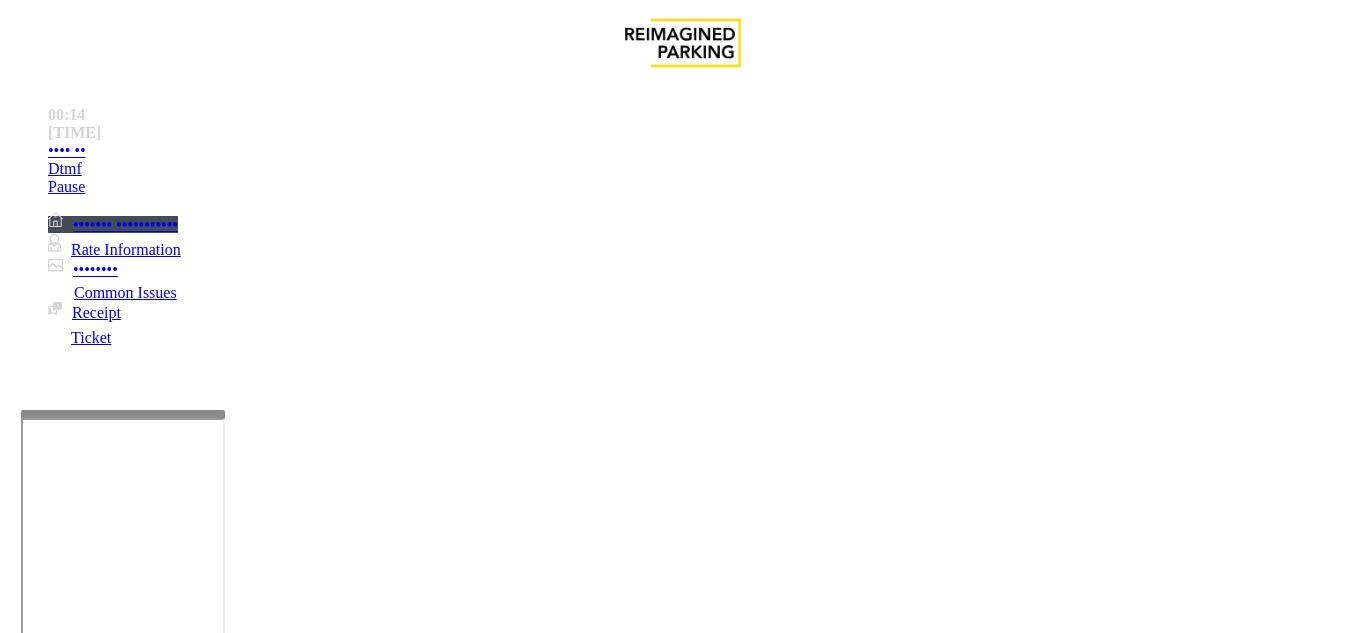 drag, startPoint x: 253, startPoint y: 171, endPoint x: 368, endPoint y: 159, distance: 115.62439 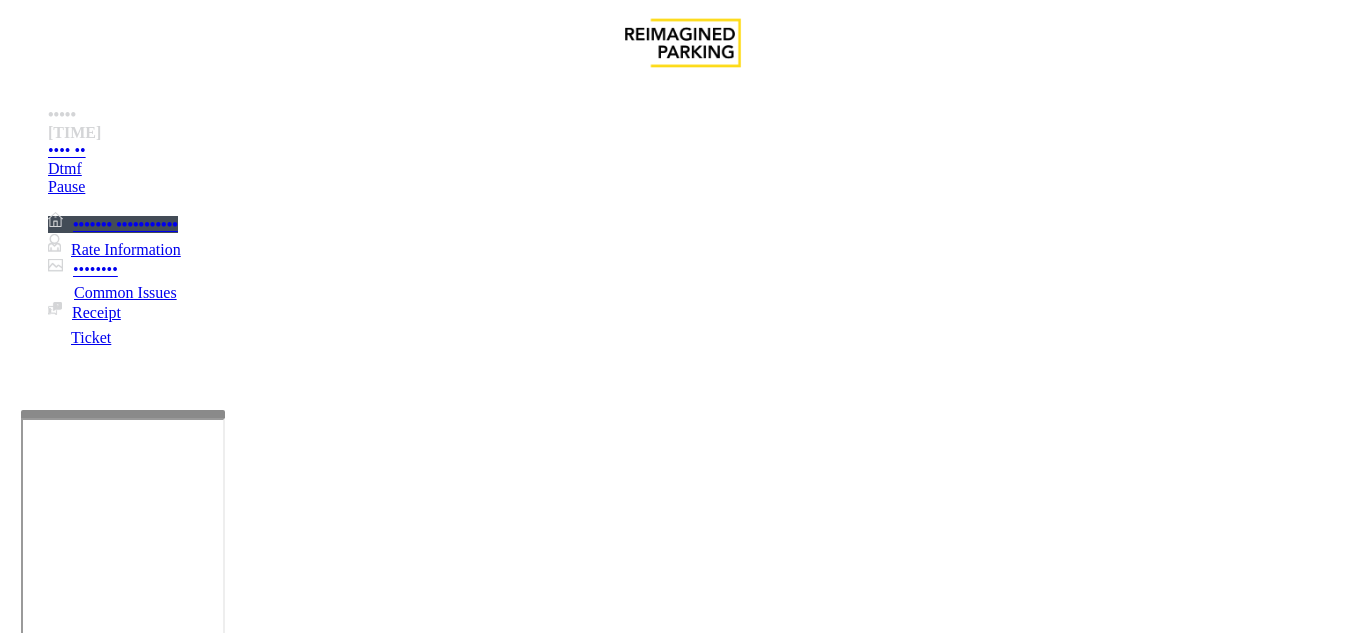 scroll, scrollTop: 0, scrollLeft: 0, axis: both 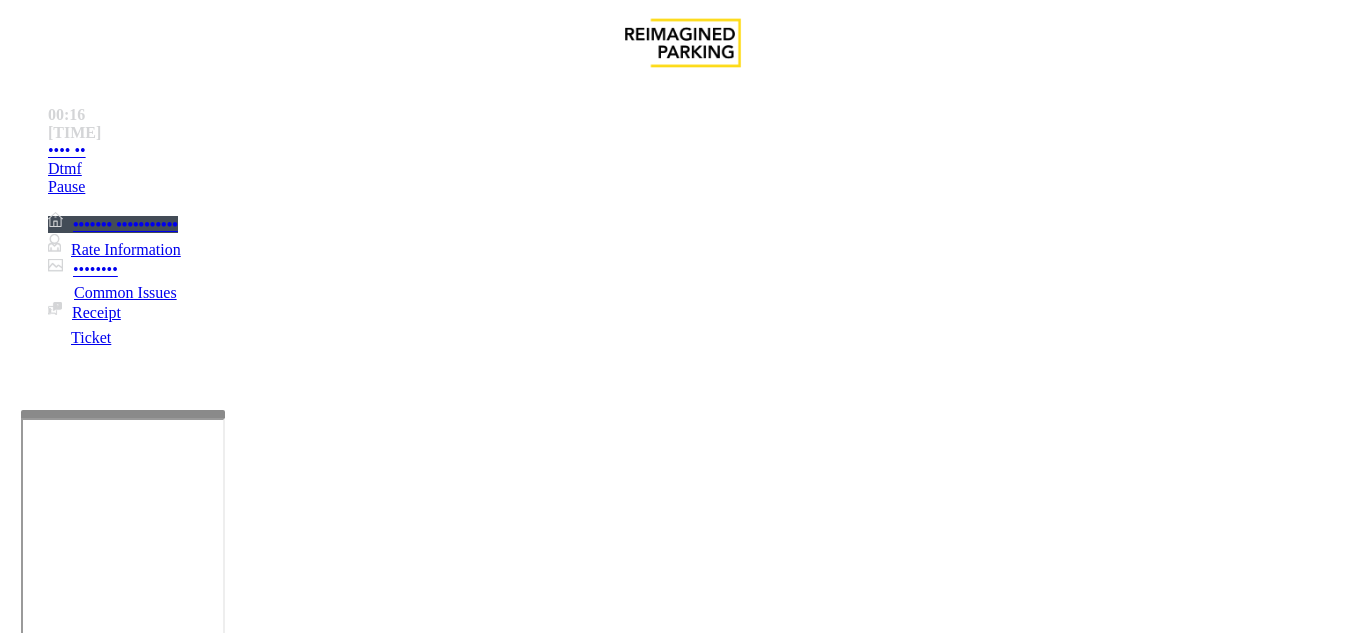 drag, startPoint x: 274, startPoint y: 172, endPoint x: 440, endPoint y: 177, distance: 166.07529 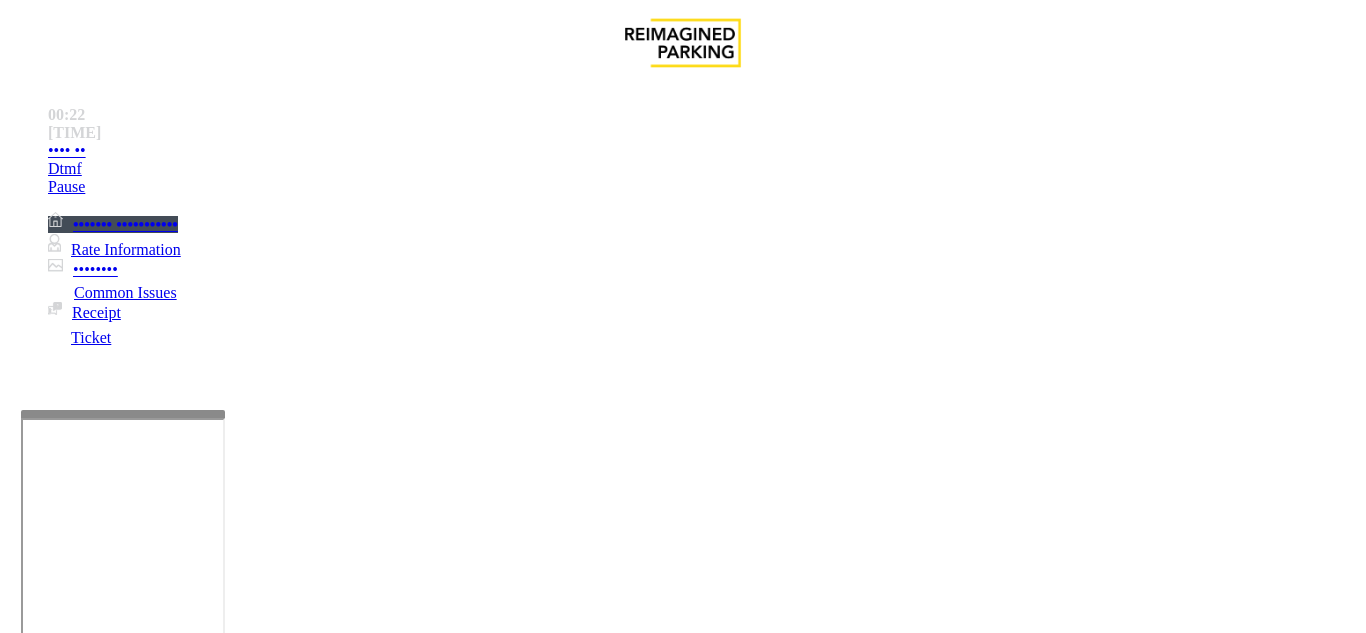 paste on "**********" 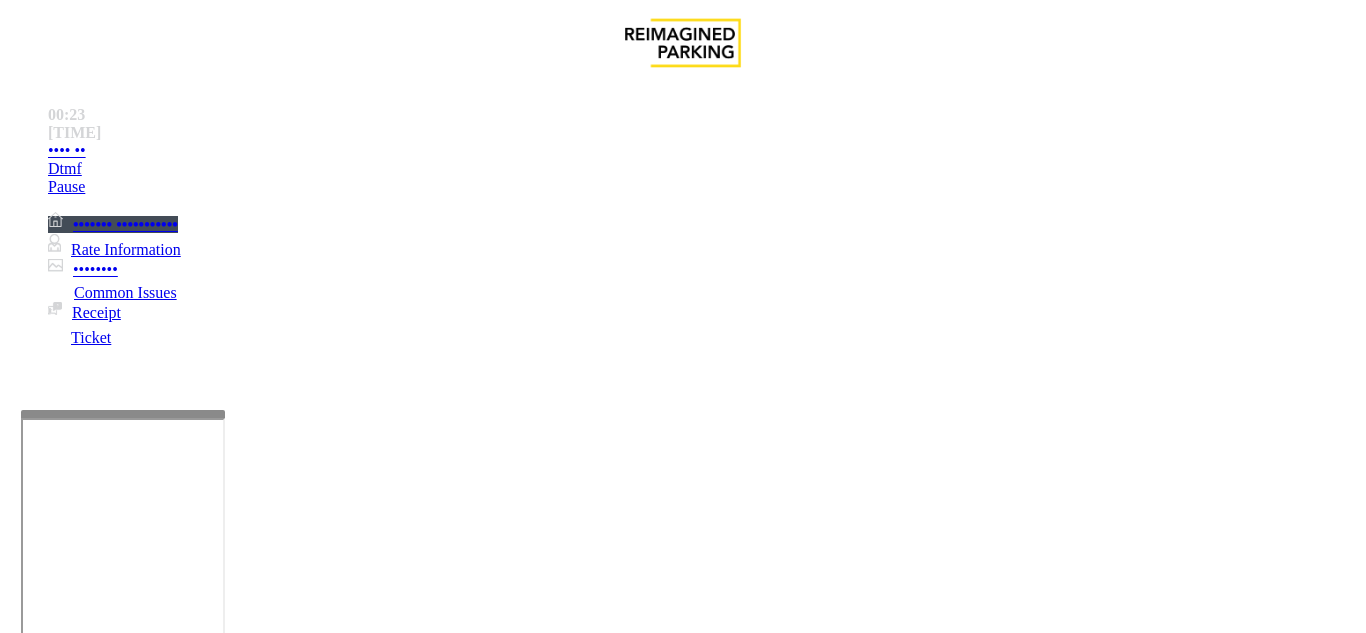 click at bounding box center (96, 1308) 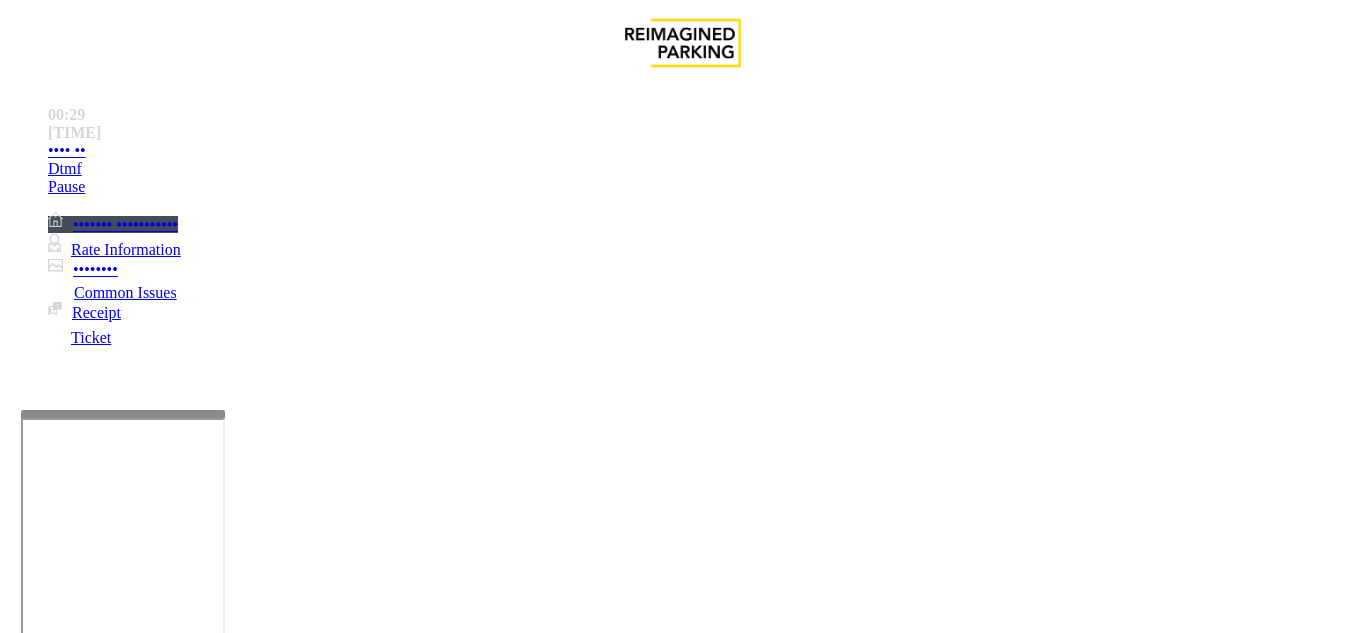 type on "*****" 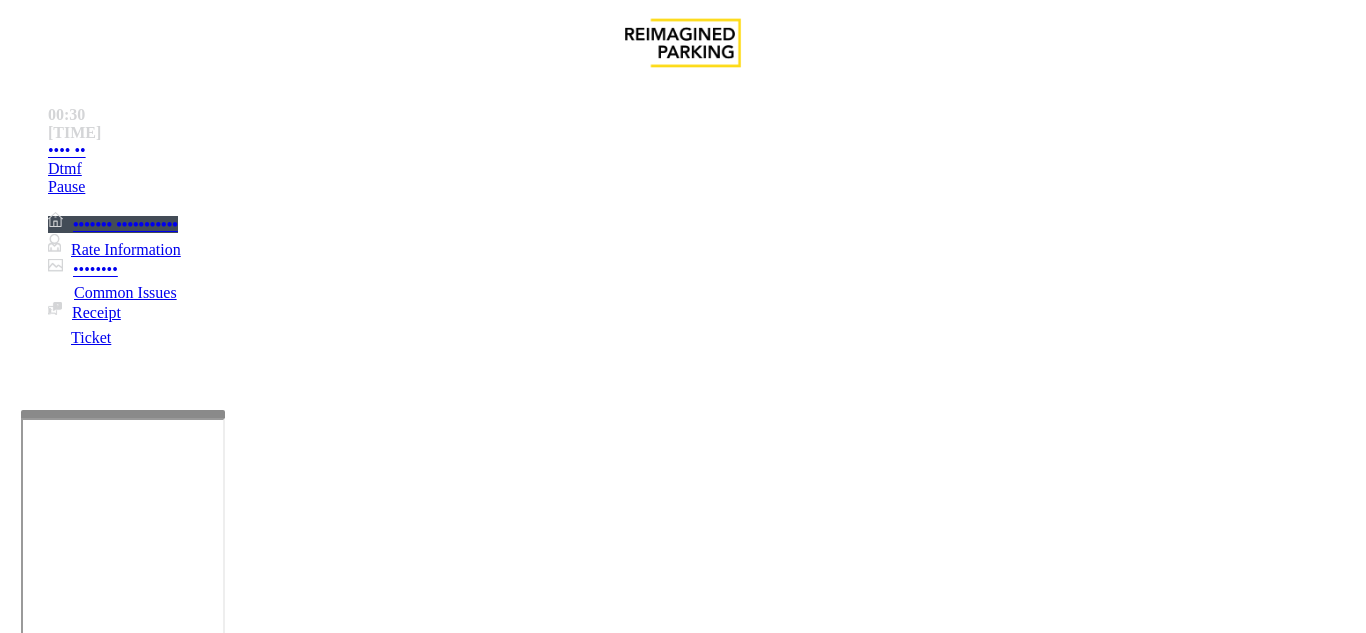 drag, startPoint x: 429, startPoint y: 215, endPoint x: 414, endPoint y: 224, distance: 17.492855 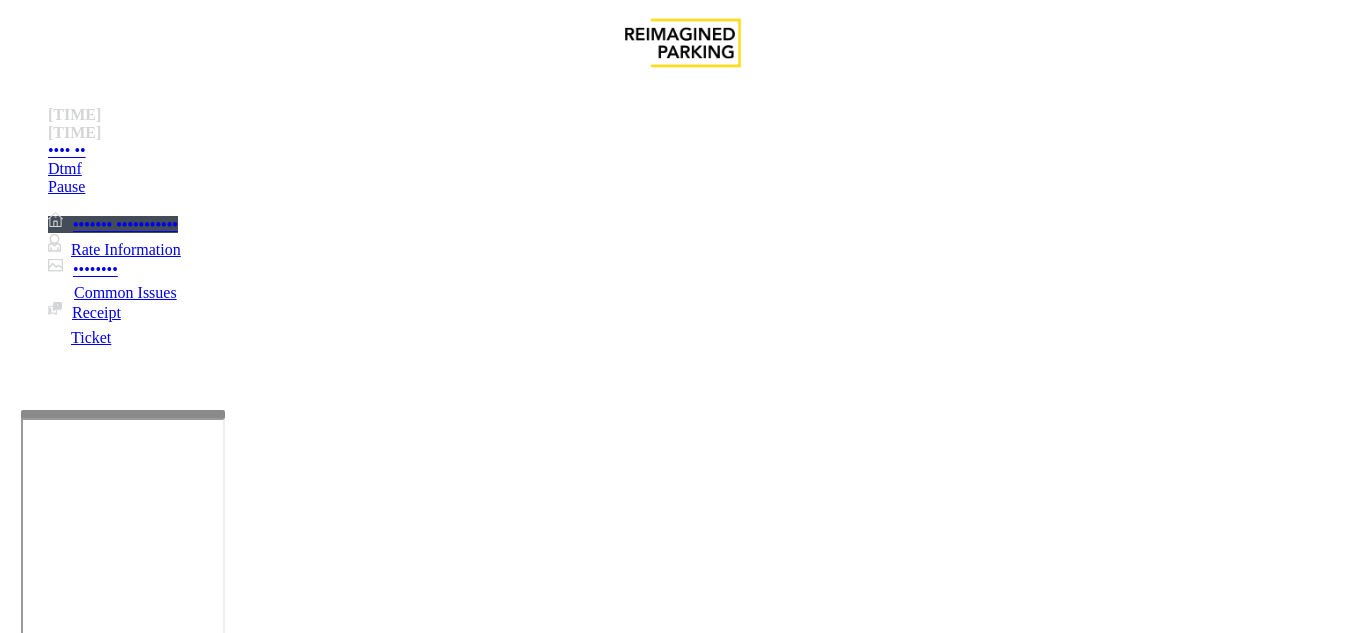 scroll, scrollTop: 0, scrollLeft: 0, axis: both 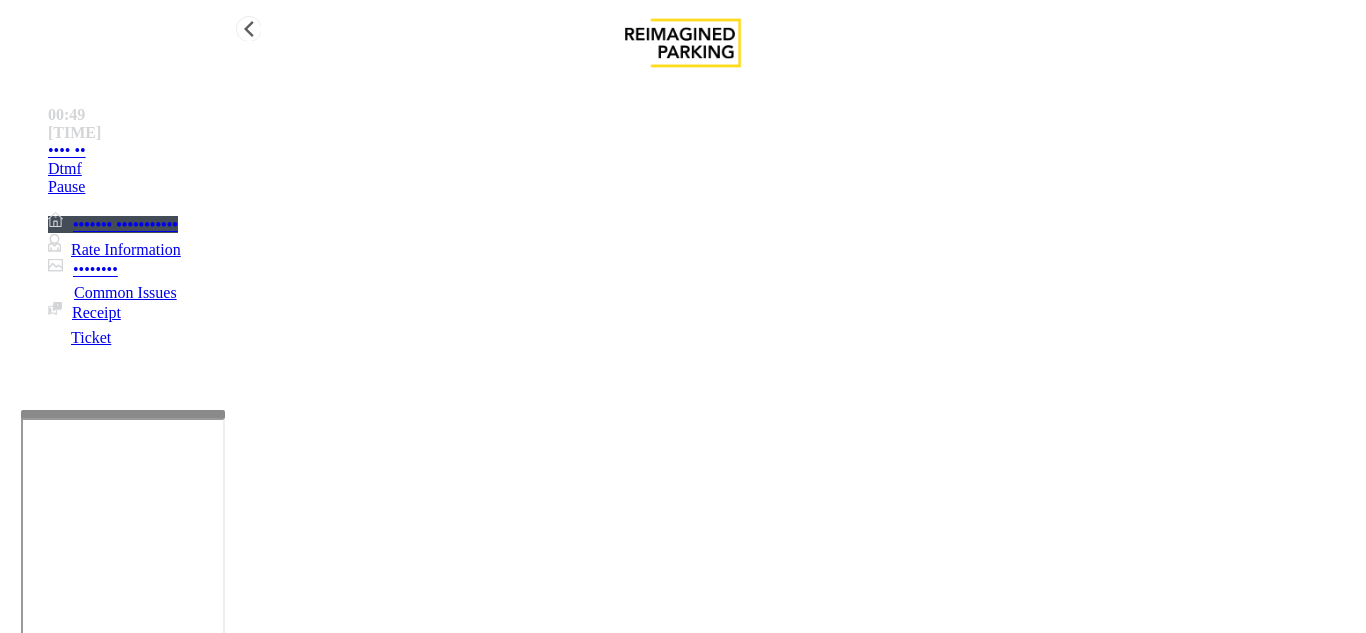 click on "Hang Up" at bounding box center [703, 151] 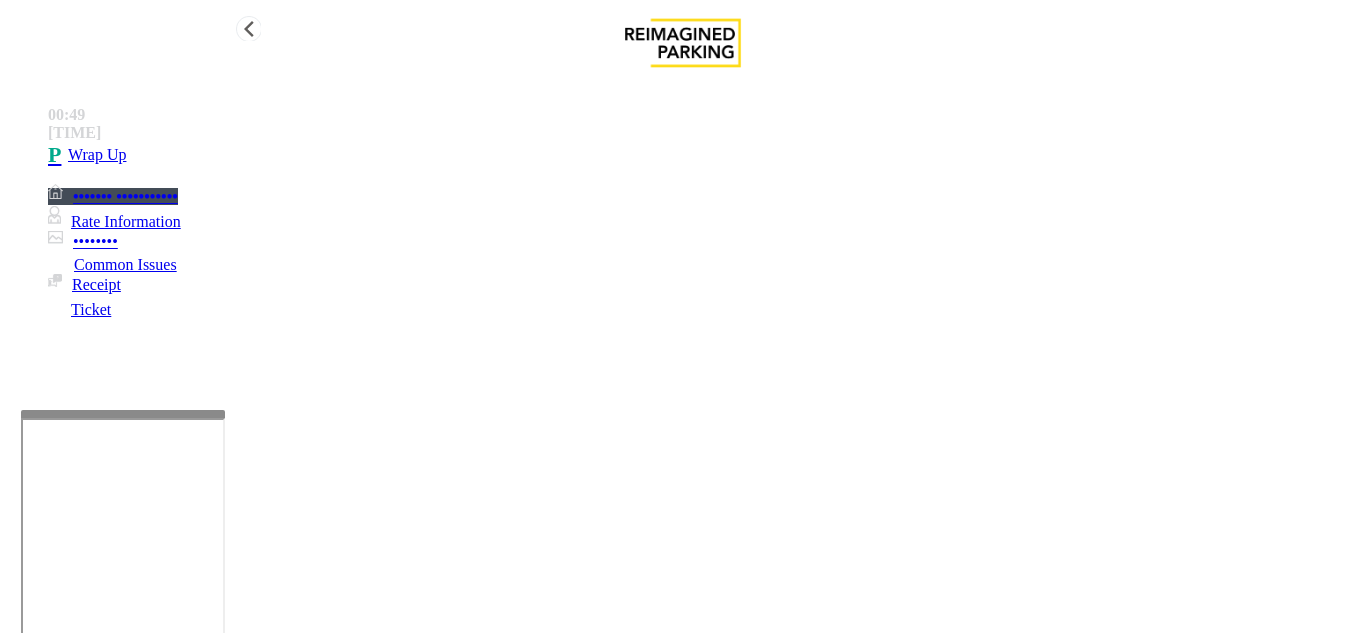 click on "•••• ••" at bounding box center (703, 155) 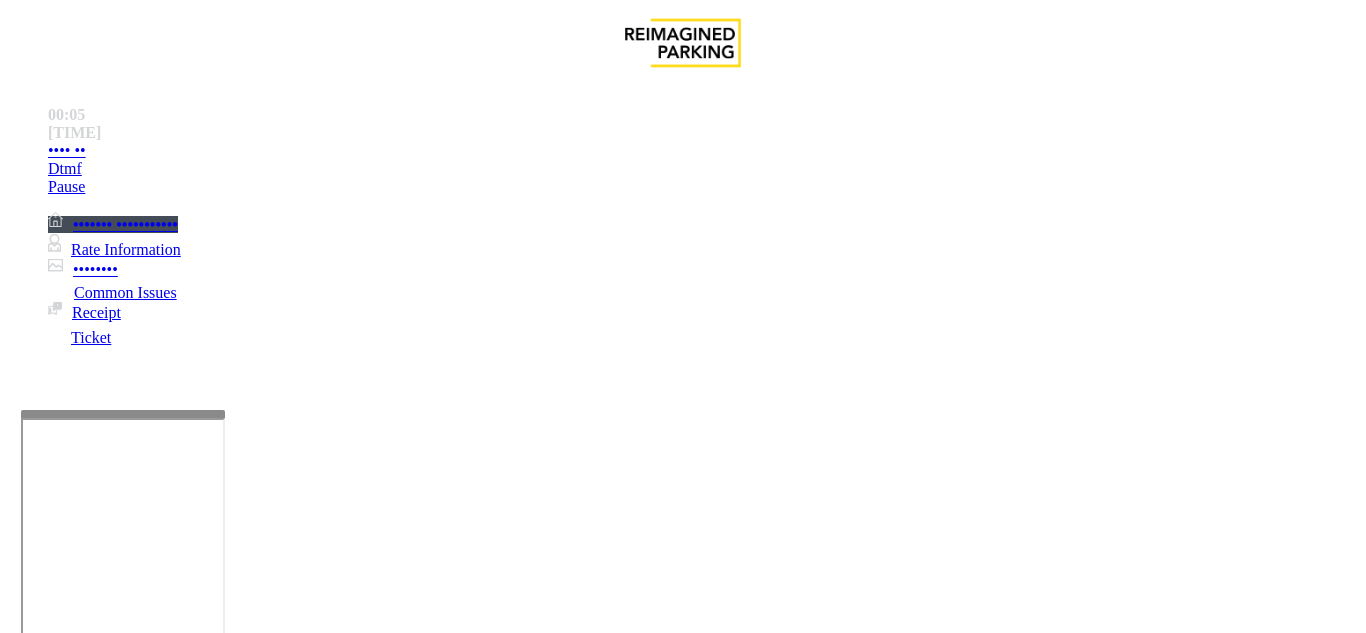 scroll, scrollTop: 500, scrollLeft: 0, axis: vertical 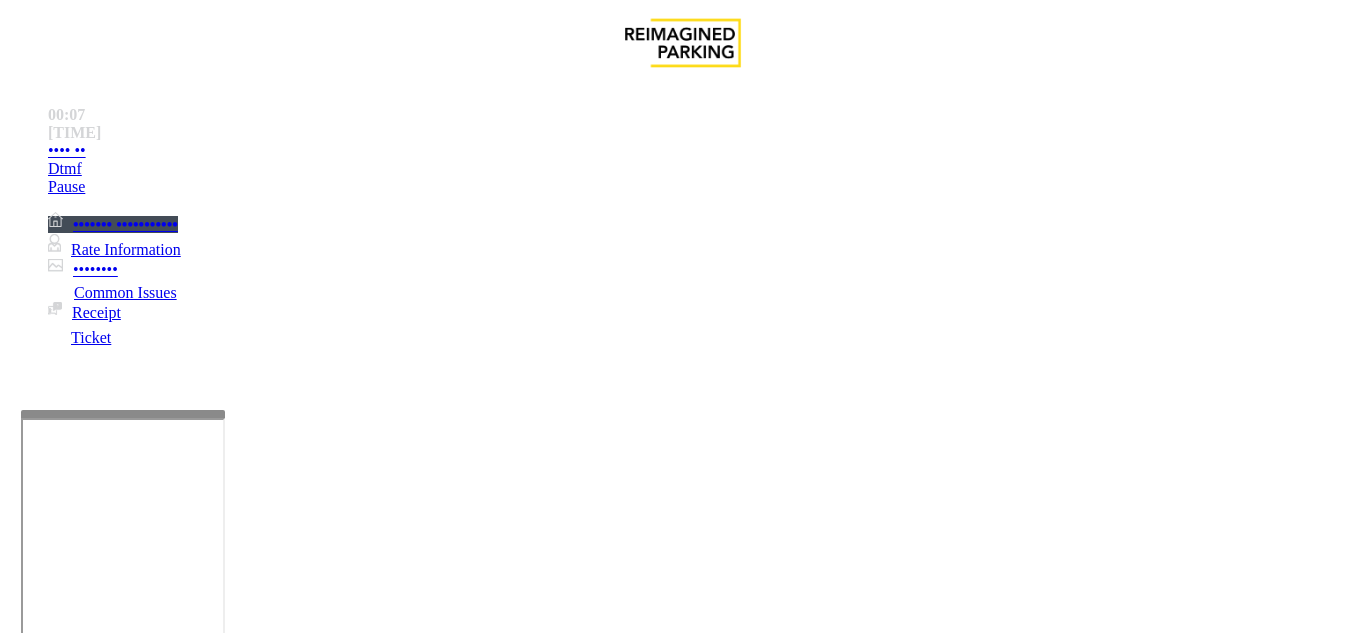 click on "Monthly Issue" at bounding box center (239, 1286) 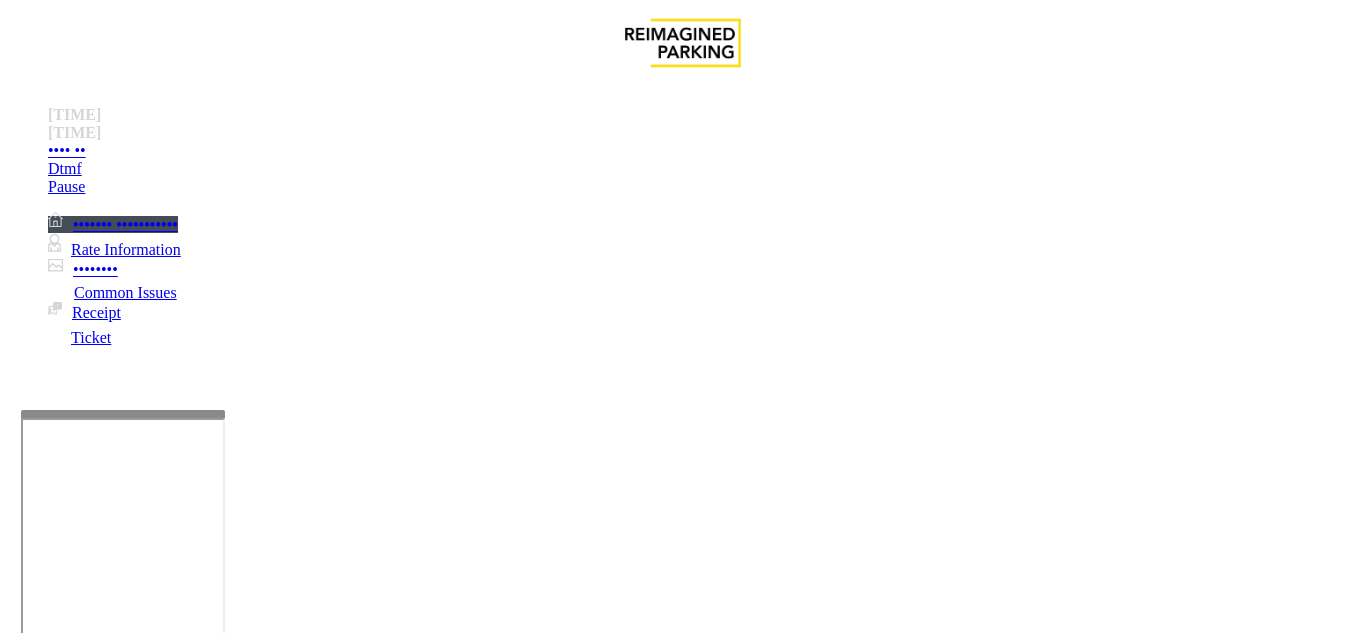 click on "Disabled Card" at bounding box center [78, 1286] 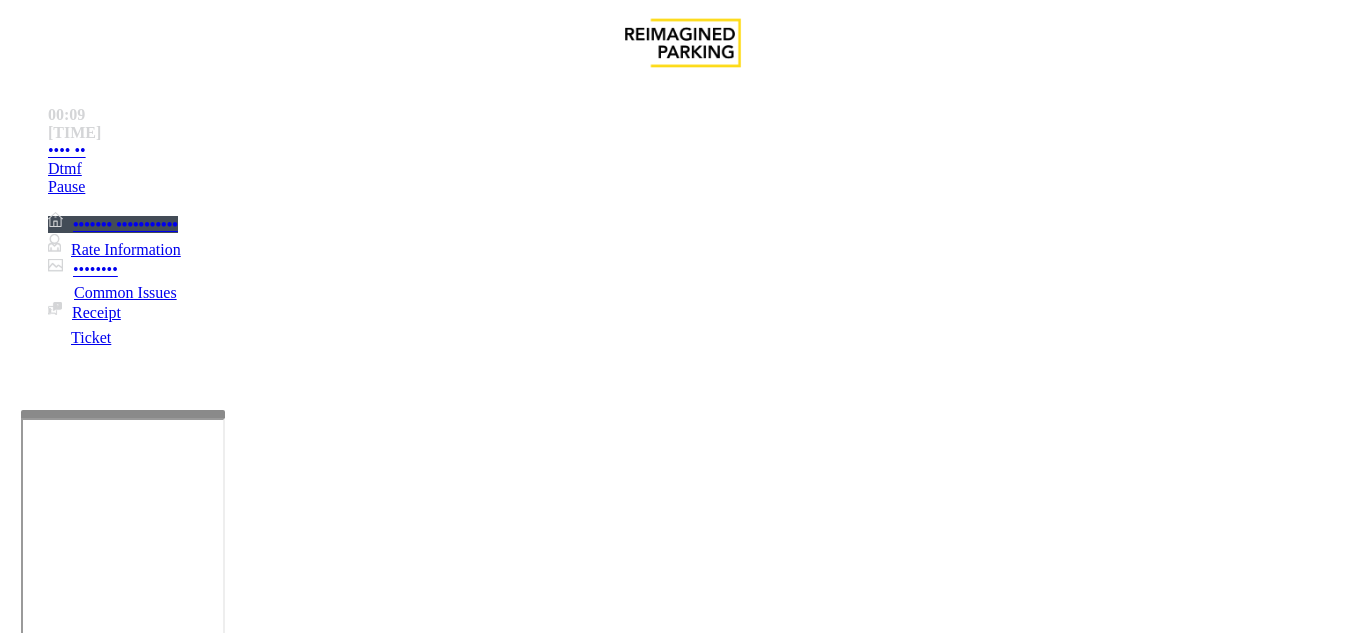 drag, startPoint x: 382, startPoint y: 476, endPoint x: 289, endPoint y: 154, distance: 335.16116 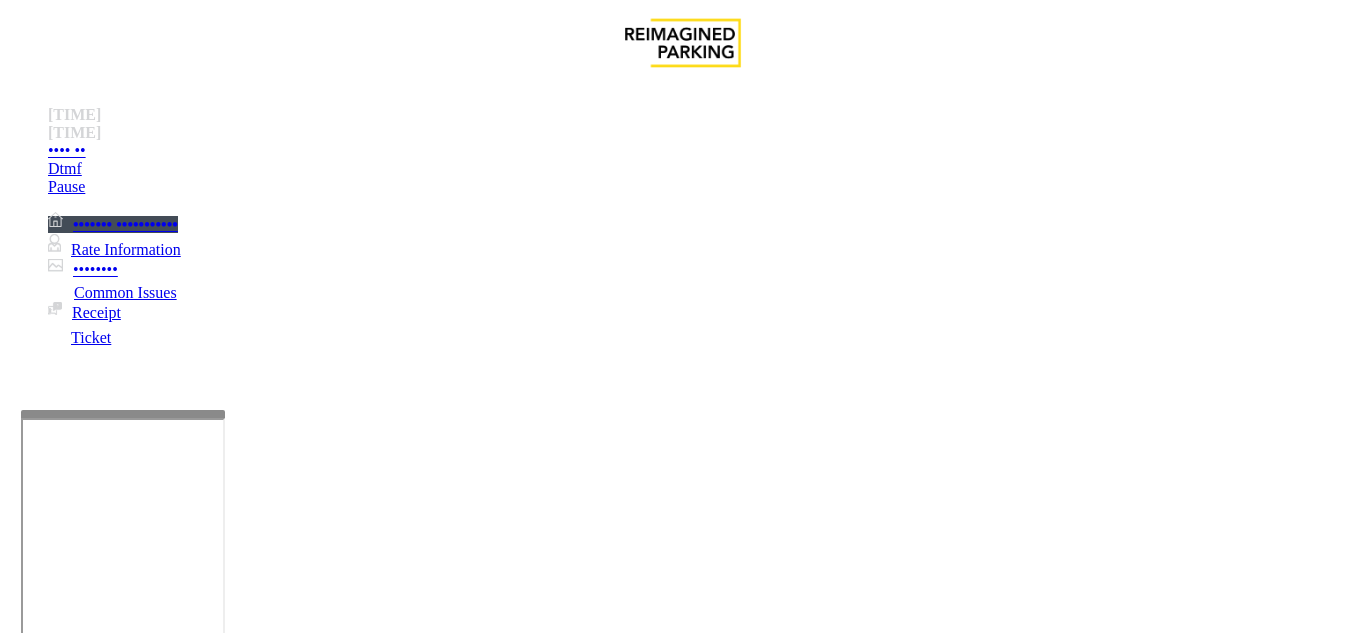 click on "Validation Issue" at bounding box center (343, 1286) 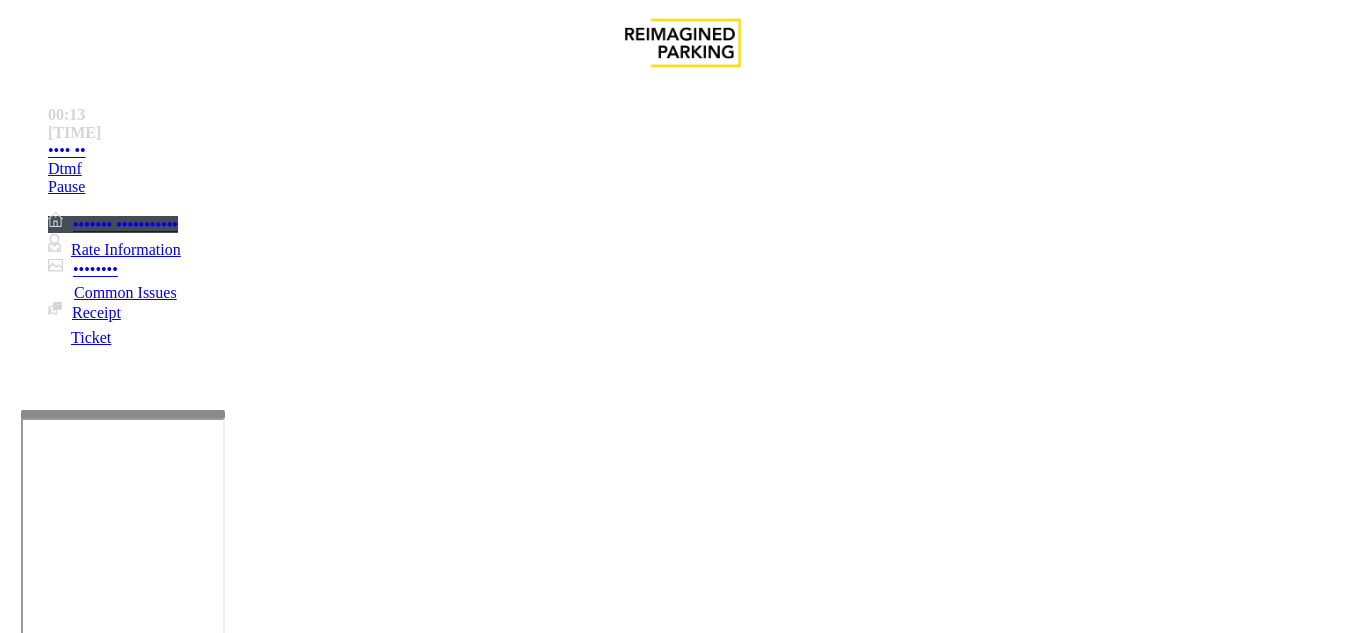 paste on "**********" 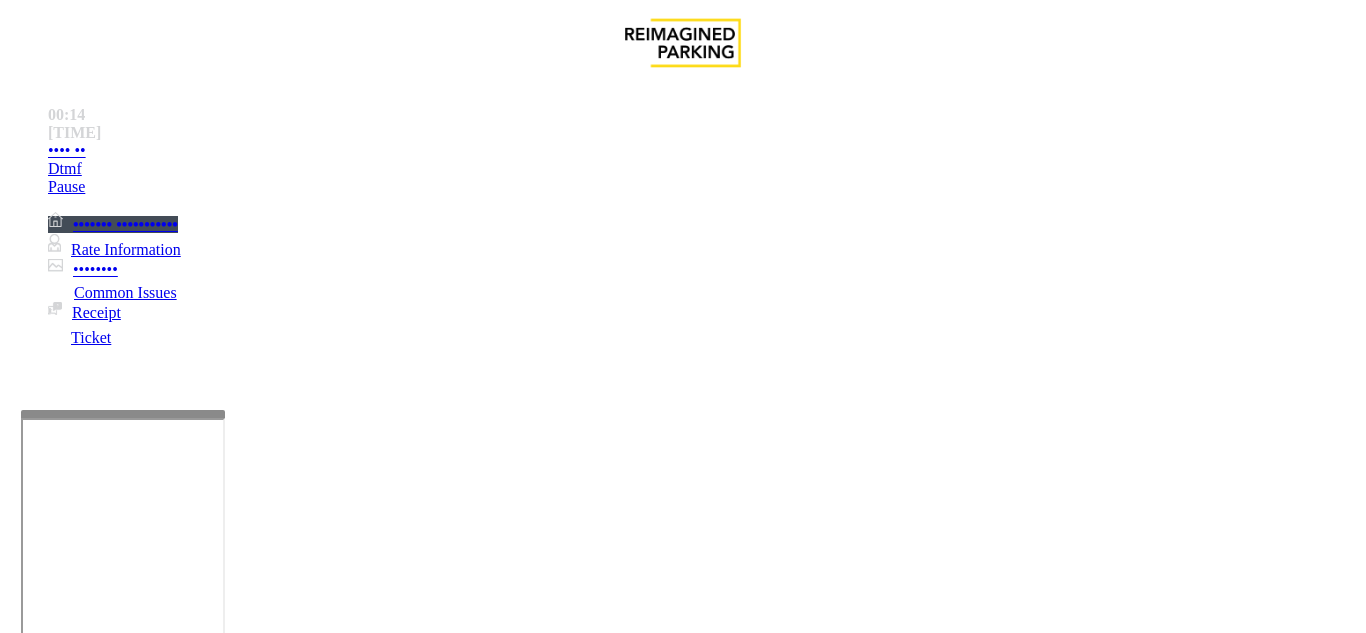 drag, startPoint x: 271, startPoint y: 189, endPoint x: 434, endPoint y: 181, distance: 163.1962 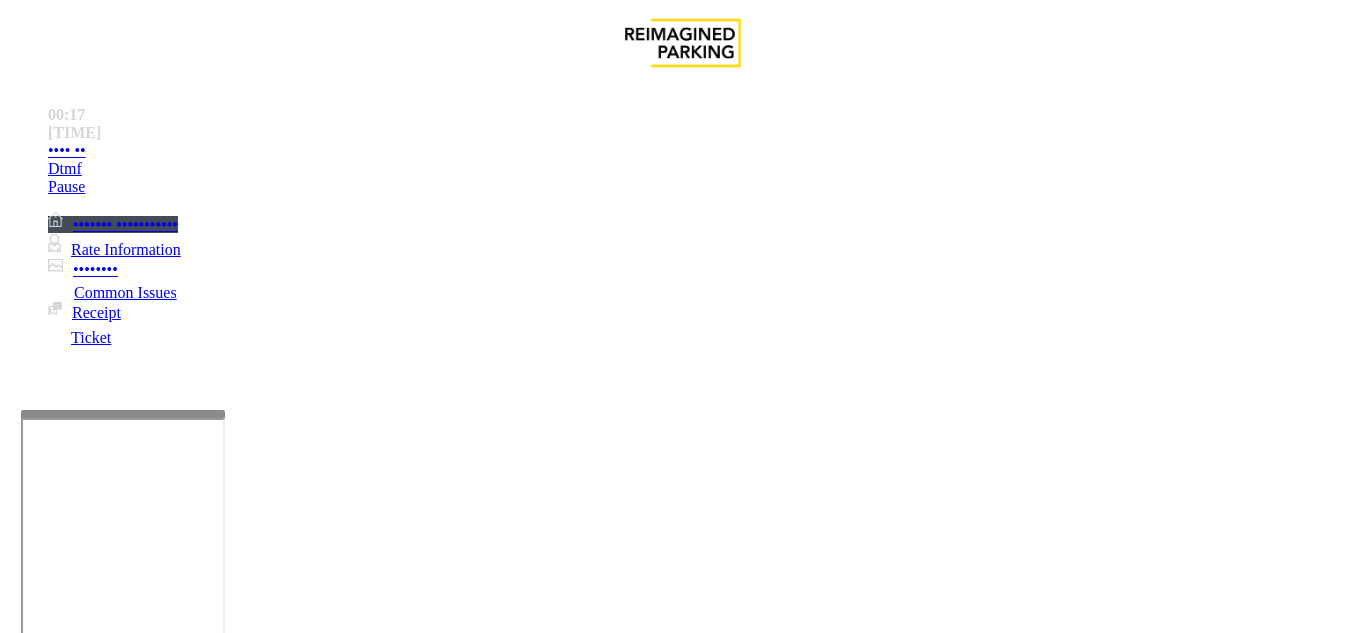 scroll, scrollTop: 300, scrollLeft: 0, axis: vertical 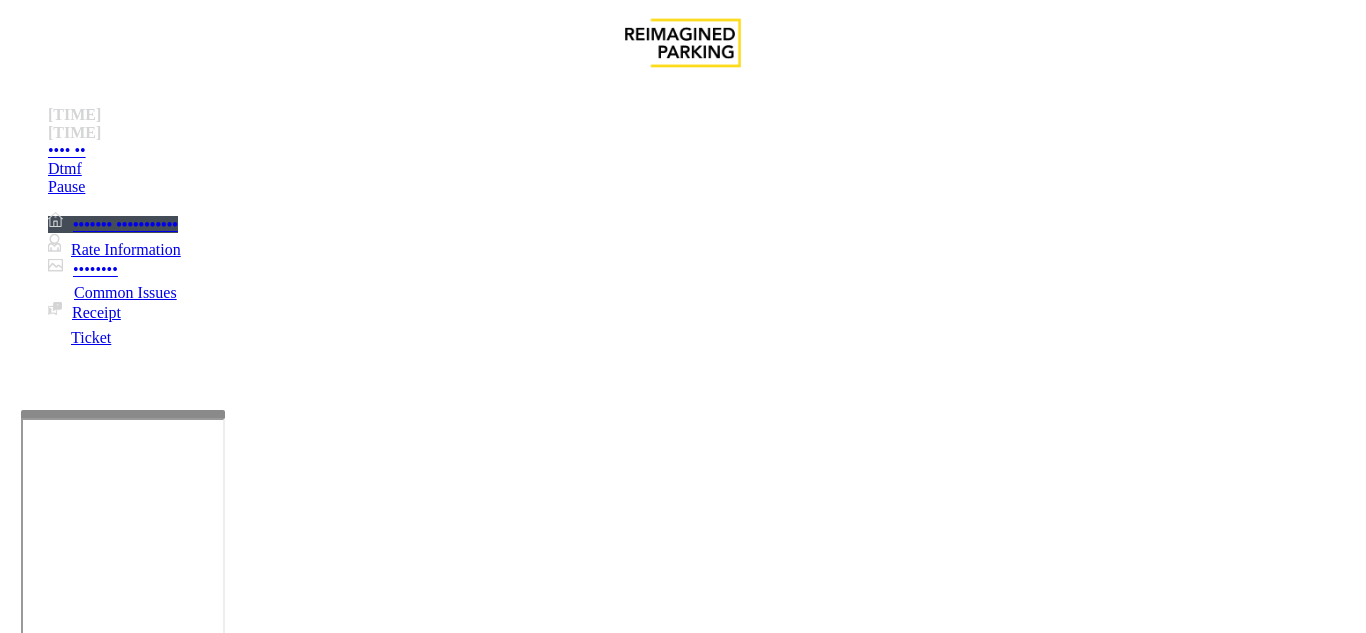 paste on "**********" 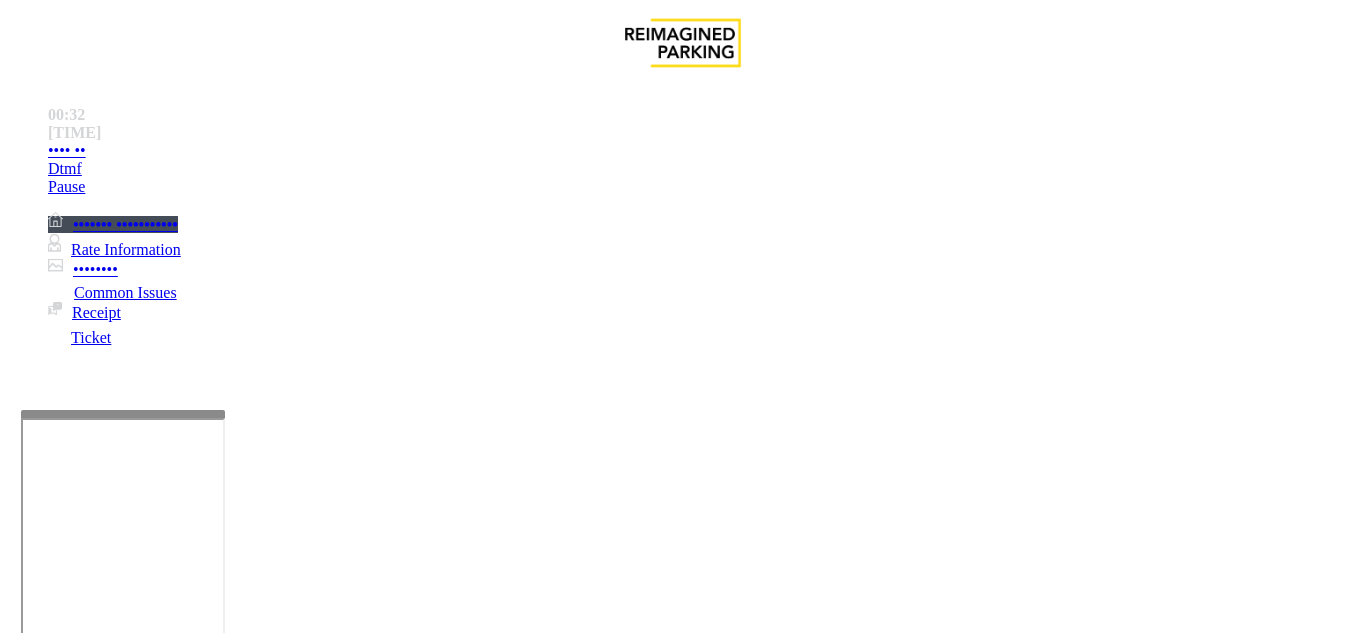 type on "**********" 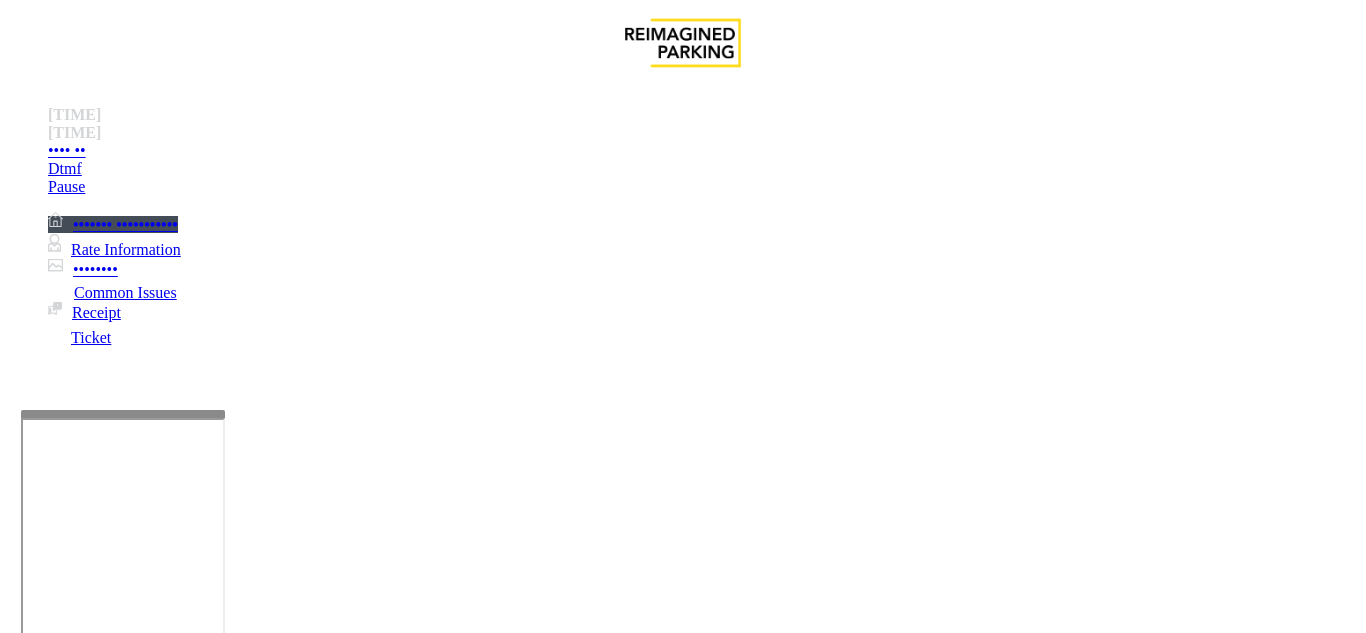 type on "*****" 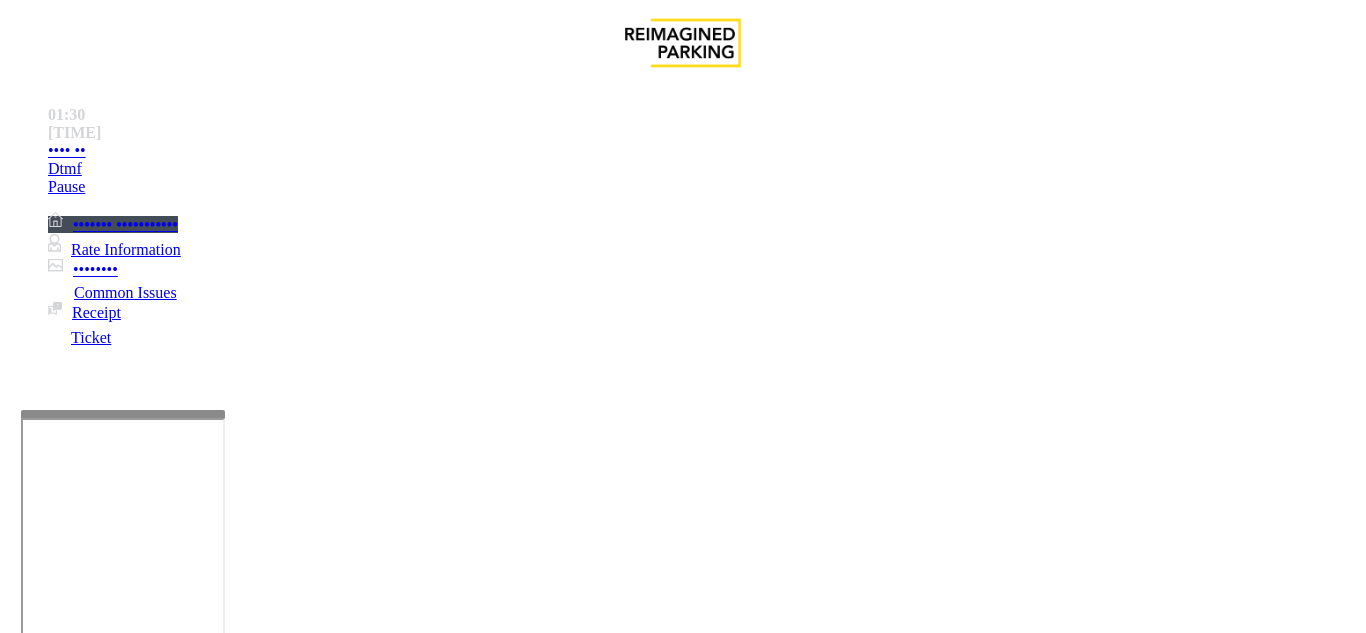 type on "******" 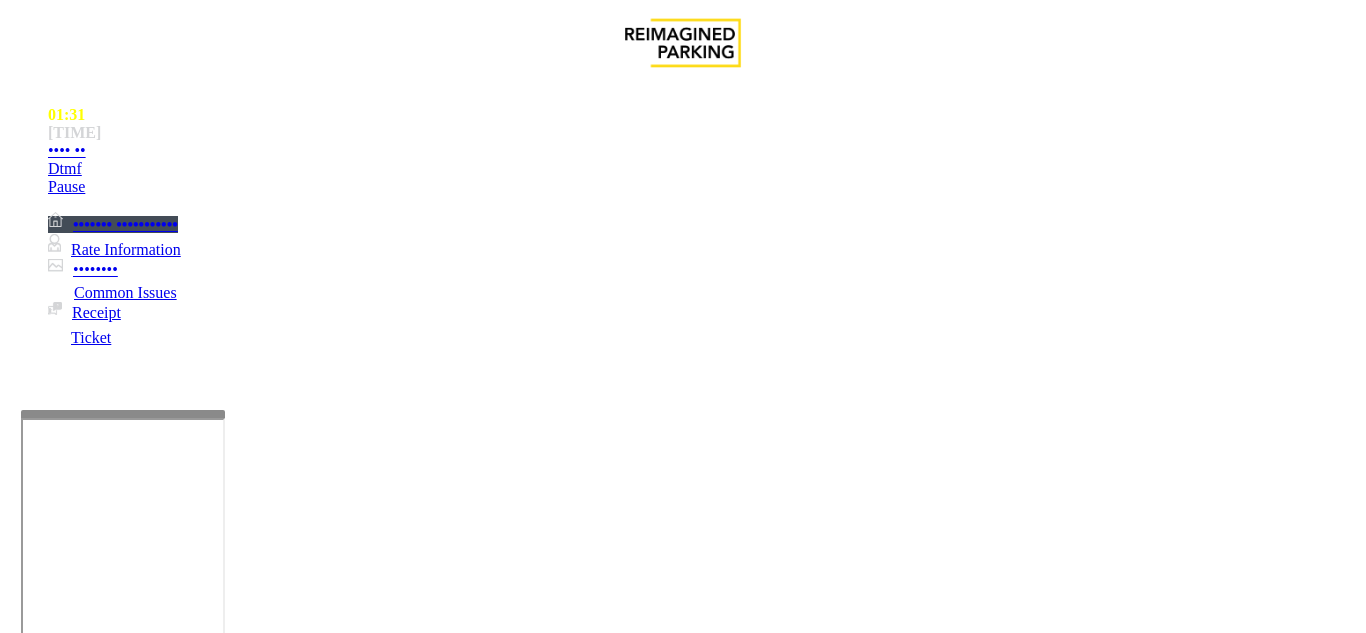 click at bounding box center (96, 1308) 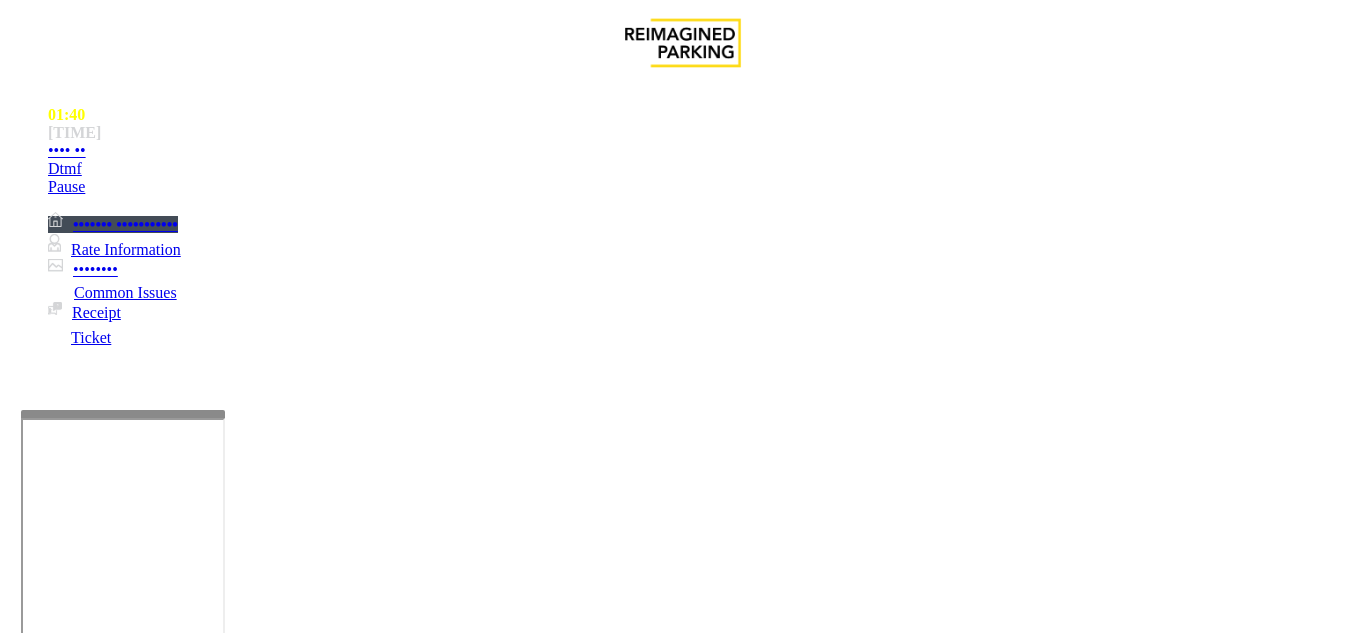 type on "*****" 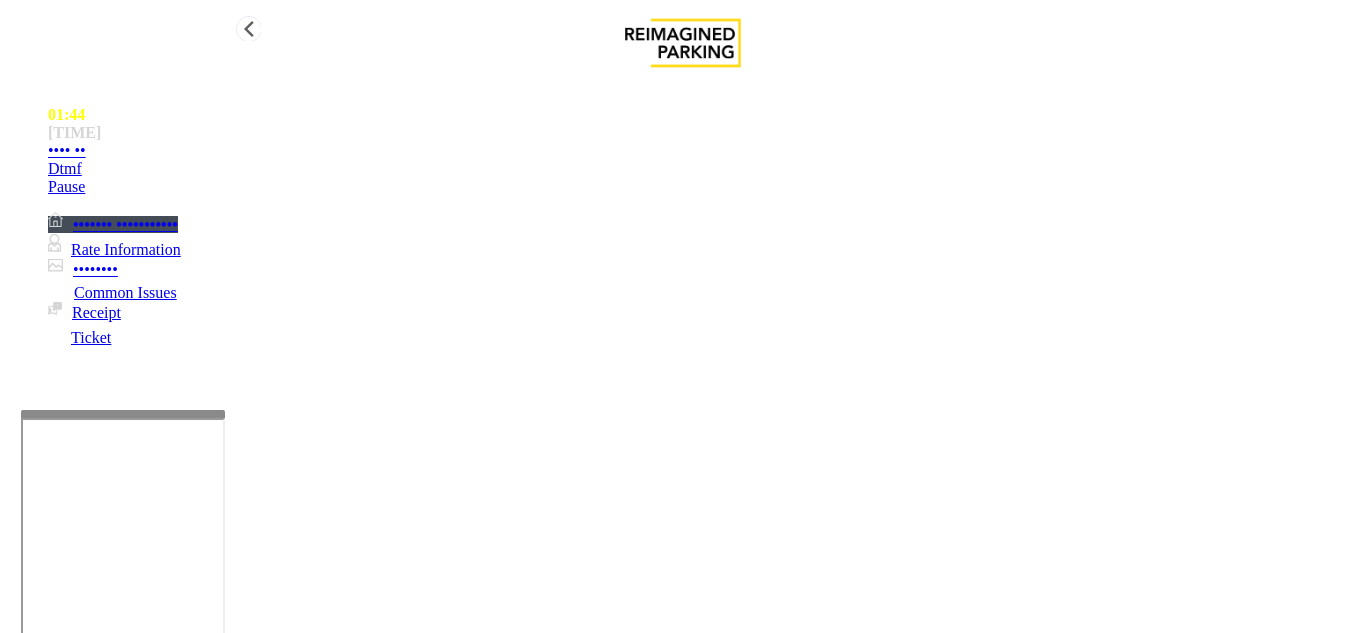 click on "Hang Up" at bounding box center (703, 151) 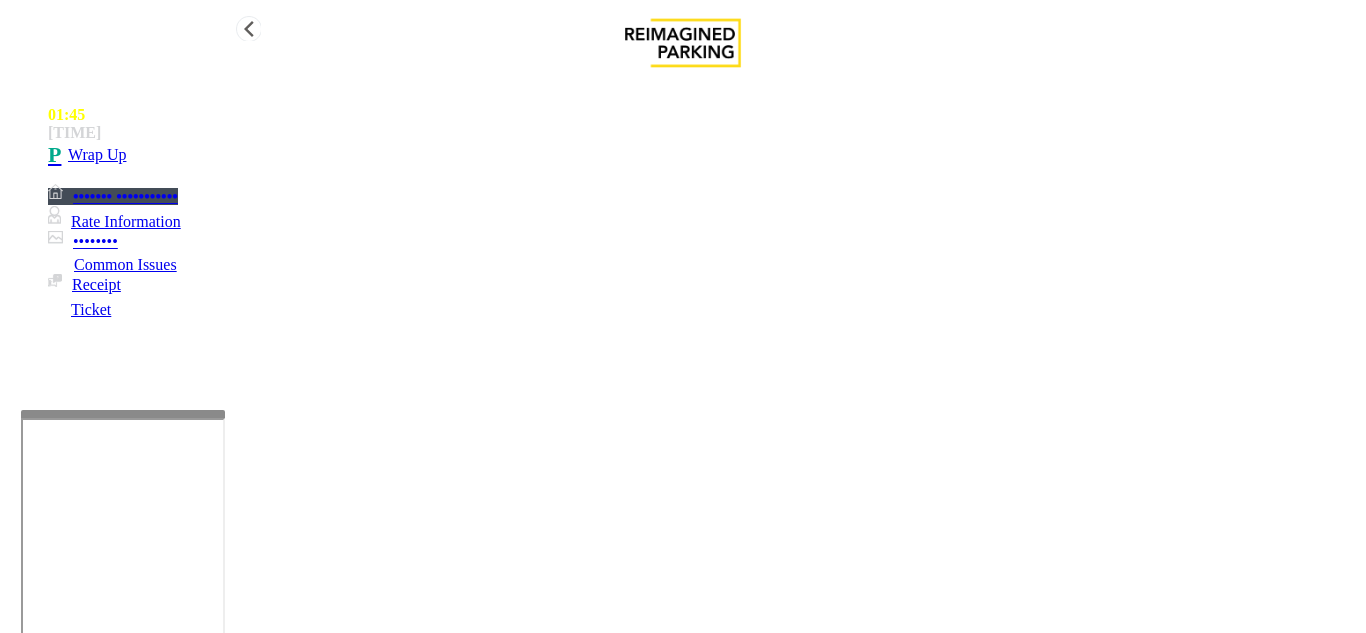 click on "•••• ••" at bounding box center (703, 155) 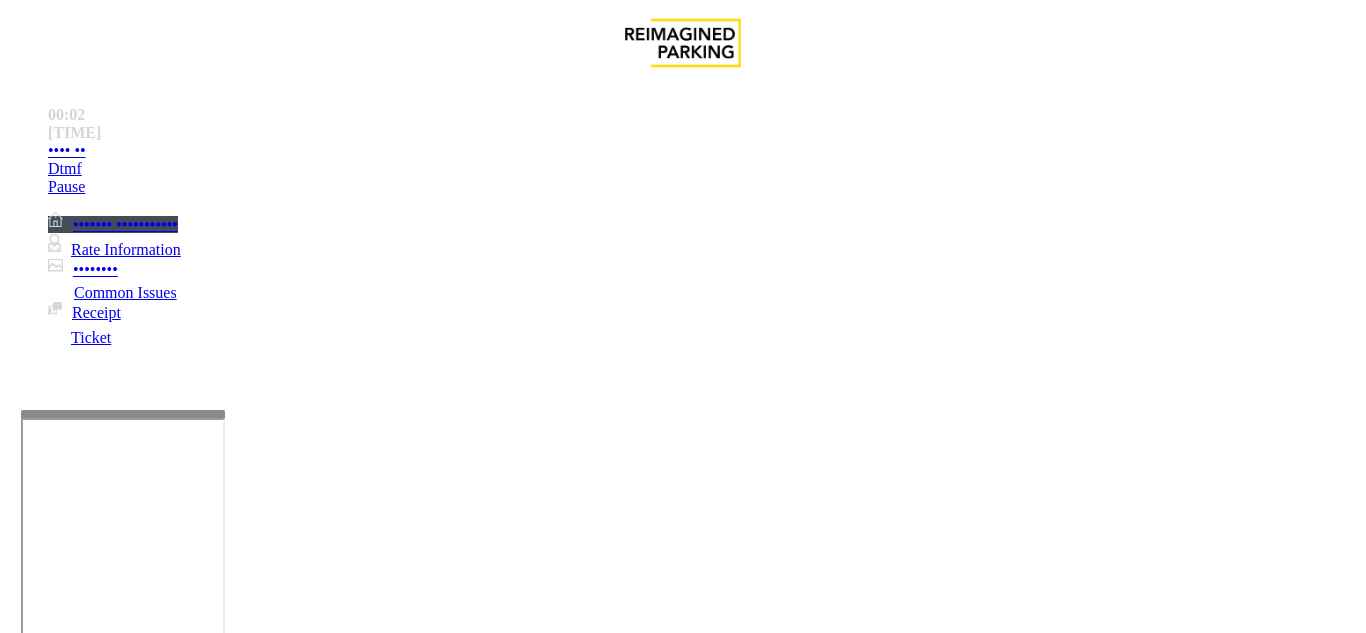 scroll, scrollTop: 600, scrollLeft: 0, axis: vertical 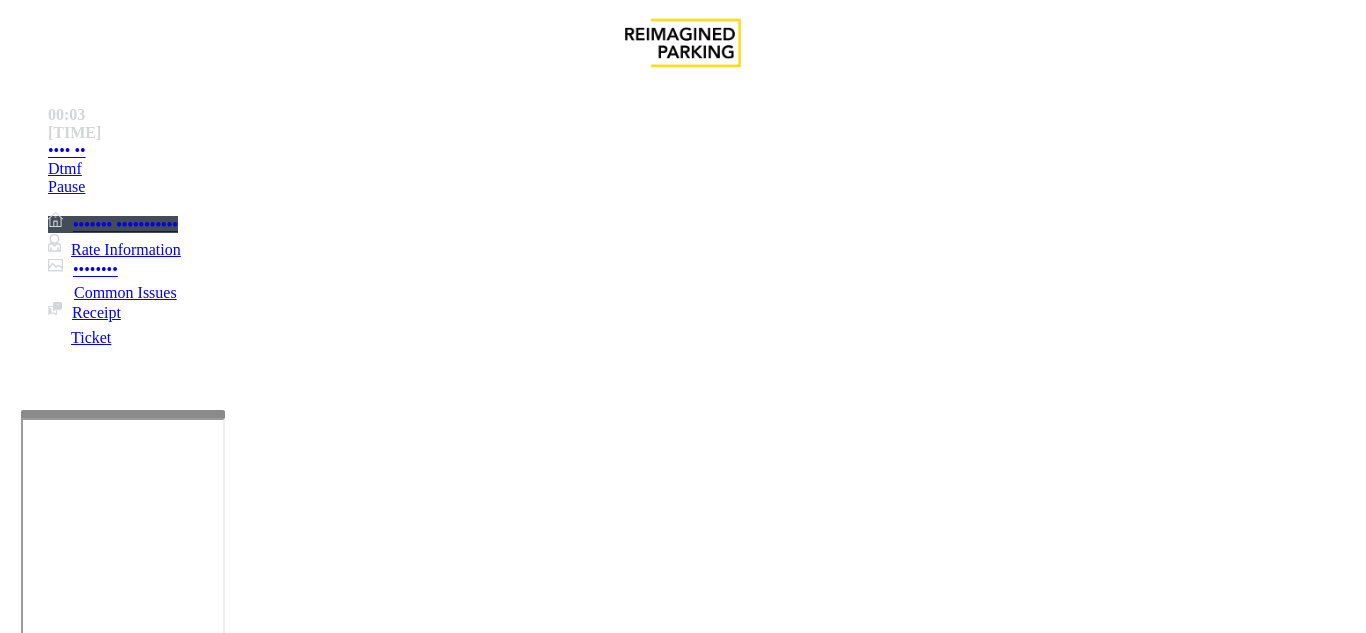 click on "Validation Issue" at bounding box center [343, 1286] 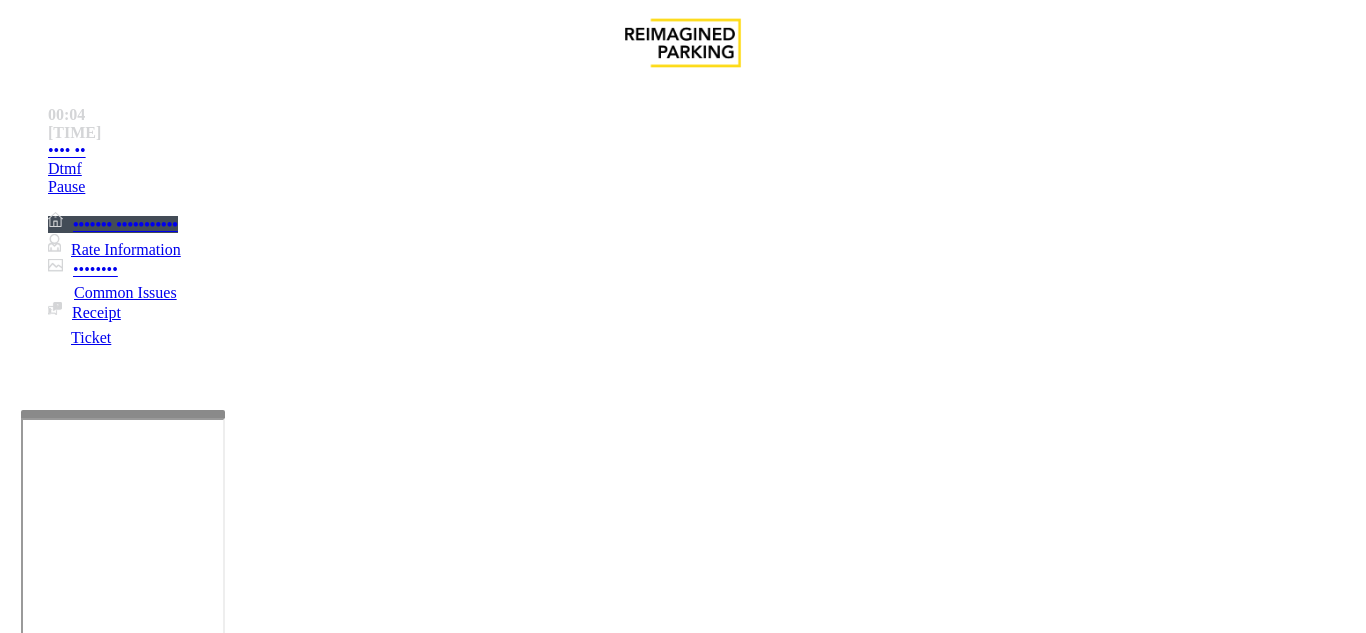 click on "Validation Error" at bounding box center (81, 1286) 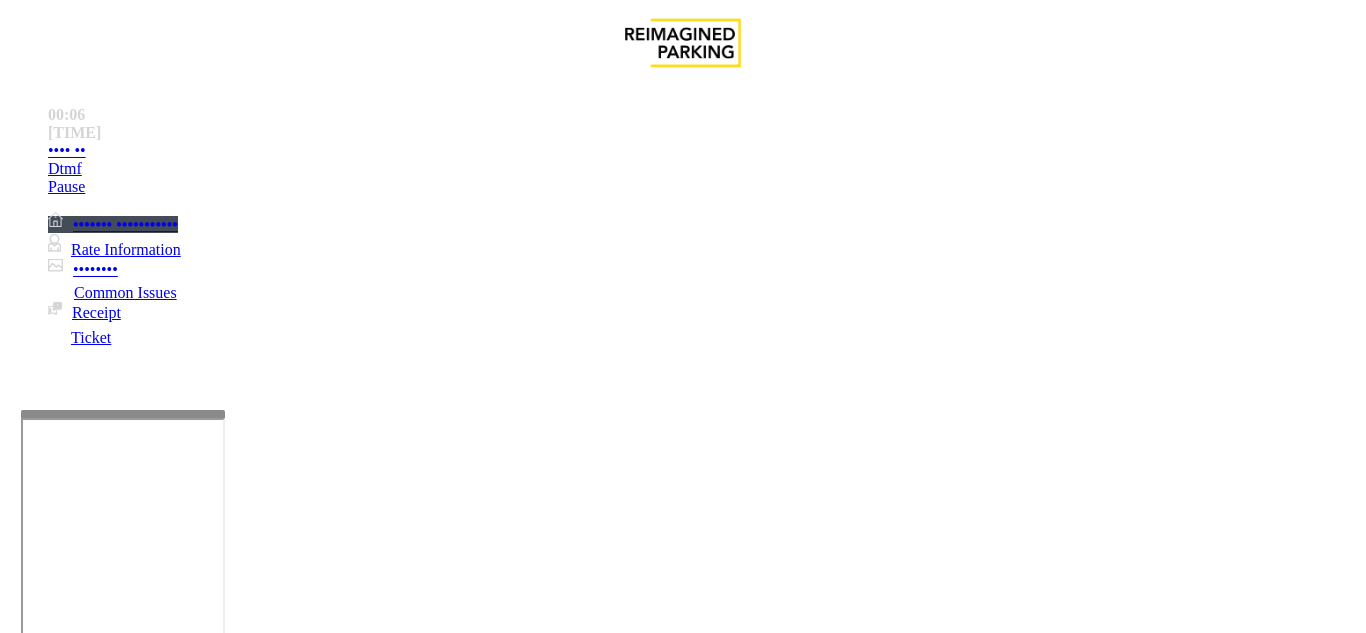 paste on "**********" 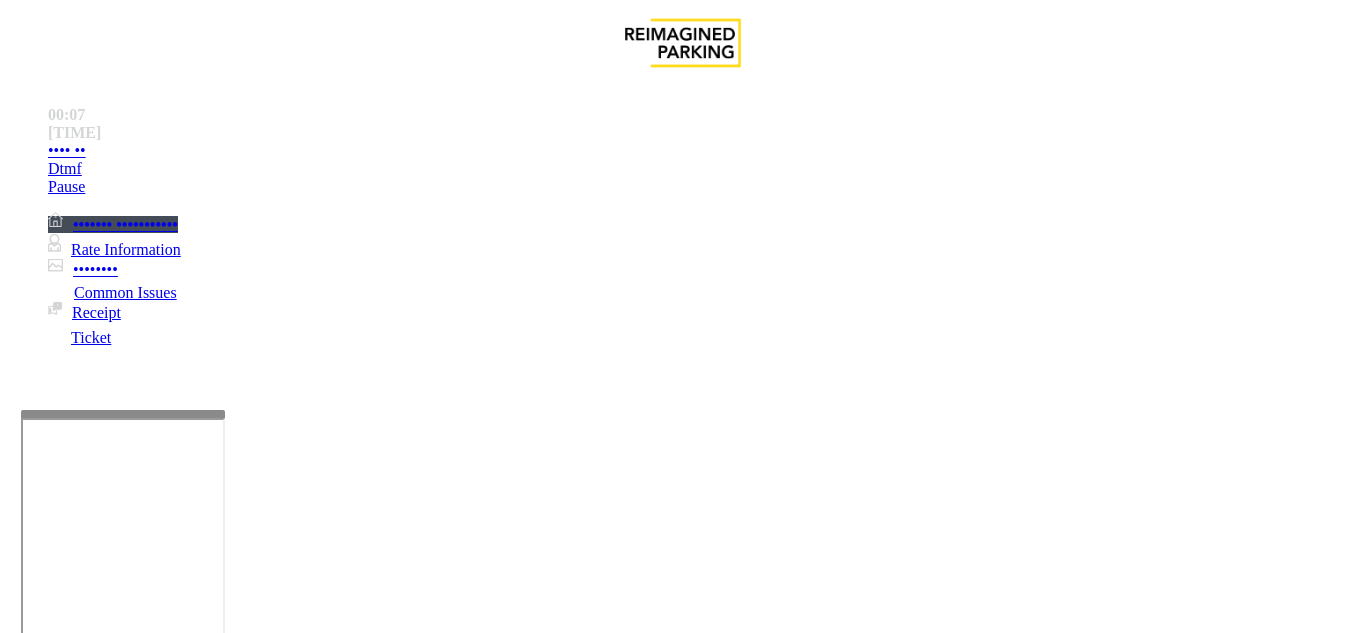 drag, startPoint x: 294, startPoint y: 181, endPoint x: 356, endPoint y: 192, distance: 62.968246 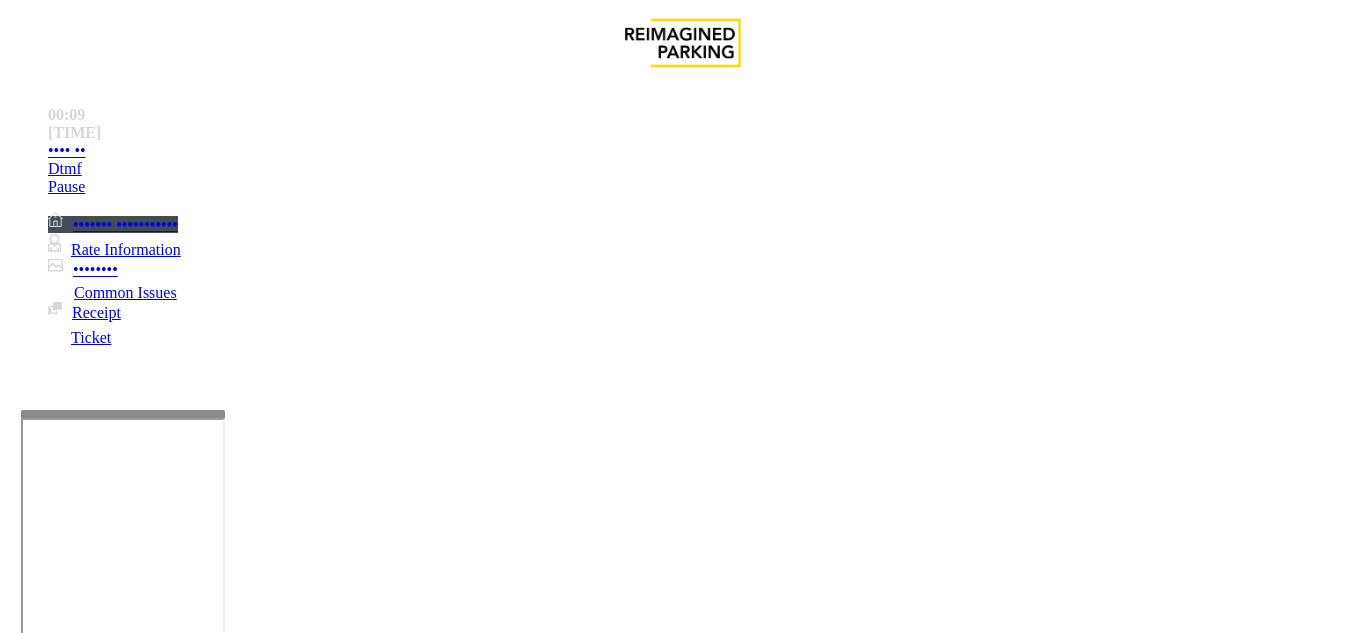 click at bounding box center (221, 1515) 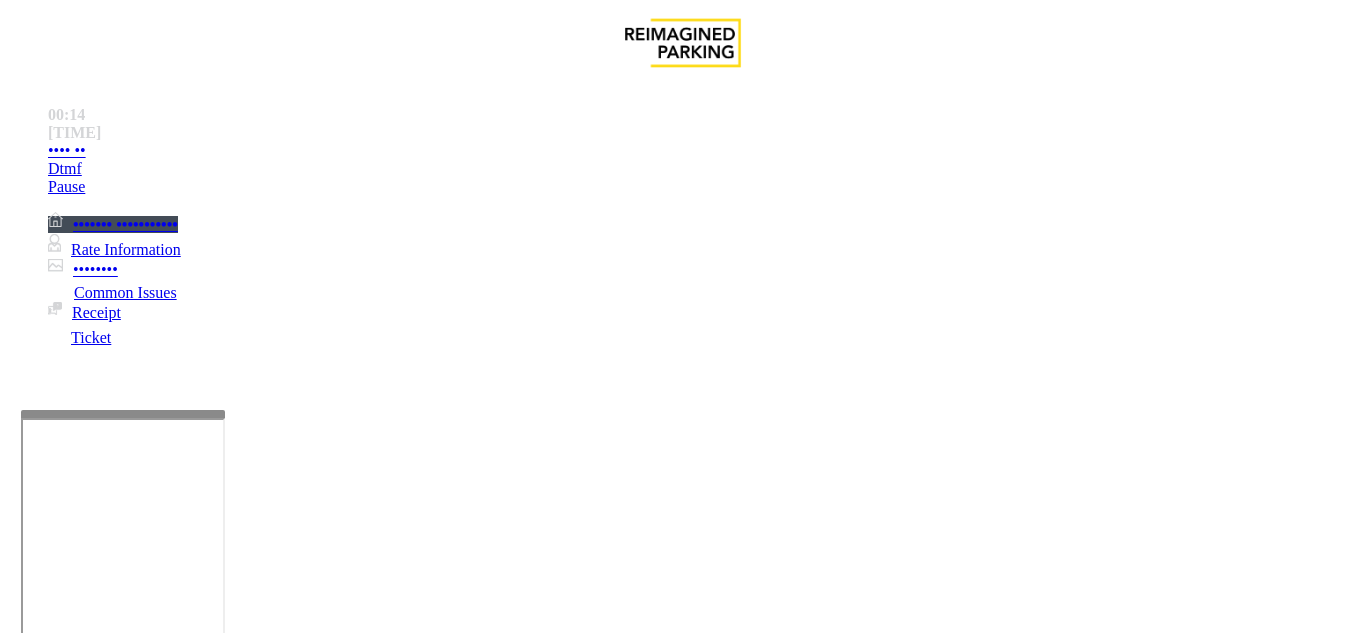paste on "**********" 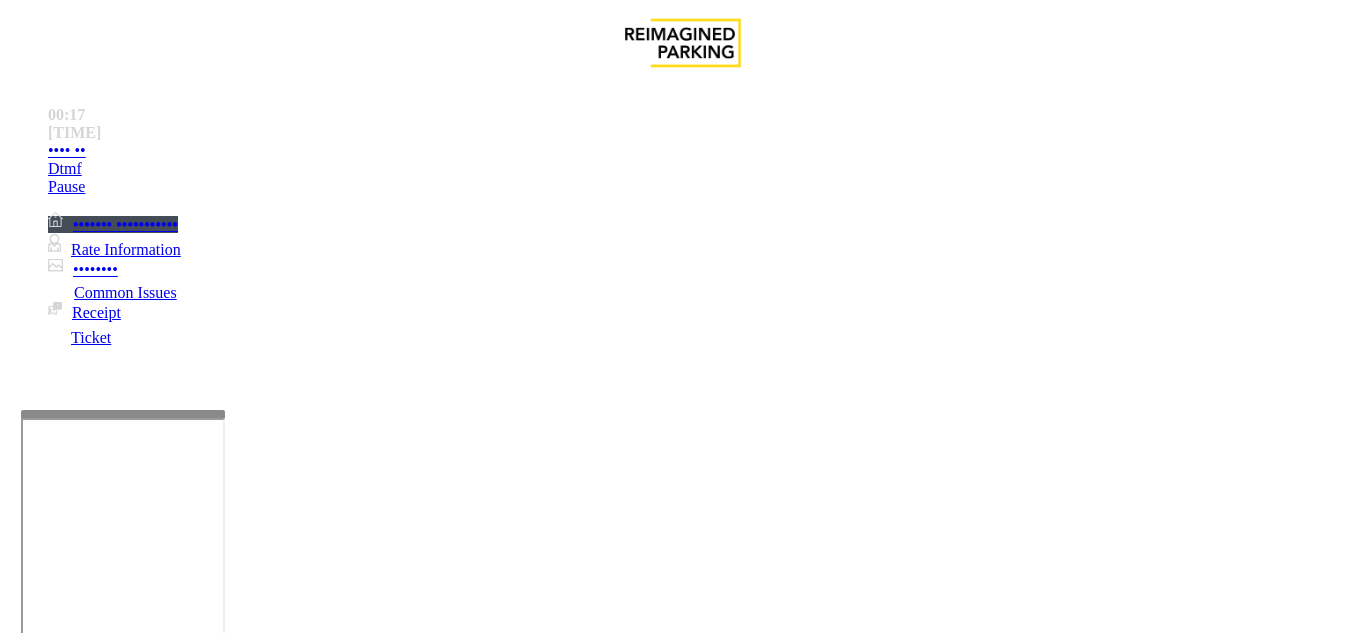 scroll, scrollTop: 3800, scrollLeft: 0, axis: vertical 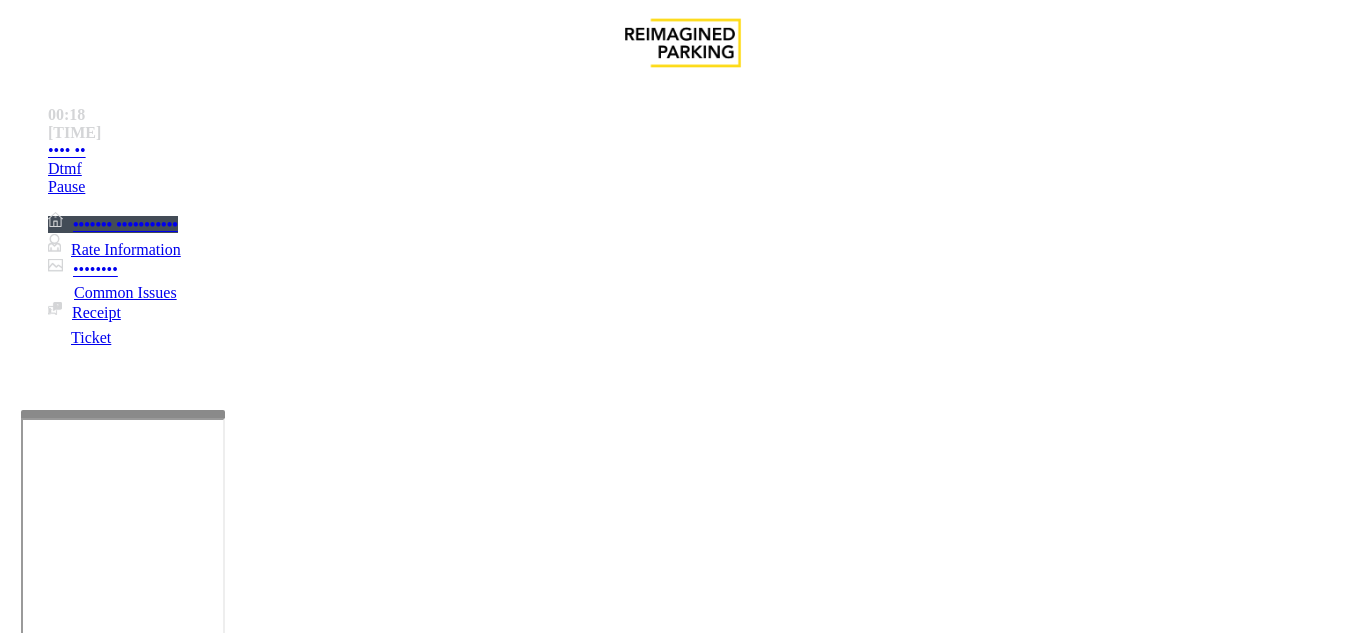 type on "**********" 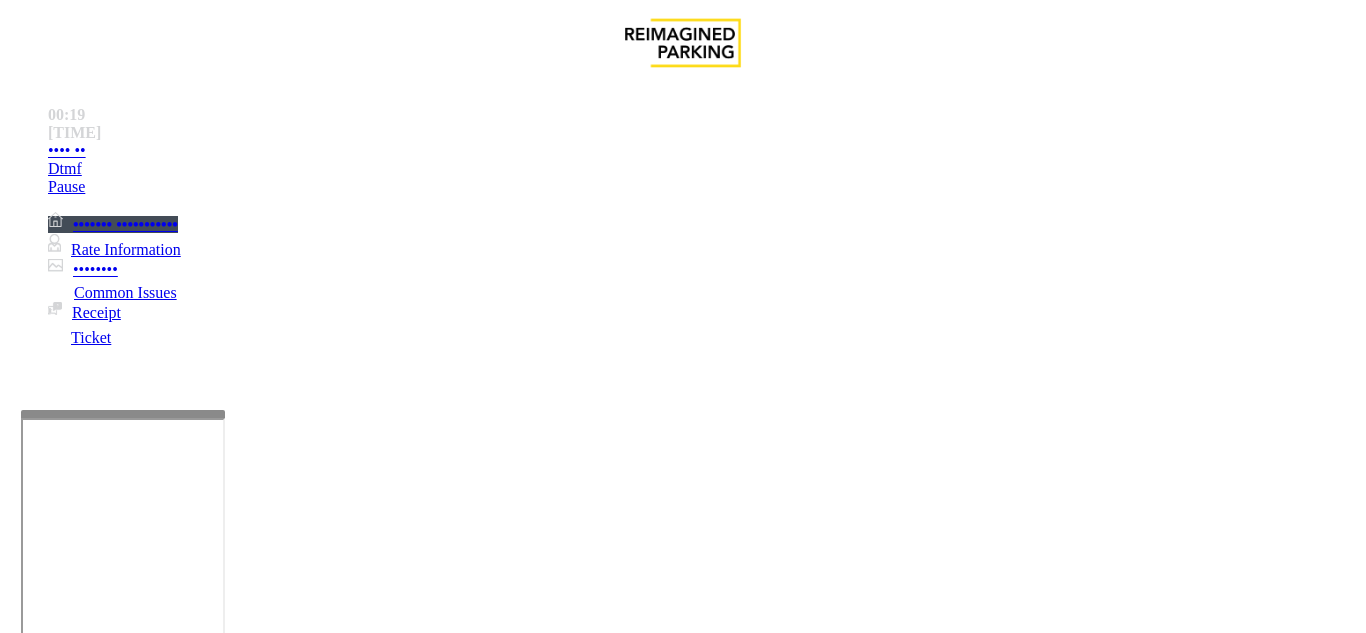 drag, startPoint x: 1143, startPoint y: 168, endPoint x: 1243, endPoint y: 172, distance: 100.07997 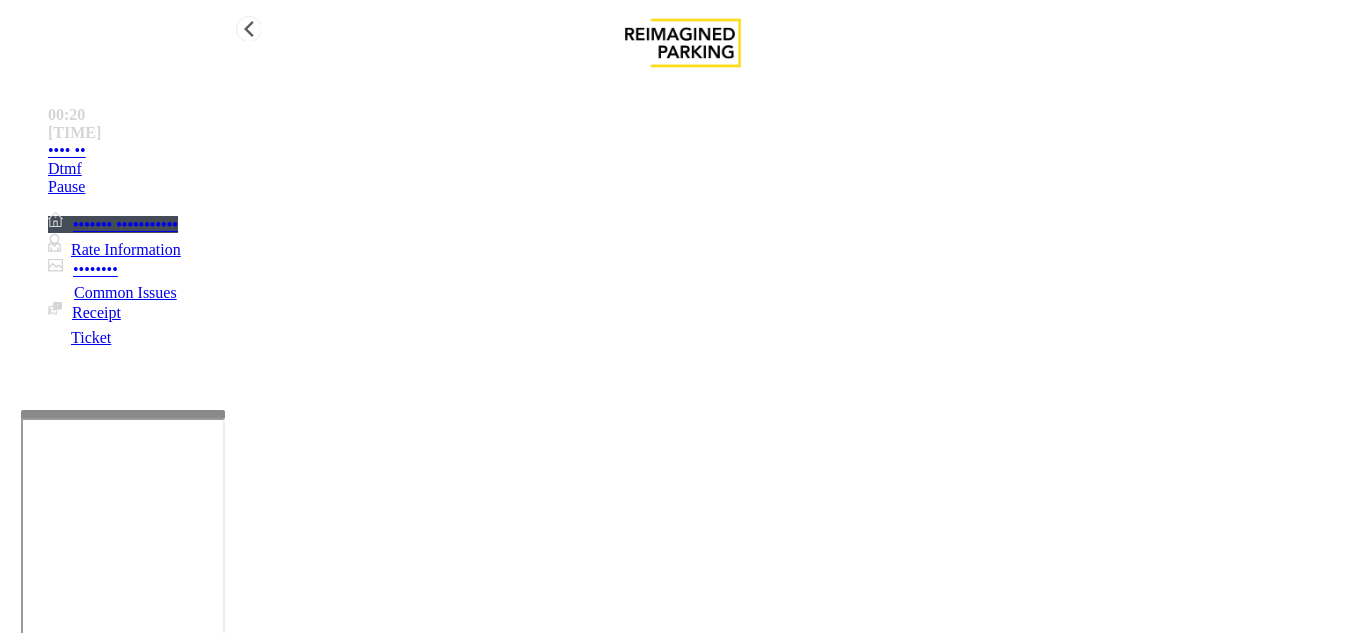 copy on "AREGROUND" 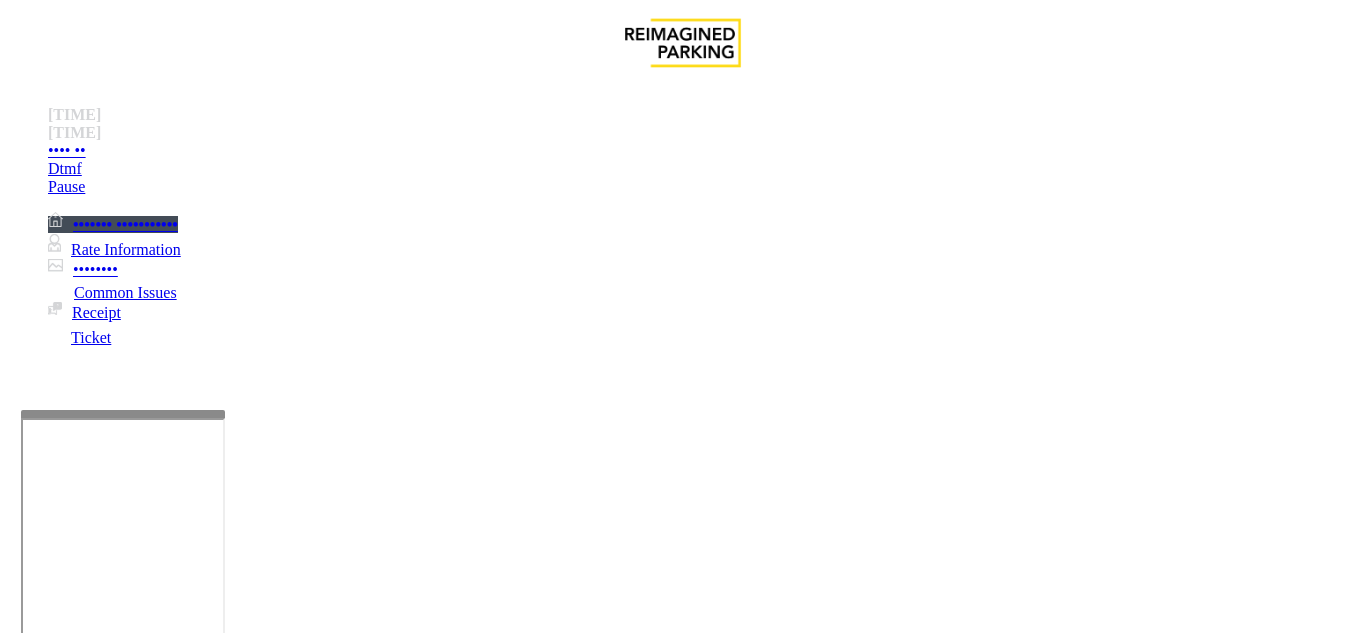 paste on "*********" 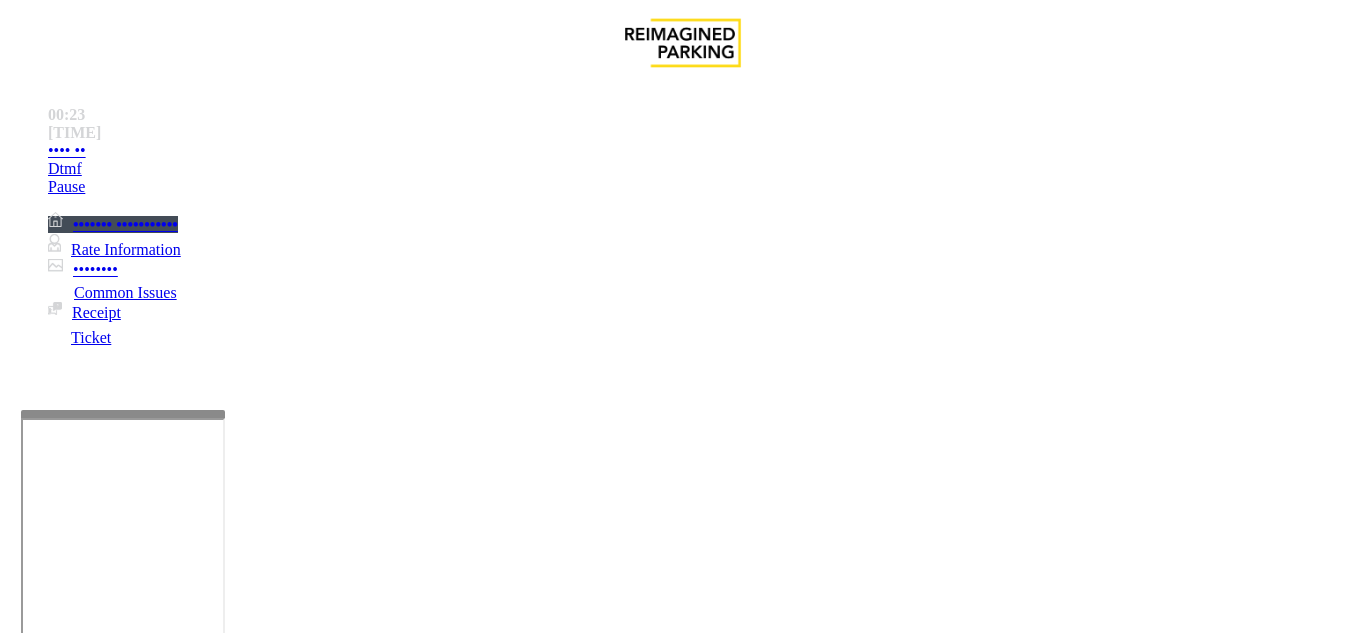 click on "*********" at bounding box center [96, 1362] 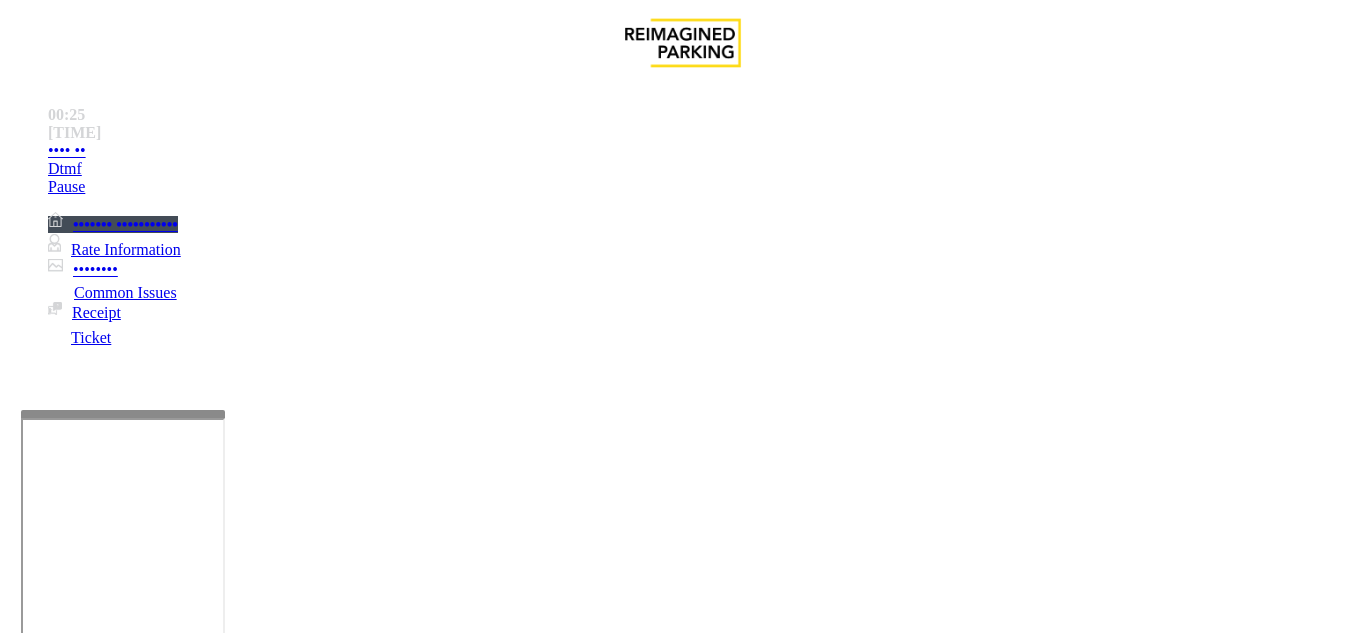 type on "**********" 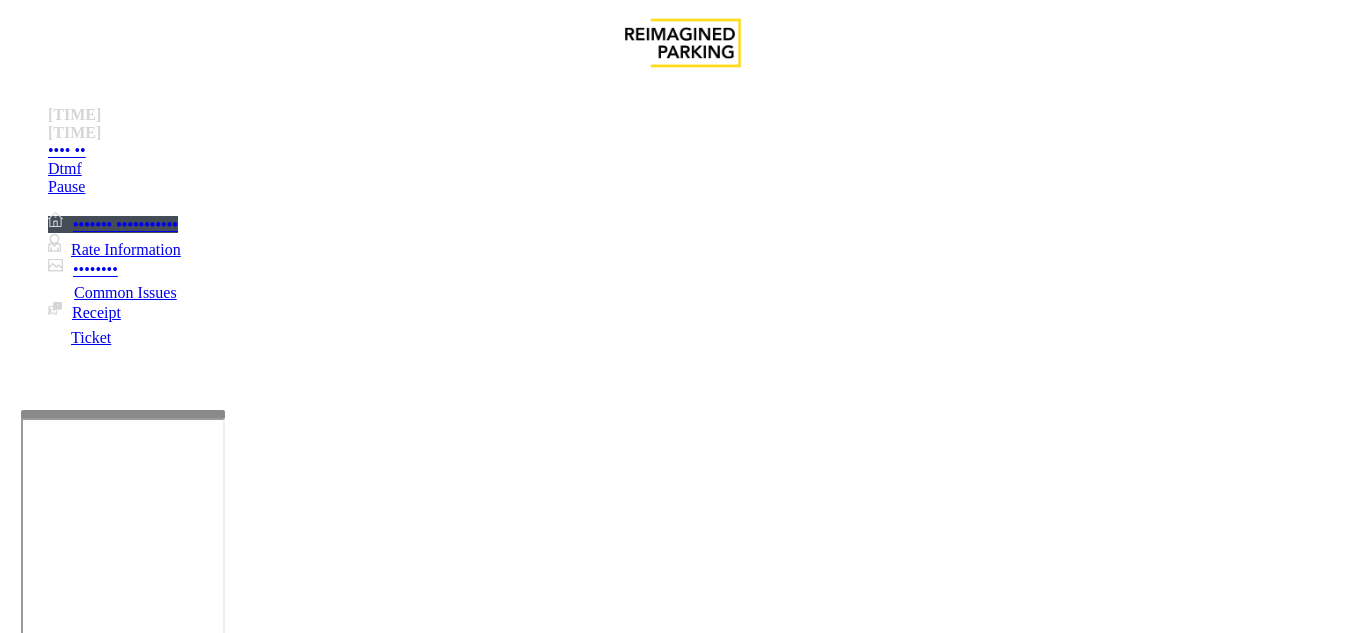 type on "****" 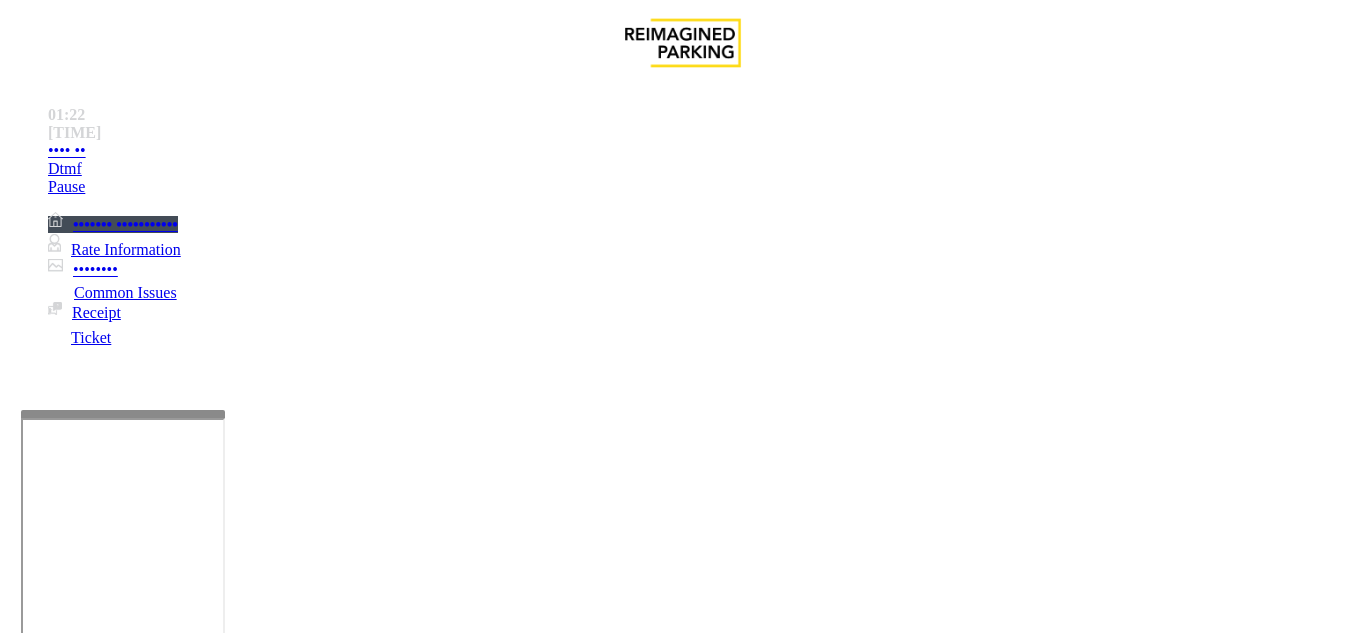 click at bounding box center (96, 1335) 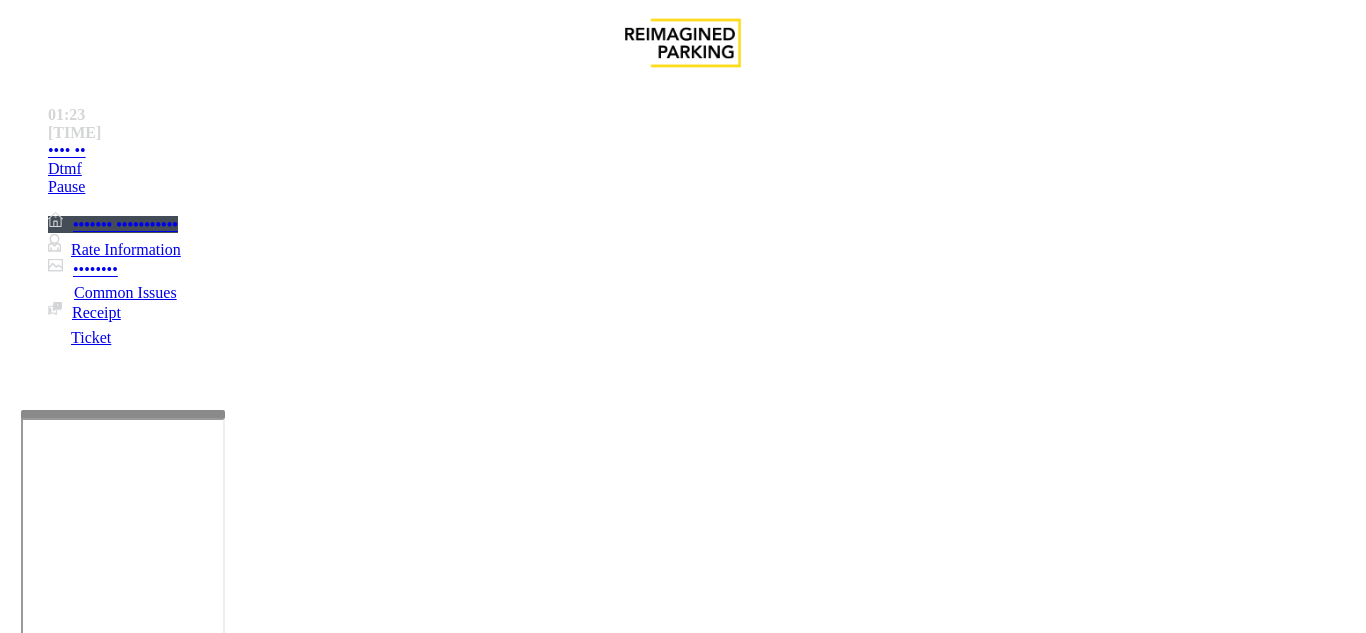 drag, startPoint x: 383, startPoint y: 386, endPoint x: 365, endPoint y: 388, distance: 18.110771 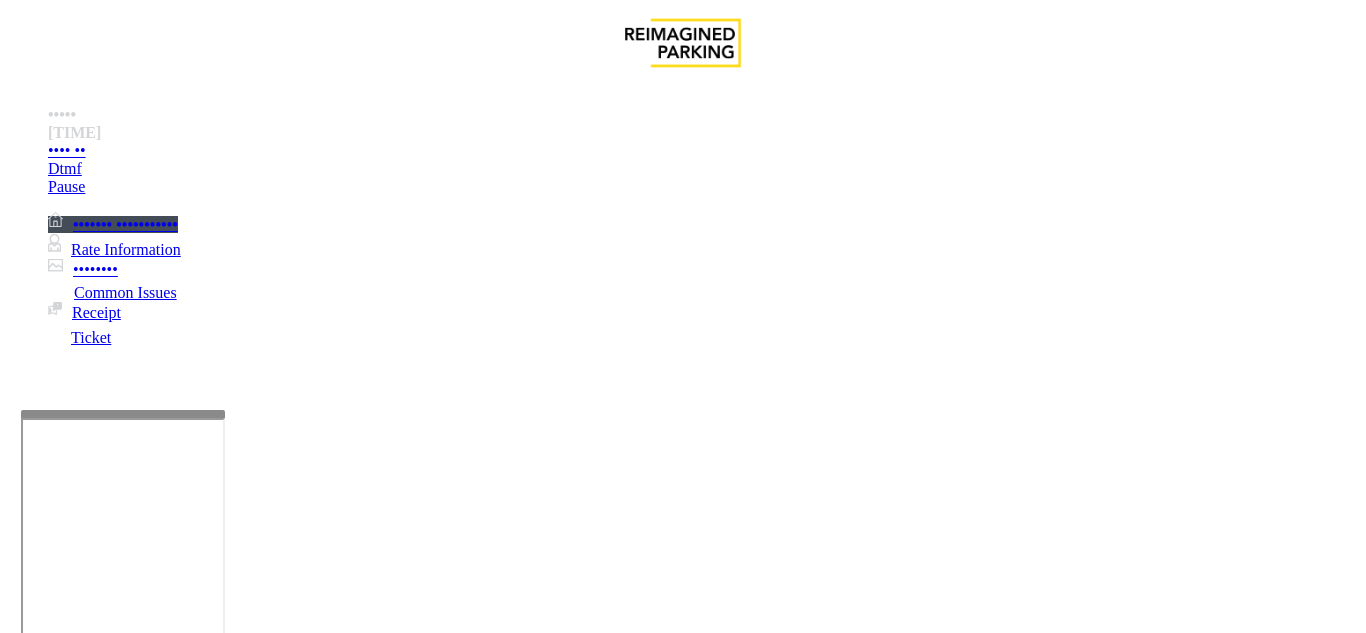 drag, startPoint x: 400, startPoint y: 391, endPoint x: 352, endPoint y: 395, distance: 48.166378 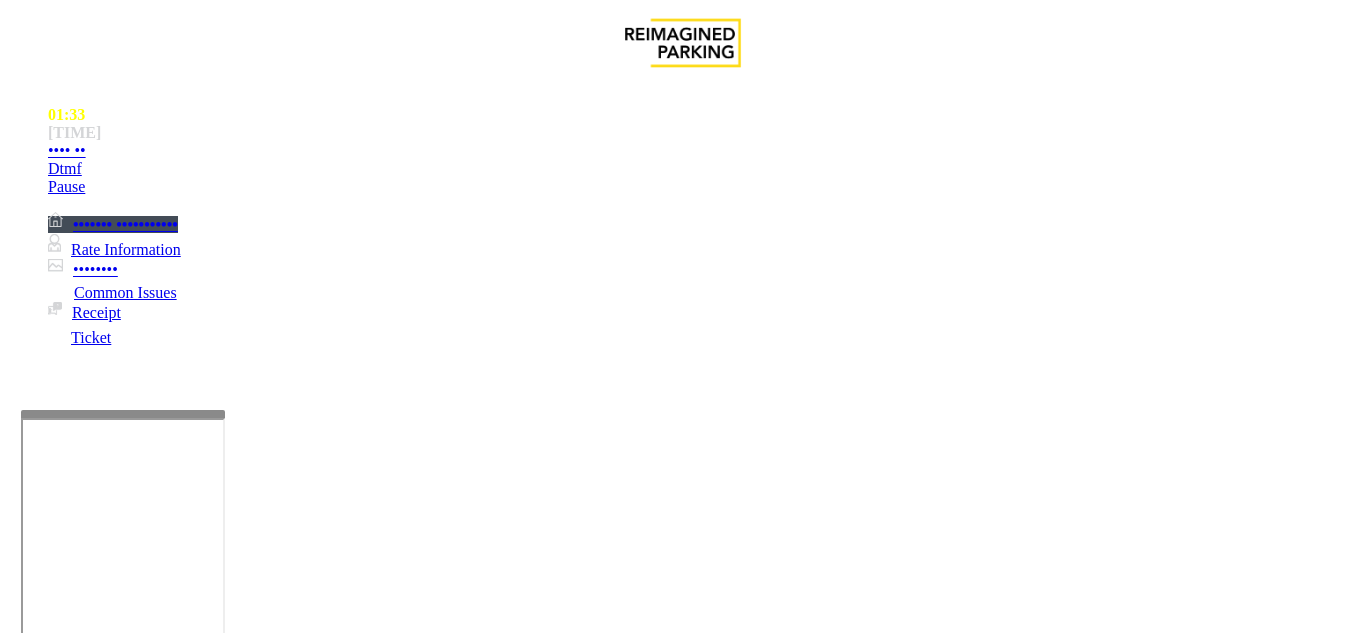type on "******" 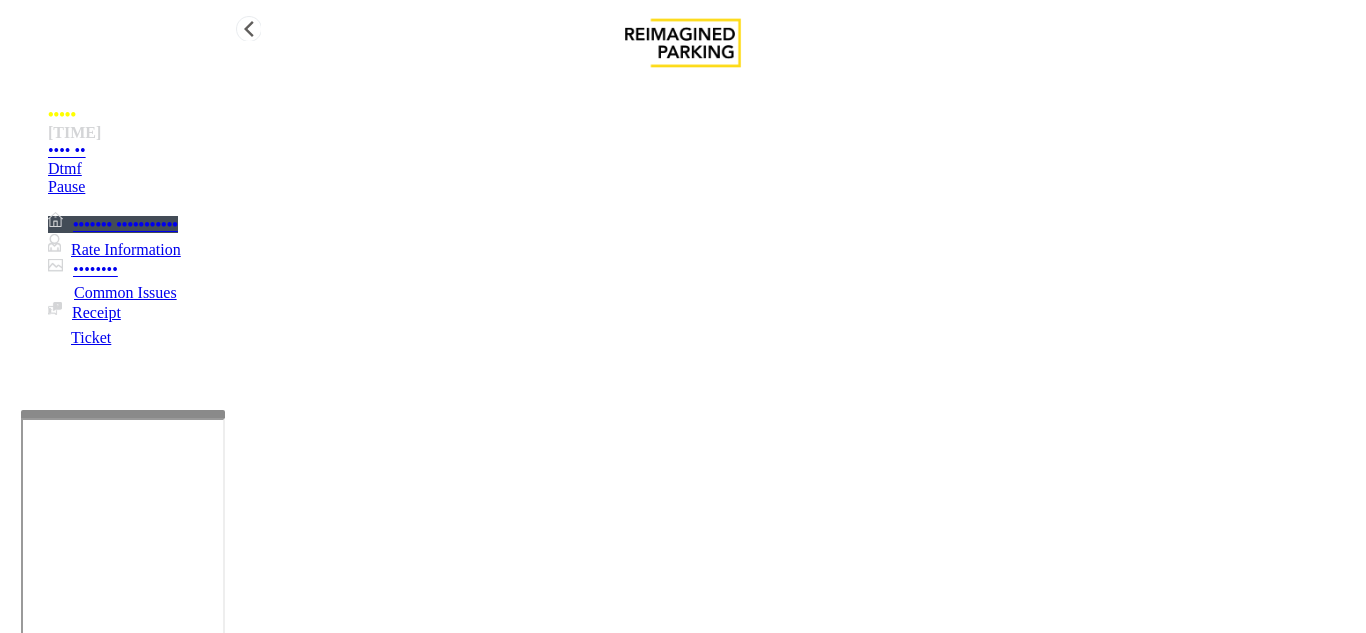 click on "Hang Up" at bounding box center [703, 151] 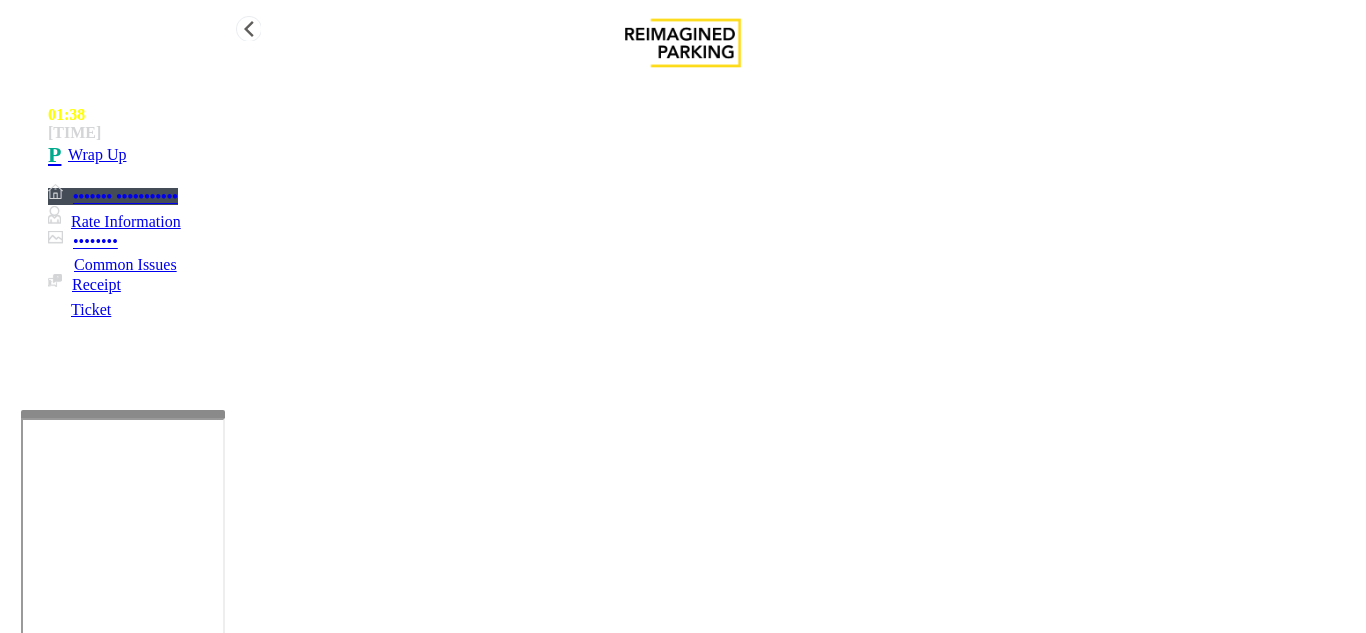 click on "•••• ••" at bounding box center [703, 155] 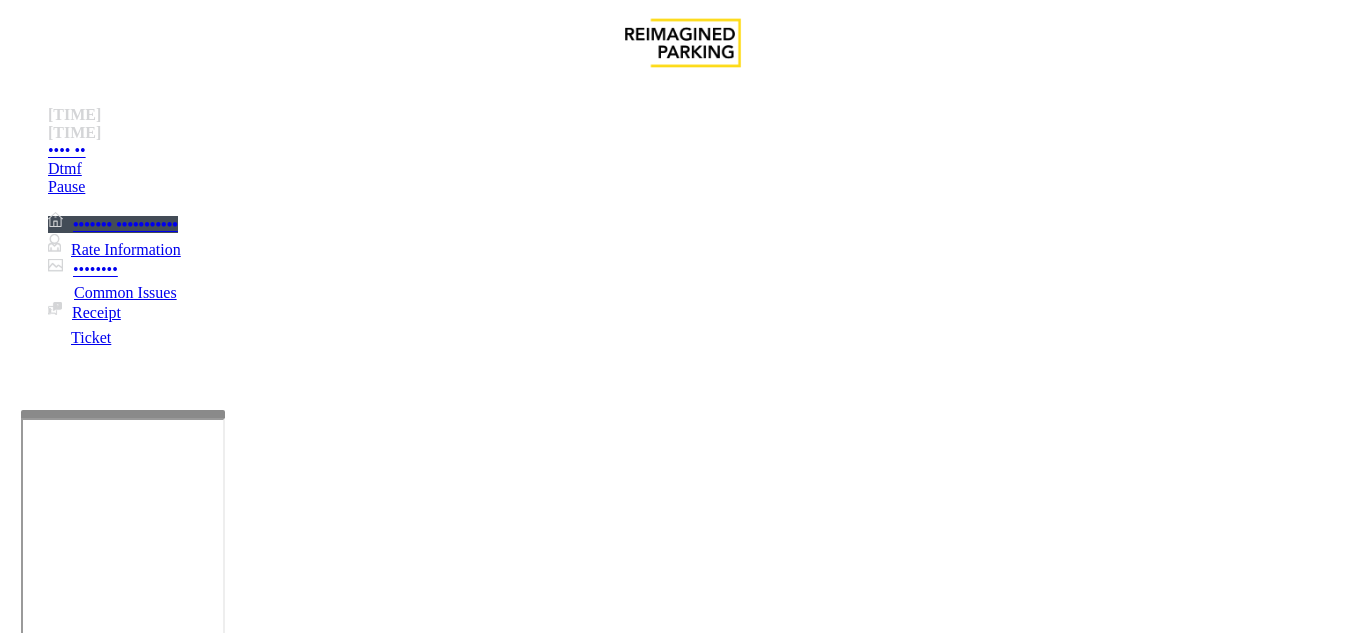 scroll, scrollTop: 500, scrollLeft: 0, axis: vertical 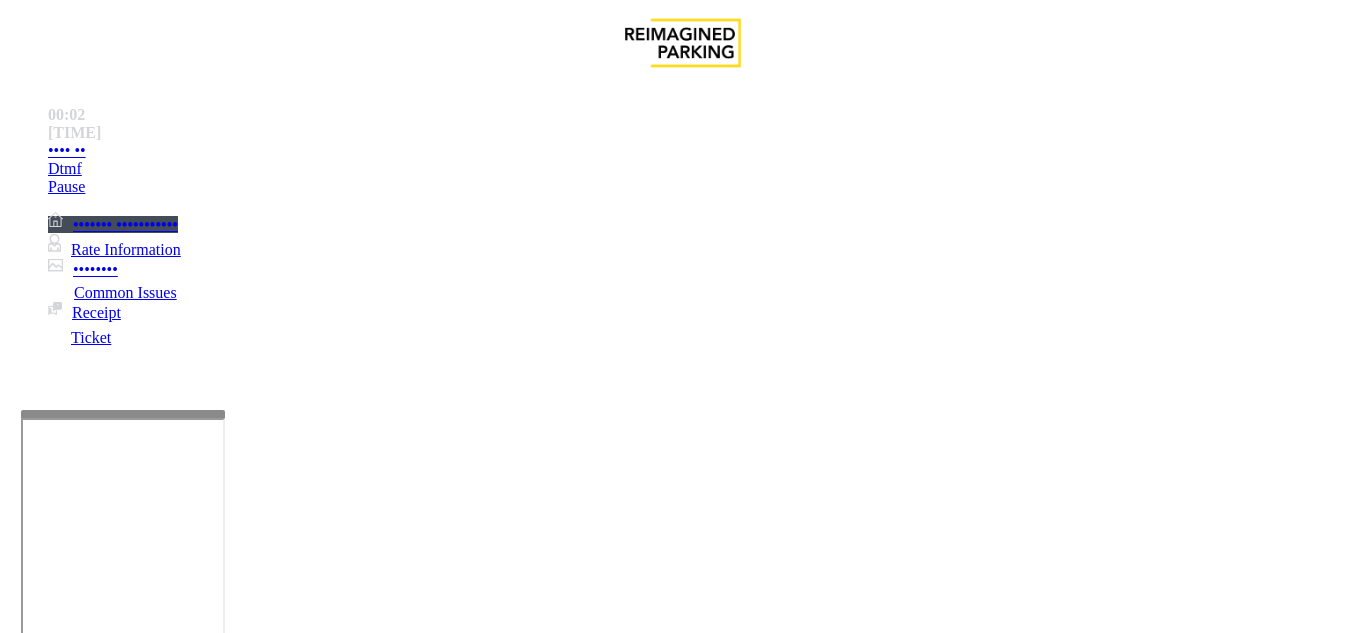 drag, startPoint x: 875, startPoint y: 504, endPoint x: 836, endPoint y: 510, distance: 39.45884 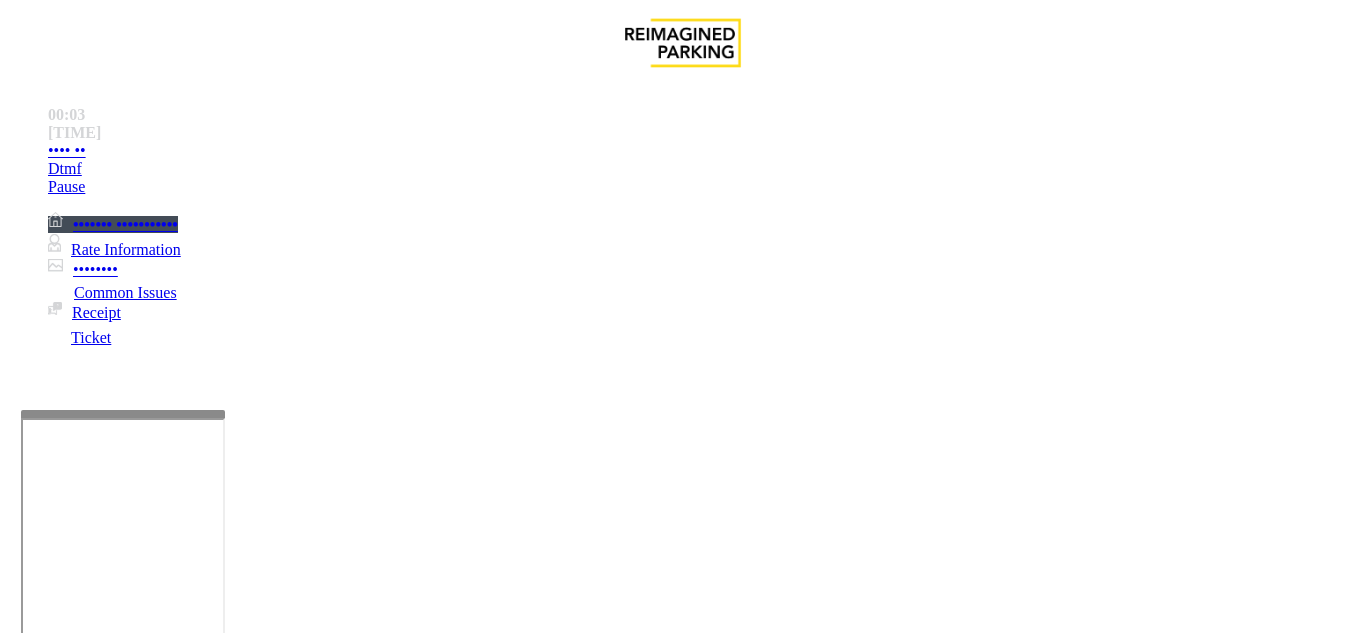 drag, startPoint x: 830, startPoint y: 512, endPoint x: 818, endPoint y: 514, distance: 12.165525 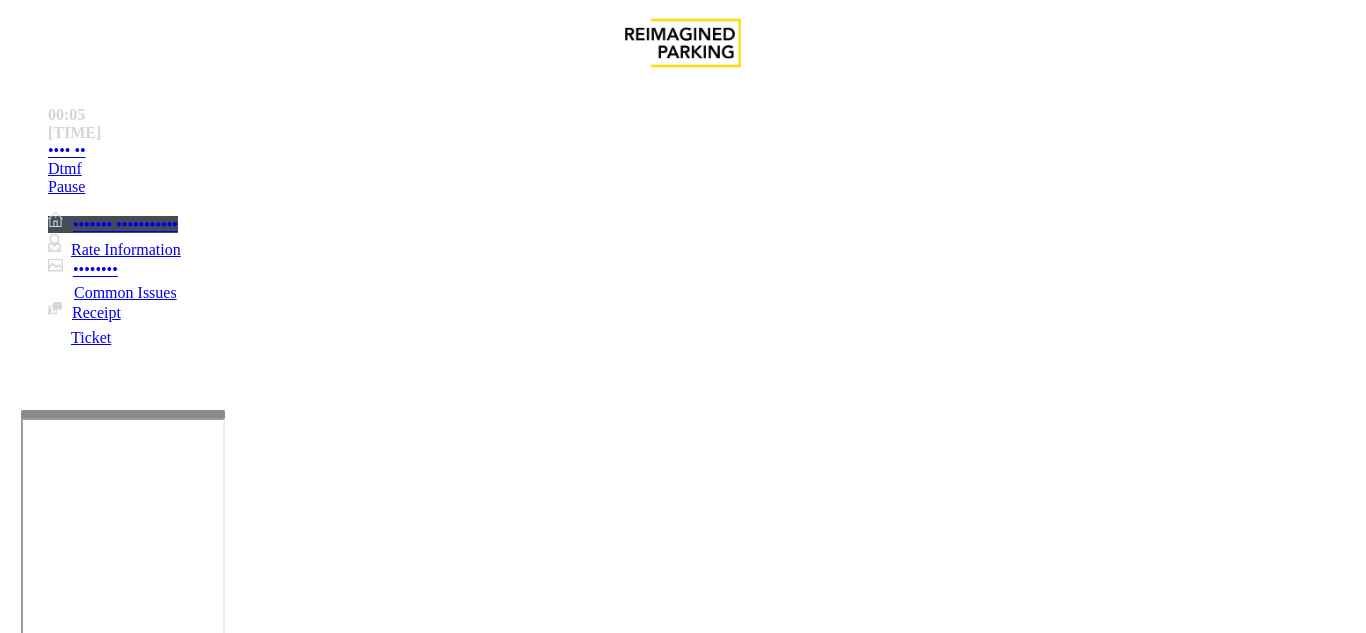 scroll, scrollTop: 500, scrollLeft: 0, axis: vertical 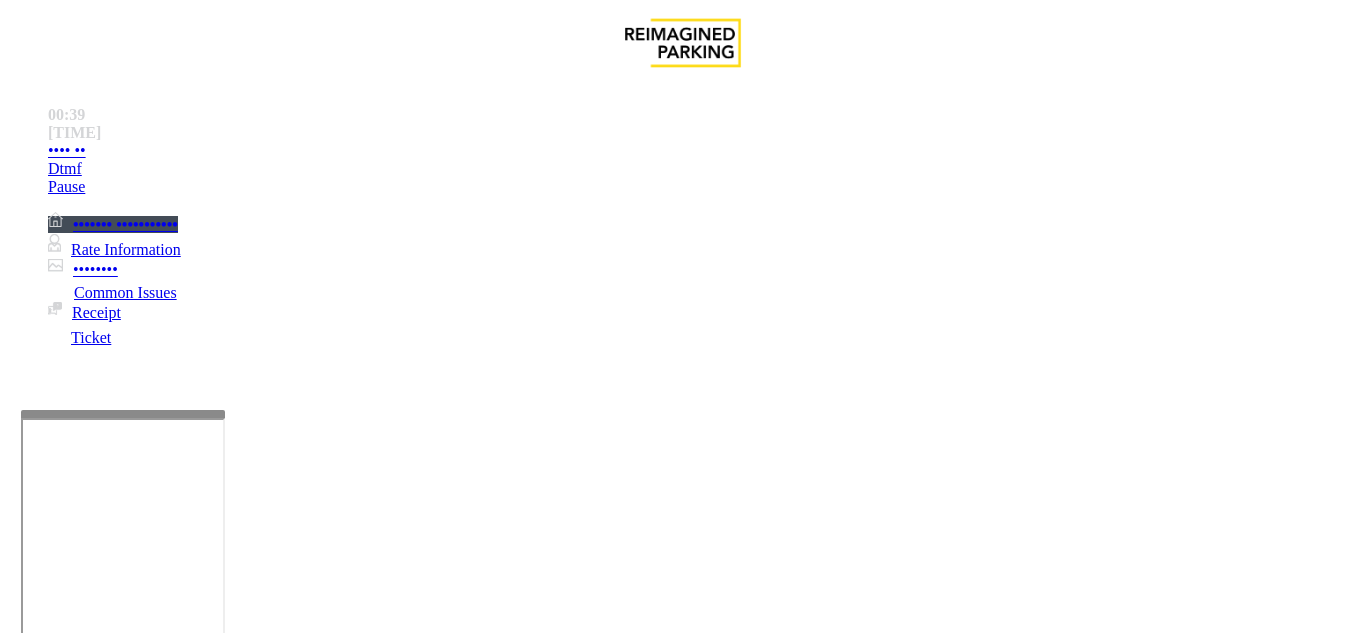 click on "Intercom Issue/No Response" at bounding box center (723, 1286) 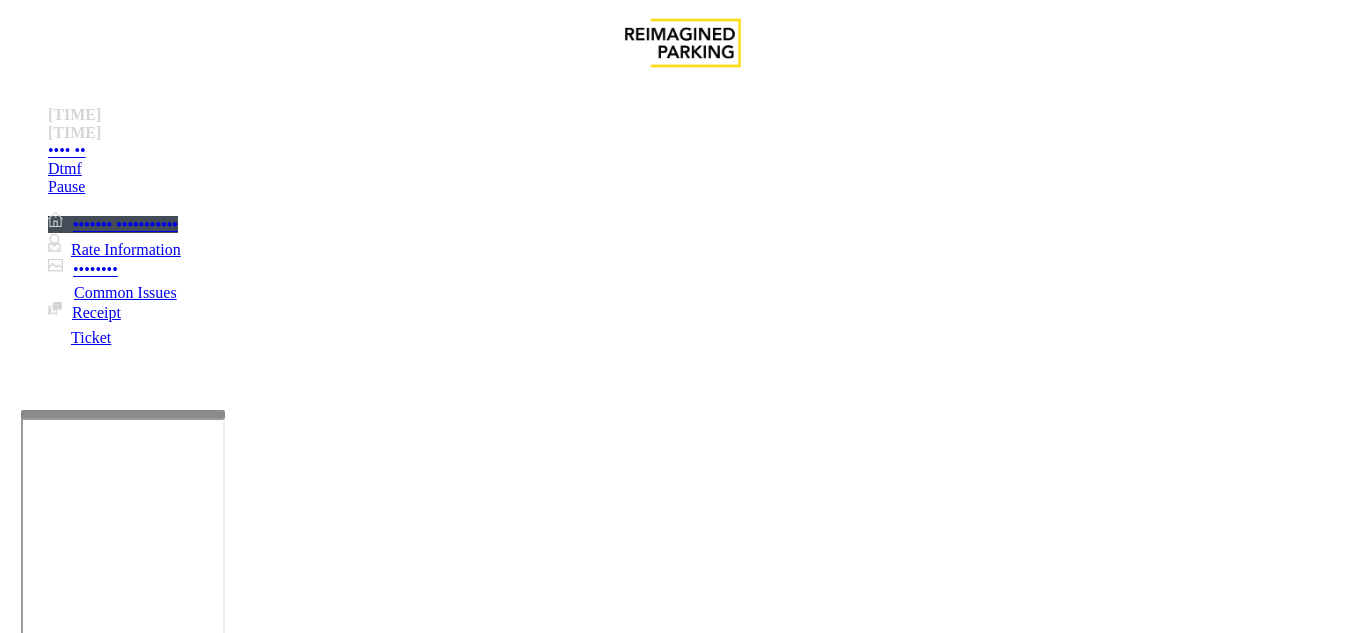 click on "•••••" at bounding box center (40, 1253) 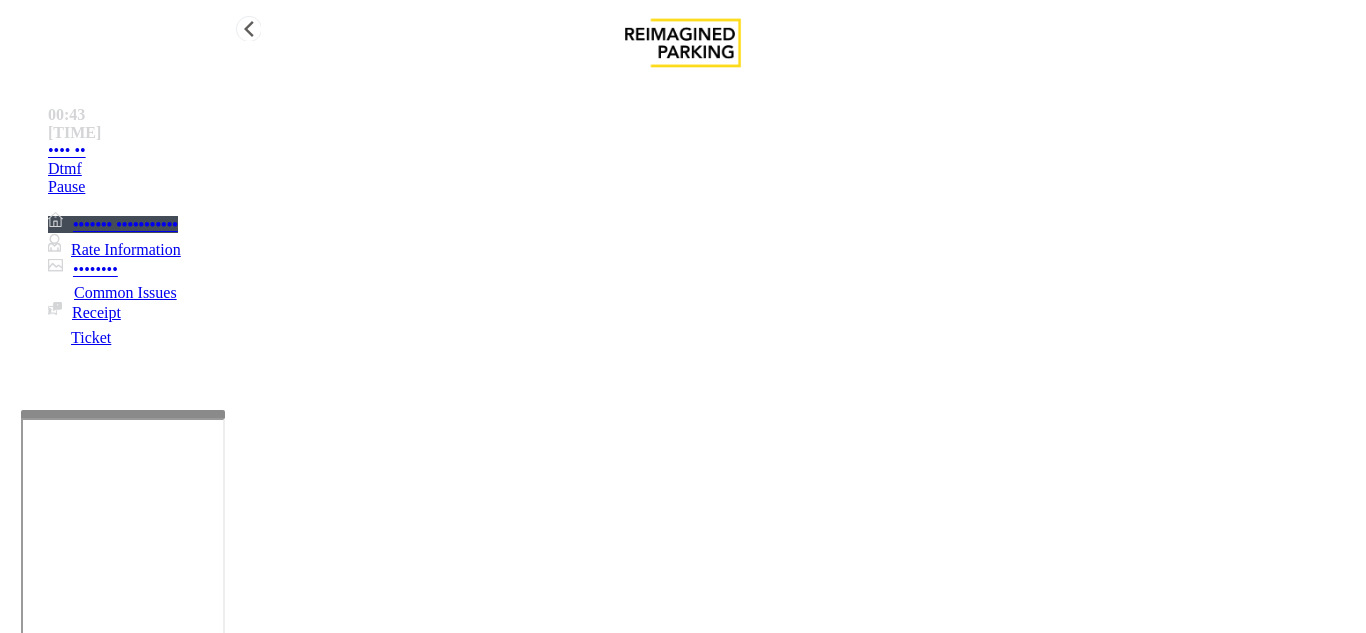 click on "Hang Up" at bounding box center [703, 151] 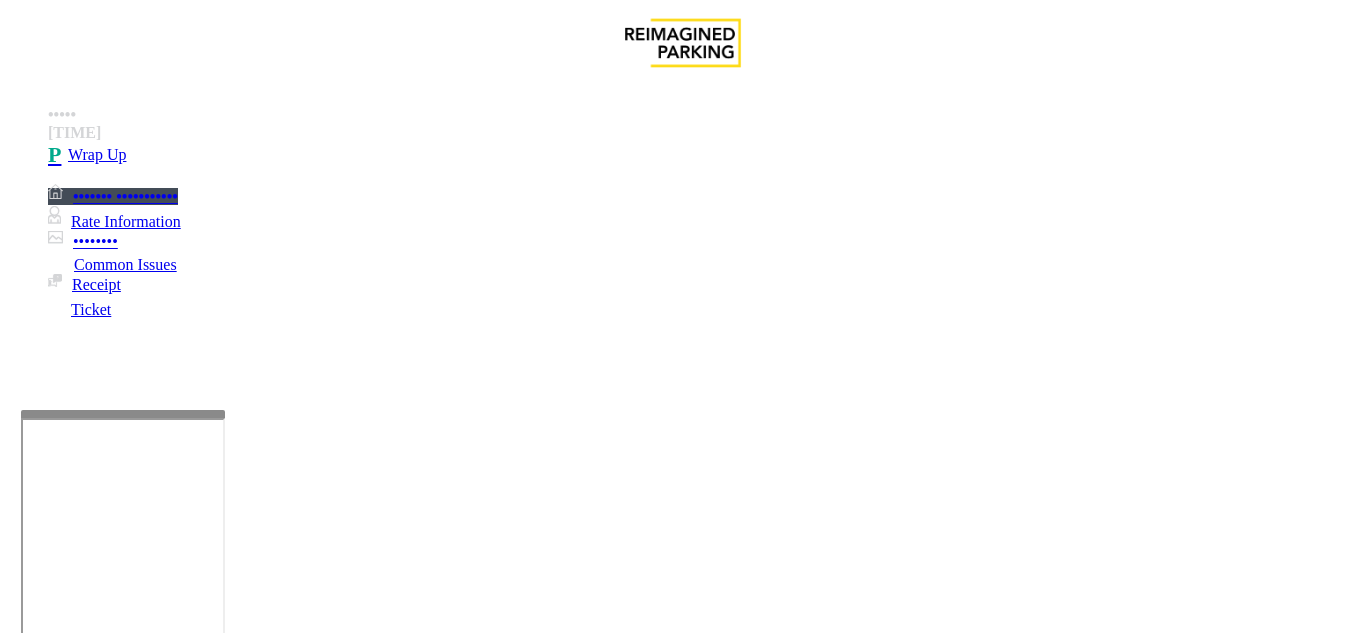 click at bounding box center [221, 1642] 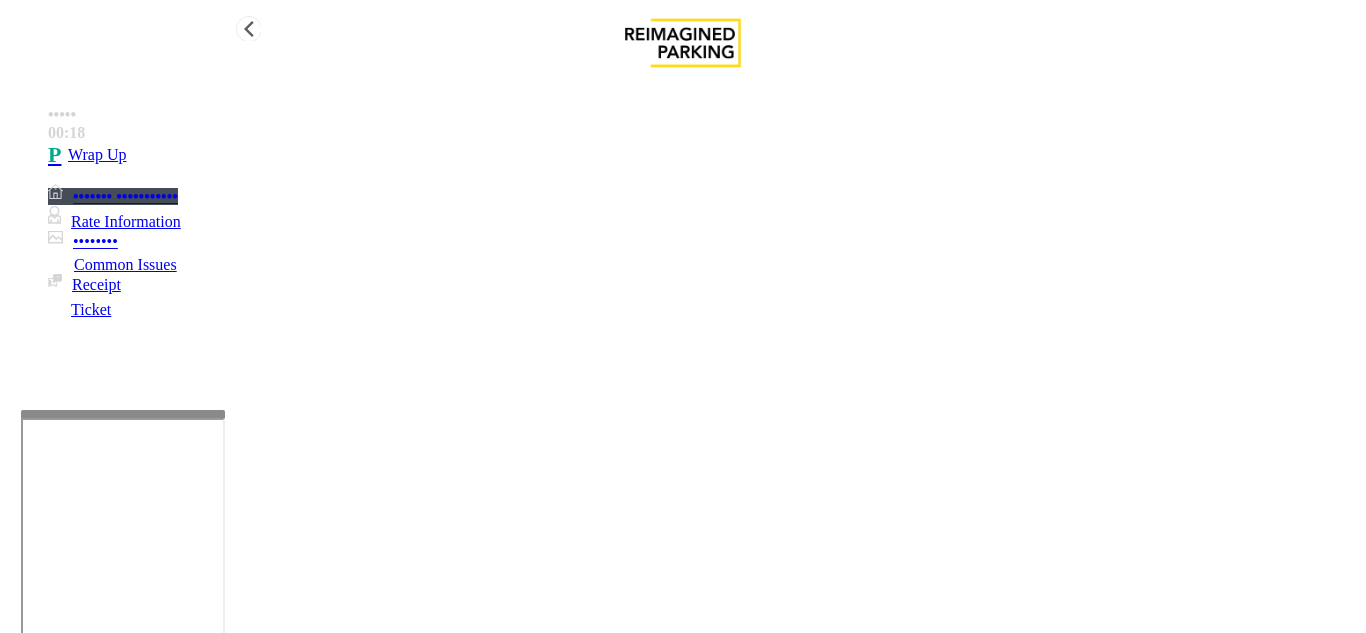 type on "**********" 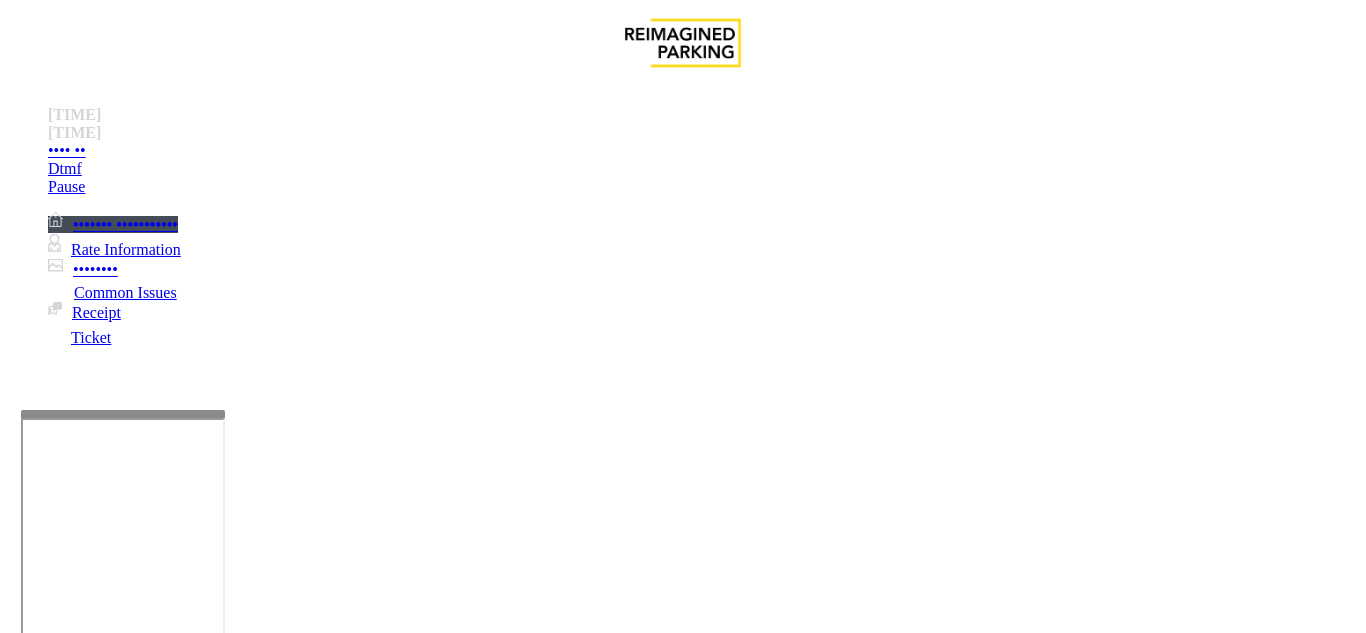drag, startPoint x: 1232, startPoint y: 235, endPoint x: 448, endPoint y: 361, distance: 794.0604 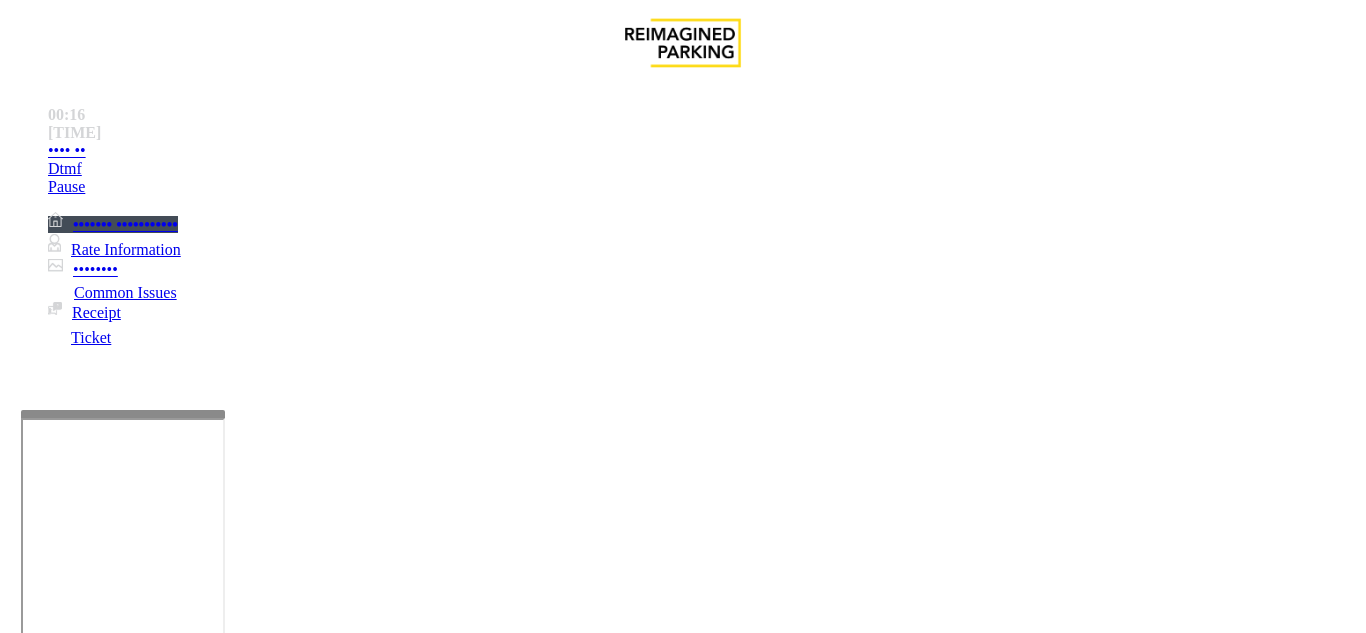 scroll, scrollTop: 500, scrollLeft: 0, axis: vertical 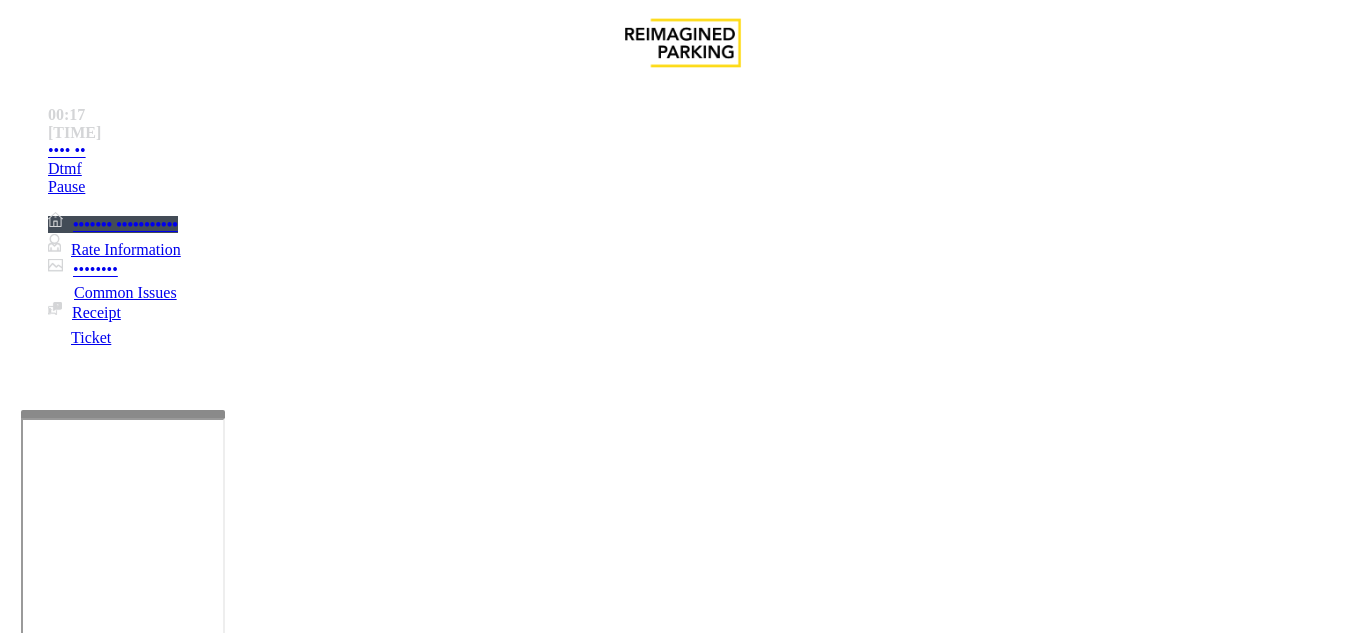 drag, startPoint x: 382, startPoint y: 170, endPoint x: 371, endPoint y: 211, distance: 42.44997 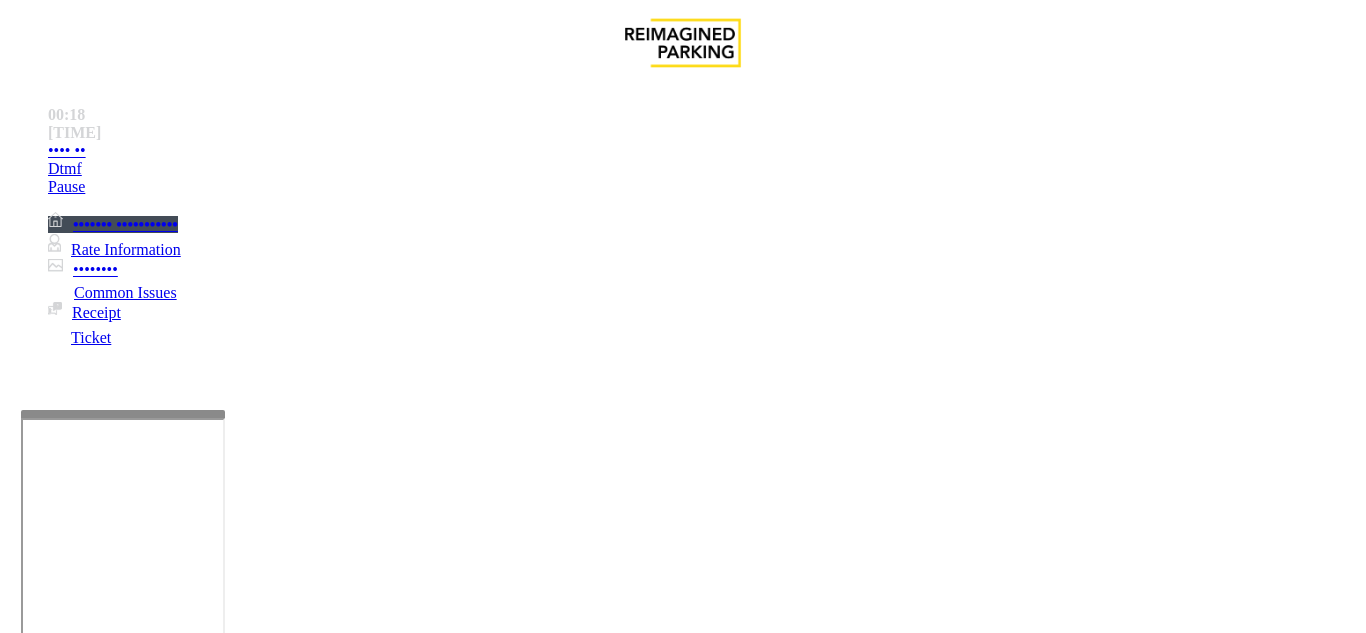 paste on "**********" 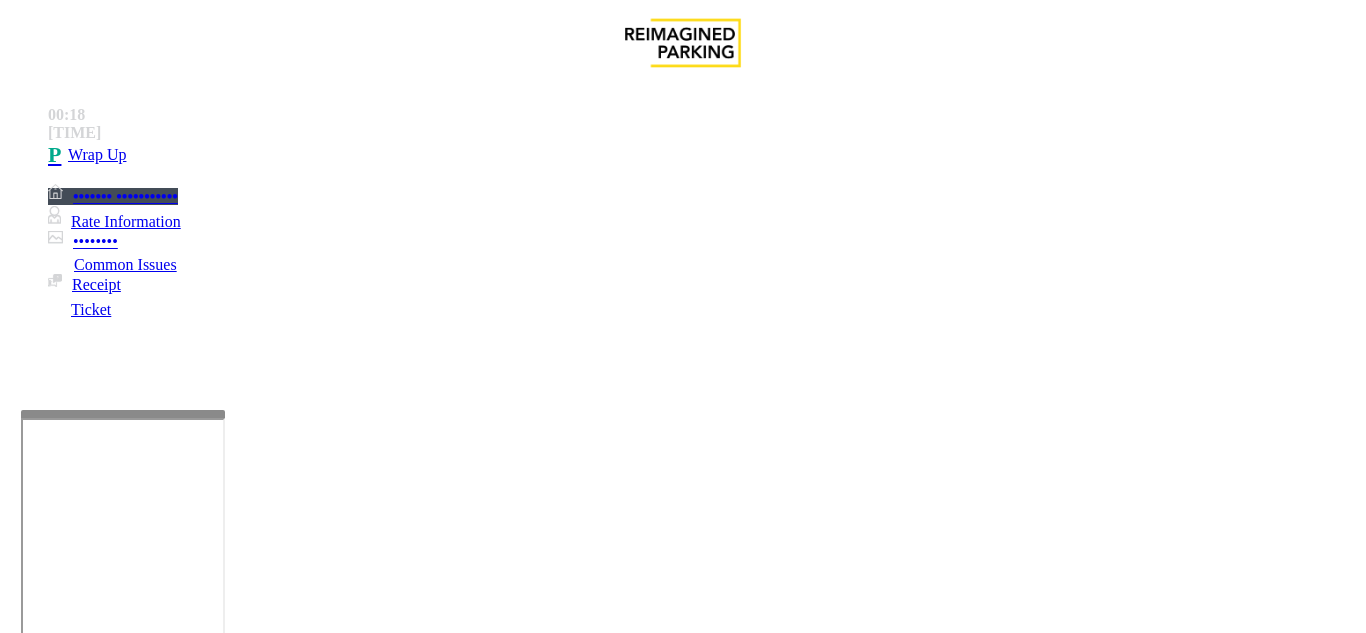 scroll, scrollTop: 0, scrollLeft: 0, axis: both 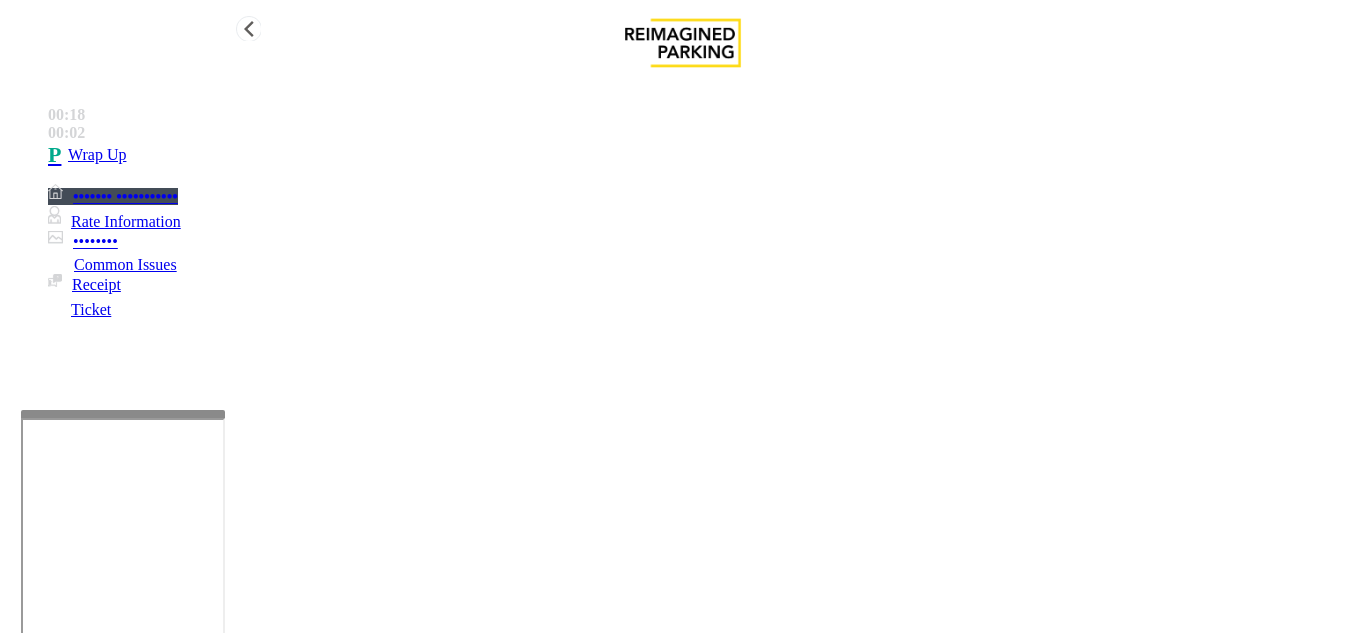 type on "**********" 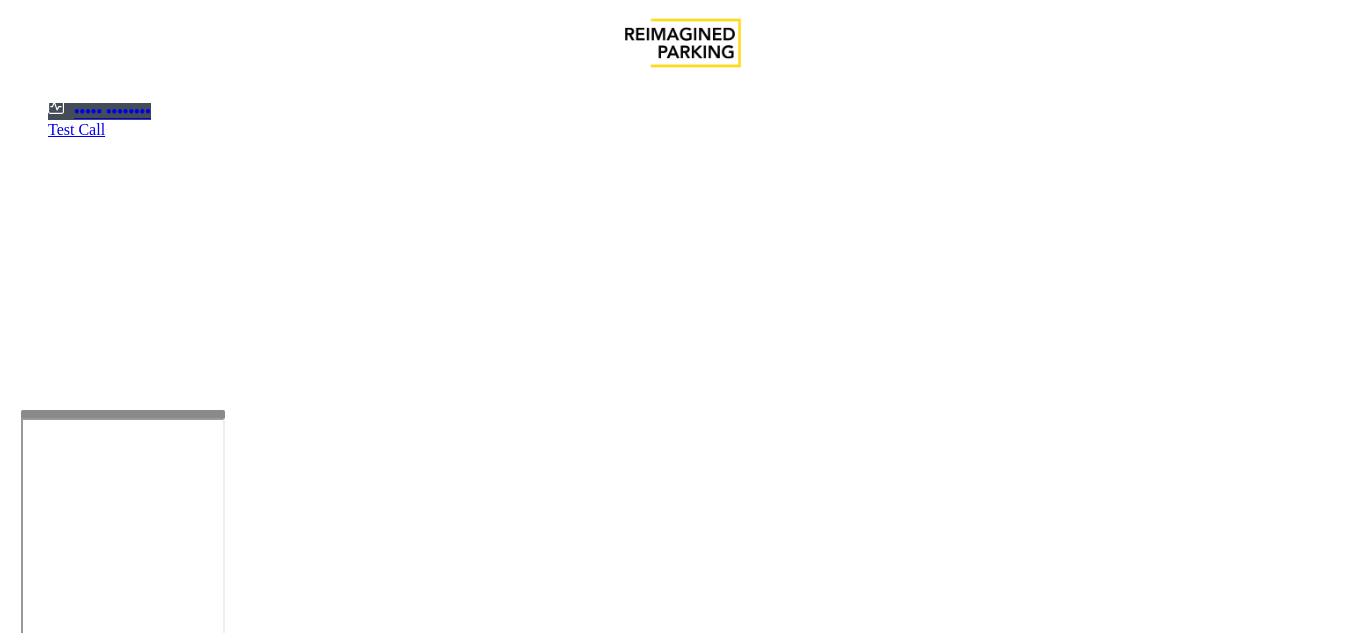 drag, startPoint x: 871, startPoint y: 545, endPoint x: 217, endPoint y: 484, distance: 656.8386 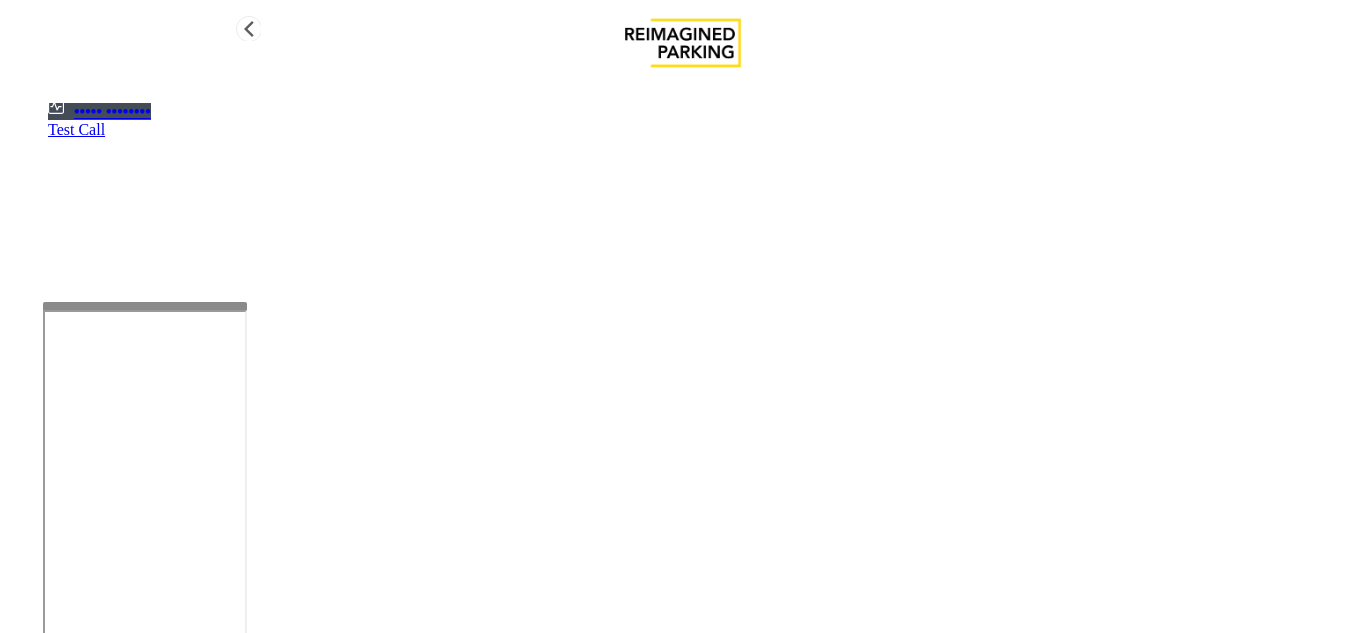 click at bounding box center (145, 306) 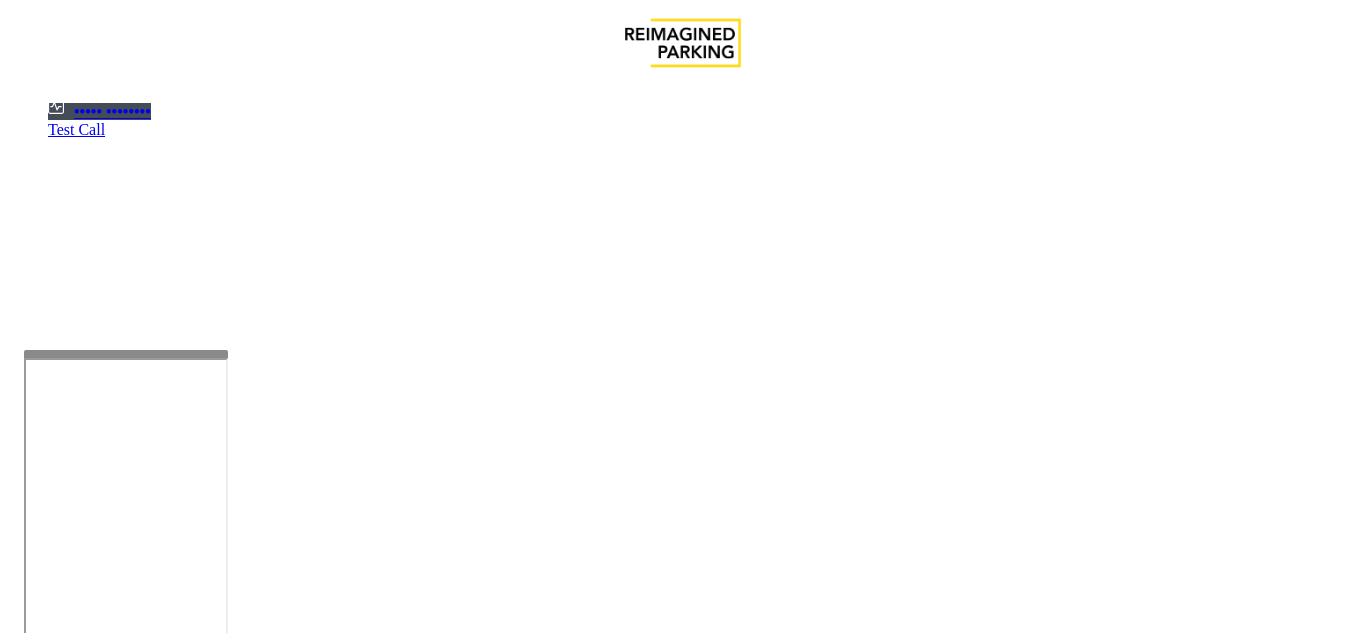 click at bounding box center (126, 354) 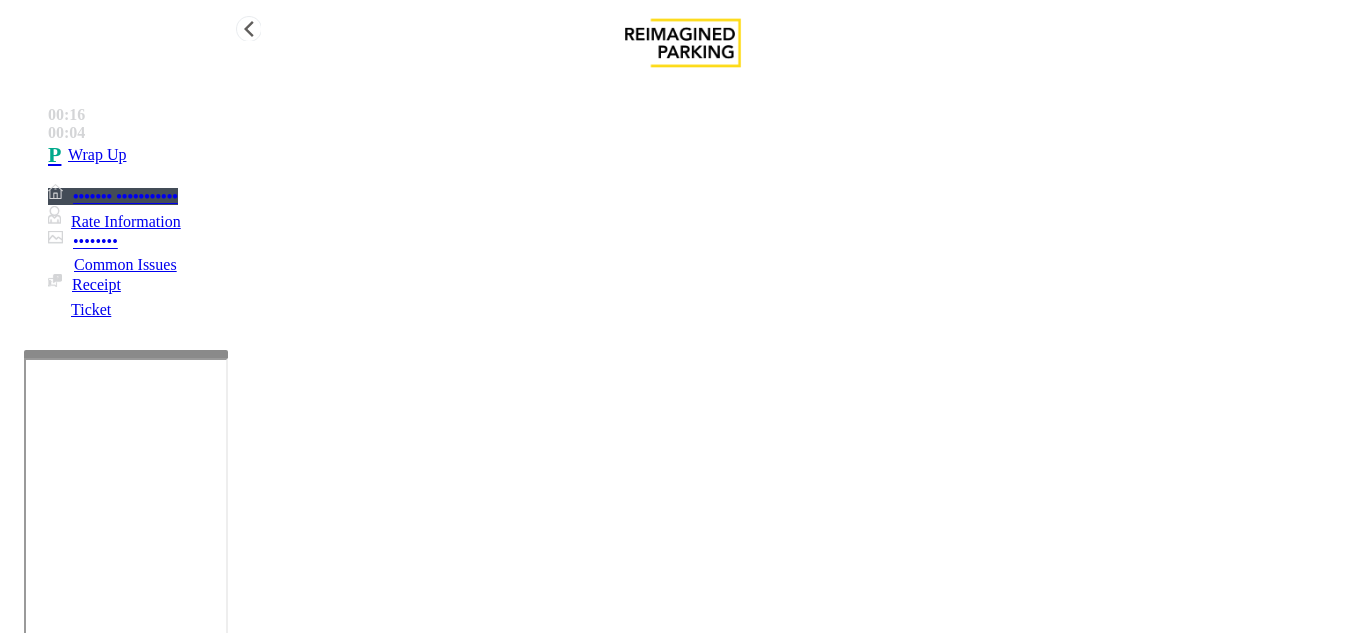 click on "•••• ••" at bounding box center [703, 155] 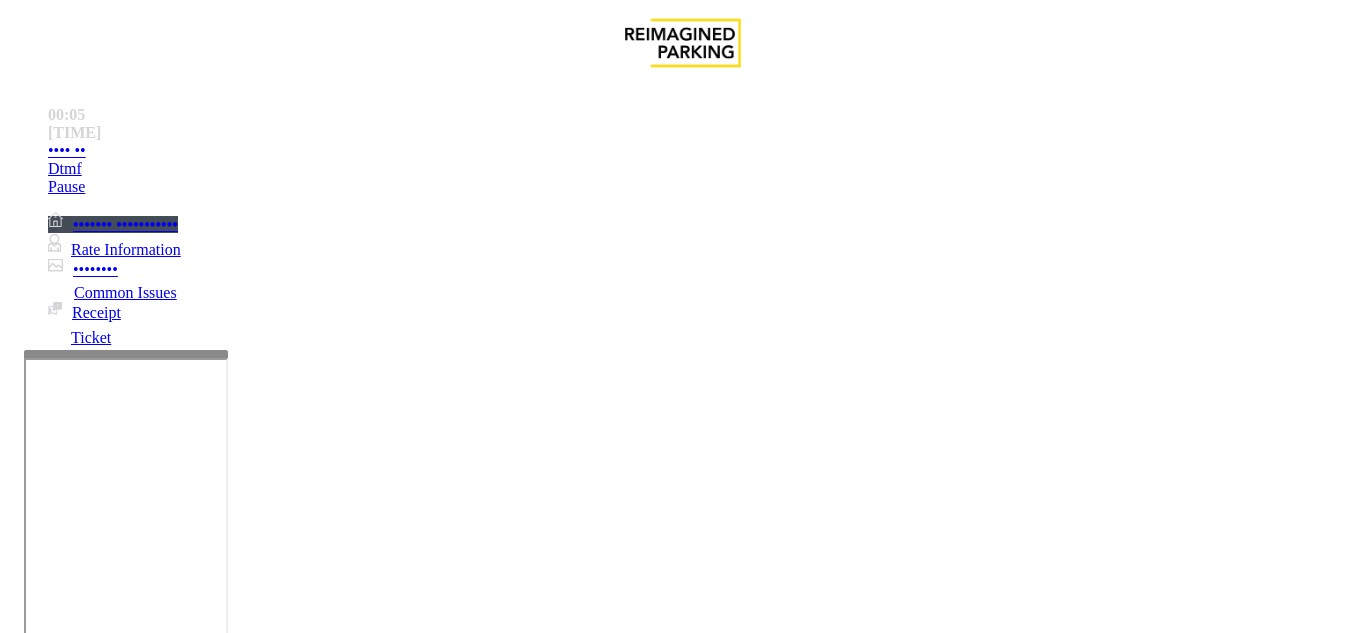 click on "Ticket Issue" at bounding box center (71, 1286) 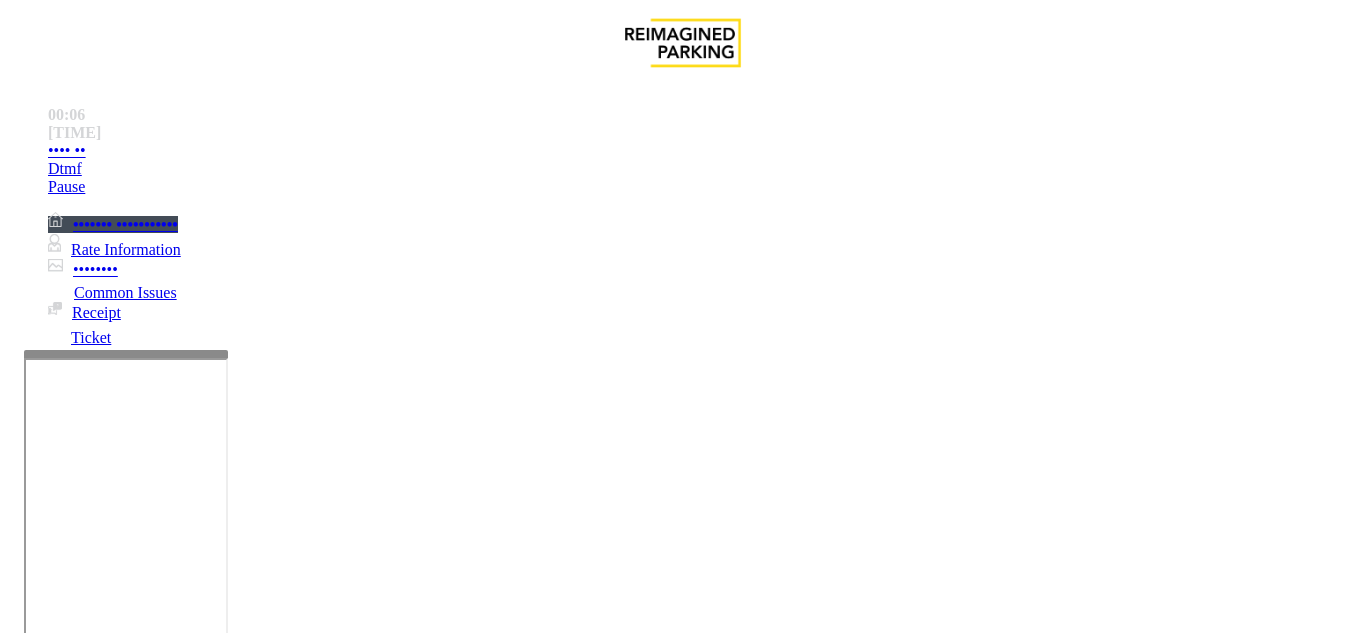 click on "There were no tickets at entrance" at bounding box center [816, 1286] 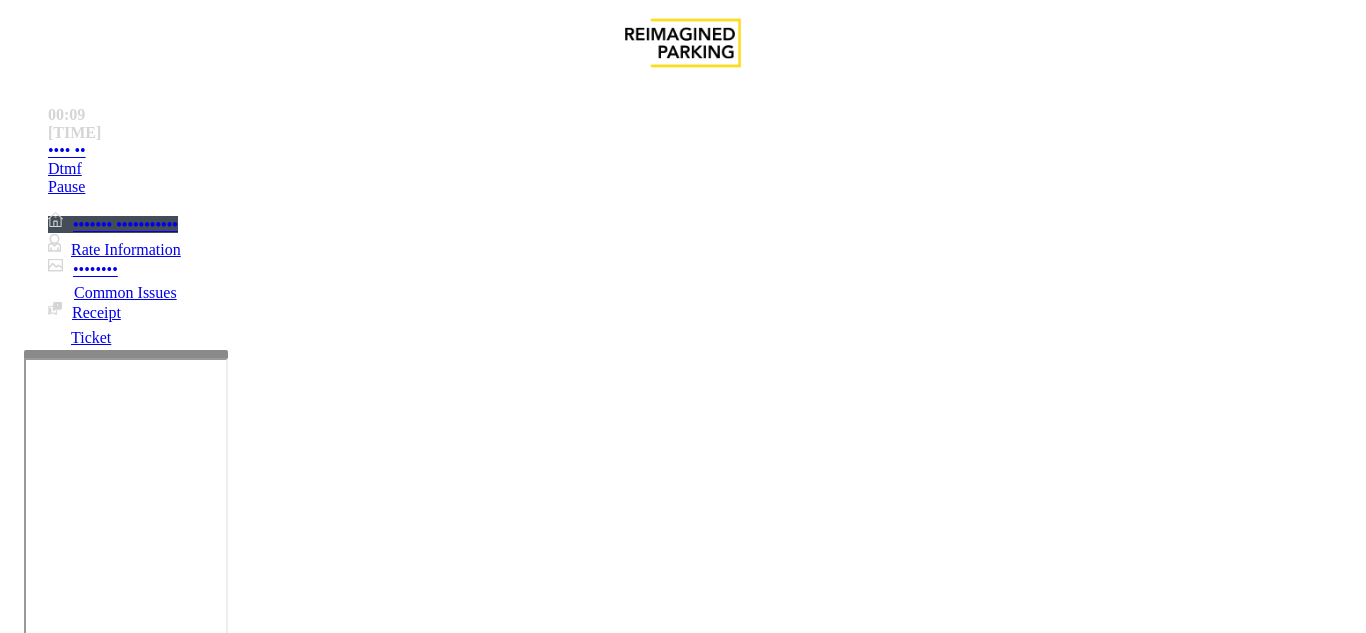 click on "Notes:" at bounding box center (682, 1582) 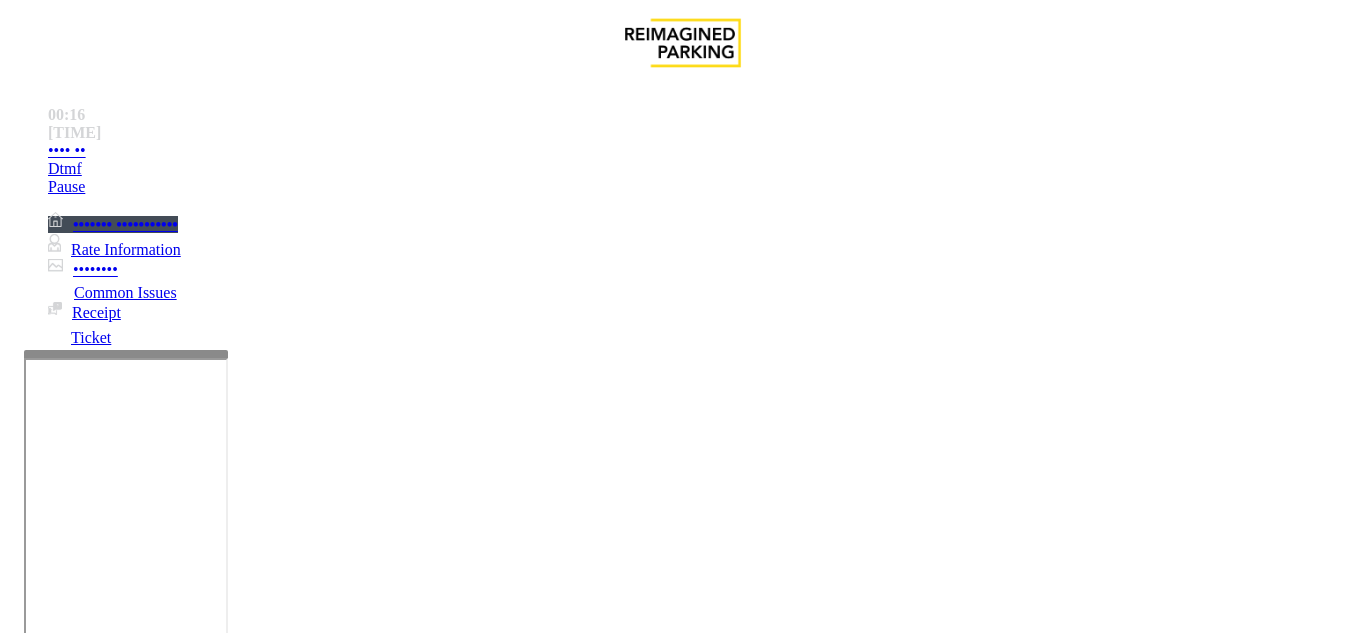 drag, startPoint x: 400, startPoint y: 512, endPoint x: 468, endPoint y: 592, distance: 104.99524 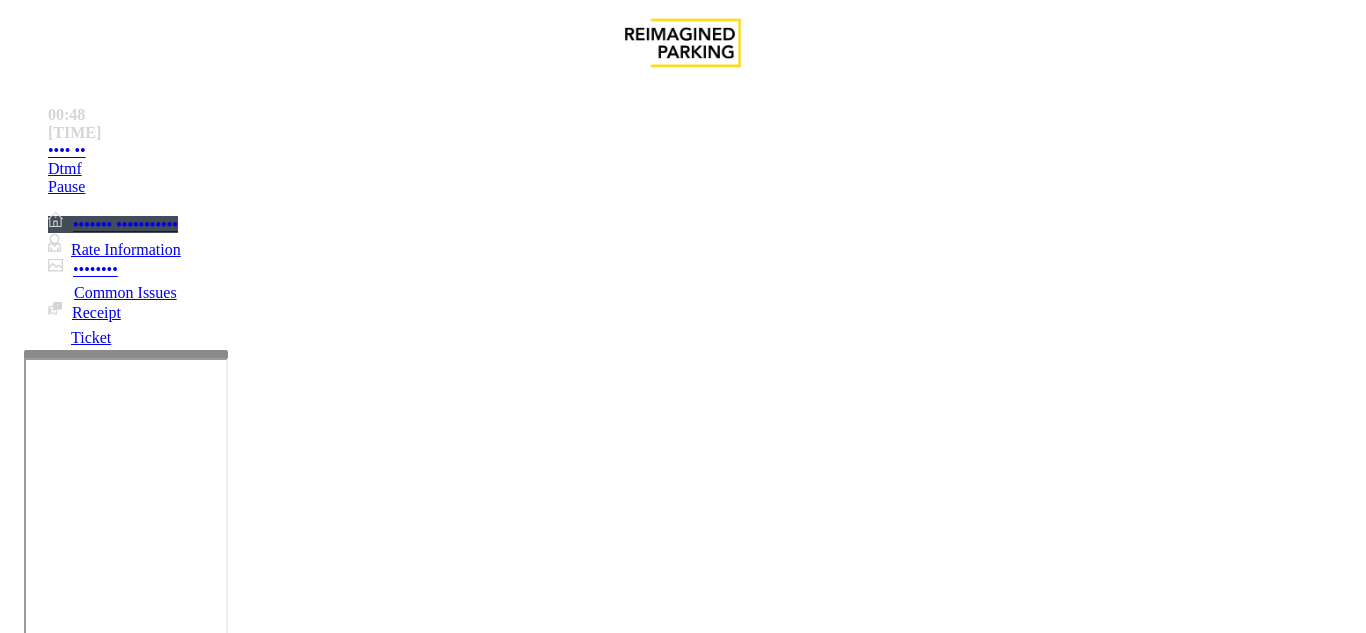 click at bounding box center (221, 1580) 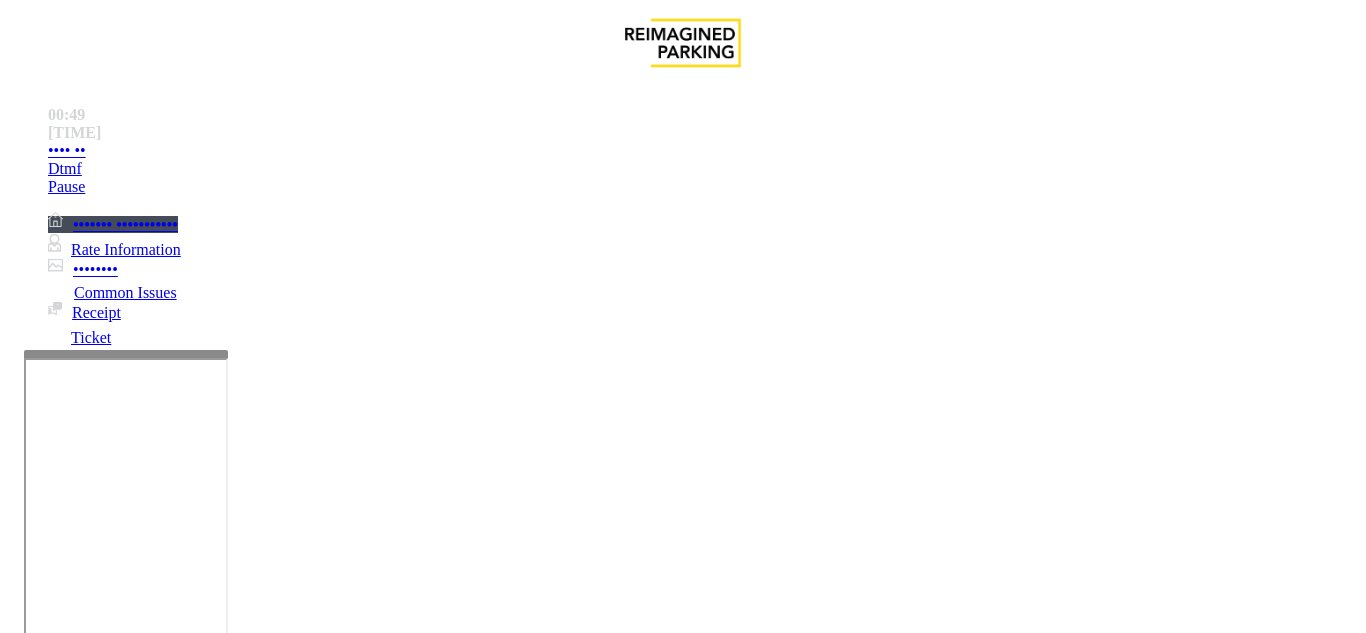 scroll, scrollTop: 400, scrollLeft: 0, axis: vertical 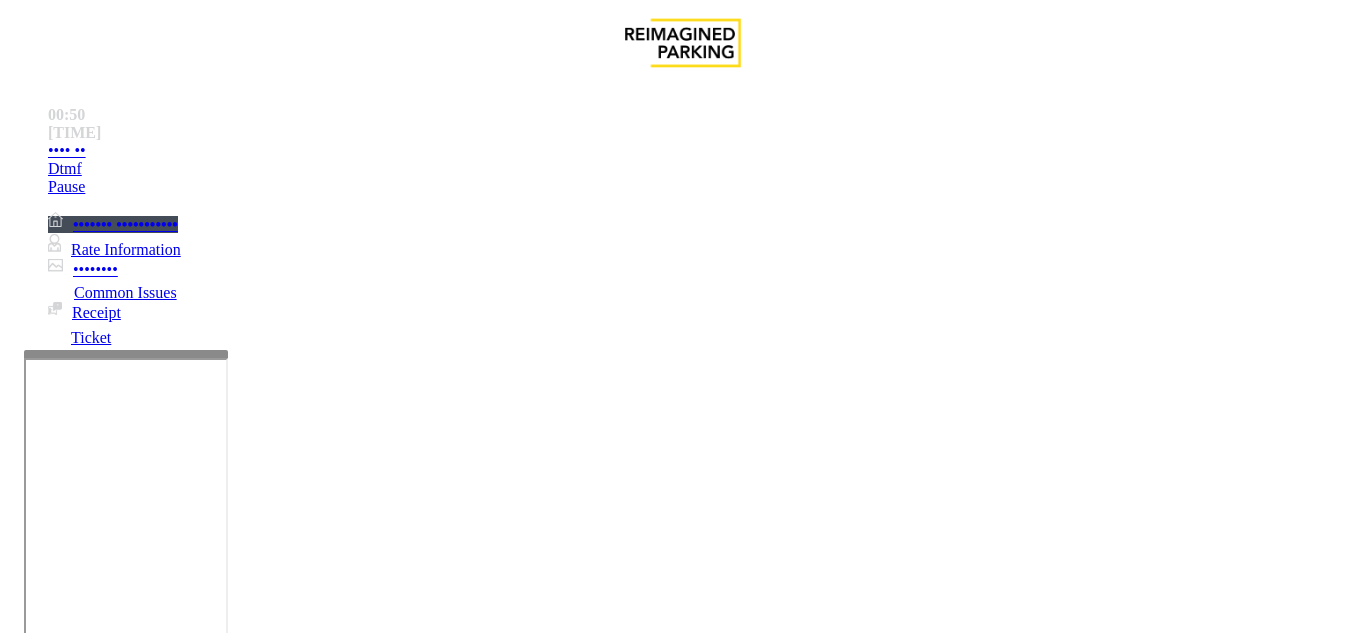 click on "Vend Gate" at bounding box center [69, 1673] 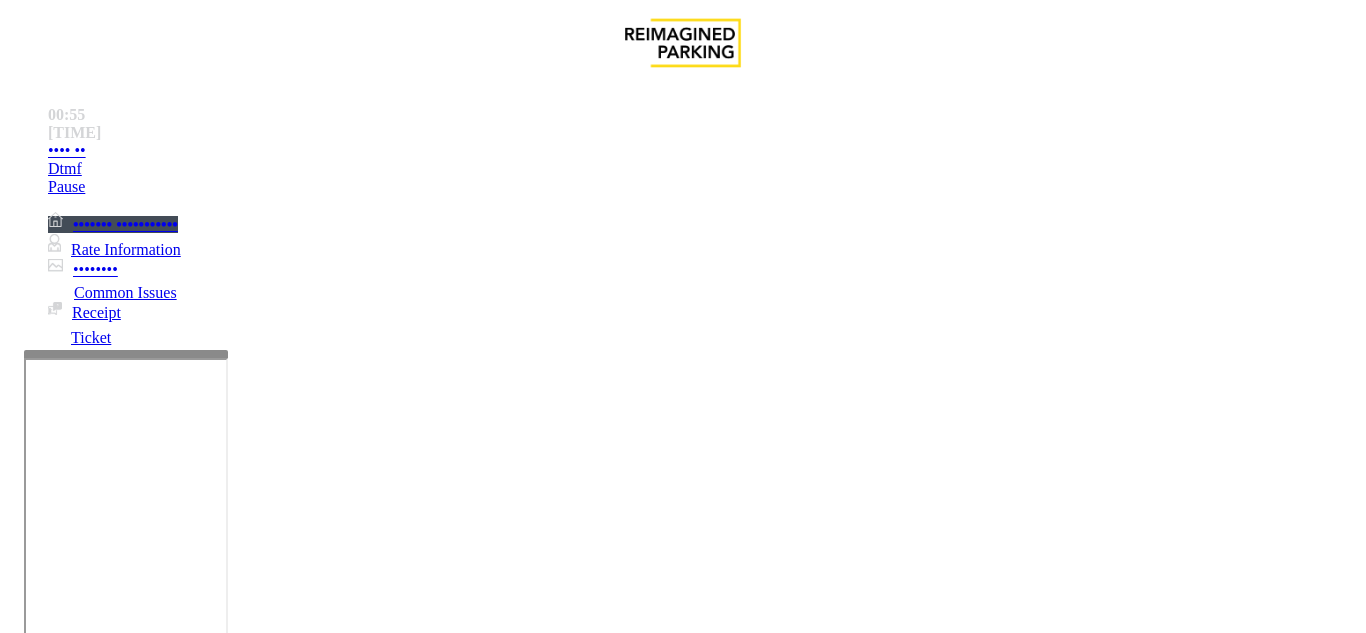 paste on "**********" 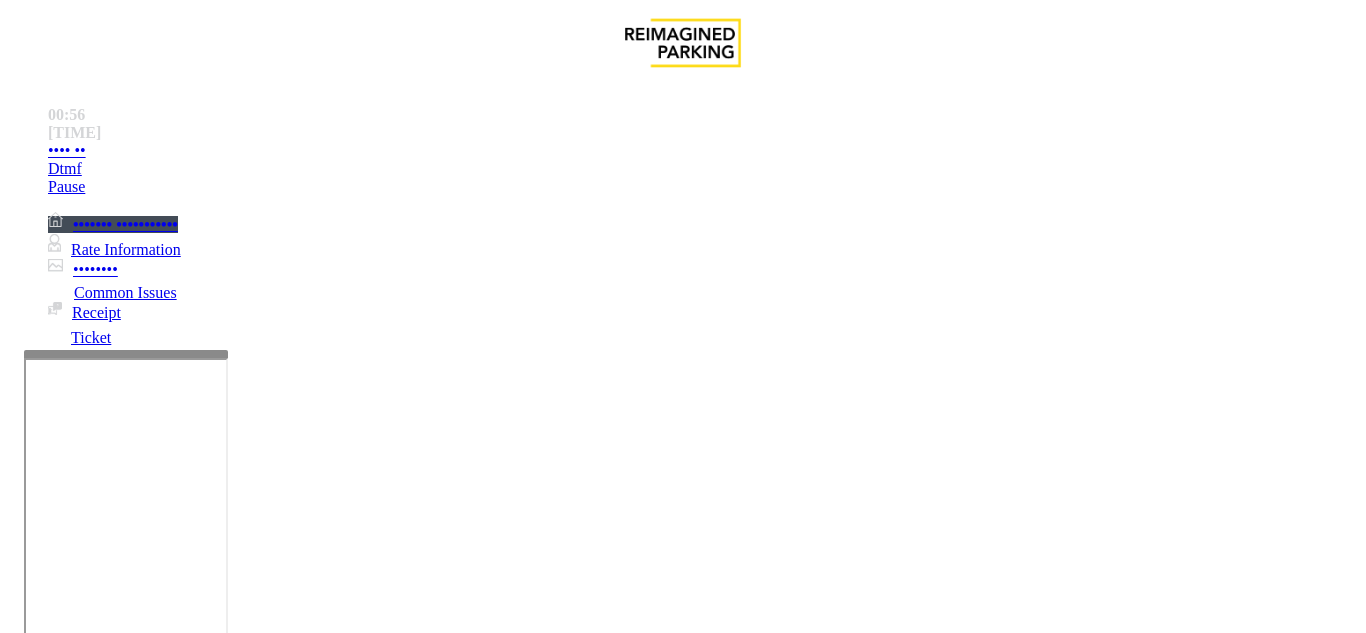 scroll, scrollTop: 0, scrollLeft: 0, axis: both 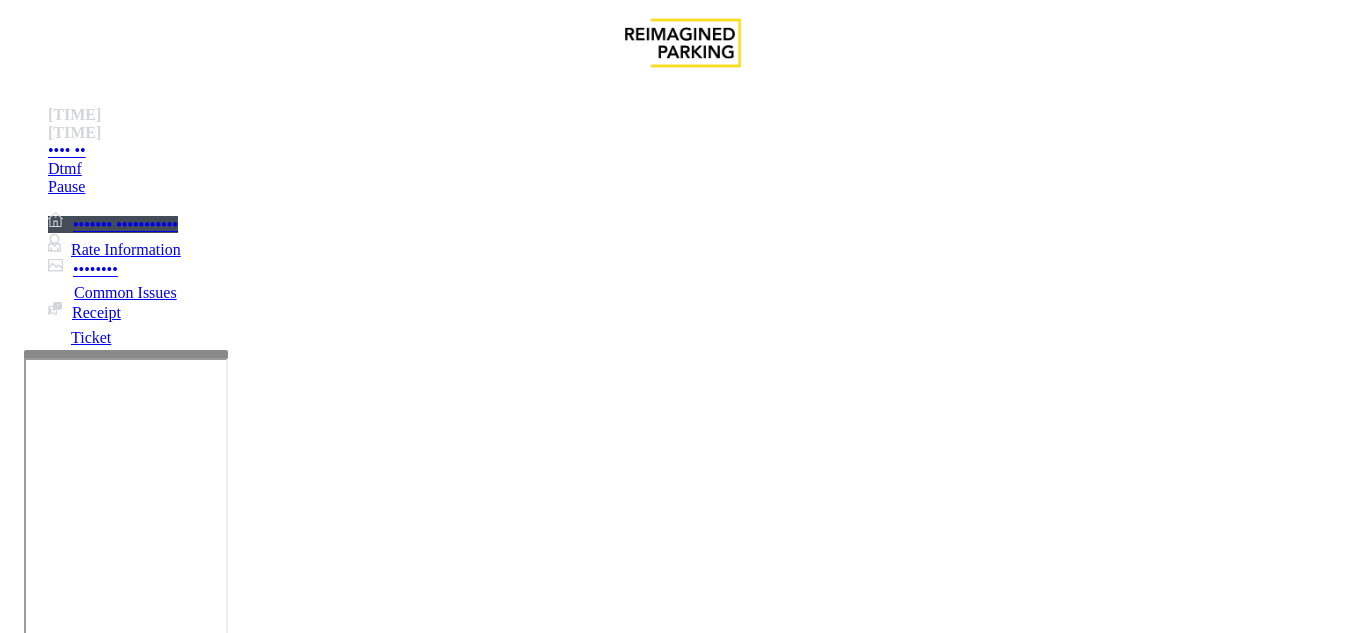 drag, startPoint x: 264, startPoint y: 176, endPoint x: 556, endPoint y: 167, distance: 292.13867 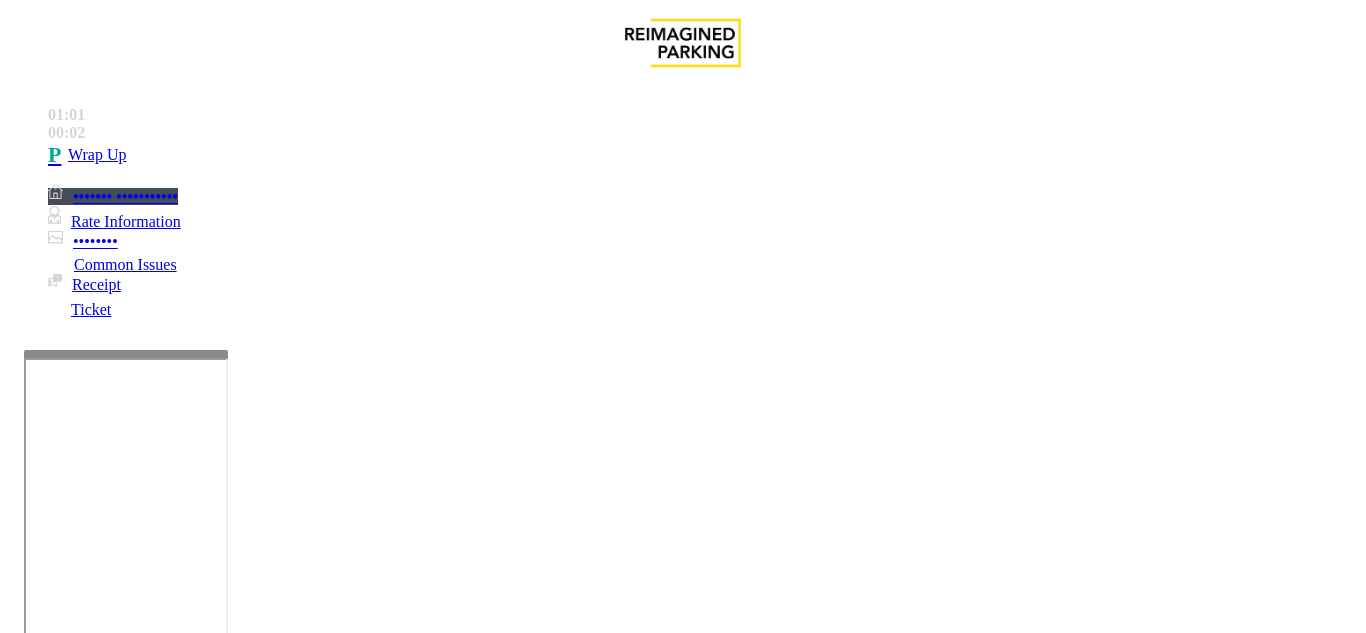 click at bounding box center [221, 1580] 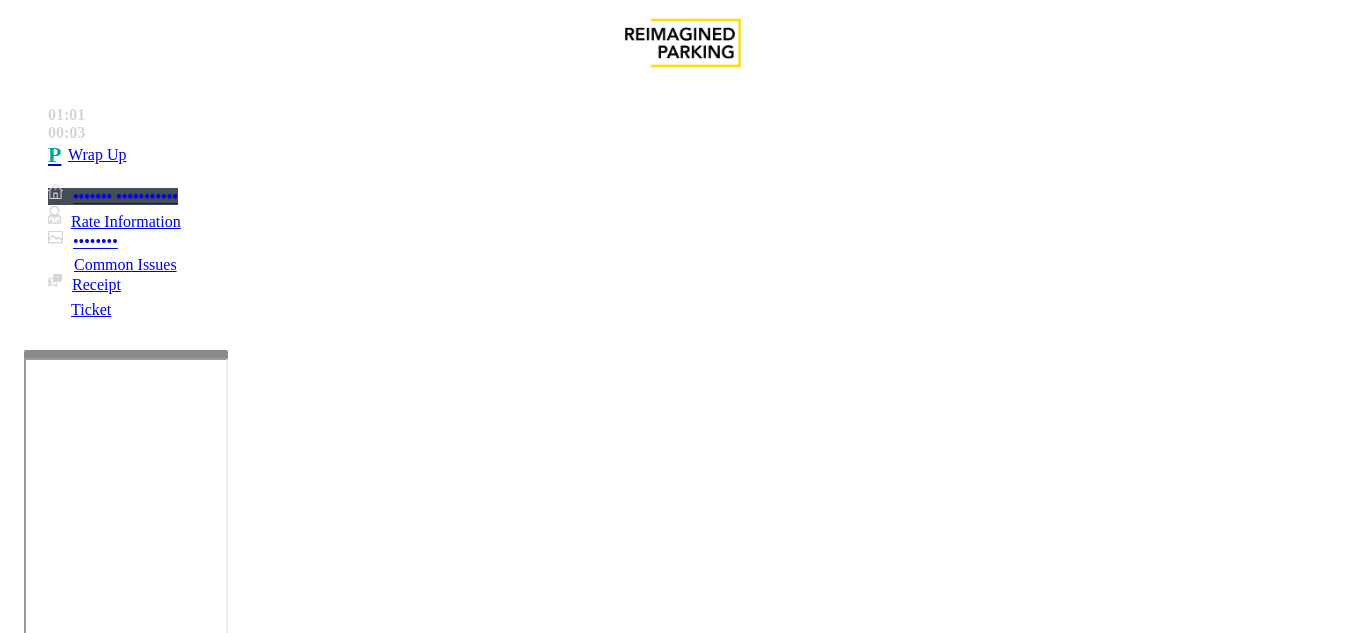 click at bounding box center [221, 1580] 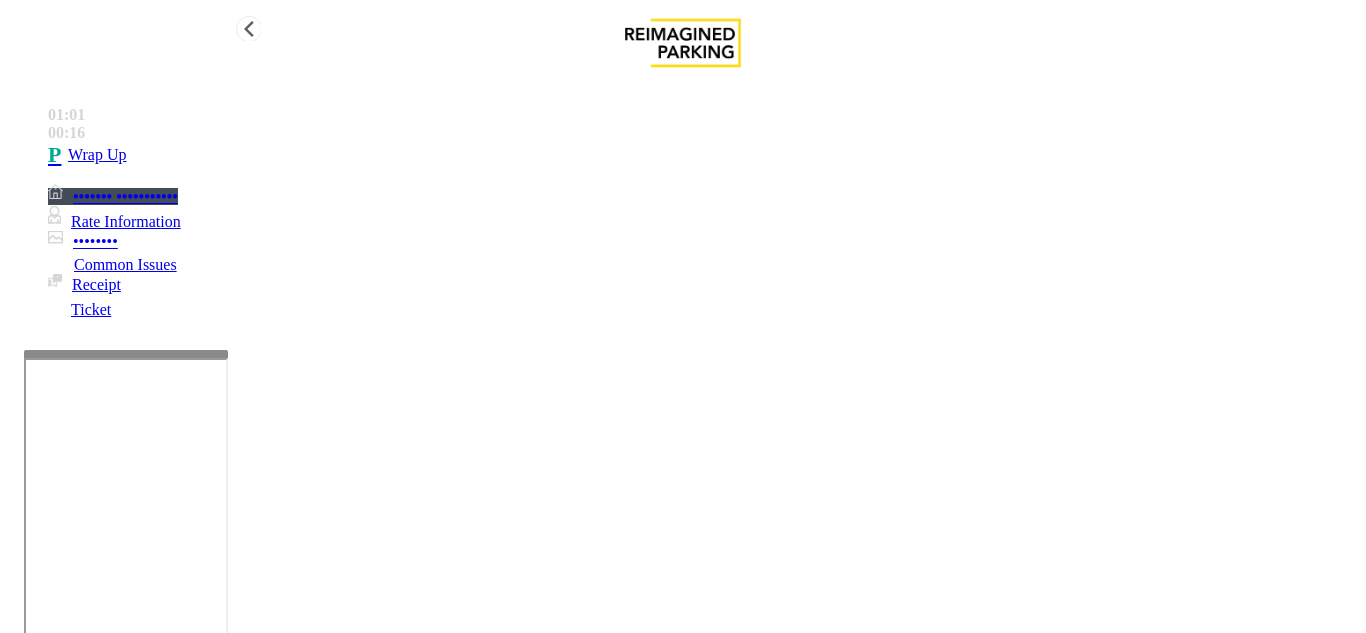 type on "**********" 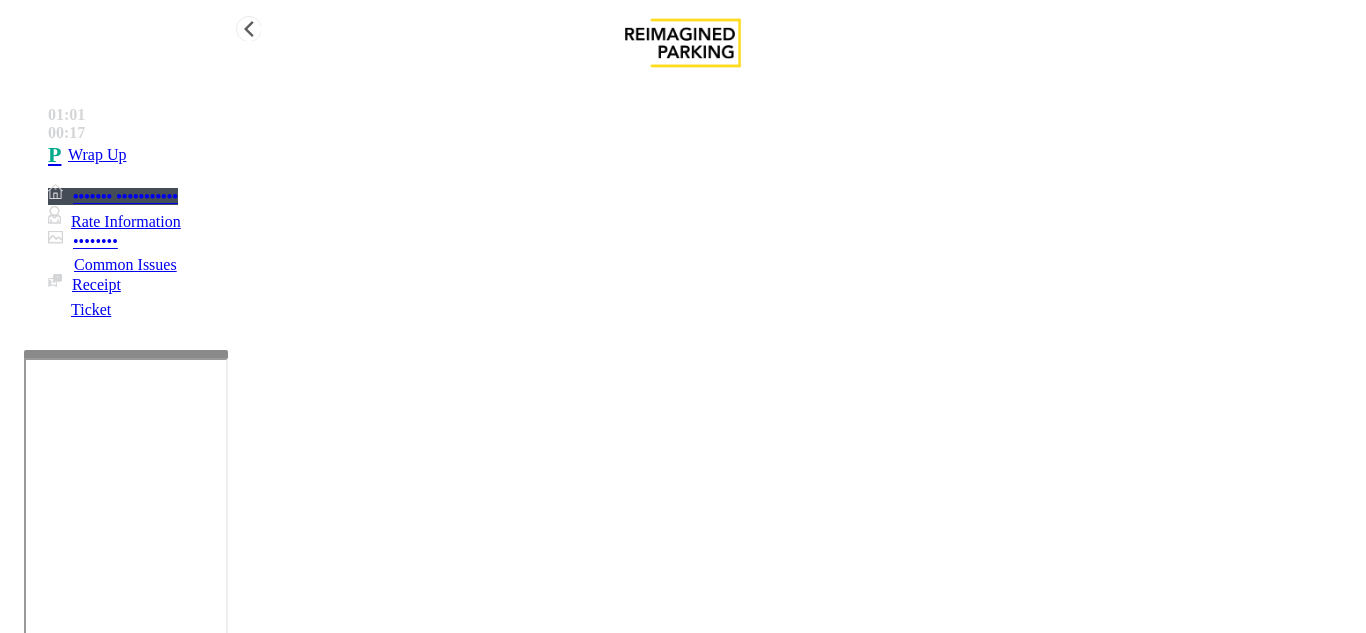 click on "•••• ••" at bounding box center [87, 155] 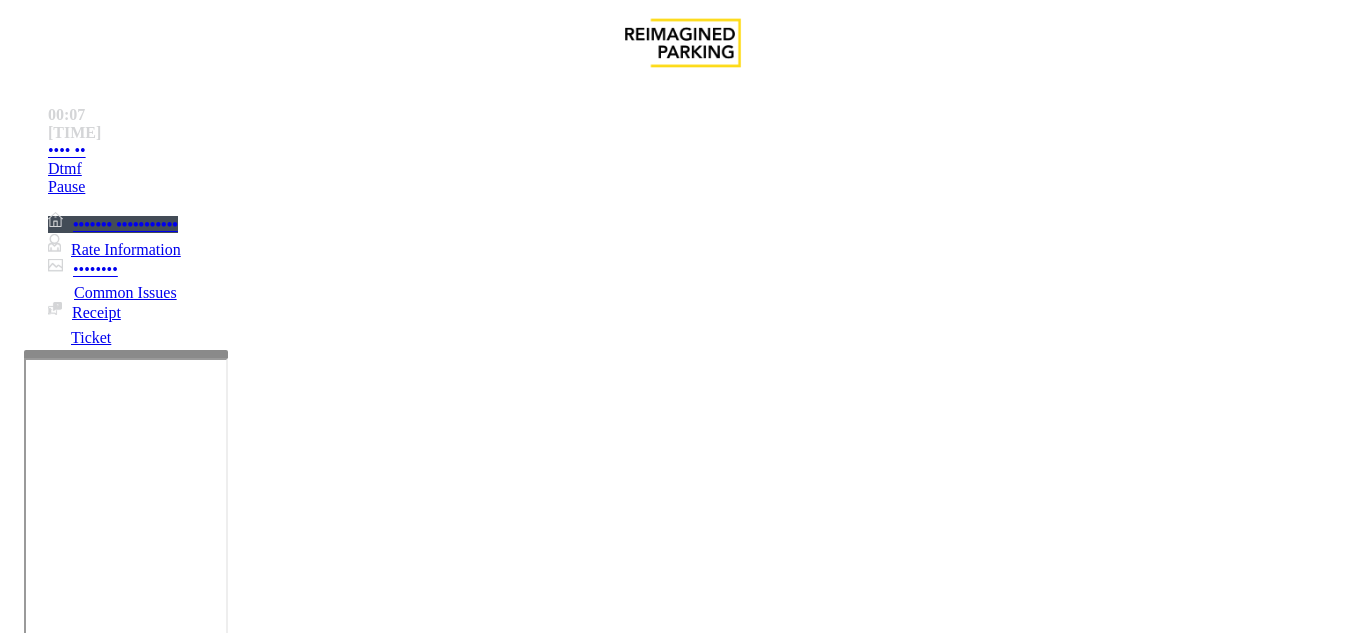 scroll, scrollTop: 600, scrollLeft: 0, axis: vertical 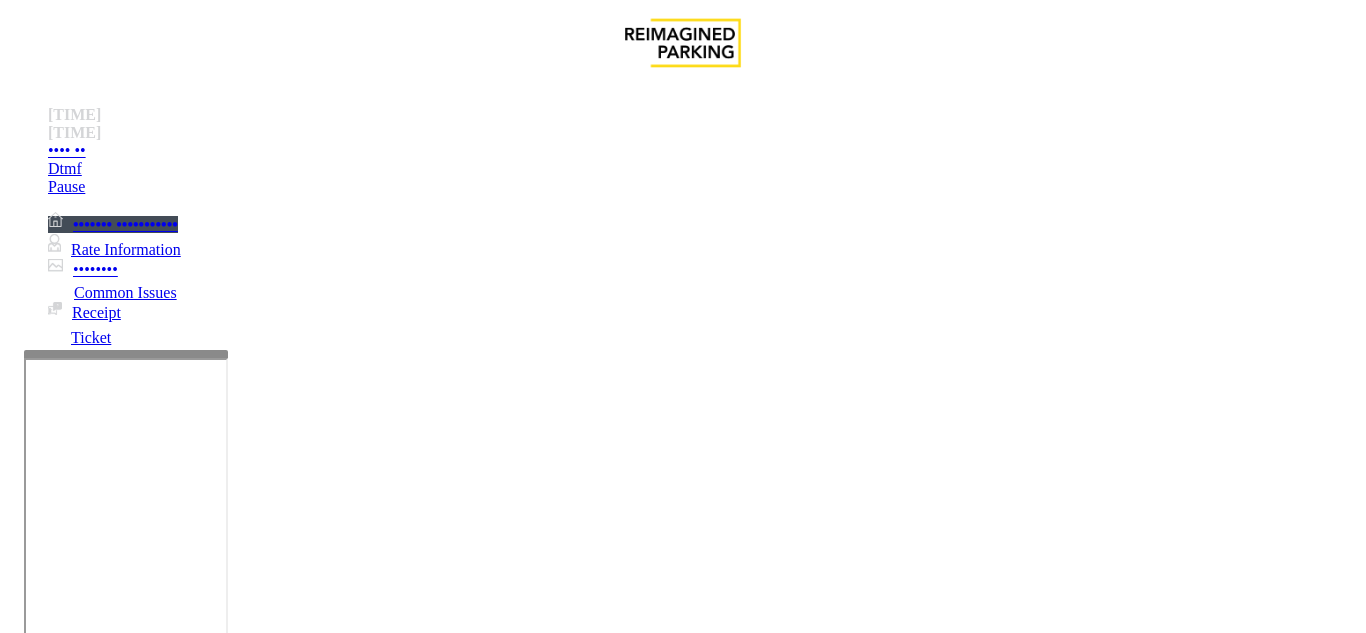 click on "Ticket Issue" at bounding box center [71, 1286] 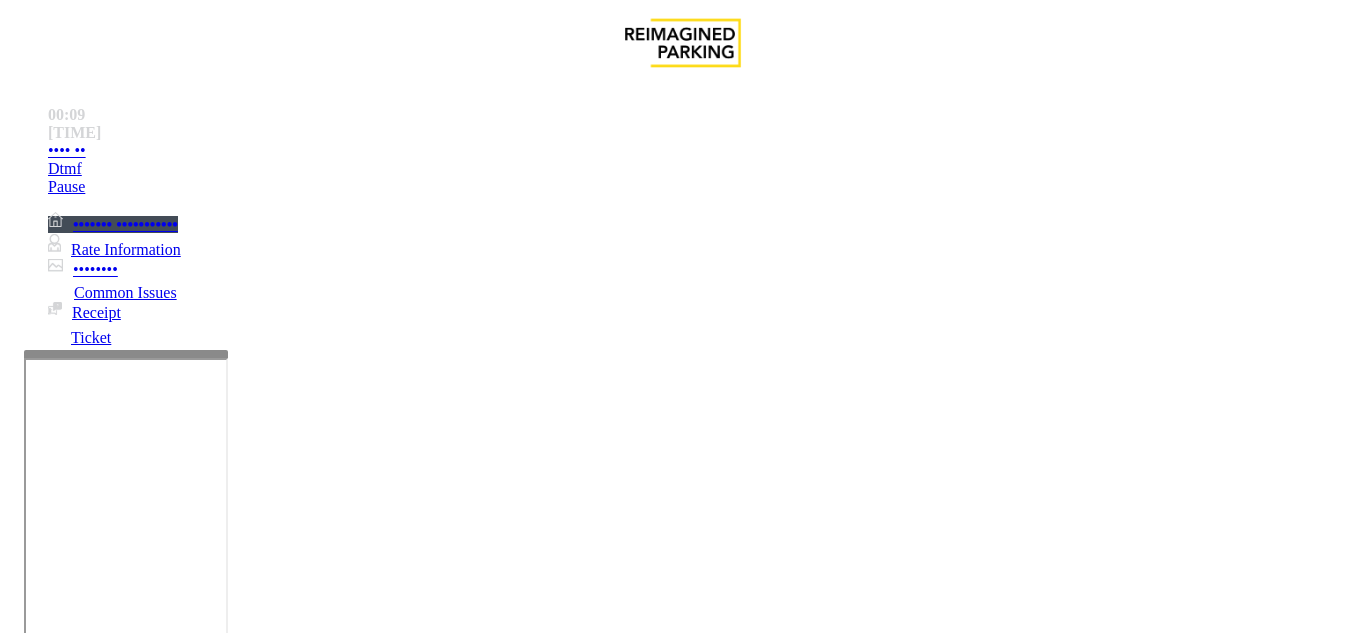 click on "Lost Ticket" at bounding box center [198, 1286] 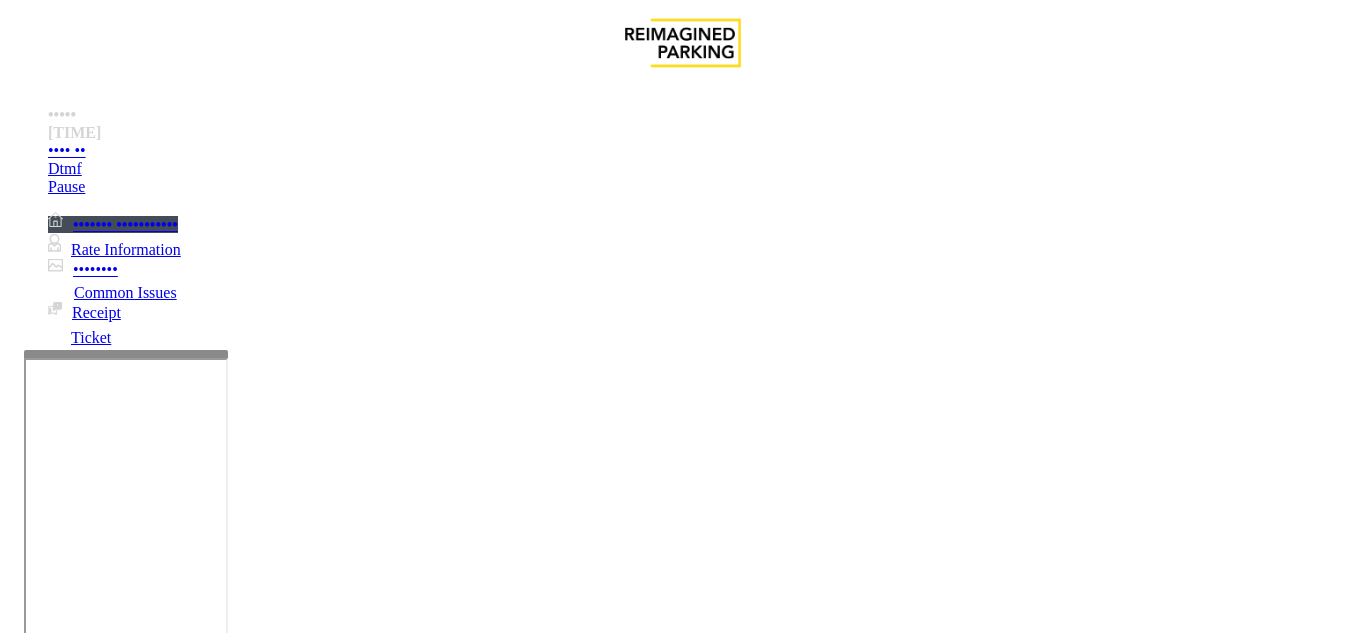paste on "**********" 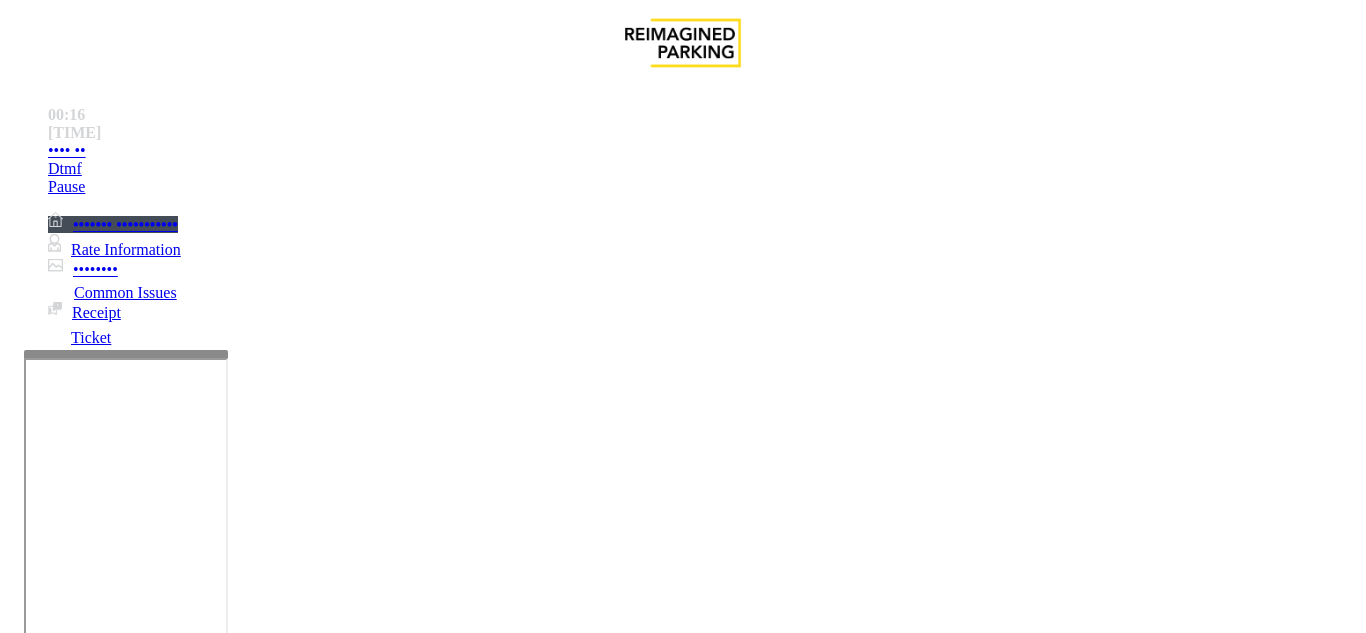 drag, startPoint x: 434, startPoint y: 486, endPoint x: 251, endPoint y: 498, distance: 183.39302 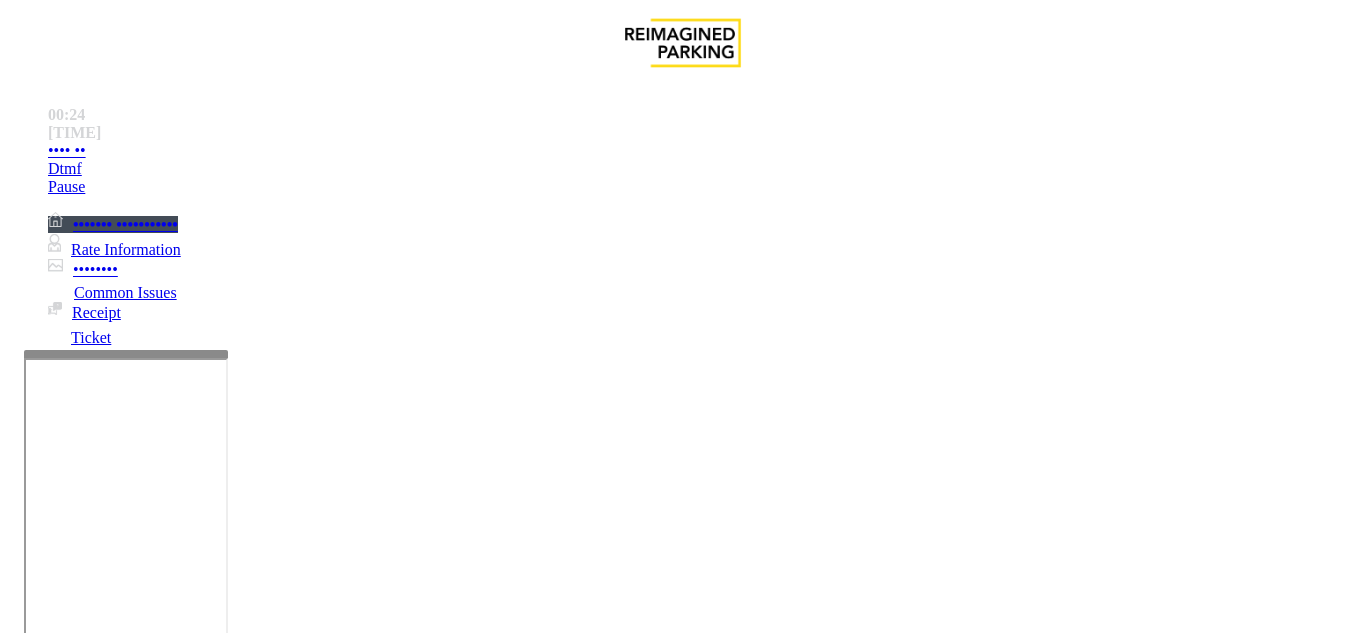 scroll, scrollTop: 1900, scrollLeft: 0, axis: vertical 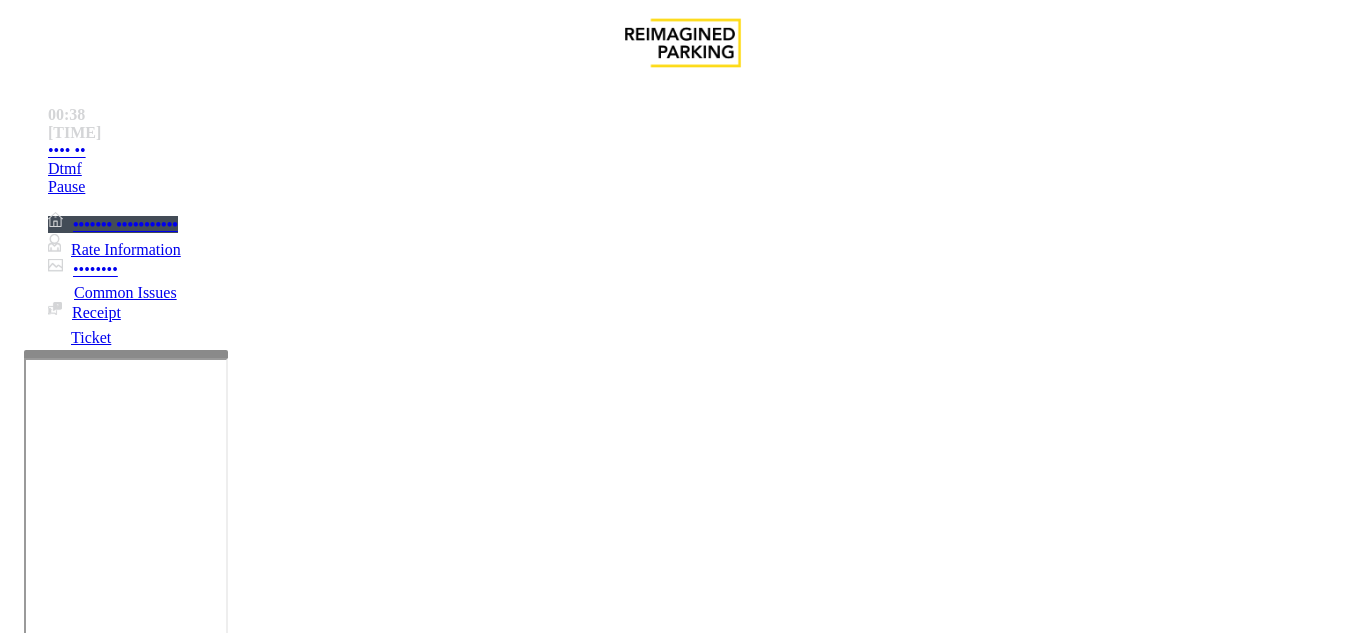 click at bounding box center (221, 1526) 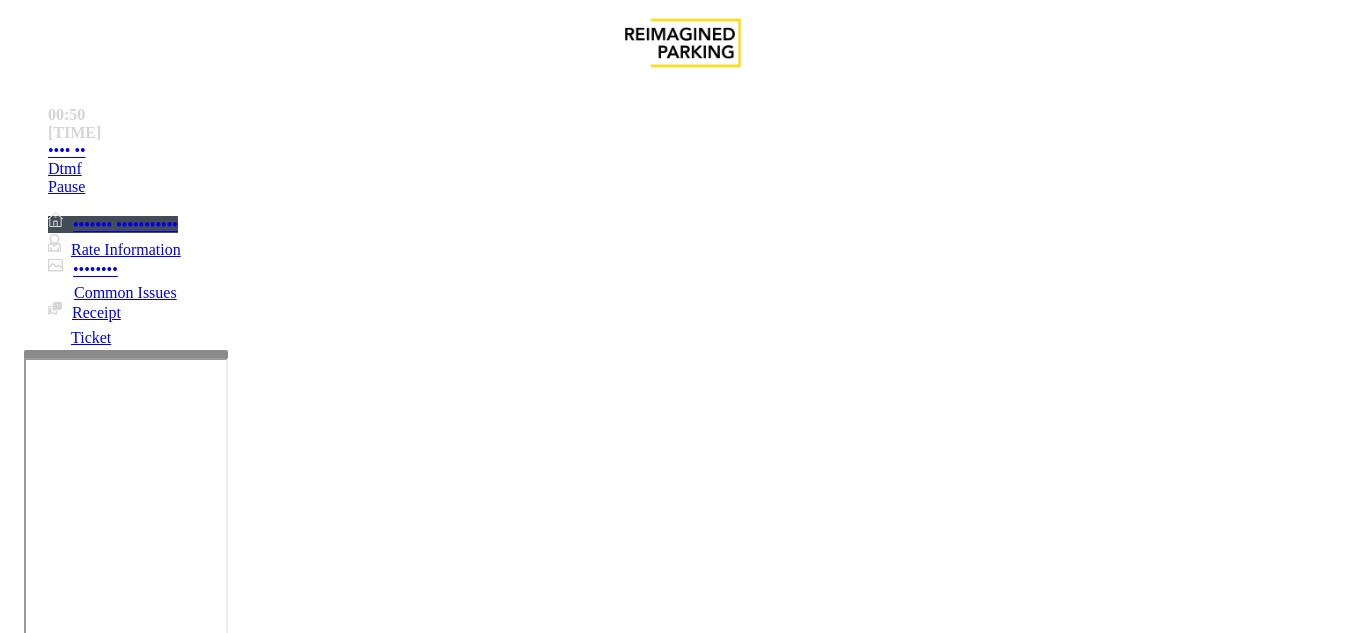 scroll, scrollTop: 400, scrollLeft: 0, axis: vertical 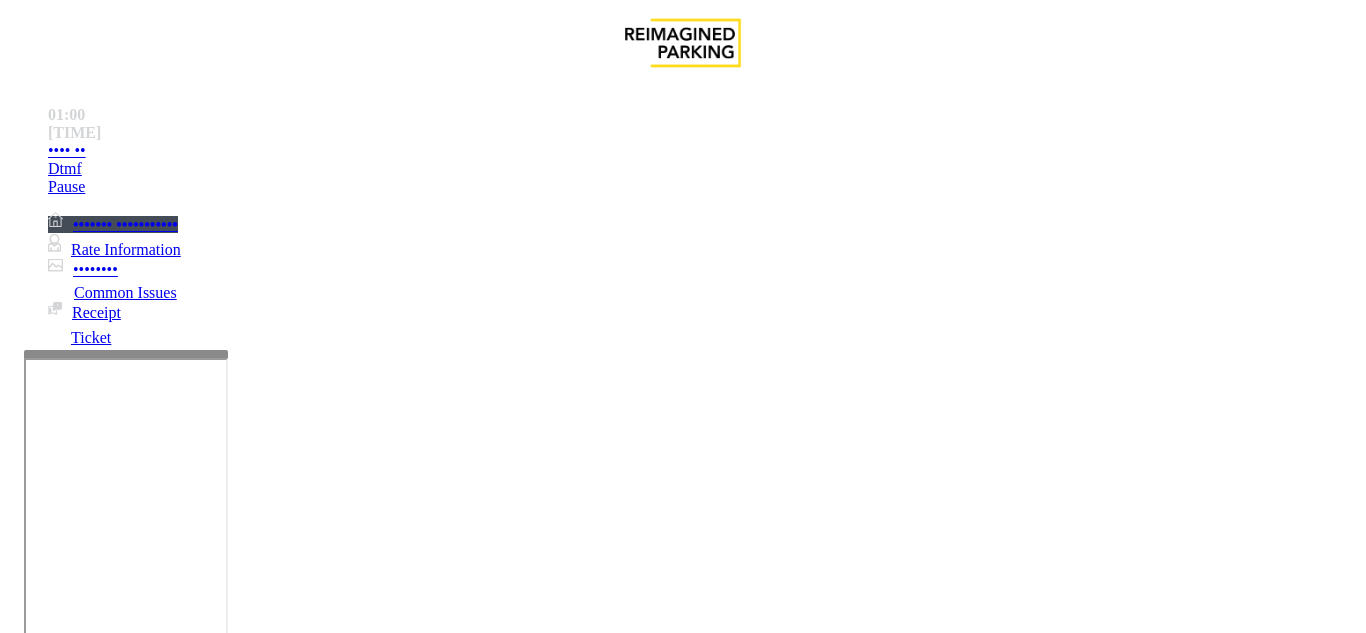 click on "Vend Gate" at bounding box center (69, 1619) 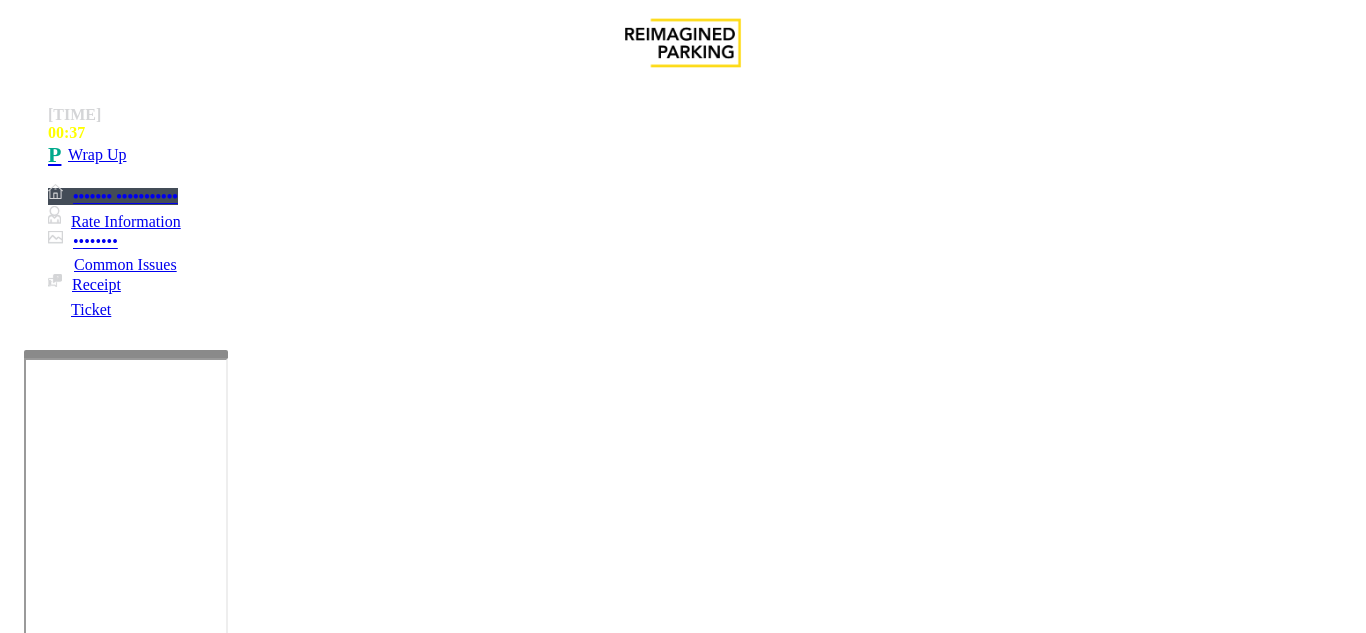 scroll, scrollTop: 0, scrollLeft: 0, axis: both 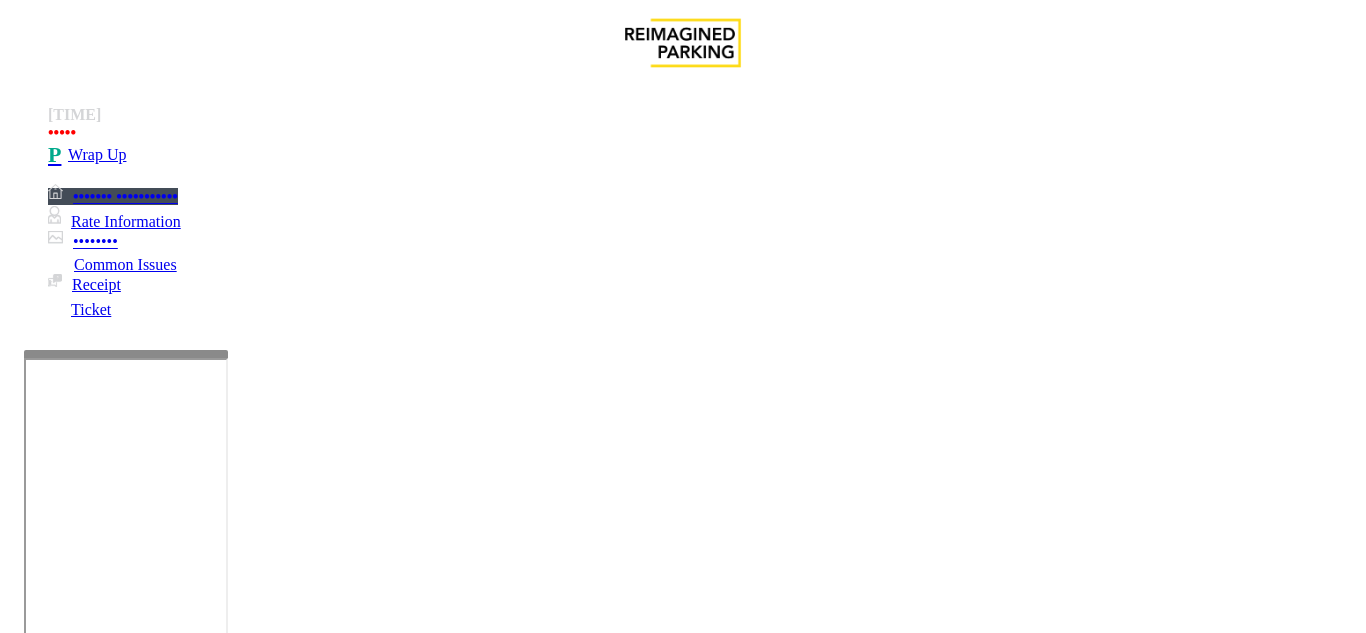 click at bounding box center [221, 1526] 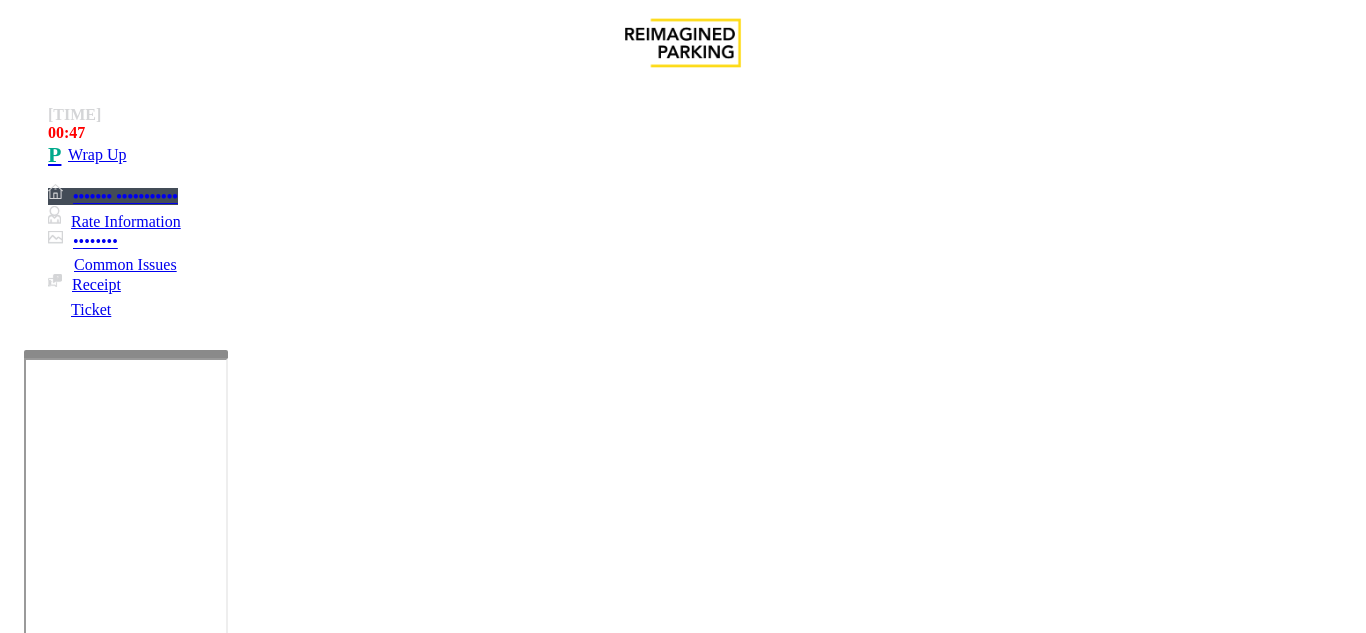 paste on "**********" 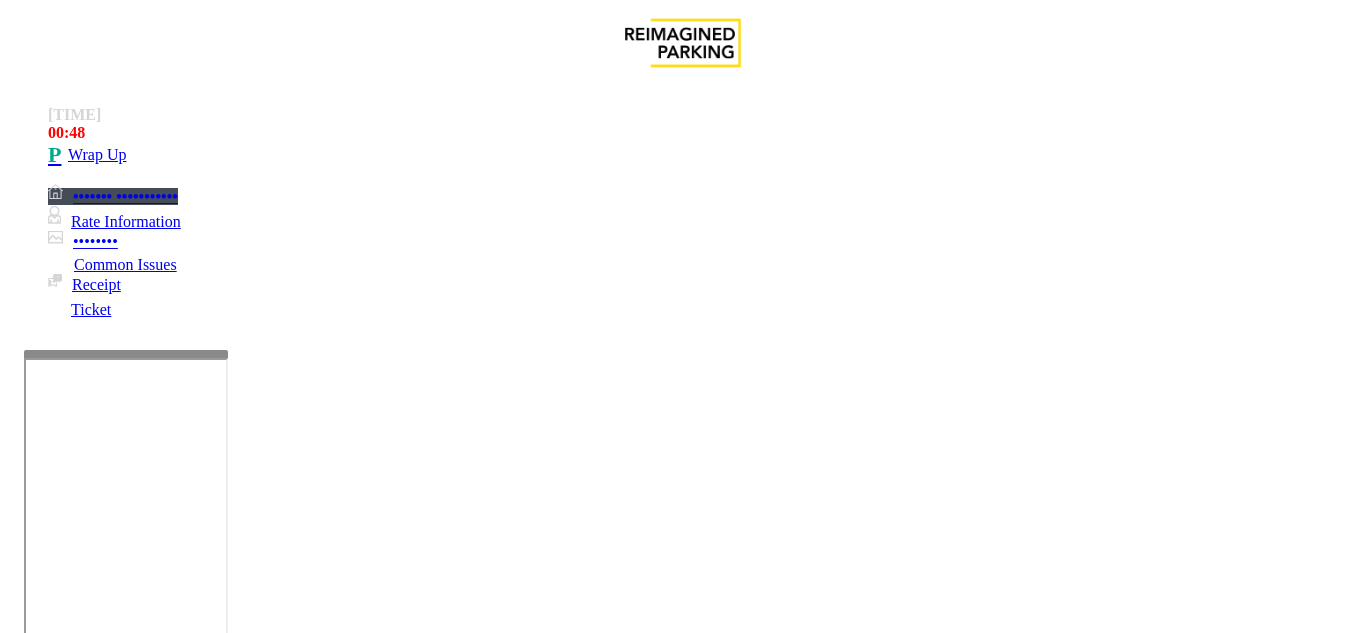scroll, scrollTop: 63, scrollLeft: 0, axis: vertical 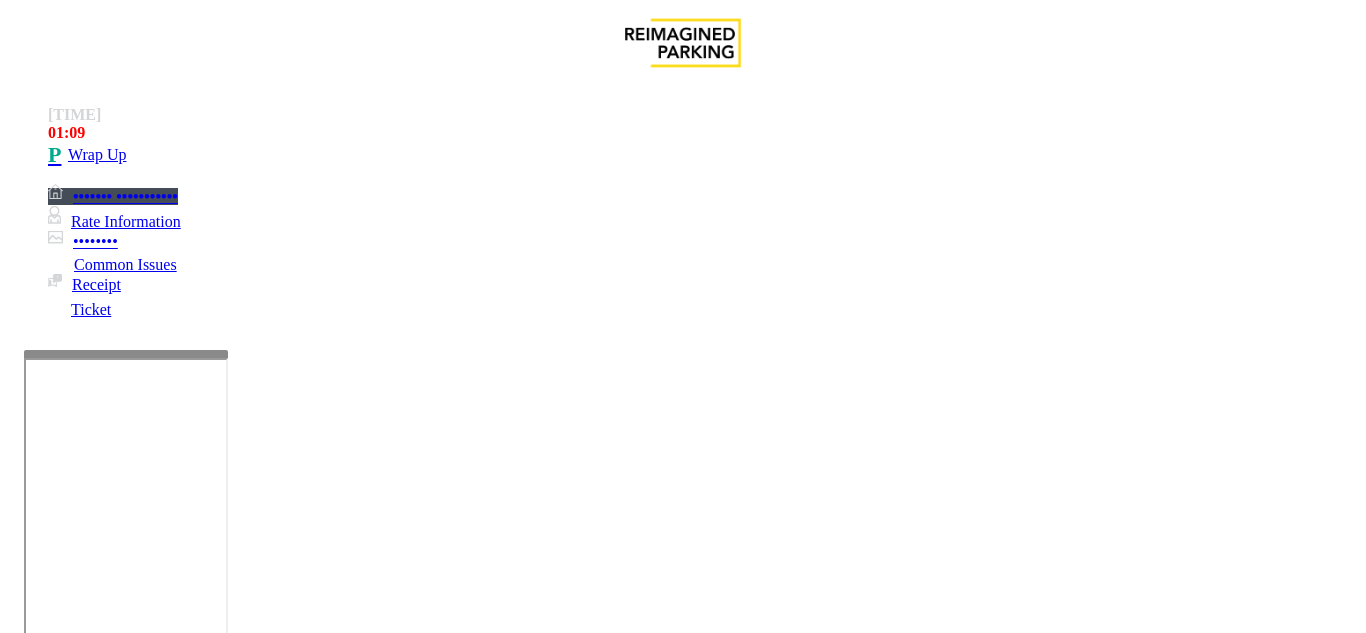 click at bounding box center (221, 1526) 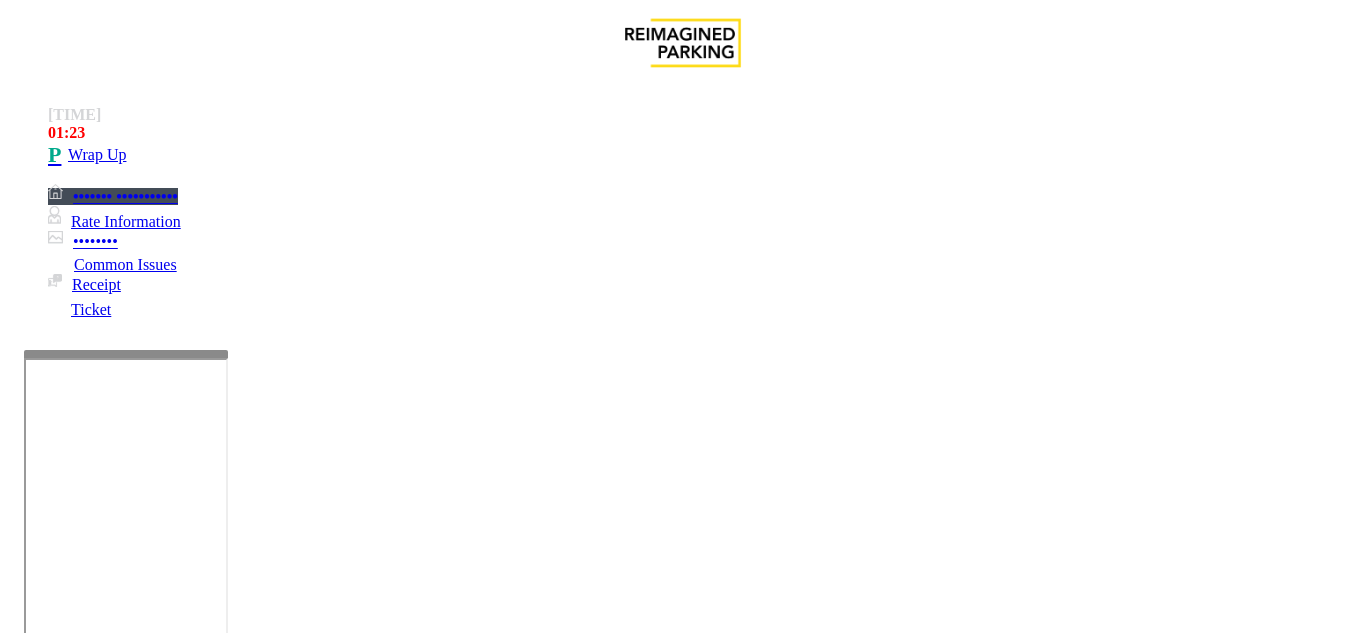 scroll, scrollTop: 63, scrollLeft: 0, axis: vertical 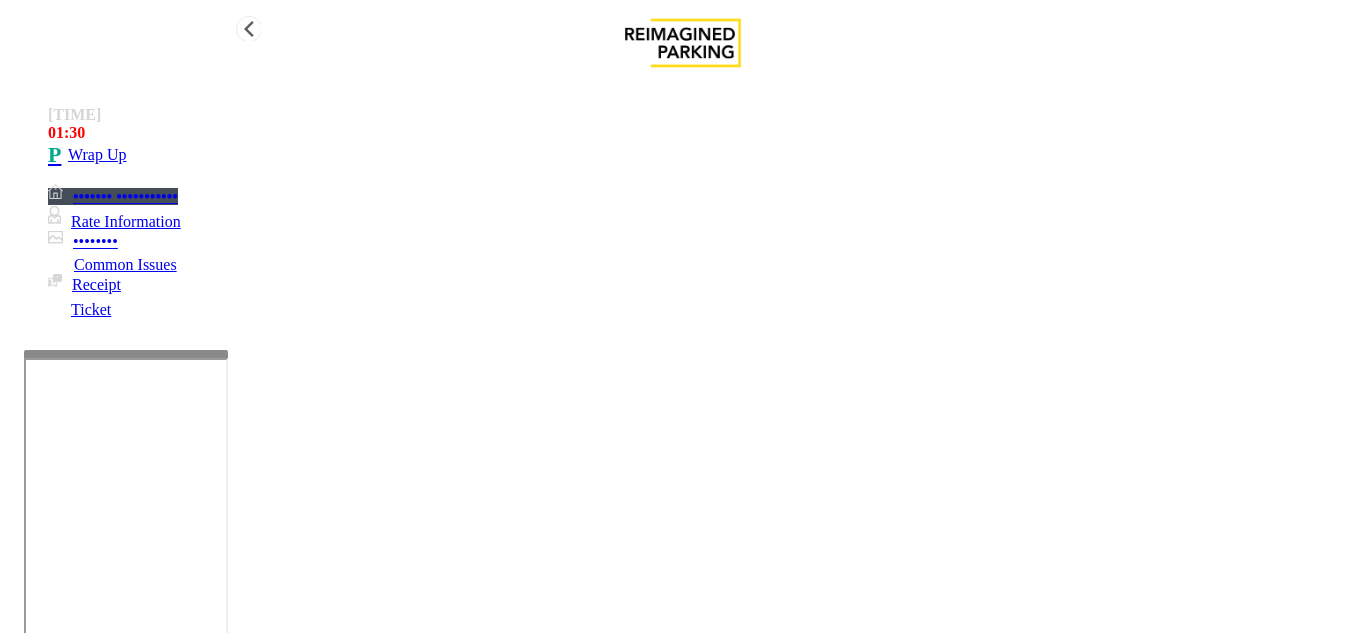type on "**********" 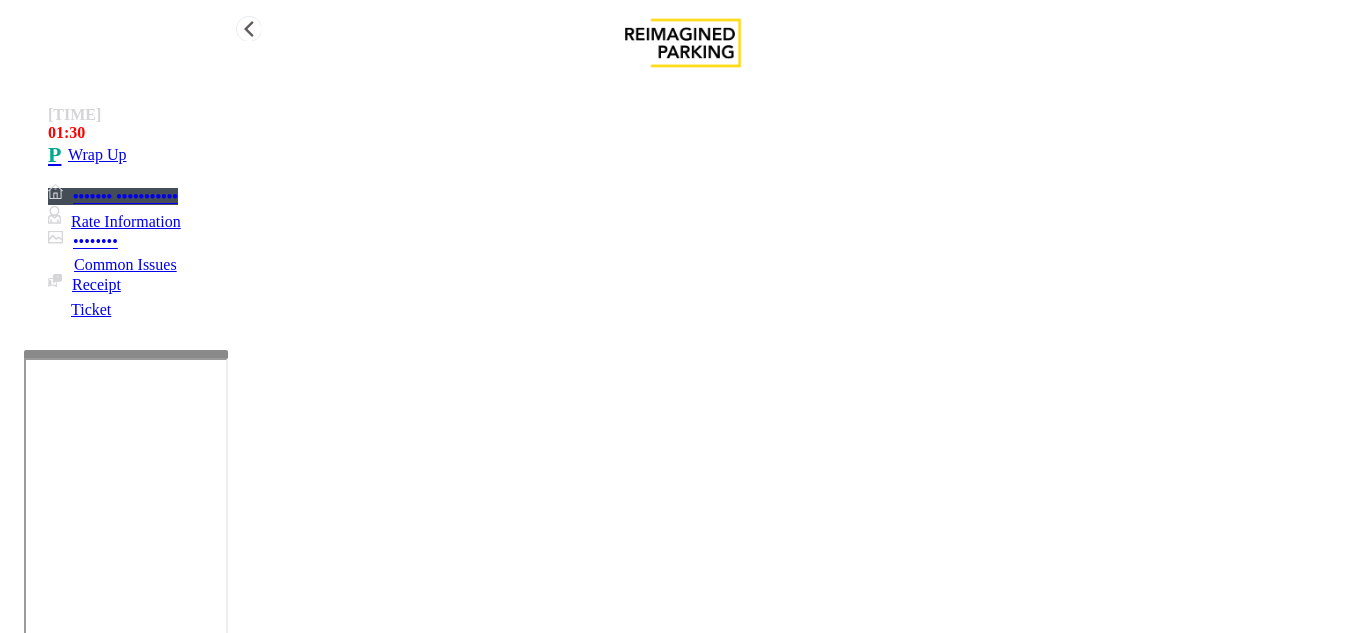click on "01:30" at bounding box center (703, 133) 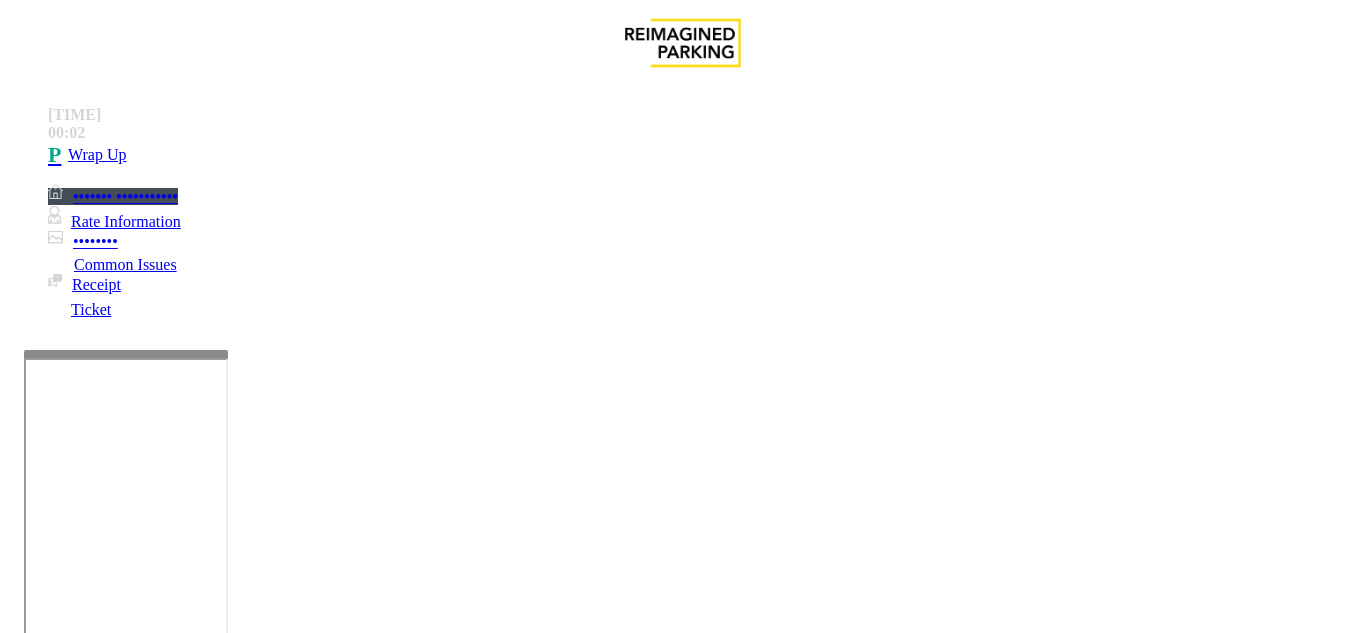 drag, startPoint x: 515, startPoint y: 580, endPoint x: 473, endPoint y: 582, distance: 42.047592 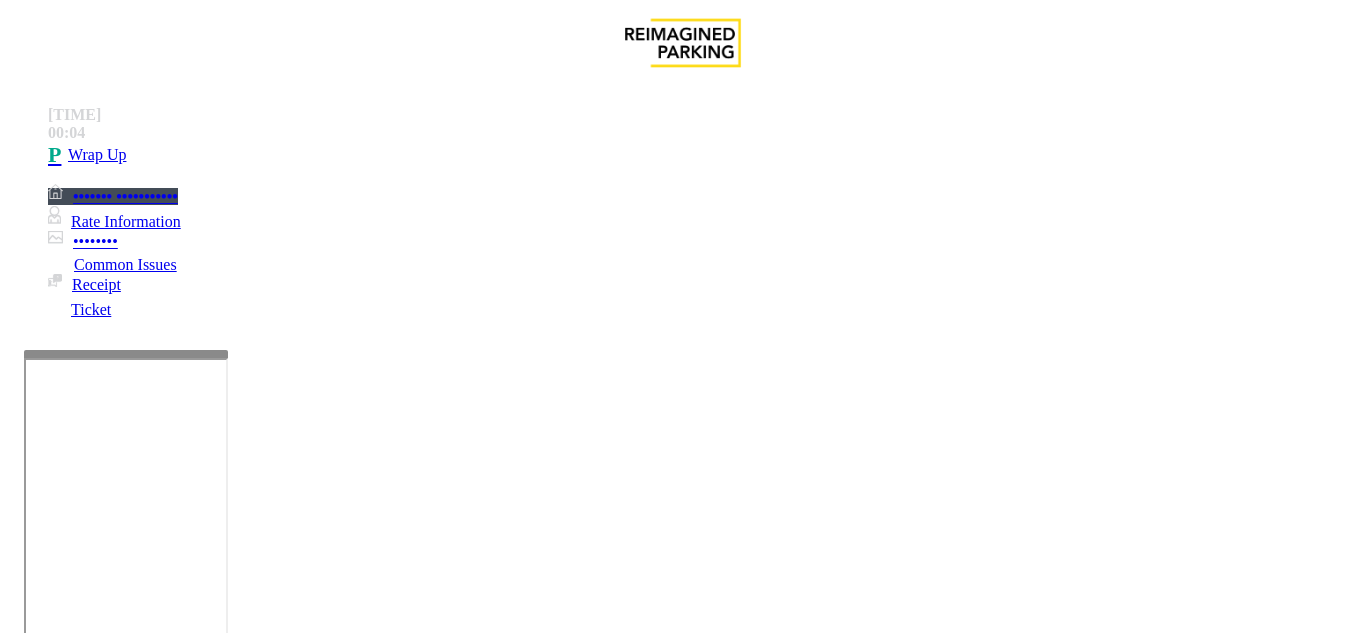 scroll, scrollTop: 500, scrollLeft: 0, axis: vertical 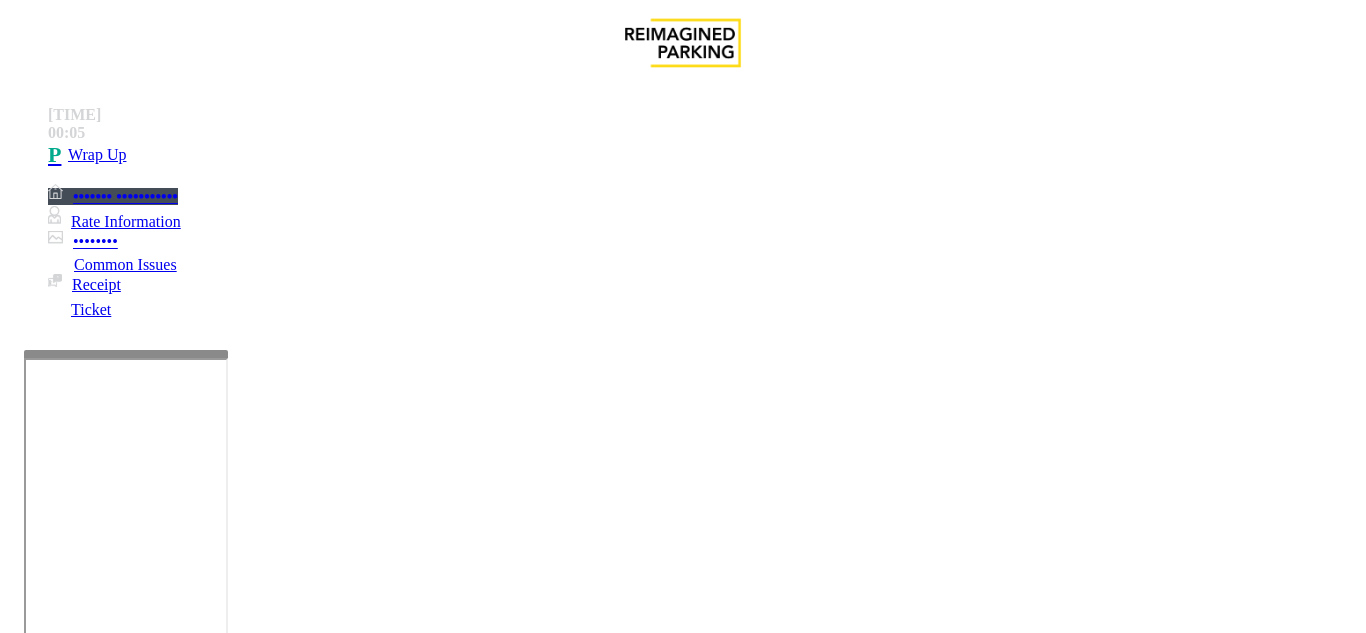 drag, startPoint x: 531, startPoint y: 626, endPoint x: 464, endPoint y: 581, distance: 80.70936 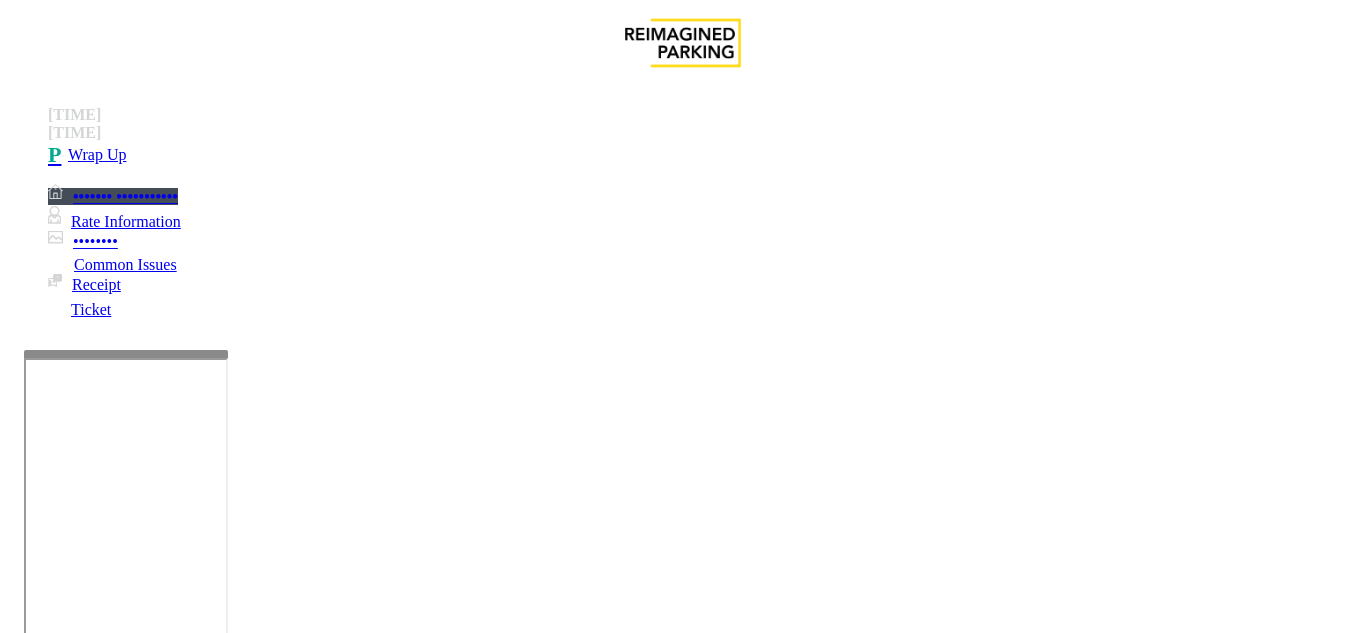 click on "Equipment Issue" at bounding box center [455, 1286] 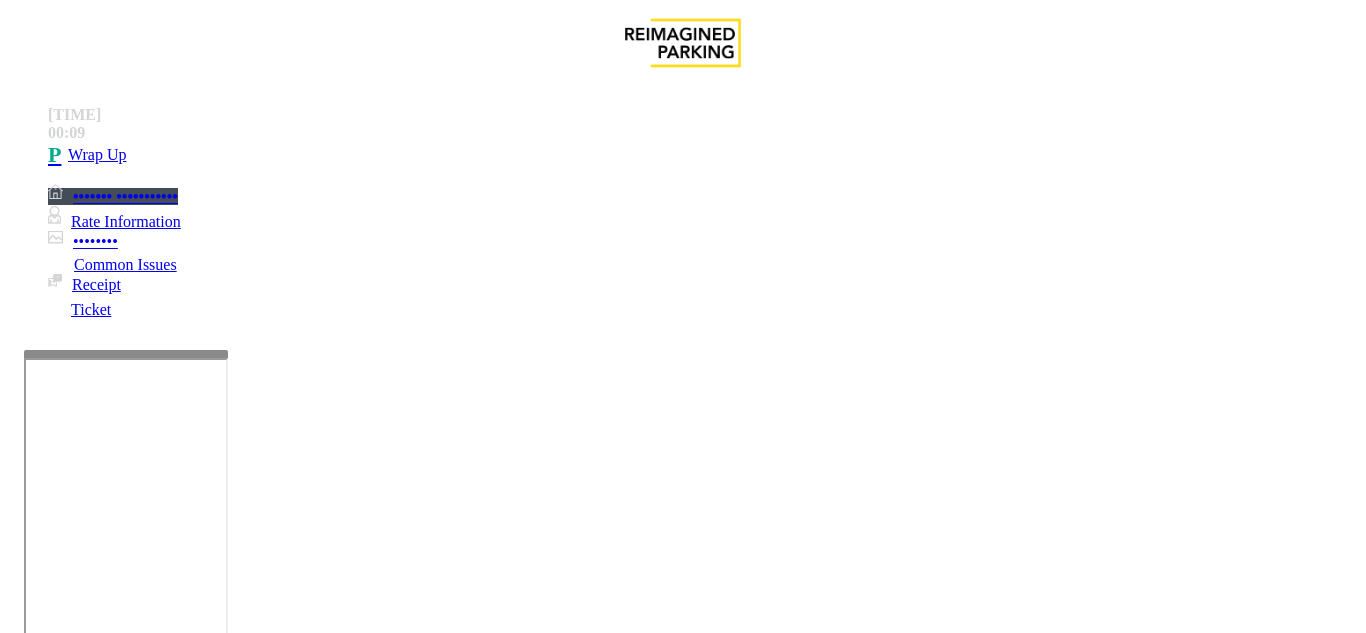 scroll, scrollTop: 200, scrollLeft: 0, axis: vertical 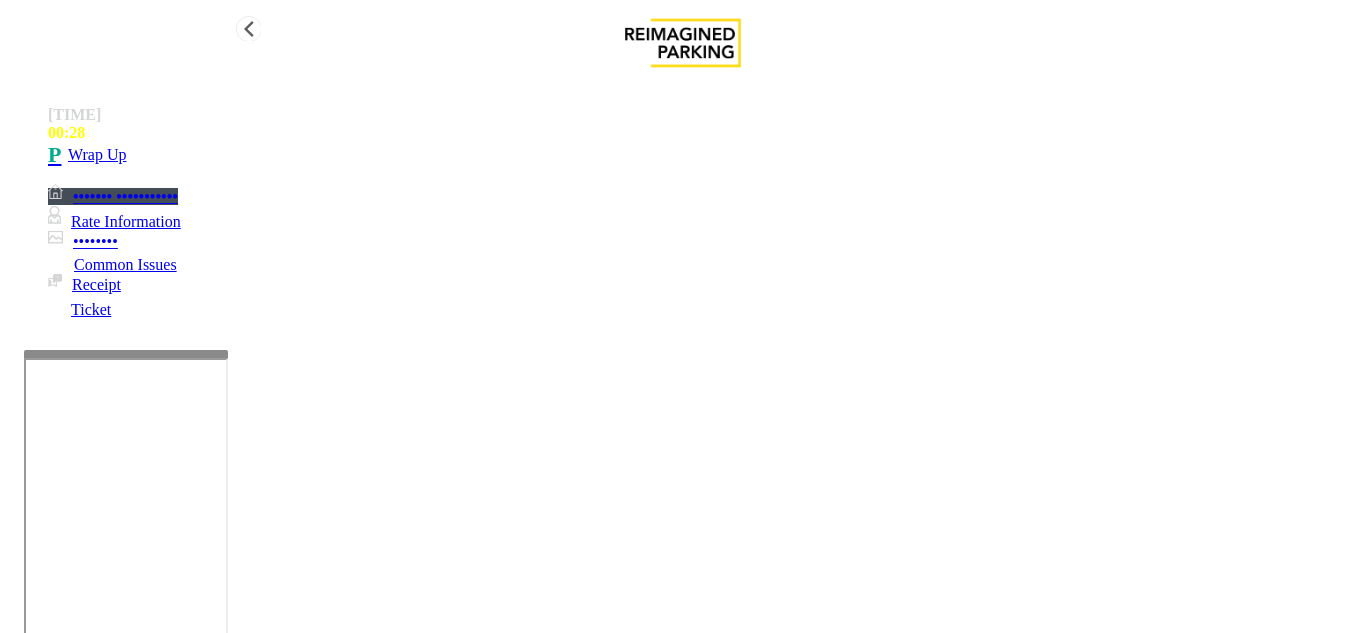 type on "**********" 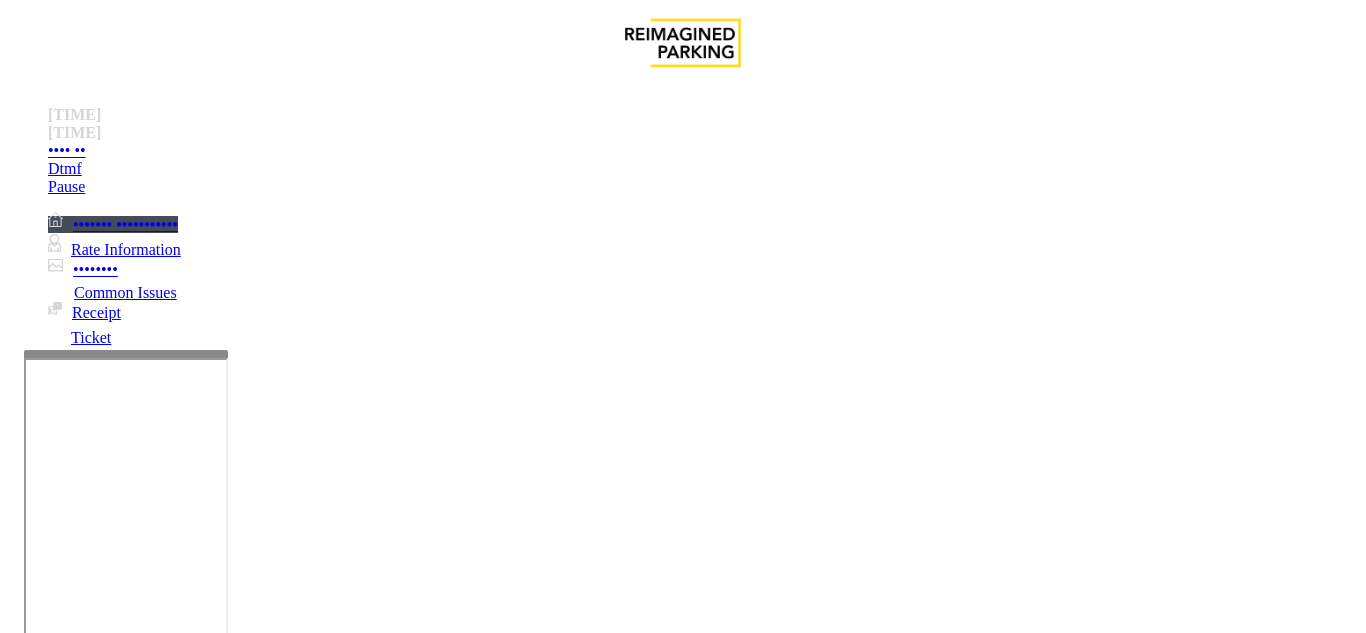 scroll, scrollTop: 500, scrollLeft: 0, axis: vertical 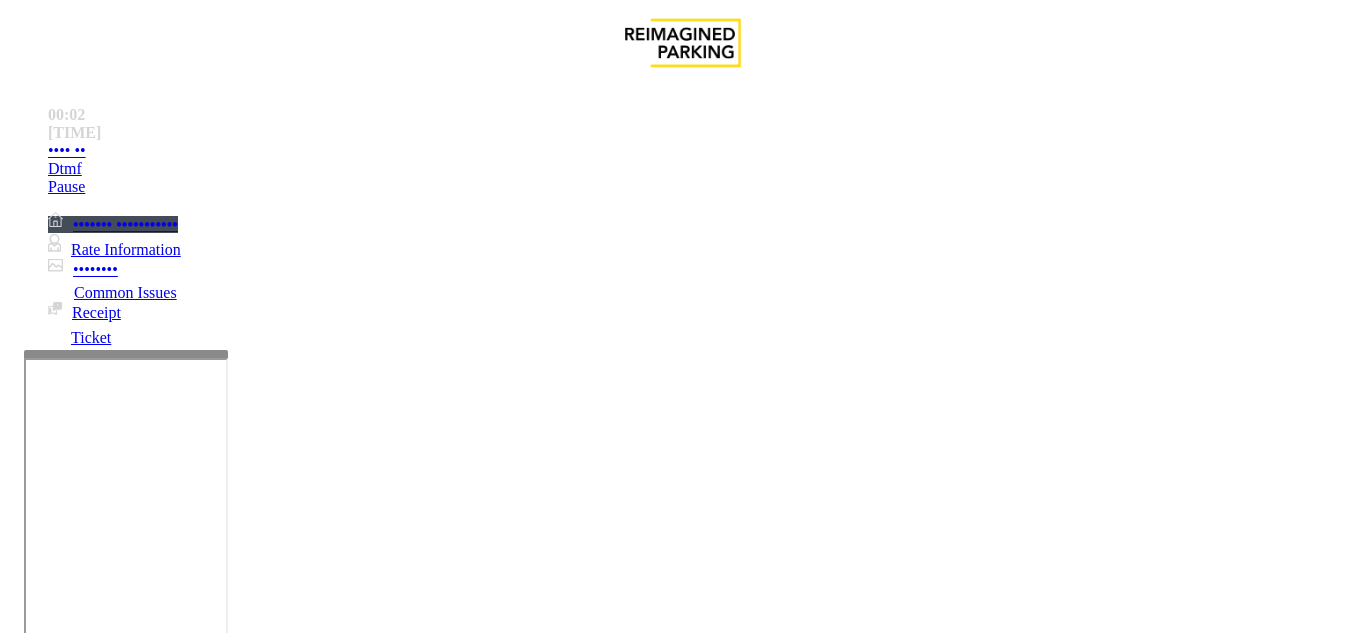 click on "Gate / Door Won't Open" at bounding box center [575, 1286] 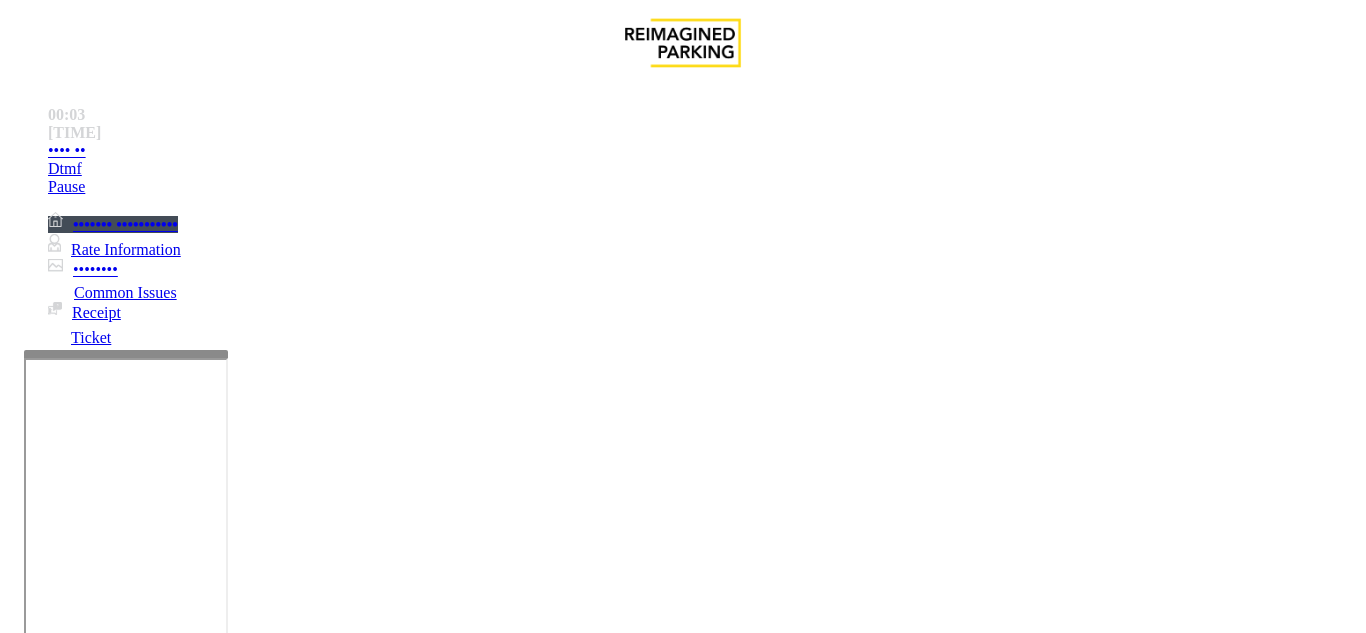 scroll, scrollTop: 300, scrollLeft: 0, axis: vertical 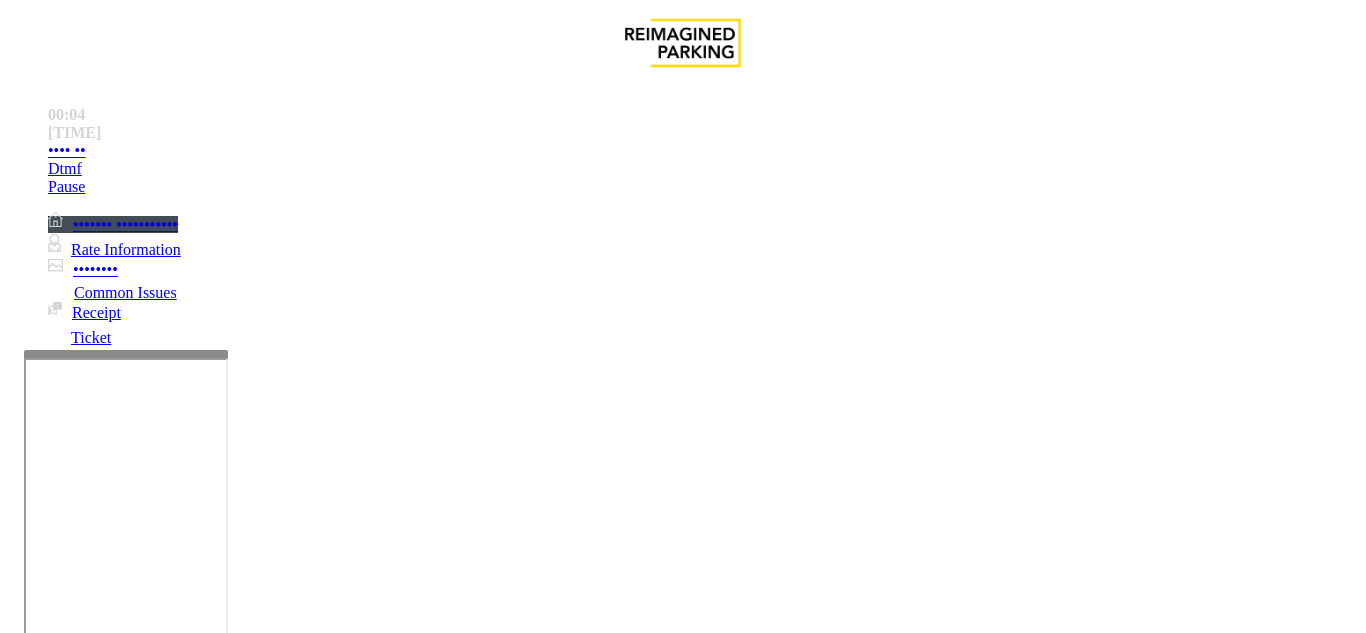 click on "Do not take any details until further notice. Simply vend the gates." at bounding box center [433, 3169] 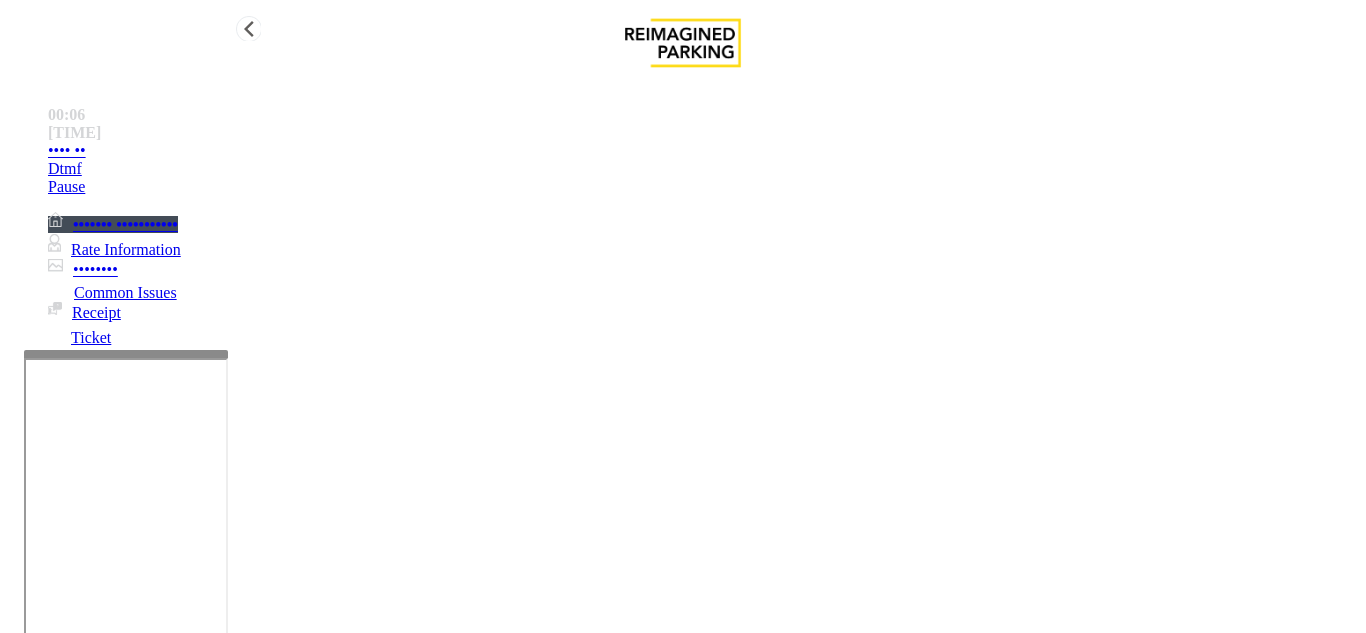 type on "**********" 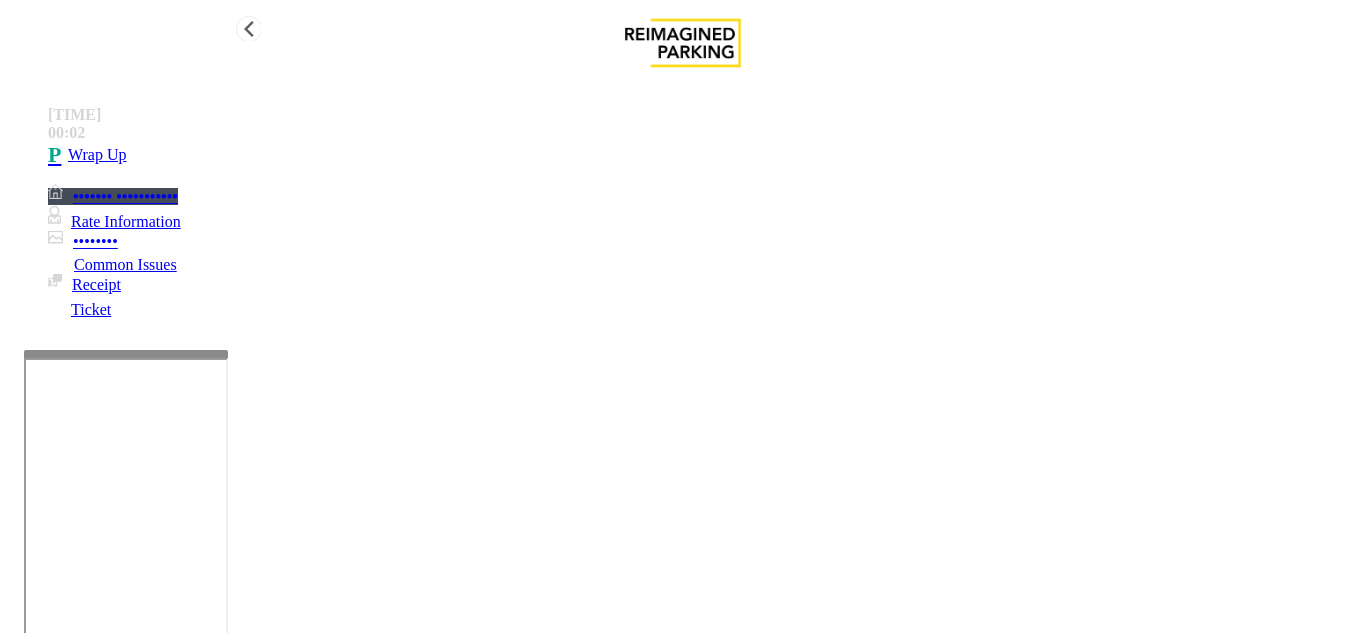 click on "•••• ••" at bounding box center (703, 155) 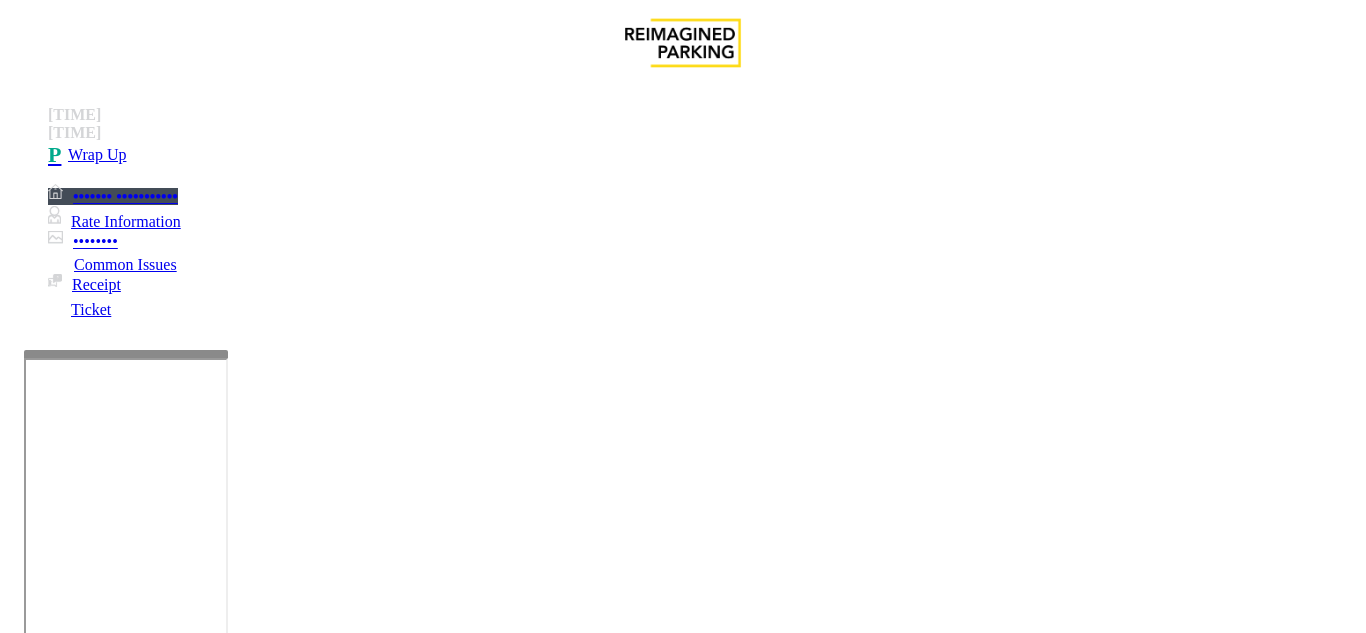 scroll, scrollTop: 2400, scrollLeft: 0, axis: vertical 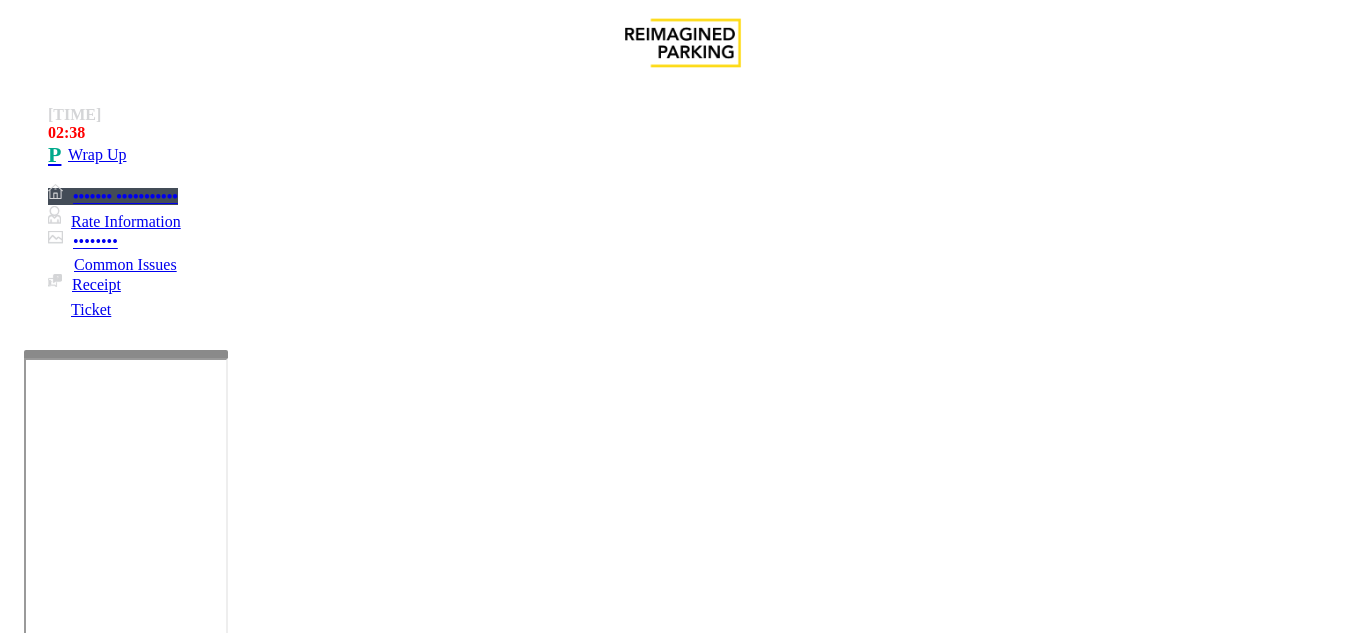 click on "All payment methods are accepted (Cash, Coin, Credit Card, Debit Card, Validation)" at bounding box center (493, 3215) 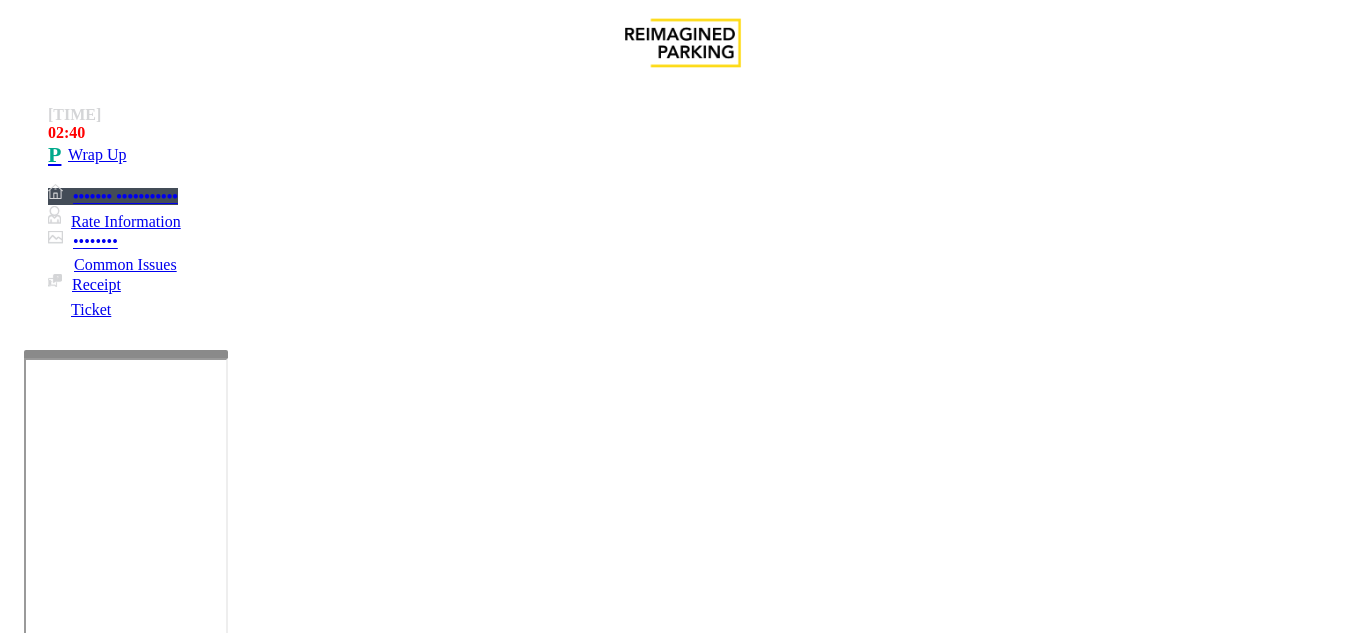 scroll, scrollTop: 300, scrollLeft: 0, axis: vertical 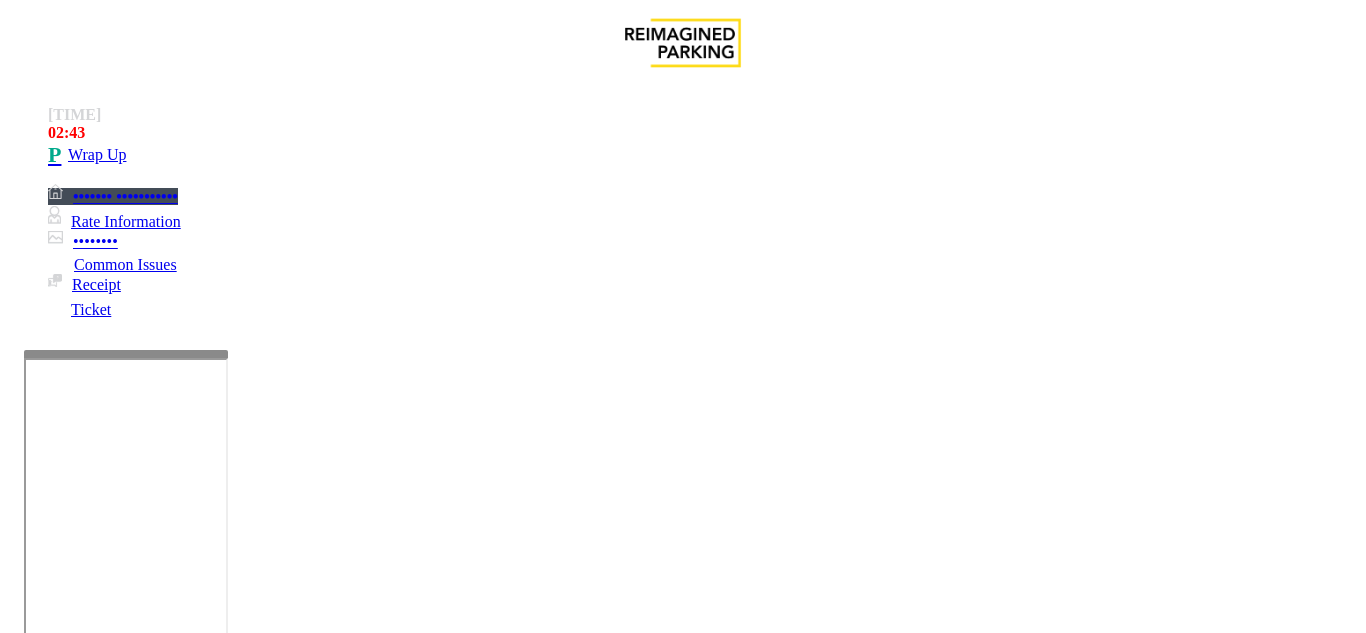 click on "Equipment Issue" at bounding box center (455, 1286) 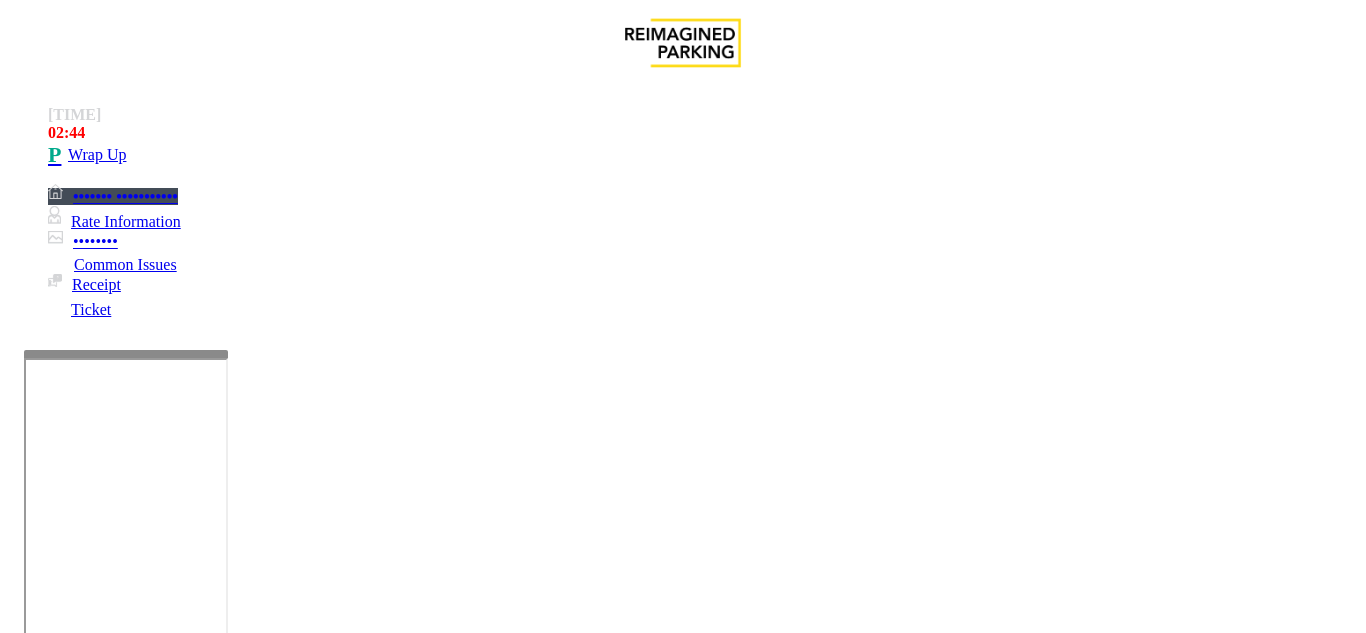 scroll, scrollTop: 500, scrollLeft: 0, axis: vertical 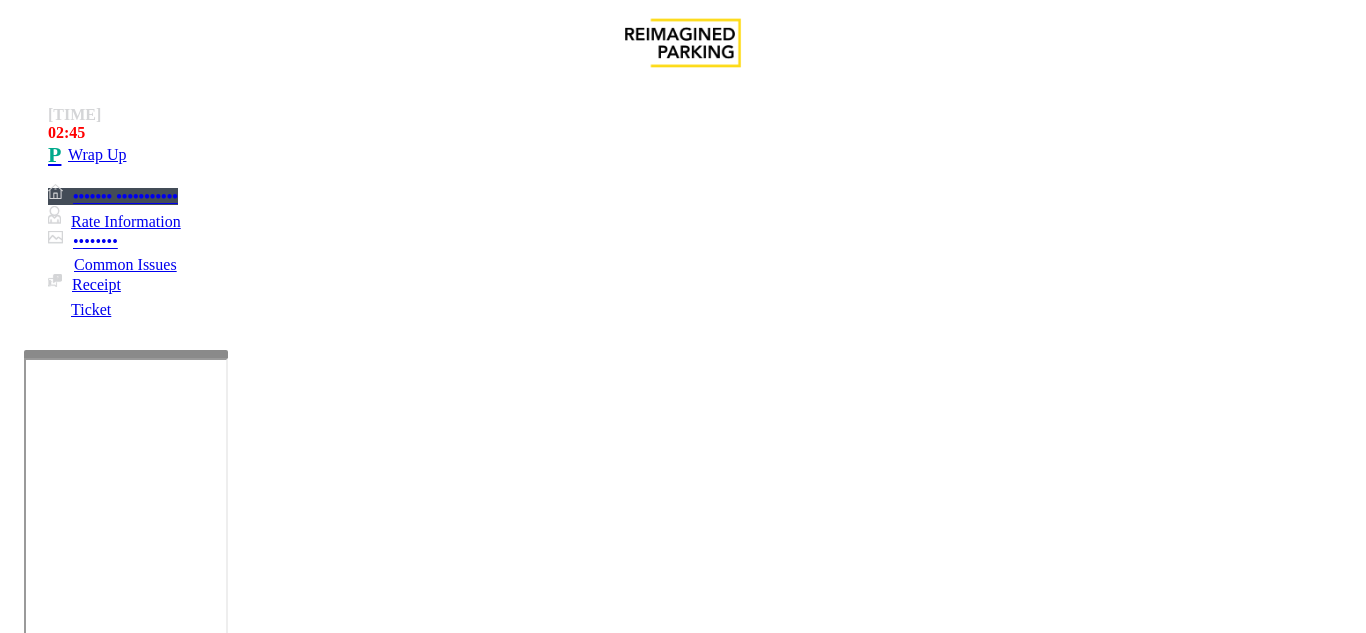 click on "Do not take any details until further notice. Simply vend the gates." at bounding box center [433, 3169] 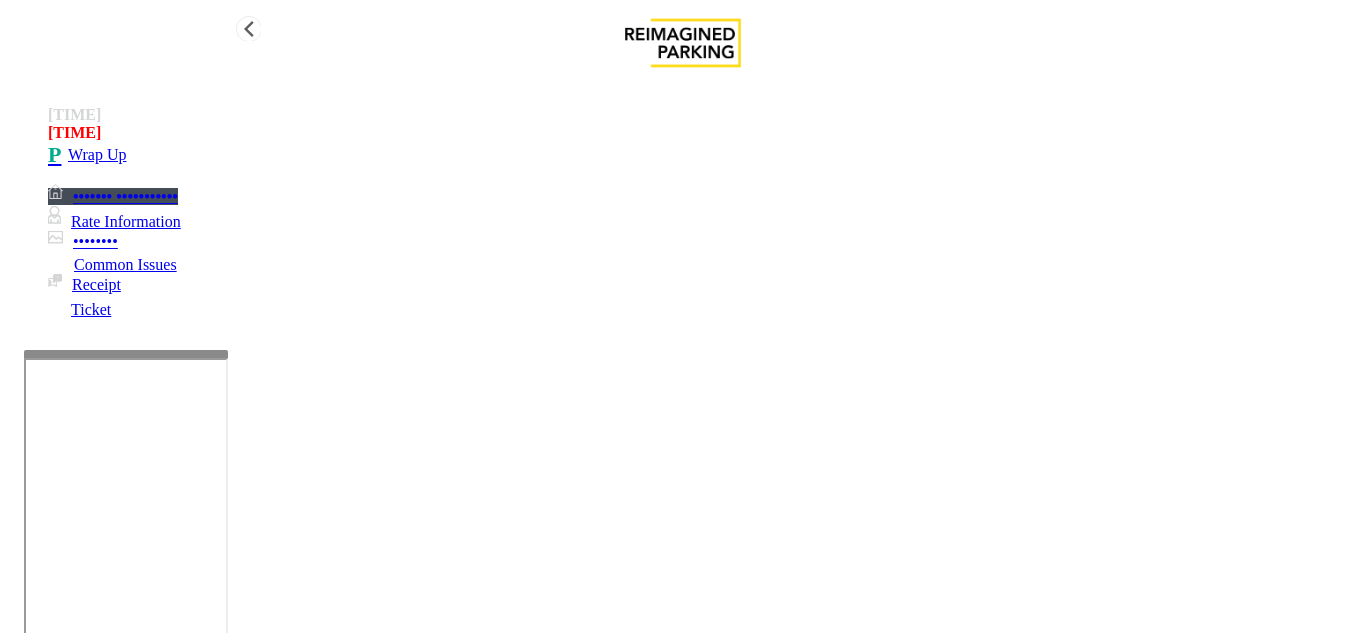 type on "**********" 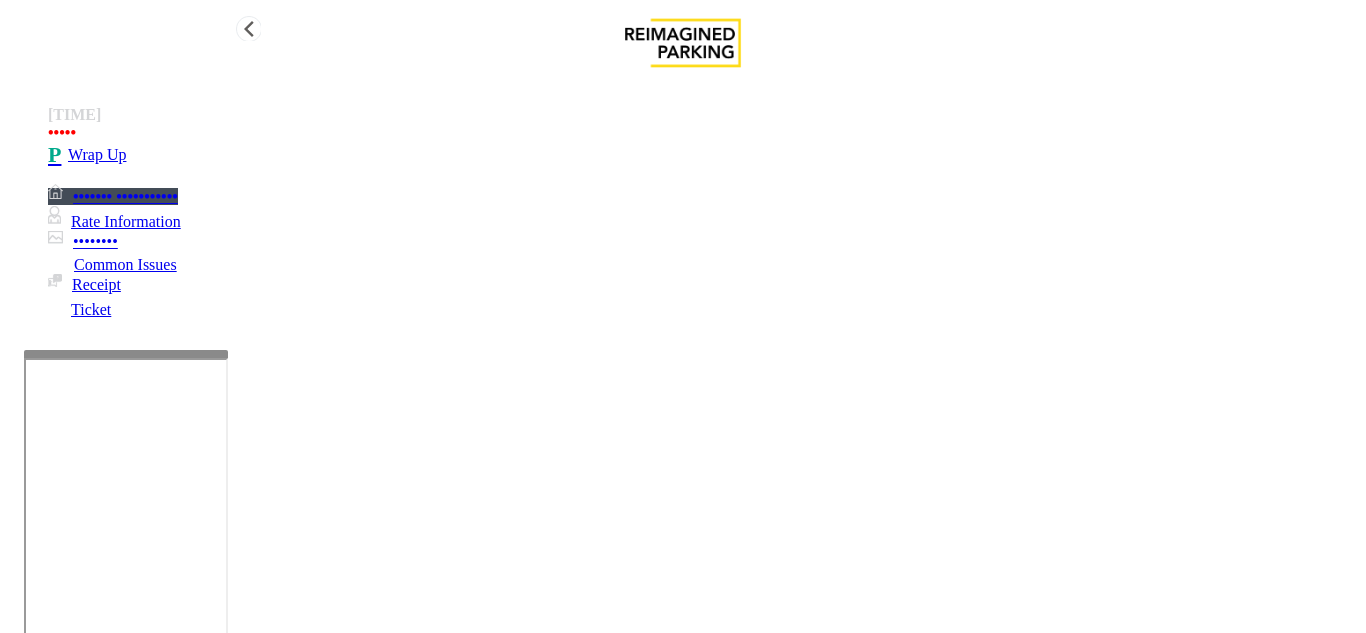 click on "•••• ••" at bounding box center (703, 155) 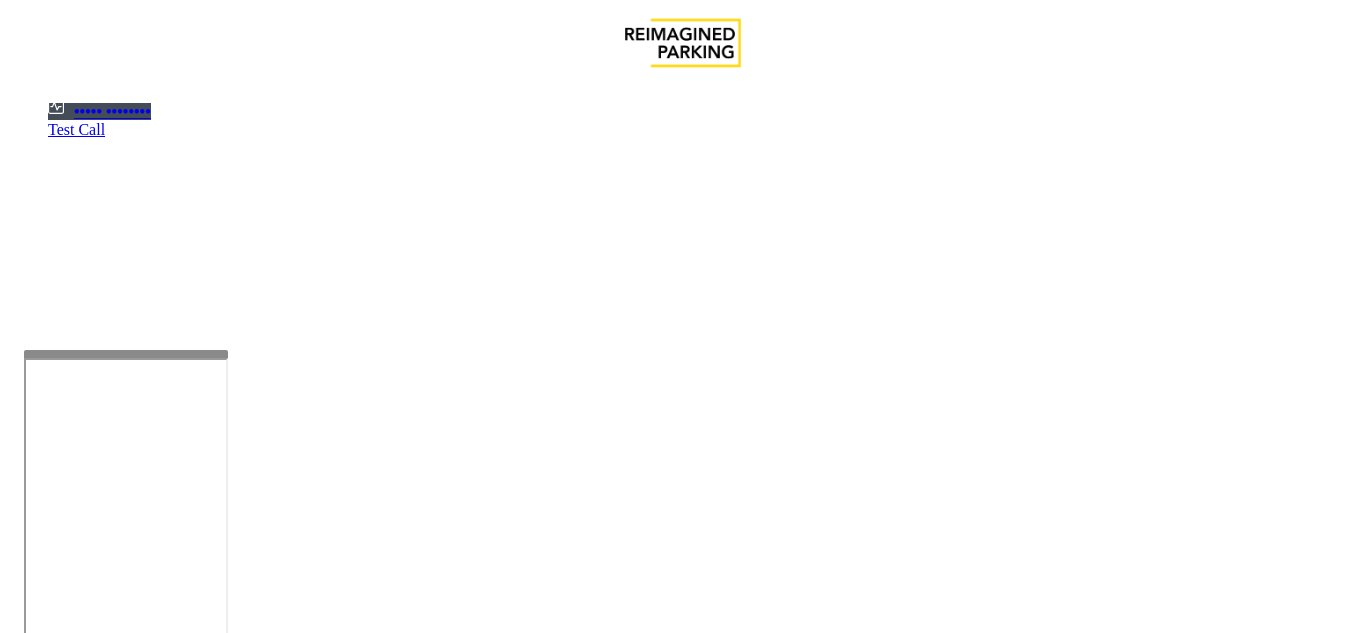click at bounding box center [79, 1335] 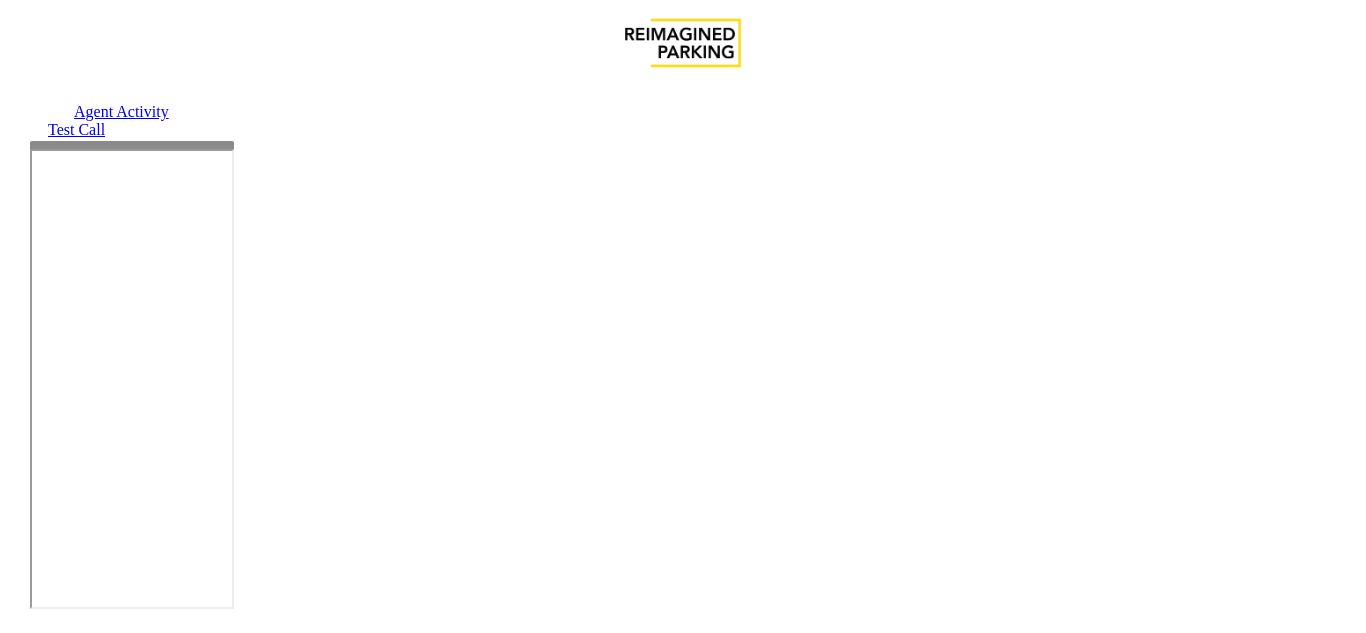 scroll, scrollTop: 0, scrollLeft: 0, axis: both 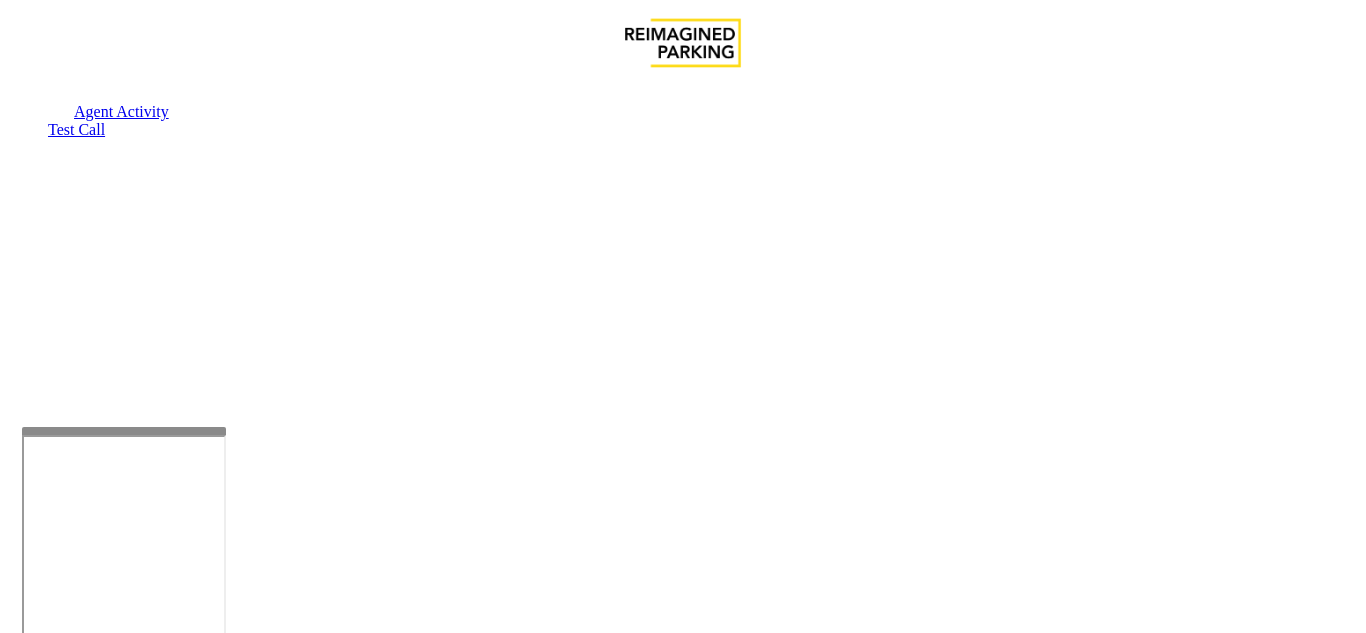 click on "Agent Activity Test Call × Close Powered by Umojo © 2025 Start incoming call Logout ×
Select location × Select Anonymous Call Clear Select Lot Number Location Name Address No records available. Cancel Anonymous Call Notes Cancel Save Select lane × × ×" at bounding box center [683, 1029] 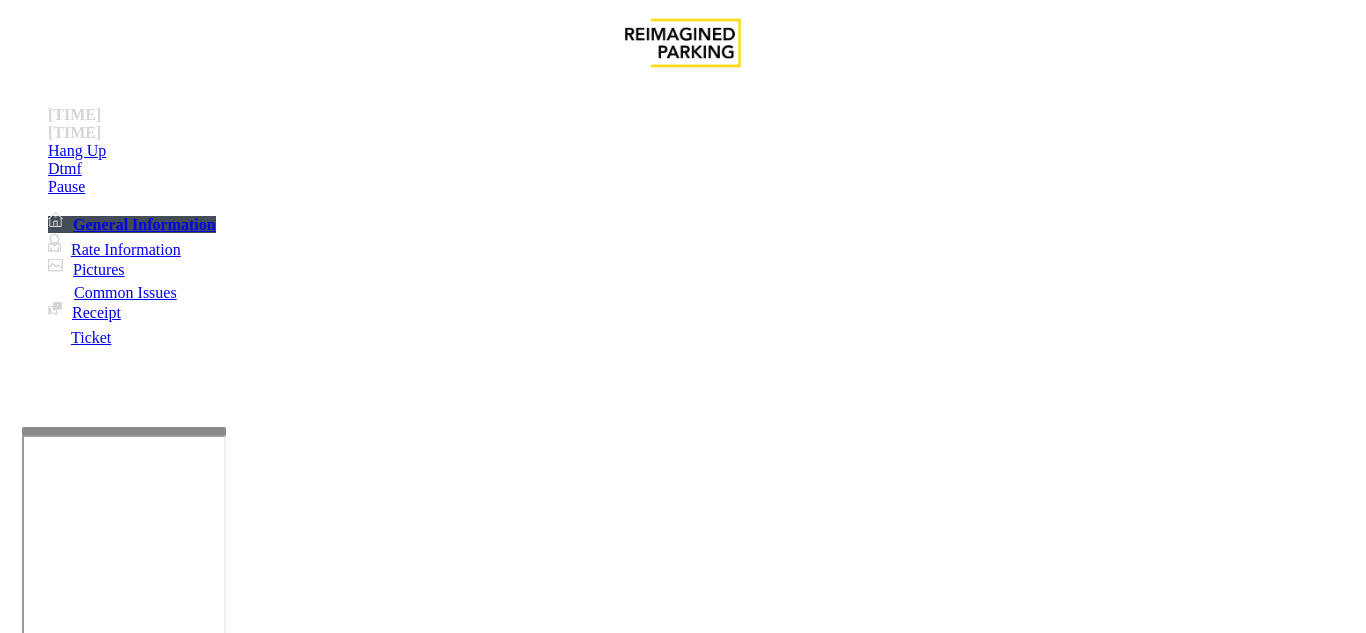 scroll, scrollTop: 500, scrollLeft: 0, axis: vertical 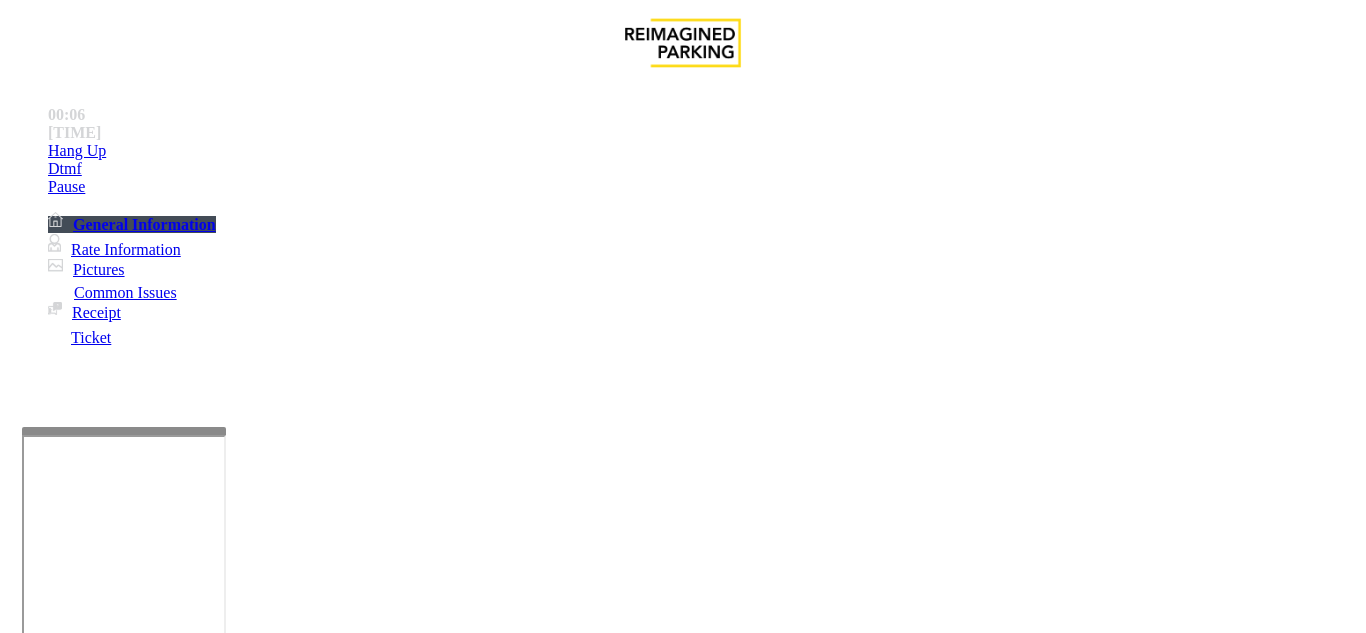 drag, startPoint x: 906, startPoint y: 453, endPoint x: 856, endPoint y: 456, distance: 50.08992 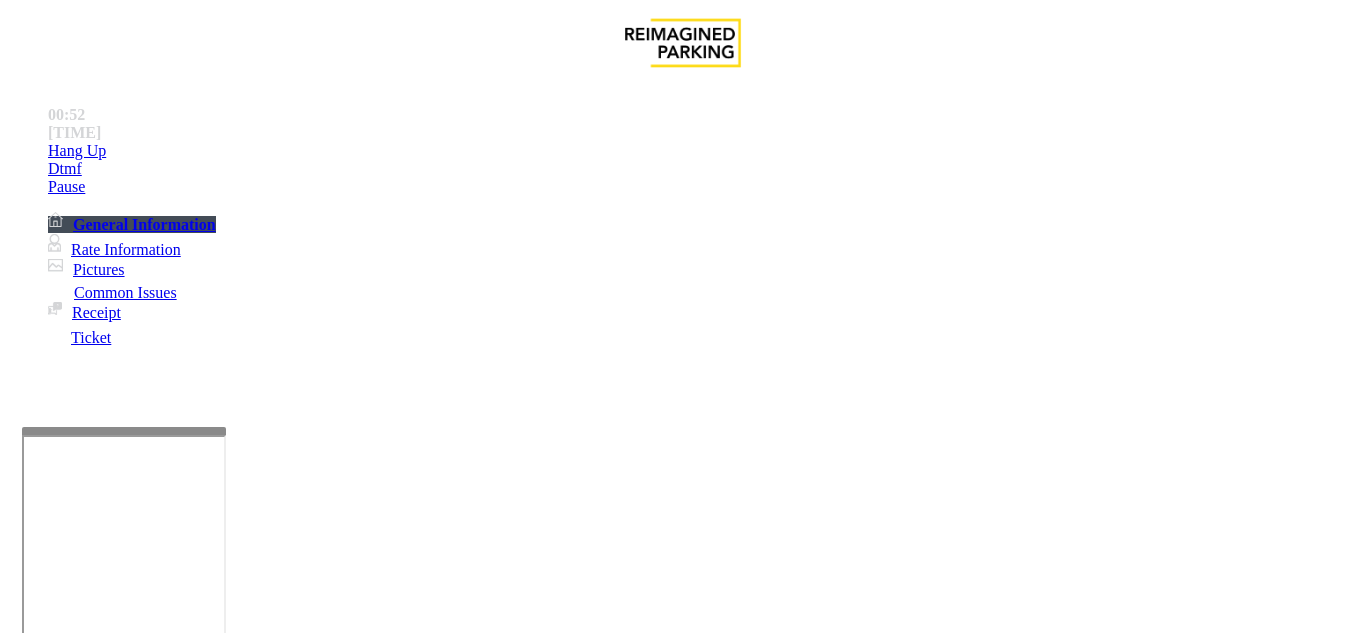 scroll, scrollTop: 900, scrollLeft: 0, axis: vertical 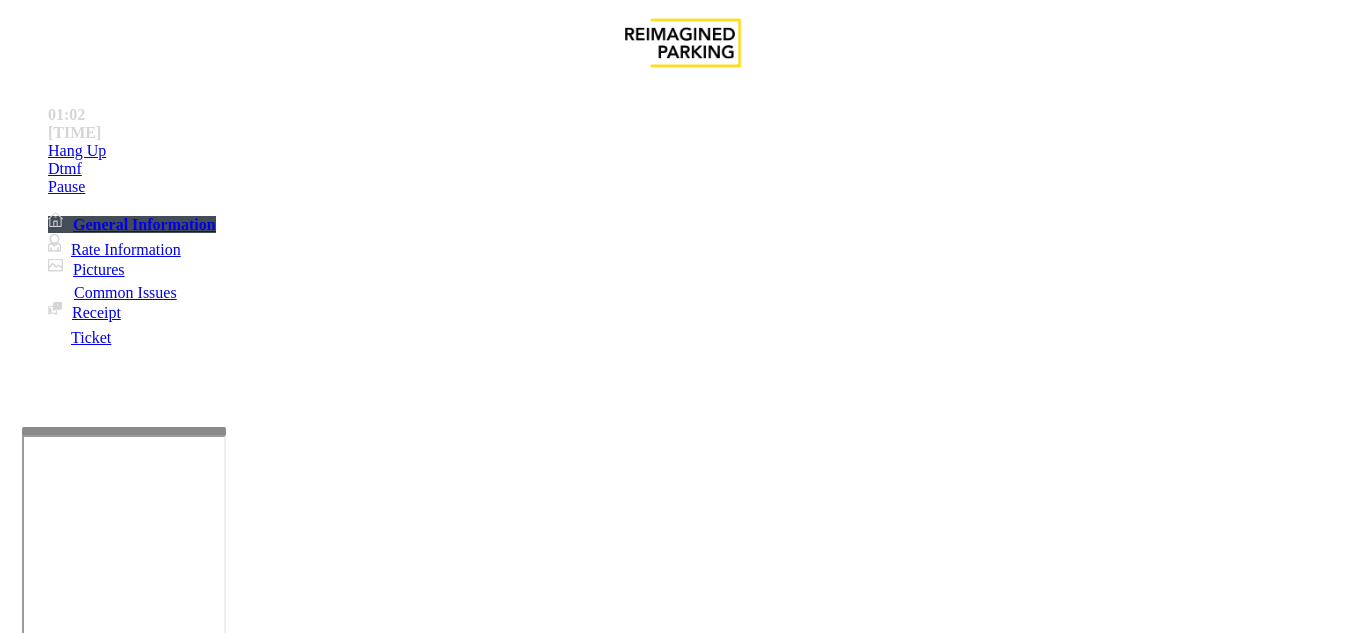 drag, startPoint x: 447, startPoint y: 325, endPoint x: 448, endPoint y: 307, distance: 18.027756 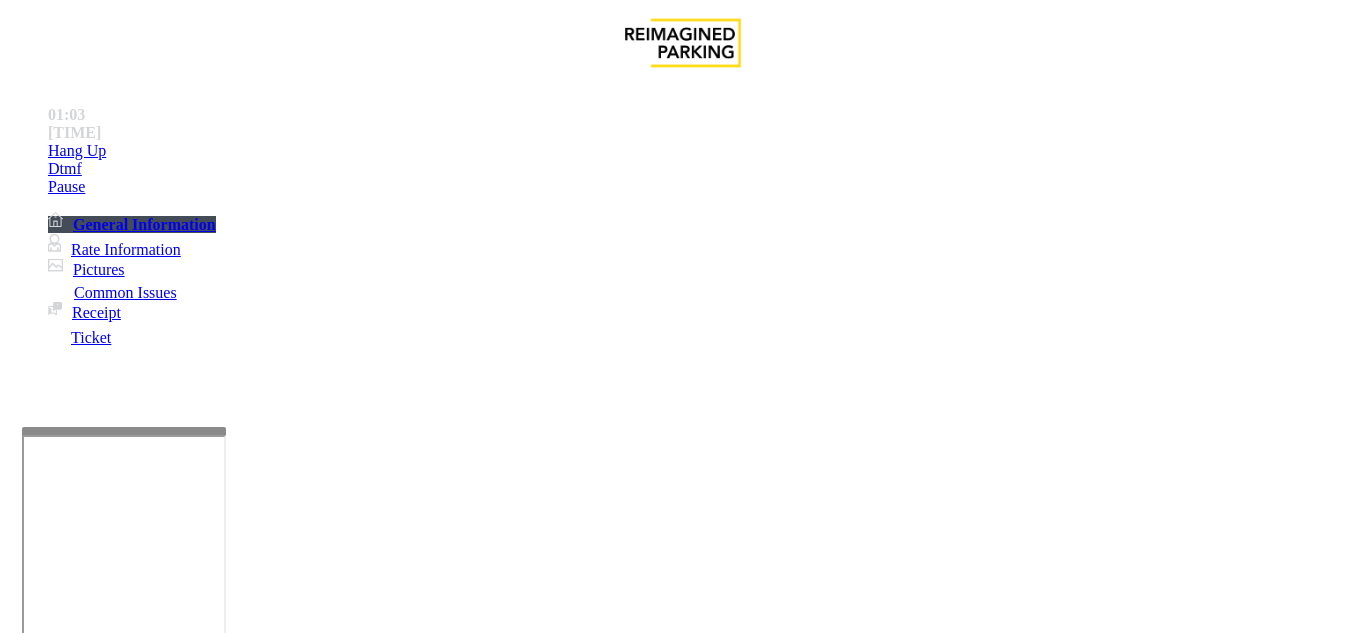 click at bounding box center (221, 1634) 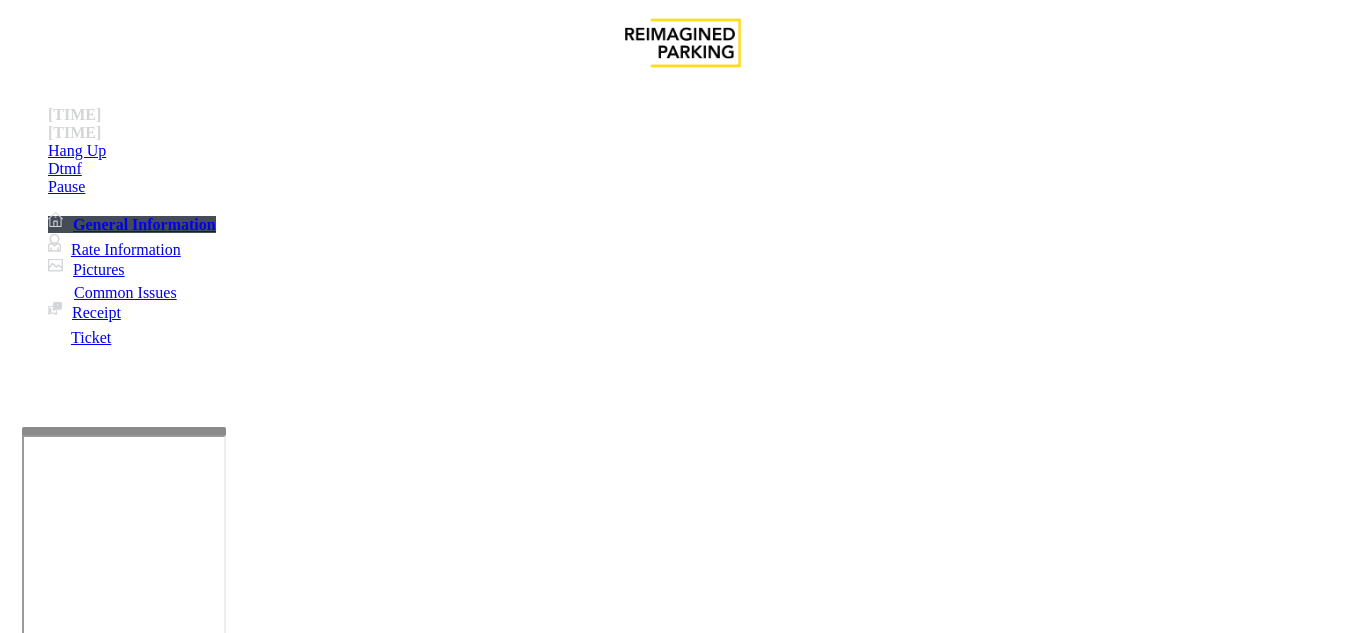 scroll, scrollTop: 300, scrollLeft: 0, axis: vertical 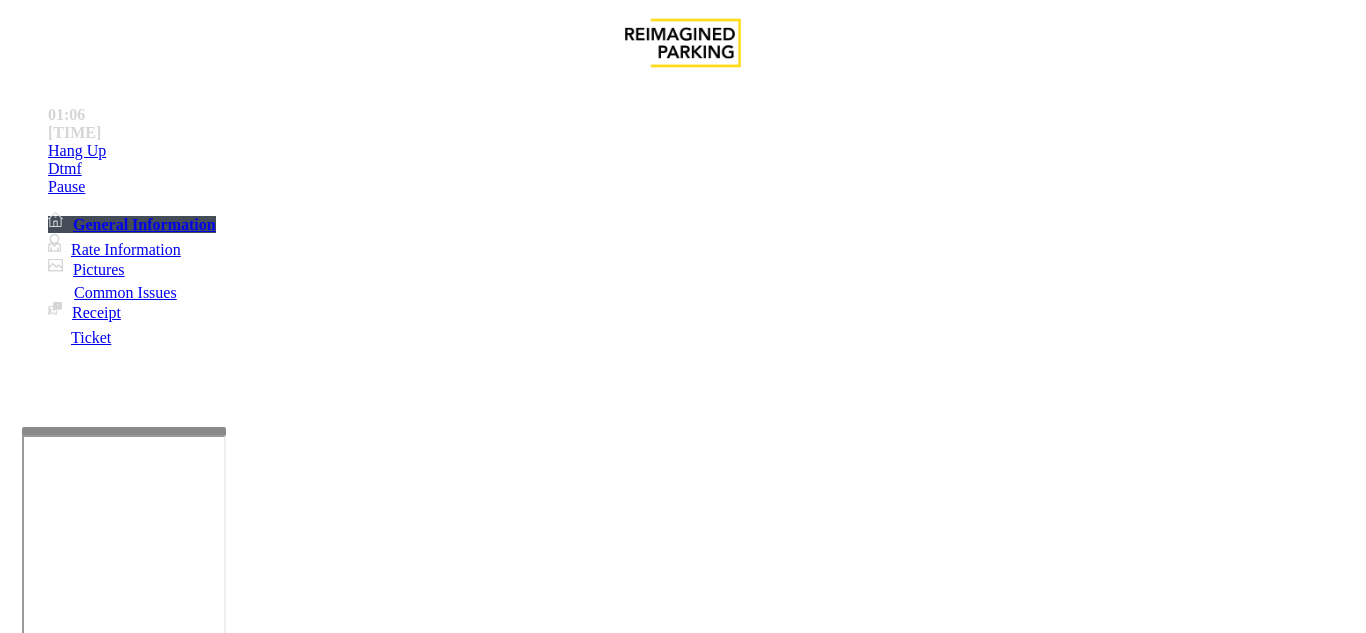 click at bounding box center [221, 1634] 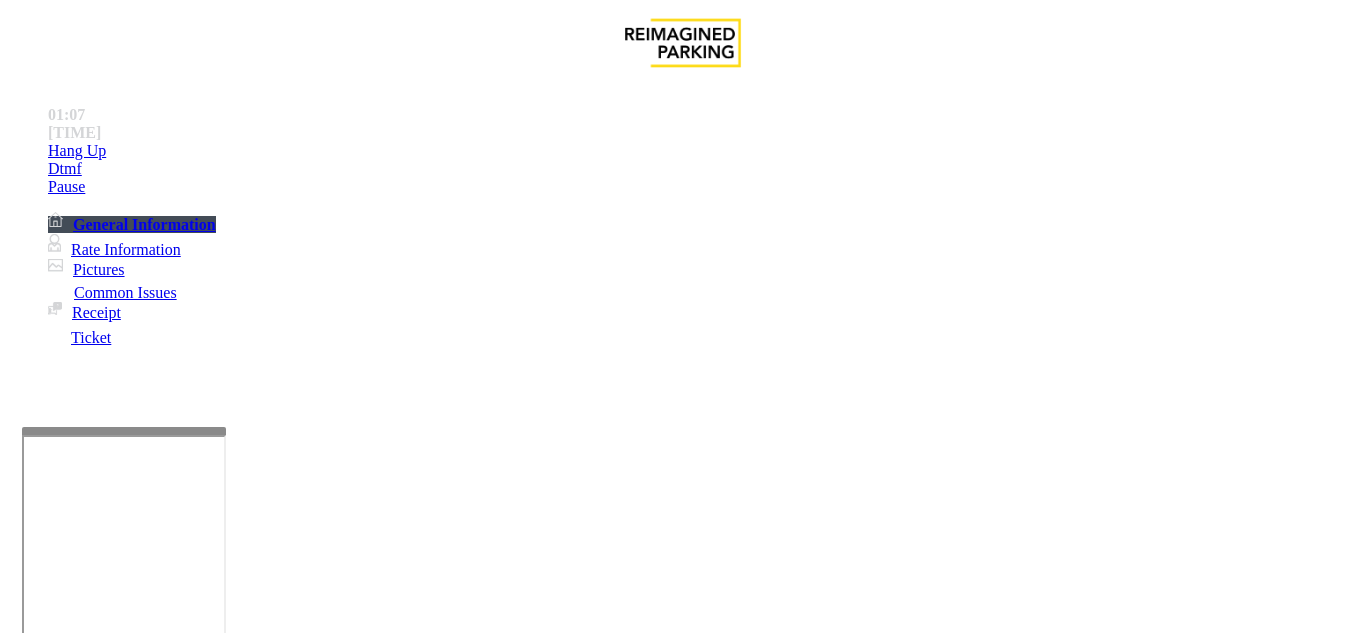 paste on "**********" 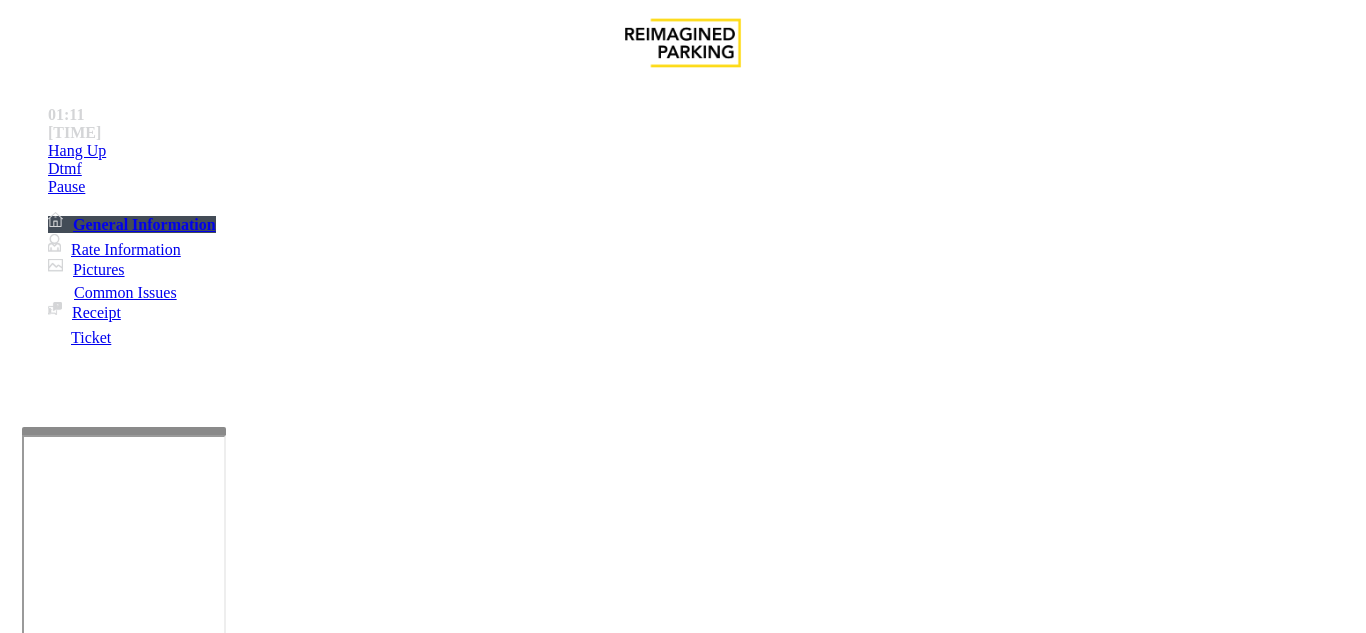 scroll, scrollTop: 0, scrollLeft: 0, axis: both 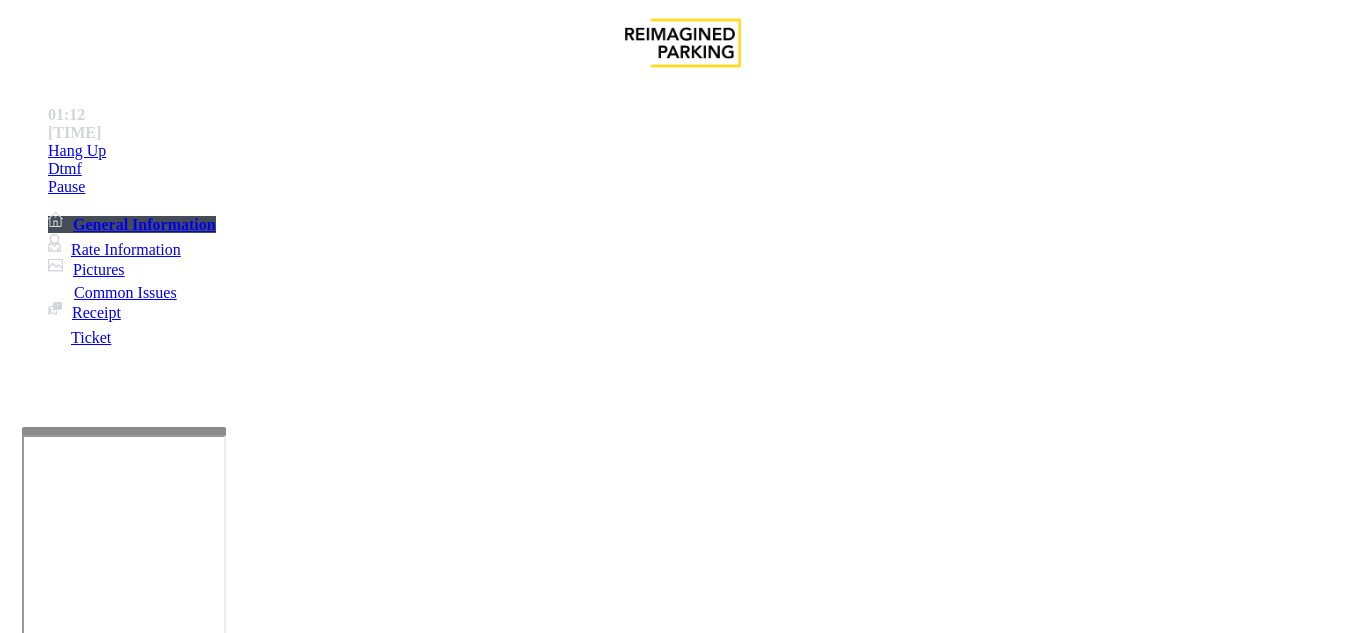 drag, startPoint x: 273, startPoint y: 184, endPoint x: 468, endPoint y: 199, distance: 195.57607 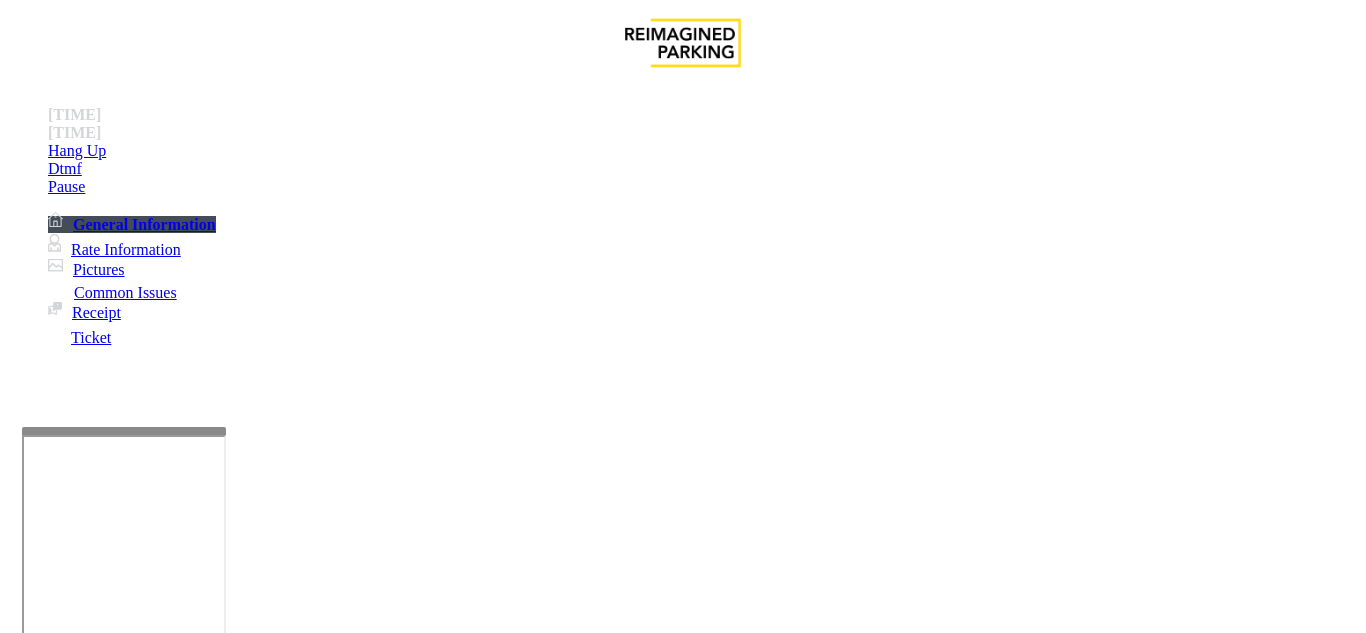 copy on "Validation Error" 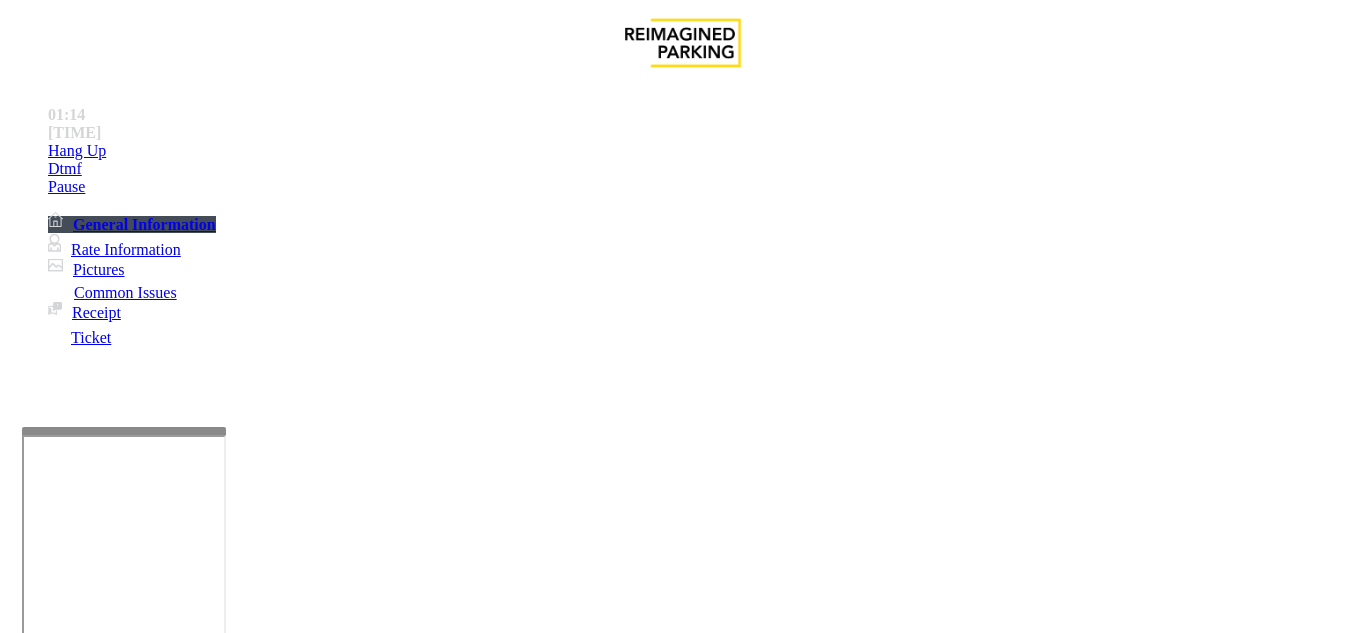 click on "Send alerts to manager" at bounding box center [121, 1692] 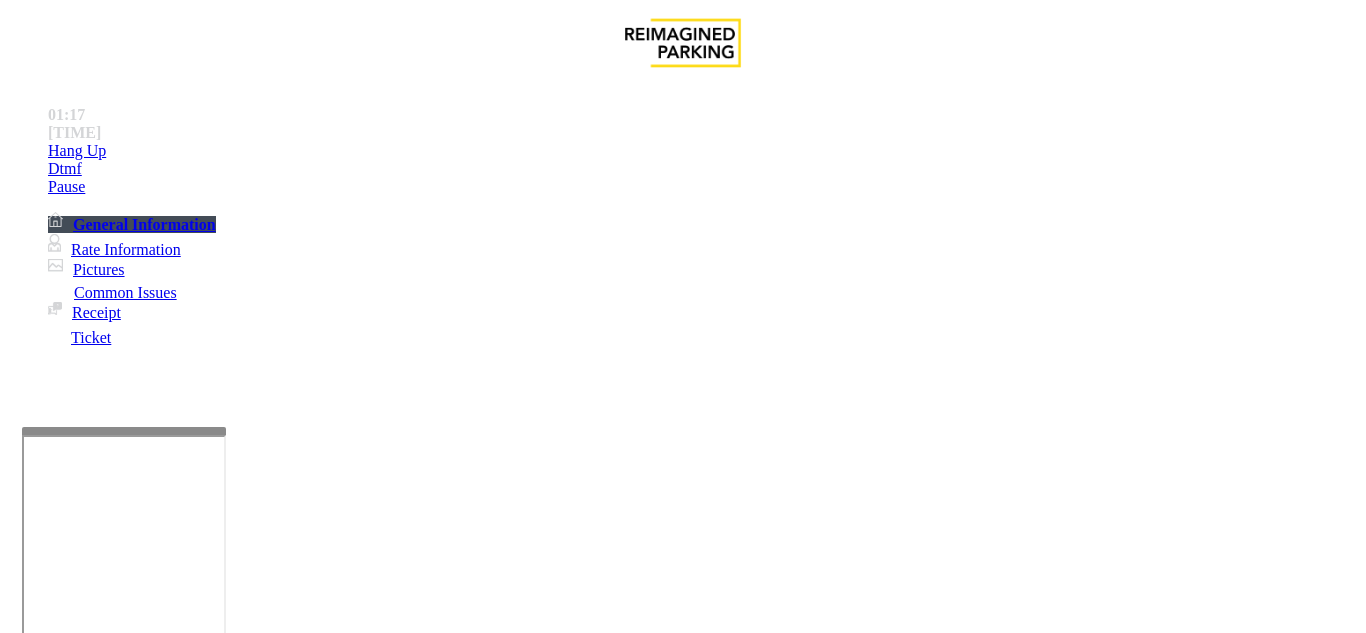 click at bounding box center [221, 1634] 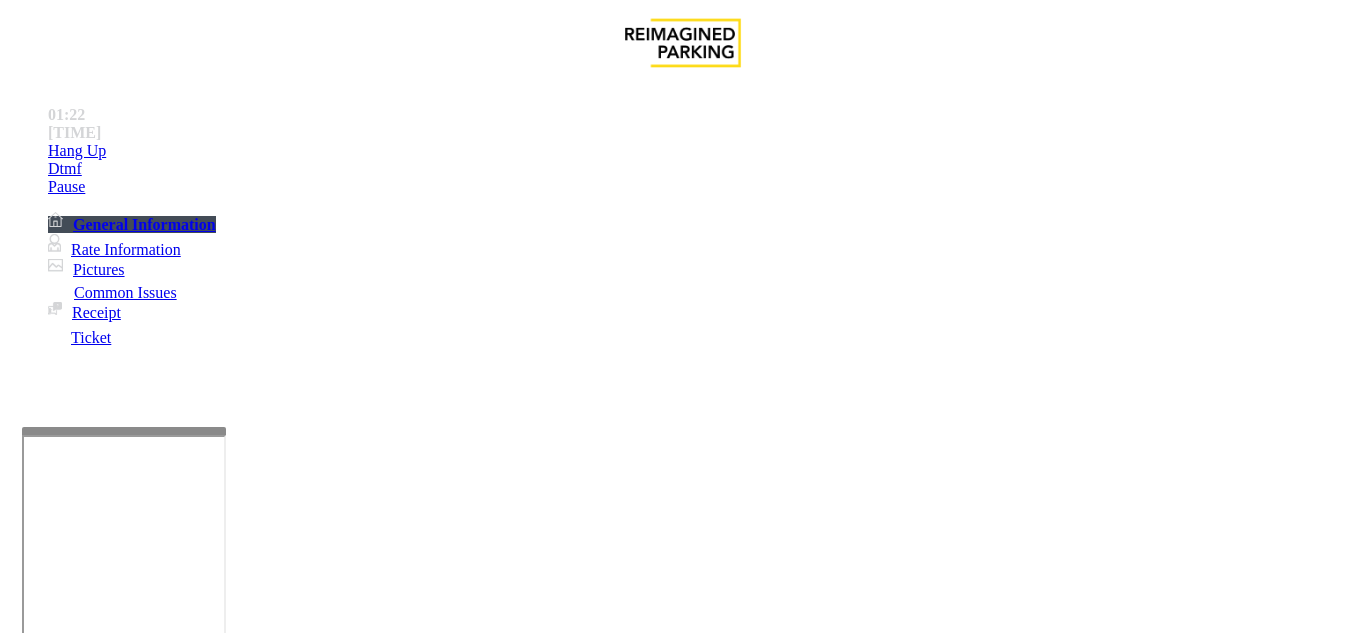 scroll, scrollTop: 0, scrollLeft: 0, axis: both 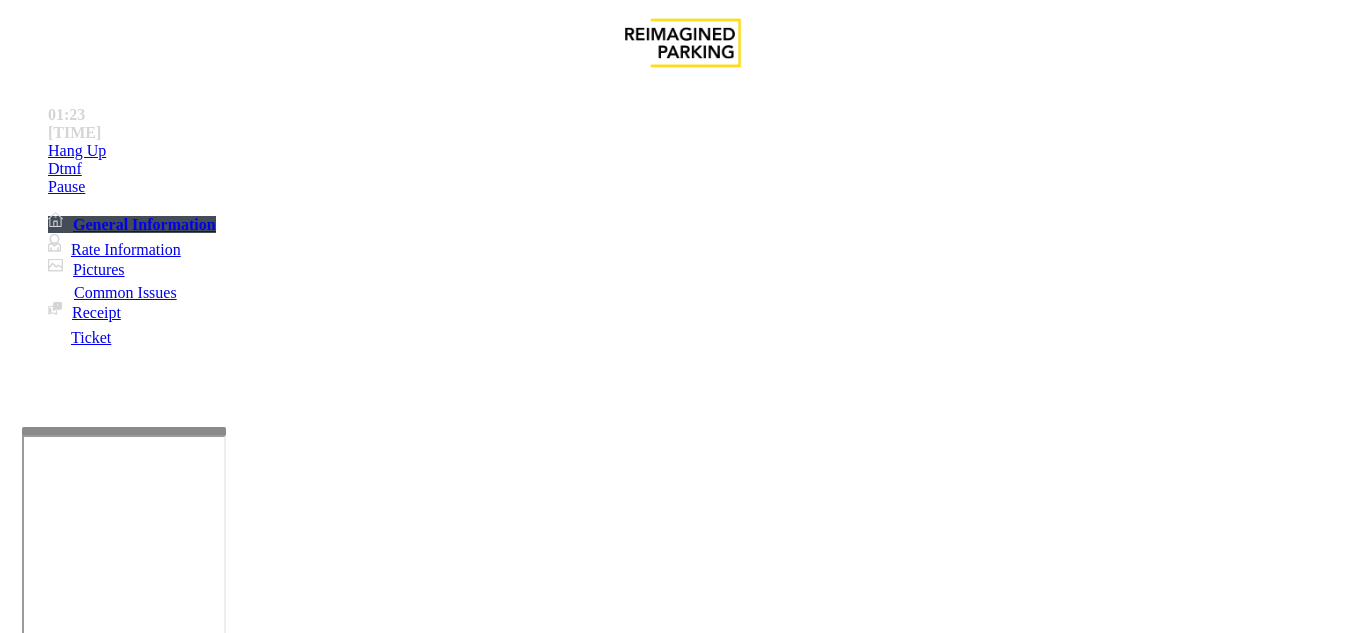 type on "**********" 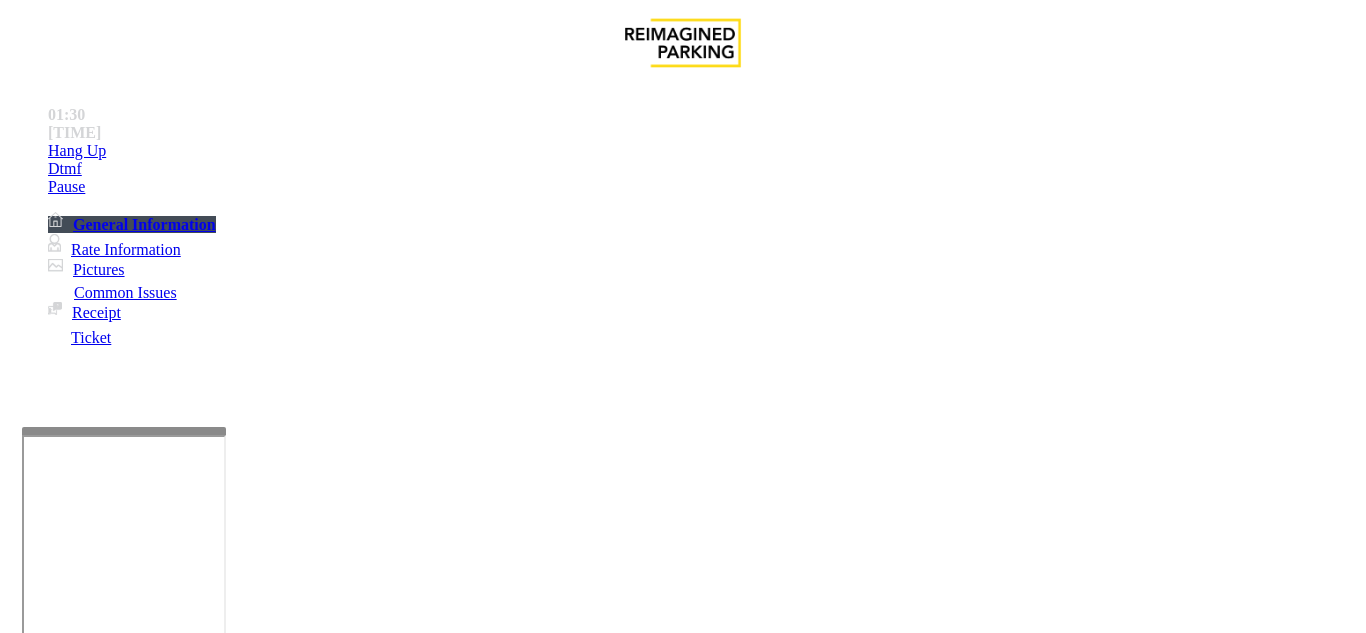 scroll, scrollTop: 2791, scrollLeft: 0, axis: vertical 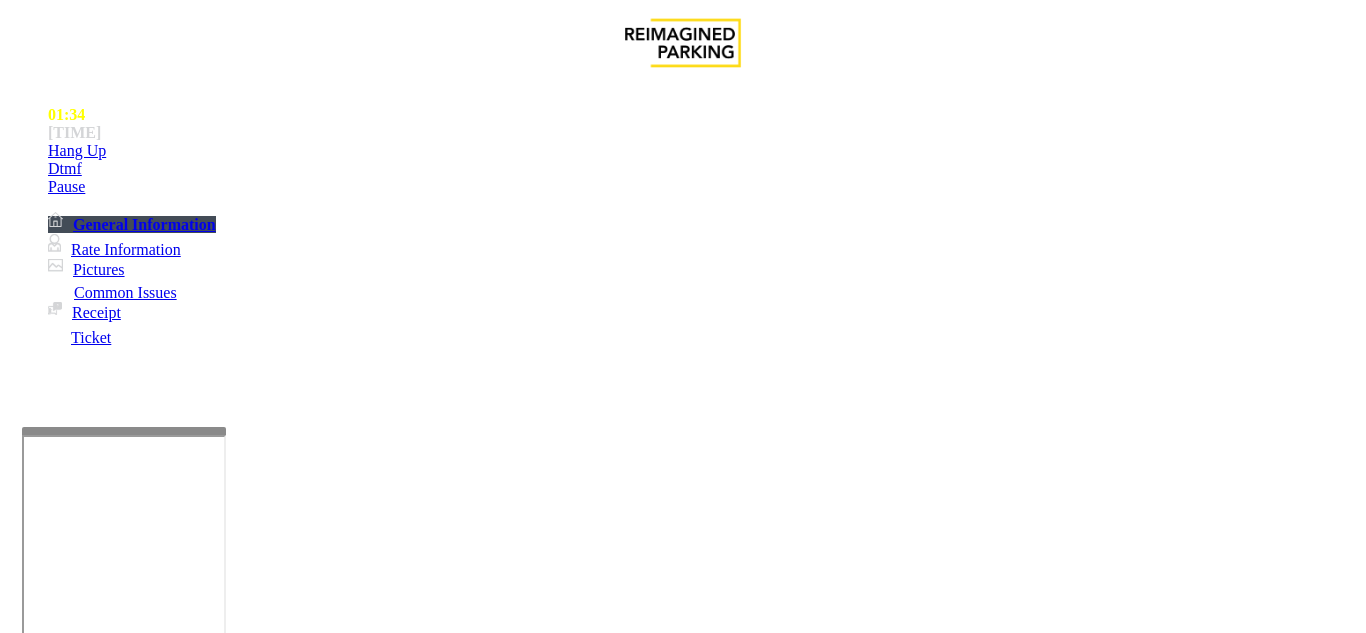 type on "********" 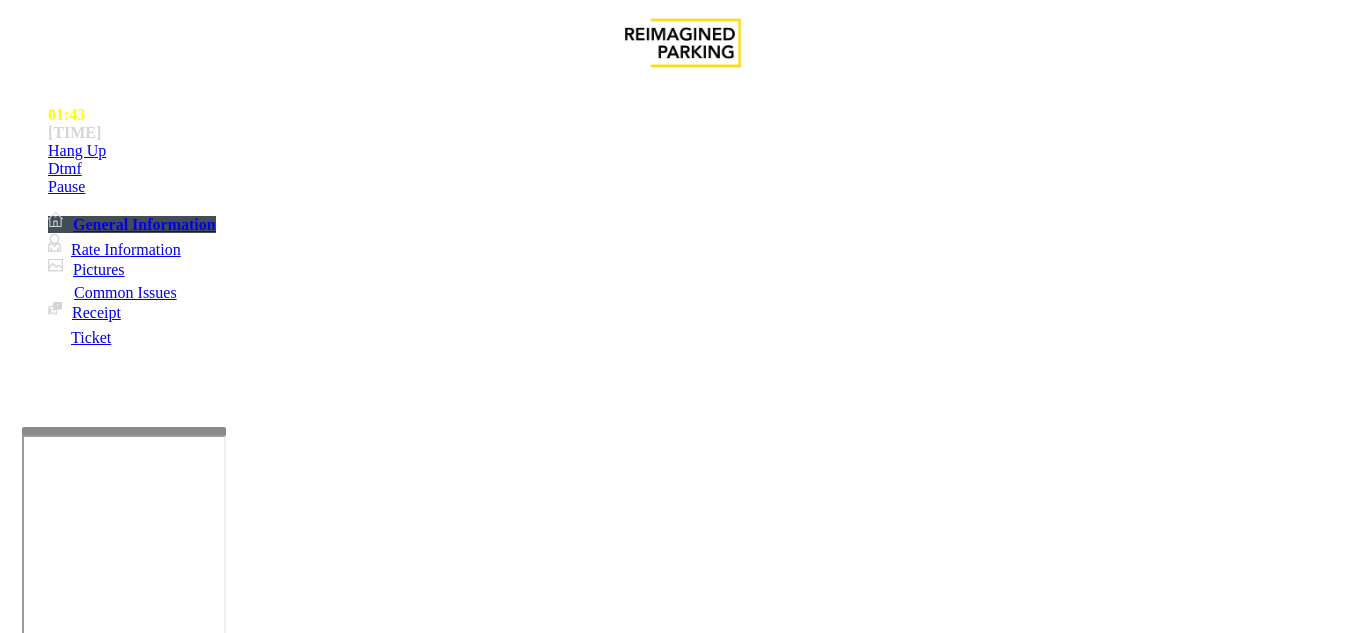scroll, scrollTop: 600, scrollLeft: 0, axis: vertical 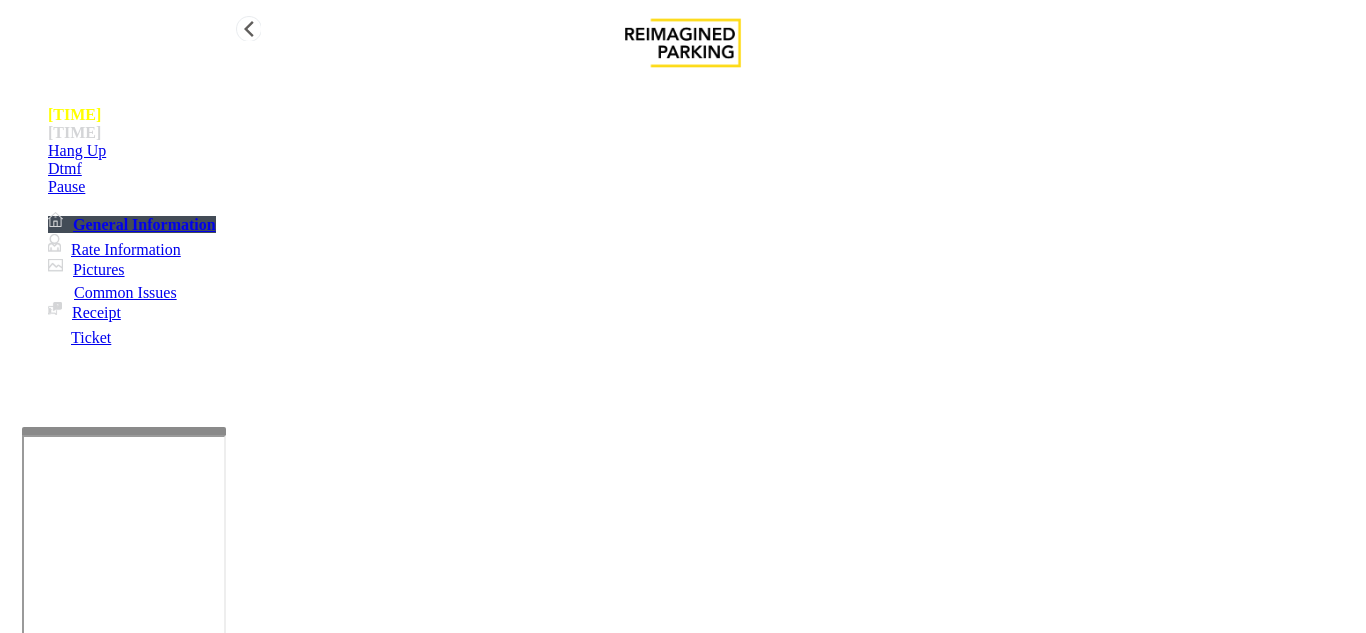 click on "Hang Up" at bounding box center (703, 151) 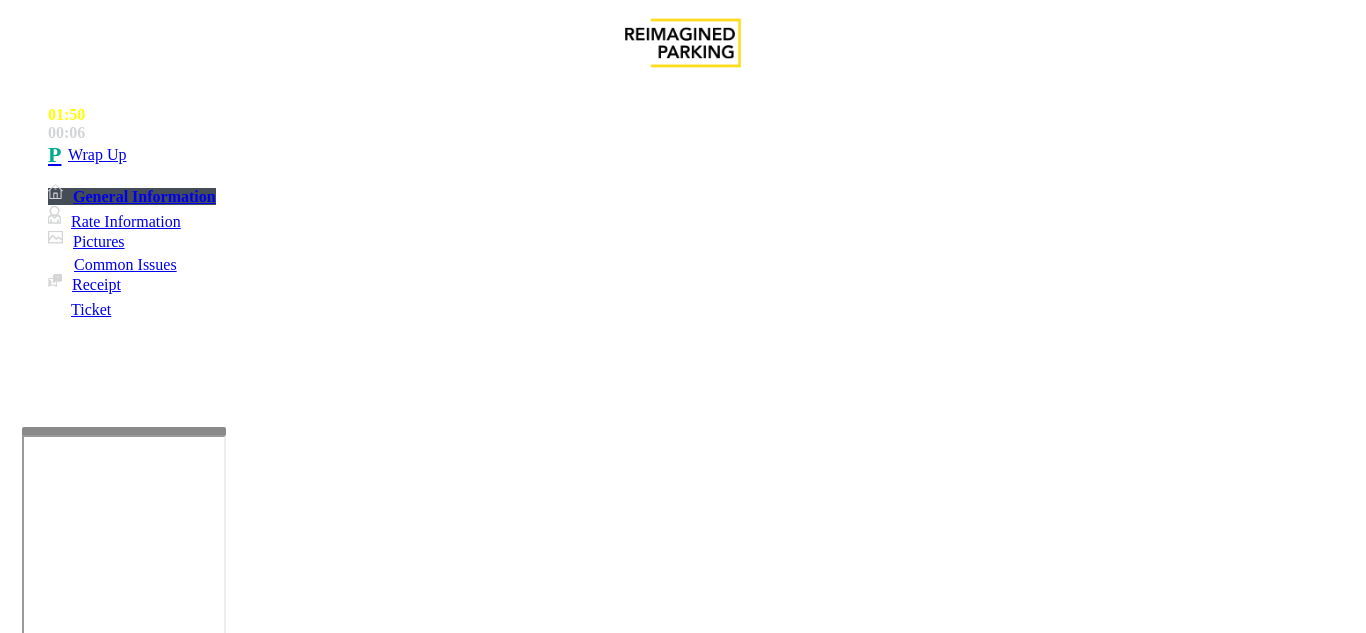scroll, scrollTop: 100, scrollLeft: 0, axis: vertical 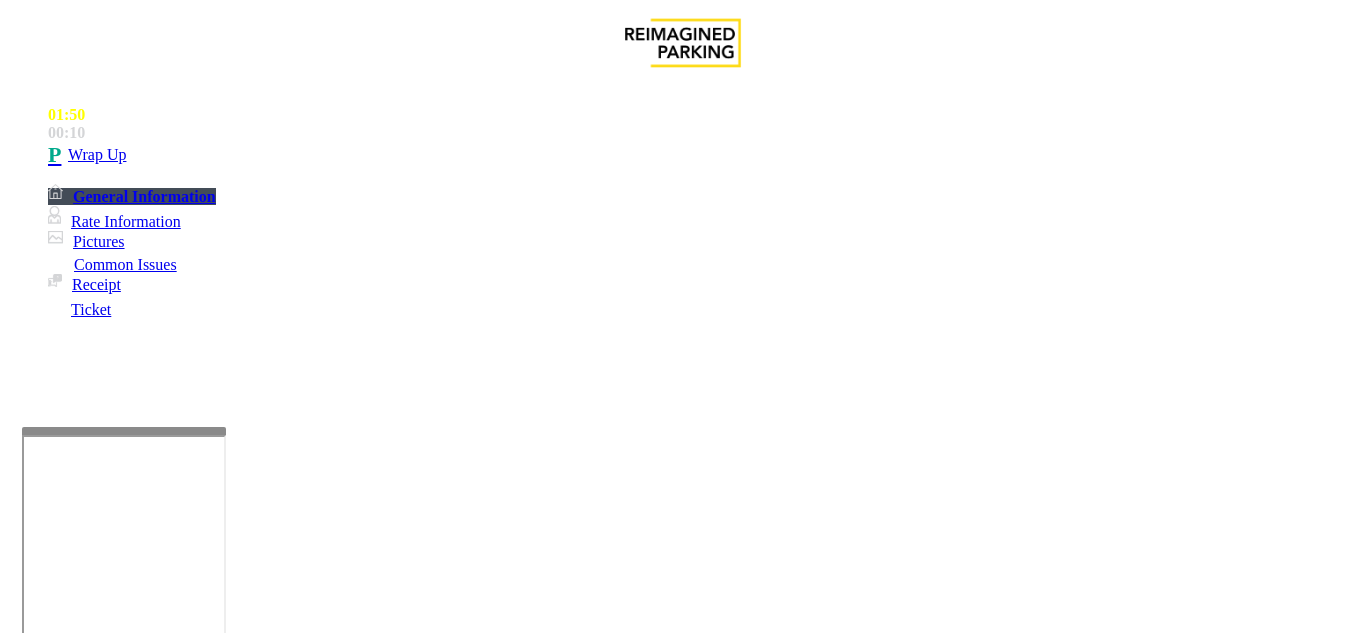 click at bounding box center [221, 1634] 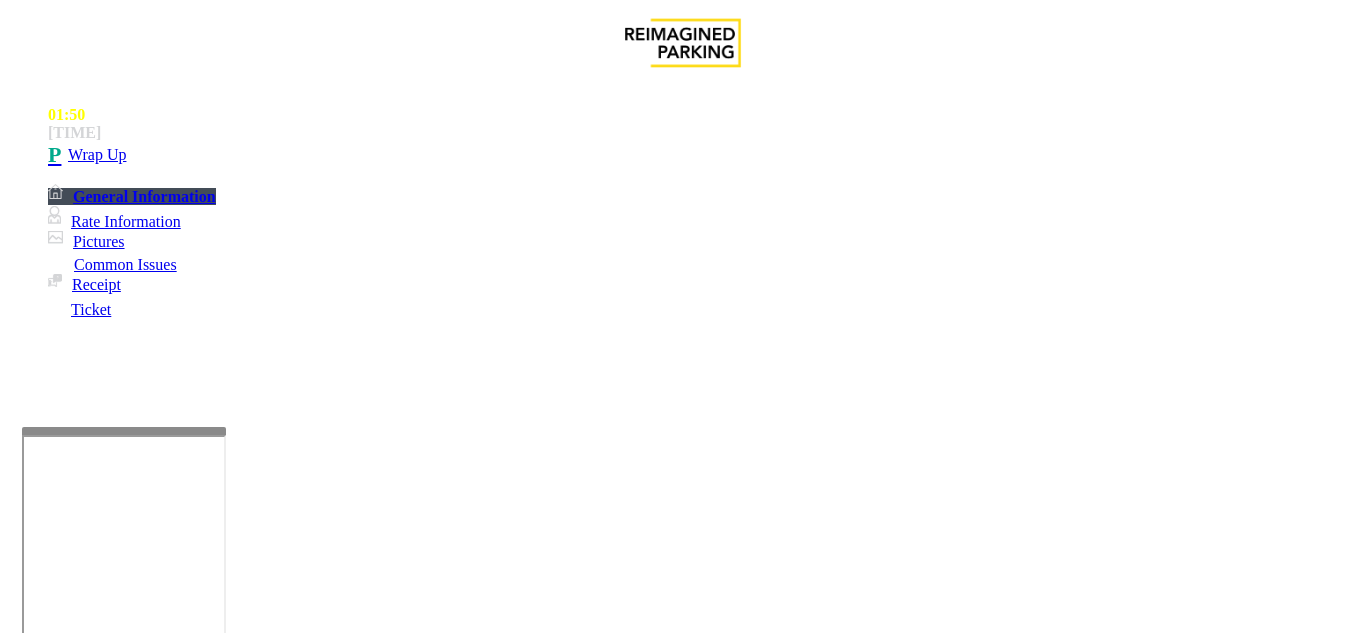 click at bounding box center [221, 1634] 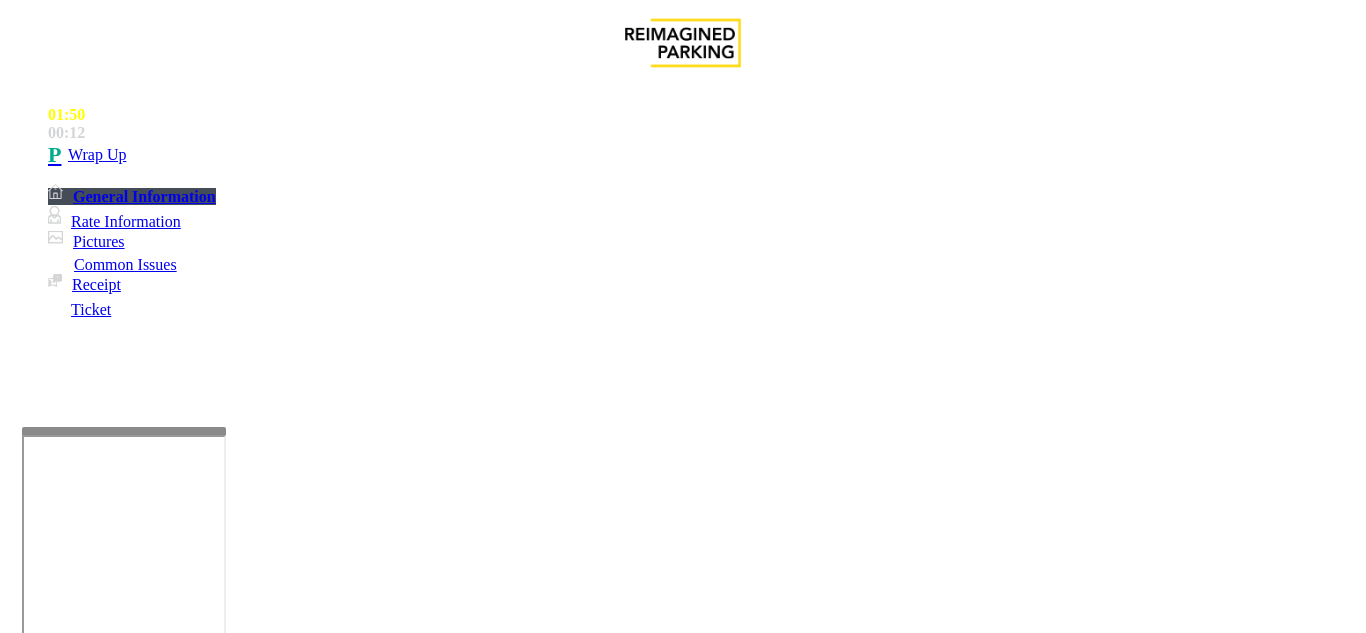 click on "Validation Error" at bounding box center [682, 1271] 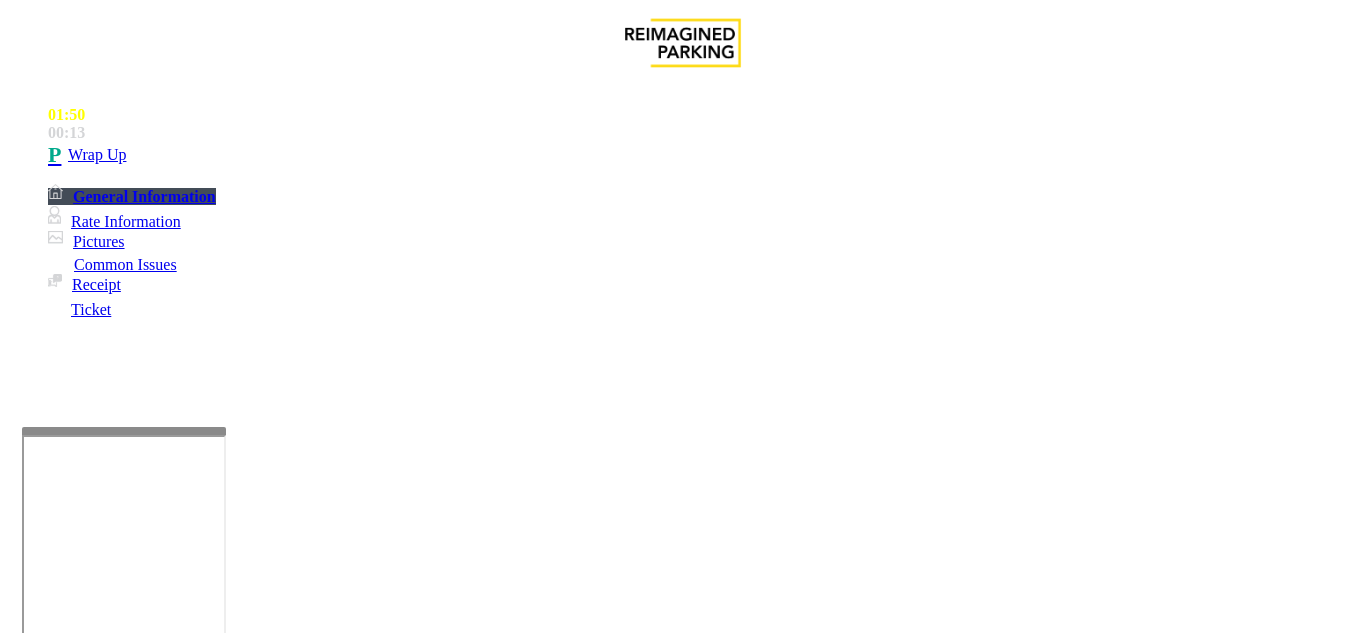 drag, startPoint x: 272, startPoint y: 99, endPoint x: 460, endPoint y: 145, distance: 193.54585 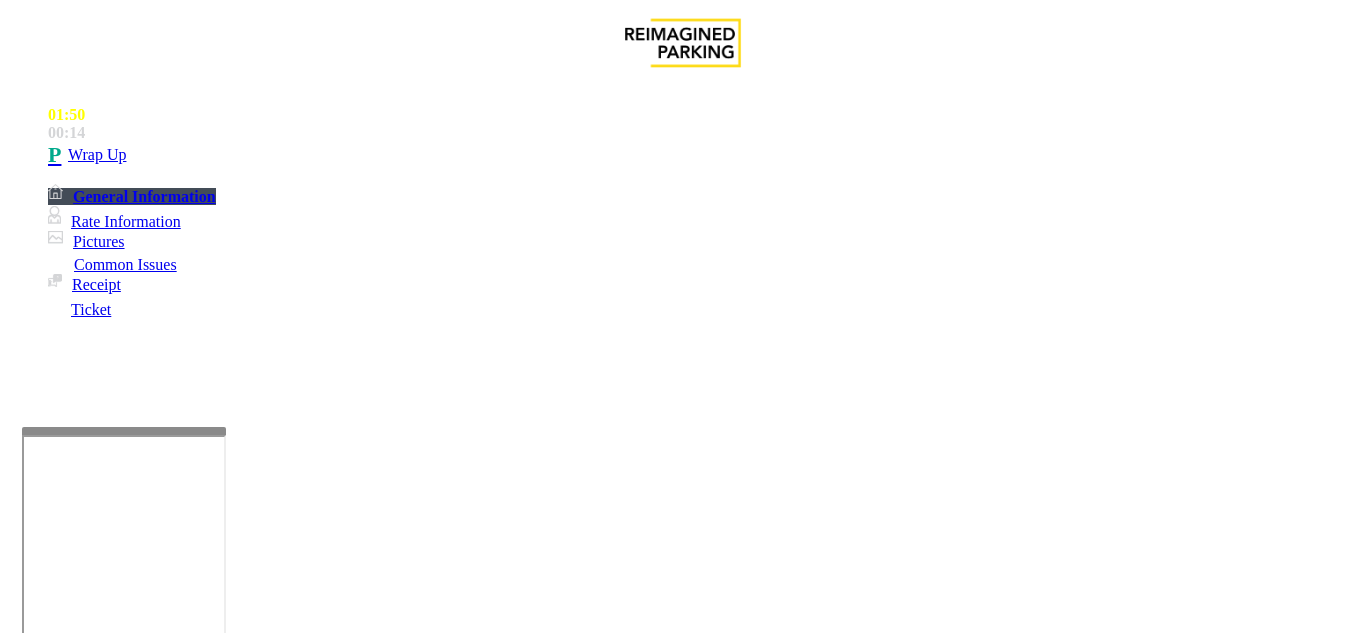 copy on "Validation Error *" 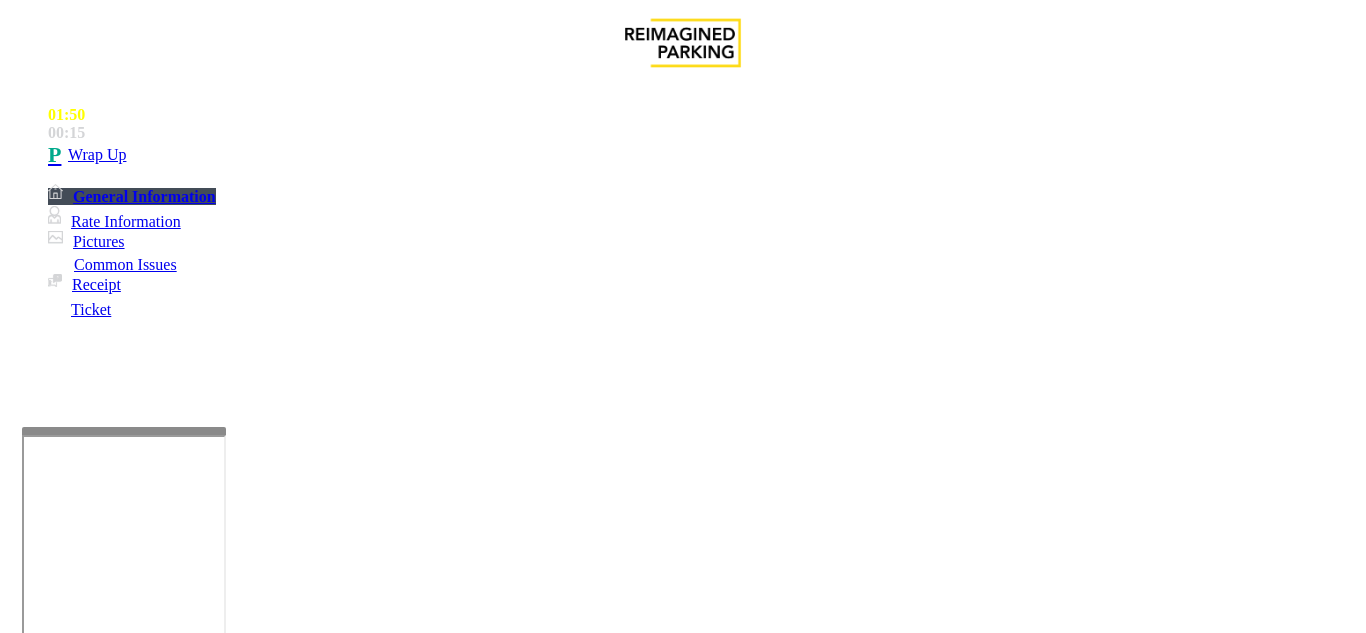 click at bounding box center (221, 1634) 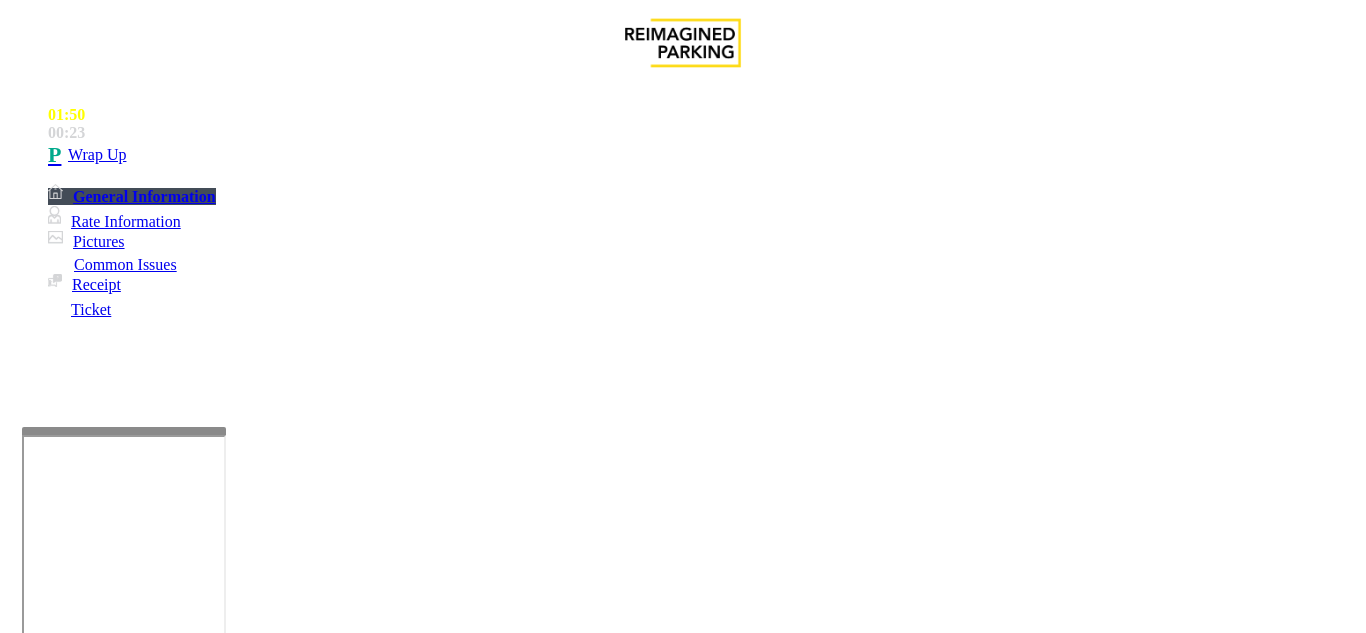 scroll, scrollTop: 0, scrollLeft: 0, axis: both 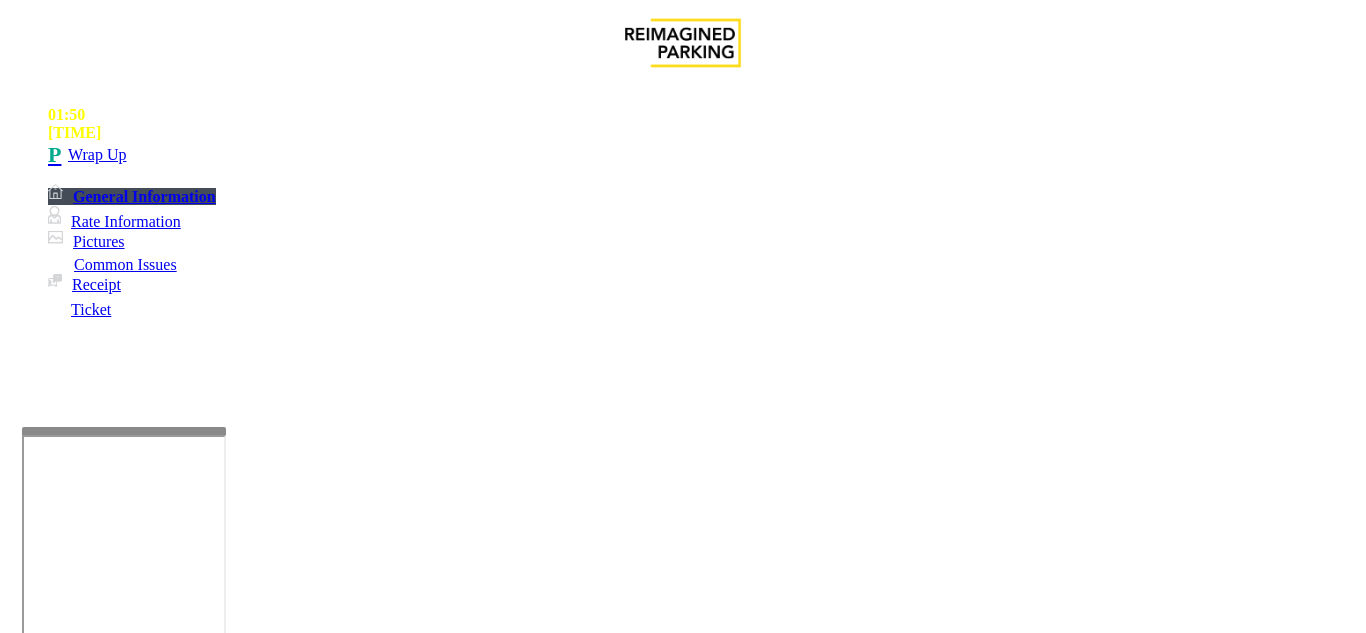 click at bounding box center [221, 1634] 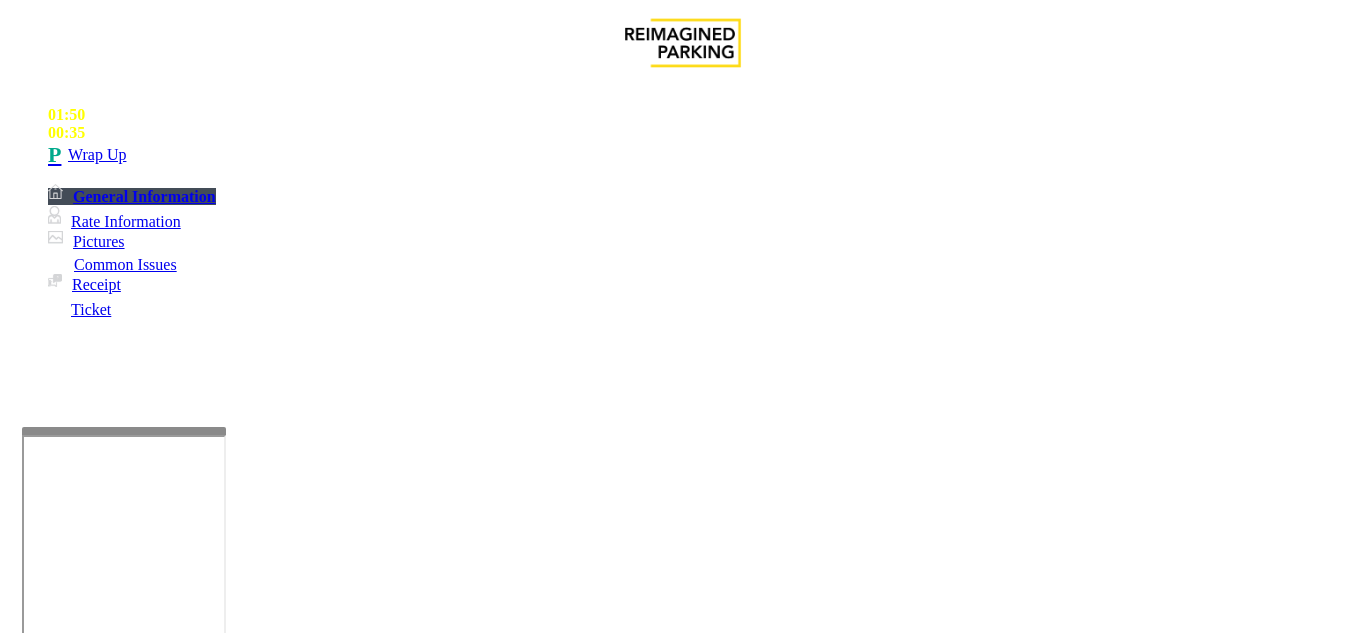 paste on "**********" 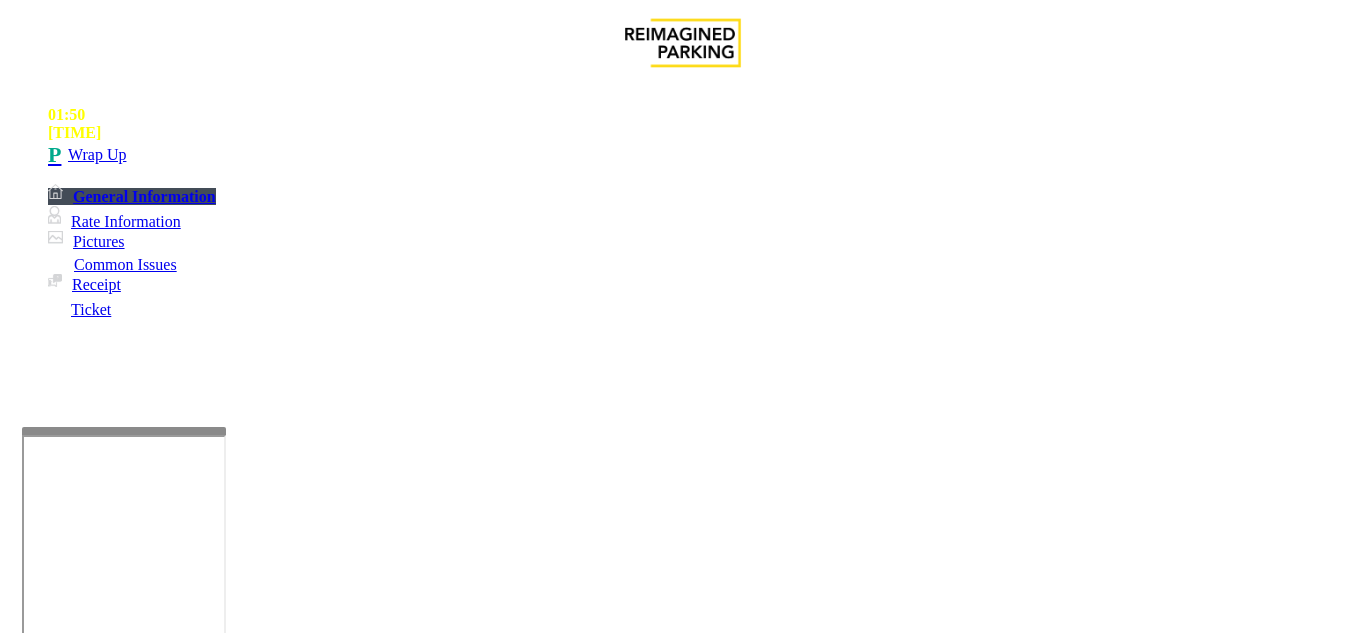 scroll, scrollTop: 400, scrollLeft: 0, axis: vertical 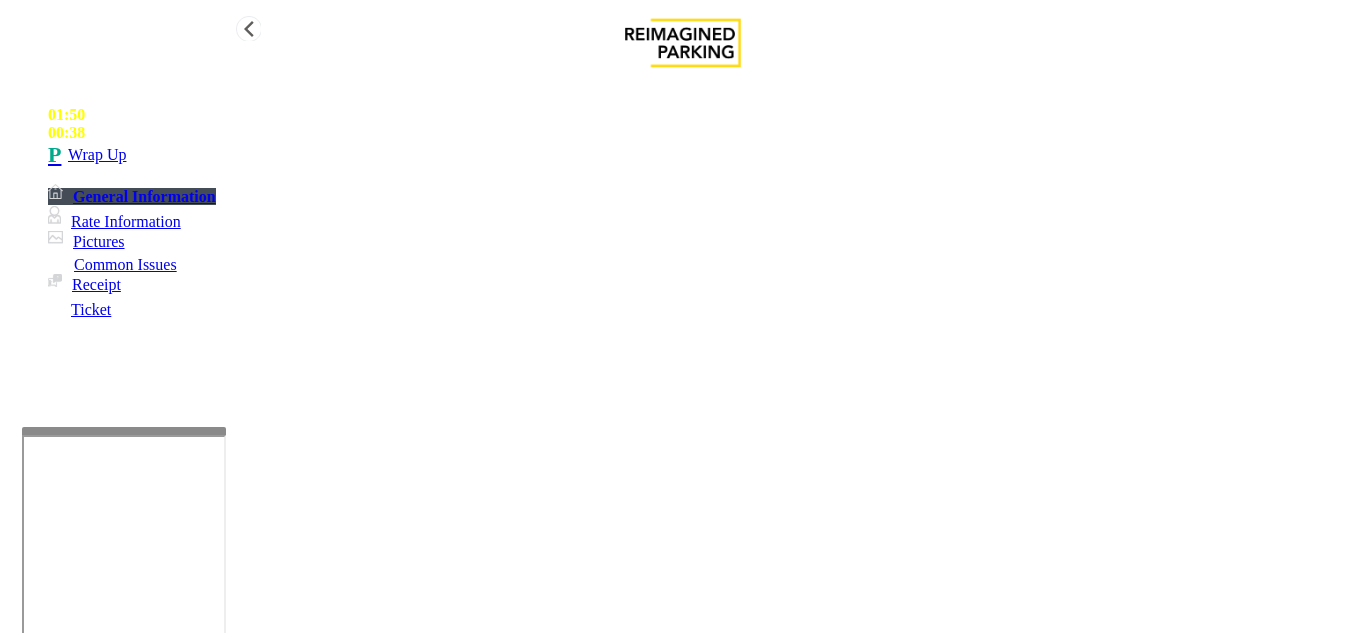type on "**********" 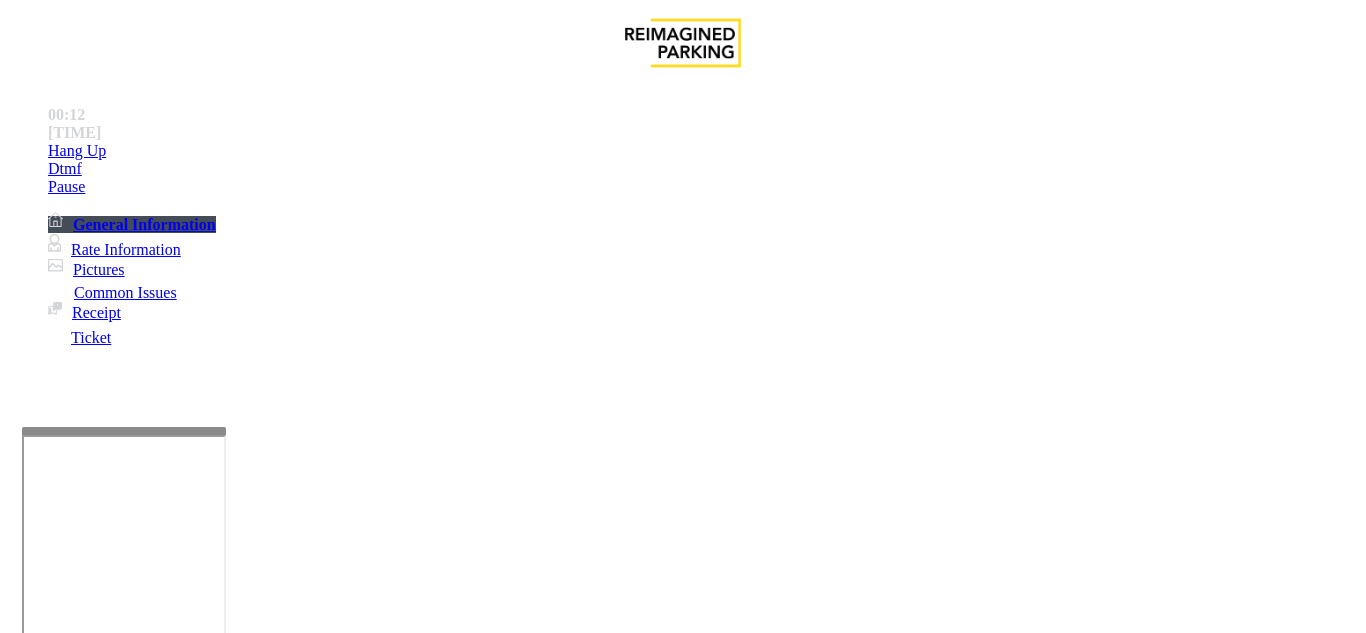 scroll, scrollTop: 500, scrollLeft: 0, axis: vertical 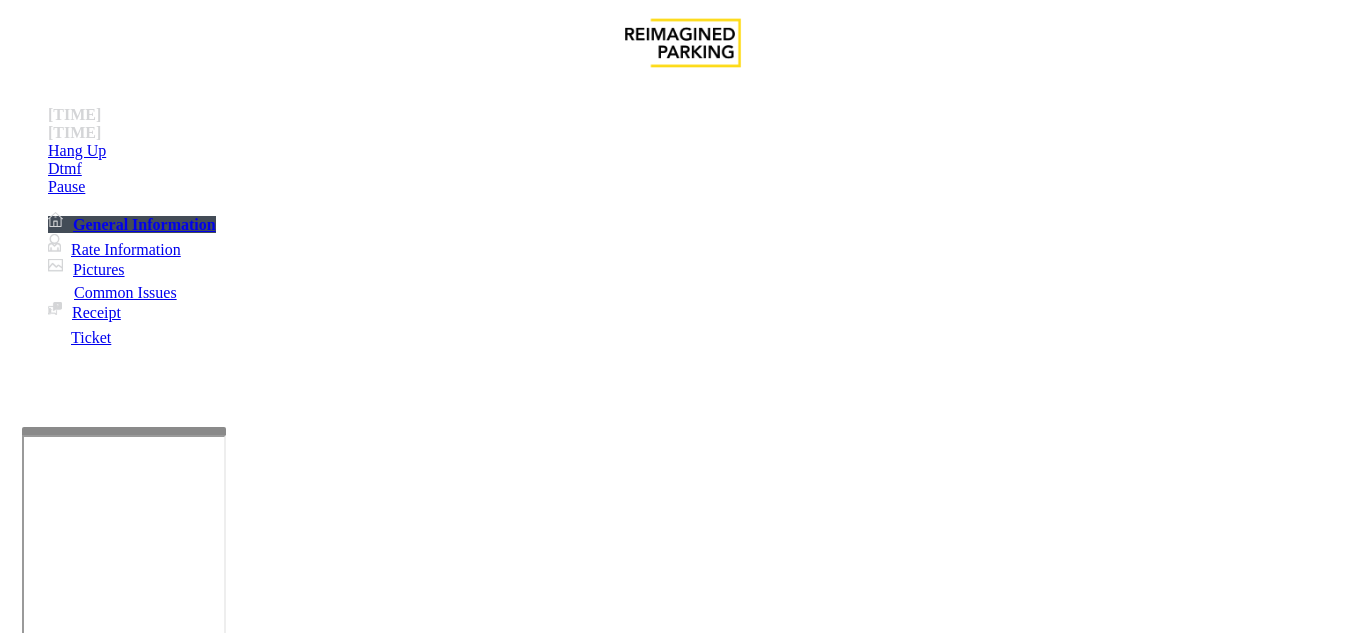 click on "Equipment Issue" at bounding box center (483, 1286) 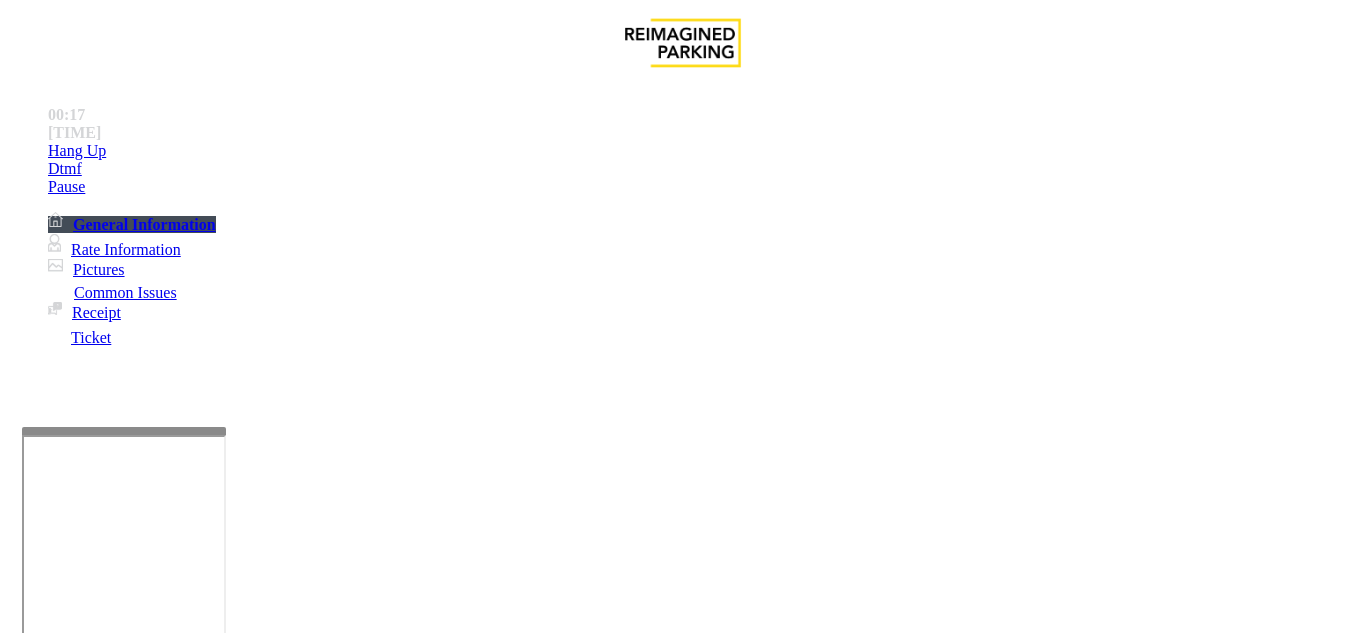 click on "Out of Tickets" at bounding box center [356, 1286] 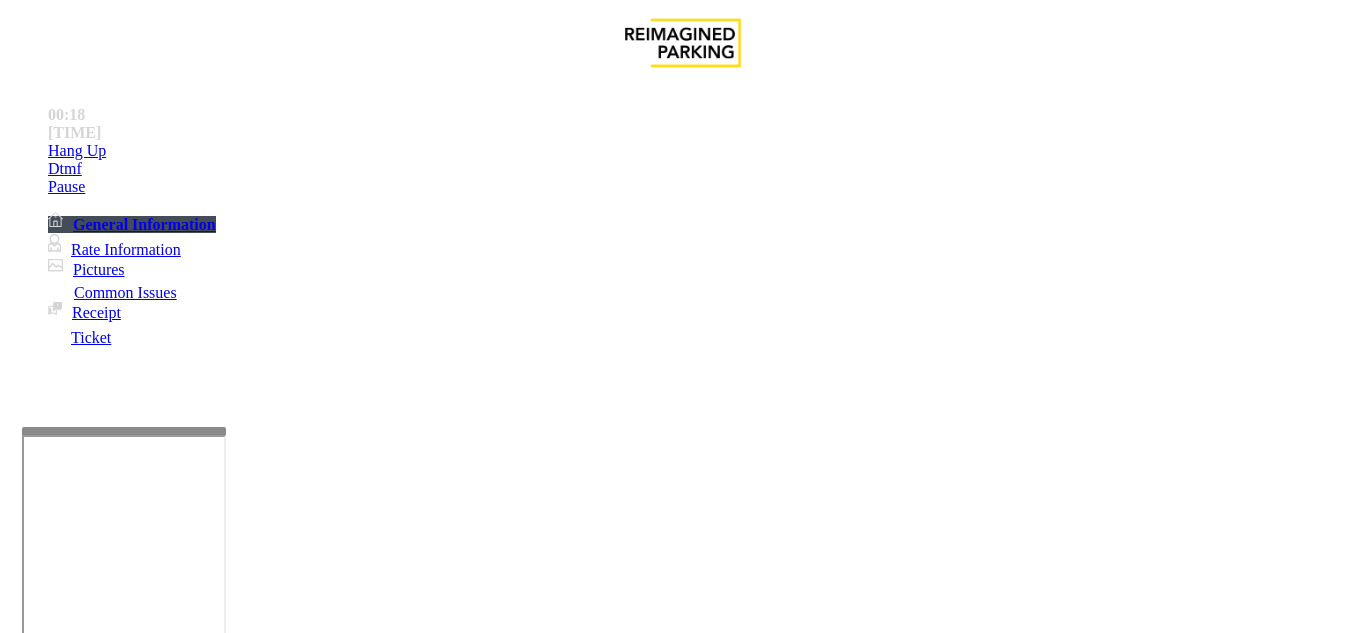 click on "Equipment Issue" at bounding box center [108, 1253] 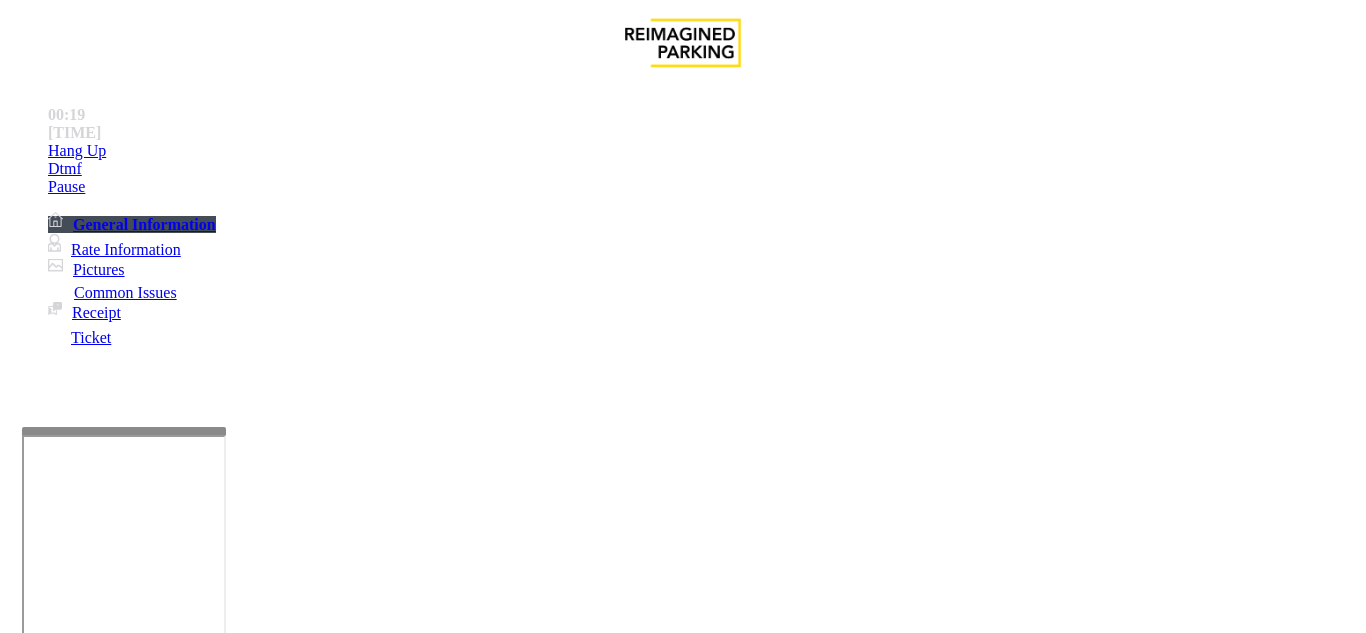 click on "Ticket Jam" at bounding box center [268, 1286] 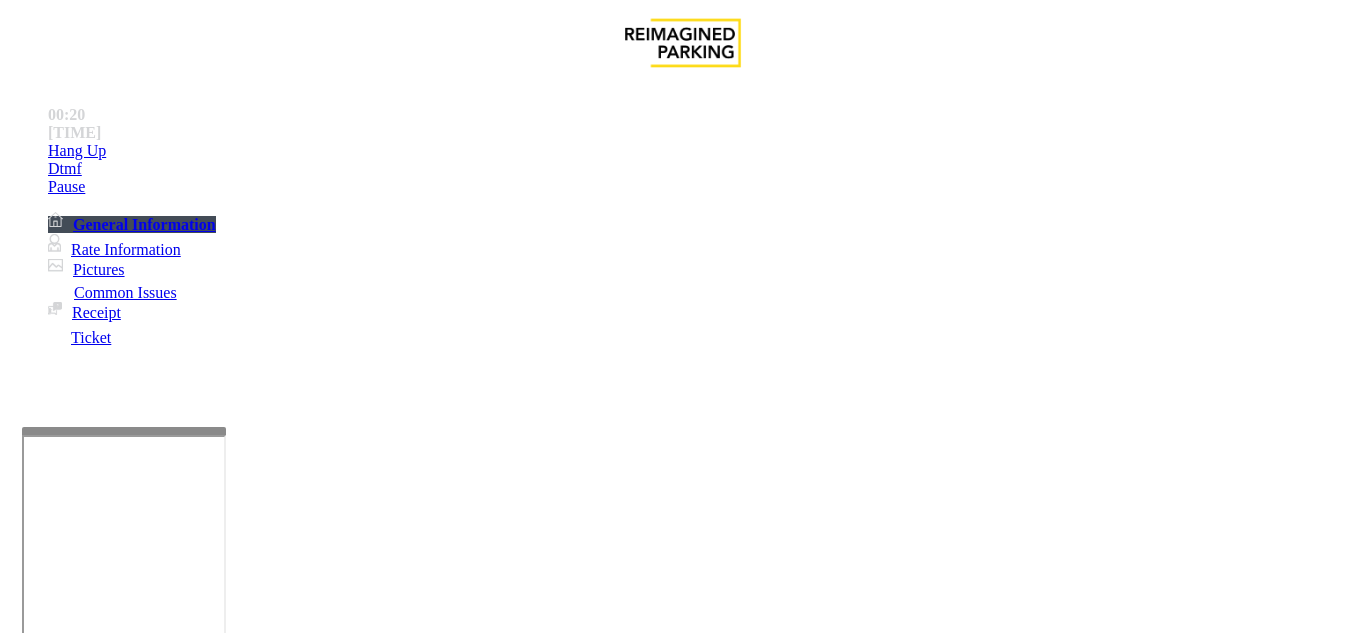 paste on "**********" 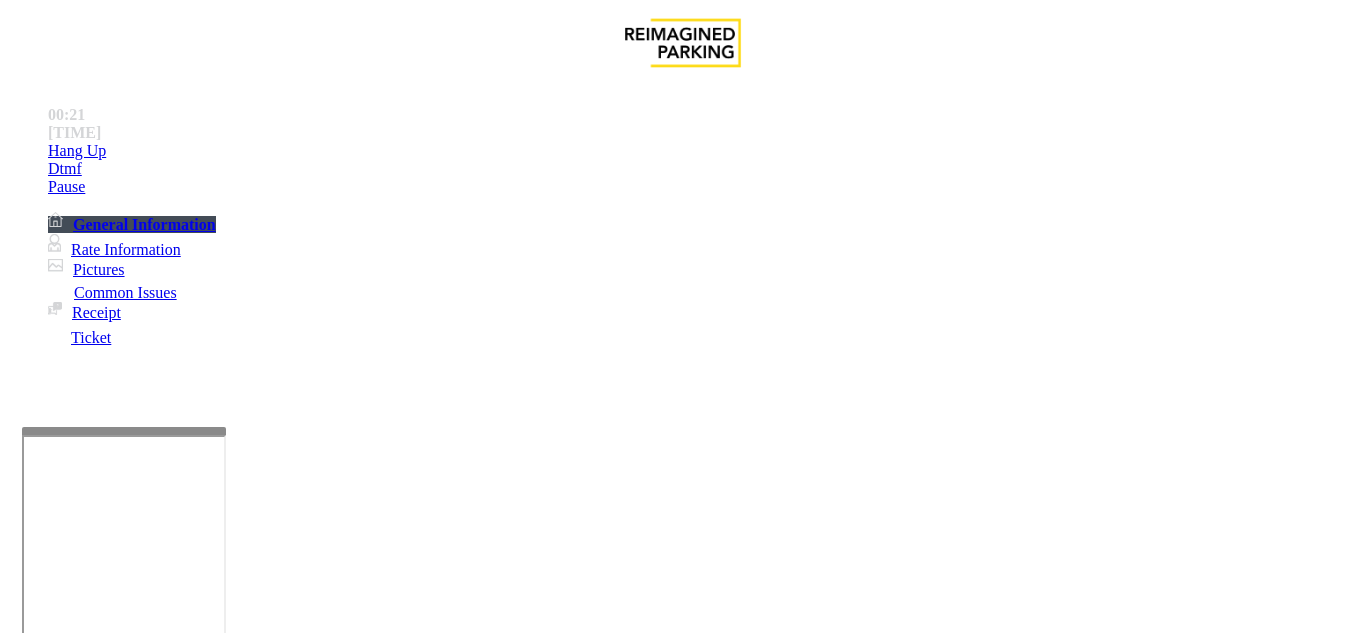 click on "**********" at bounding box center (682, 1521) 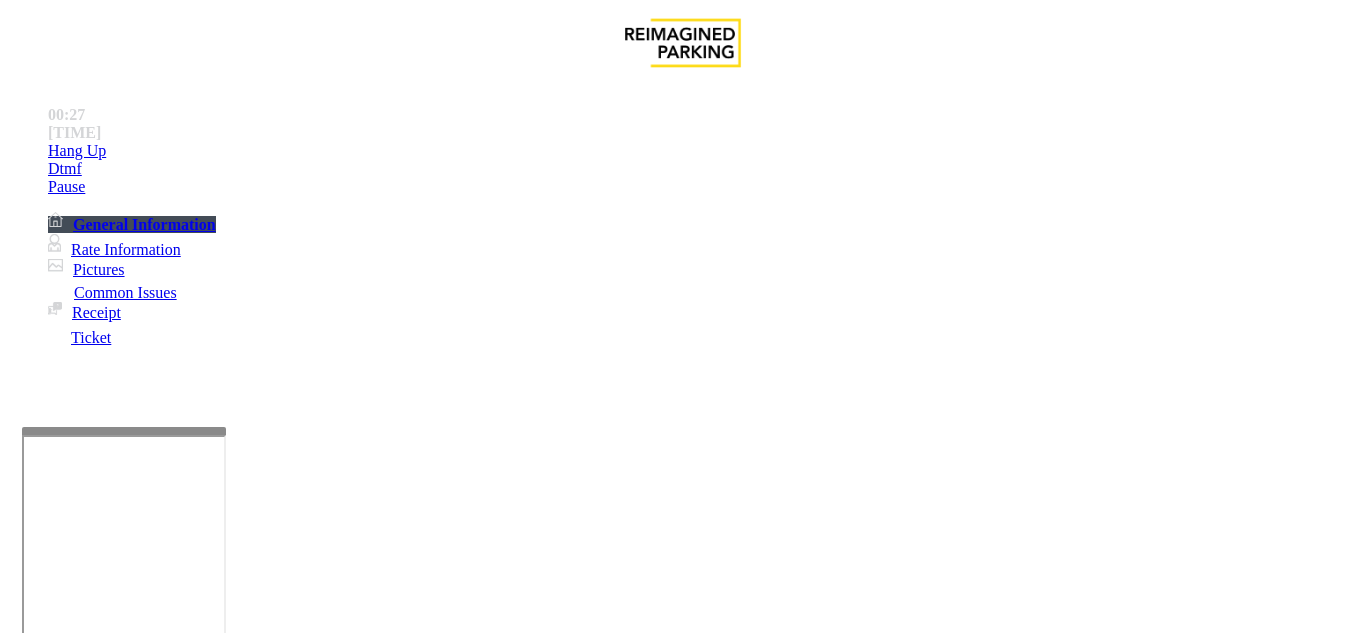 click at bounding box center (221, 1534) 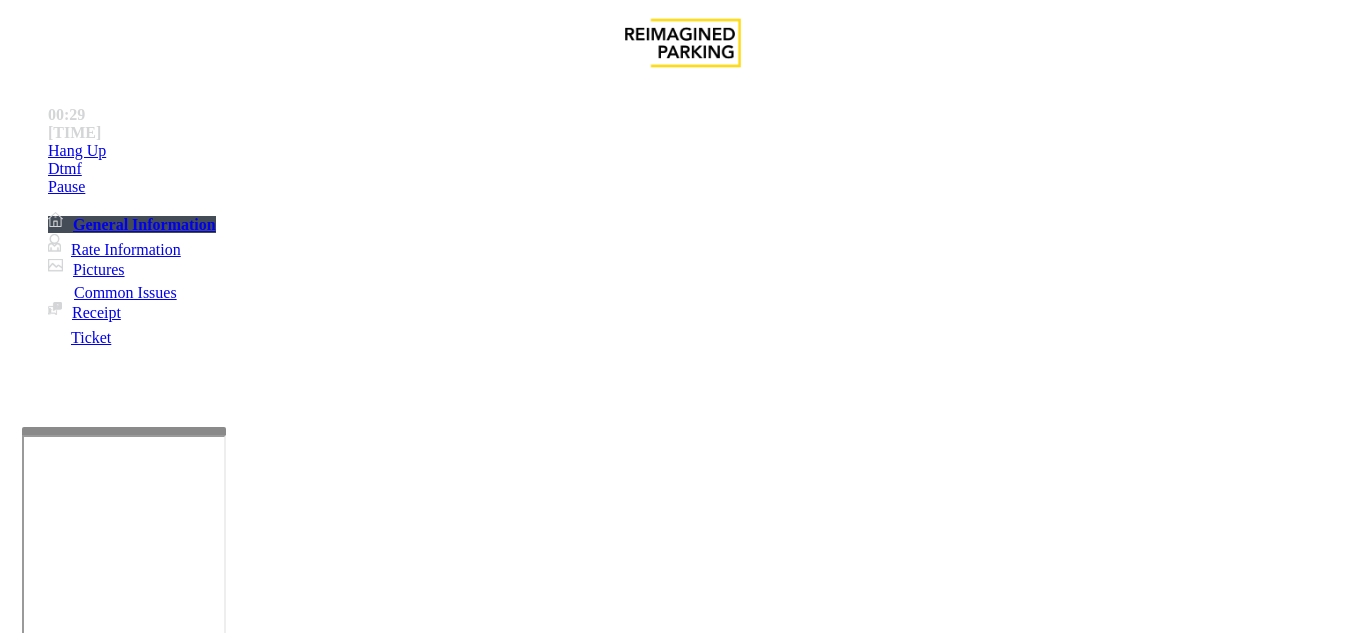 type on "**********" 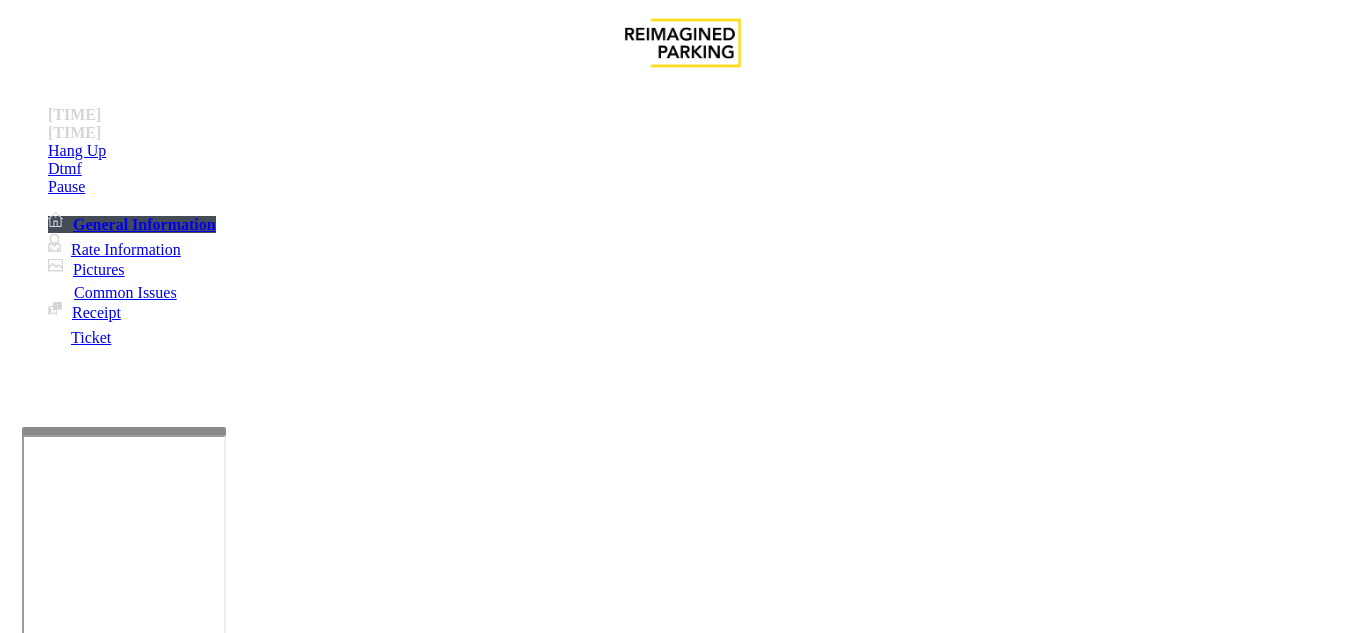 drag, startPoint x: 708, startPoint y: 432, endPoint x: 670, endPoint y: 460, distance: 47.201694 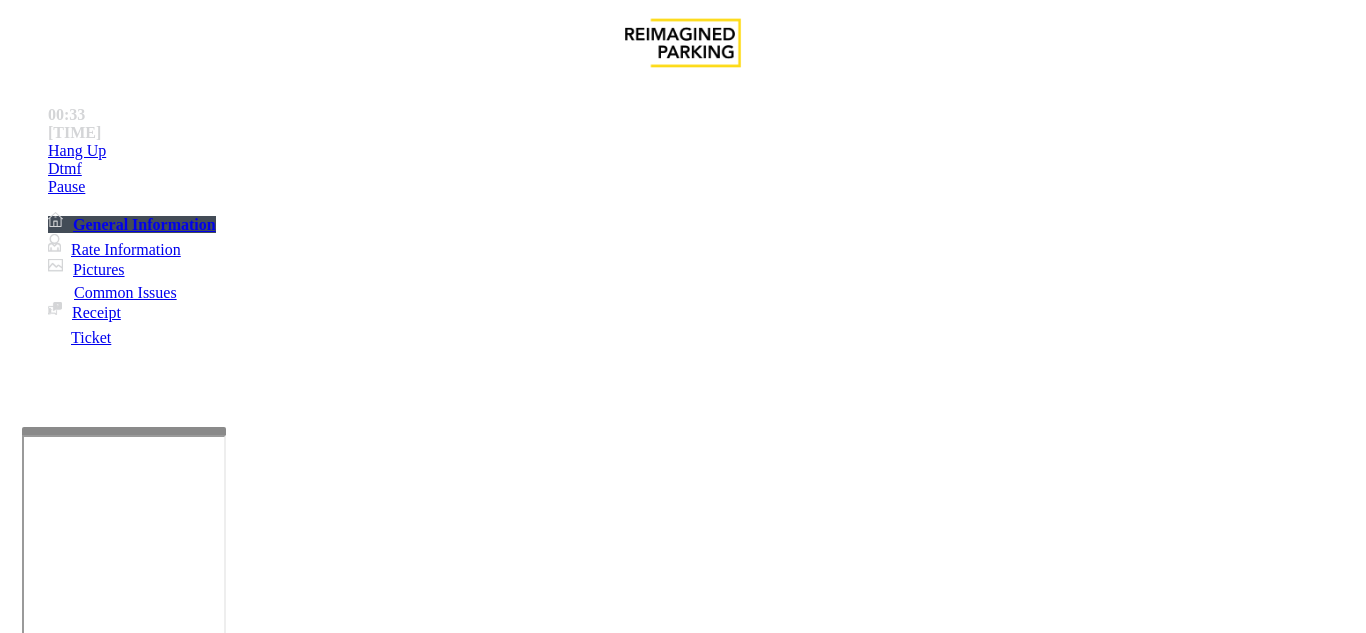 drag, startPoint x: 885, startPoint y: 492, endPoint x: 838, endPoint y: 515, distance: 52.3259 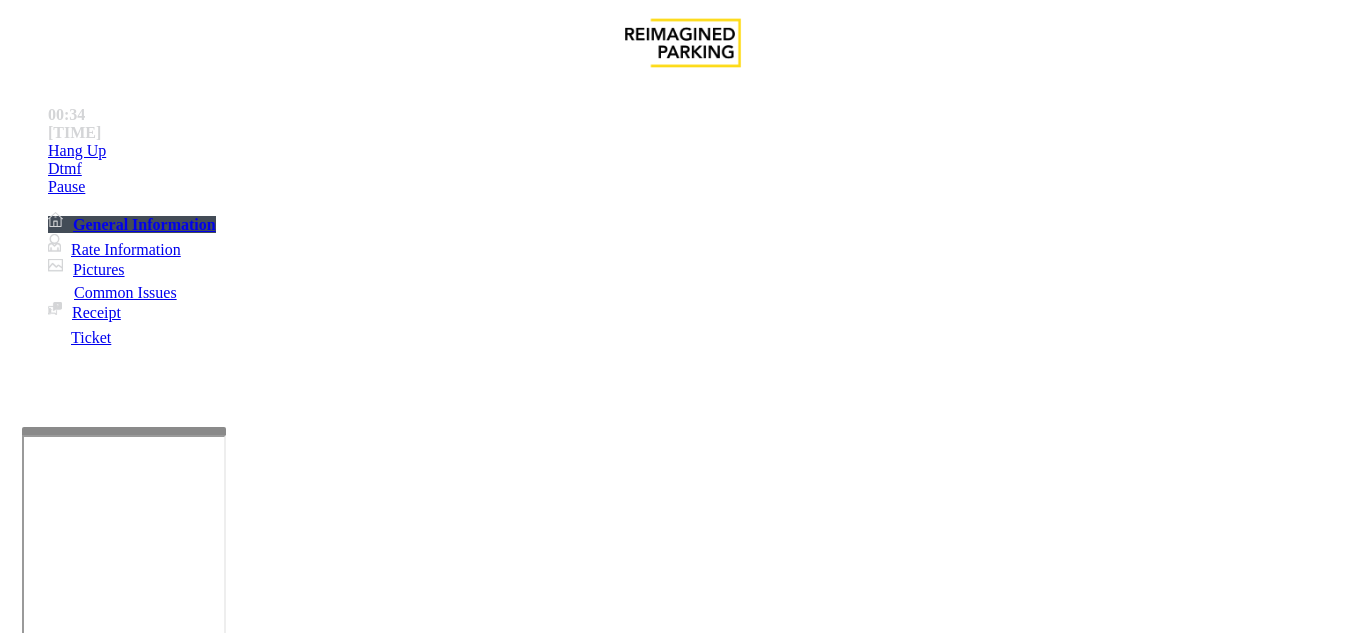 click at bounding box center (221, 1534) 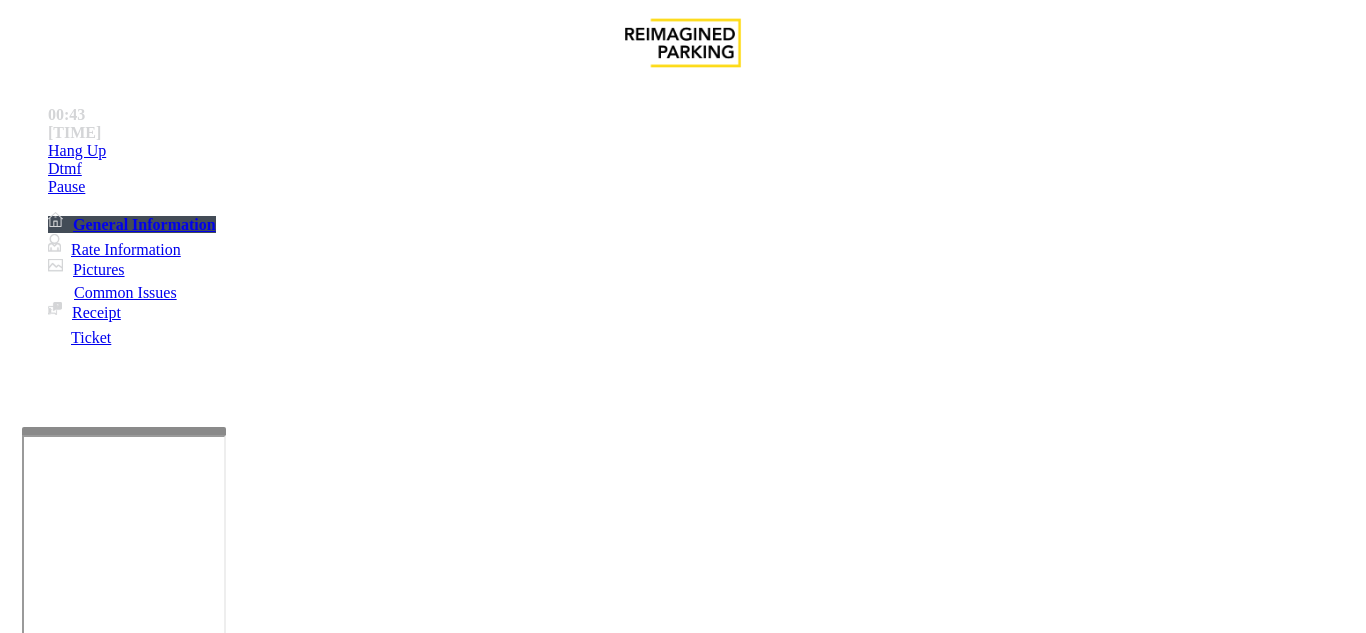 scroll, scrollTop: 1400, scrollLeft: 0, axis: vertical 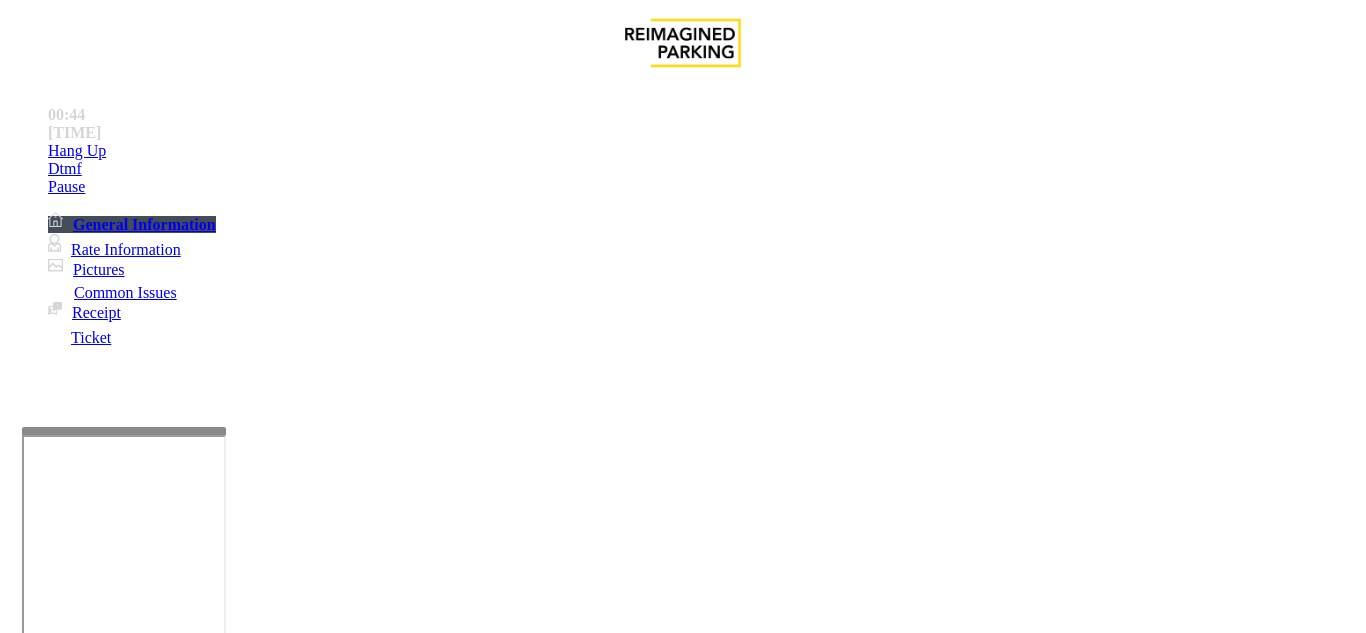 click on "LAN21043100 - SUNTRUST PLAZA" at bounding box center [53, 3049] 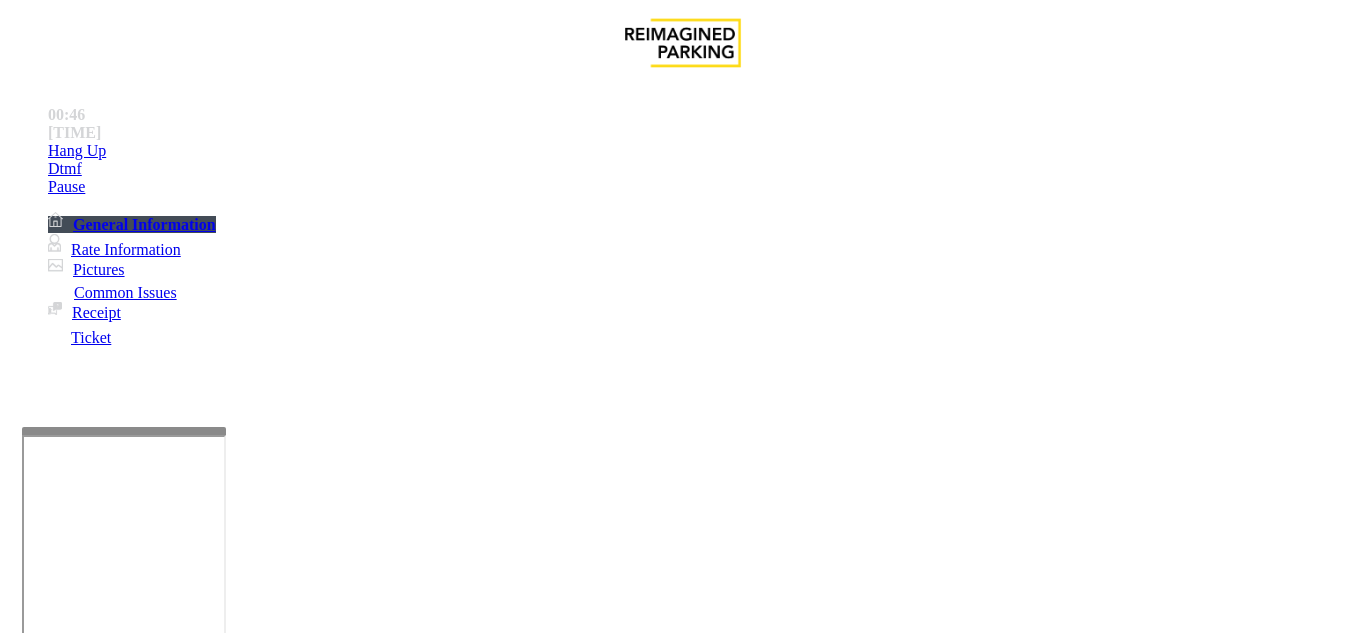 copy on "LAN21043100 - SUNTRUST PLAZA" 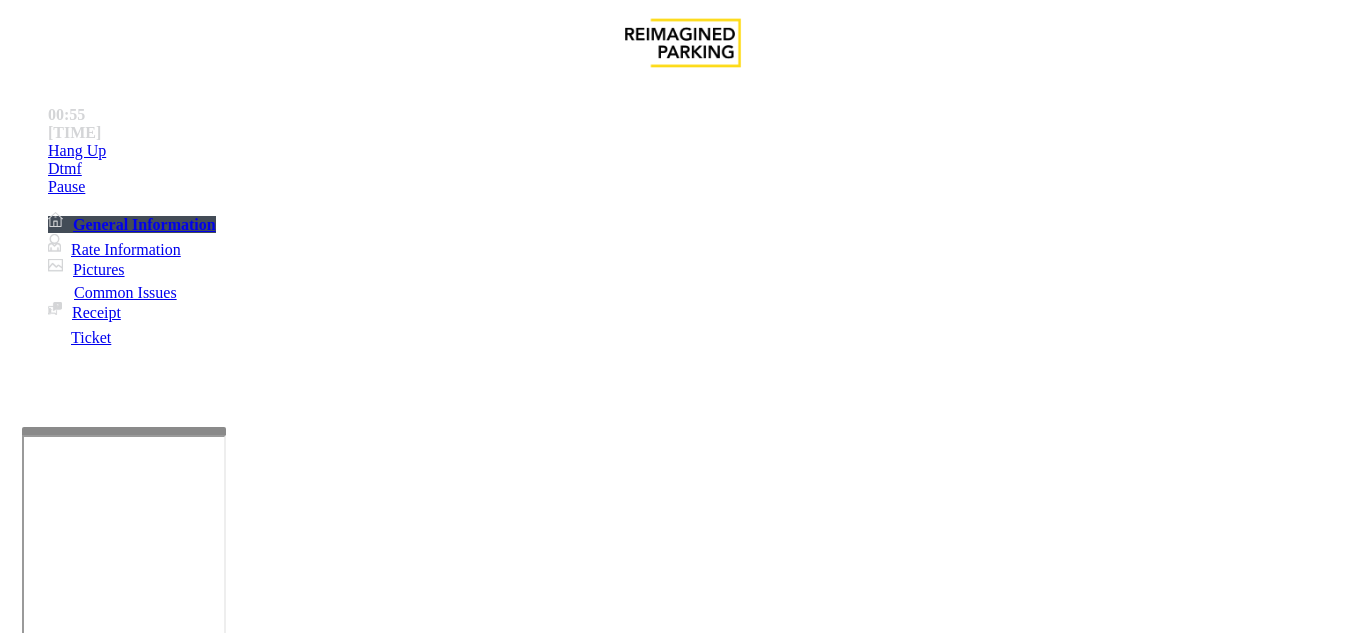 click at bounding box center [221, 1534] 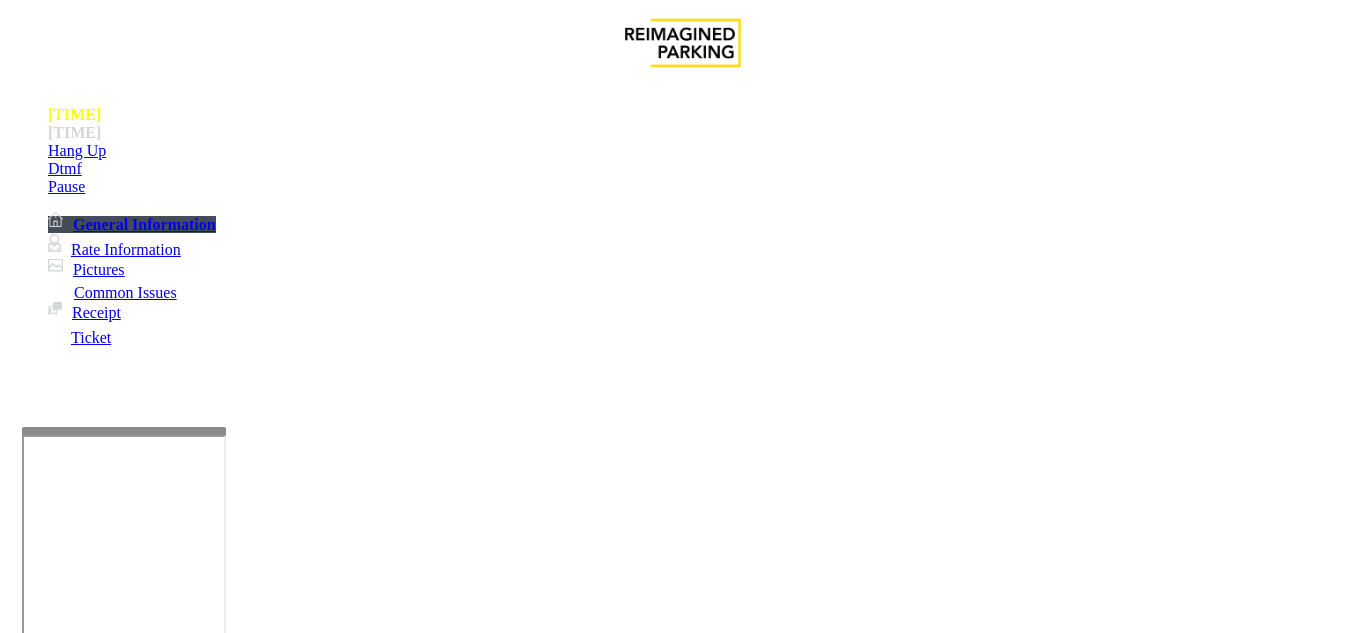 click at bounding box center (221, 1534) 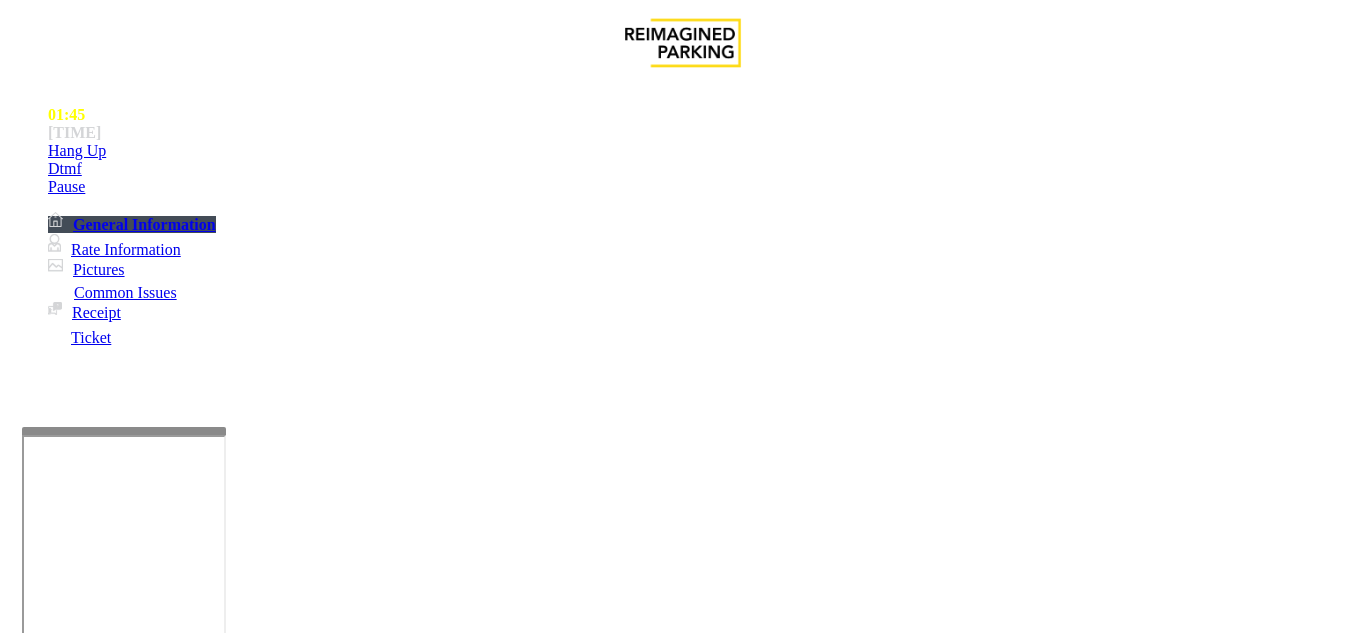 scroll, scrollTop: 300, scrollLeft: 0, axis: vertical 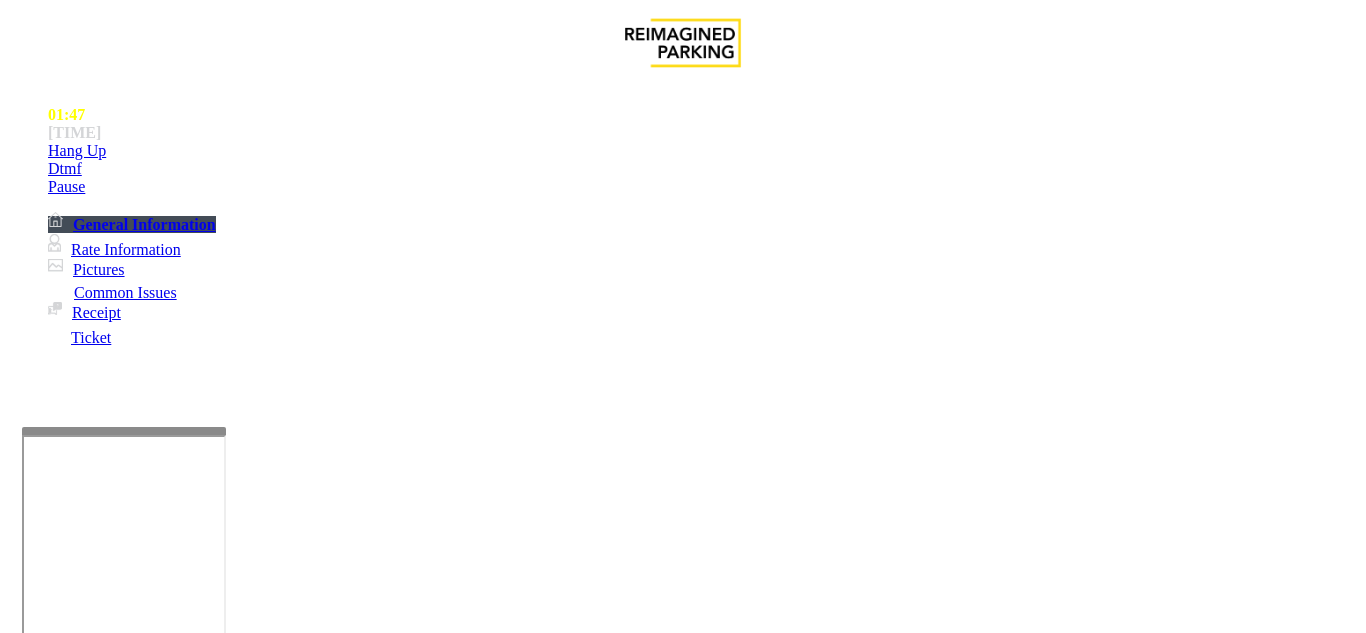 click at bounding box center (221, 1534) 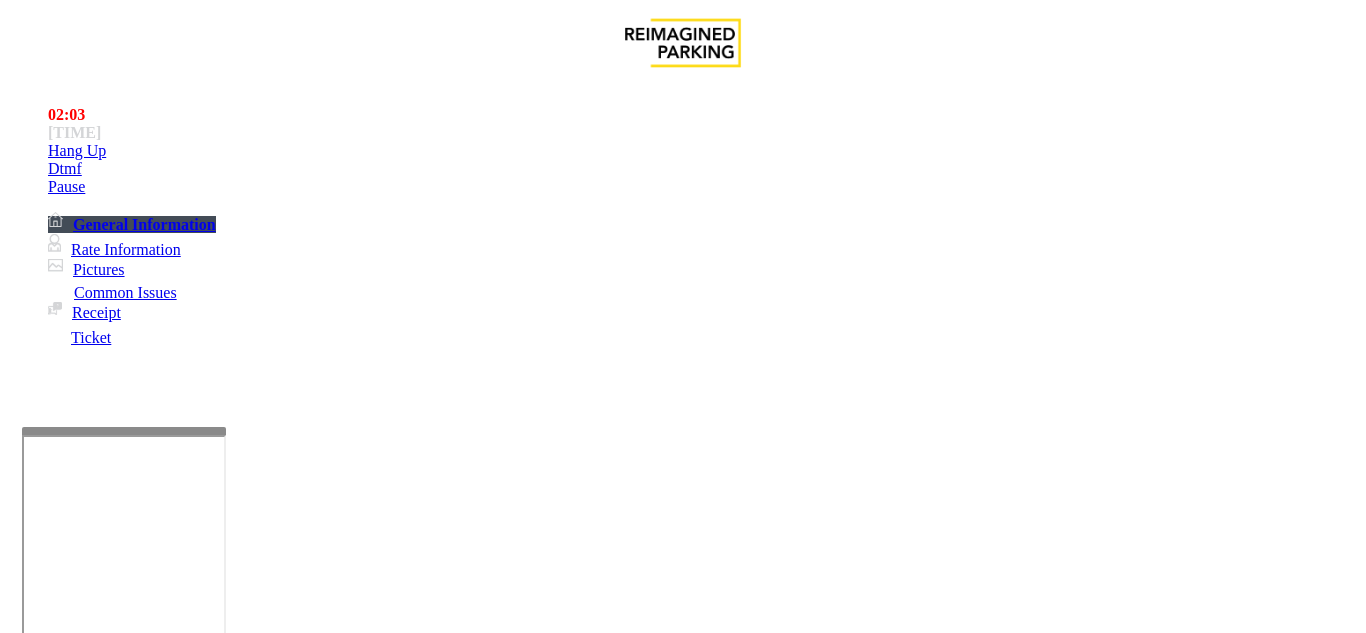 scroll, scrollTop: 1200, scrollLeft: 0, axis: vertical 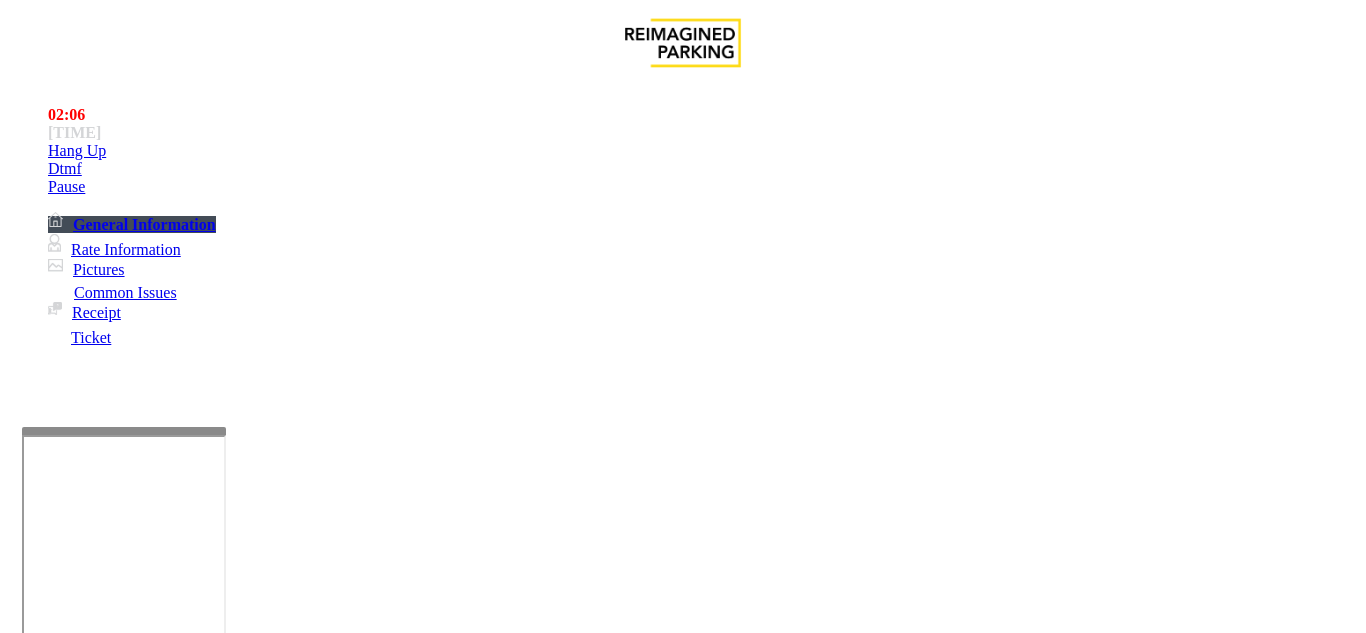 click at bounding box center (221, 1534) 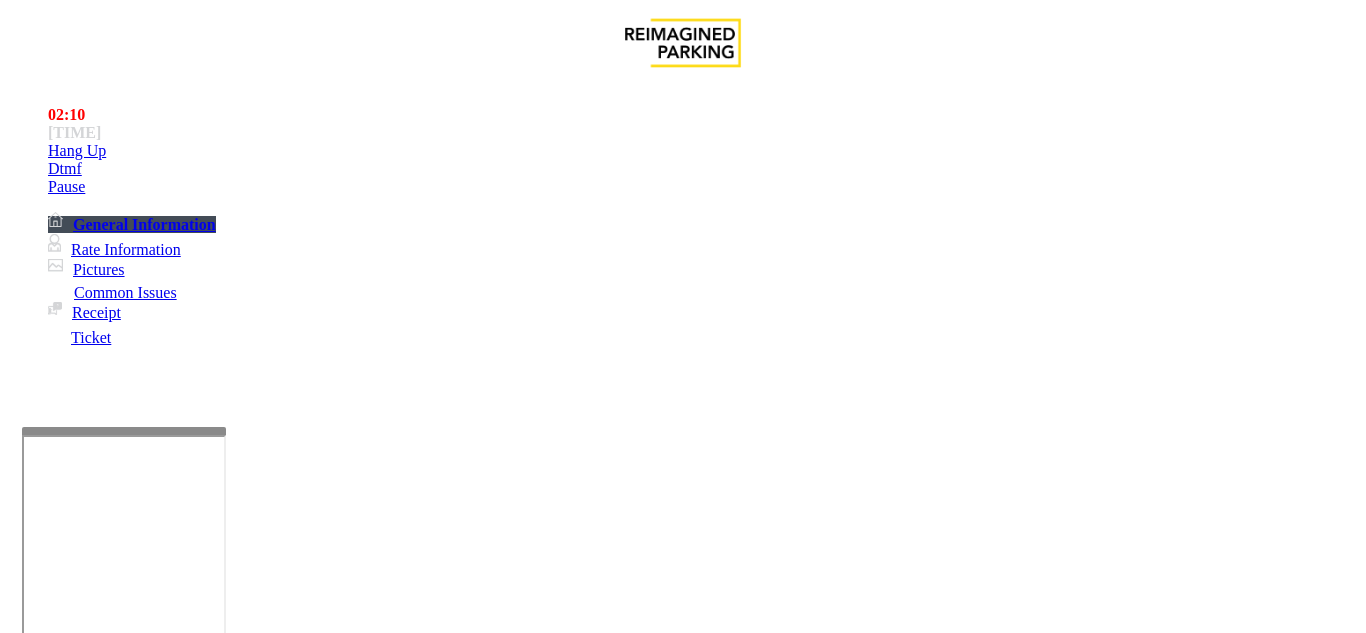 click at bounding box center (221, 1534) 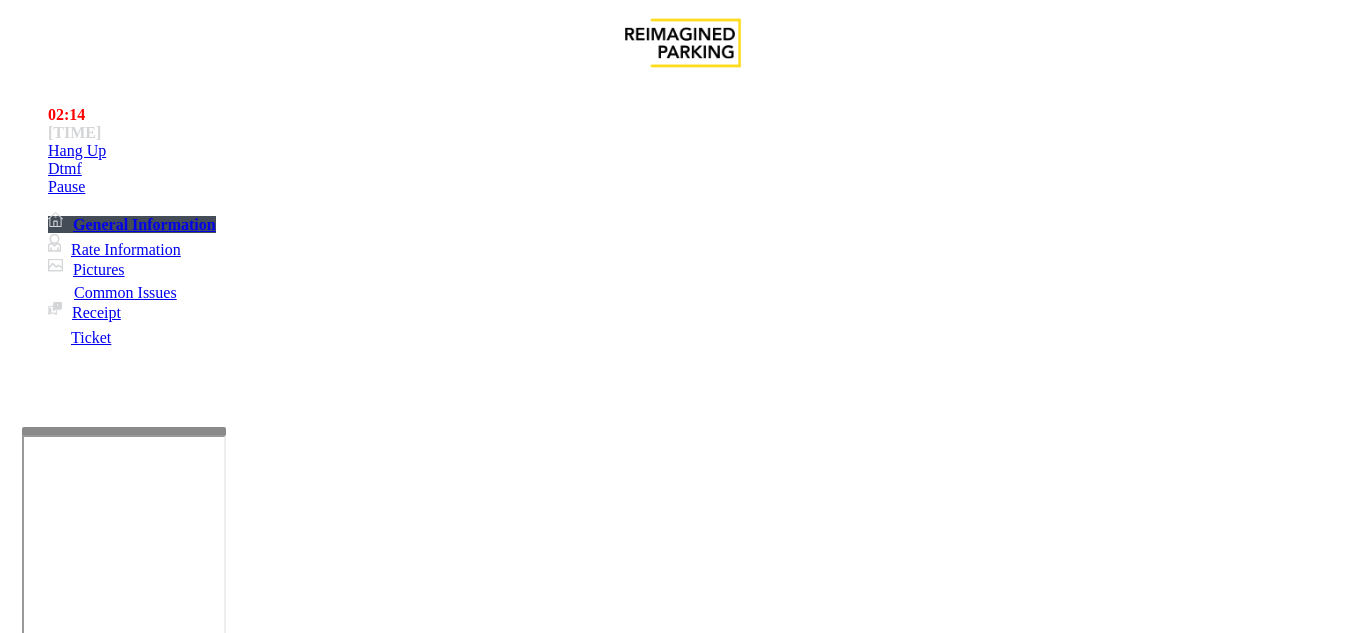 click at bounding box center (96, 1308) 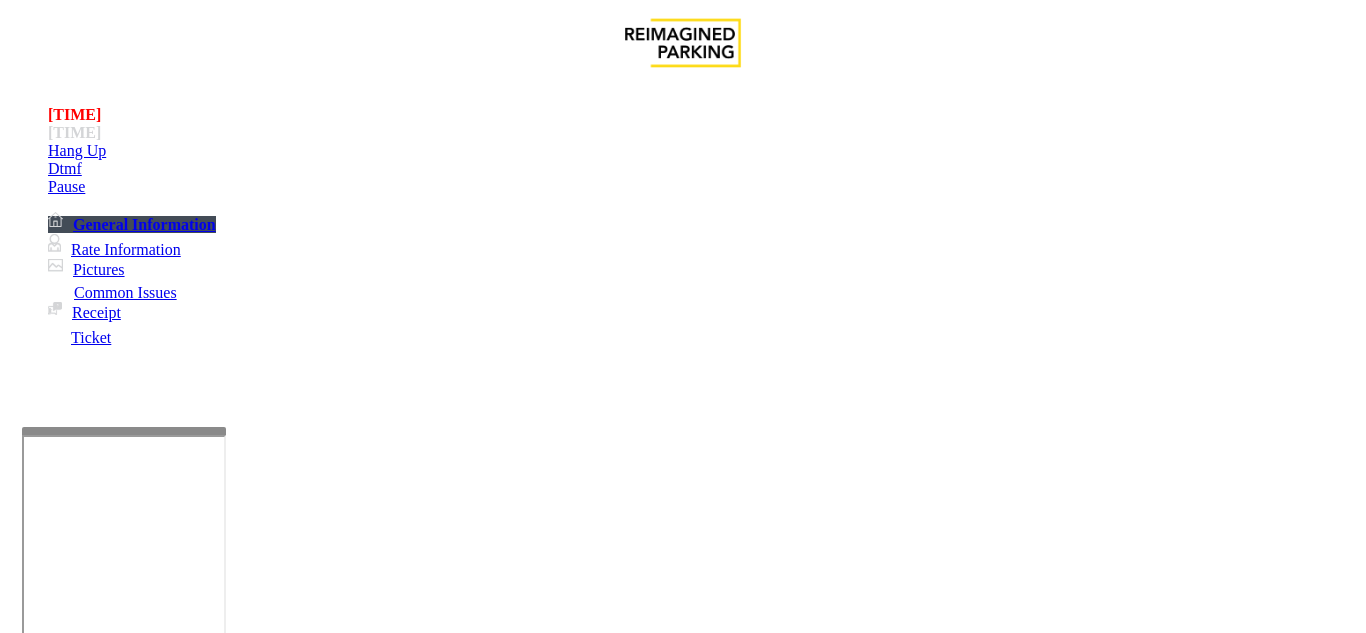 scroll, scrollTop: 300, scrollLeft: 0, axis: vertical 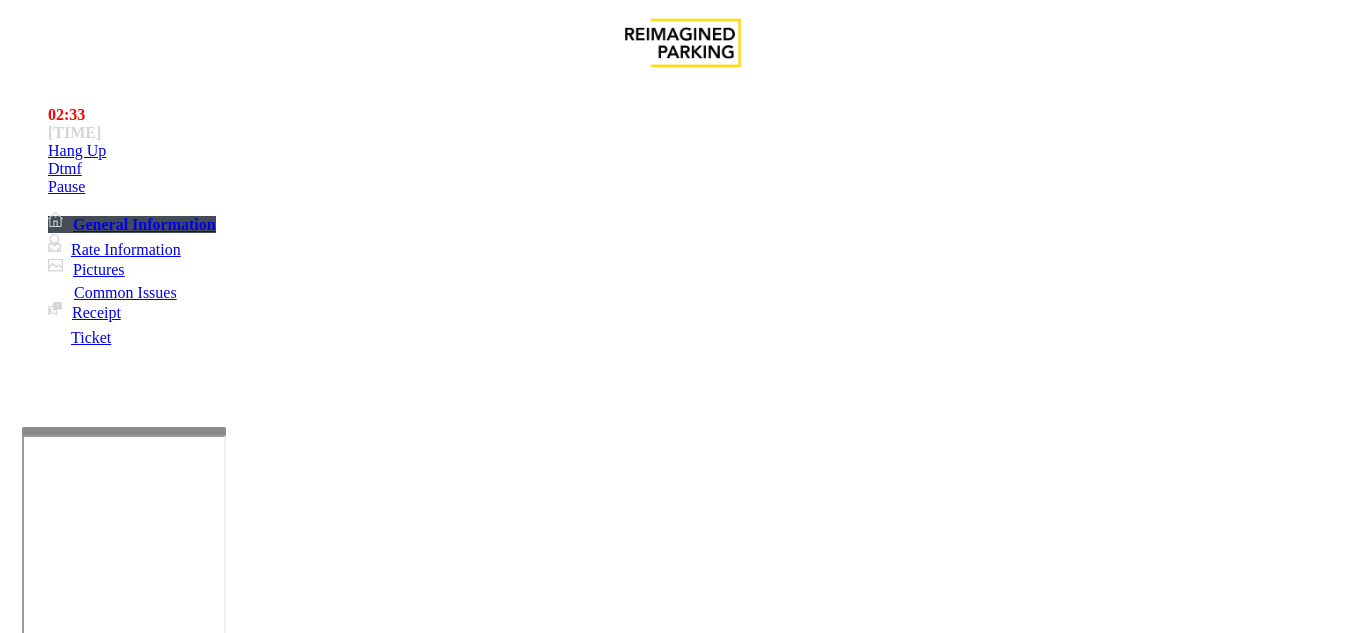 click at bounding box center [221, 1534] 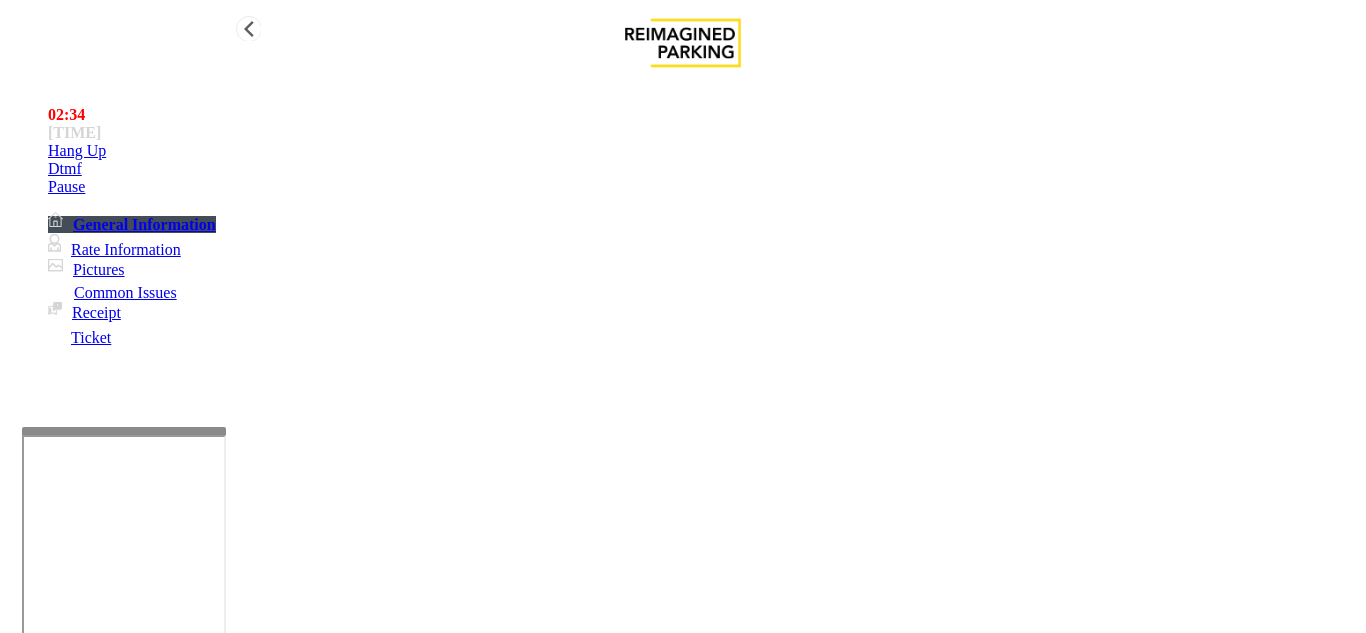 click on "Hang Up" at bounding box center [703, 151] 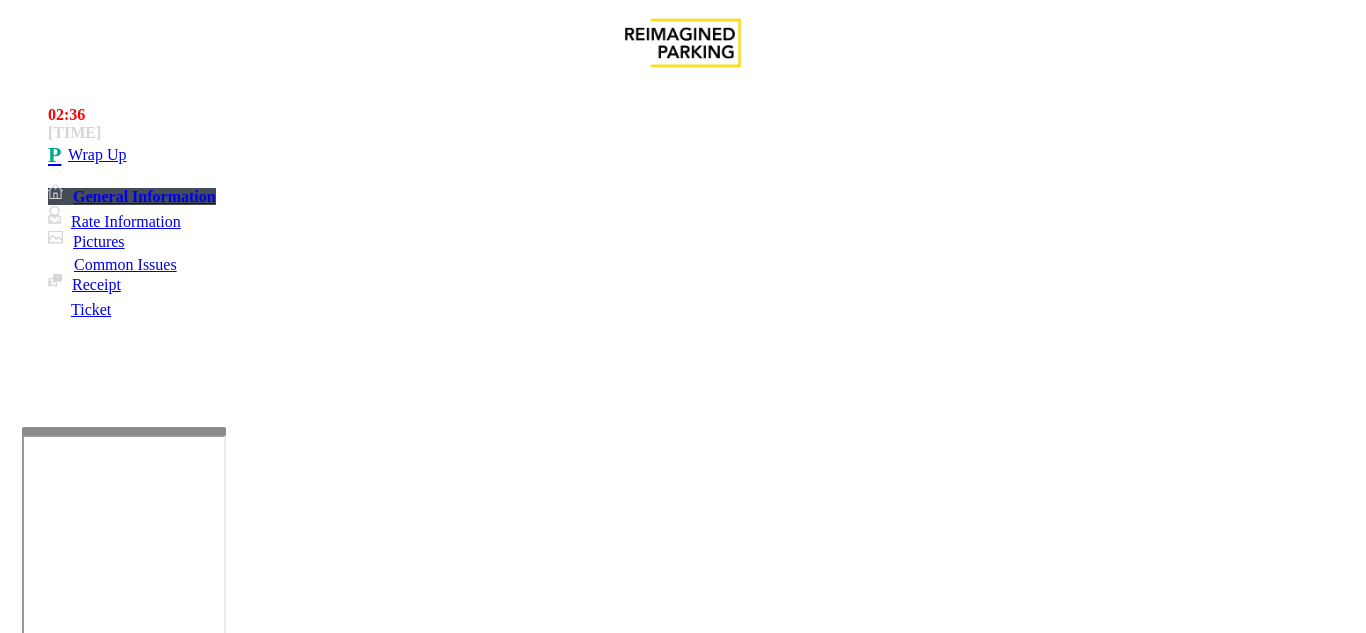 click at bounding box center (221, 1534) 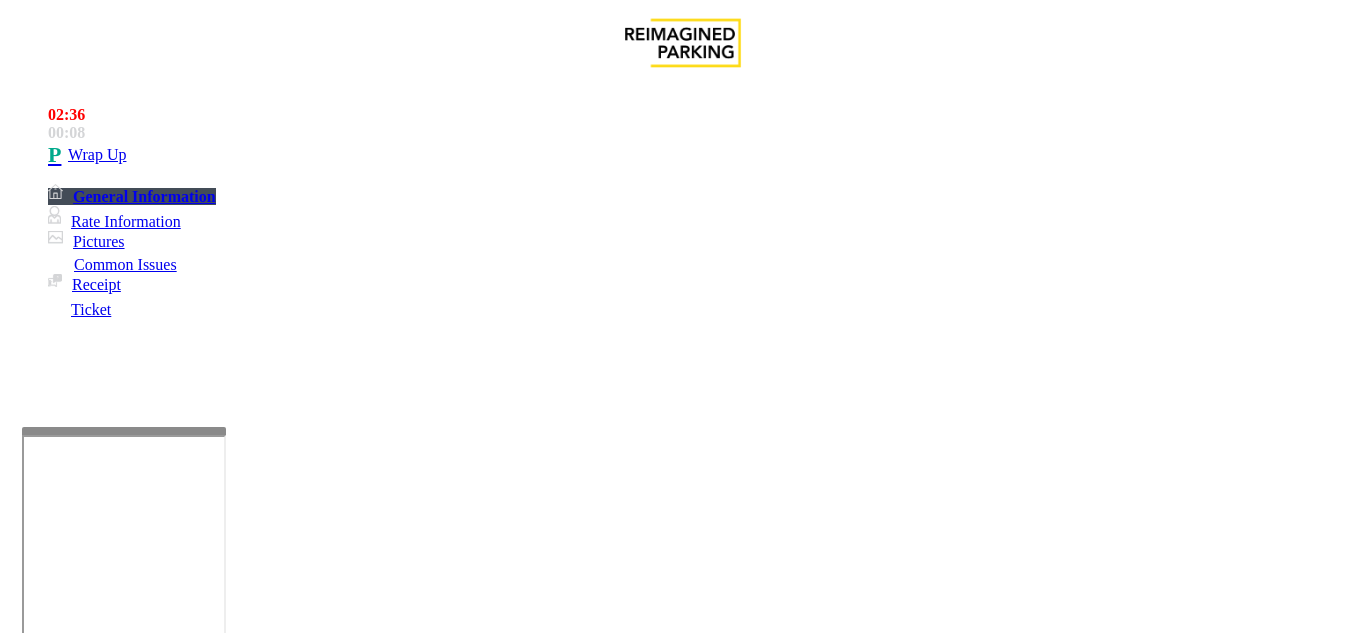 click at bounding box center (221, 1534) 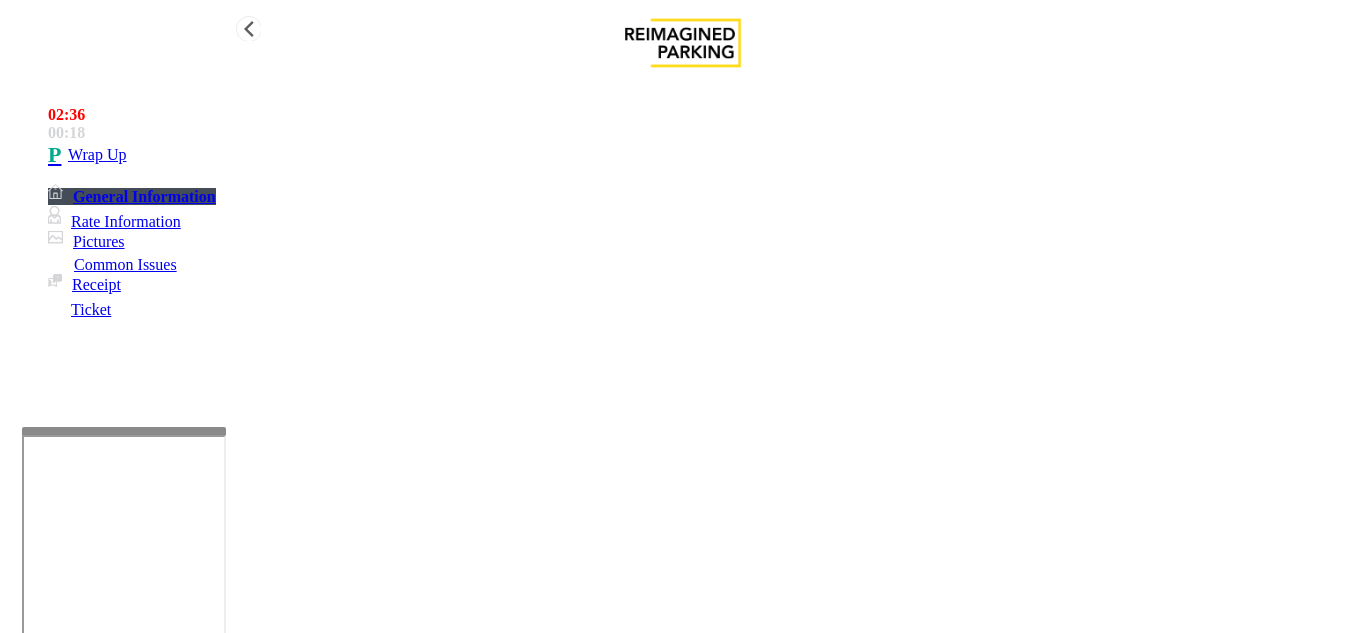 type on "**********" 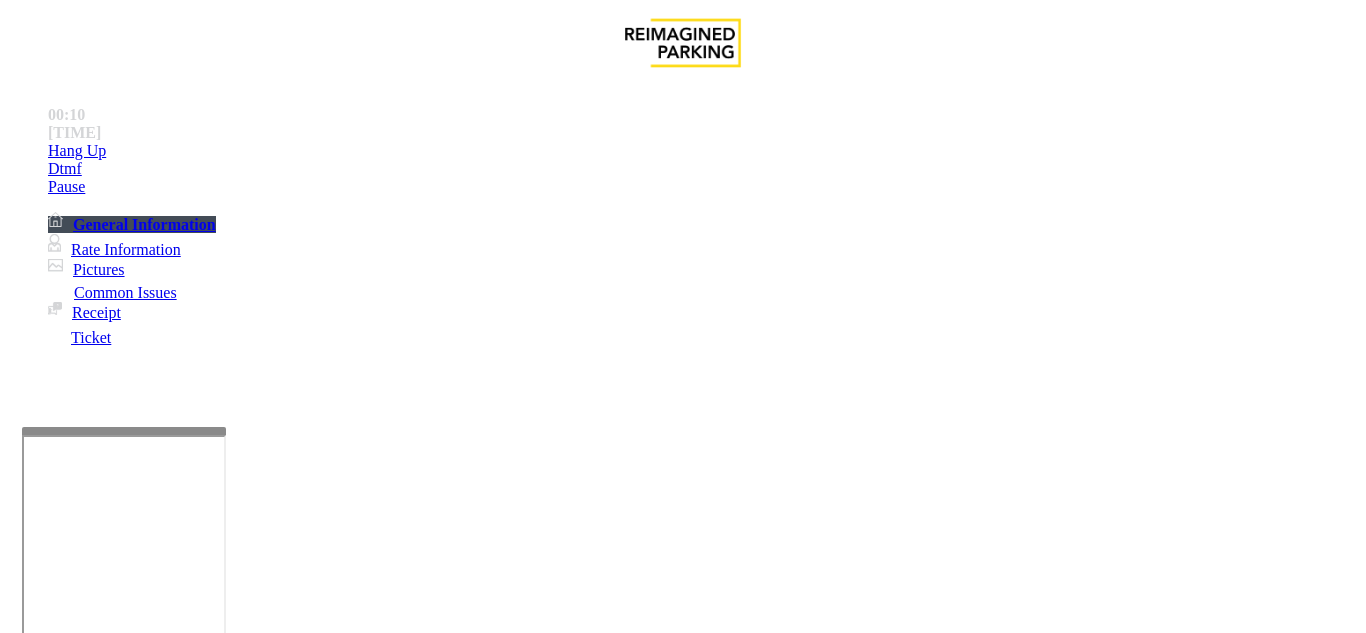 click on "Validation Issue" at bounding box center [371, 1286] 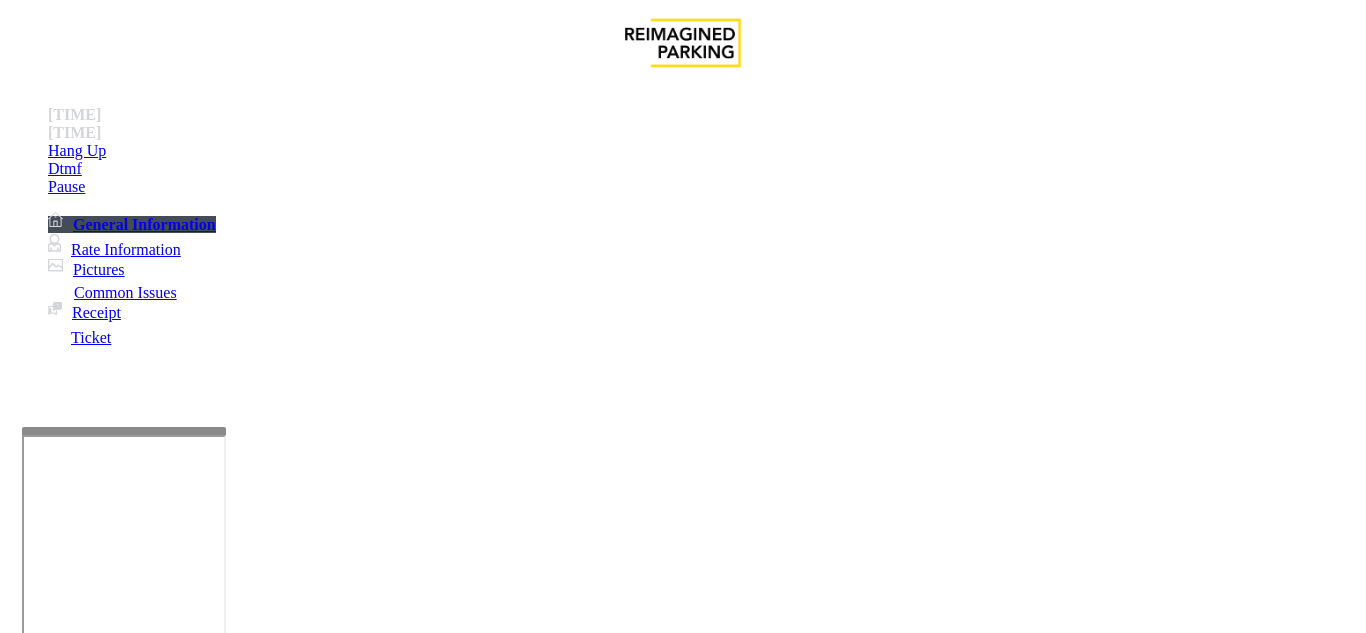 click on "Validation Error" at bounding box center (262, 1286) 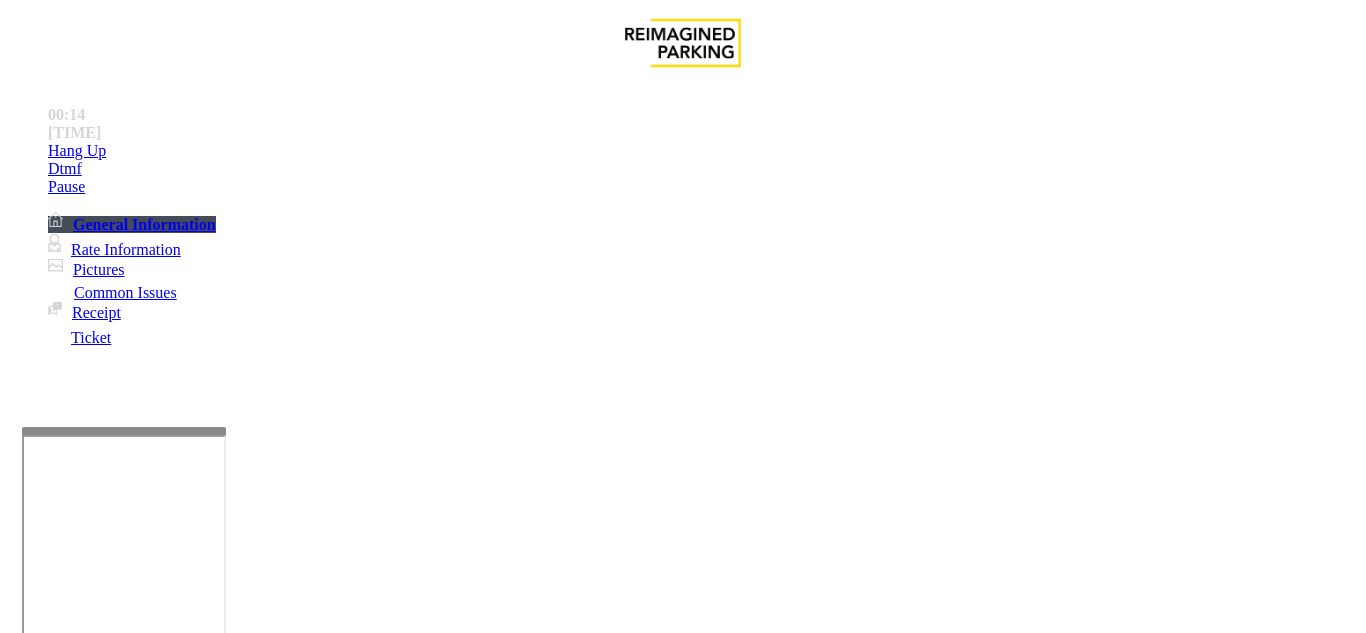 paste on "**********" 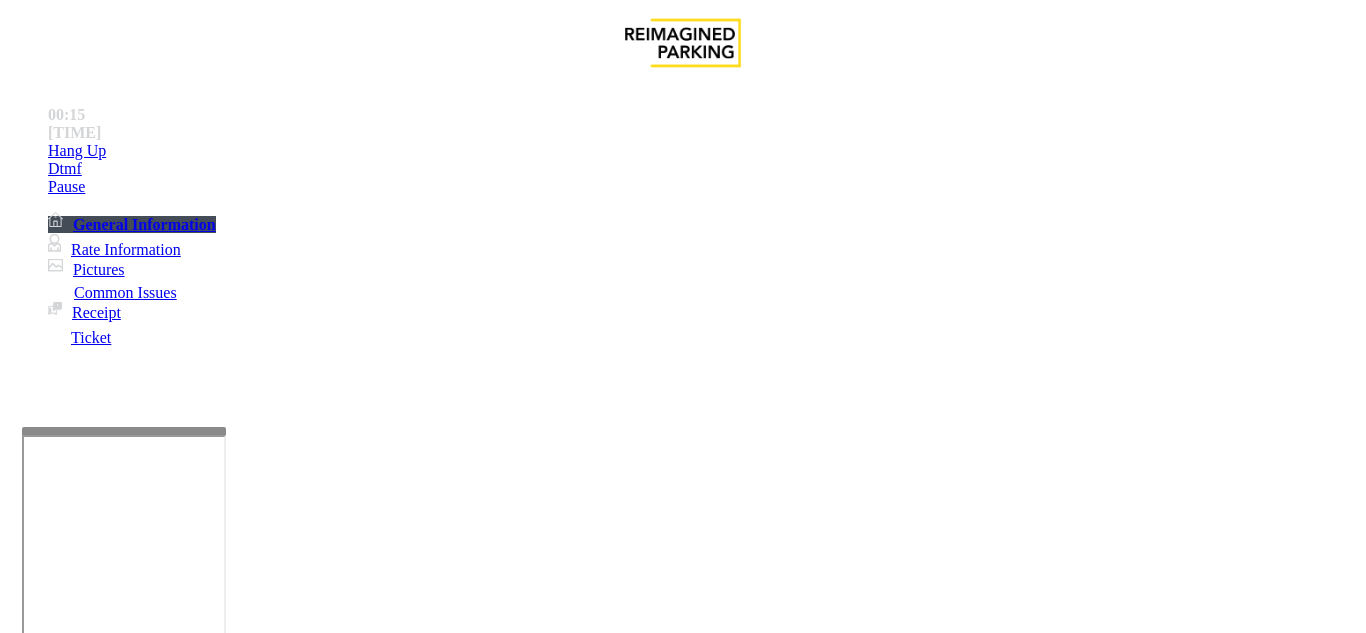 click on "Validation Error" at bounding box center (682, 1271) 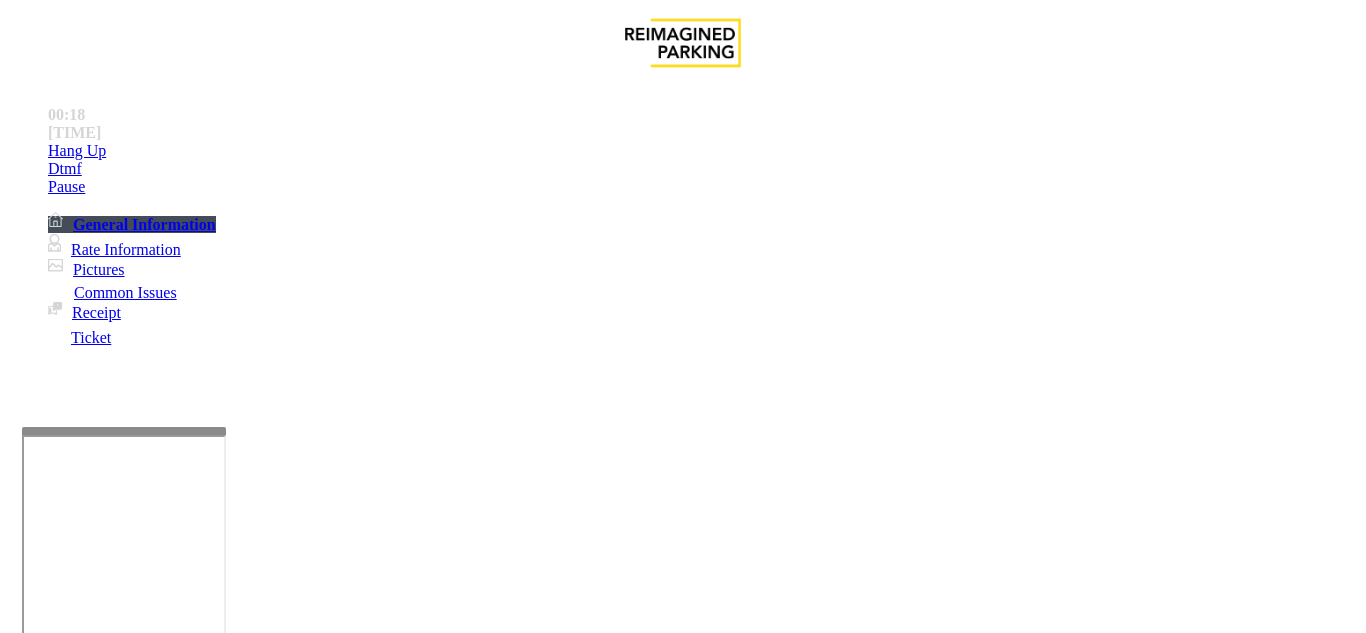 click at bounding box center (229, 1334) 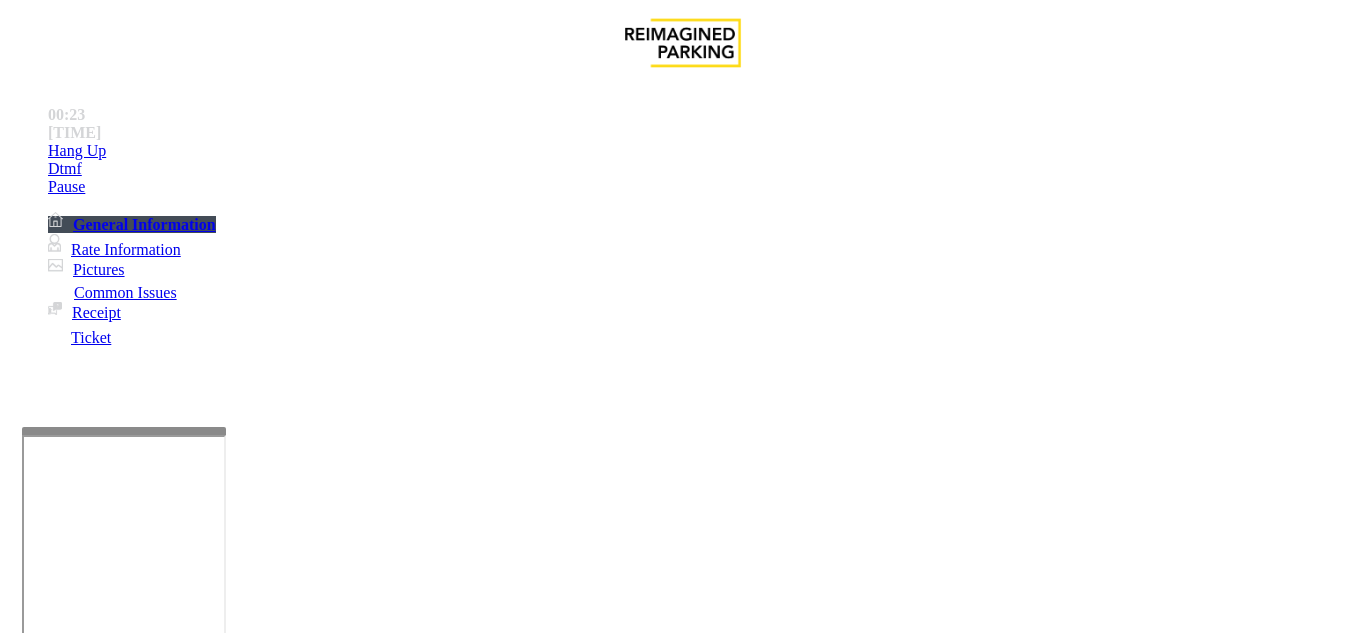 click on "Vend Gate  * Vend will be performed using 1 tone" at bounding box center (682, 1436) 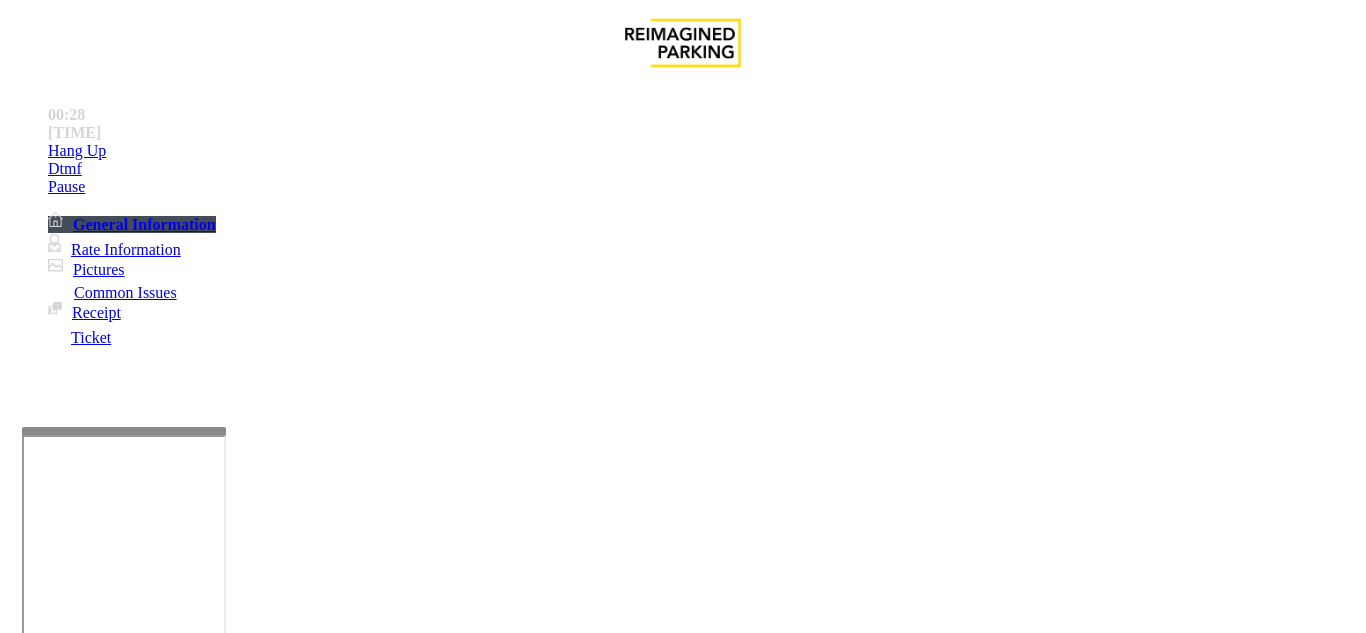 click at bounding box center (229, 1334) 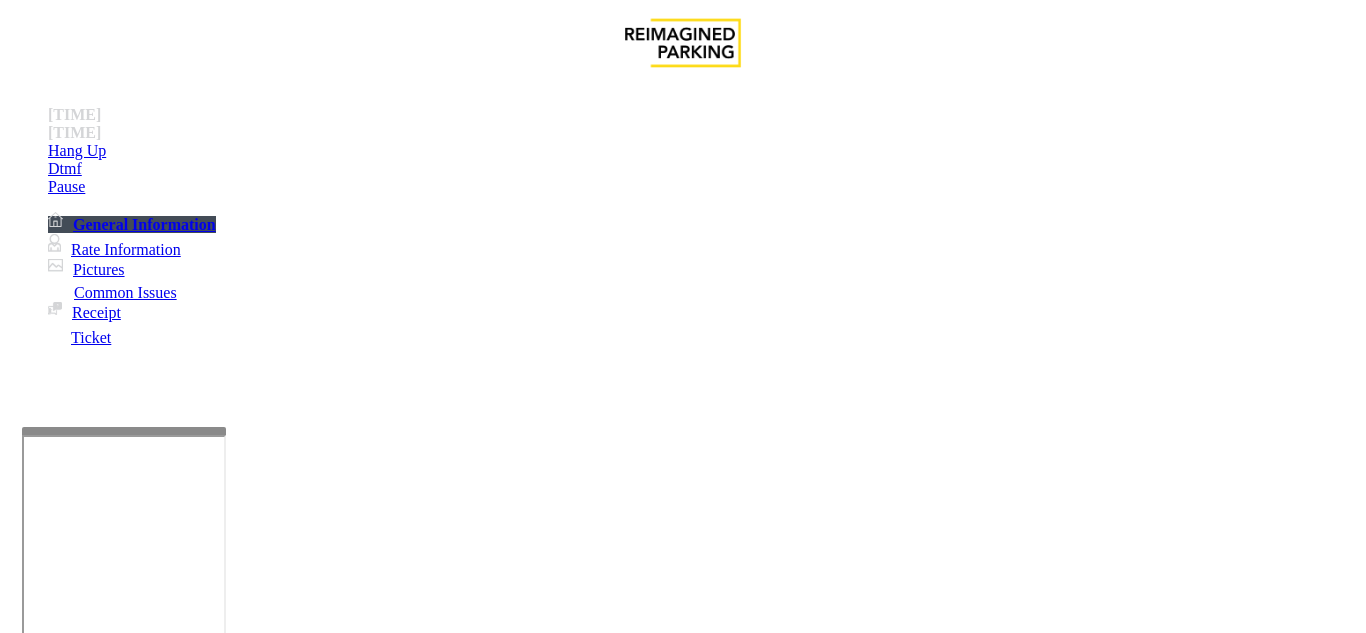 scroll, scrollTop: 120, scrollLeft: 0, axis: vertical 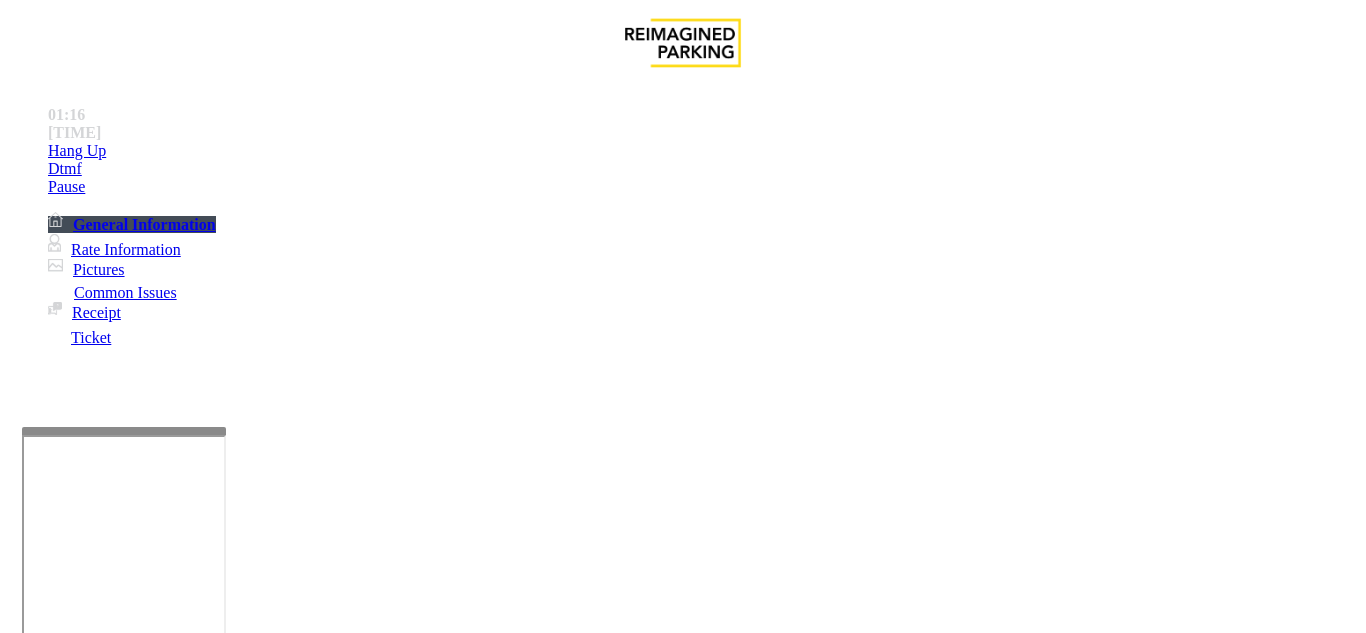 click at bounding box center (229, 1334) 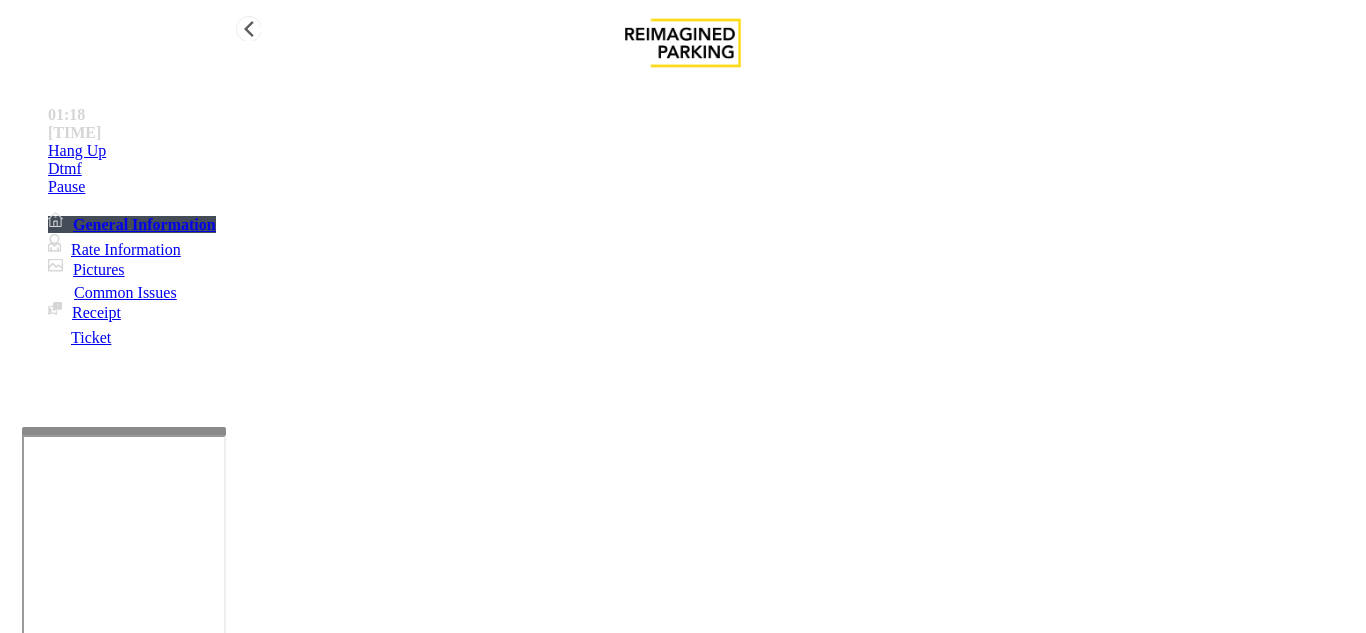 type on "**********" 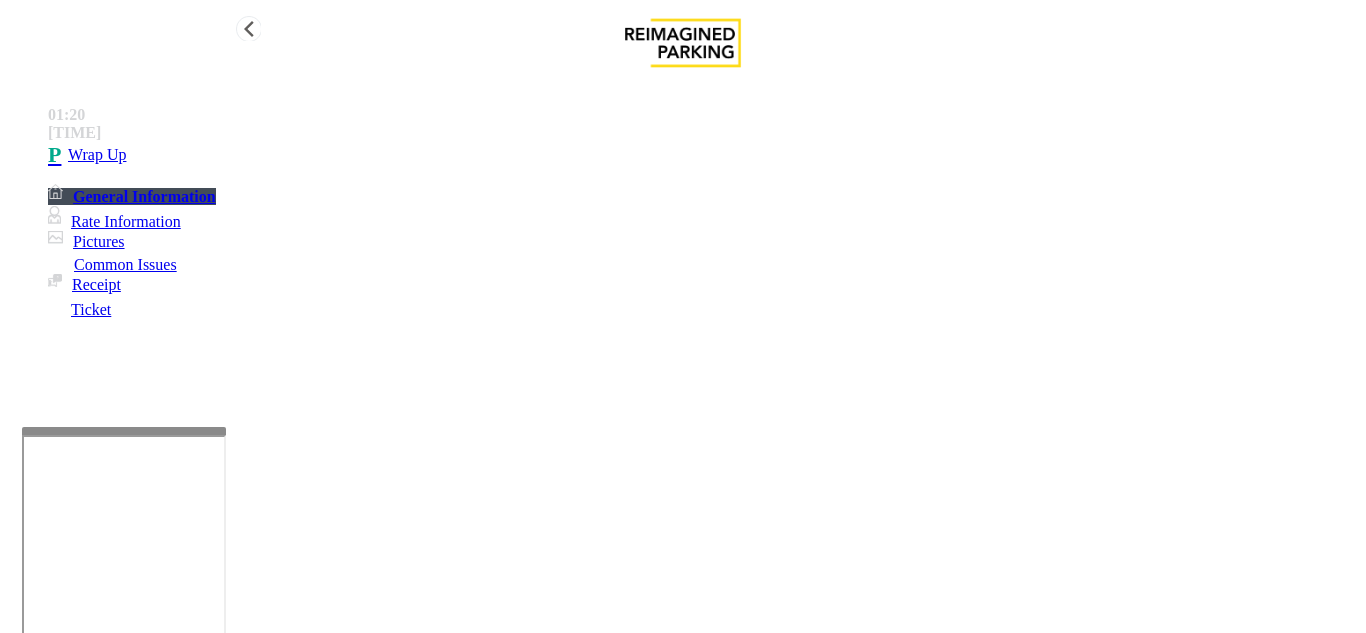 click on "•••• ••" at bounding box center (703, 155) 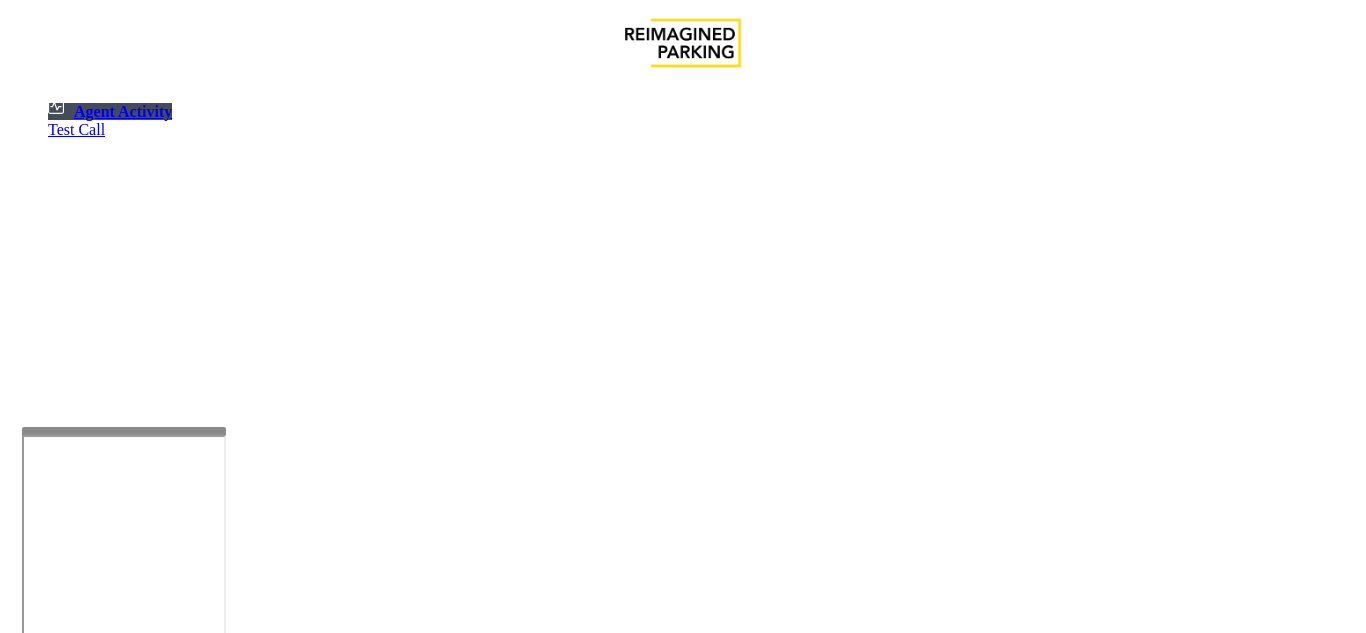 click on "Cancel" at bounding box center [1216, 4351] 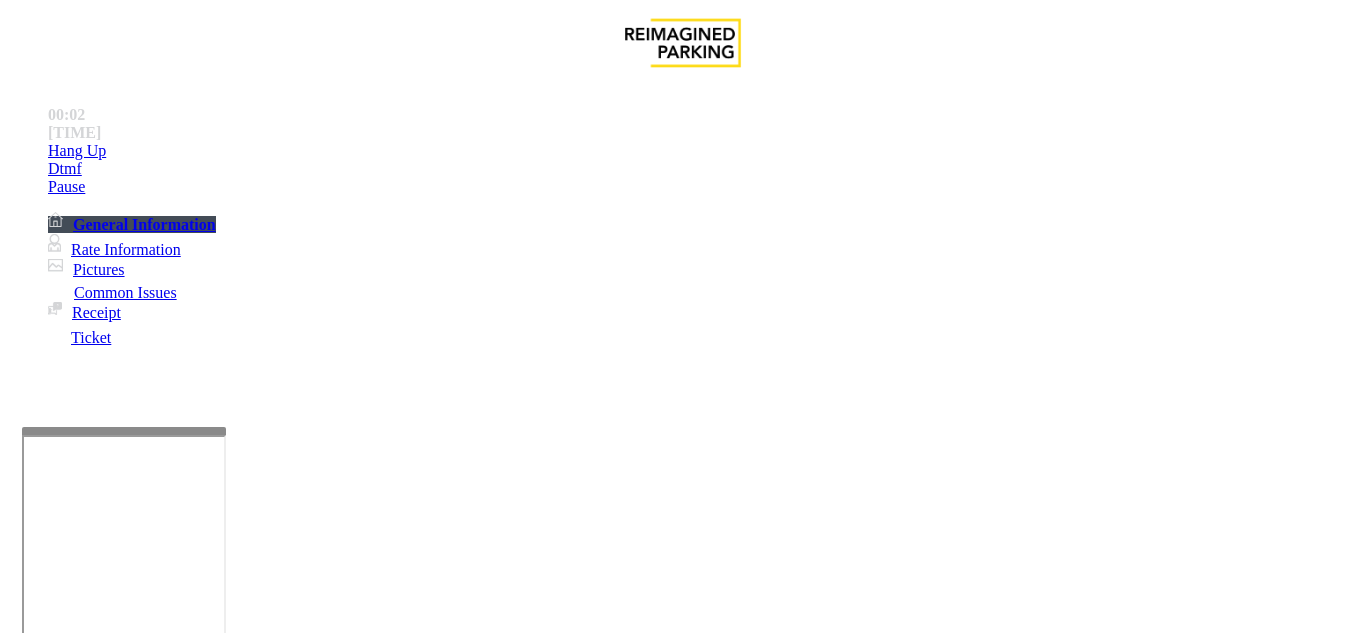 scroll, scrollTop: 600, scrollLeft: 0, axis: vertical 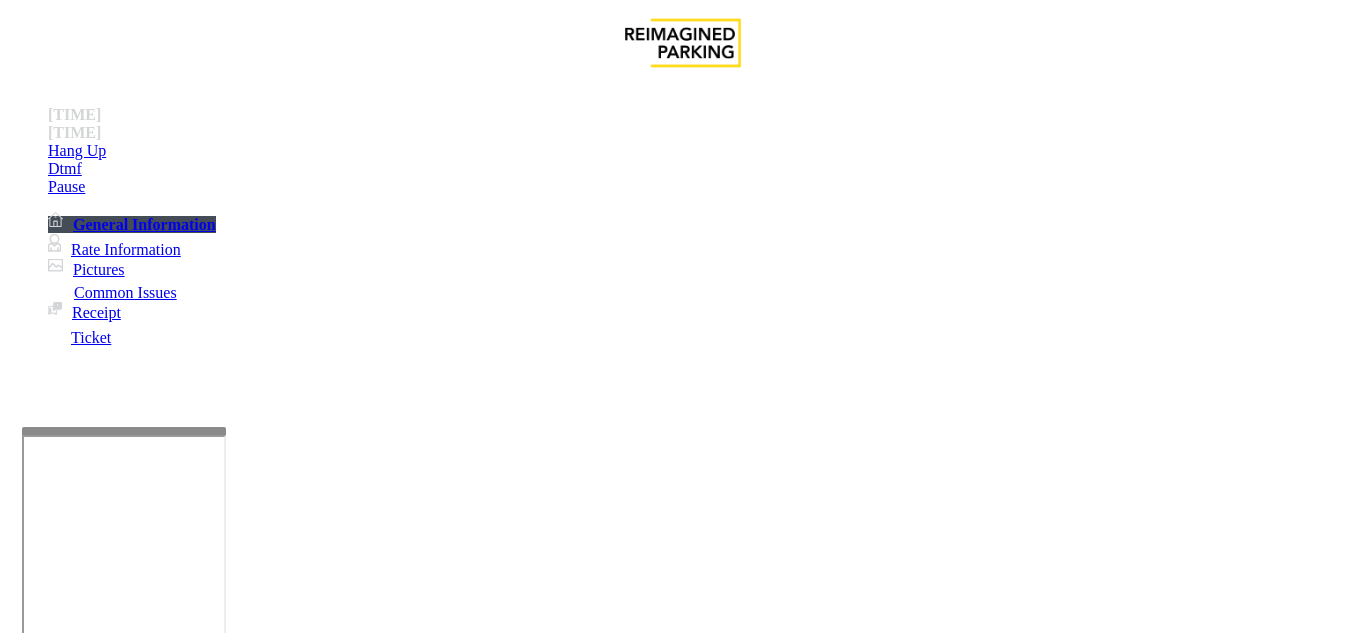 drag, startPoint x: 457, startPoint y: 554, endPoint x: 461, endPoint y: 521, distance: 33.24154 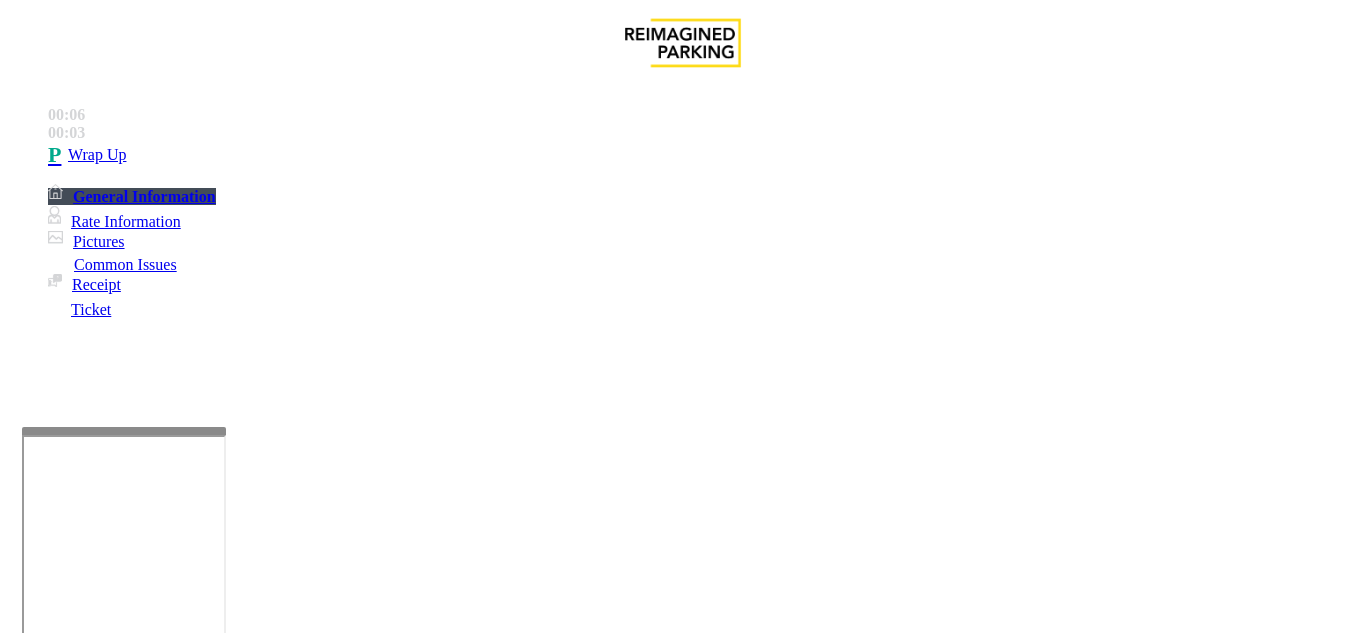 click on "Intercom Issue/No Response" at bounding box center [929, 1286] 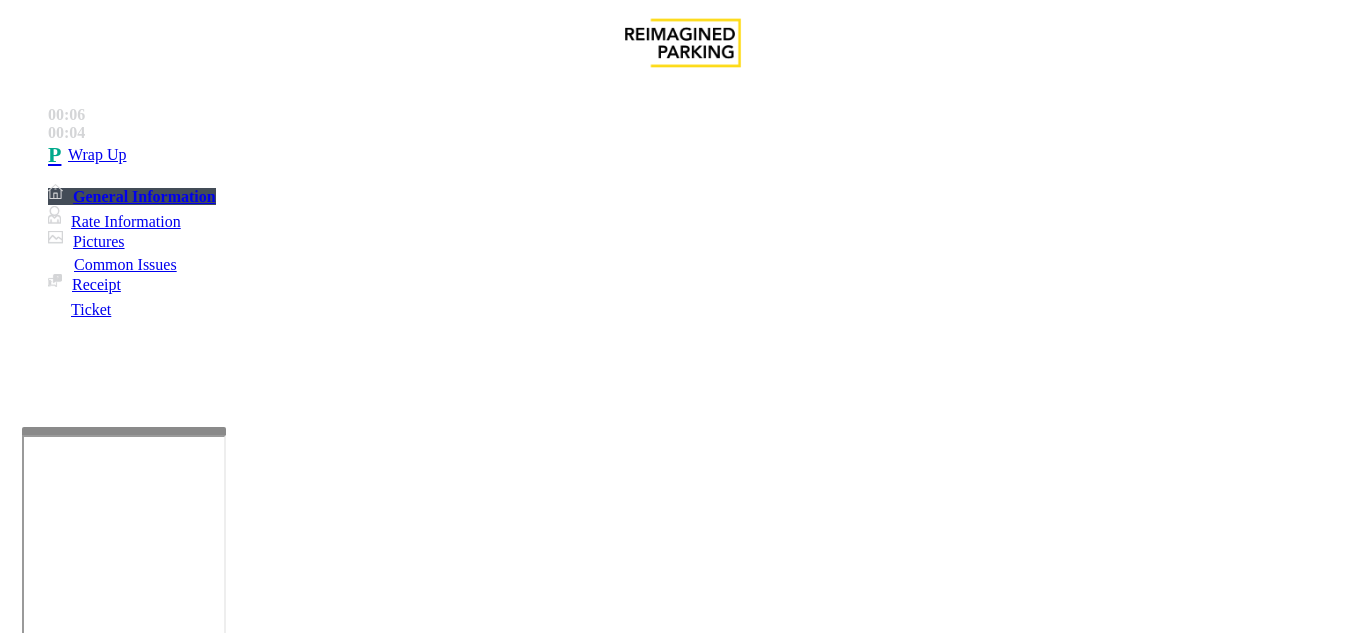 click on "Call dropped" at bounding box center [546, 1286] 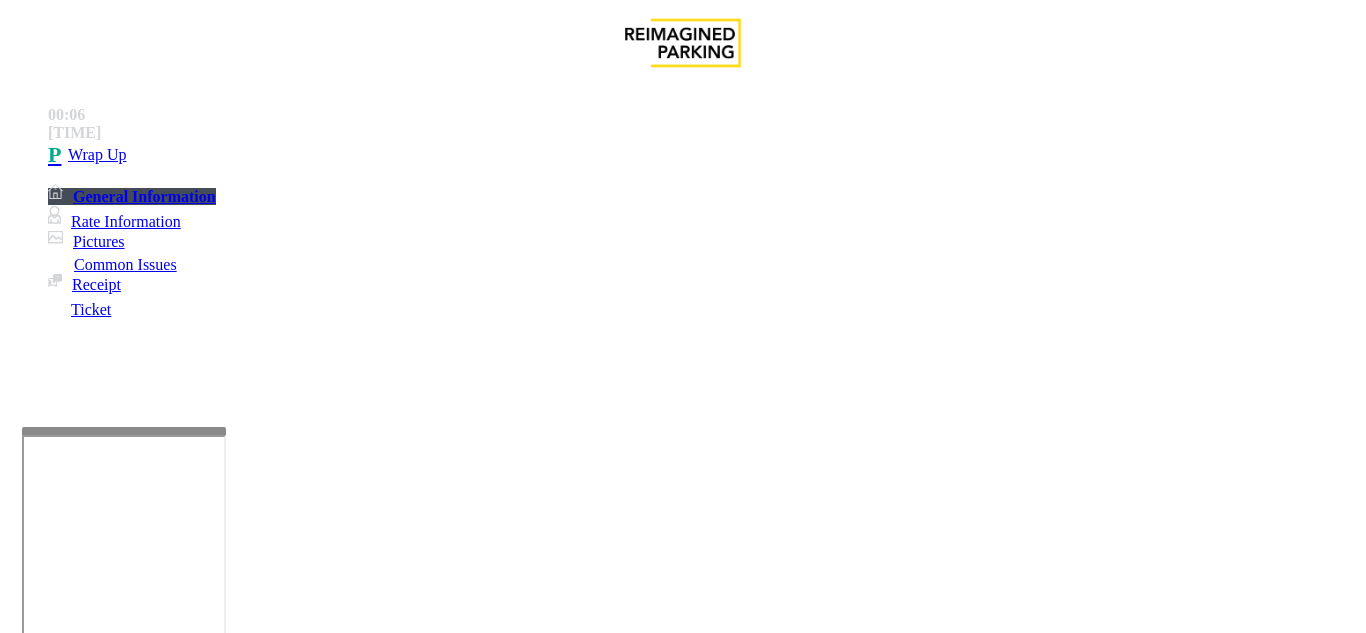 click on "Issue  -  Intercom Issue/No Response Call dropped Notes:                      Send alerts to manager  Vend Gate Not Allowed  Steps to Resolve" at bounding box center [682, 1372] 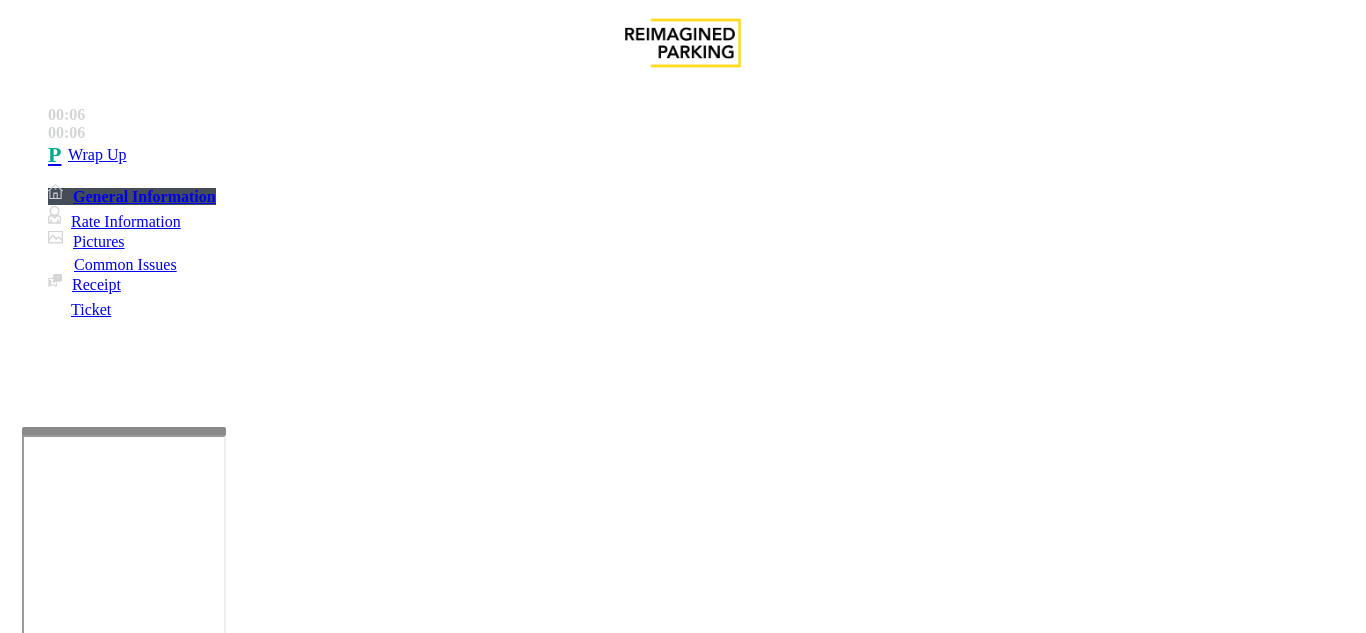 click on "Call dropped" at bounding box center [682, 1271] 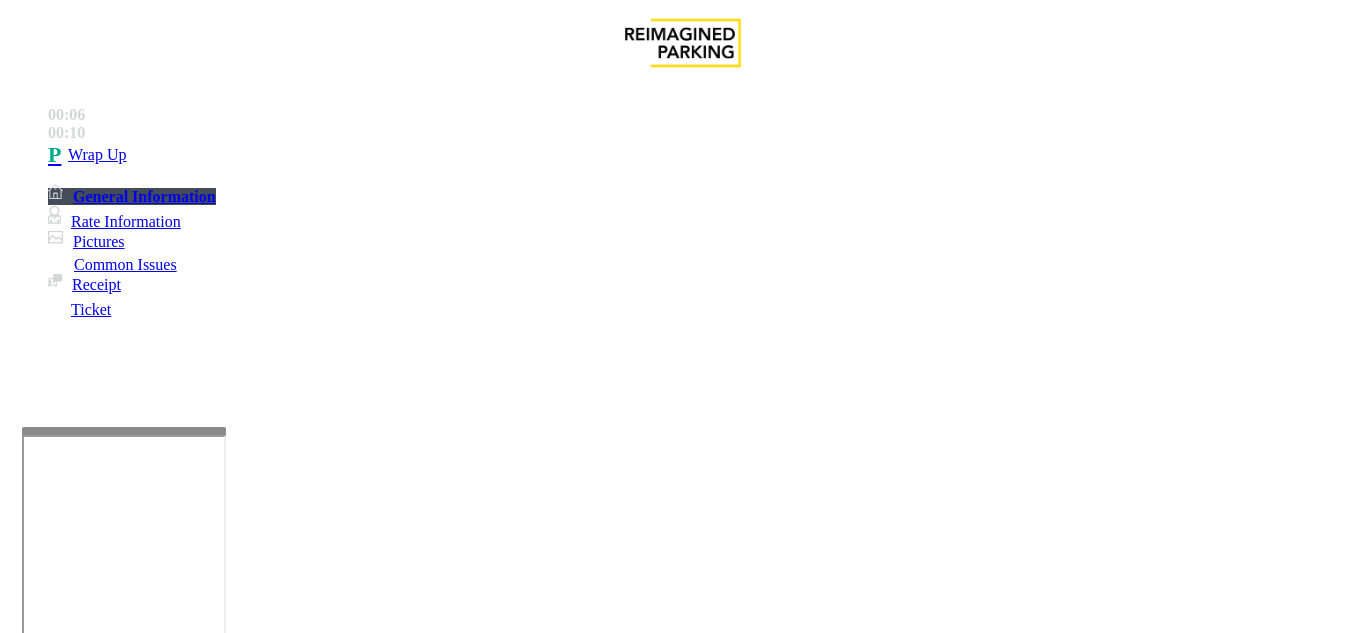 click at bounding box center [229, 1334] 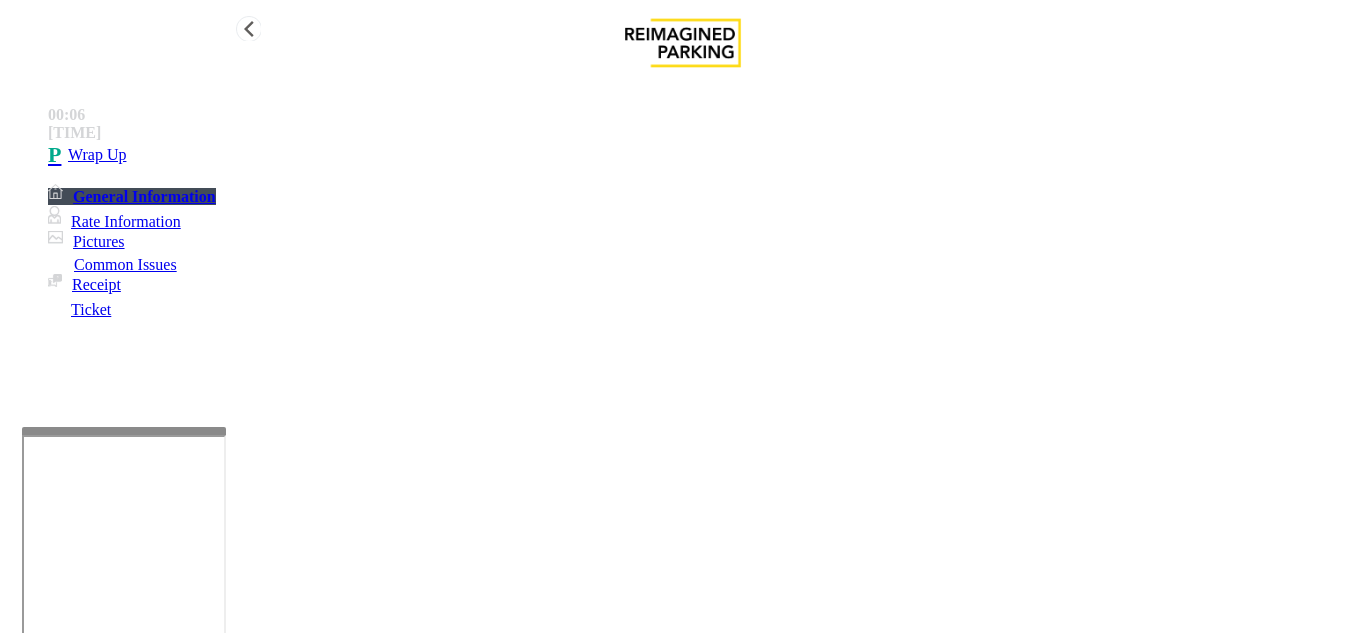 type on "**********" 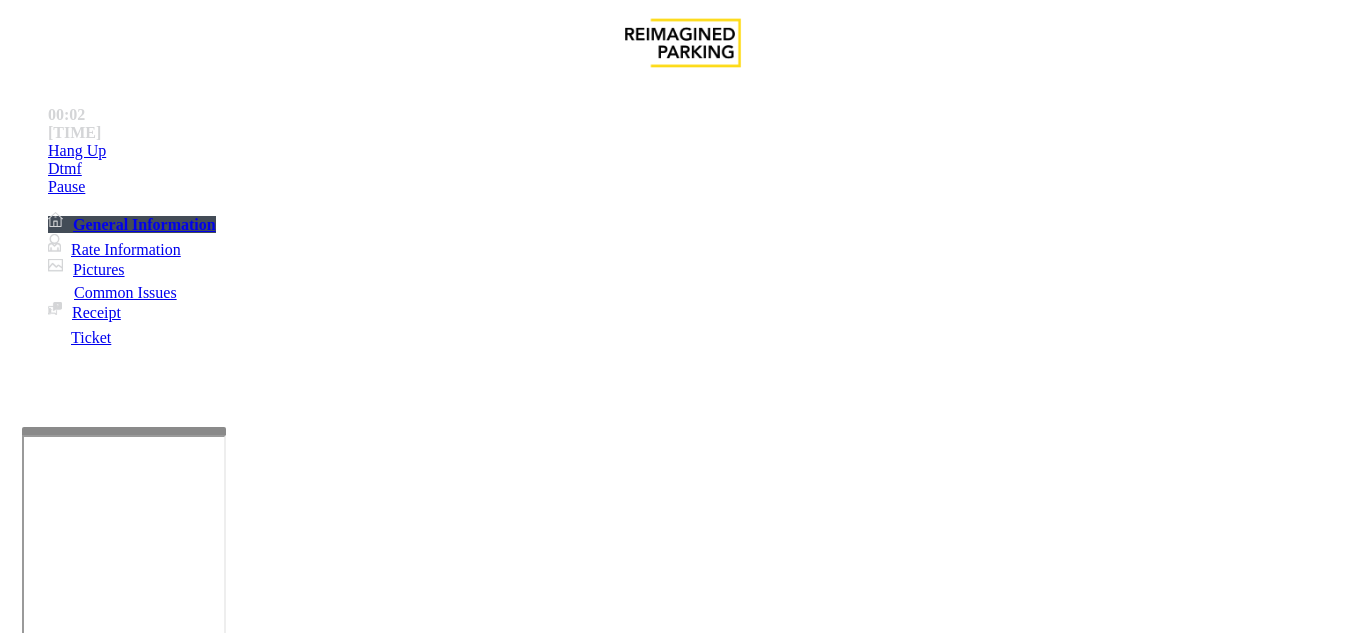scroll, scrollTop: 1800, scrollLeft: 0, axis: vertical 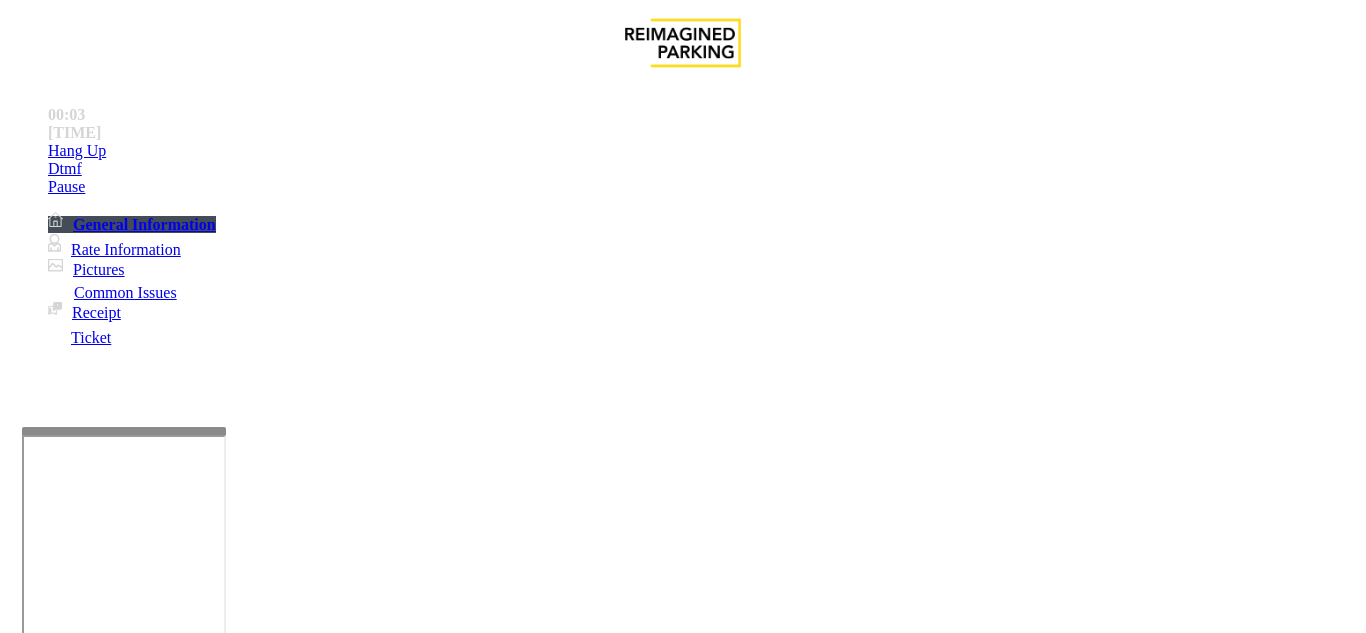 click at bounding box center [86, 3280] 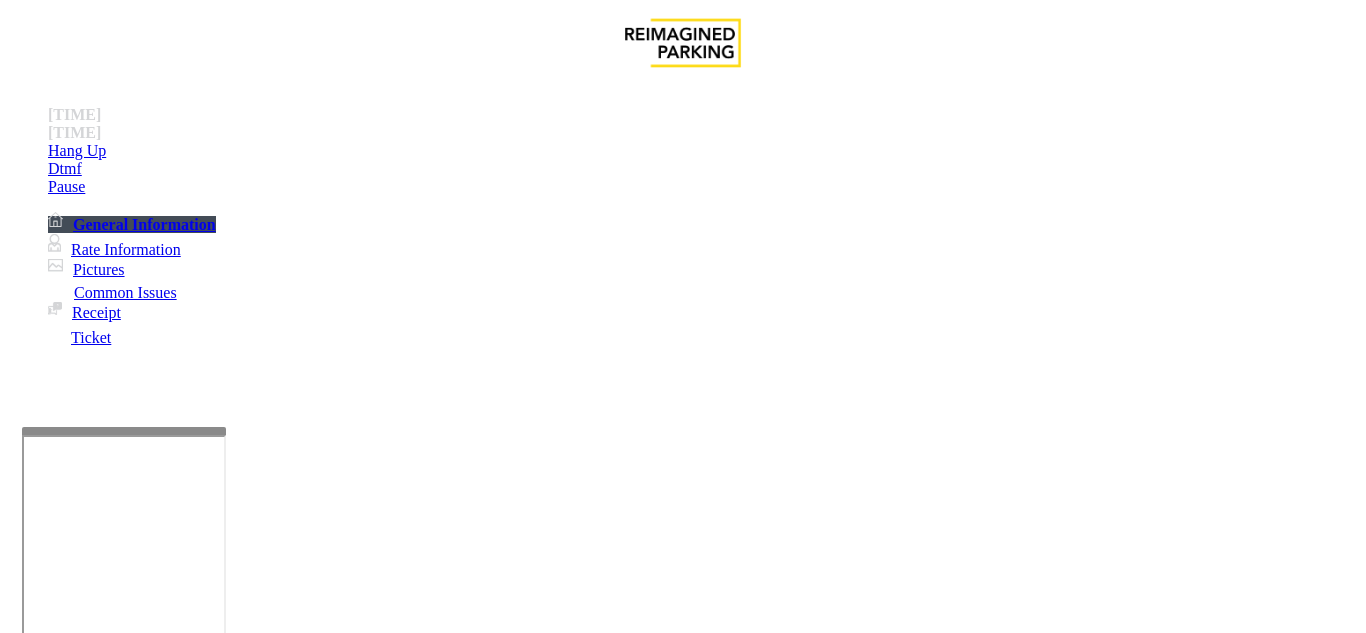click on "LAN21059300" at bounding box center [46, 3279] 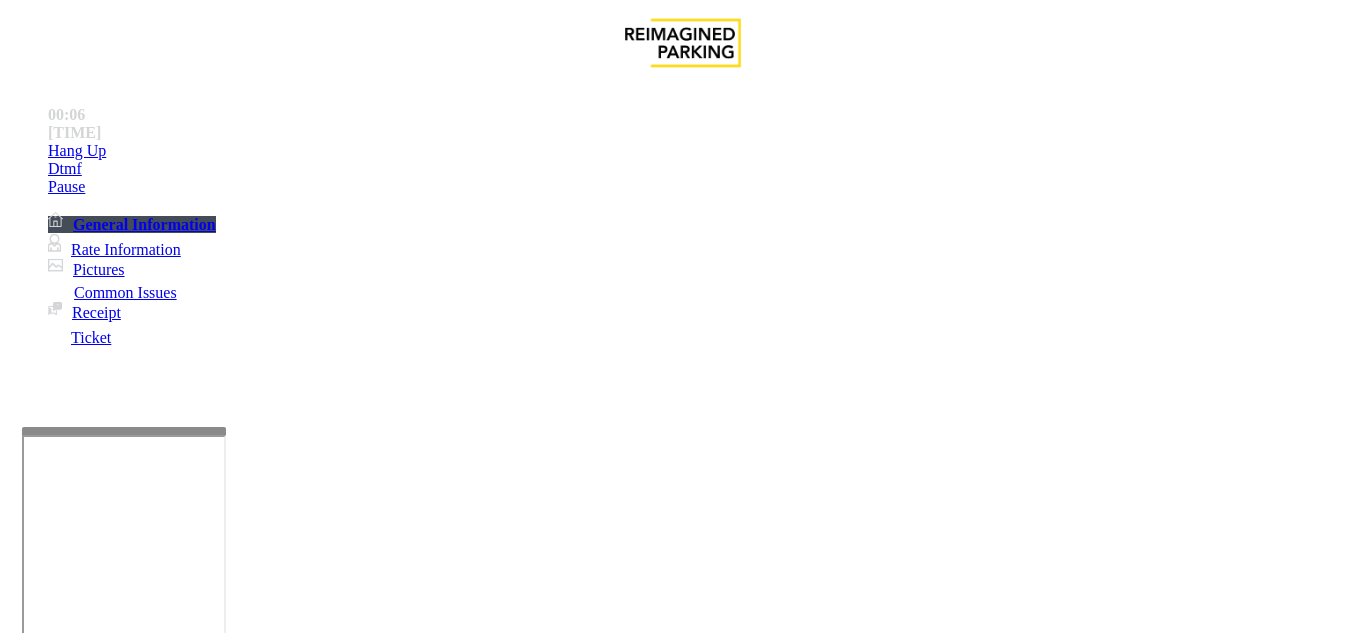 copy on "LAN21059300" 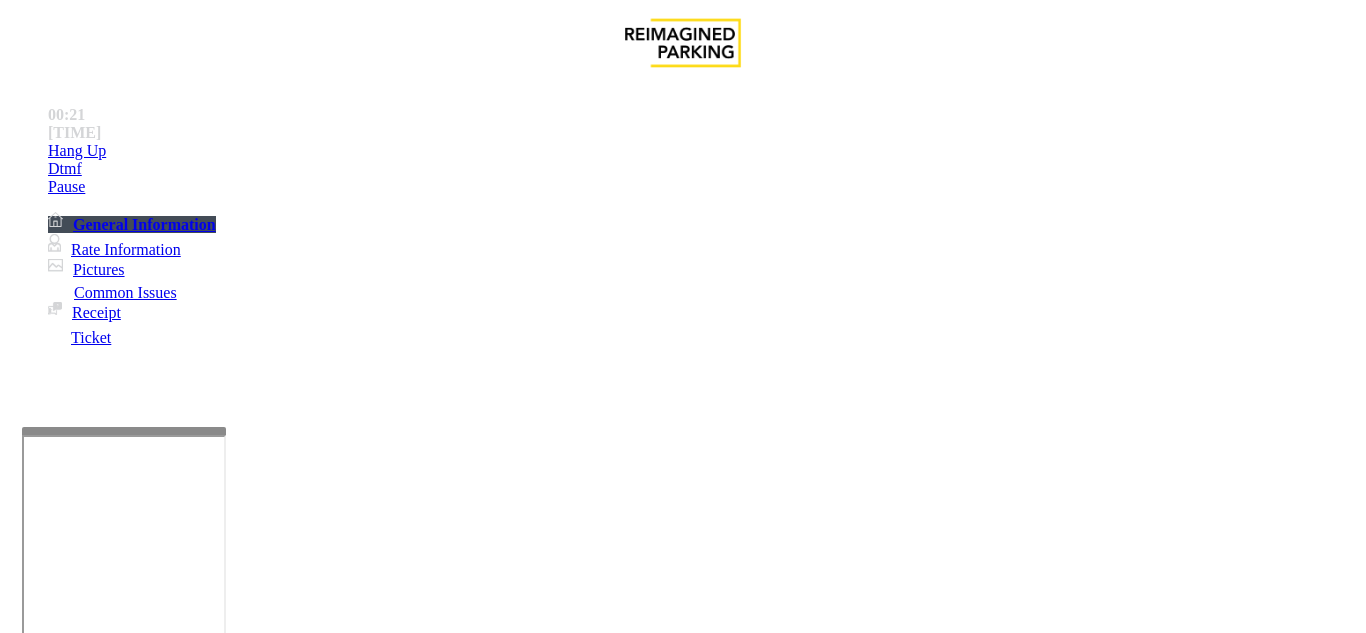 scroll, scrollTop: 2400, scrollLeft: 0, axis: vertical 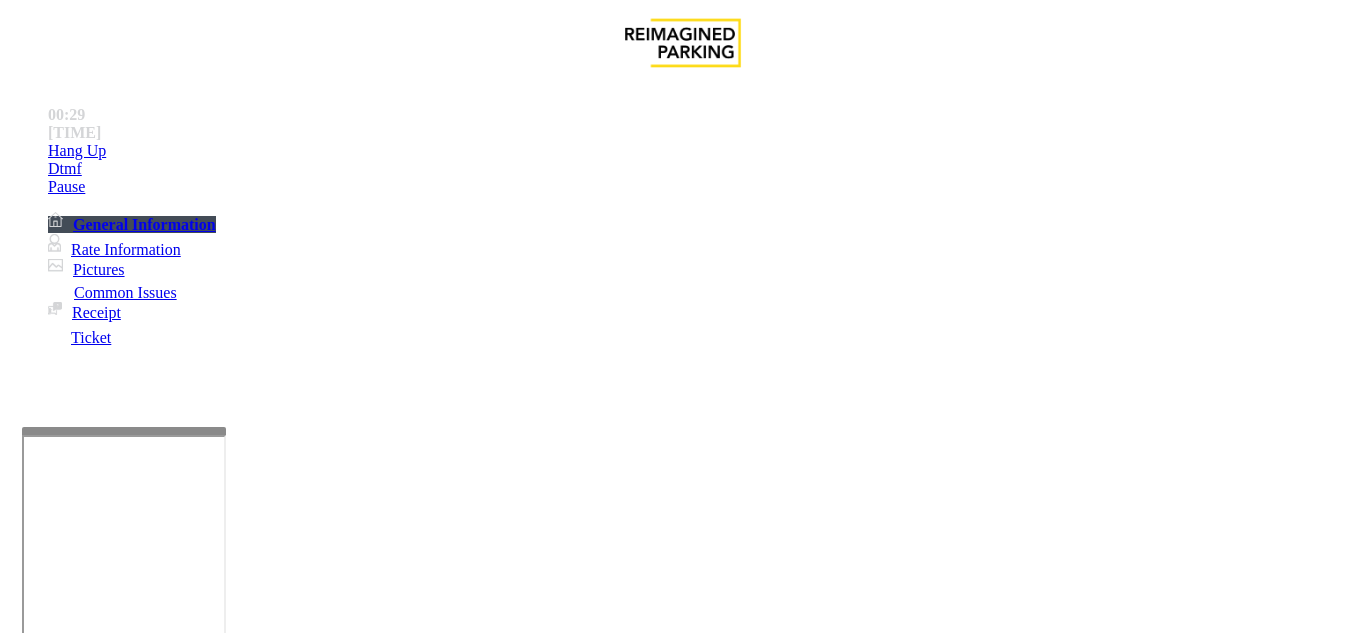 drag, startPoint x: 922, startPoint y: 325, endPoint x: 849, endPoint y: 290, distance: 80.95678 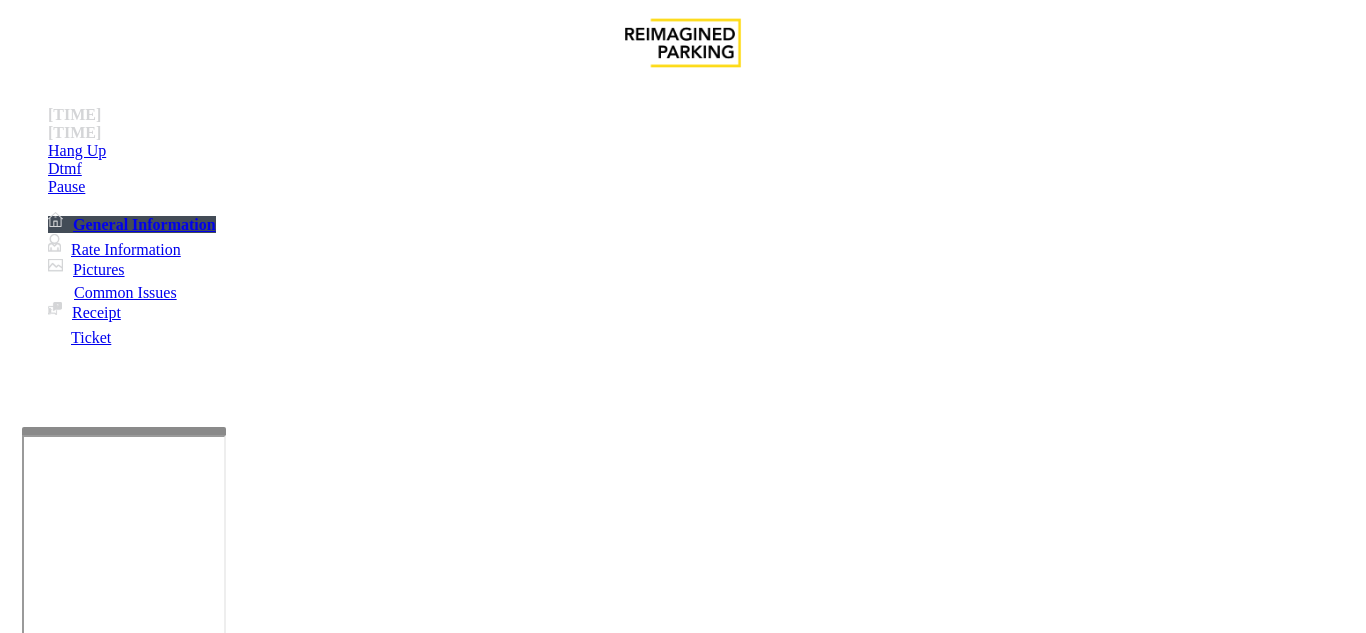 copy on "(404)901-1316" 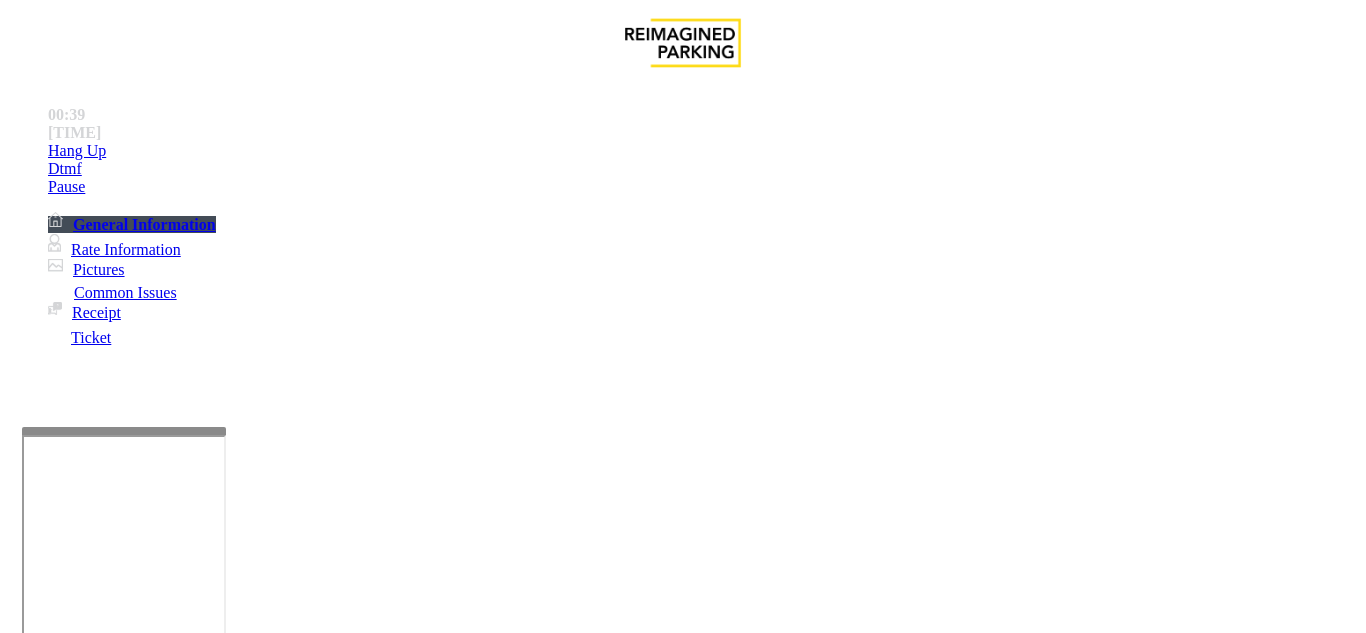 click at bounding box center (221, 1588) 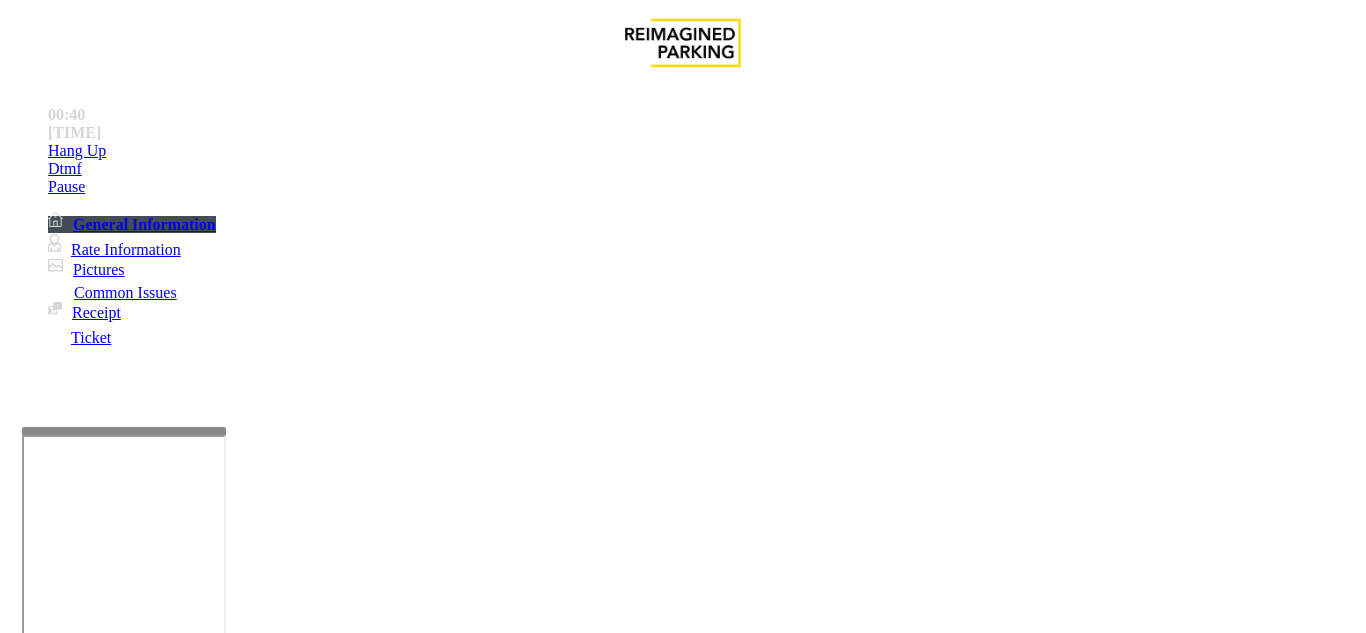 paste on "**********" 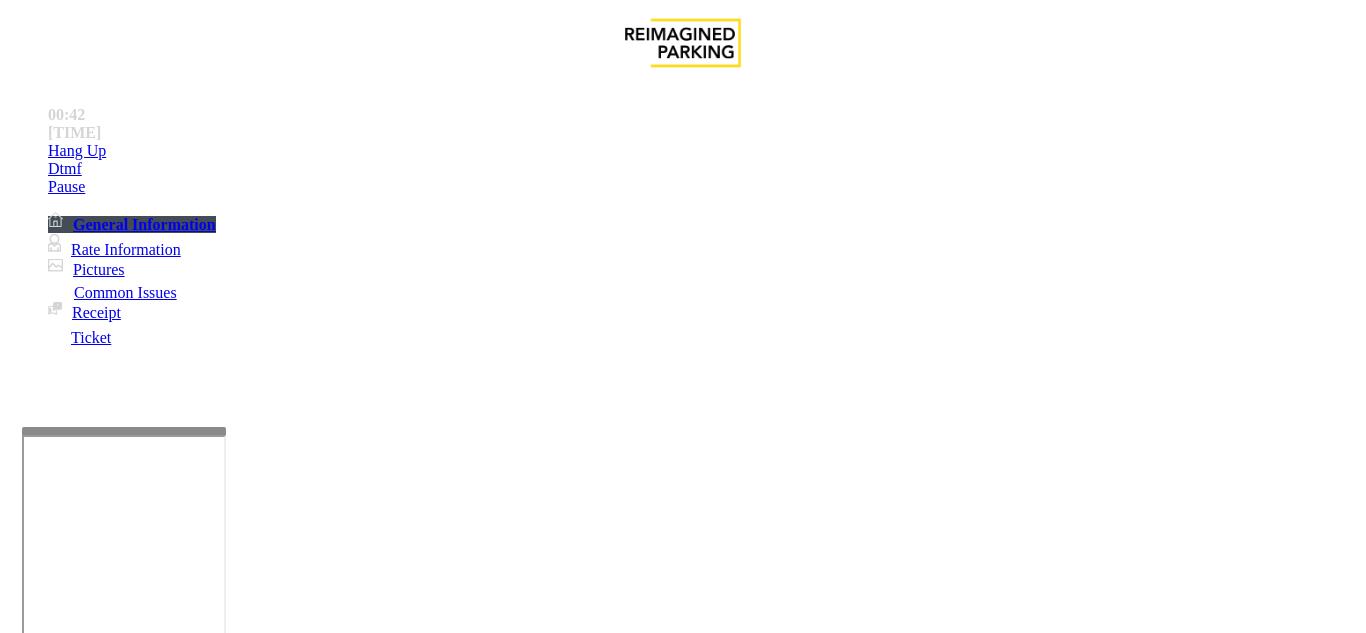 drag, startPoint x: 268, startPoint y: 177, endPoint x: 423, endPoint y: 183, distance: 155.11609 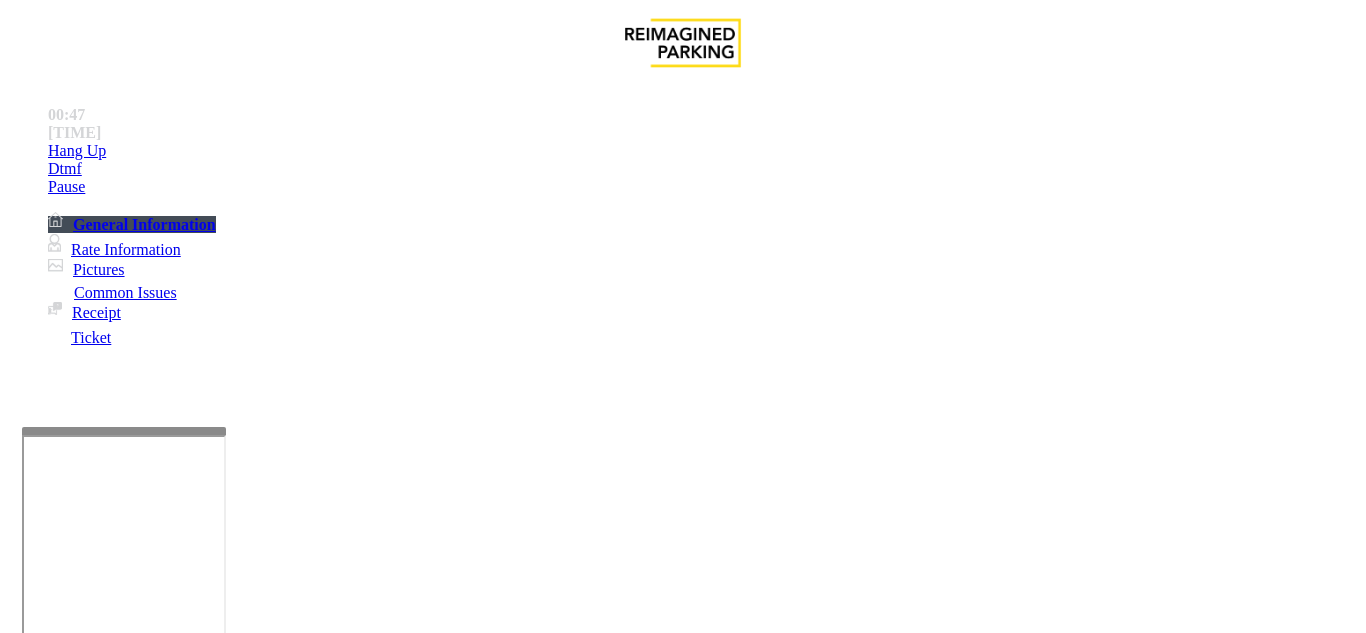 click at bounding box center [221, 1588] 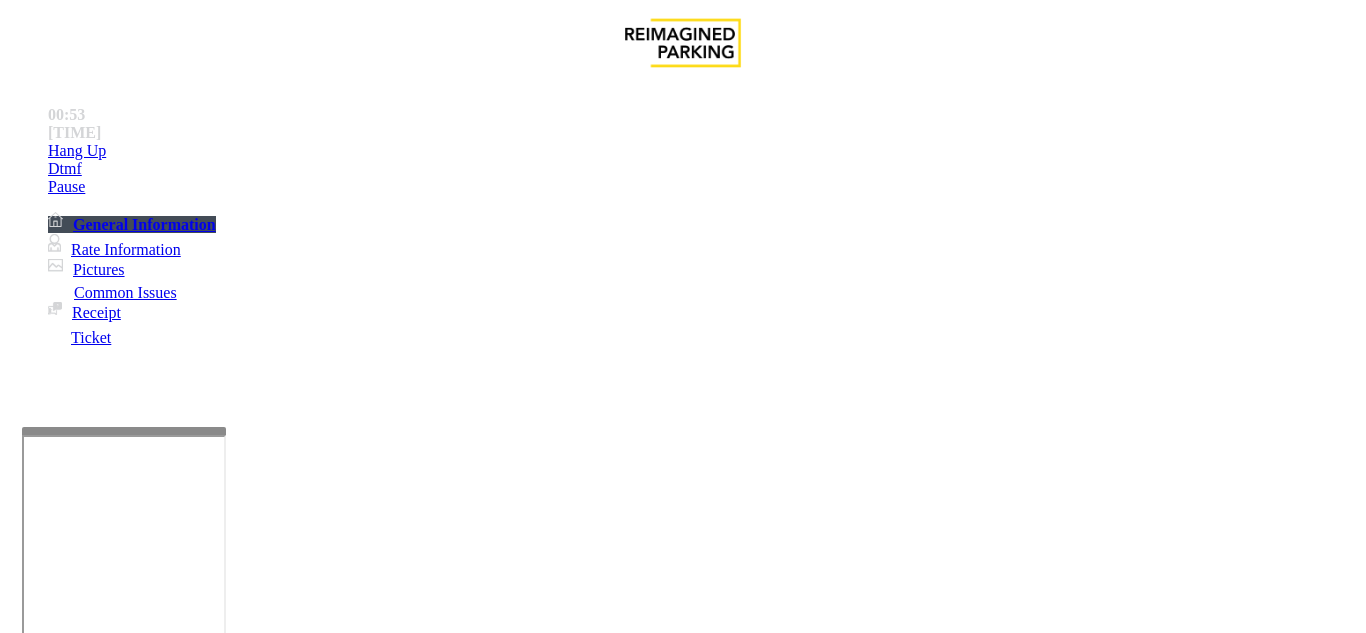 click at bounding box center [221, 1588] 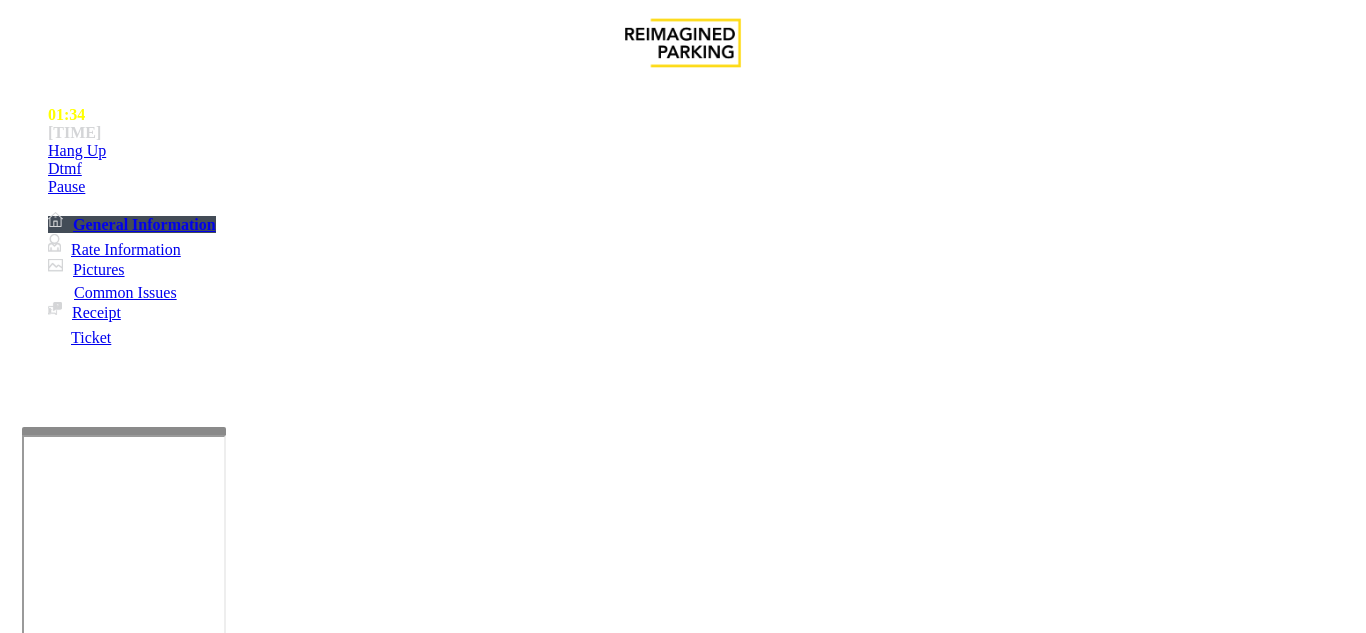 click at bounding box center [221, 1588] 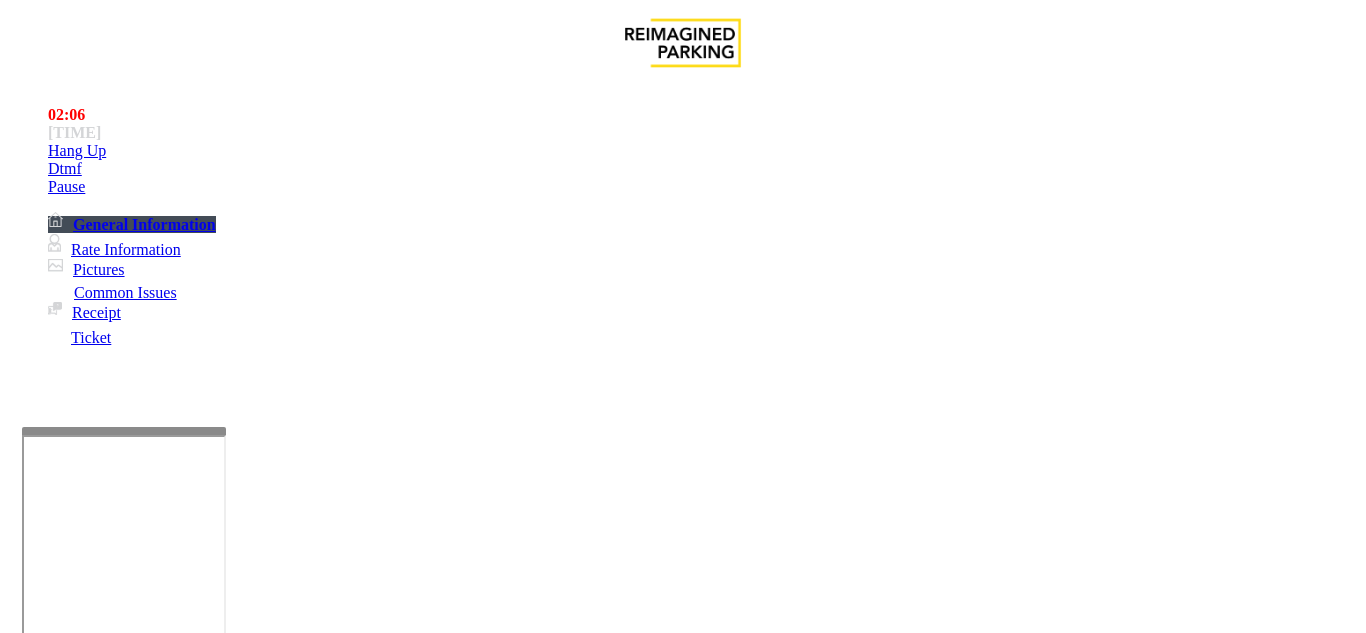 click at bounding box center (96, 1308) 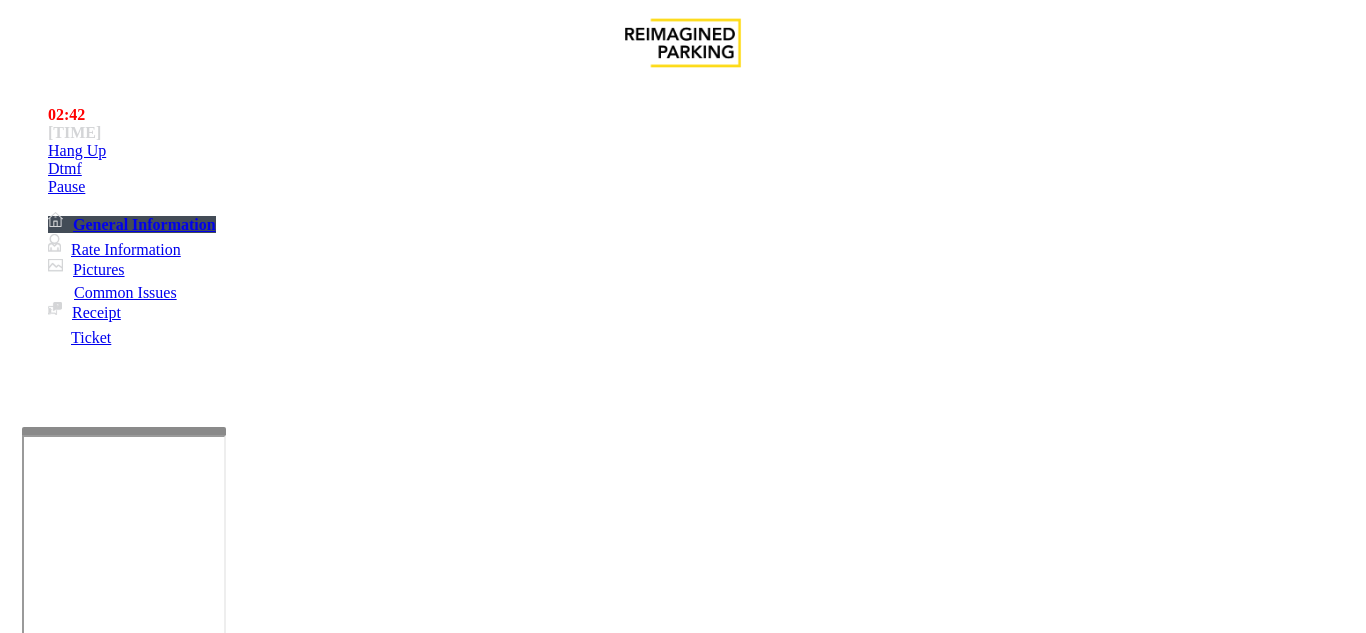scroll, scrollTop: 400, scrollLeft: 0, axis: vertical 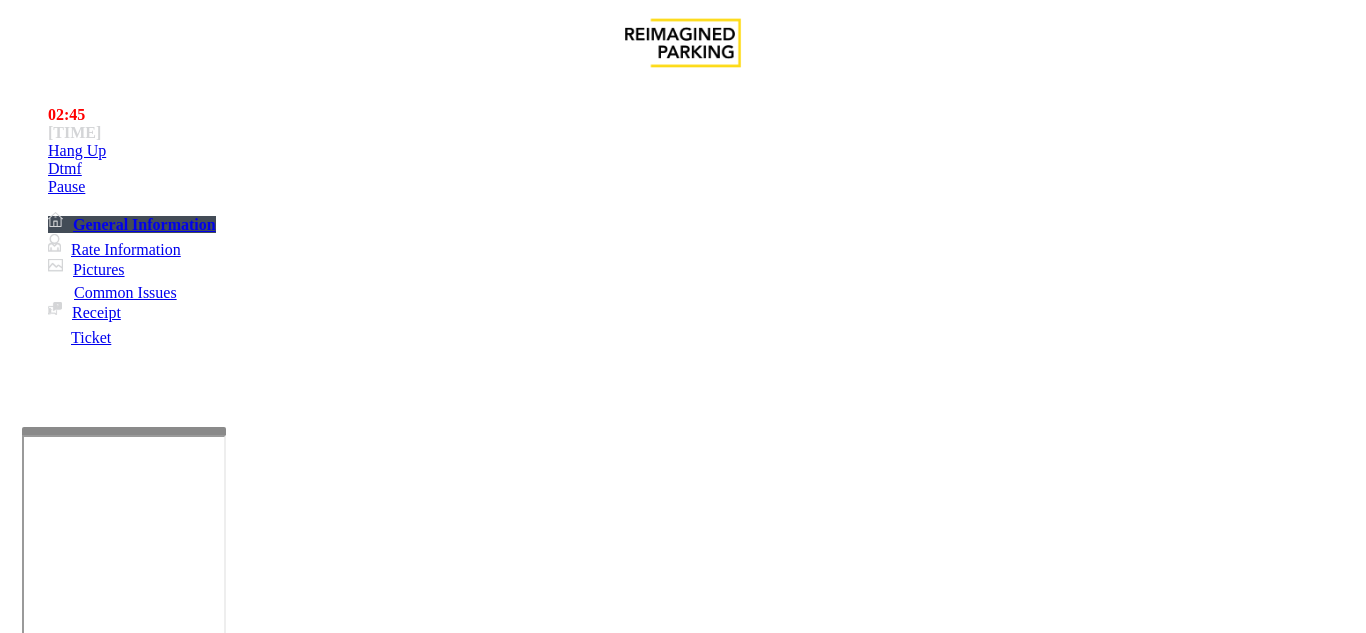 drag, startPoint x: 531, startPoint y: 274, endPoint x: 506, endPoint y: 287, distance: 28.178005 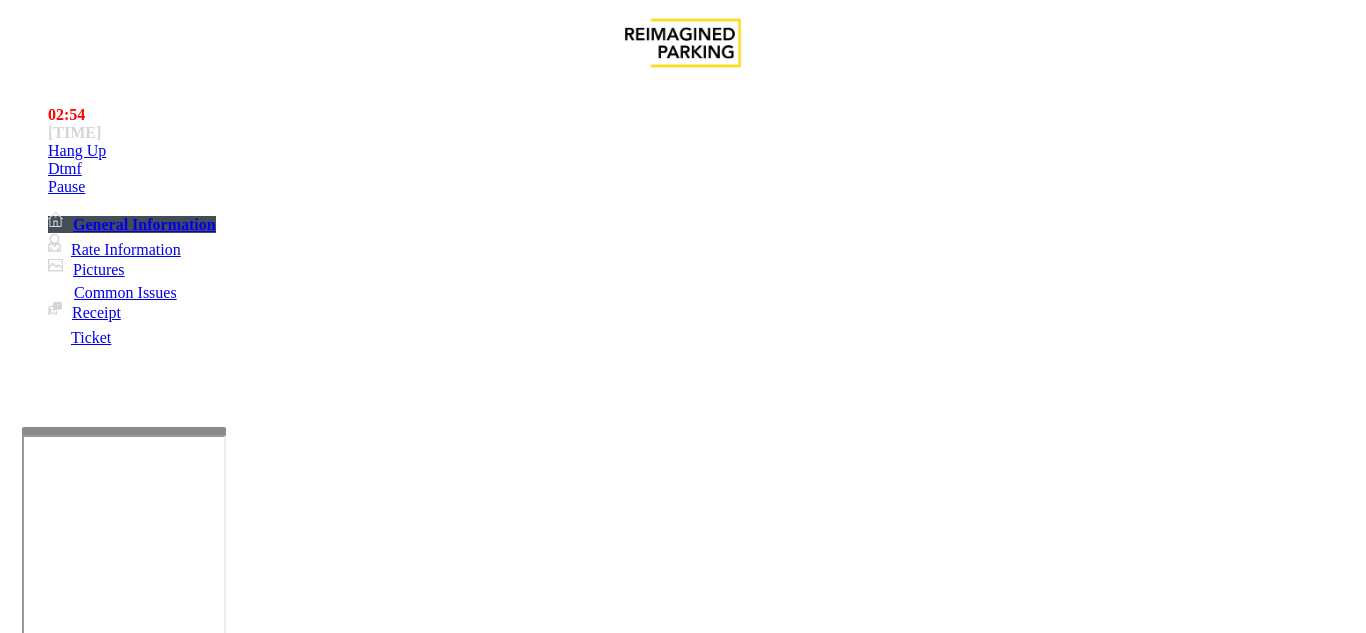 drag, startPoint x: 915, startPoint y: 325, endPoint x: 804, endPoint y: 297, distance: 114.47707 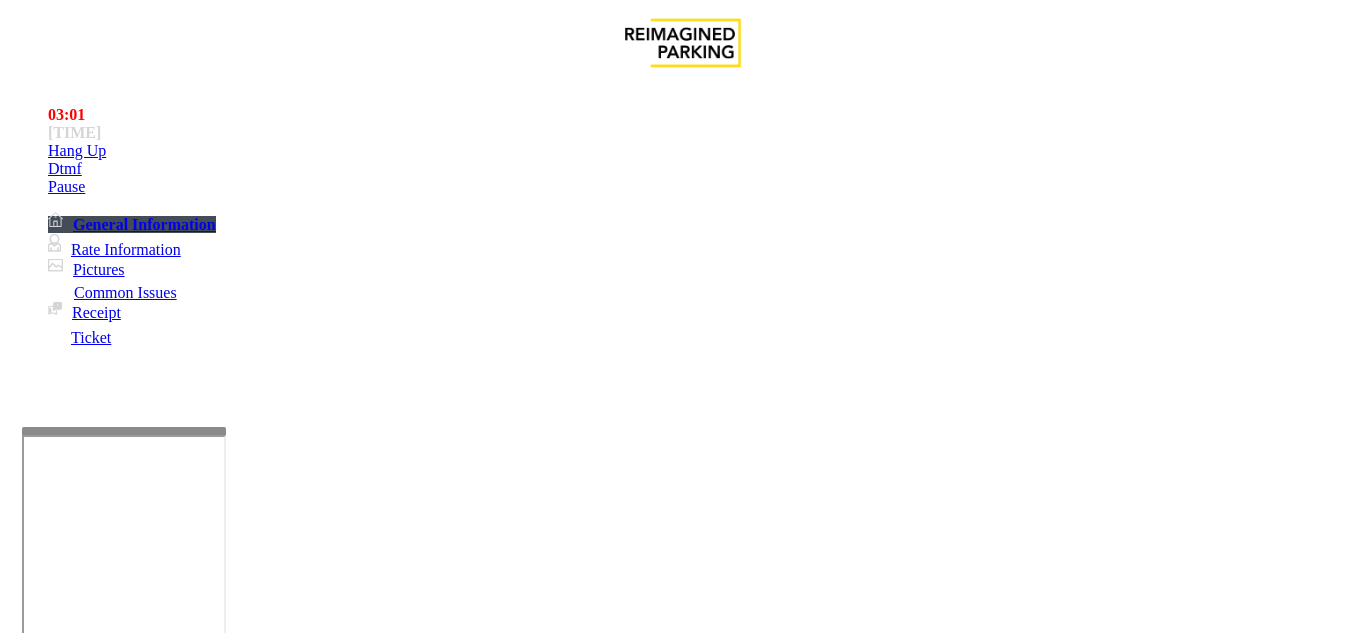 click on "**********" at bounding box center (682, 1590) 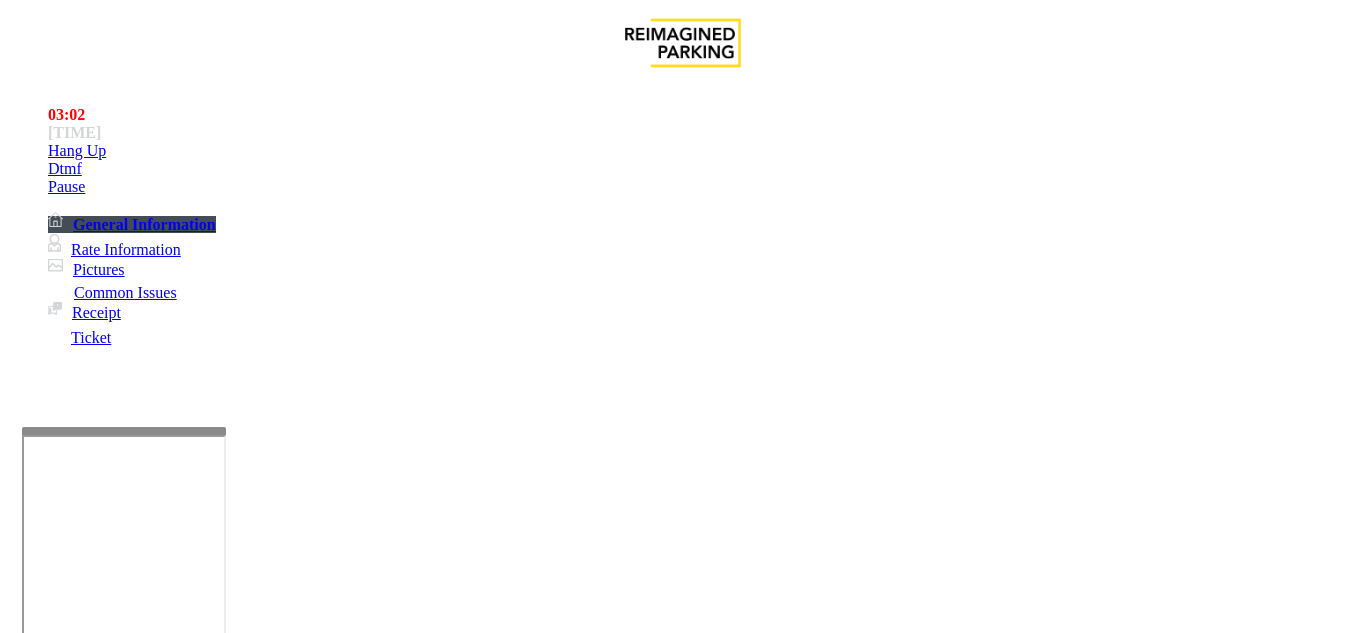 click at bounding box center (221, 1588) 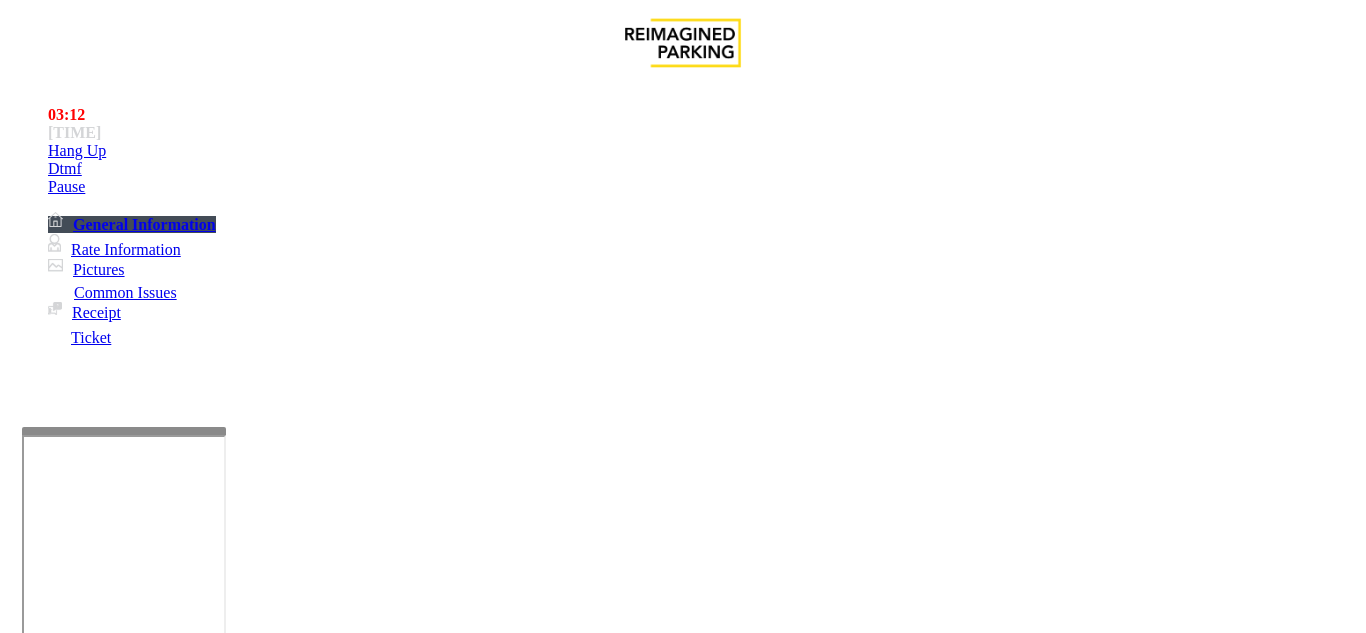 scroll, scrollTop: 0, scrollLeft: 0, axis: both 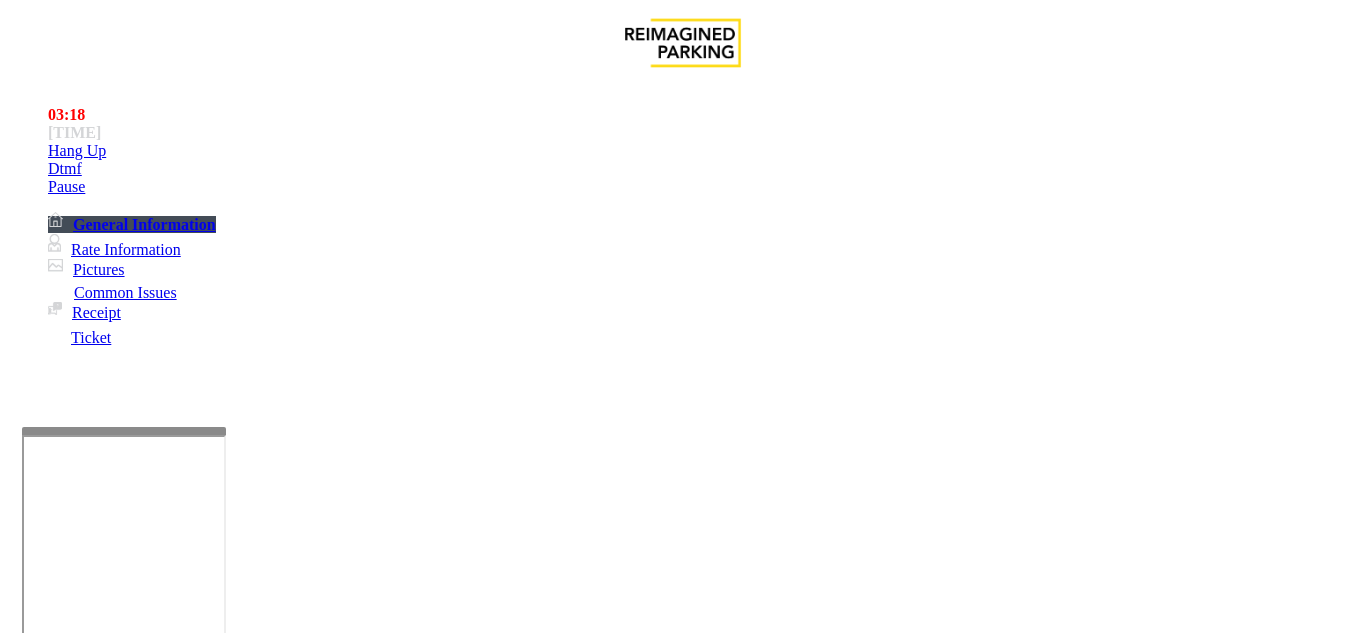 type on "**********" 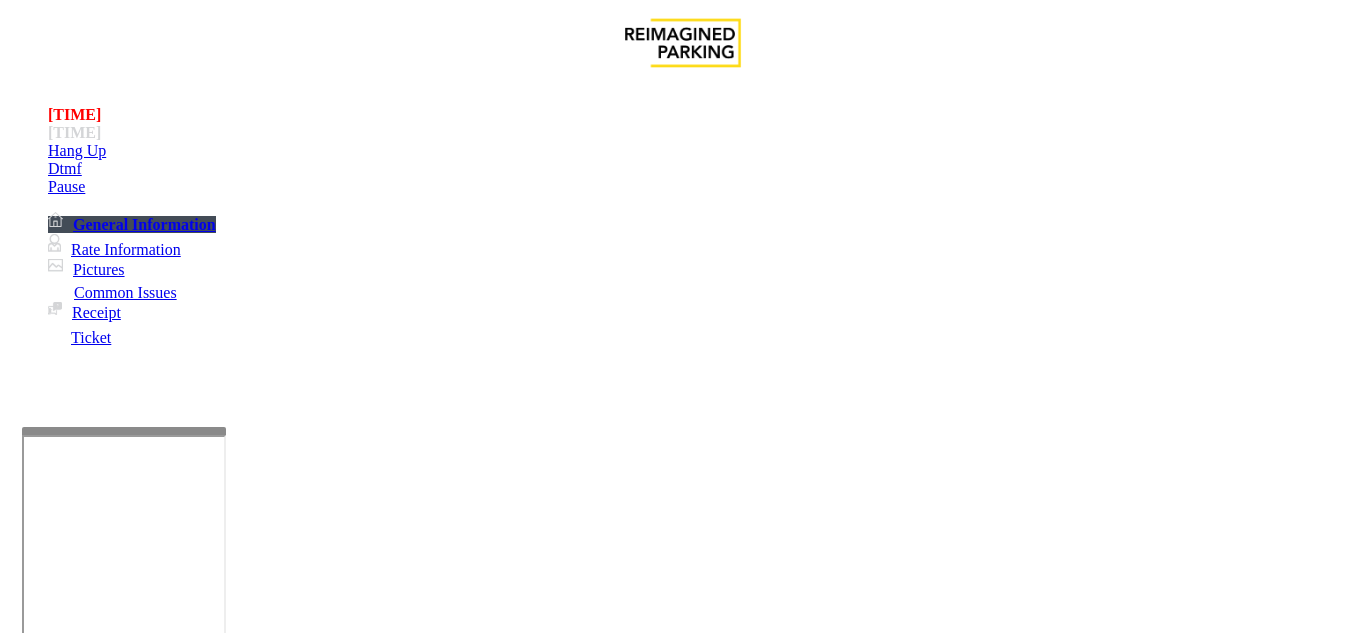 paste on "********" 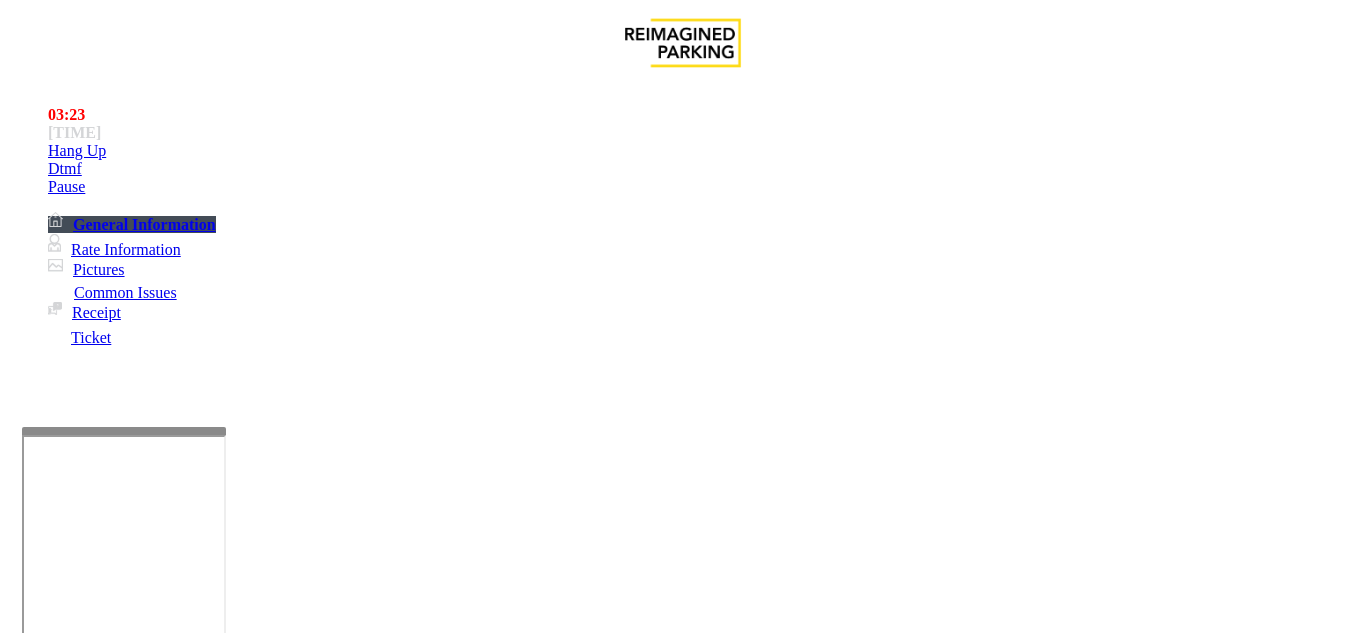 click at bounding box center [96, 1362] 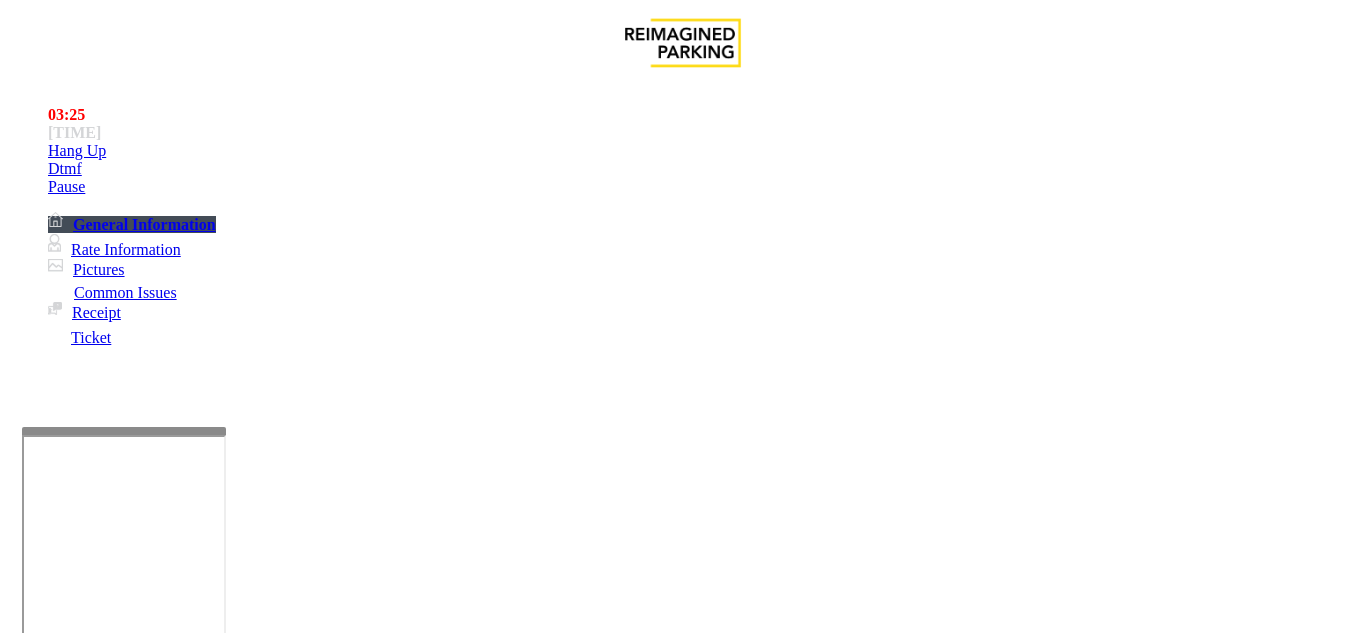 click at bounding box center (96, 1362) 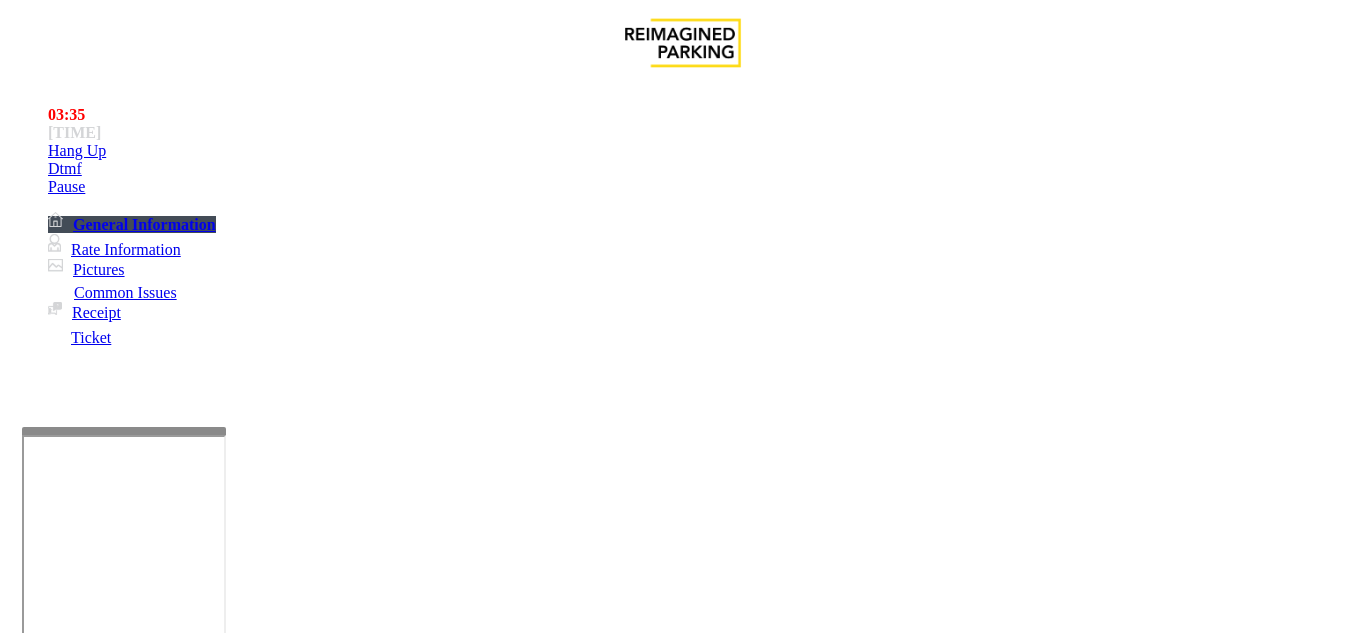 type on "*****" 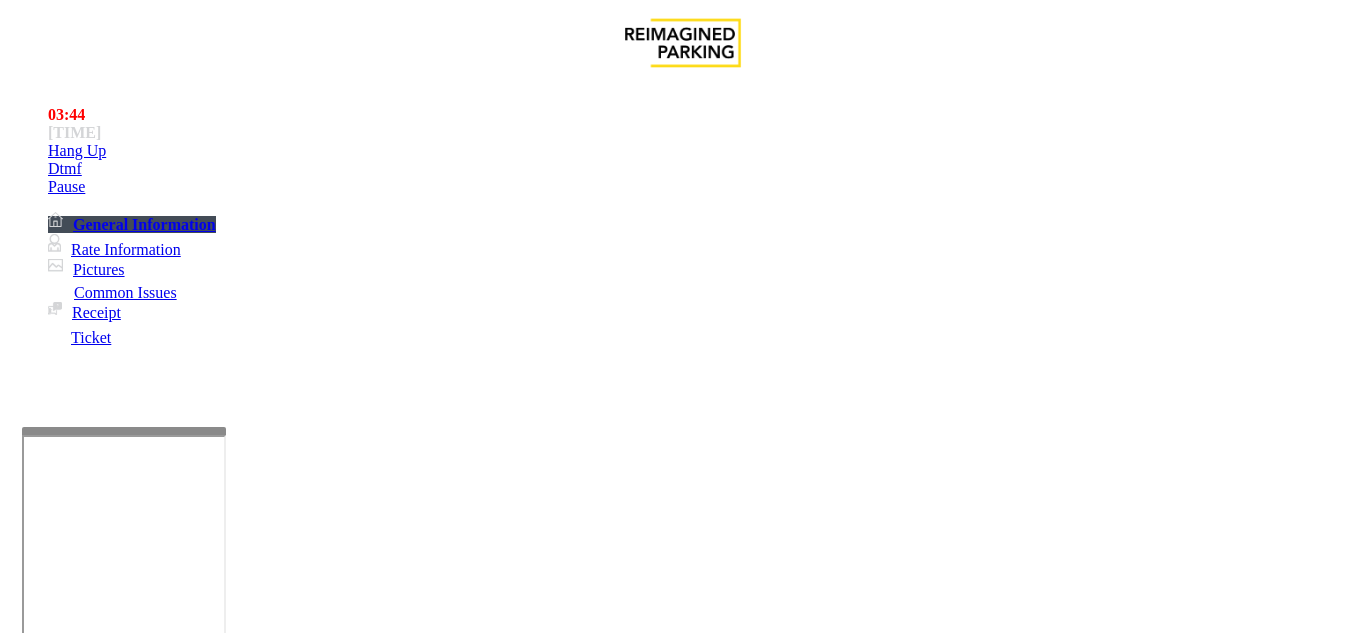 scroll, scrollTop: 1512, scrollLeft: 0, axis: vertical 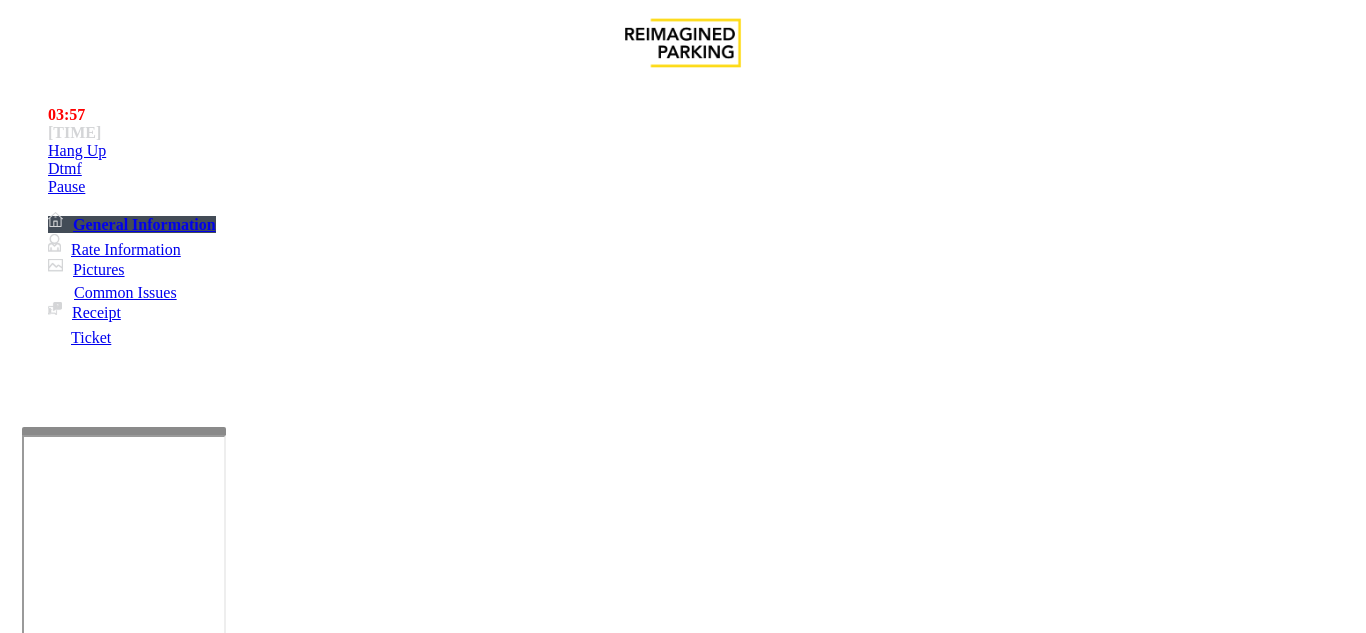 click on "Vend Gate" at bounding box center [69, 1681] 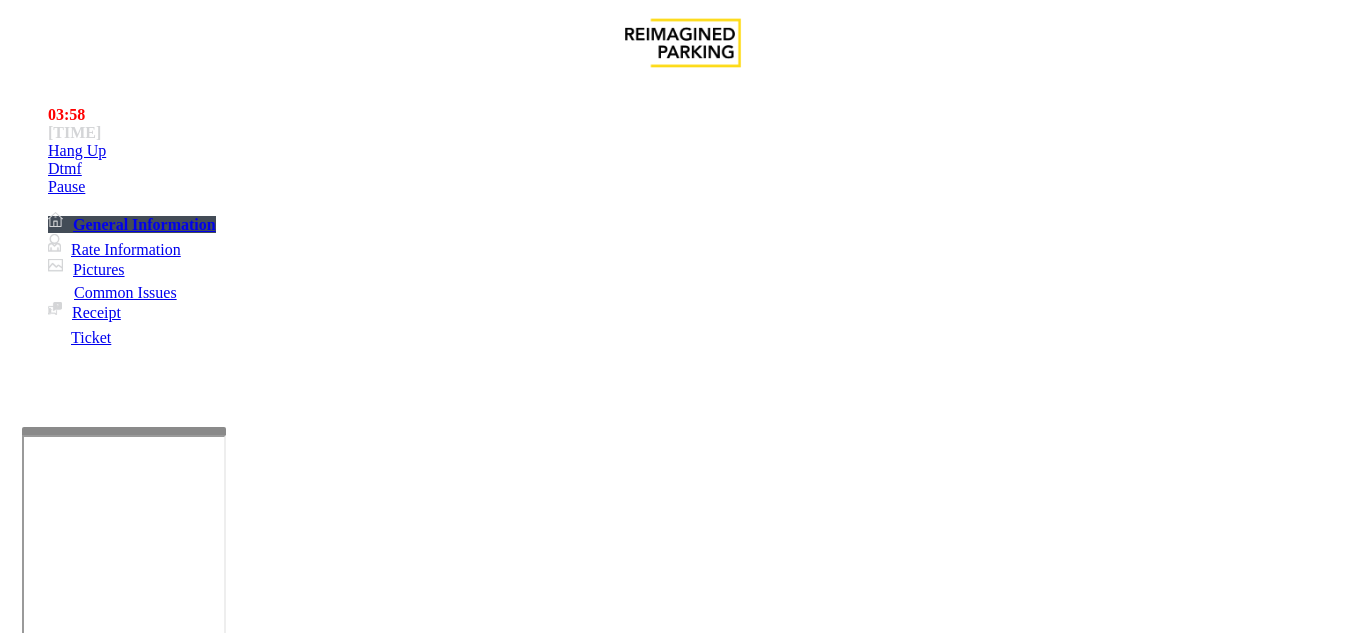scroll, scrollTop: 0, scrollLeft: 0, axis: both 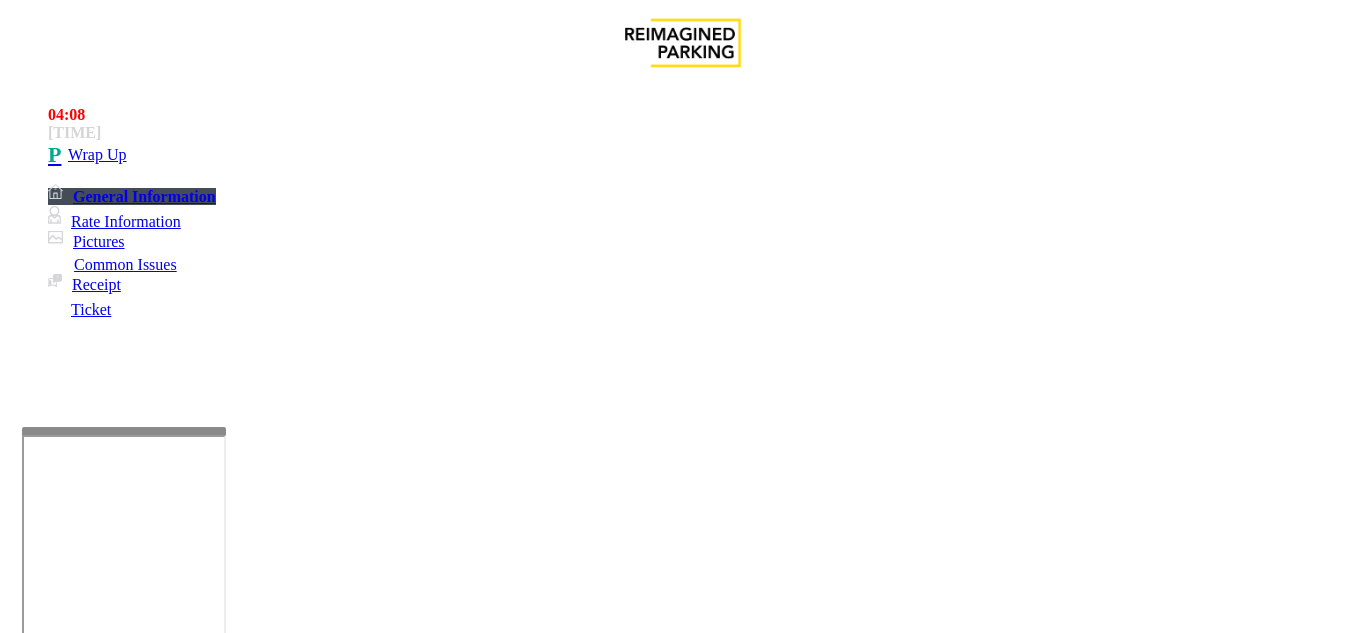 click at bounding box center (221, 1588) 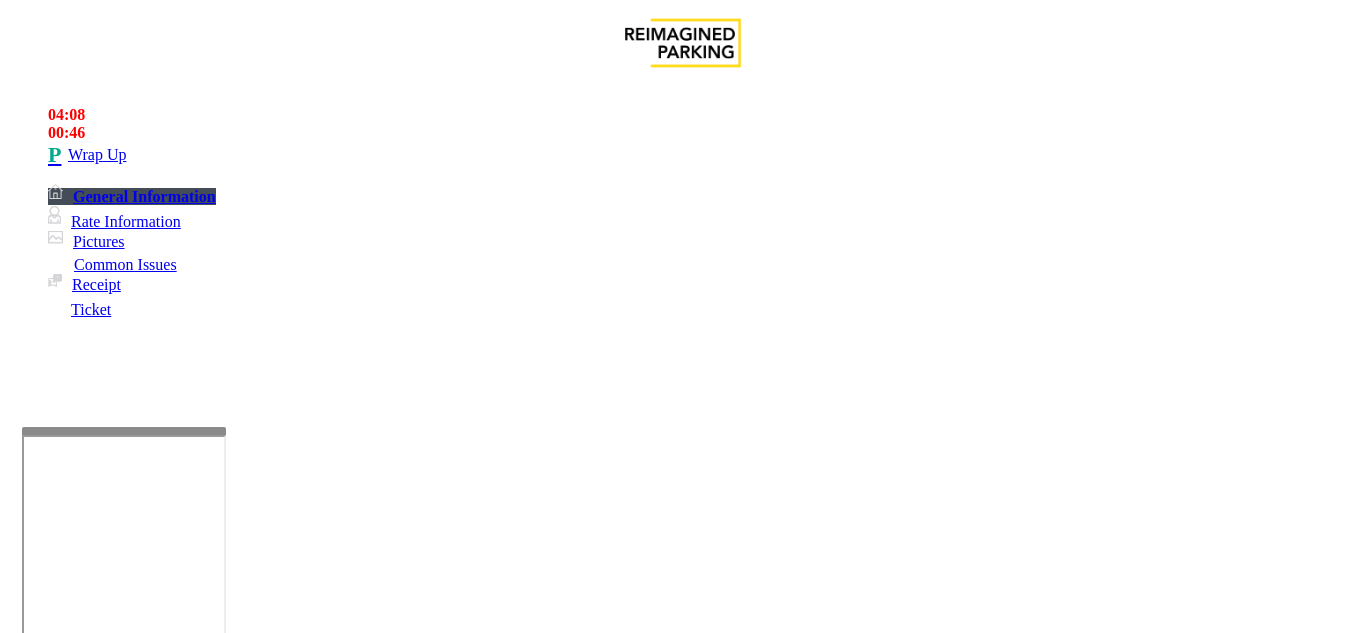 scroll, scrollTop: 0, scrollLeft: 0, axis: both 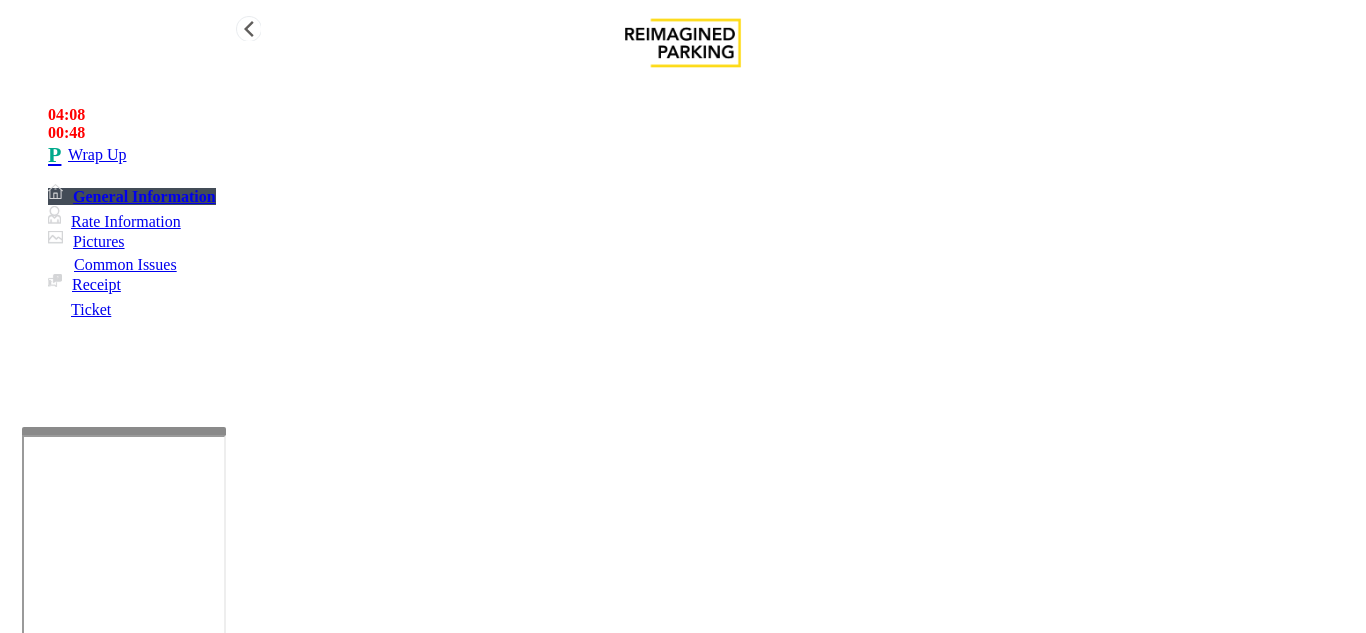 type on "**********" 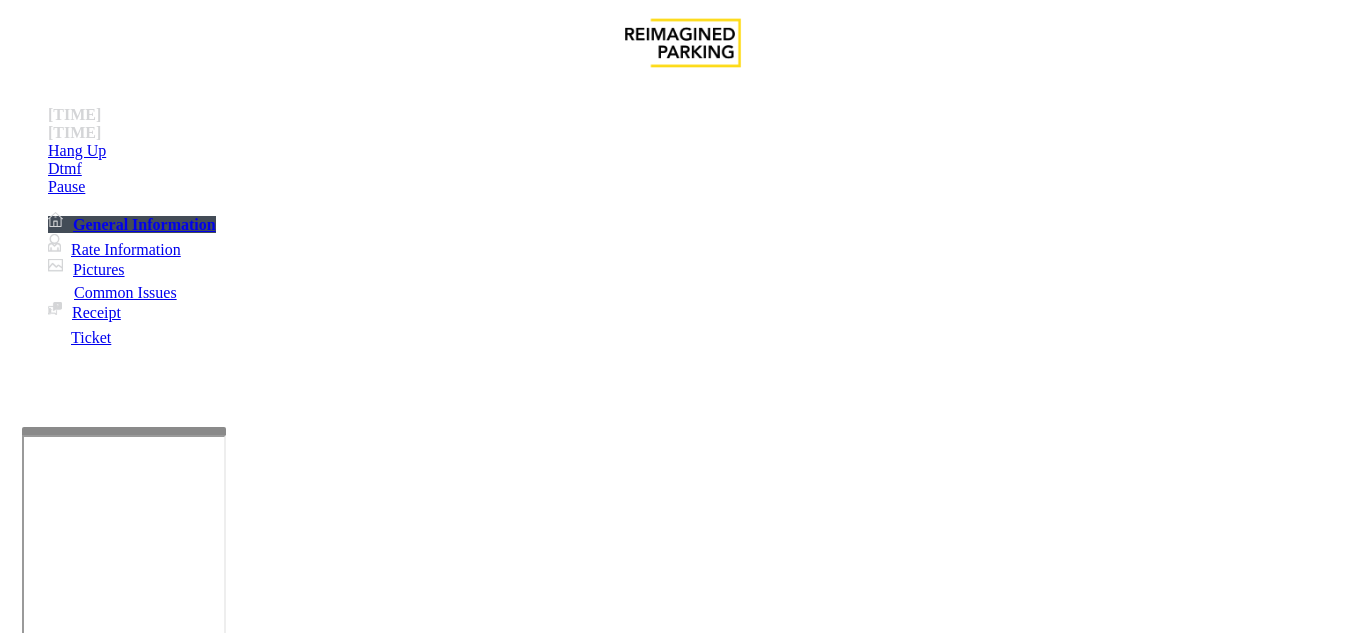 scroll, scrollTop: 400, scrollLeft: 0, axis: vertical 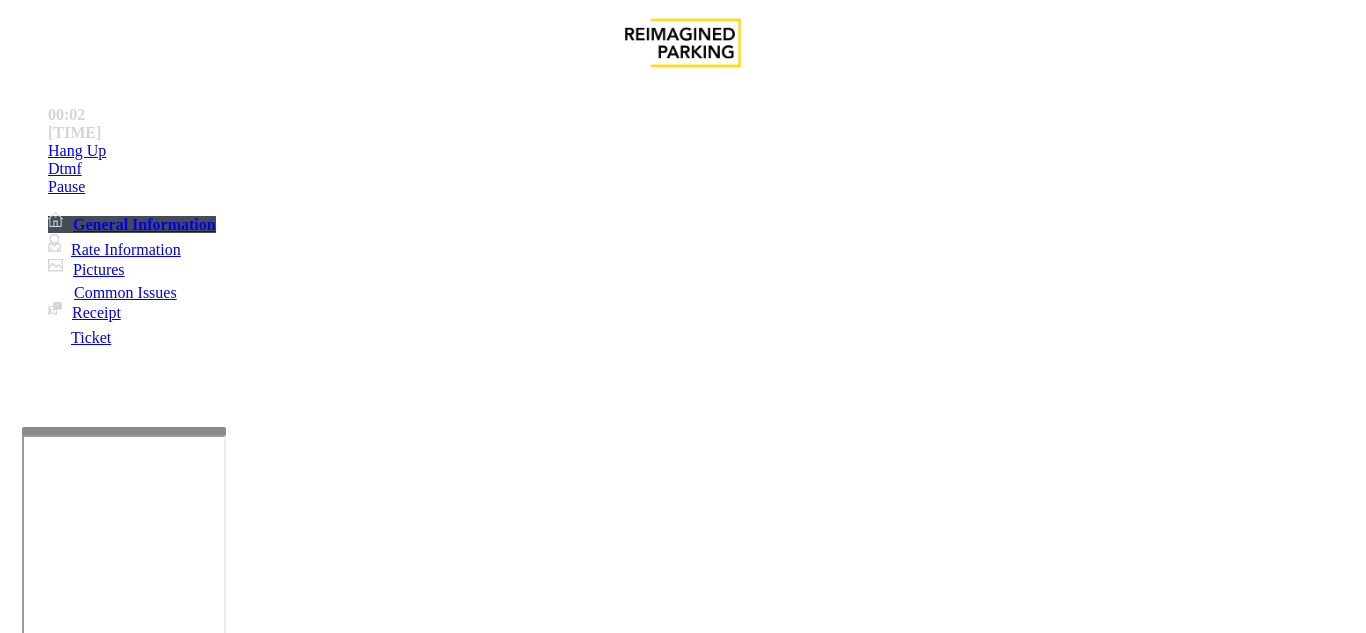 click on "Open the gate for the parker if you are unable to hear until further Notice" at bounding box center (683, 3096) 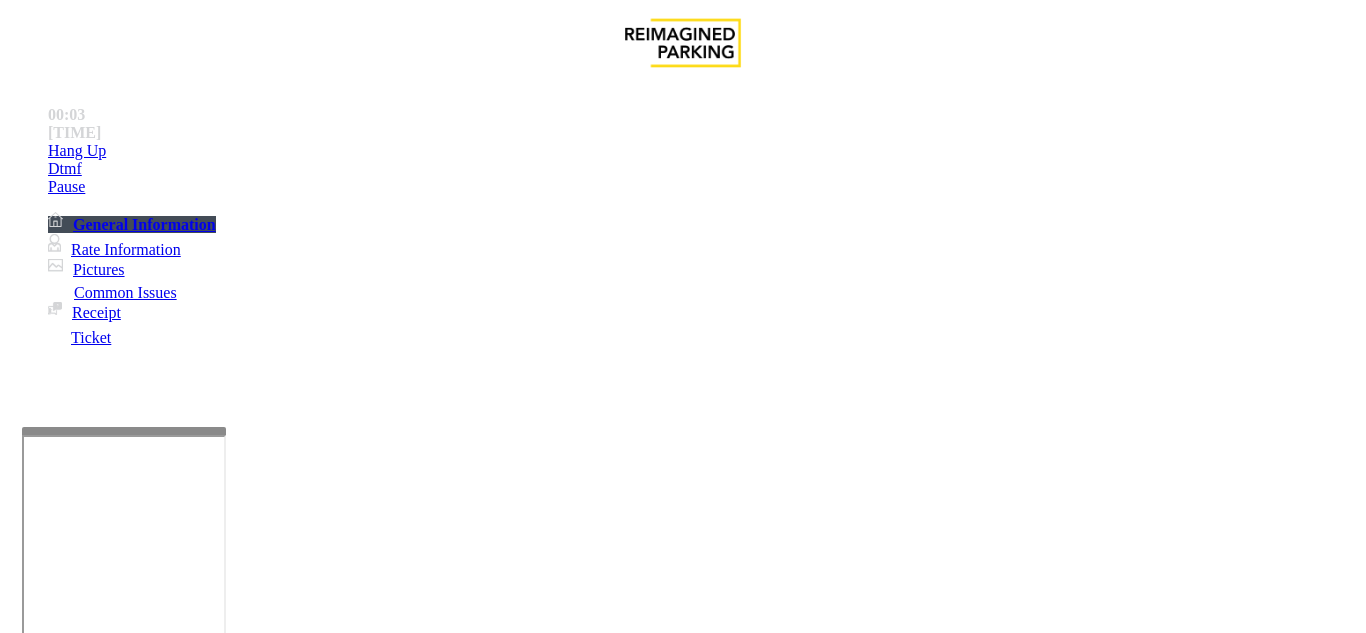 click on "Open the gate for the parker if you are unable to hear until further Notice" at bounding box center (683, 3096) 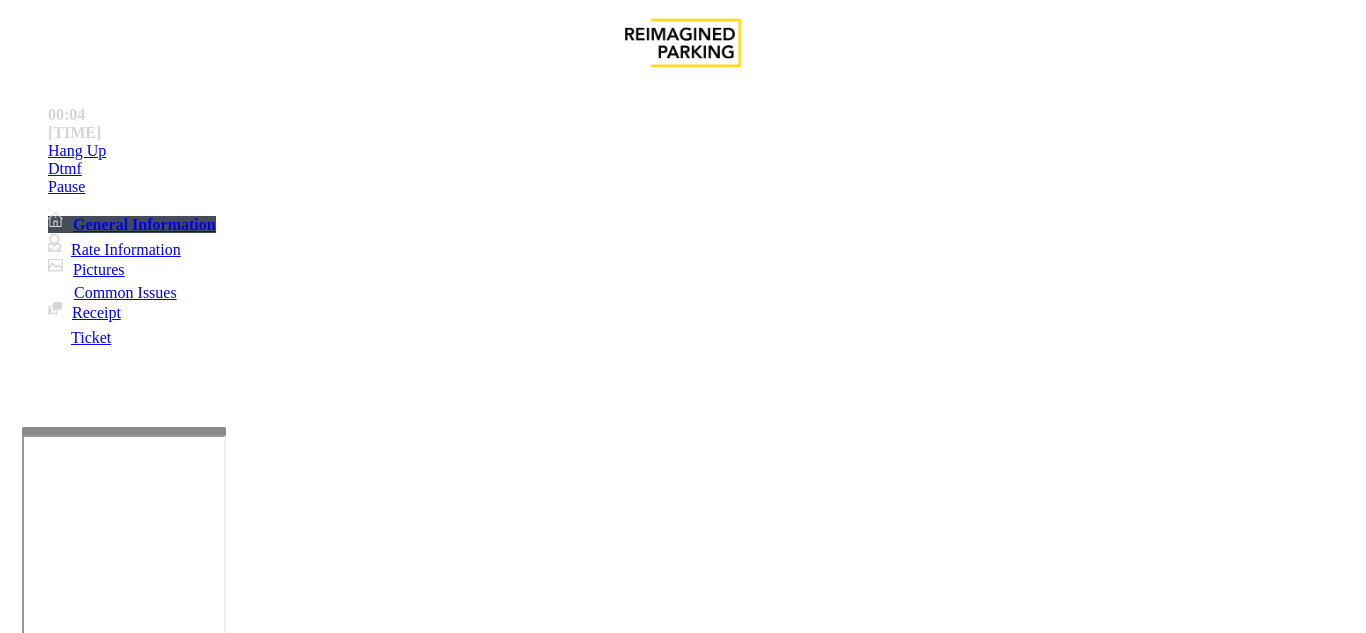 type on "**********" 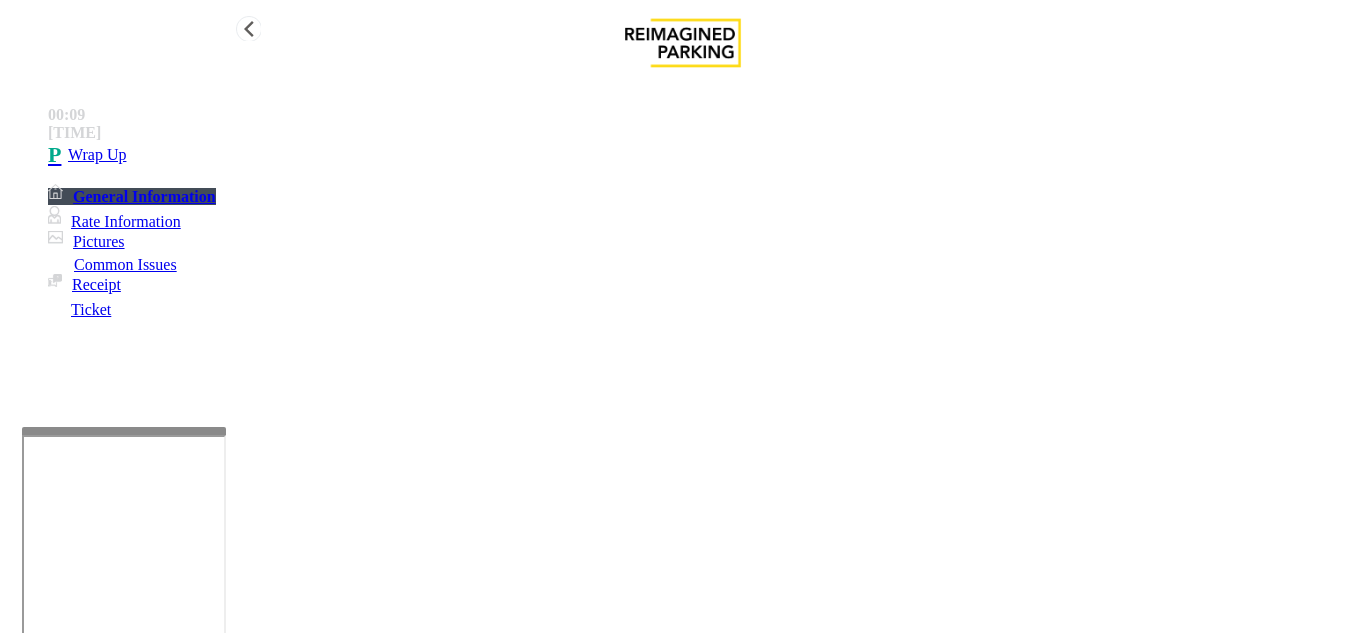click on "•••• ••" at bounding box center [703, 155] 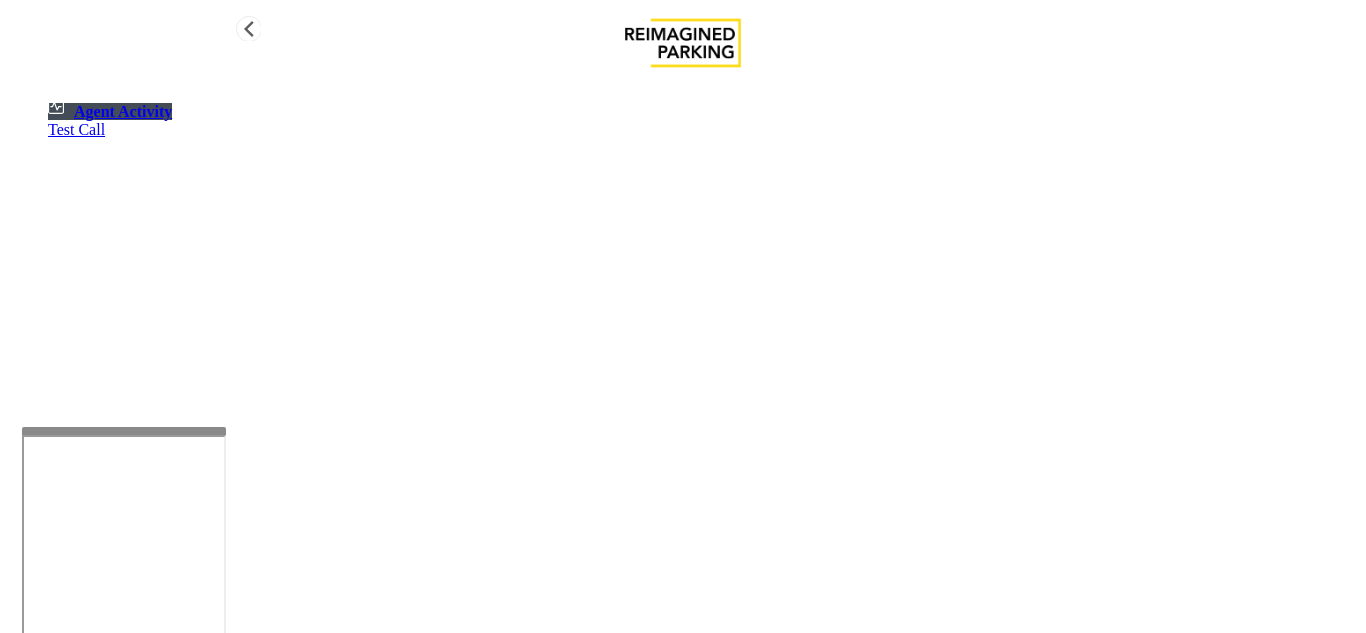 click on "Agent Activity Test Call" at bounding box center [683, 118] 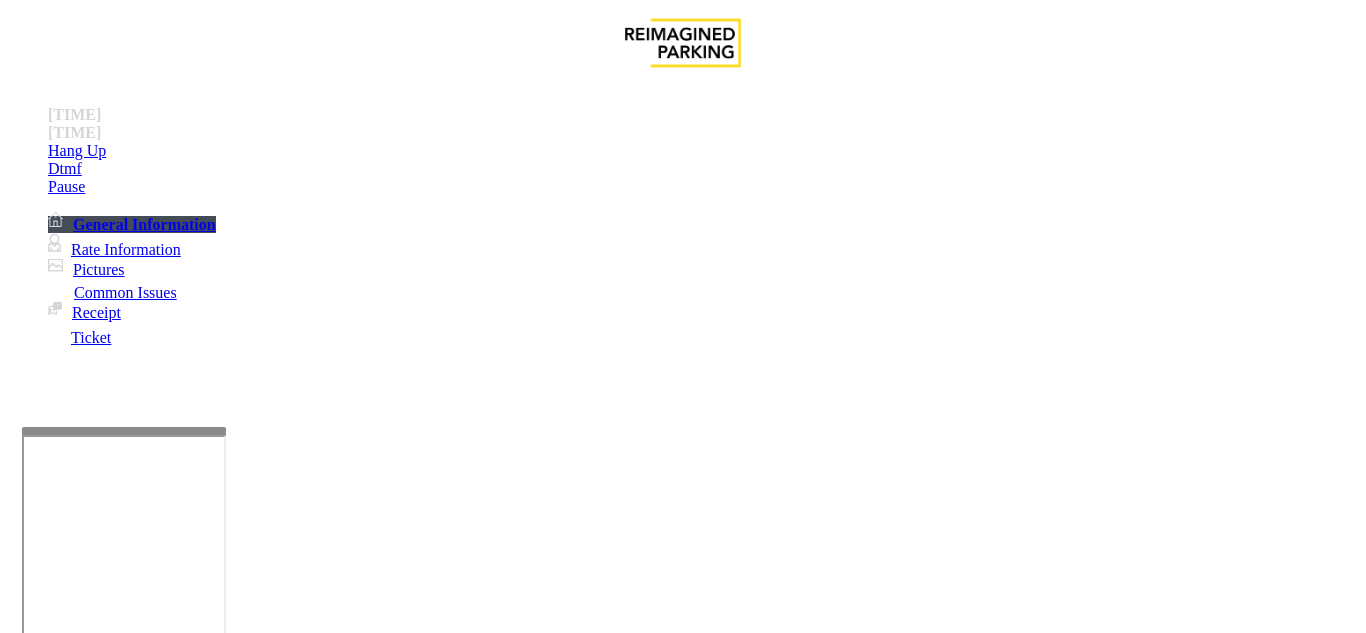 scroll, scrollTop: 400, scrollLeft: 0, axis: vertical 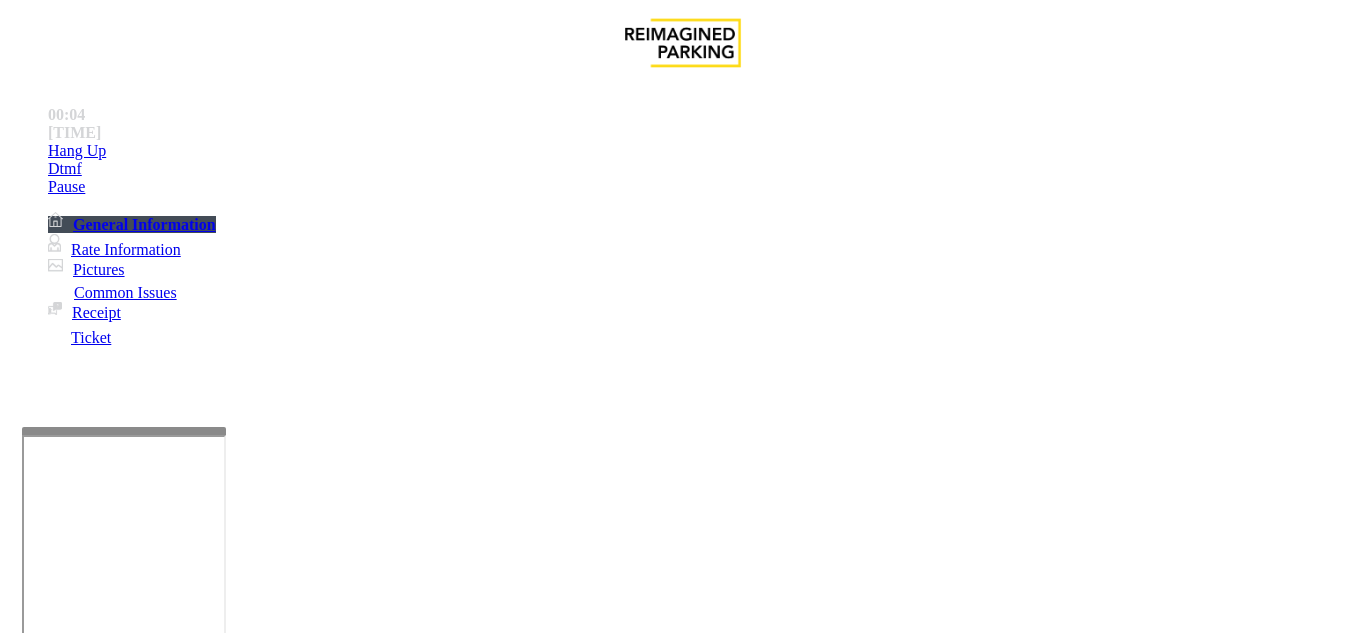 click on "Intercom Issue/No Response" at bounding box center (752, 1286) 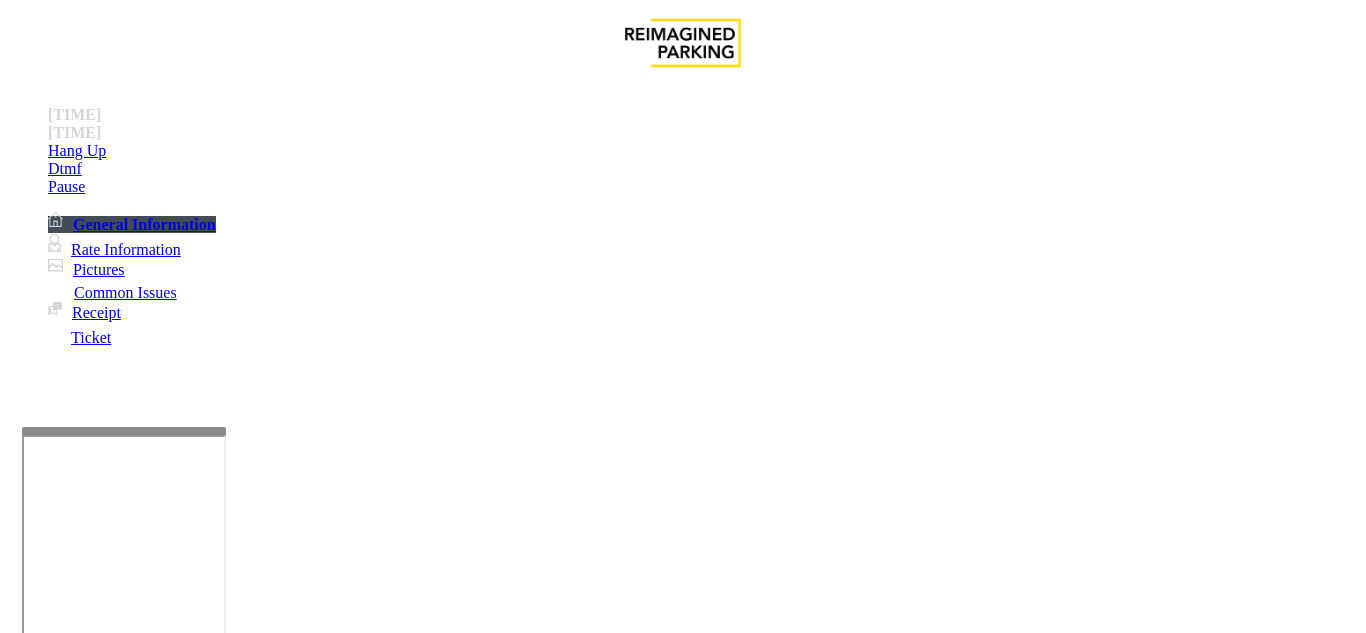 click on "No Response/Unable to hear parker" at bounding box center (142, 1286) 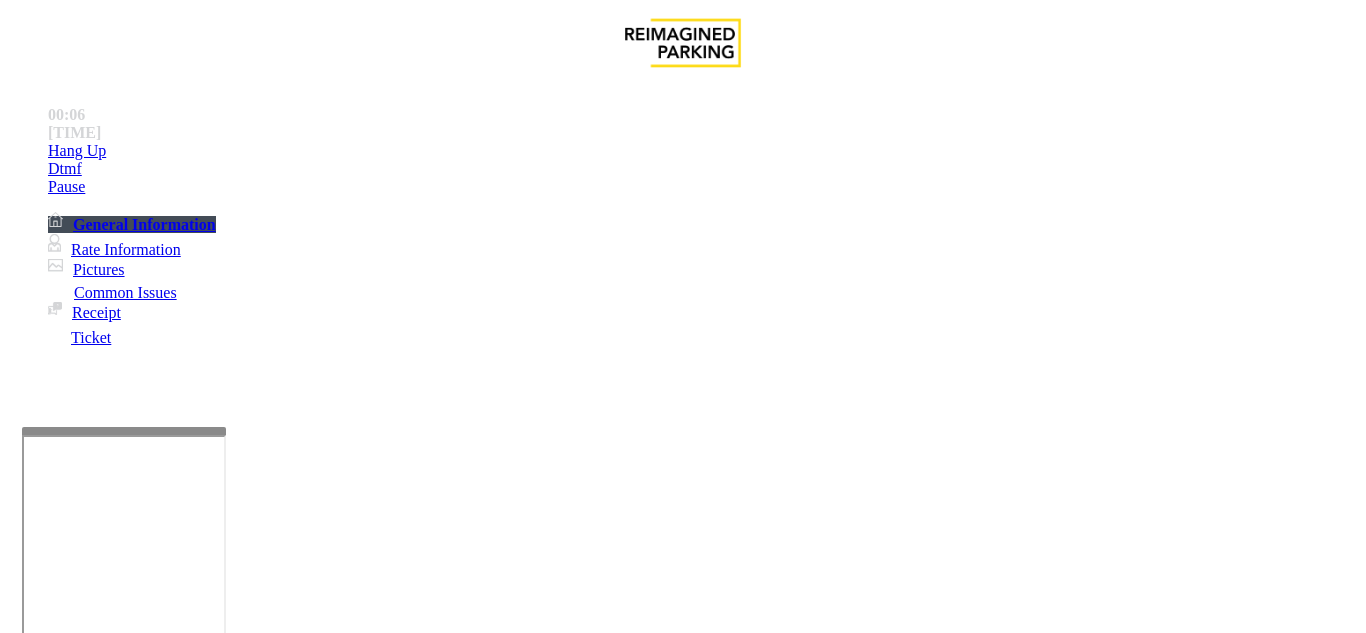 click at bounding box center (229, 1334) 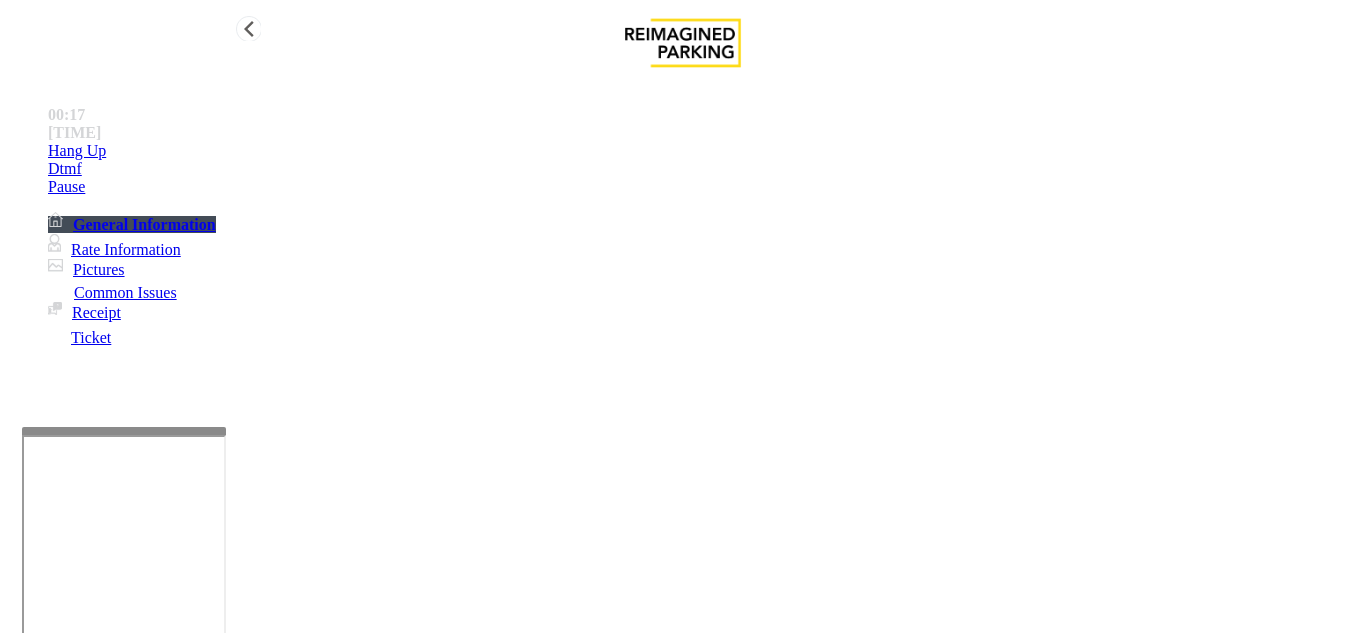 type on "**********" 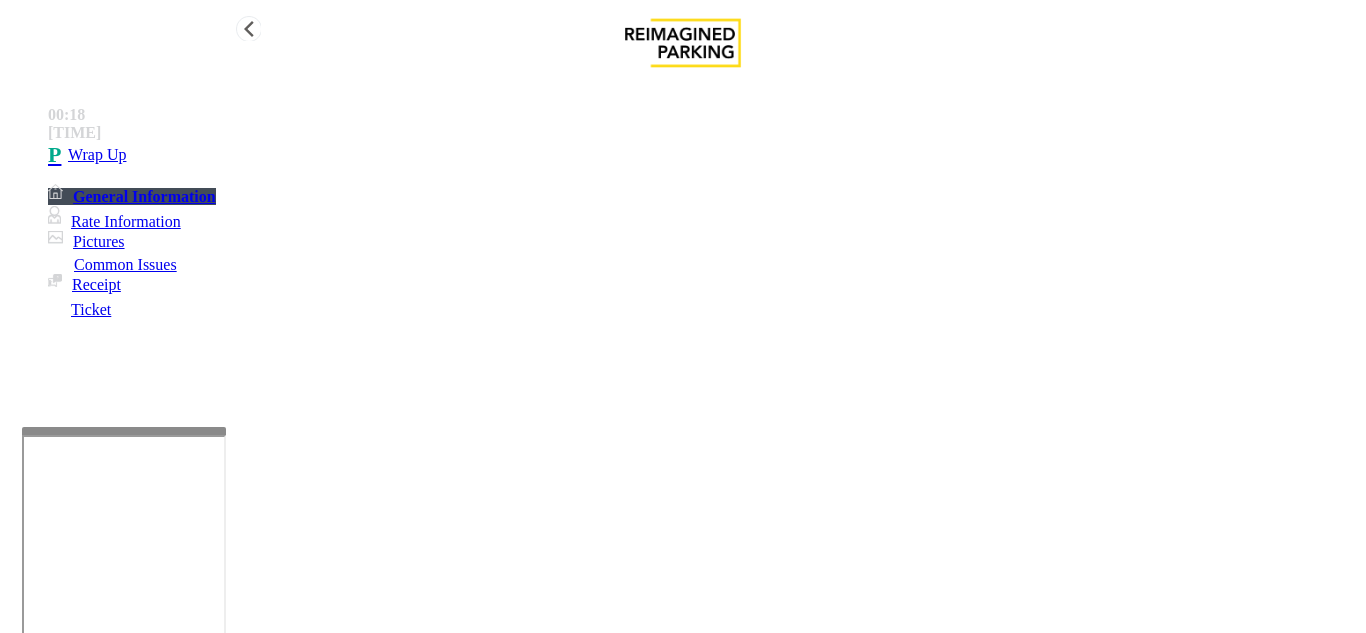 click on "•••• ••" at bounding box center (703, 155) 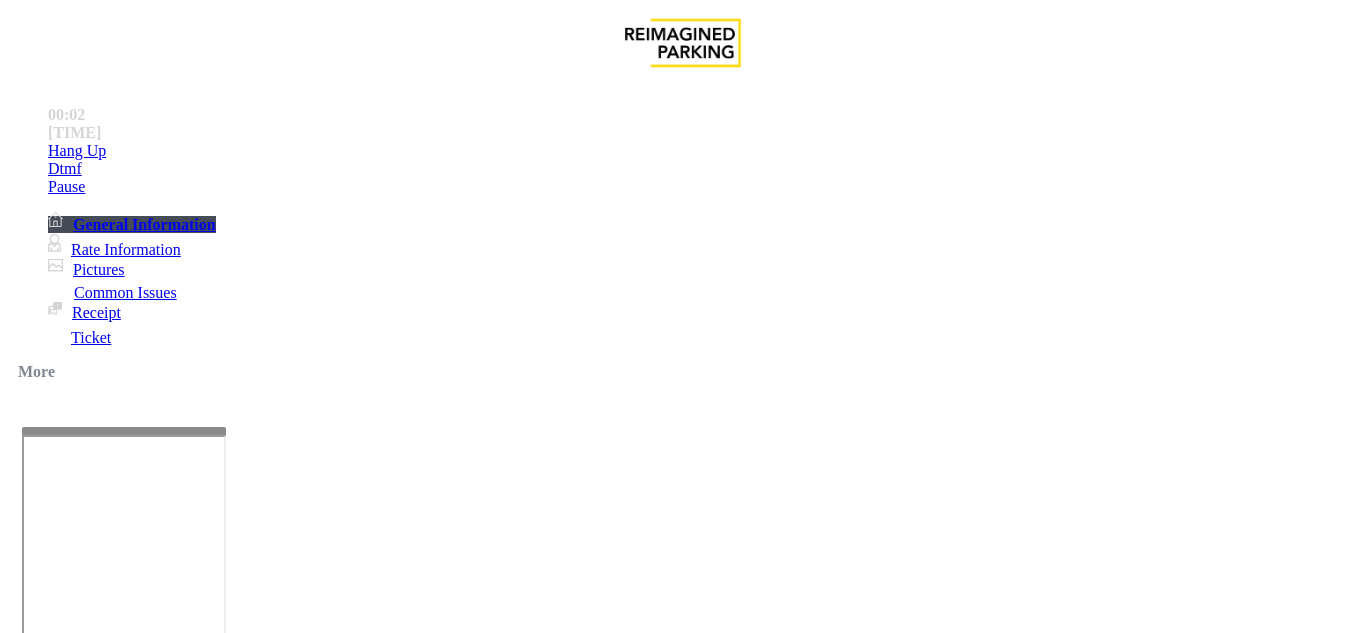 scroll, scrollTop: 600, scrollLeft: 0, axis: vertical 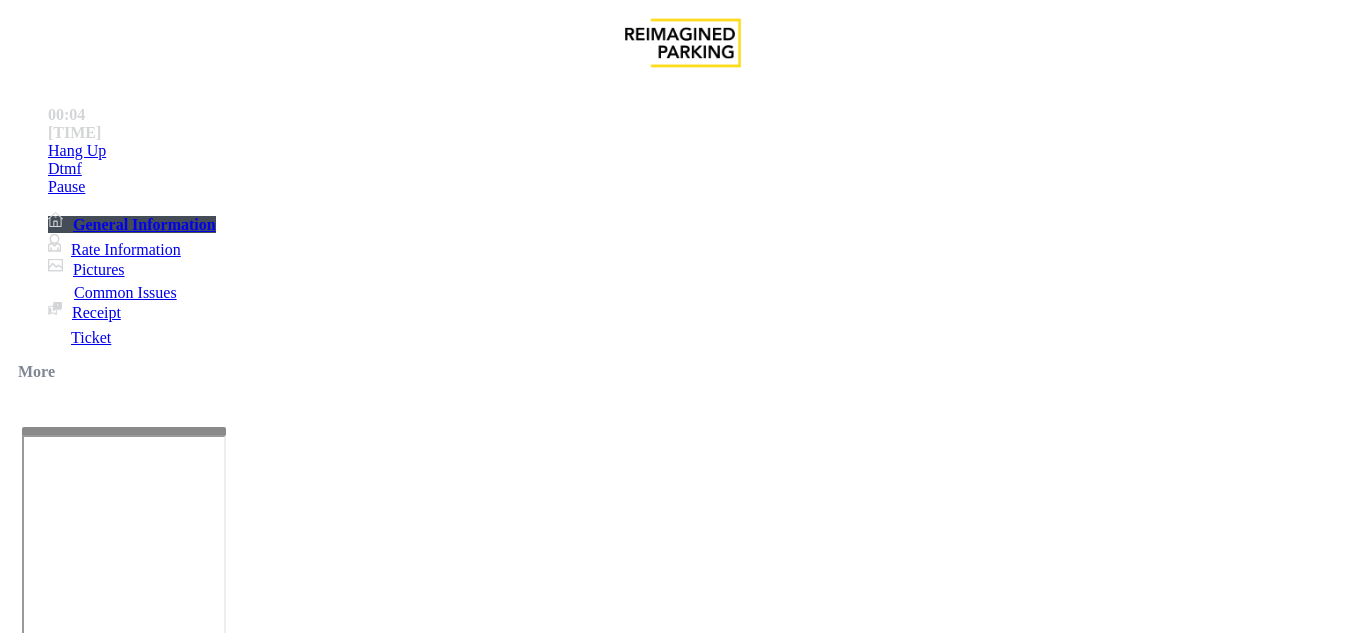 click on "Ticket Issue" at bounding box center [71, 1286] 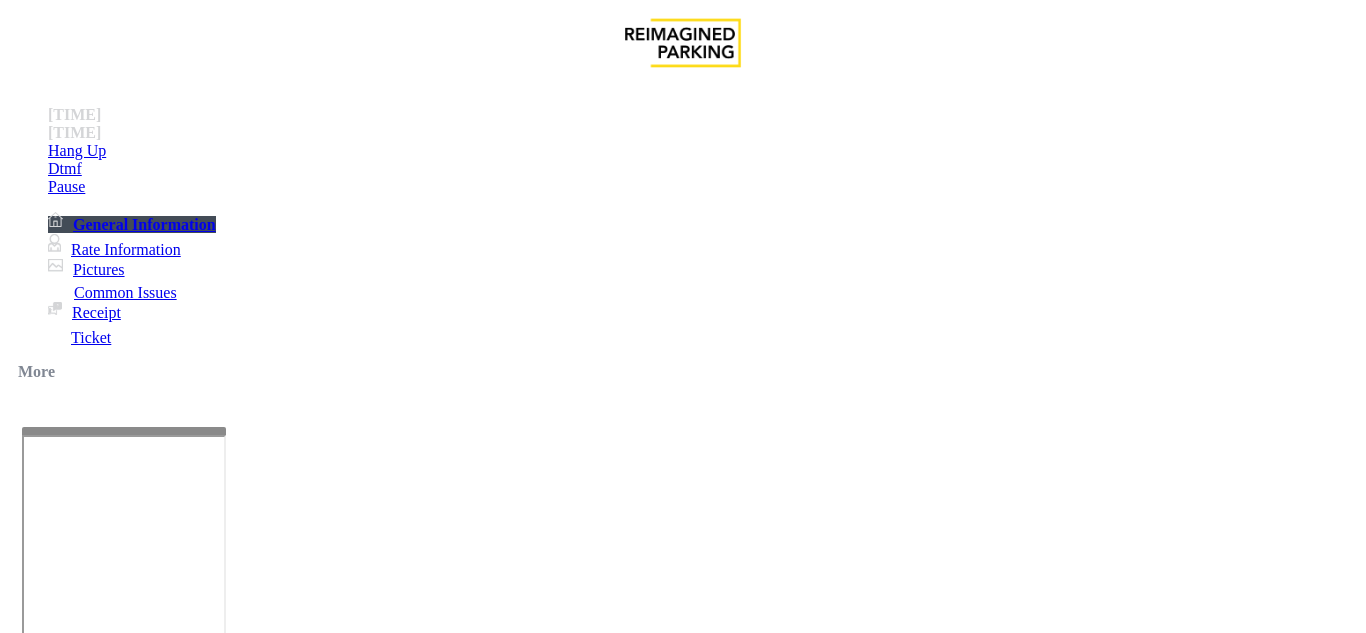 click on "Lost Ticket" at bounding box center [198, 1286] 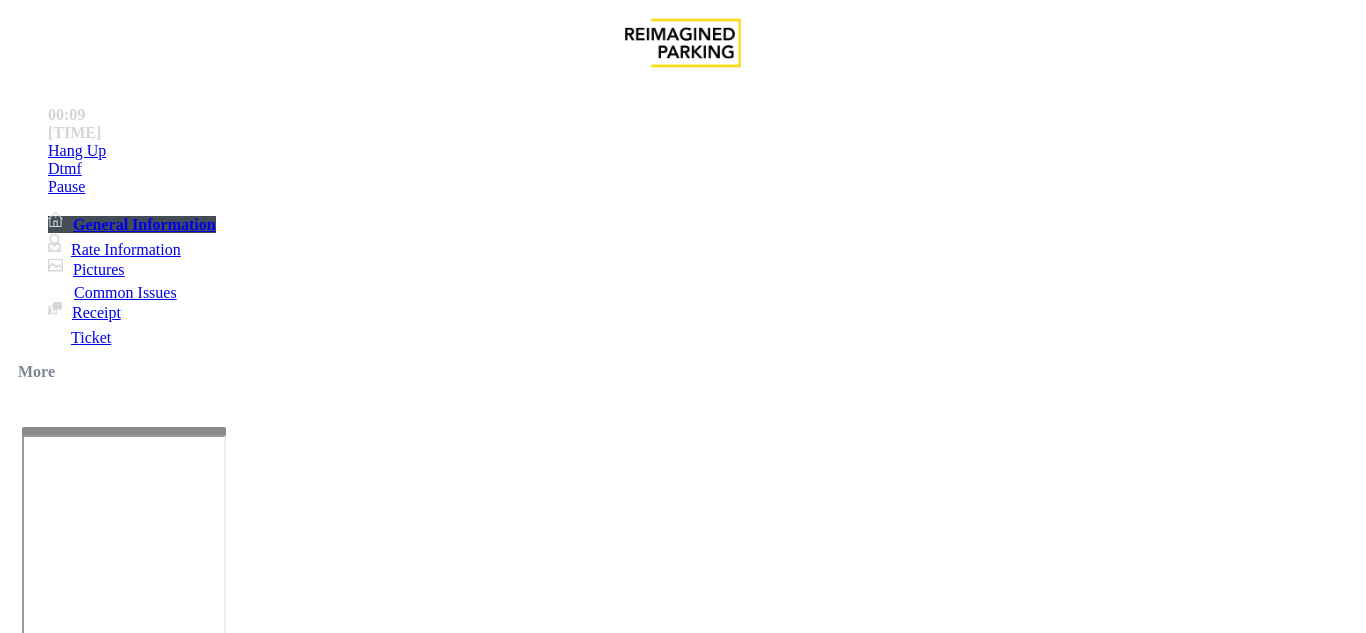 paste on "**********" 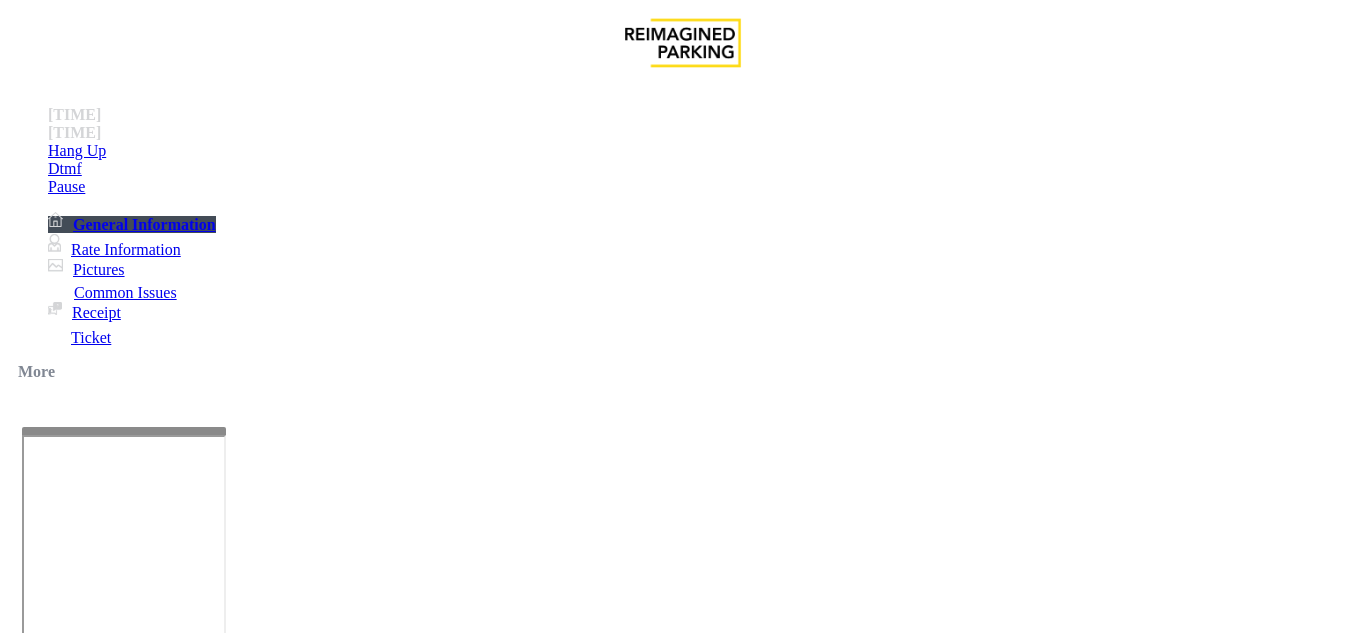 click at bounding box center [221, 1572] 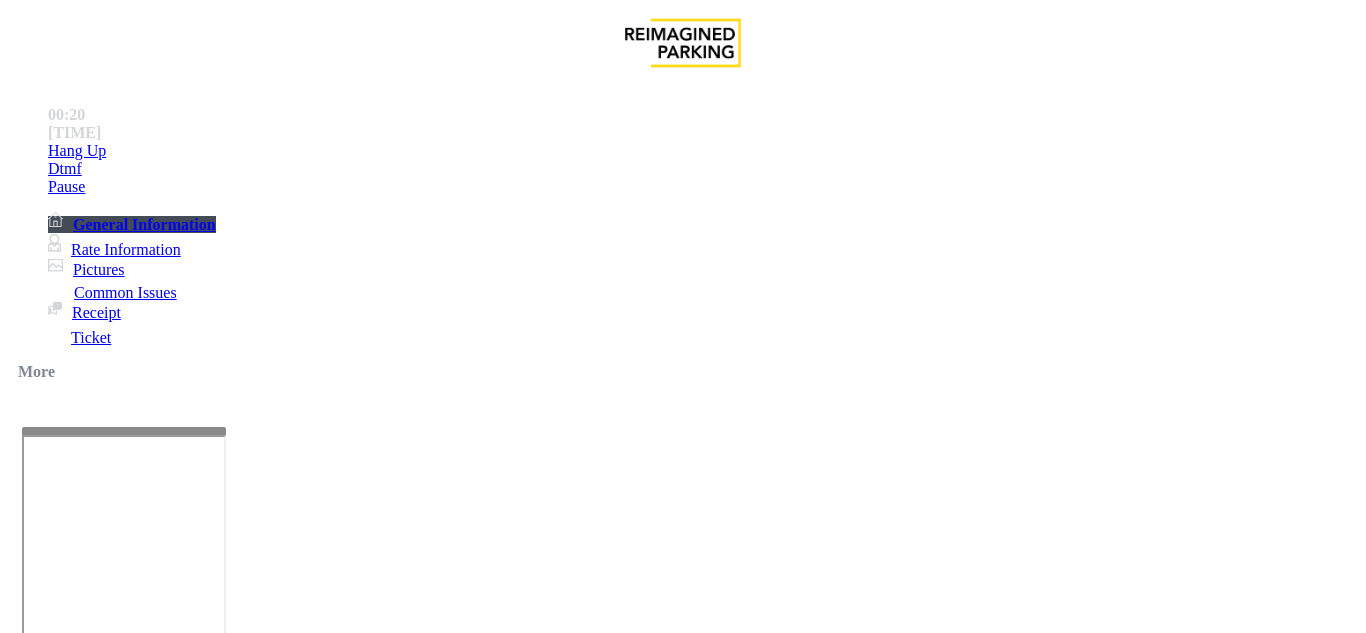 scroll, scrollTop: 3000, scrollLeft: 0, axis: vertical 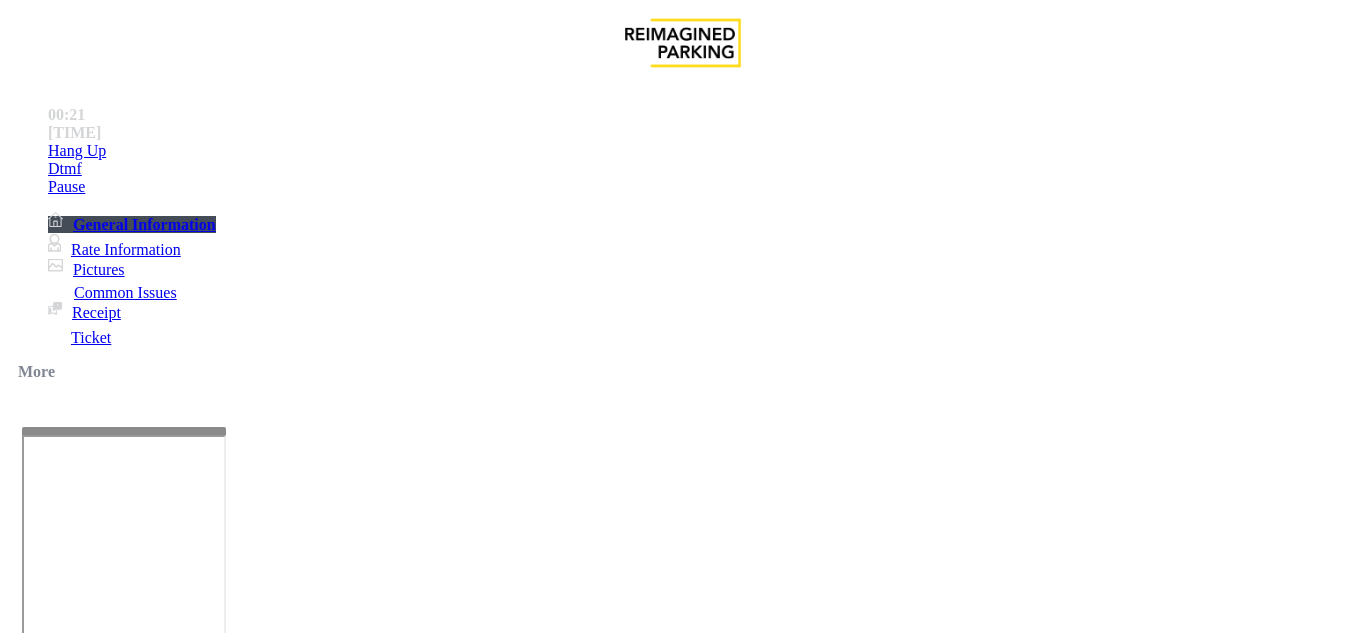 click on "Click Here for Parkonect Access" at bounding box center (48, 5112) 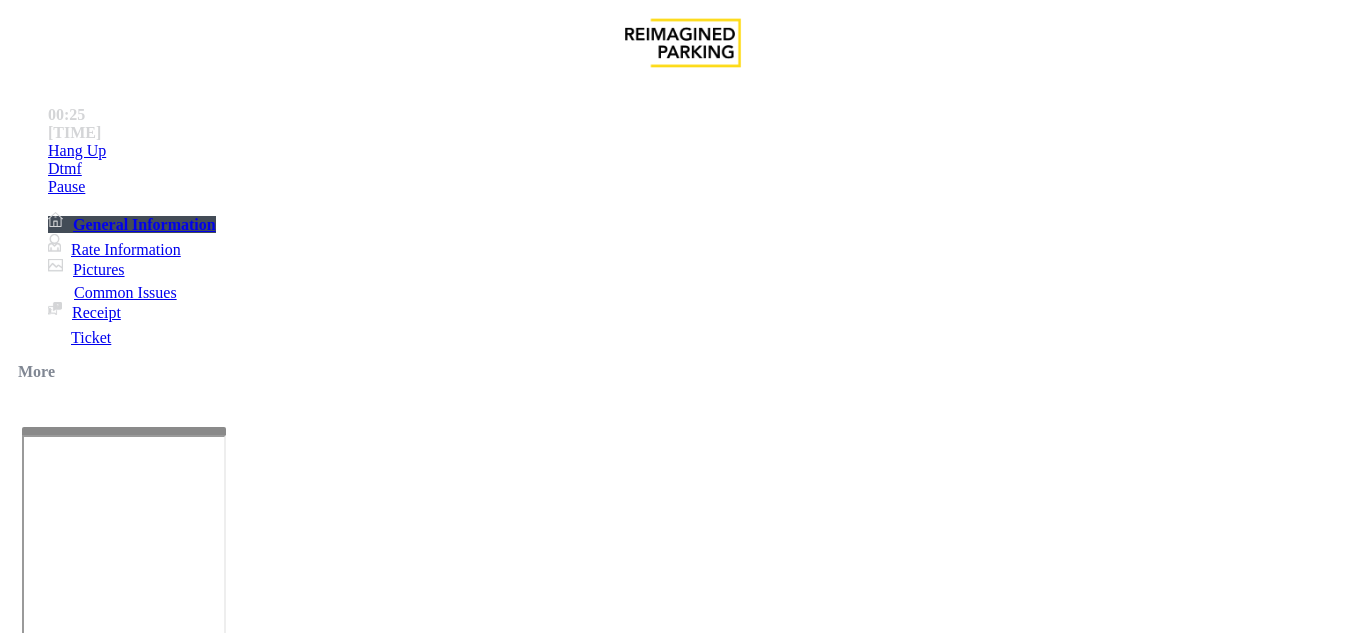 click at bounding box center (221, 1572) 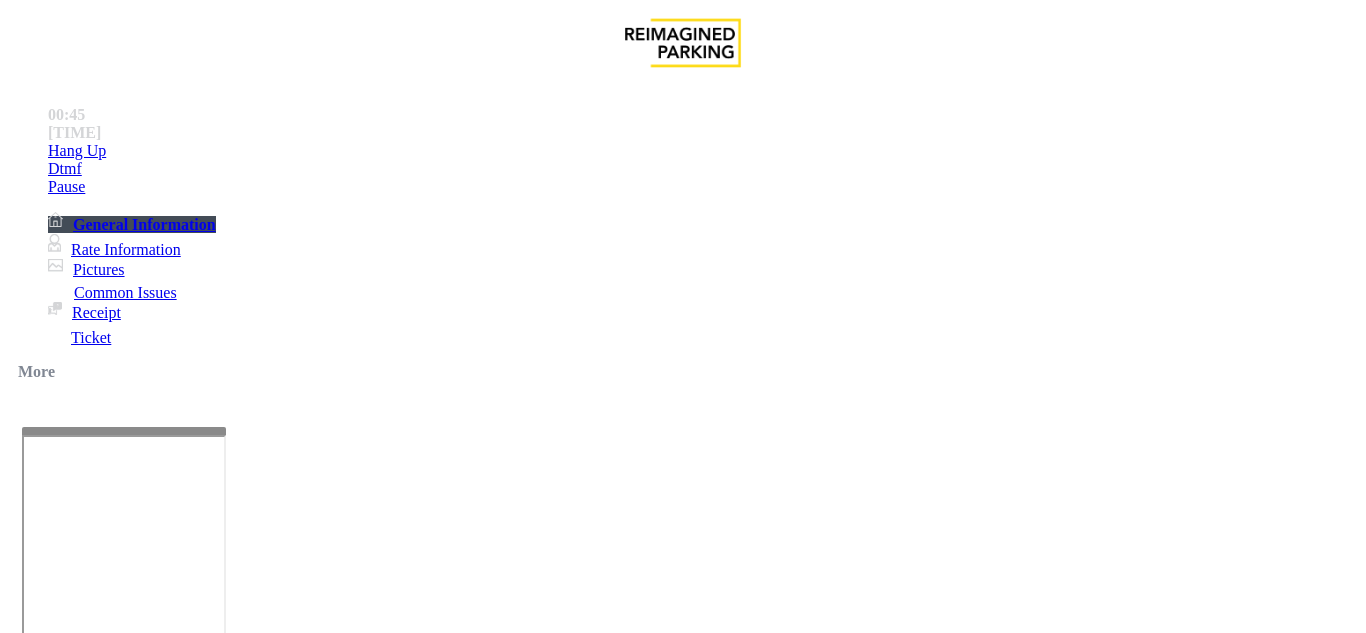 scroll, scrollTop: 900, scrollLeft: 0, axis: vertical 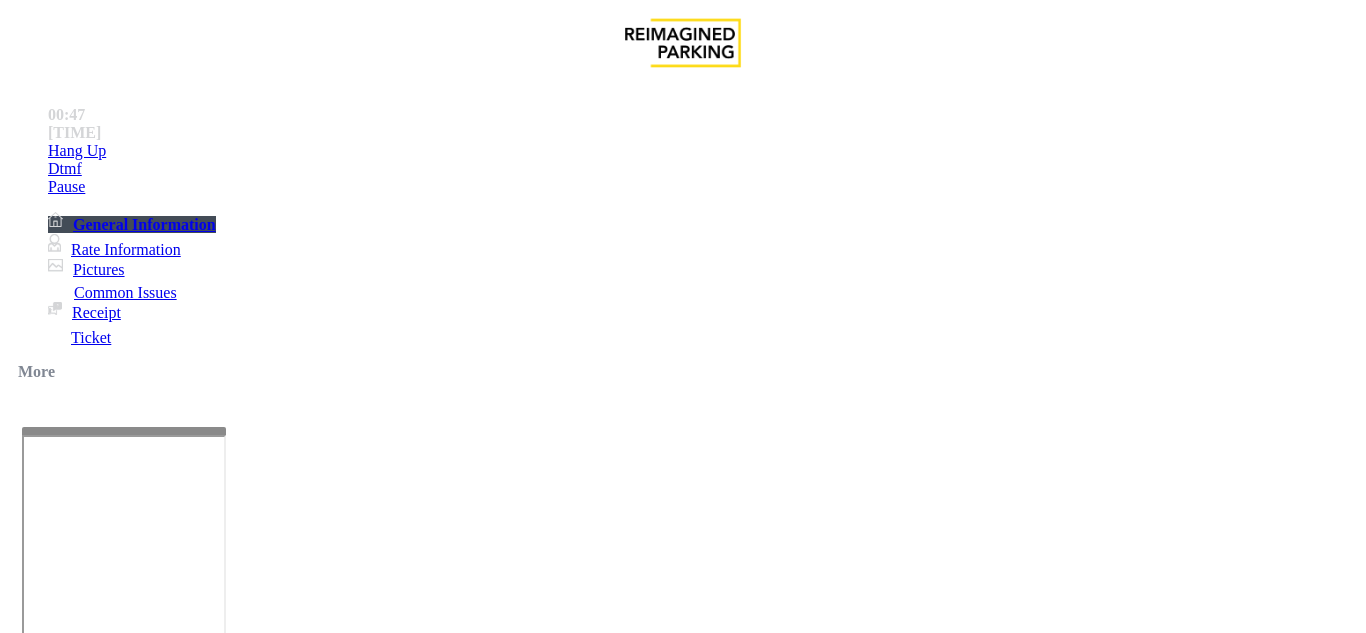 type on "**********" 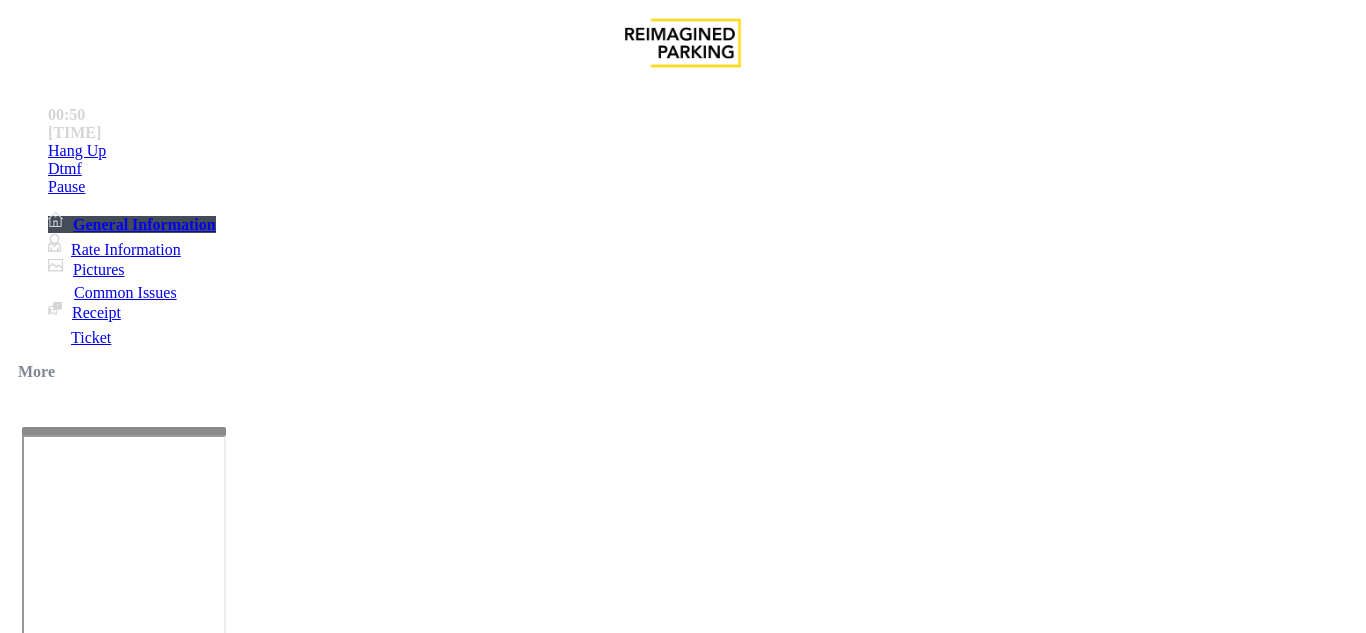 scroll, scrollTop: 196, scrollLeft: 0, axis: vertical 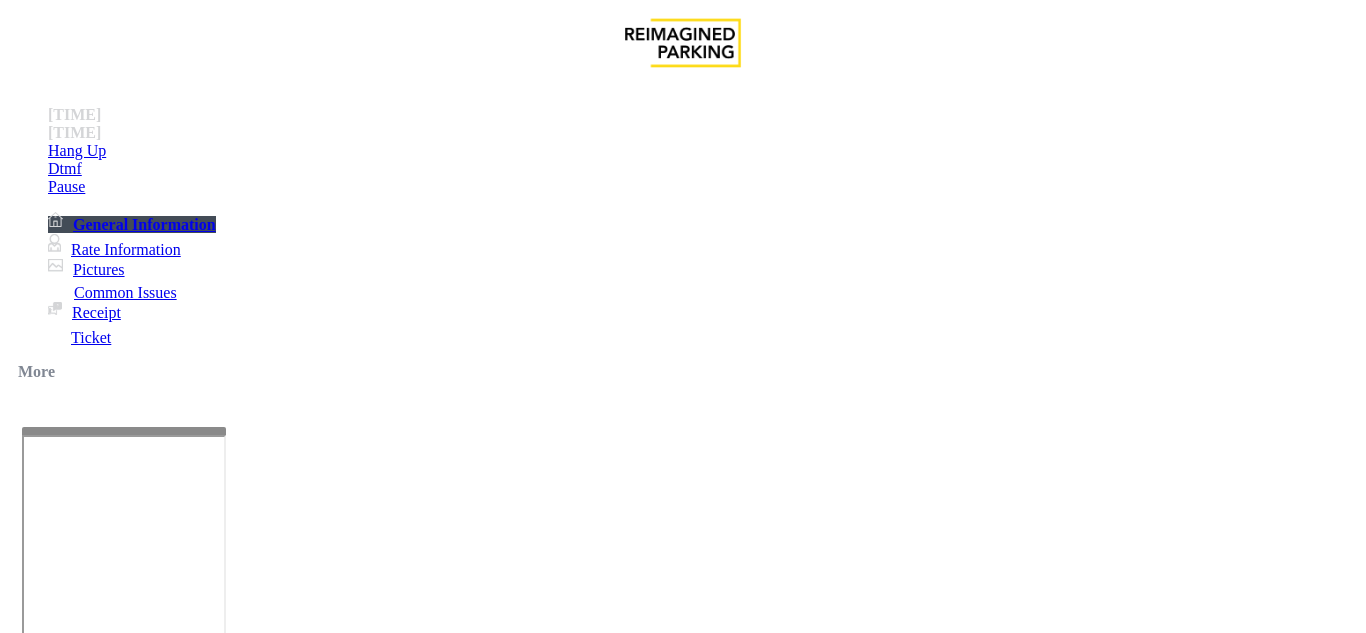 click at bounding box center [96, 1308] 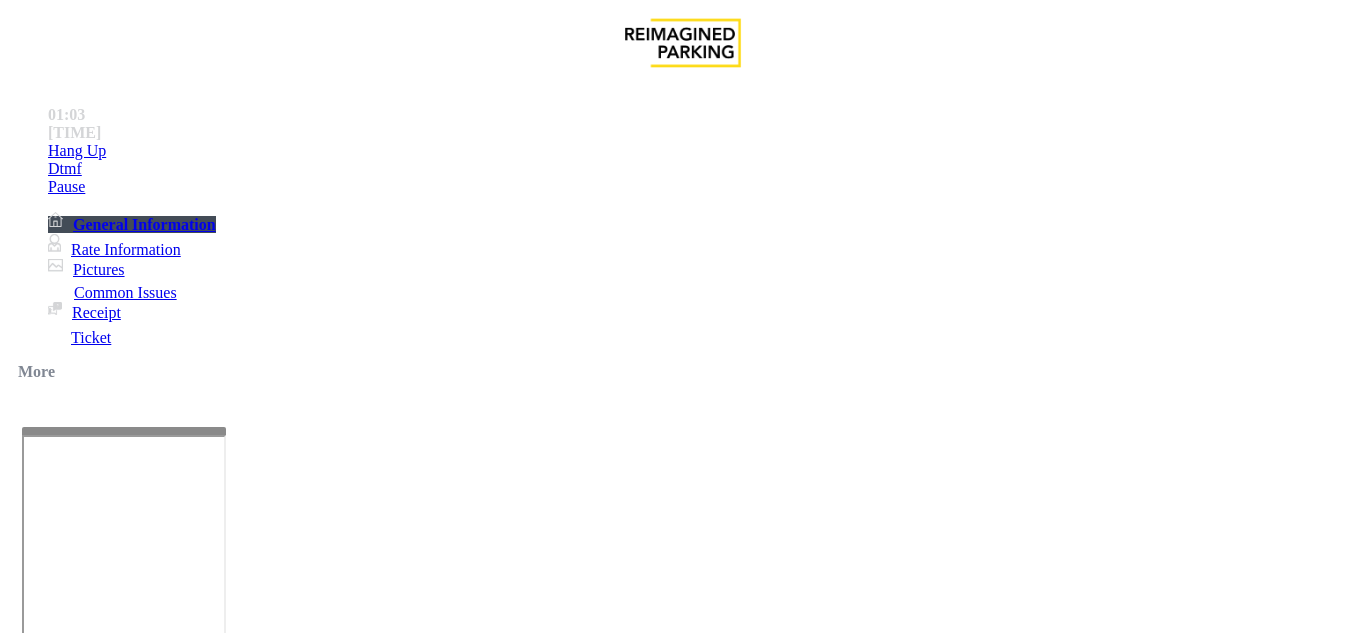 type on "********" 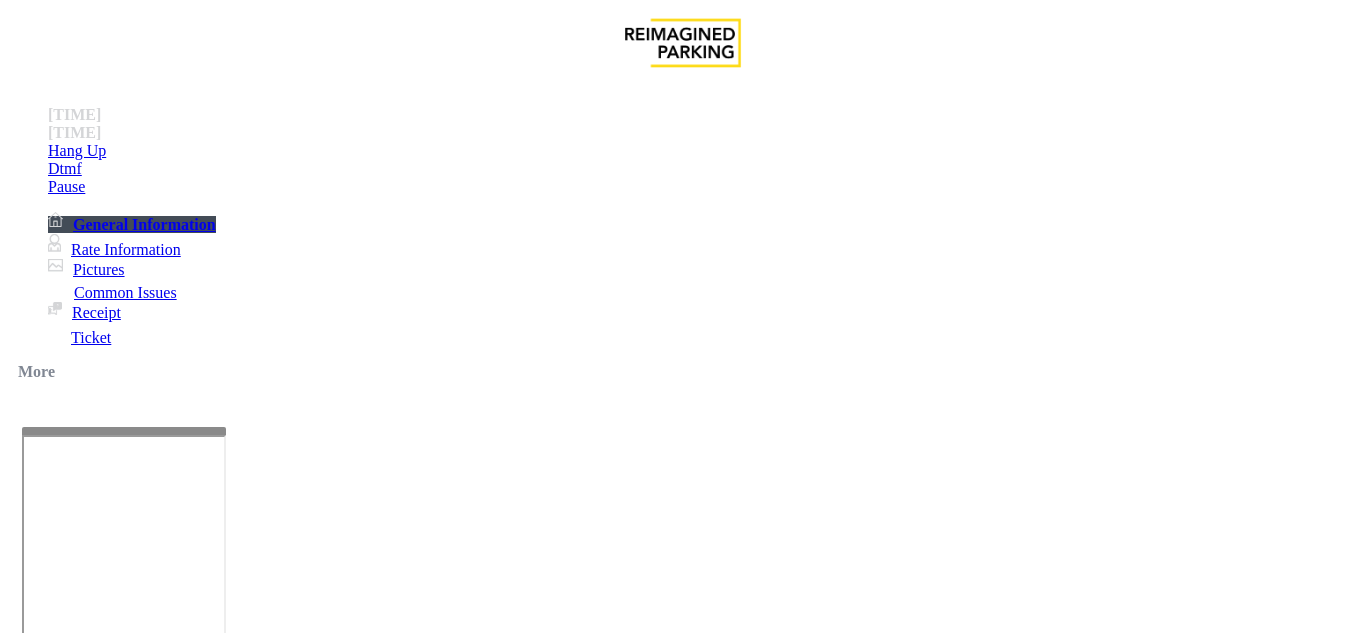 click on "********" at bounding box center [96, 1308] 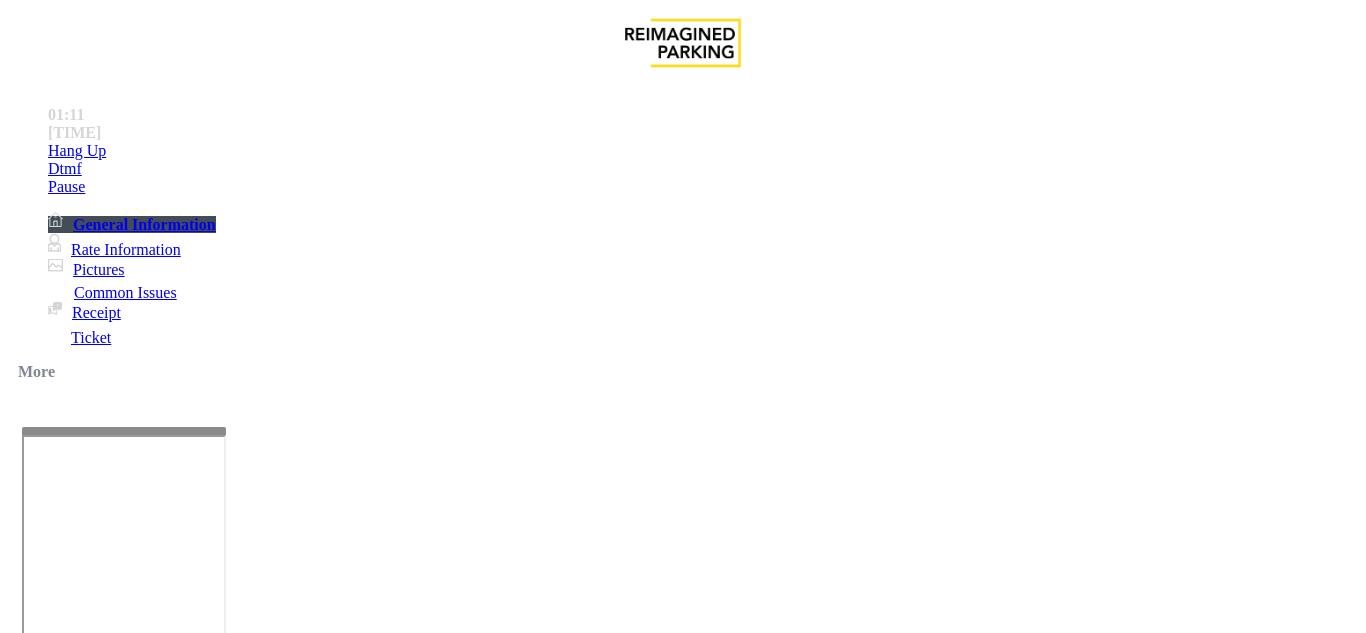 scroll, scrollTop: 2900, scrollLeft: 0, axis: vertical 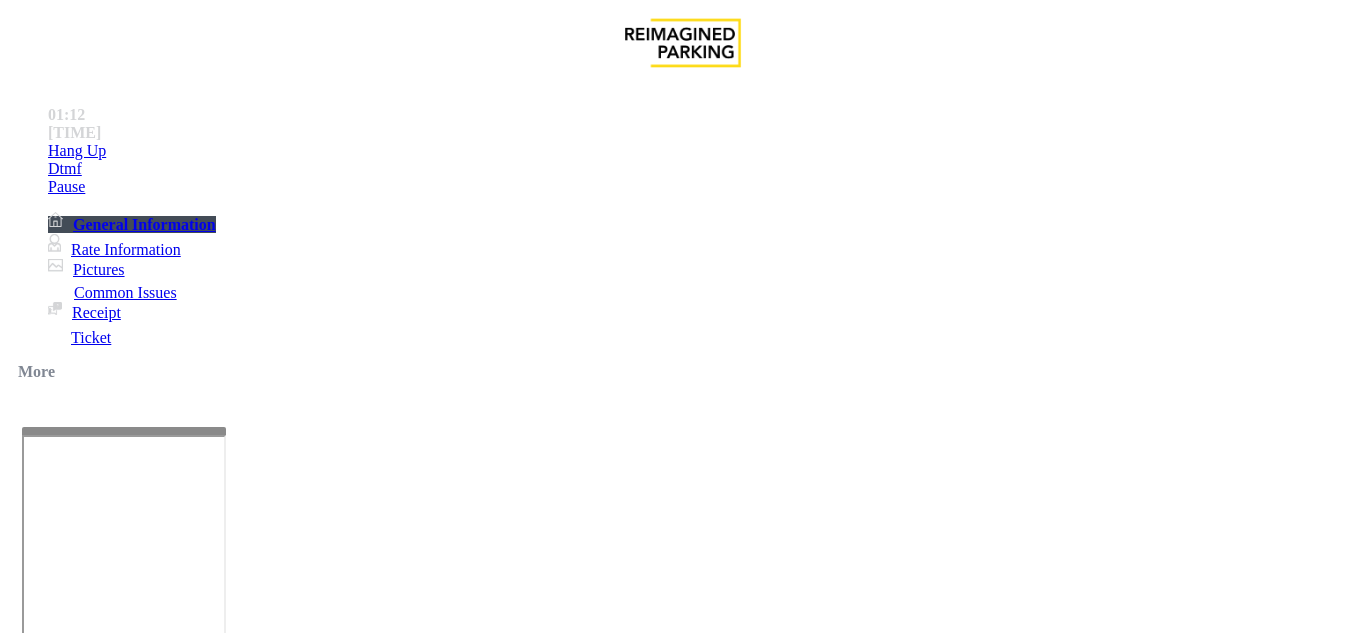 click on "lanierconnect" at bounding box center [48, 5112] 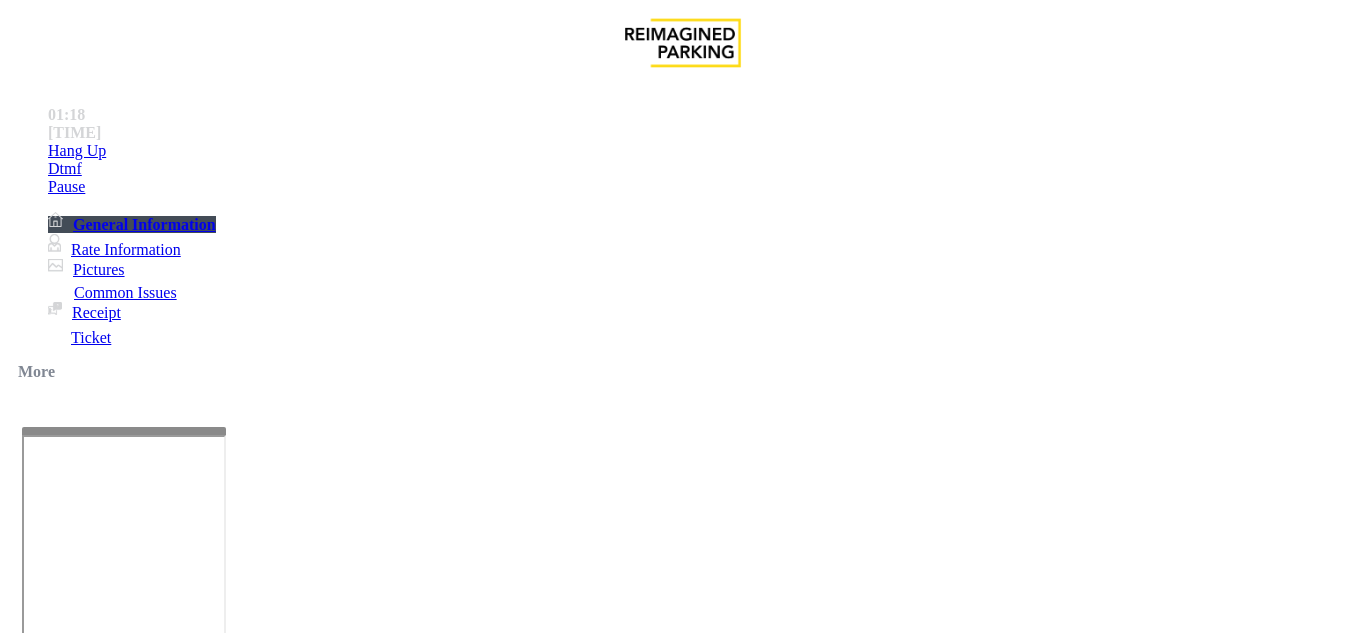 click on "eTNkaMy" at bounding box center (340, 5094) 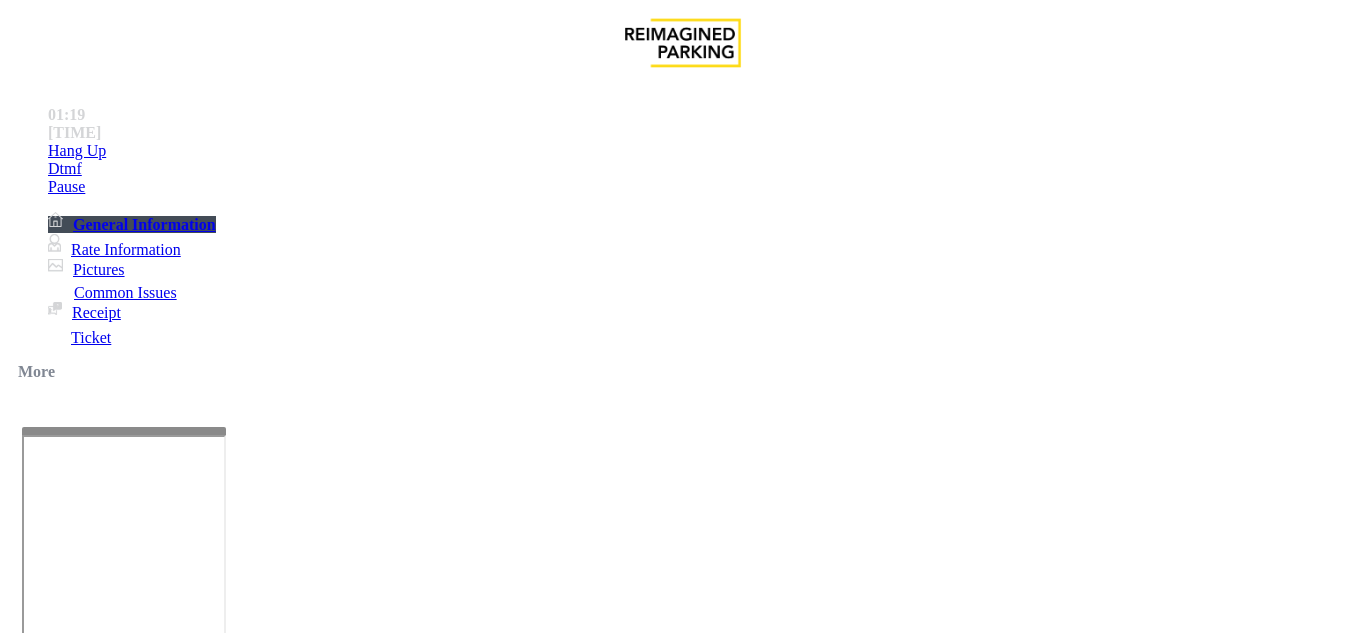 copy on "9$tc_7#w> eTNkaMy" 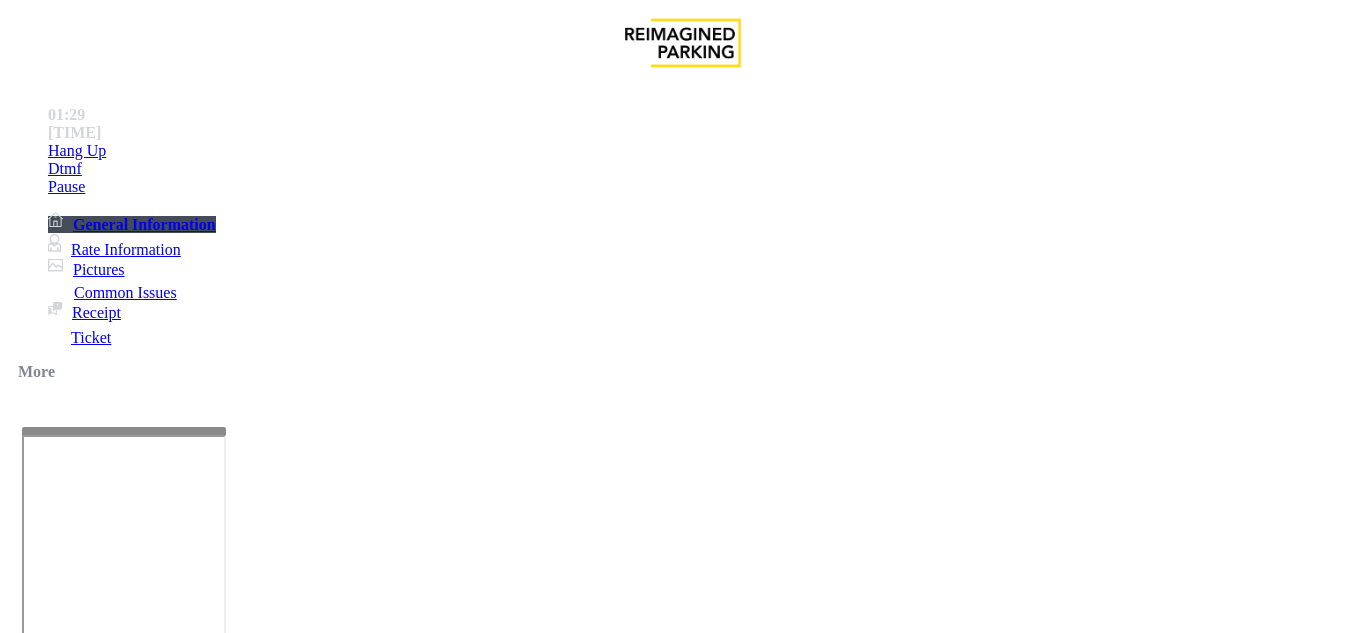 scroll, scrollTop: 0, scrollLeft: 0, axis: both 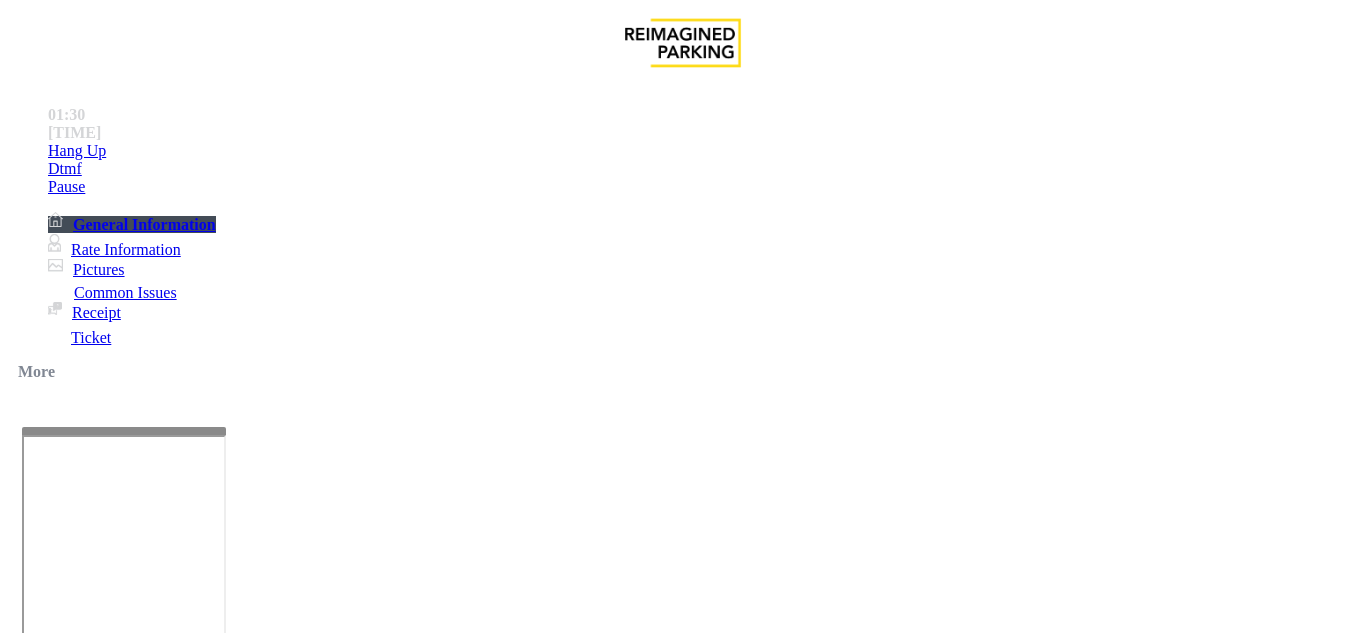 drag, startPoint x: 286, startPoint y: 175, endPoint x: 325, endPoint y: 179, distance: 39.20459 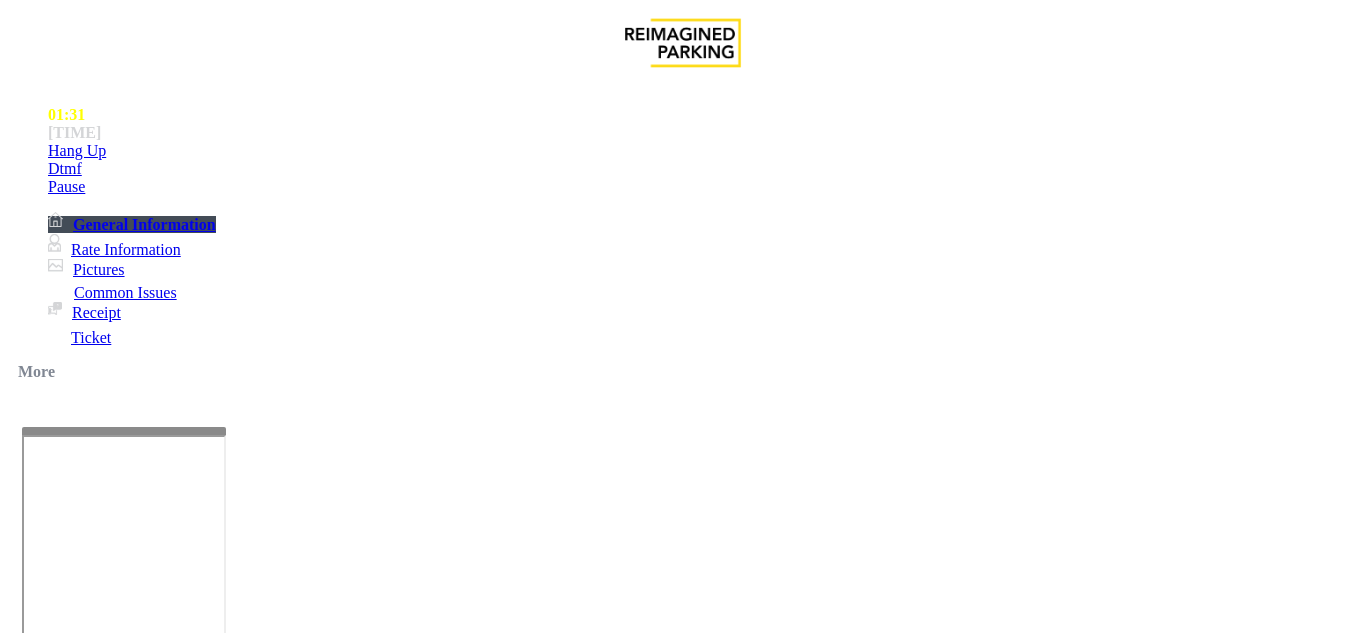 click on "Ticket Issue" at bounding box center (71, 1286) 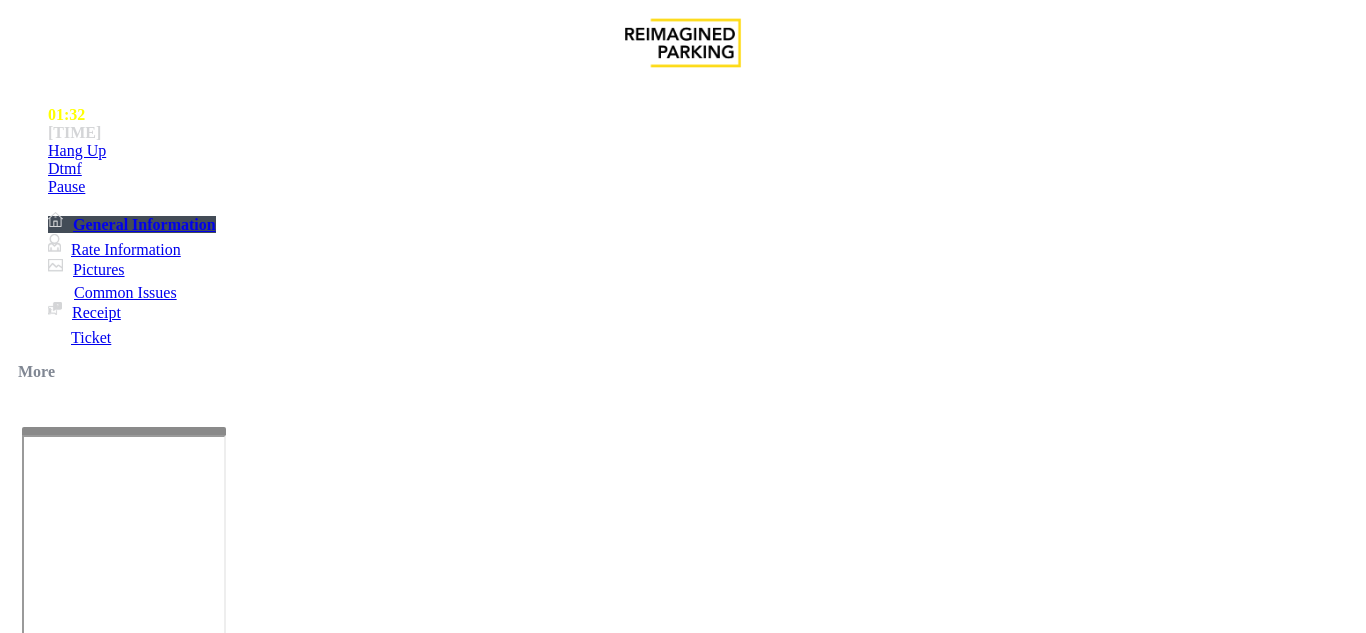 click on "Vend Gate" at bounding box center [69, 1719] 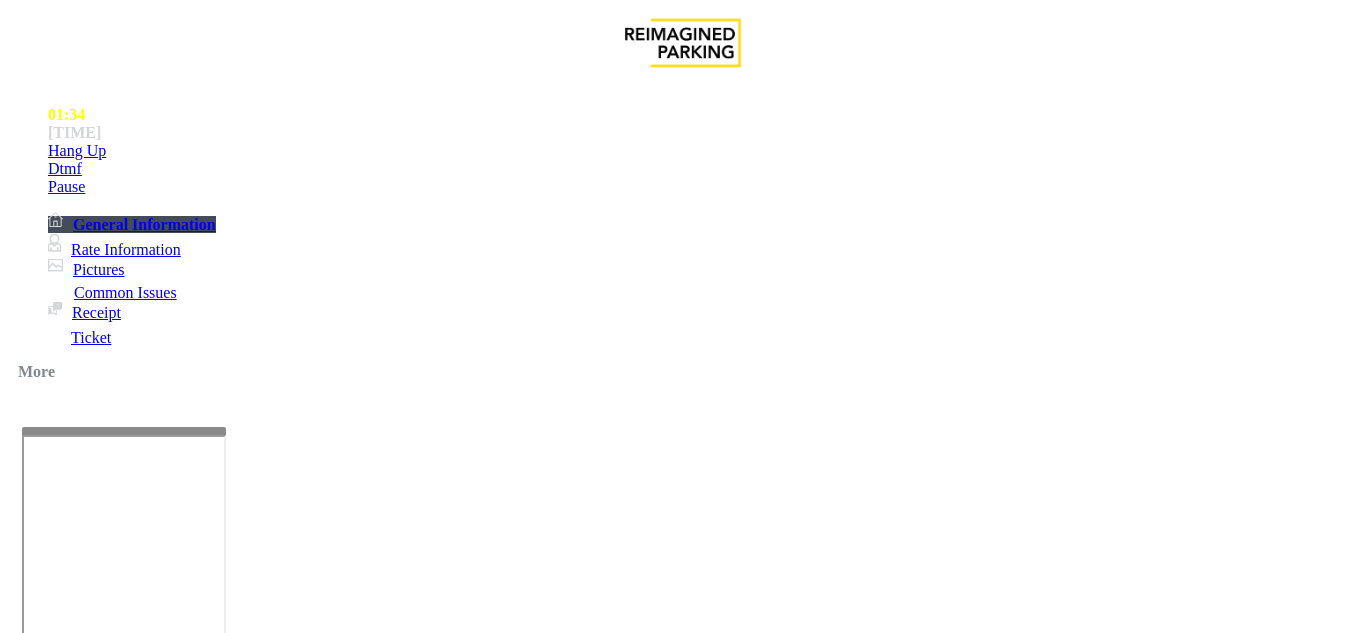 scroll, scrollTop: 0, scrollLeft: 0, axis: both 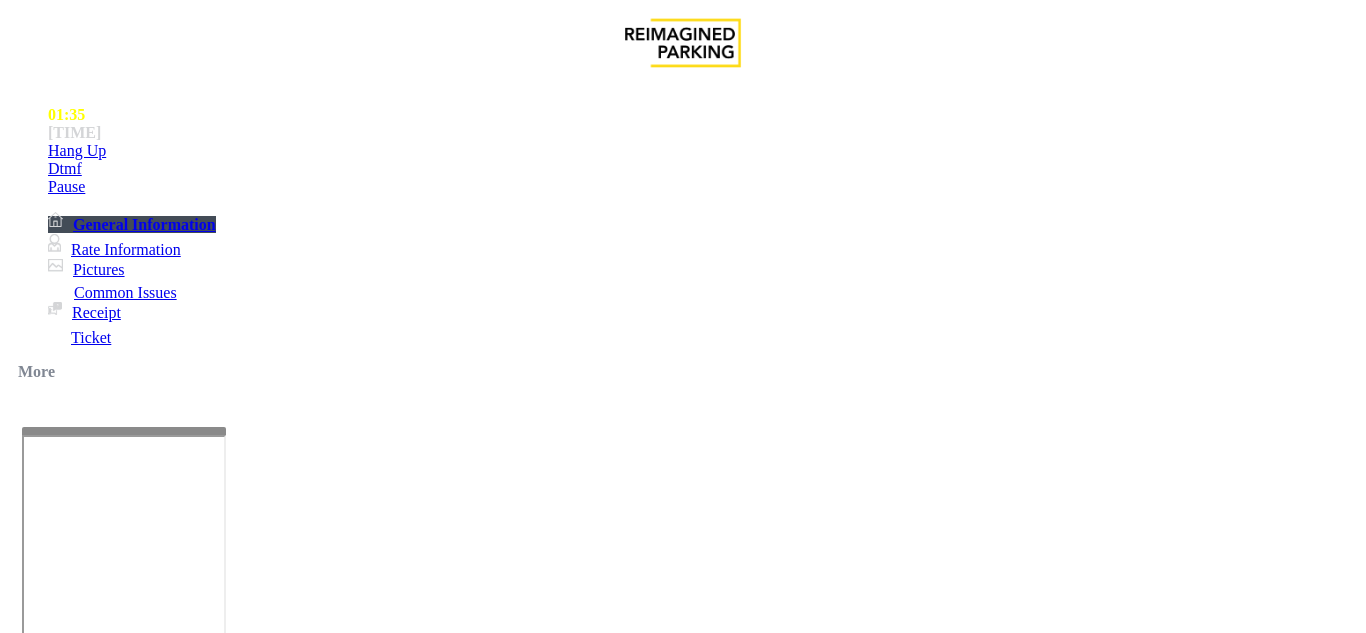 click on "•••••" at bounding box center (42, 1253) 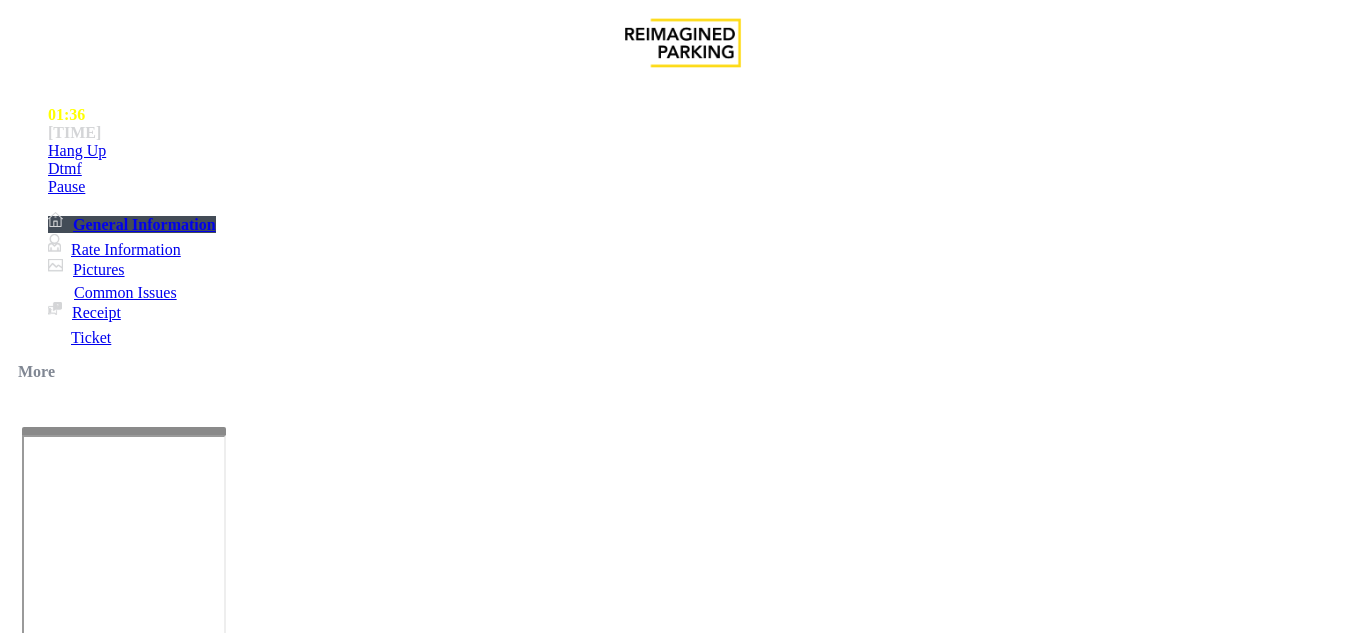 click on "••••••• •••••" at bounding box center (167, 1286) 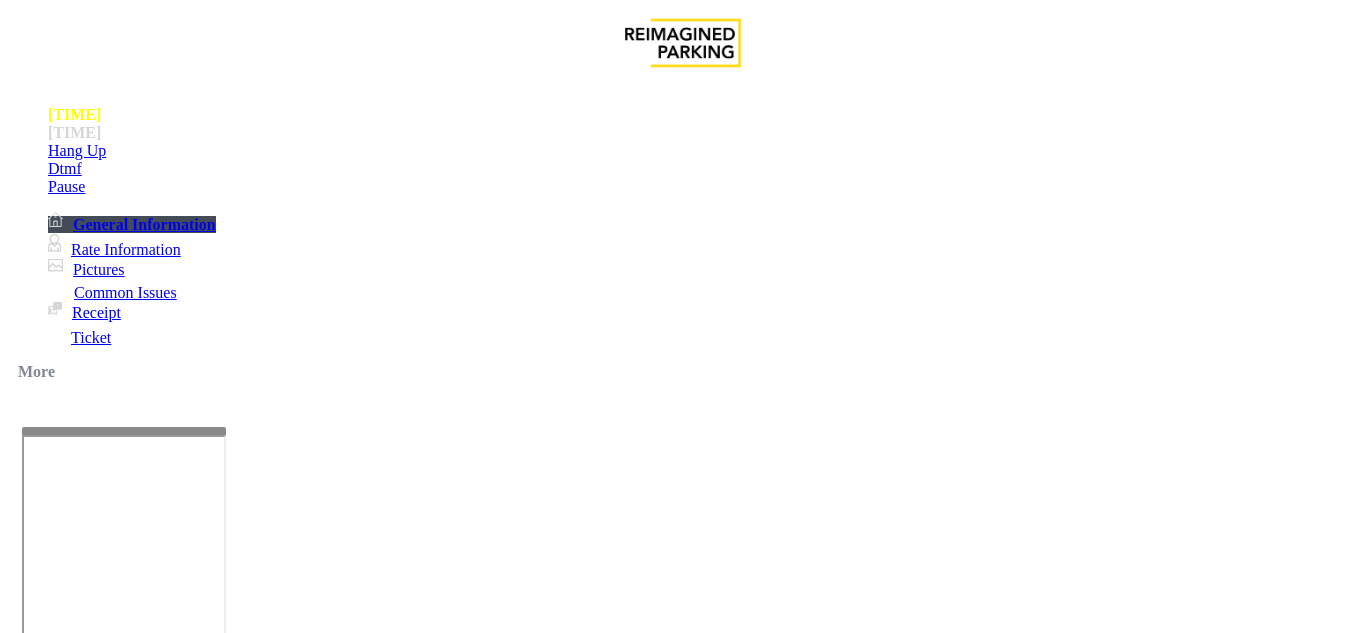 click on "•••••" at bounding box center [42, 1253] 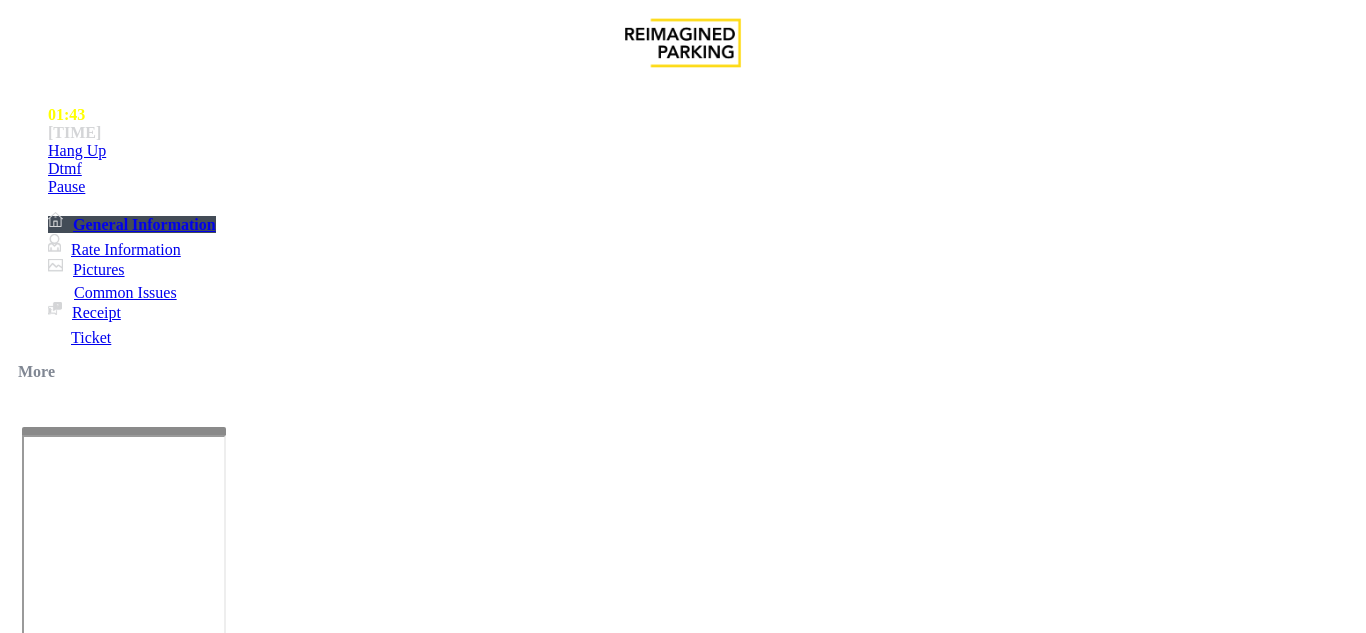 click at bounding box center [221, 1572] 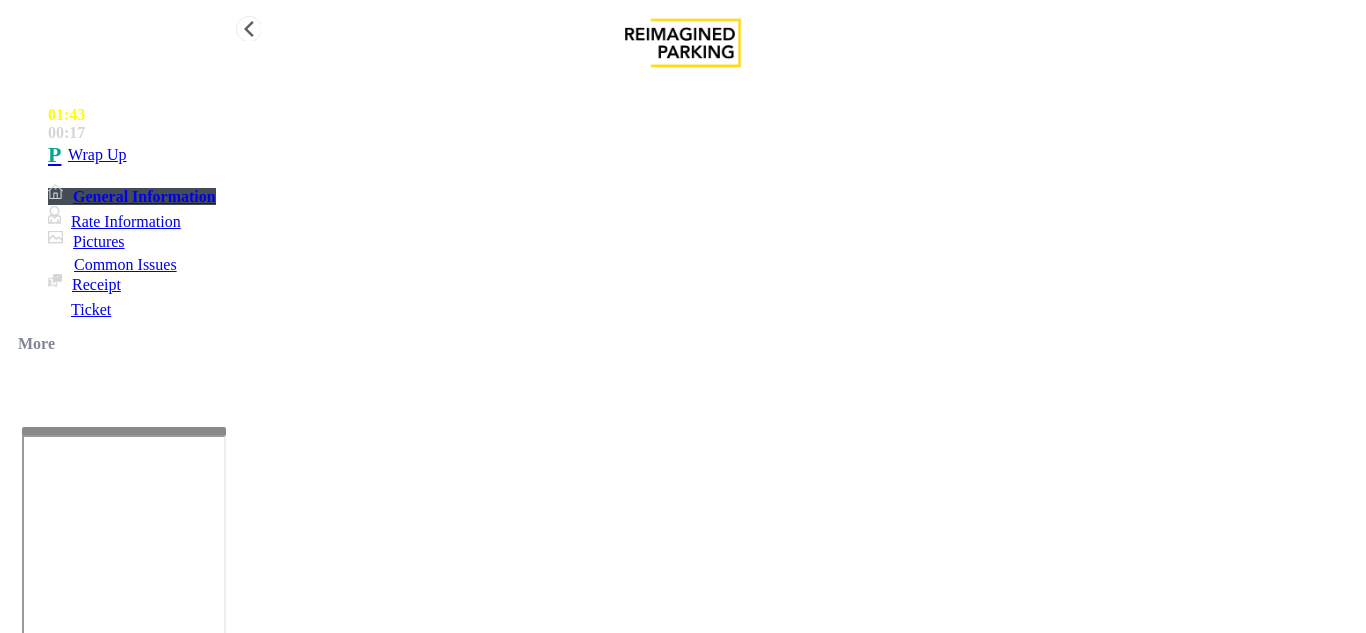 type on "**********" 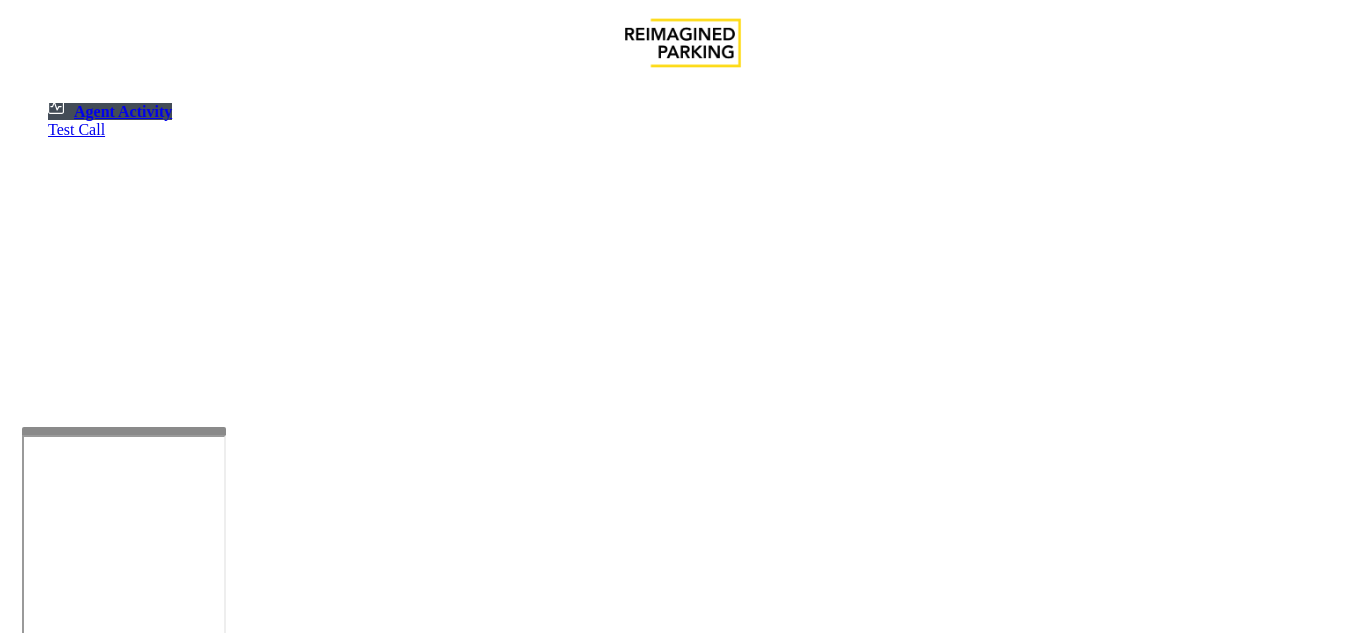 click at bounding box center [79, 1335] 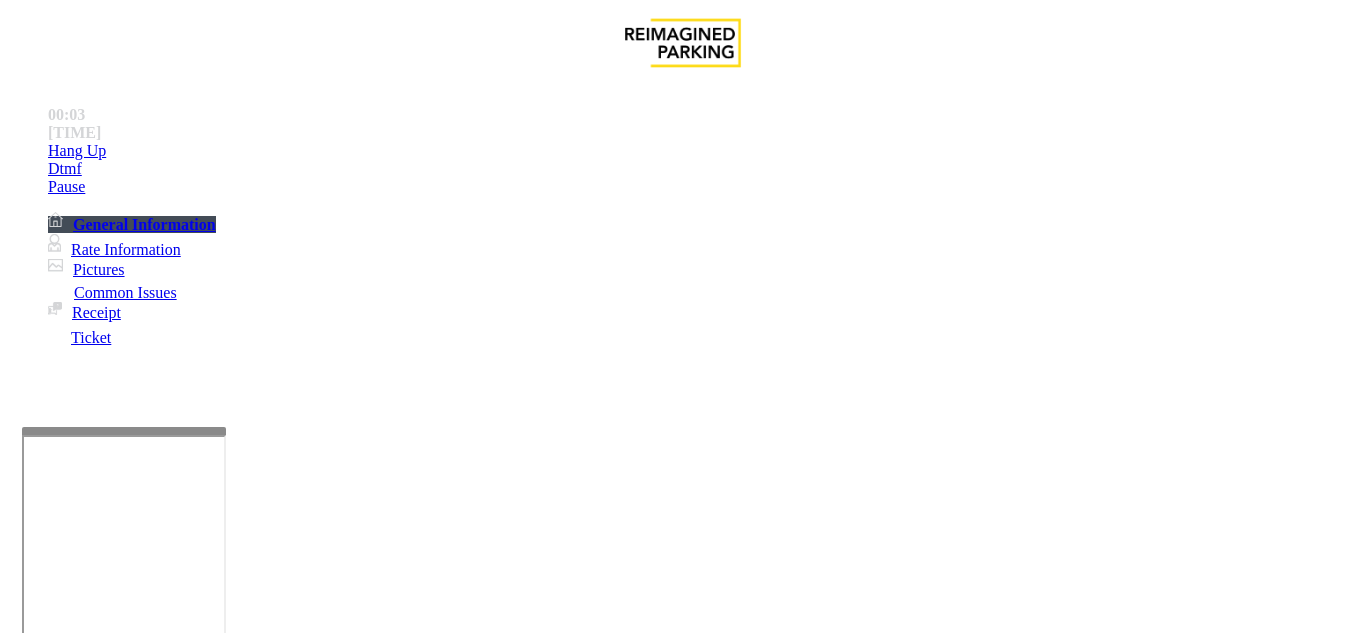 scroll, scrollTop: 800, scrollLeft: 0, axis: vertical 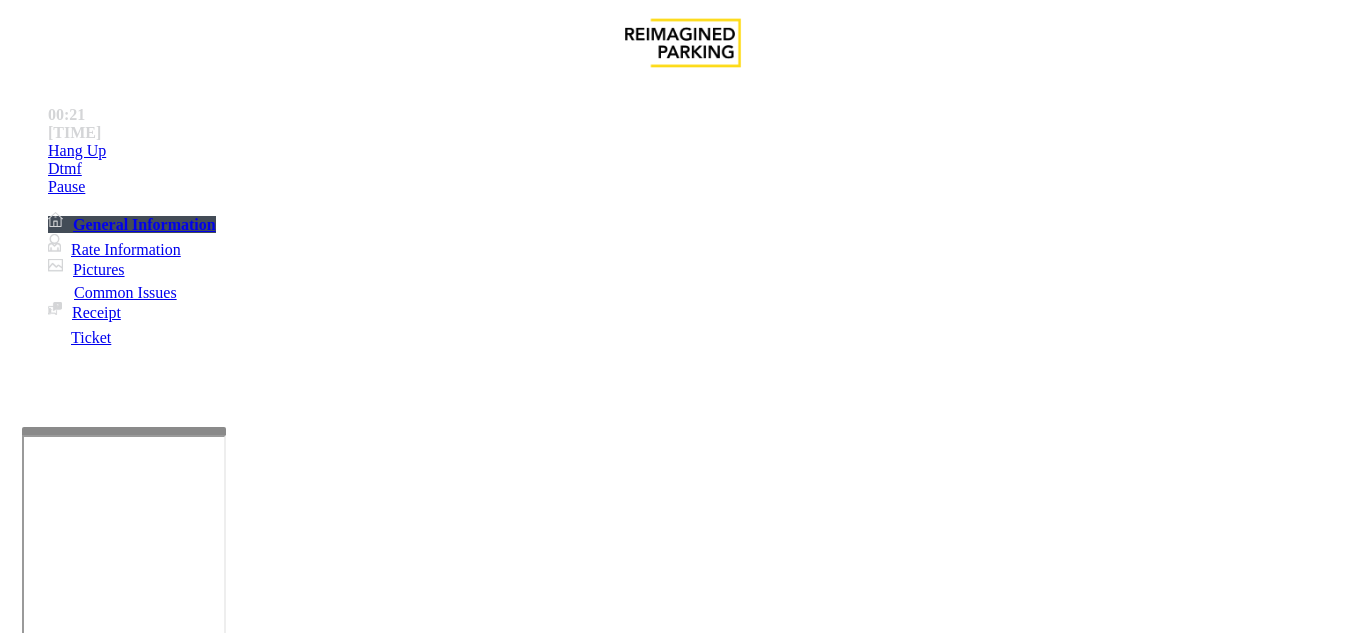 click on "Ticket Issue   Payment Issue   Monthly Issue   Validation Issue   Equipment Issue   Other   Services   Intercom Issue/No Response   General   No Assistance Needed" at bounding box center [682, 1289] 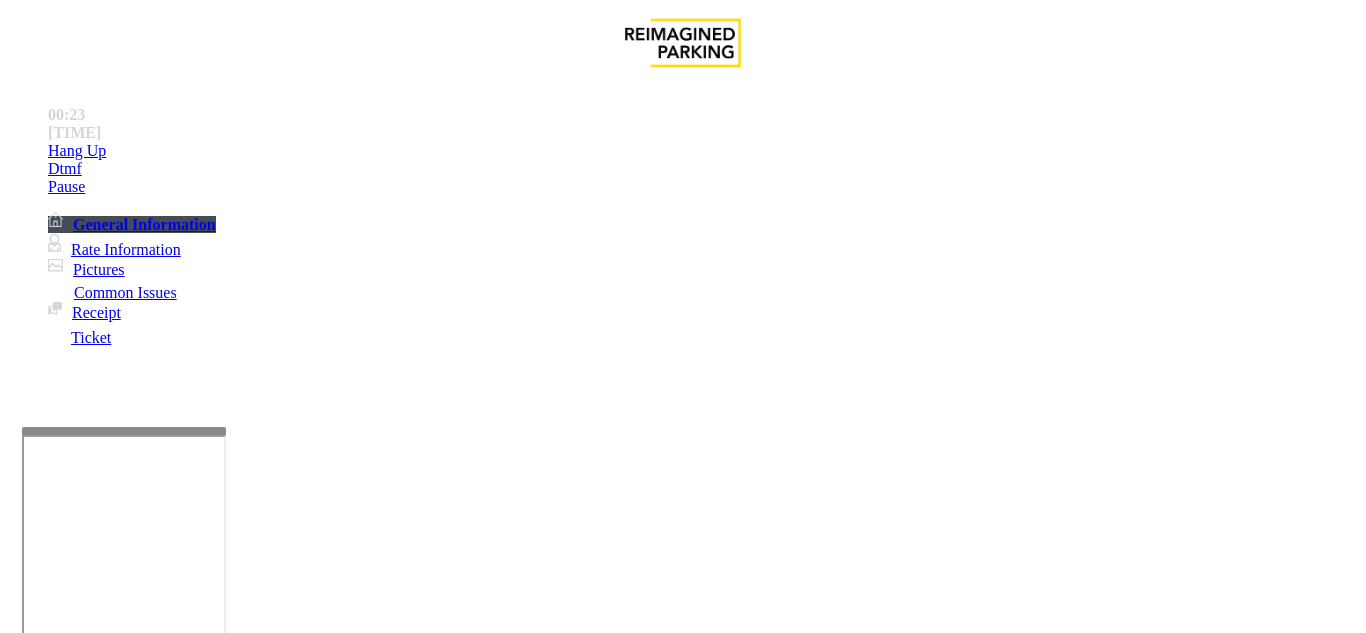 click at bounding box center (221, 1634) 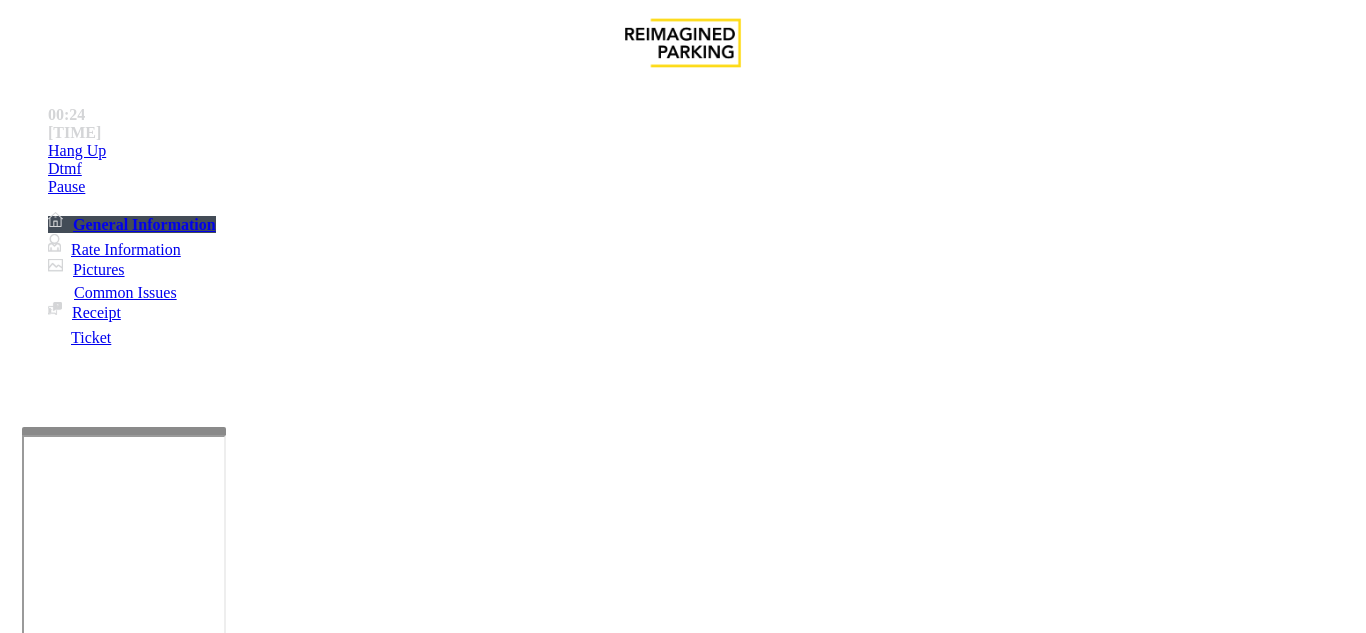paste on "**********" 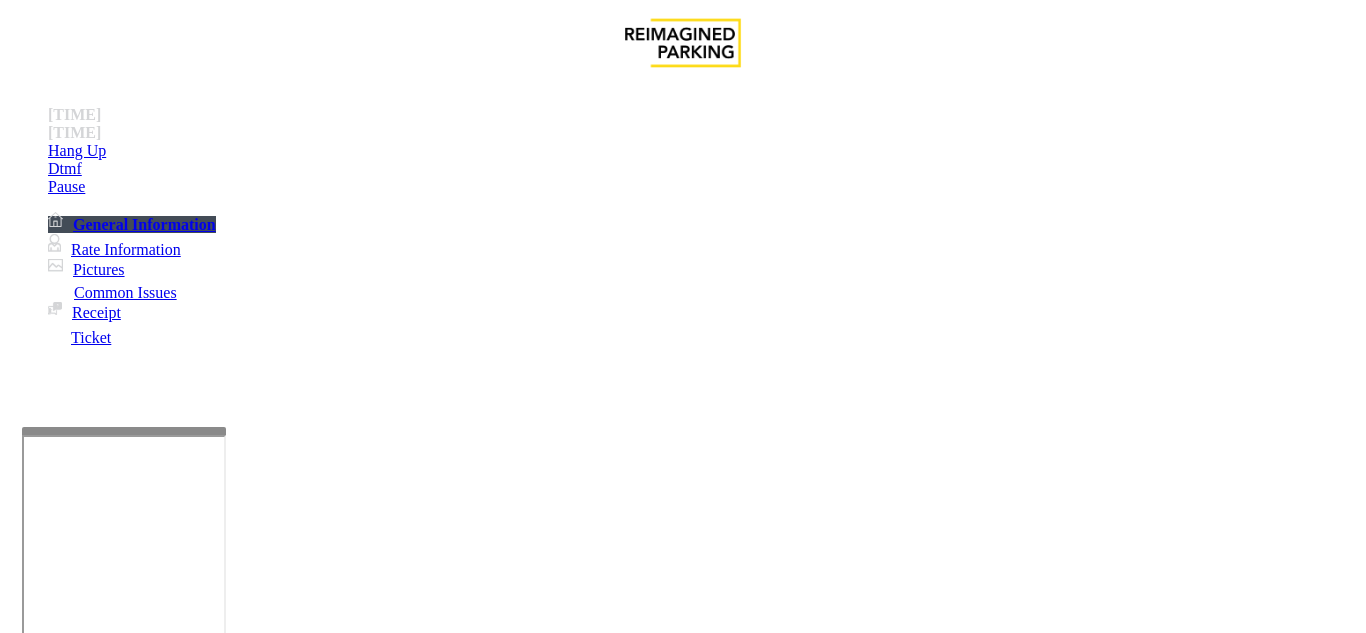 drag, startPoint x: 281, startPoint y: 173, endPoint x: 491, endPoint y: 176, distance: 210.02142 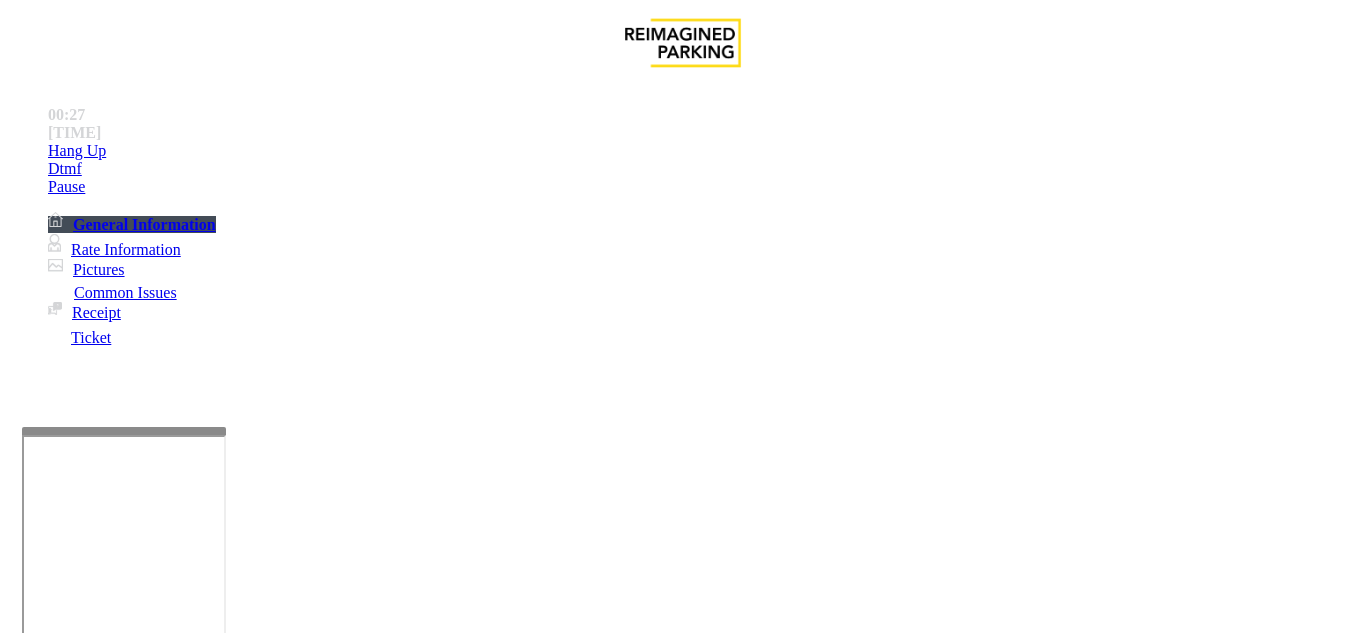 paste on "**********" 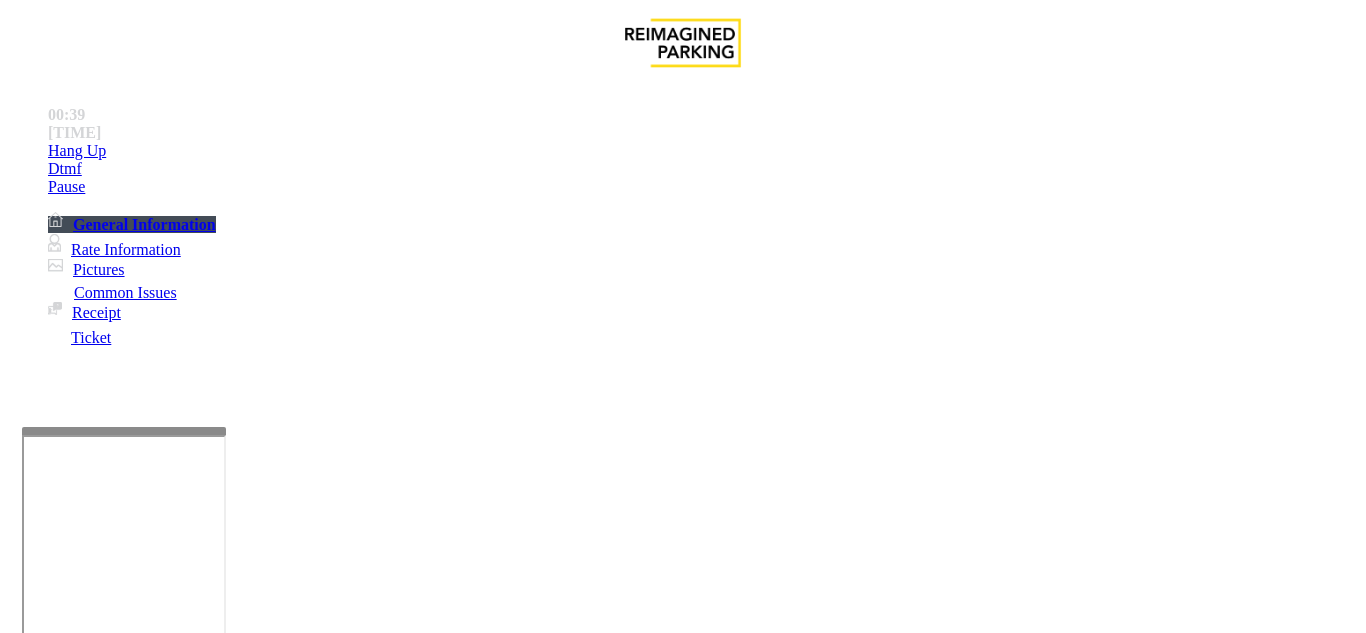 scroll, scrollTop: 1100, scrollLeft: 0, axis: vertical 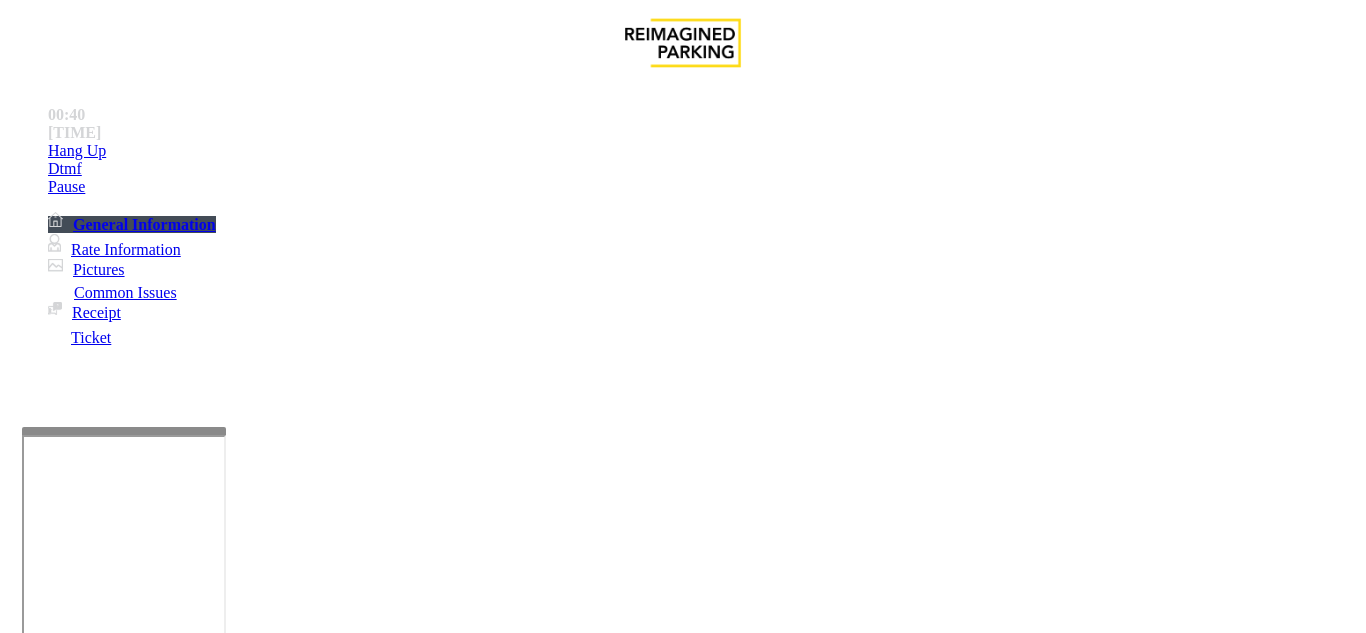 click at bounding box center [221, 1634] 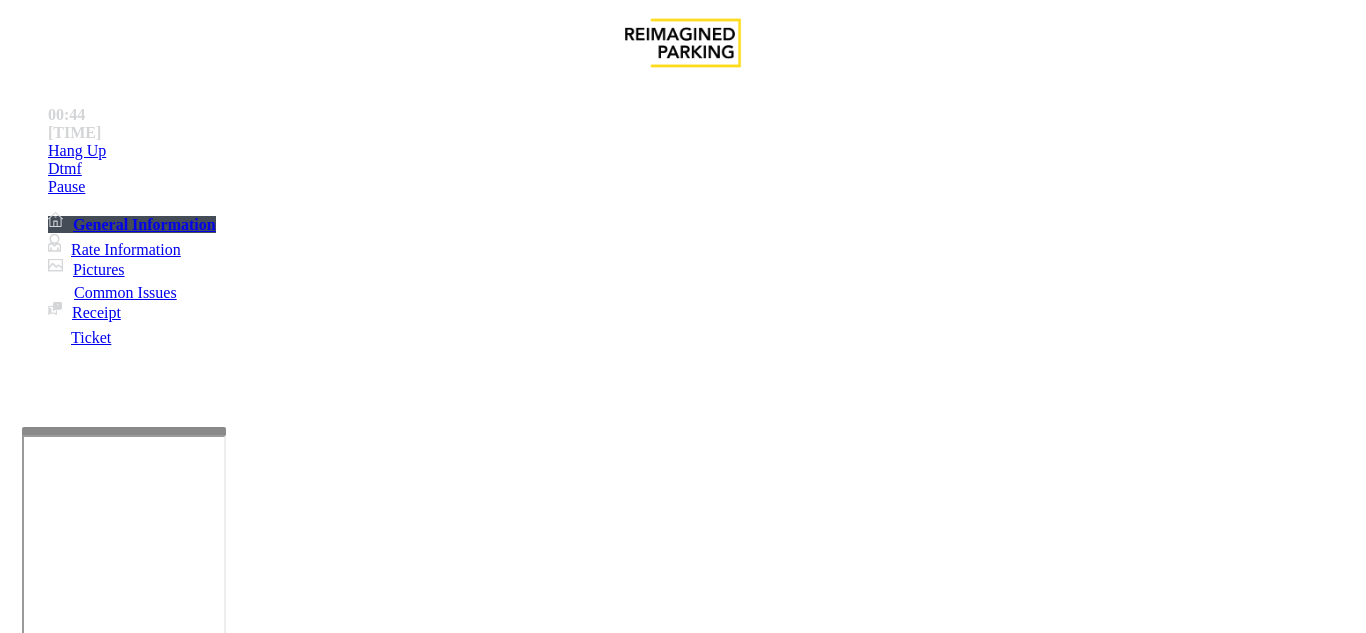 click at bounding box center (221, 1634) 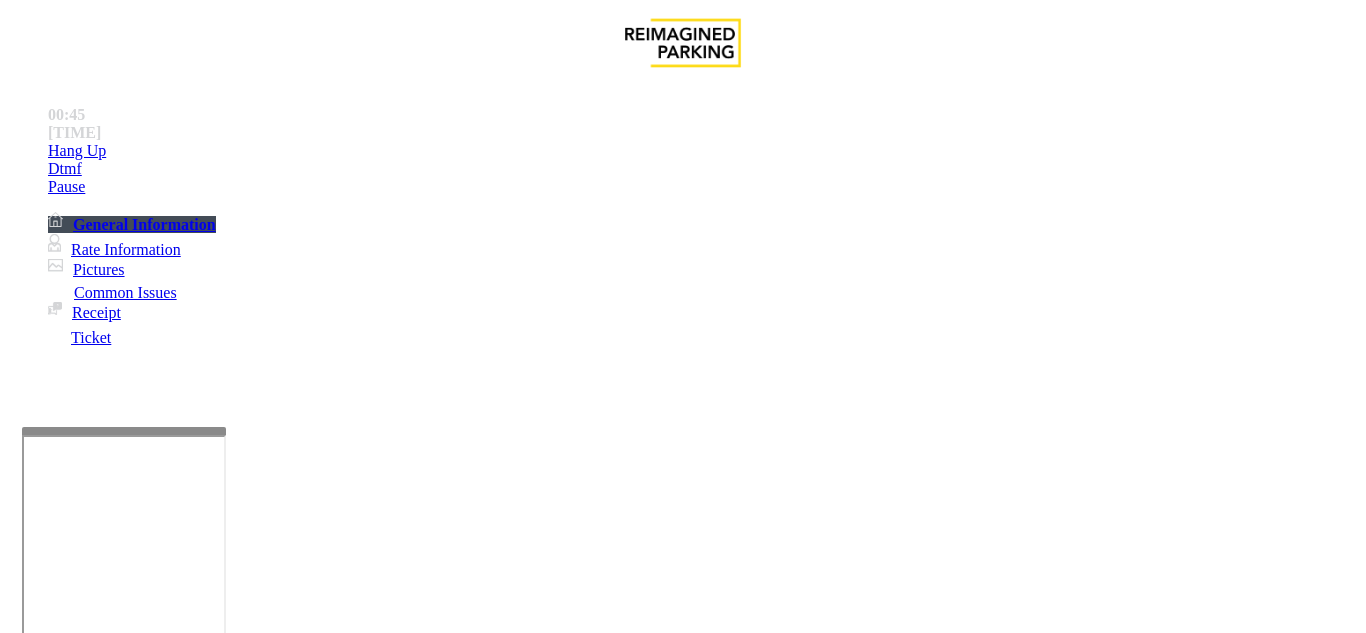 type on "**********" 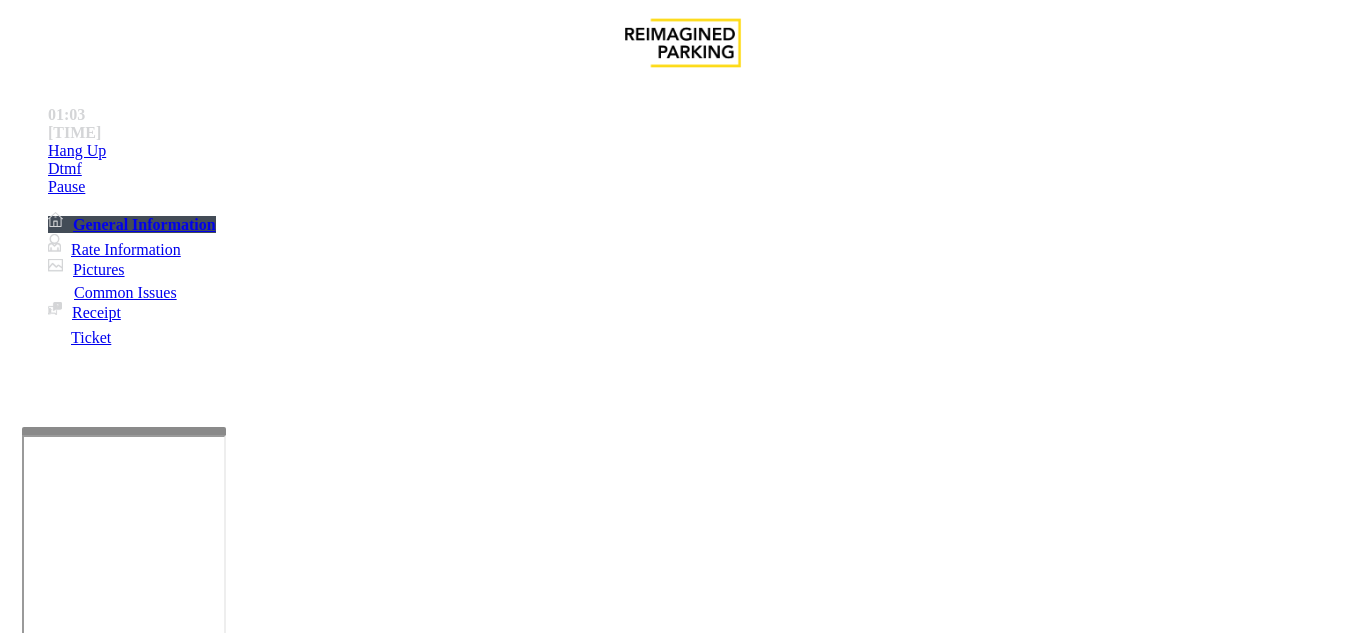 type on "********" 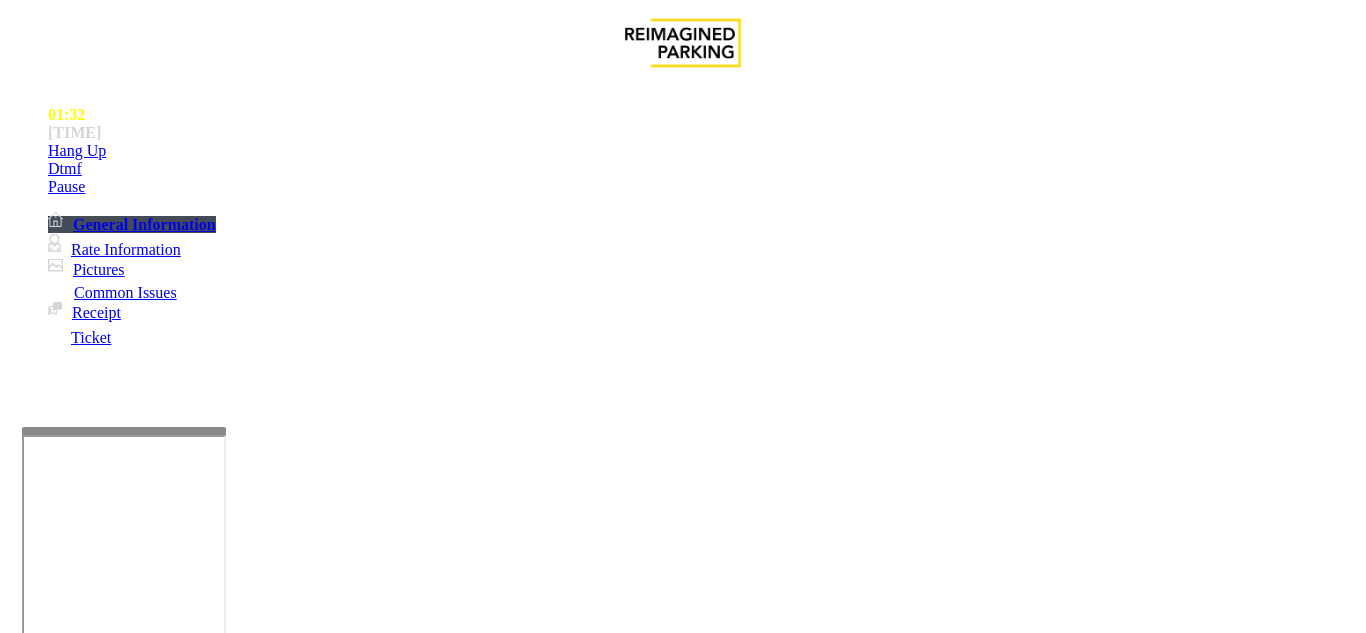 scroll, scrollTop: 537, scrollLeft: 0, axis: vertical 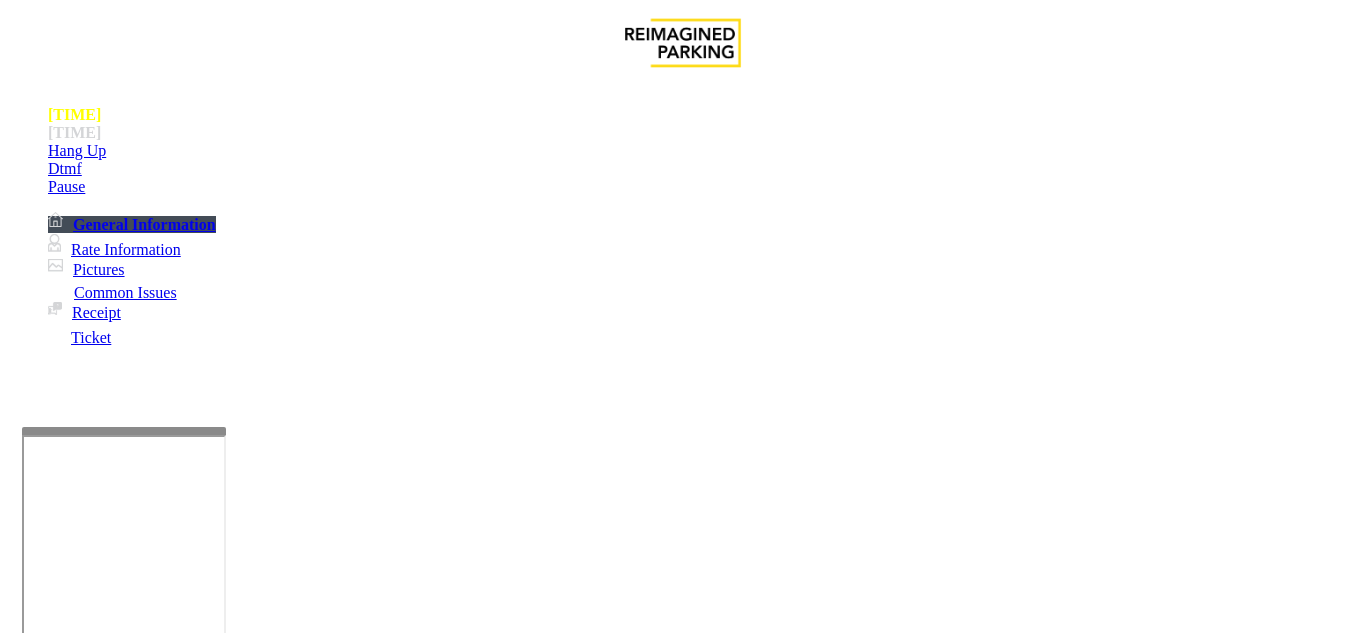 type on "********" 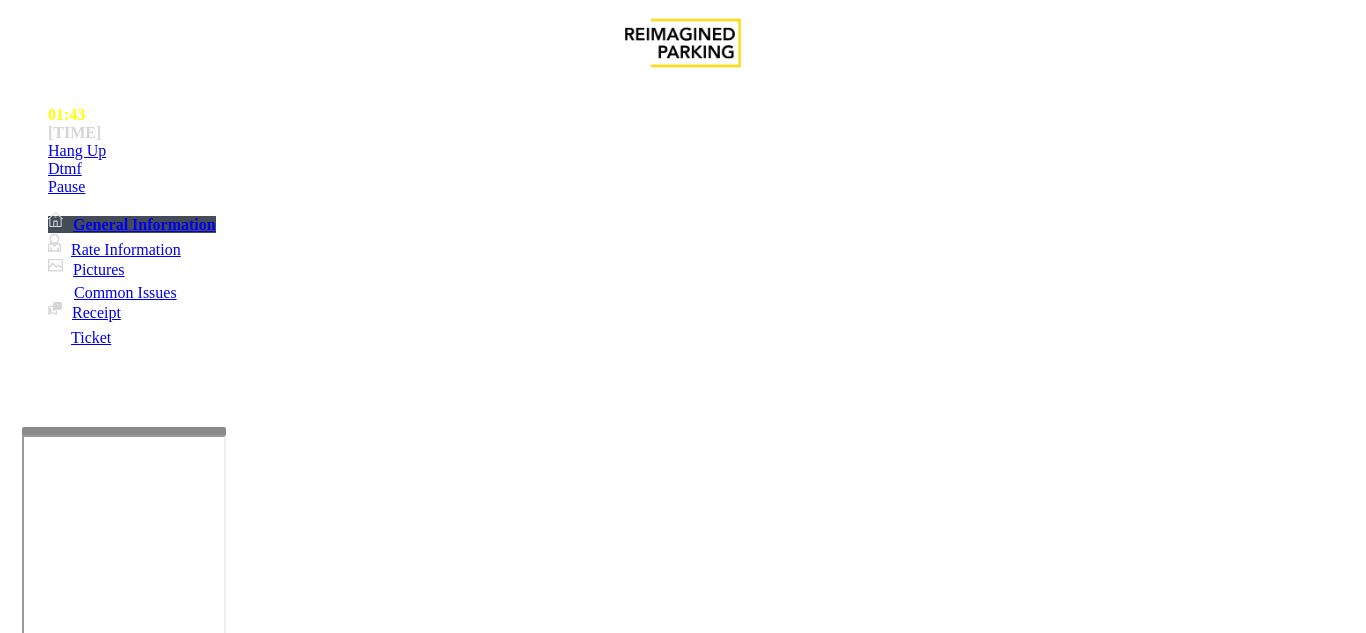 click at bounding box center (221, 1634) 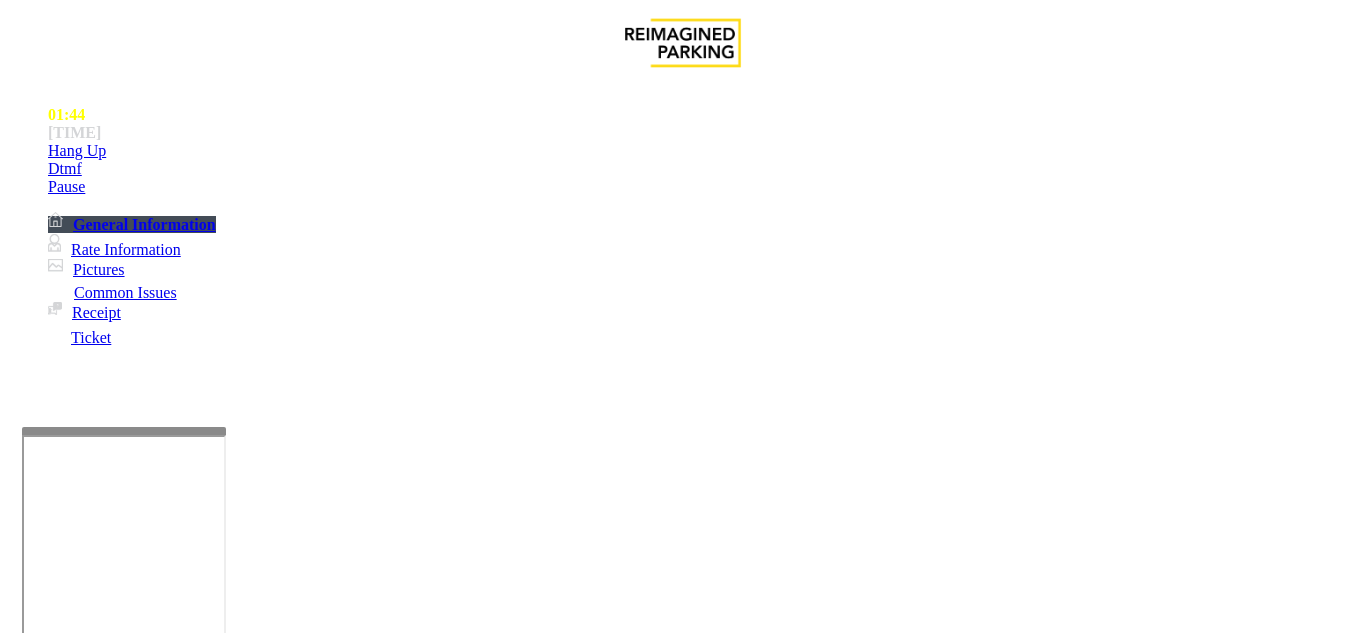 scroll, scrollTop: 0, scrollLeft: 0, axis: both 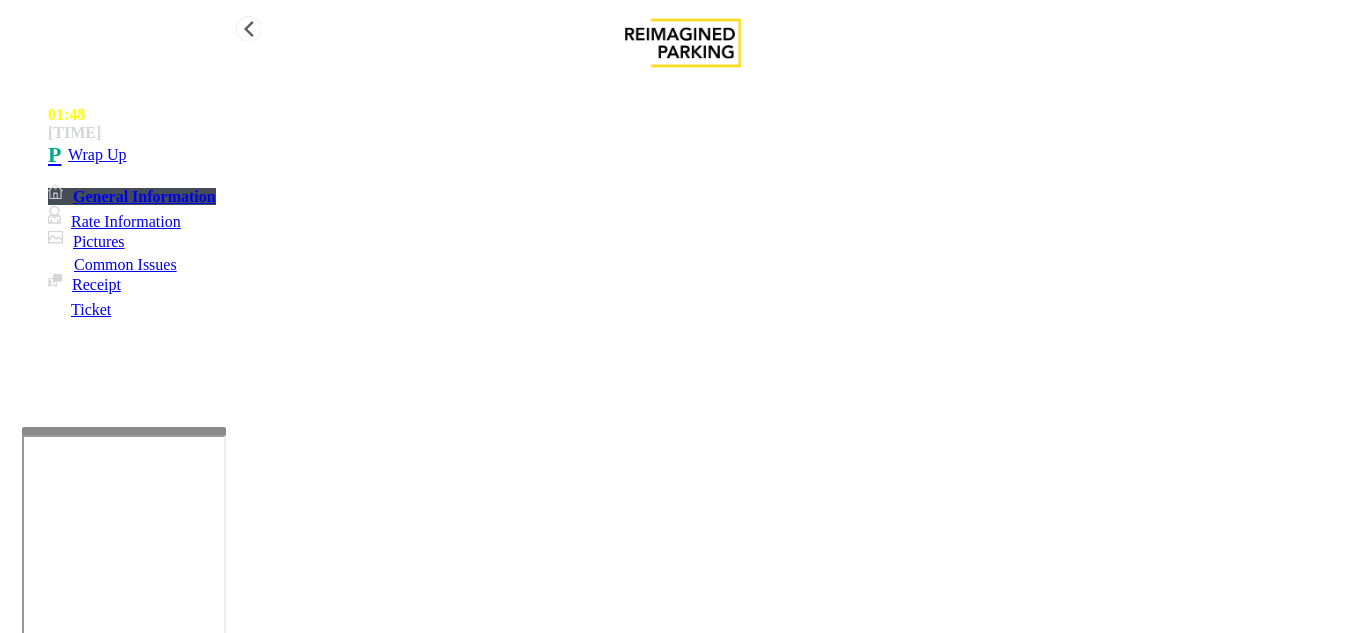 click on "•••• ••" at bounding box center [703, 155] 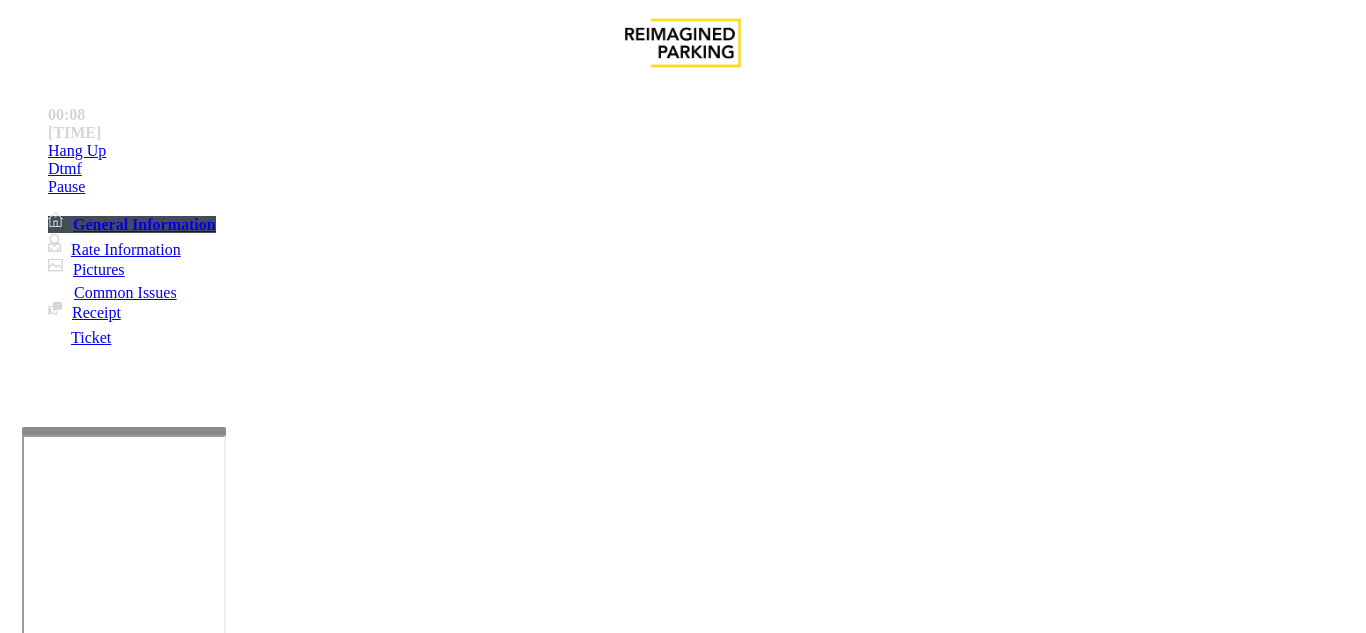 scroll, scrollTop: 2700, scrollLeft: 0, axis: vertical 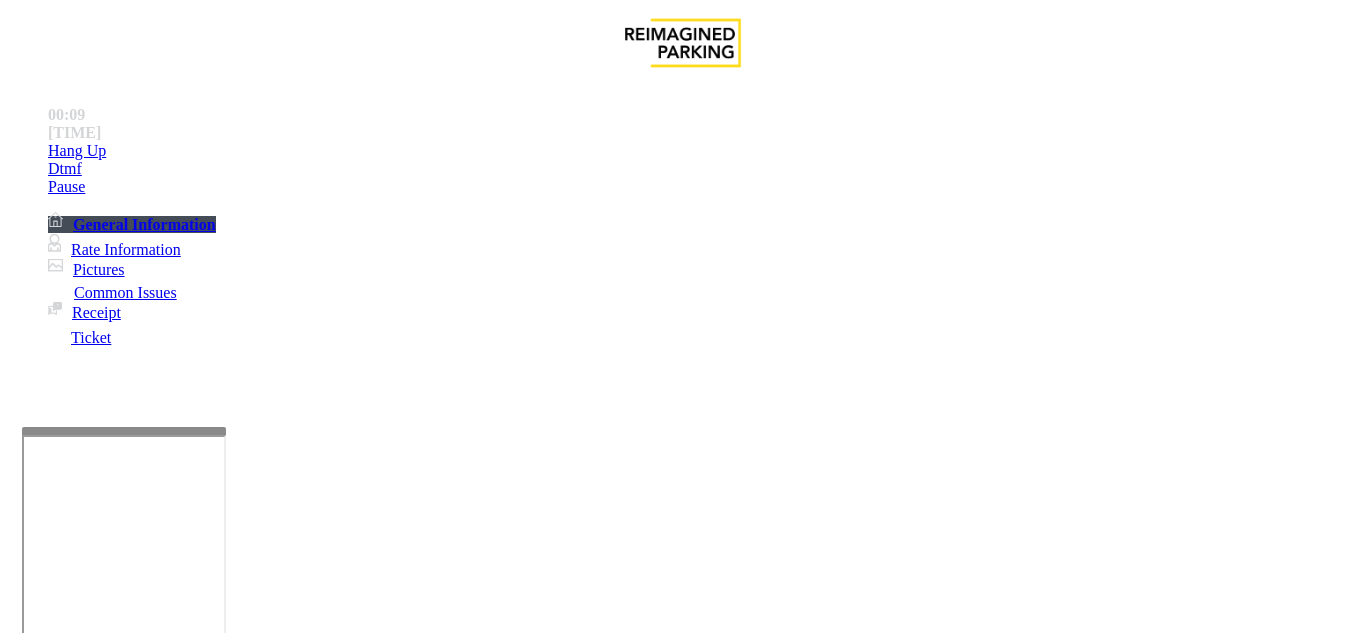click on "TIBA LINK -  https://wellsfargoctr-web.sp.tibaparking.net/" at bounding box center (682, 2053) 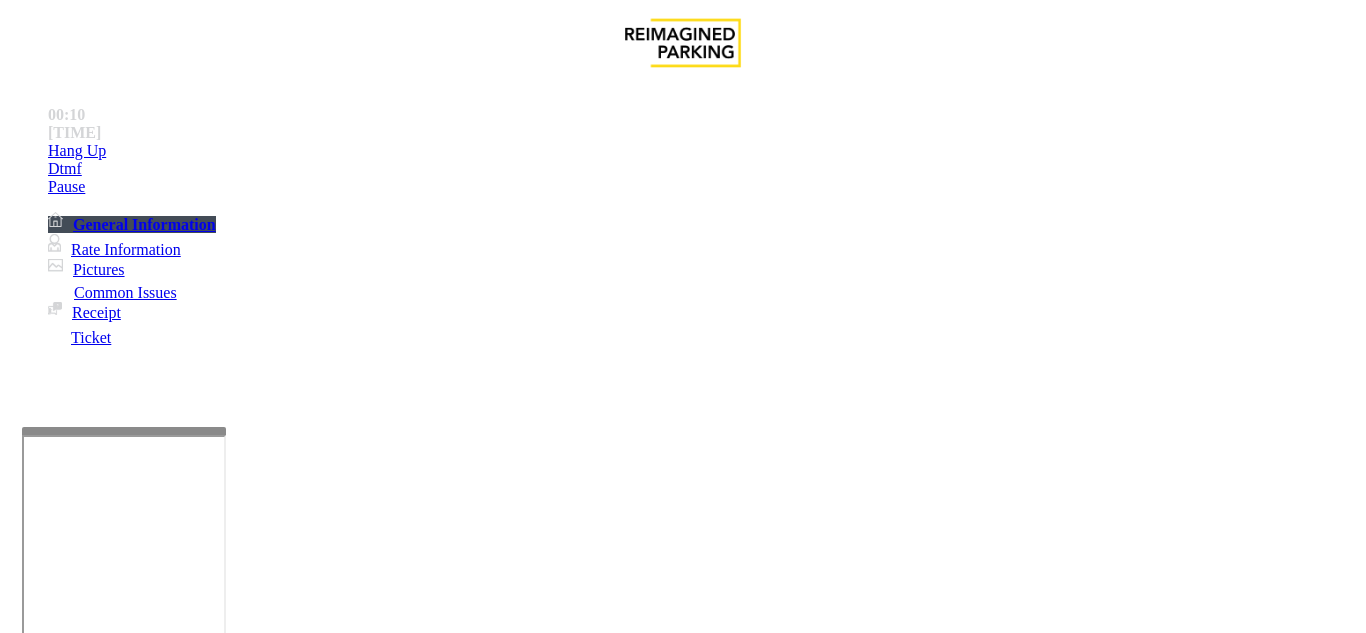 click on "https://wellsfargoctr-web.sp.tibaparking.net/" at bounding box center (726, 4451) 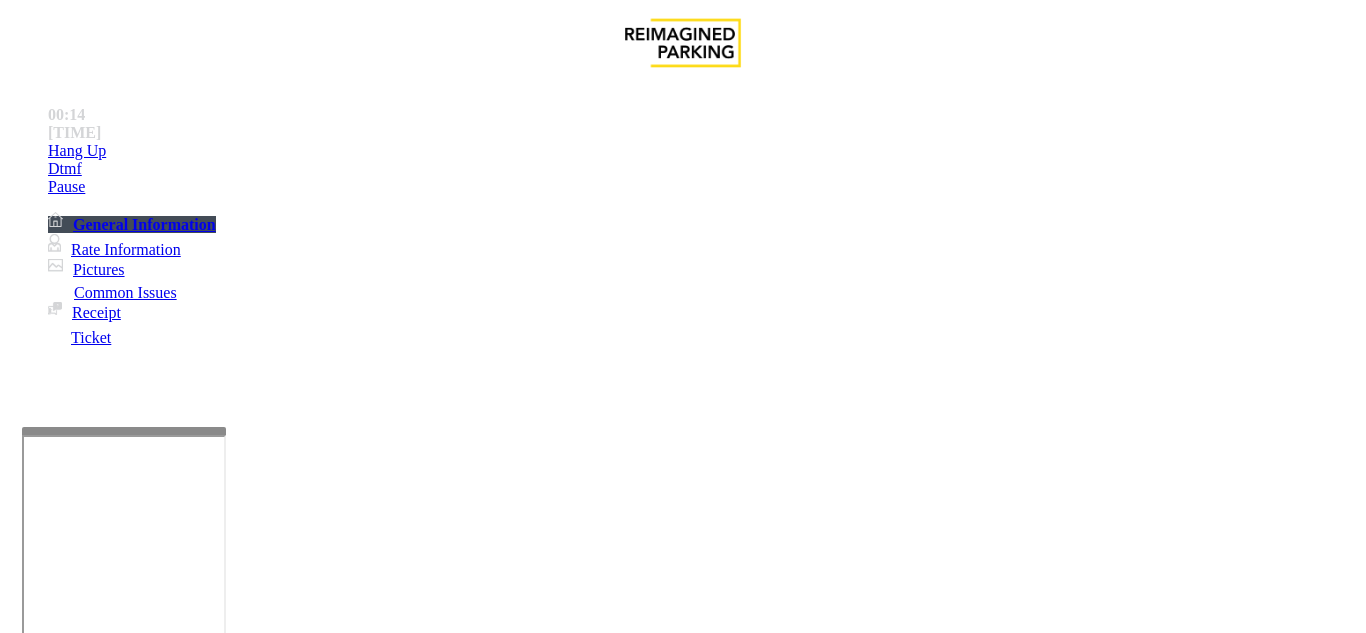 drag, startPoint x: 983, startPoint y: 341, endPoint x: 1032, endPoint y: 342, distance: 49.010204 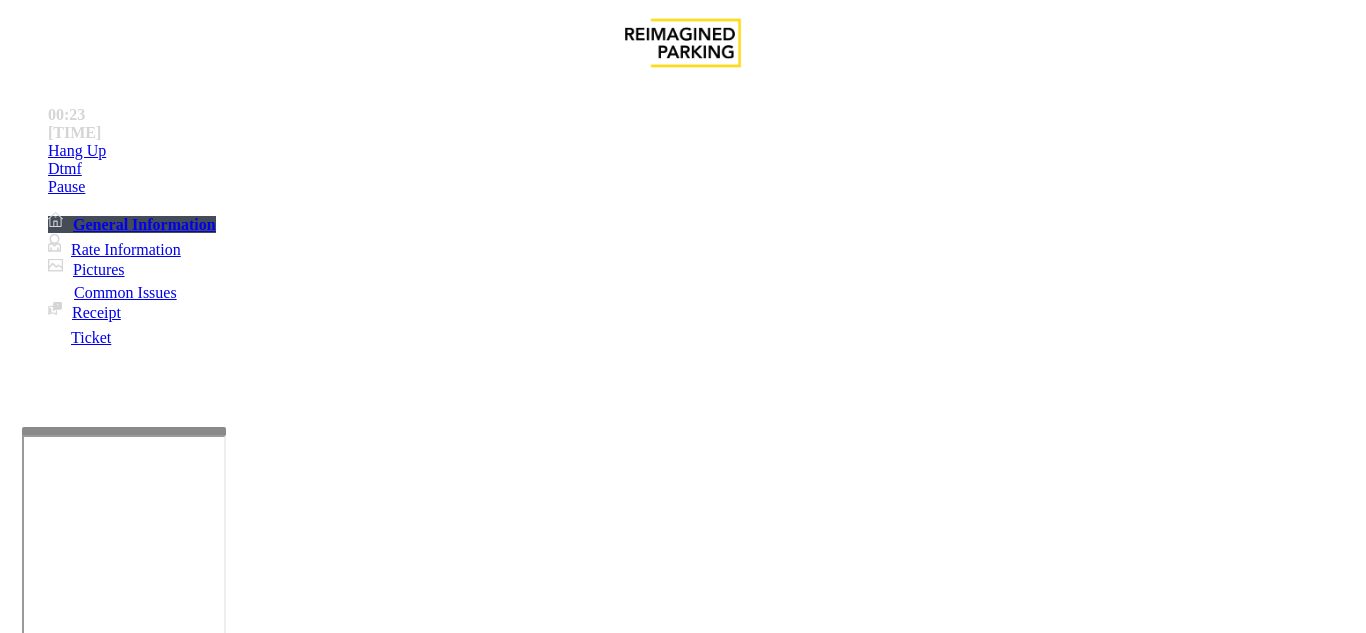 click on "Monthly Issue" at bounding box center (268, 1286) 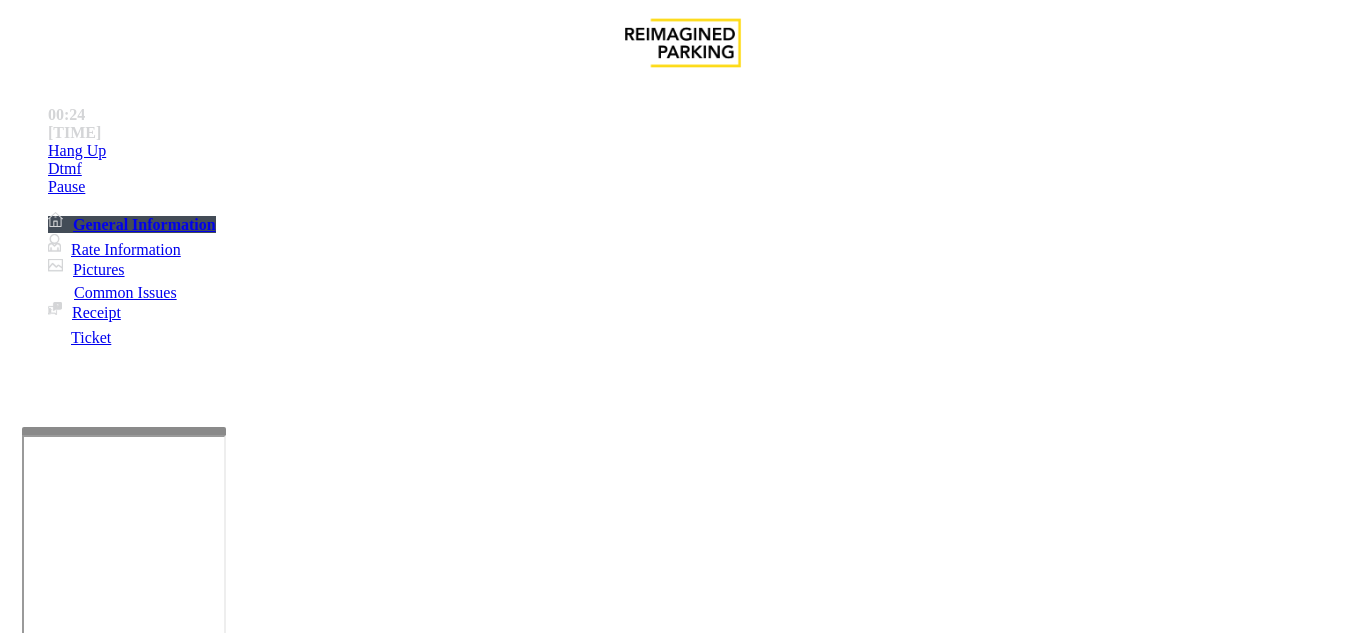 click on "Passback" at bounding box center [165, 1286] 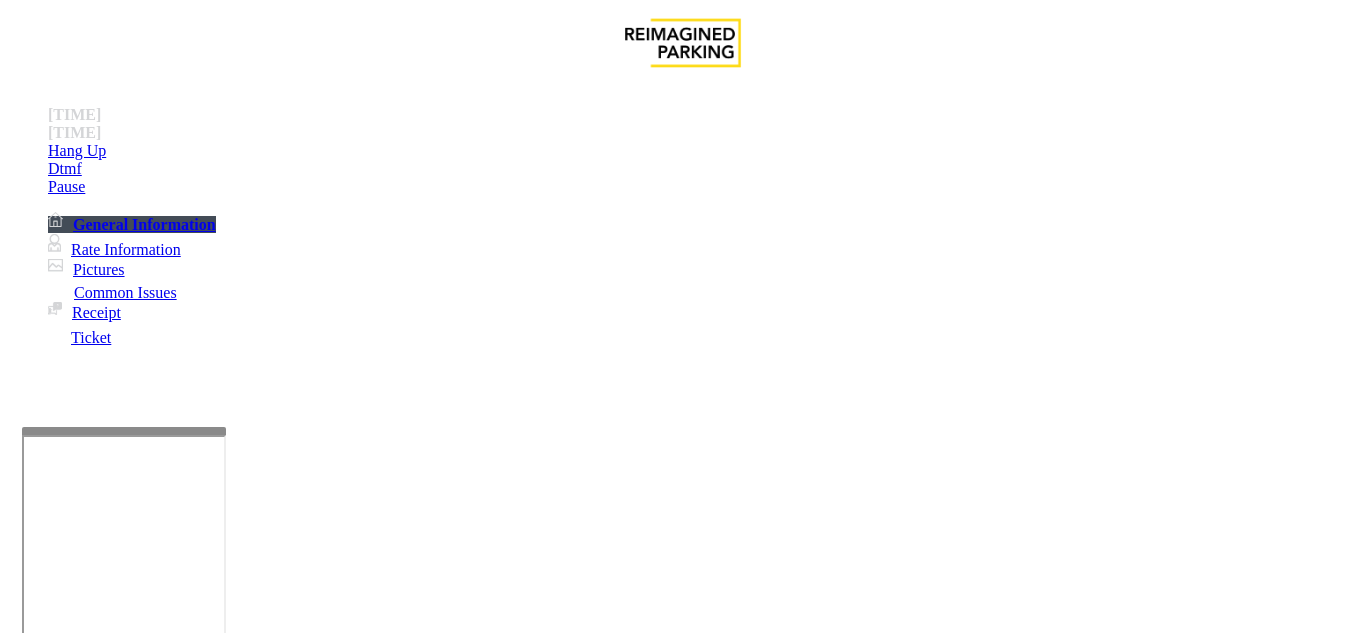 drag, startPoint x: 270, startPoint y: 177, endPoint x: 398, endPoint y: 190, distance: 128.65846 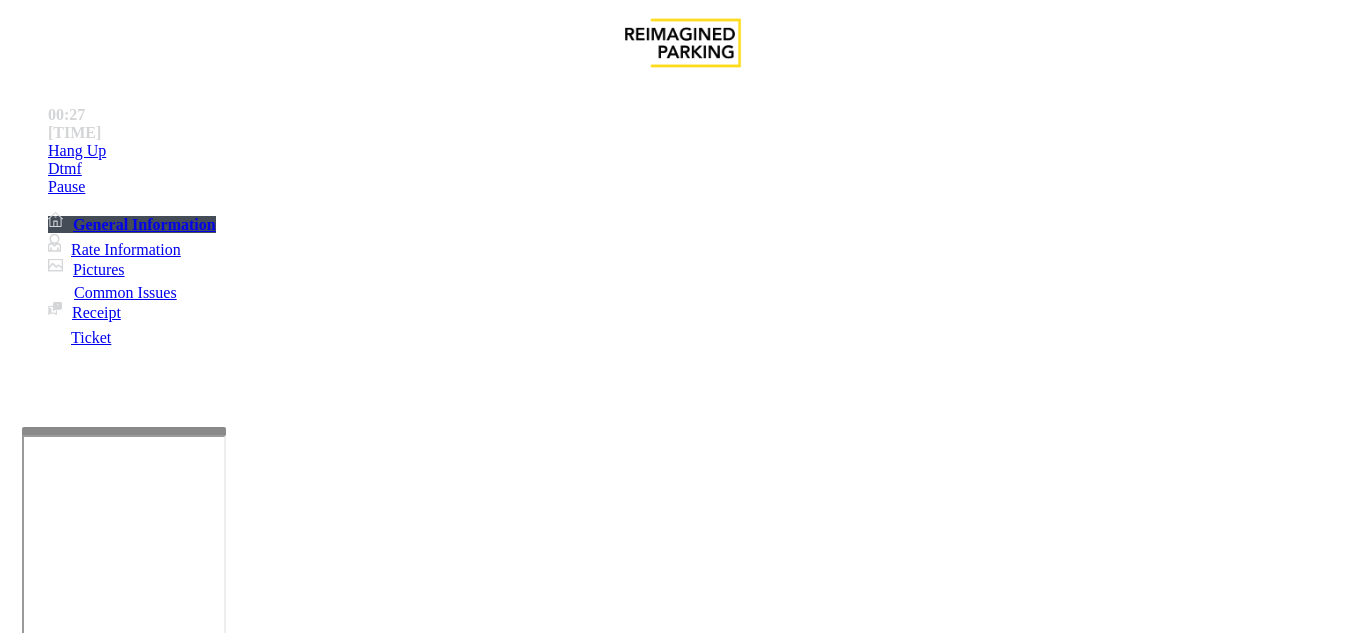 click at bounding box center (221, 1442) 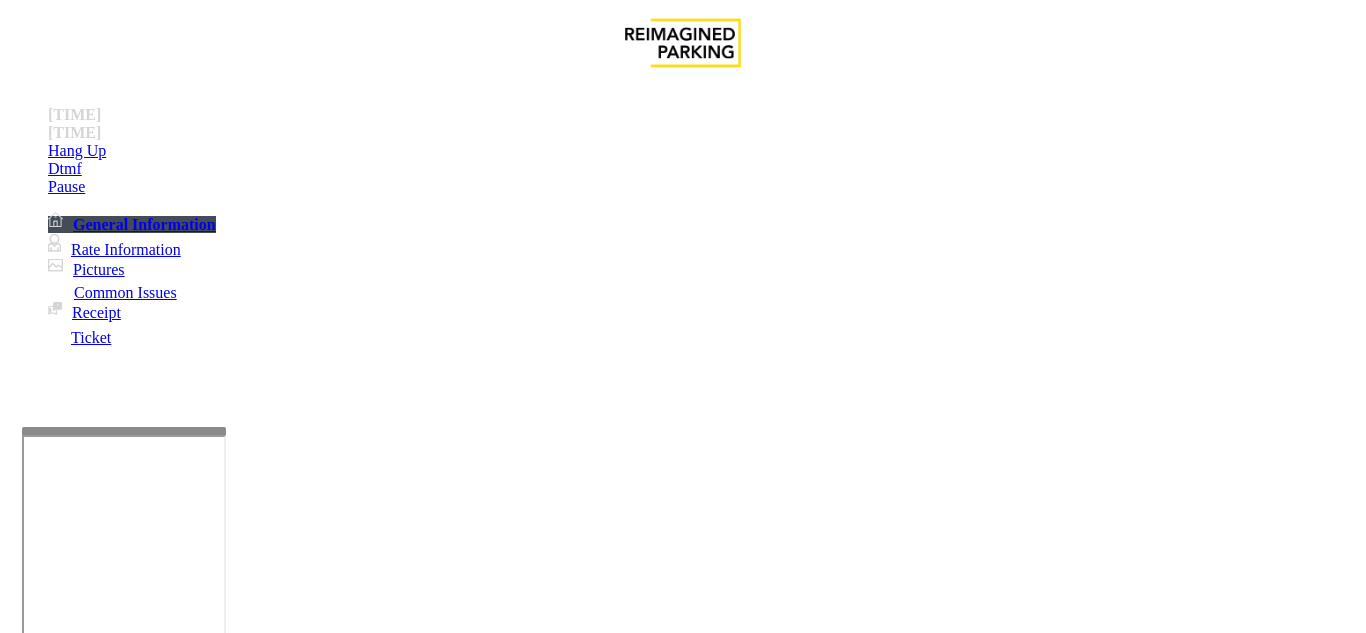 scroll, scrollTop: 2500, scrollLeft: 0, axis: vertical 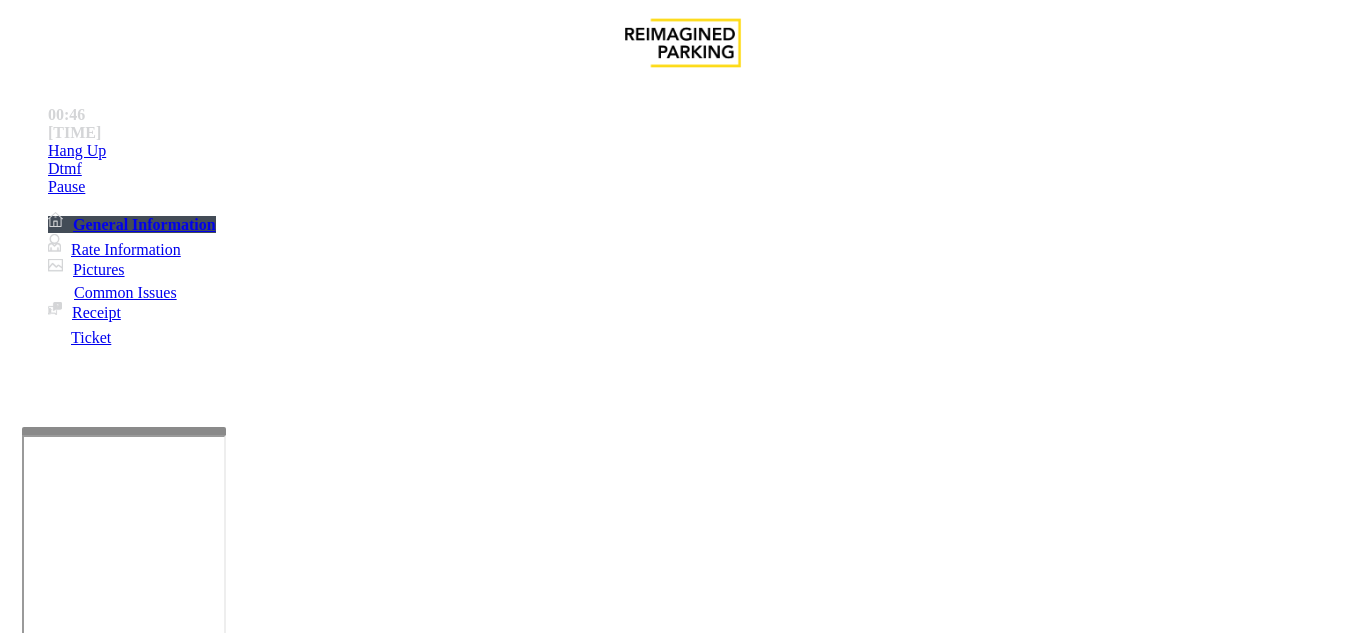 type on "**********" 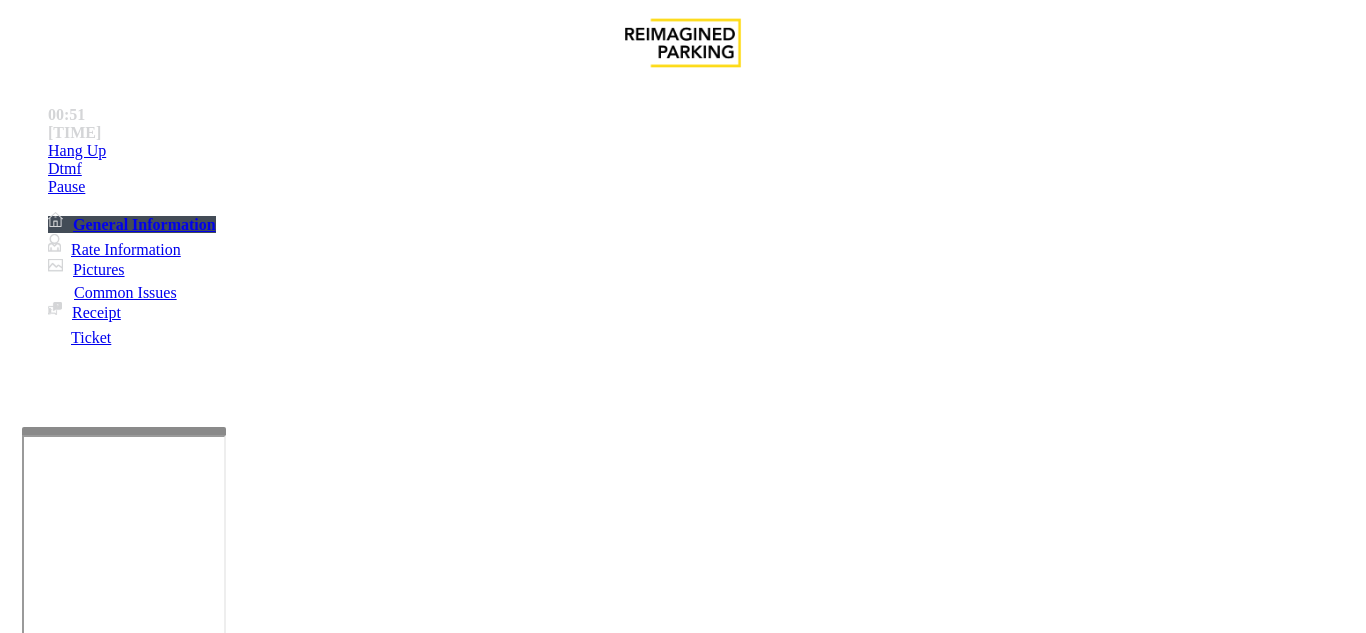 scroll, scrollTop: 1200, scrollLeft: 0, axis: vertical 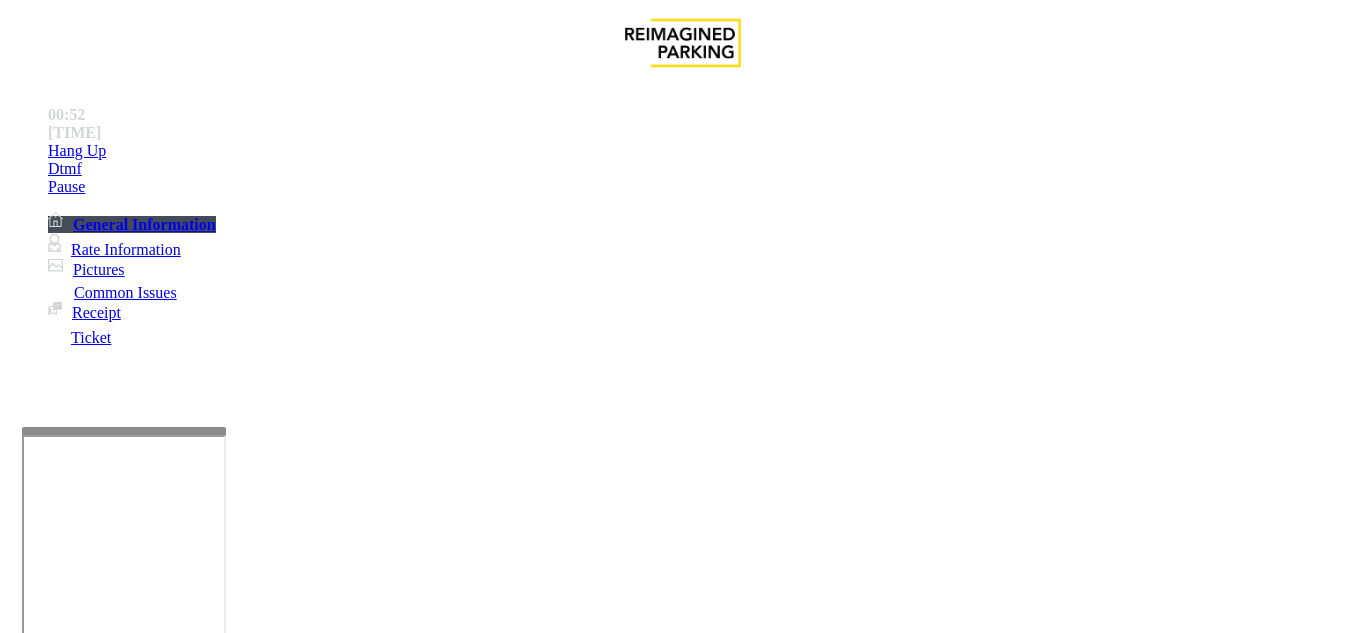 click on "•••••" at bounding box center (42, 1253) 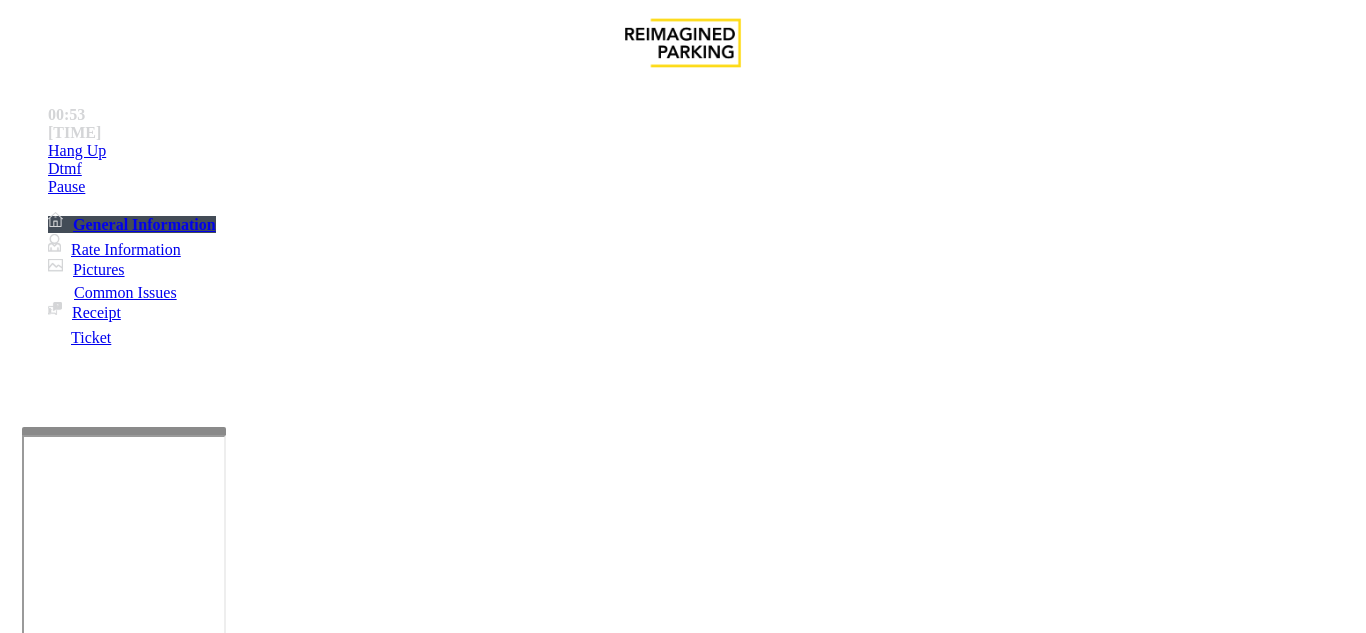 click on "Ticket Unreadable" at bounding box center (300, 1286) 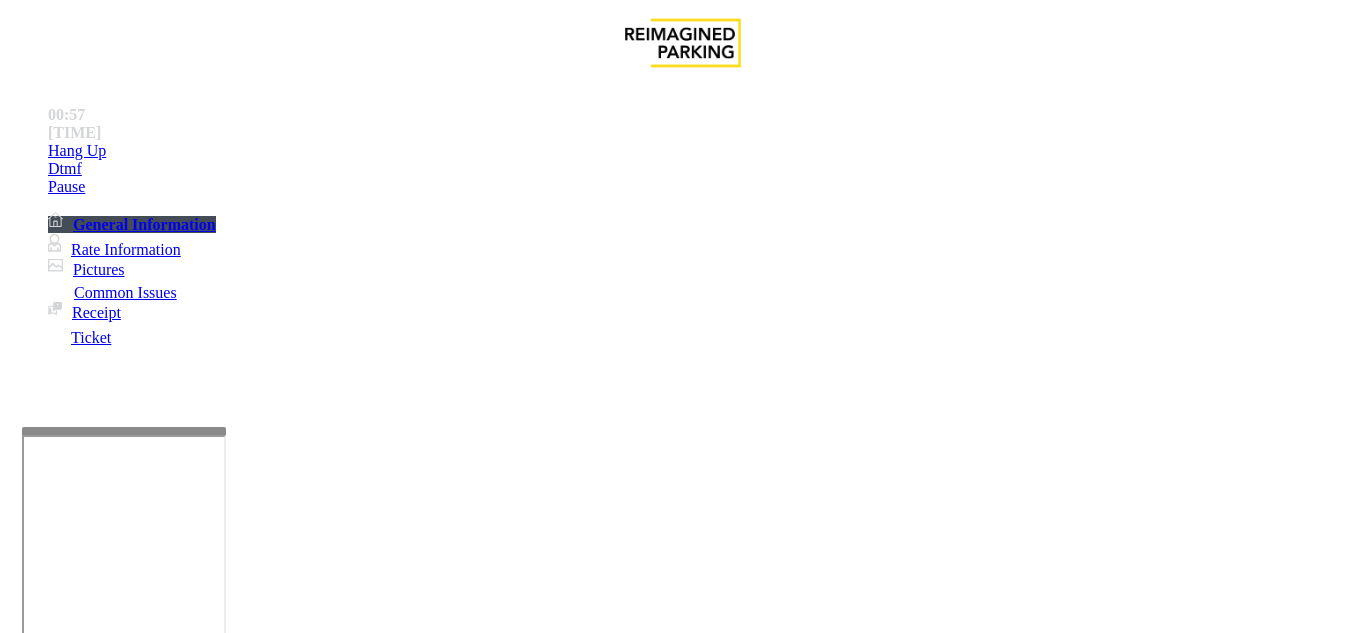 scroll, scrollTop: 700, scrollLeft: 0, axis: vertical 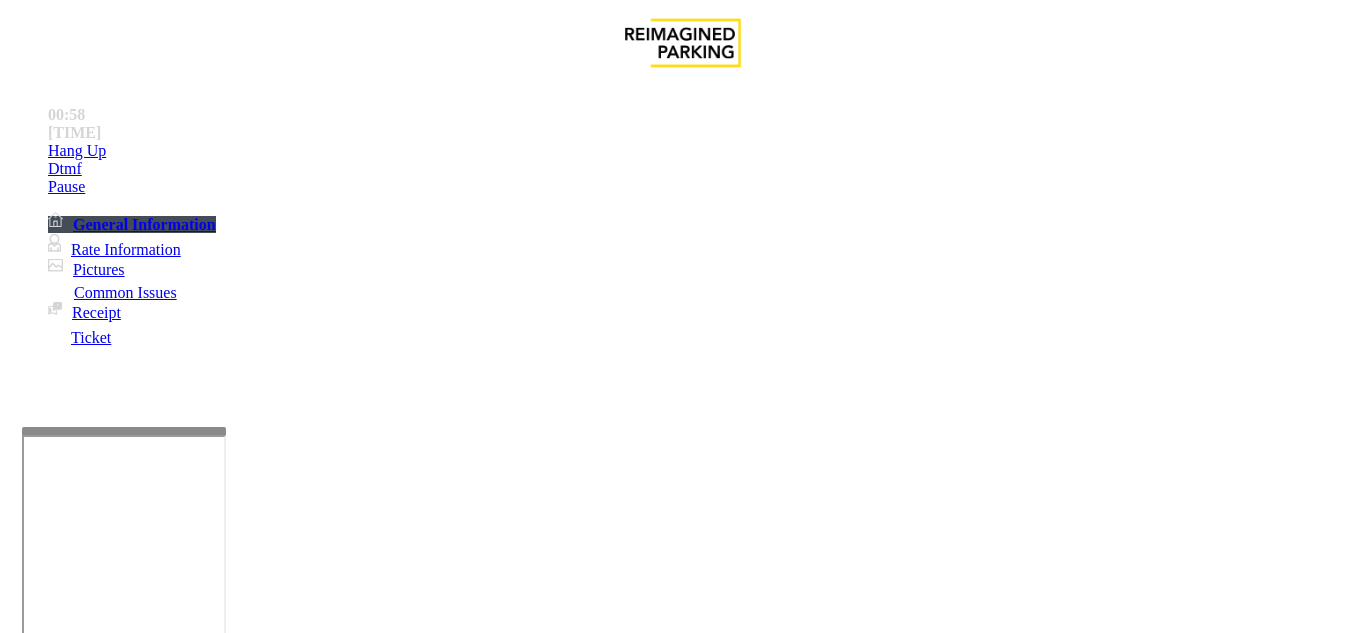 click on "•••••" at bounding box center (42, 1253) 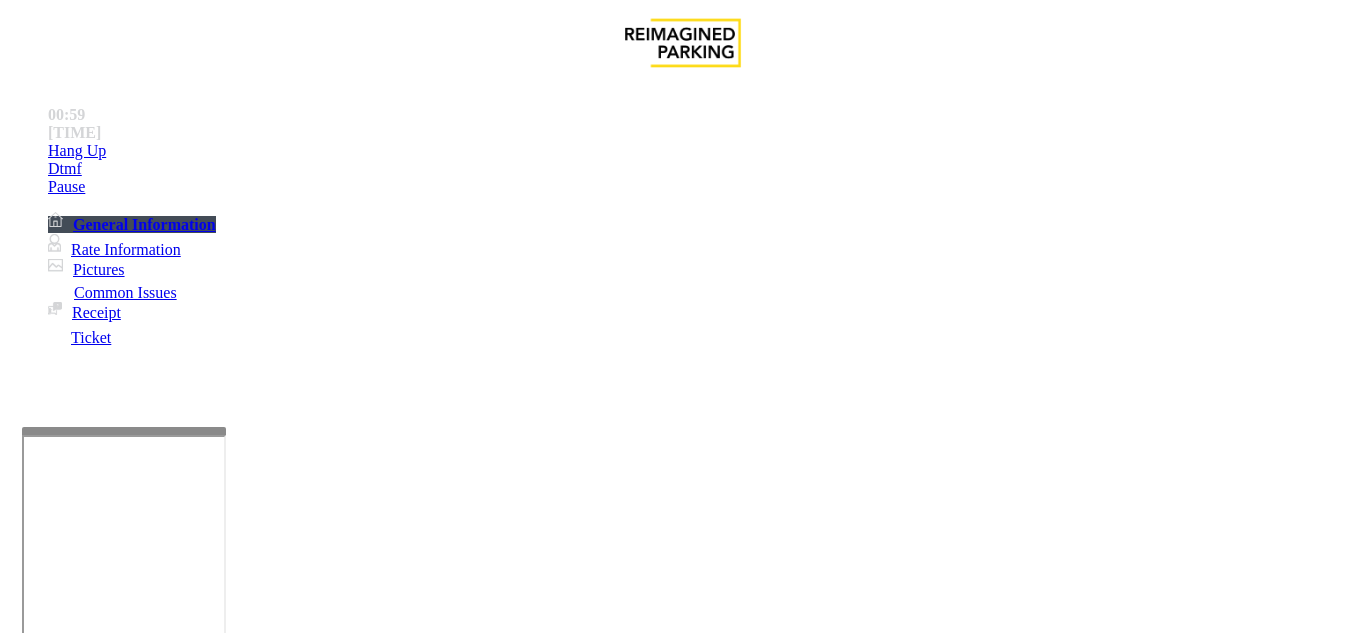 click on "Credit Card Not Reading" at bounding box center (109, 1286) 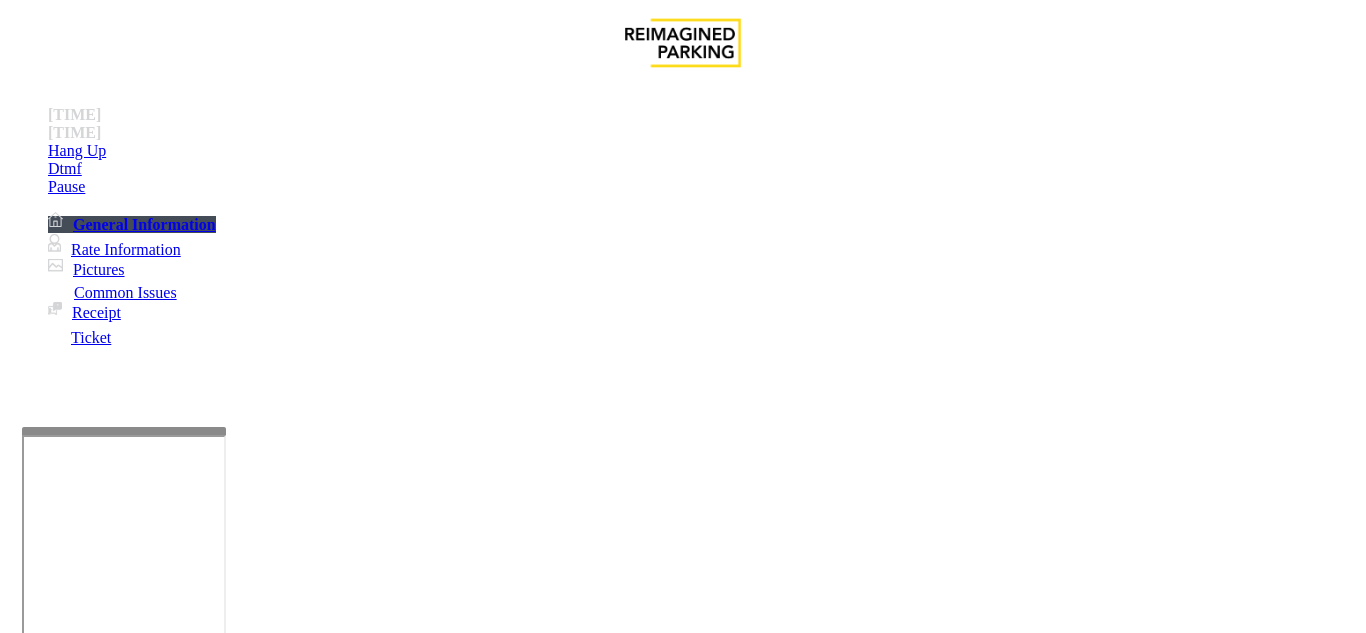 click on "Vend Gate" at bounding box center (69, 1727) 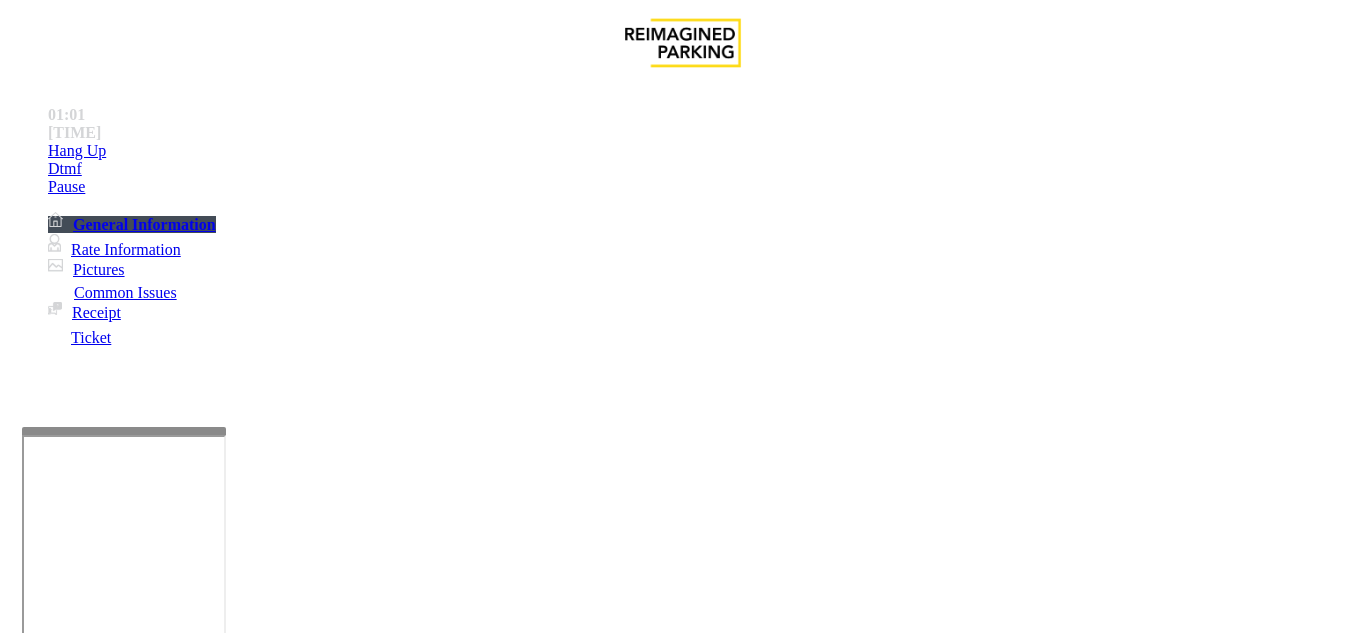 scroll, scrollTop: 300, scrollLeft: 0, axis: vertical 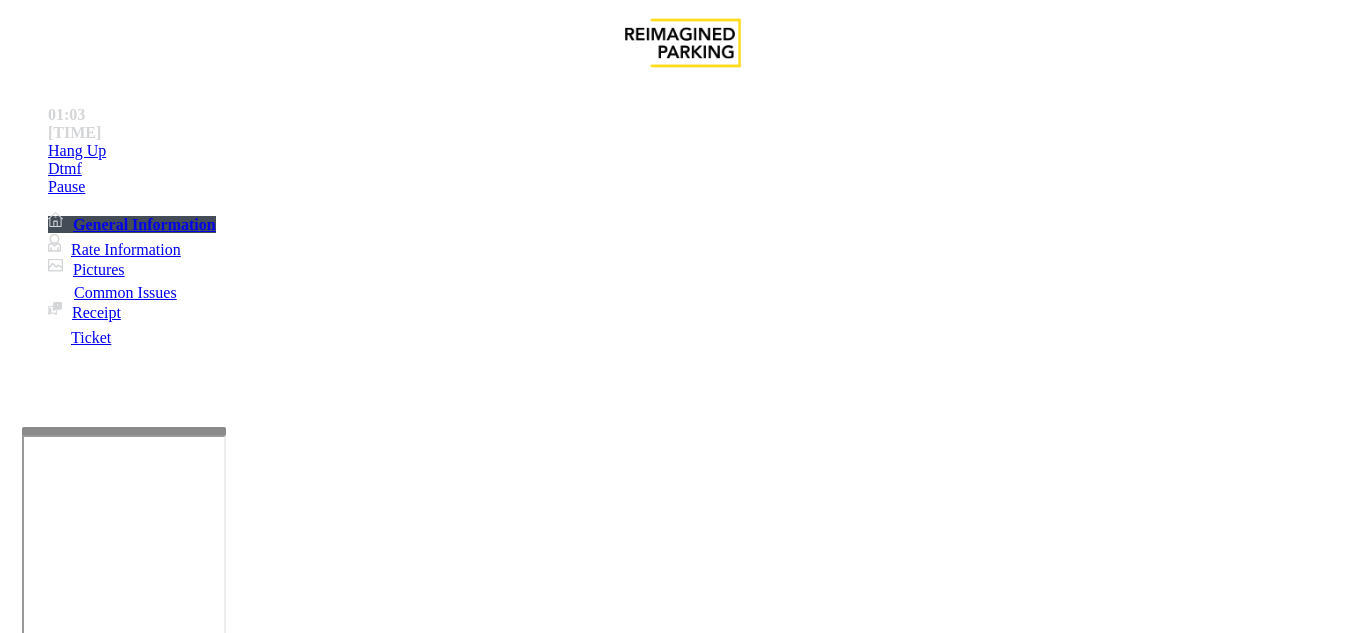click on "•••••" at bounding box center [42, 1253] 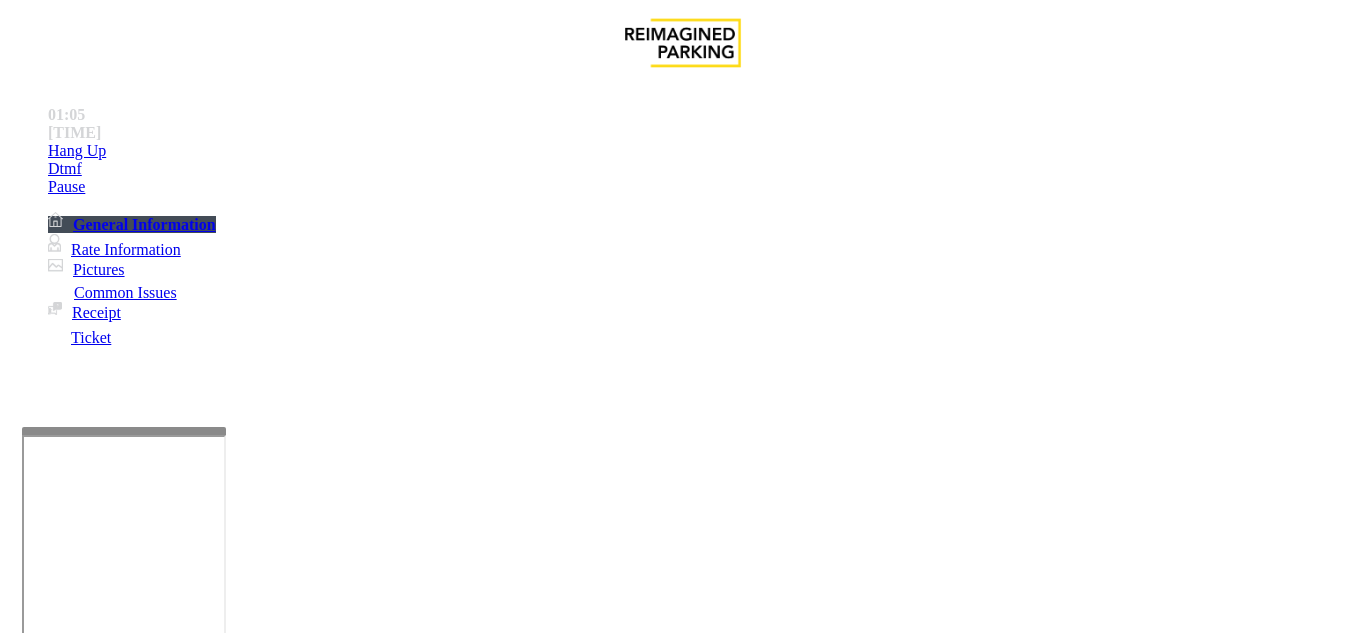 click on "Ticket Issue   Payment Issue   Monthly Issue   Validation Issue   Equipment Issue   General   Other   Services   Paystation Issue   Intercom Issue/No Response   No Assistance Needed" at bounding box center [682, 1289] 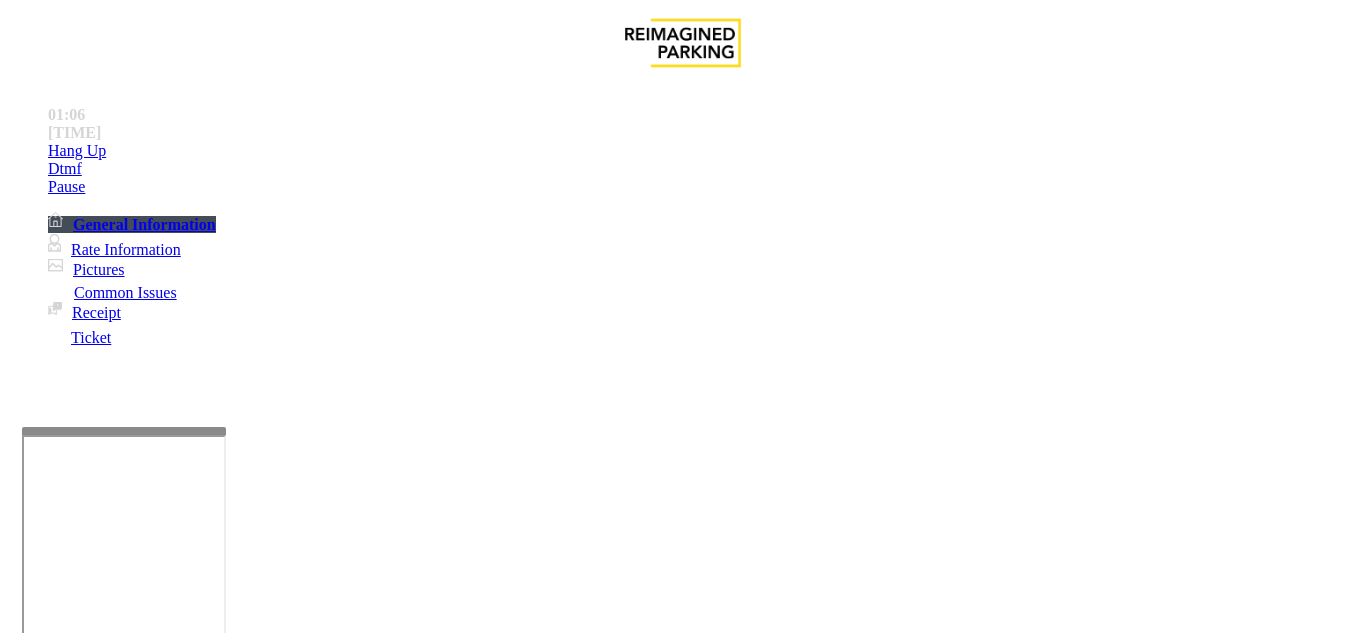 click on "Ticket Issue" at bounding box center (71, 1286) 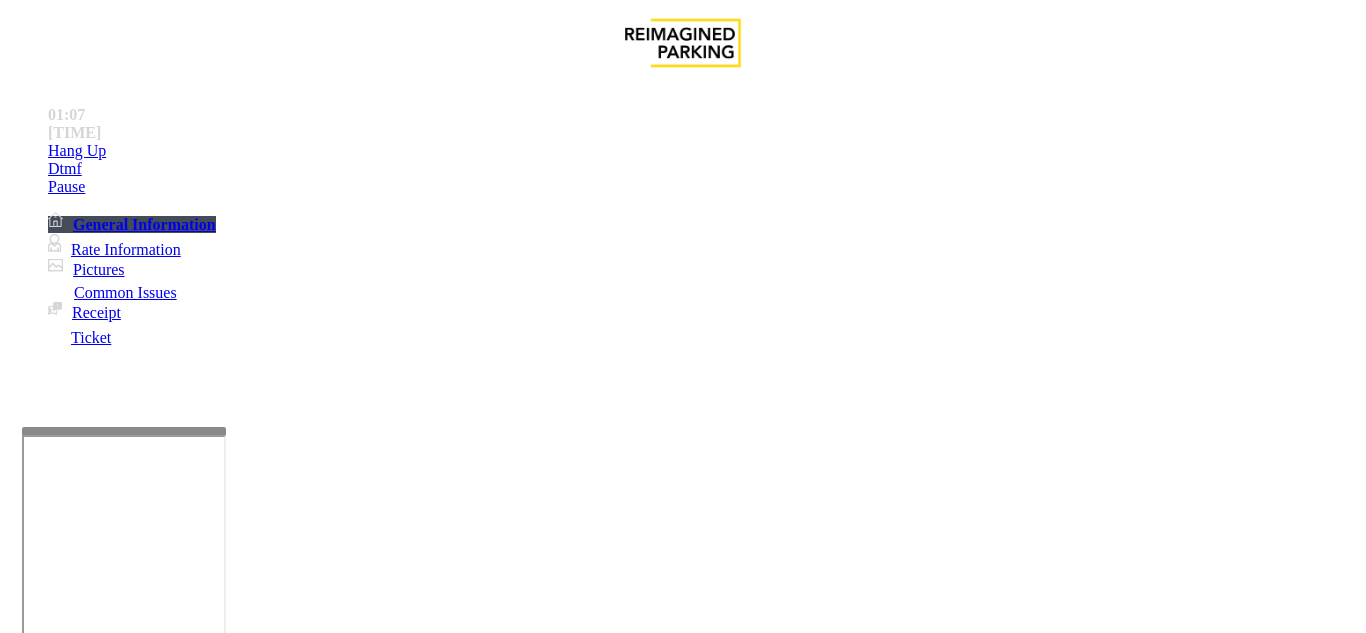 click on "Ticket Unreadable" at bounding box center (300, 1286) 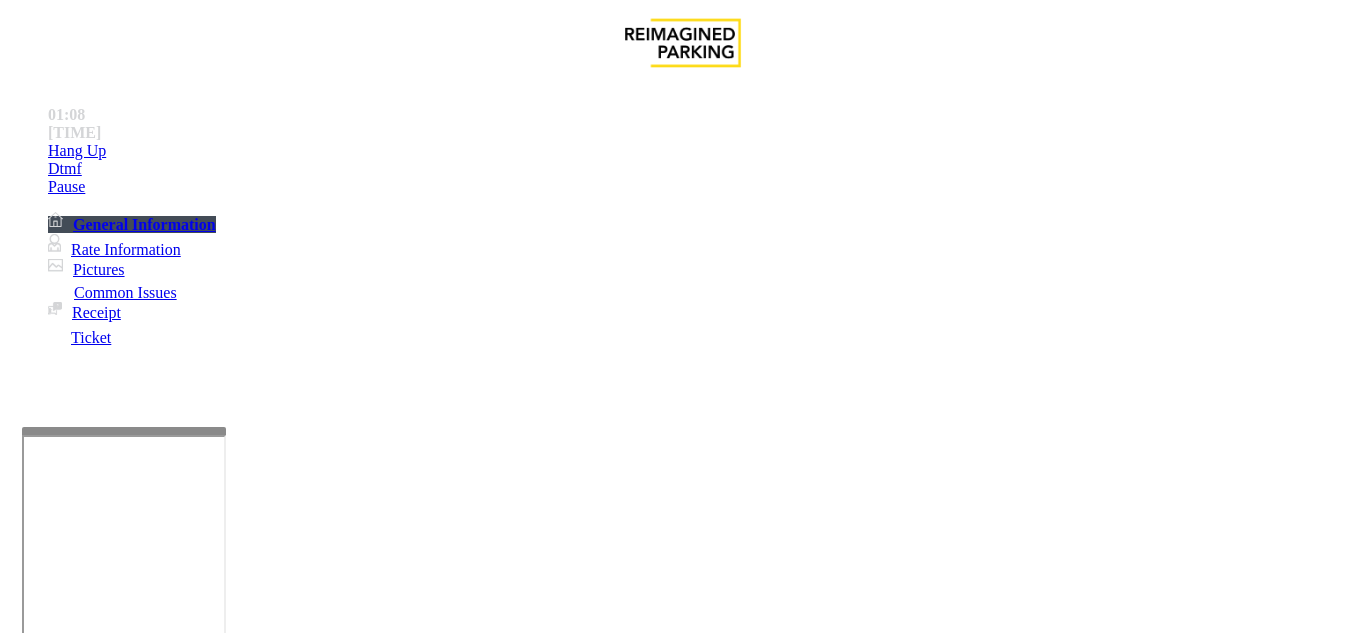 click on "Notes:                      Send alerts to manager" at bounding box center [682, 1350] 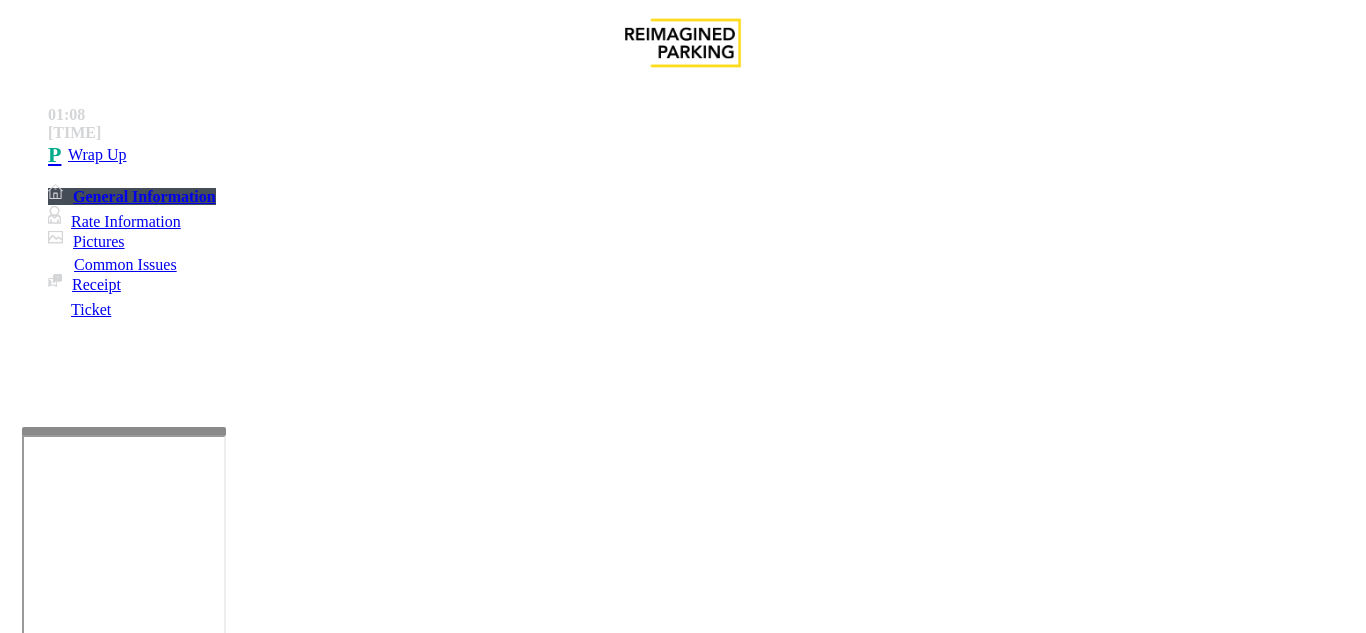 drag, startPoint x: 399, startPoint y: 310, endPoint x: 390, endPoint y: 289, distance: 22.847319 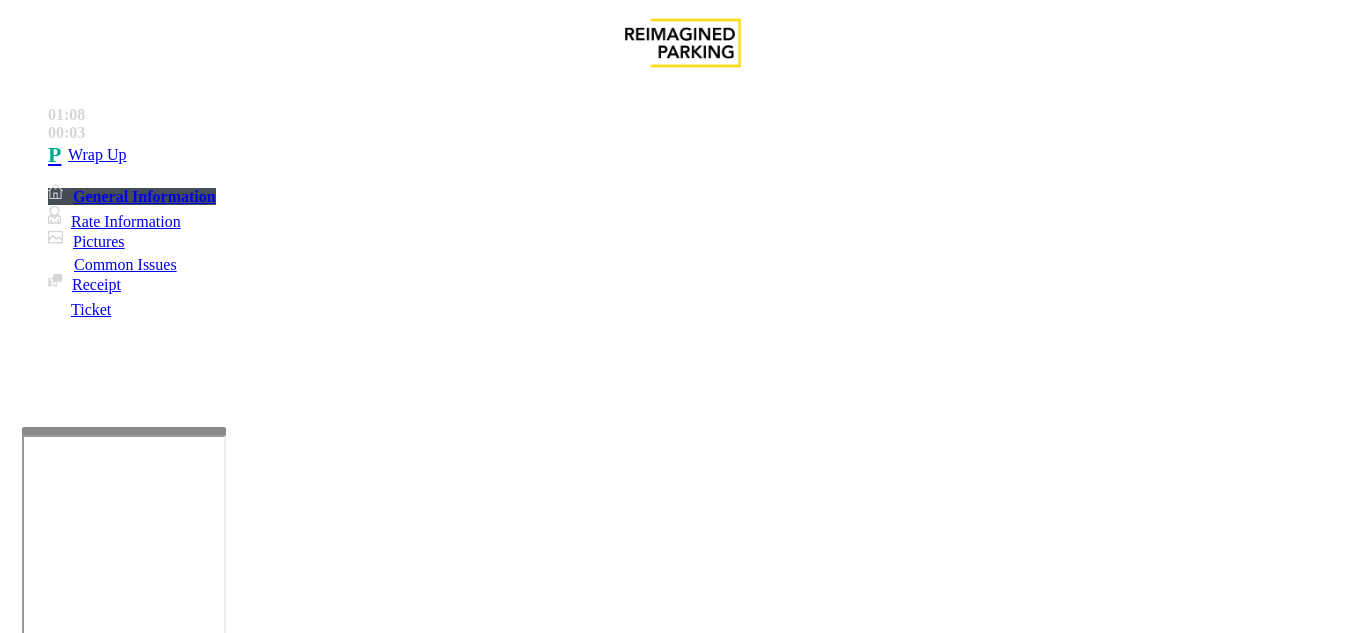 click on "Ticket Issue" at bounding box center [95, 1253] 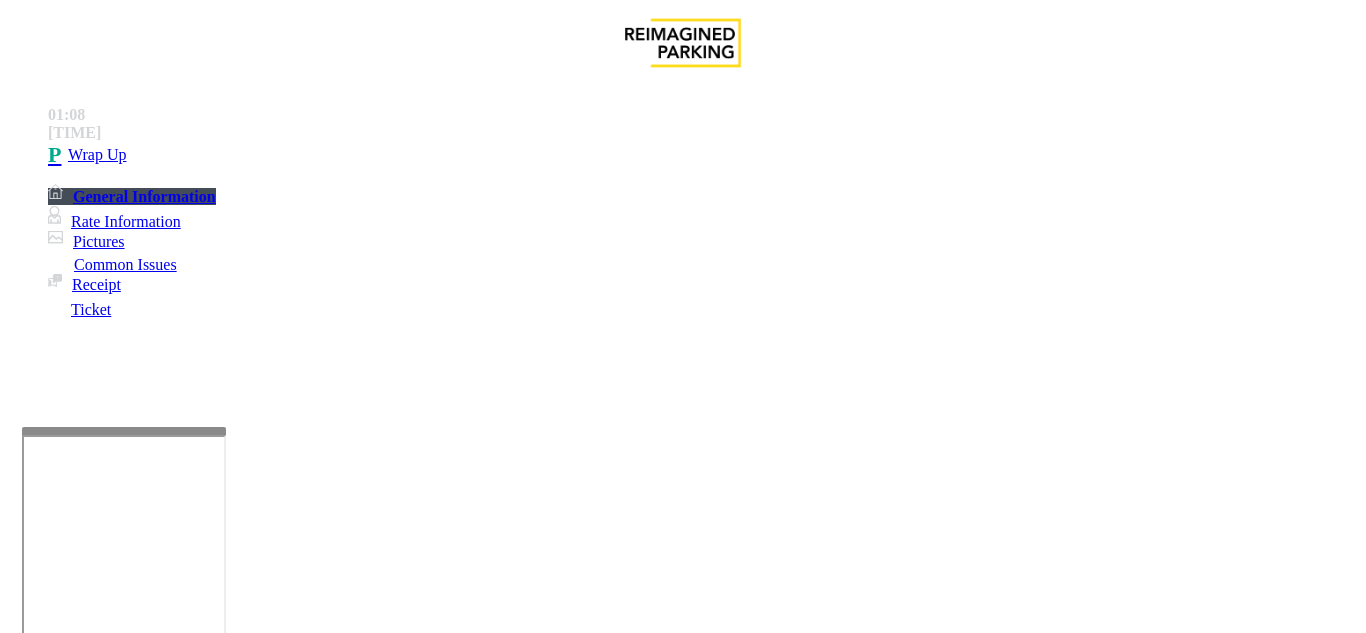 click on "•••••" at bounding box center [42, 1253] 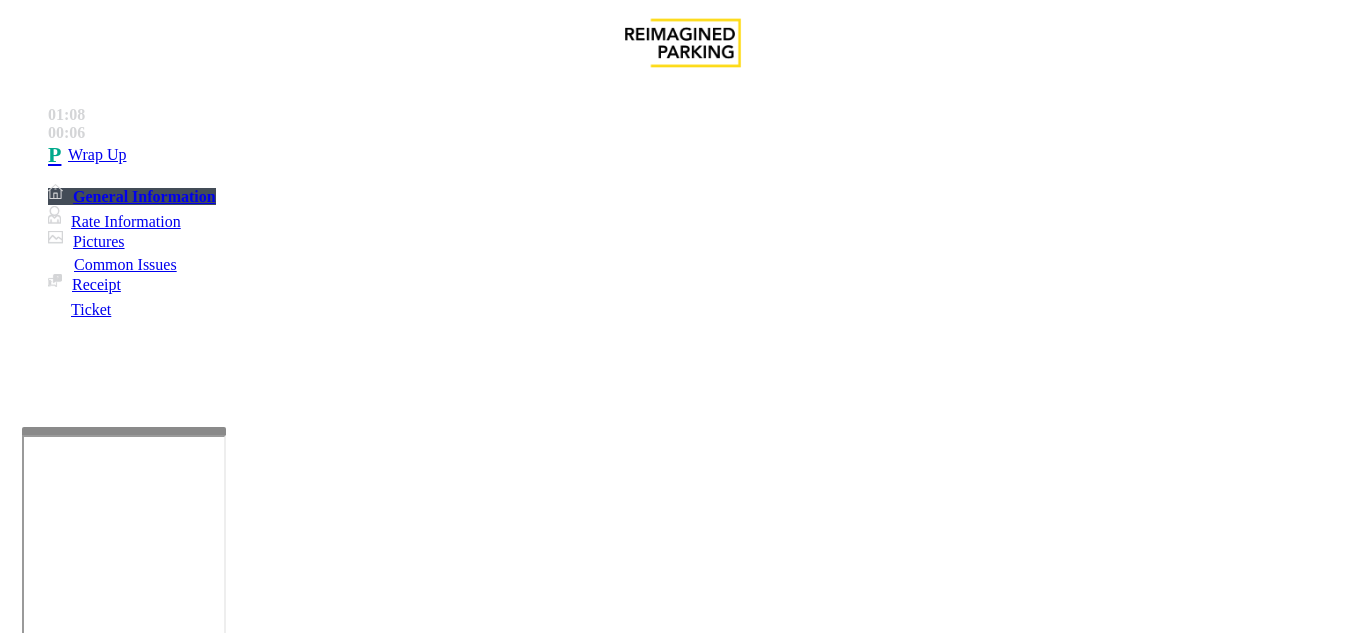click on "Monthly Issue" at bounding box center (268, 1286) 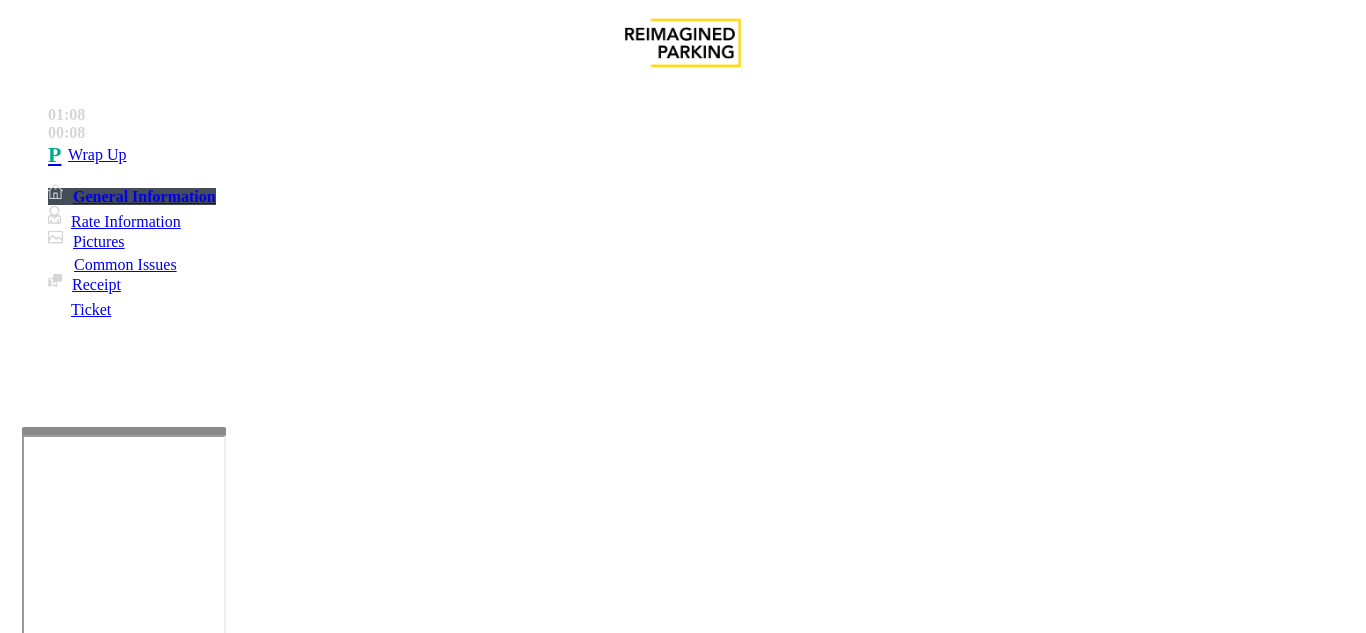 click on "Passback" at bounding box center [165, 1286] 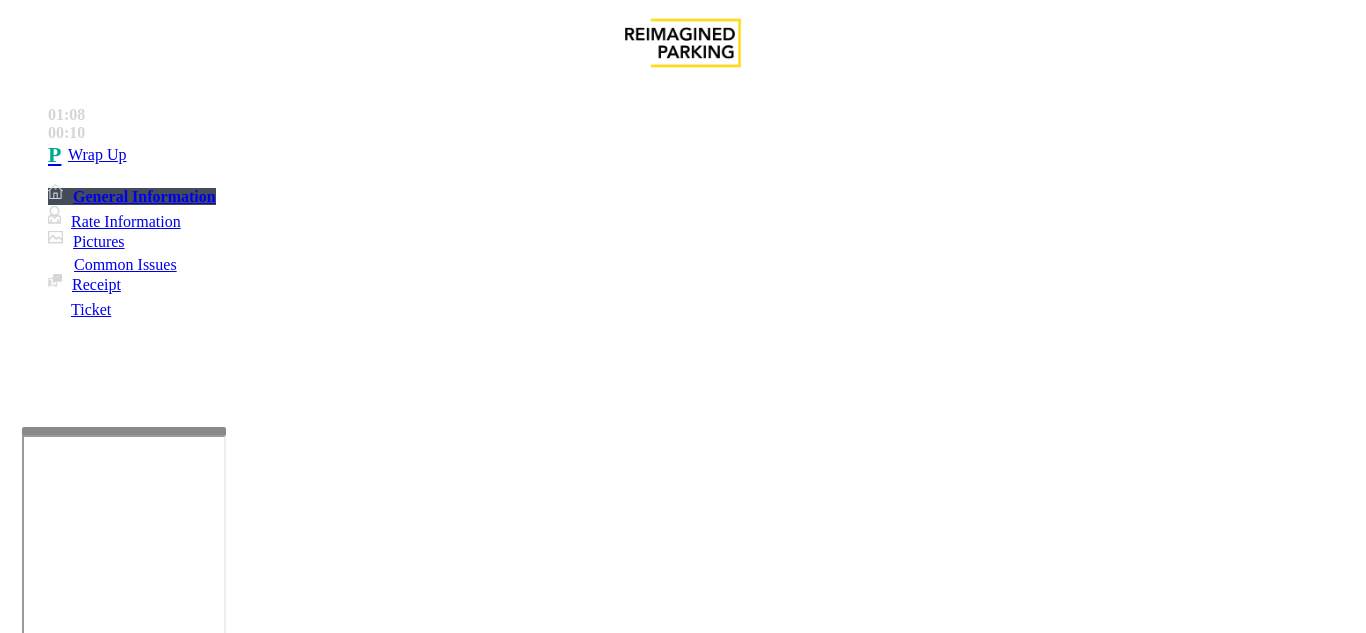click at bounding box center [221, 1442] 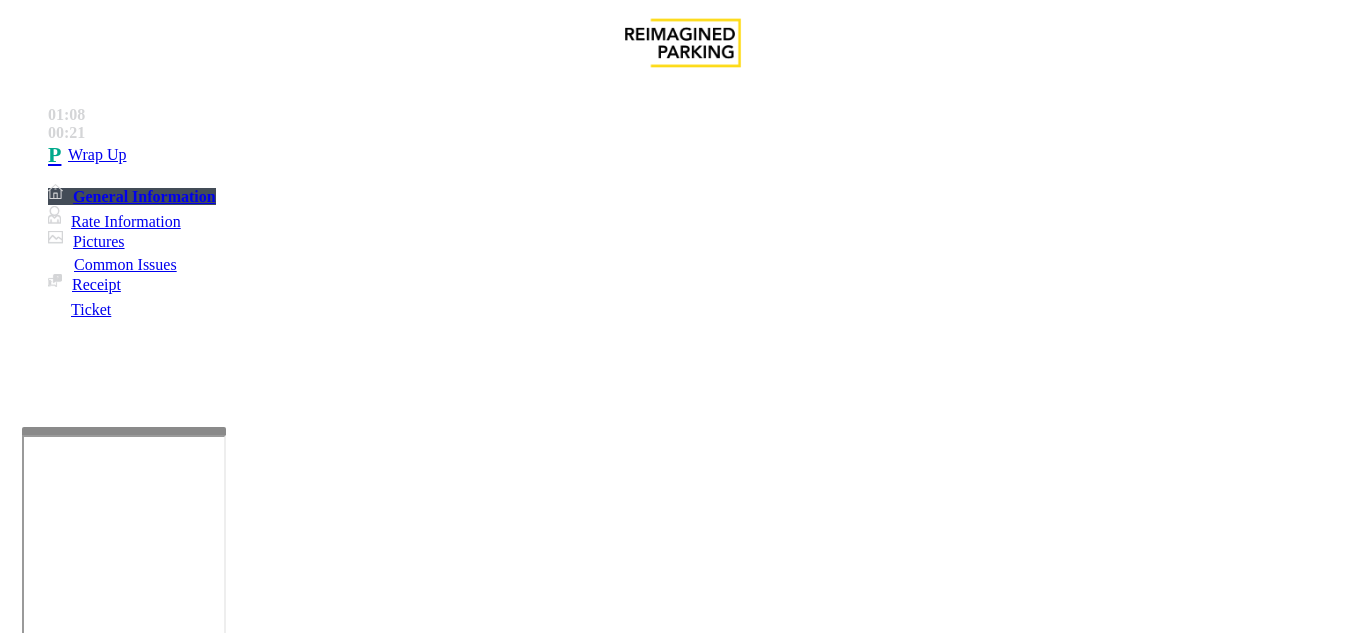 type on "**********" 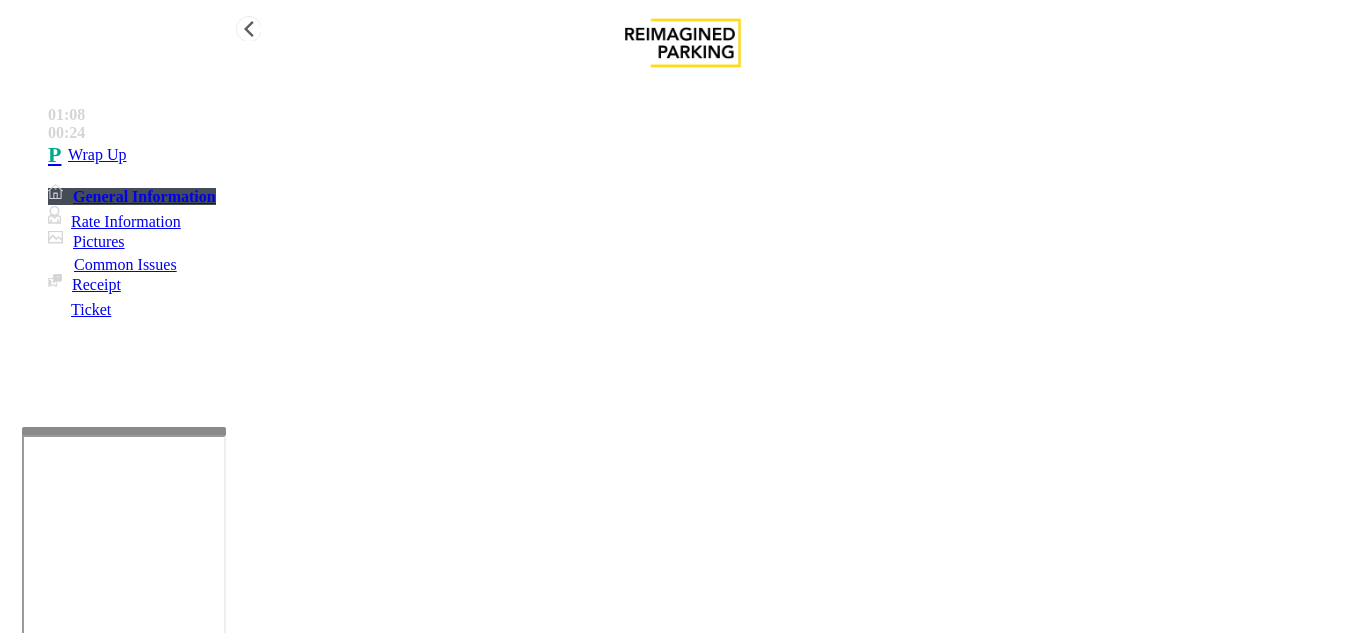 type on "**" 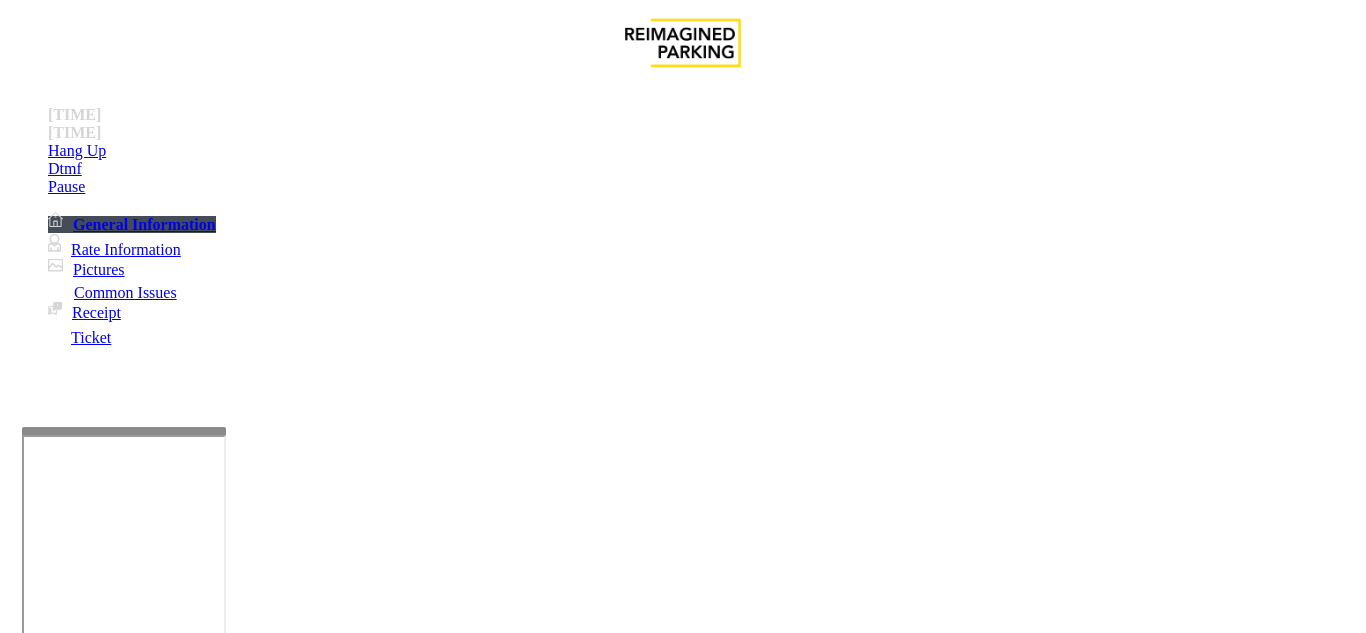 scroll, scrollTop: 500, scrollLeft: 0, axis: vertical 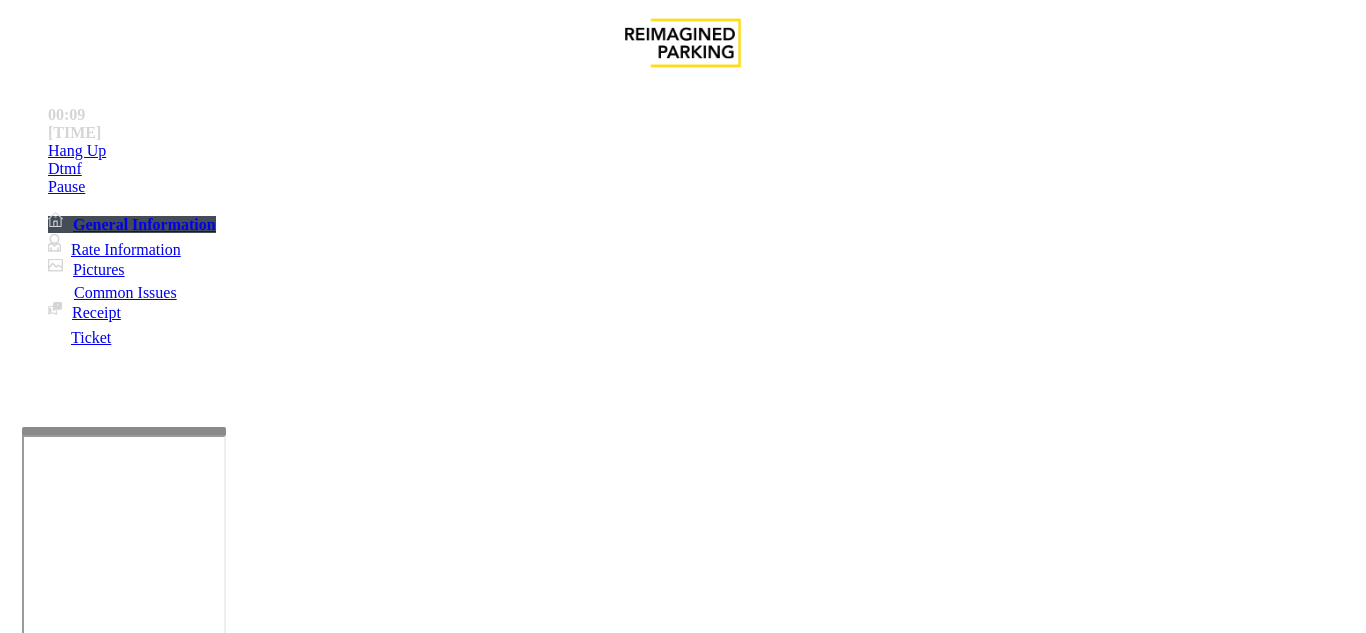 paste on "**********" 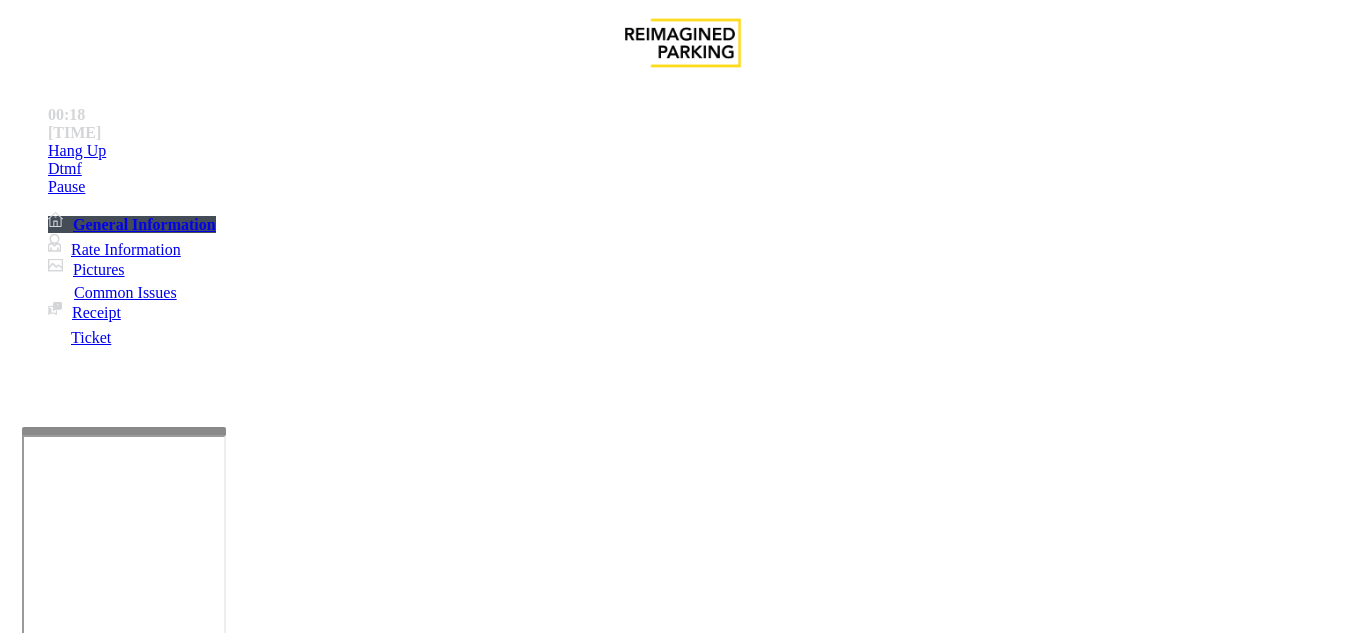 scroll, scrollTop: 21, scrollLeft: 0, axis: vertical 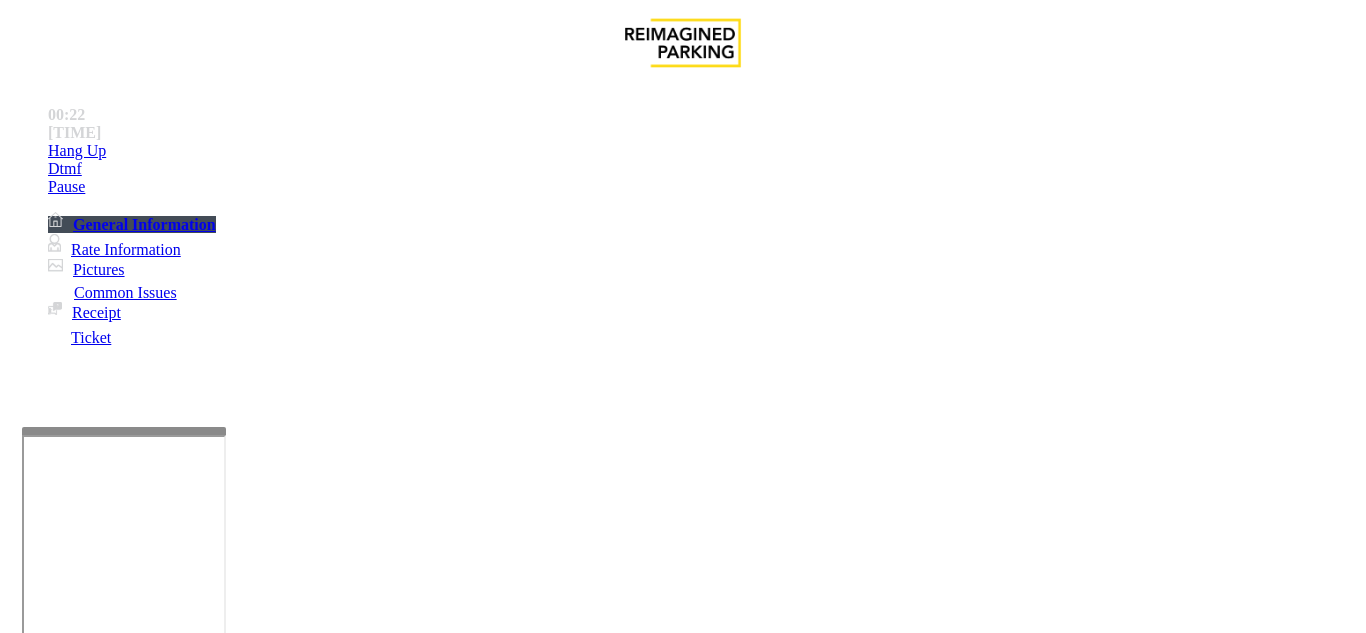 click at bounding box center (221, 1515) 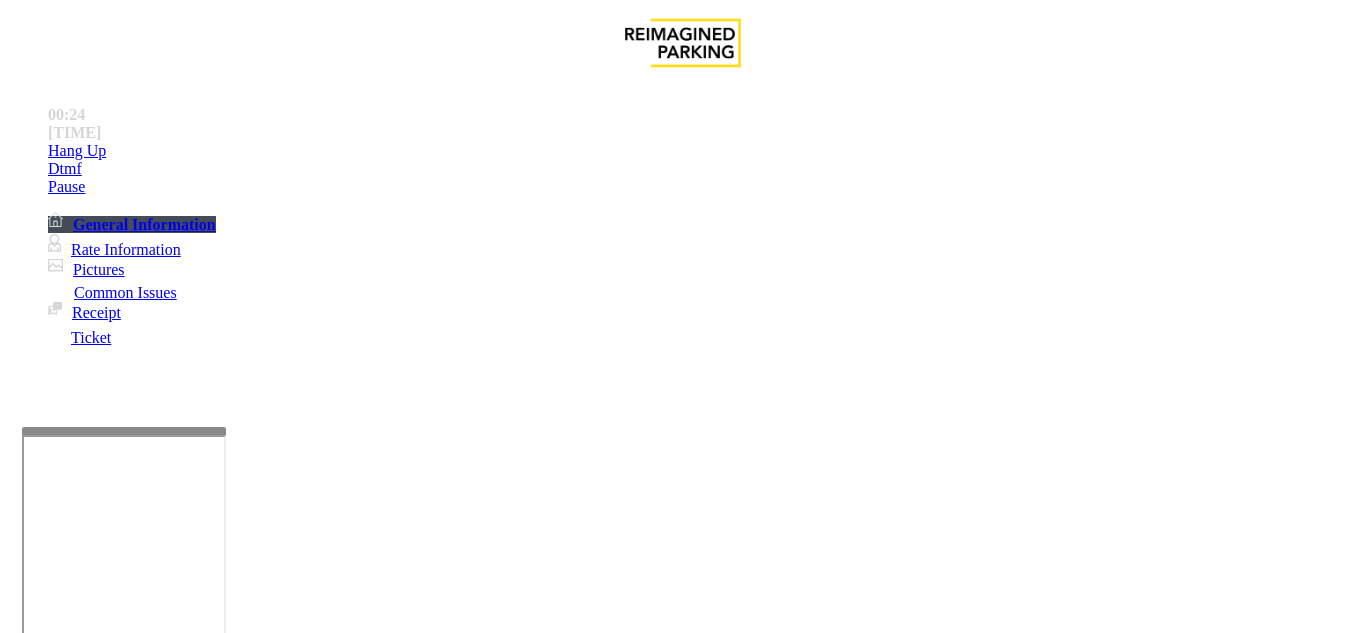click at bounding box center [221, 1515] 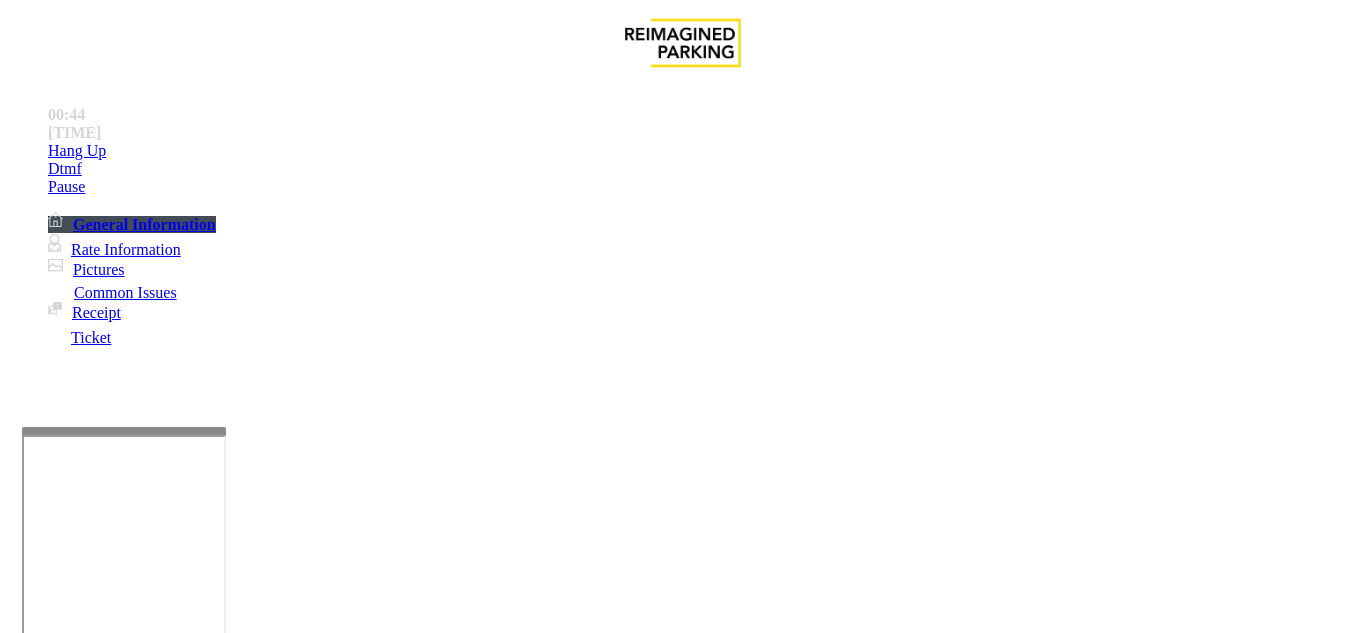 scroll, scrollTop: 0, scrollLeft: 0, axis: both 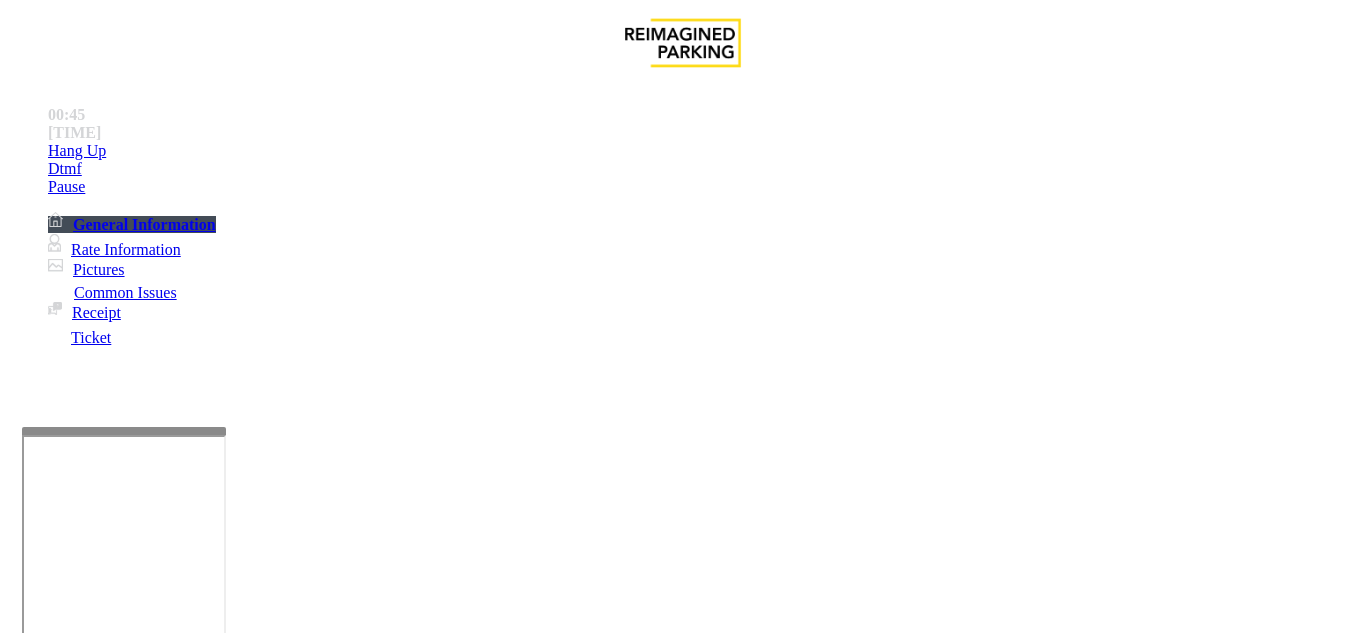 click at bounding box center (221, 1515) 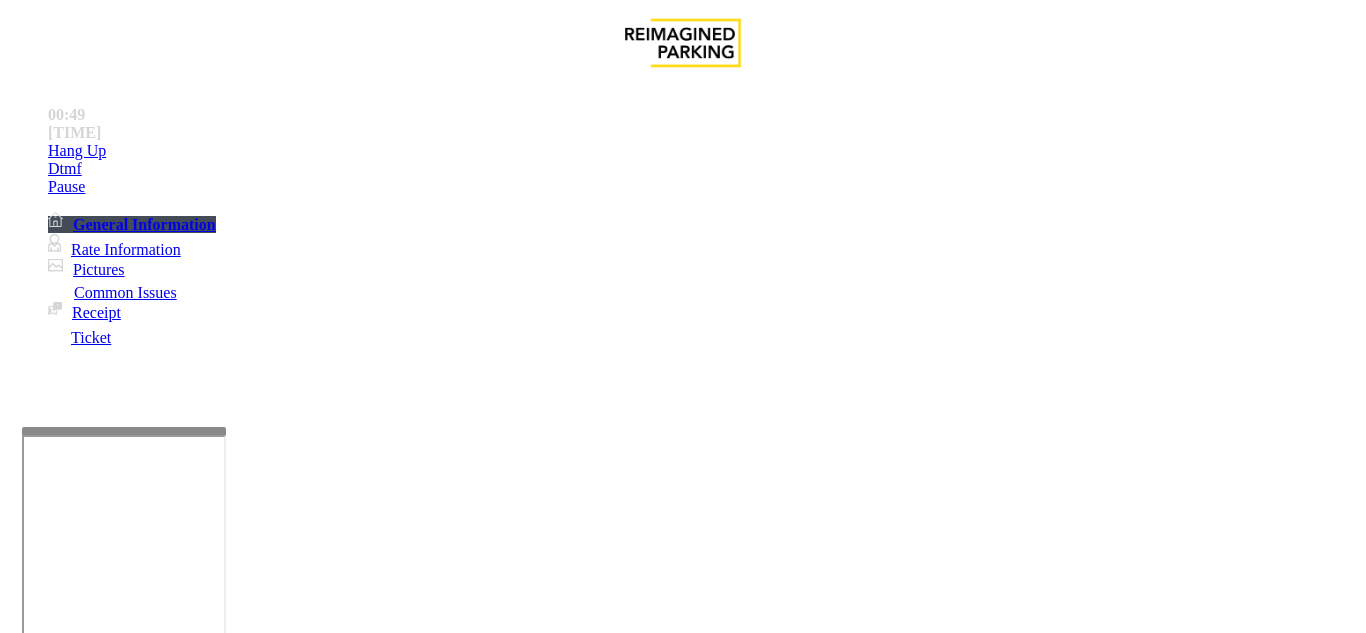 click at bounding box center [221, 1515] 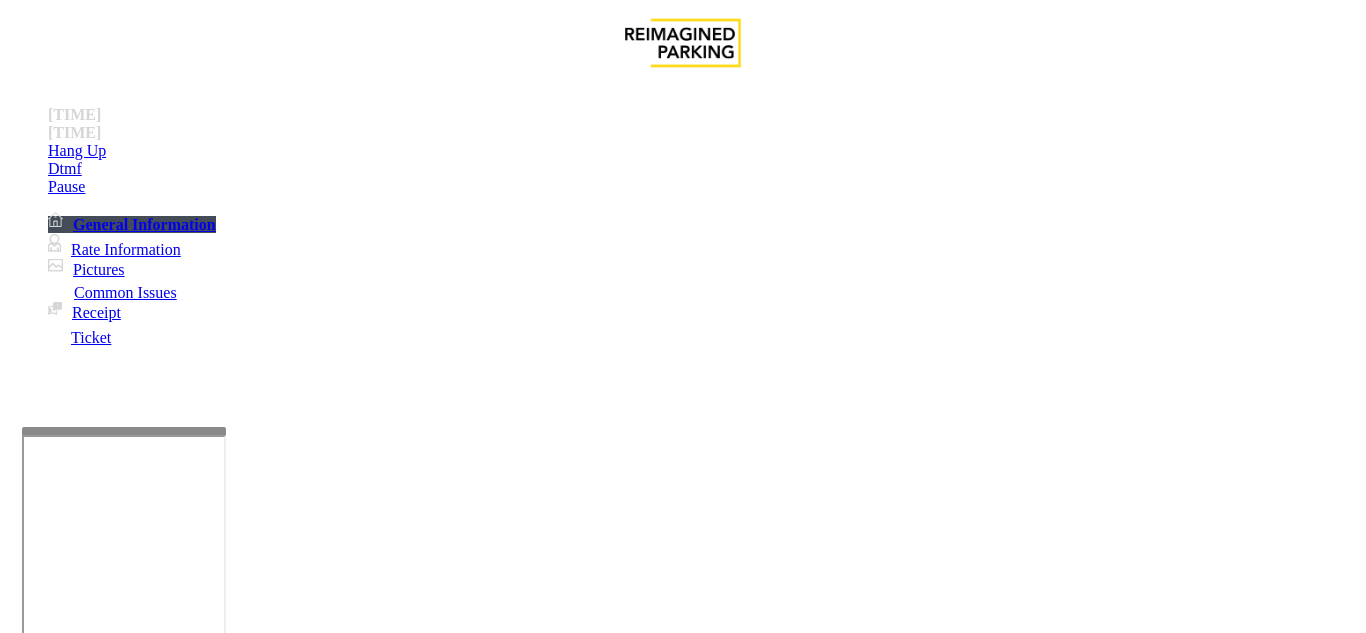 type on "**********" 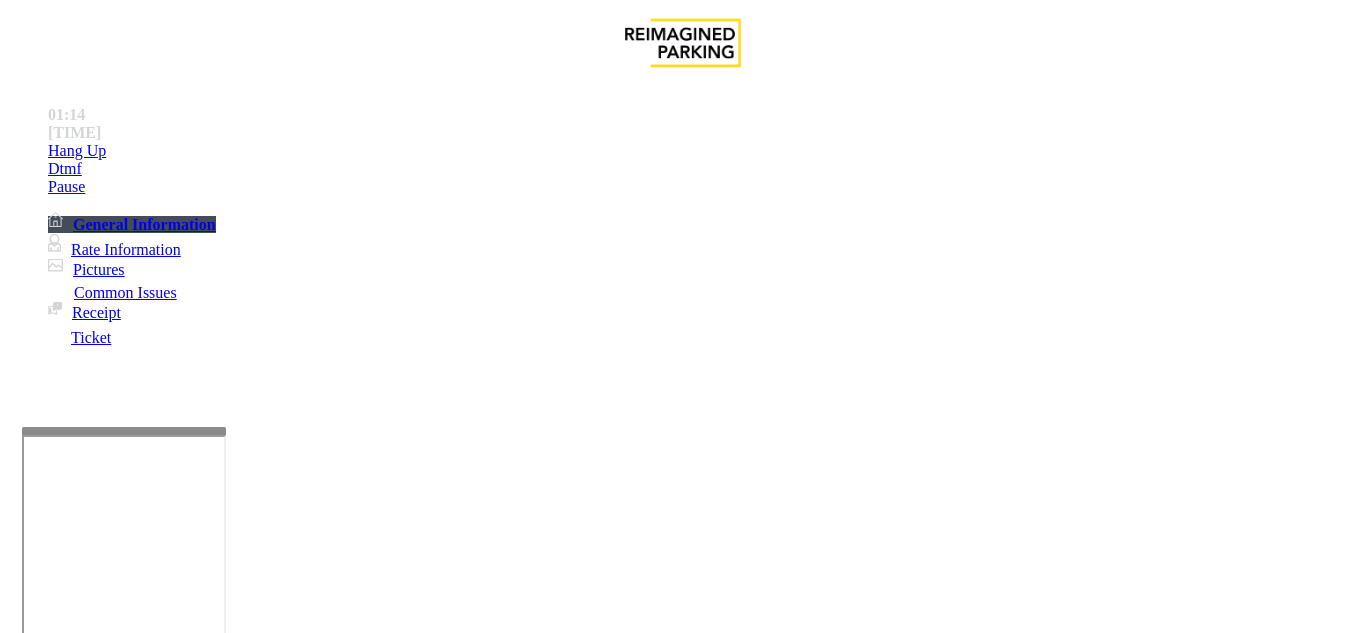 click at bounding box center (96, 1362) 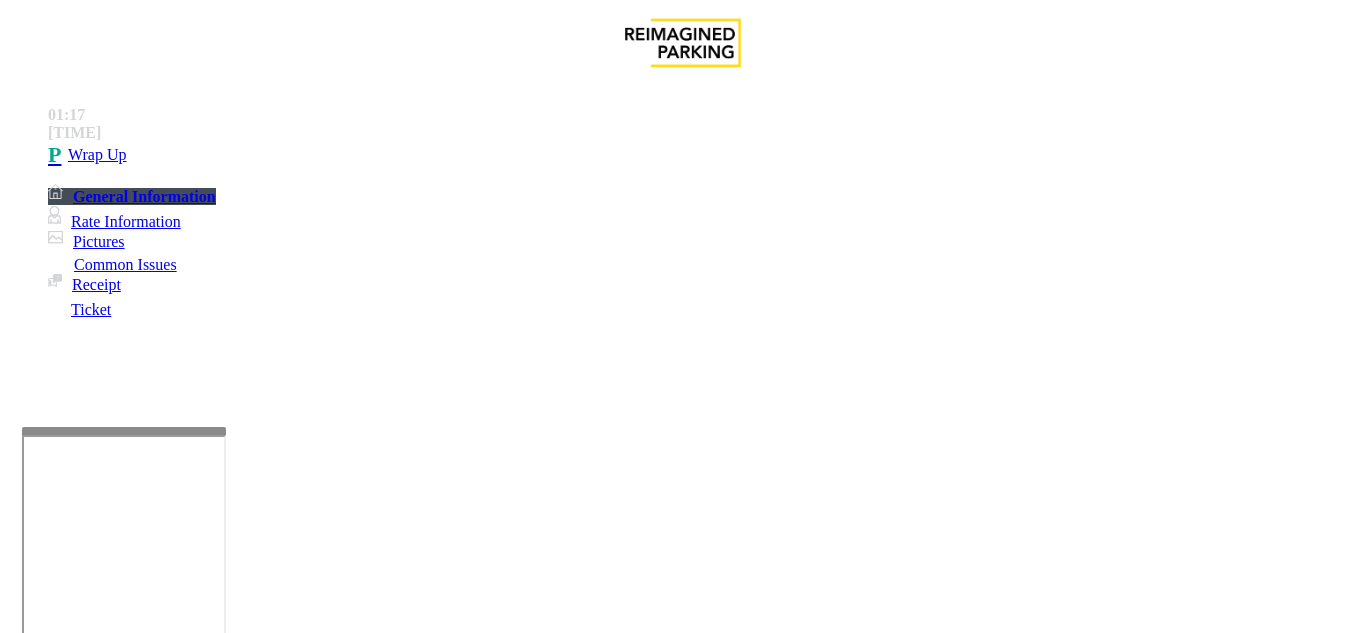 type on "******" 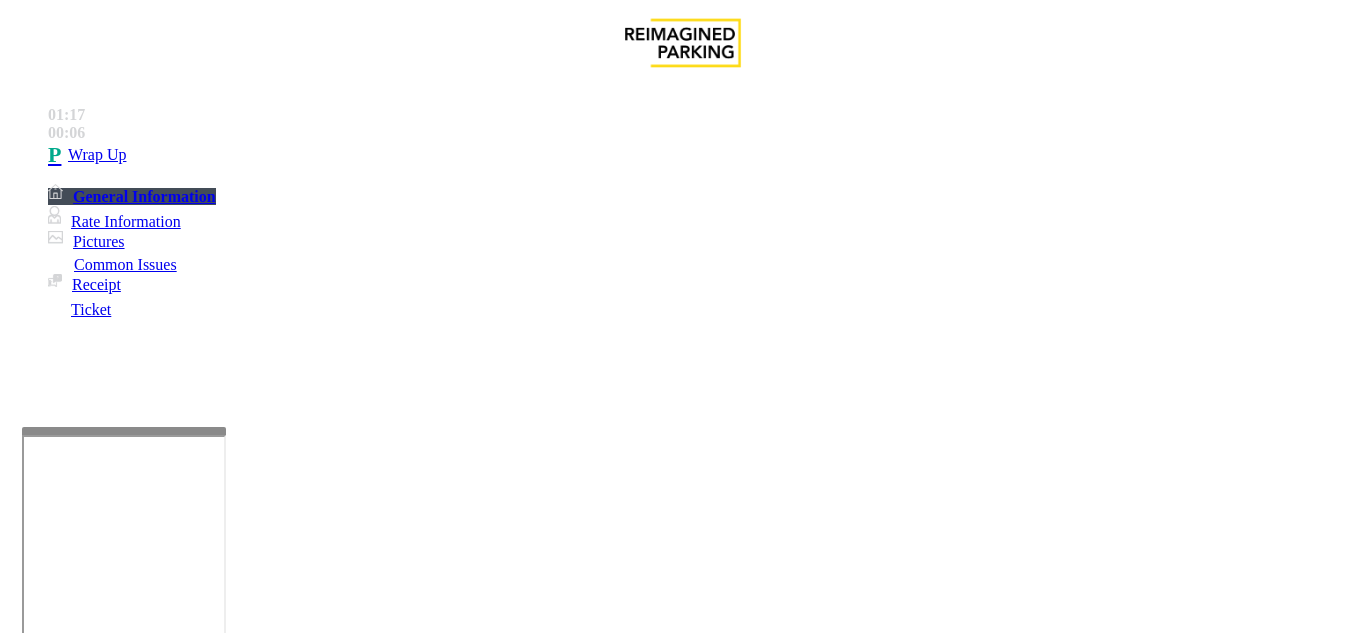 scroll, scrollTop: 100, scrollLeft: 0, axis: vertical 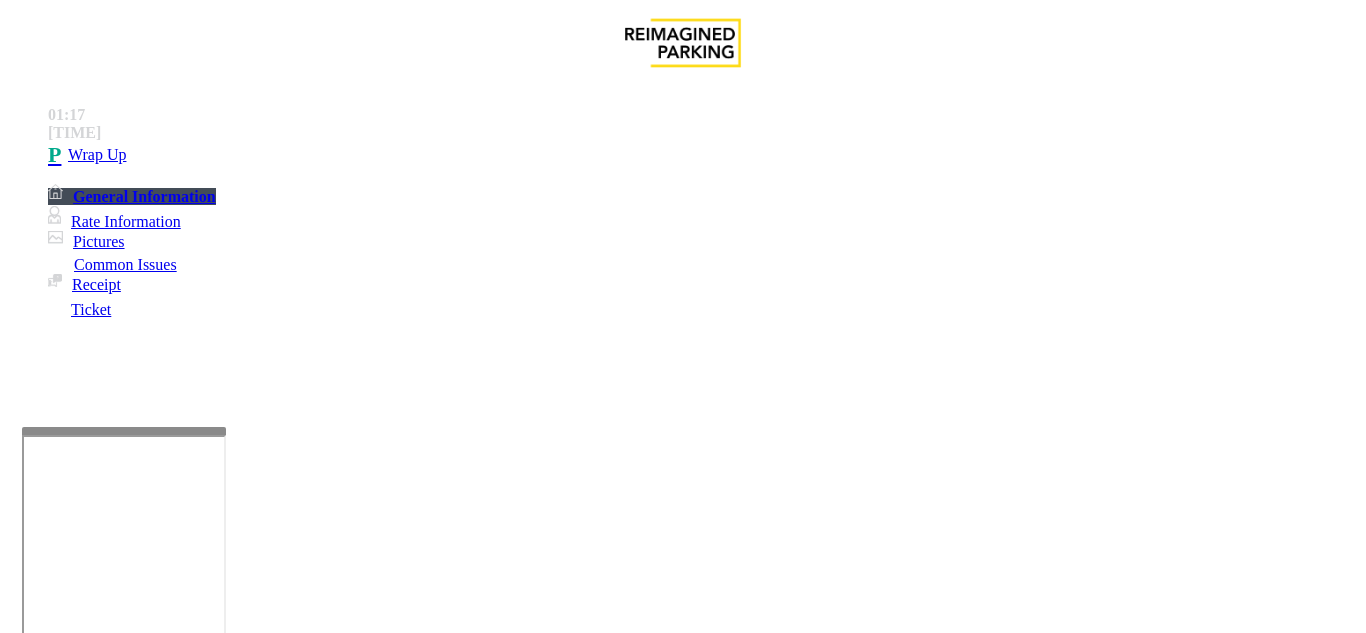 type on "**" 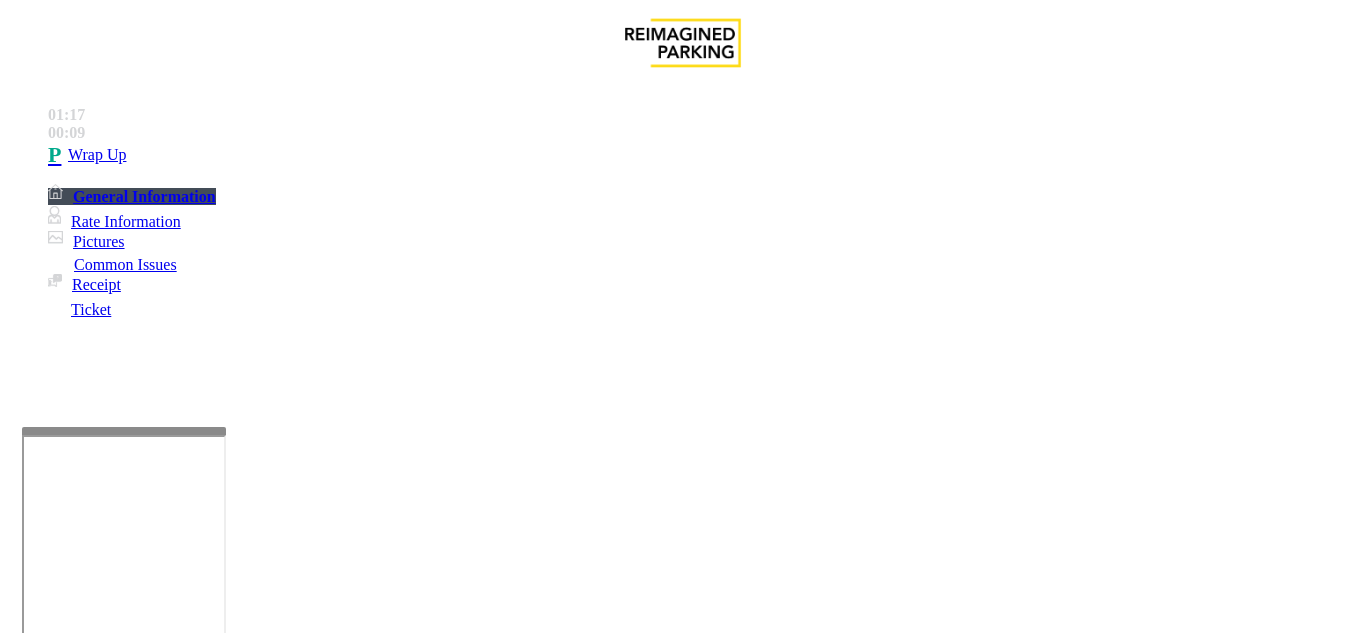 click at bounding box center [221, 1515] 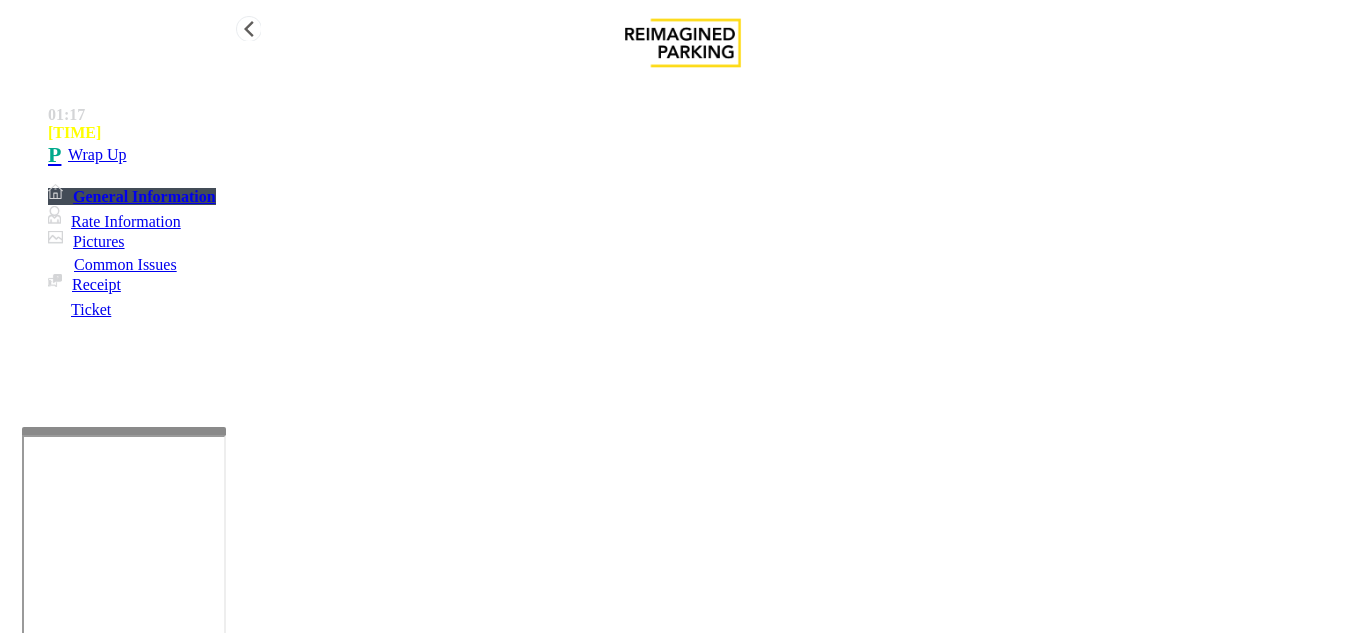 type on "**********" 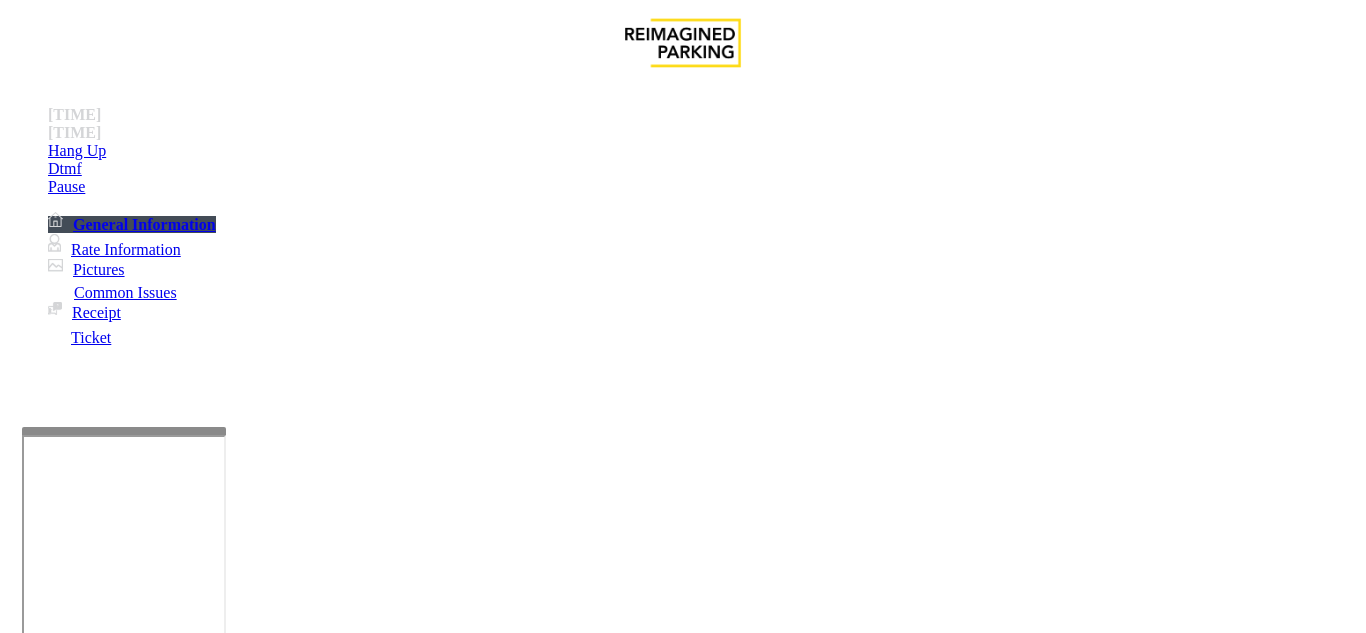 scroll, scrollTop: 400, scrollLeft: 0, axis: vertical 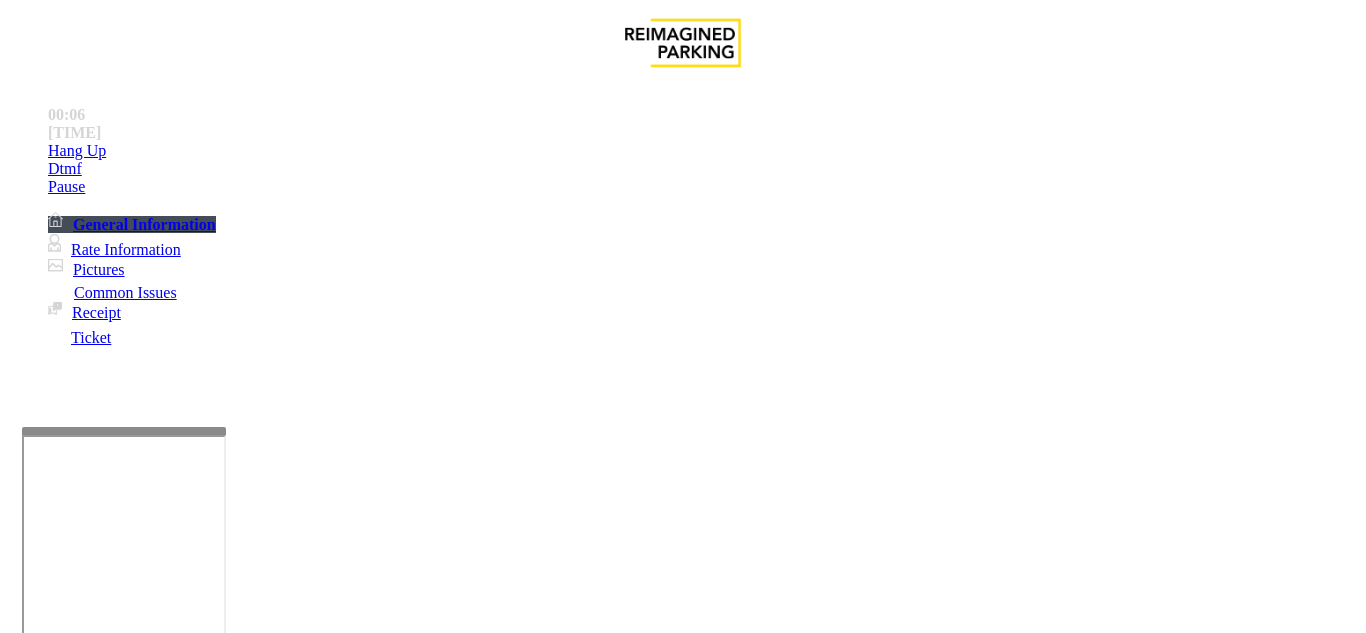 paste on "**********" 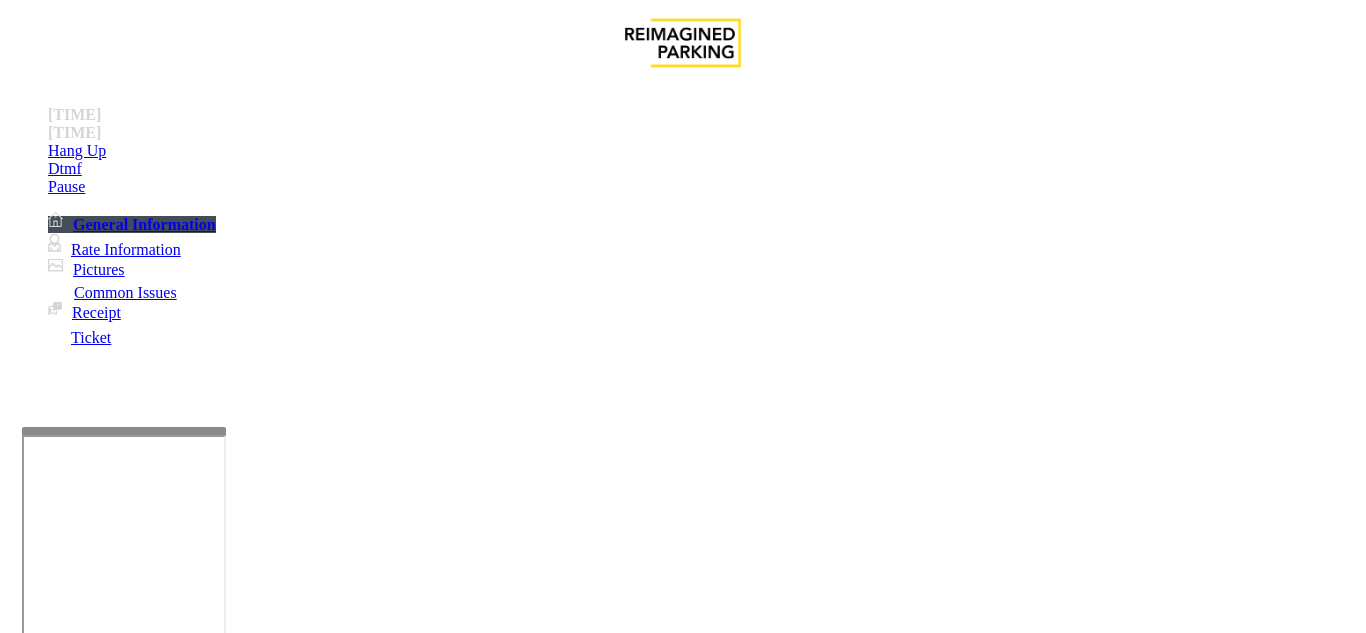 drag, startPoint x: 290, startPoint y: 178, endPoint x: 439, endPoint y: 166, distance: 149.48244 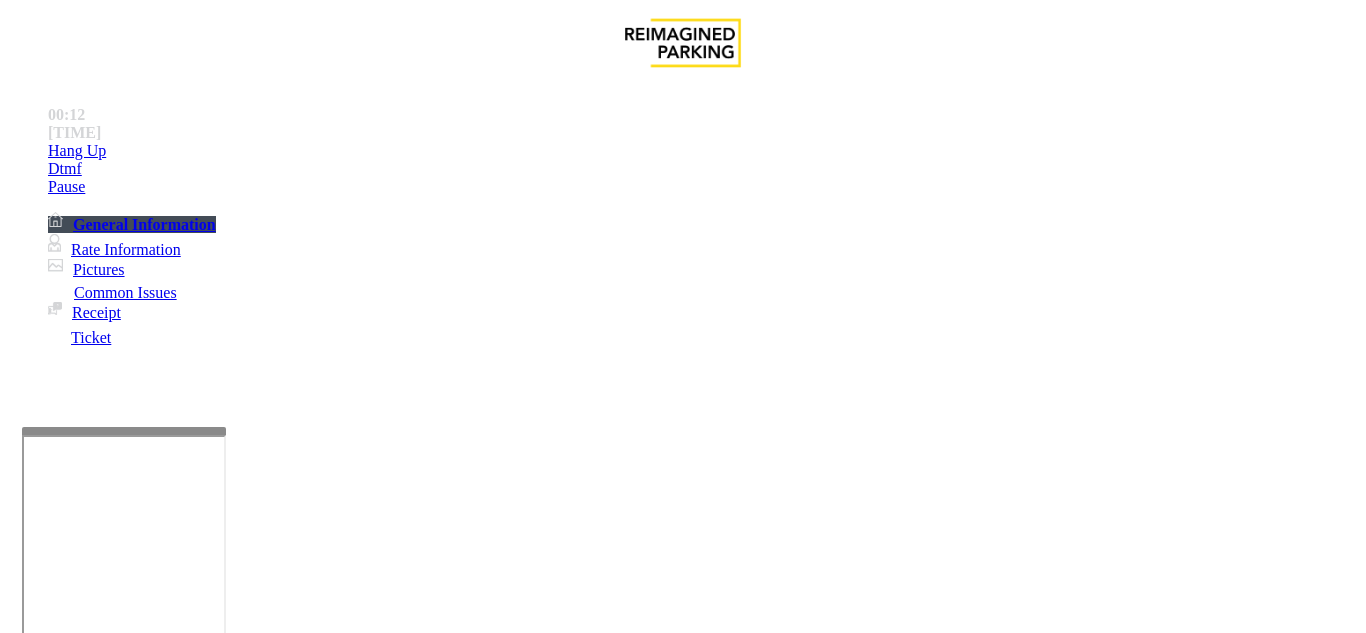 click at bounding box center (221, 1626) 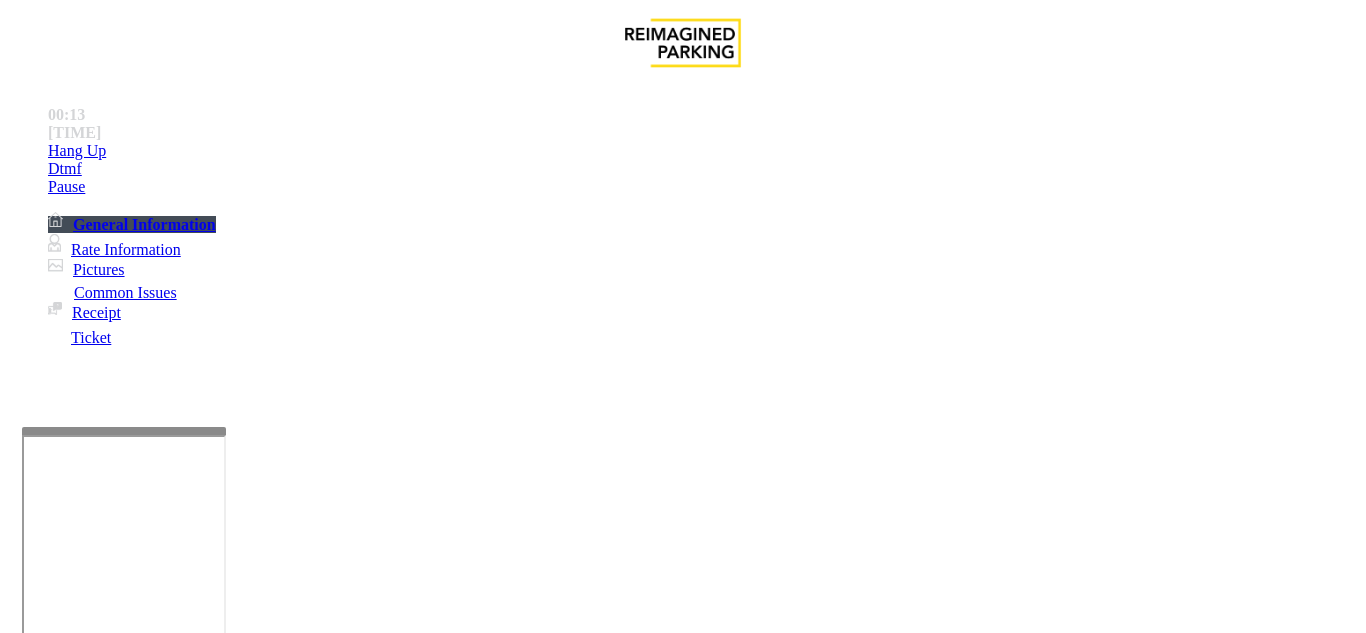 type on "**********" 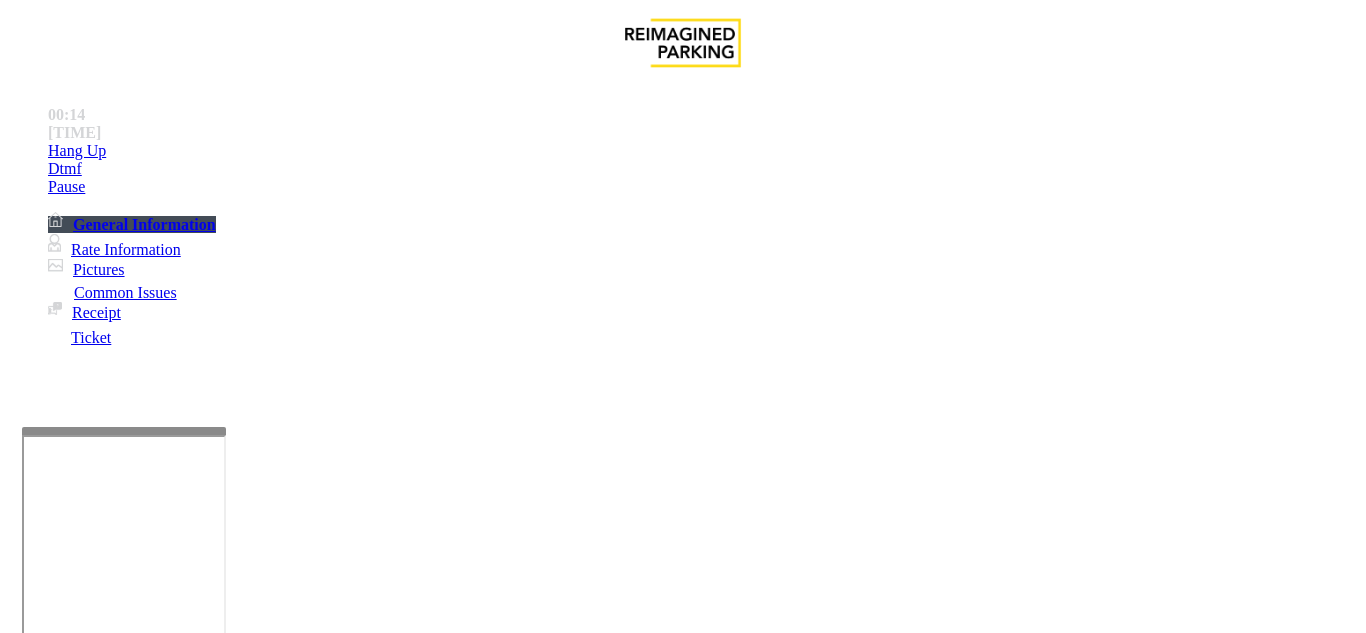click on "Validation Issue" at bounding box center (371, 1286) 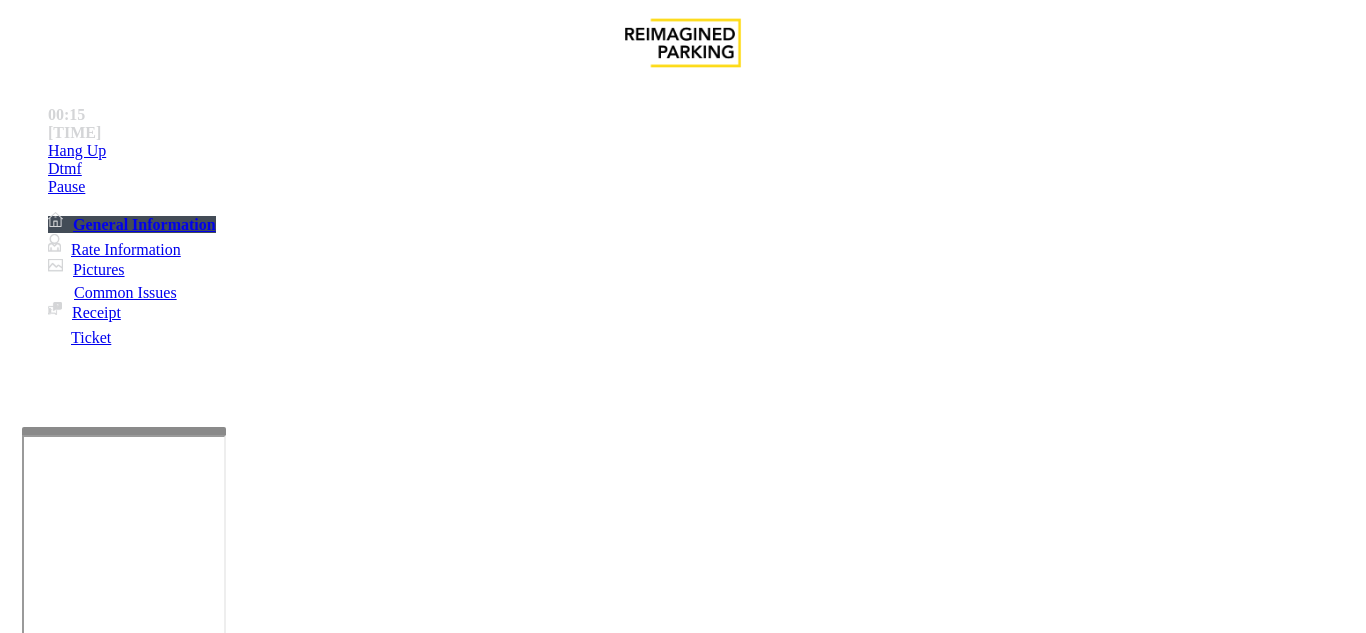 click on "•••••" at bounding box center [42, 1253] 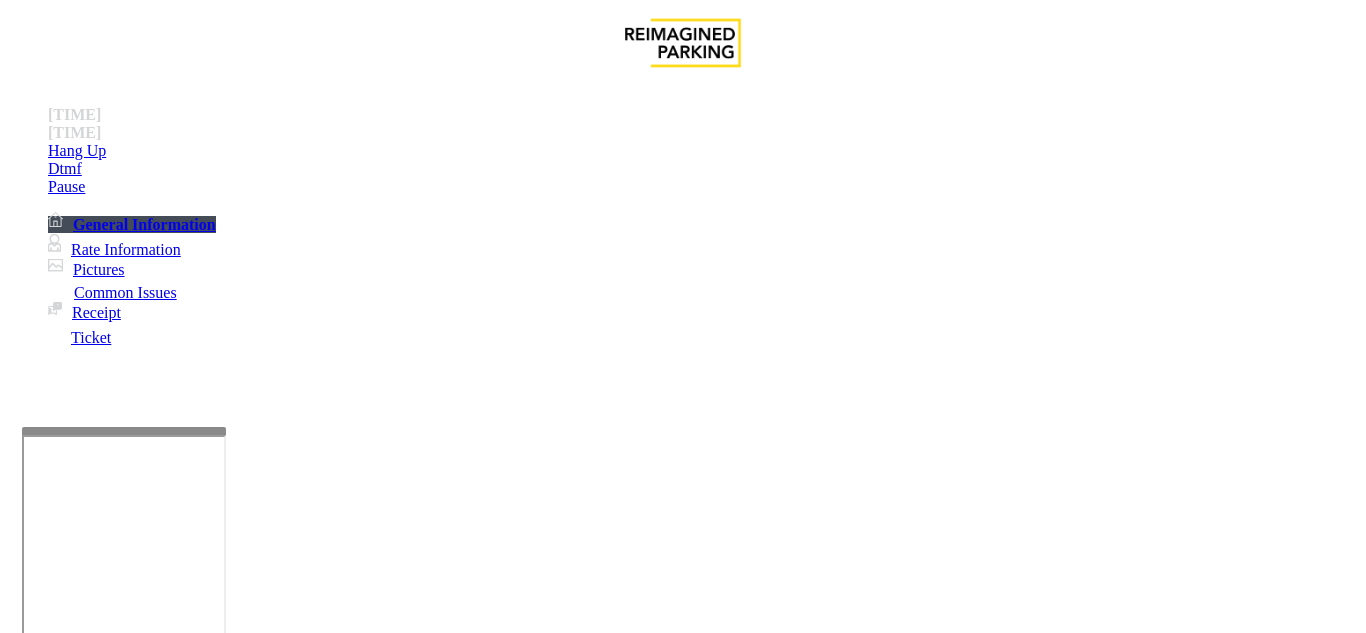 click on "Ticket Issue" at bounding box center [71, 1286] 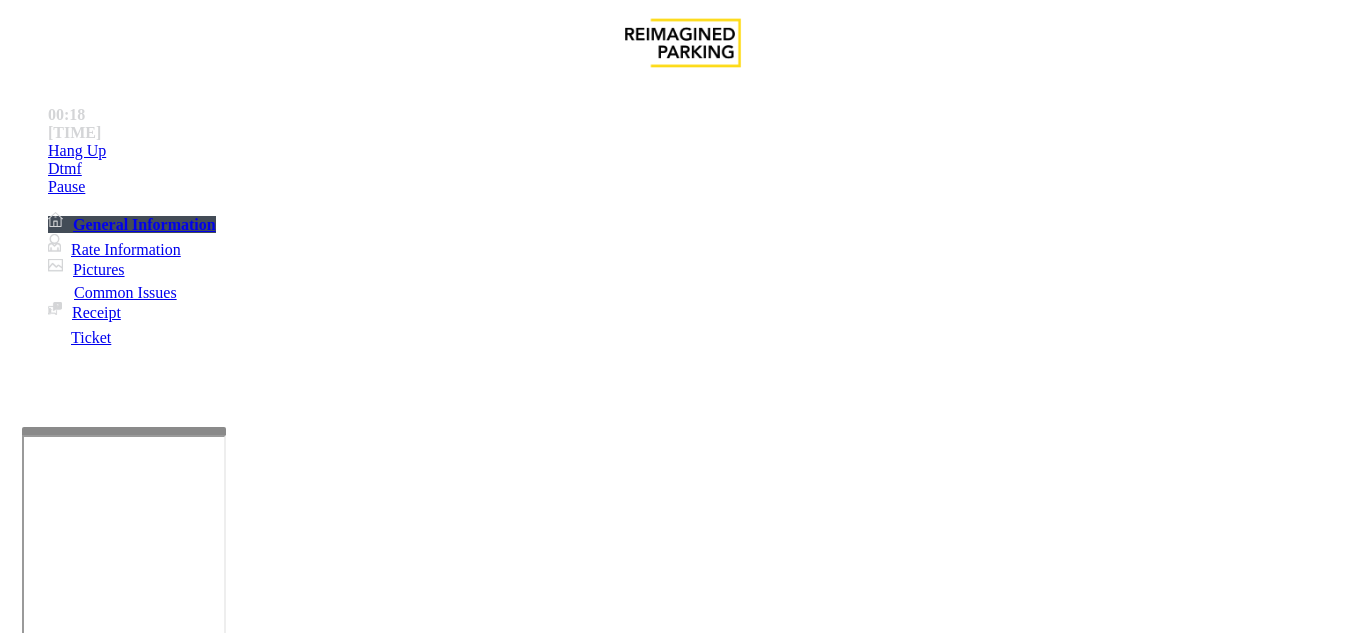 click at bounding box center [96, 1362] 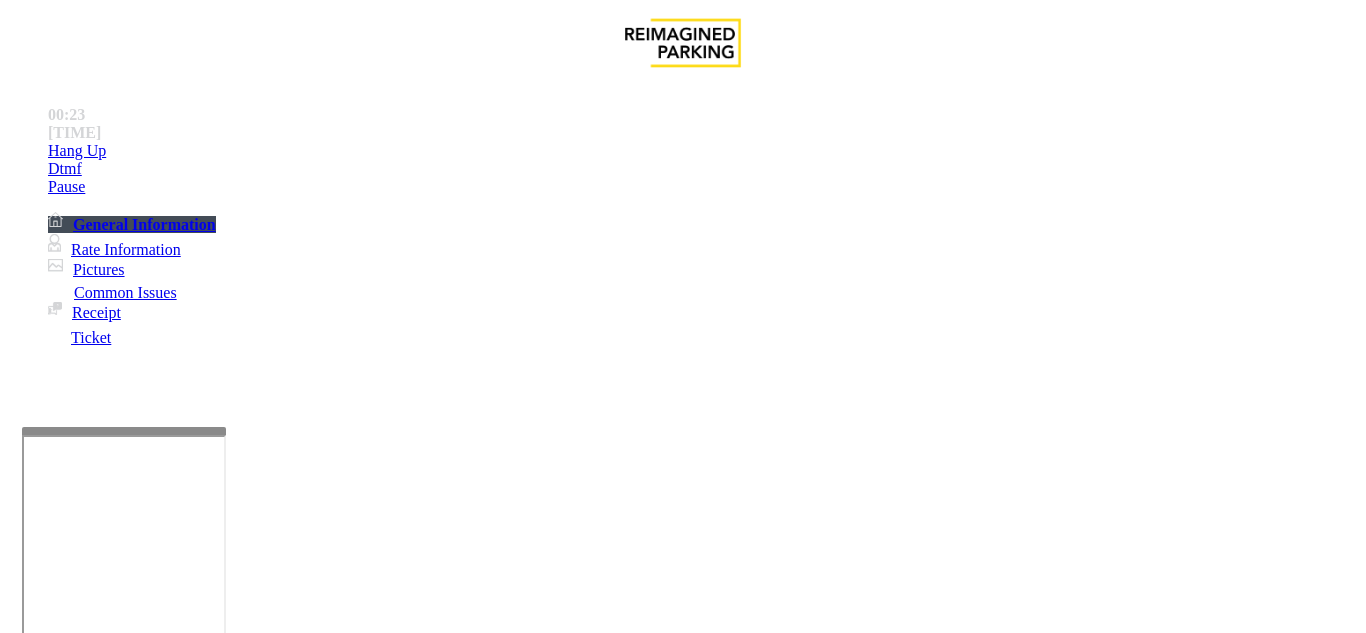 drag, startPoint x: 427, startPoint y: 595, endPoint x: 434, endPoint y: 585, distance: 12.206555 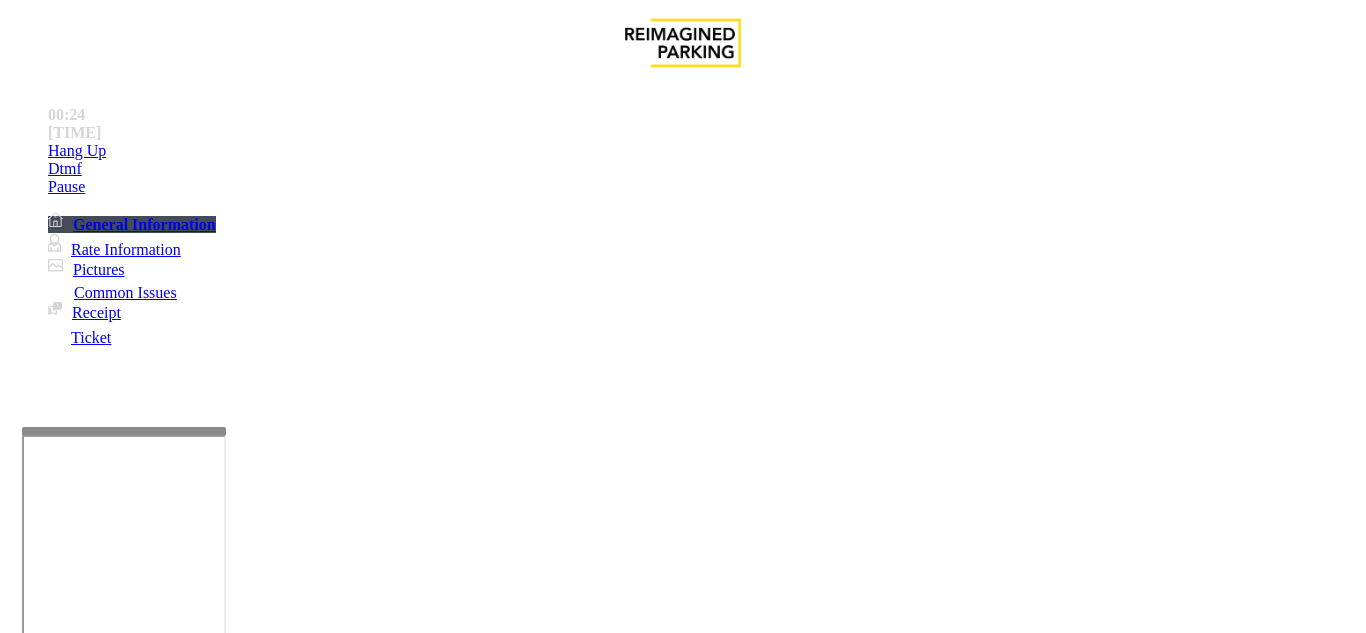 paste on "**********" 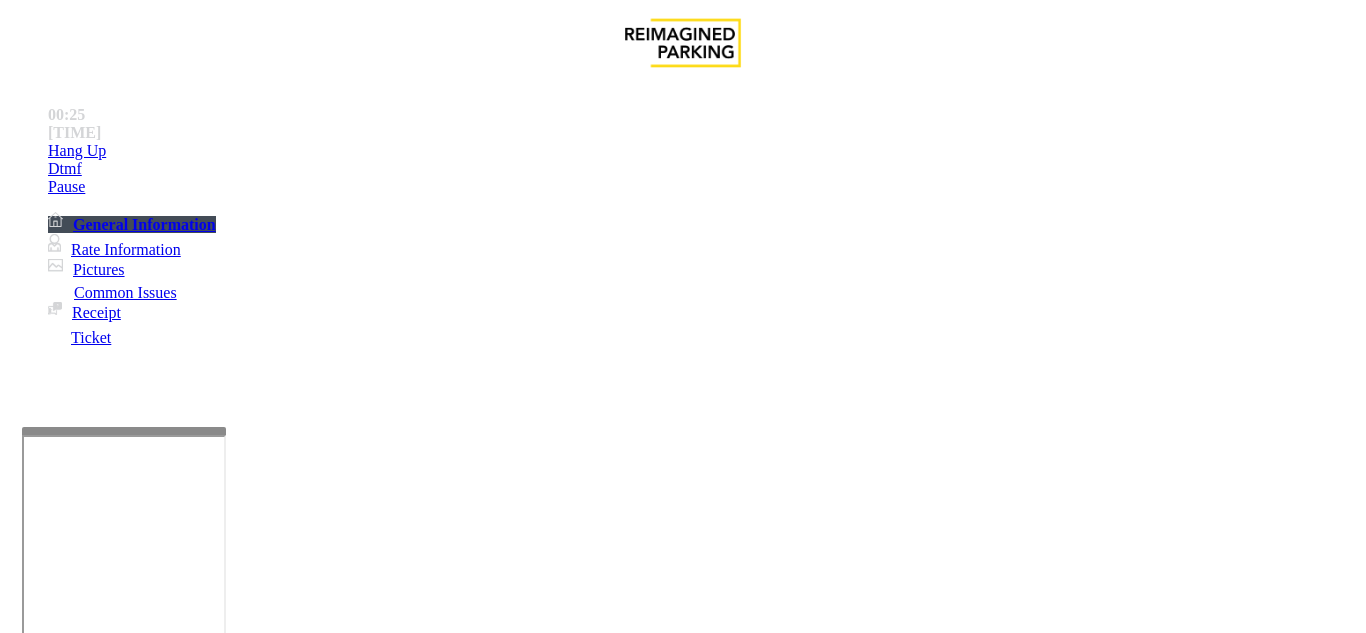 click at bounding box center (96, 1362) 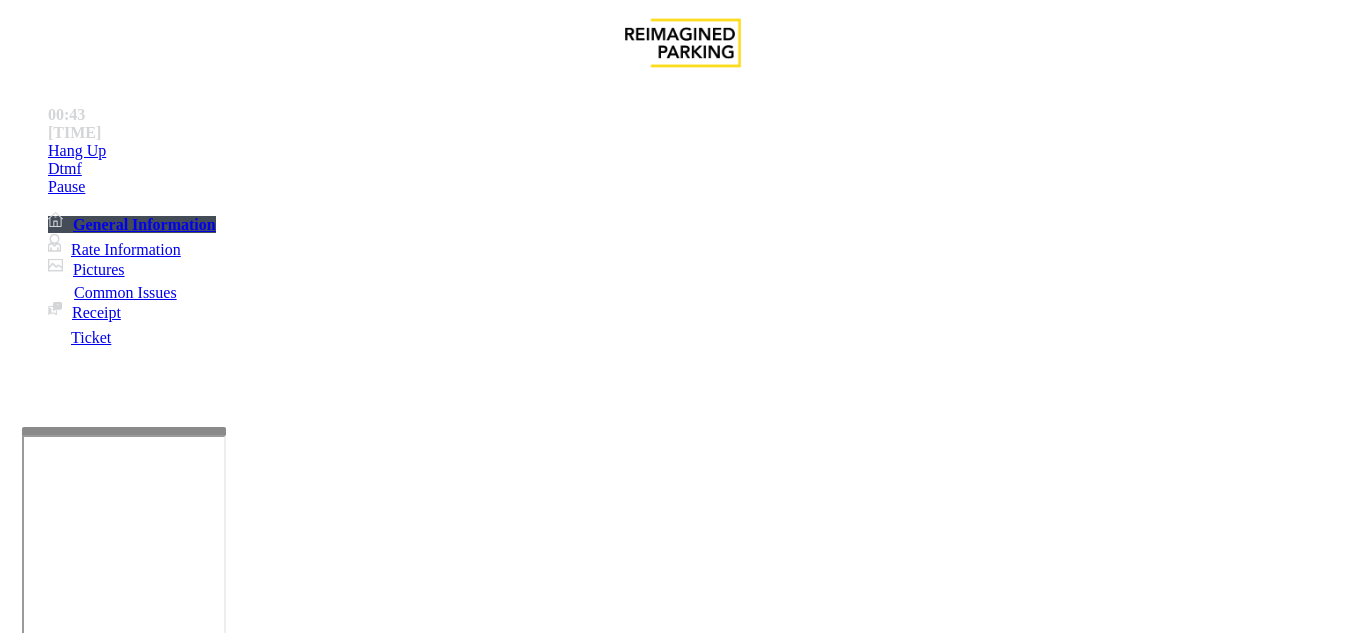 scroll, scrollTop: 100, scrollLeft: 0, axis: vertical 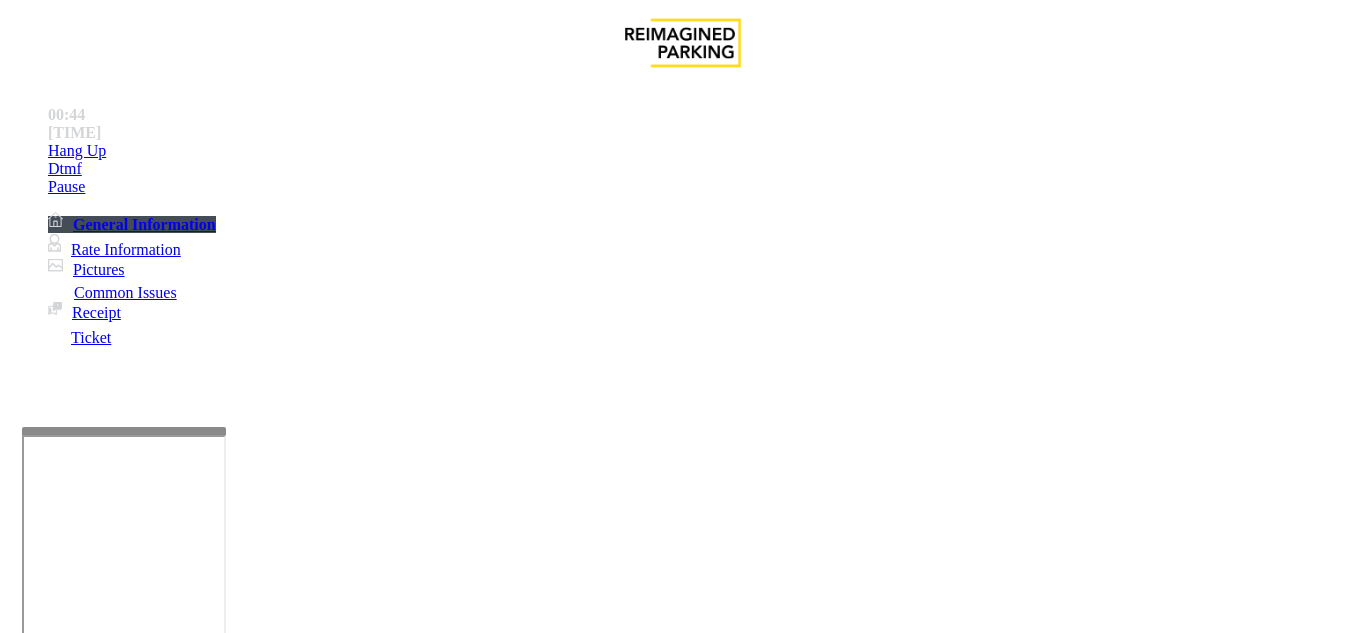 click on "**********" at bounding box center (96, 1362) 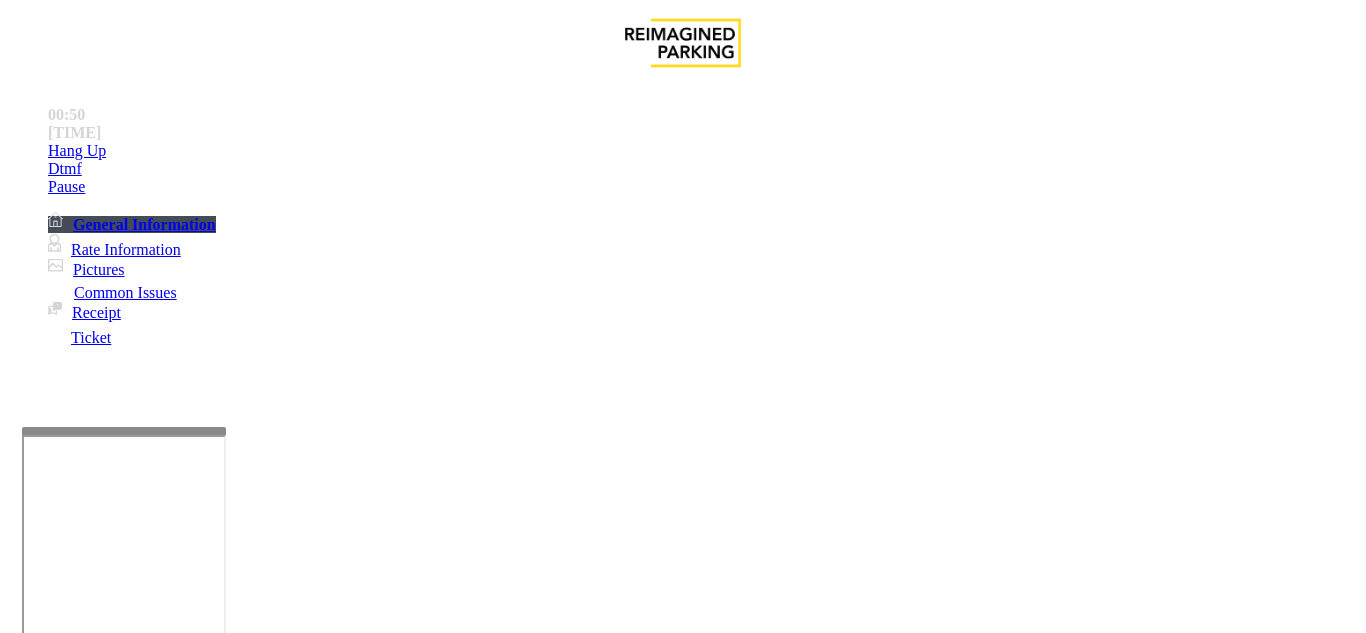 type on "**********" 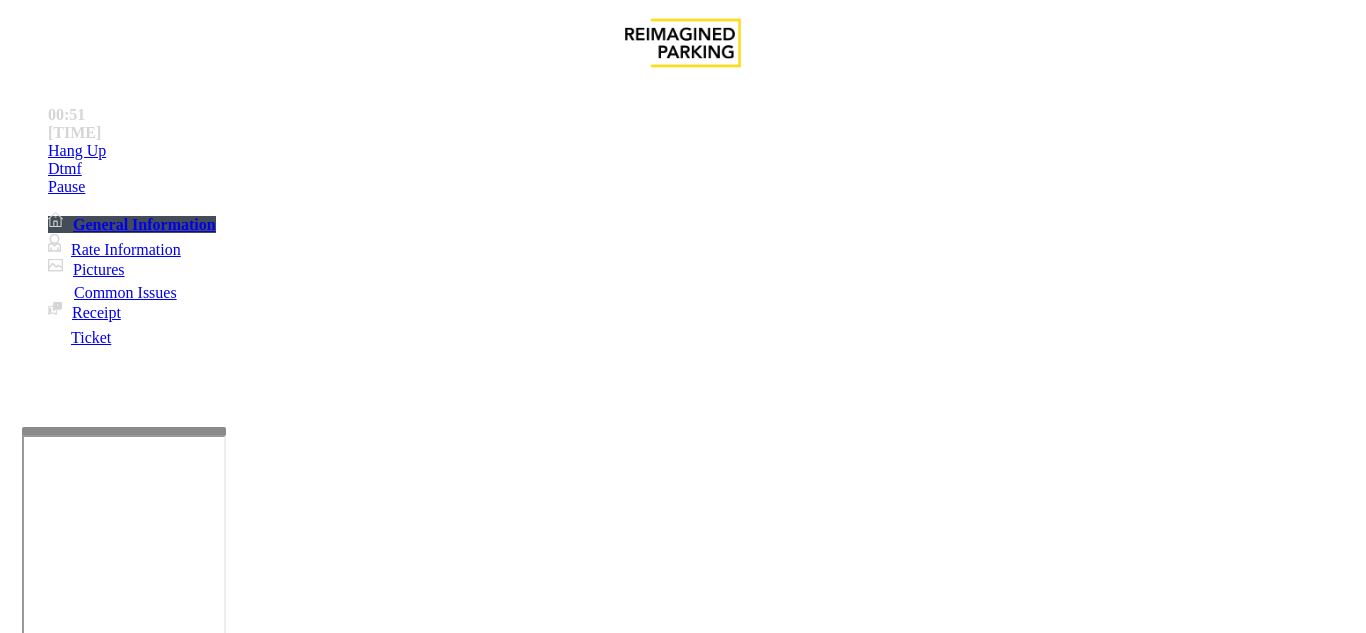 scroll, scrollTop: 0, scrollLeft: 0, axis: both 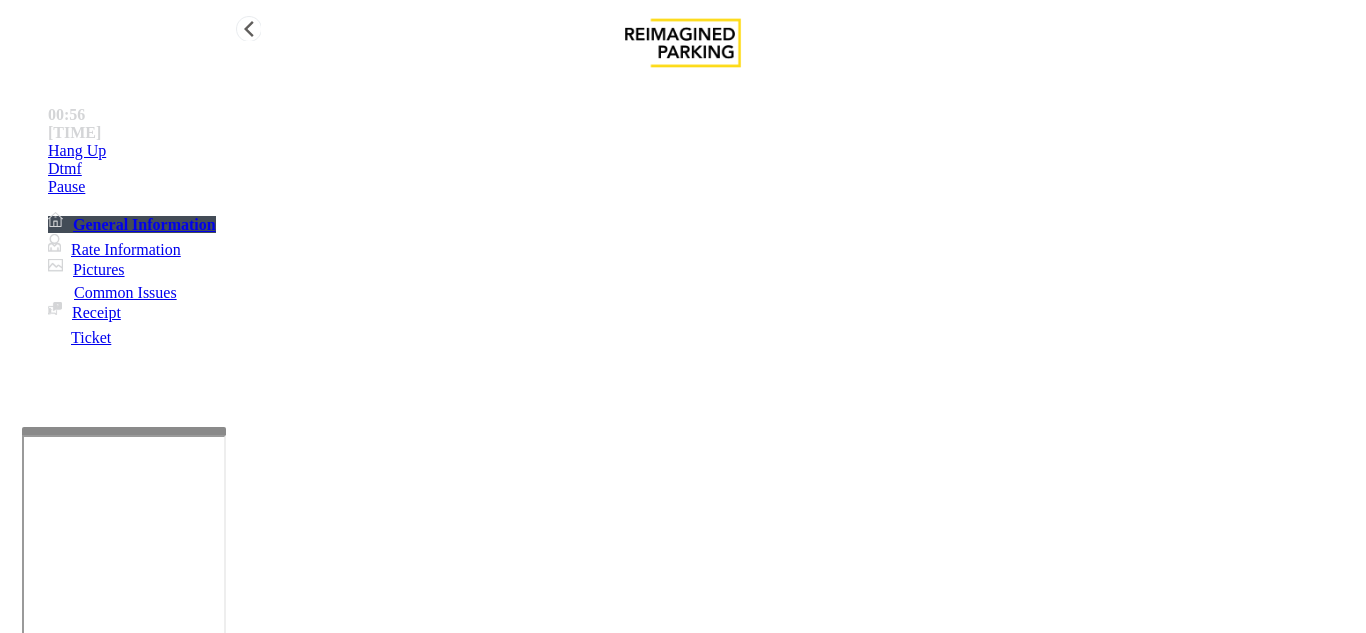 click on "Hang Up" at bounding box center (703, 151) 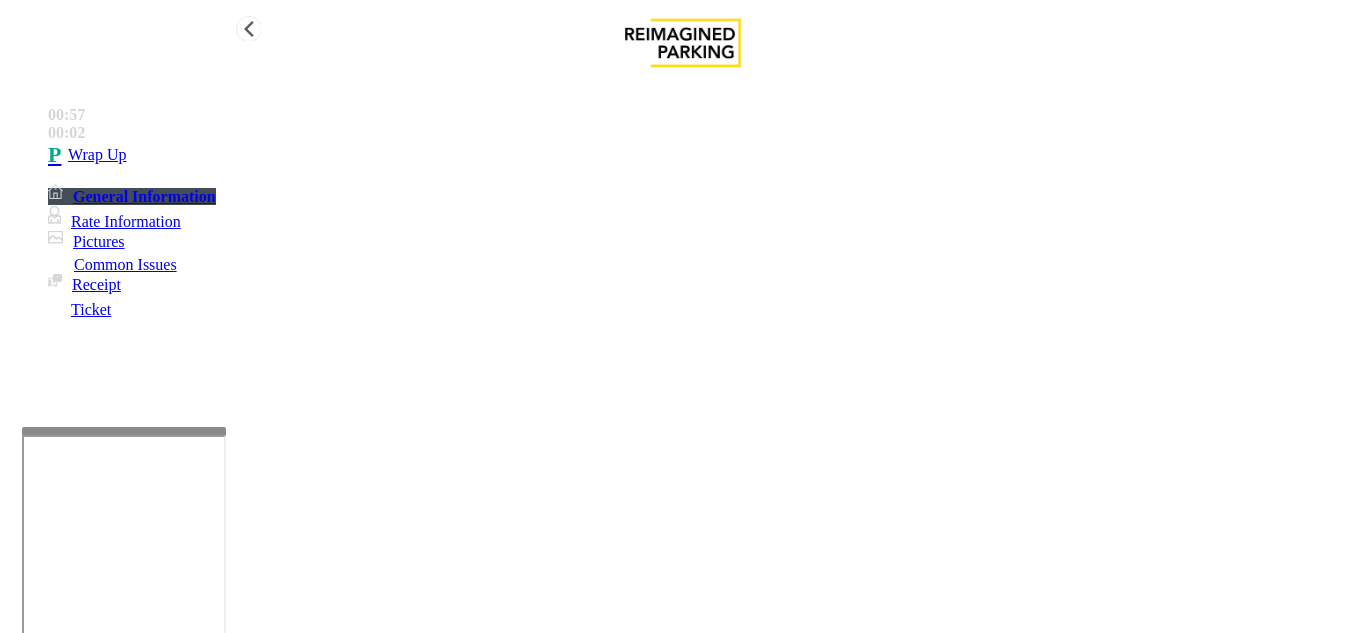 click on "•••• ••" at bounding box center (703, 155) 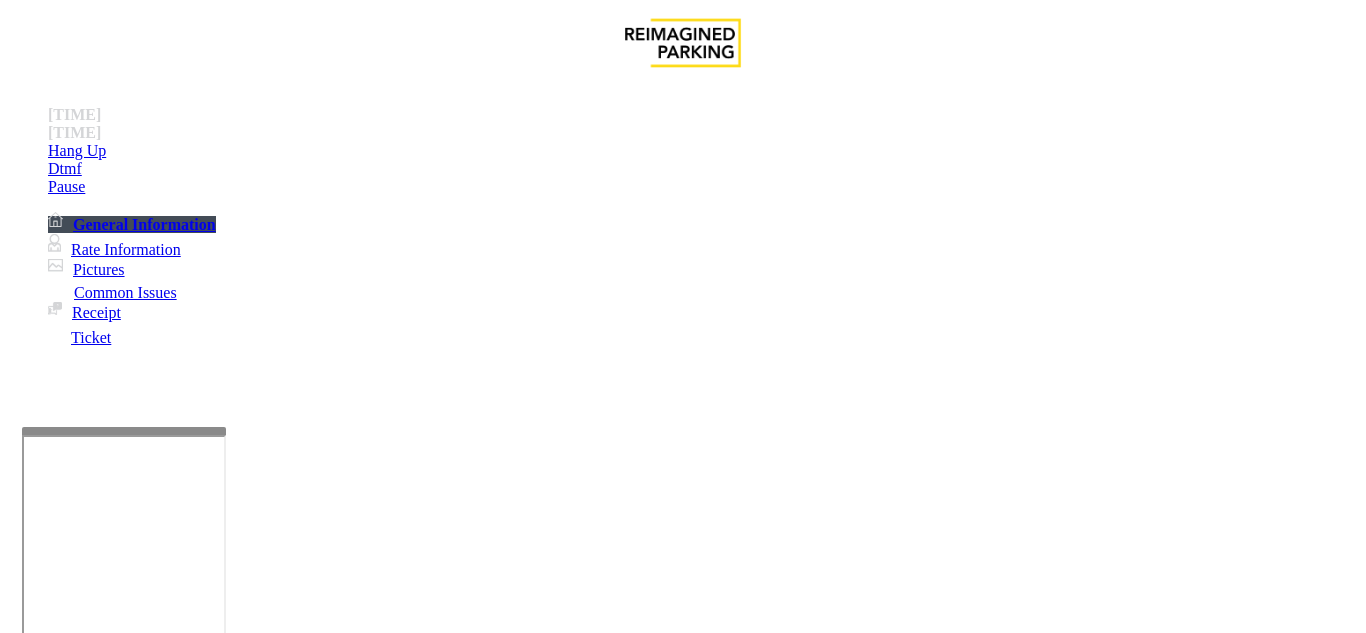 click on "Validation Issue" at bounding box center (371, 1286) 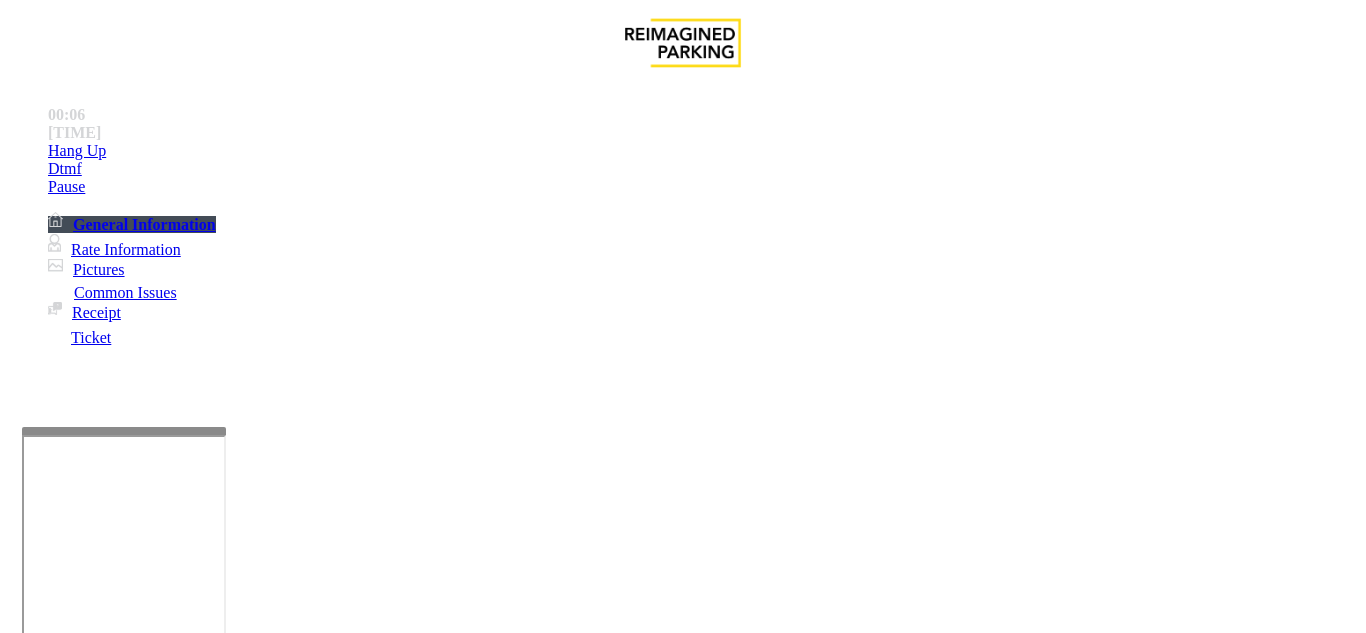 paste on "**********" 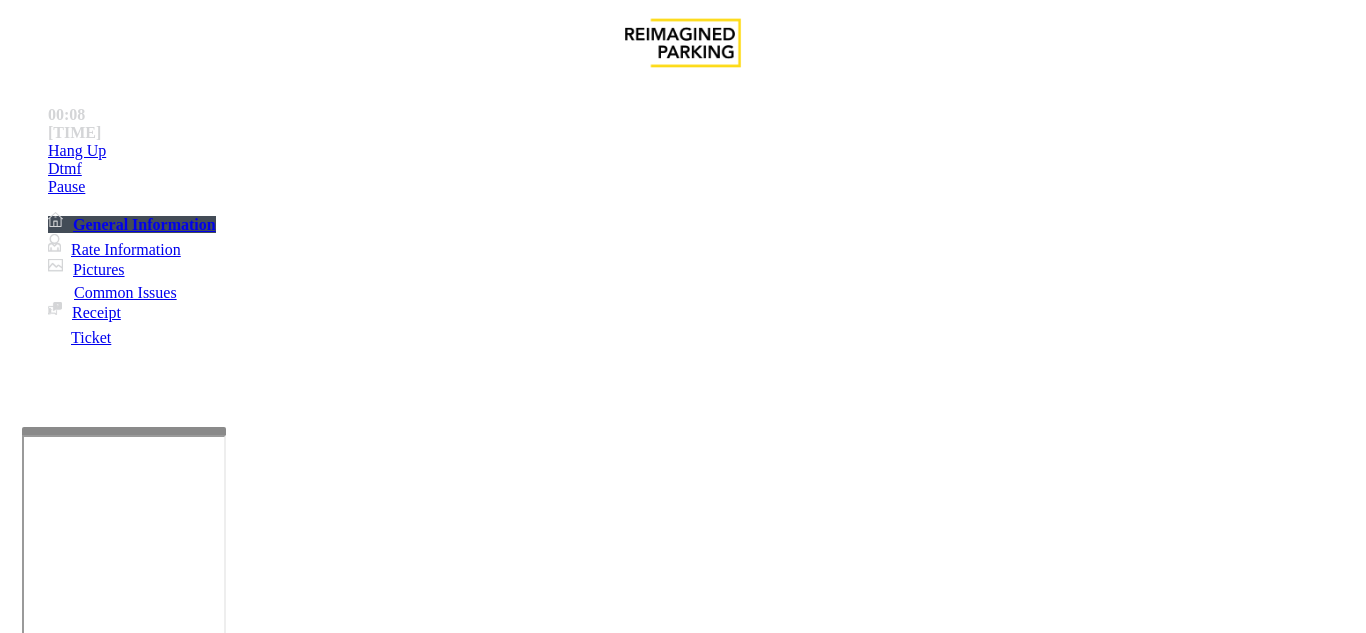 click at bounding box center (229, 1334) 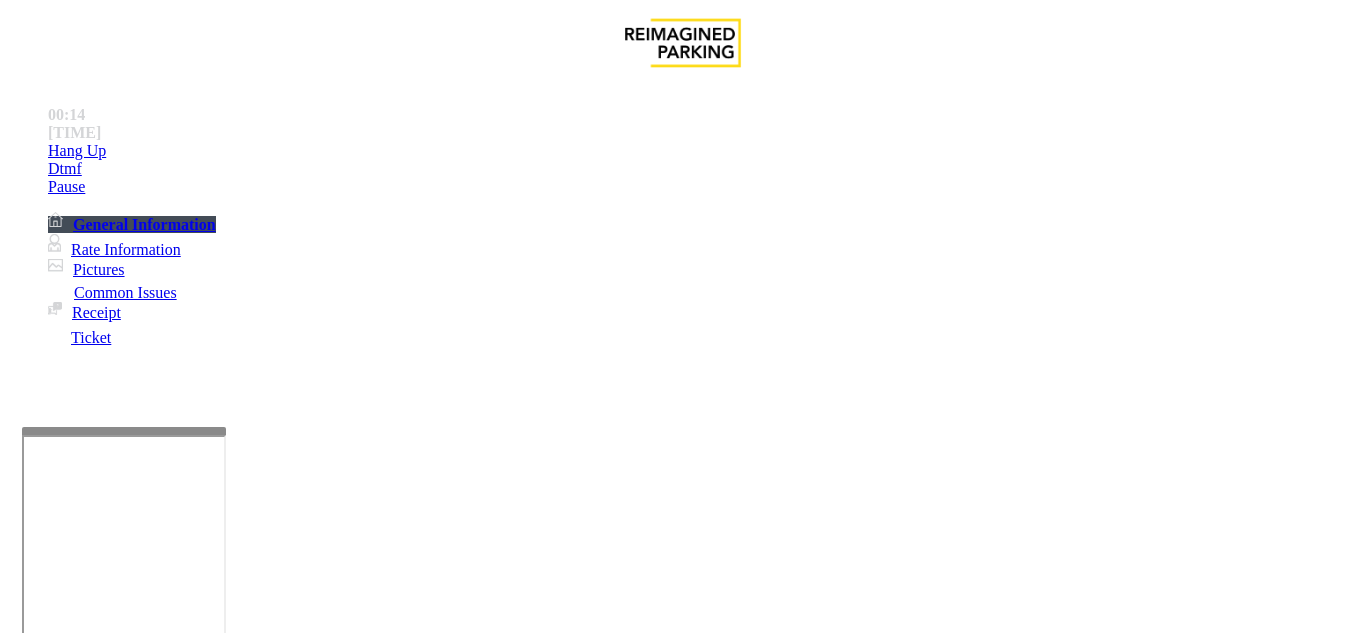 paste on "**********" 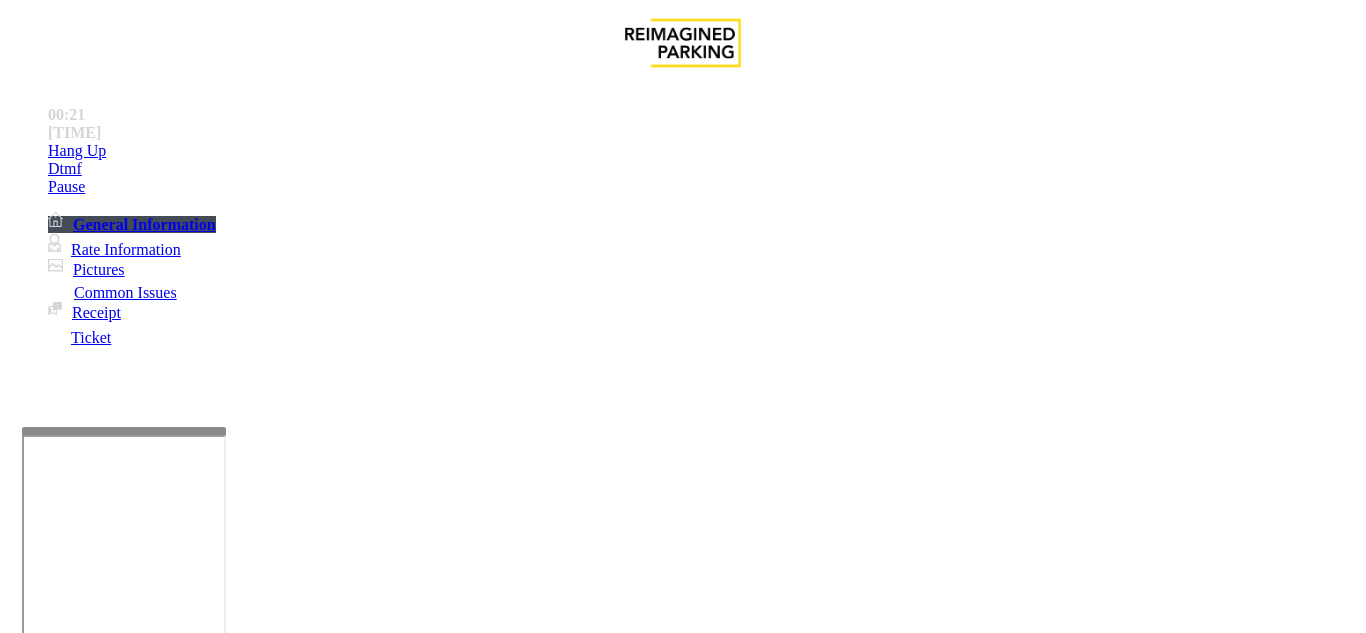 scroll, scrollTop: 36, scrollLeft: 0, axis: vertical 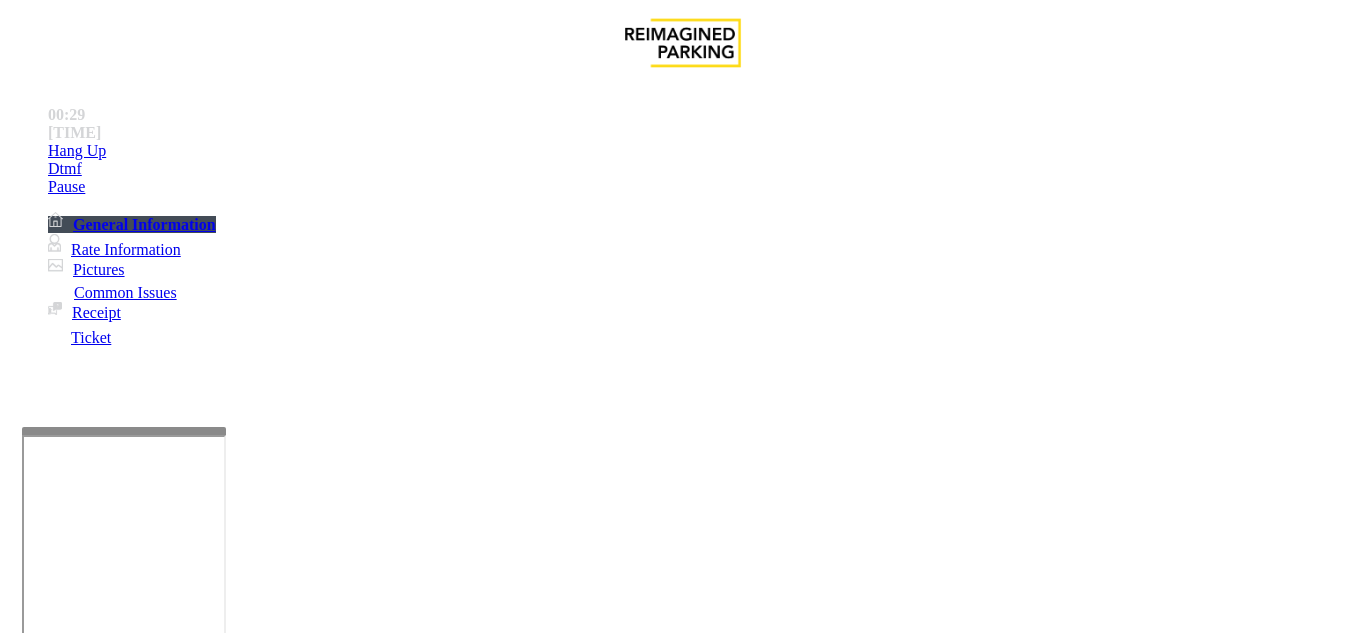 click at bounding box center [229, 1334] 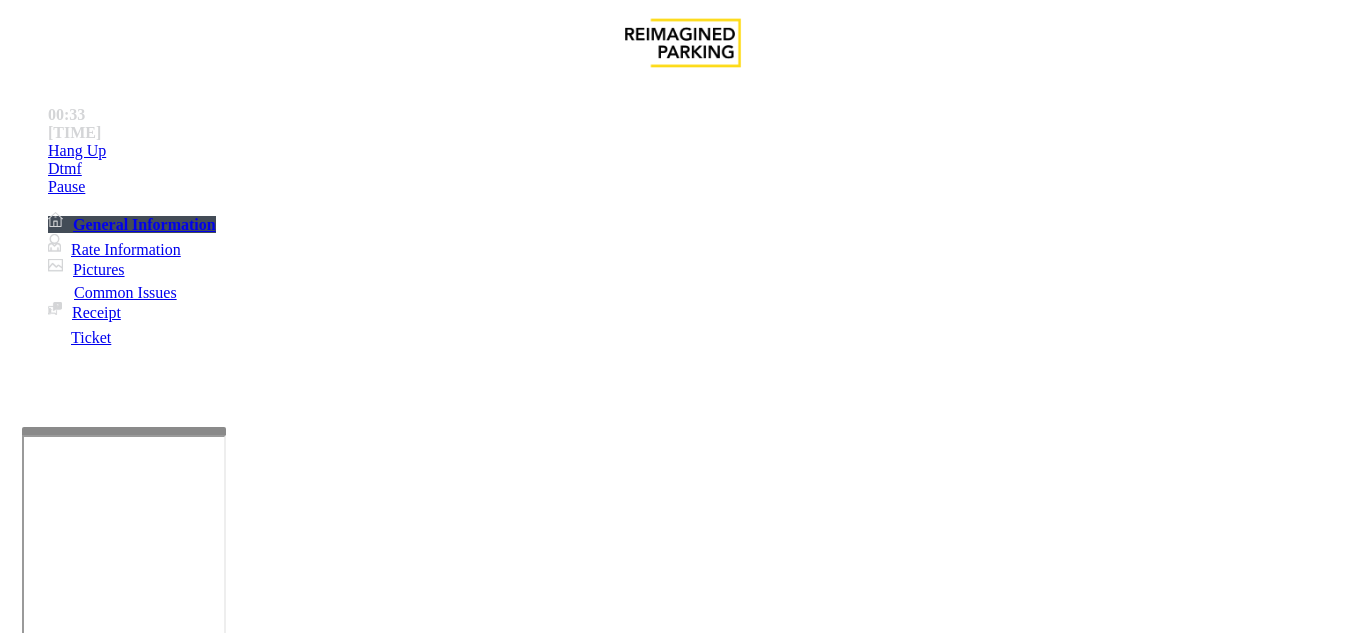 scroll, scrollTop: 57, scrollLeft: 0, axis: vertical 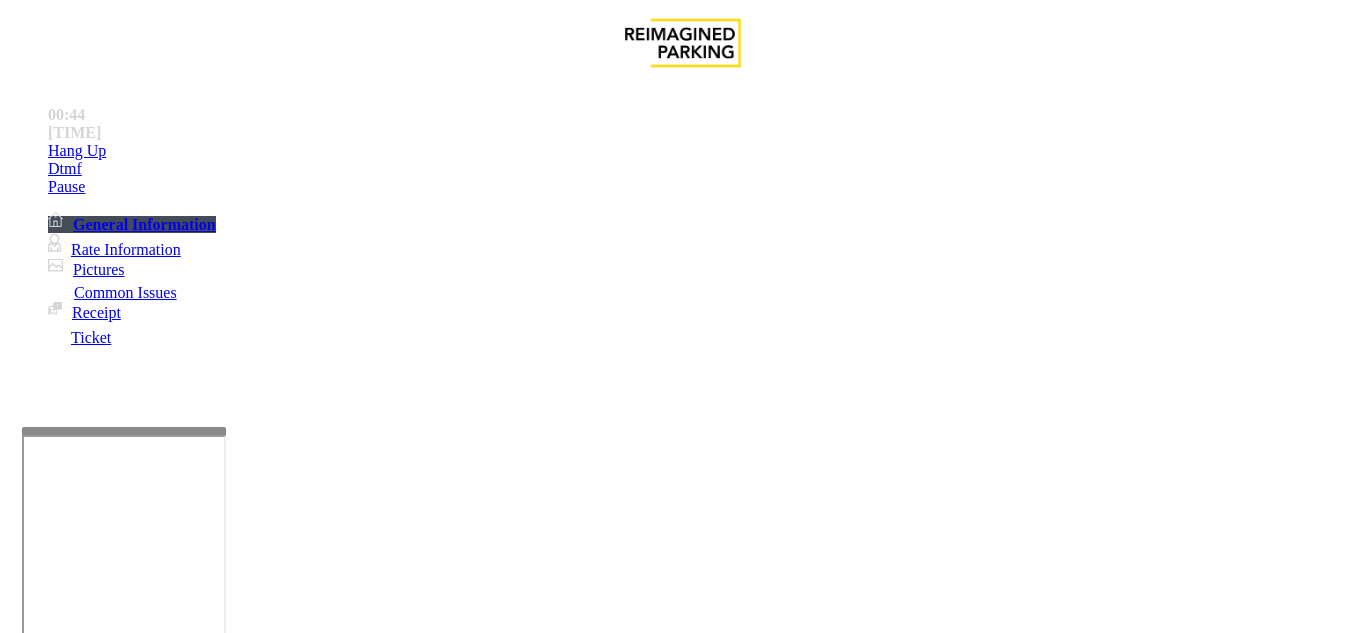 type on "**********" 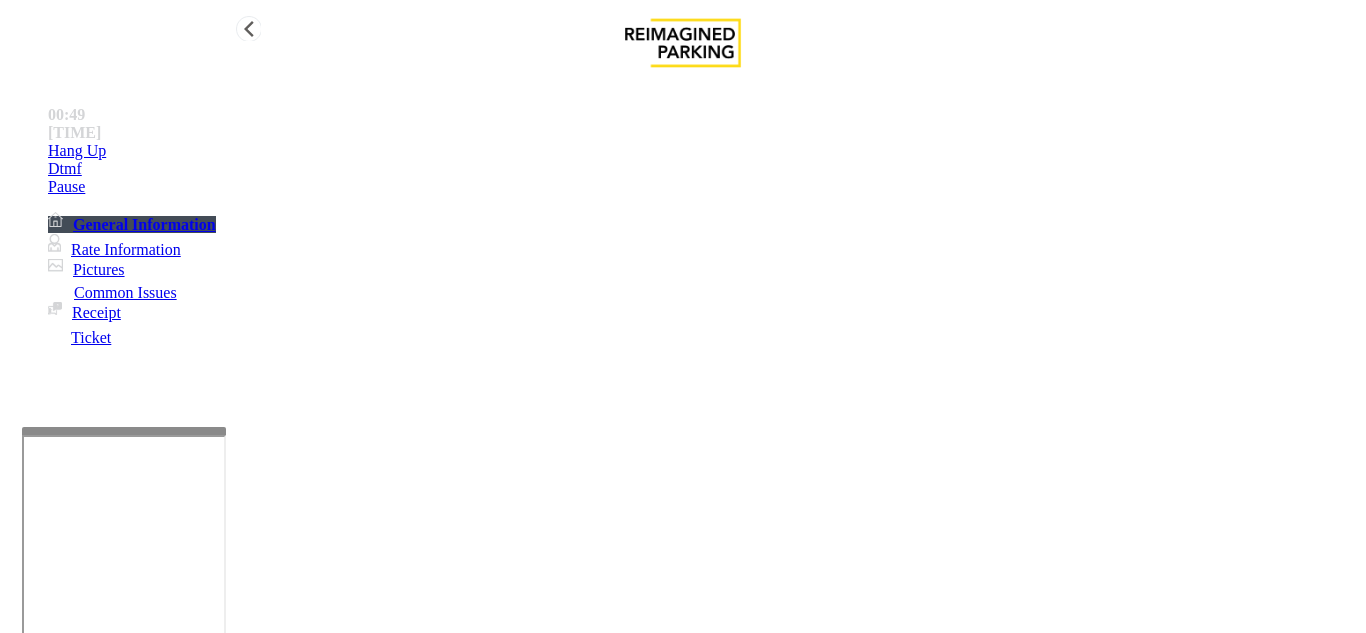 click on "Hang Up" at bounding box center (703, 151) 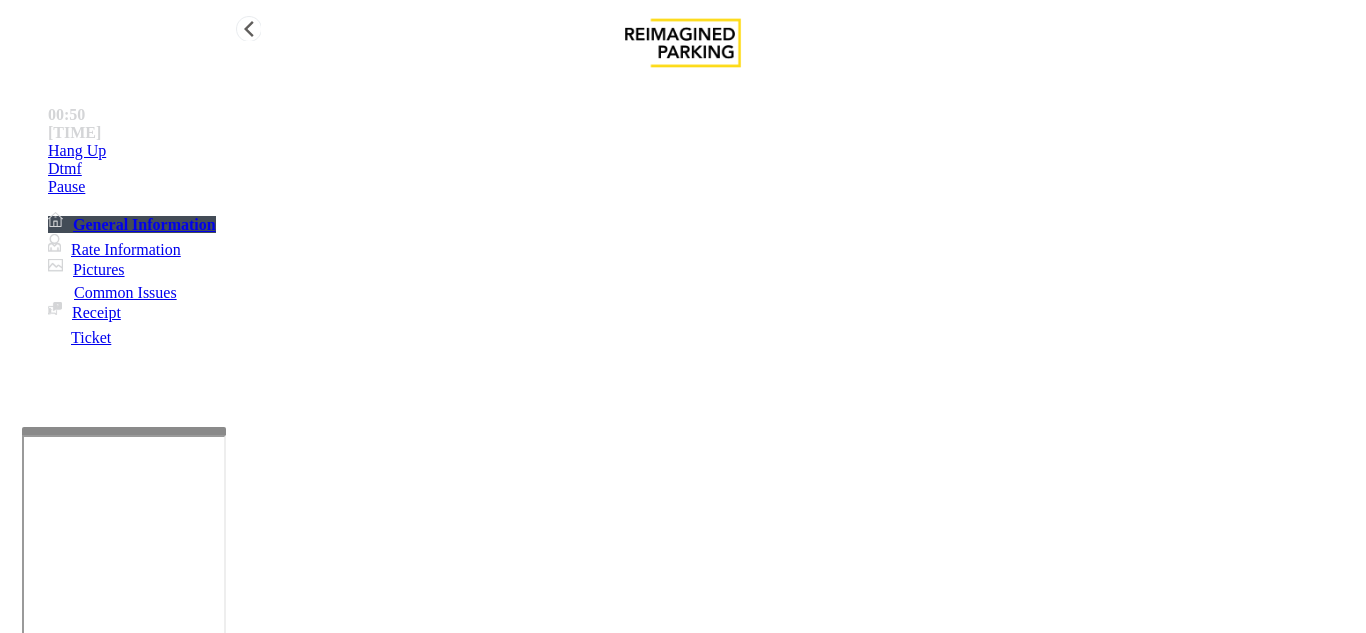 click on "Hang Up" at bounding box center [703, 151] 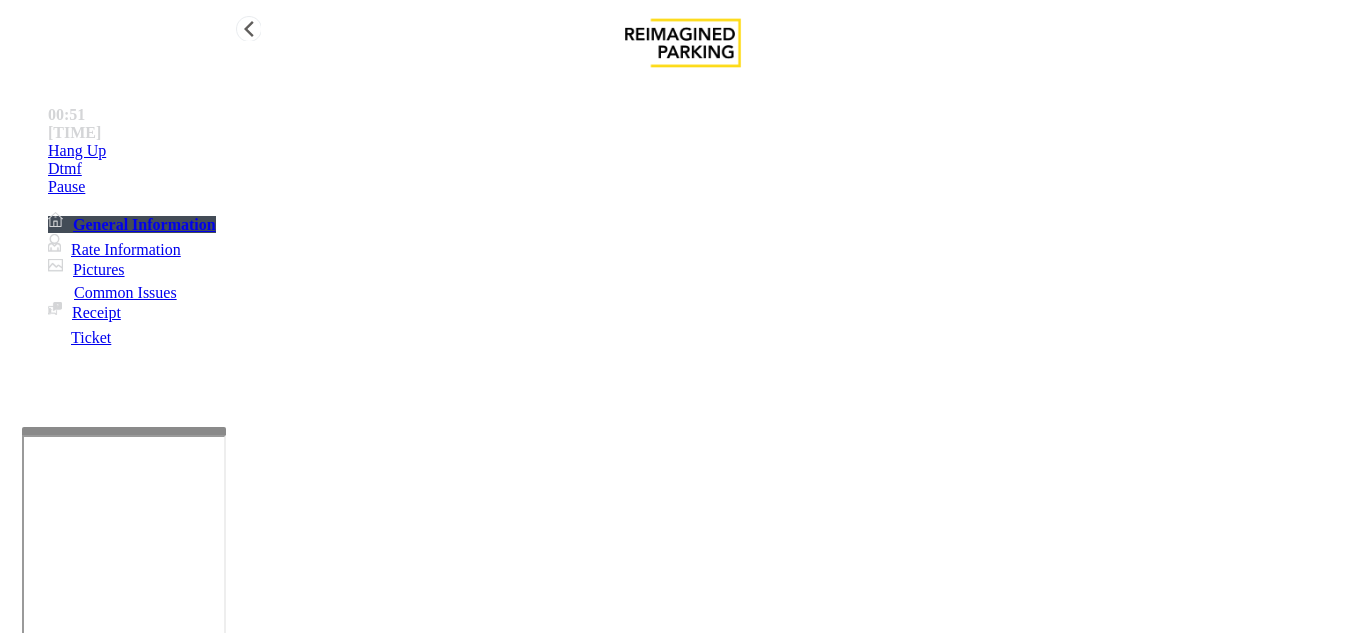 click on "Hang Up" at bounding box center (703, 151) 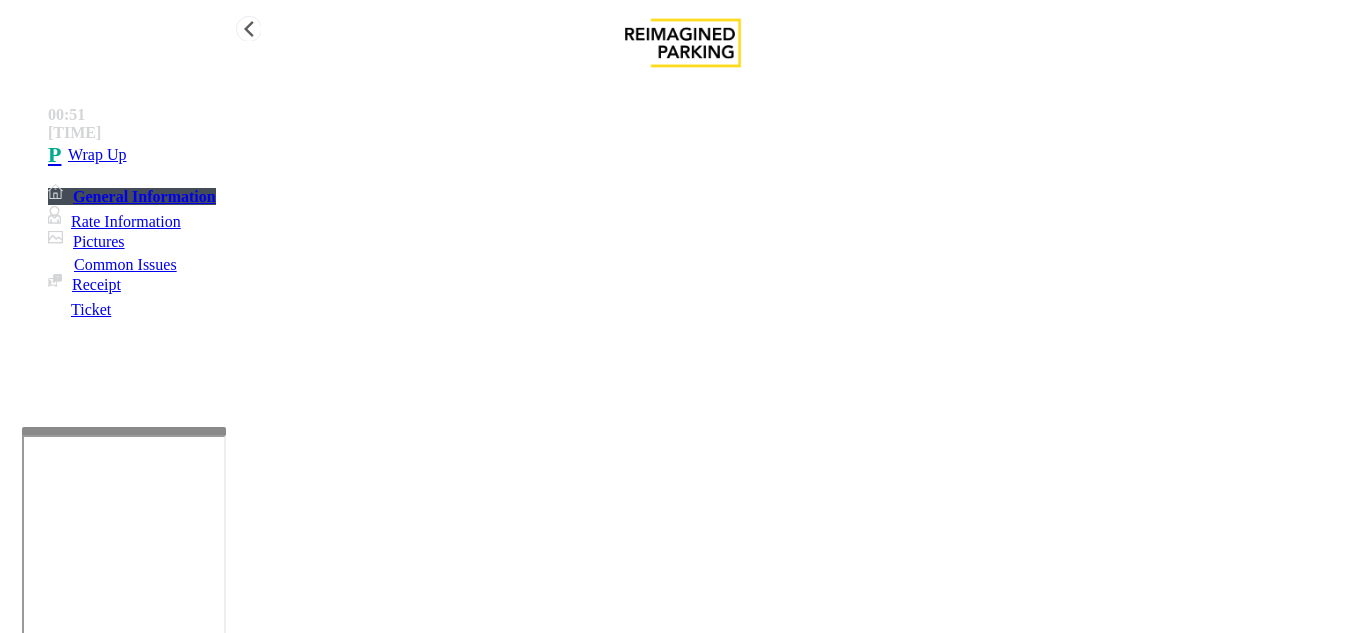 click on "•••• ••" at bounding box center [703, 155] 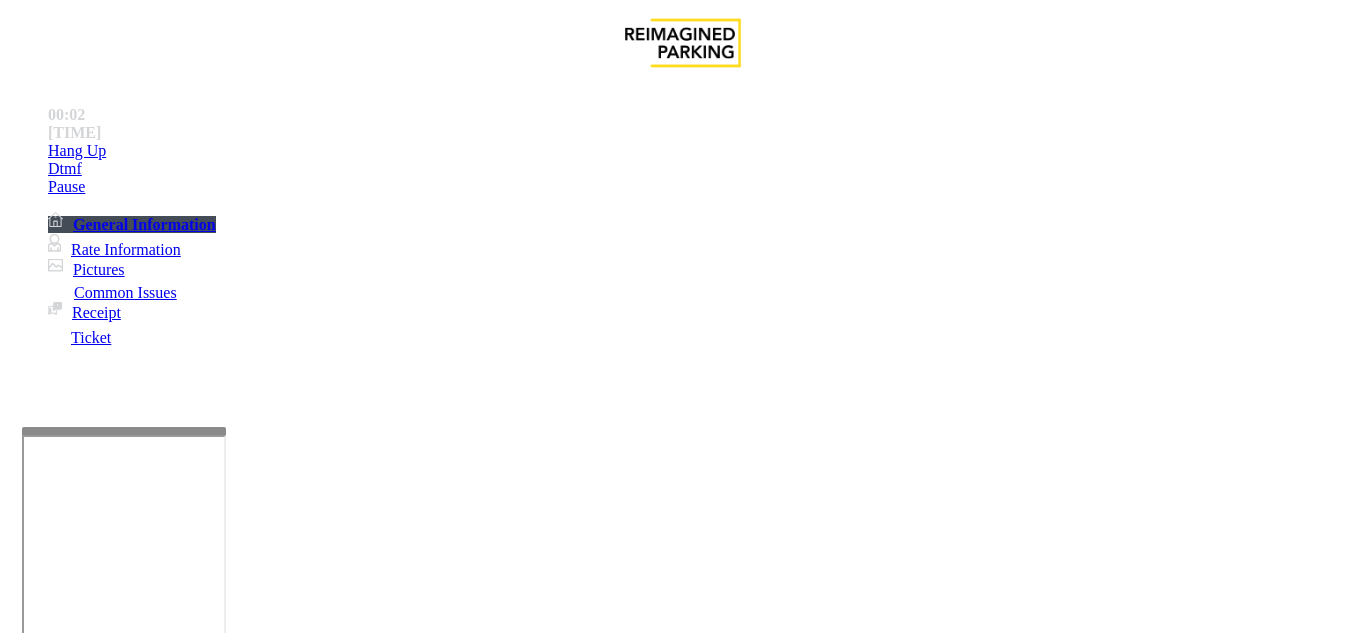 scroll, scrollTop: 500, scrollLeft: 0, axis: vertical 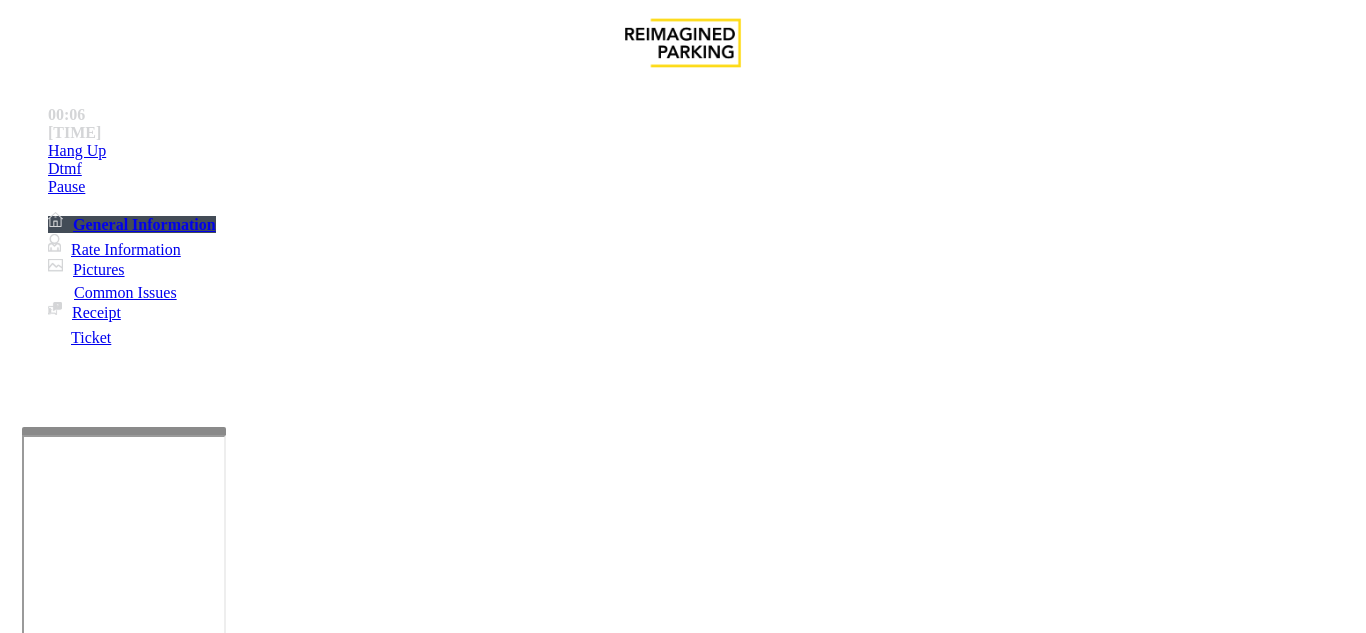 click on "Validation Issue" at bounding box center [371, 1286] 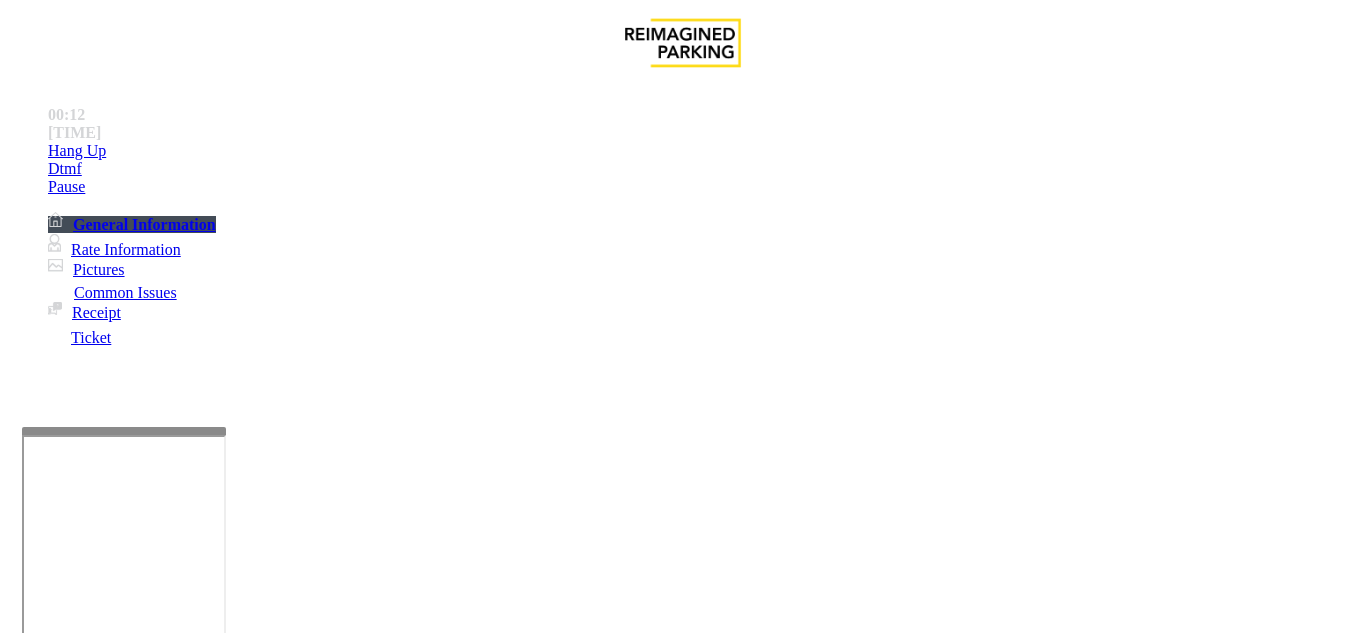 paste on "**********" 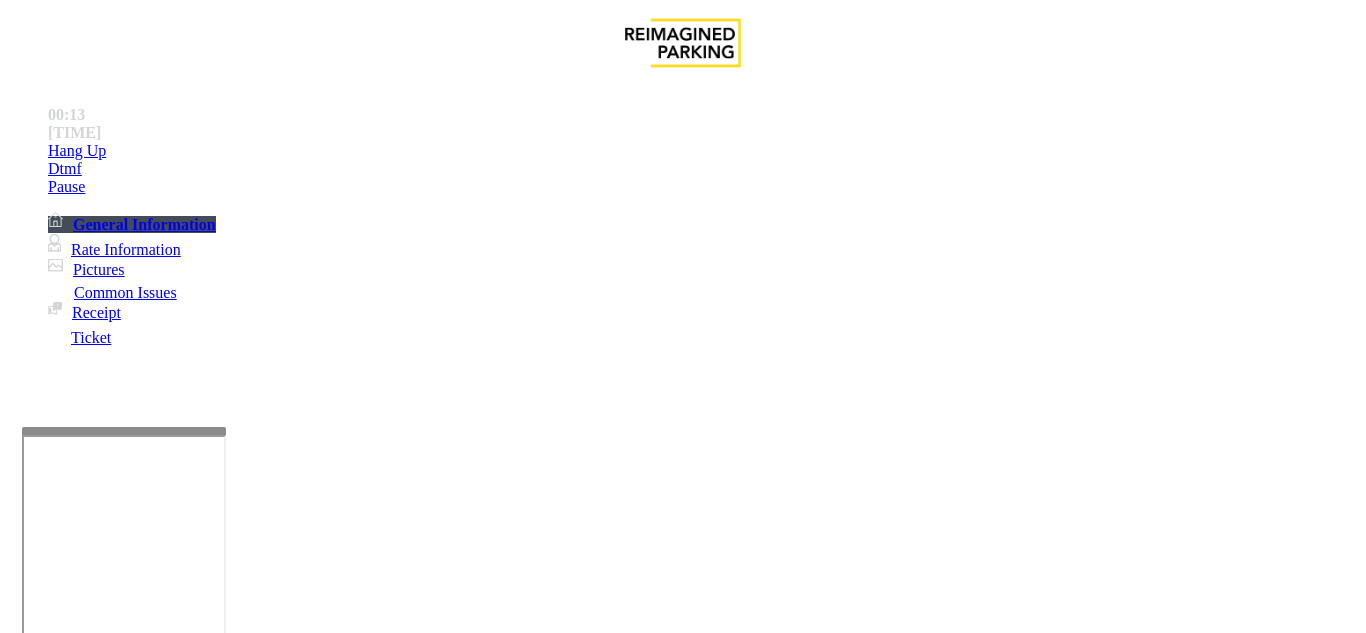 drag, startPoint x: 273, startPoint y: 170, endPoint x: 472, endPoint y: 180, distance: 199.2511 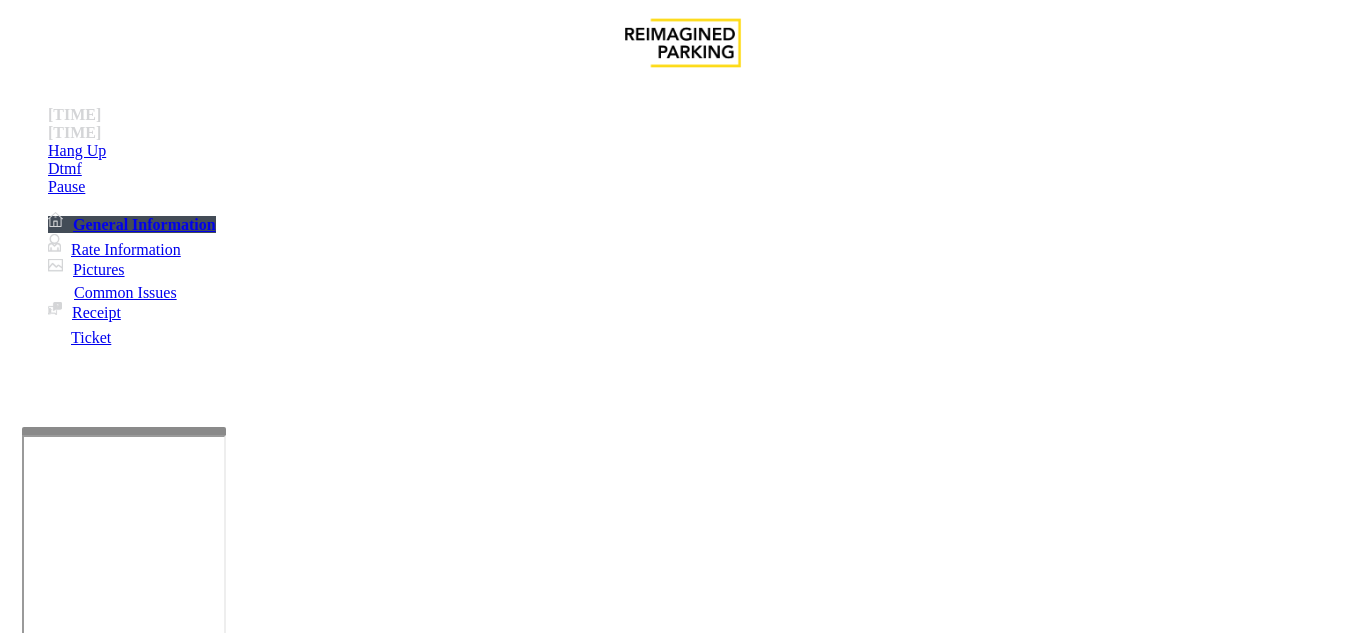 scroll, scrollTop: 127, scrollLeft: 0, axis: vertical 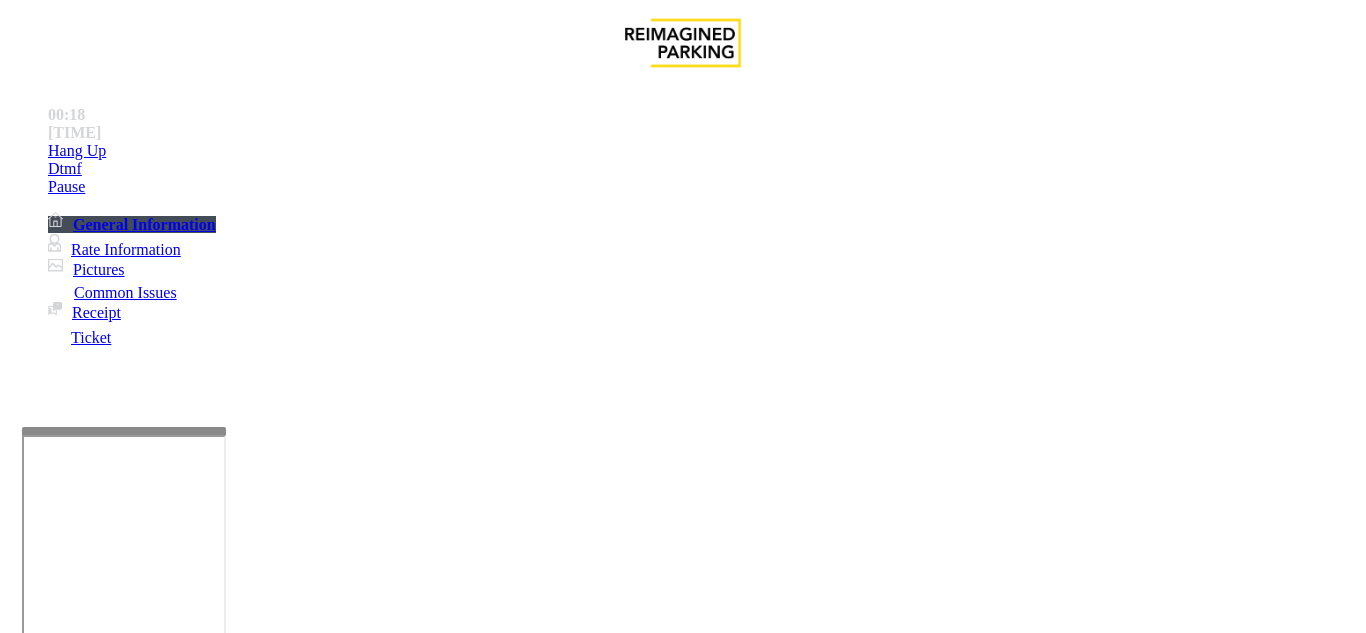 type on "**********" 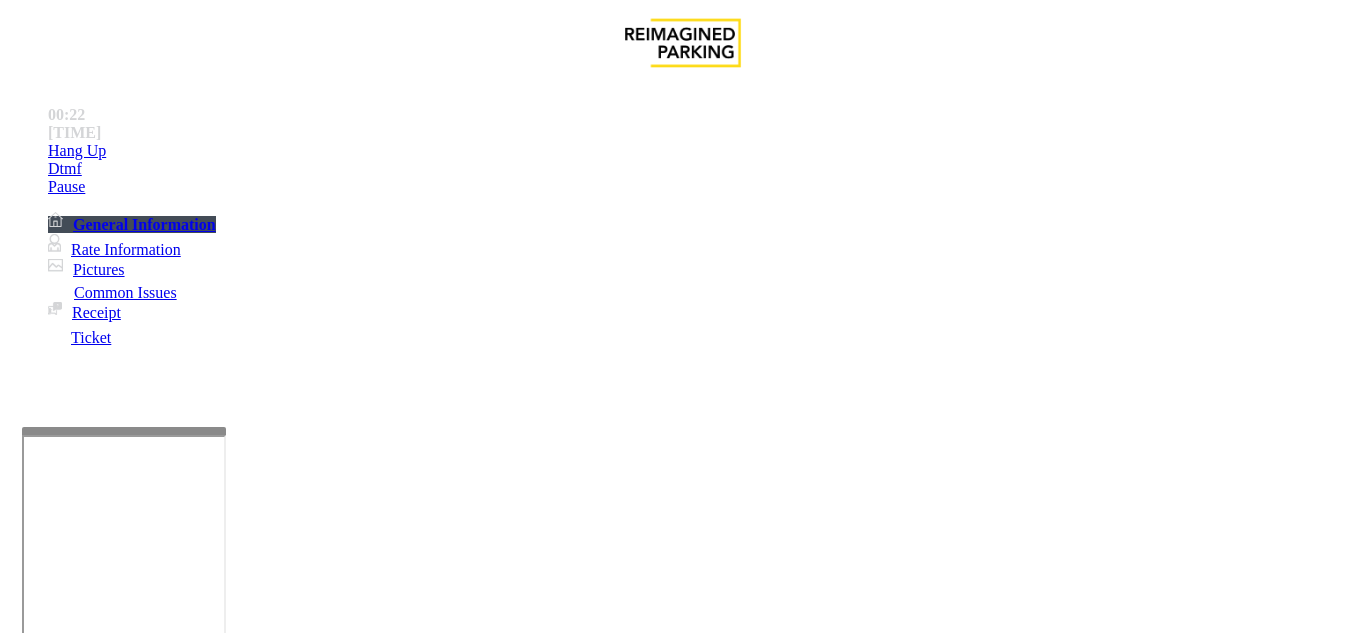 scroll, scrollTop: 0, scrollLeft: 0, axis: both 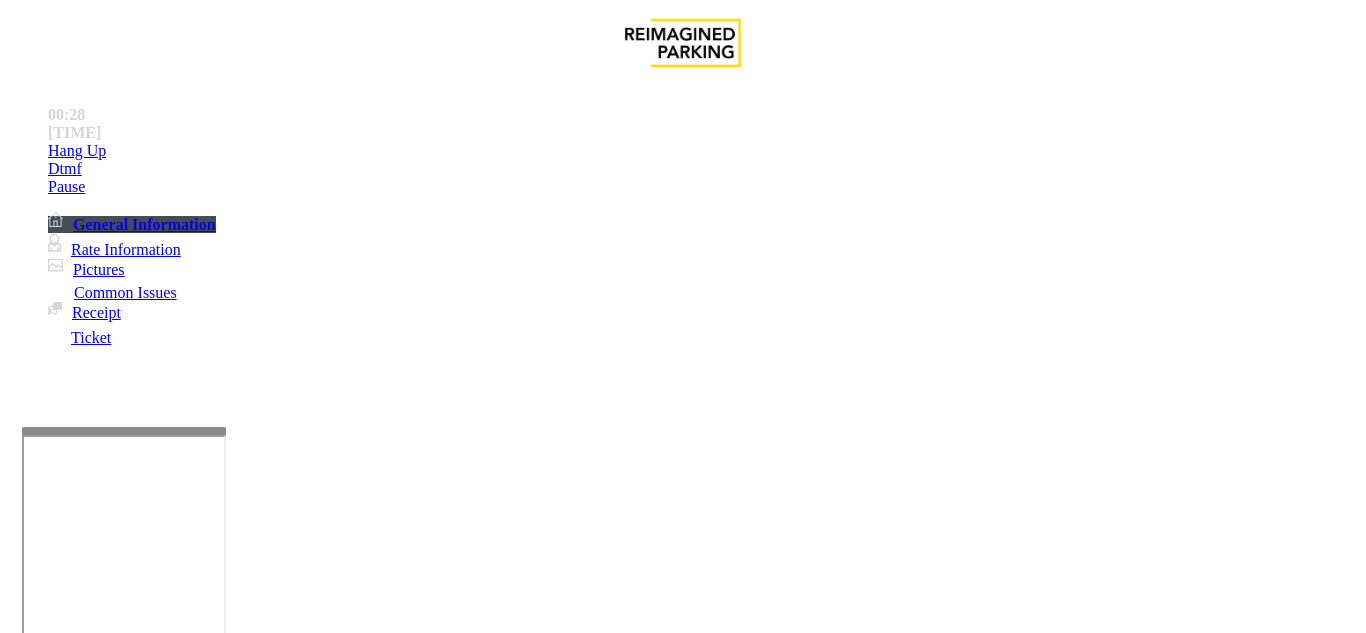 drag, startPoint x: 787, startPoint y: 504, endPoint x: 887, endPoint y: 501, distance: 100.04499 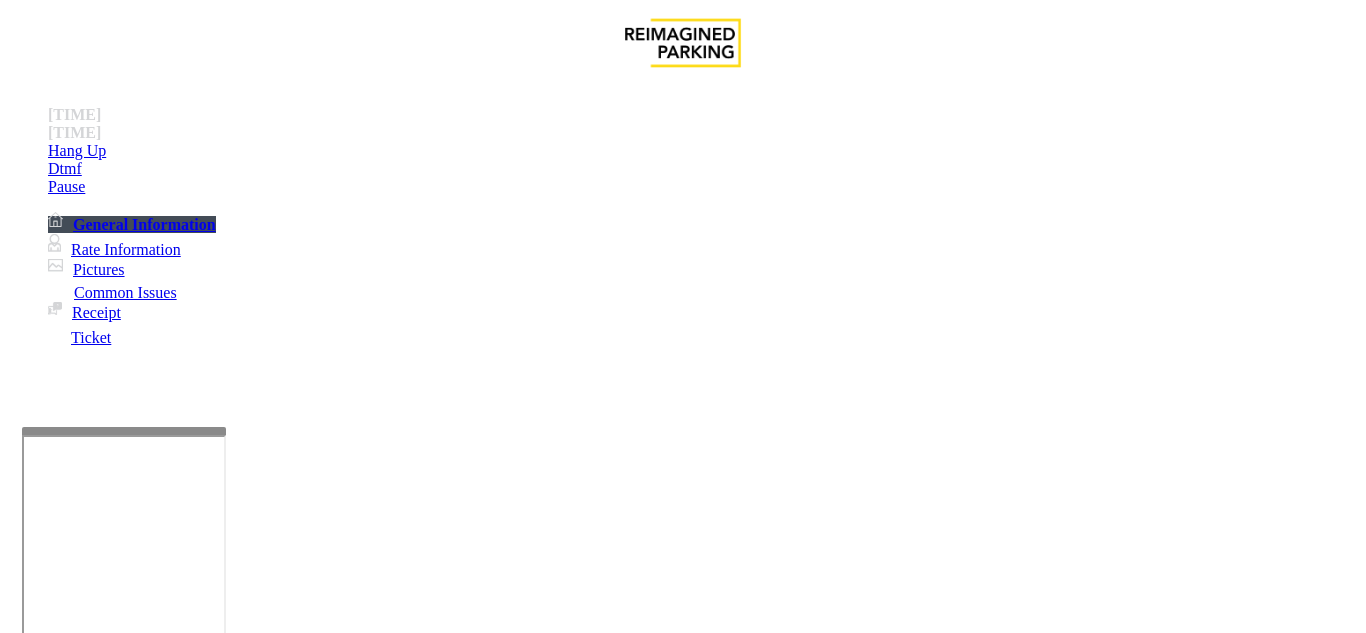 click on "**********" at bounding box center (96, 1335) 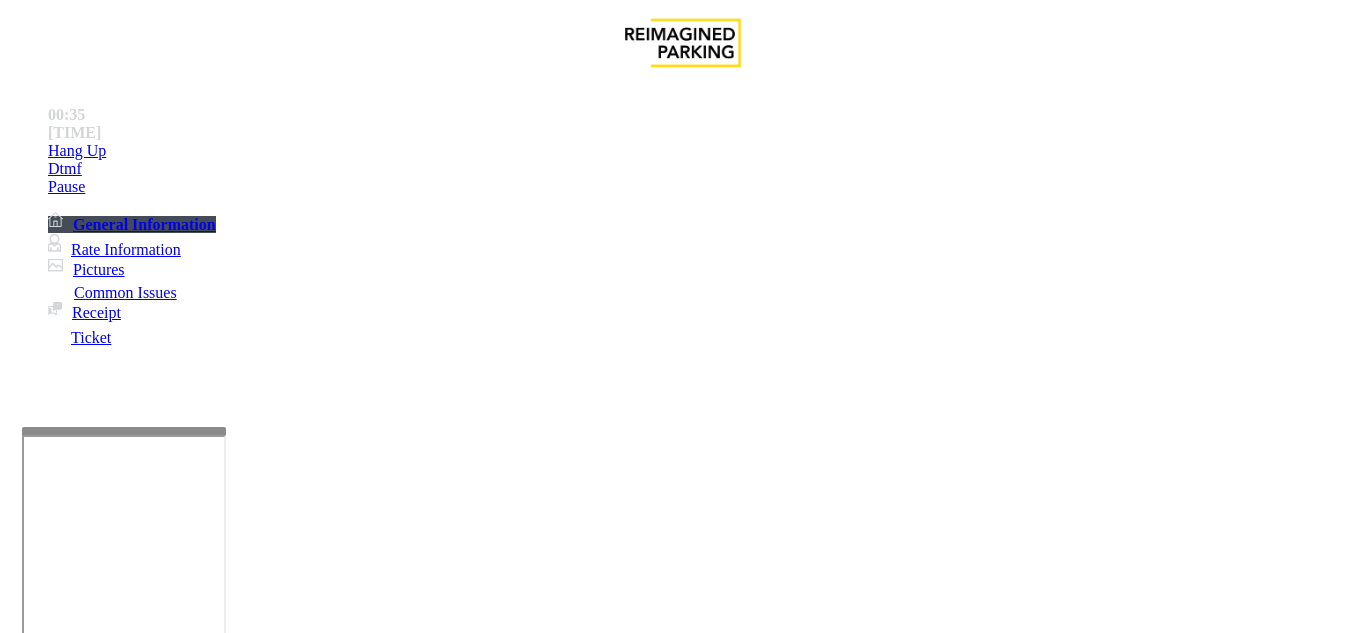 type on "**********" 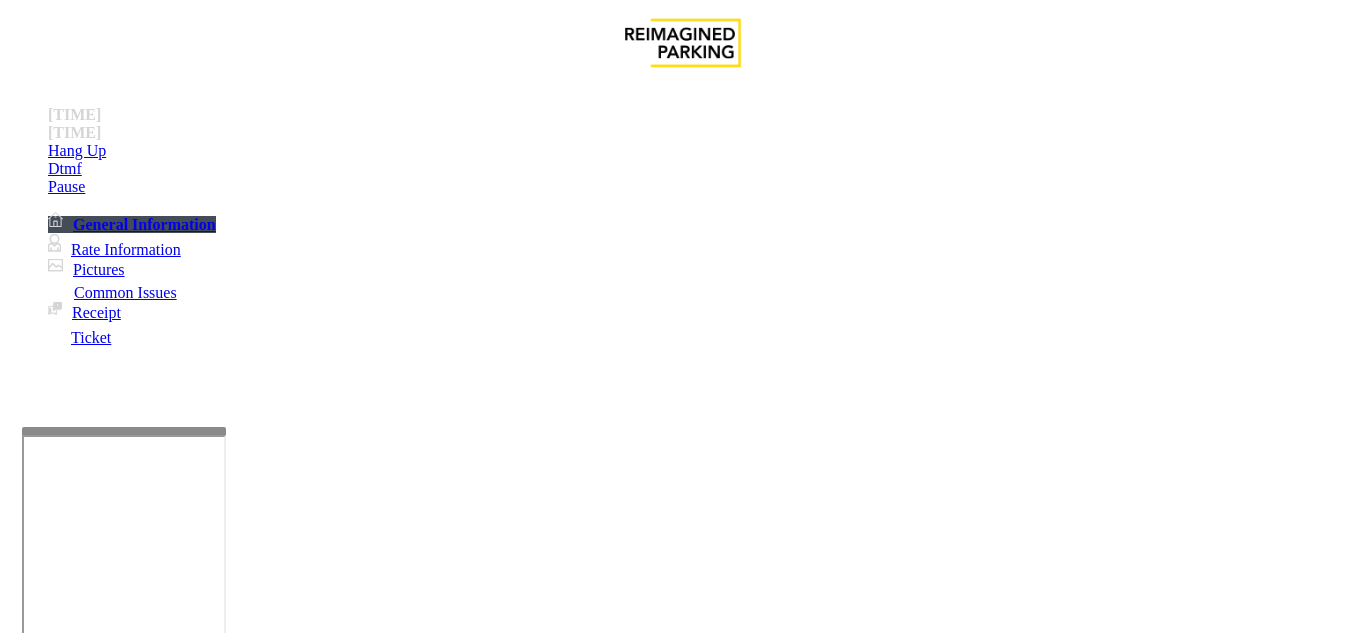 click at bounding box center (221, 1634) 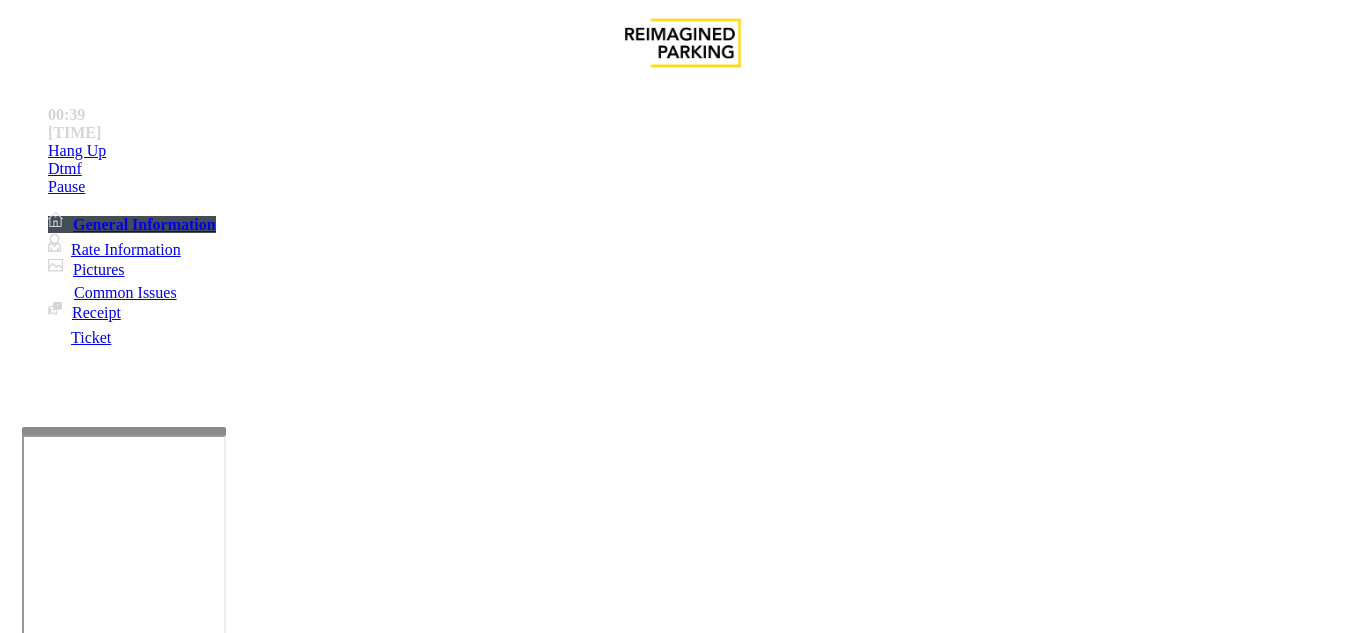 click on "**********" at bounding box center [96, 1335] 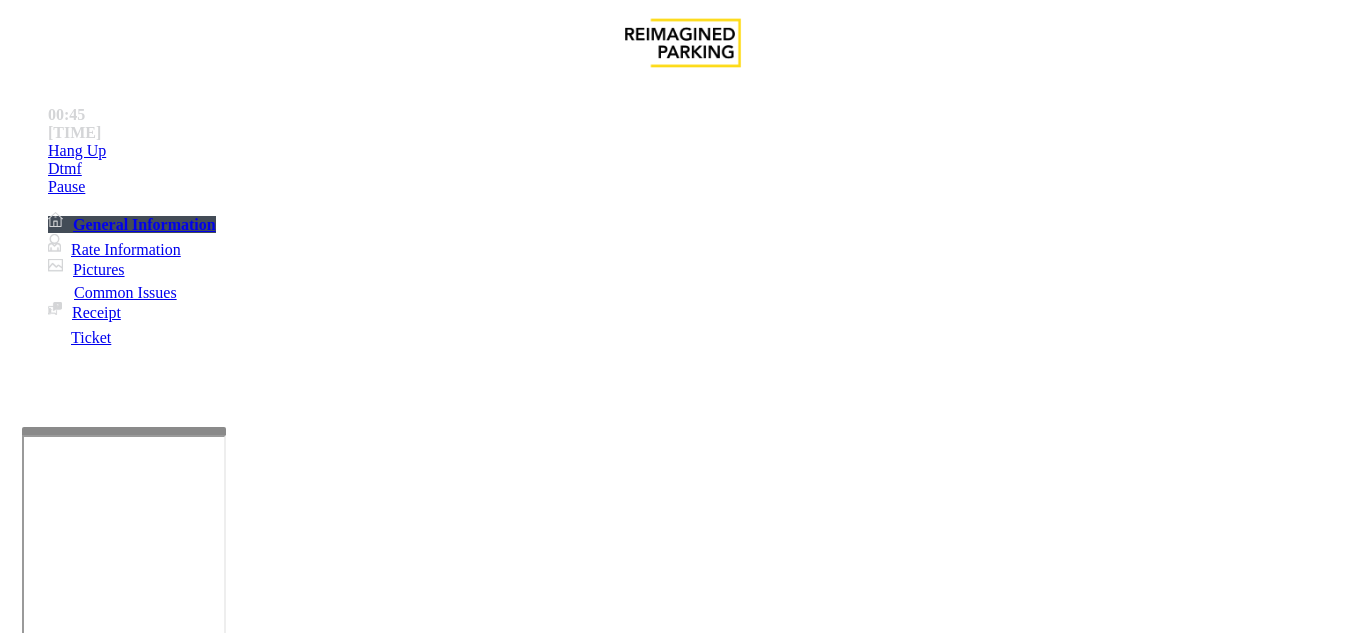 drag, startPoint x: 726, startPoint y: 563, endPoint x: 711, endPoint y: 574, distance: 18.601076 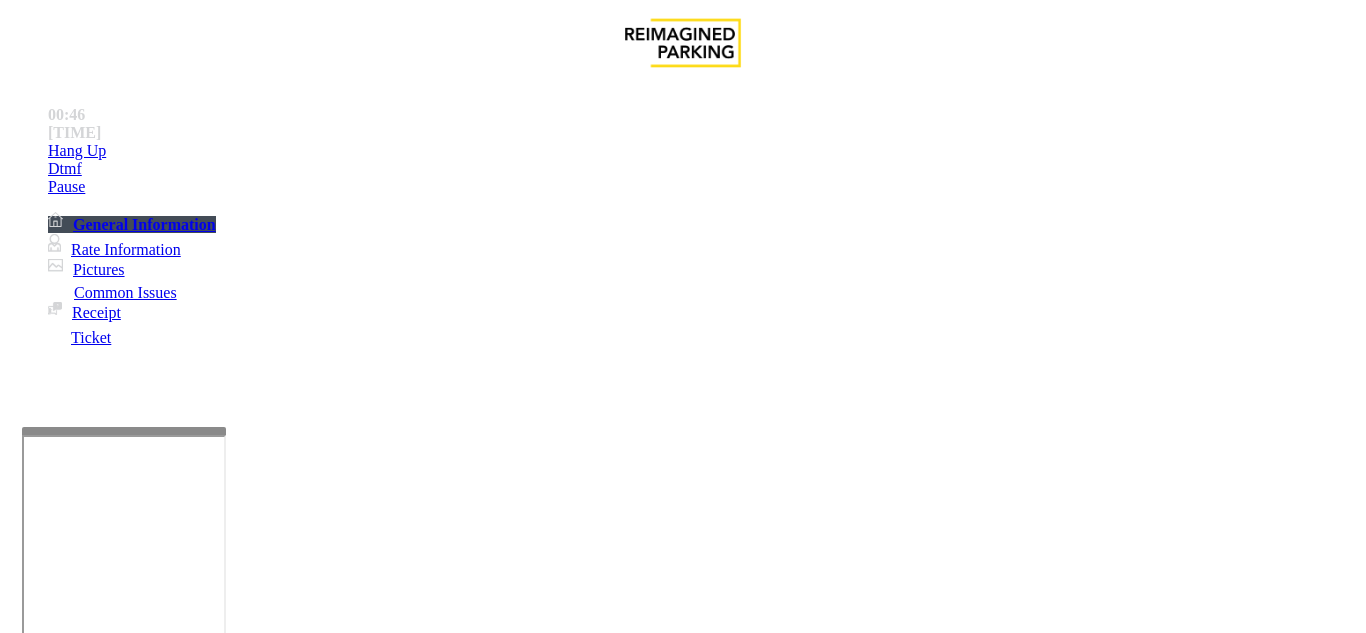 click at bounding box center (96, 1308) 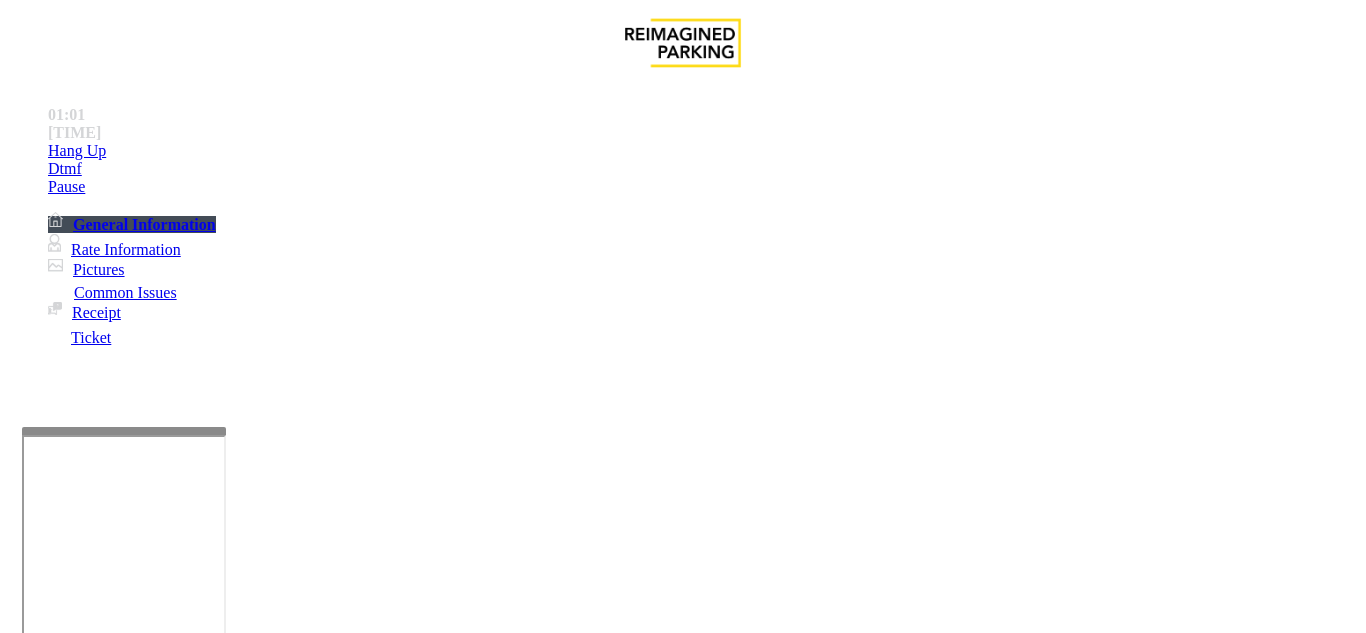scroll, scrollTop: 527, scrollLeft: 0, axis: vertical 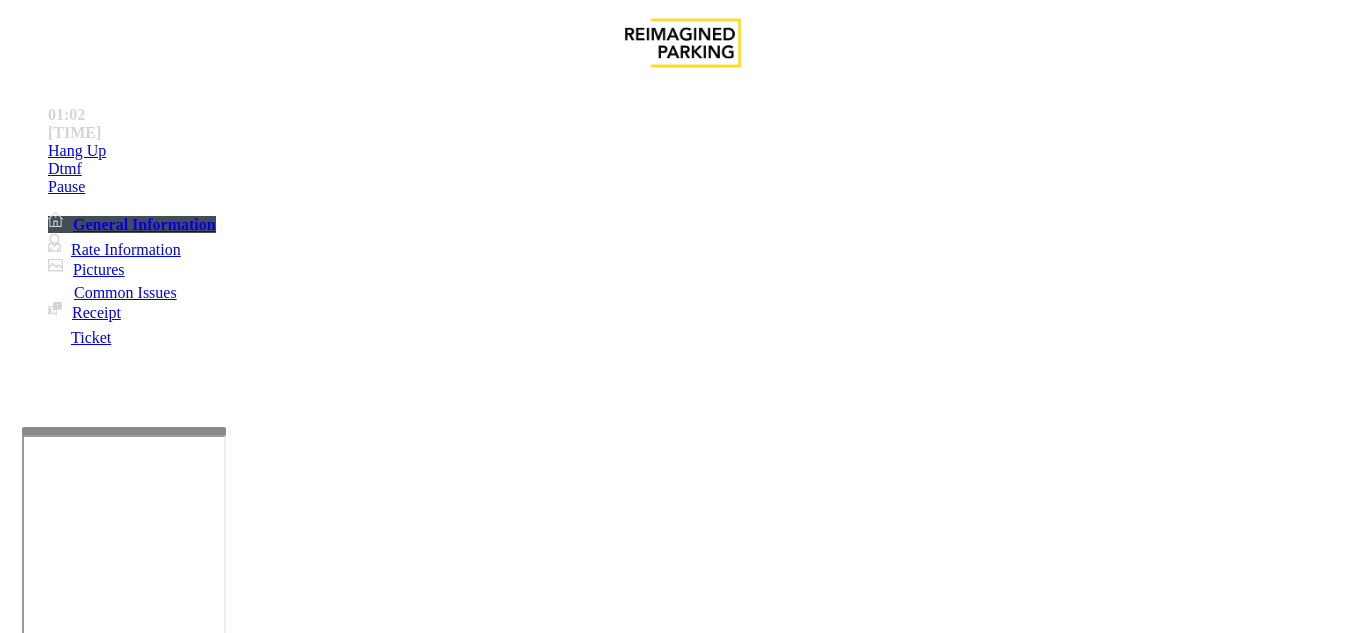 type on "********" 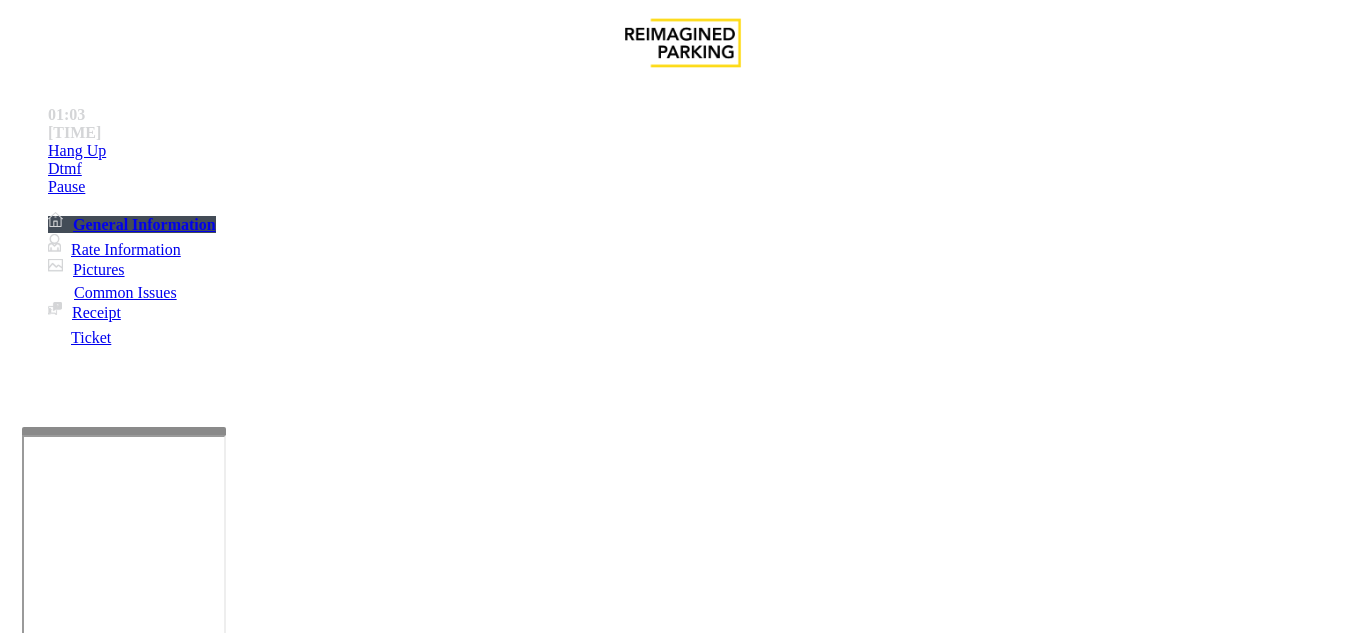click at bounding box center (221, 1634) 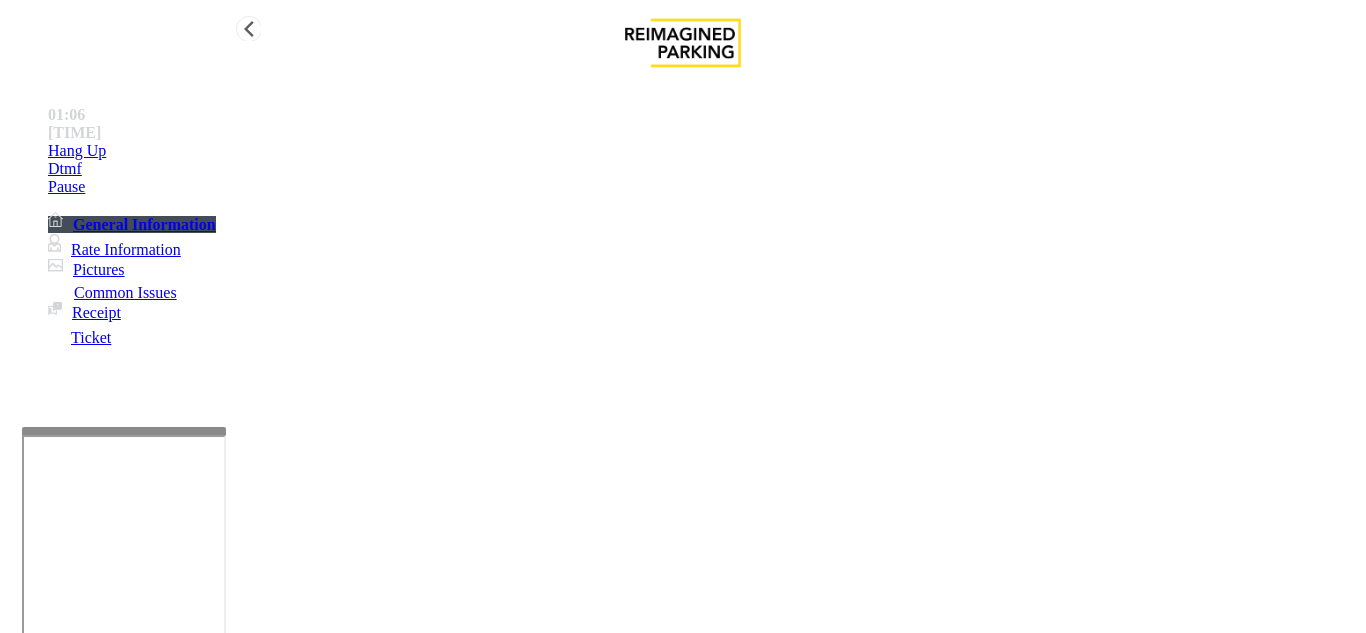 click on "Hang Up" at bounding box center (703, 151) 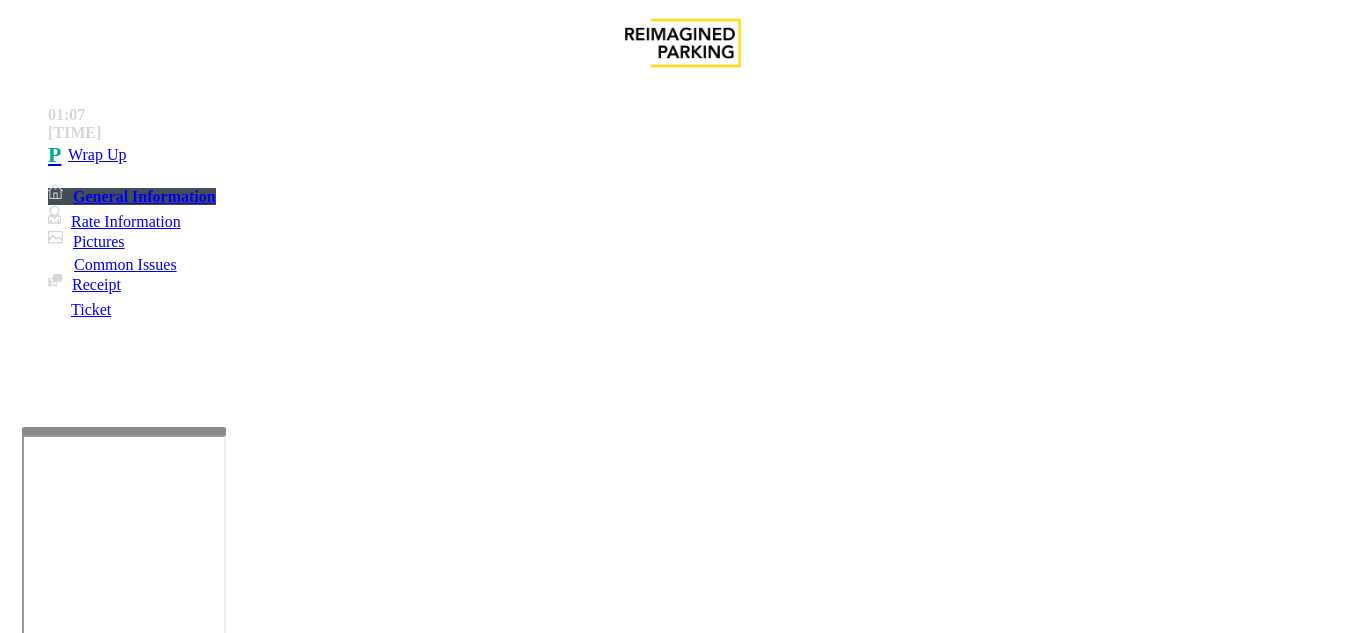 drag, startPoint x: 448, startPoint y: 133, endPoint x: 476, endPoint y: 125, distance: 29.12044 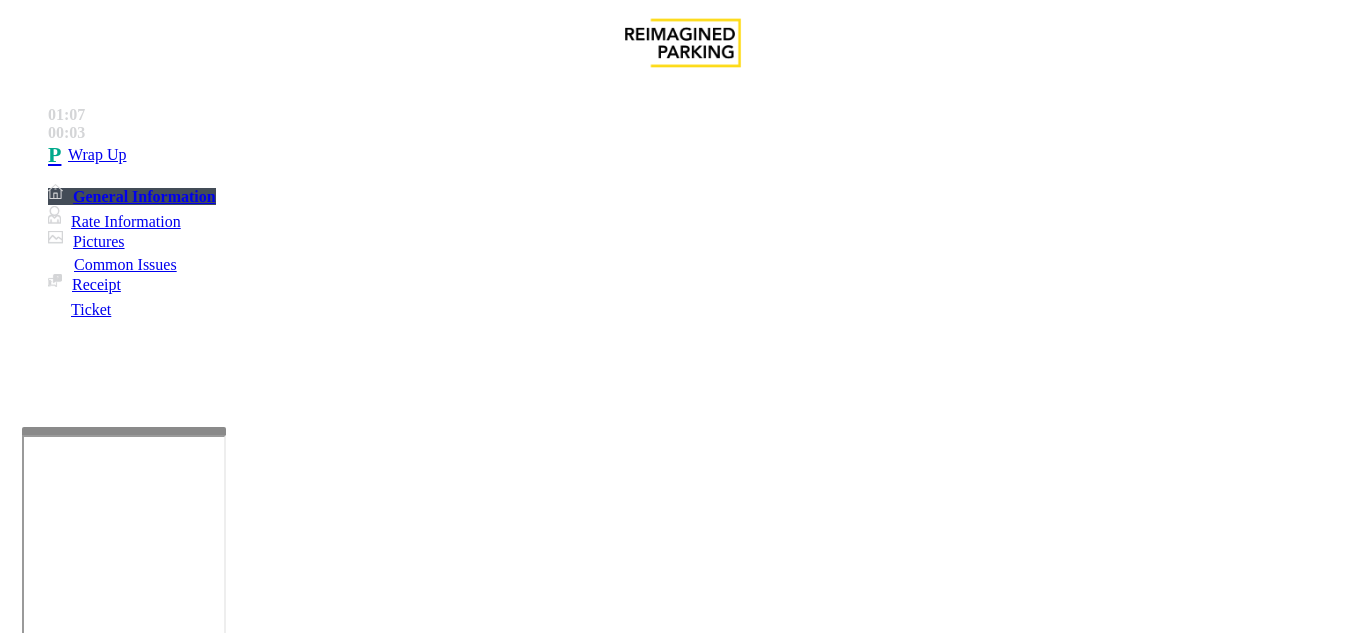paste on "**********" 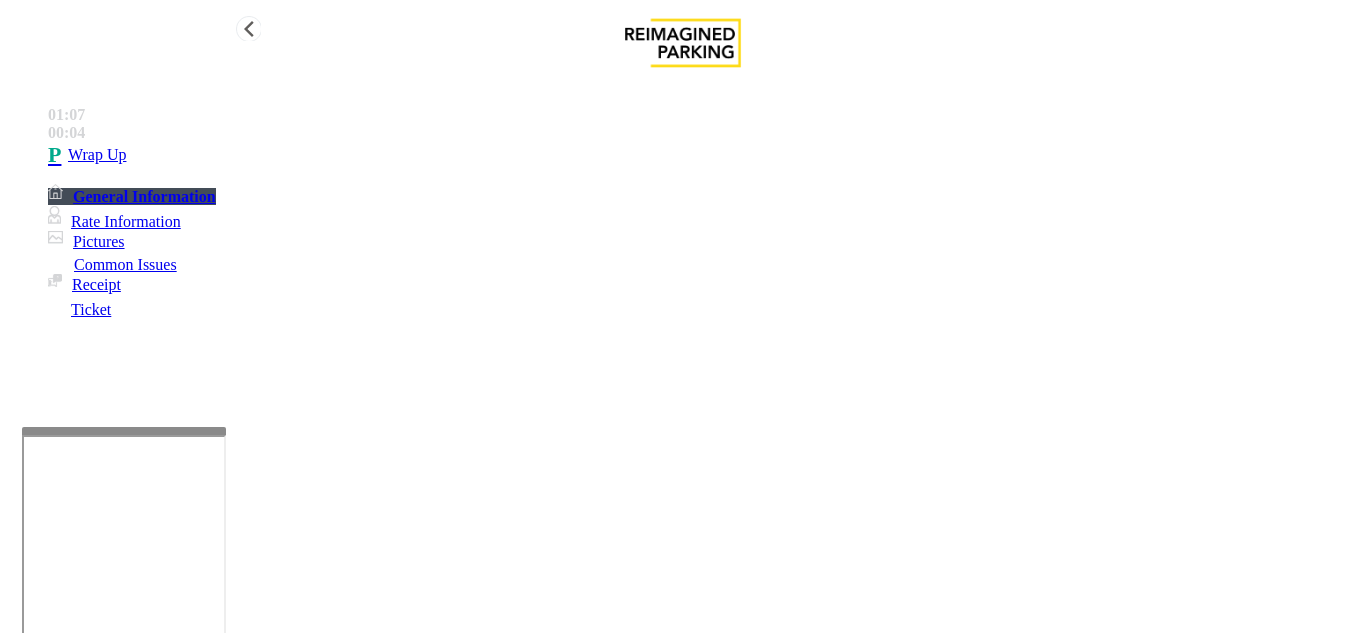 type on "**********" 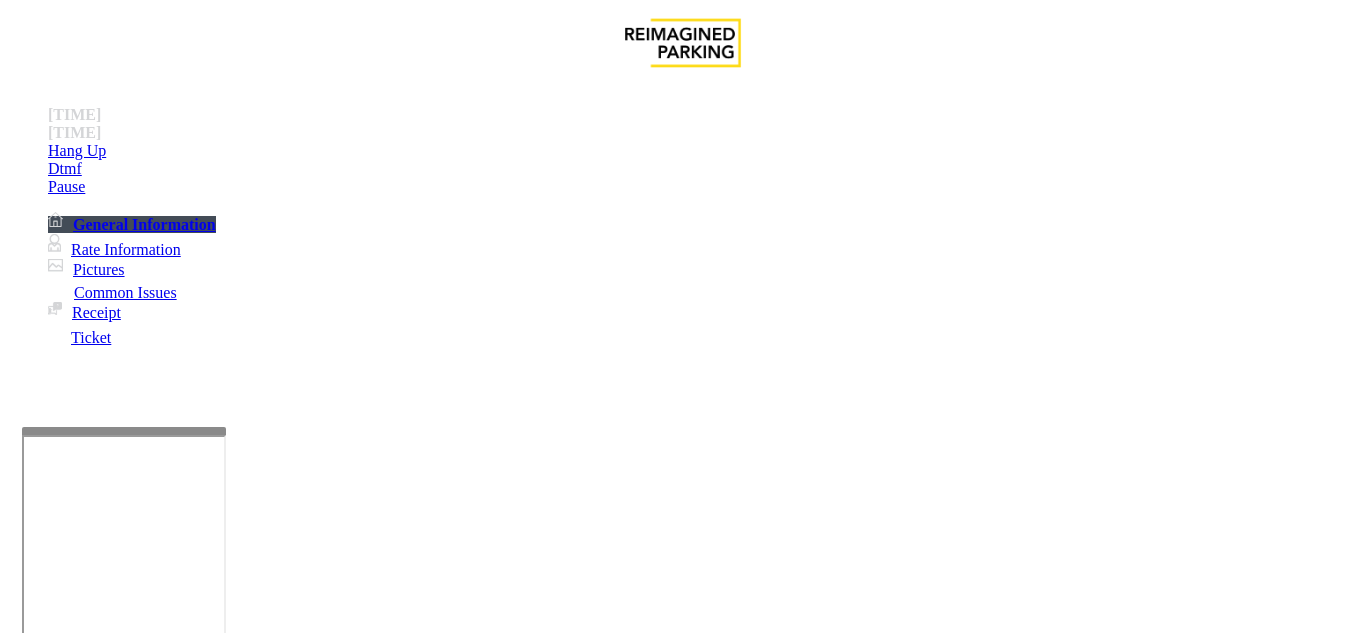 scroll, scrollTop: 500, scrollLeft: 0, axis: vertical 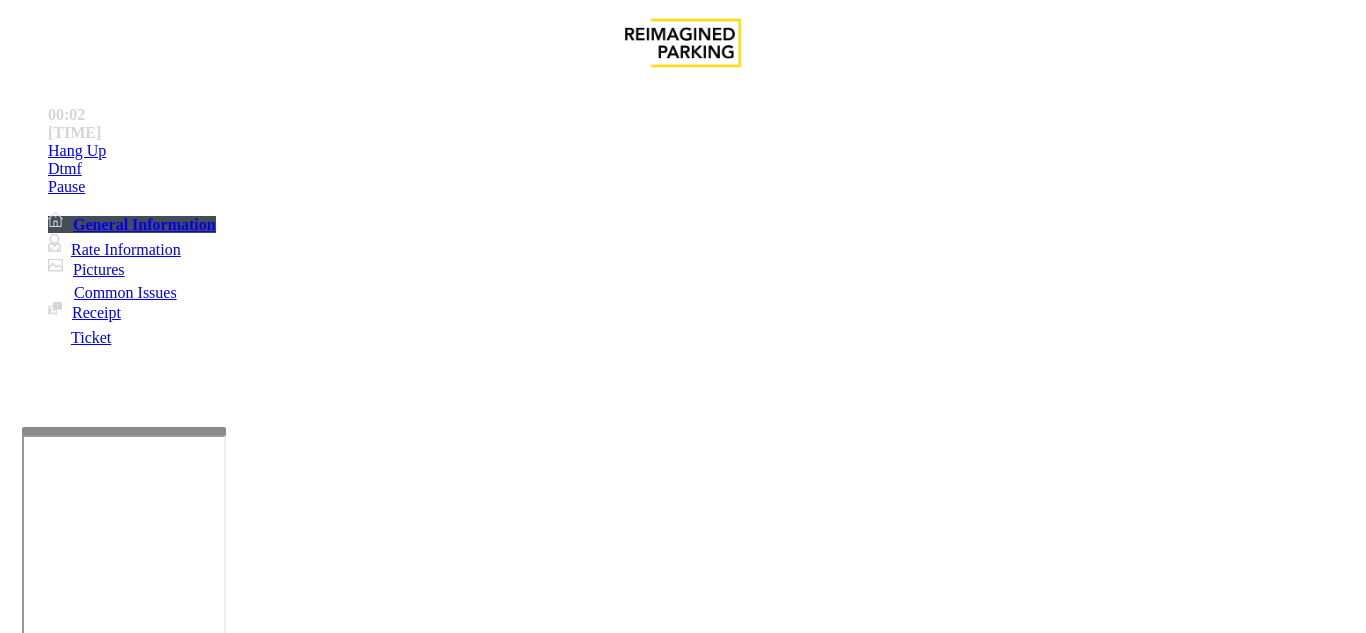 click on "Vend Gate" at bounding box center [69, 1735] 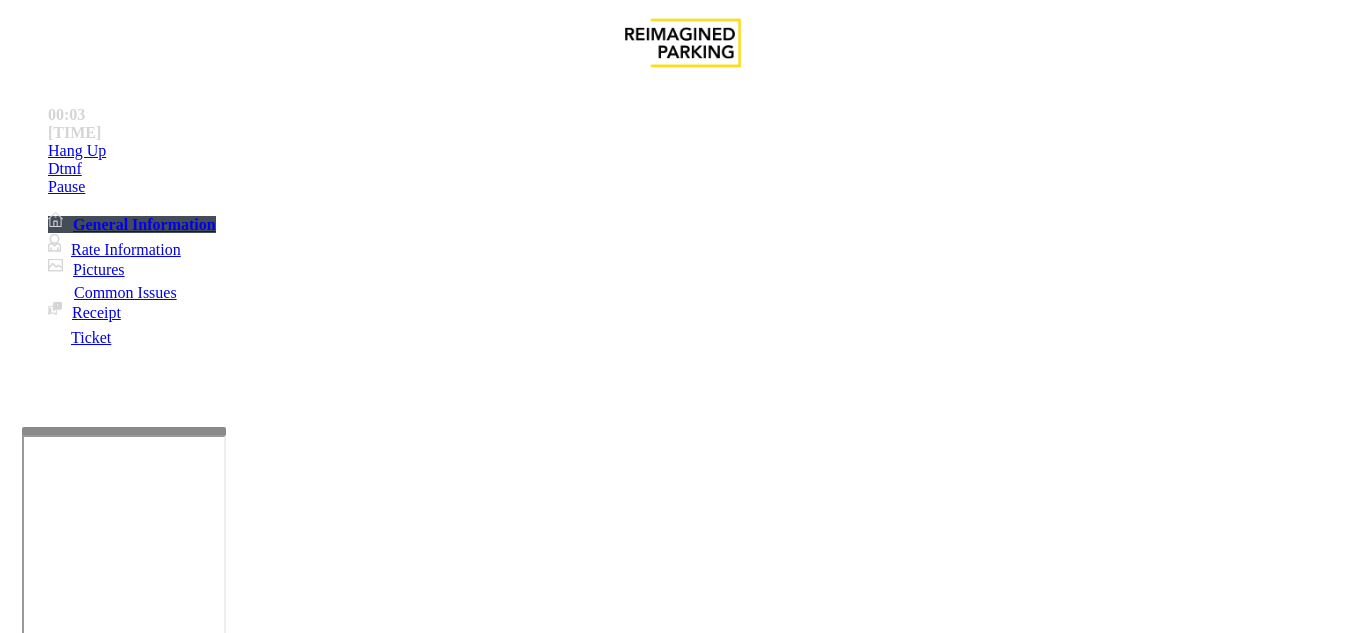 click on "Do not take any details until further notice. Simply vend the gates." at bounding box center [433, 3169] 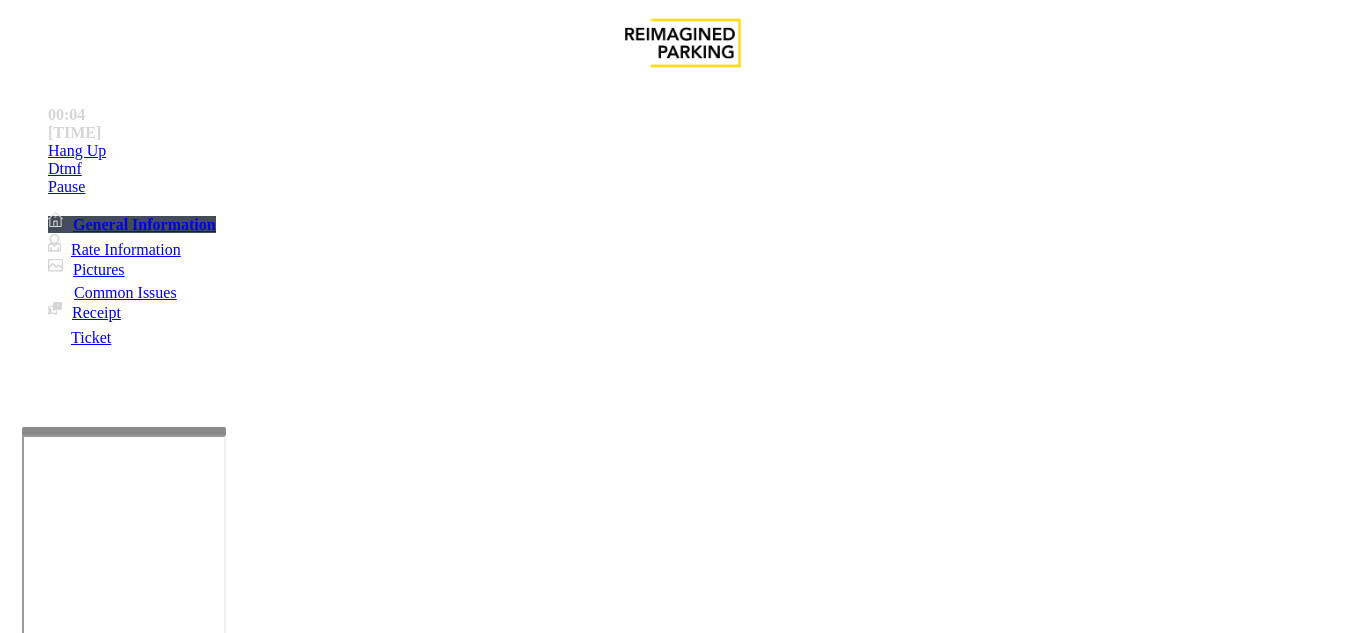click on "Do not take any details until further notice. Simply vend the gates." at bounding box center (433, 3169) 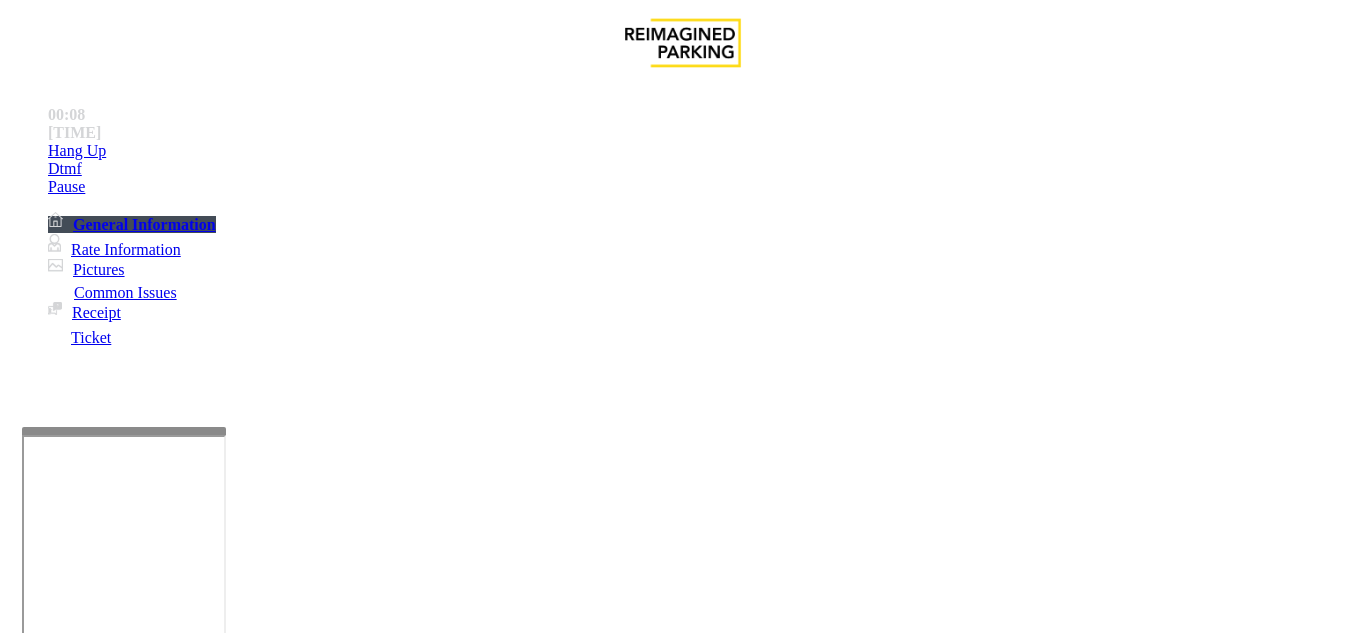 type on "**********" 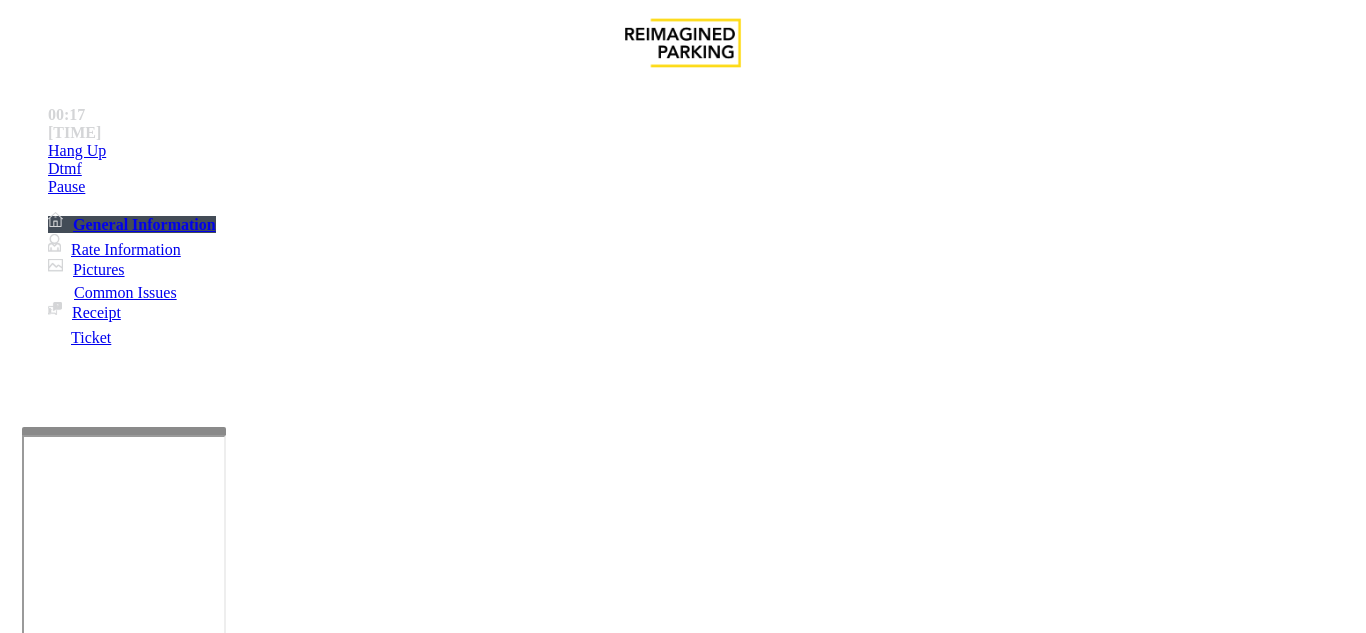 click on "Vend Gate" at bounding box center [69, 1735] 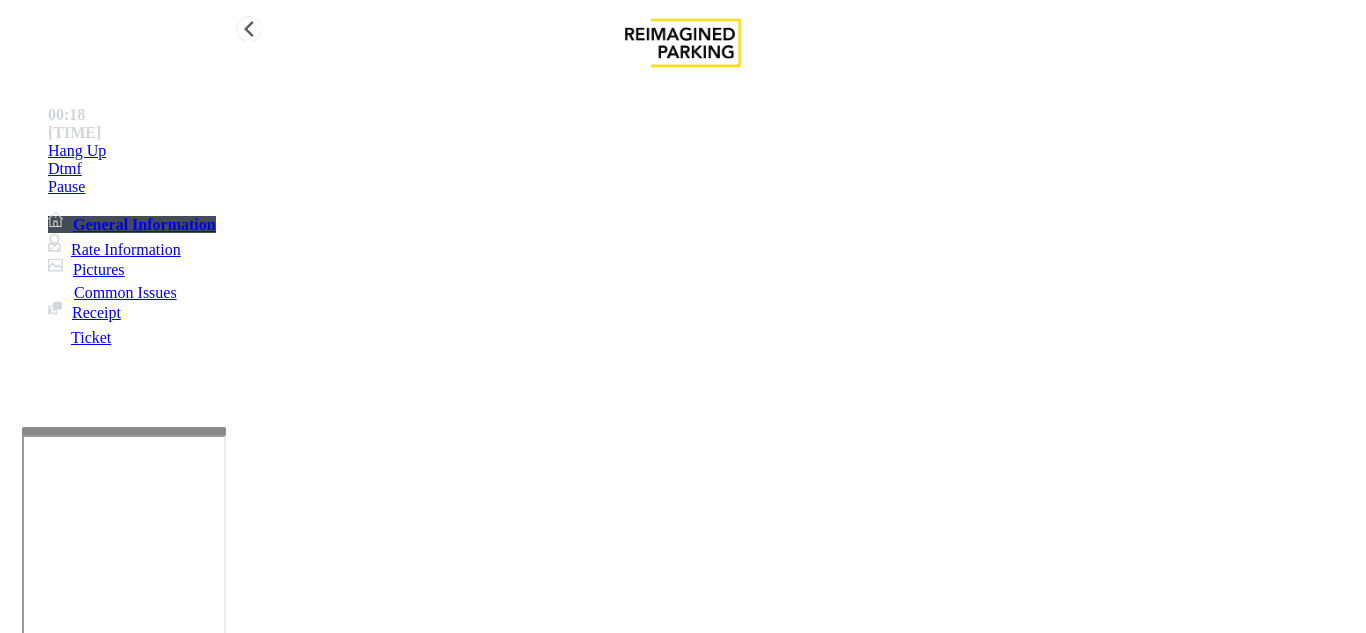 click on "Hang Up" at bounding box center (703, 151) 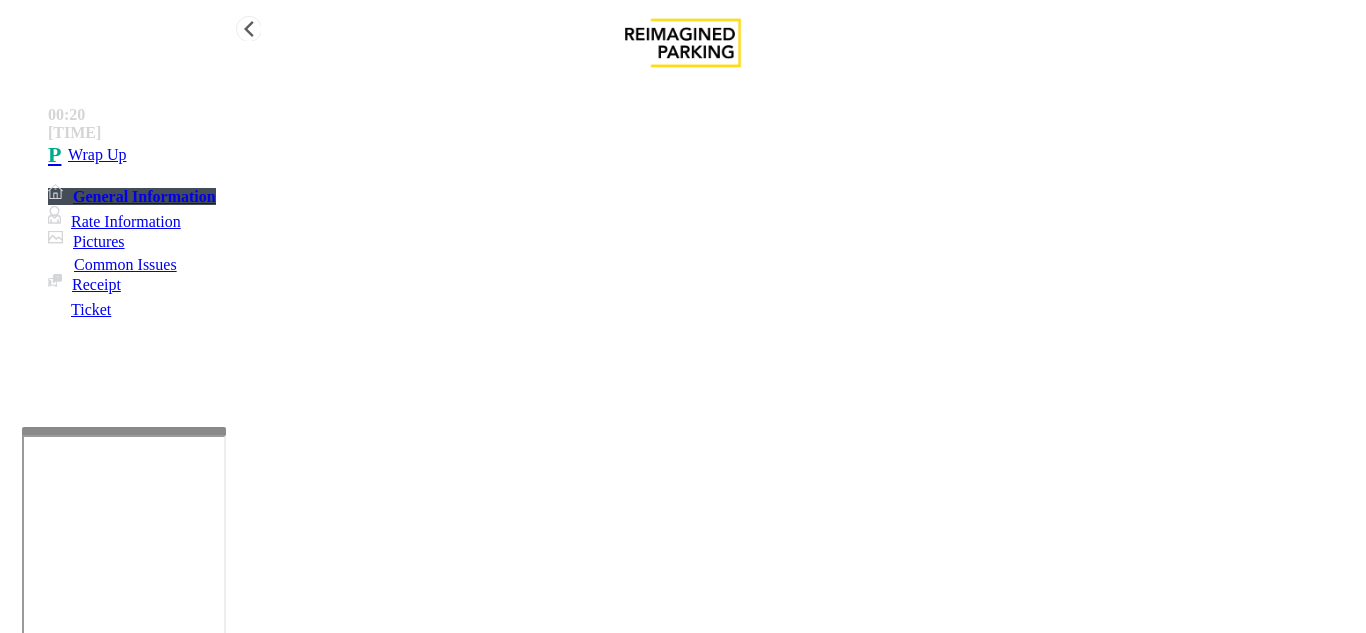 click on "•••• ••" at bounding box center [703, 155] 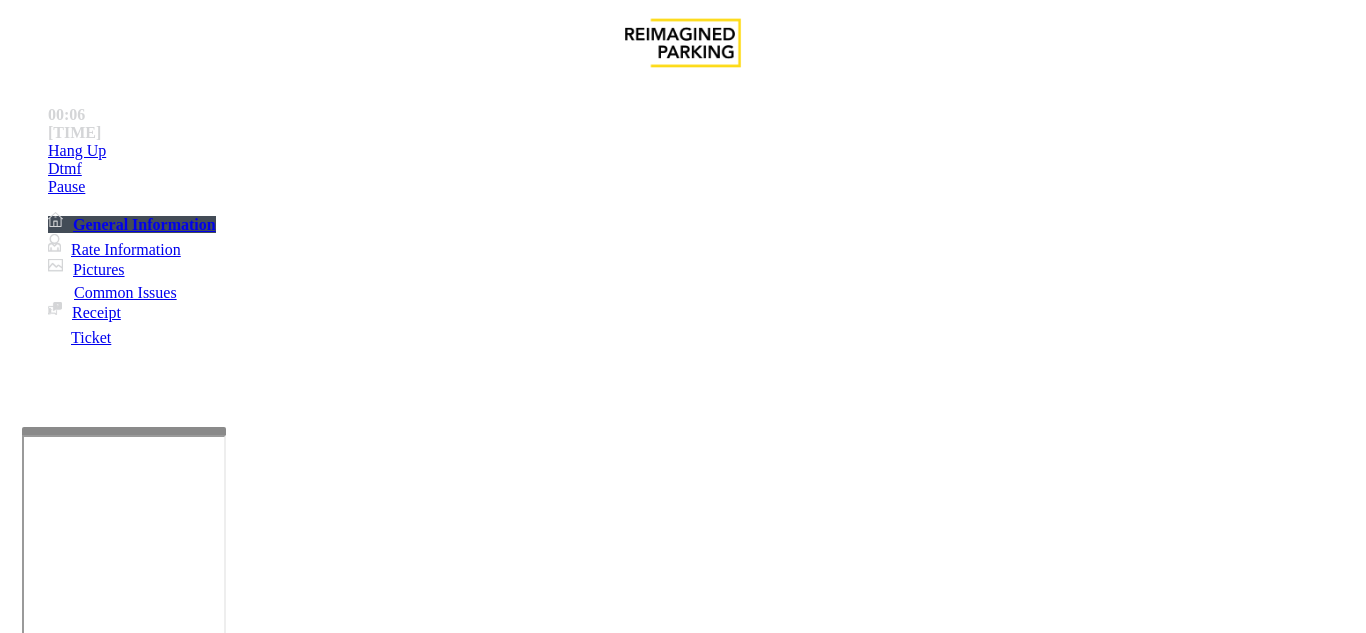click on "Intercom Issue/No Response" at bounding box center (929, 1286) 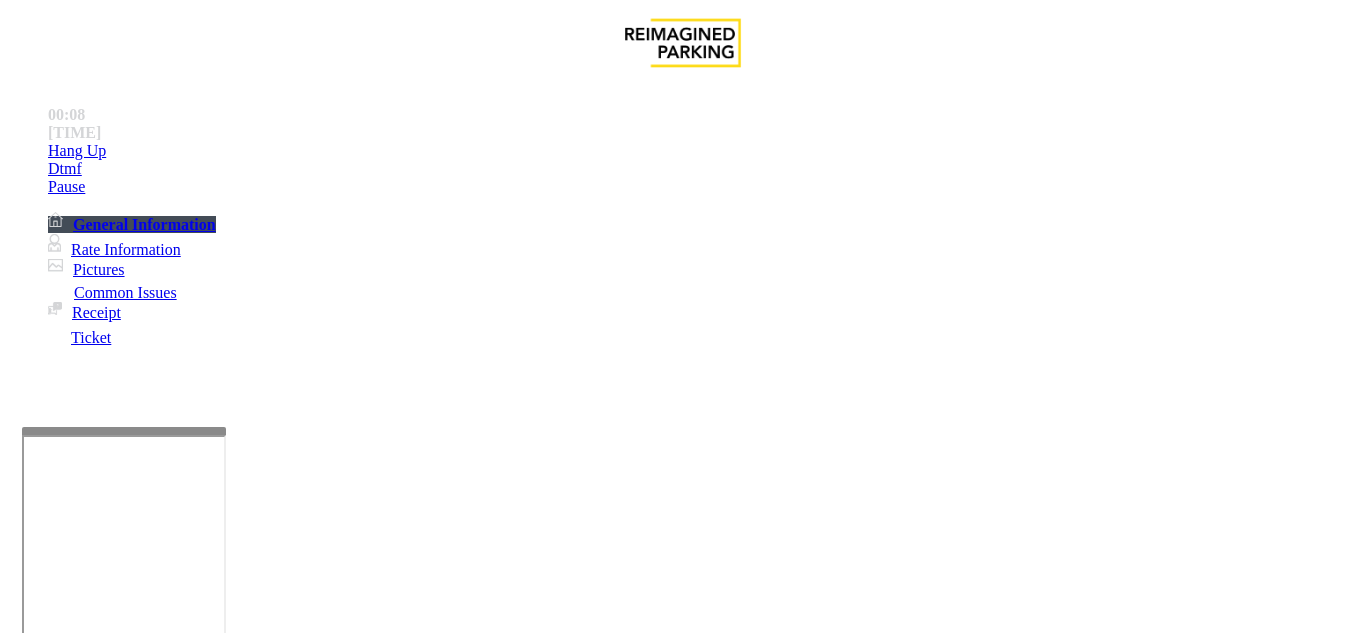 click on "No Response/Unable to hear parker" at bounding box center (682, 1271) 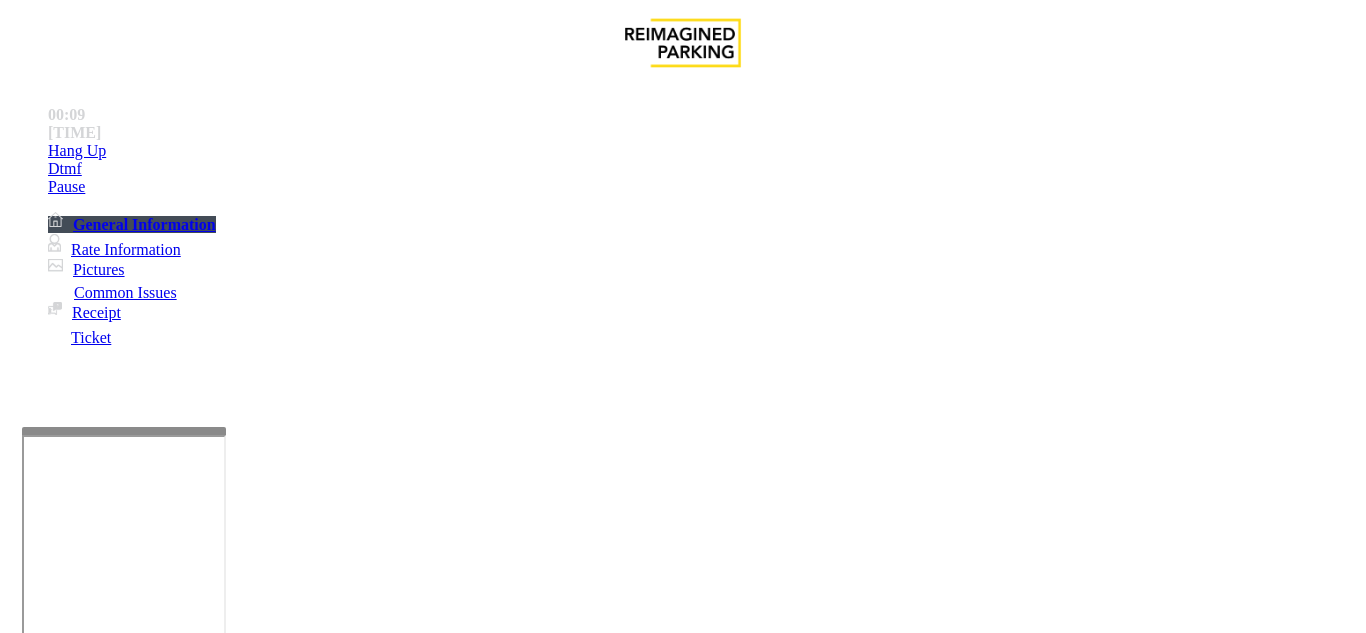 click at bounding box center [229, 1334] 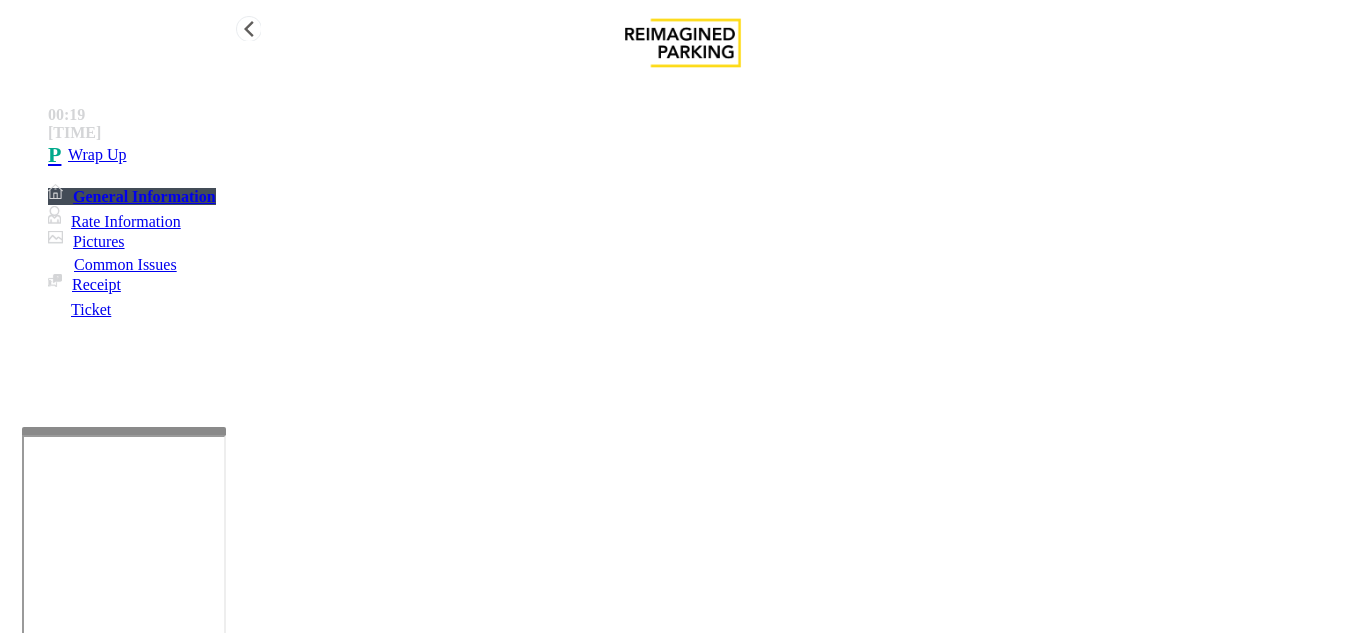 click on "•••• ••" at bounding box center [703, 155] 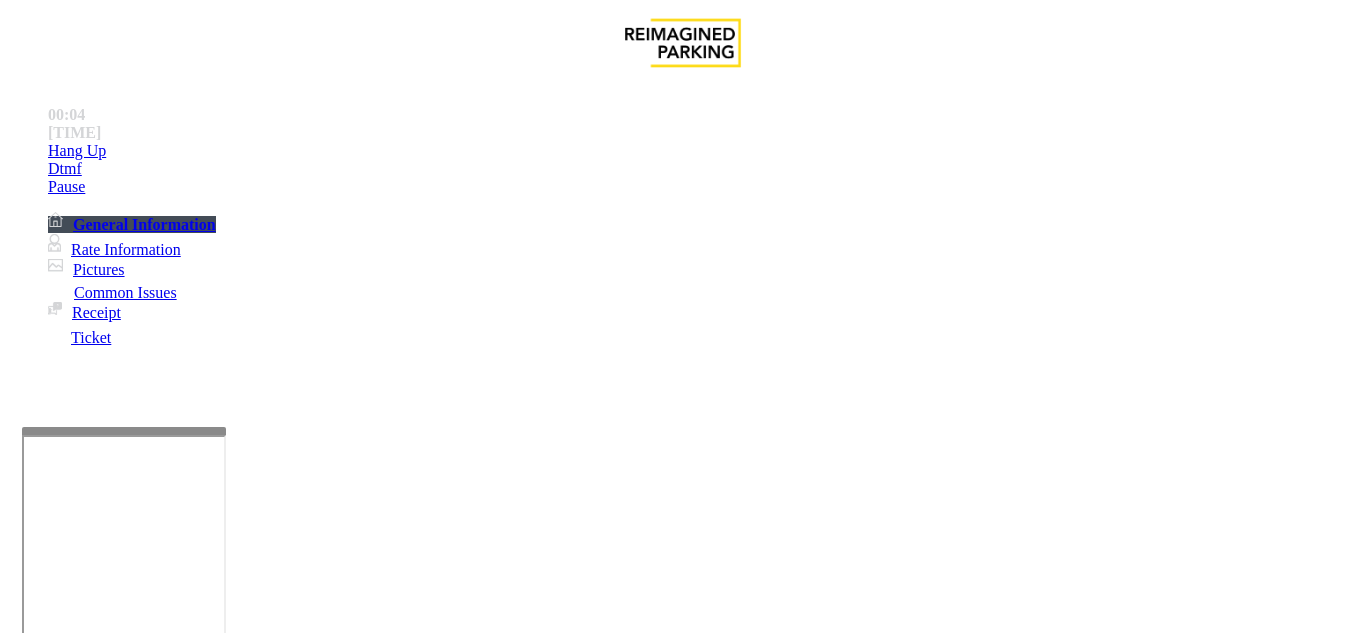 scroll, scrollTop: 1300, scrollLeft: 0, axis: vertical 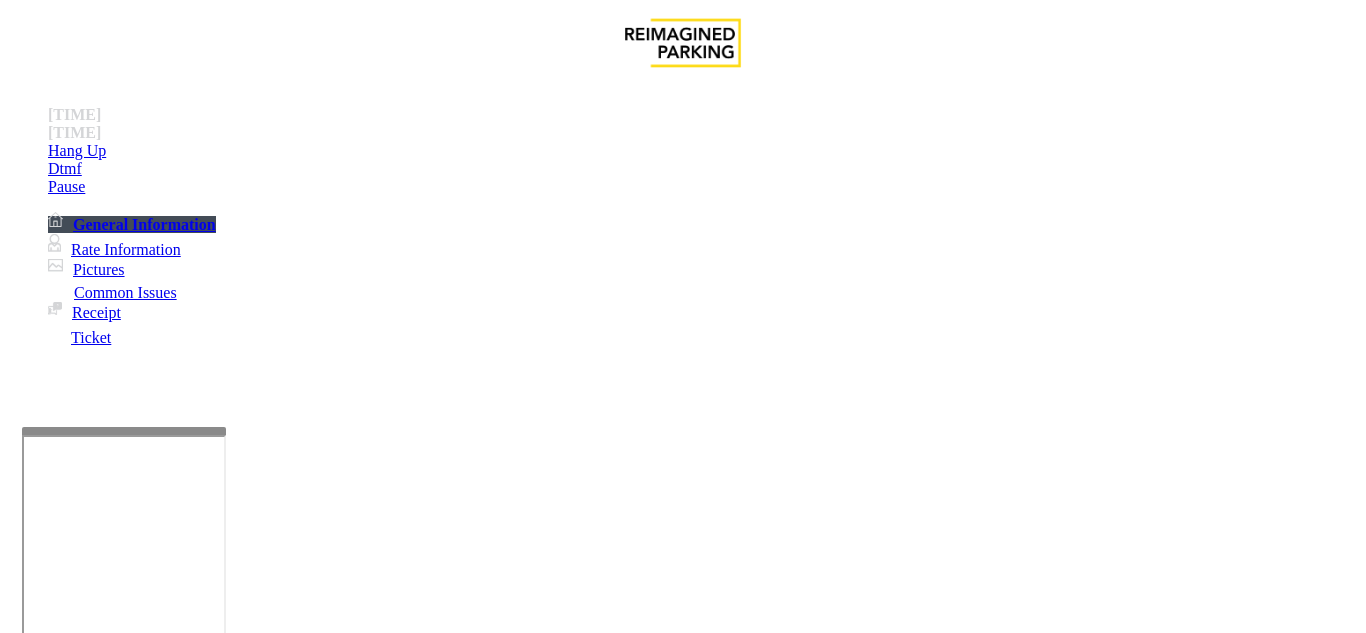 click on "Monthly Issue" at bounding box center (268, 1286) 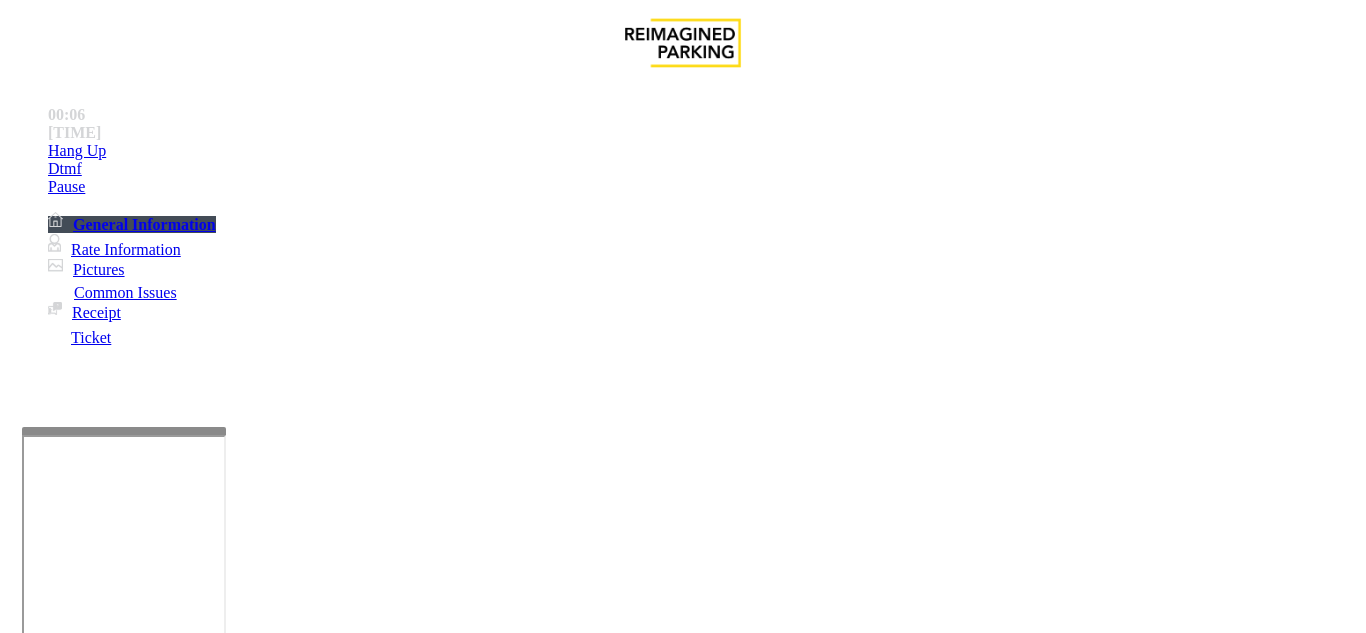 click on "Disabled Card" at bounding box center (78, 1286) 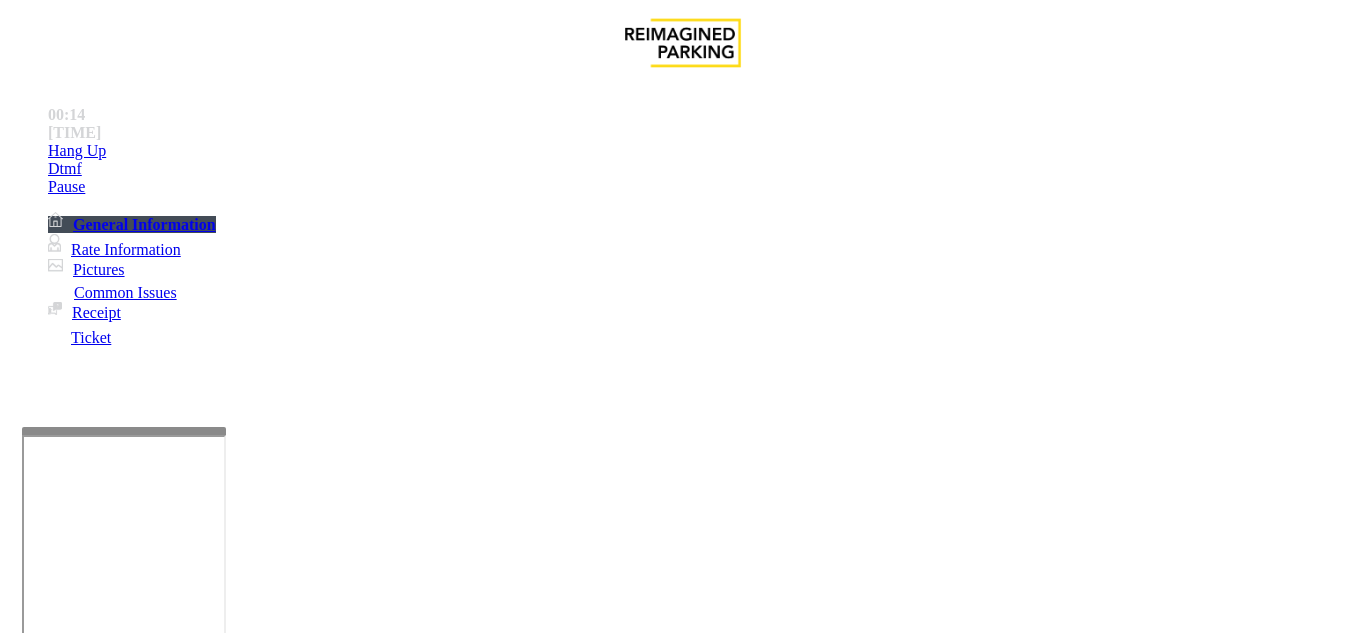 scroll, scrollTop: 1600, scrollLeft: 0, axis: vertical 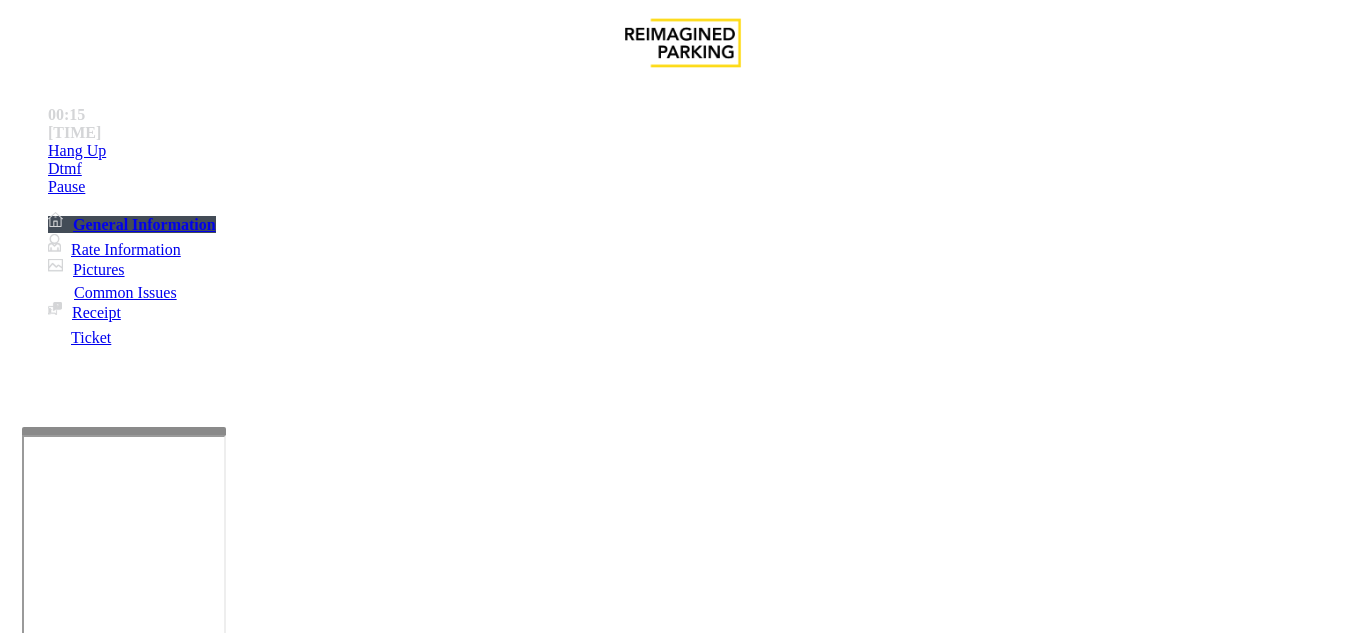 click on "LAN21043100 - SUNTRUST PLAZA" at bounding box center [93, 3911] 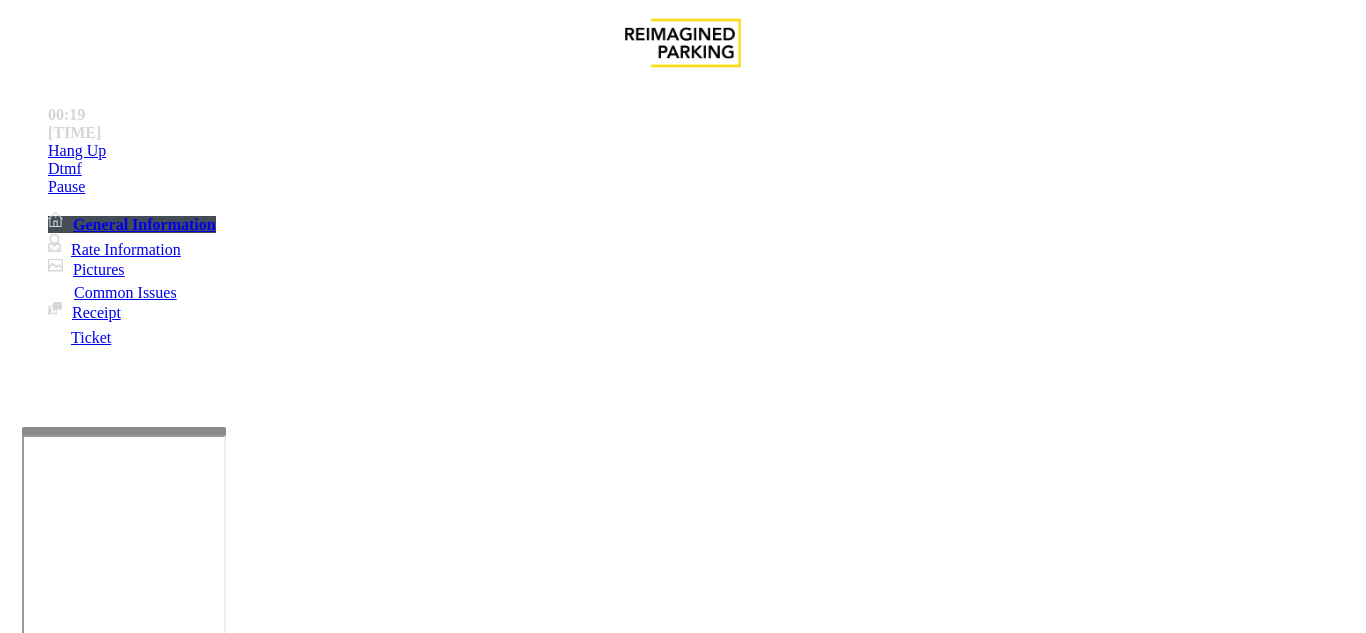 drag, startPoint x: 439, startPoint y: 235, endPoint x: 559, endPoint y: 233, distance: 120.01666 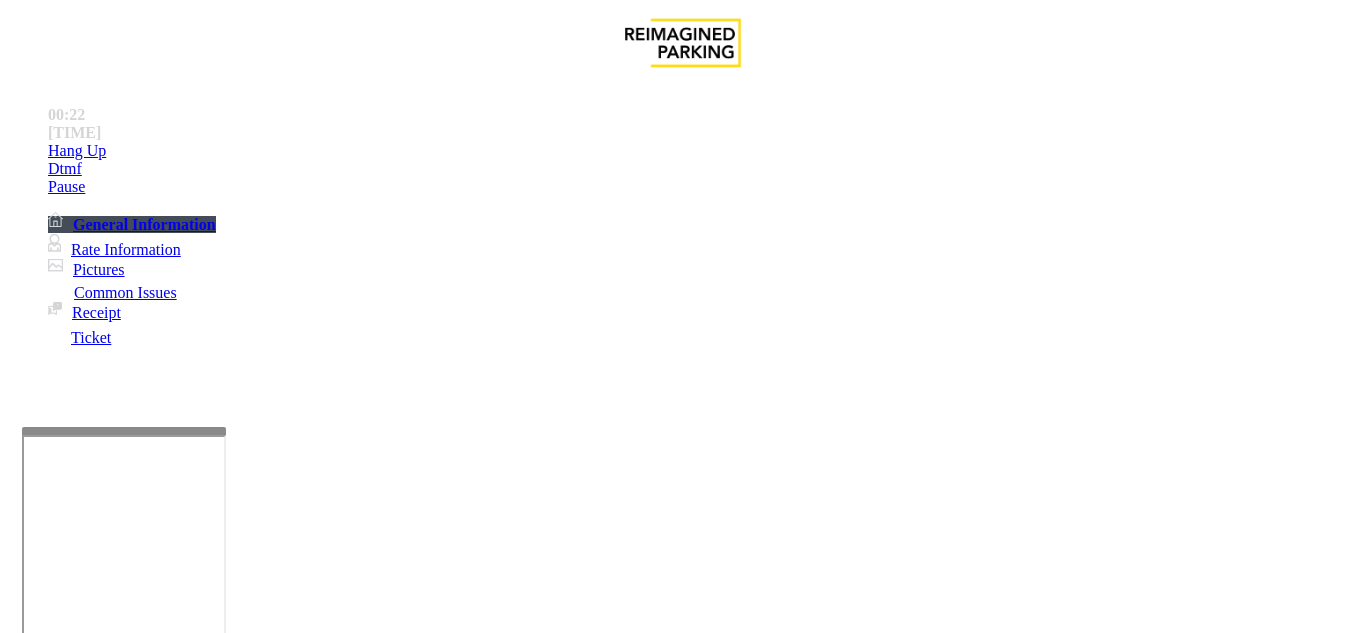 click at bounding box center [96, 1308] 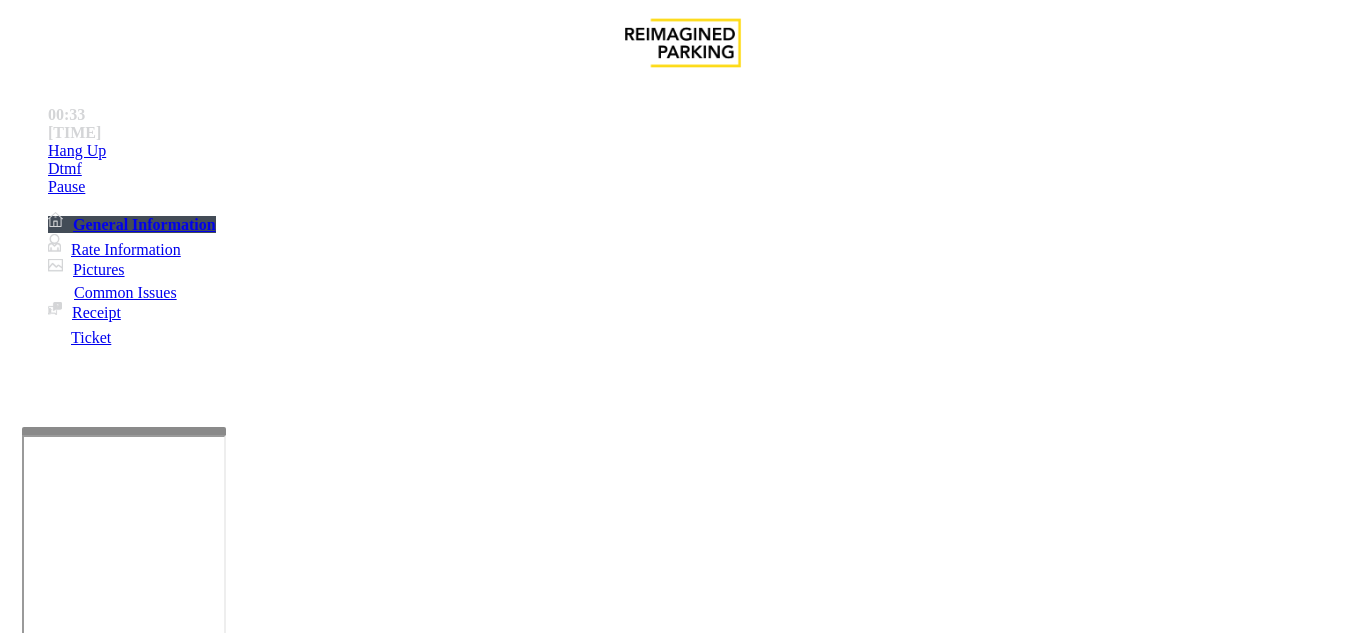 type on "********" 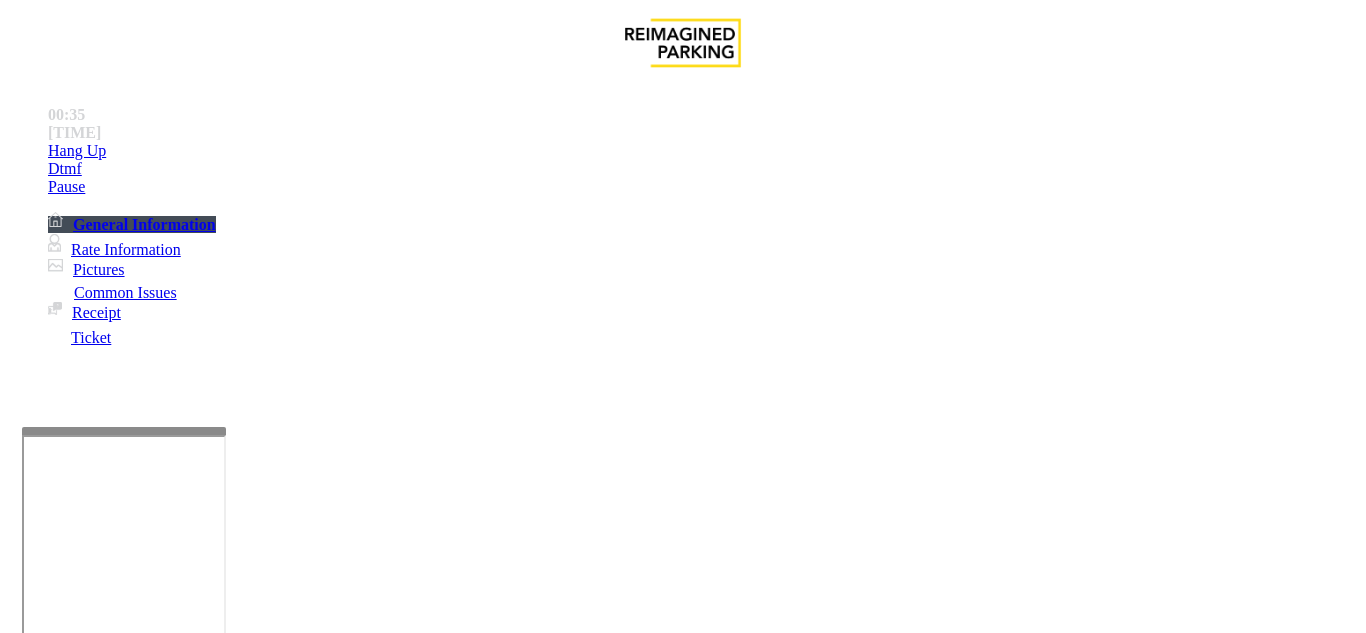 click at bounding box center (221, 1488) 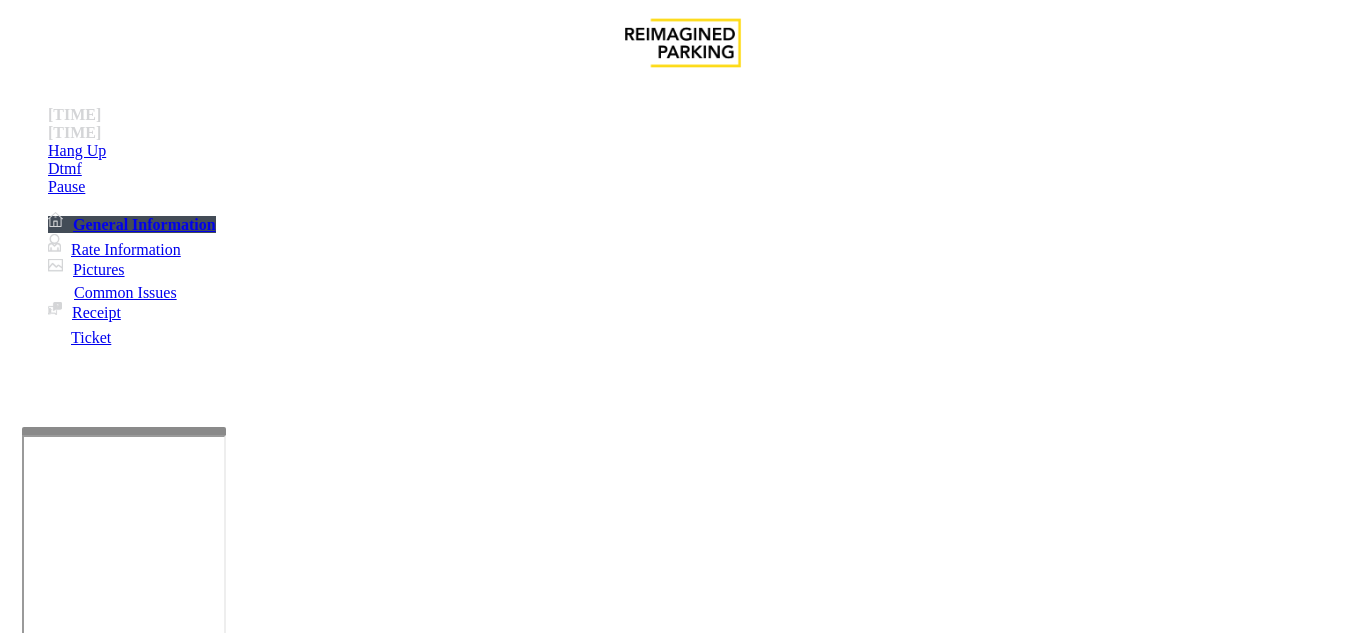 paste on "**********" 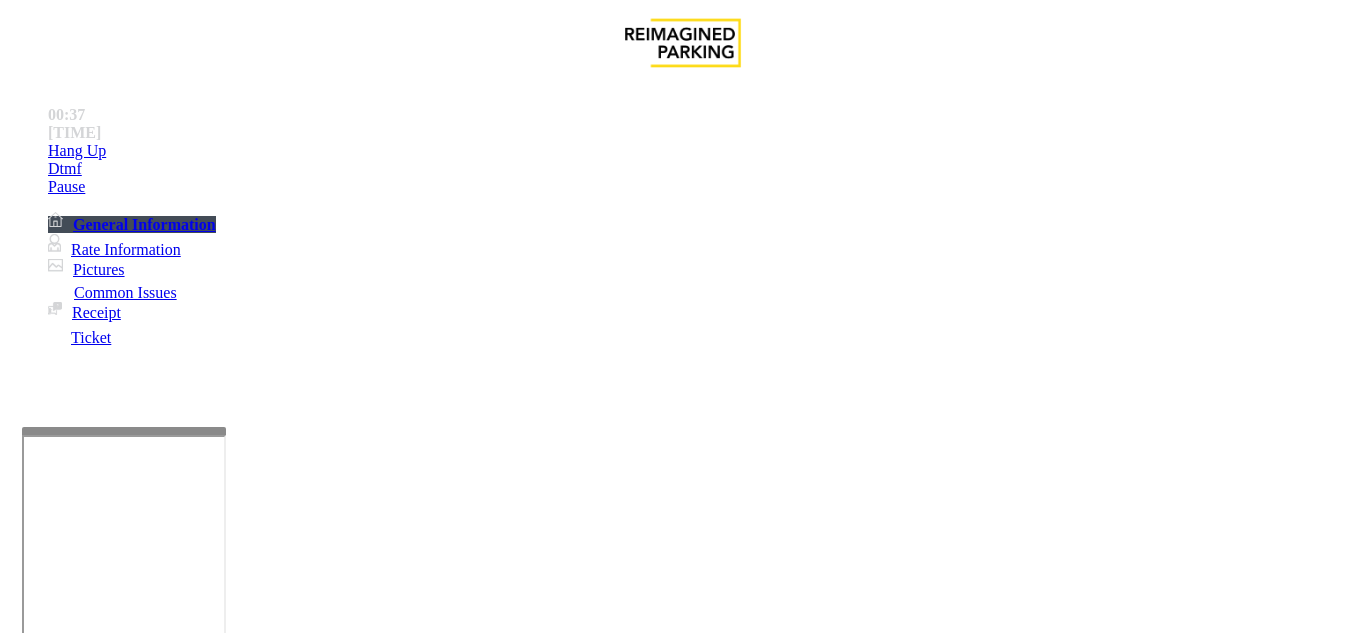 drag, startPoint x: 263, startPoint y: 196, endPoint x: 417, endPoint y: 204, distance: 154.20766 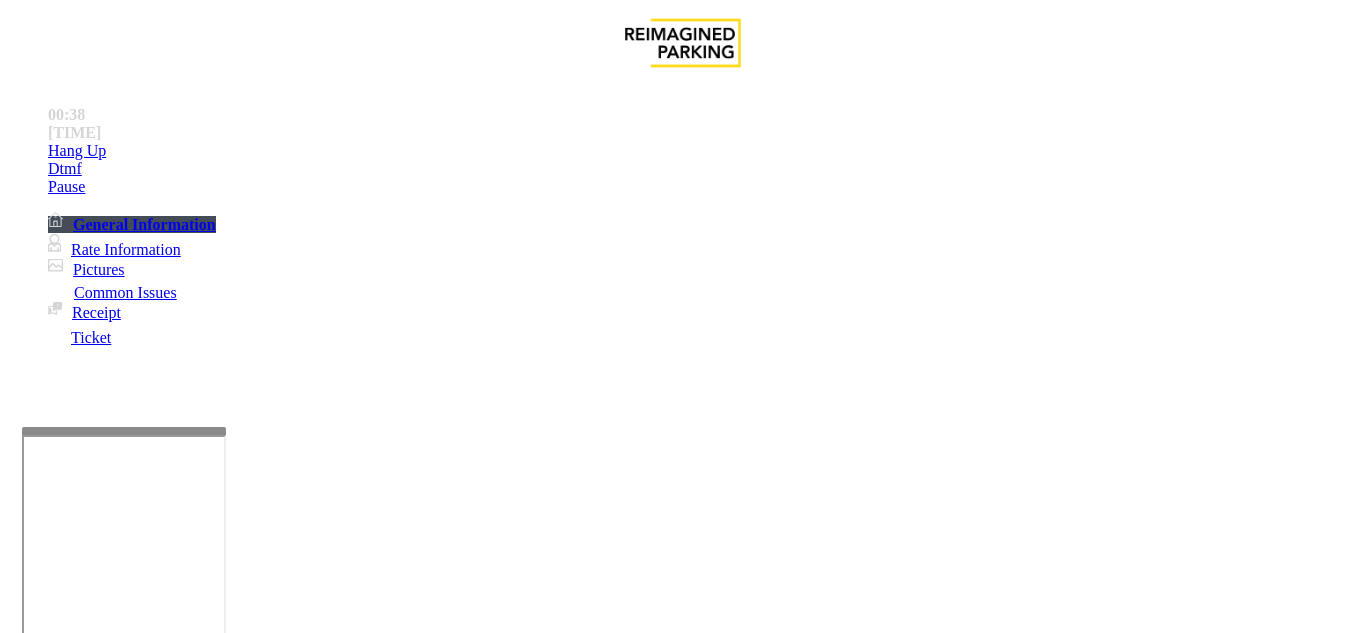 click at bounding box center (221, 1488) 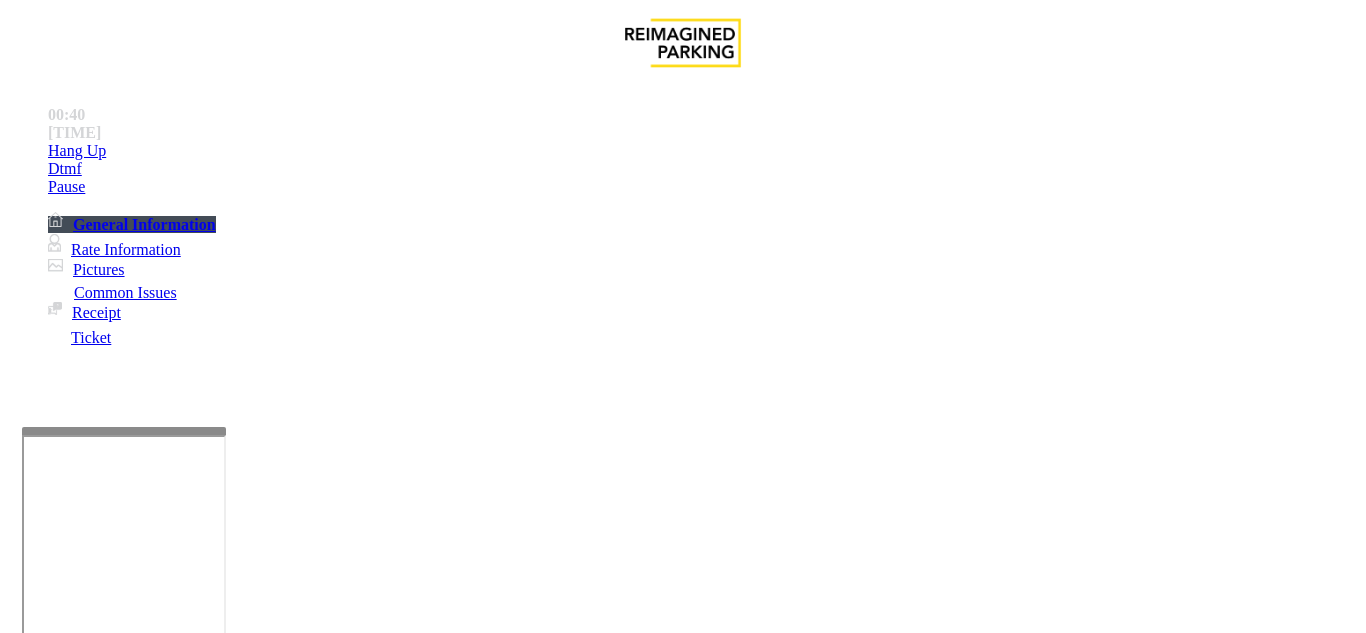 type on "**********" 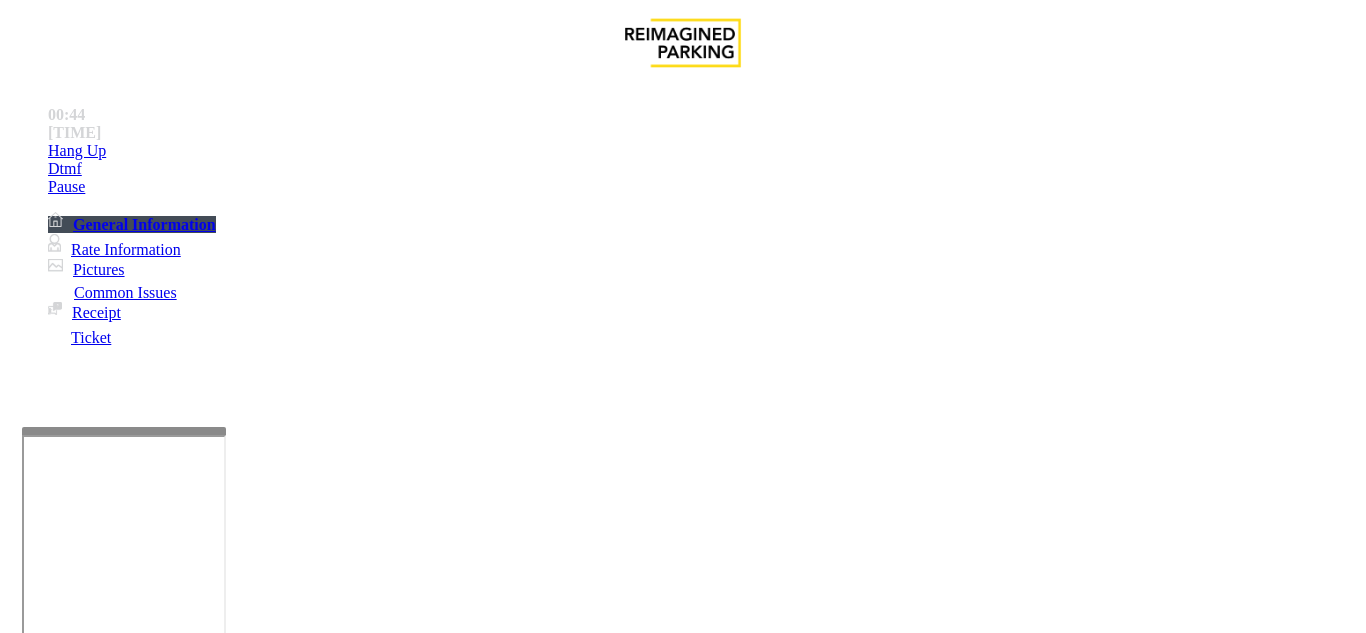 type on "******" 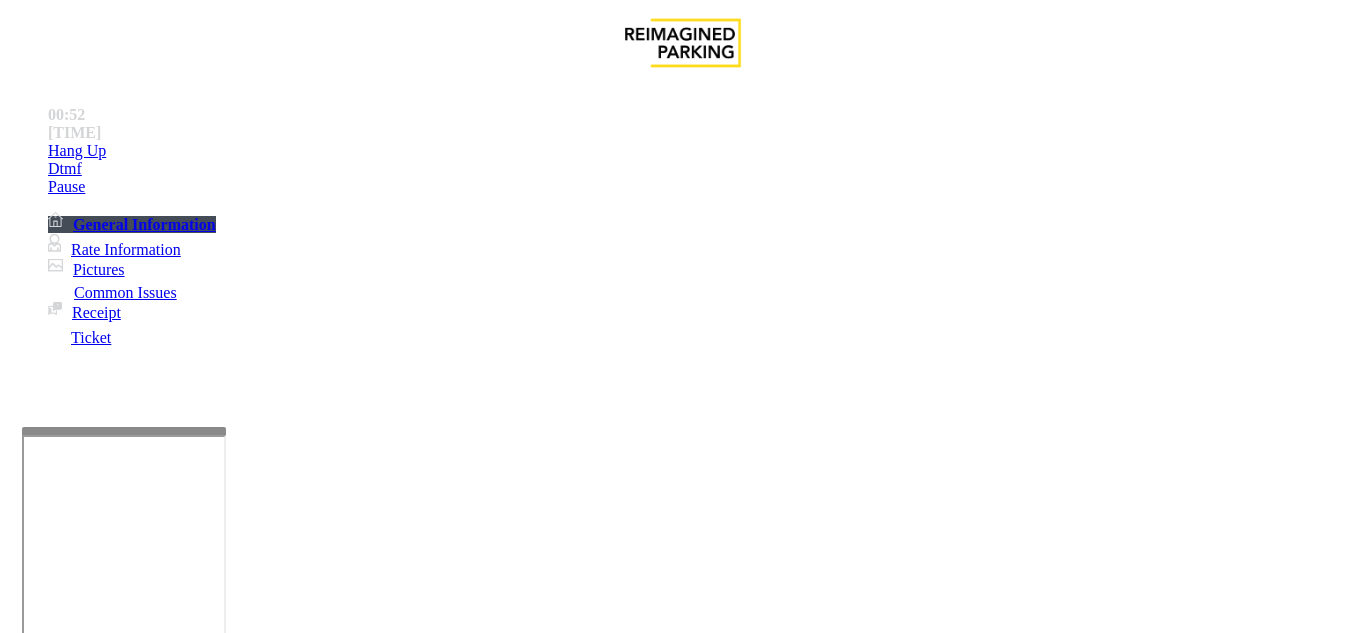 scroll, scrollTop: 800, scrollLeft: 0, axis: vertical 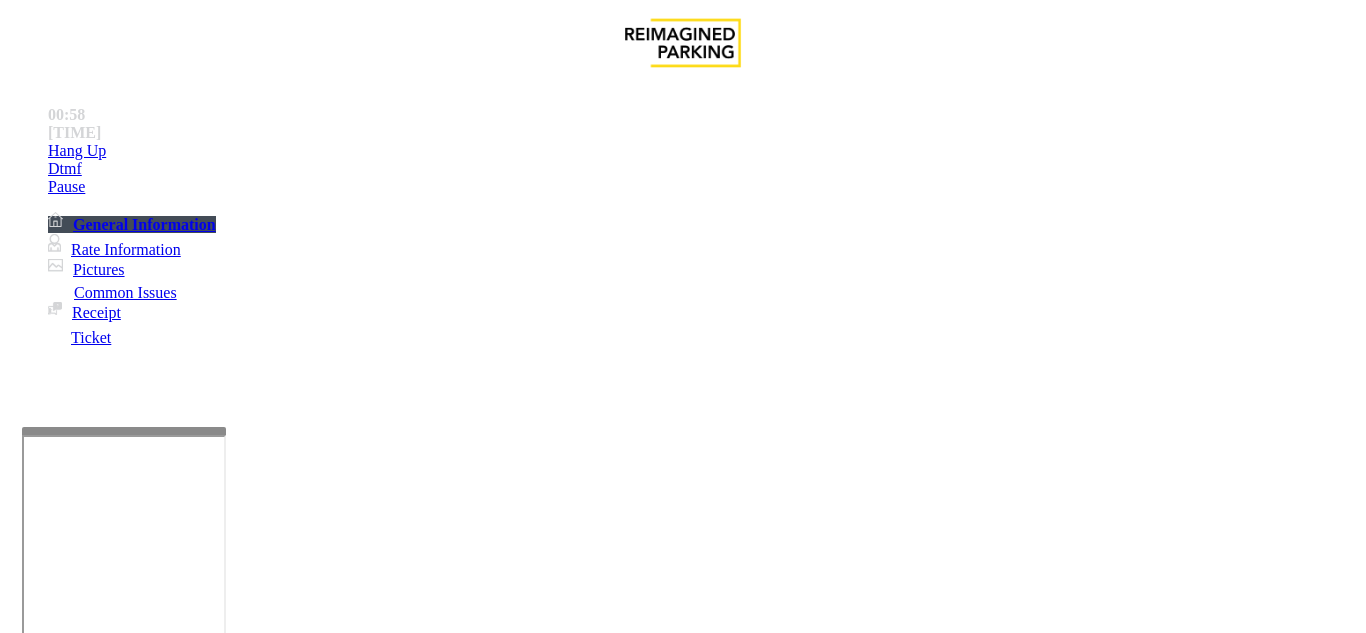 click at bounding box center (221, 1488) 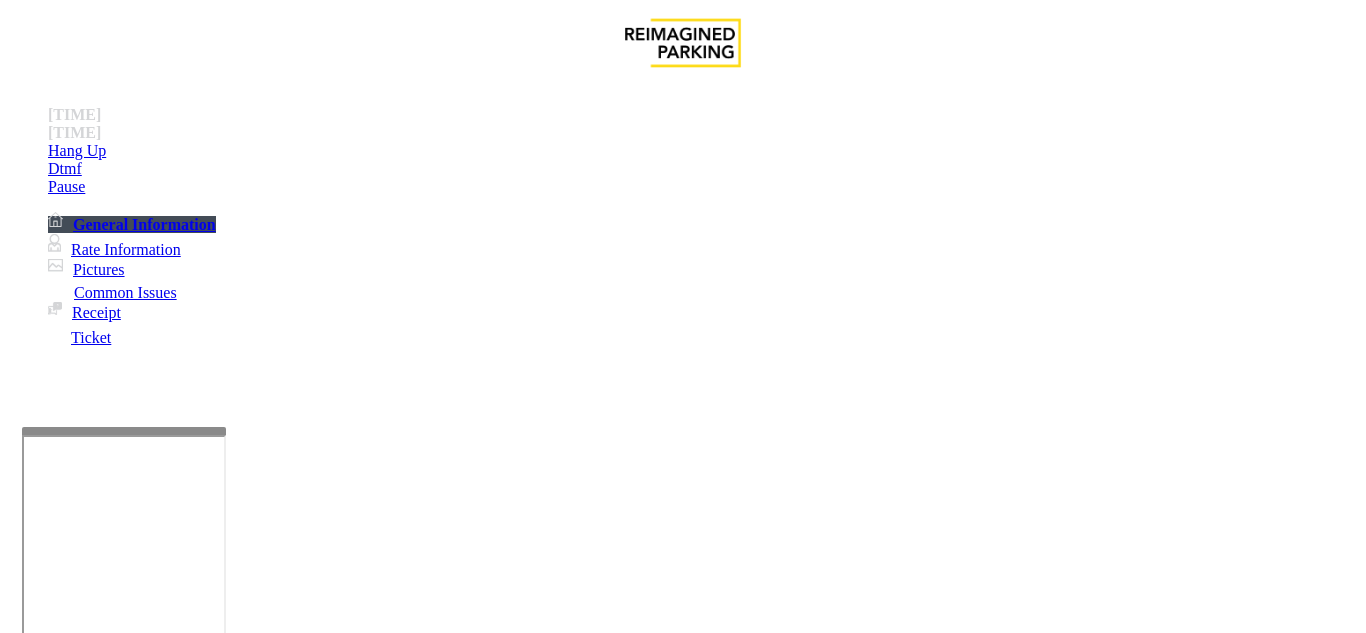scroll, scrollTop: 1700, scrollLeft: 0, axis: vertical 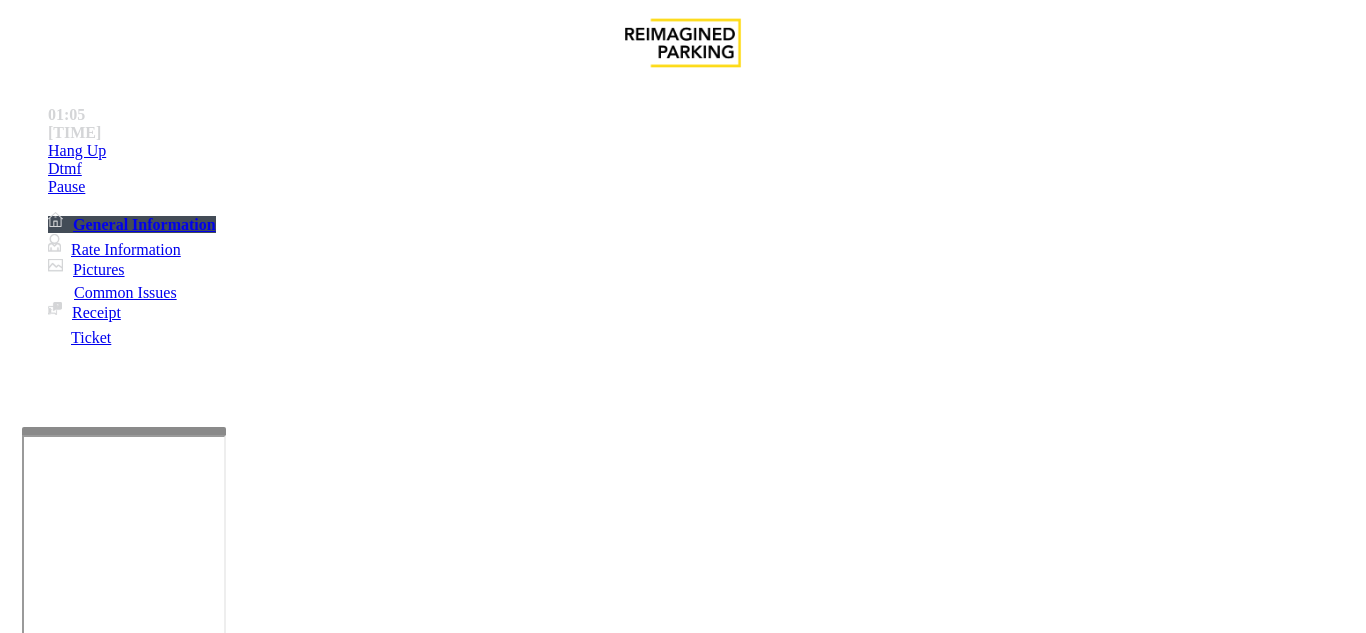 click on "LAN21043100 - SUNTRUST PLAZA" at bounding box center [93, 3911] 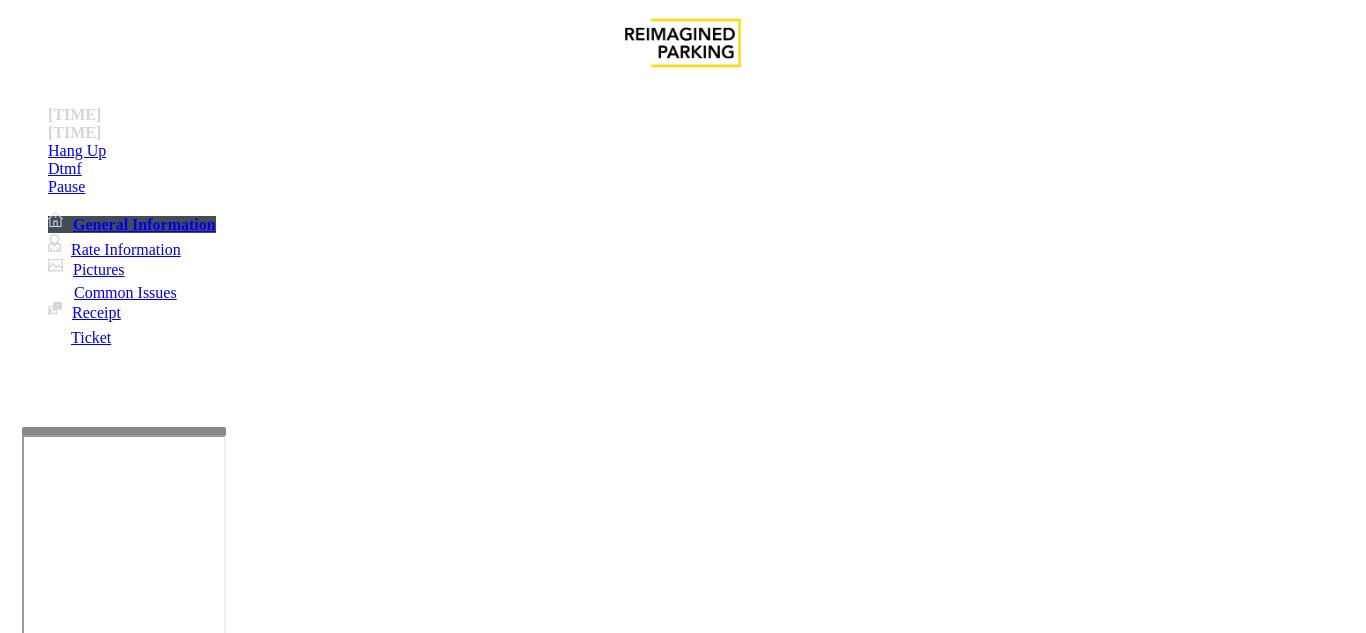 click at bounding box center [221, 1488] 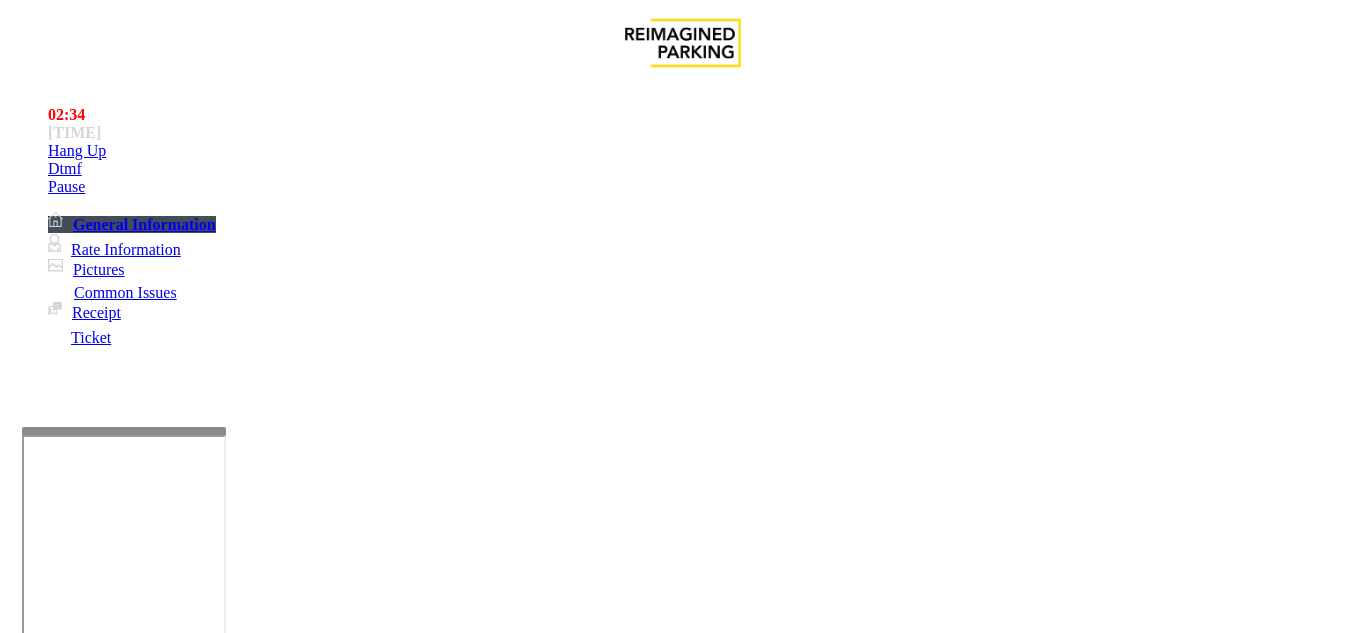 click on "Vend Gate" at bounding box center [69, 1581] 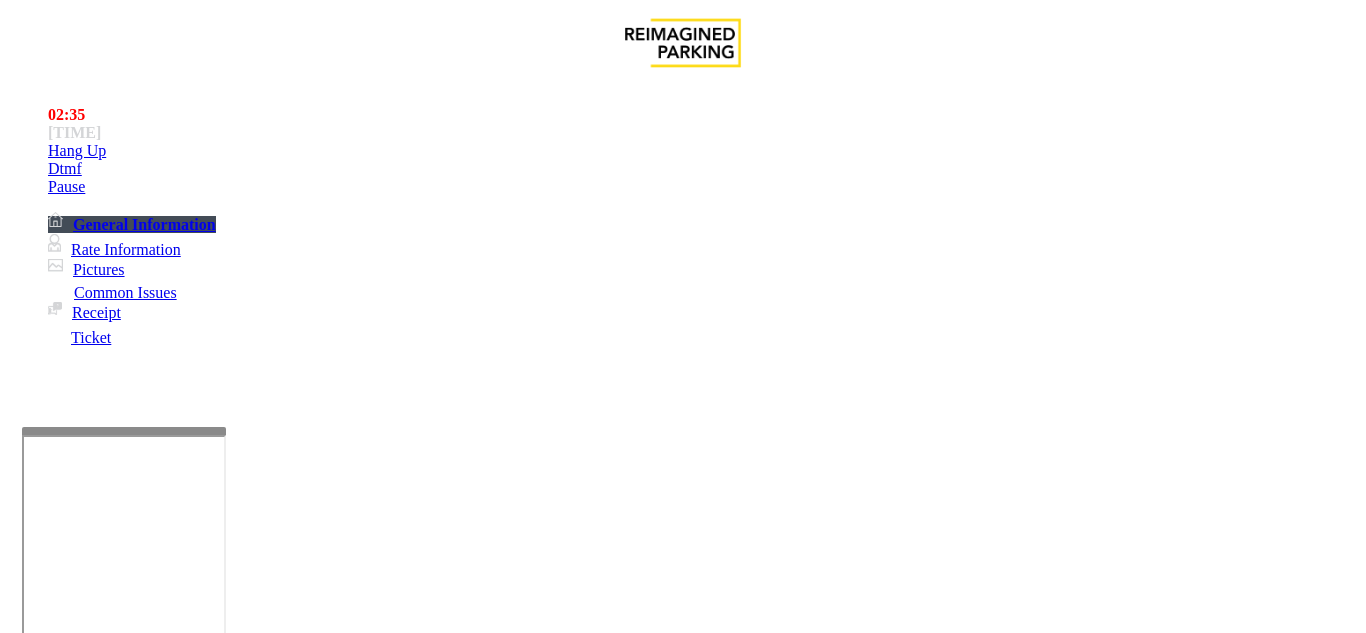 click at bounding box center [221, 1488] 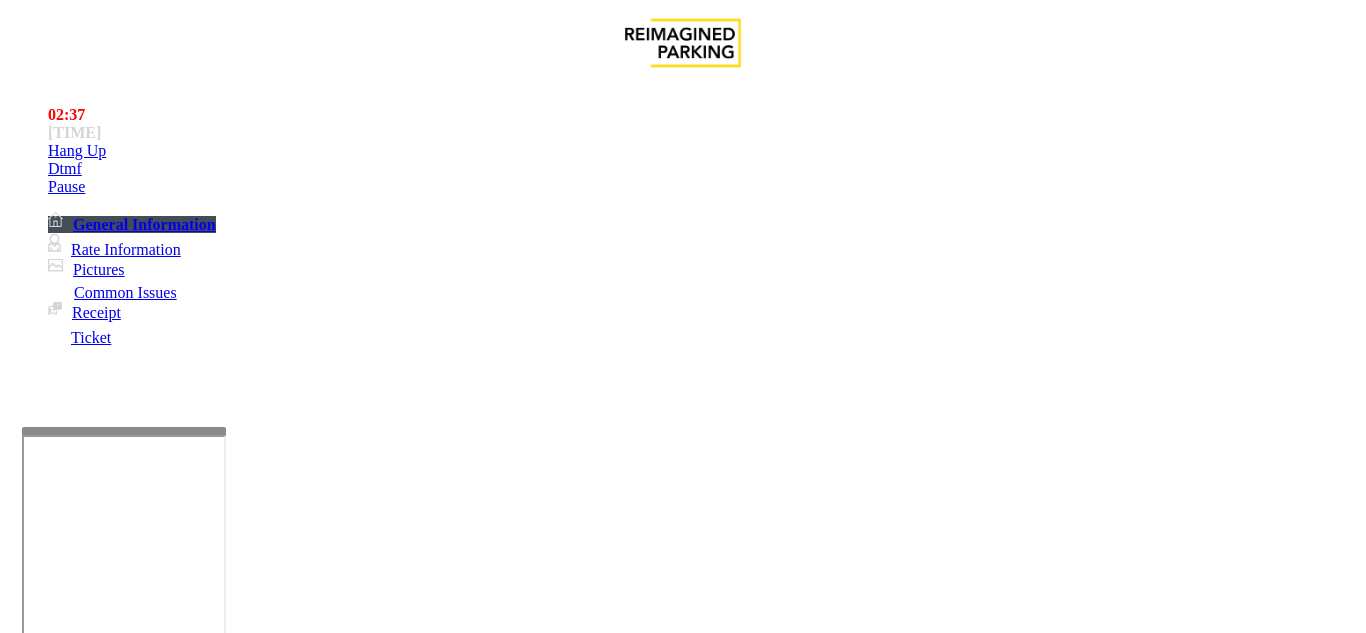 drag, startPoint x: 863, startPoint y: 529, endPoint x: 815, endPoint y: 543, distance: 50 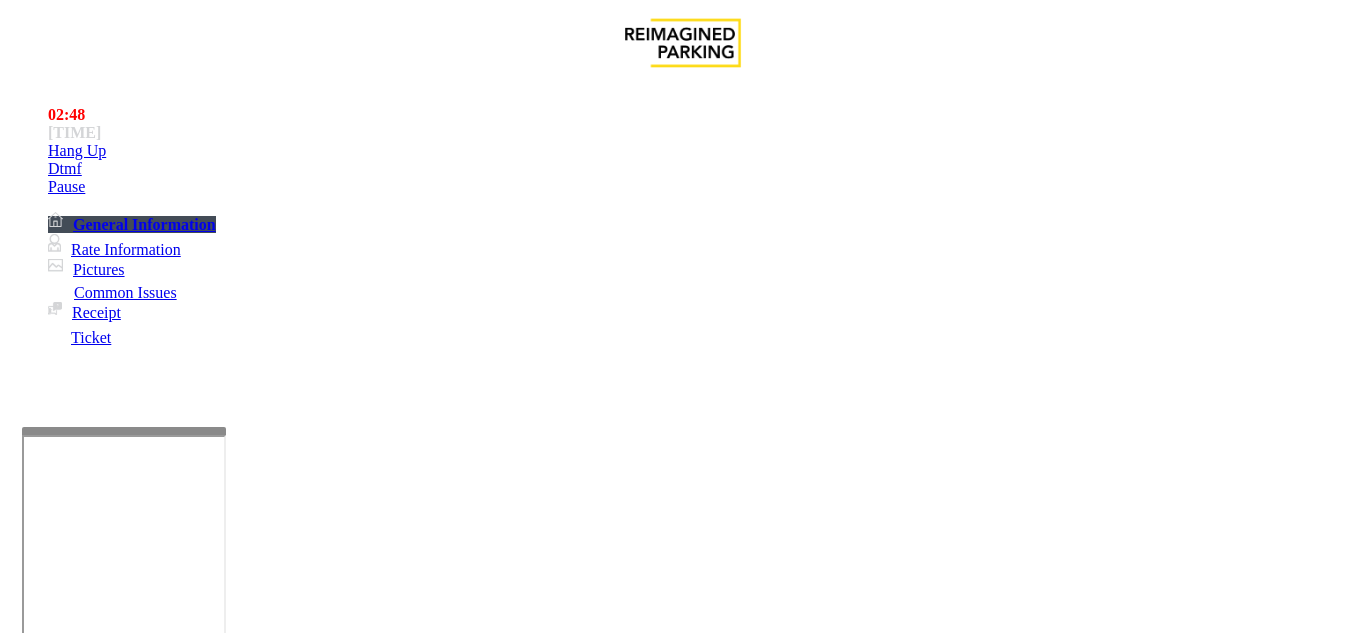 scroll, scrollTop: 400, scrollLeft: 0, axis: vertical 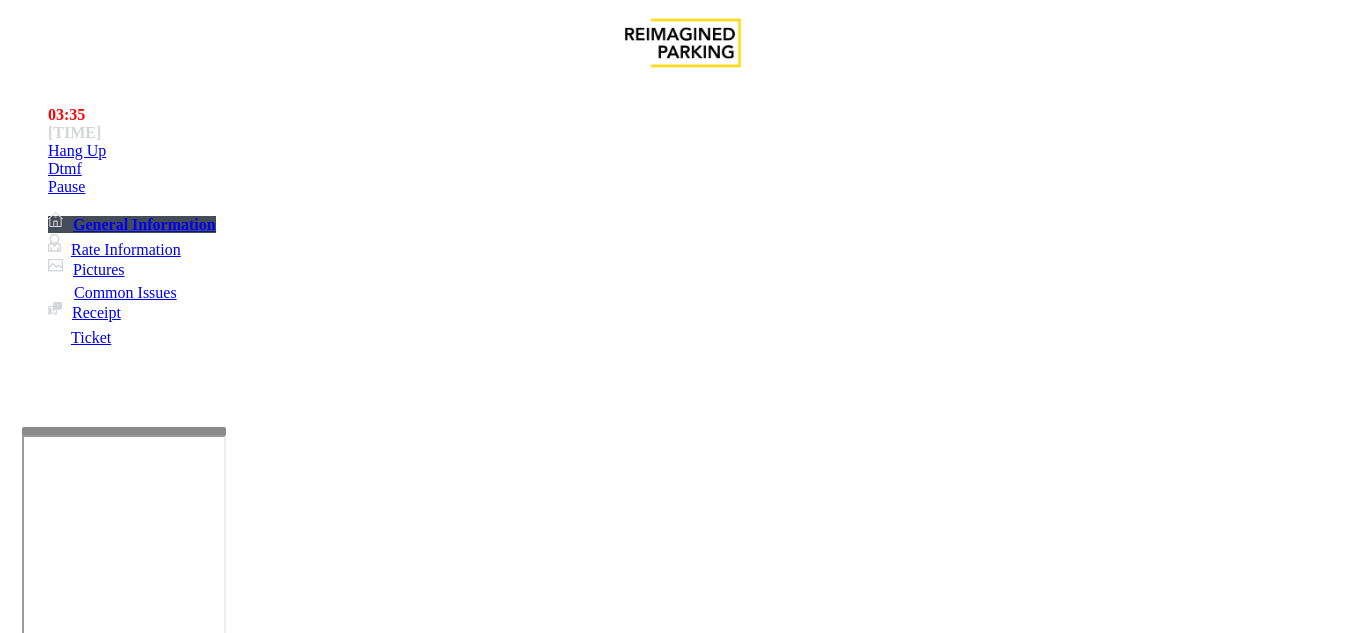 click on "********" at bounding box center (96, 1308) 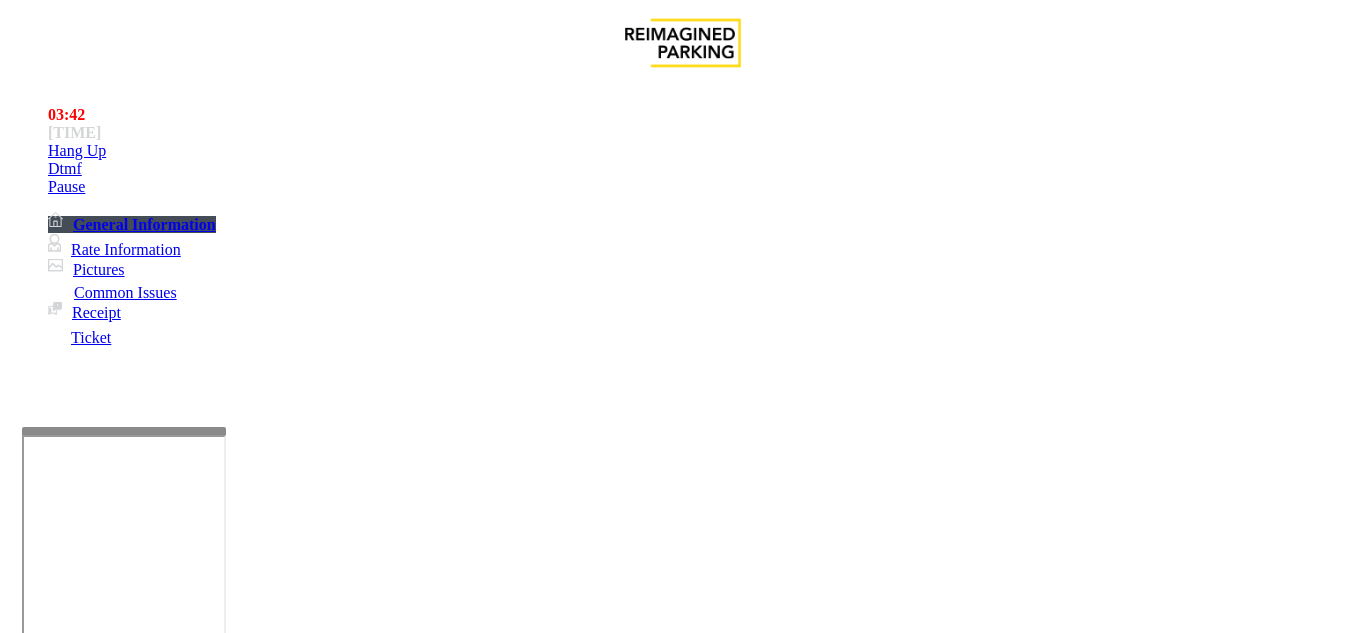 click at bounding box center (221, 1488) 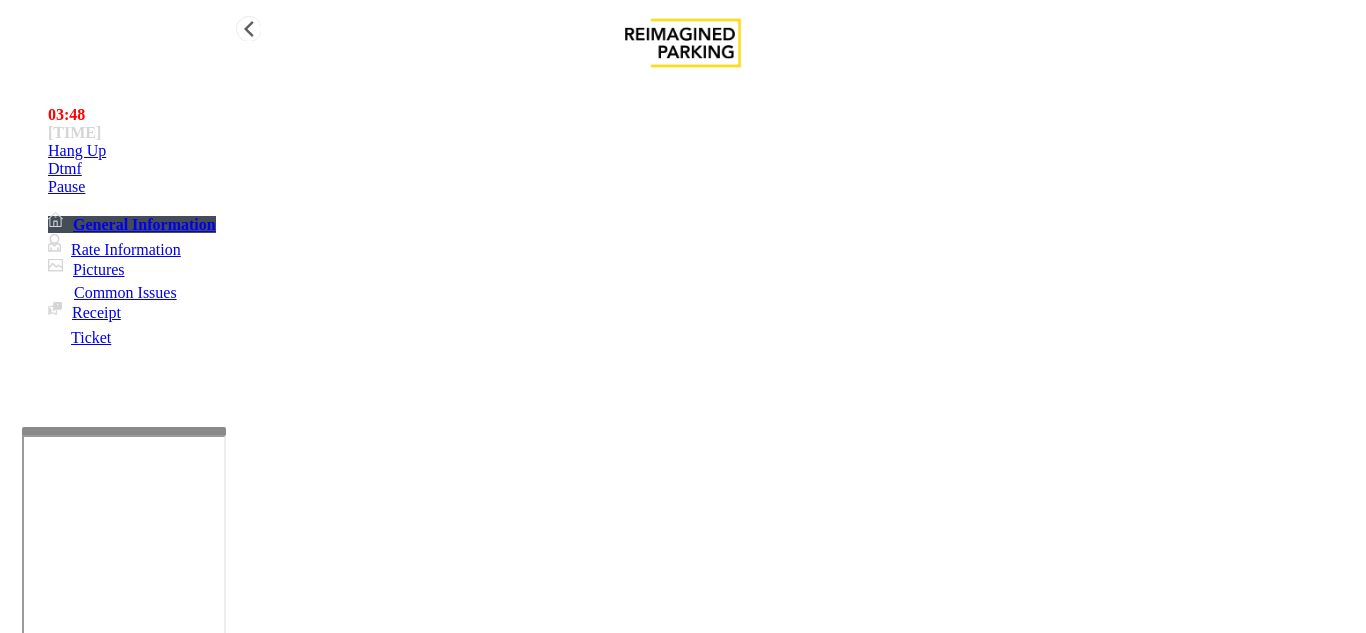 click on "Hang Up" at bounding box center (703, 151) 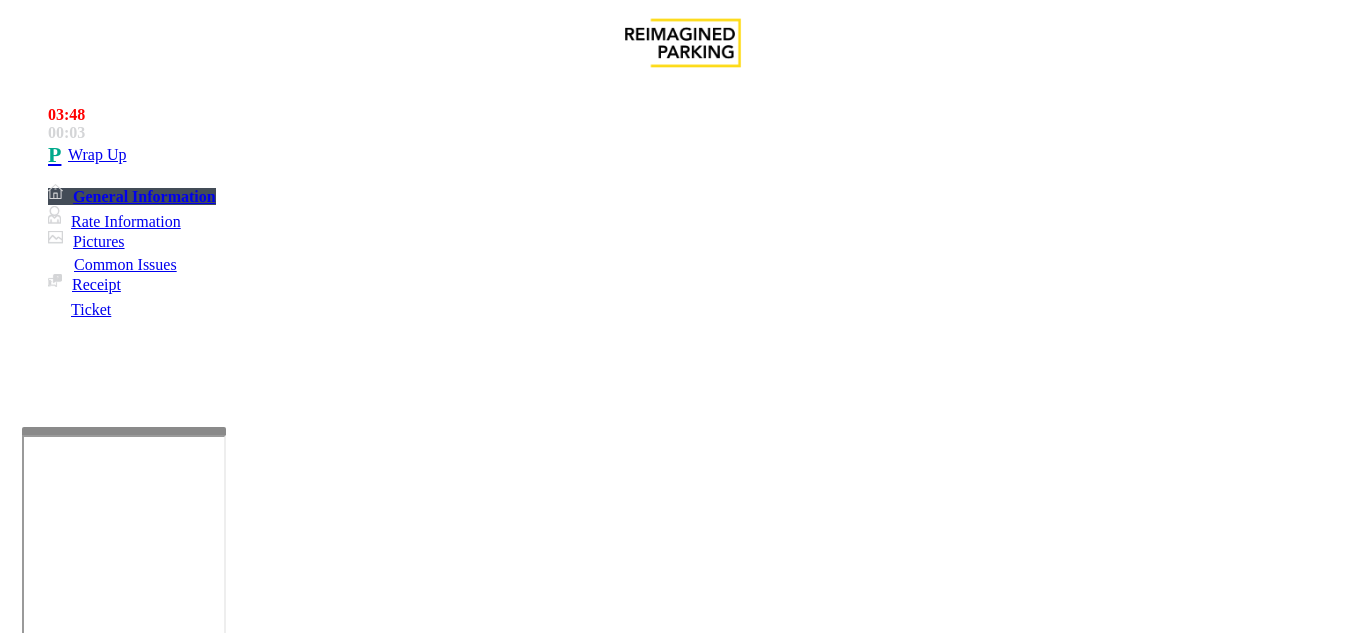 click at bounding box center [221, 1488] 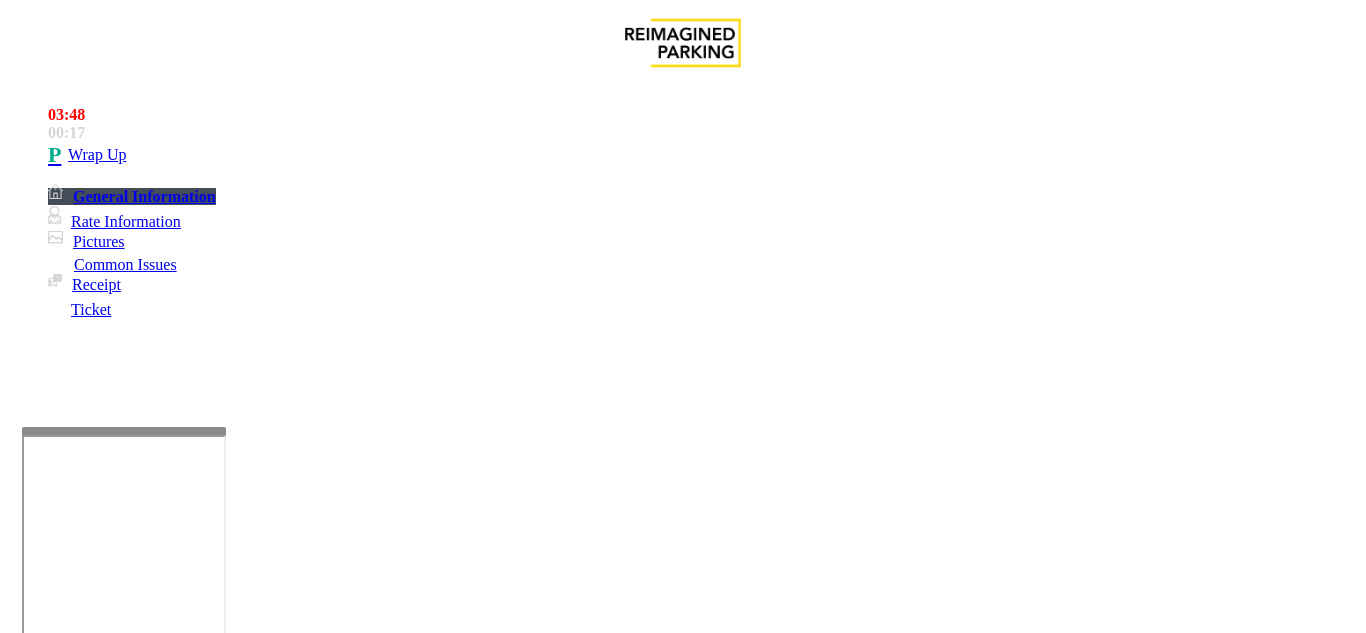 click at bounding box center (221, 1488) 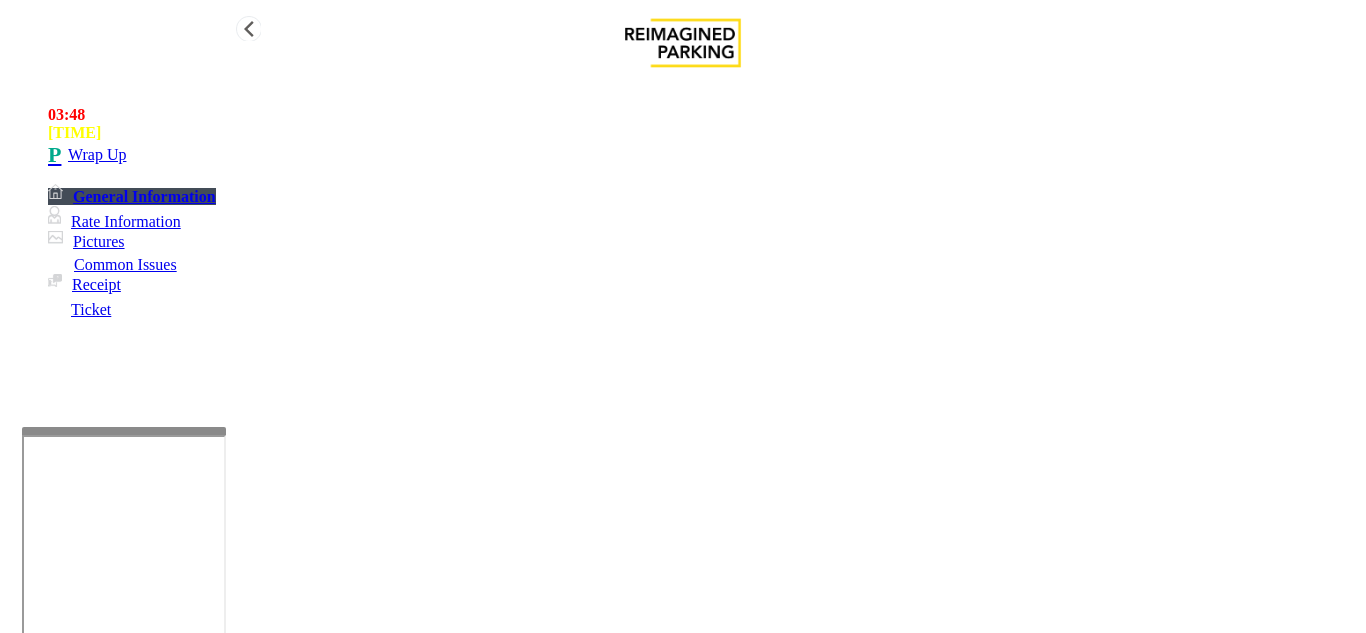 type on "**********" 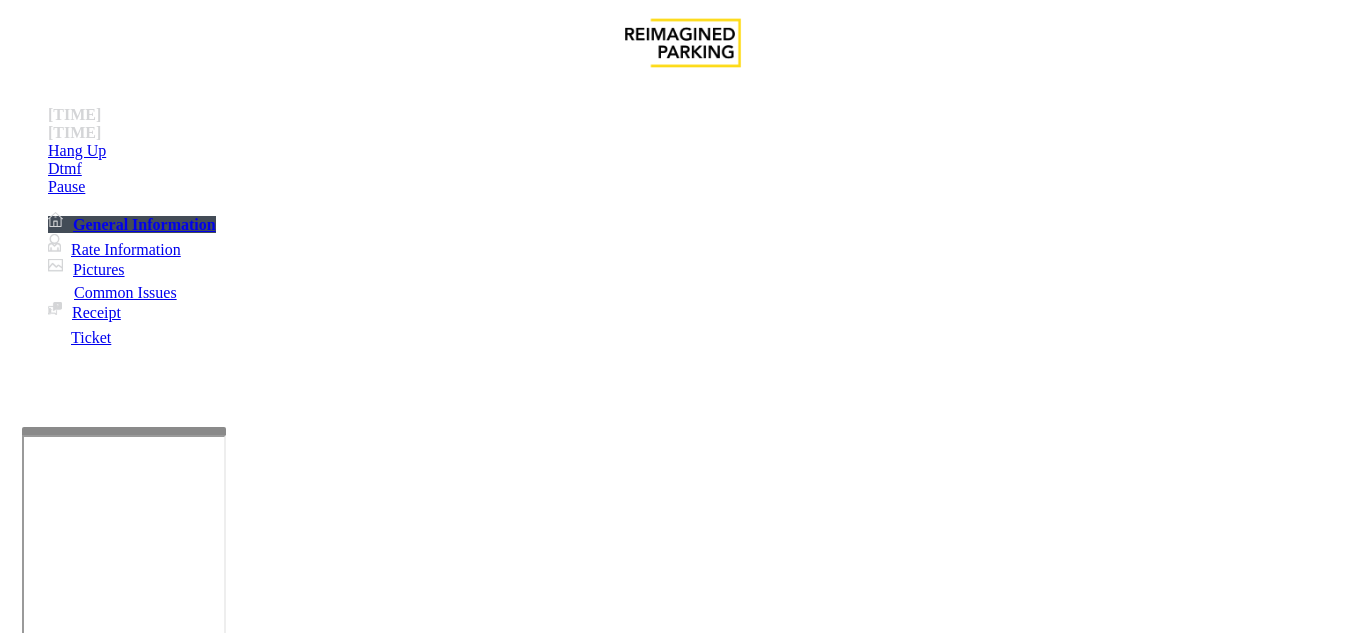 click on "Validation Issue" at bounding box center (371, 1286) 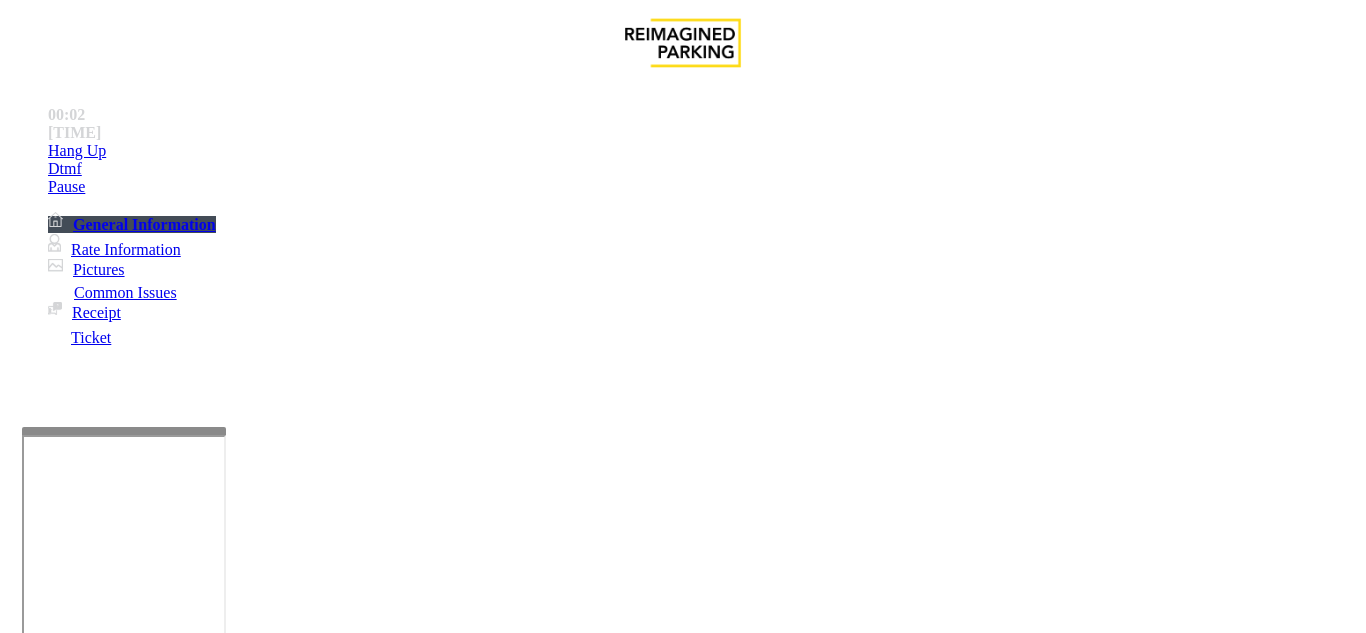 scroll, scrollTop: 400, scrollLeft: 0, axis: vertical 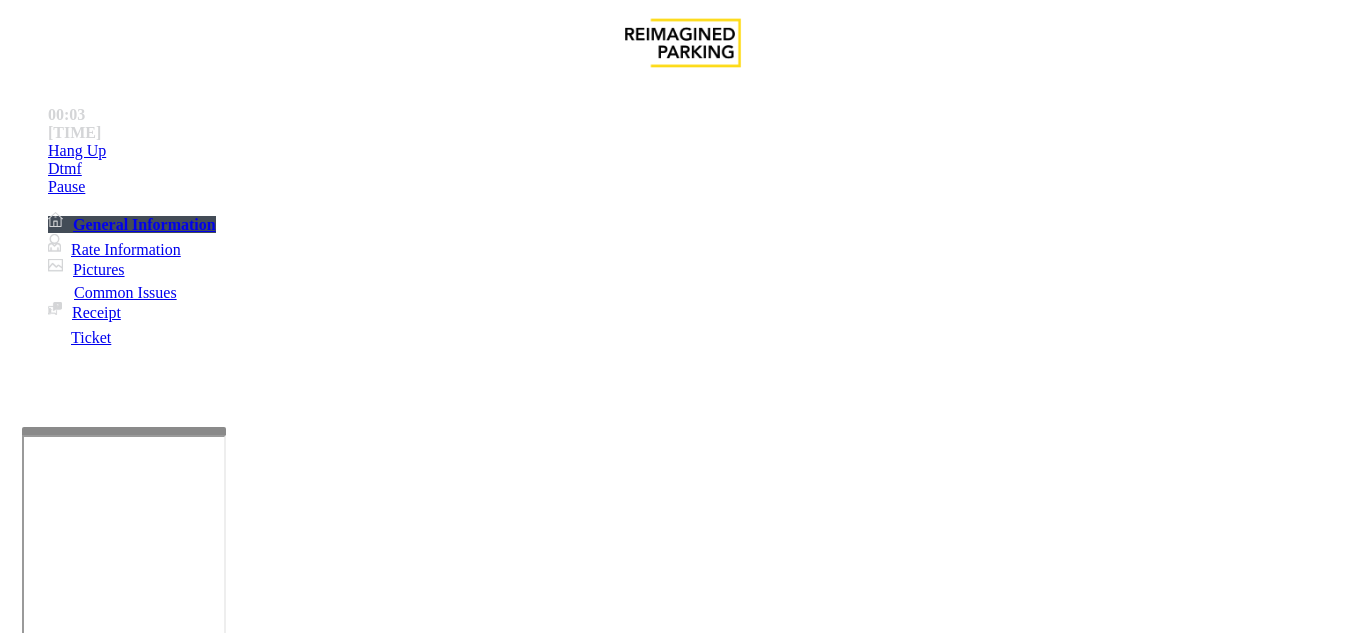 click on "Vend Gate" at bounding box center [69, 1727] 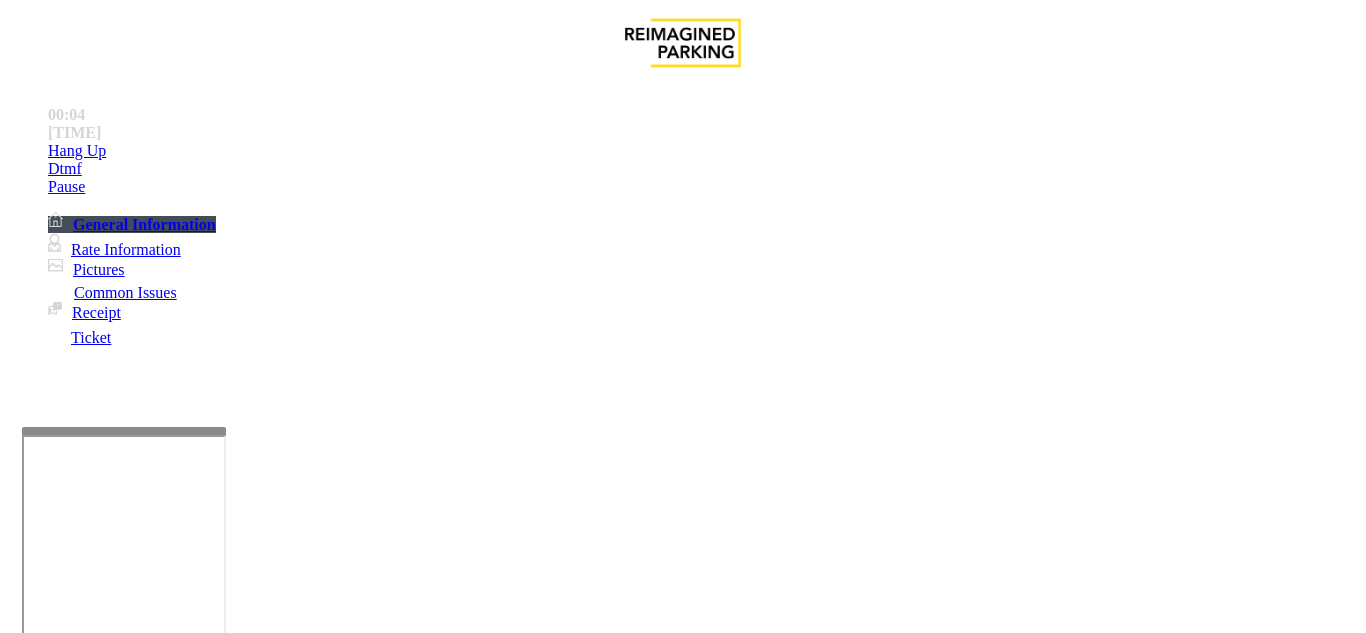 scroll, scrollTop: 0, scrollLeft: 0, axis: both 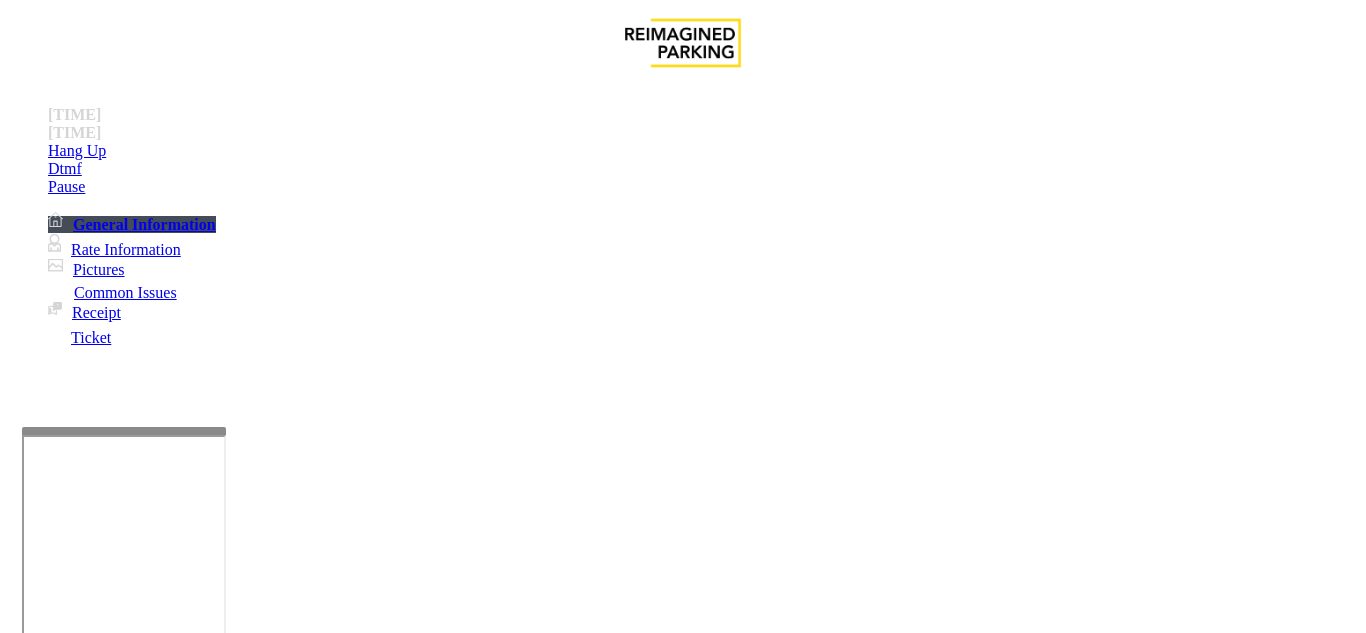 click on "•••••" at bounding box center [42, 1253] 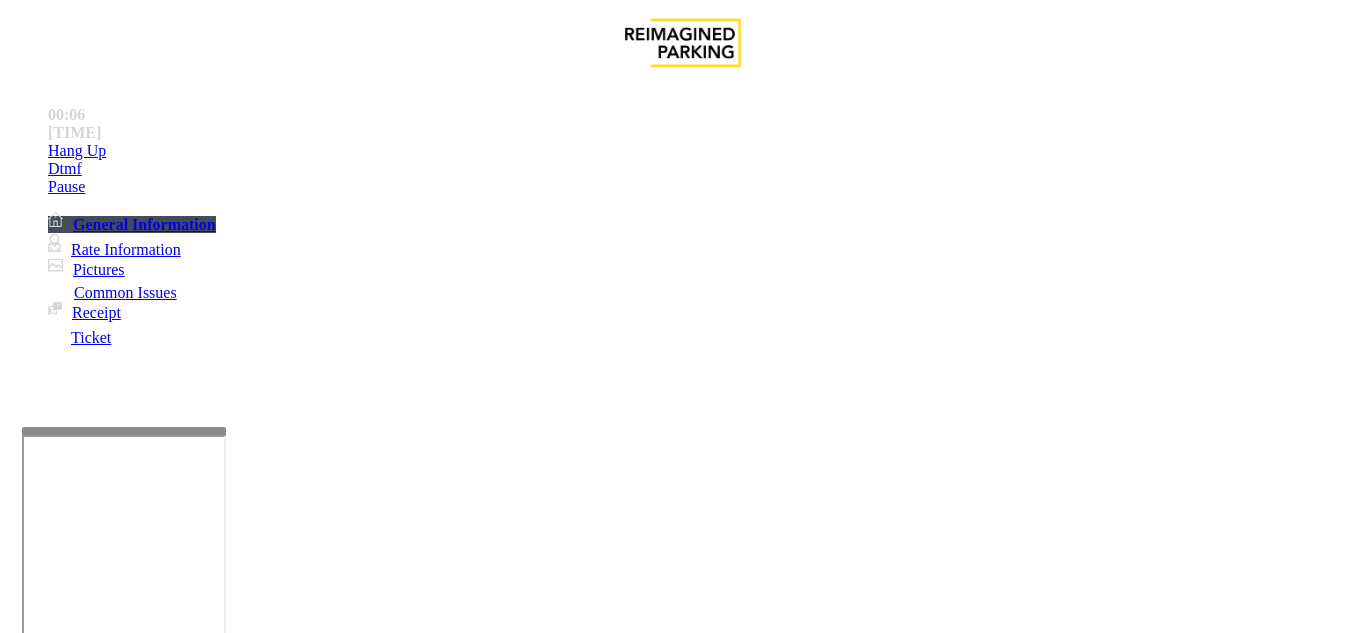 click on "•••••" at bounding box center (42, 1253) 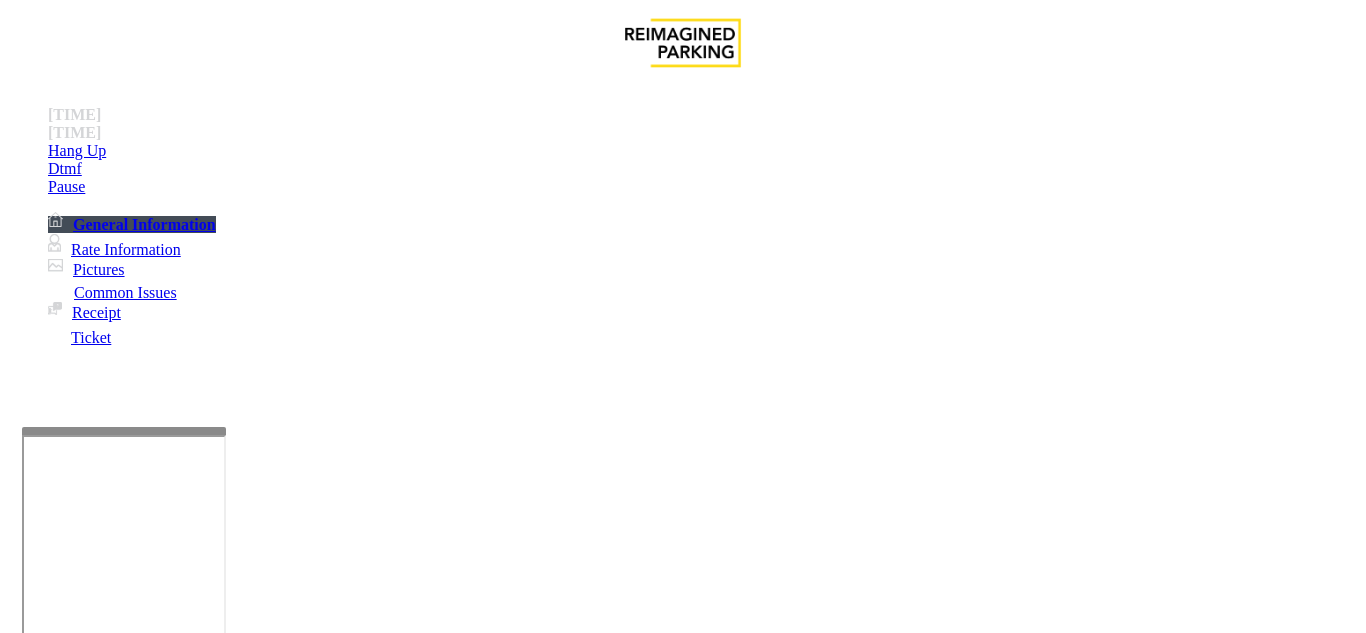 click on "Gate / Door Won't Open" at bounding box center (575, 1286) 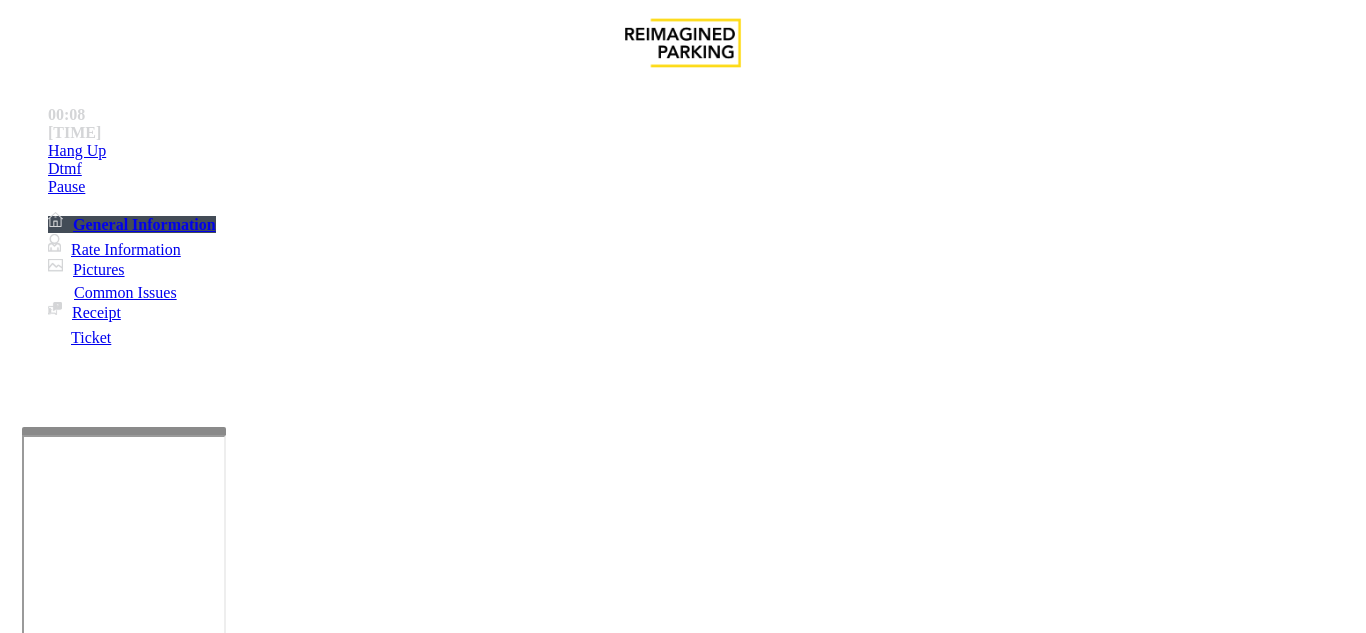 scroll, scrollTop: 400, scrollLeft: 0, axis: vertical 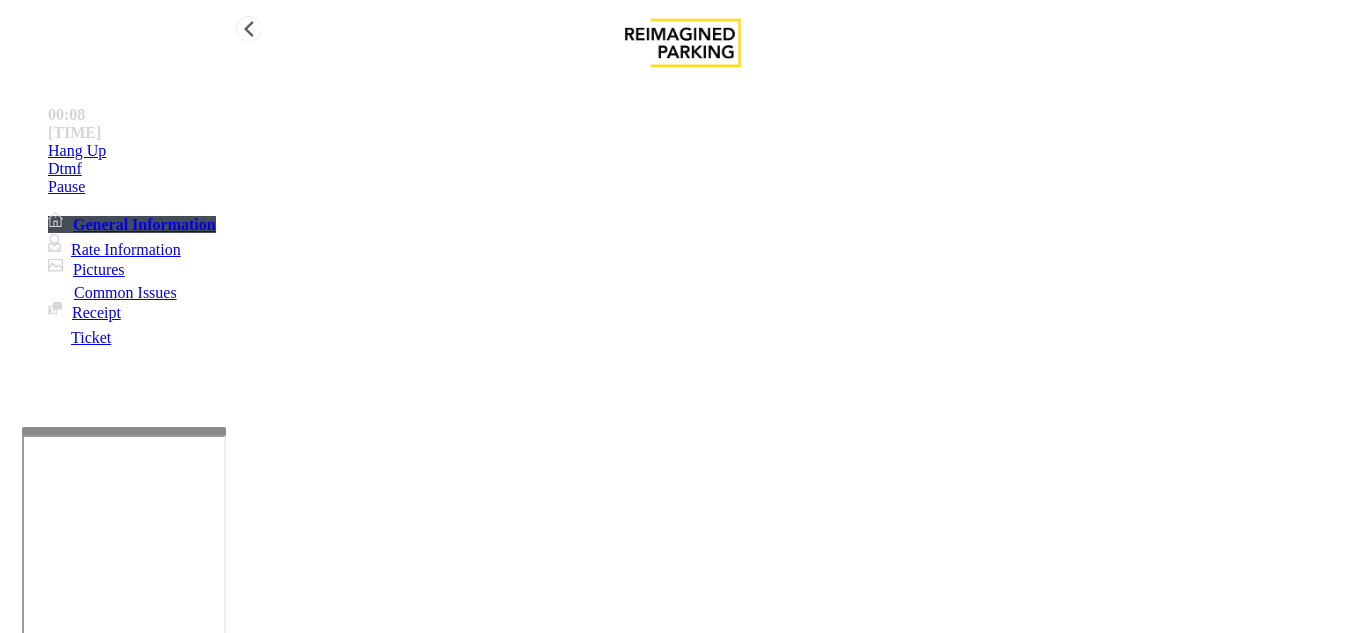 click on "Hang Up" at bounding box center (703, 151) 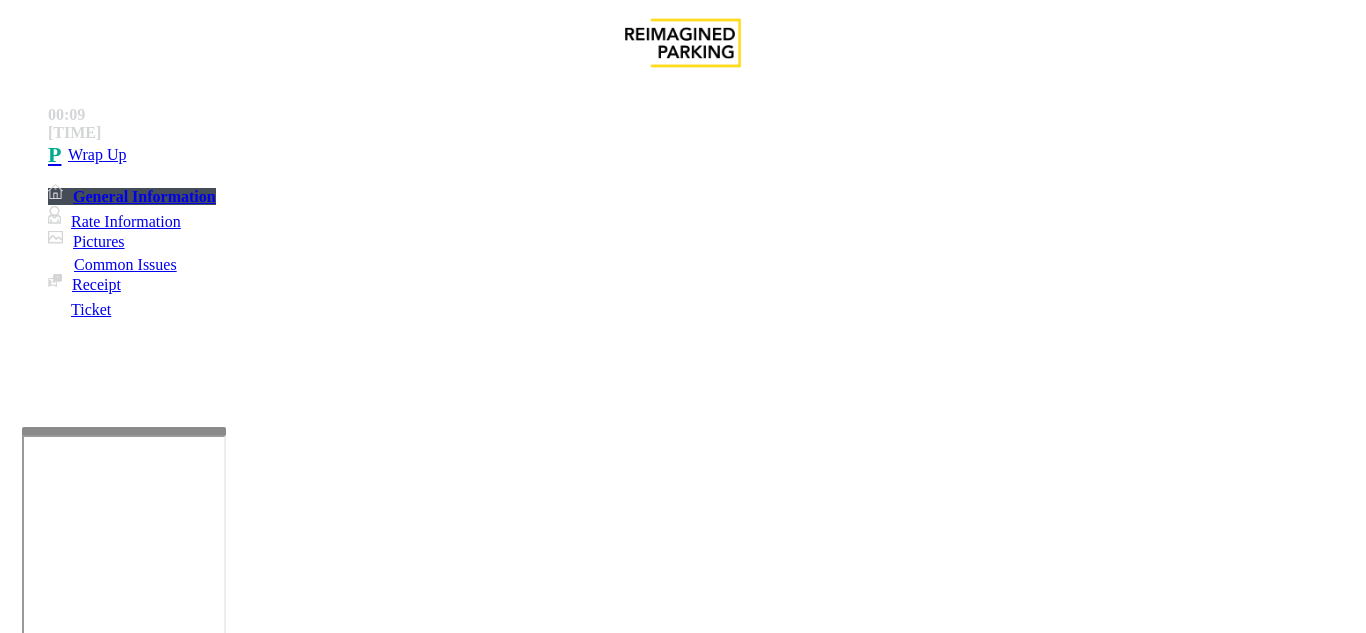 click on "Do not take any details until further notice. Simply vend the gates." at bounding box center (433, 3169) 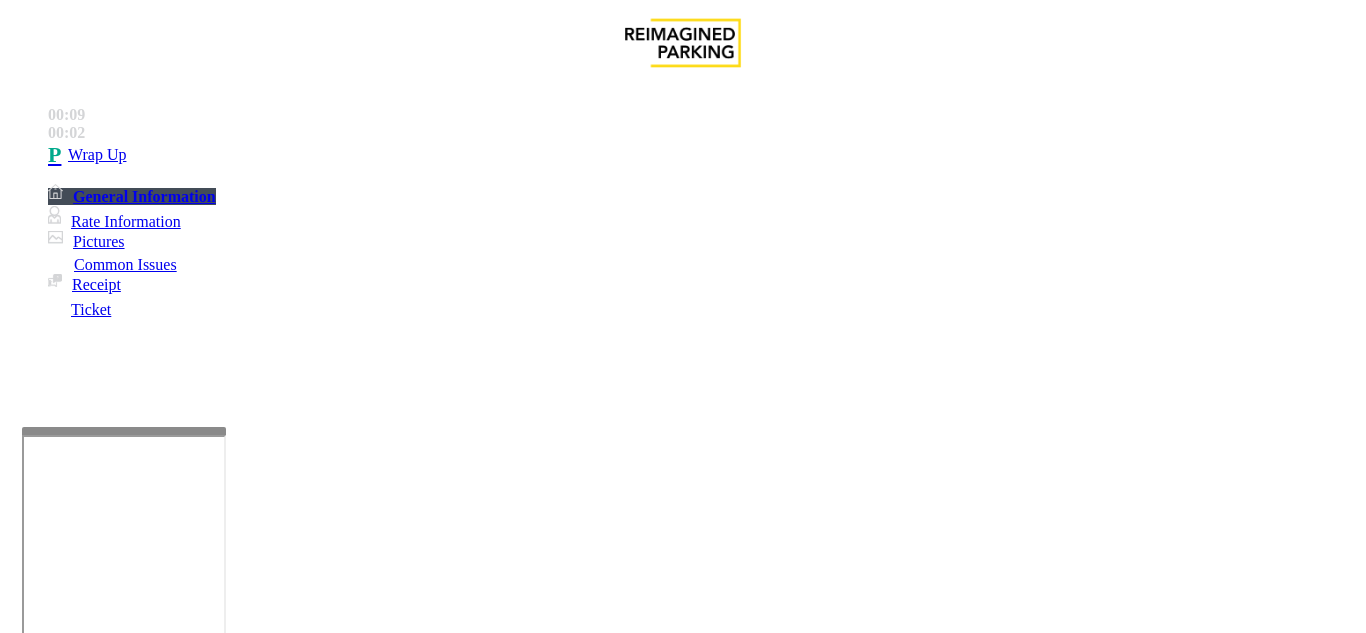 click at bounding box center [221, 1642] 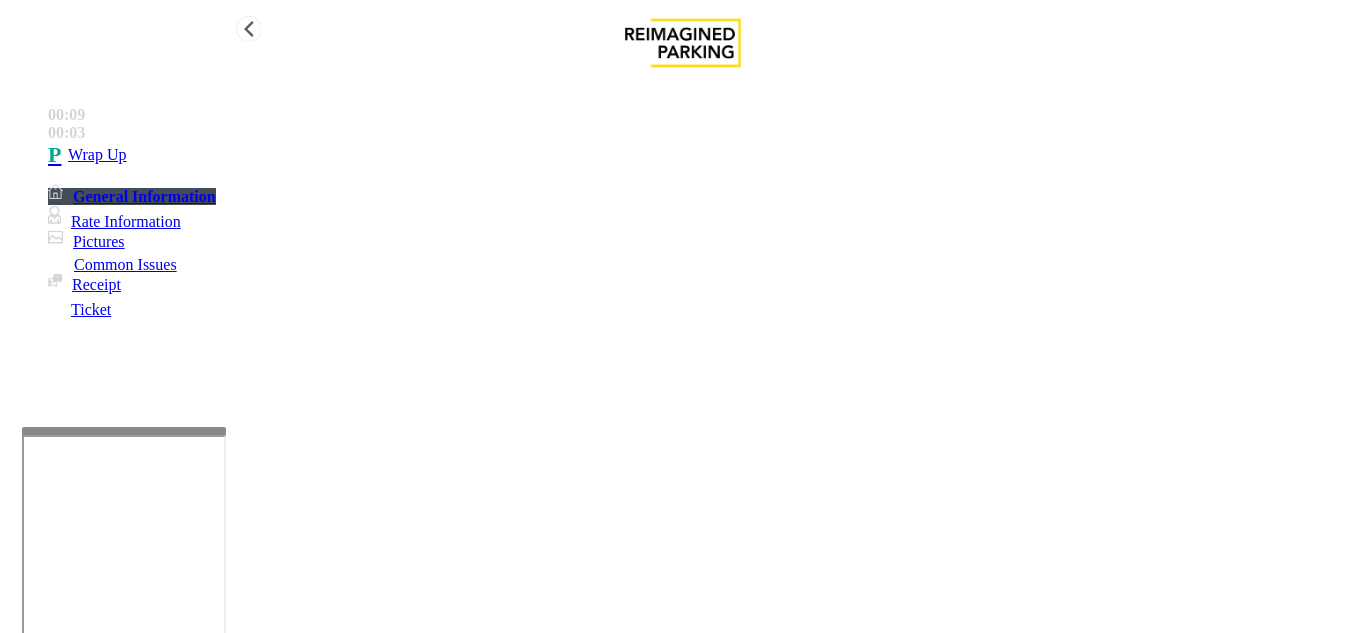 type on "**********" 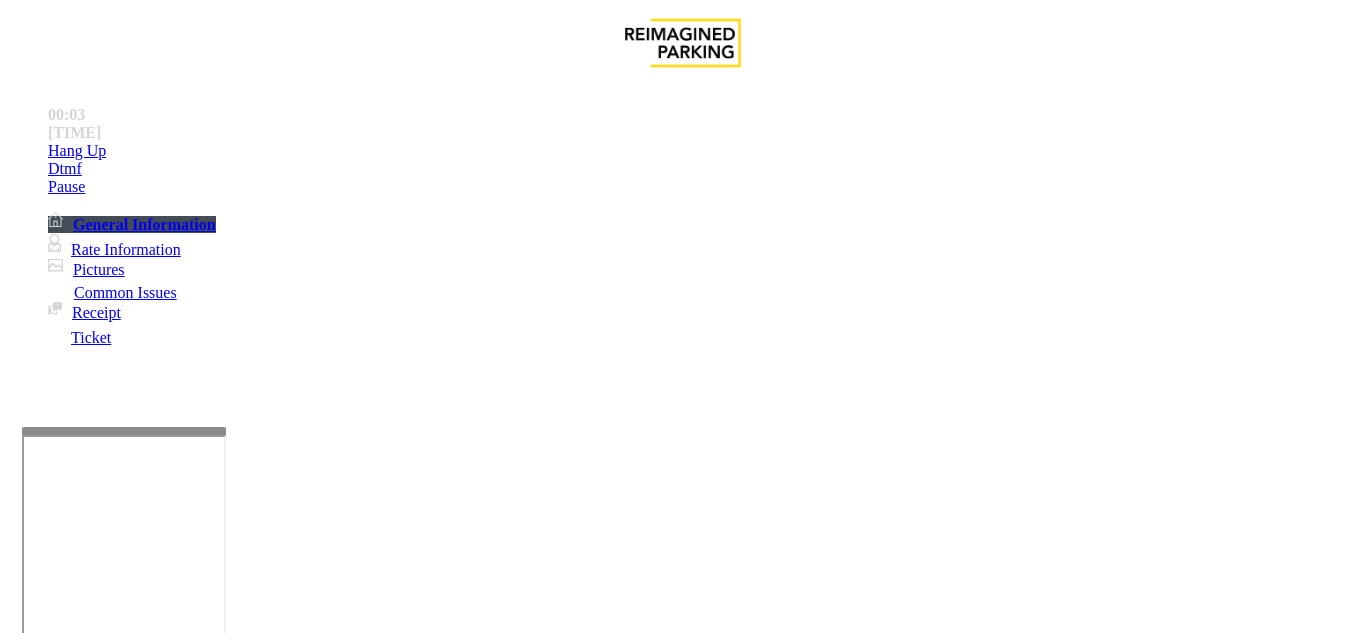 scroll, scrollTop: 1500, scrollLeft: 0, axis: vertical 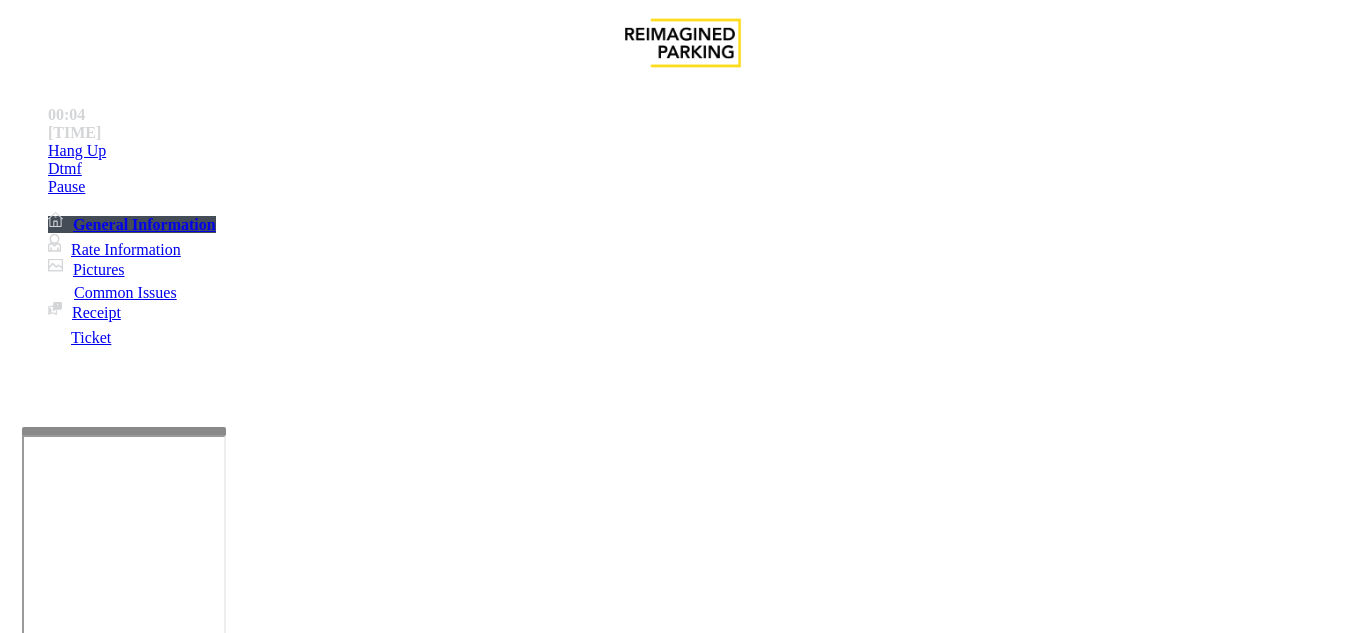 click on "LAN21079900" at bounding box center (48, 2864) 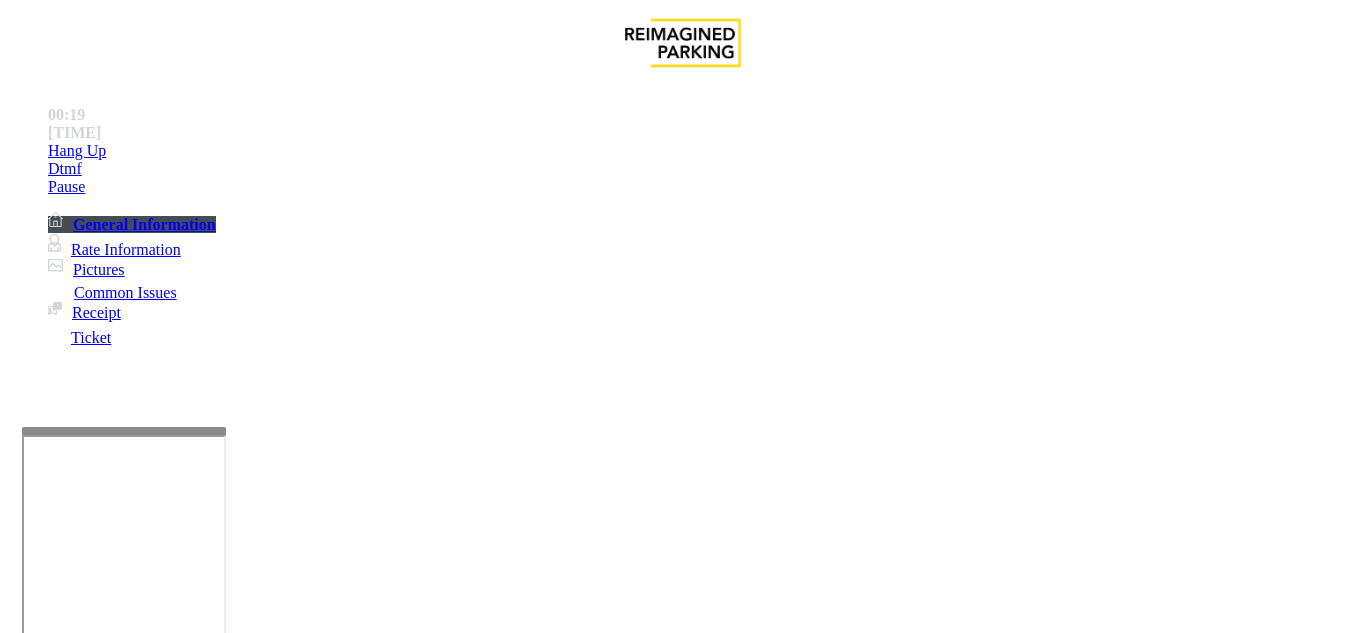 click on "Validation Issue" at bounding box center [371, 1286] 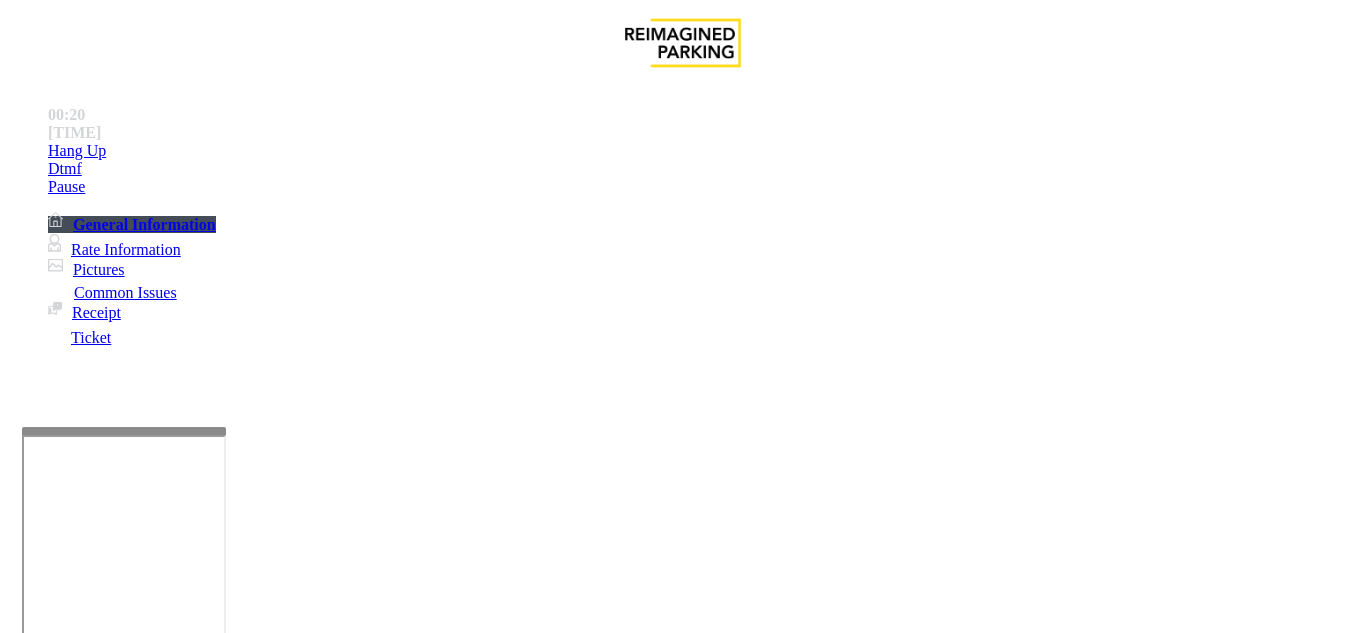 click at bounding box center (221, 1634) 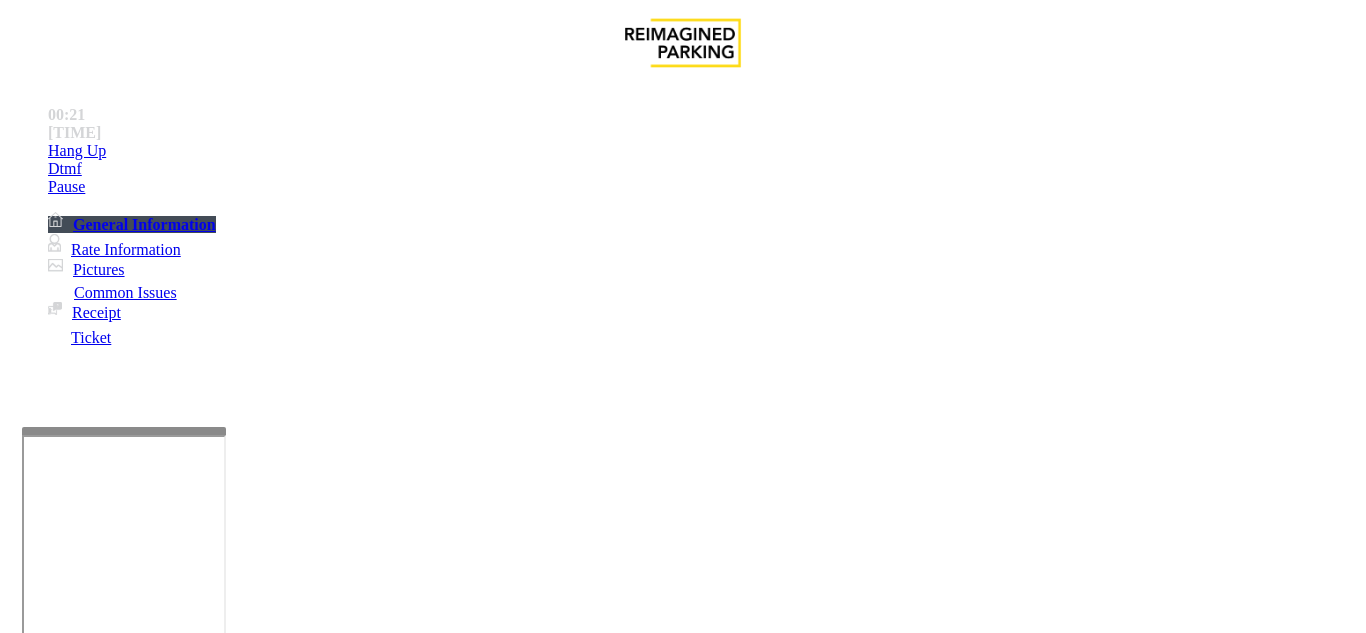 scroll, scrollTop: 11, scrollLeft: 0, axis: vertical 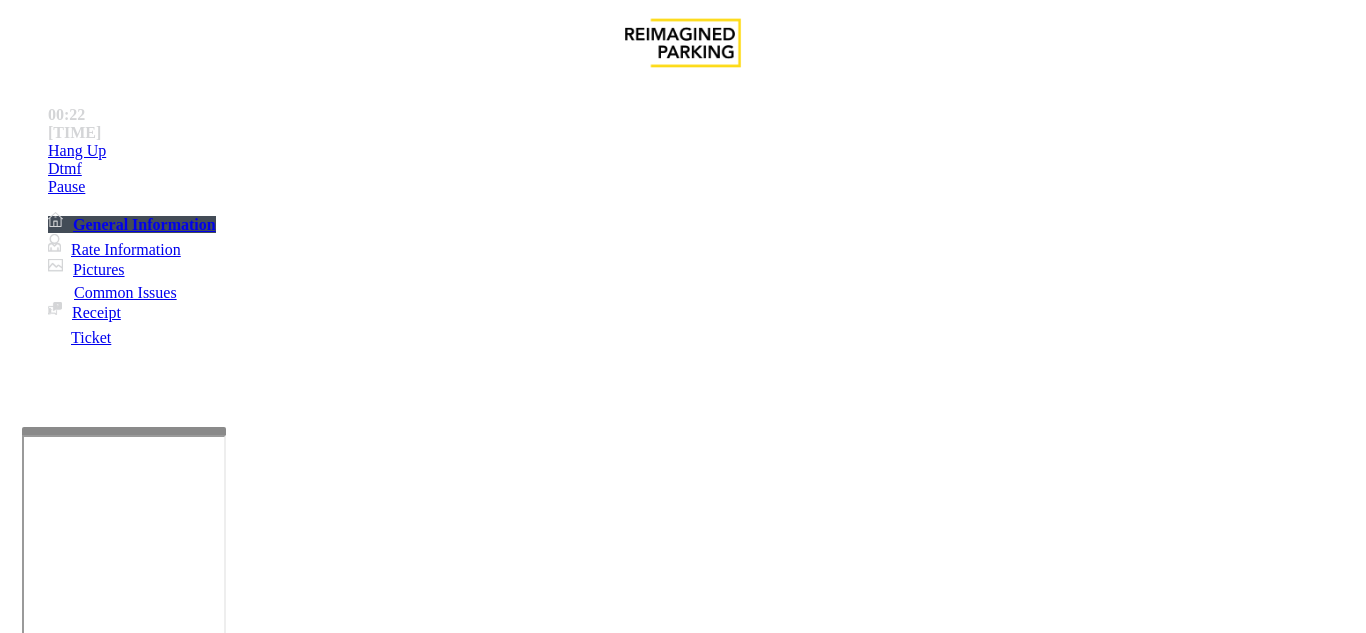 drag, startPoint x: 275, startPoint y: 182, endPoint x: 426, endPoint y: 176, distance: 151.11916 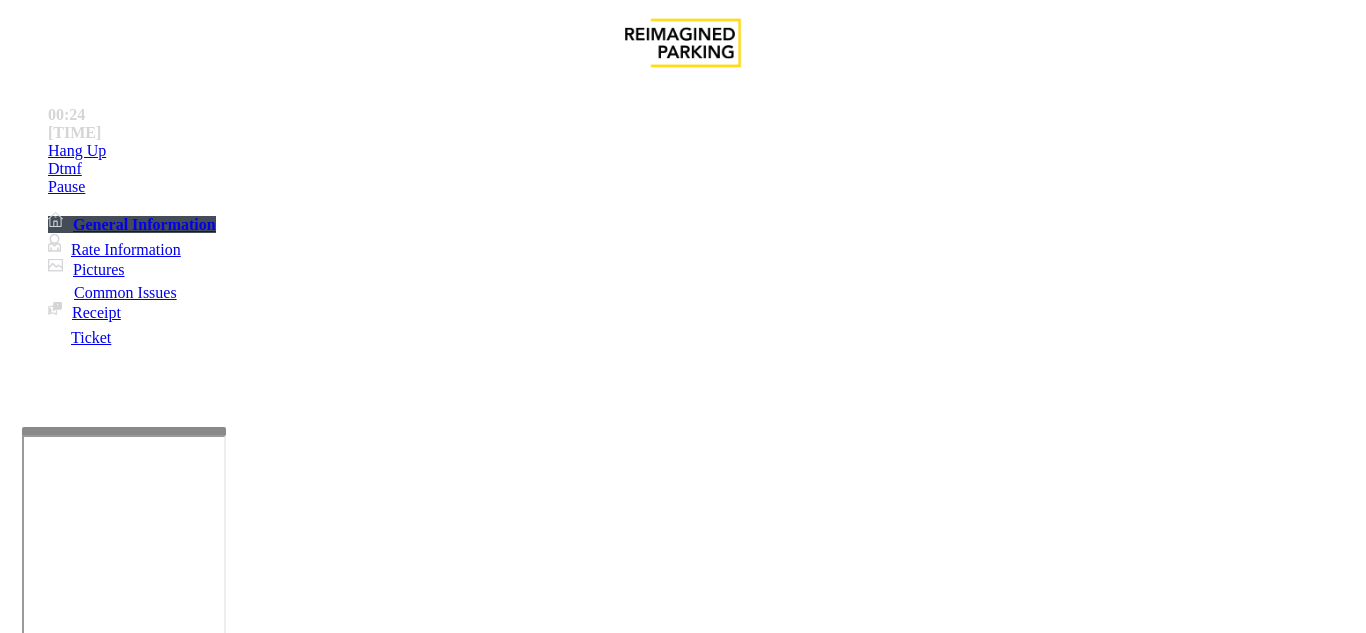 click at bounding box center [221, 1634] 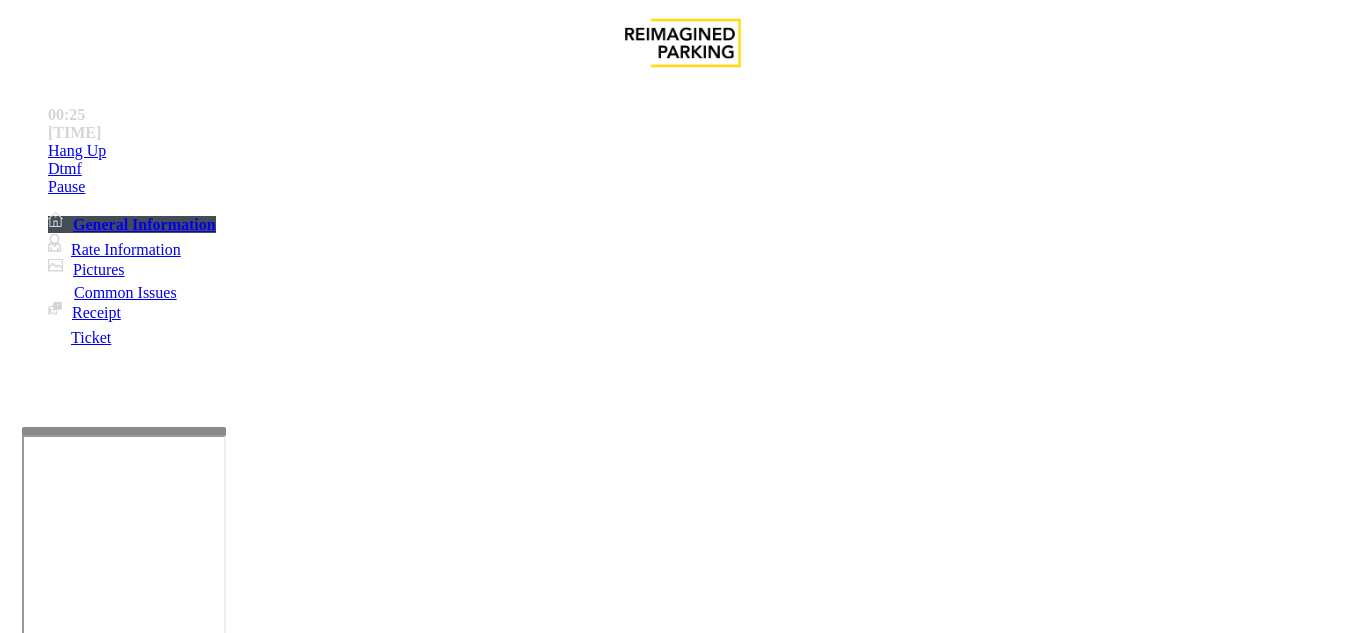 paste on "**********" 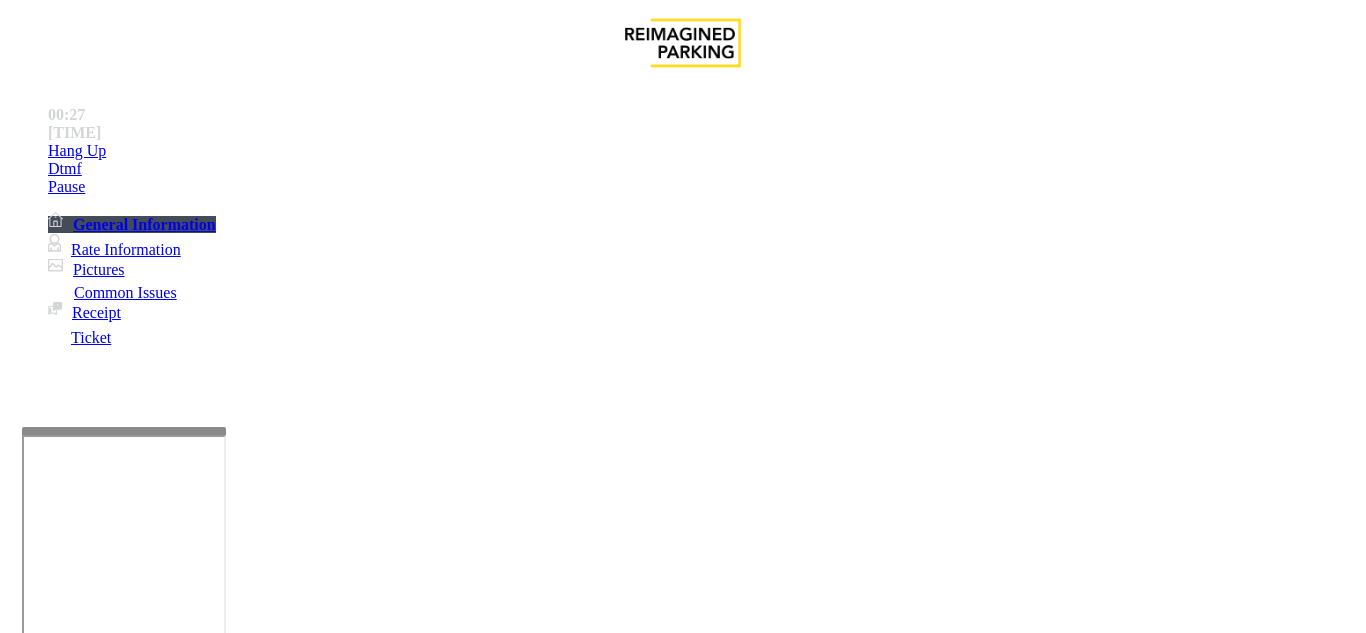 scroll, scrollTop: 1500, scrollLeft: 0, axis: vertical 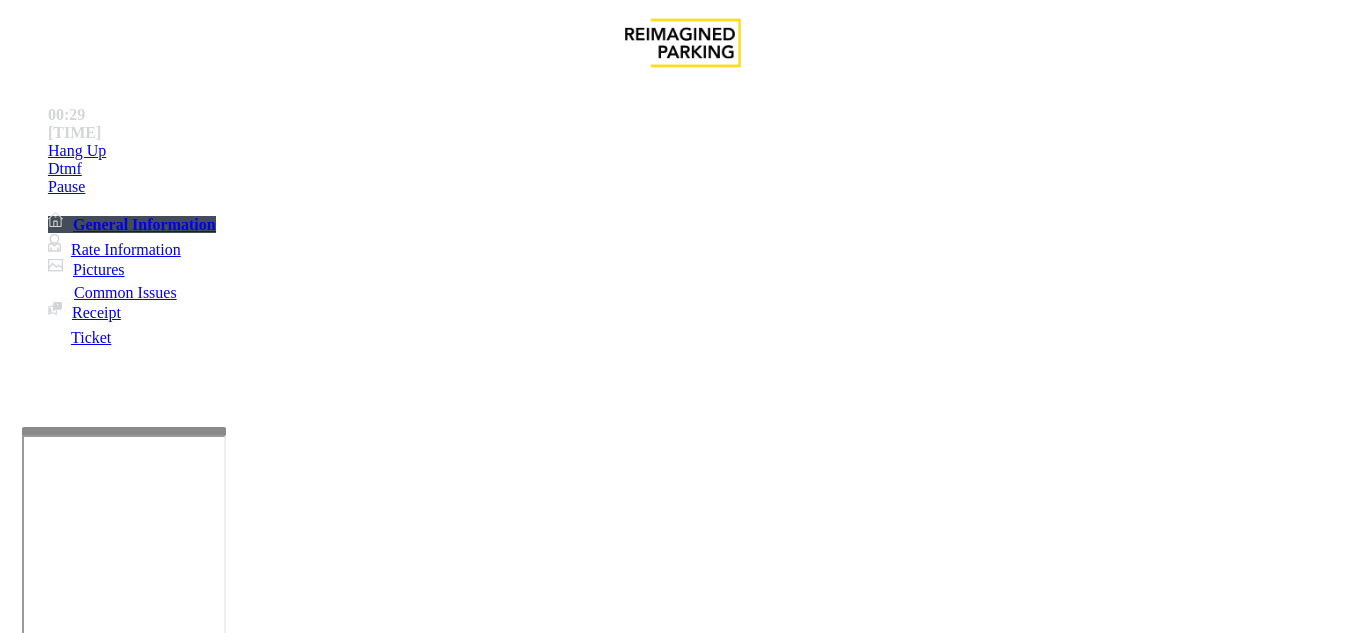 type on "**********" 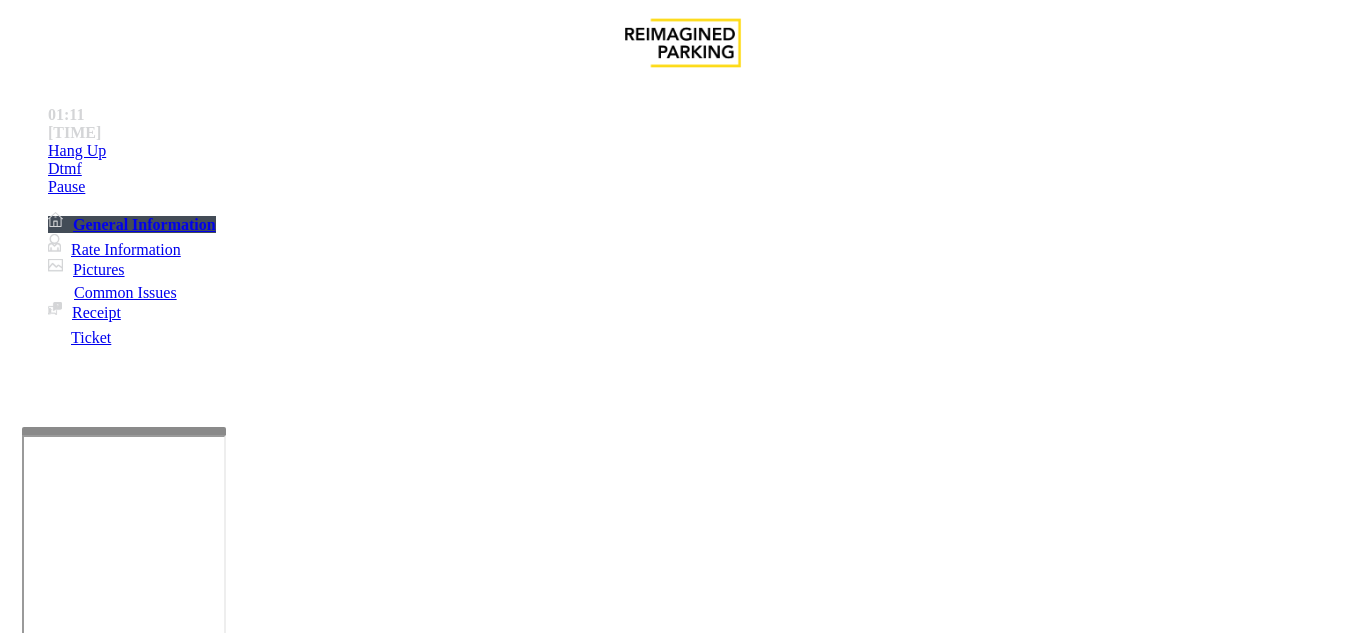 click on "**********" at bounding box center (682, 1527) 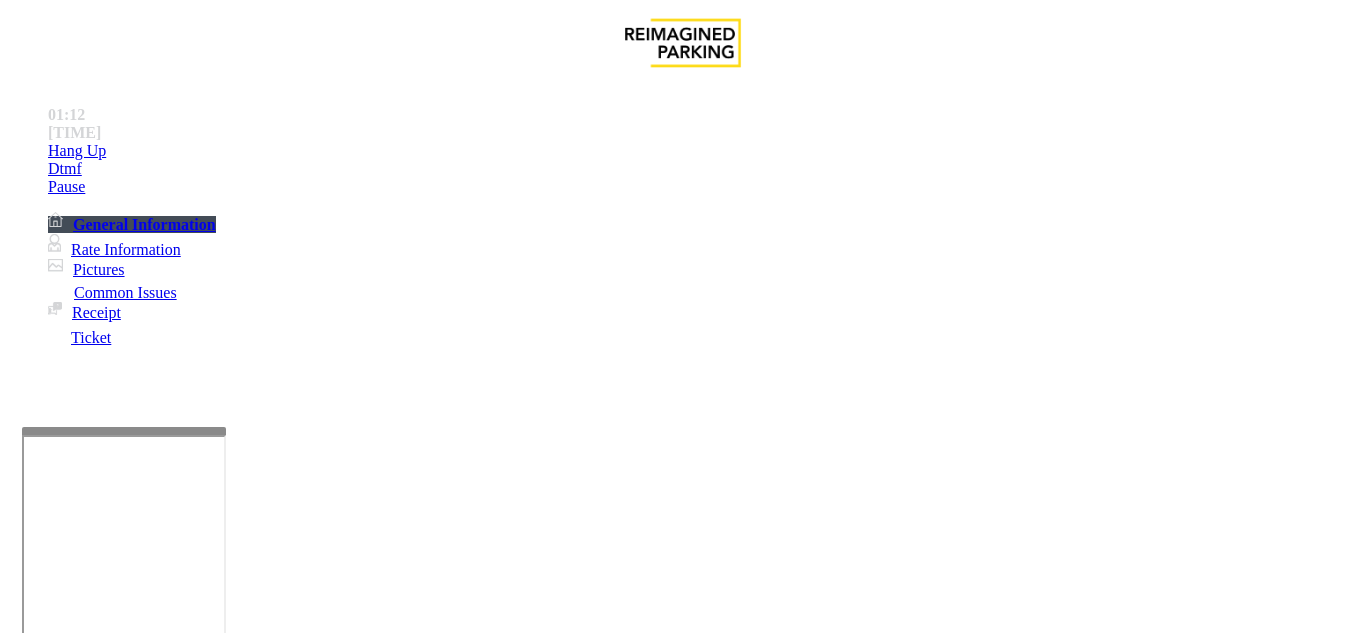 click on "•••••" at bounding box center [42, 1253] 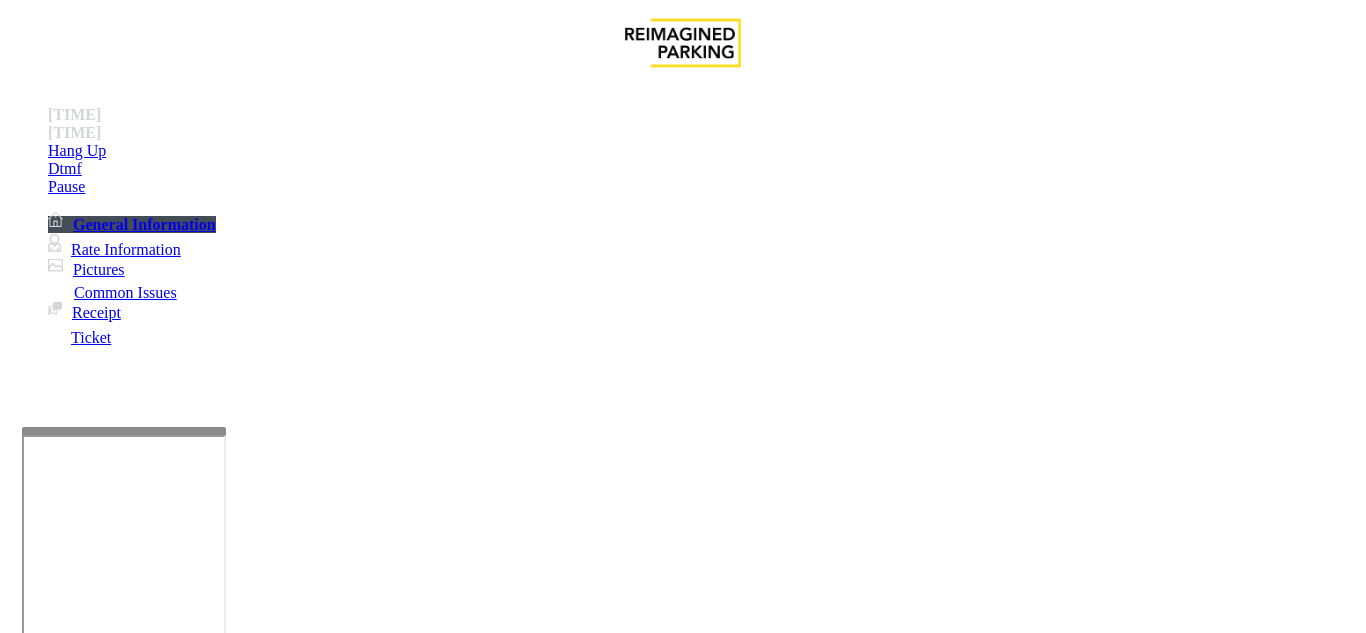 click on "Equipment Issue" at bounding box center [483, 1286] 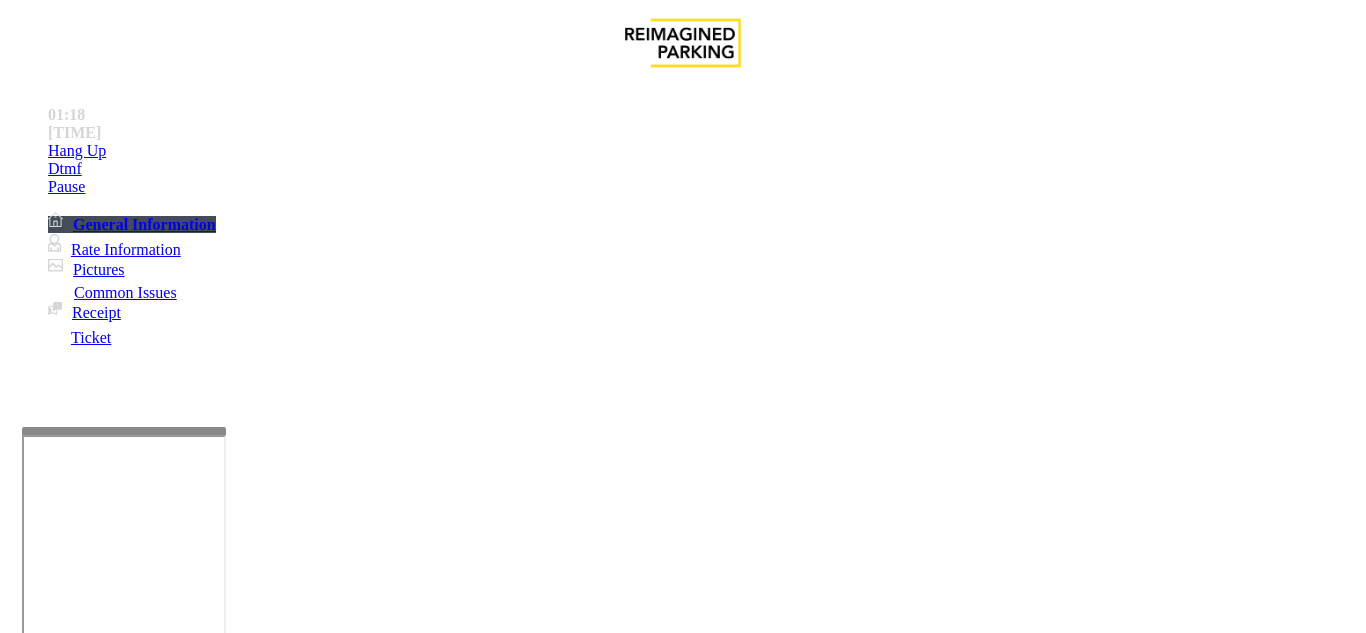 scroll, scrollTop: 500, scrollLeft: 0, axis: vertical 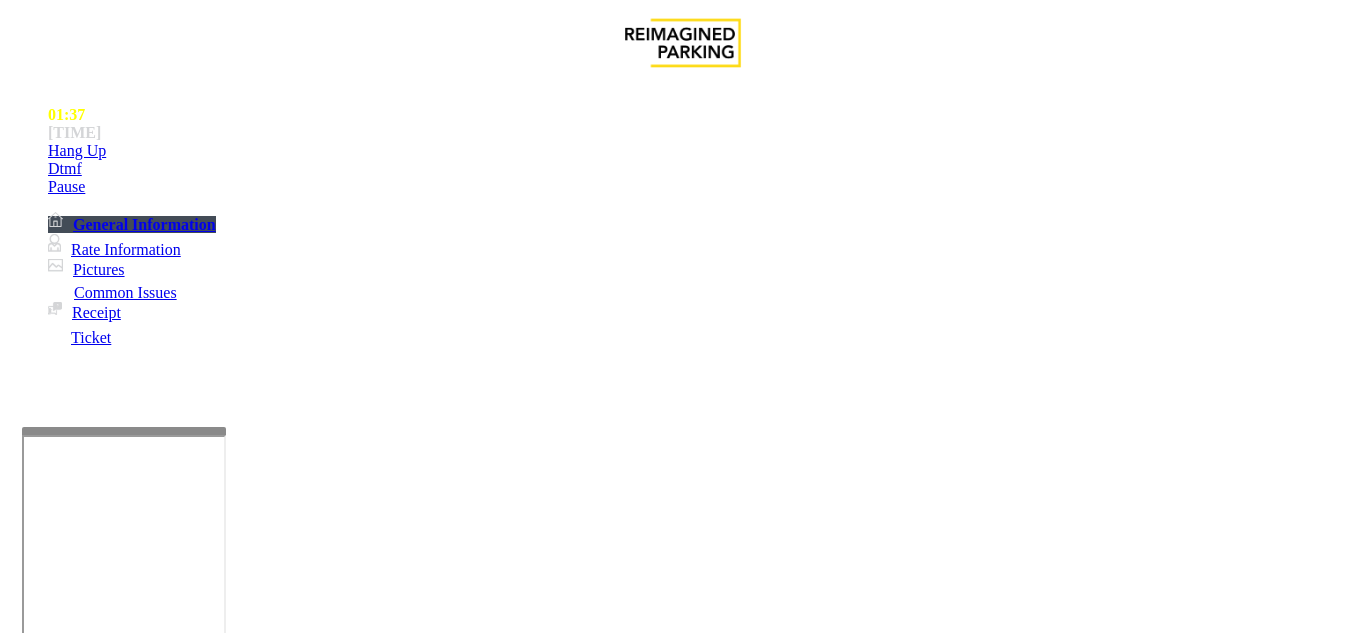 click on "Gate / Door Won't Open" at bounding box center [575, 1286] 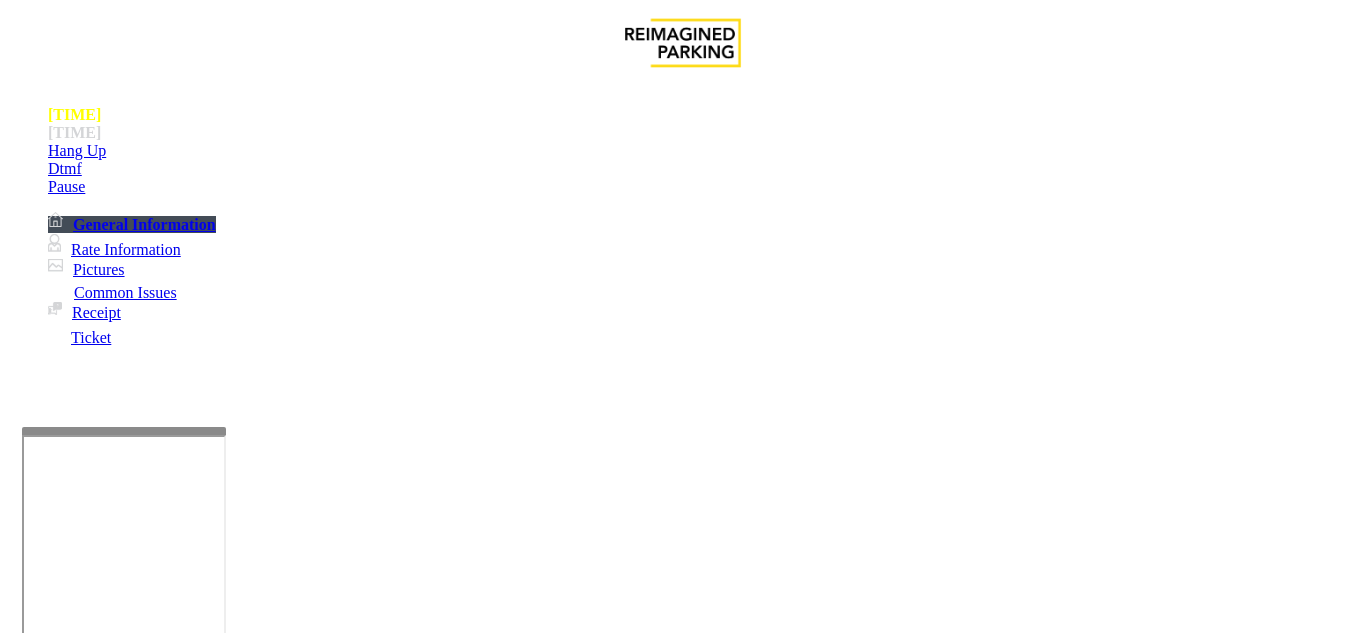 click at bounding box center (96, 1308) 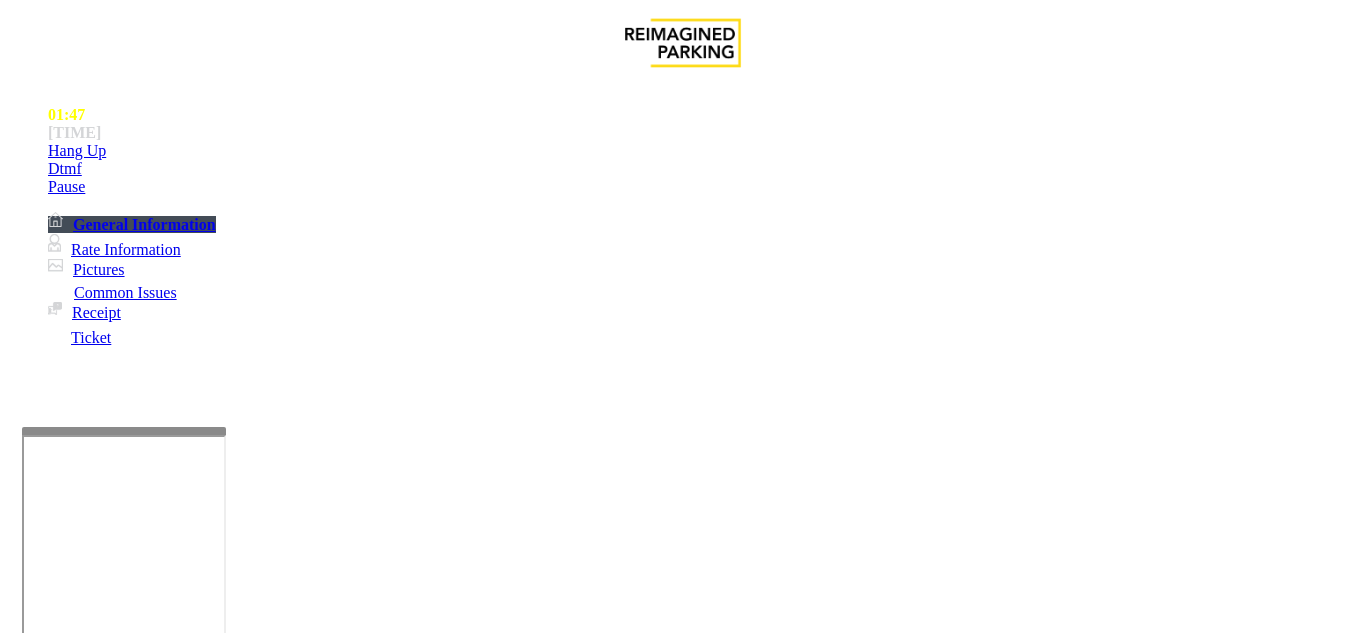 click at bounding box center [221, 1642] 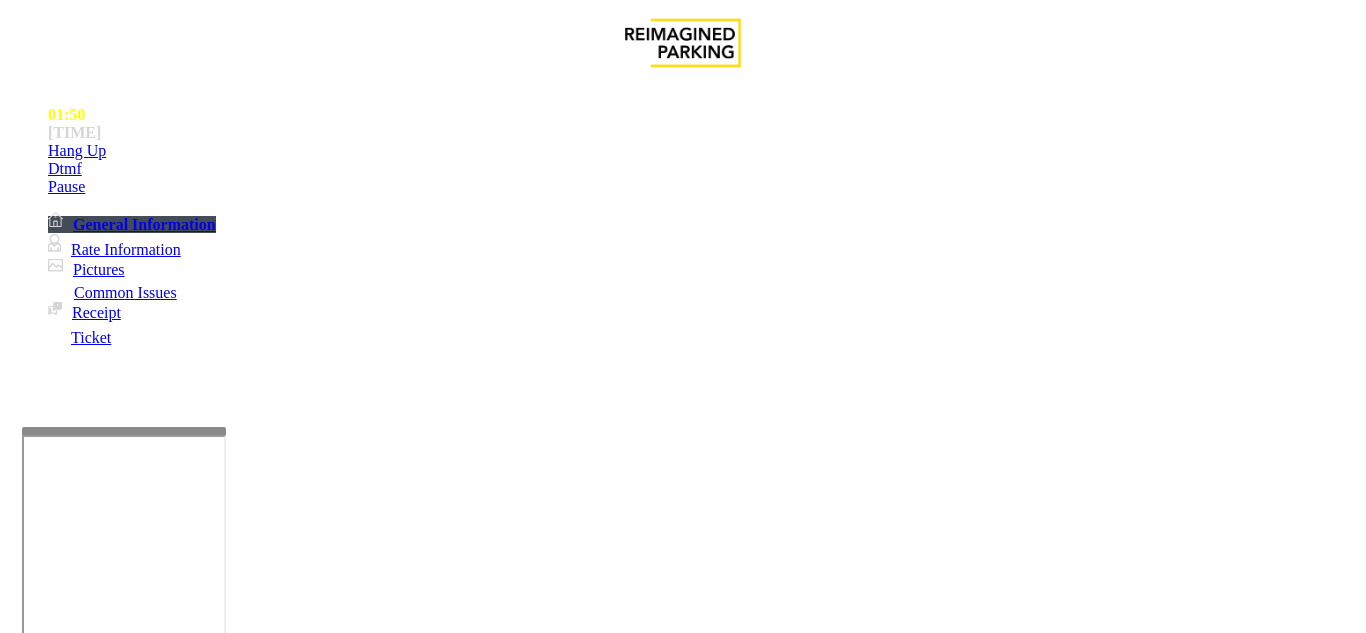 click at bounding box center [221, 1642] 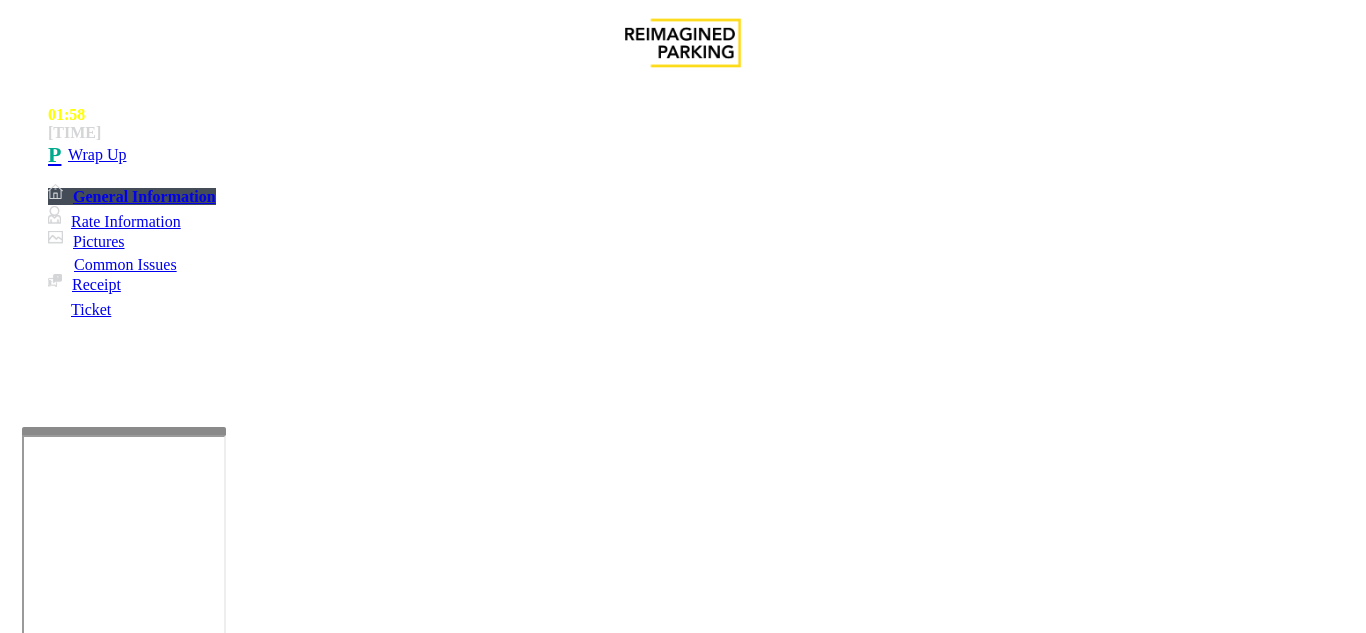 click at bounding box center (221, 1642) 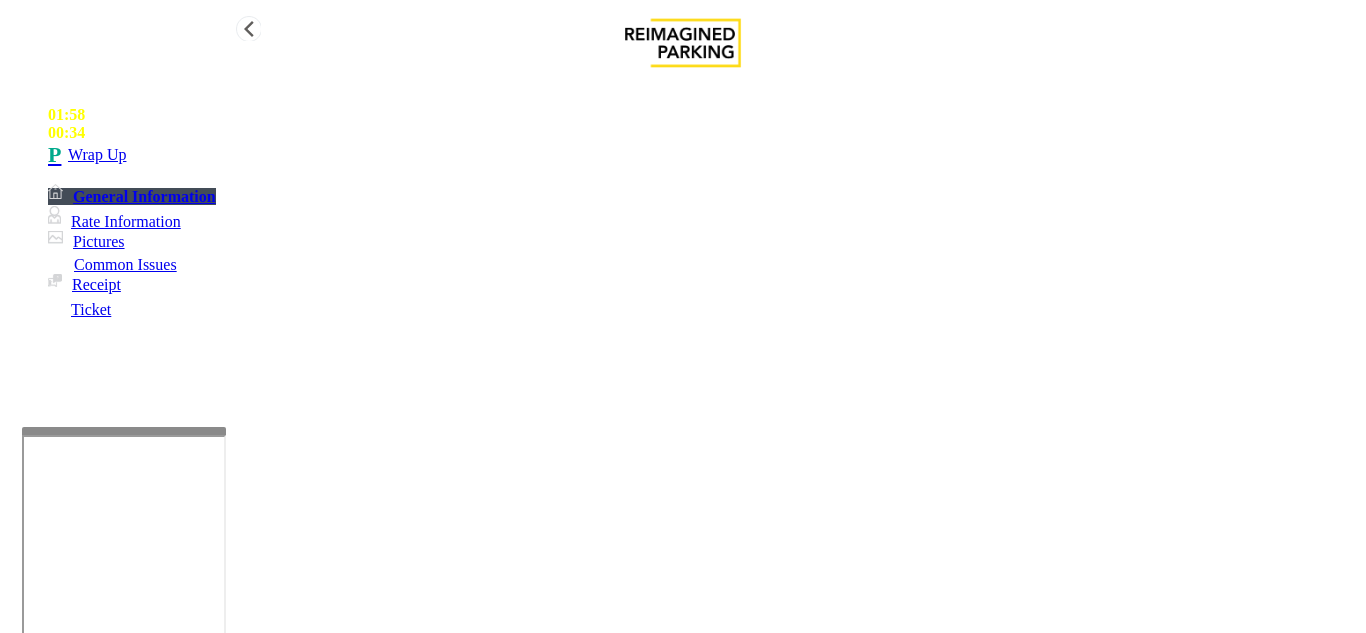 type on "**********" 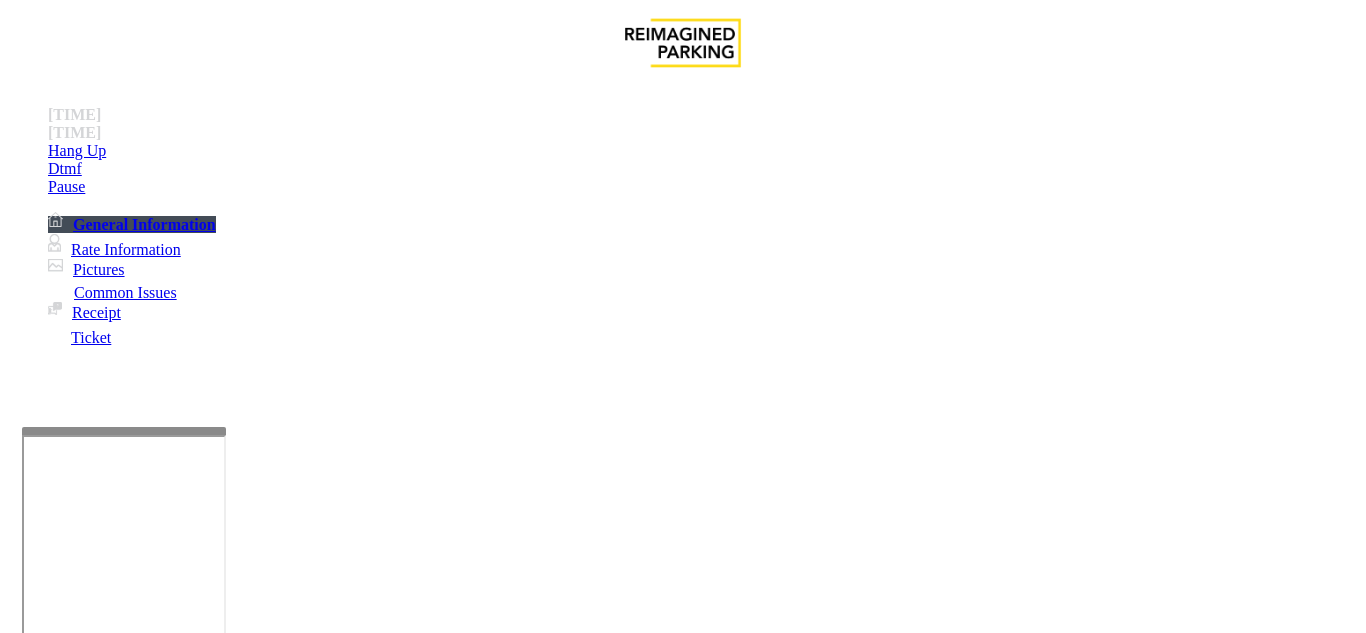 scroll, scrollTop: 400, scrollLeft: 0, axis: vertical 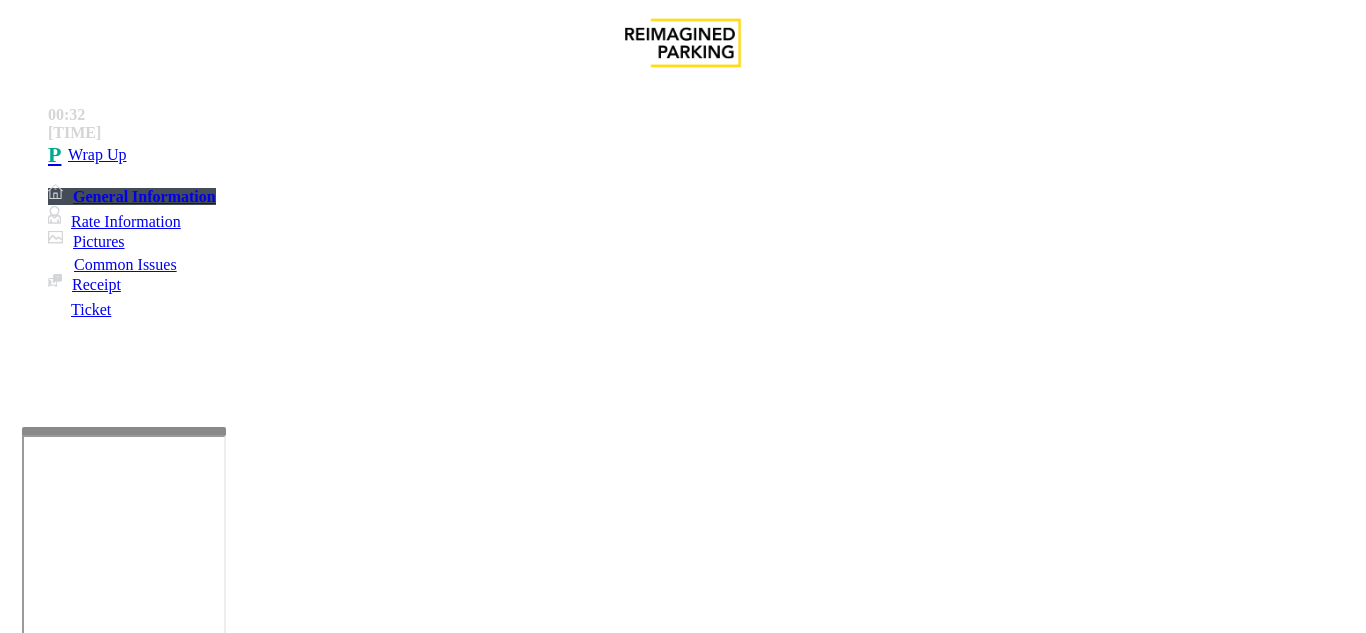 click on "Validation Issue" at bounding box center (371, 1286) 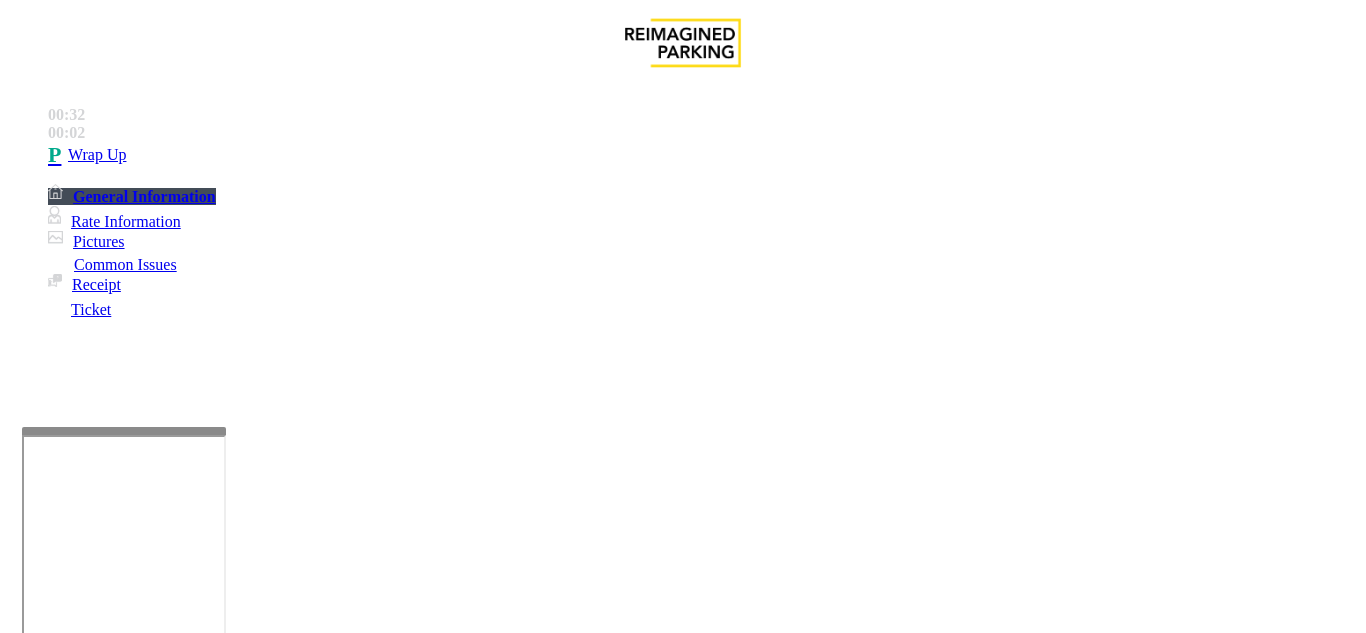 click at bounding box center (76, 3361) 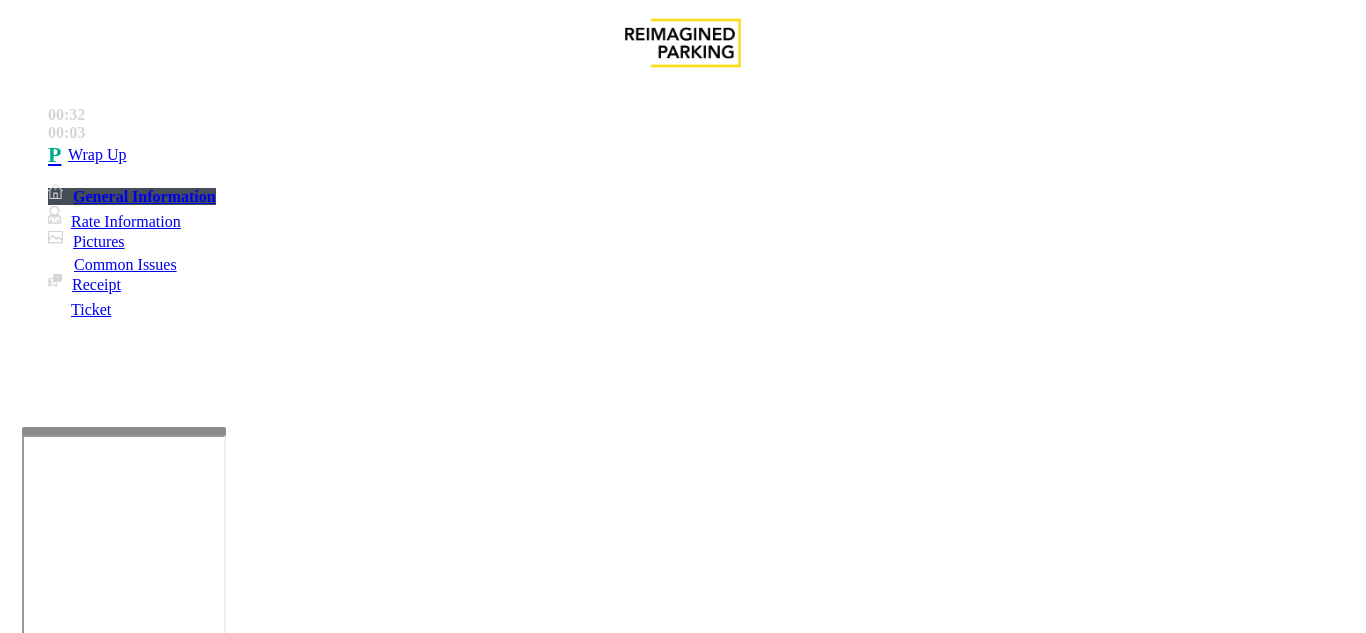 click at bounding box center (76, 3361) 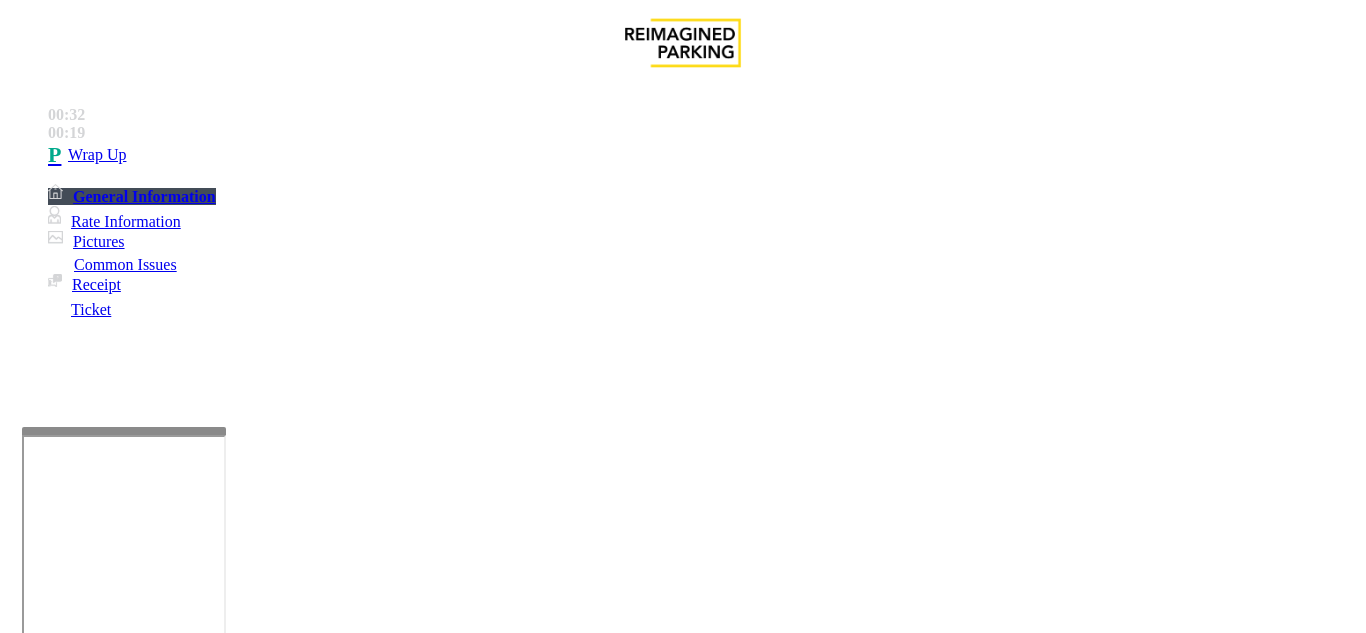 scroll, scrollTop: 600, scrollLeft: 0, axis: vertical 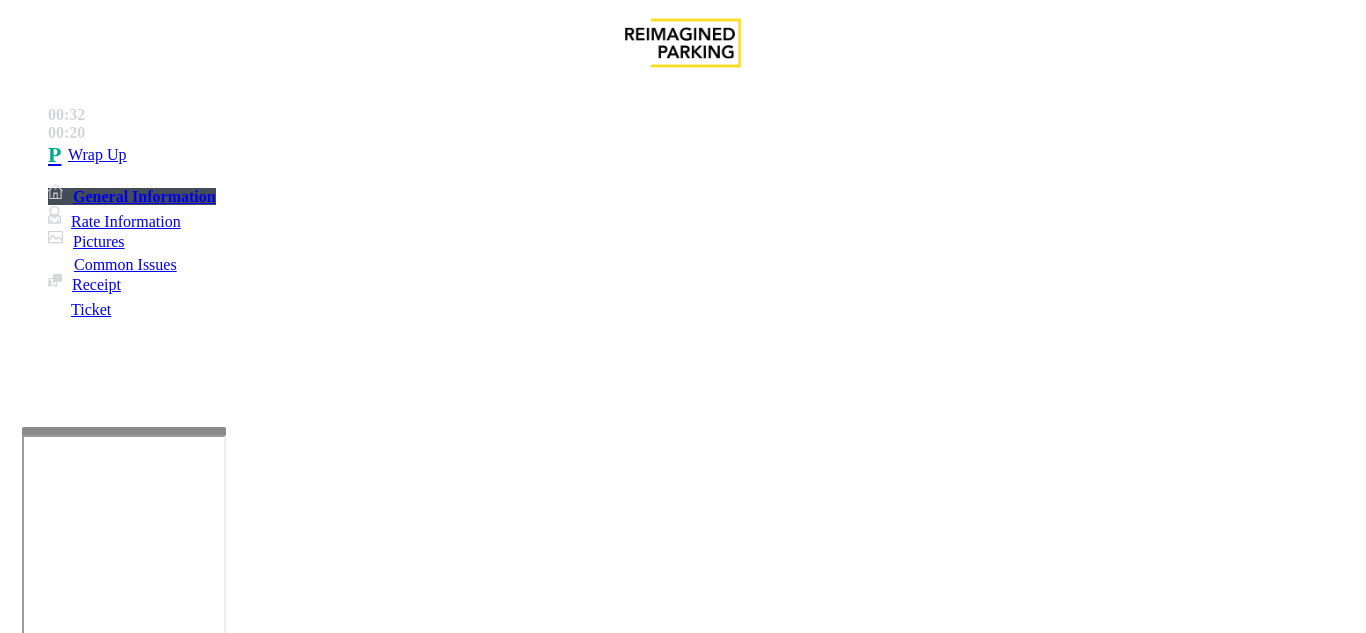 click at bounding box center [96, 1308] 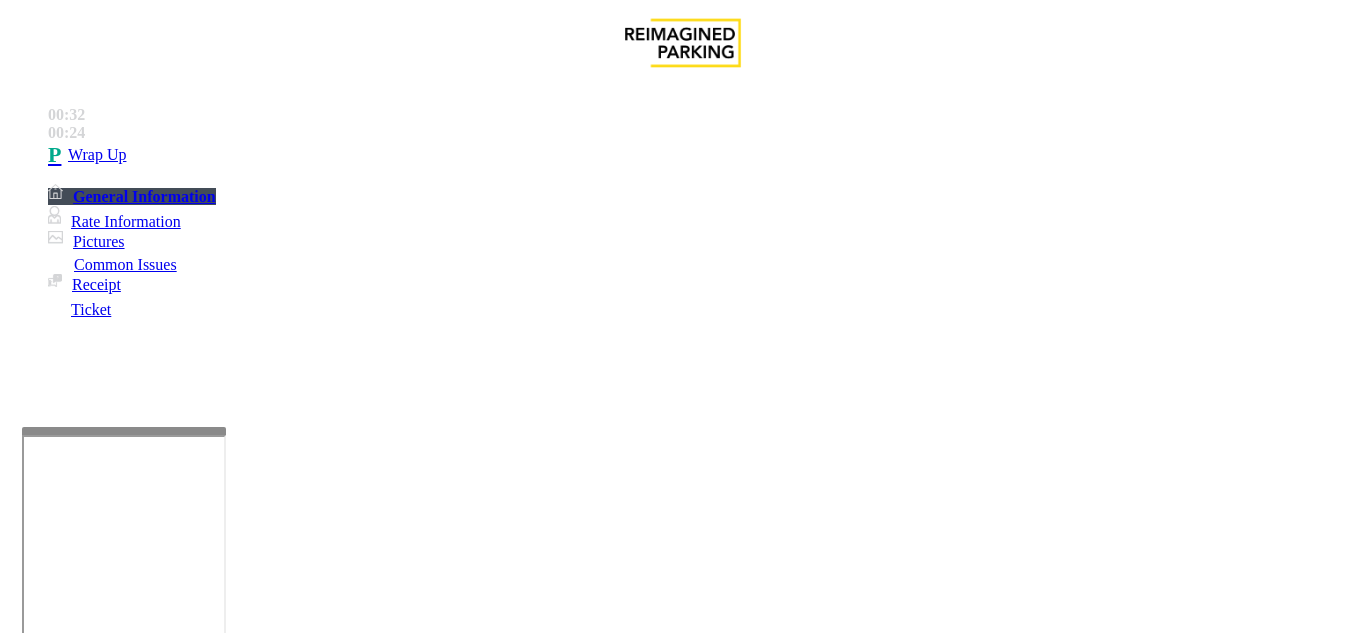 type on "********" 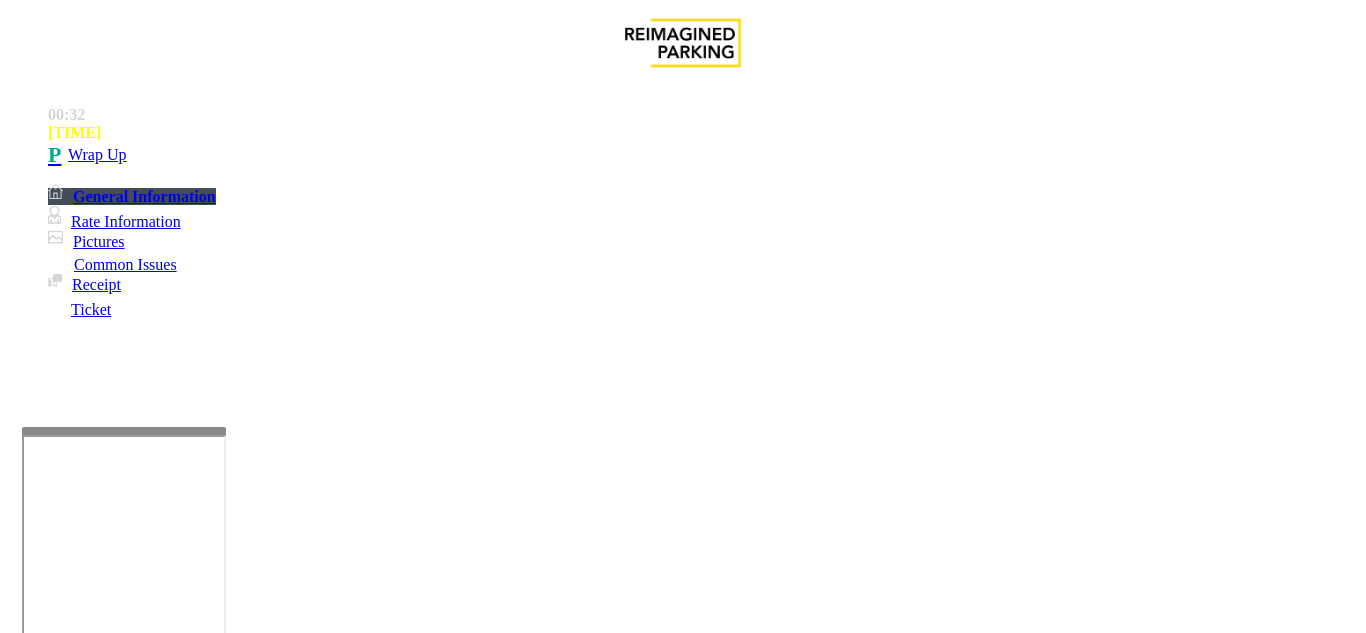 scroll, scrollTop: 200, scrollLeft: 0, axis: vertical 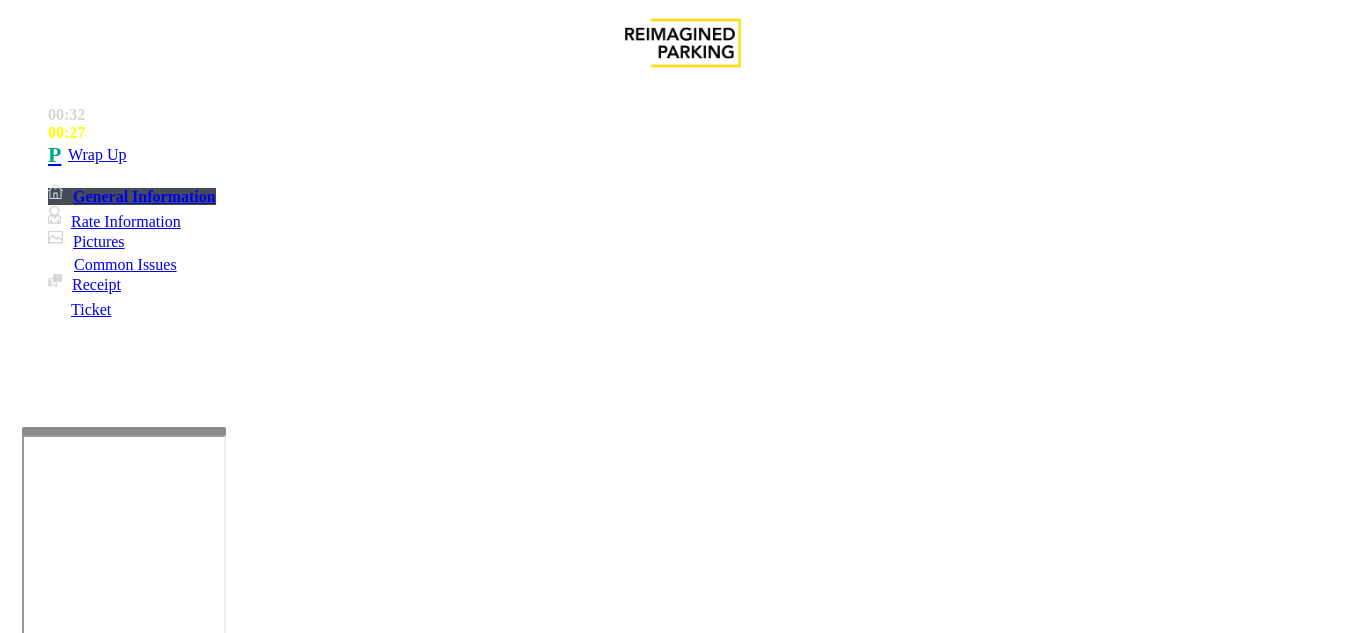 type on "**" 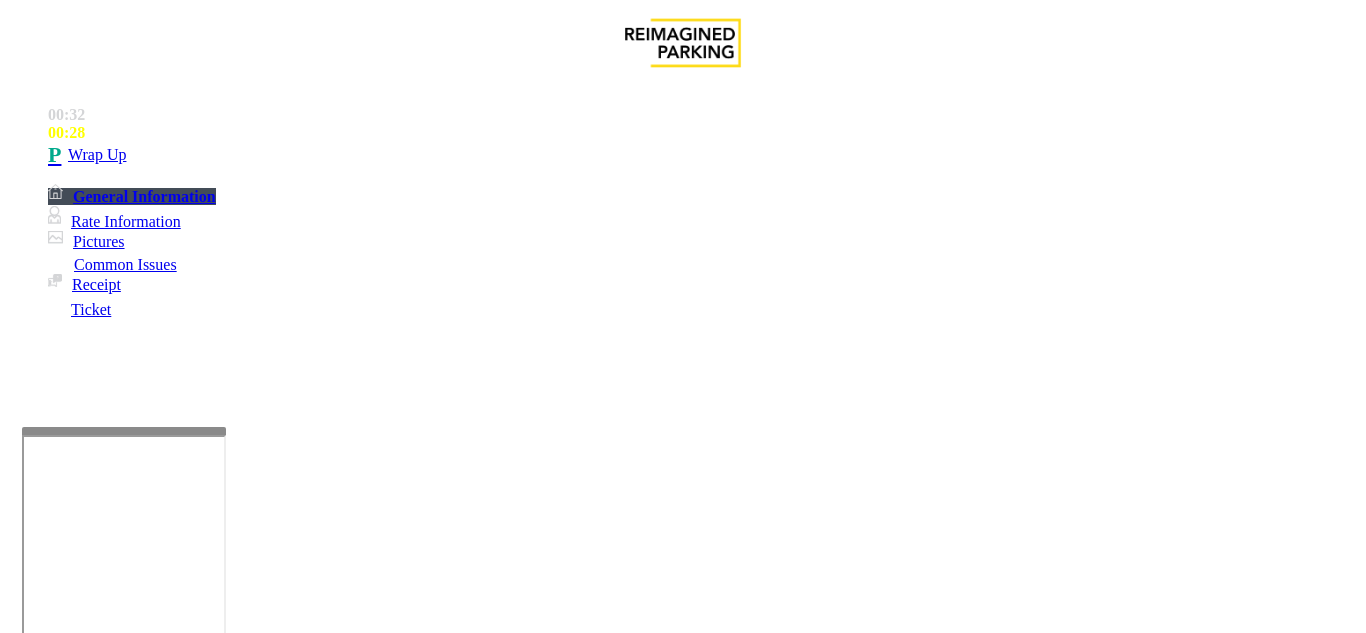 scroll, scrollTop: 0, scrollLeft: 0, axis: both 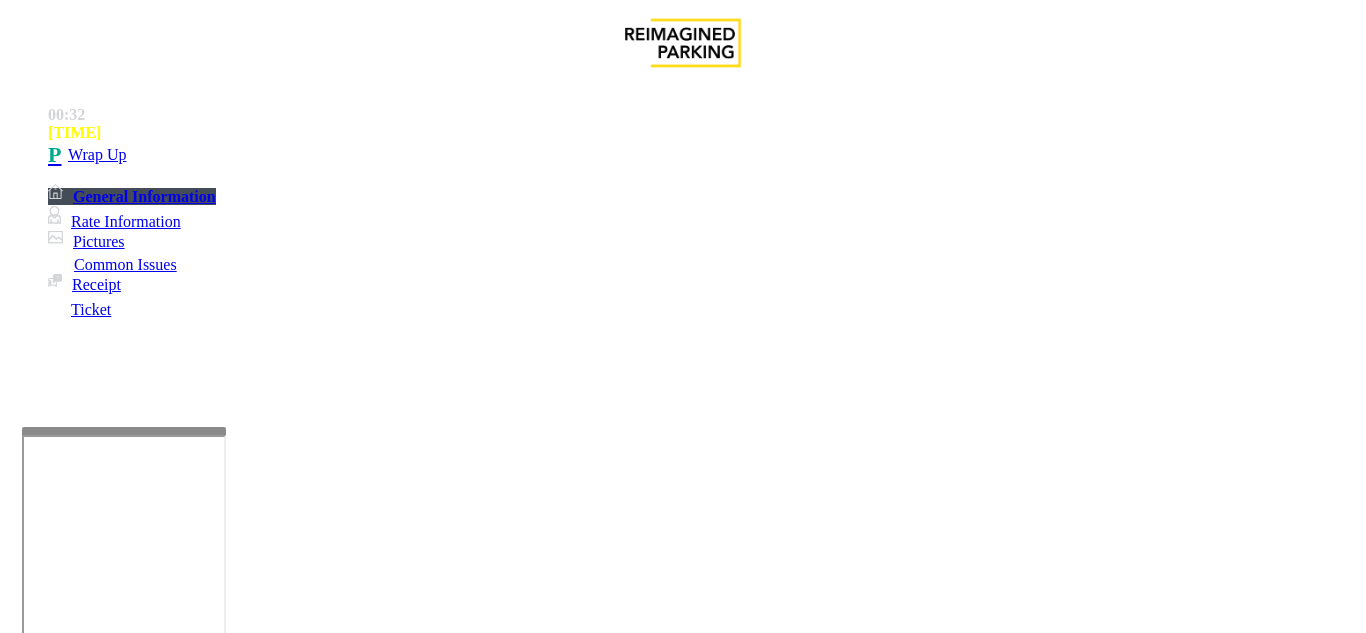 drag, startPoint x: 273, startPoint y: 180, endPoint x: 461, endPoint y: 171, distance: 188.2153 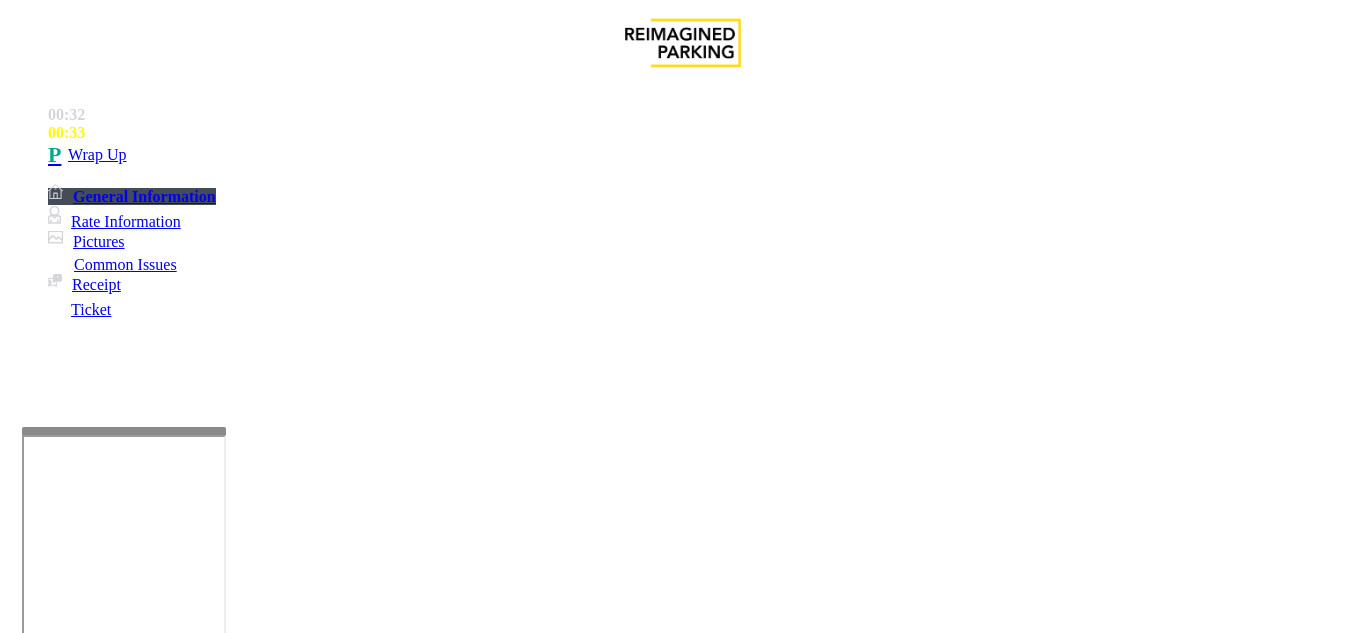 scroll, scrollTop: 563, scrollLeft: 0, axis: vertical 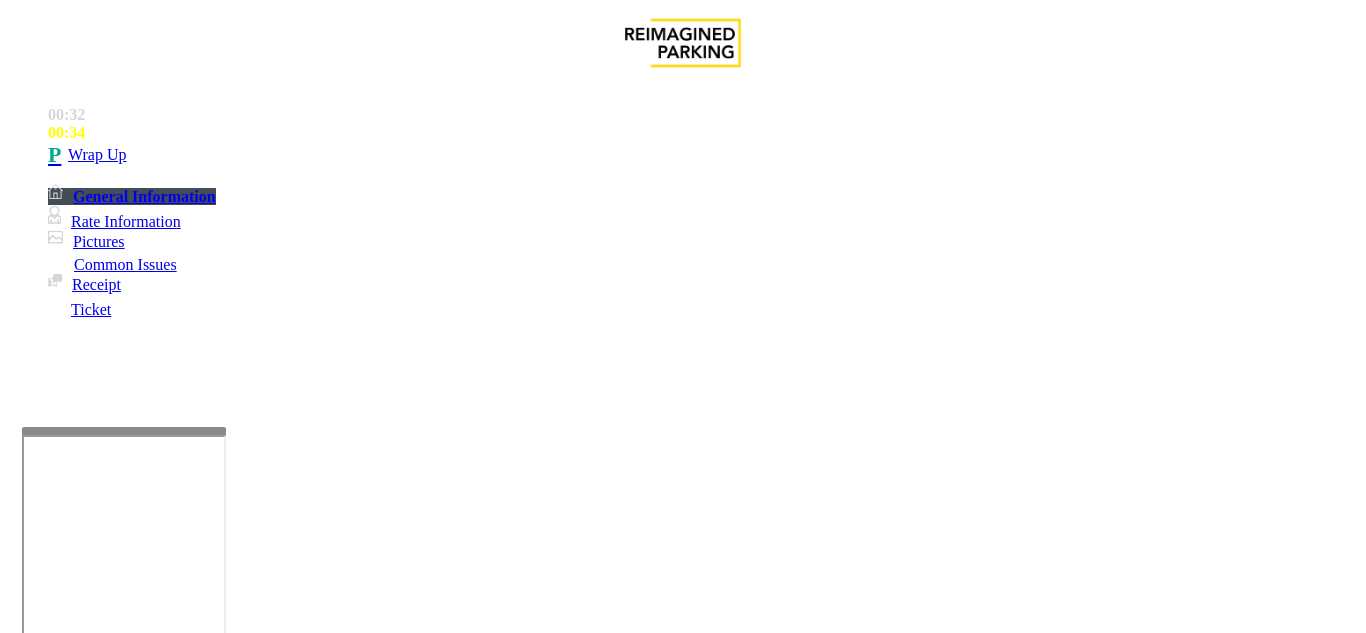 drag, startPoint x: 894, startPoint y: 534, endPoint x: 895, endPoint y: 519, distance: 15.033297 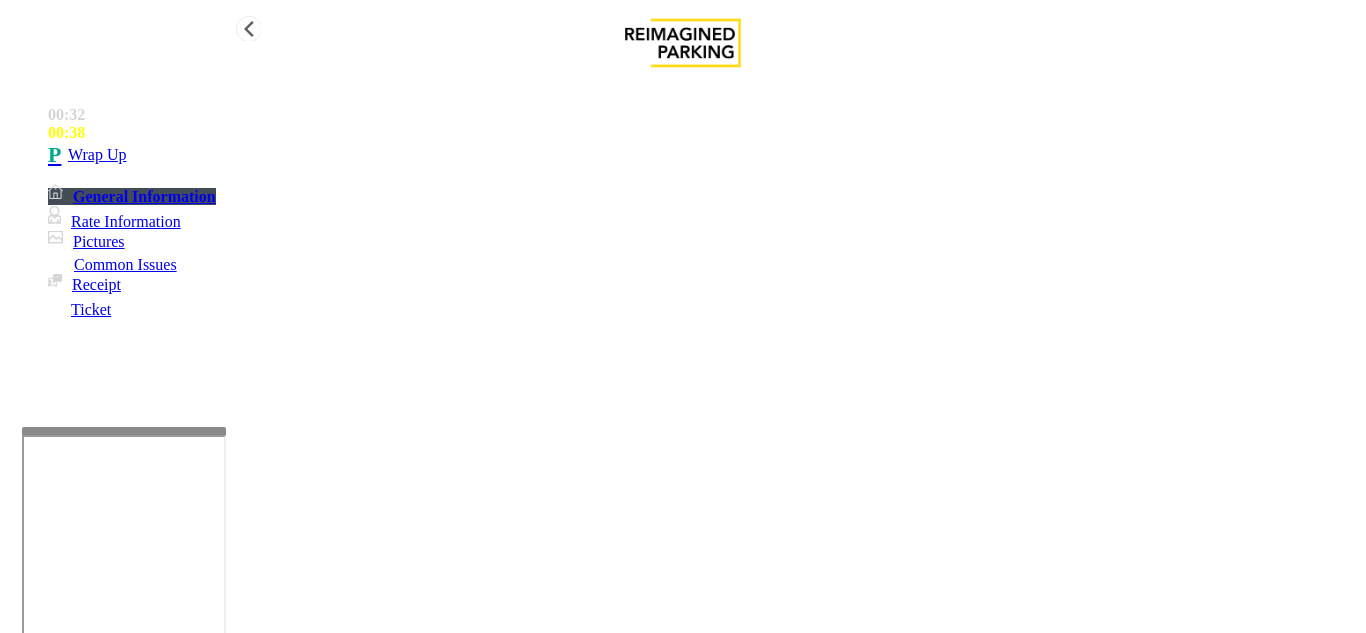 click on "•••• ••" at bounding box center (703, 155) 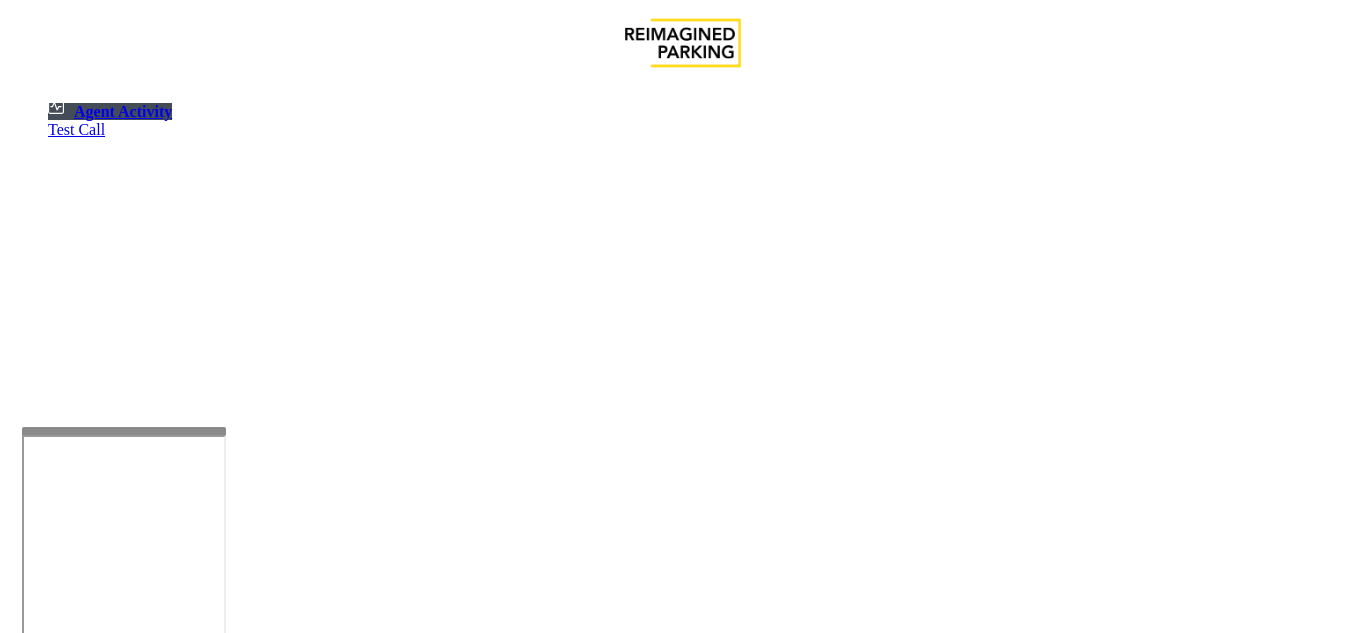 click on "Clear Select Lot Number Location Name Address R86-52 Filmore Garage (R390) 175 Milwaukee Street, Denver, CO R86-23 BCC Garage (Also known as ANB Garage) (R390)  3033 East 1st Avenue, Denver, CO R84-1 University Park Airport (R390) 2493 Fox Hill Road, State College, PA R73-1 Montrose Regional Airport (390) 2100 Airport Road, Montrose, CO R4-1 Lafayette Regional Airport (R390) 200 Terminal Drive, Lafayette, LA R31-35 Sunset Corporate Campus (R390) 13920 Southeast Eastgate Way, Bellevue, WA R31-3 Bell Street Garage (R390) 2323 Elliott Avenue, Seattle, WA R31-3 Bellevue Technology Center (R390) 2125 158th Court Northeast, Bellevue, WA R31-1 Meydenbauer Center (MBC)(R390) 11100 Northeast 6th Street, Bellevue, WA R30-259 Cherry Hill (R390) 511 16th Avenue, Seattle, WA R30-259 First (1st) Hill Medical Pavilion (R390) 1124 Columbia Street, Seattle, WA R30-216 G2 Garage (R390) 5601 6th Avenue South, Seattle, WA R30-204 Pacific Tower West Garage (R390) 1200 12th Avenue South, Seattle, WA R30-20 R26-529 R26-509 R210-52" at bounding box center (683, 2842) 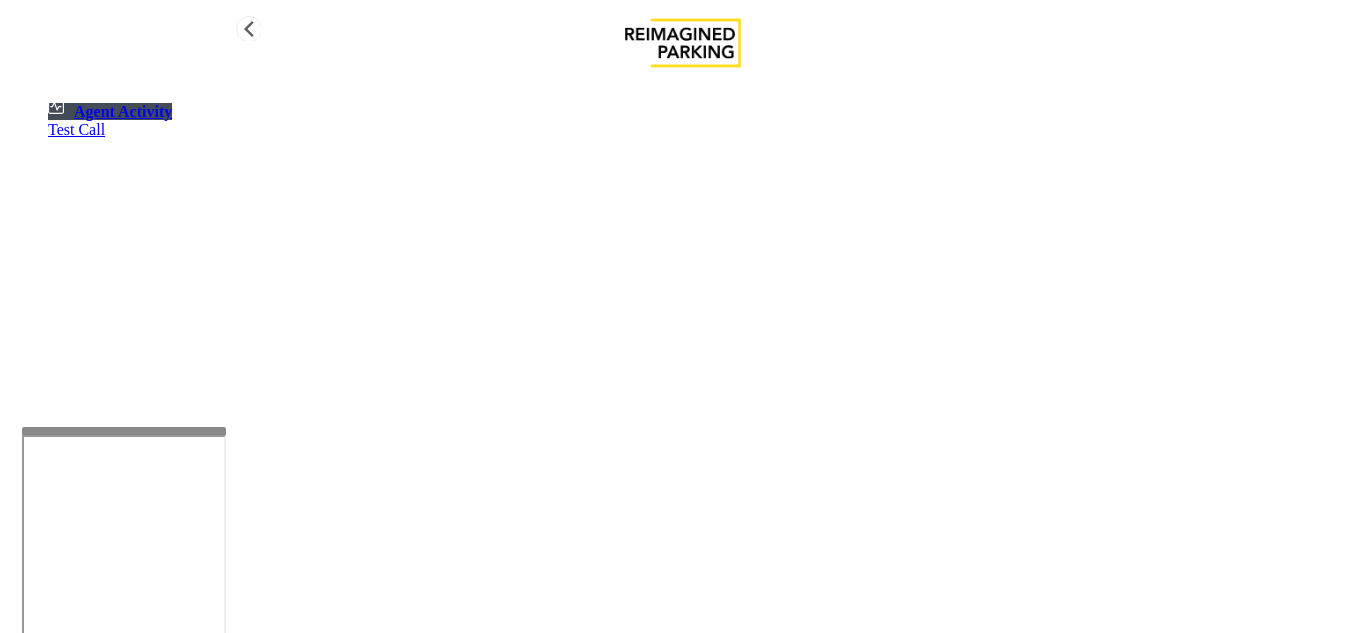 drag, startPoint x: 117, startPoint y: 429, endPoint x: 107, endPoint y: 358, distance: 71.70077 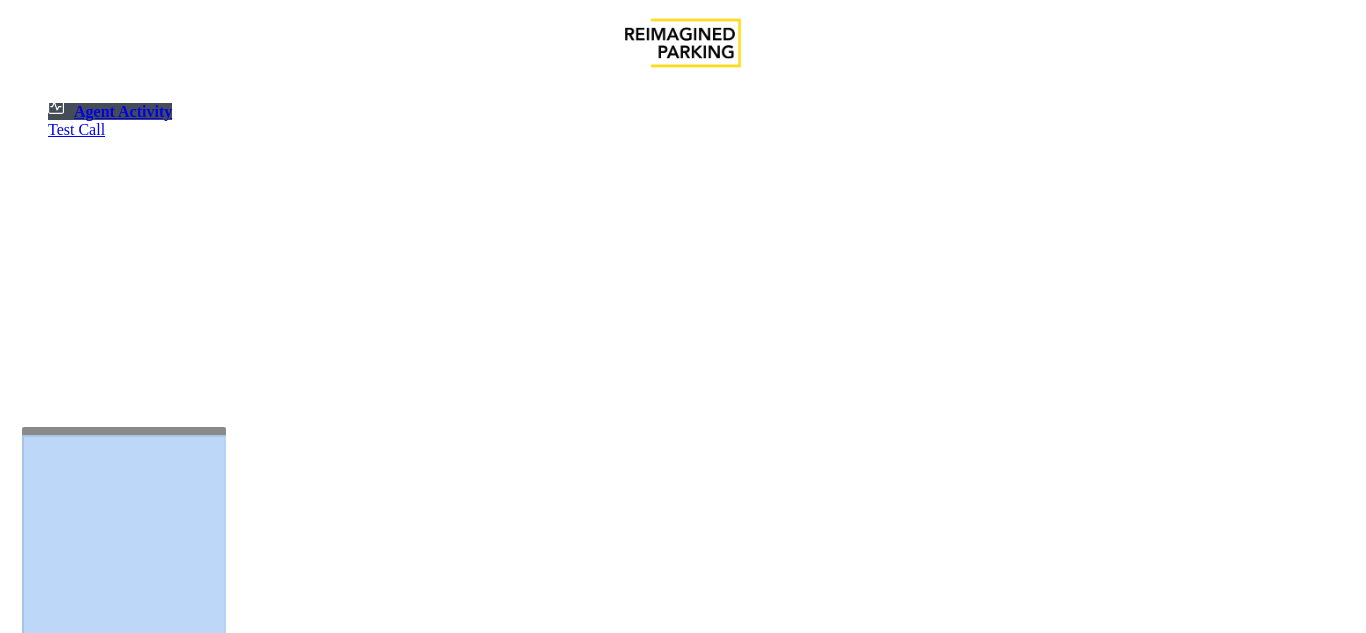 click at bounding box center [683, 1139] 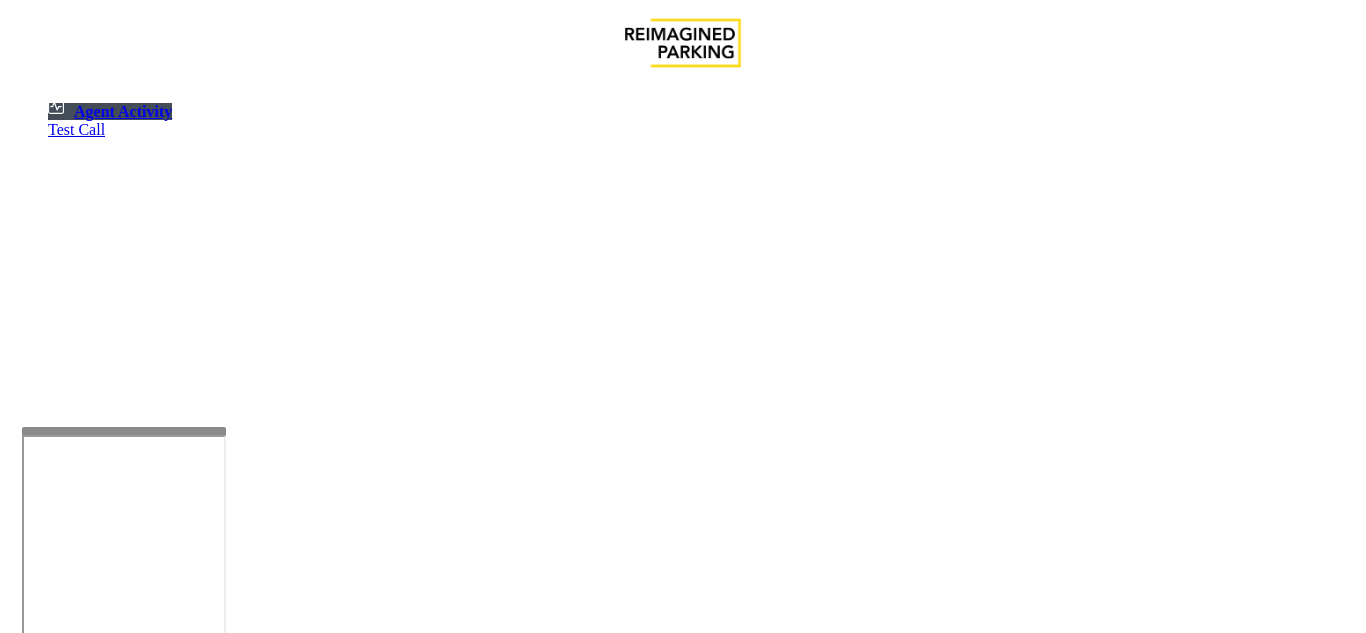 click at bounding box center [124, 431] 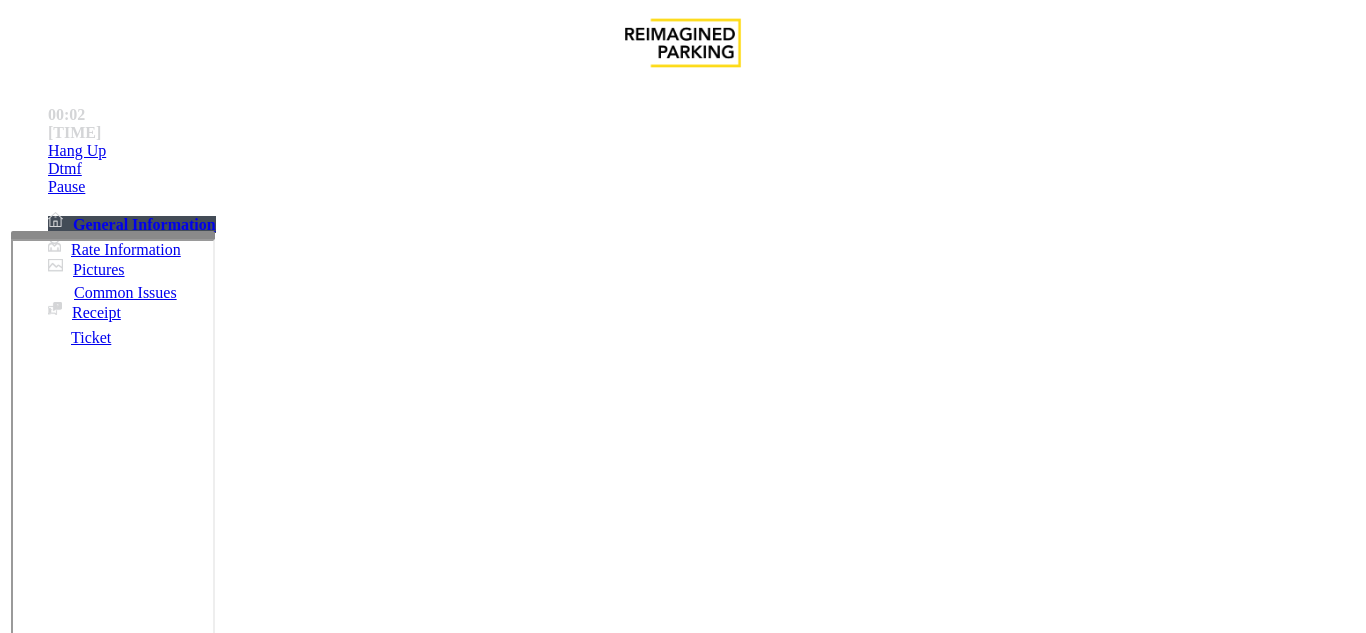 scroll, scrollTop: 1400, scrollLeft: 0, axis: vertical 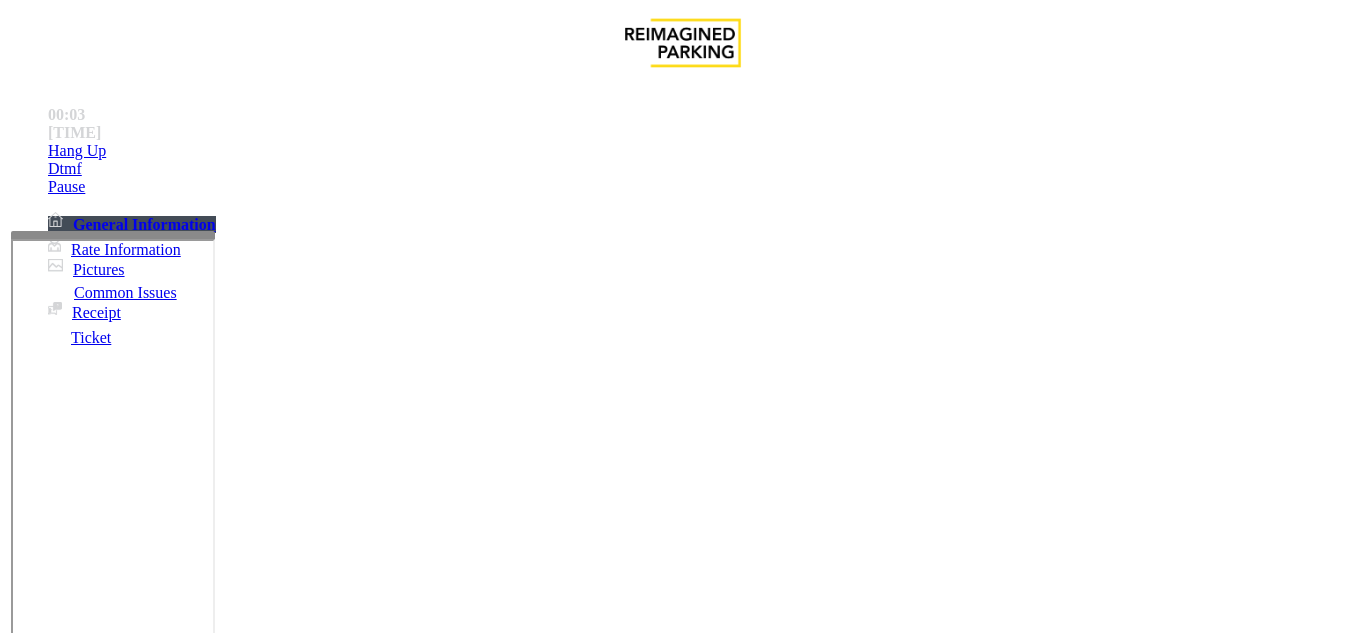 click on "LAN21043100 - SUNTRUST PLAZA" at bounding box center [53, 2553] 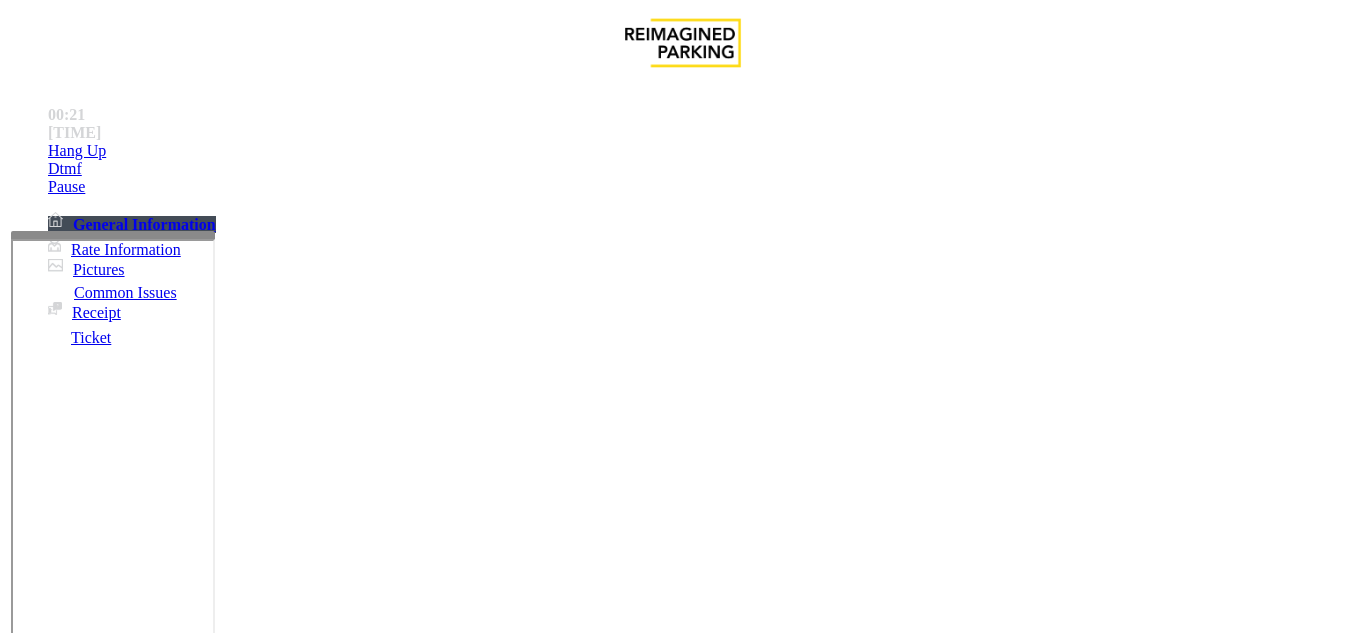 click on "Equipment Issue" at bounding box center (483, 1286) 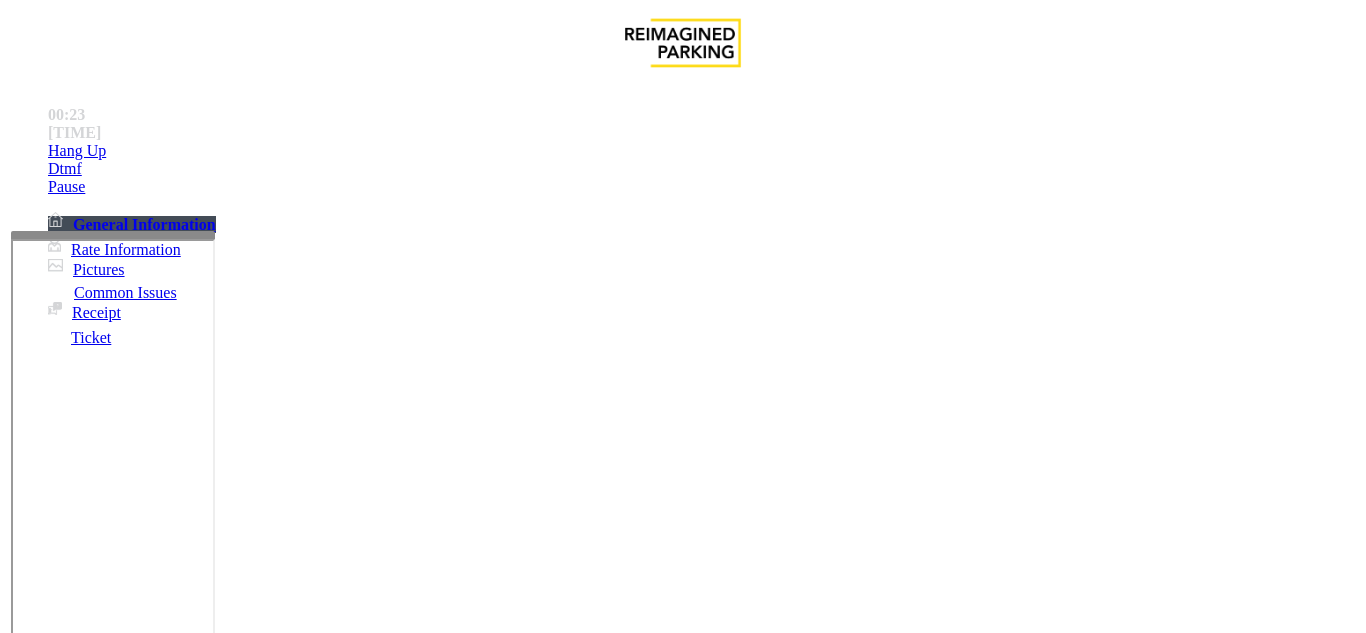 click on "Ticket Jam" at bounding box center [268, 1286] 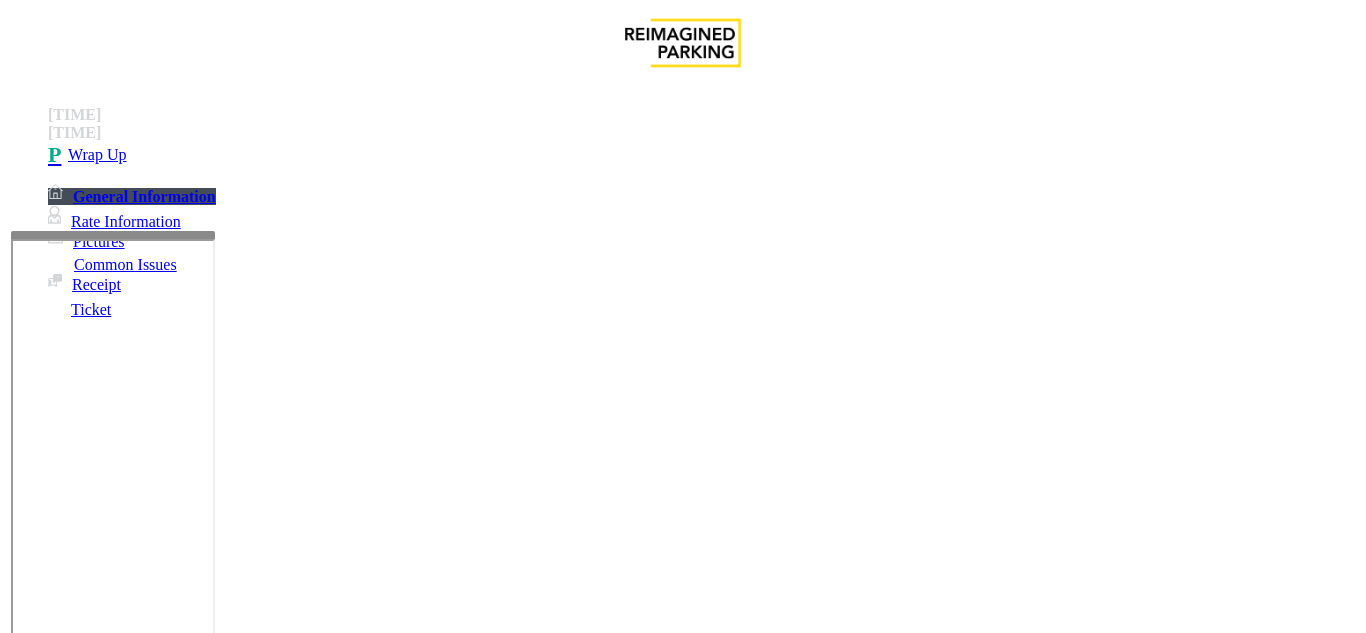 click on "Send alerts to manager" at bounding box center [682, 1592] 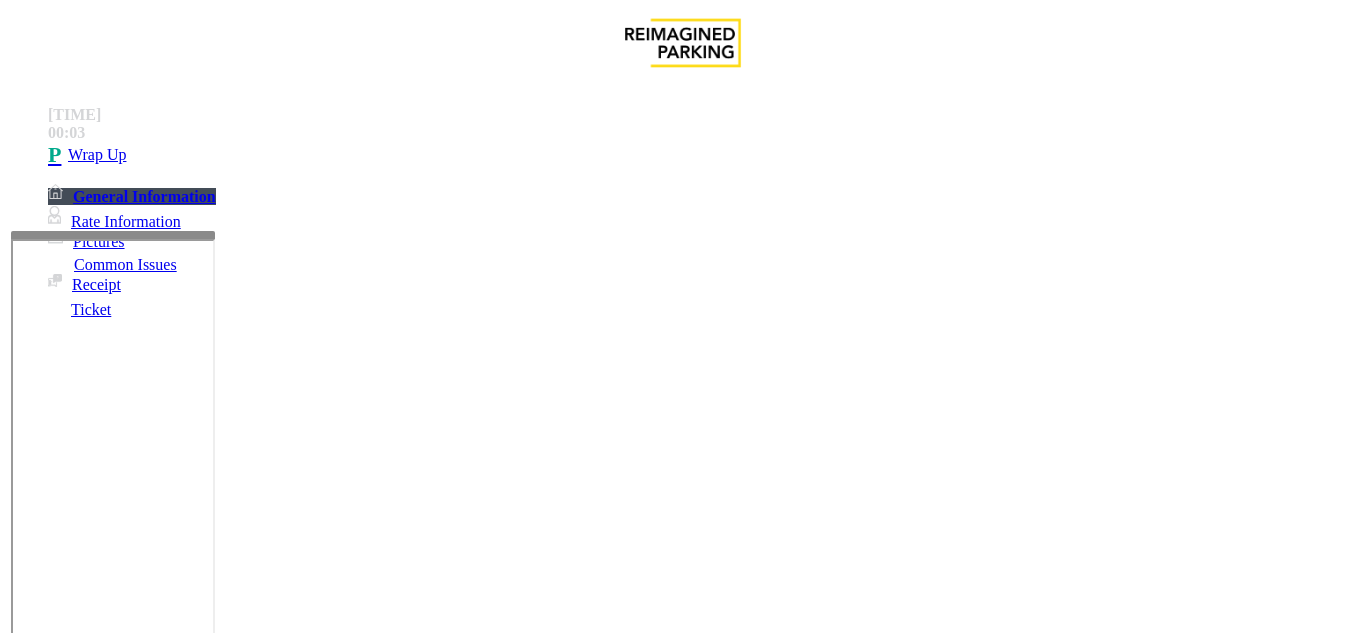 drag, startPoint x: 390, startPoint y: 545, endPoint x: 376, endPoint y: 517, distance: 31.304953 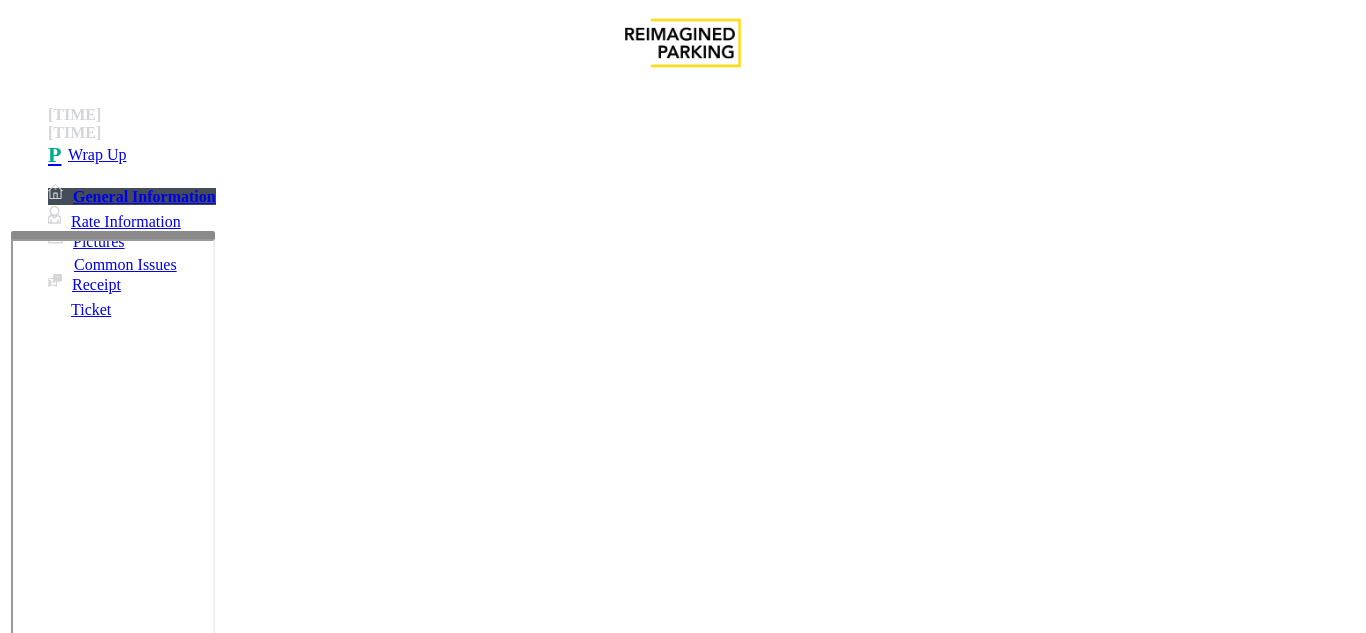 drag, startPoint x: 308, startPoint y: 196, endPoint x: 353, endPoint y: 198, distance: 45.044422 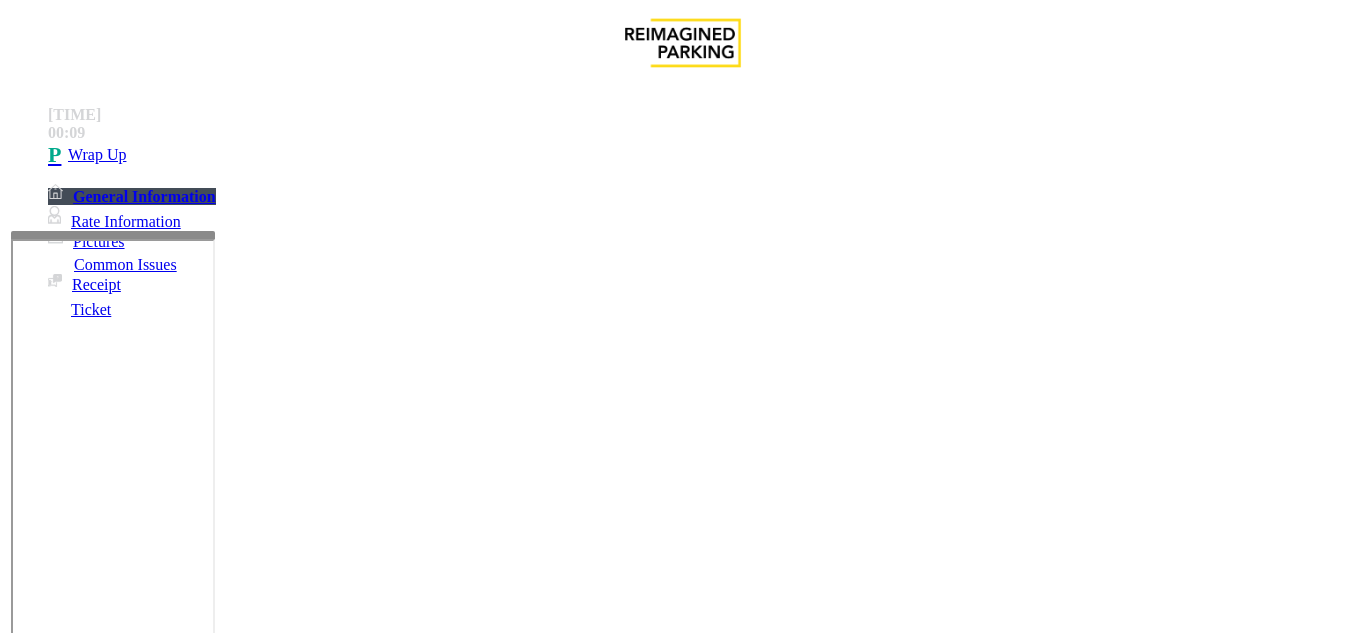click at bounding box center (221, 1534) 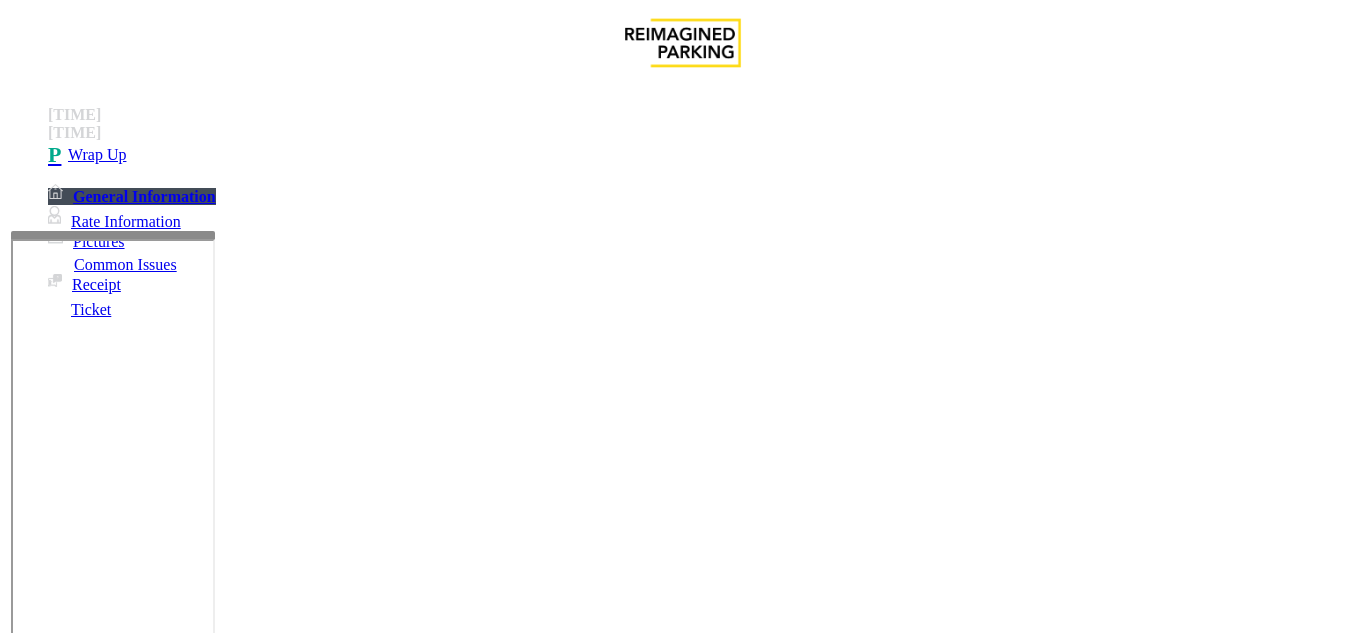 click at bounding box center (221, 1534) 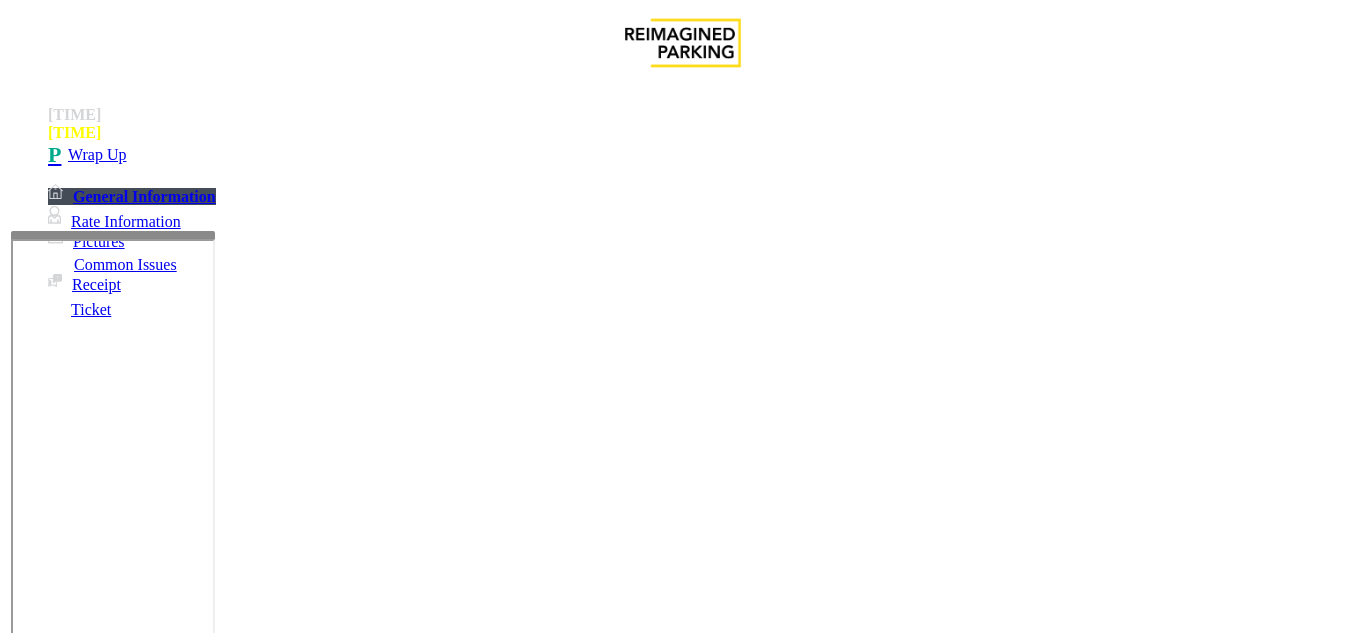 click at bounding box center [221, 1534] 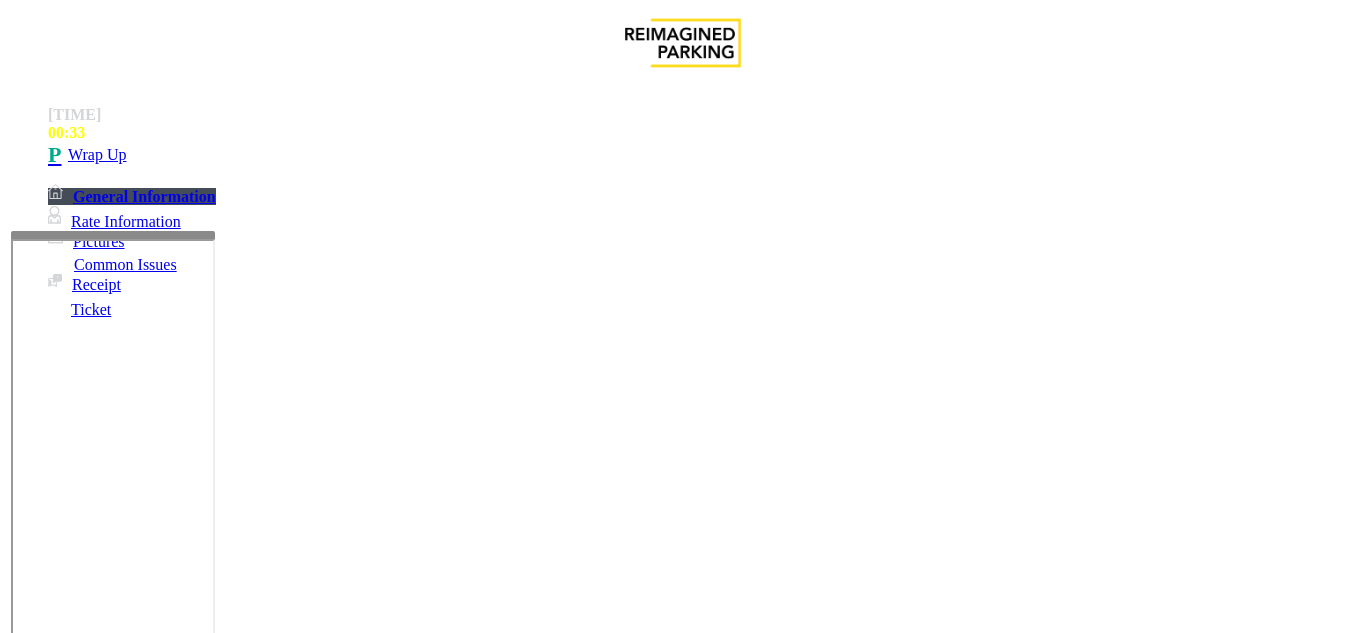 drag, startPoint x: 326, startPoint y: 524, endPoint x: 464, endPoint y: 512, distance: 138.52075 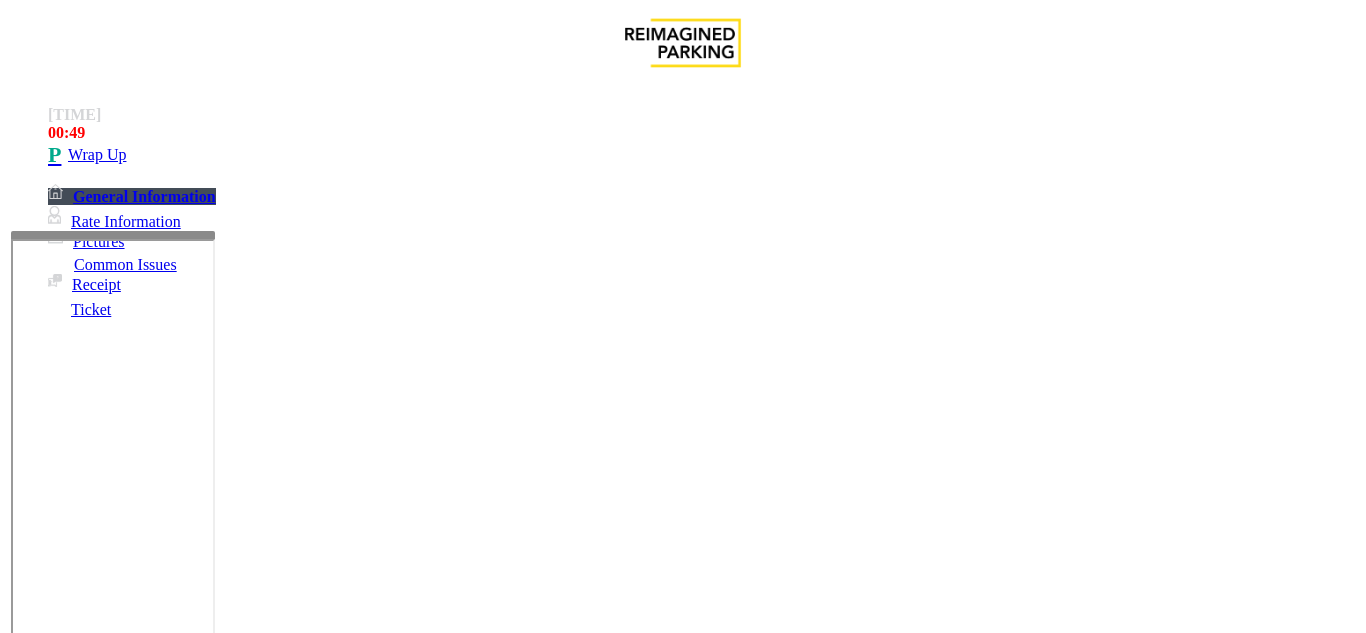 click at bounding box center (221, 1534) 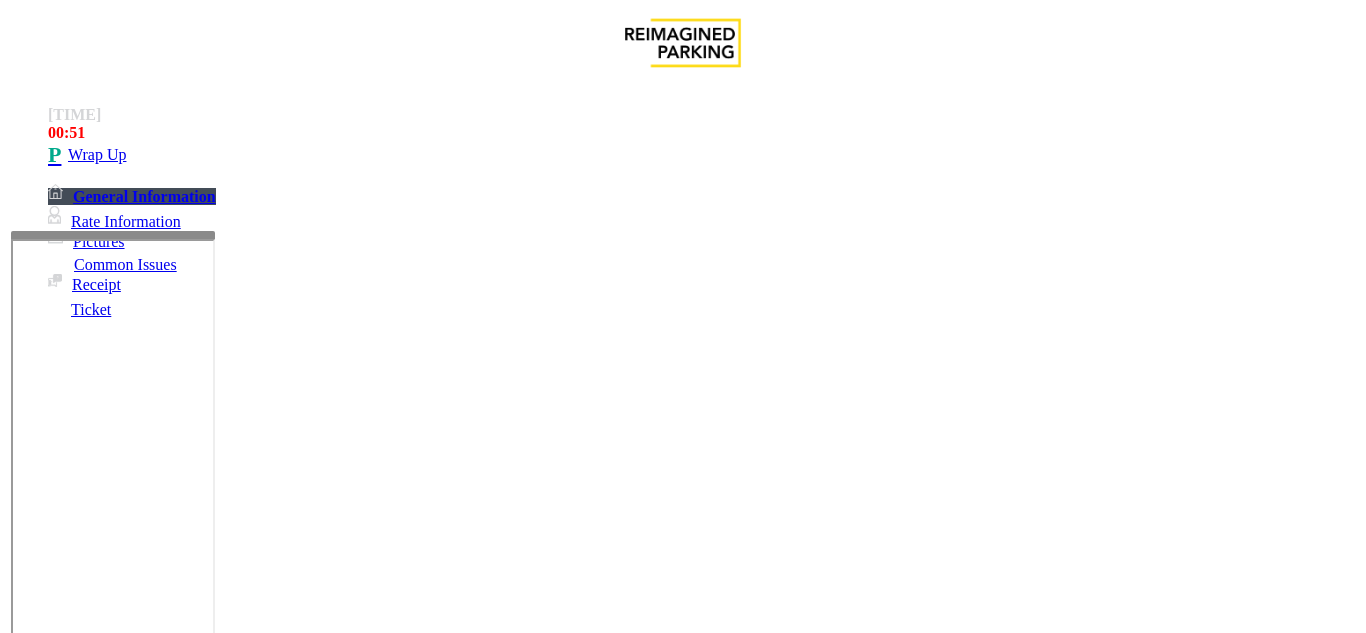 drag, startPoint x: 334, startPoint y: 540, endPoint x: 374, endPoint y: 553, distance: 42.059483 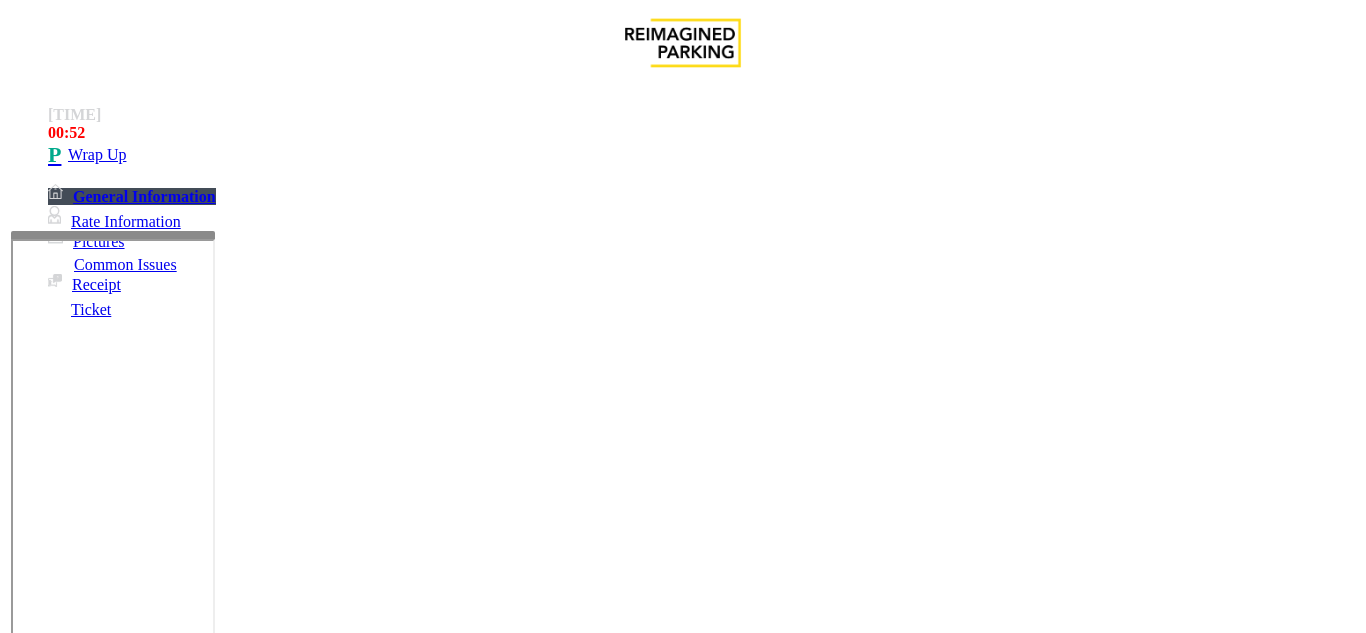 click at bounding box center (221, 1534) 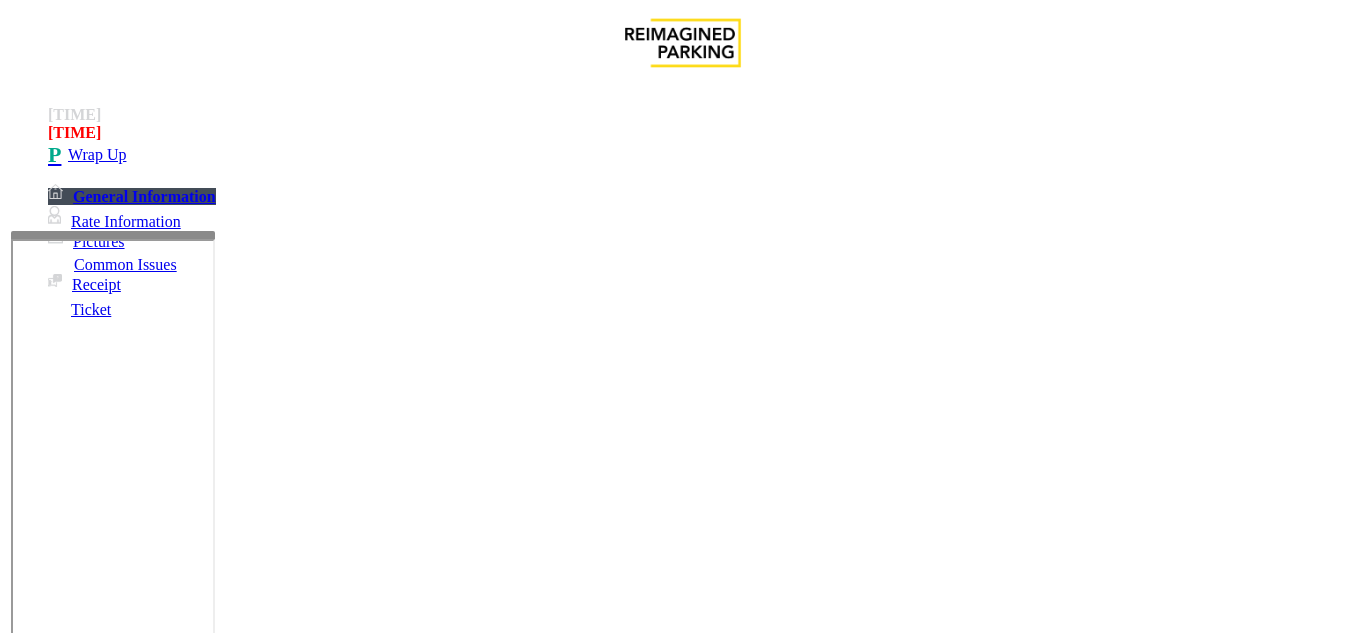 drag, startPoint x: 451, startPoint y: 550, endPoint x: 528, endPoint y: 557, distance: 77.31753 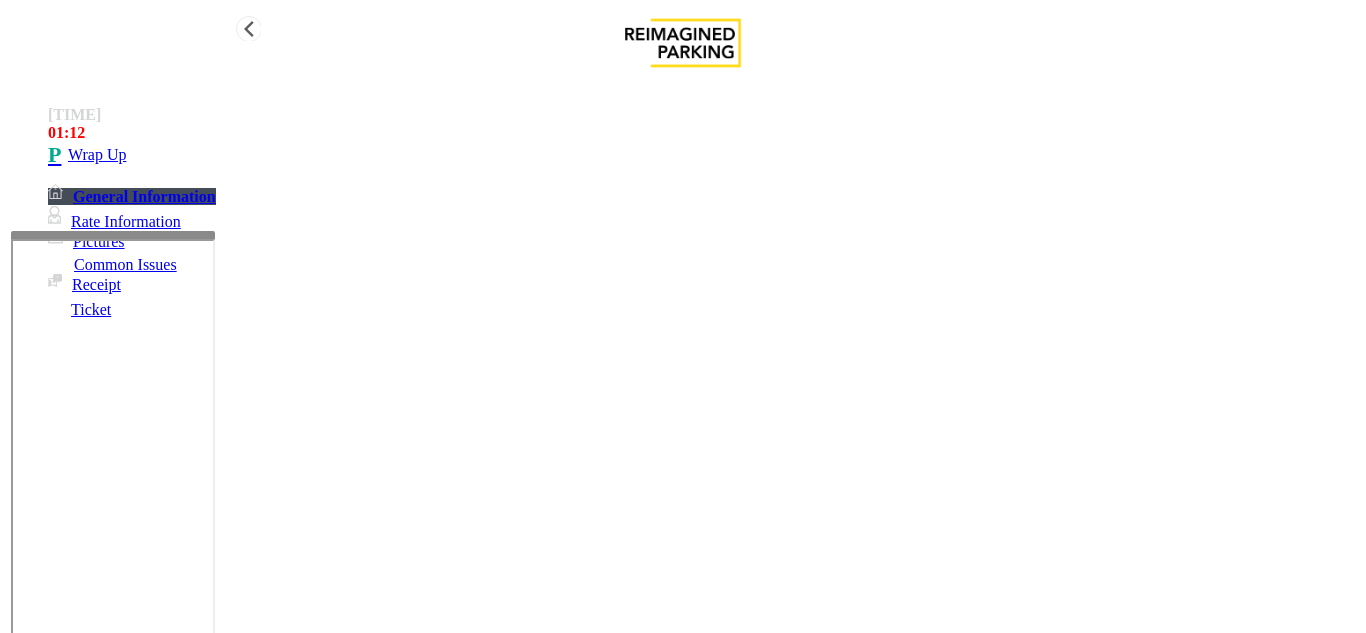 type on "**********" 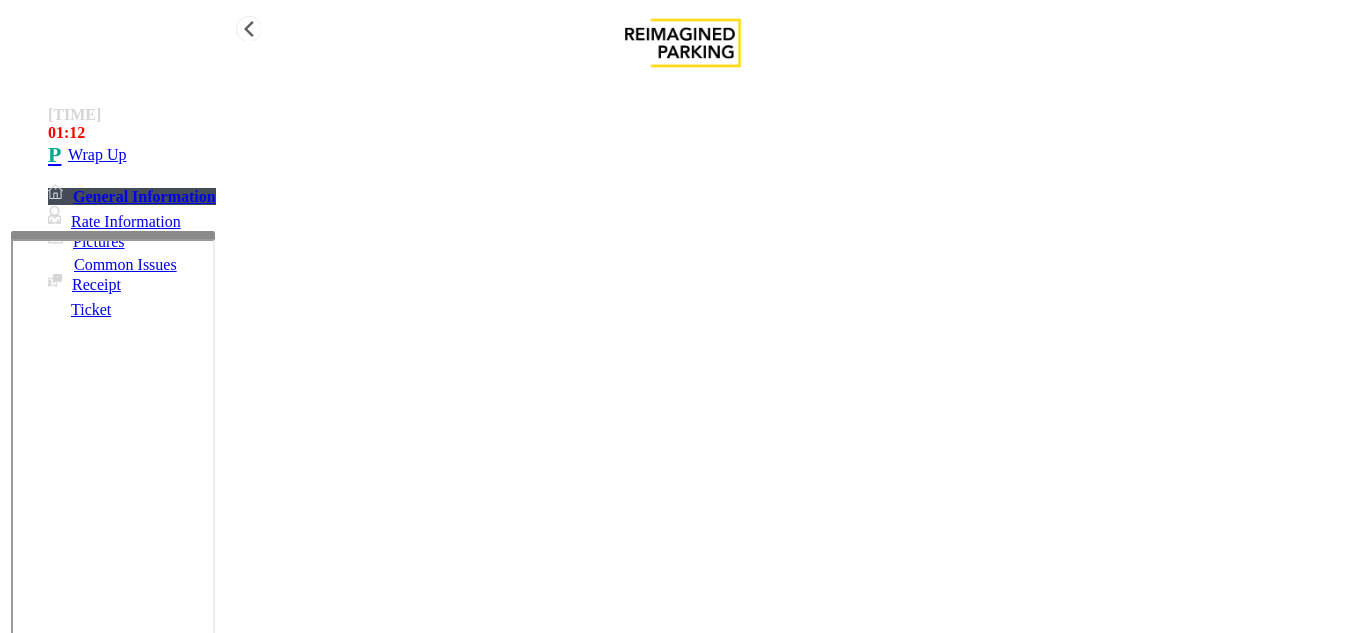 click on "•••• ••" at bounding box center [703, 155] 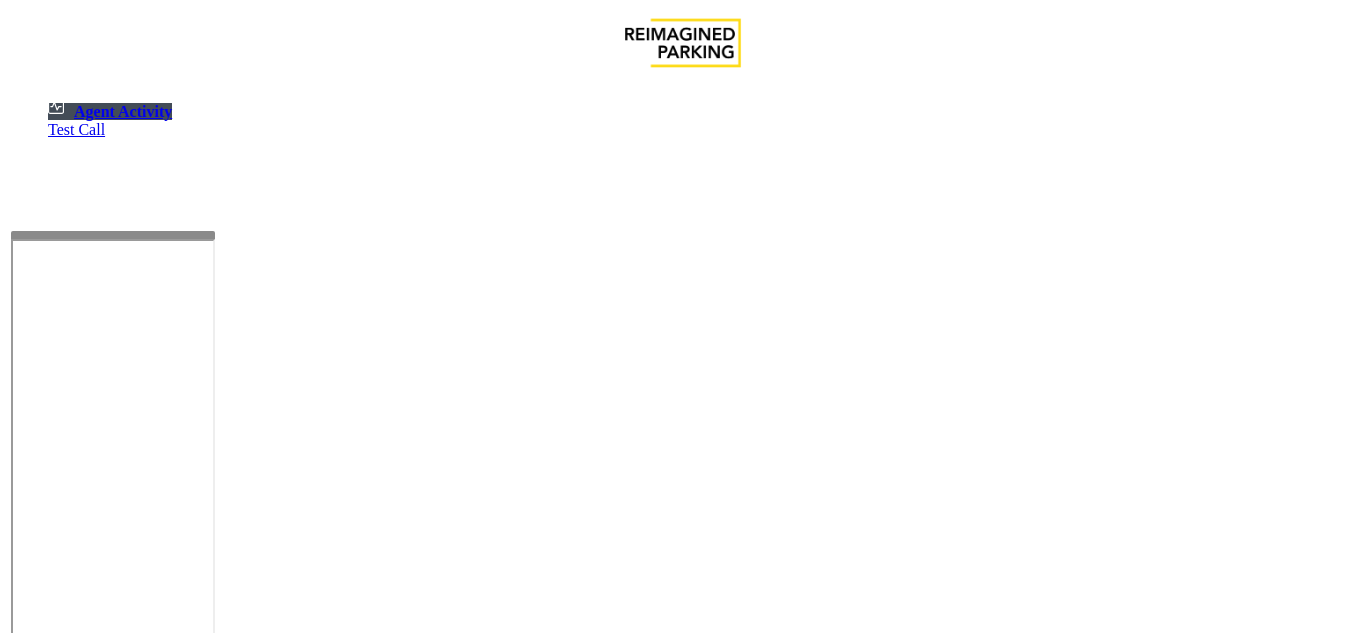 click at bounding box center [79, 1335] 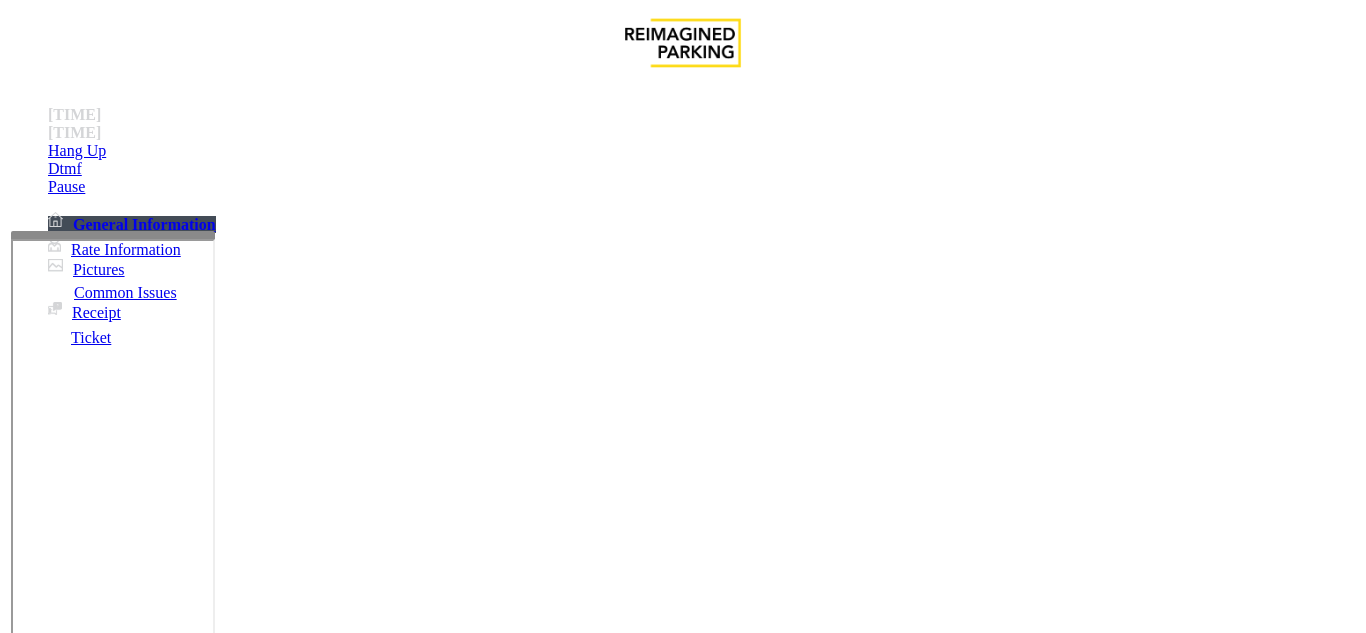 click on "Validation Issue" at bounding box center (371, 1286) 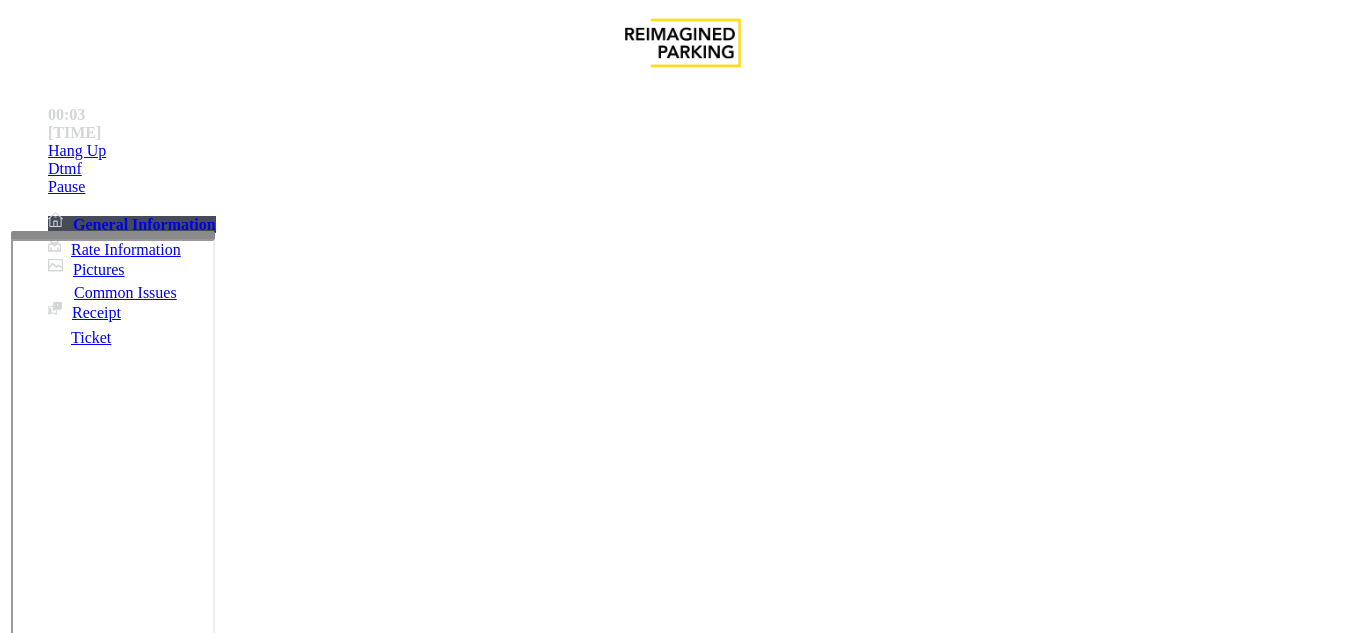 scroll, scrollTop: 200, scrollLeft: 0, axis: vertical 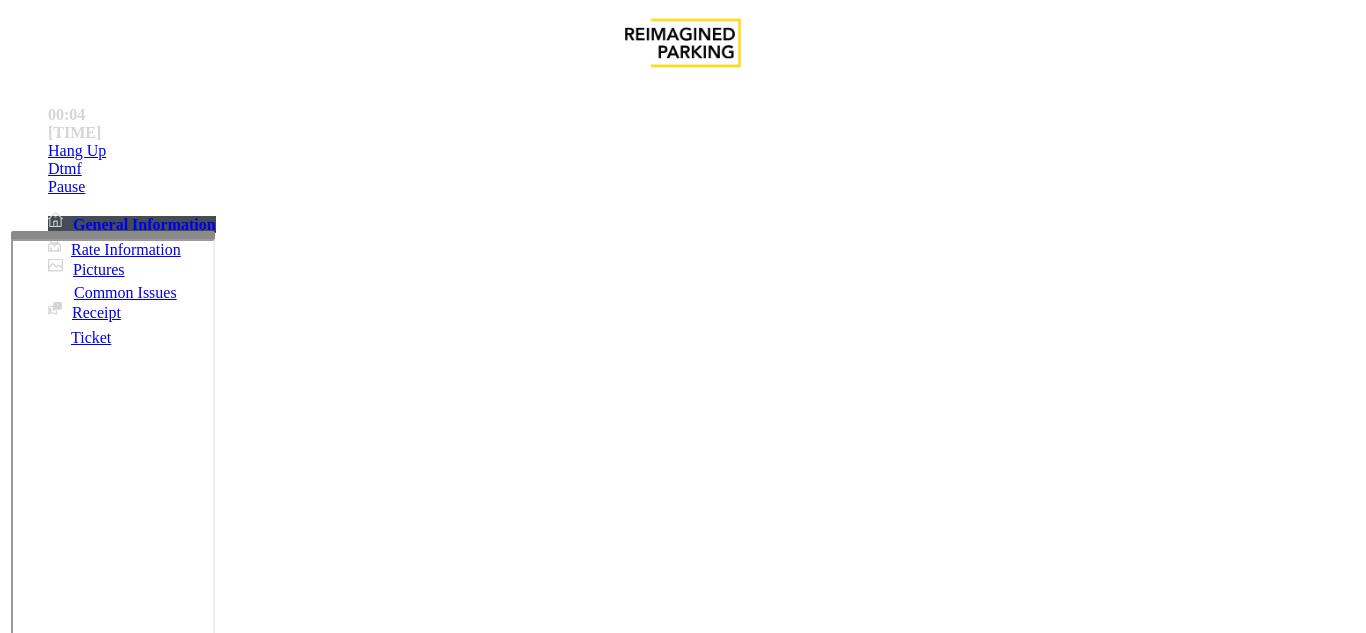 paste on "**********" 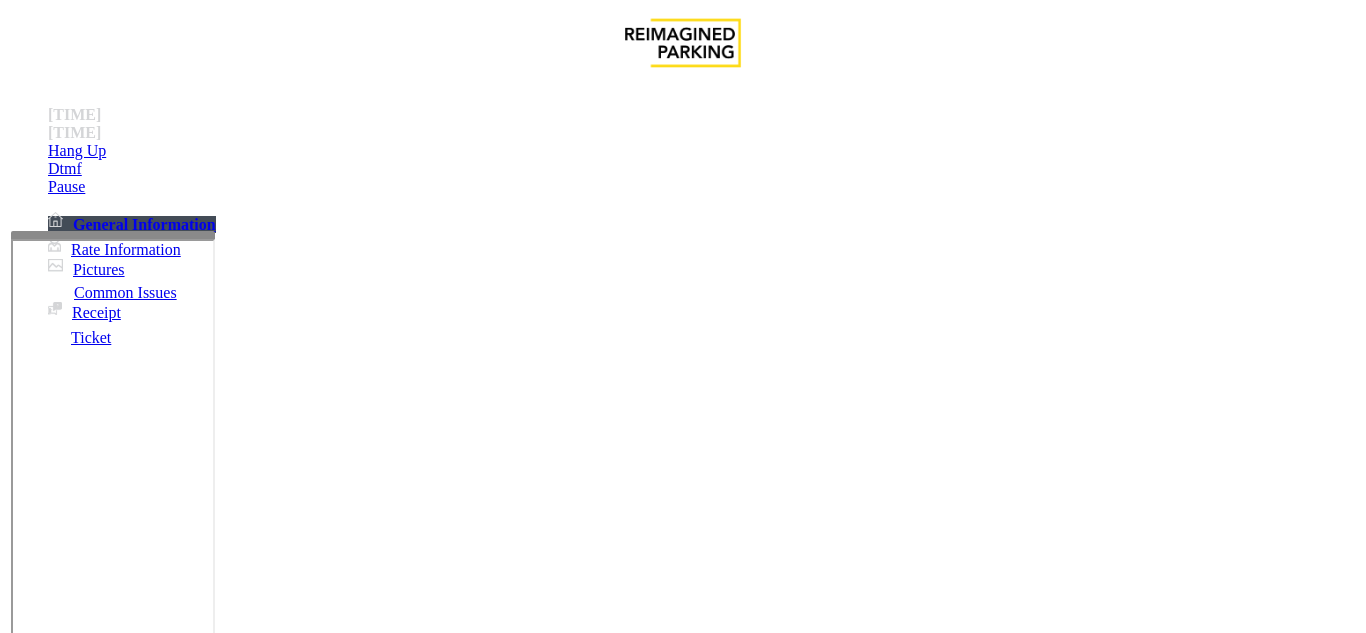 type on "**********" 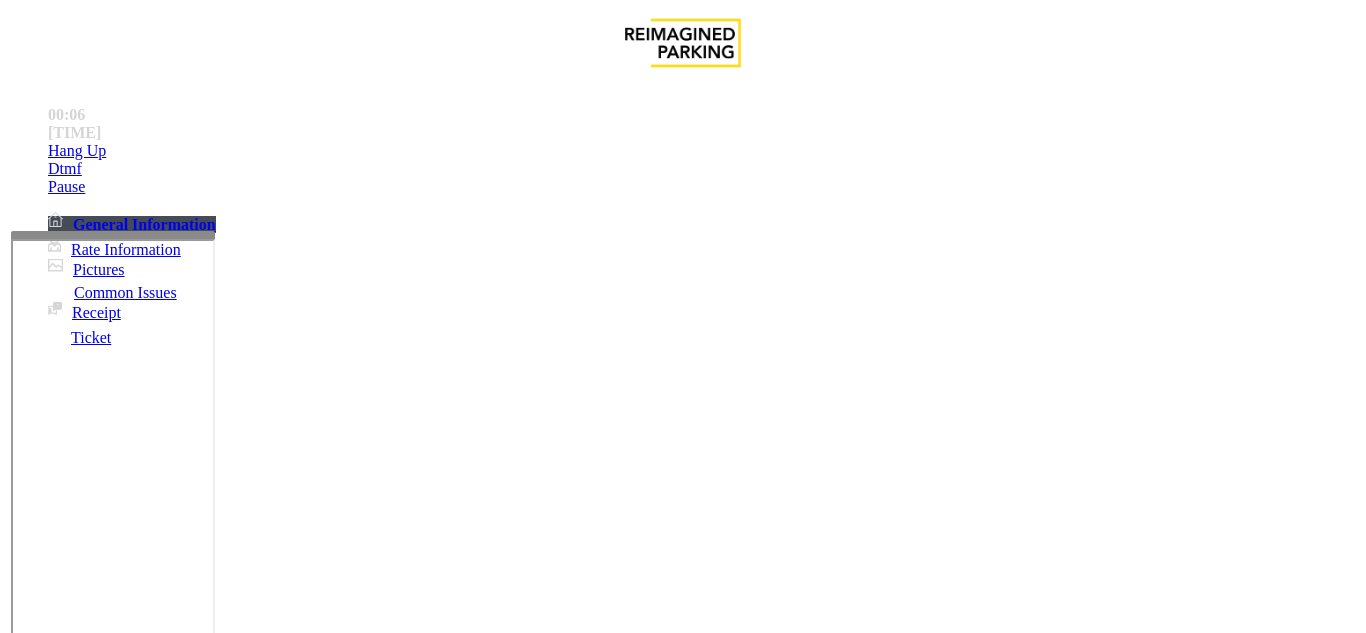 click at bounding box center (96, 1333) 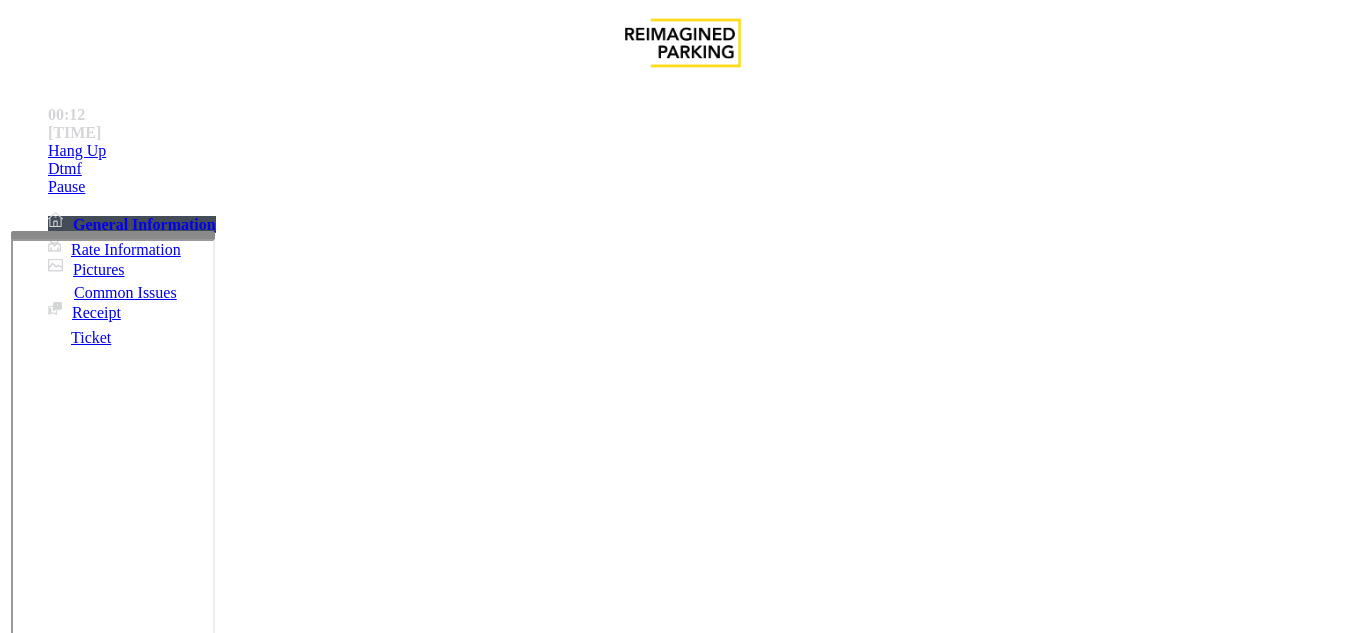 scroll, scrollTop: 0, scrollLeft: 0, axis: both 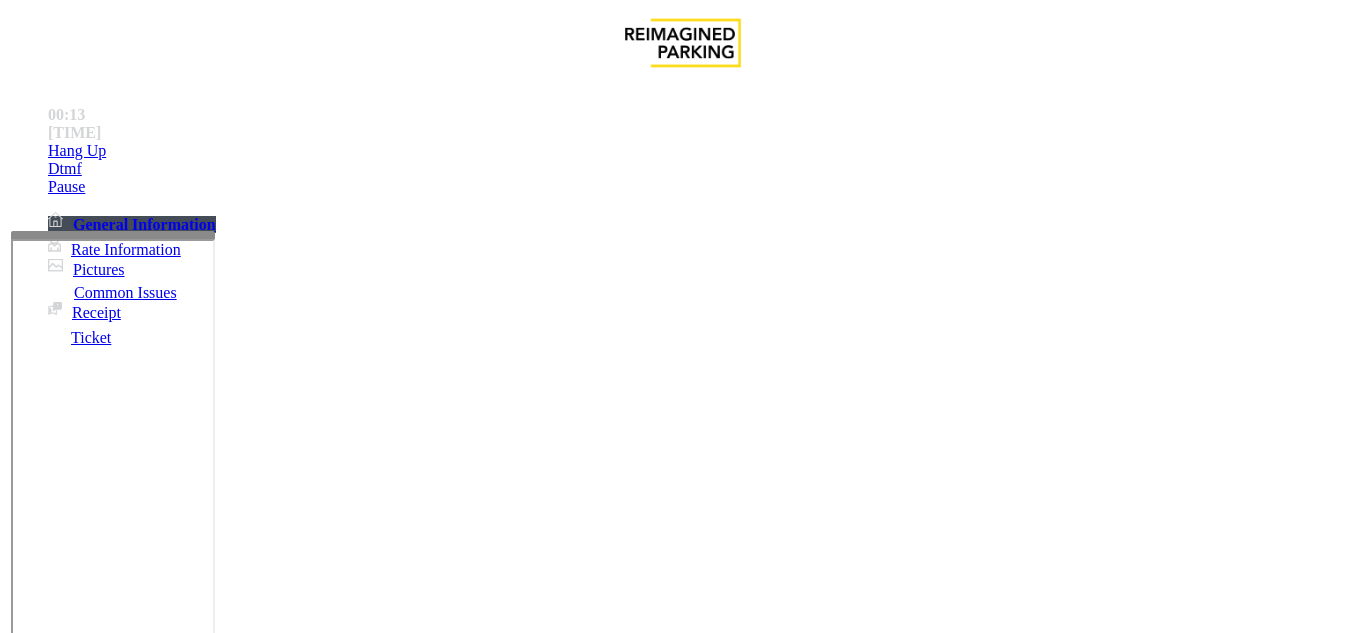 type on "********" 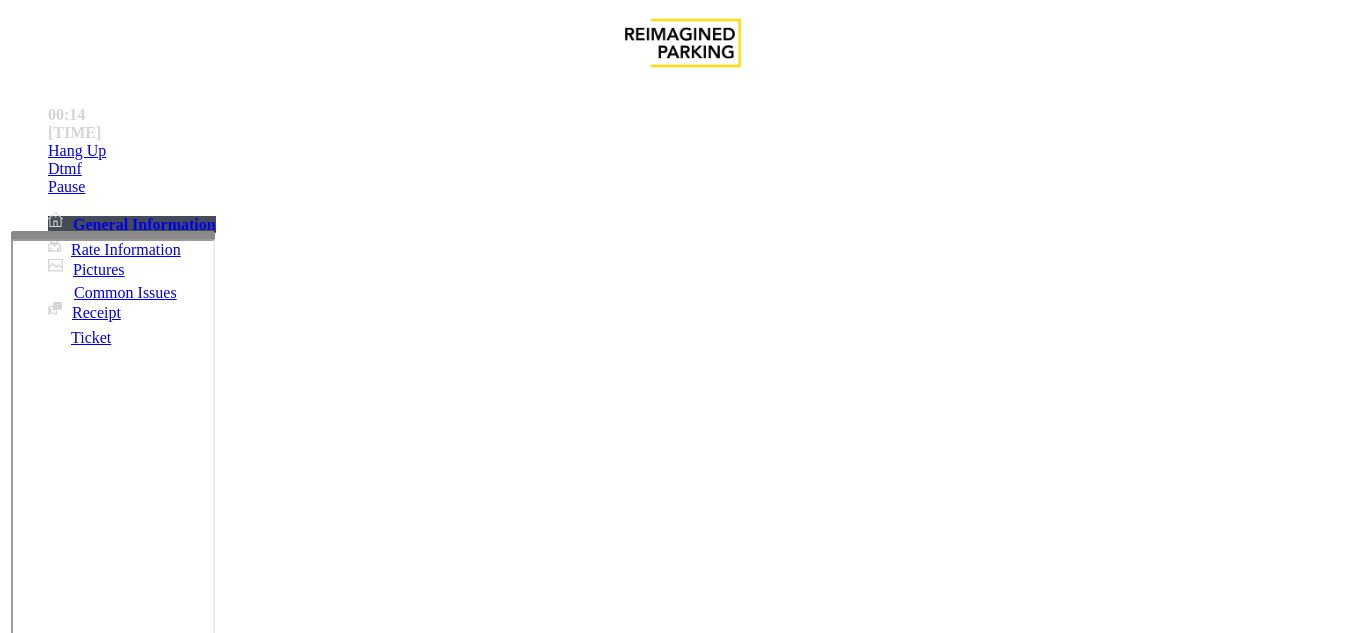 click on "Validation Error" at bounding box center [262, 1286] 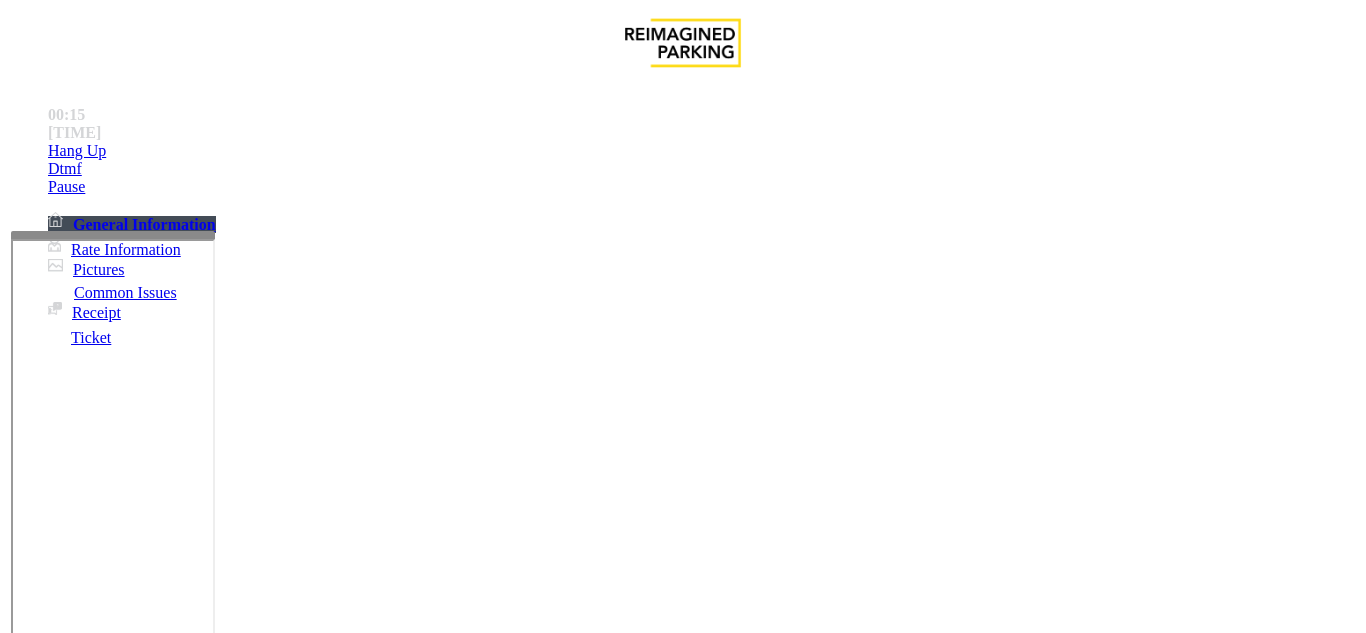 click on "Validation Error" at bounding box center (682, 1271) 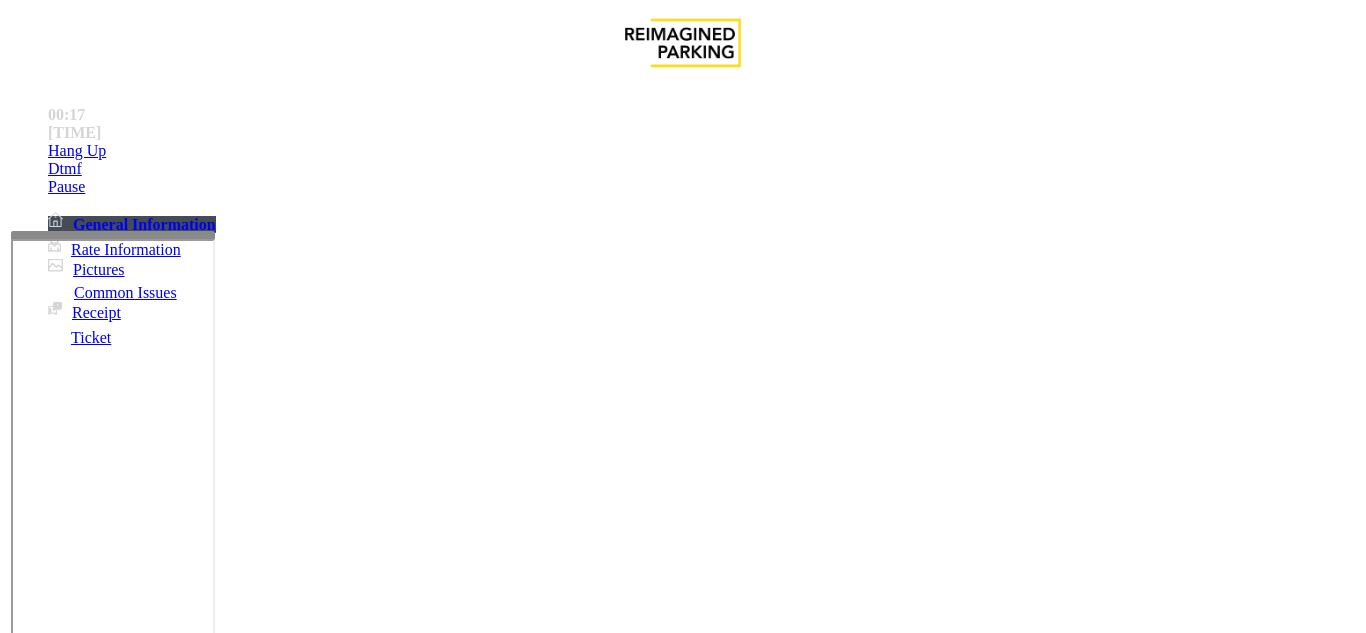 scroll, scrollTop: 200, scrollLeft: 0, axis: vertical 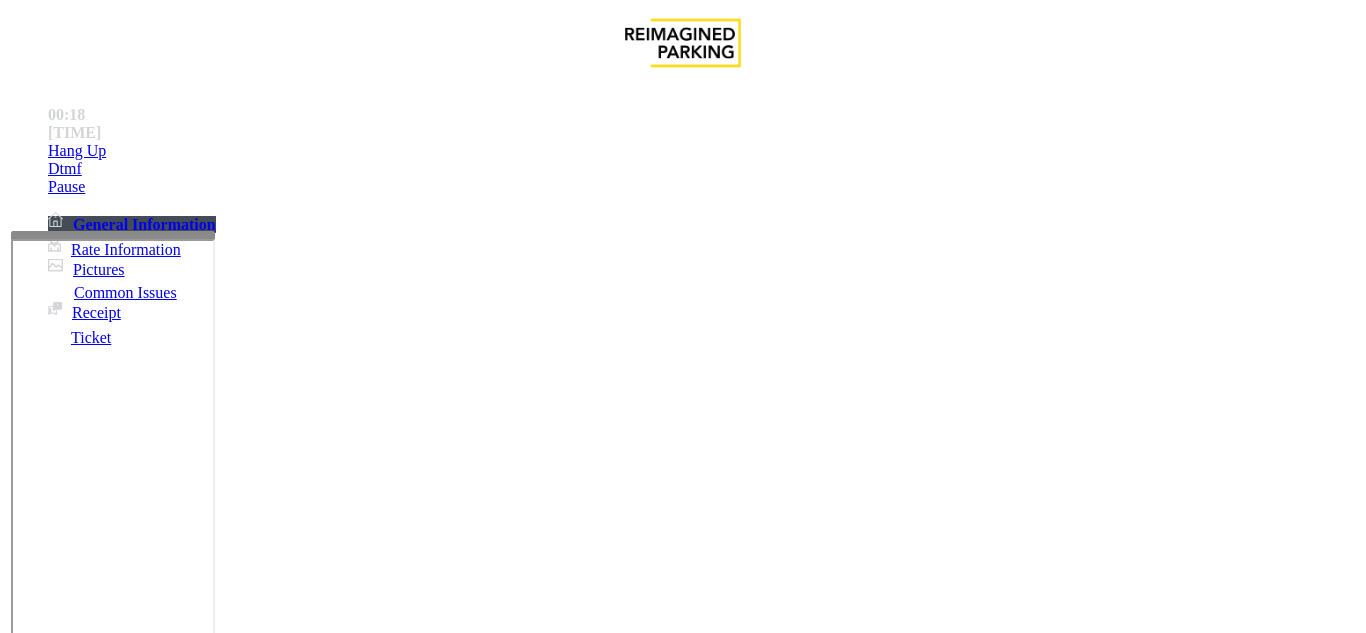 click on "Notes:" at bounding box center [682, 1634] 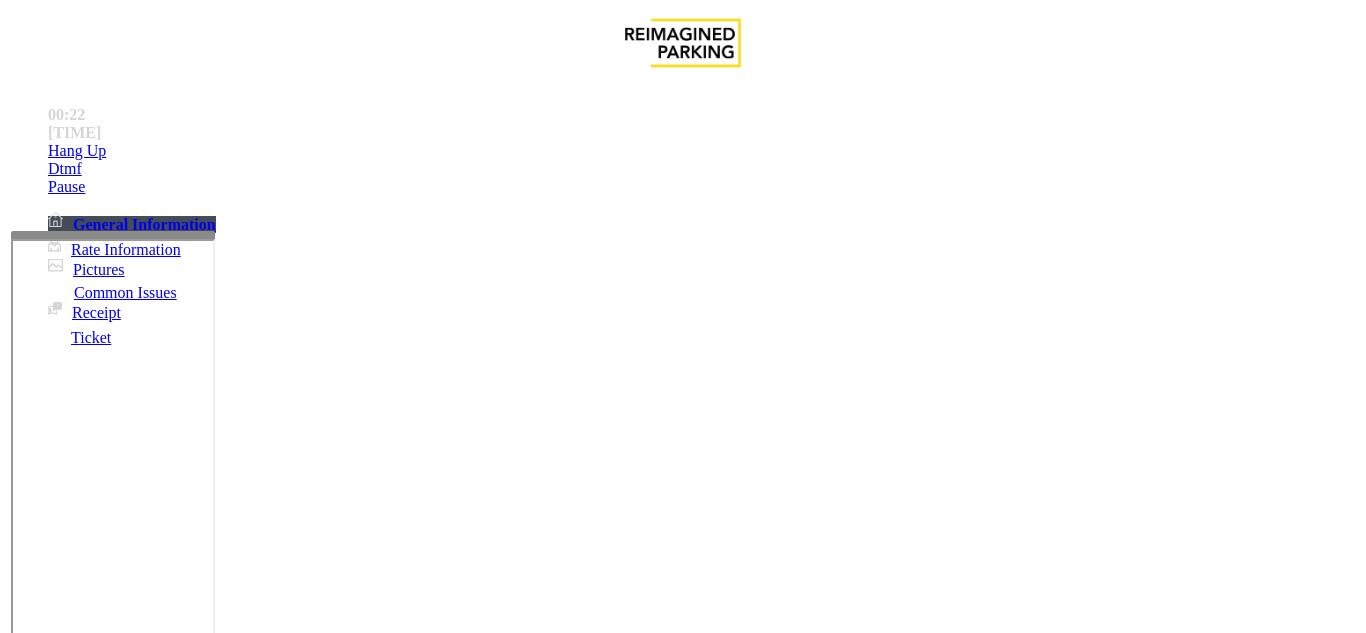 click at bounding box center (221, 1632) 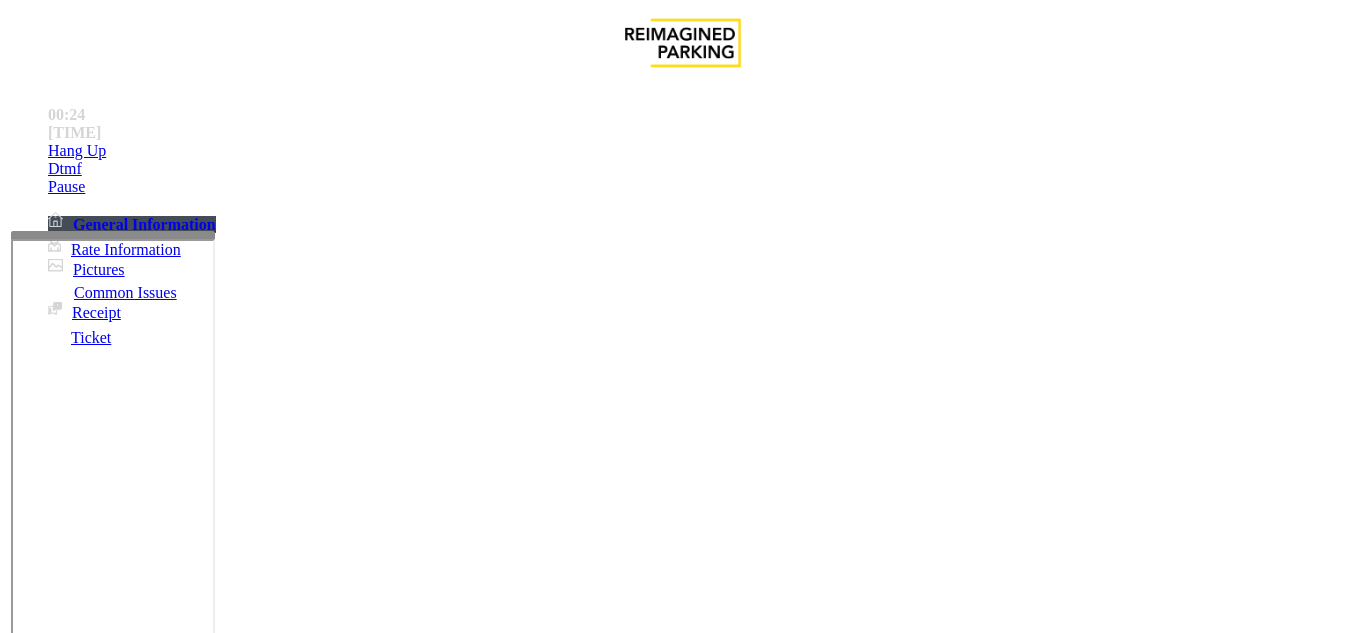 scroll, scrollTop: 500, scrollLeft: 0, axis: vertical 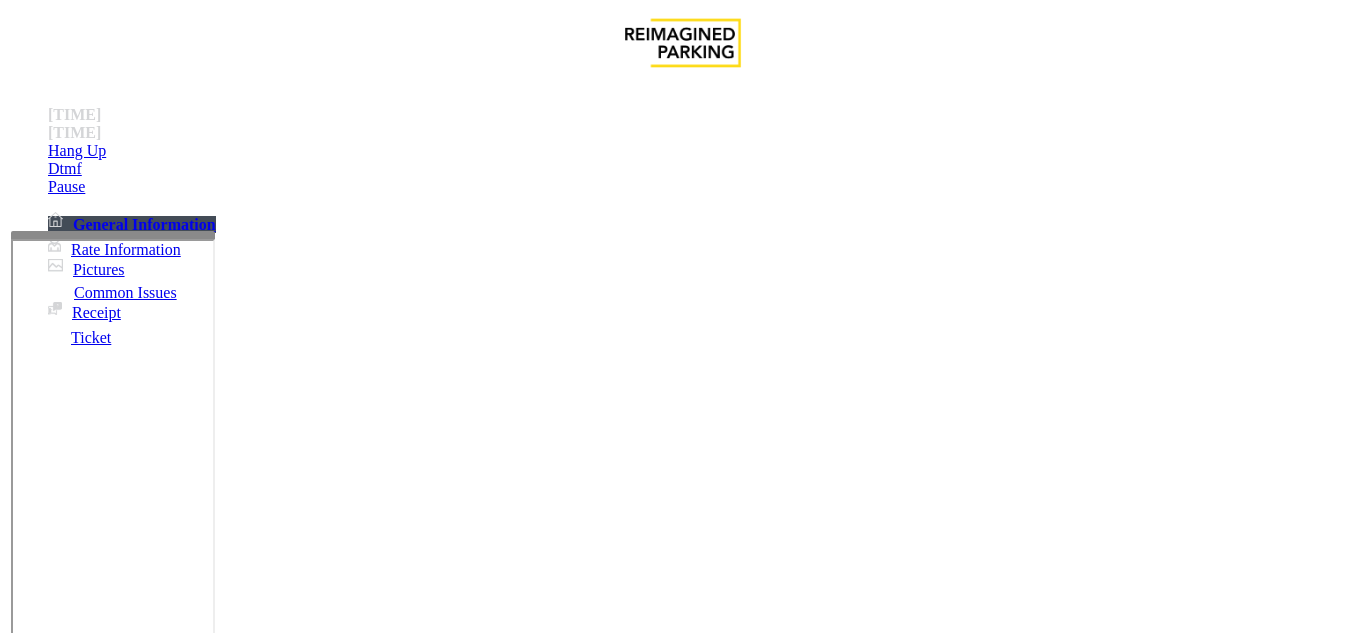 click on "**********" at bounding box center (682, 1526) 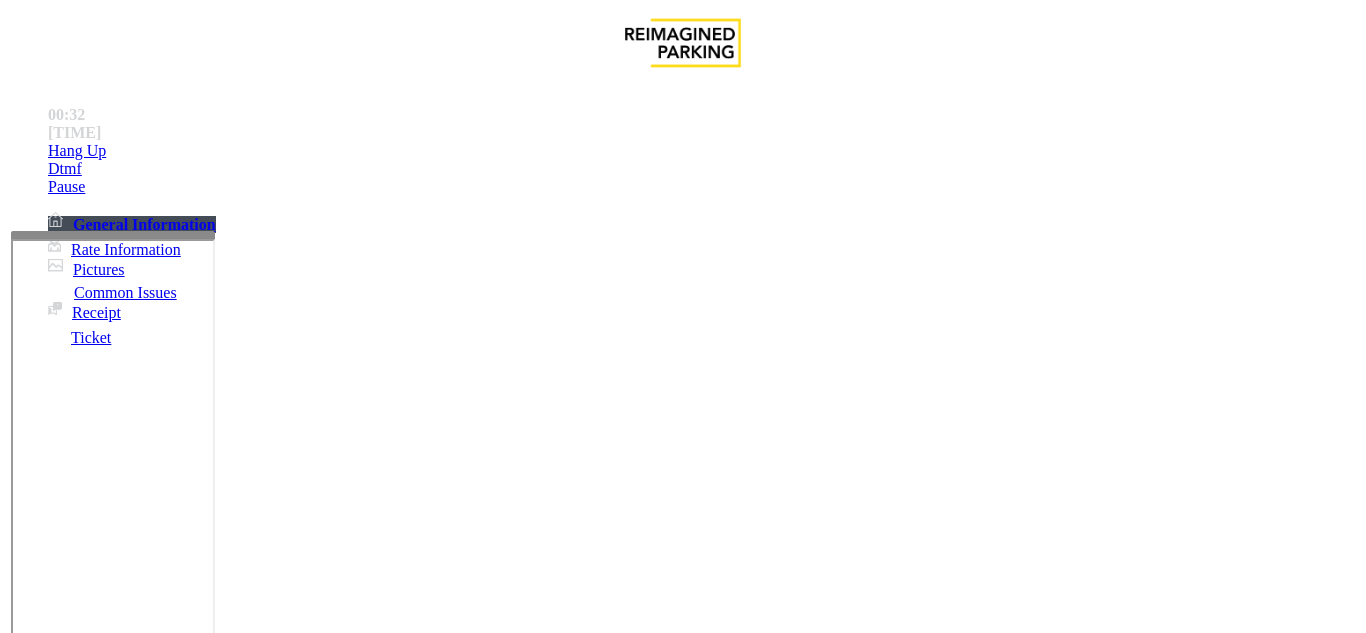 type 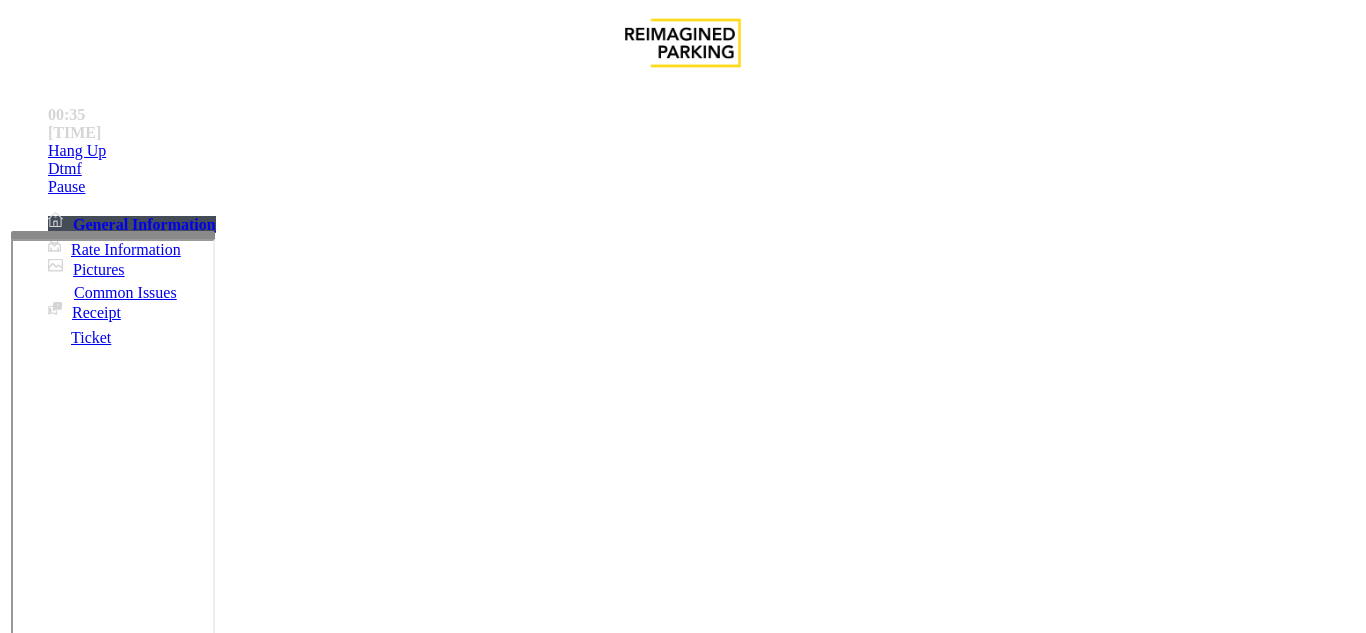 paste on "**********" 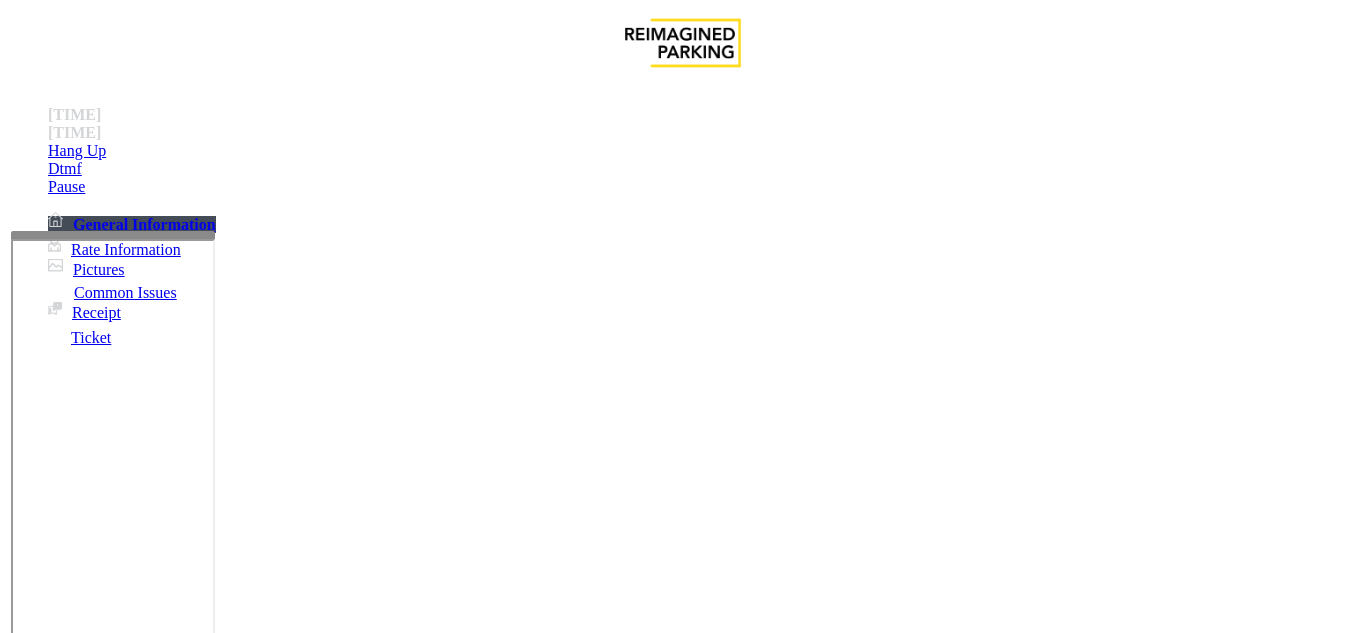 scroll, scrollTop: 0, scrollLeft: 0, axis: both 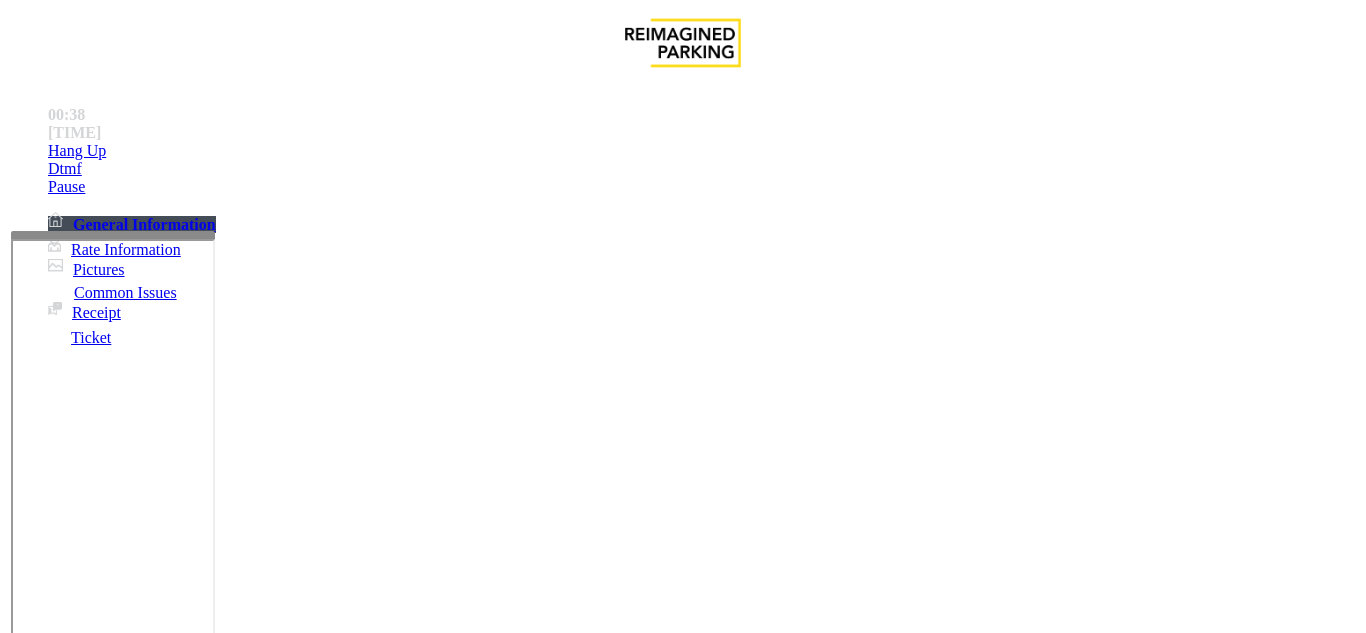 type on "**********" 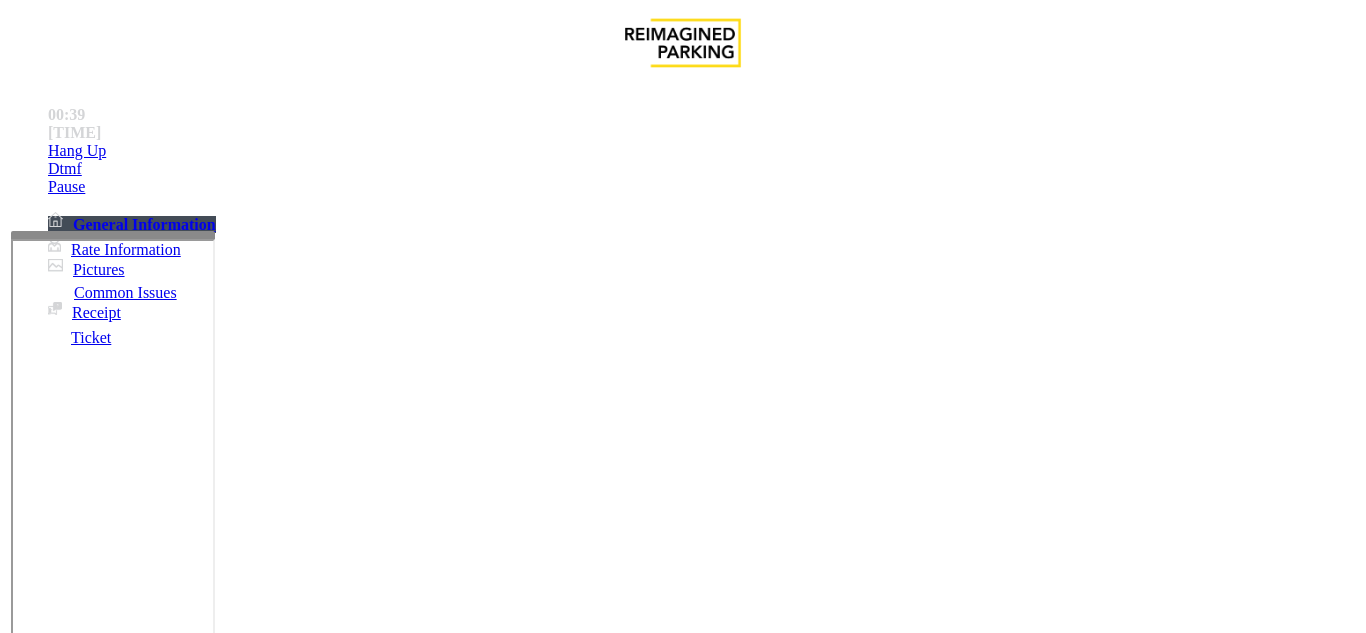 click on "Validation Error" at bounding box center (682, 1271) 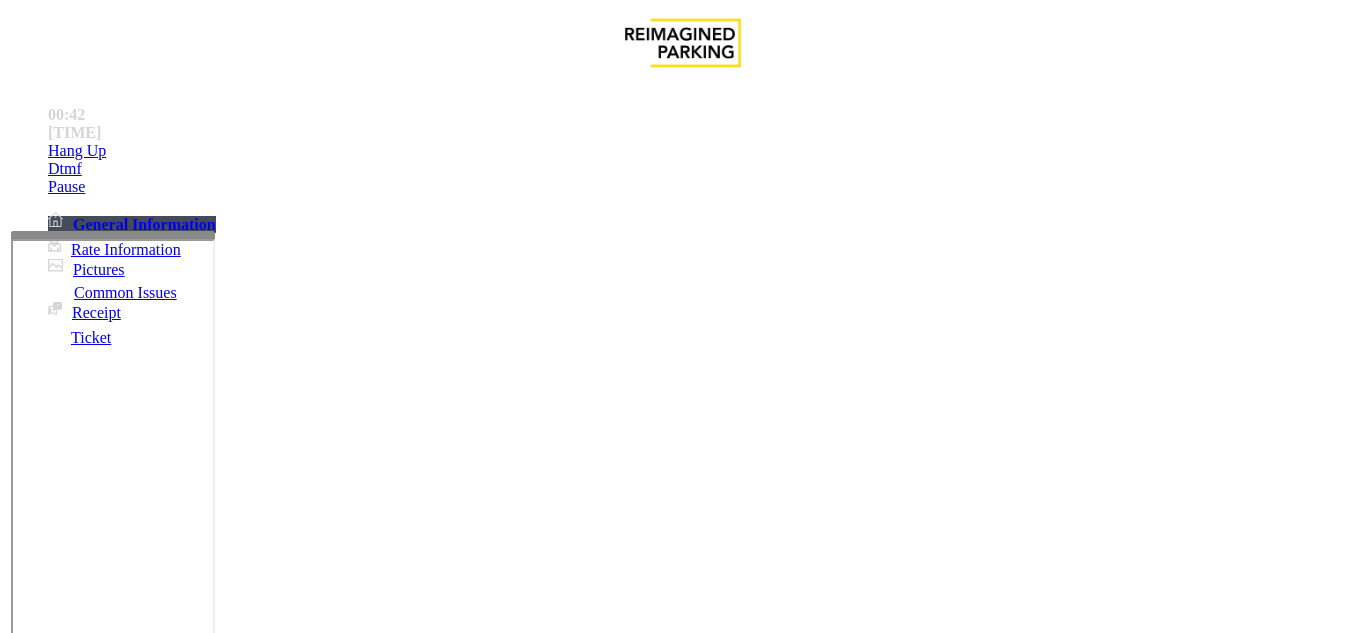 click at bounding box center (96, 1333) 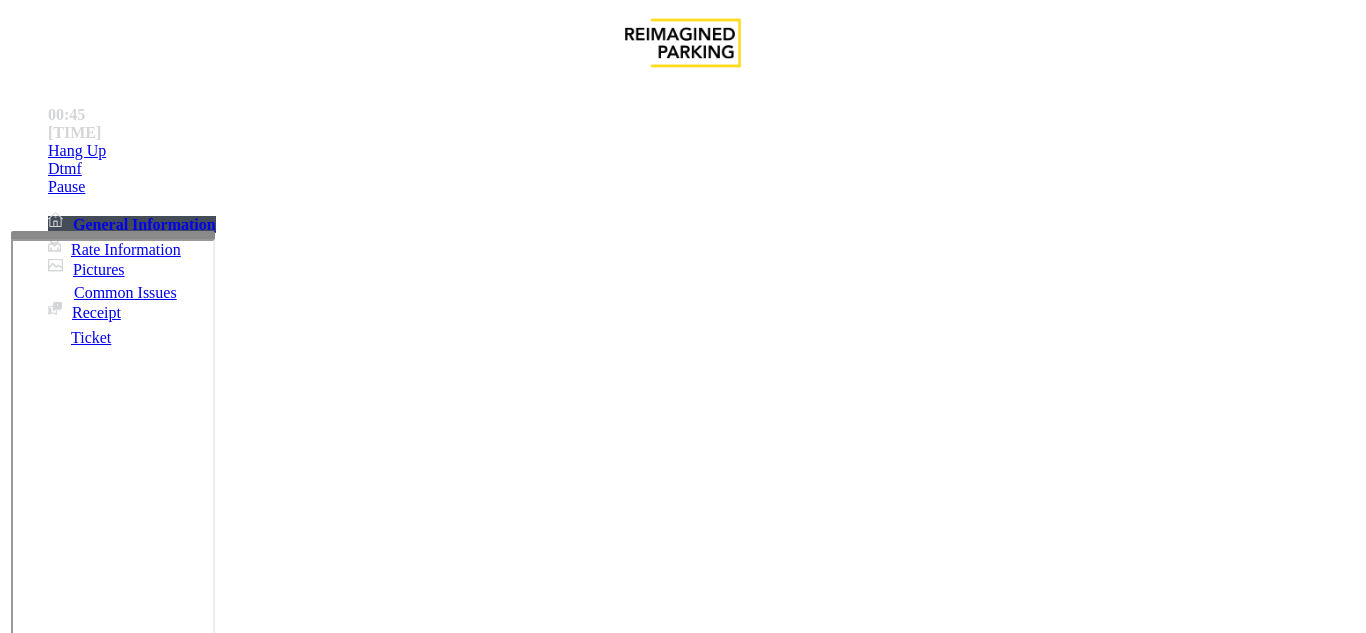 click at bounding box center (96, 1333) 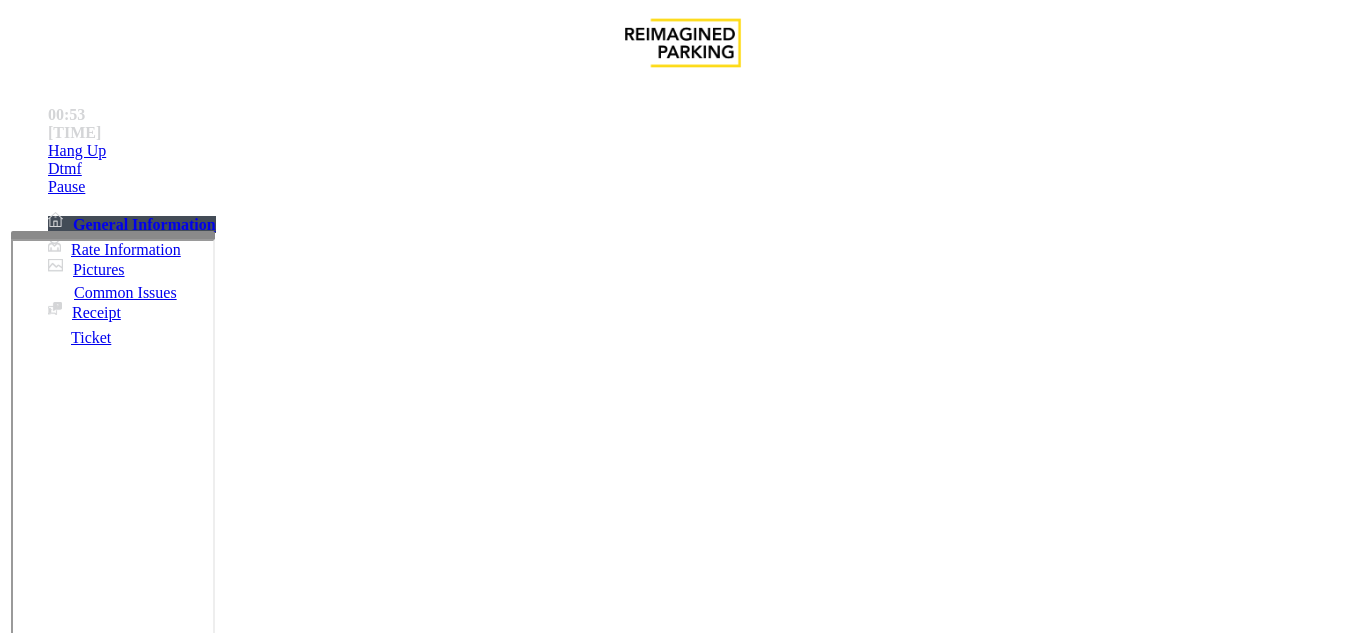 scroll, scrollTop: 0, scrollLeft: 0, axis: both 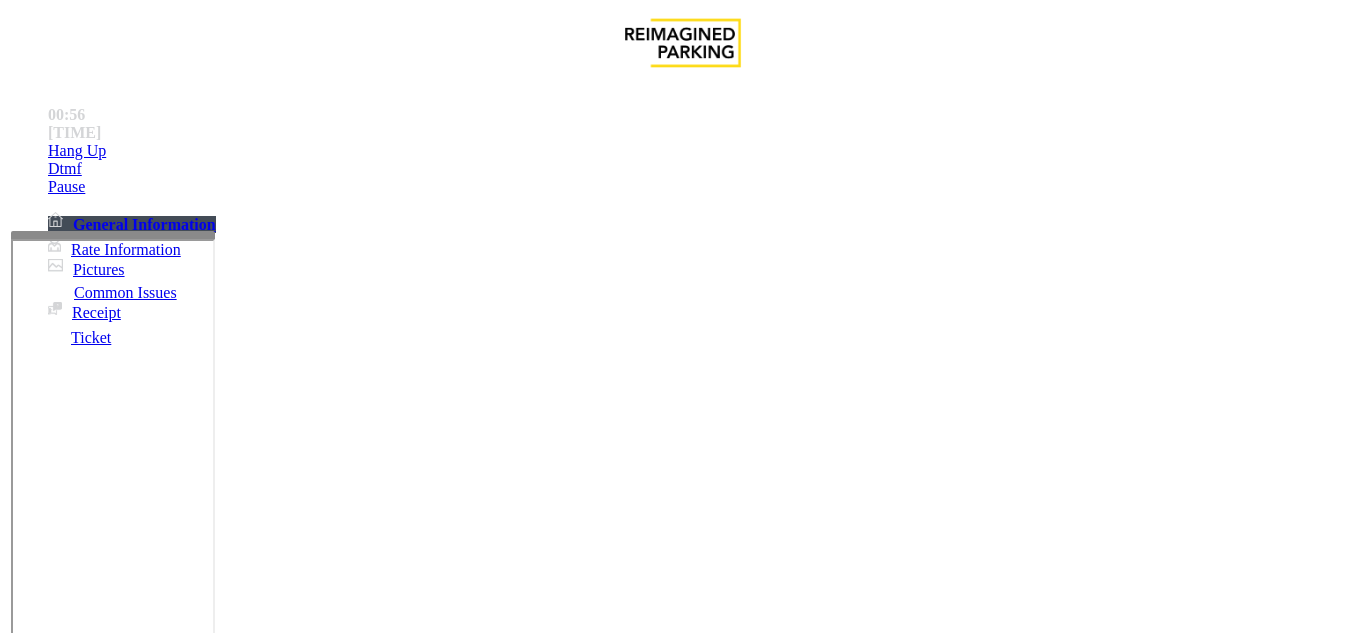 drag, startPoint x: 868, startPoint y: 451, endPoint x: 792, endPoint y: 498, distance: 89.358826 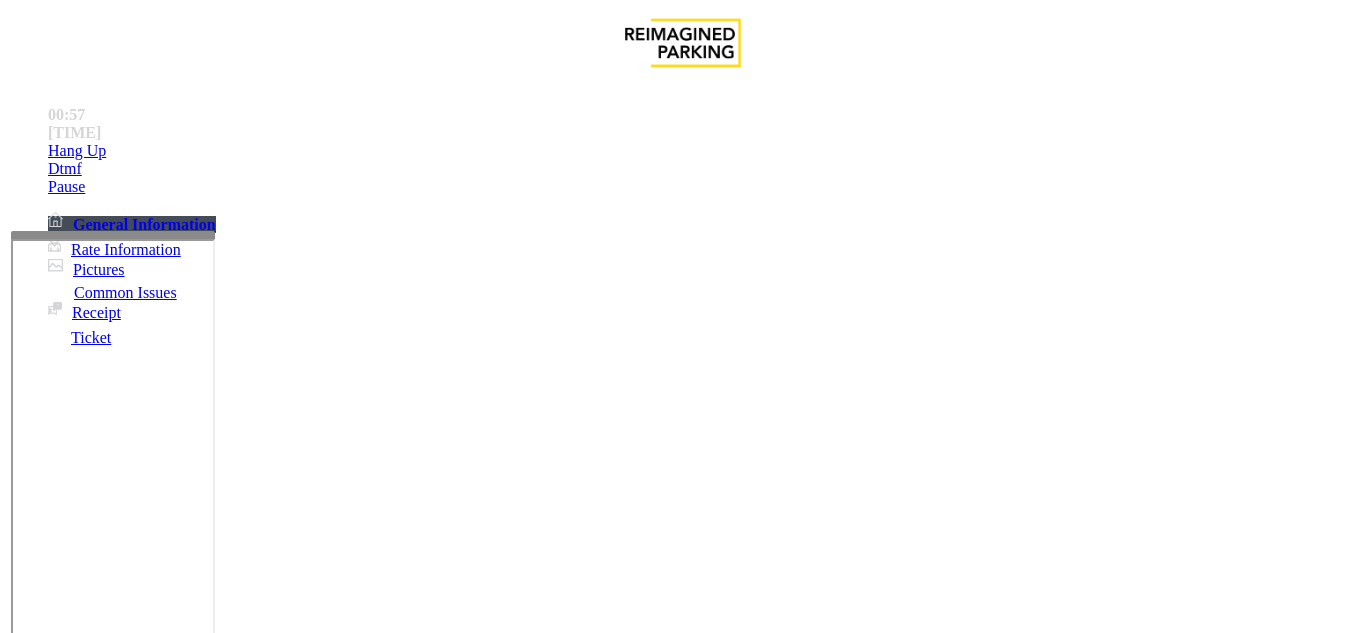 scroll, scrollTop: 400, scrollLeft: 0, axis: vertical 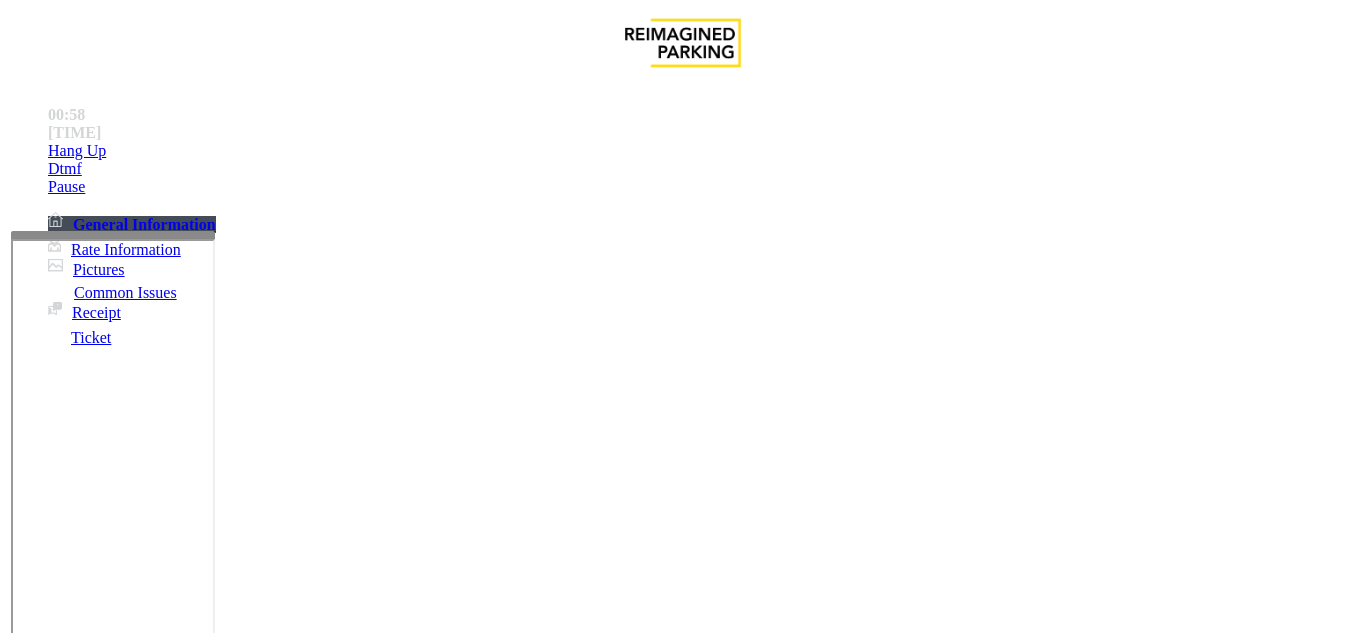 click on "Vend Gate" at bounding box center [69, 1725] 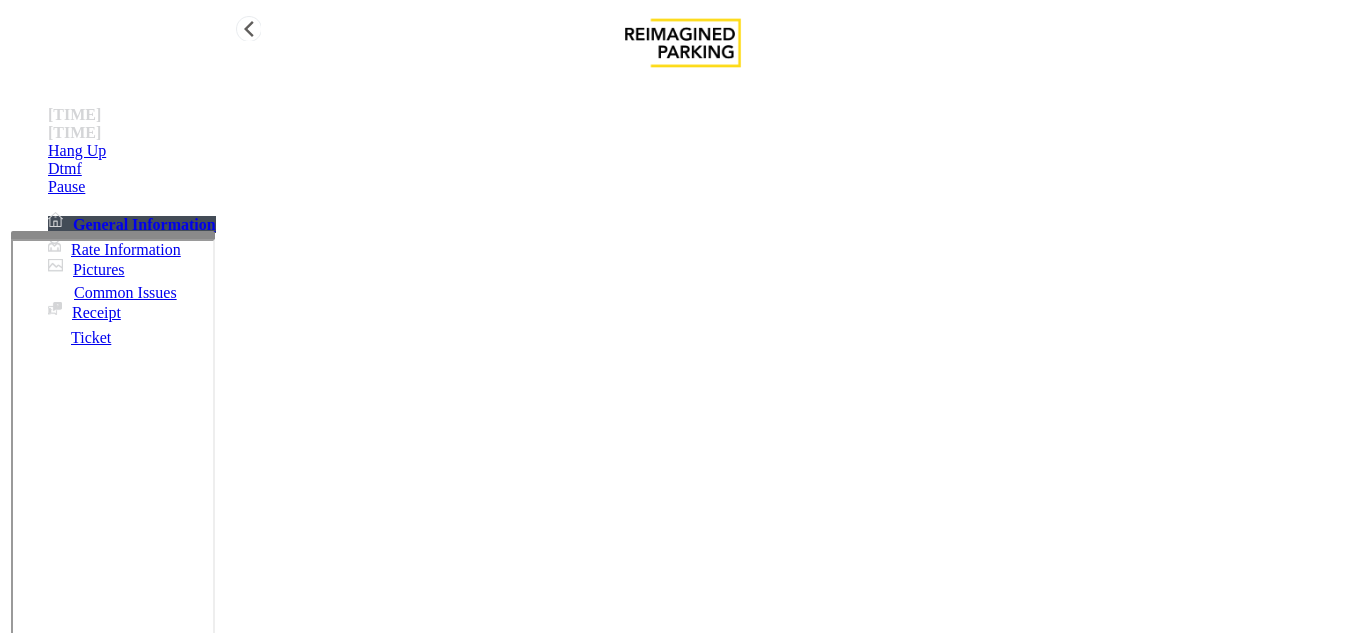 click on "Hang Up" at bounding box center (703, 151) 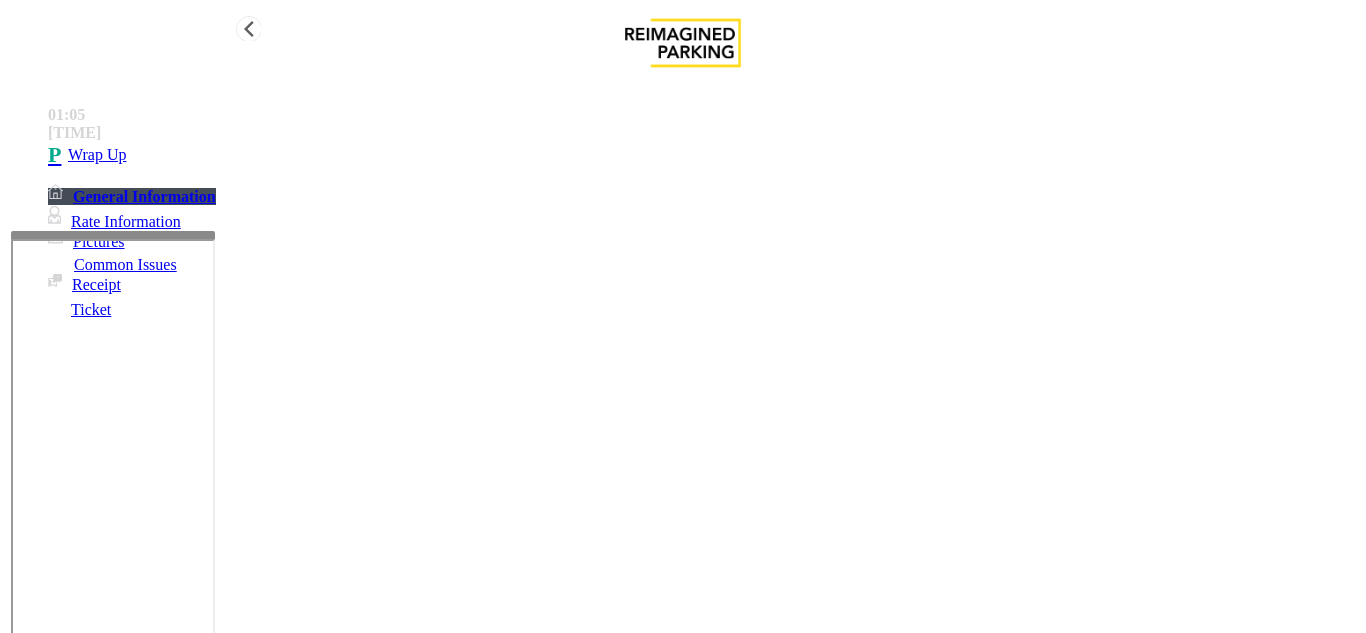 click on "•••• ••" at bounding box center (703, 155) 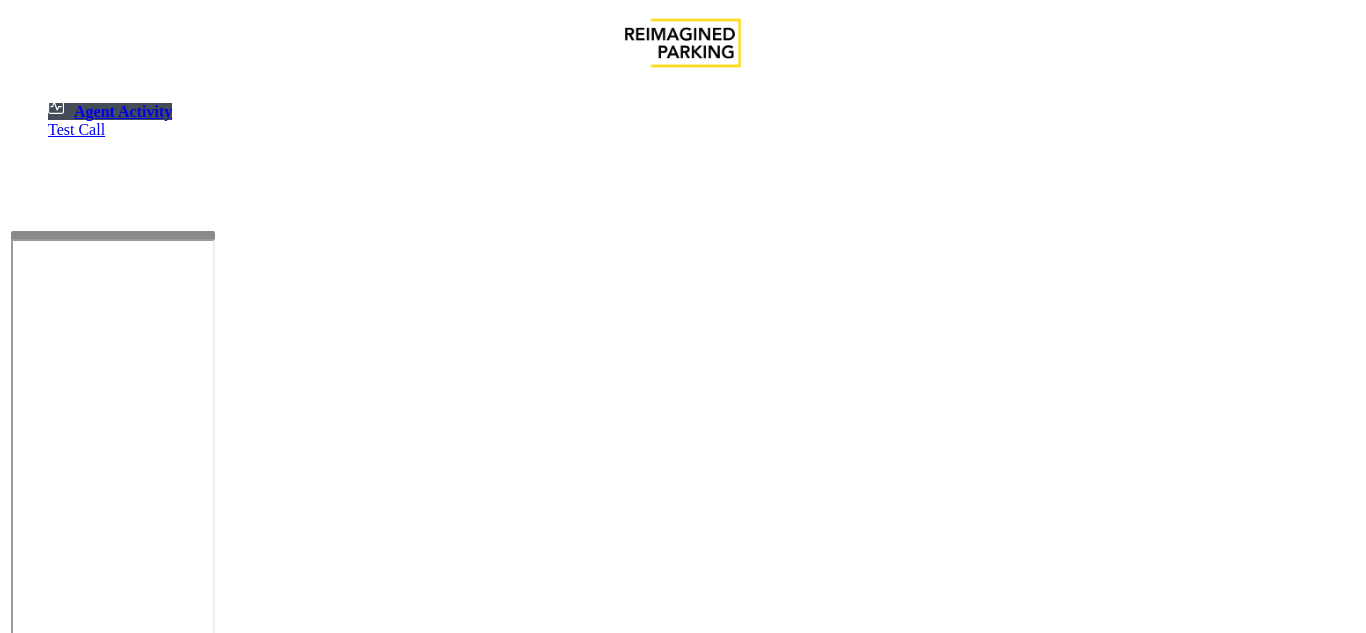 click at bounding box center (79, 1335) 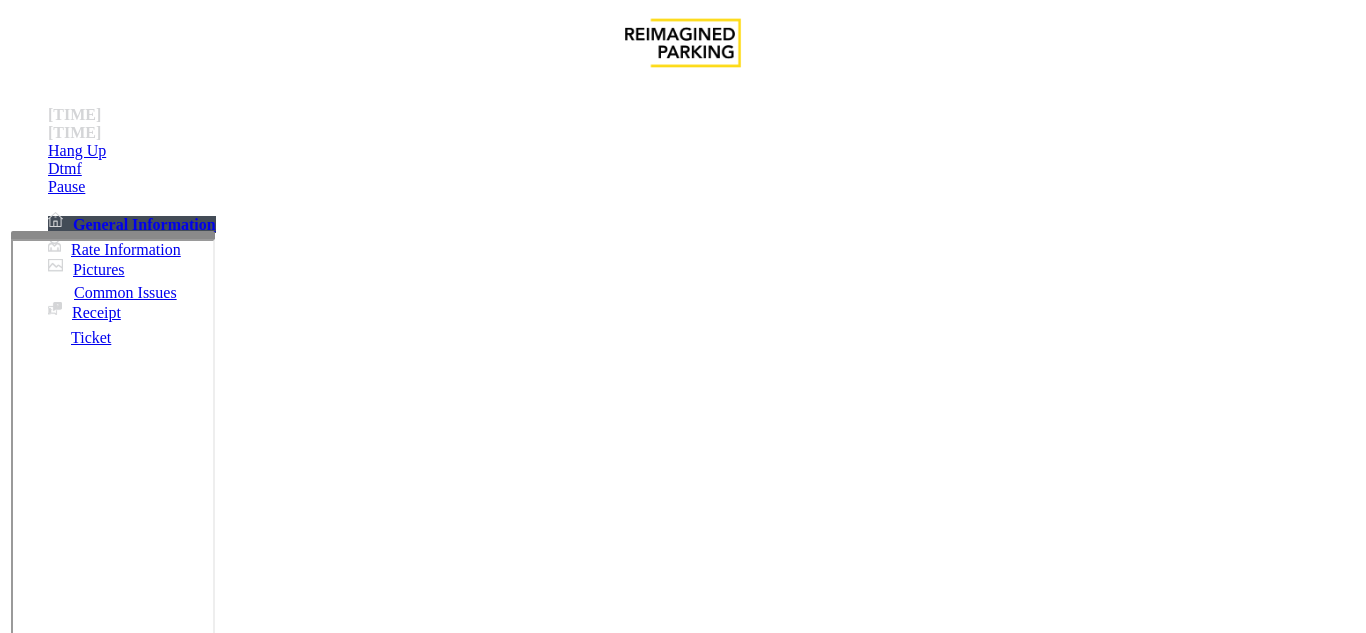 scroll, scrollTop: 500, scrollLeft: 0, axis: vertical 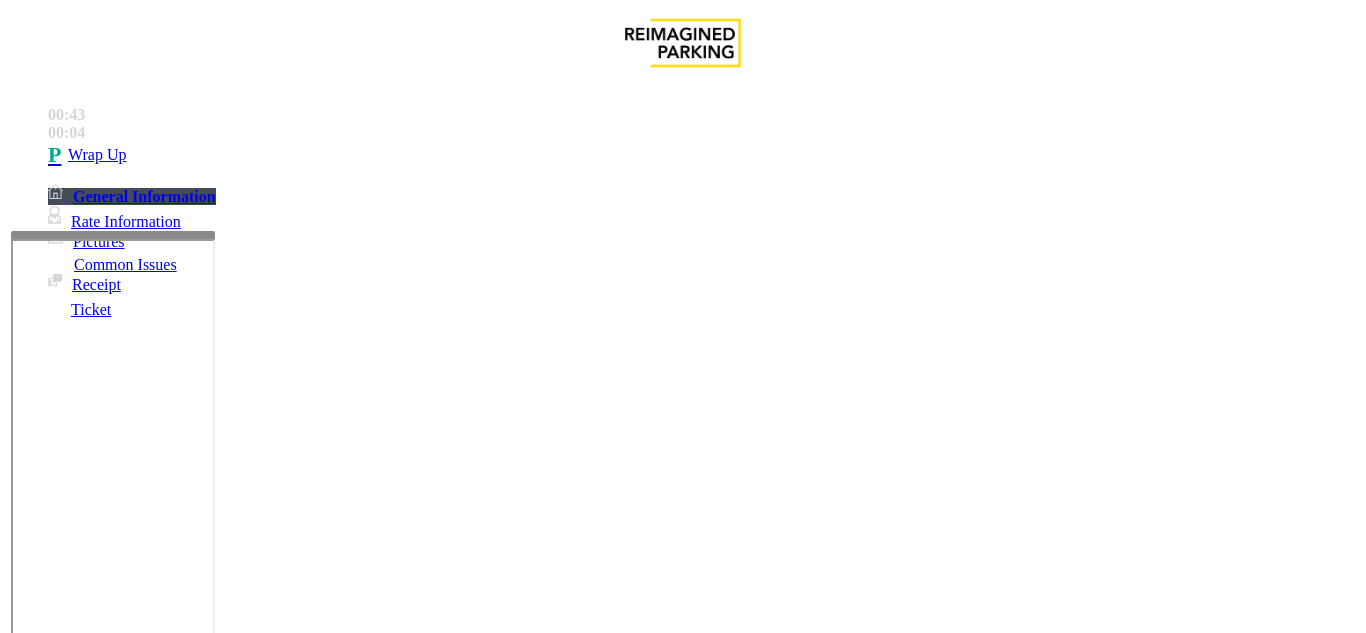 click on "Equipment Issue" at bounding box center [697, 1286] 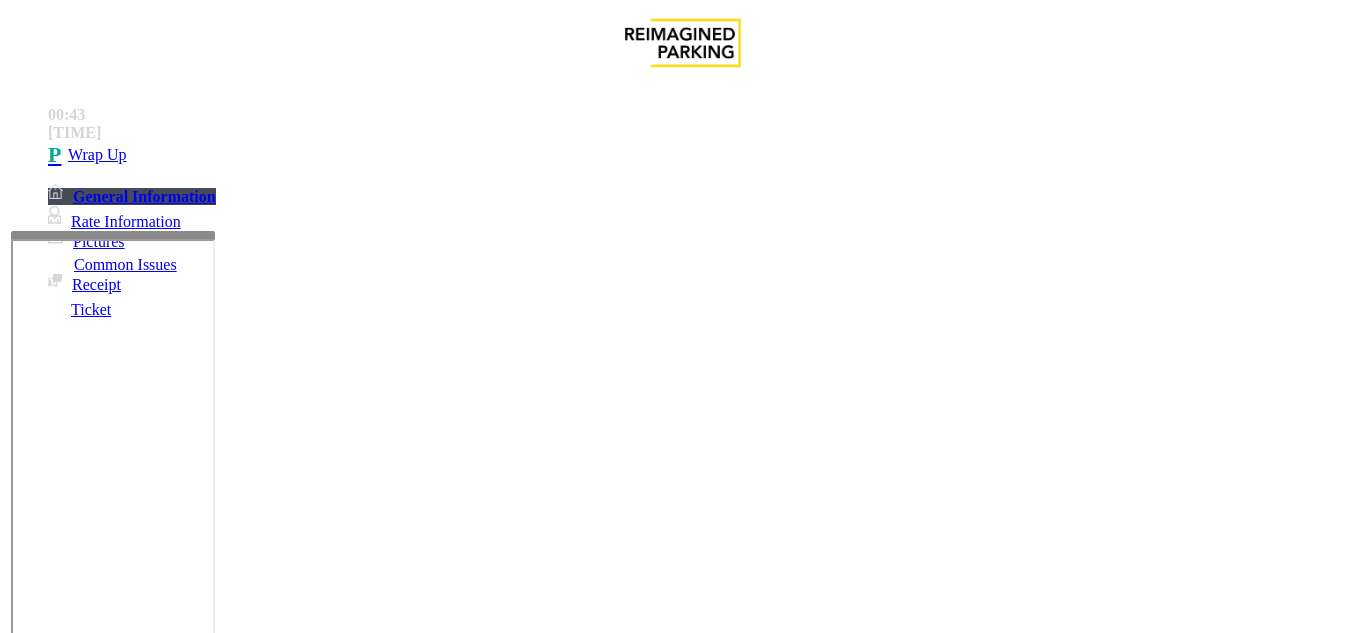 click on "Gate / Door Won't Open" at bounding box center (575, 1286) 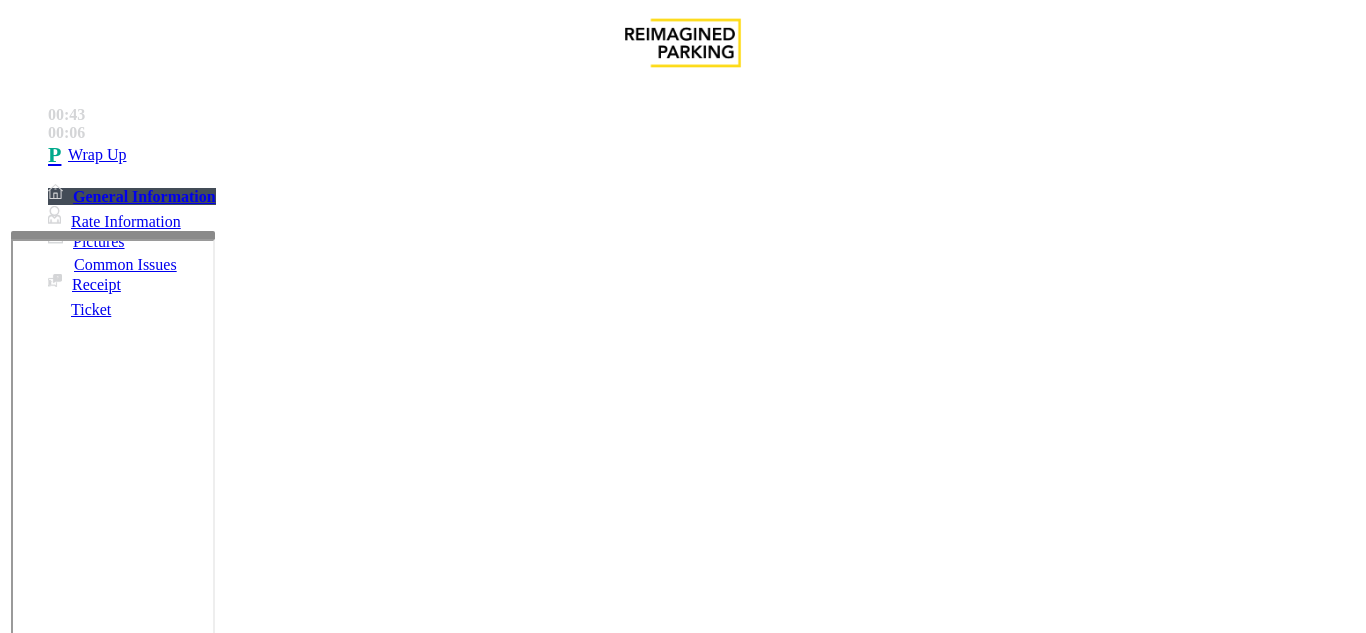 scroll, scrollTop: 300, scrollLeft: 0, axis: vertical 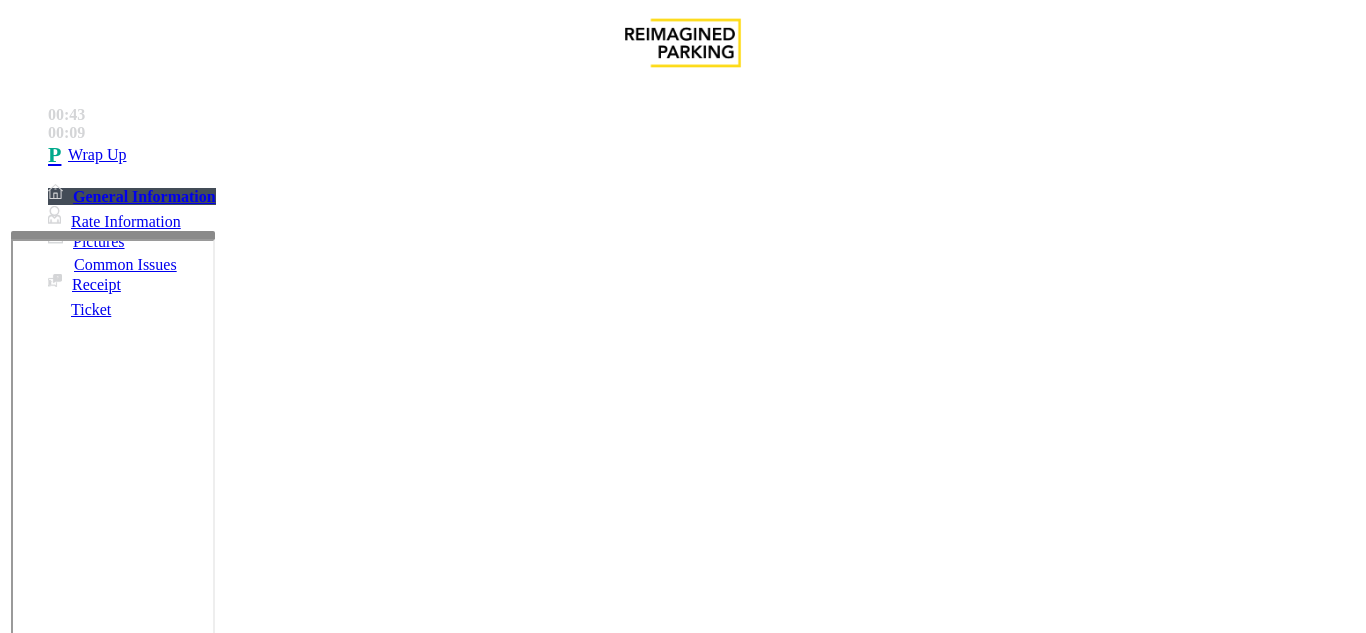 drag, startPoint x: 410, startPoint y: 399, endPoint x: 550, endPoint y: 382, distance: 141.02837 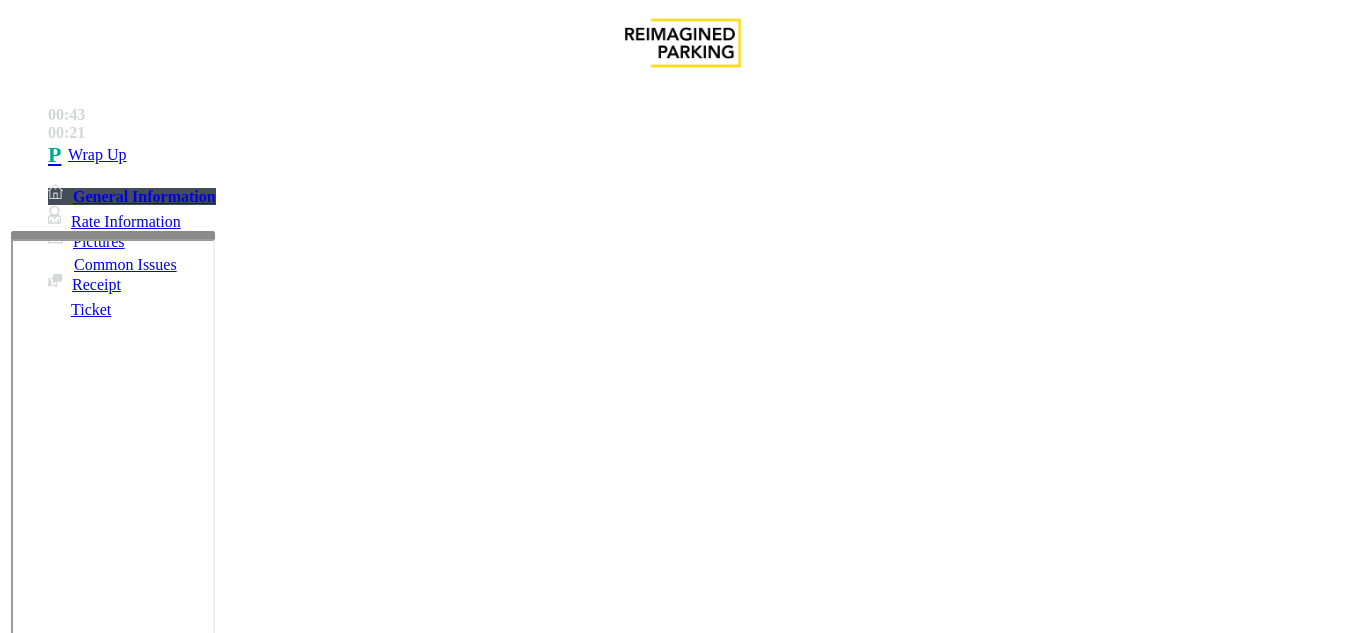type on "**********" 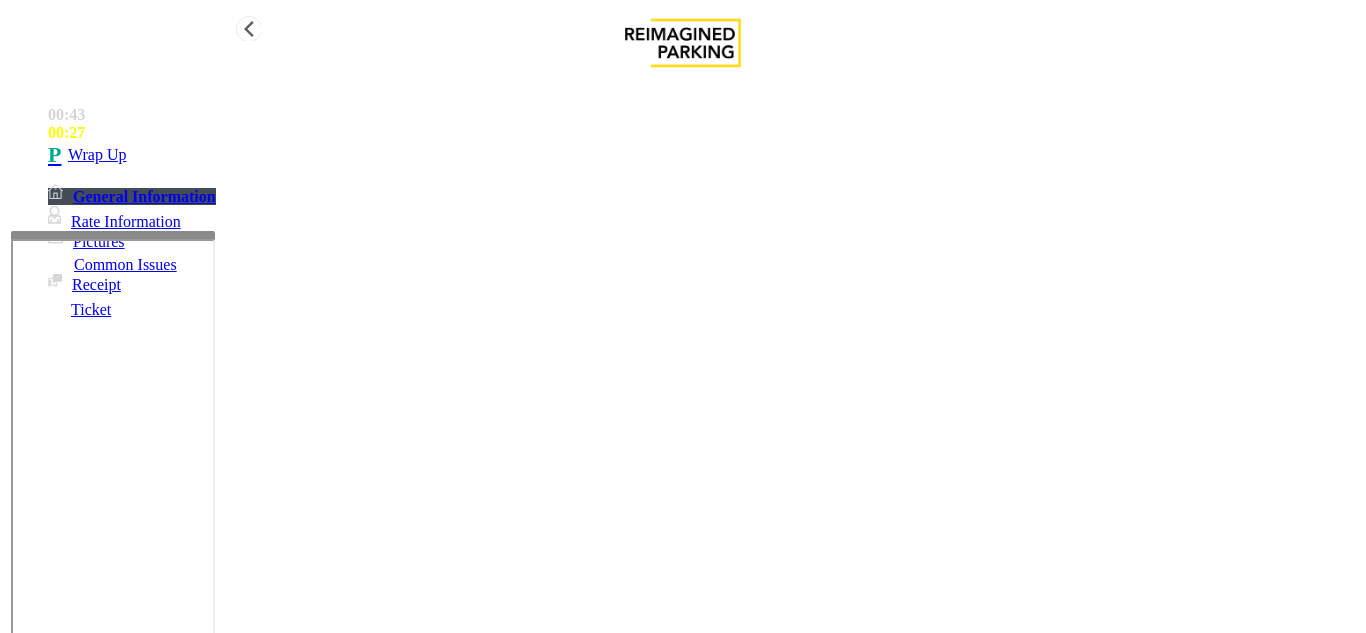 click on "•••• ••" at bounding box center (703, 155) 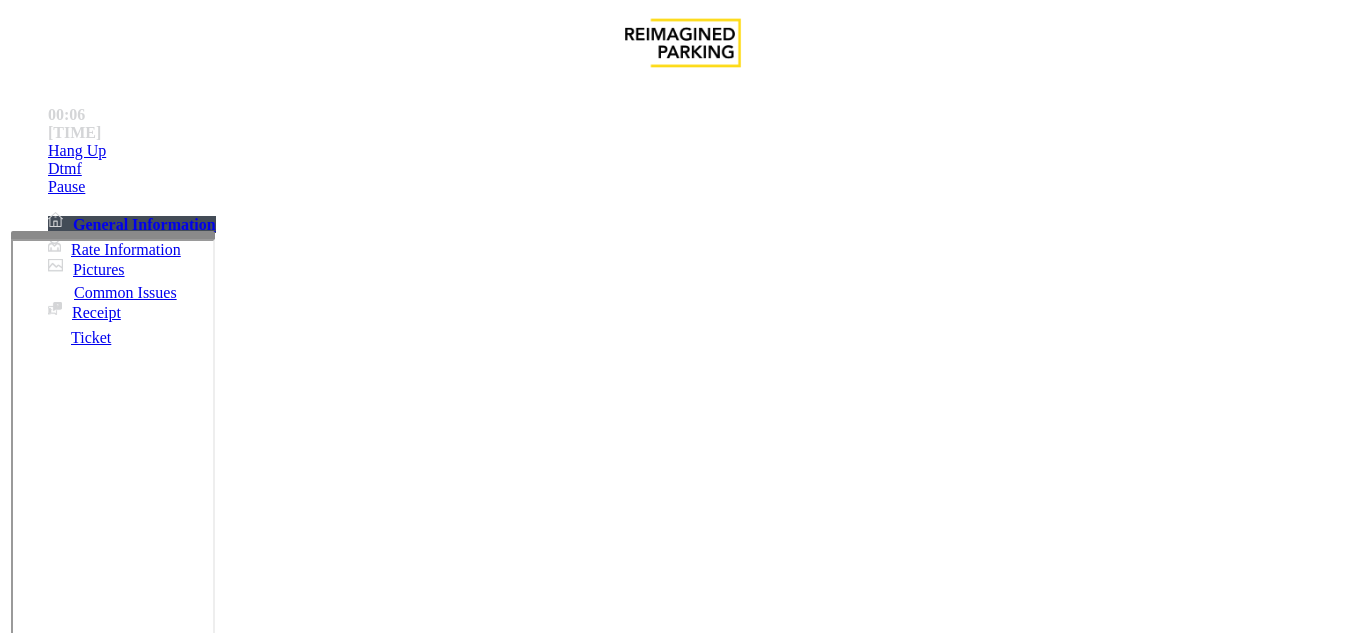 click on "Monthly Issue" at bounding box center [268, 1286] 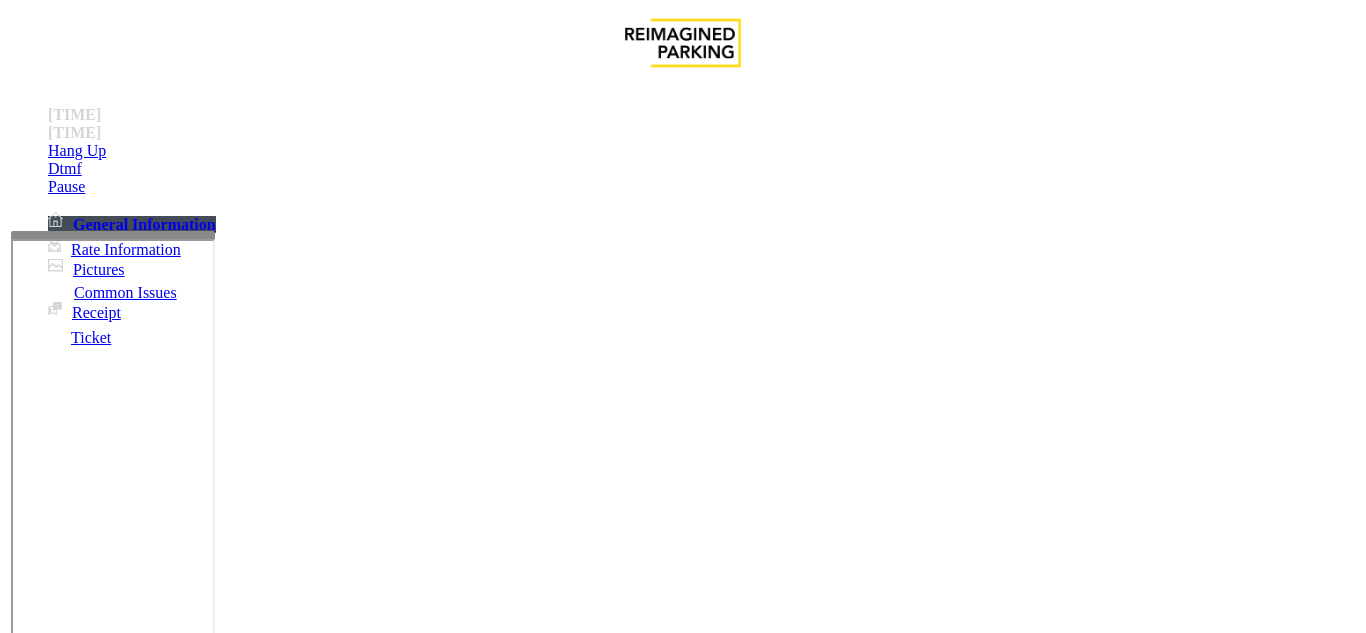 drag, startPoint x: 478, startPoint y: 193, endPoint x: 588, endPoint y: 179, distance: 110.88733 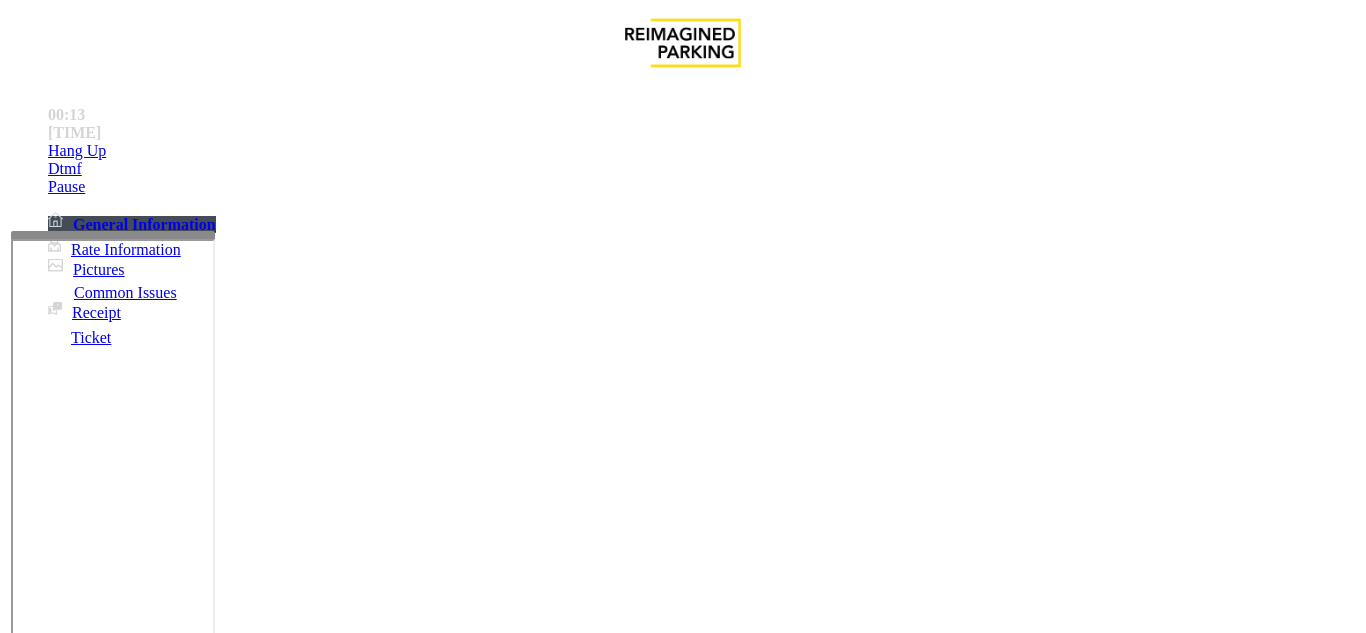 drag, startPoint x: 290, startPoint y: 173, endPoint x: 373, endPoint y: 235, distance: 103.6002 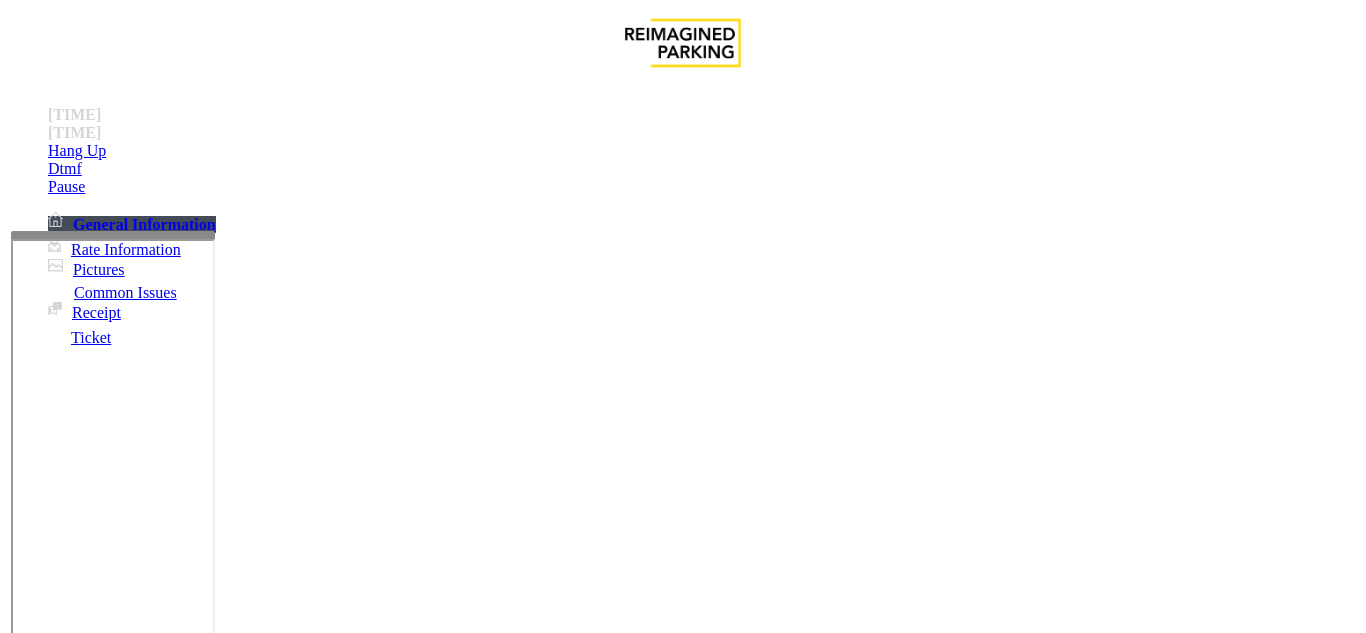 click on "•••••" at bounding box center (42, 1253) 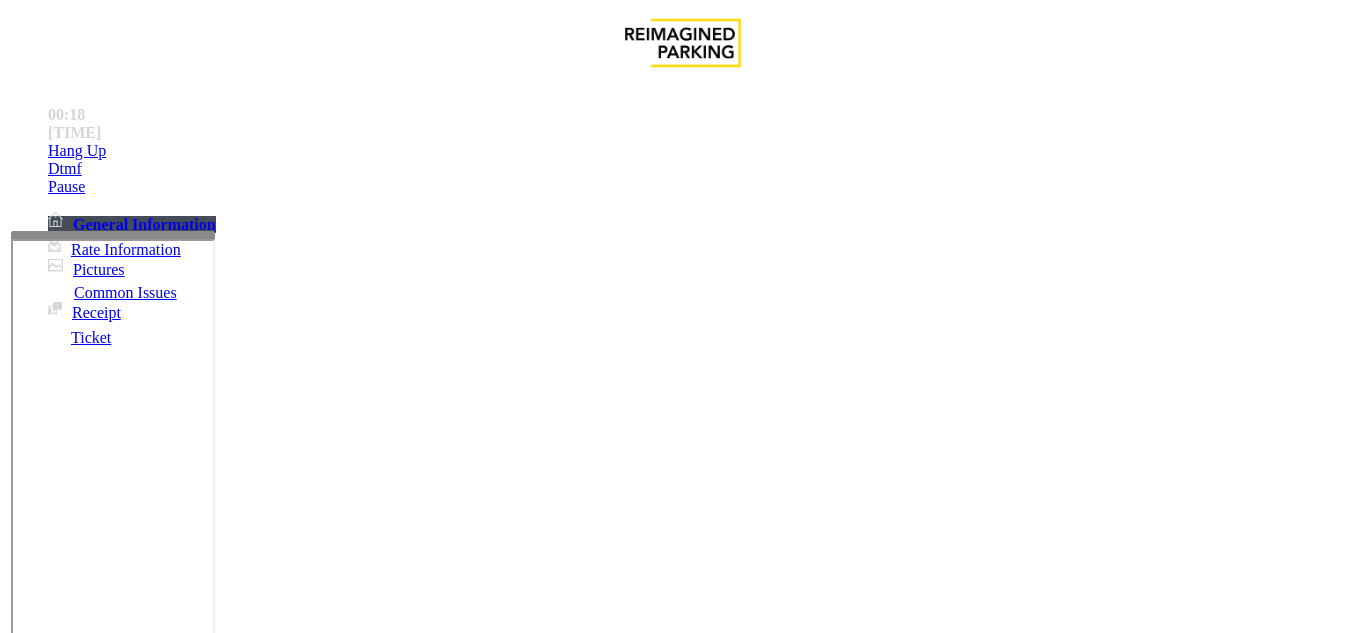 scroll, scrollTop: 1000, scrollLeft: 0, axis: vertical 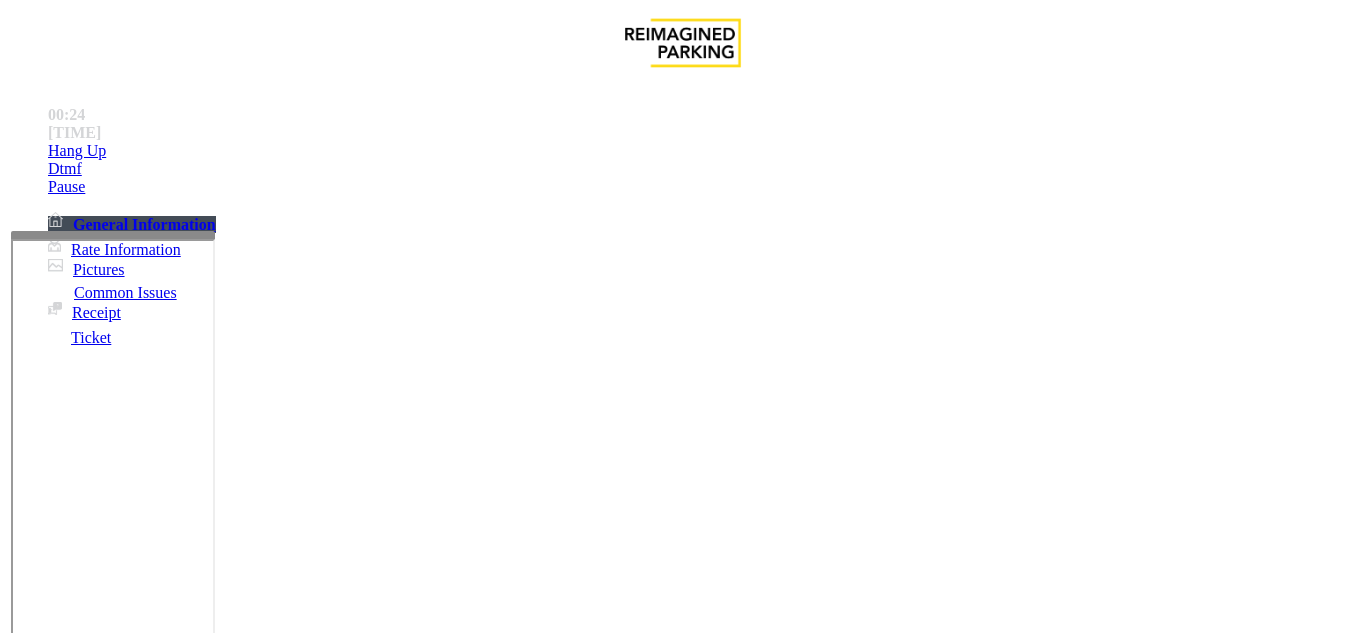 drag, startPoint x: 442, startPoint y: 213, endPoint x: 442, endPoint y: 228, distance: 15 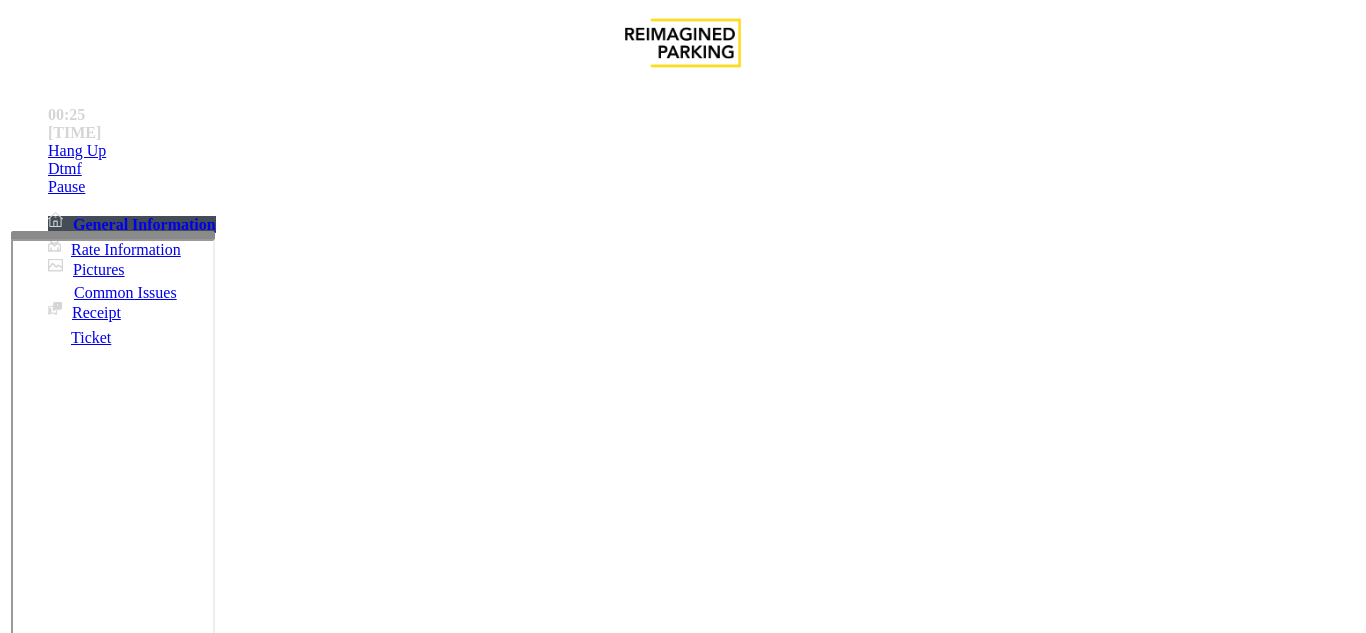 click on "Credit Card Not Reading" at bounding box center [1168, 1286] 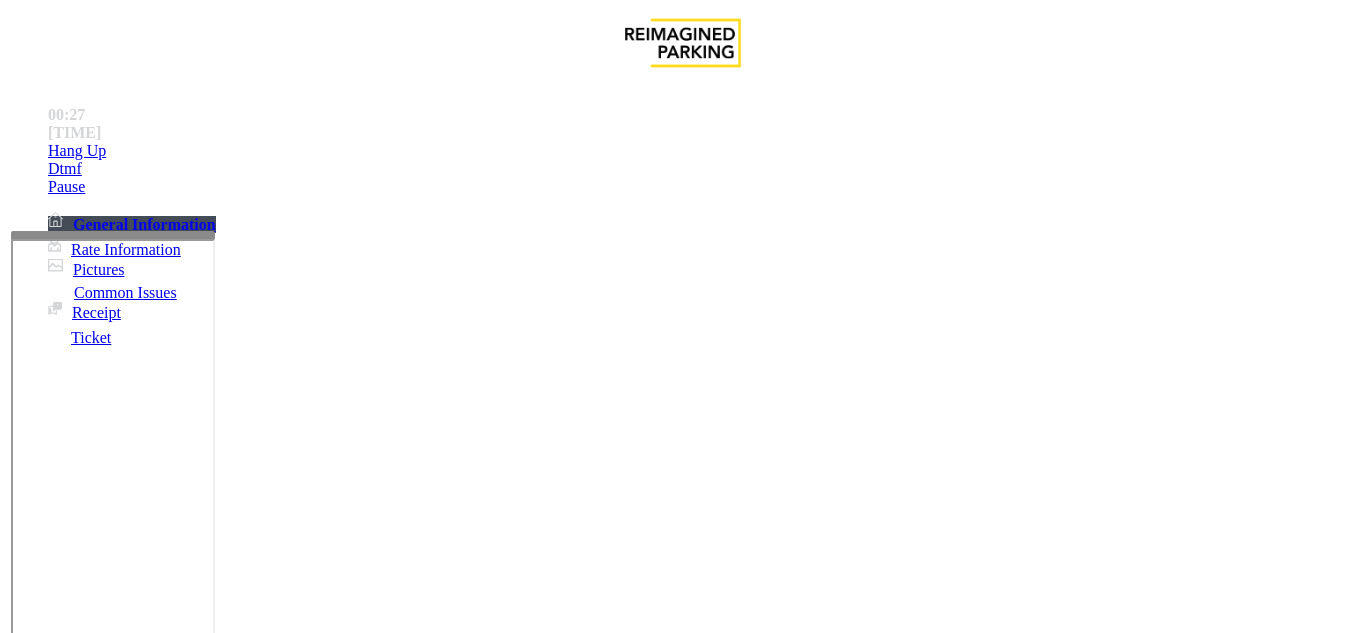 scroll, scrollTop: 200, scrollLeft: 0, axis: vertical 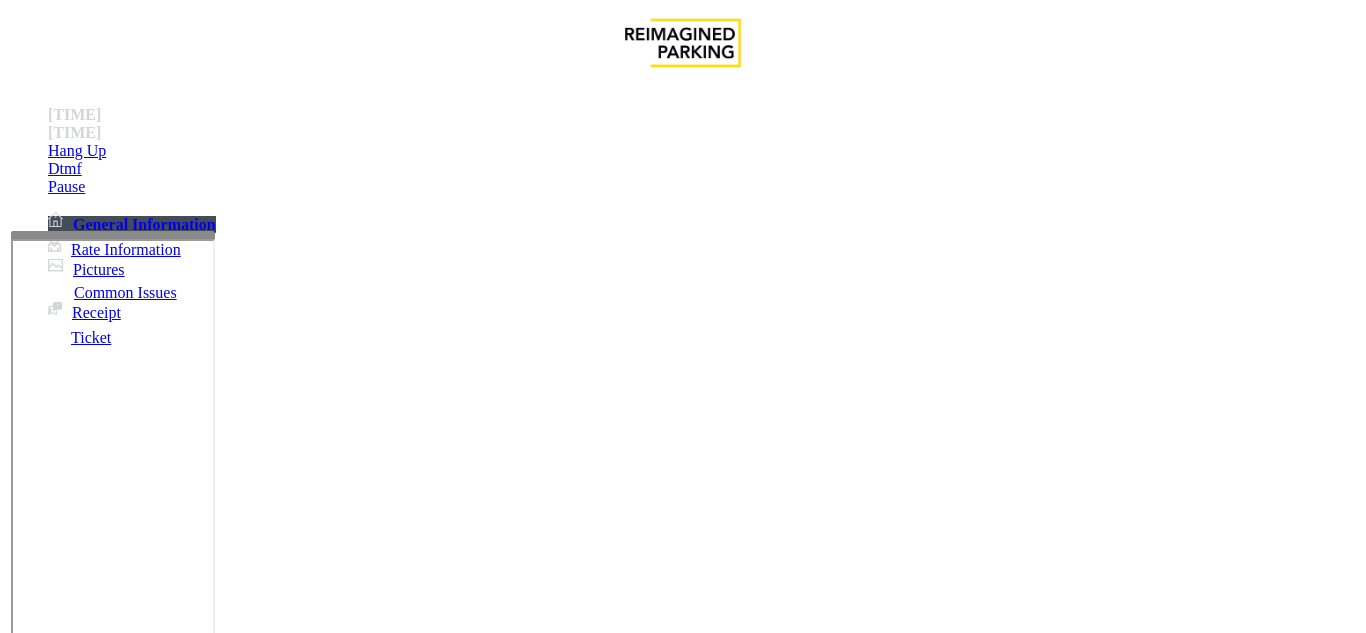 drag, startPoint x: 351, startPoint y: 533, endPoint x: 309, endPoint y: 526, distance: 42.579338 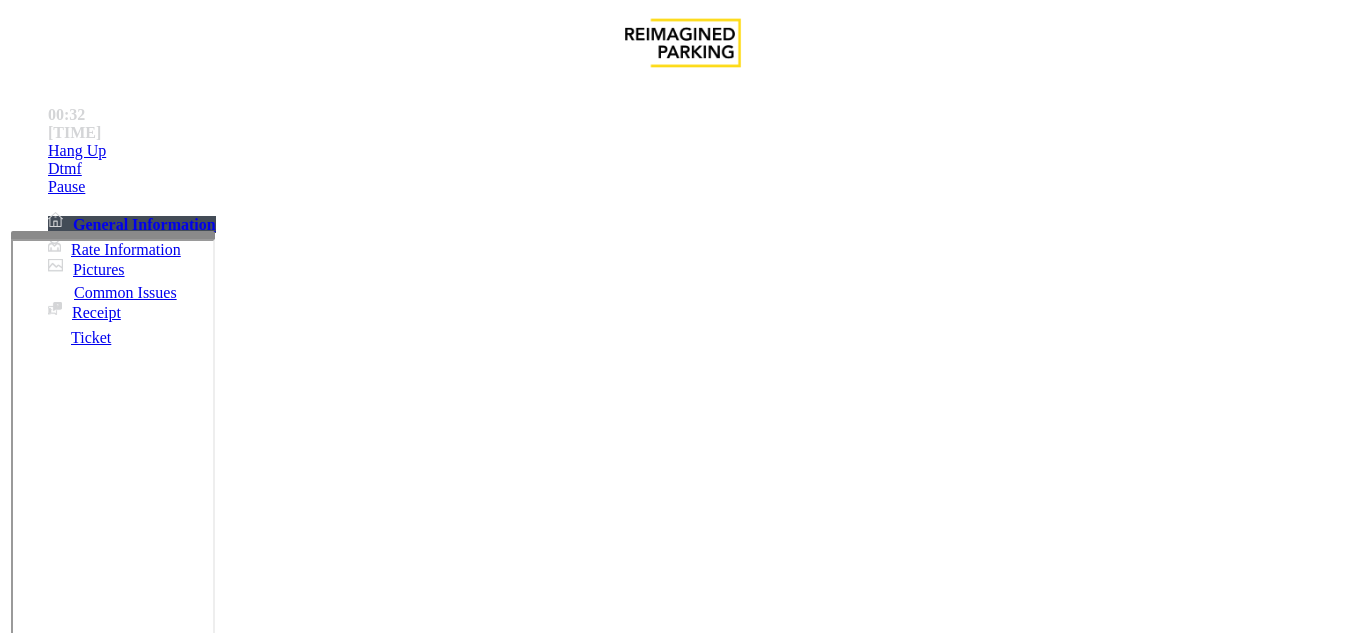 scroll, scrollTop: 0, scrollLeft: 0, axis: both 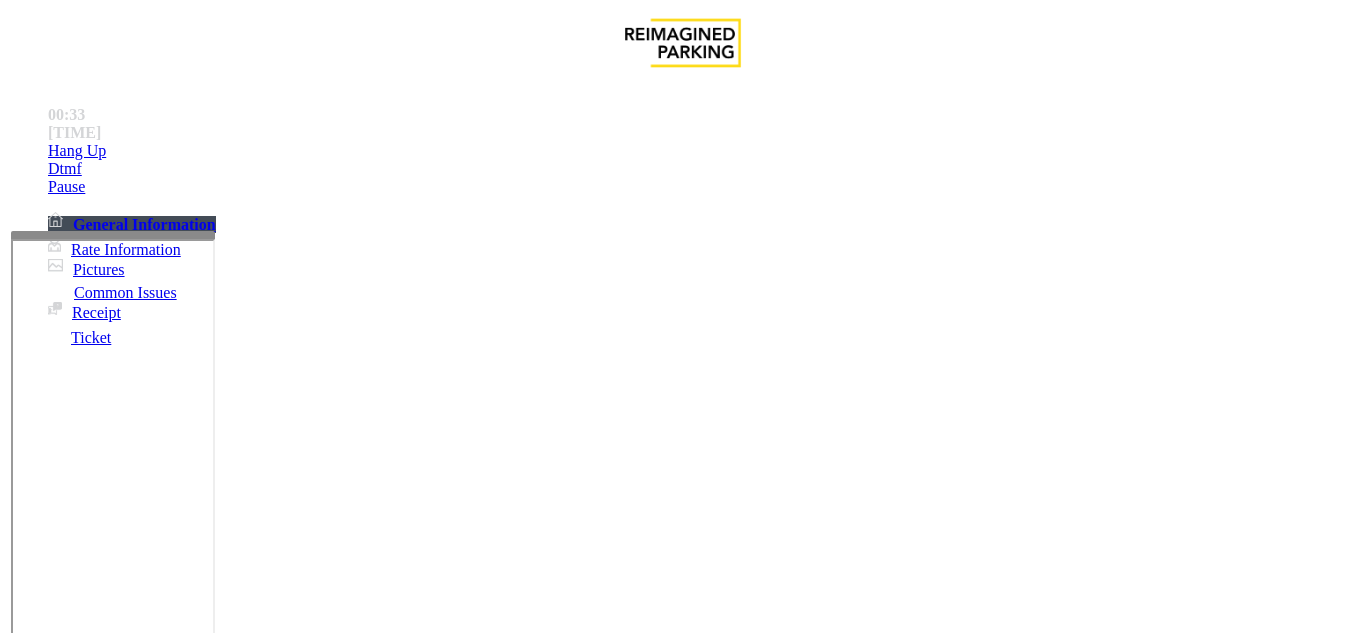 click on "Credit Card Not Reading" at bounding box center [682, 1271] 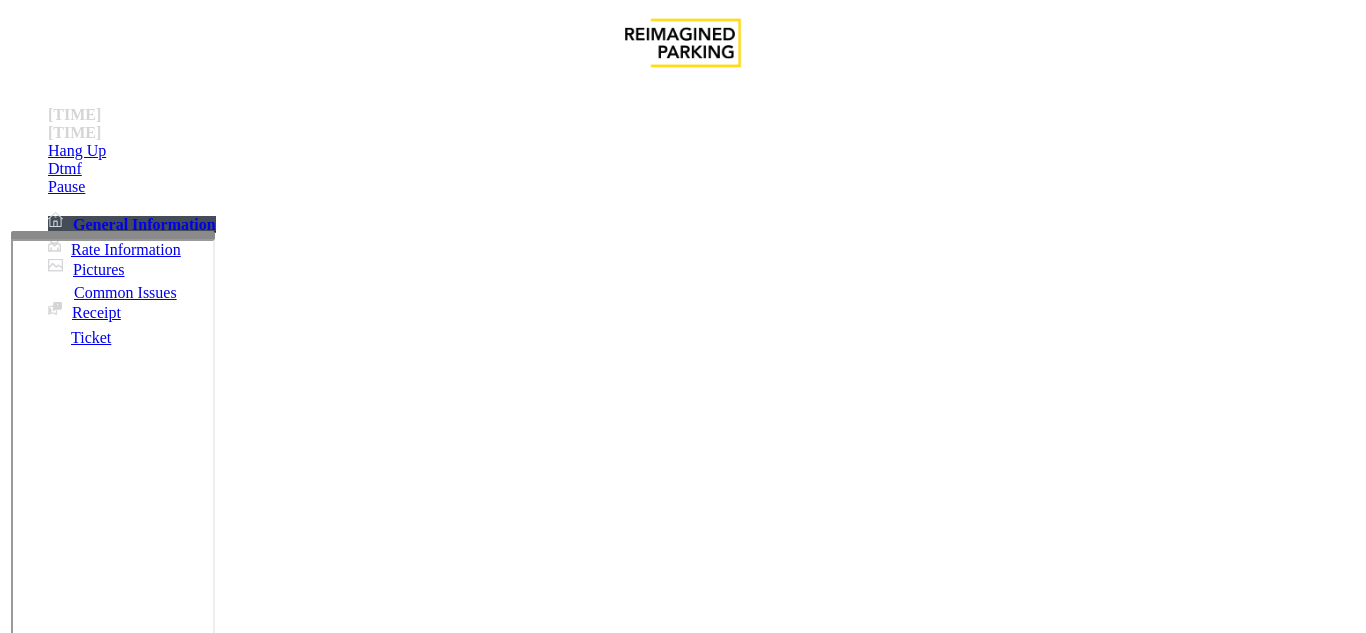 scroll, scrollTop: 200, scrollLeft: 0, axis: vertical 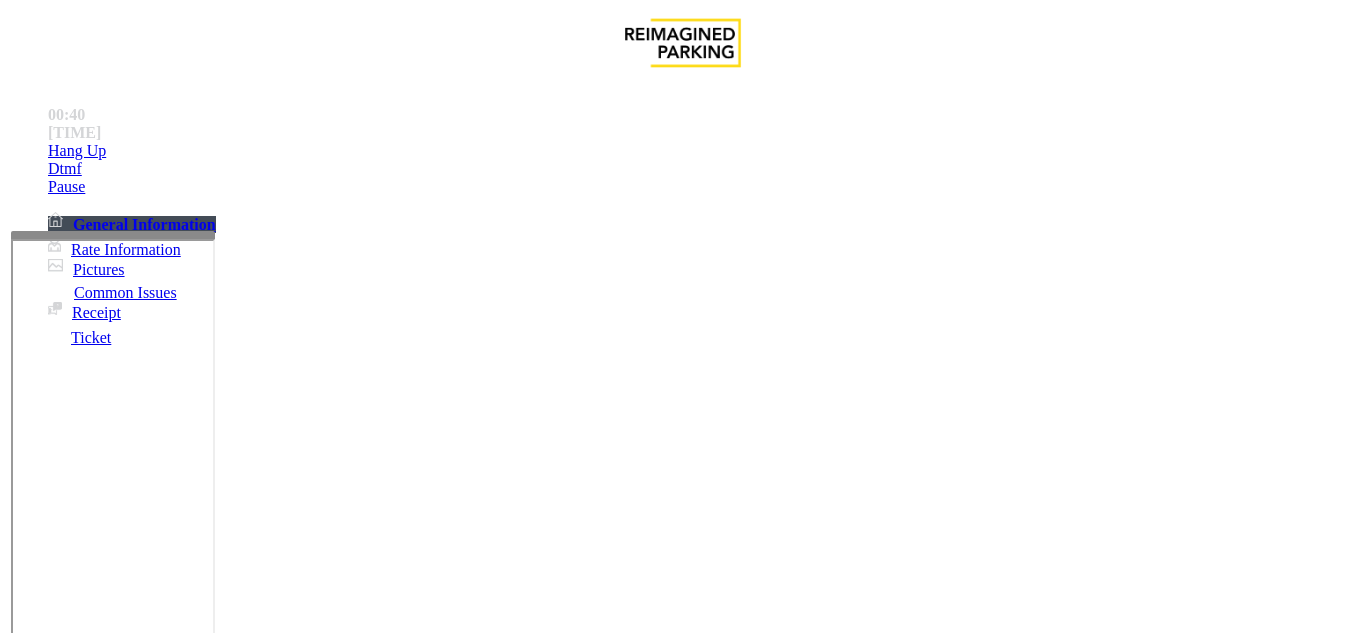 paste on "**********" 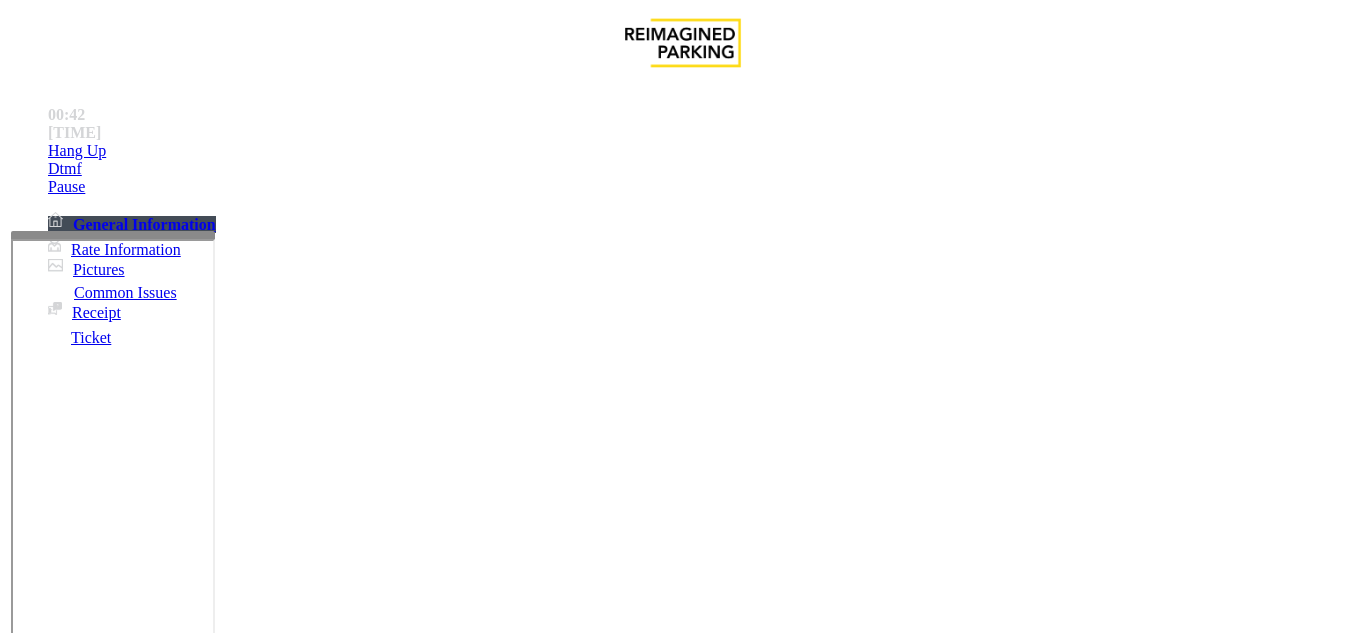 scroll, scrollTop: 496, scrollLeft: 32, axis: both 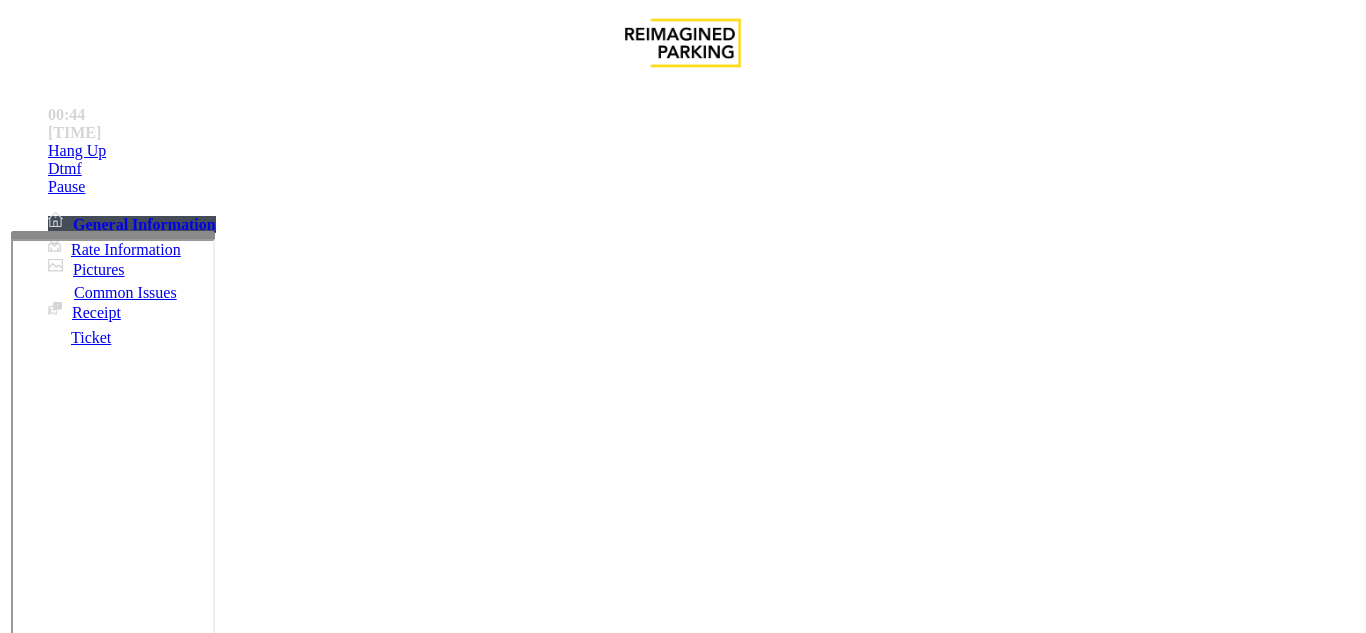 click at bounding box center (221, 1659) 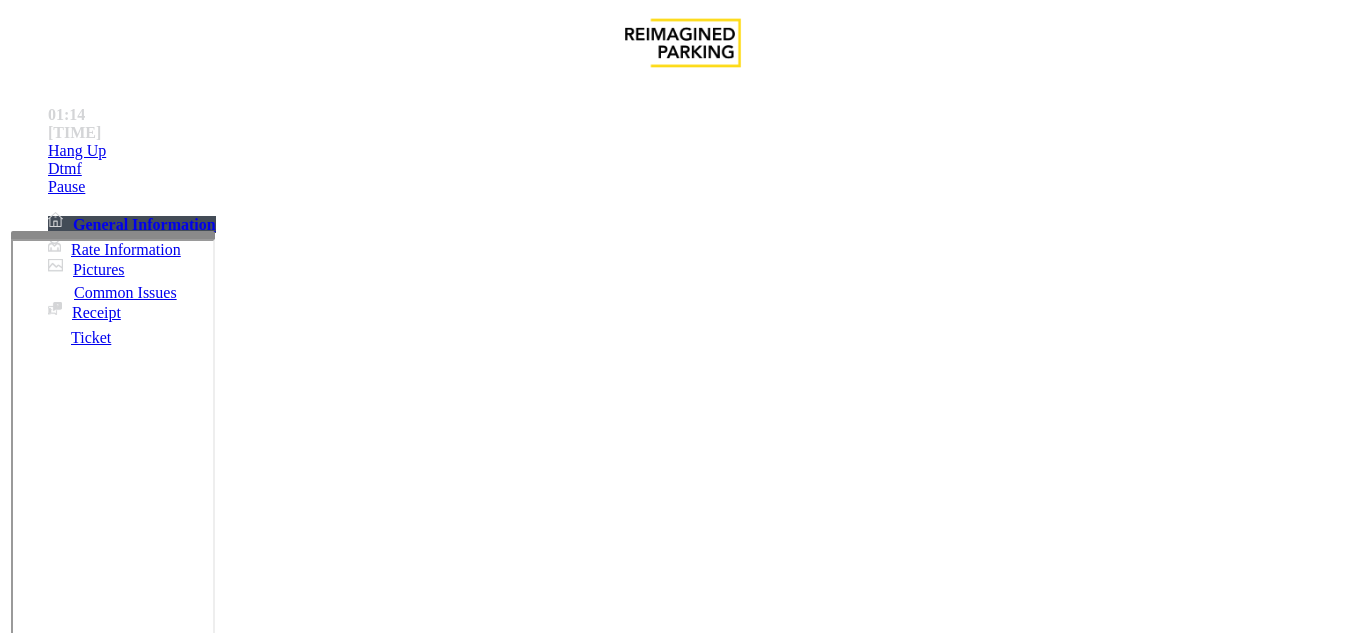 scroll, scrollTop: 0, scrollLeft: 0, axis: both 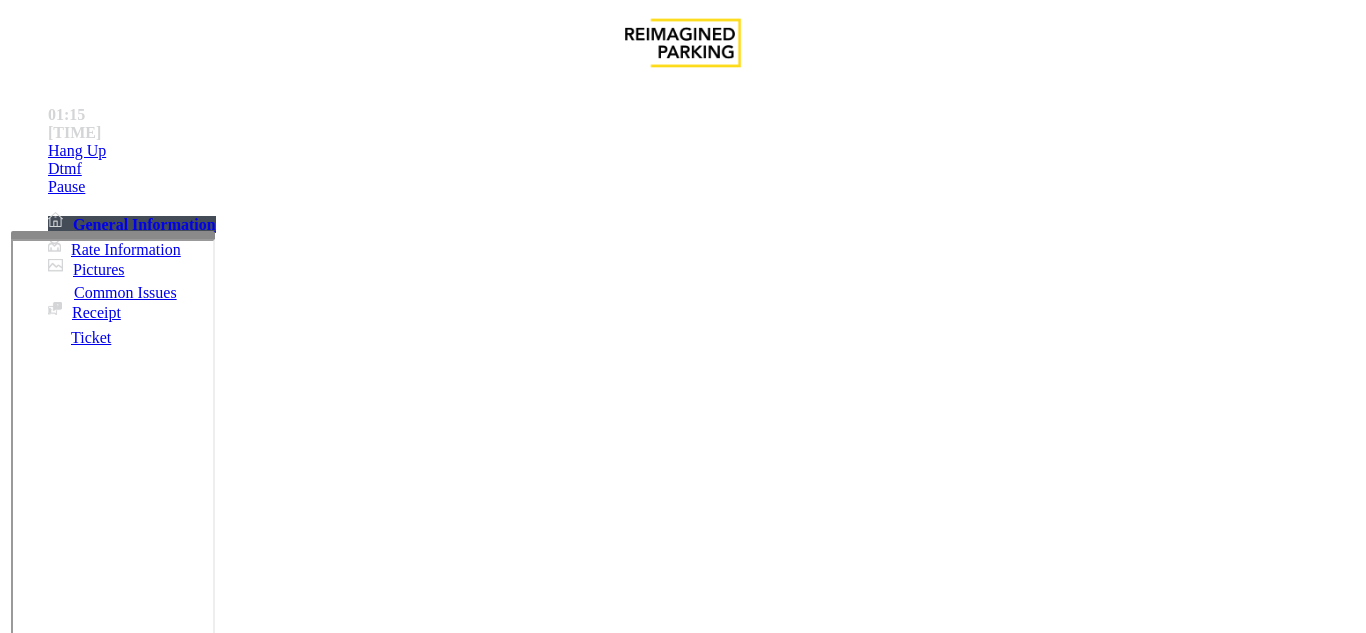type on "**********" 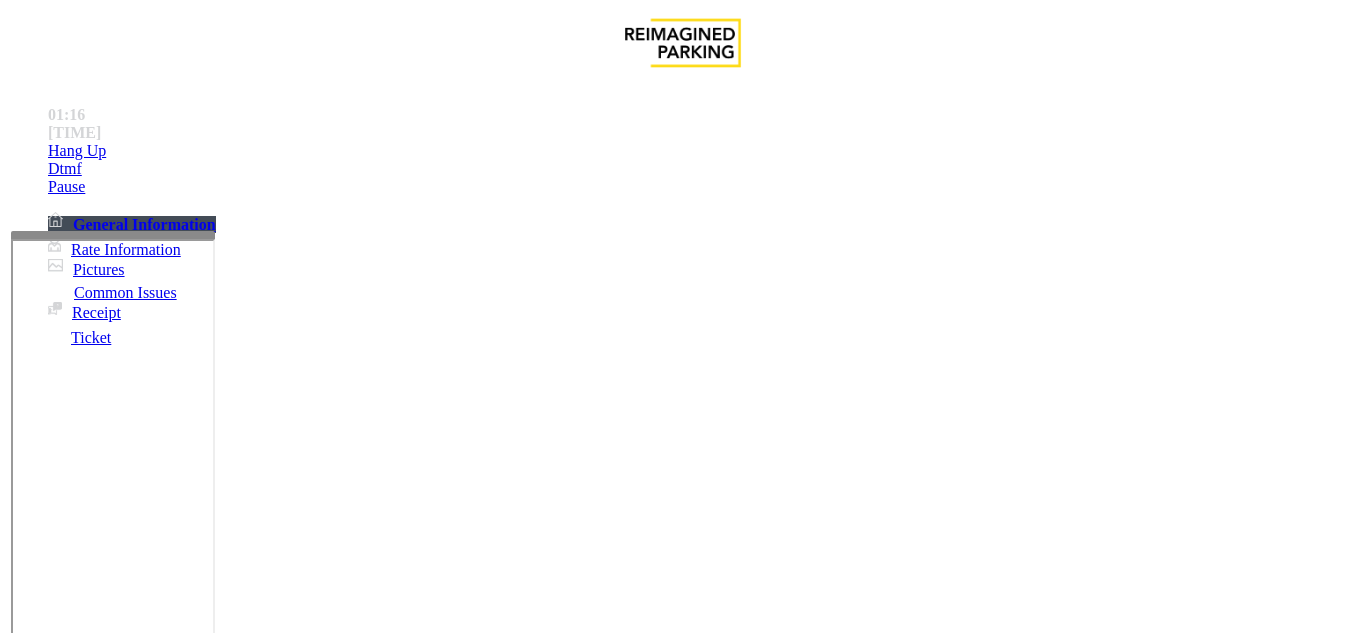 click at bounding box center [96, 1360] 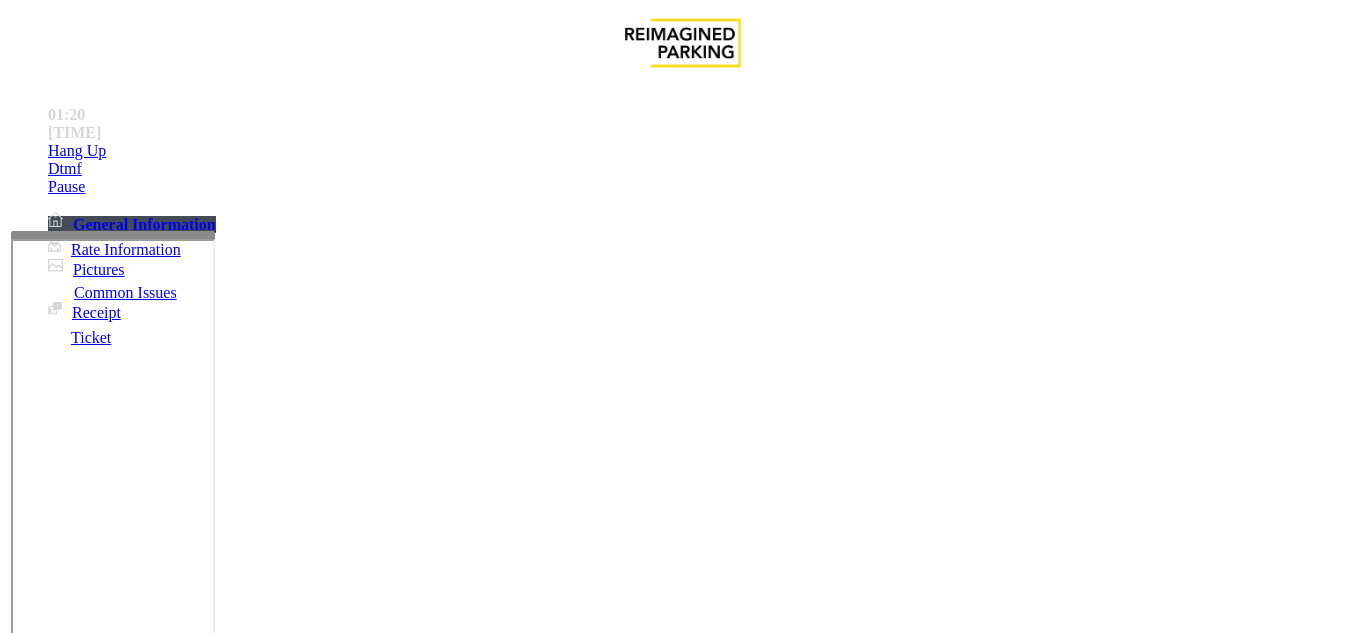 type on "******" 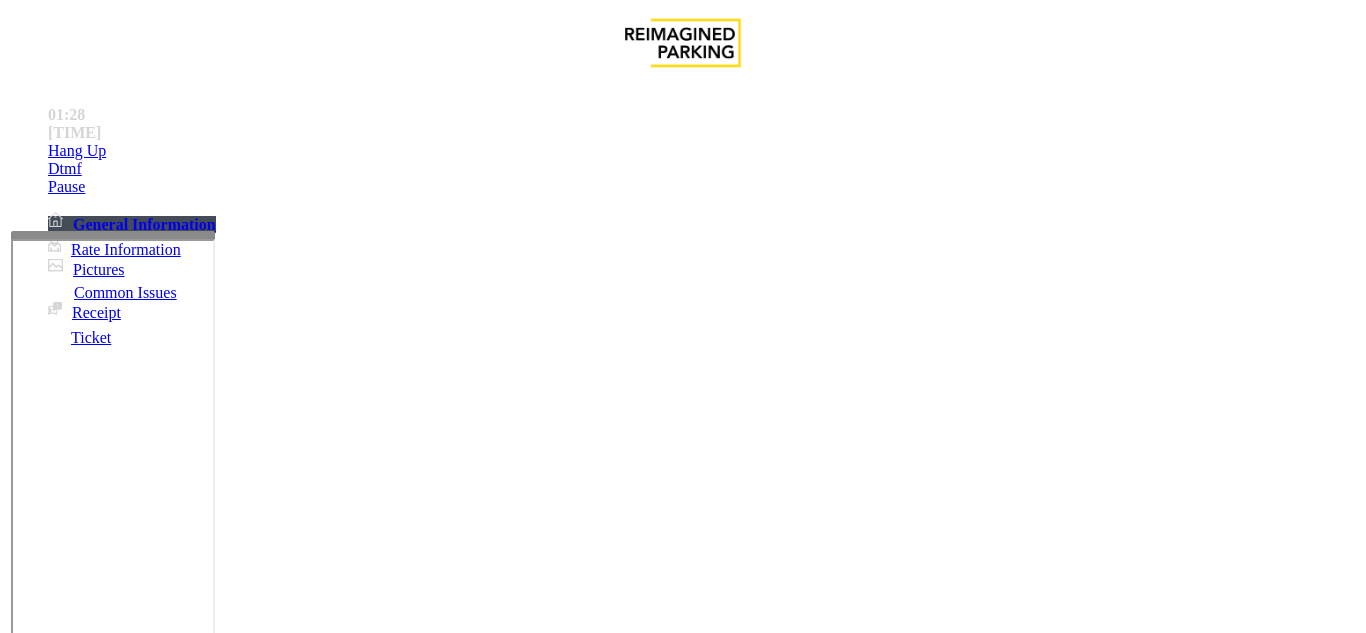 scroll, scrollTop: 475, scrollLeft: 0, axis: vertical 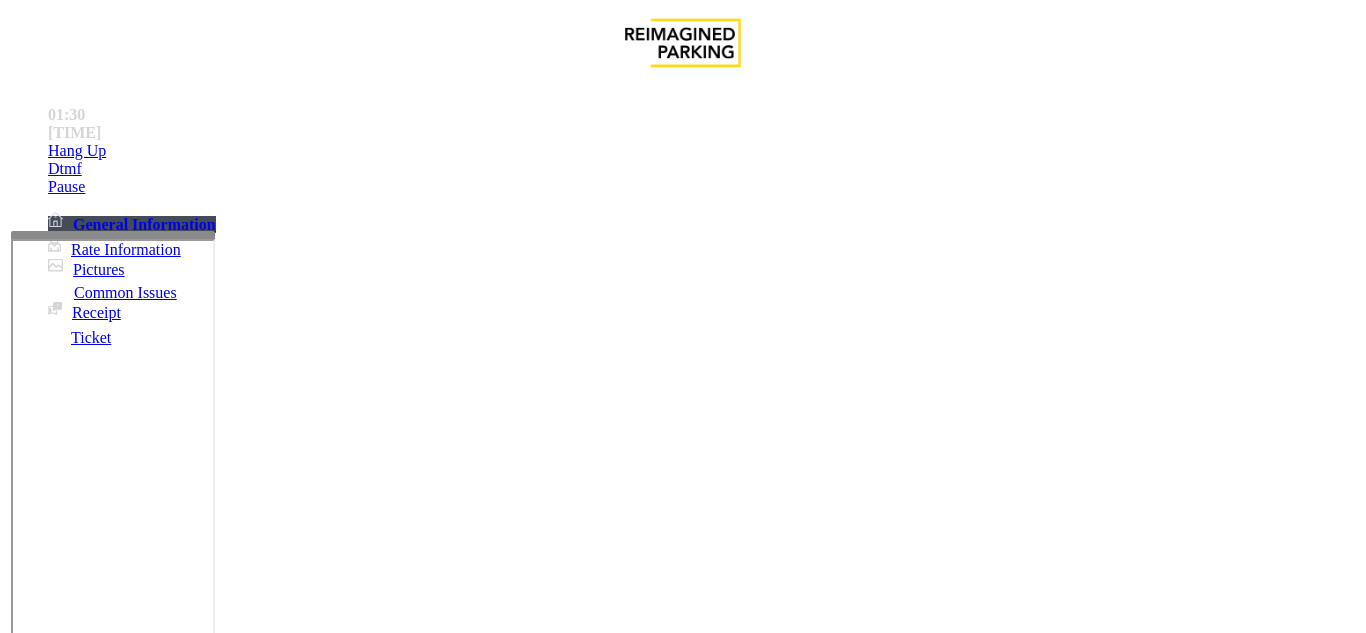 type on "*****" 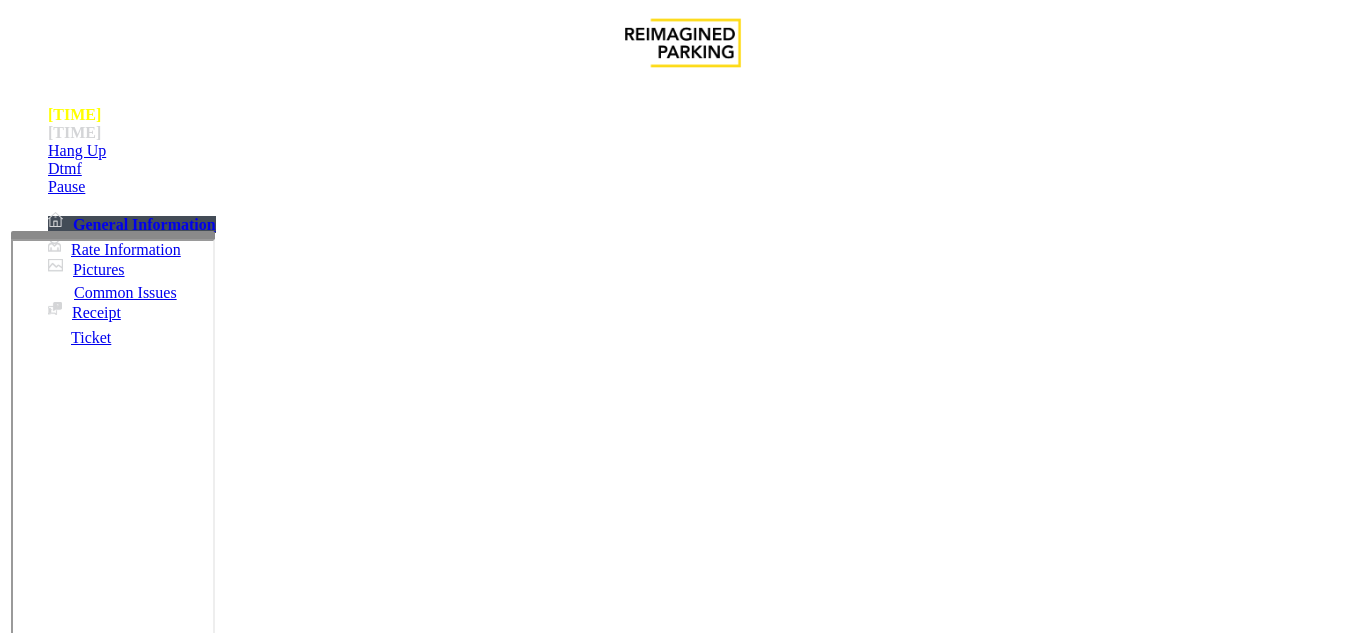 click at bounding box center [221, 1659] 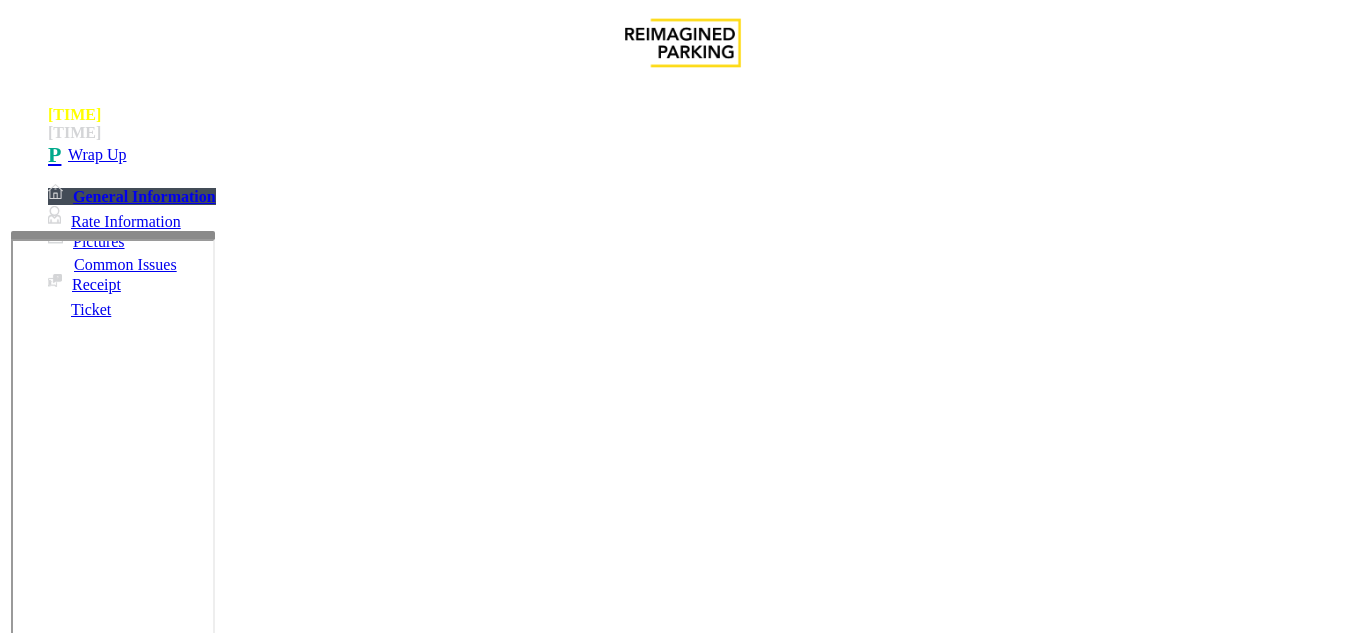click on "If there is a language barrier at this location with no reps on that will be able to communicate with the parker, please" at bounding box center [618, 2544] 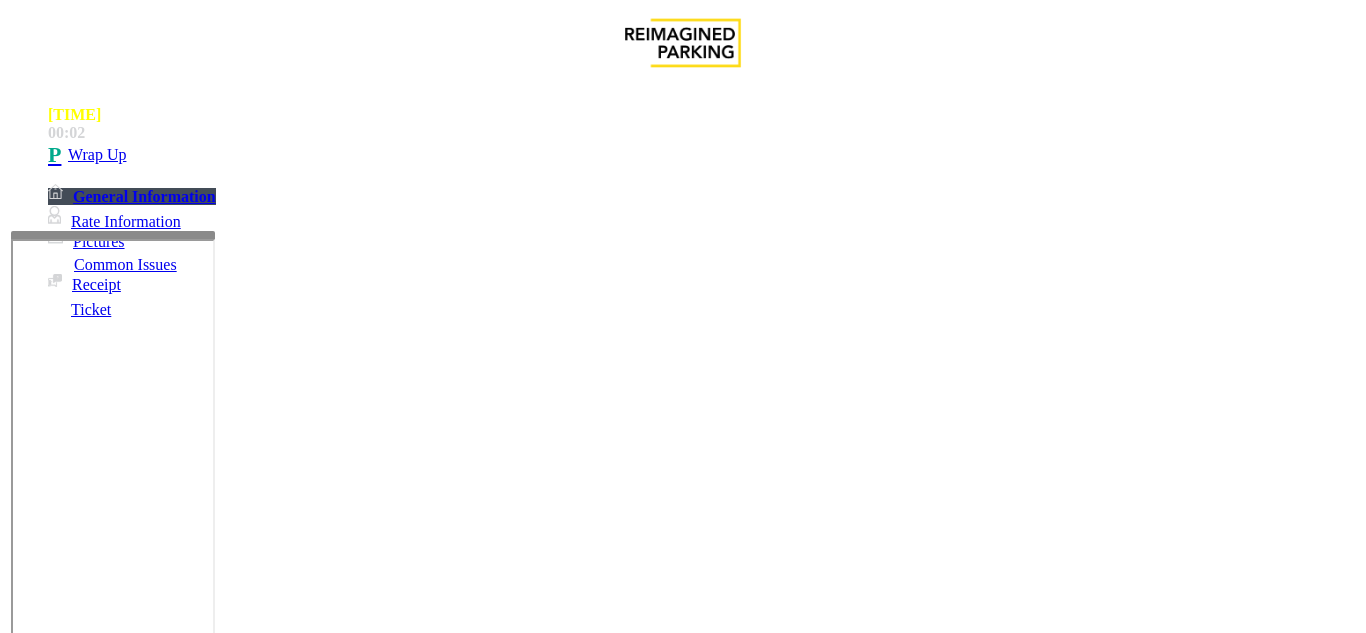 click at bounding box center (221, 1659) 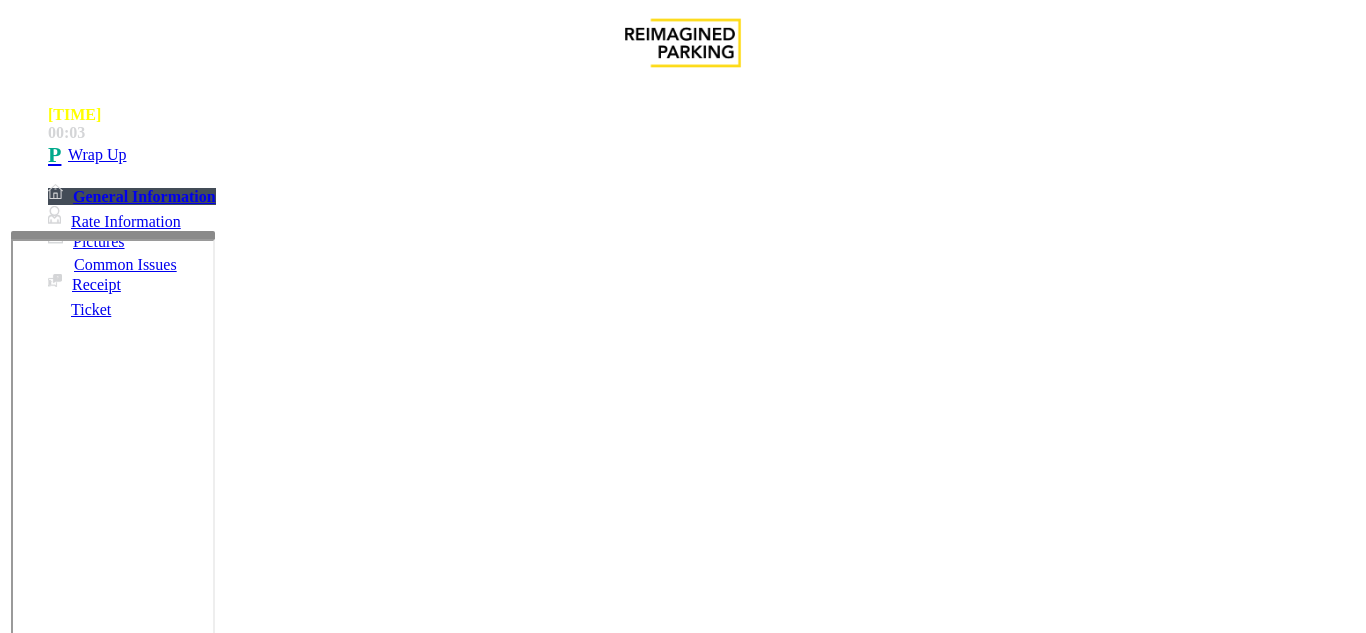scroll, scrollTop: 0, scrollLeft: 0, axis: both 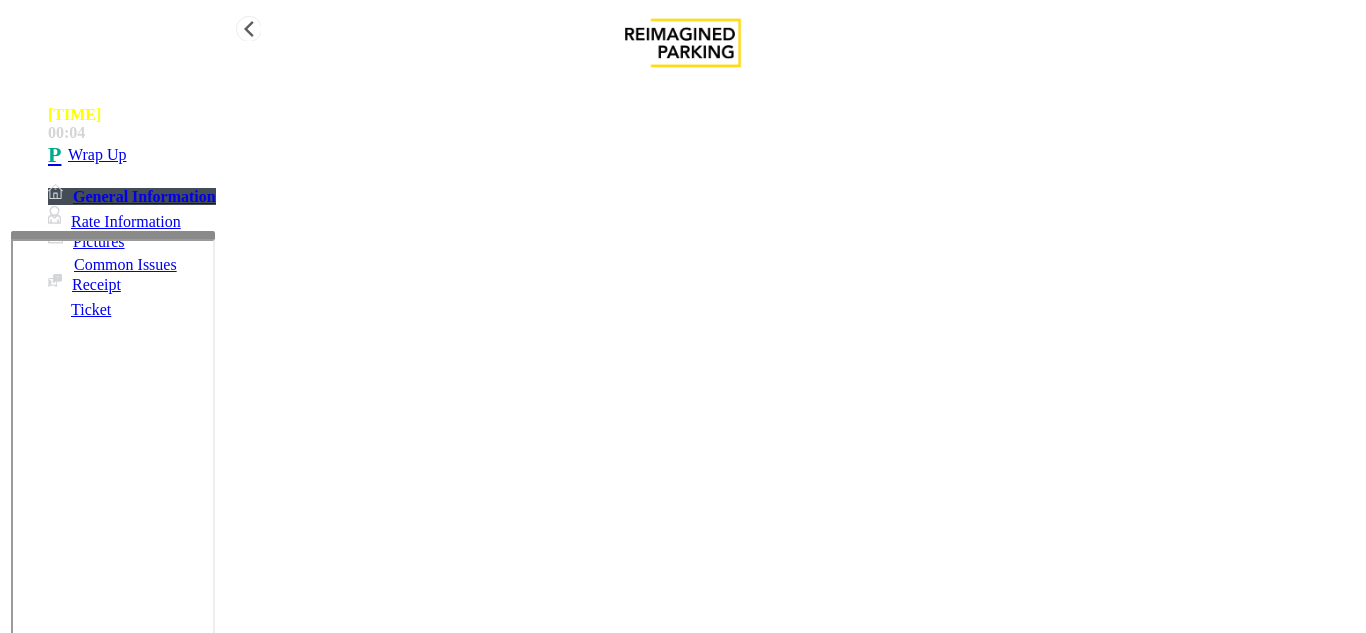 type on "**********" 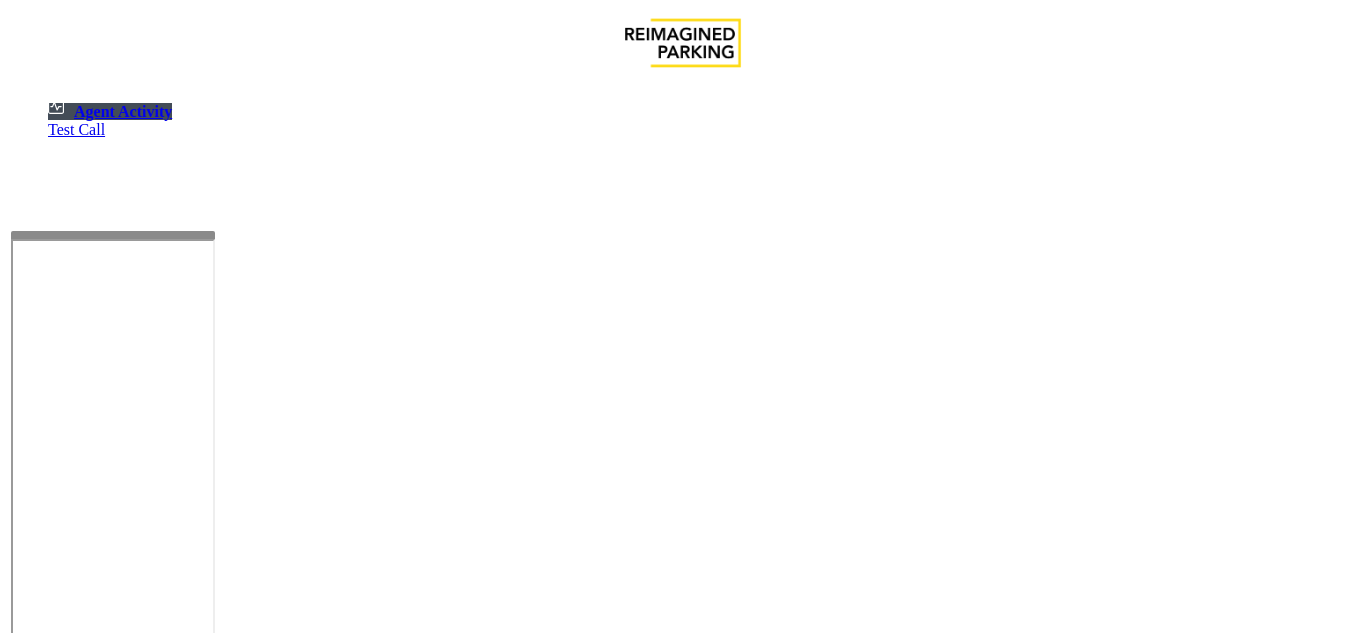 click on "Cancel" at bounding box center [1216, 4351] 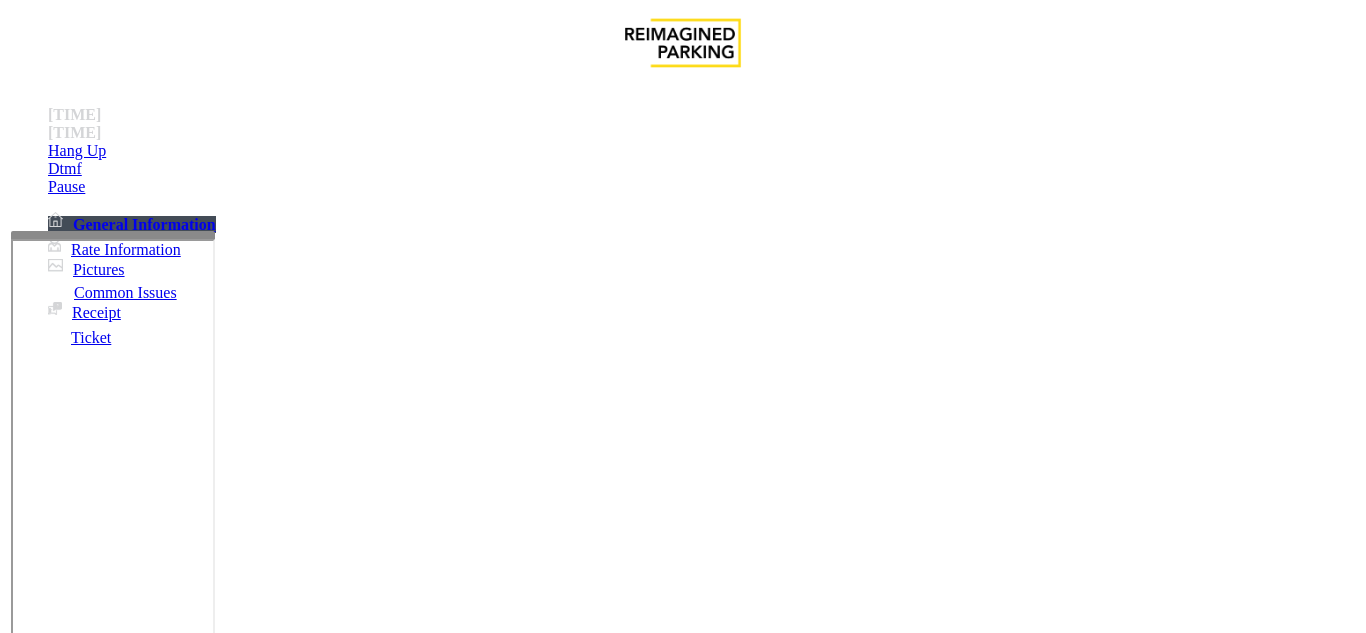 scroll, scrollTop: 300, scrollLeft: 0, axis: vertical 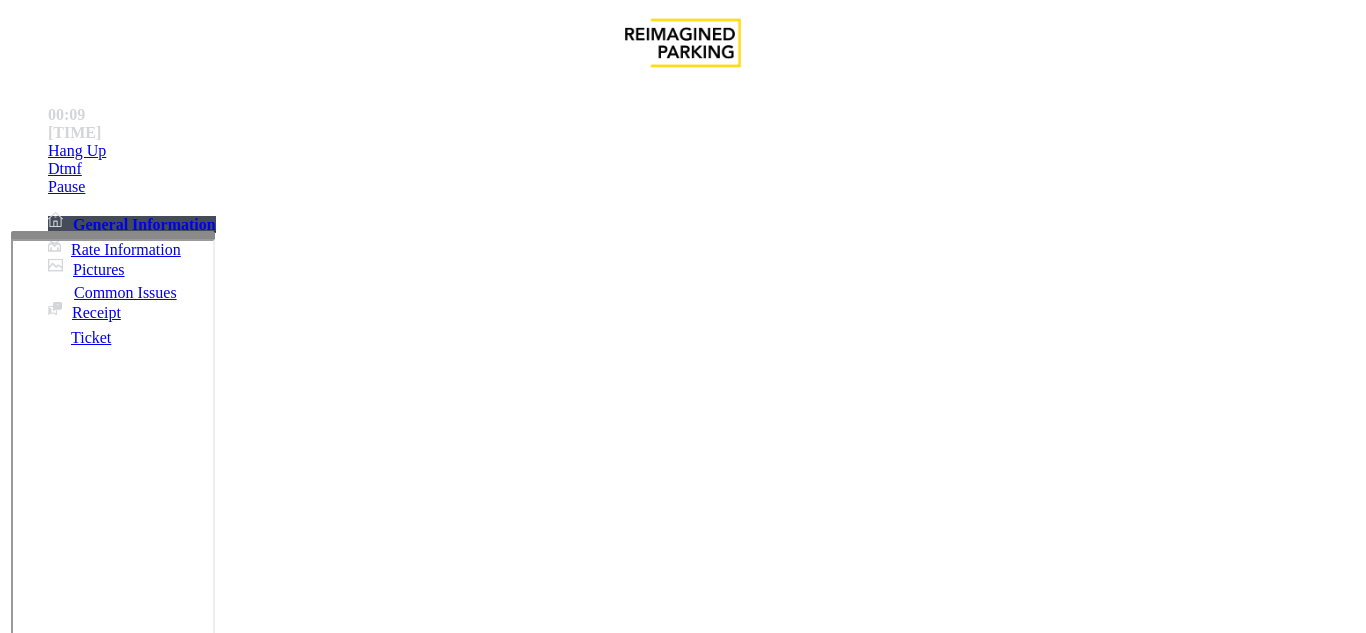 drag, startPoint x: 454, startPoint y: 611, endPoint x: 441, endPoint y: 611, distance: 13 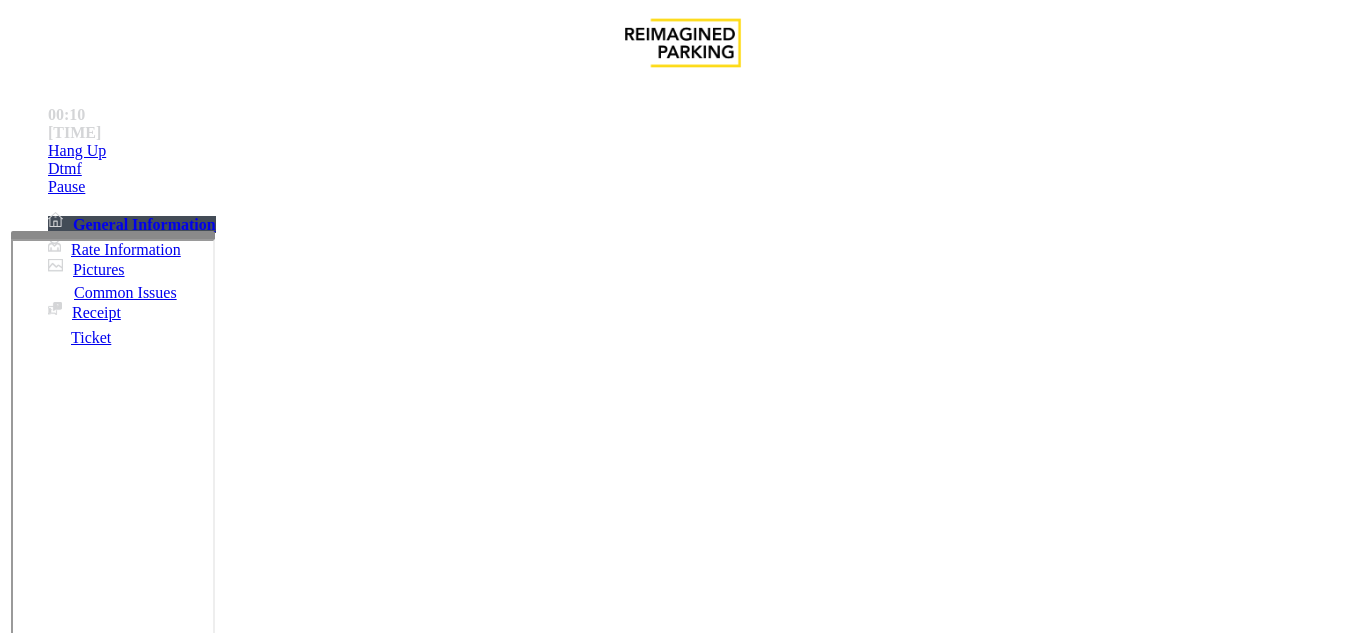 click on "Equipment Issue" at bounding box center (483, 1286) 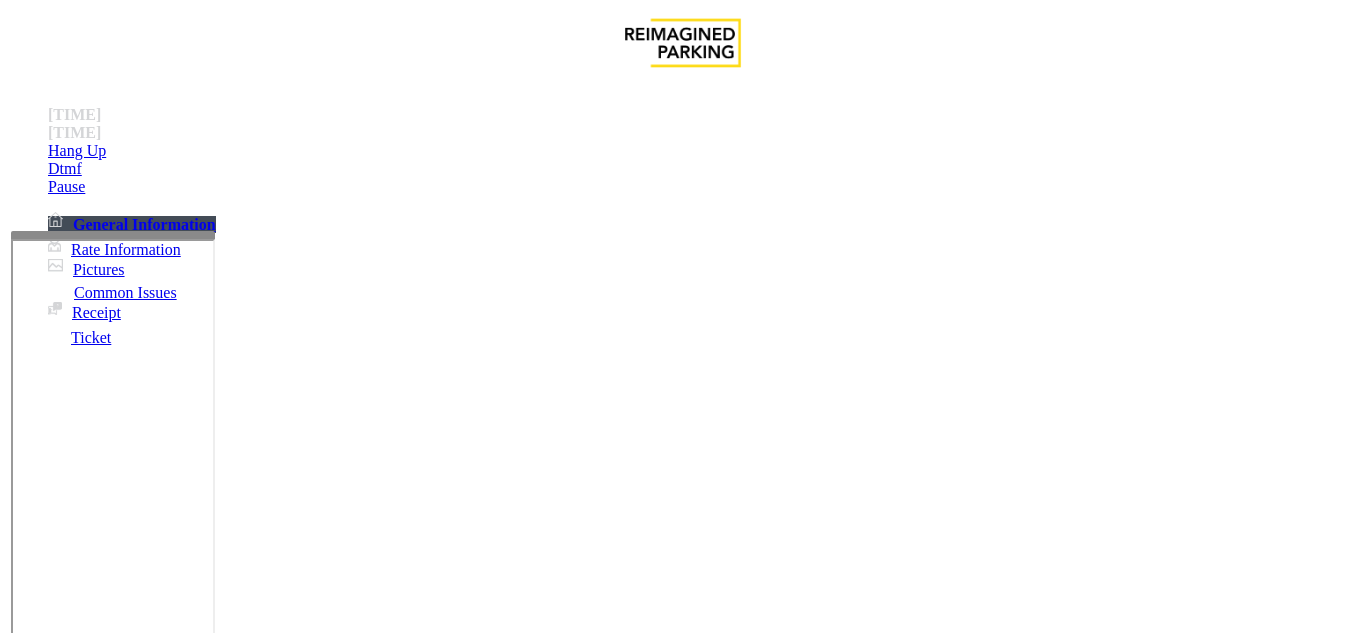 click on "Gate / Door Won't Open" at bounding box center [575, 1286] 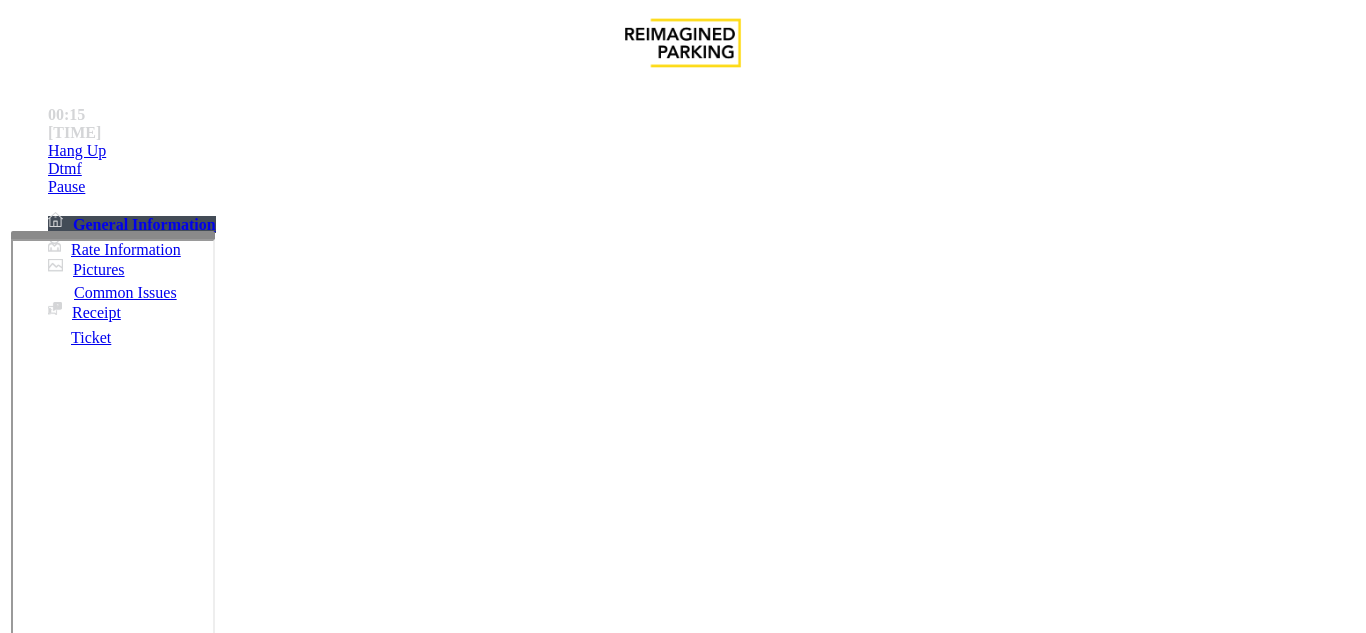scroll, scrollTop: 400, scrollLeft: 0, axis: vertical 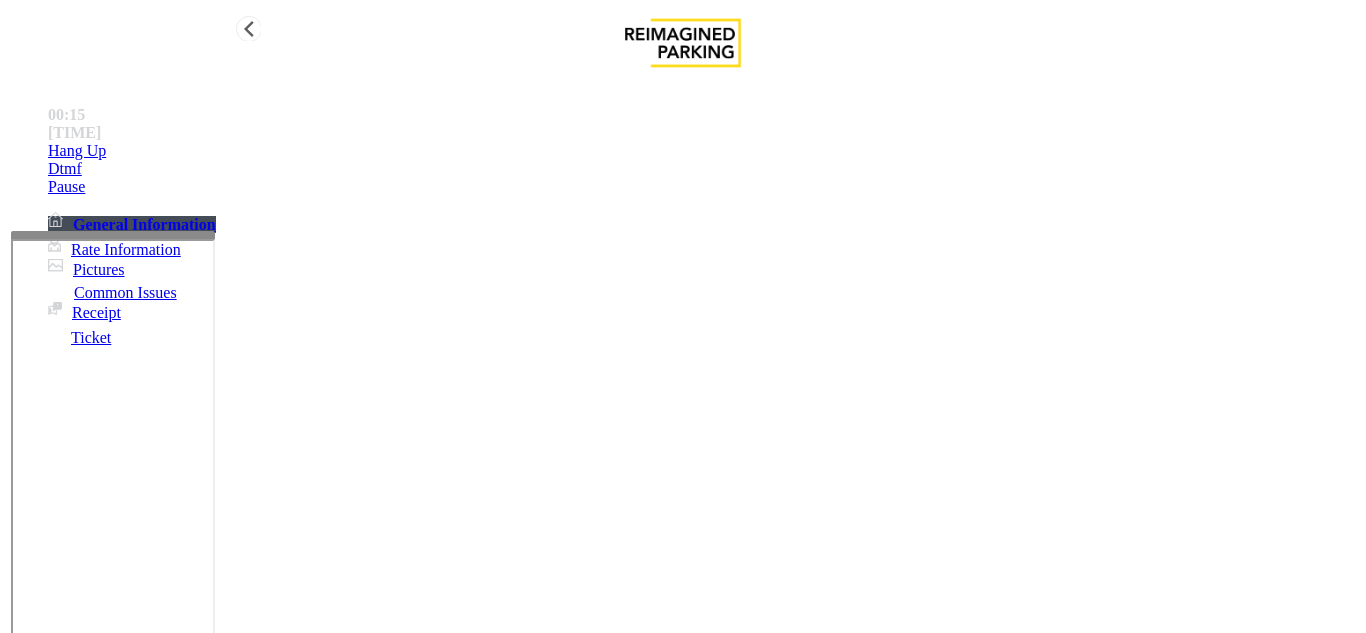 click on "Hang Up" at bounding box center (703, 151) 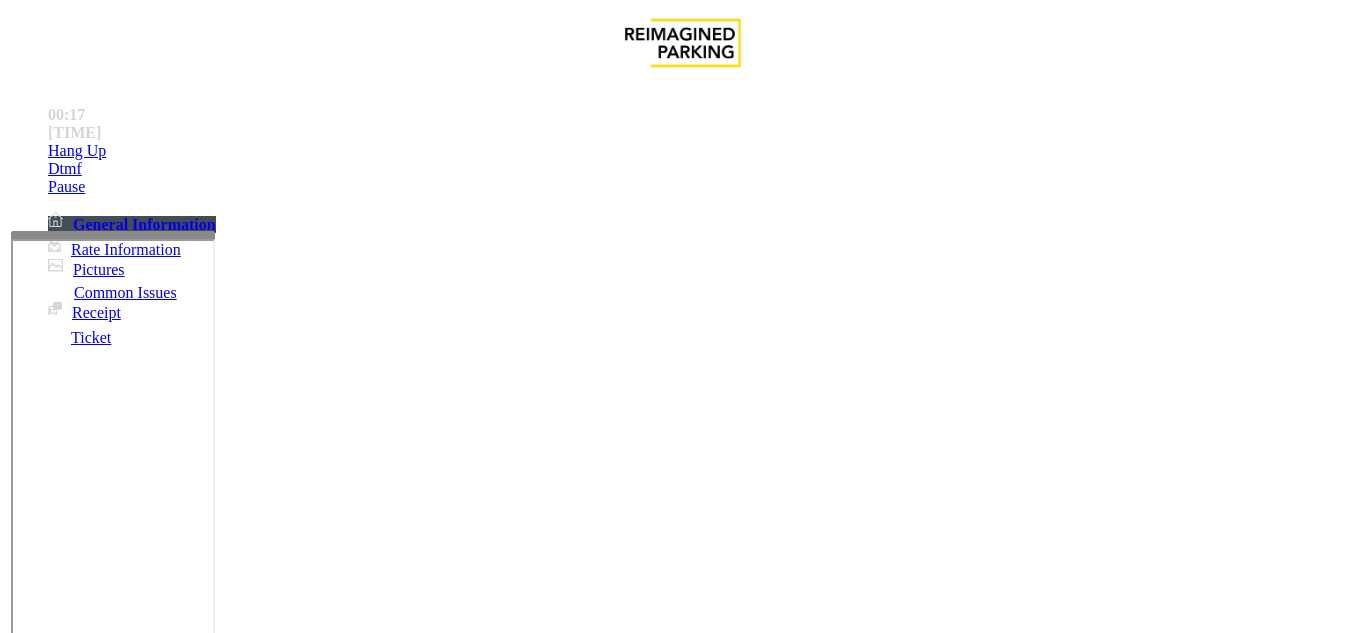 click at bounding box center (221, 1642) 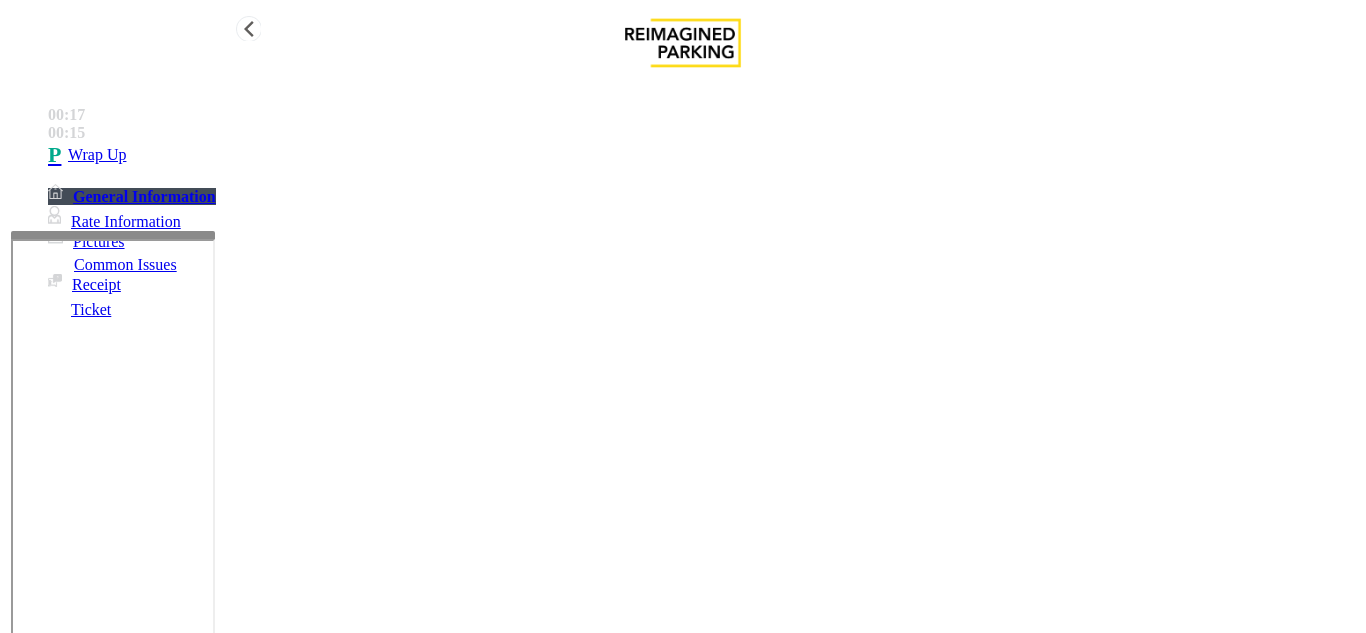 type on "**********" 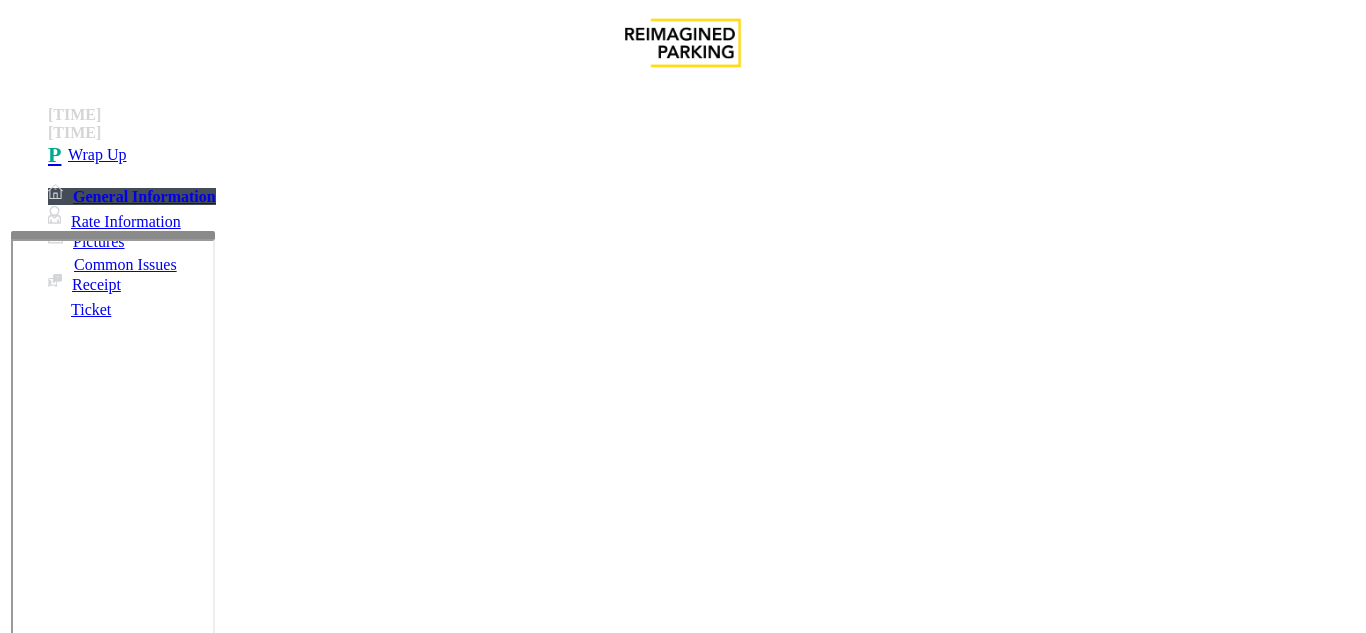 click on "Intercom Issue/No Response" at bounding box center (929, 1286) 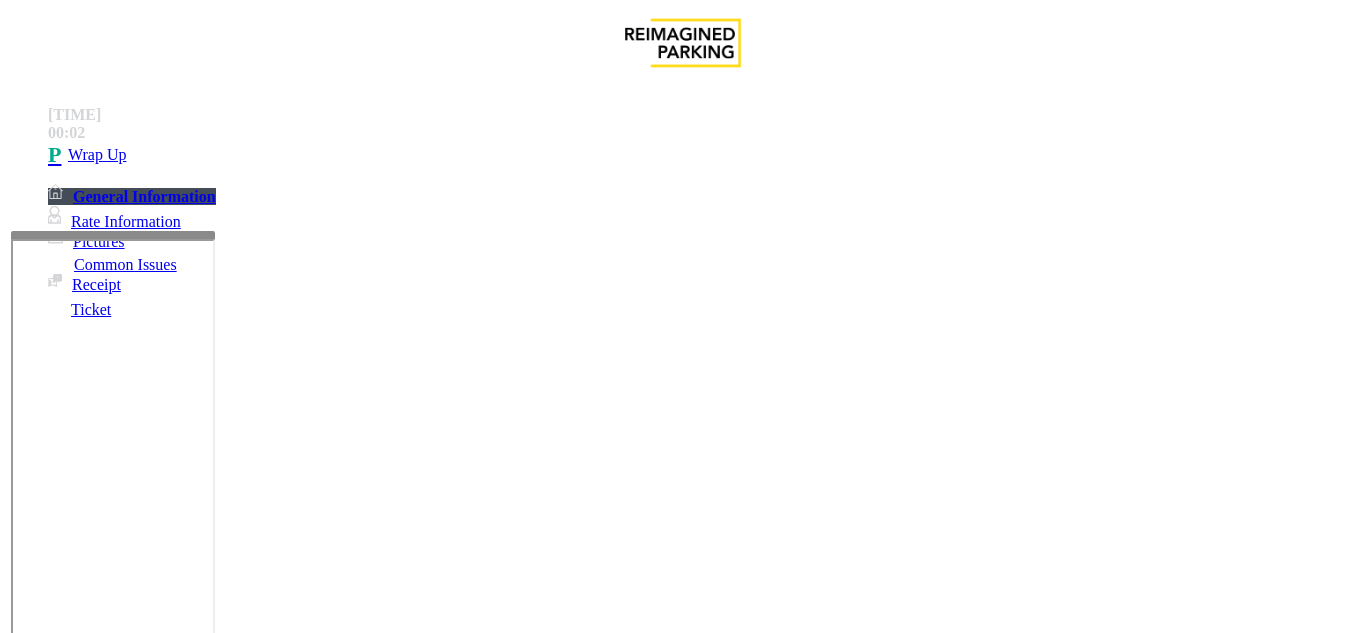 click on "Call dropped" at bounding box center (682, 1271) 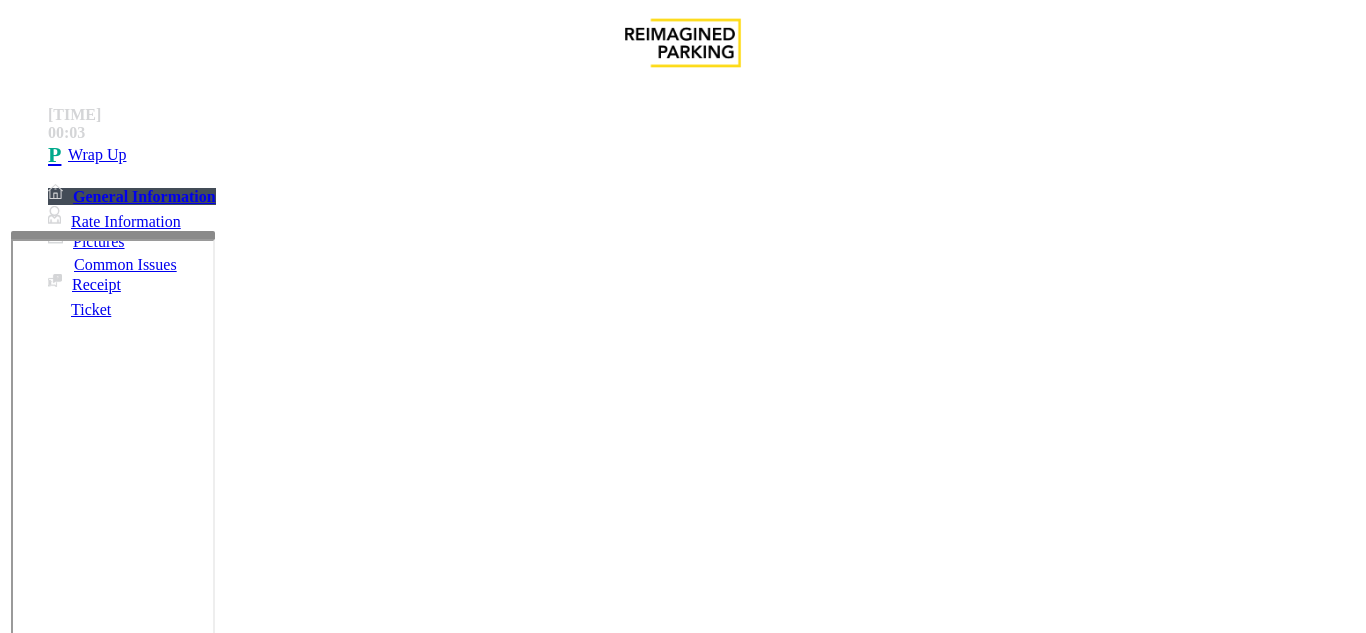 click at bounding box center [229, 1334] 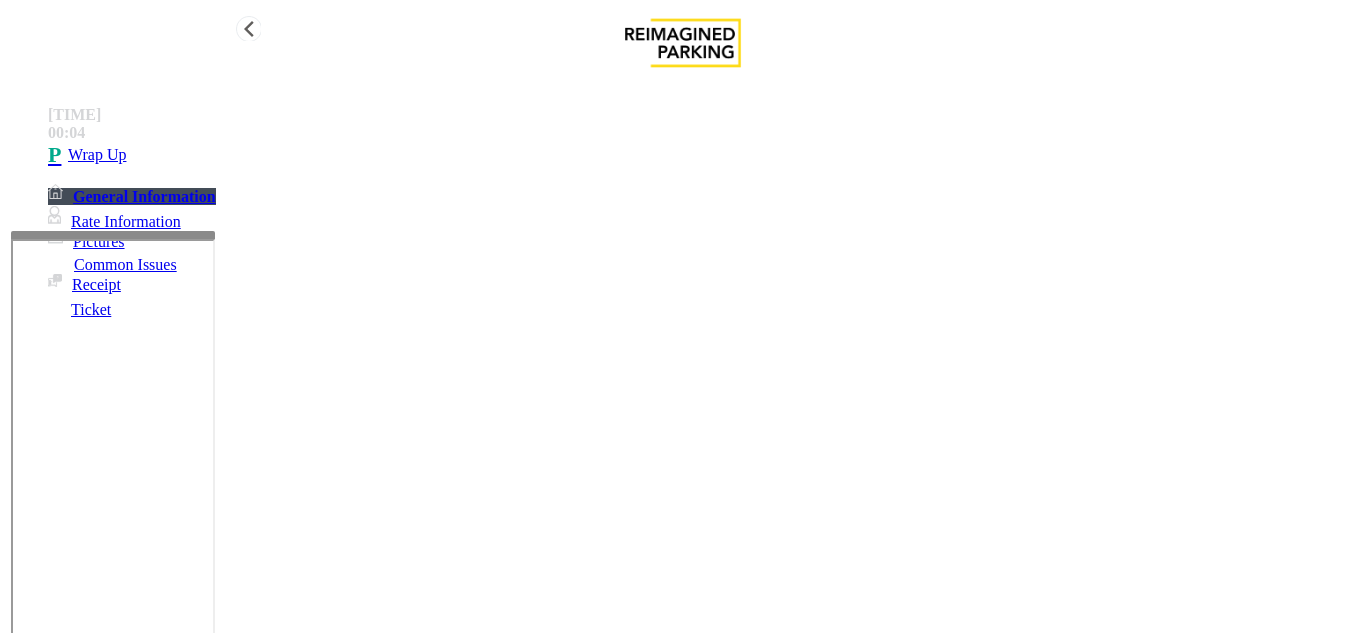 type on "**********" 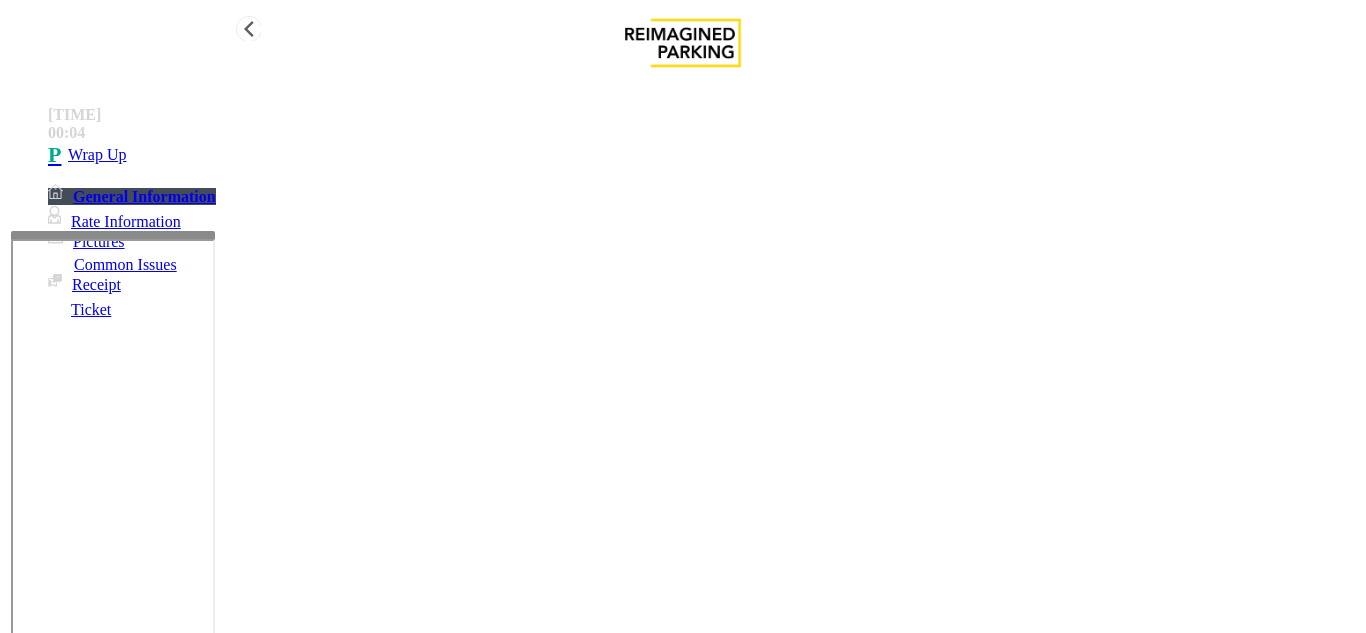 click on "•••• ••" at bounding box center (703, 155) 